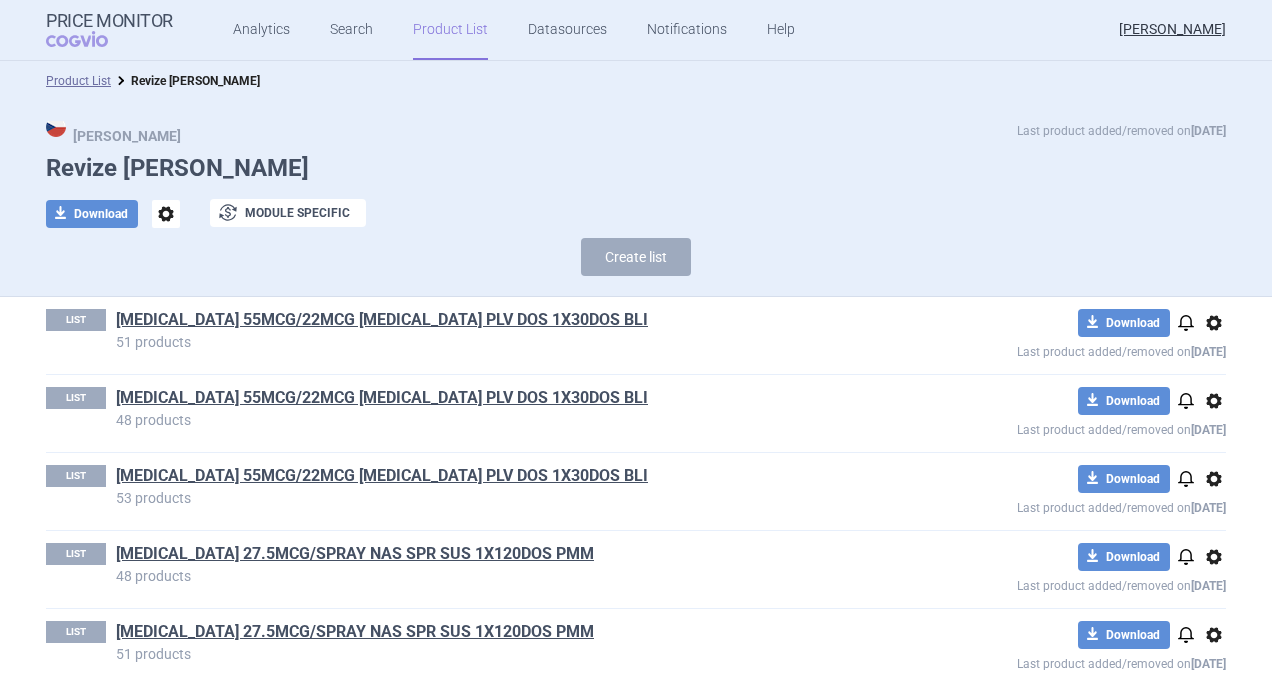 scroll, scrollTop: 0, scrollLeft: 0, axis: both 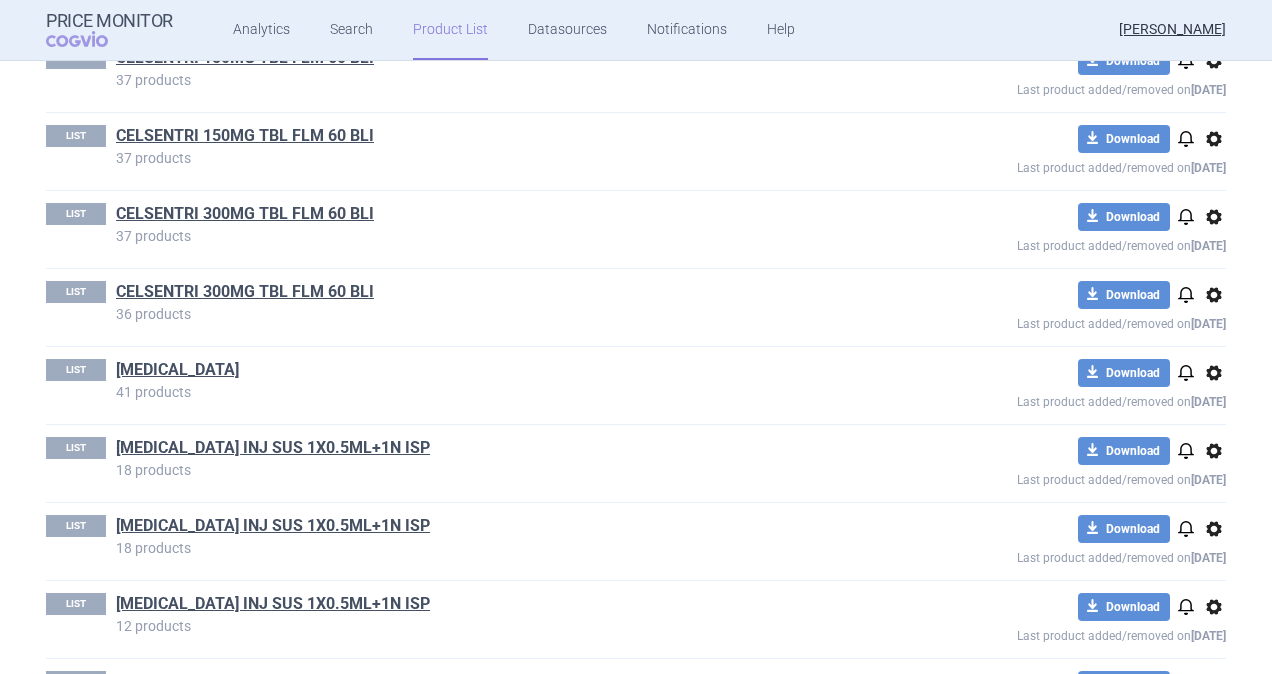 click on "options" at bounding box center [1214, 373] 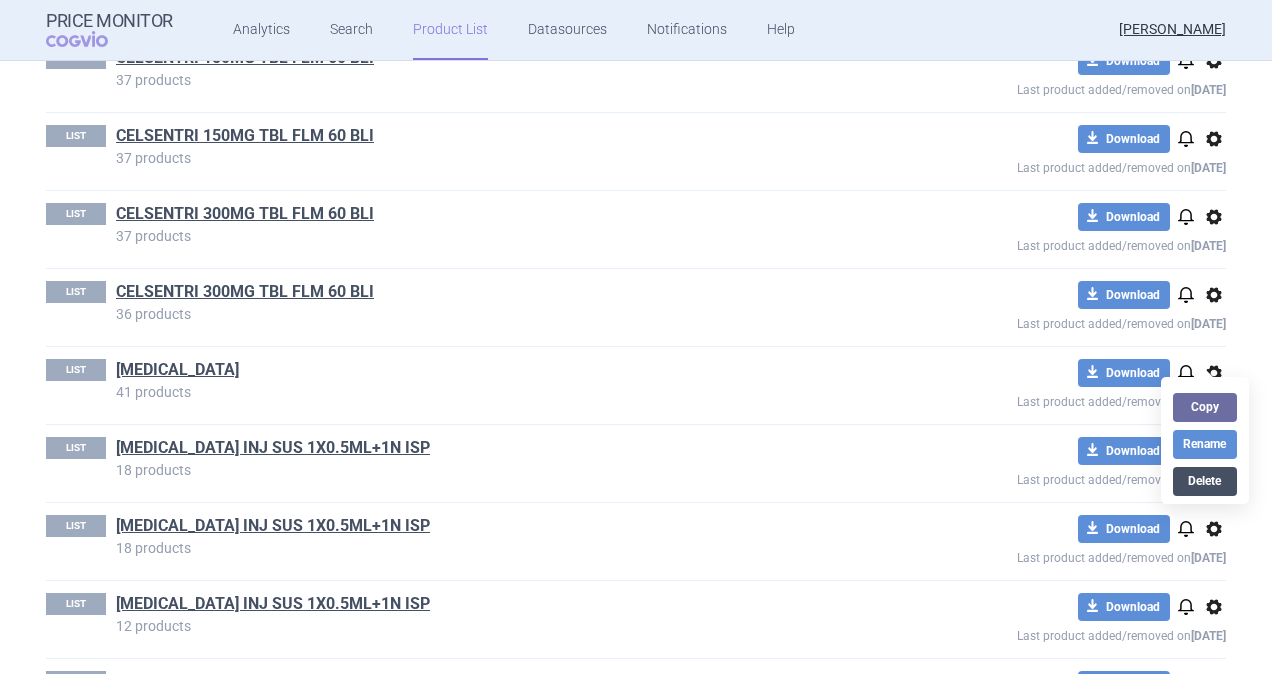 click on "Delete" at bounding box center [1205, 481] 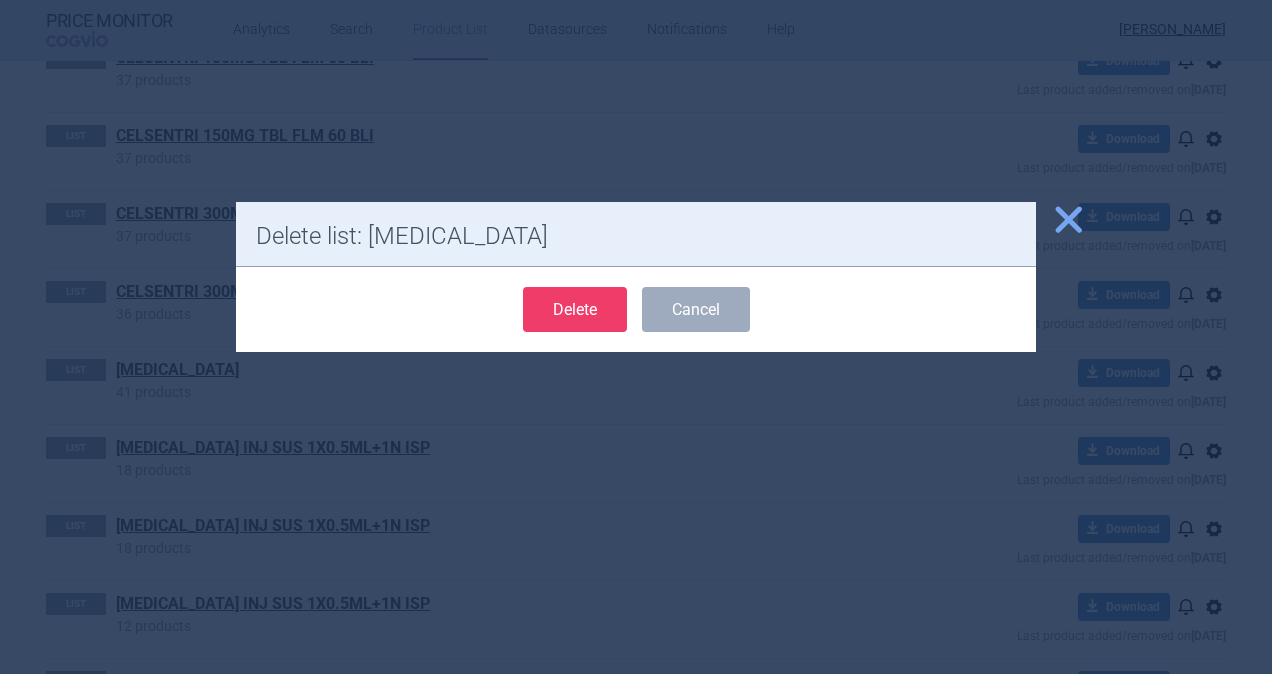 click on "Delete" at bounding box center (575, 309) 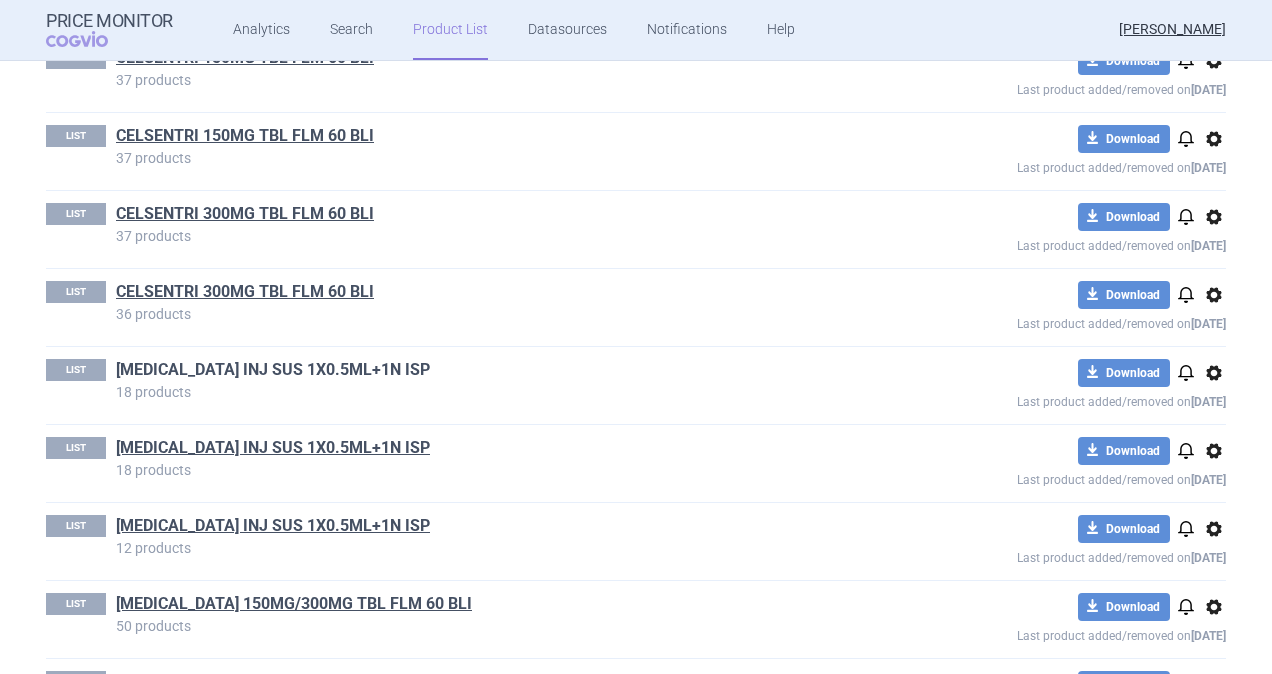 click on "[MEDICAL_DATA] INJ SUS 1X0.5ML+1N ISP" at bounding box center [273, 370] 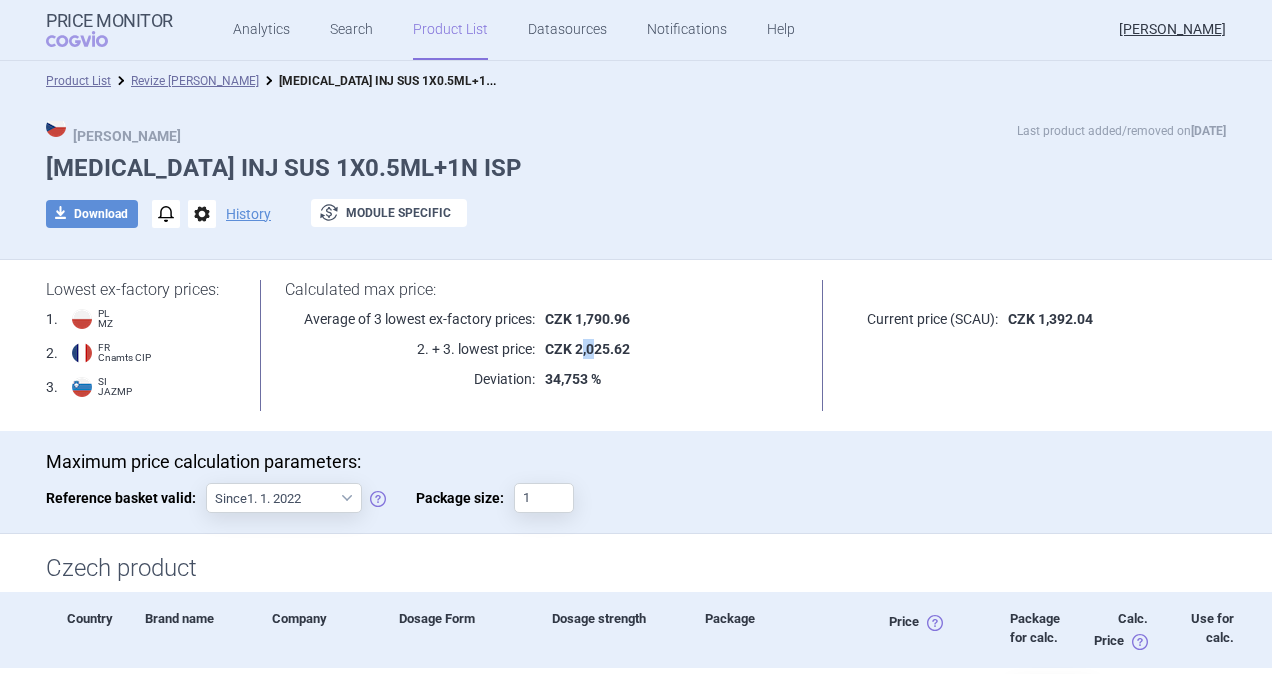 drag, startPoint x: 575, startPoint y: 351, endPoint x: 587, endPoint y: 352, distance: 12.0415945 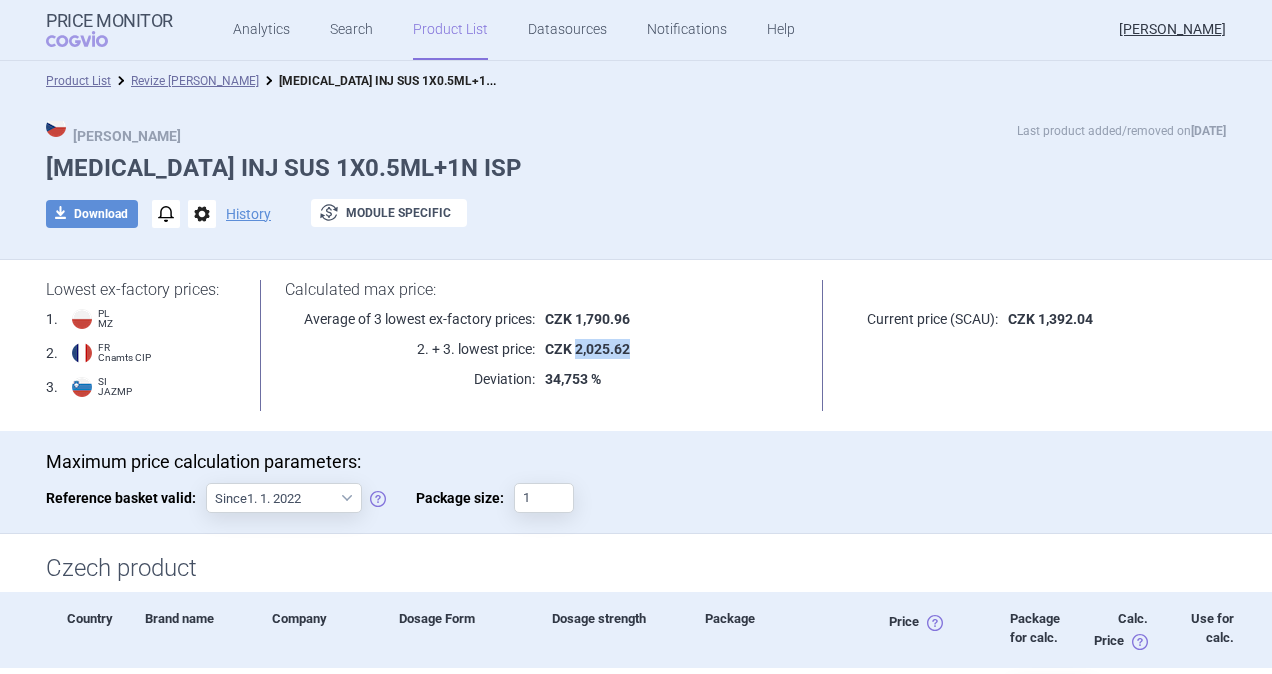 drag, startPoint x: 587, startPoint y: 352, endPoint x: 621, endPoint y: 358, distance: 34.525352 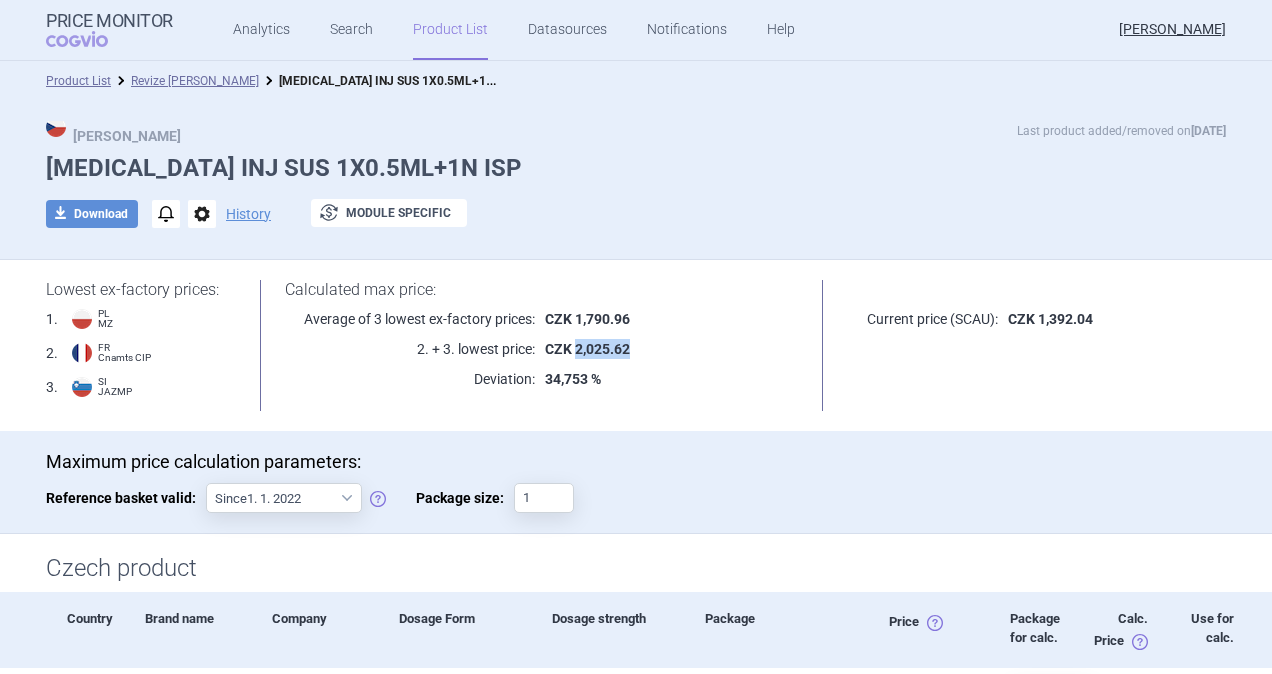 copy on "2,025.62" 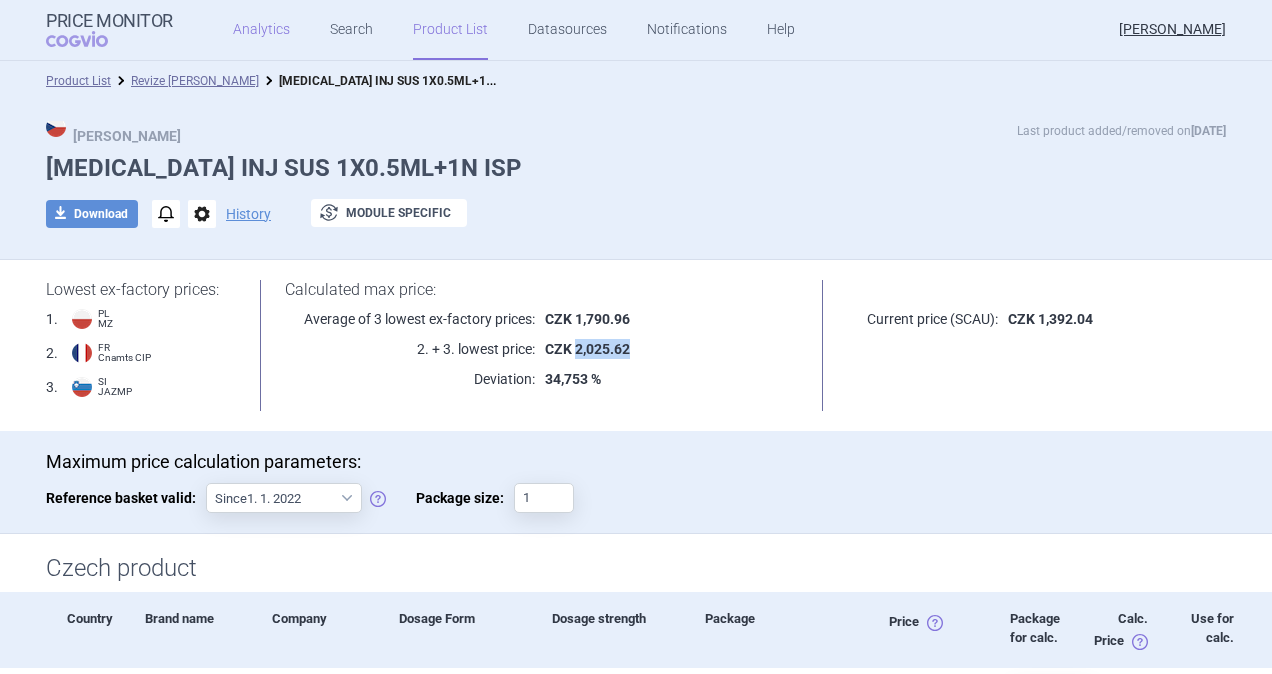 click on "Analytics" at bounding box center (261, 30) 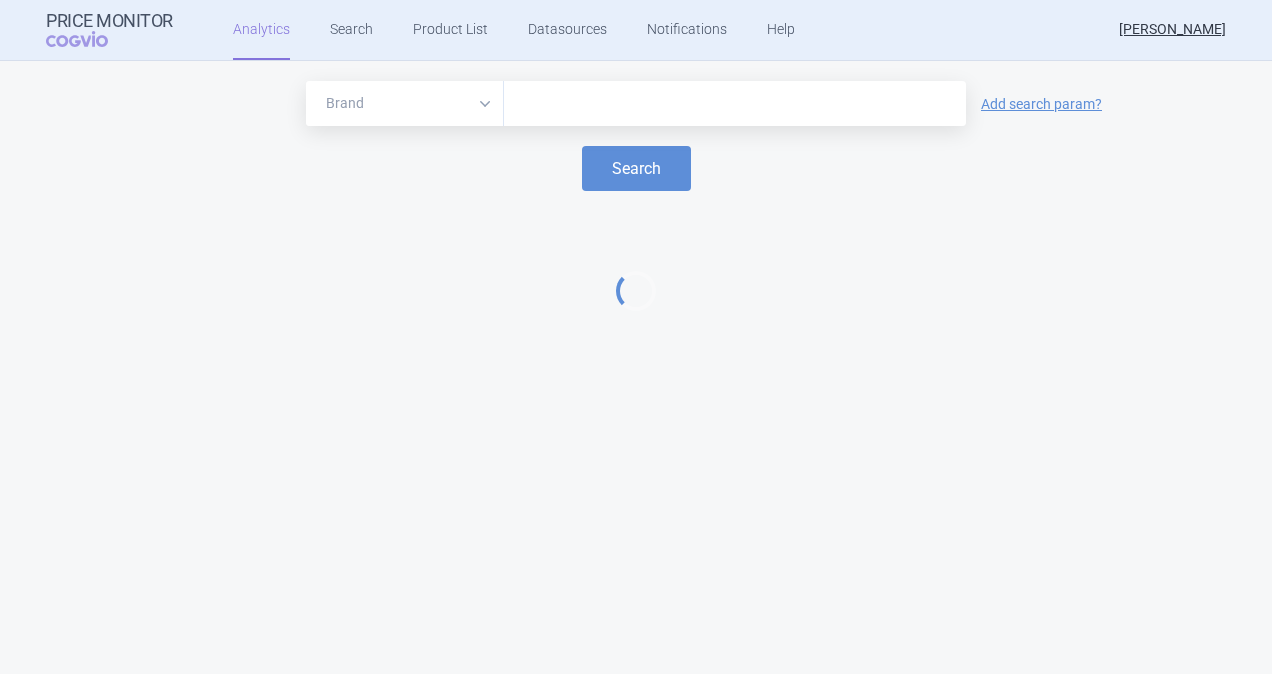 click at bounding box center (735, 104) 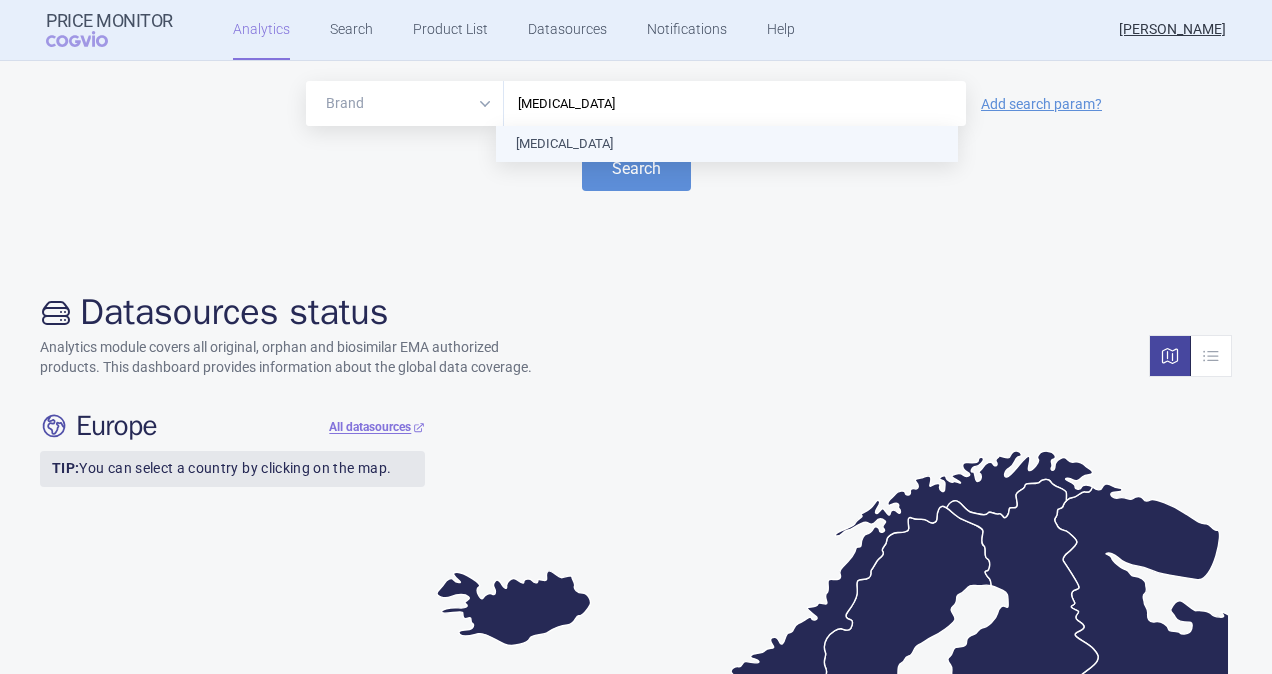 type 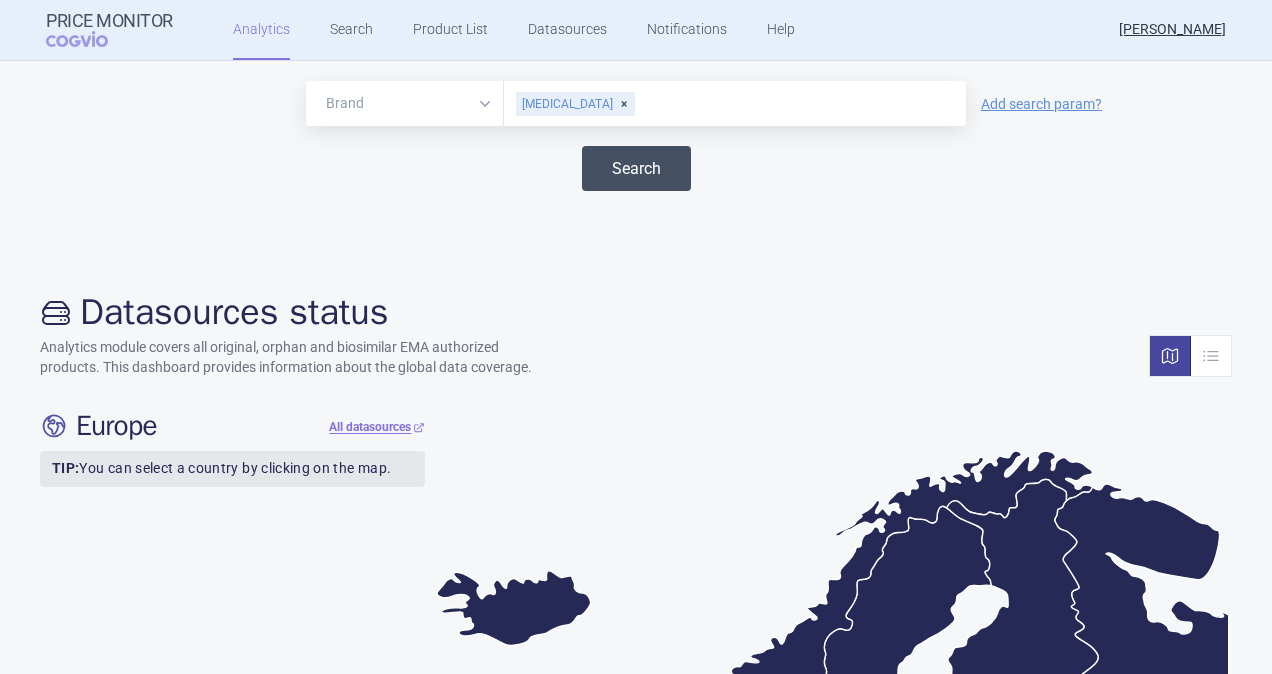 click on "Search" at bounding box center (636, 168) 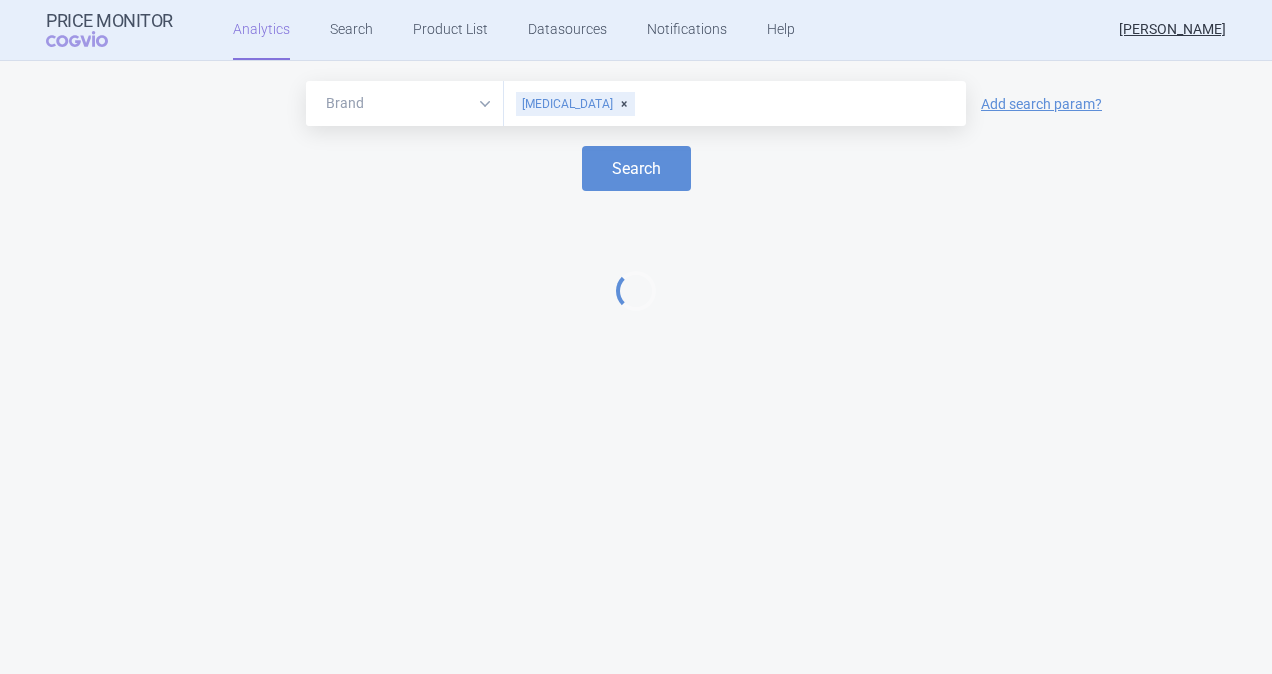 select on "EUR" 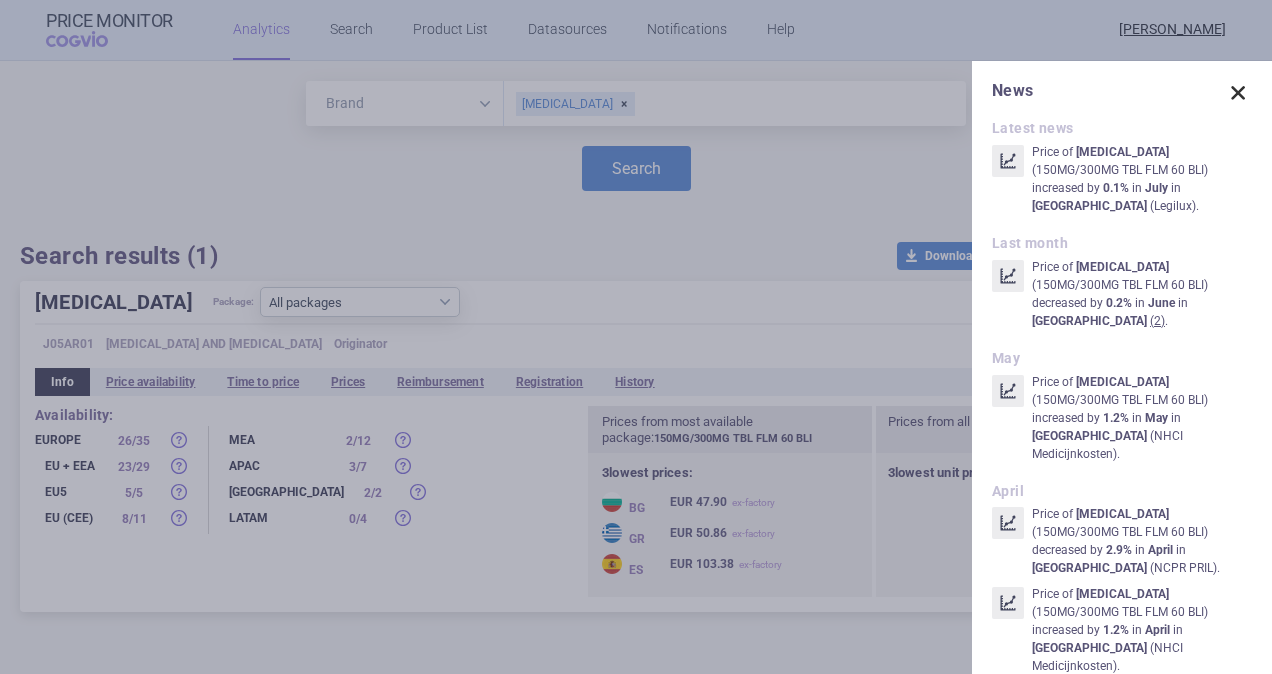 click at bounding box center [1238, 93] 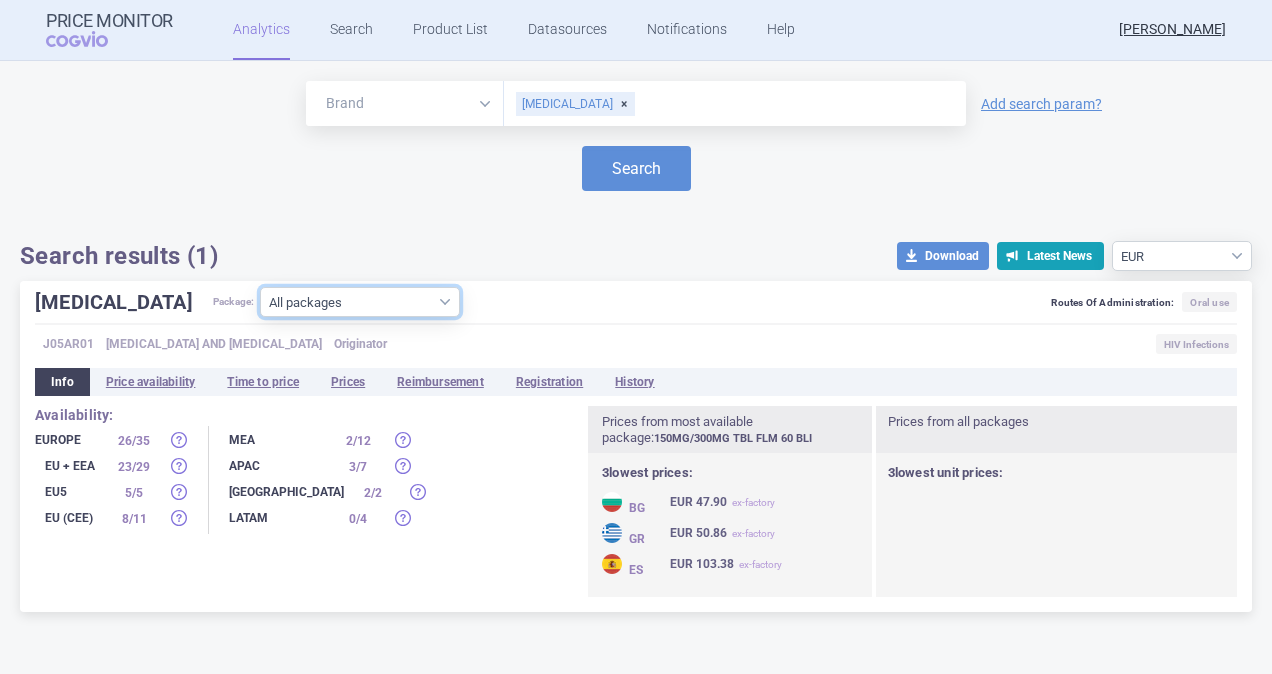 click on "All packages 150MG/300MG TBL FLM 60 BLI  ( 31 ) 150MG/300MG TBL FLM 60 TBC  ( 2 ) Other  ( 0 )" at bounding box center [360, 302] 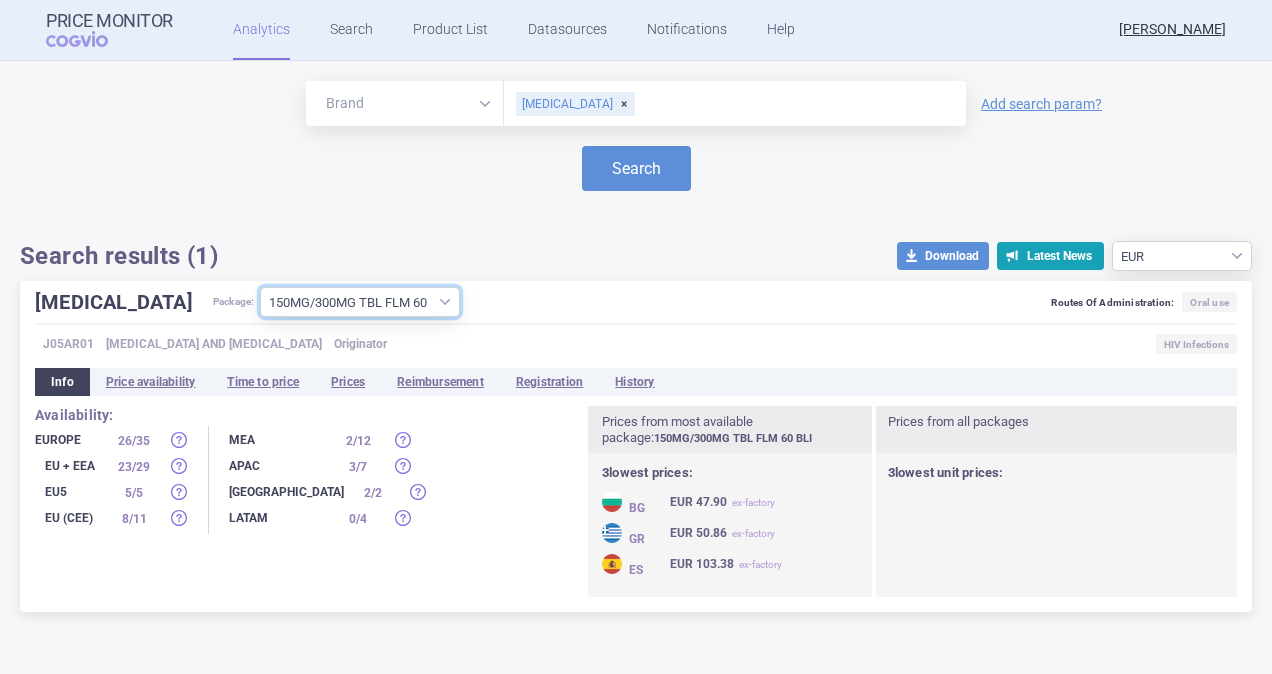 click on "All packages 150MG/300MG TBL FLM 60 BLI  ( 31 ) 150MG/300MG TBL FLM 60 TBC  ( 2 ) Other  ( 0 )" at bounding box center [360, 302] 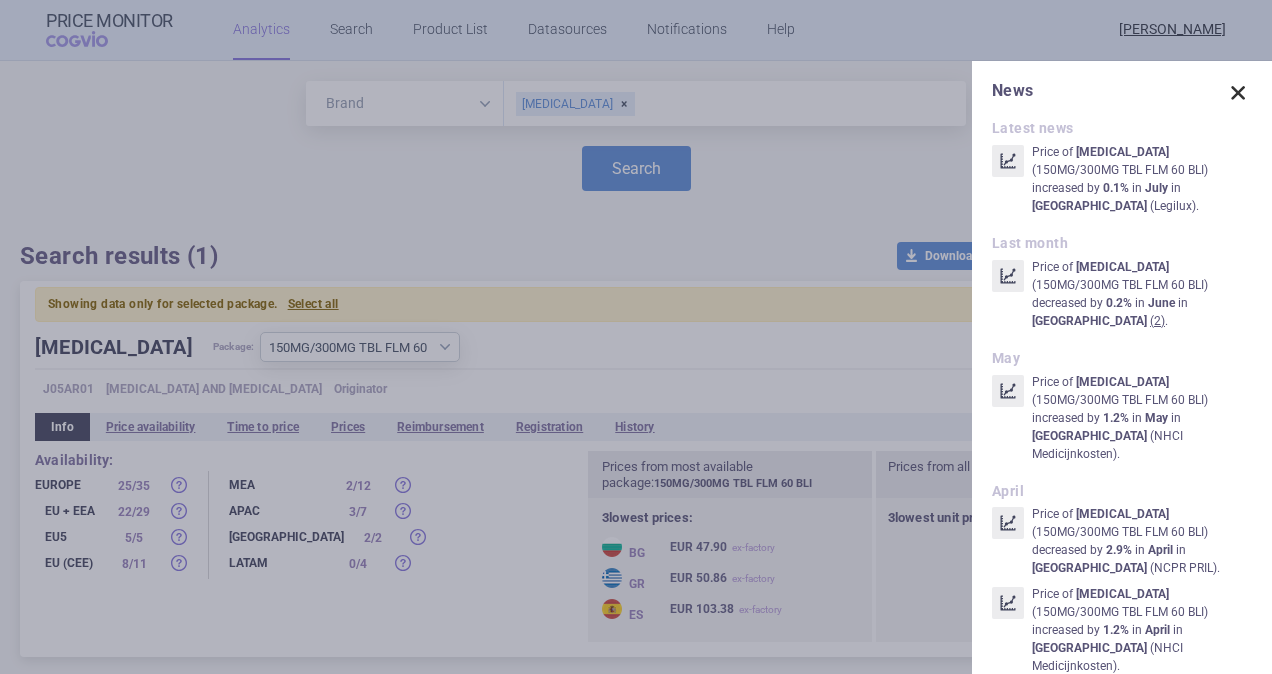click at bounding box center [1238, 93] 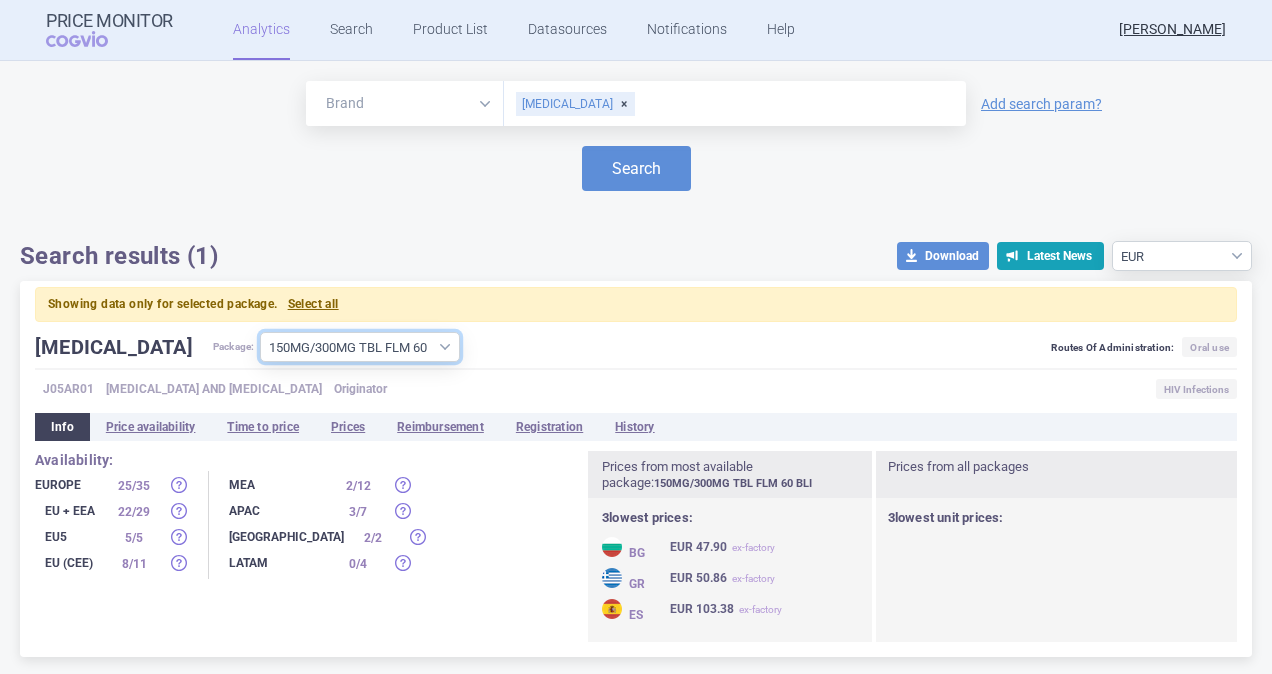 click on "All packages 150MG/300MG TBL FLM 60 BLI  ( 31 ) 150MG/300MG TBL FLM 60 TBC  ( 2 ) Other  ( 0 )" at bounding box center (360, 347) 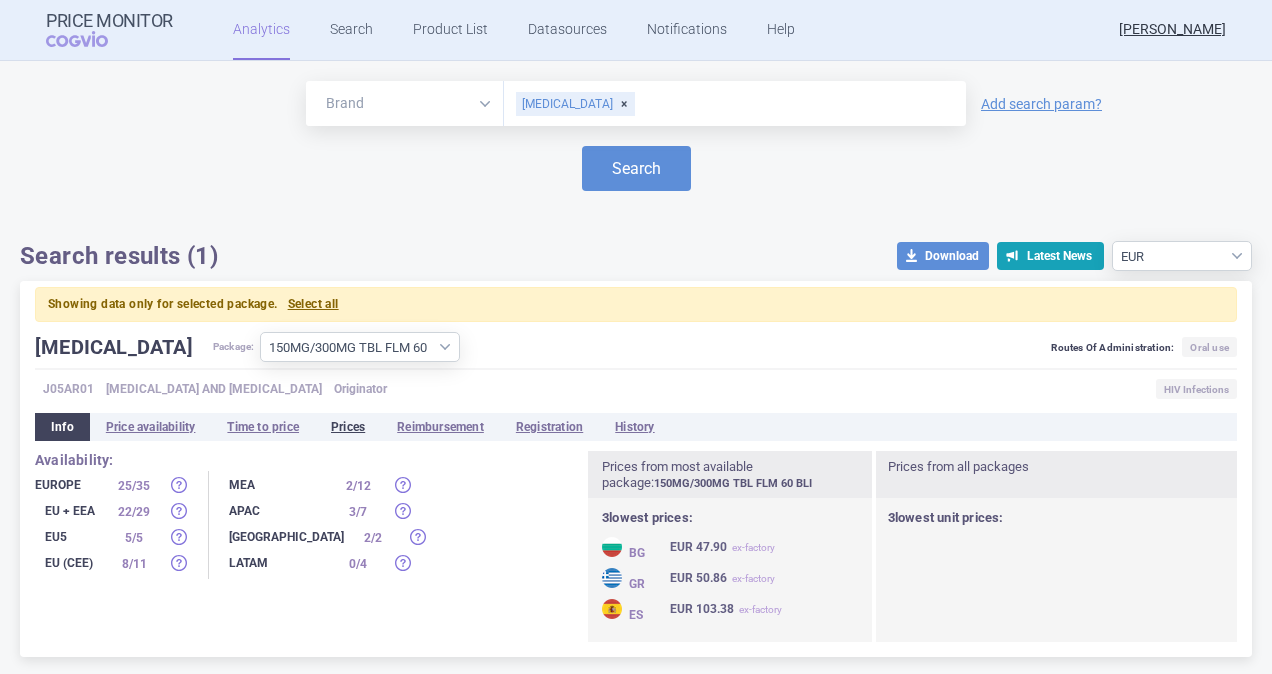 click on "Prices" at bounding box center [348, 427] 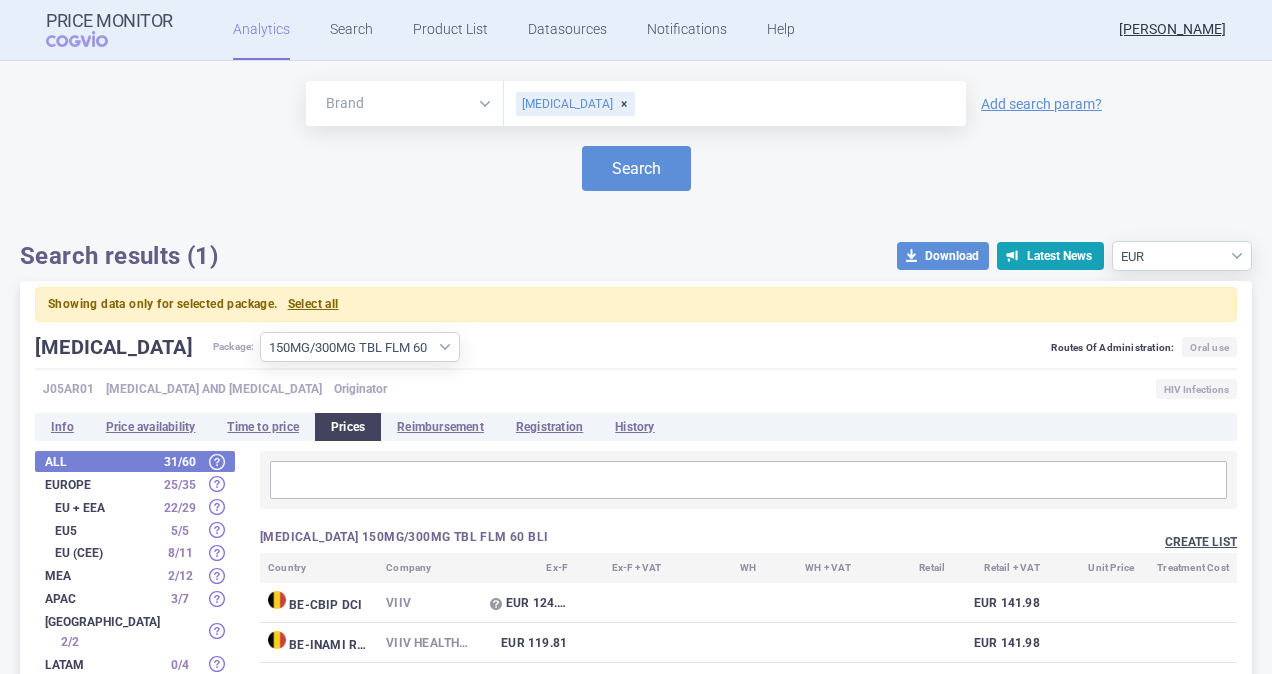 click on "Create list" at bounding box center [1201, 542] 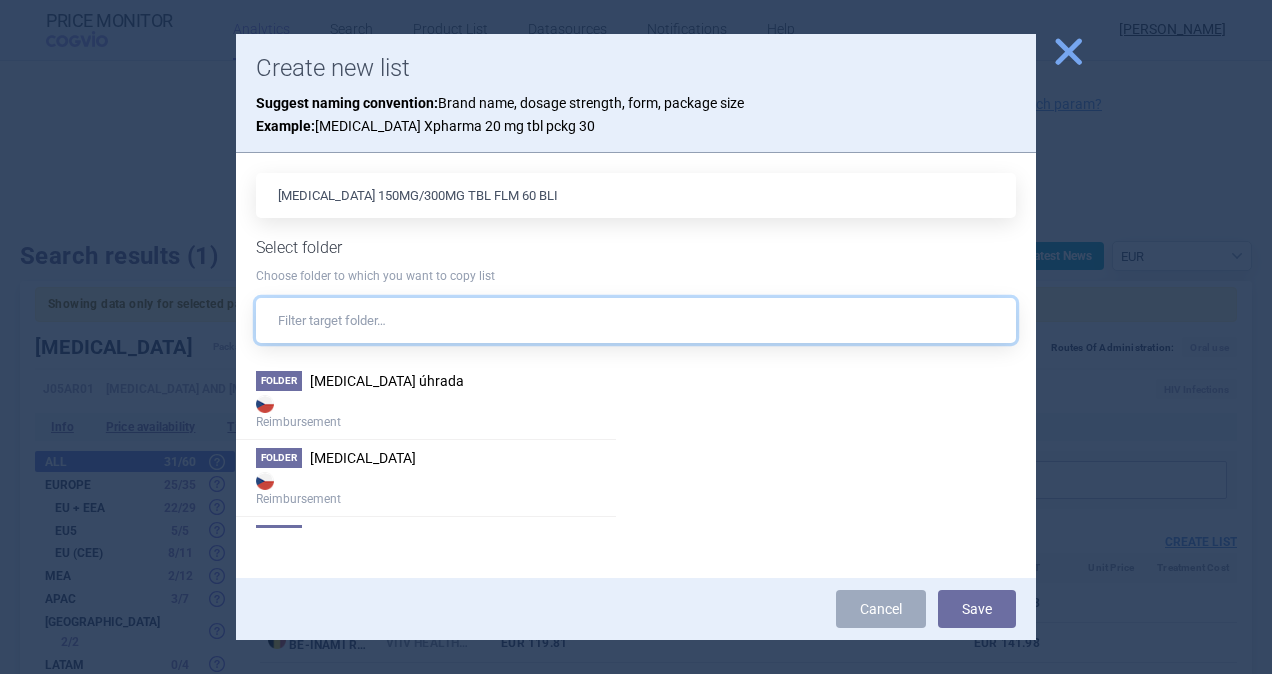 click at bounding box center [636, 320] 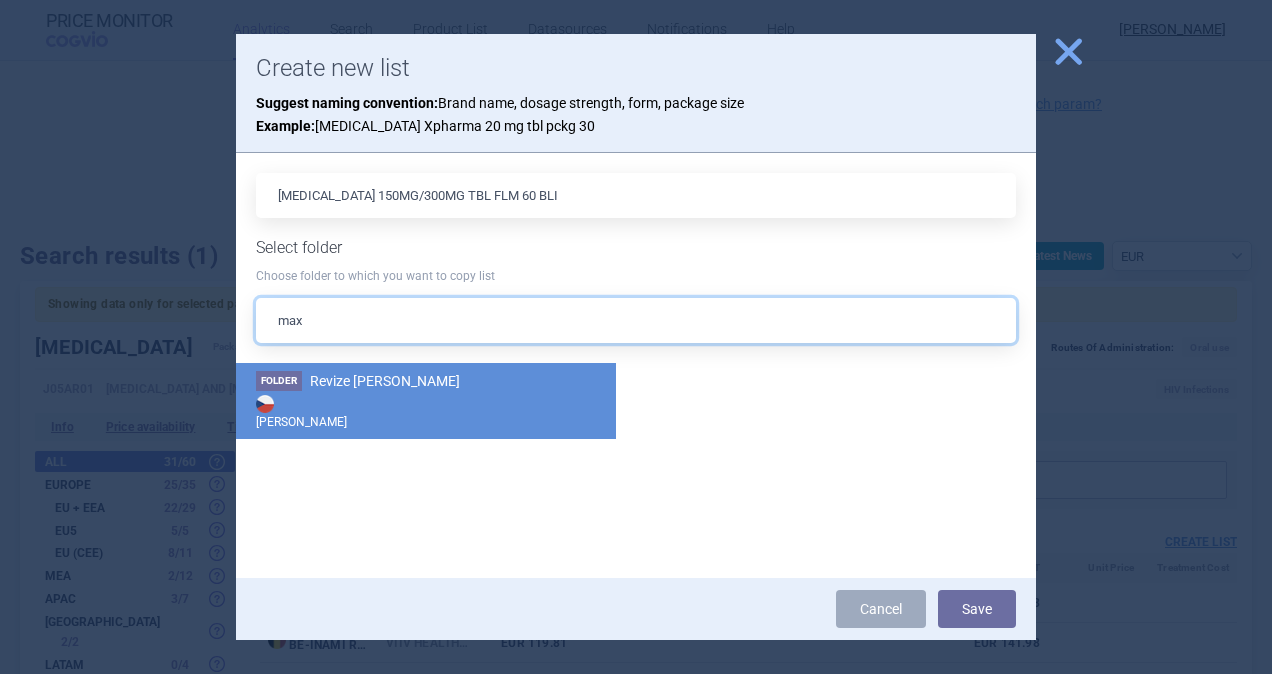 type on "max" 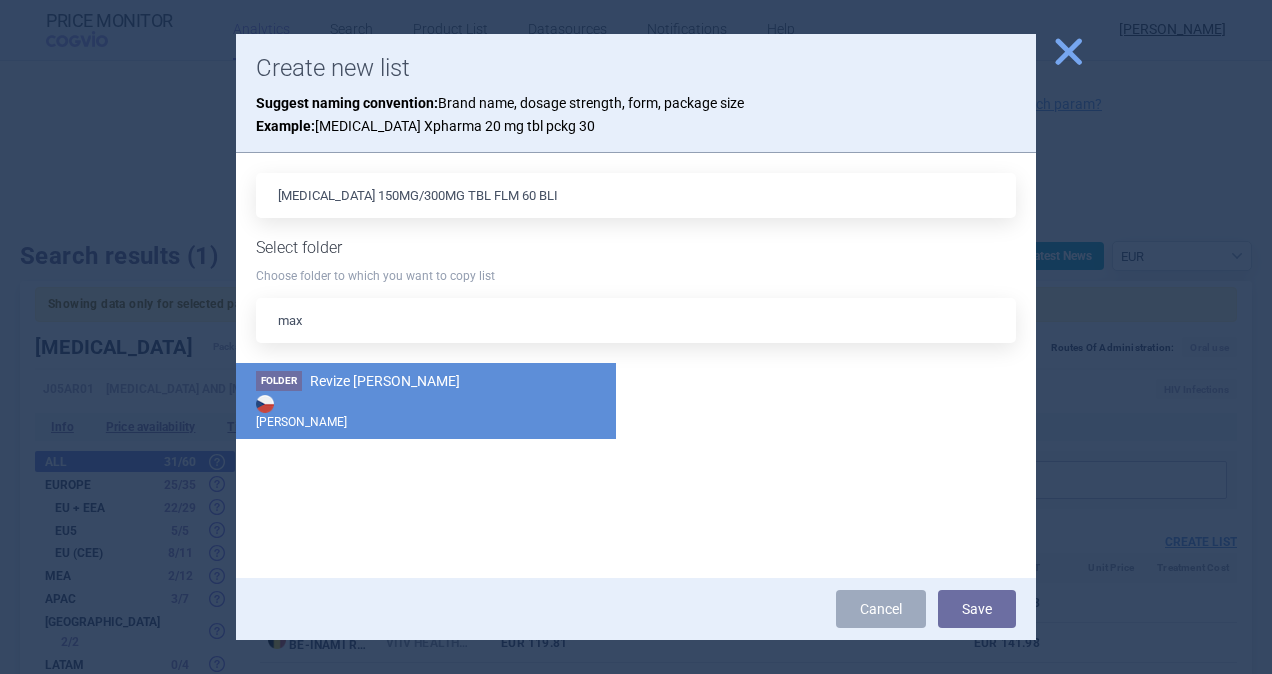 click on "Folder Revize Max Price  Max Price" at bounding box center [426, 401] 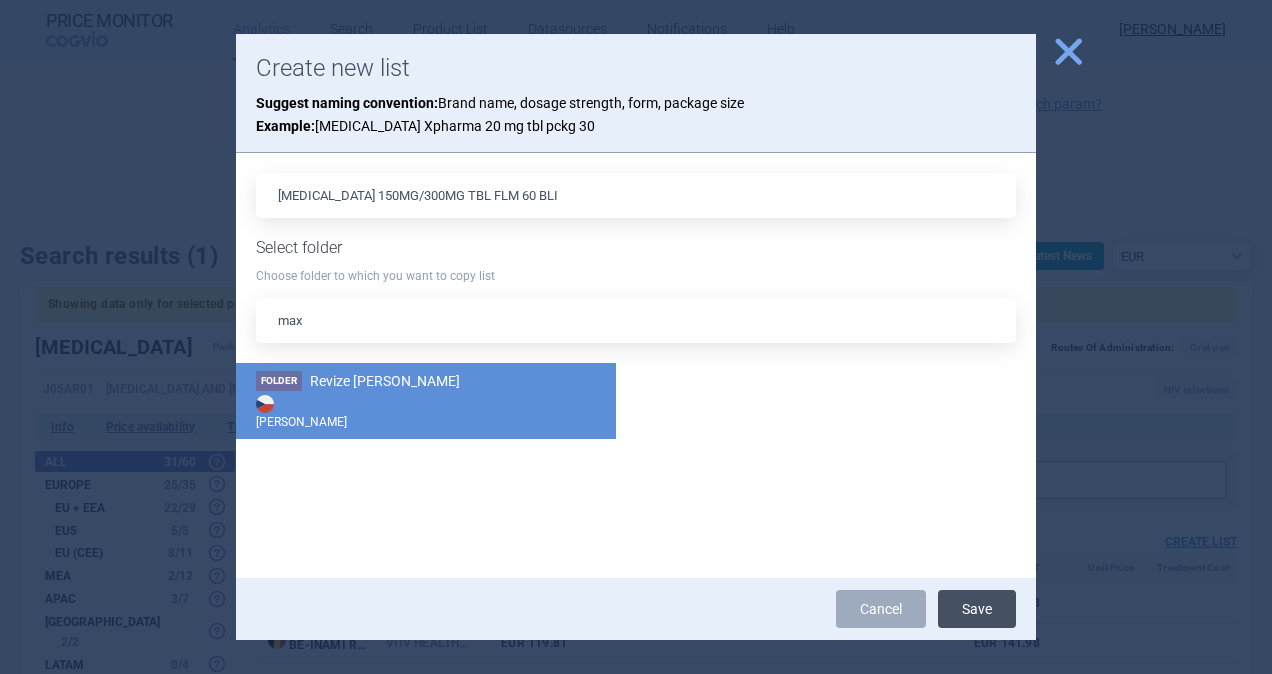 click on "Save" at bounding box center (977, 609) 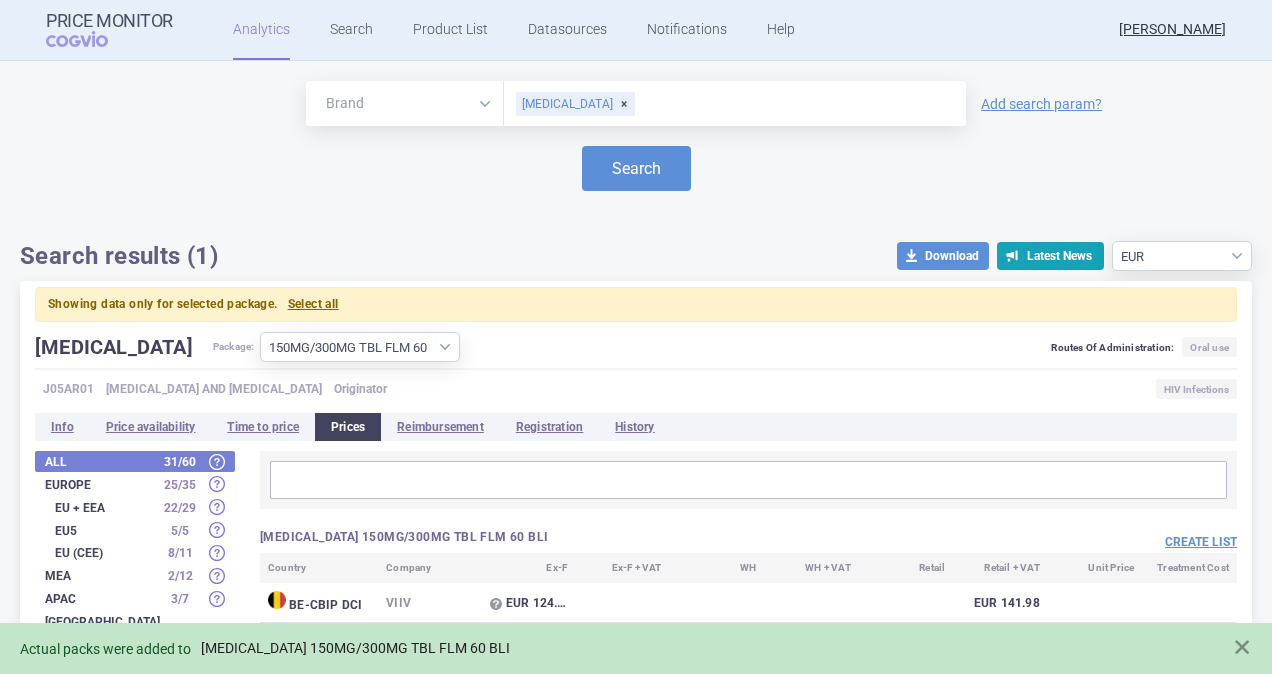 click on "[MEDICAL_DATA] 150MG/300MG TBL FLM 60 BLI" at bounding box center (355, 648) 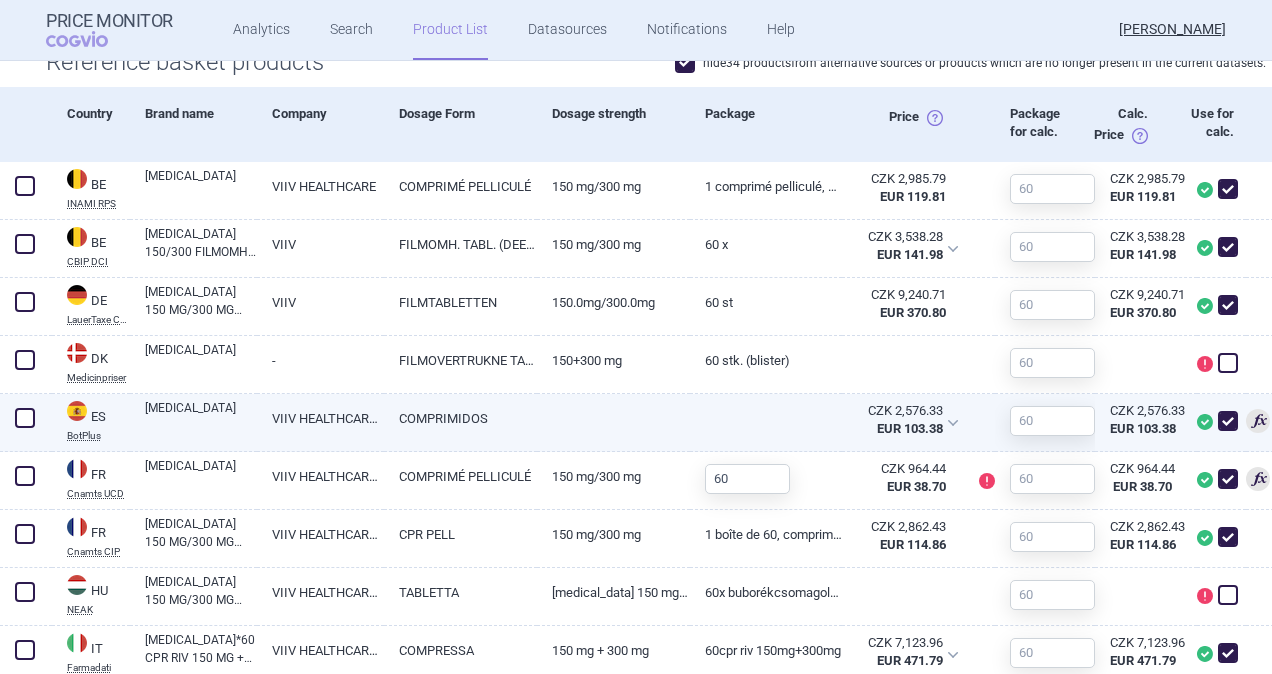 scroll, scrollTop: 700, scrollLeft: 0, axis: vertical 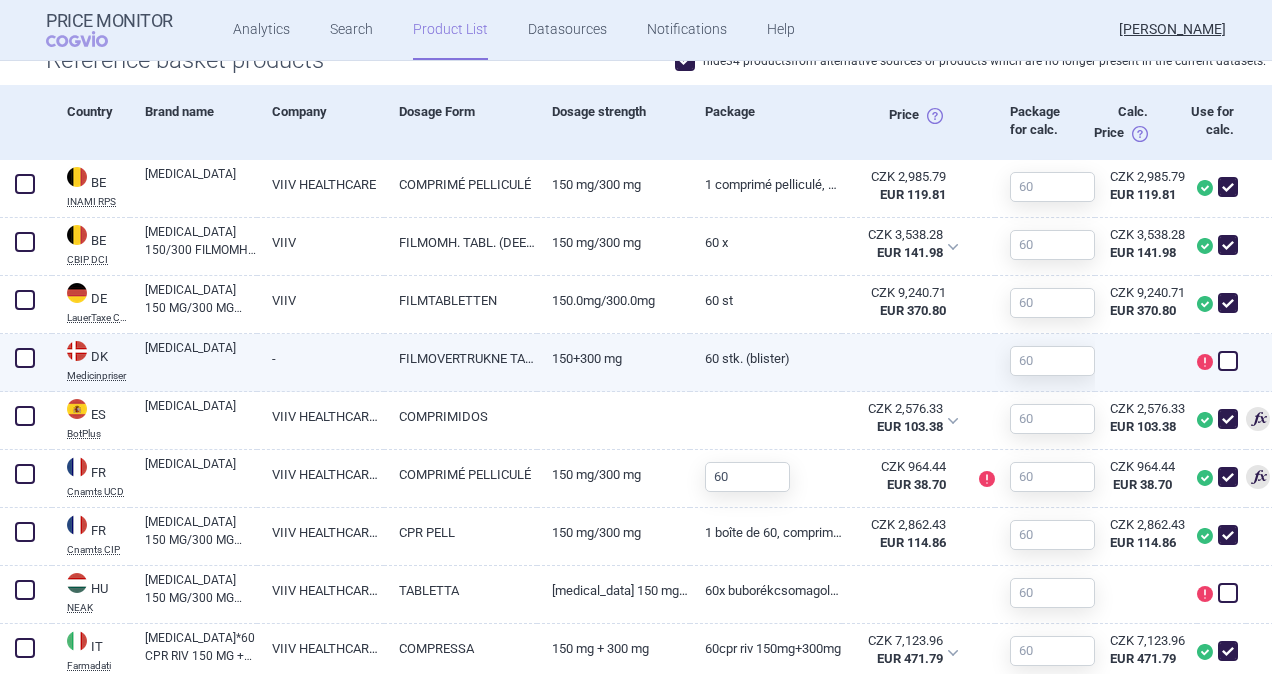 click at bounding box center [25, 358] 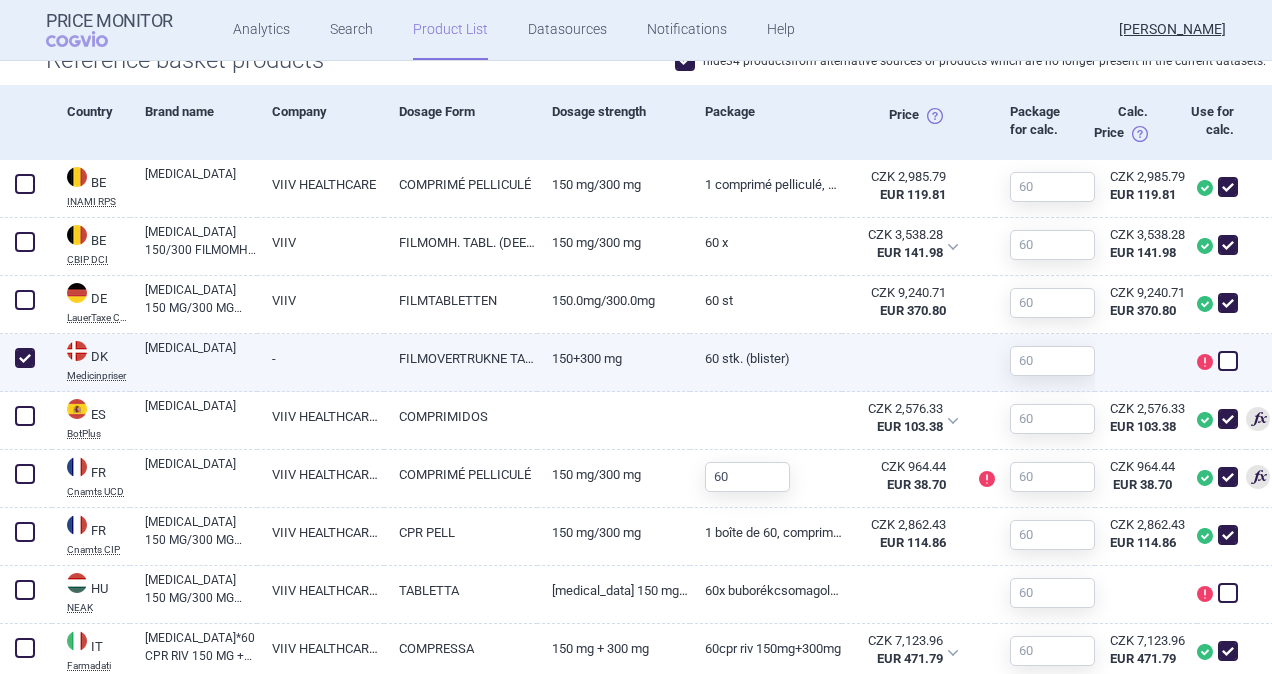 checkbox on "true" 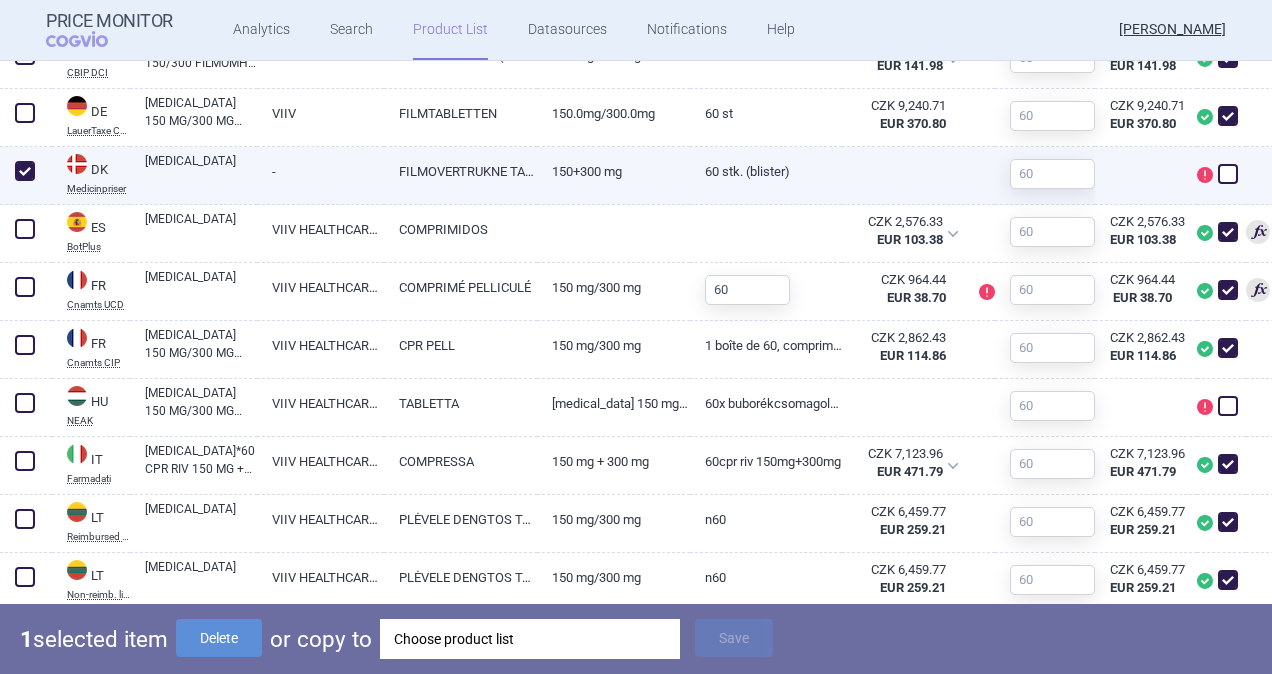 scroll, scrollTop: 900, scrollLeft: 0, axis: vertical 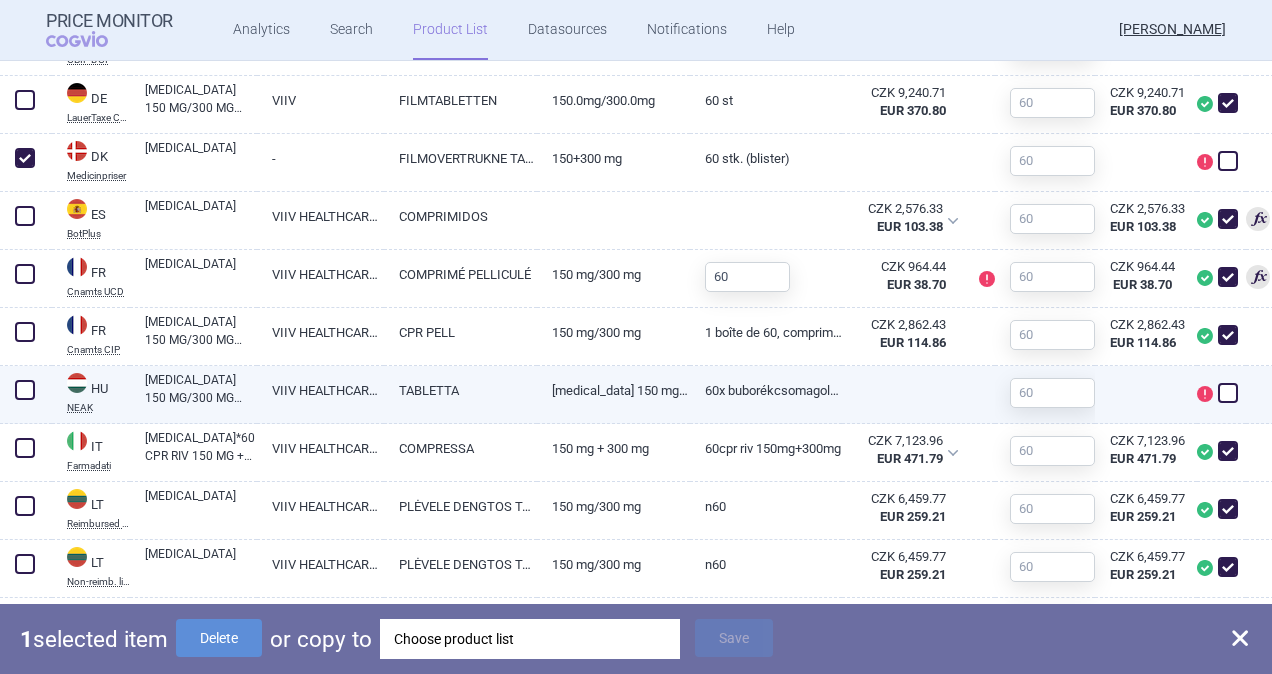 click at bounding box center [25, 390] 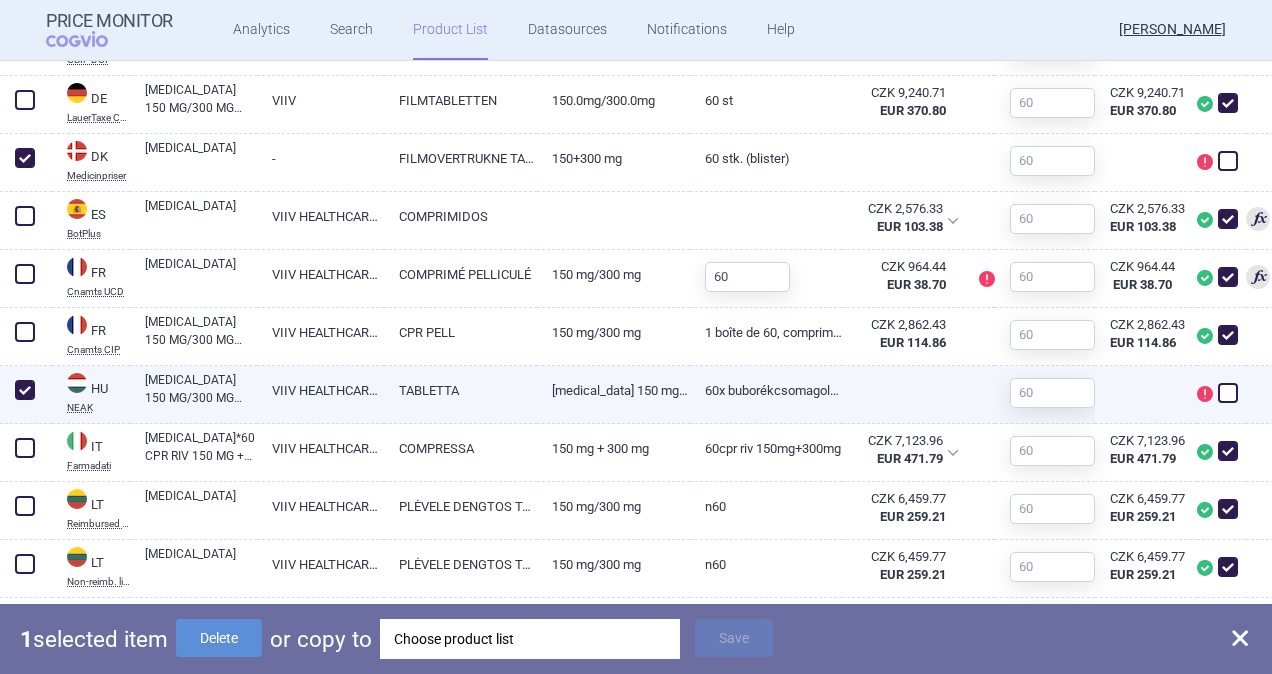 checkbox on "true" 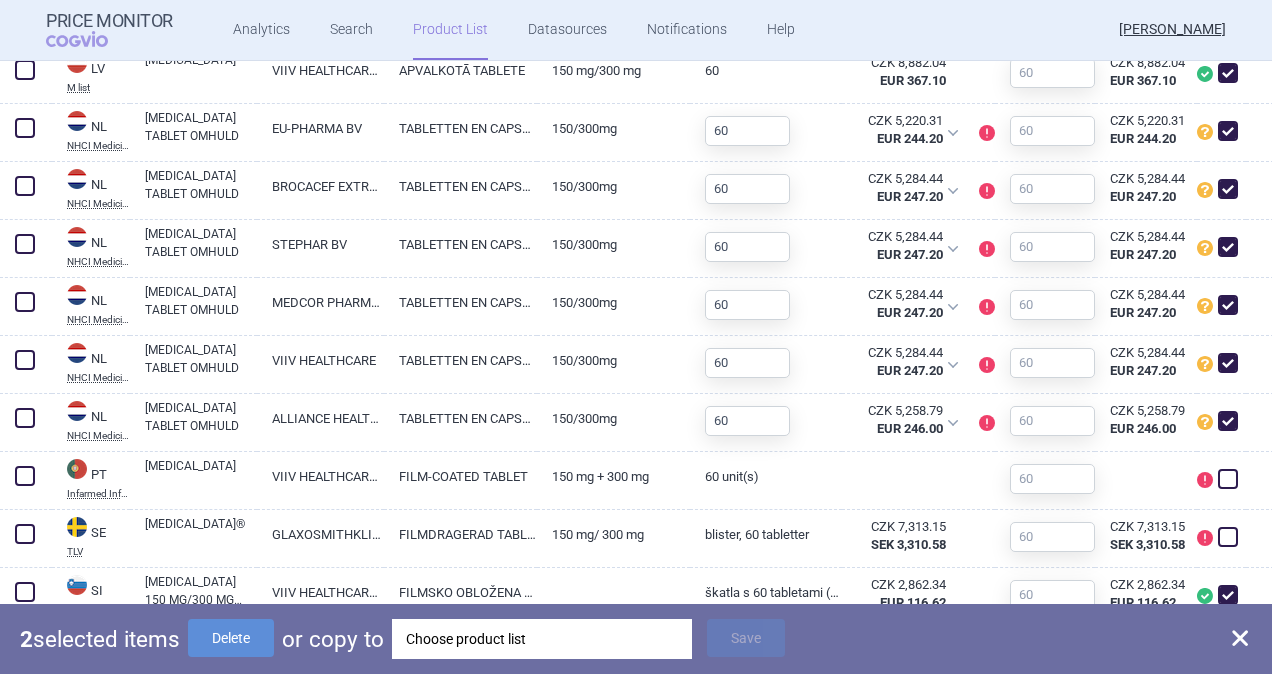 scroll, scrollTop: 1800, scrollLeft: 0, axis: vertical 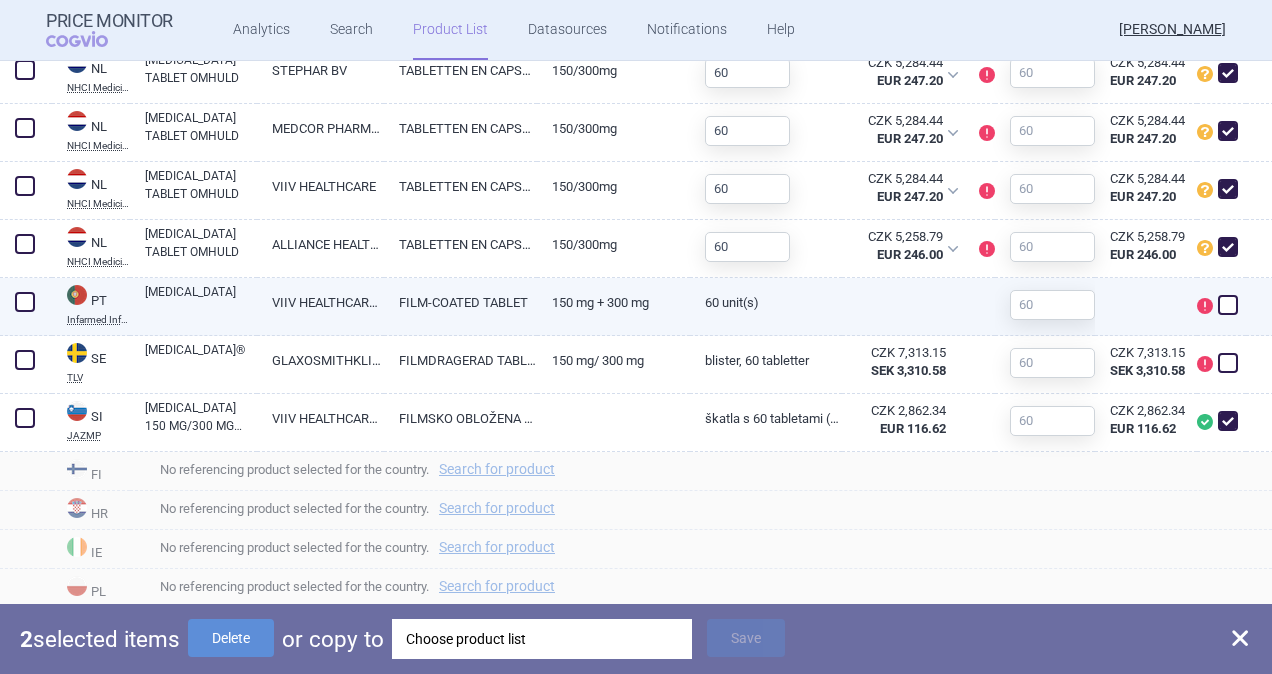 click at bounding box center (25, 302) 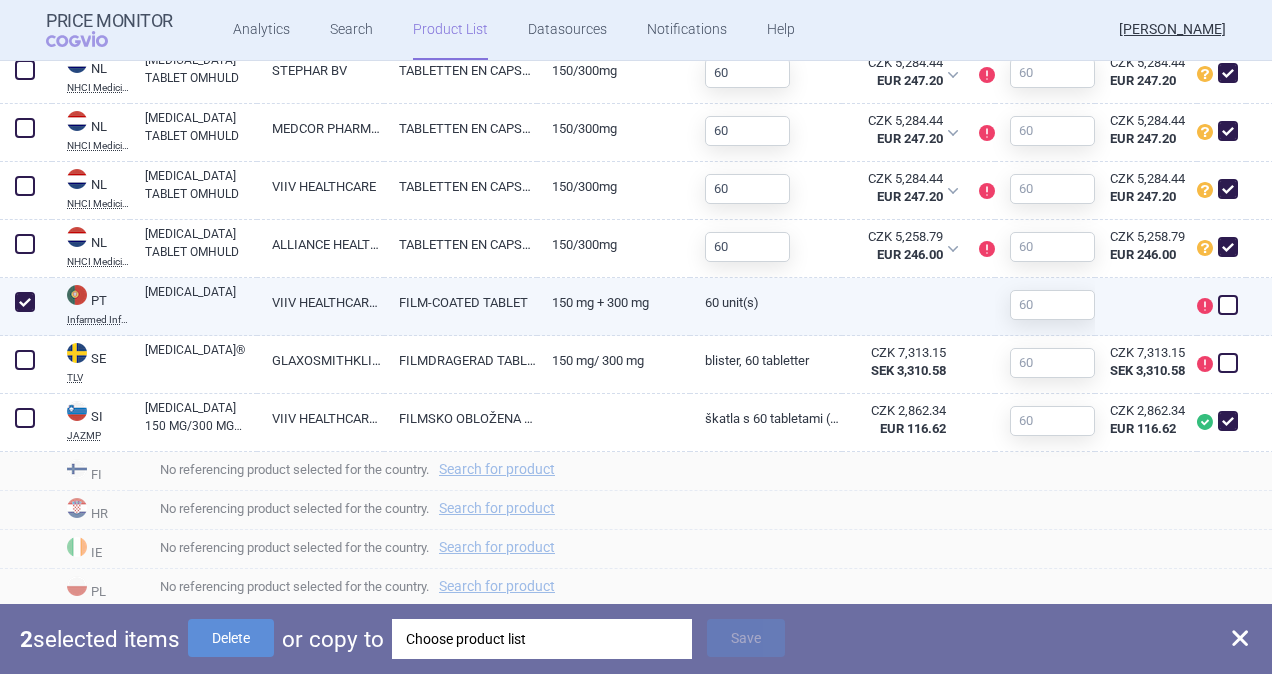 checkbox on "true" 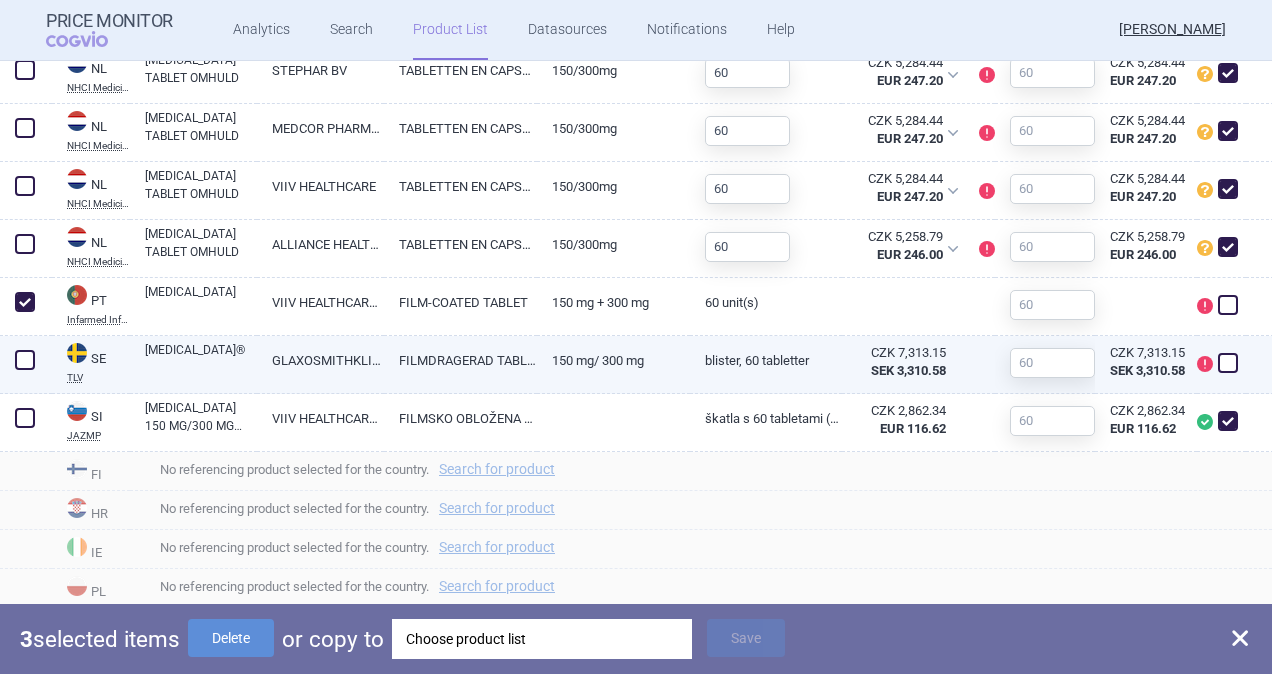 click at bounding box center (25, 360) 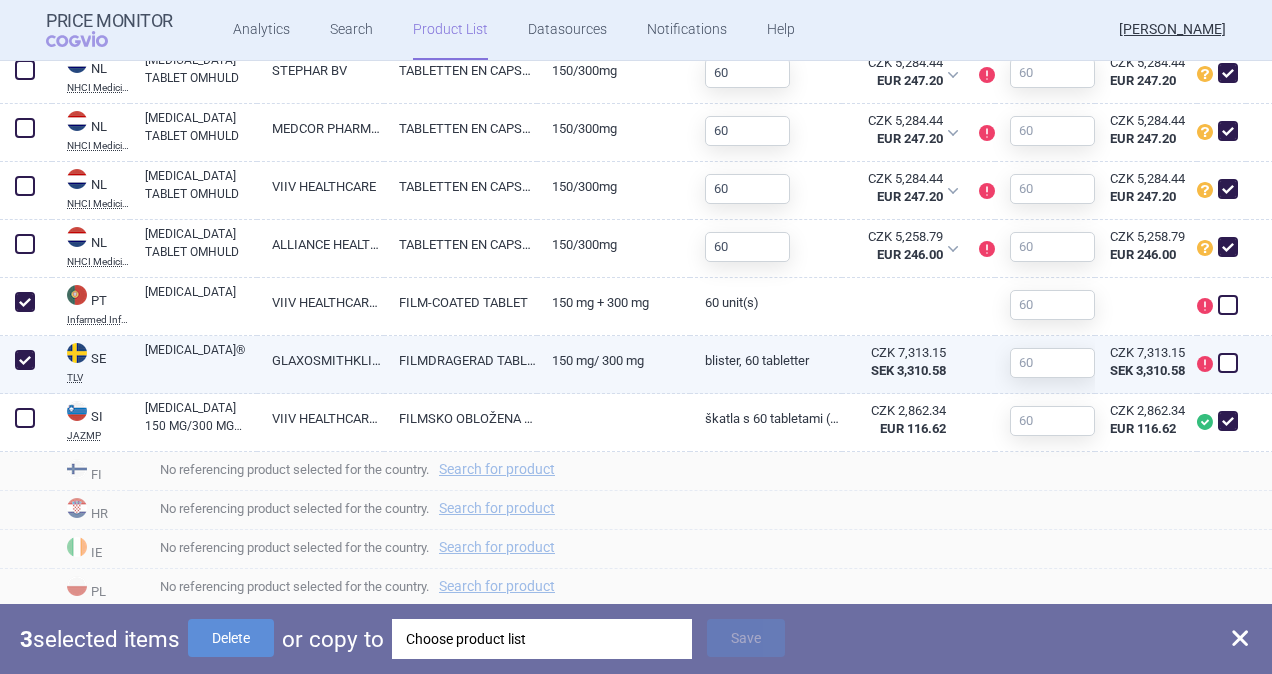 checkbox on "true" 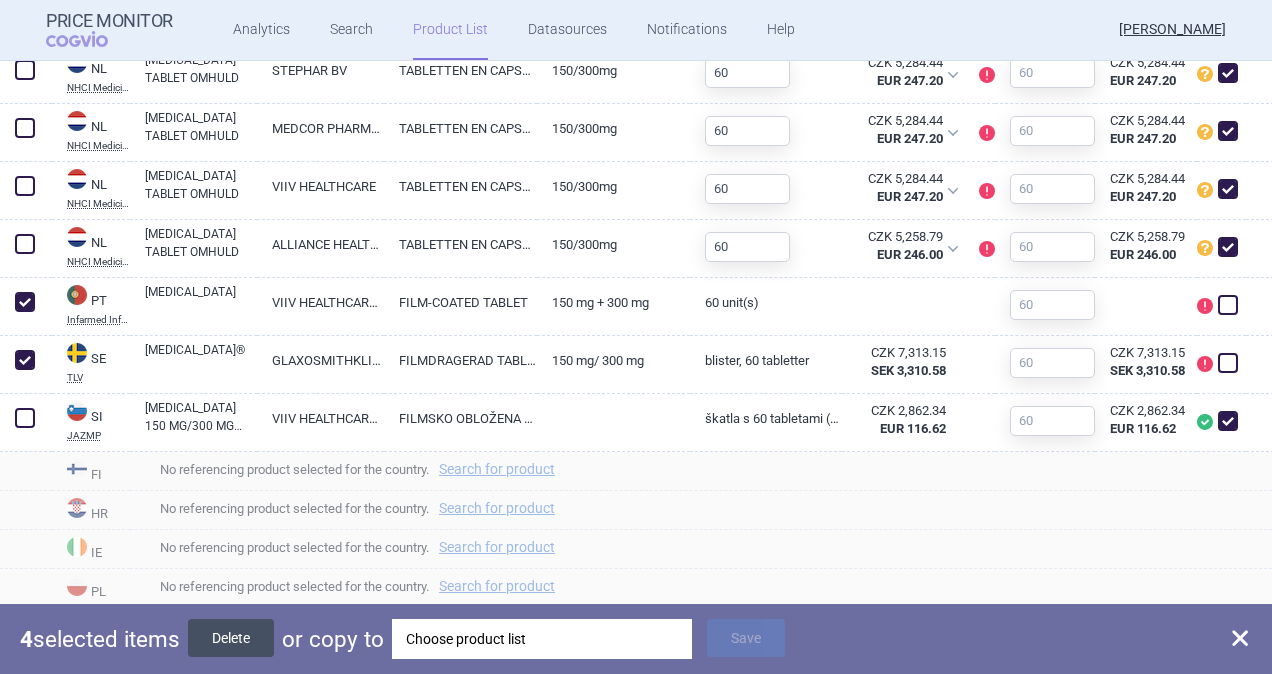 click on "Delete" at bounding box center (231, 638) 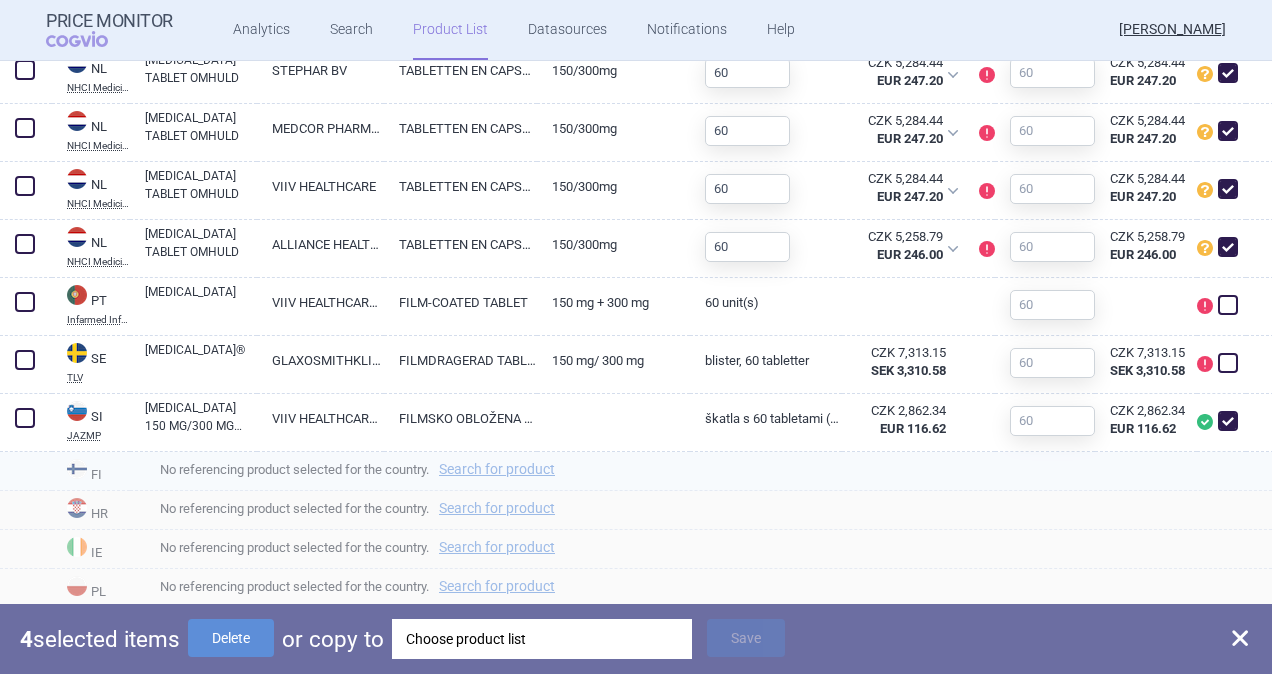 checkbox on "false" 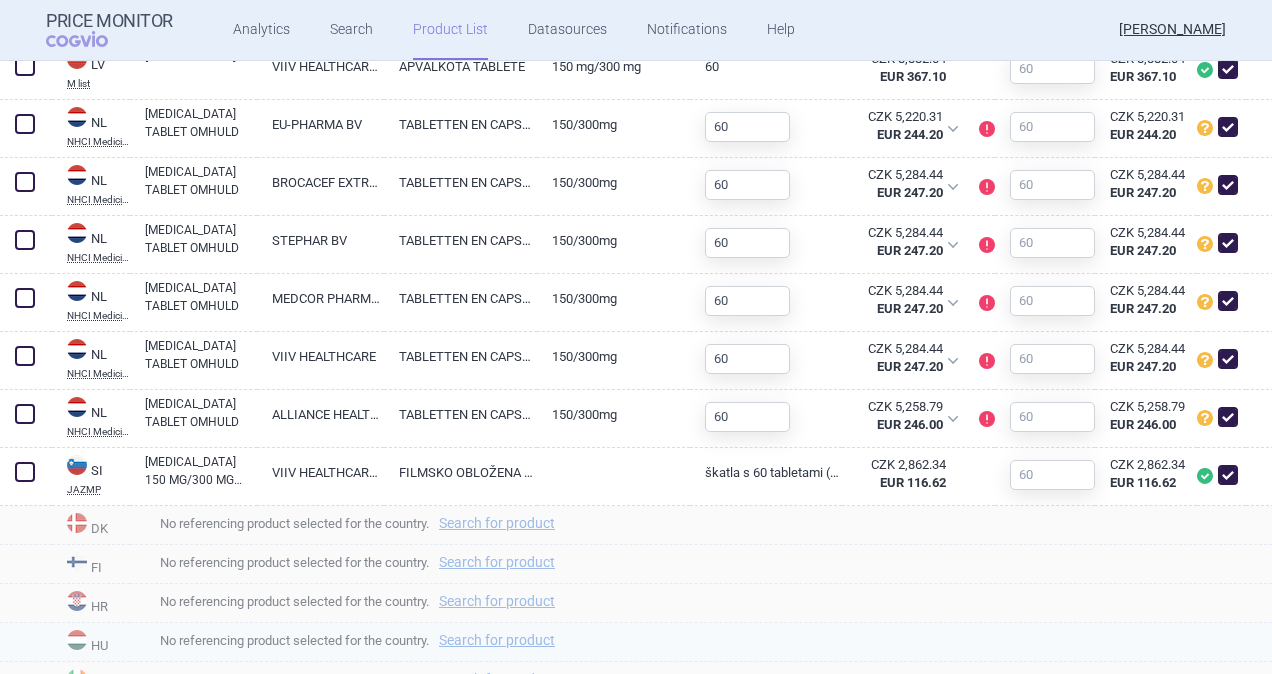 scroll, scrollTop: 1484, scrollLeft: 0, axis: vertical 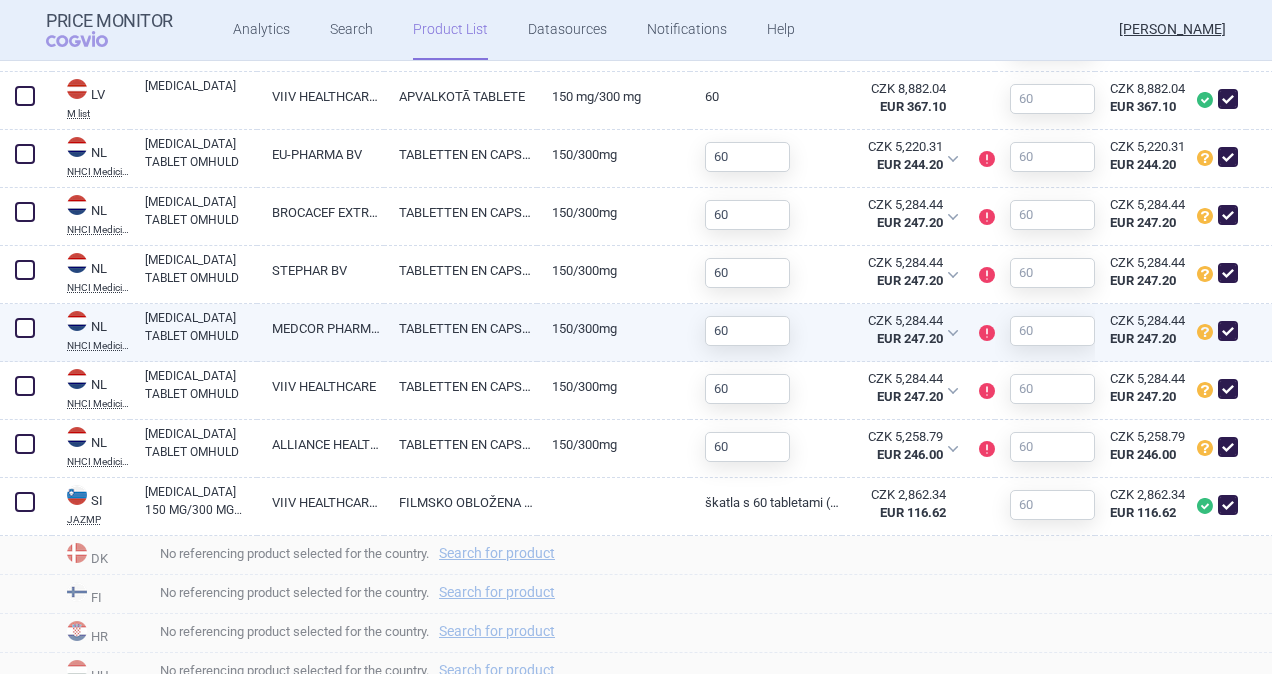 click at bounding box center [25, 328] 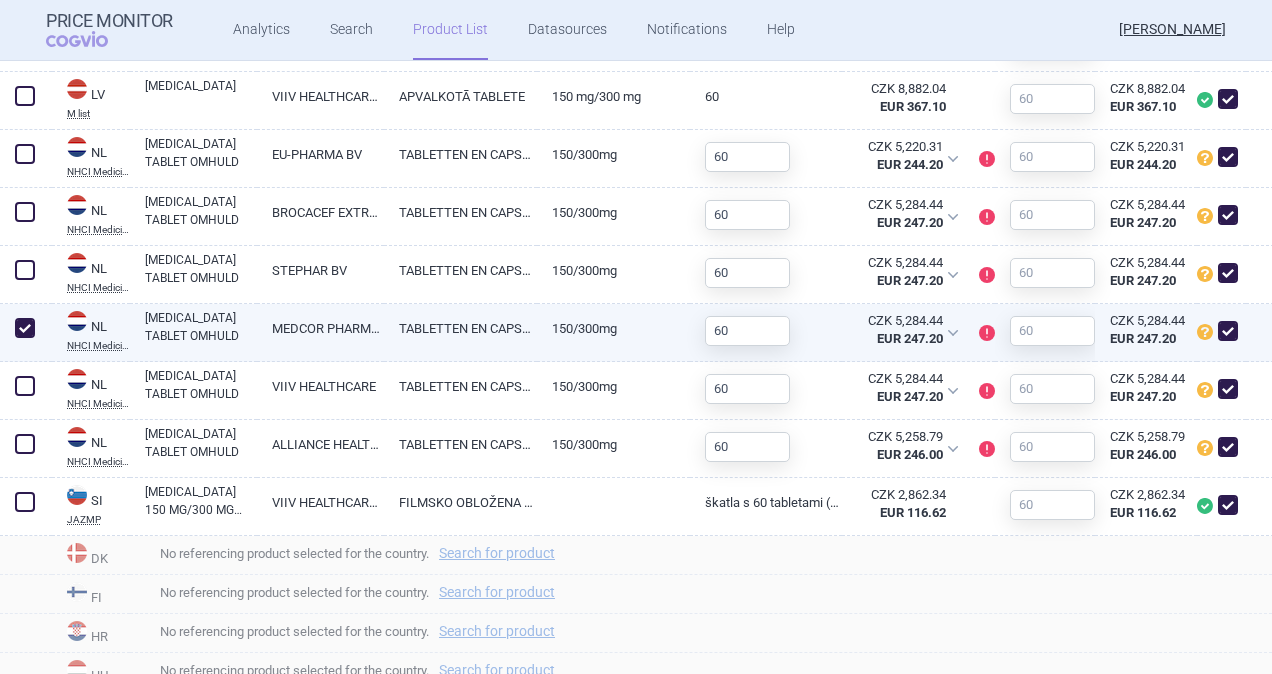 checkbox on "true" 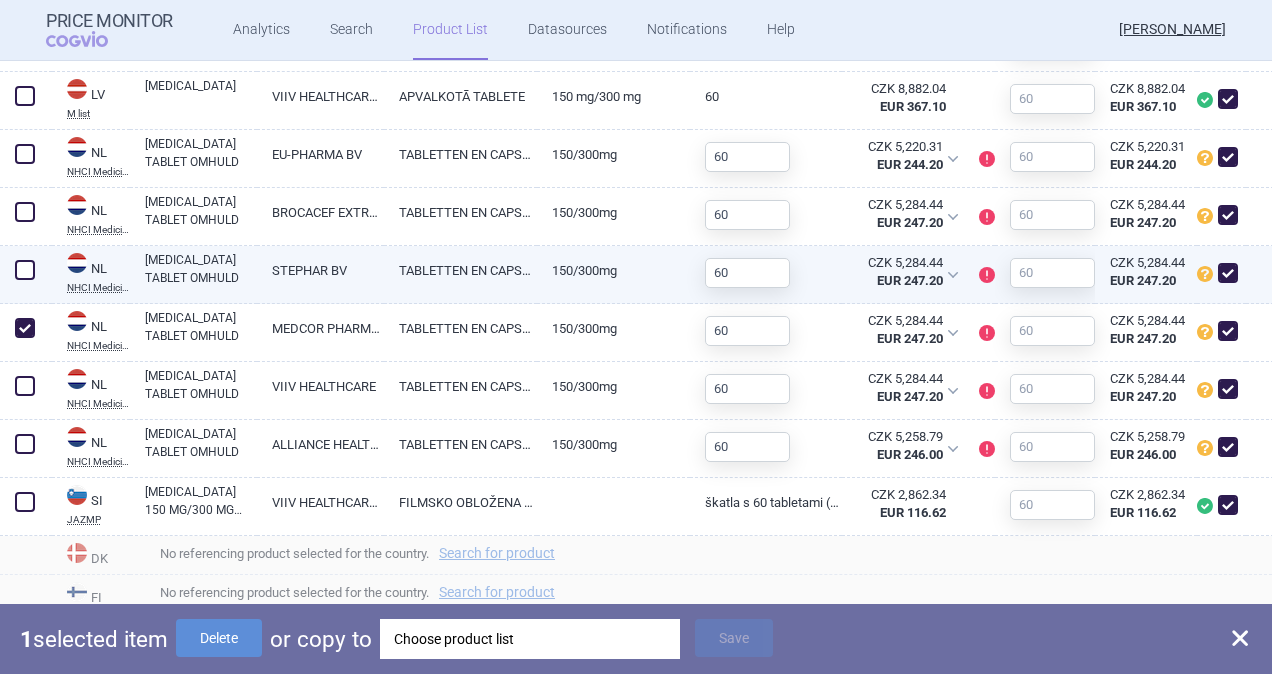 click at bounding box center (25, 270) 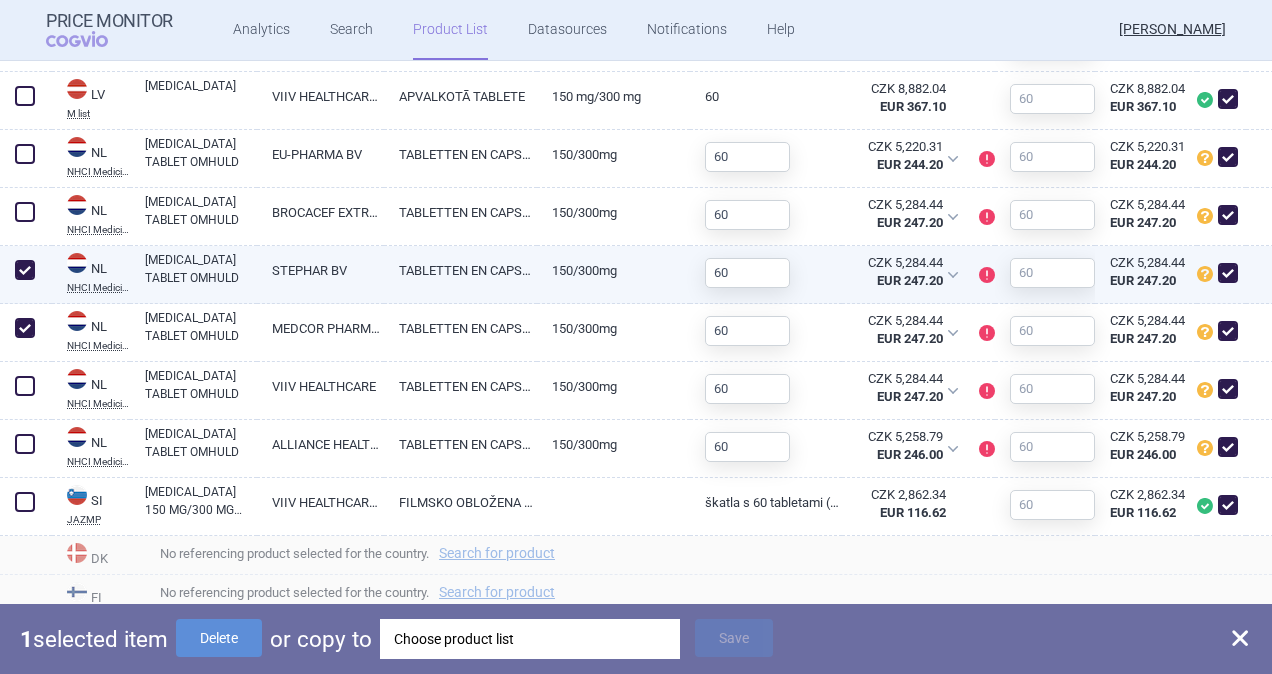 checkbox on "true" 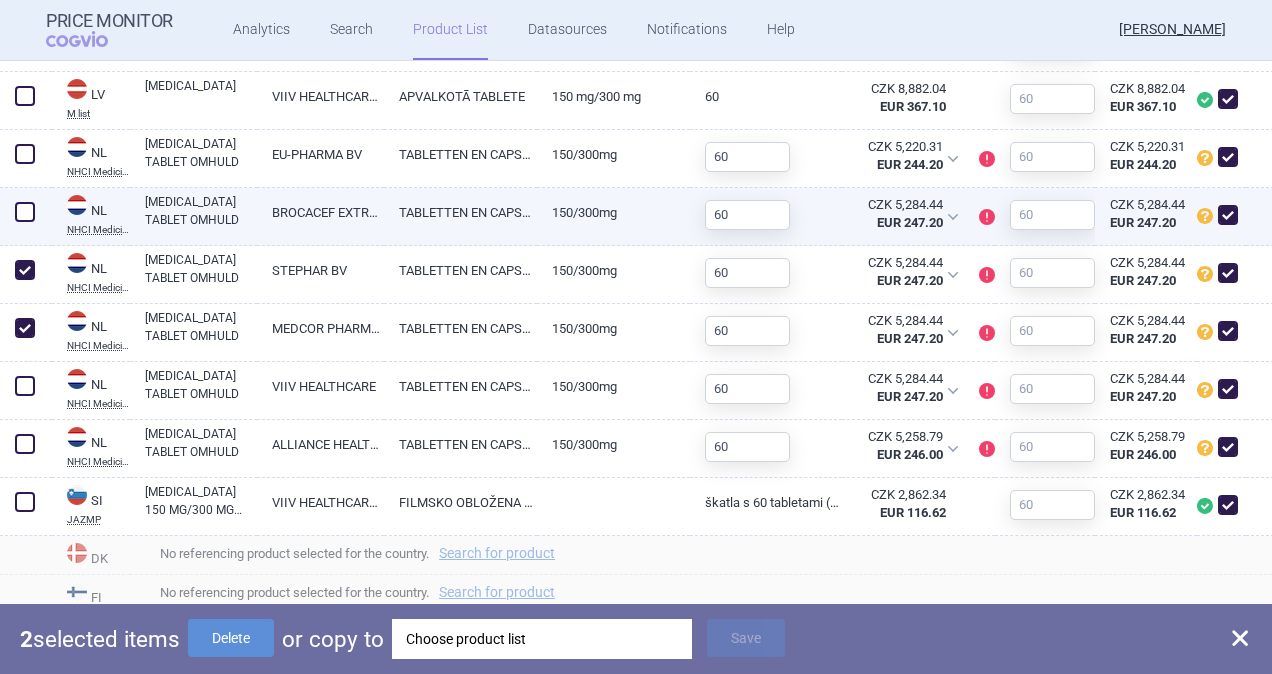 click at bounding box center (25, 212) 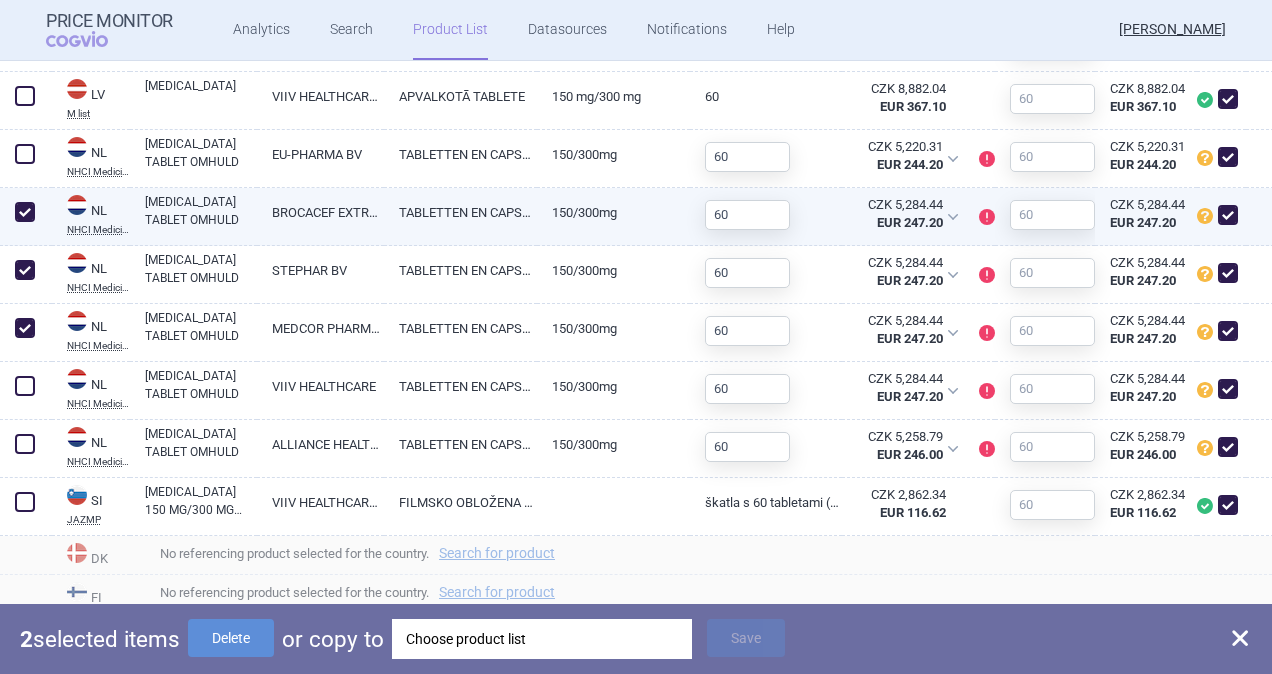 checkbox on "true" 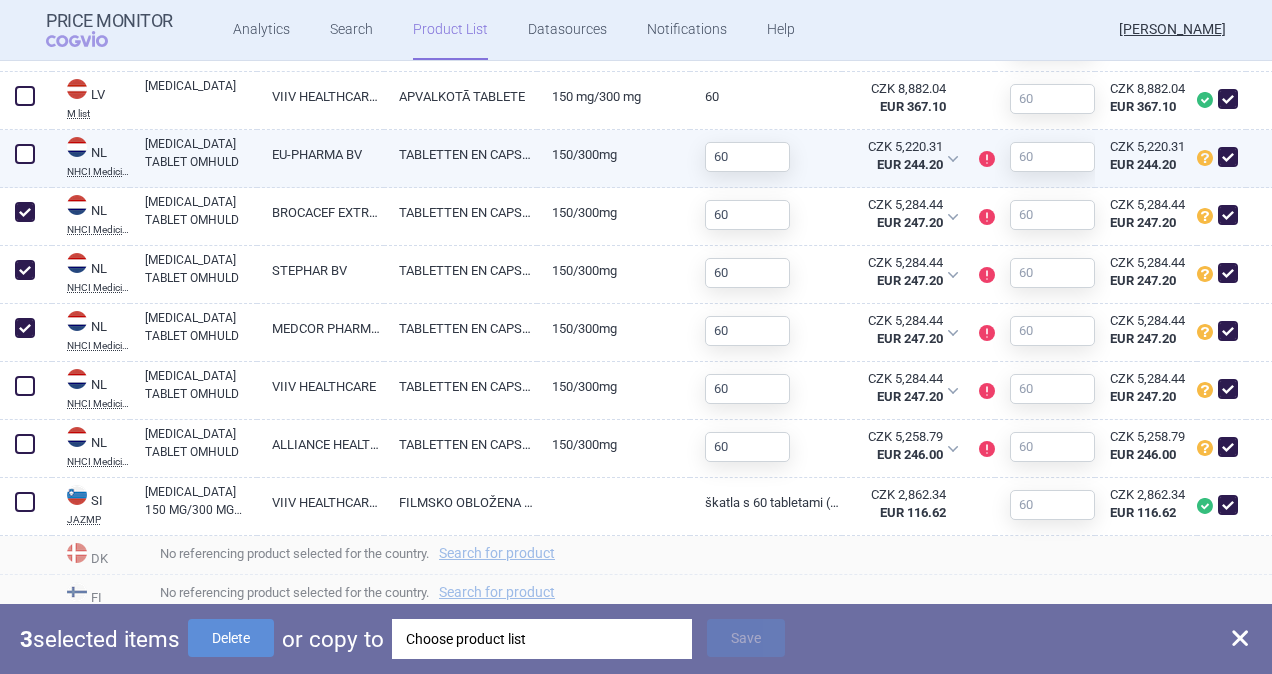 click at bounding box center (25, 154) 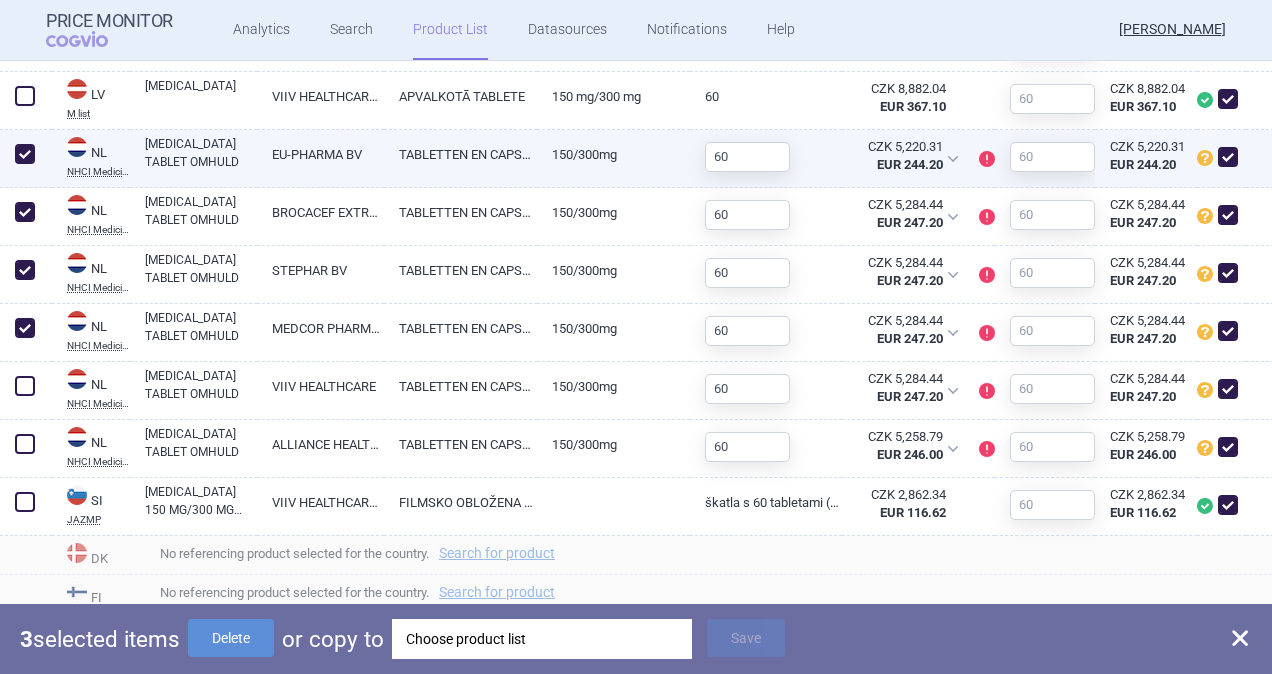 checkbox on "true" 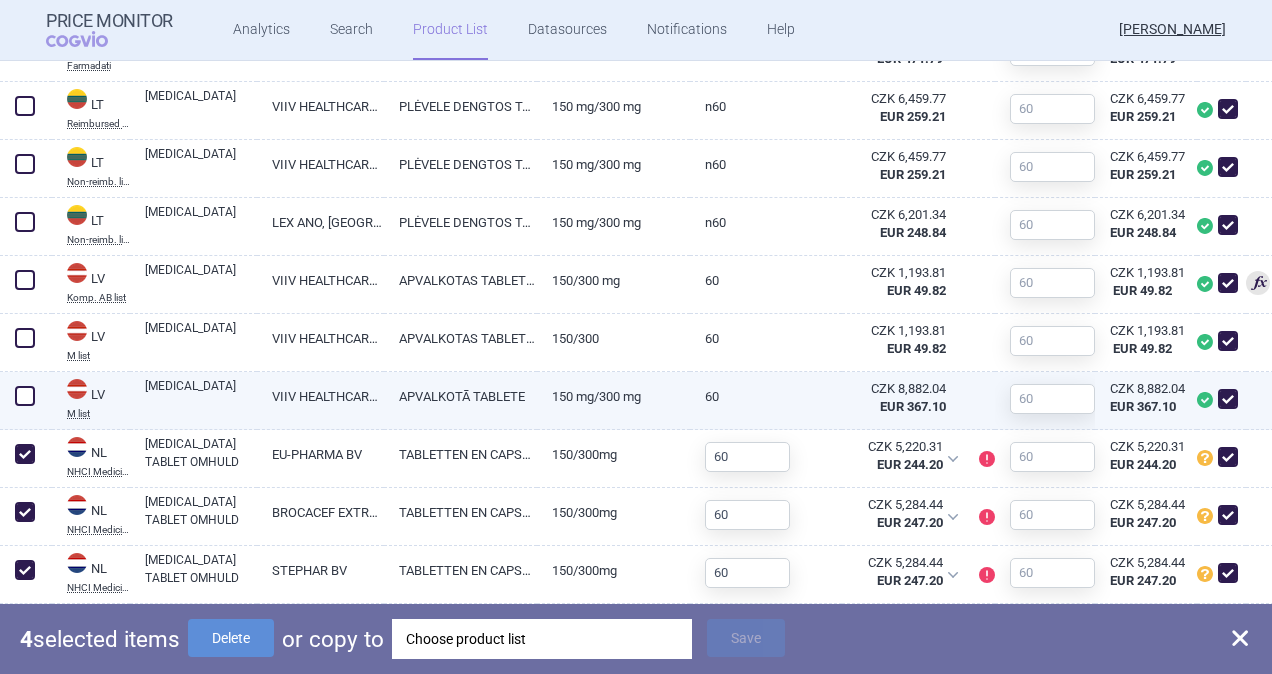 scroll, scrollTop: 1084, scrollLeft: 0, axis: vertical 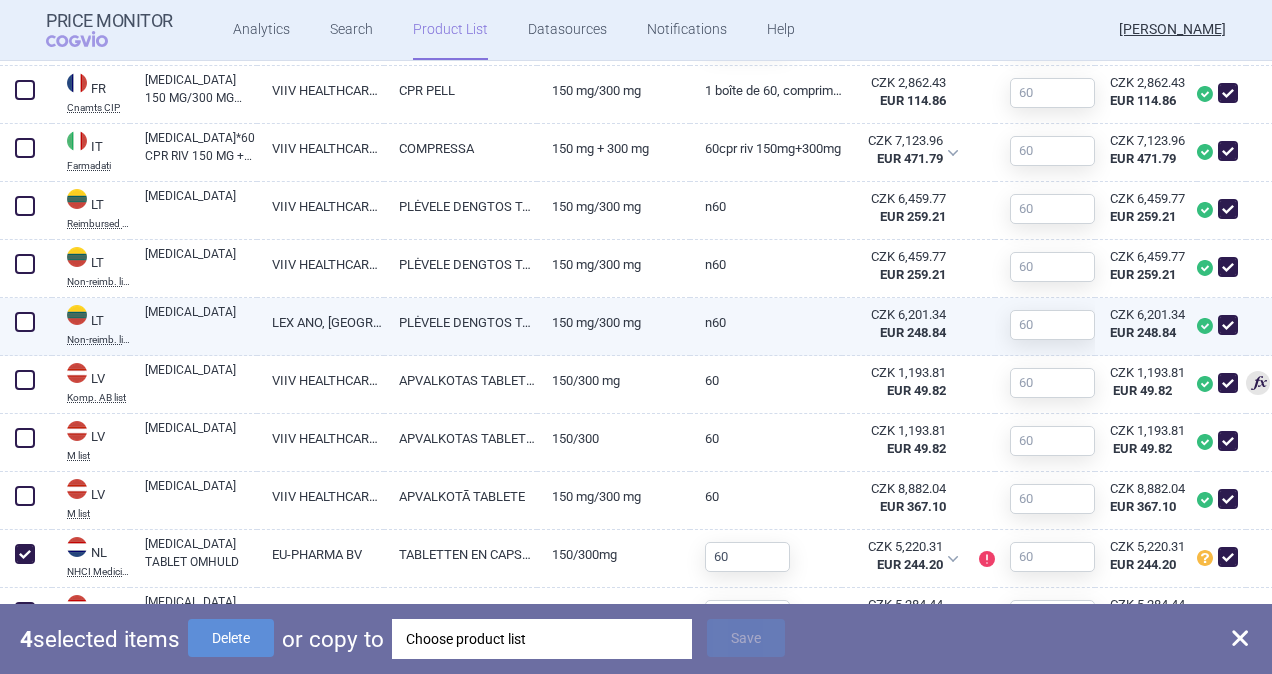 click at bounding box center [25, 322] 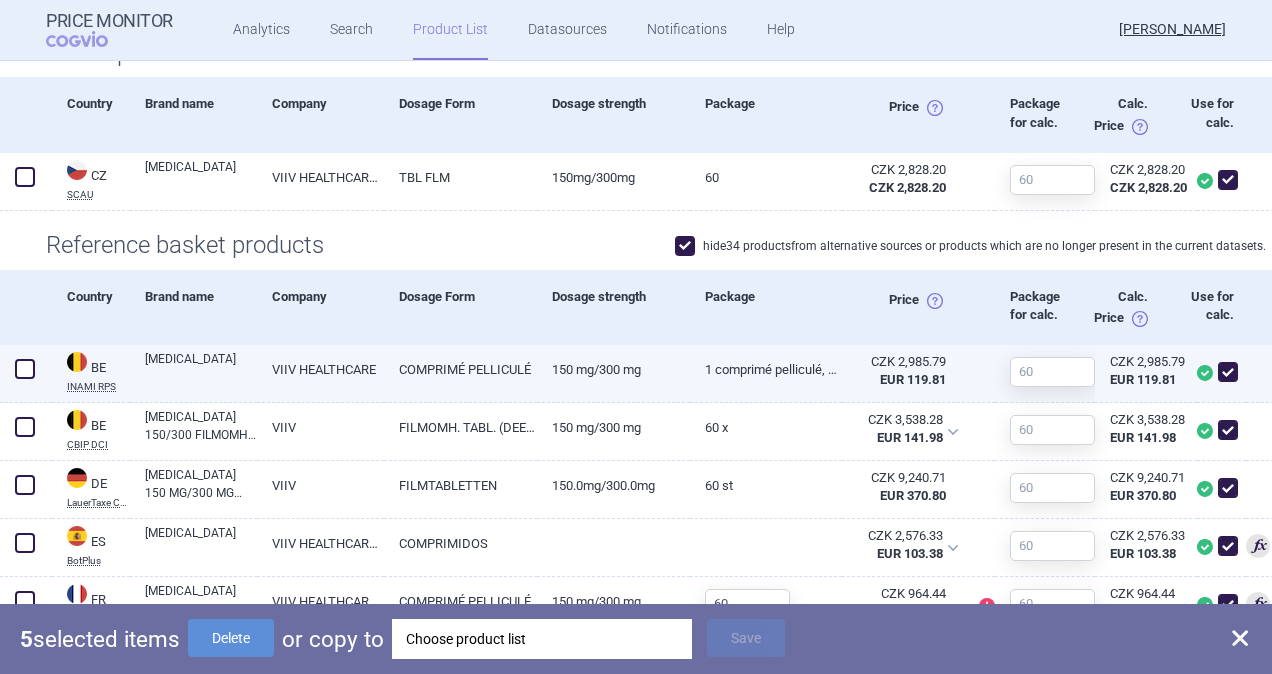 scroll, scrollTop: 484, scrollLeft: 0, axis: vertical 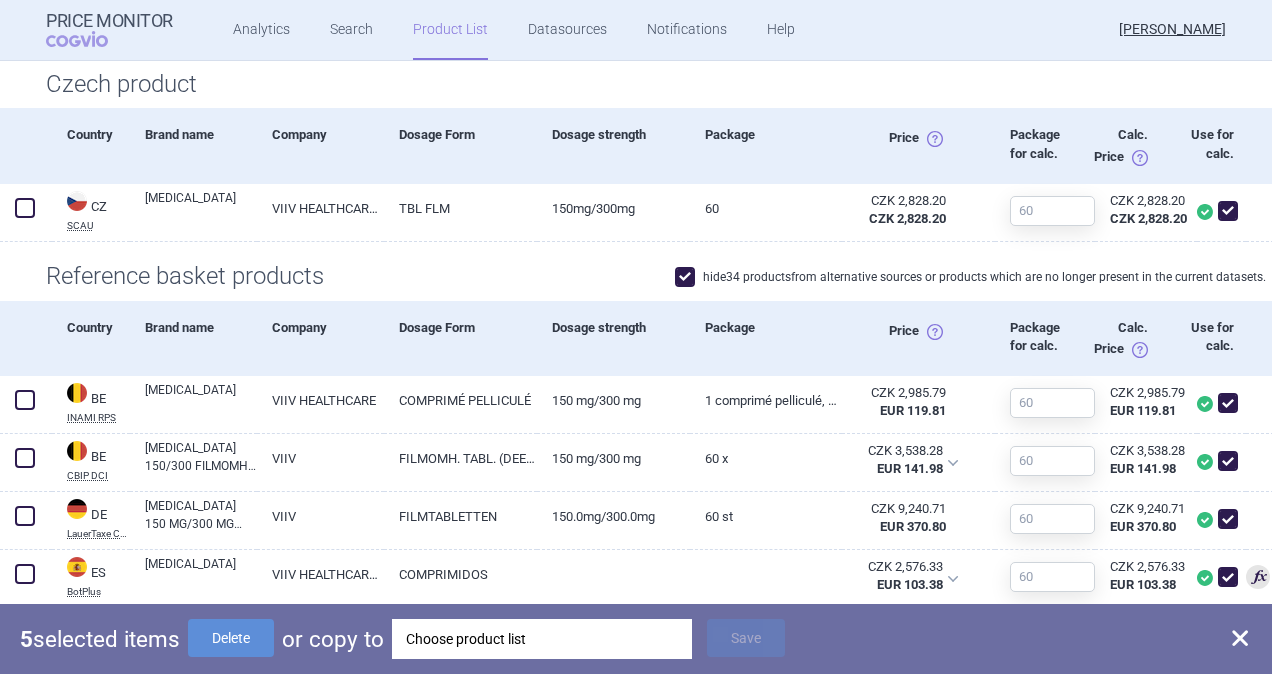drag, startPoint x: 247, startPoint y: 626, endPoint x: 295, endPoint y: 617, distance: 48.83646 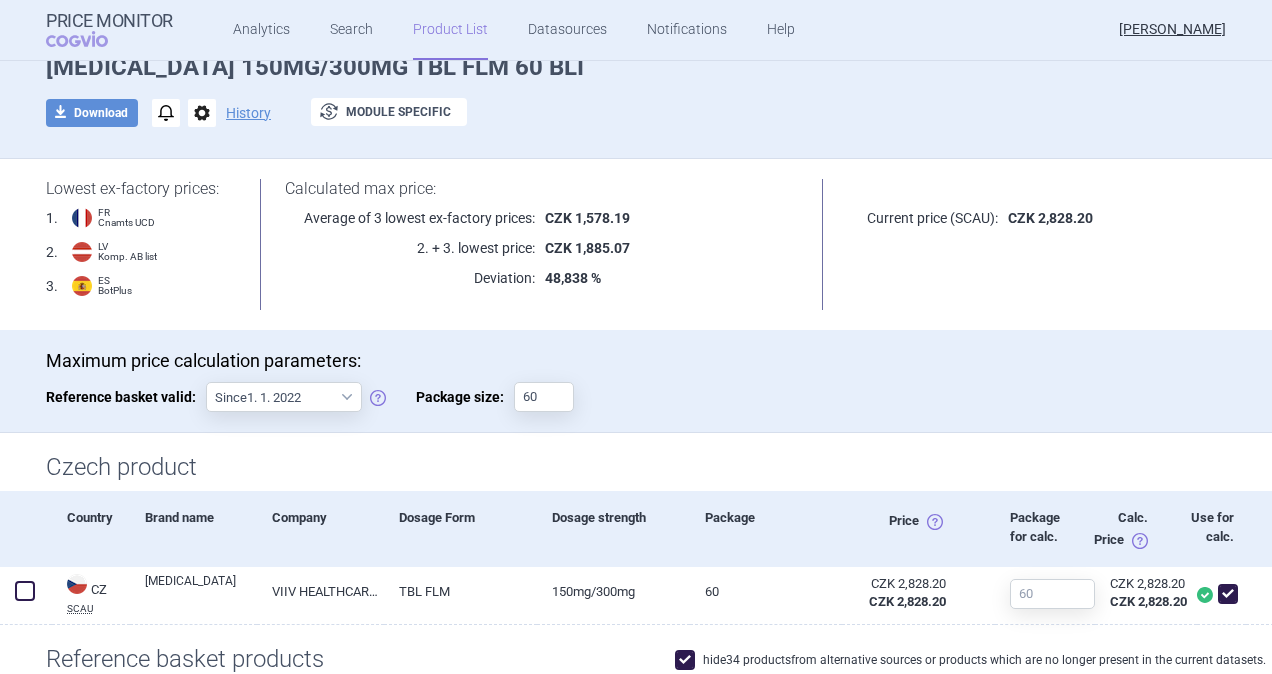 scroll, scrollTop: 0, scrollLeft: 0, axis: both 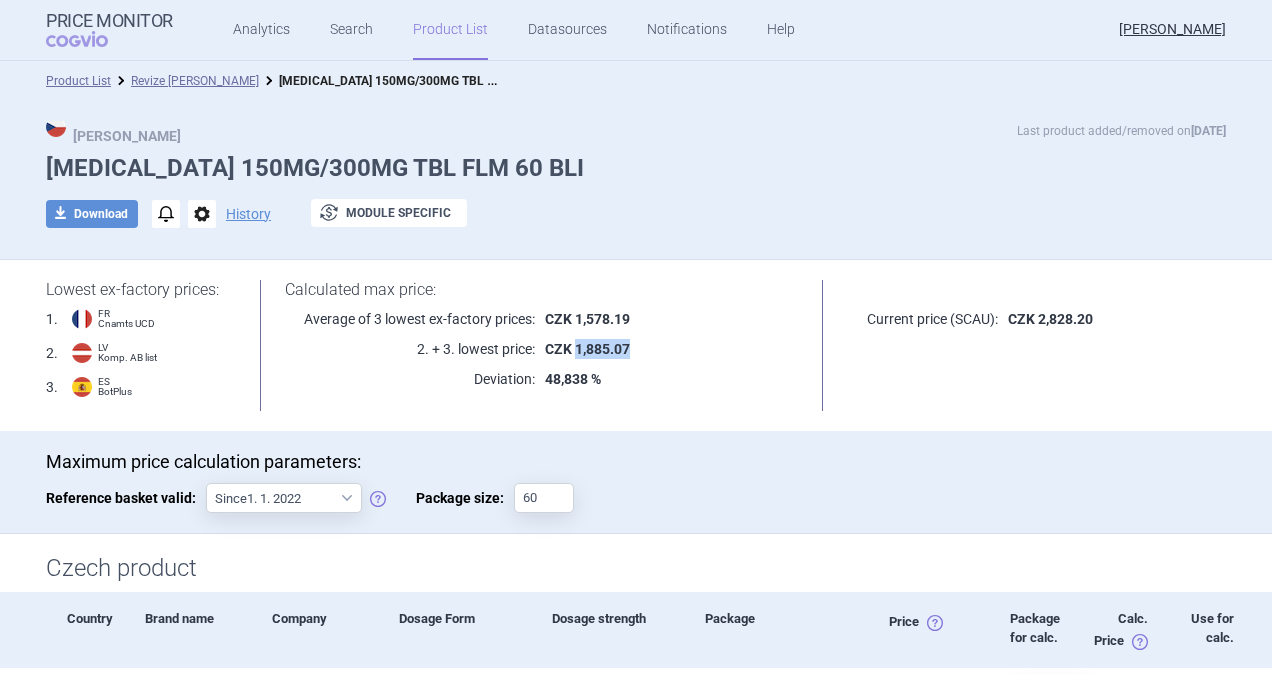 drag, startPoint x: 570, startPoint y: 348, endPoint x: 623, endPoint y: 349, distance: 53.009434 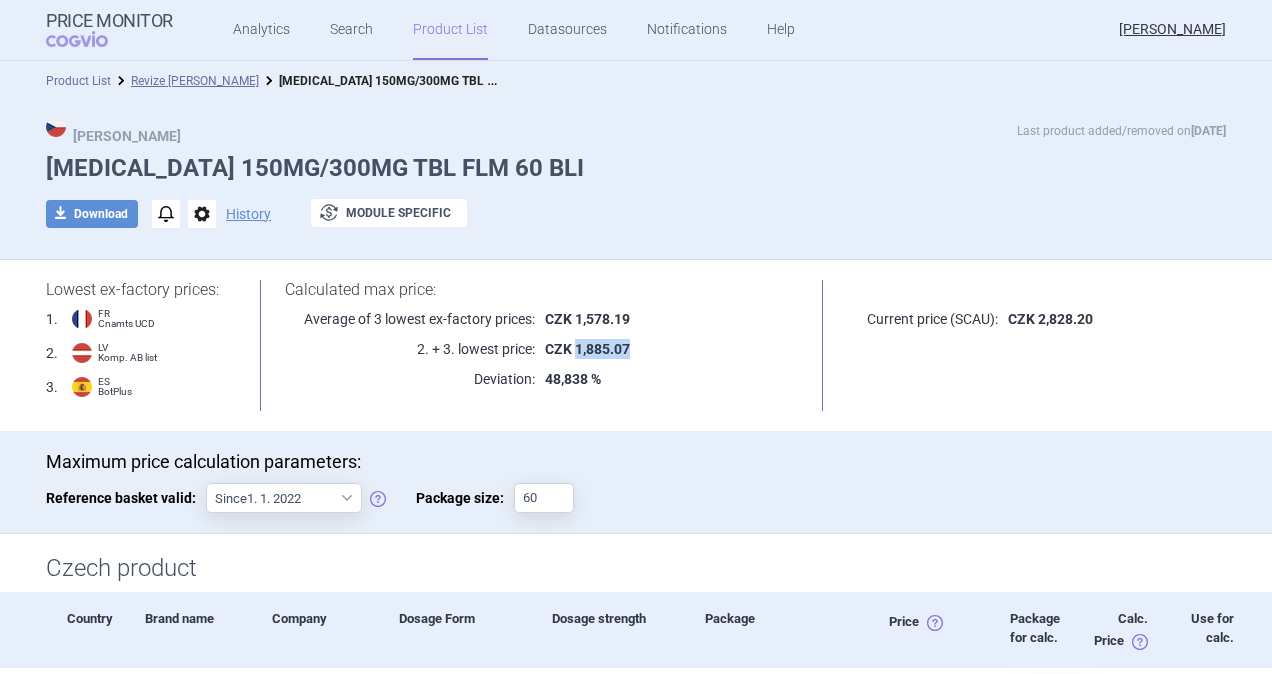click on "Product List" at bounding box center [78, 81] 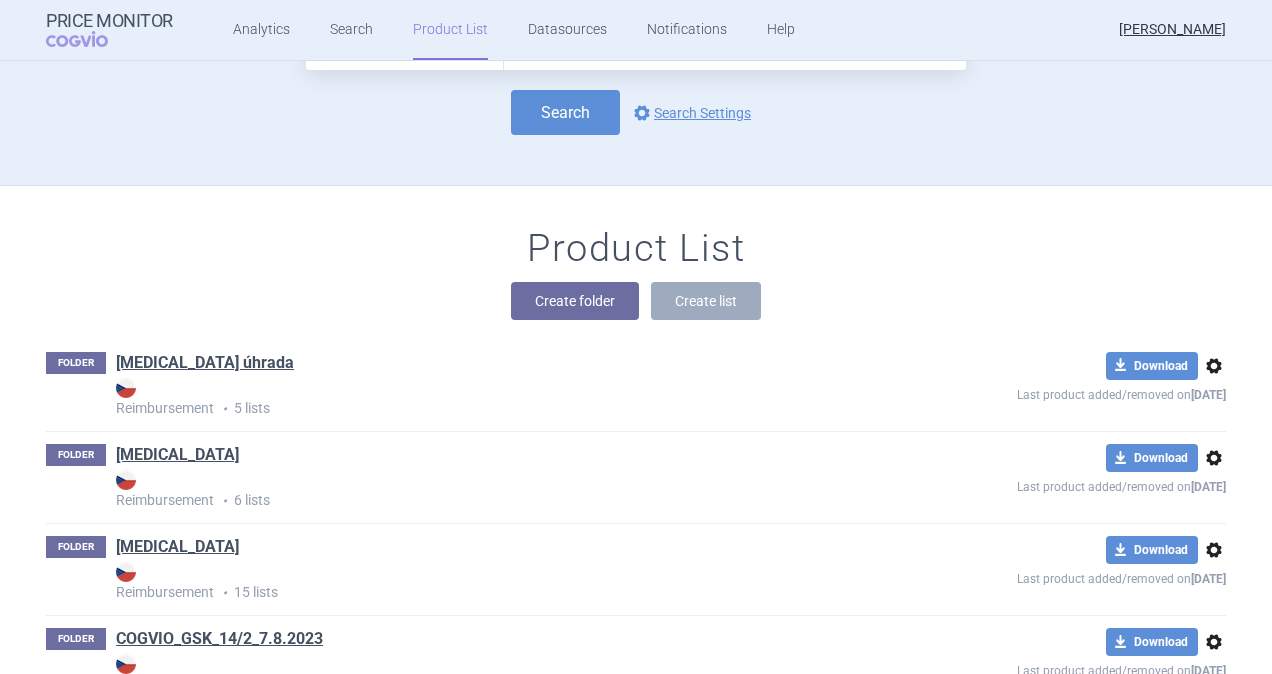 scroll, scrollTop: 0, scrollLeft: 0, axis: both 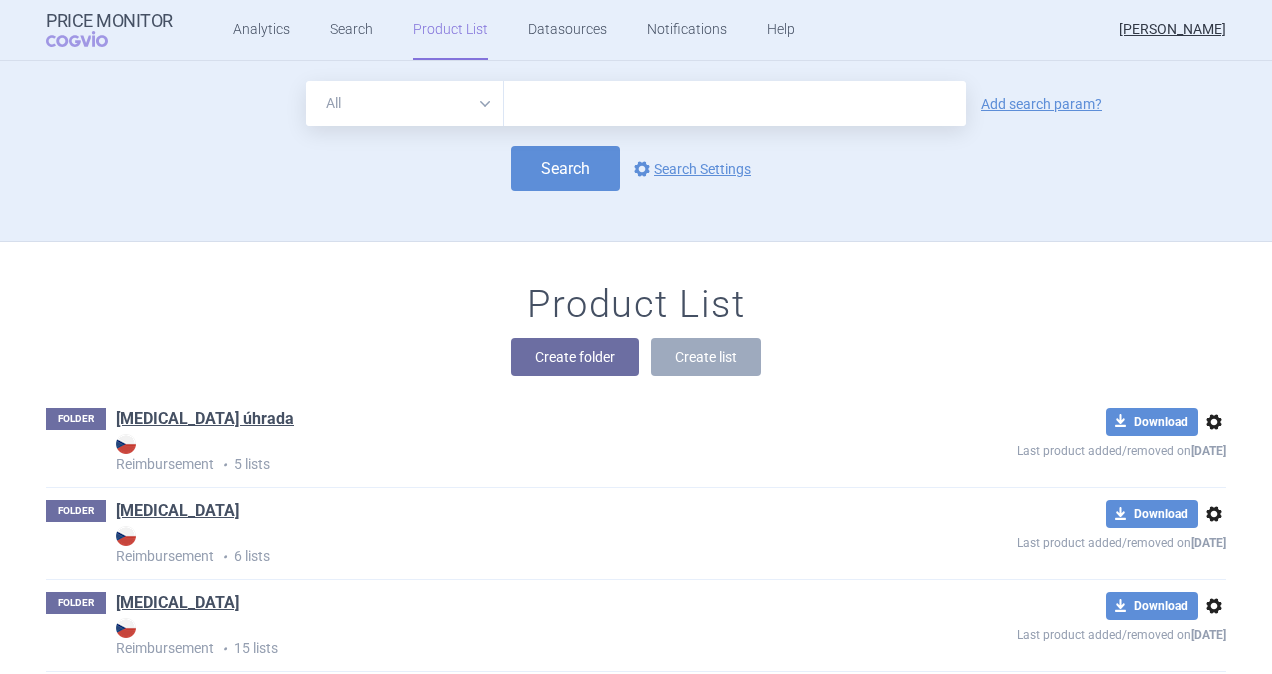 click at bounding box center [735, 103] 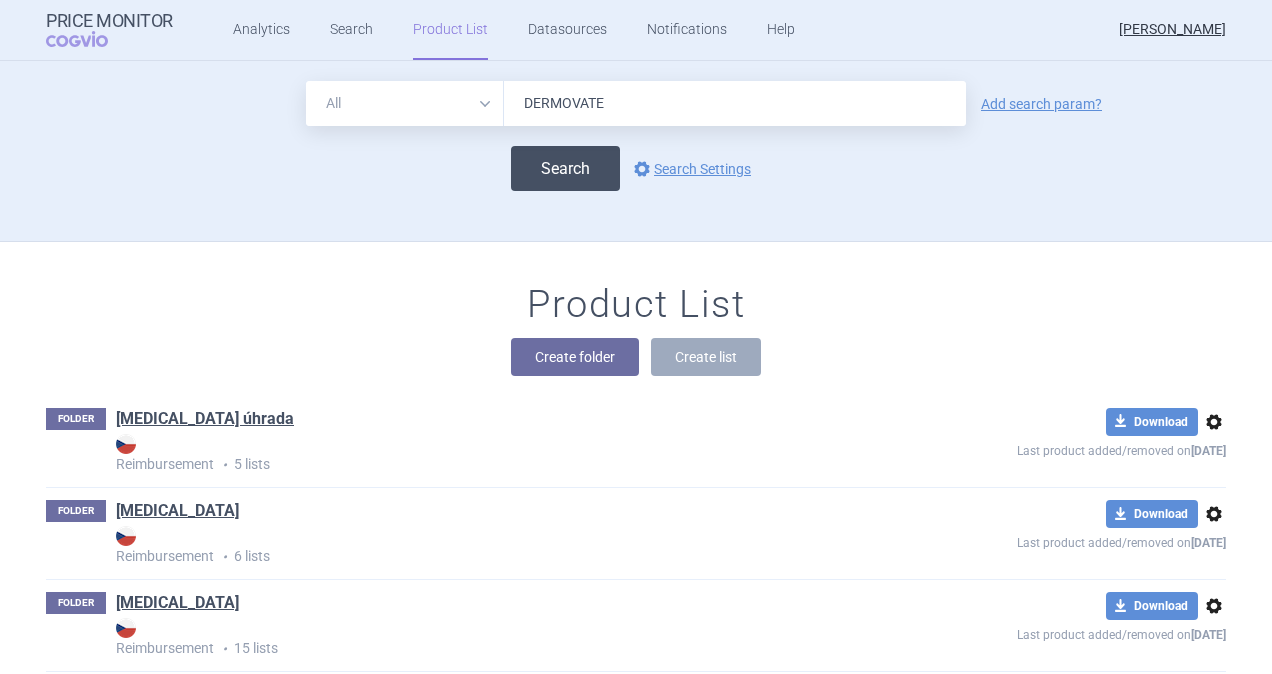 type on "DERMOVATE" 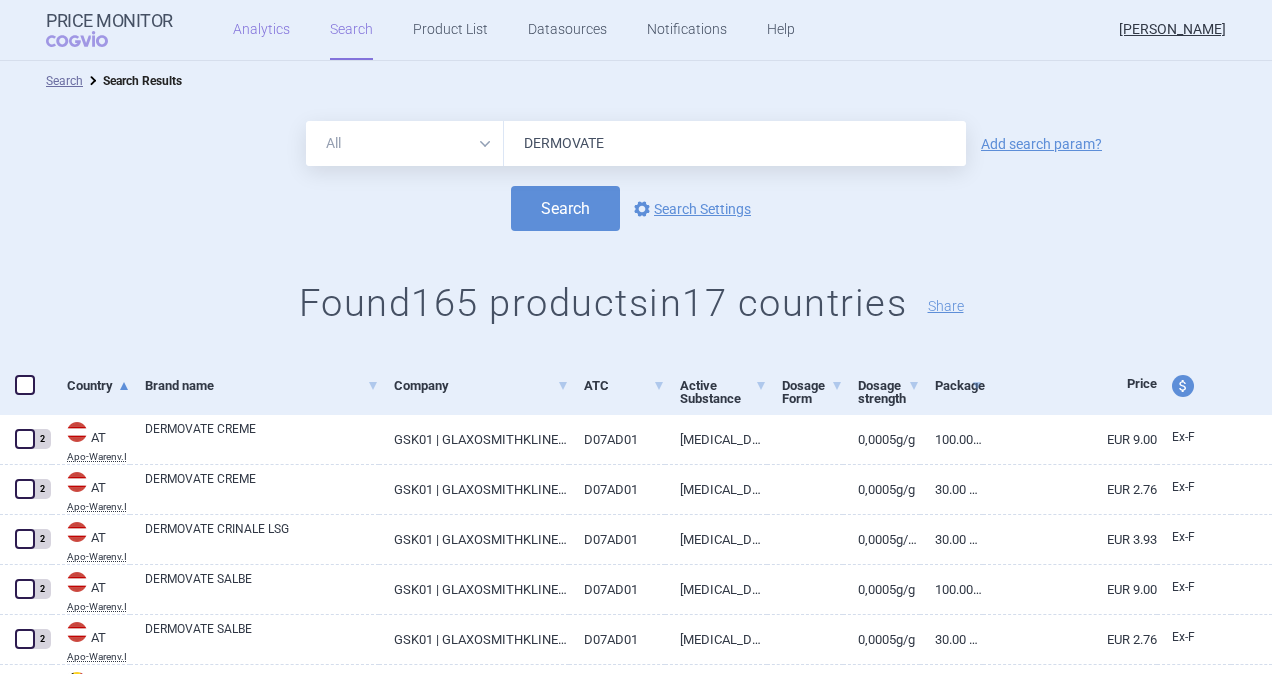 click on "Analytics" at bounding box center (261, 30) 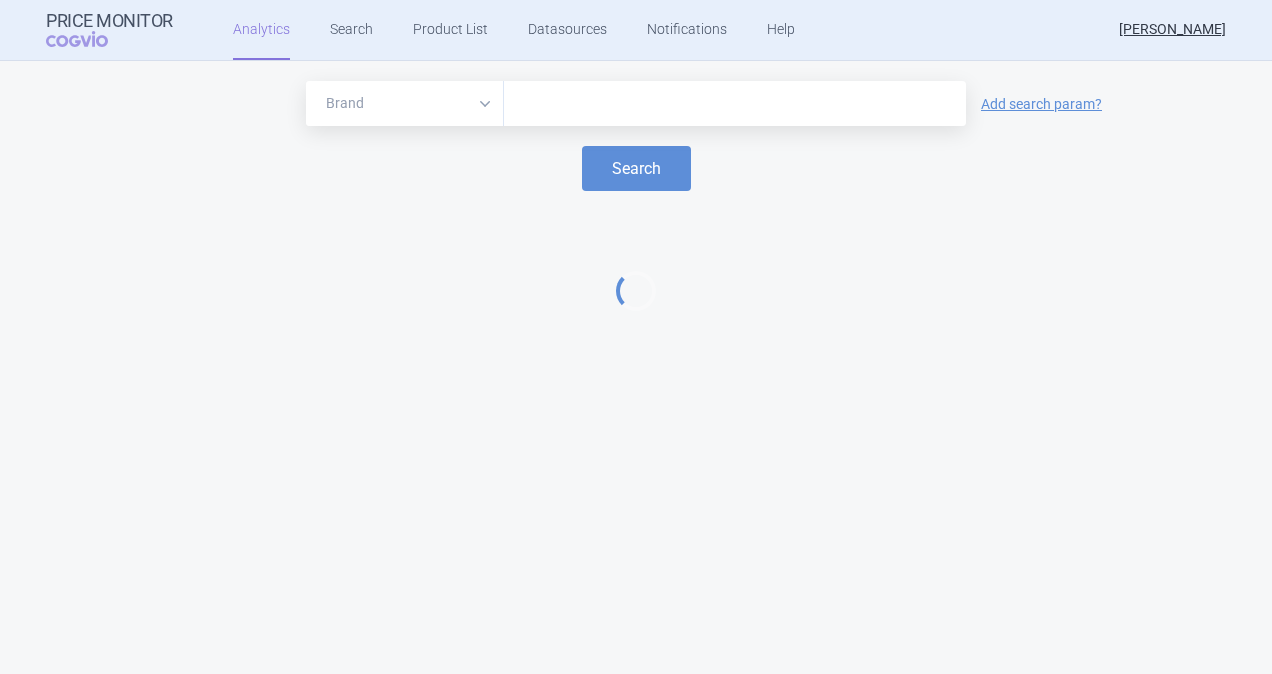 click at bounding box center [735, 104] 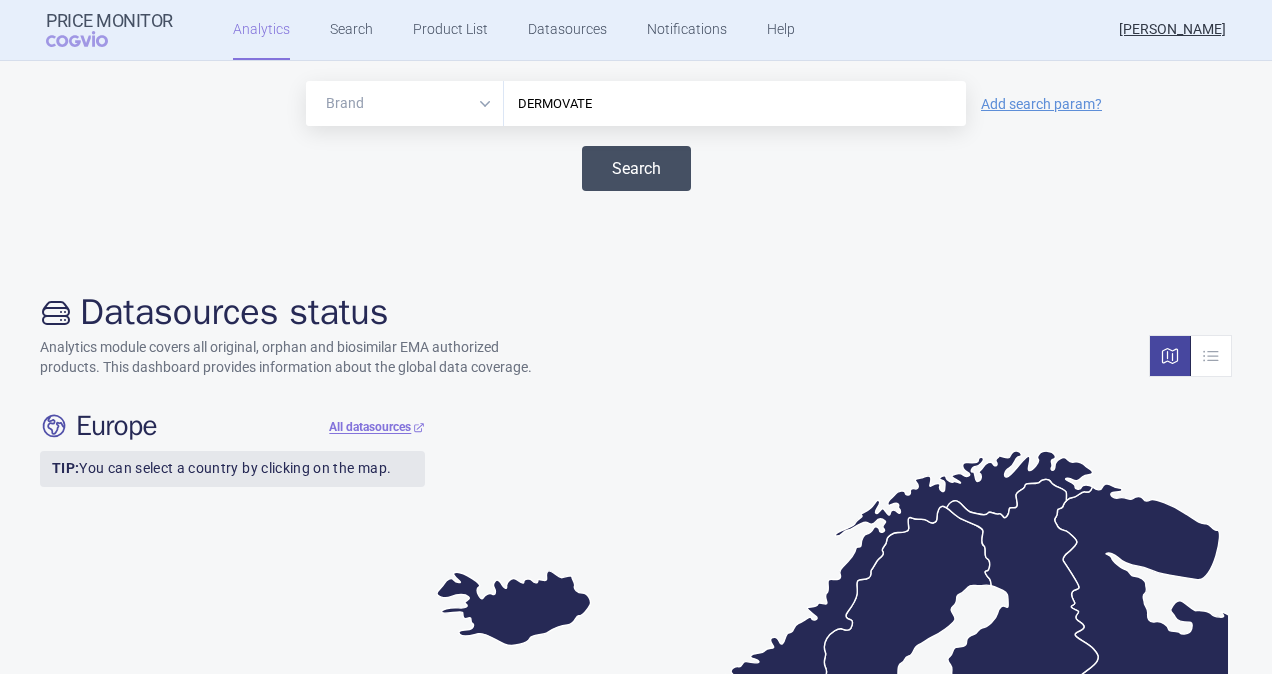 click on "Search" at bounding box center (636, 168) 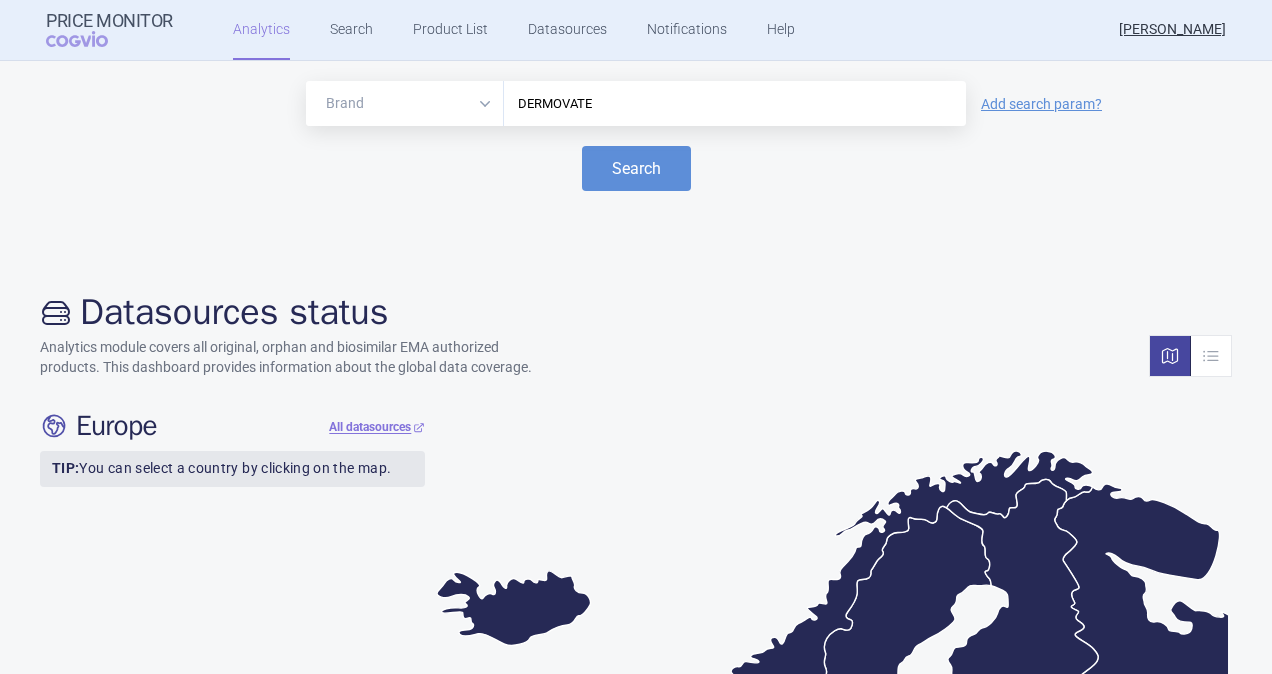 drag, startPoint x: 615, startPoint y: 103, endPoint x: 431, endPoint y: 78, distance: 185.6906 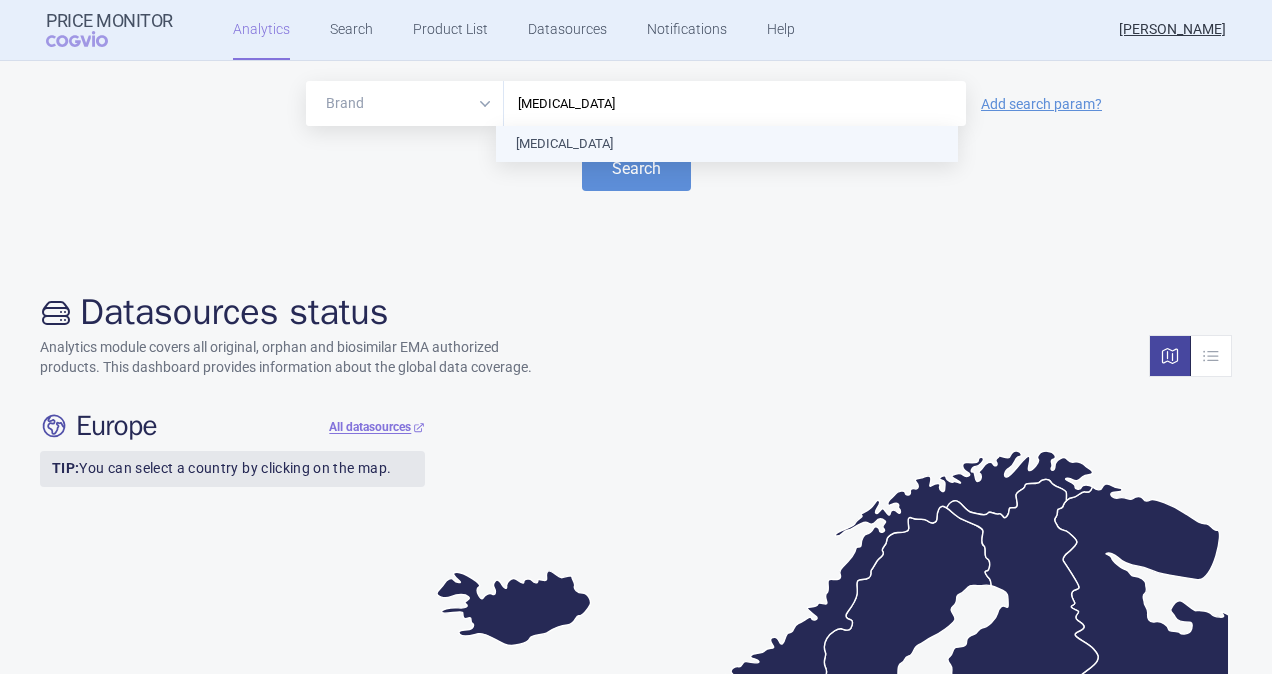 type 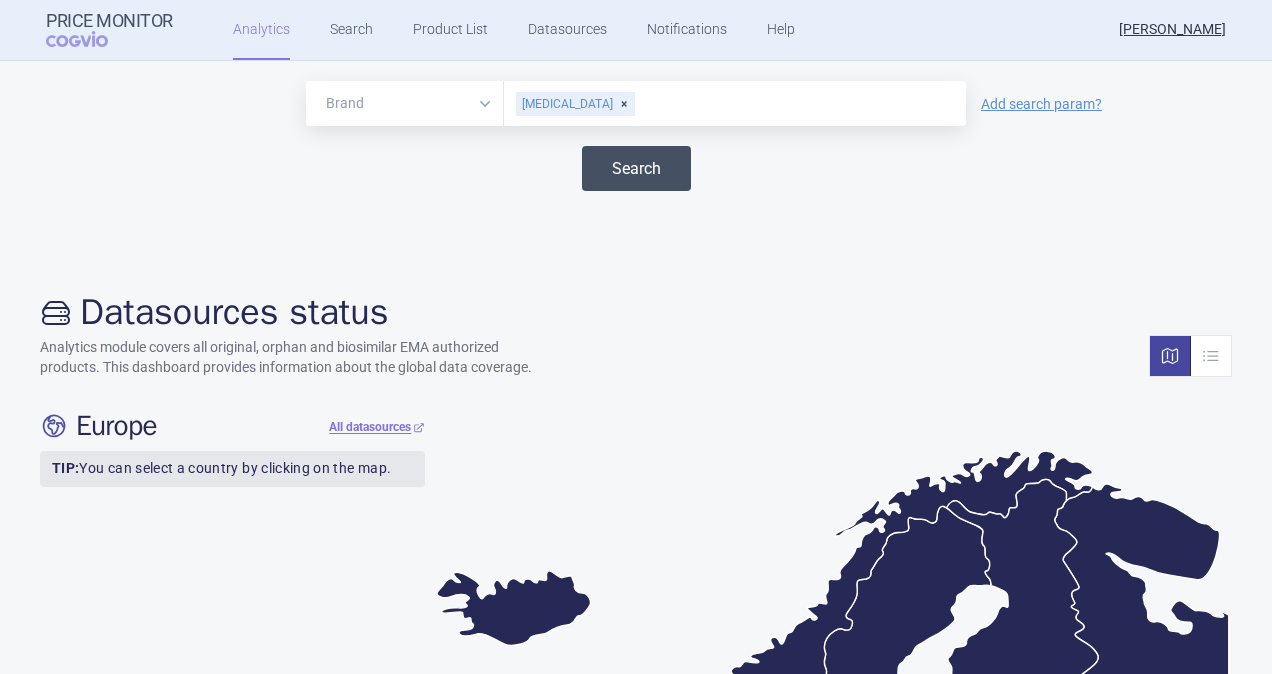 click on "Search" at bounding box center [636, 168] 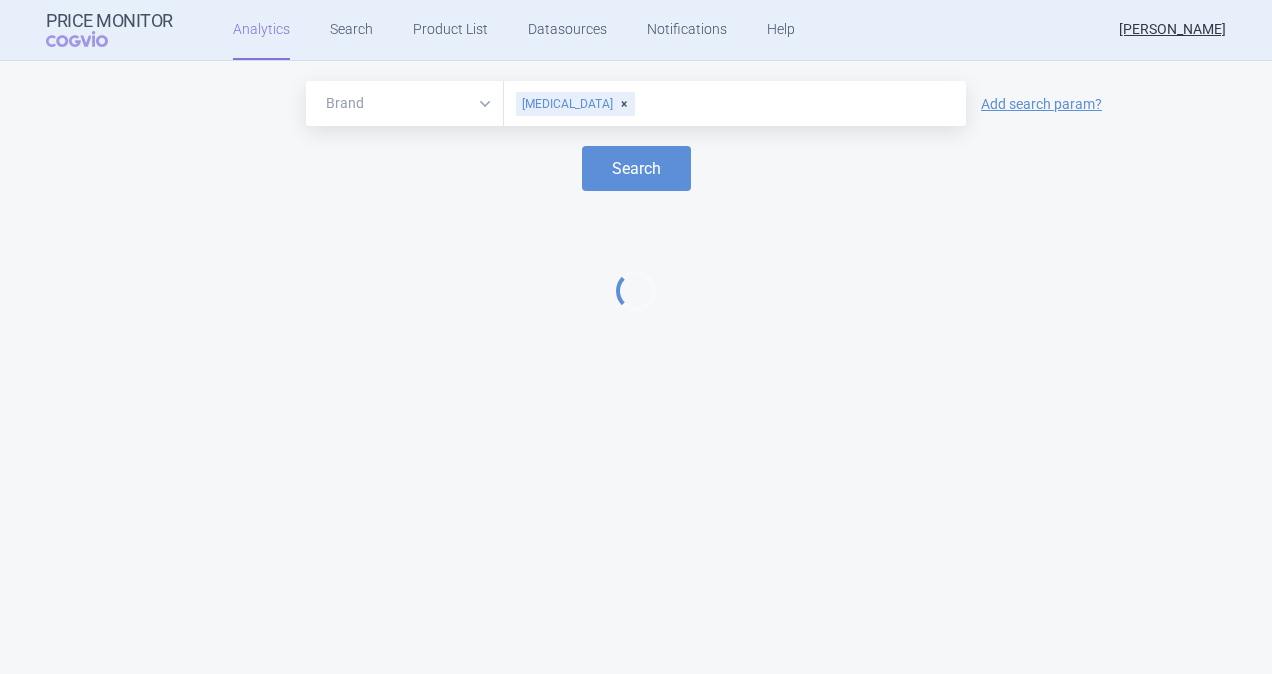select on "EUR" 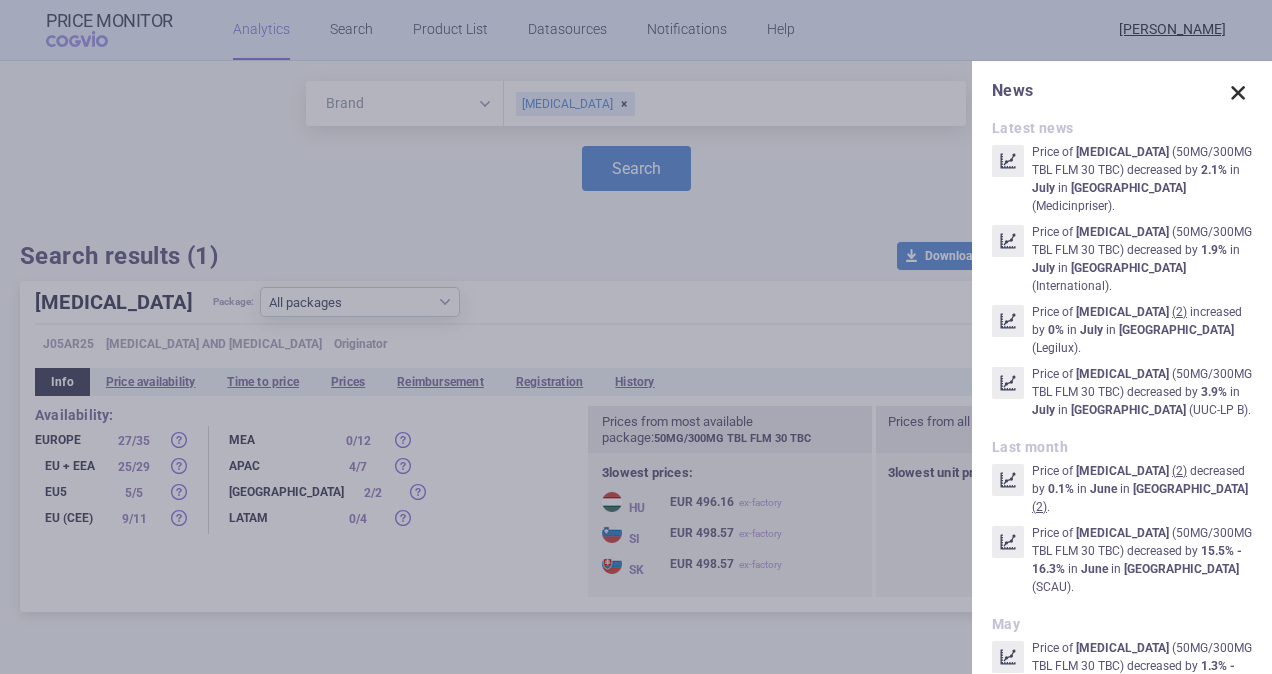 click at bounding box center [1238, 93] 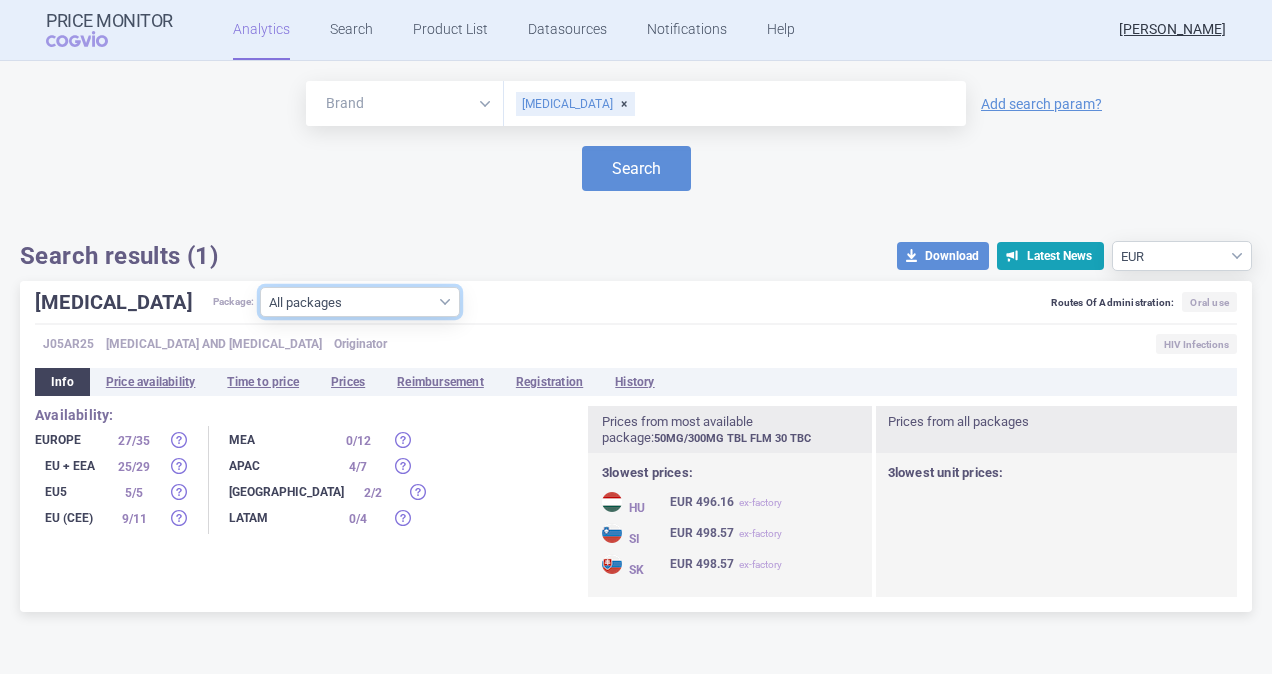 click on "All packages 50MG/300MG TBL FLM 30 BLI  ( 8 ) 50MG/300MG TBL FLM 30 TBC  ( 42 ) 50MG/300MG TBL FLM 90(3X30) BLI  ( 3 ) 50MG/300MG TBL FLM 90(3X30) TBC  ( 11 ) Other  ( 3 )" at bounding box center [360, 302] 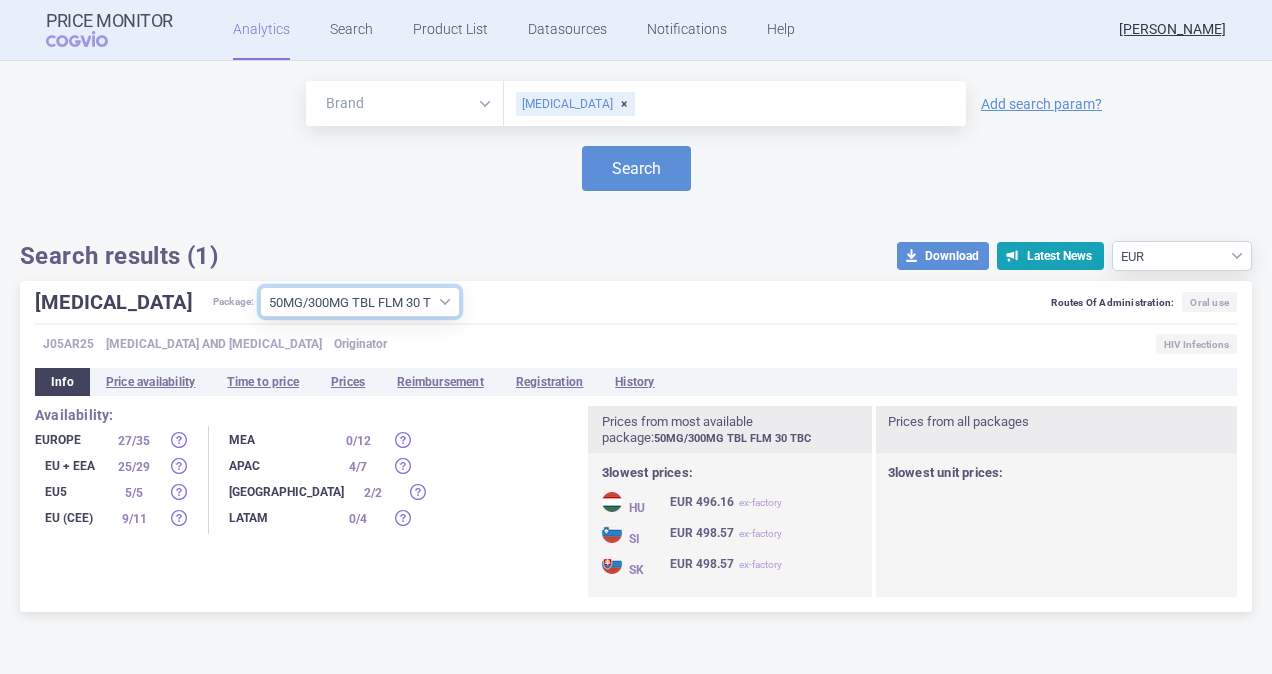 click on "All packages 50MG/300MG TBL FLM 30 BLI  ( 8 ) 50MG/300MG TBL FLM 30 TBC  ( 42 ) 50MG/300MG TBL FLM 90(3X30) BLI  ( 3 ) 50MG/300MG TBL FLM 90(3X30) TBC  ( 11 ) Other  ( 3 )" at bounding box center (360, 302) 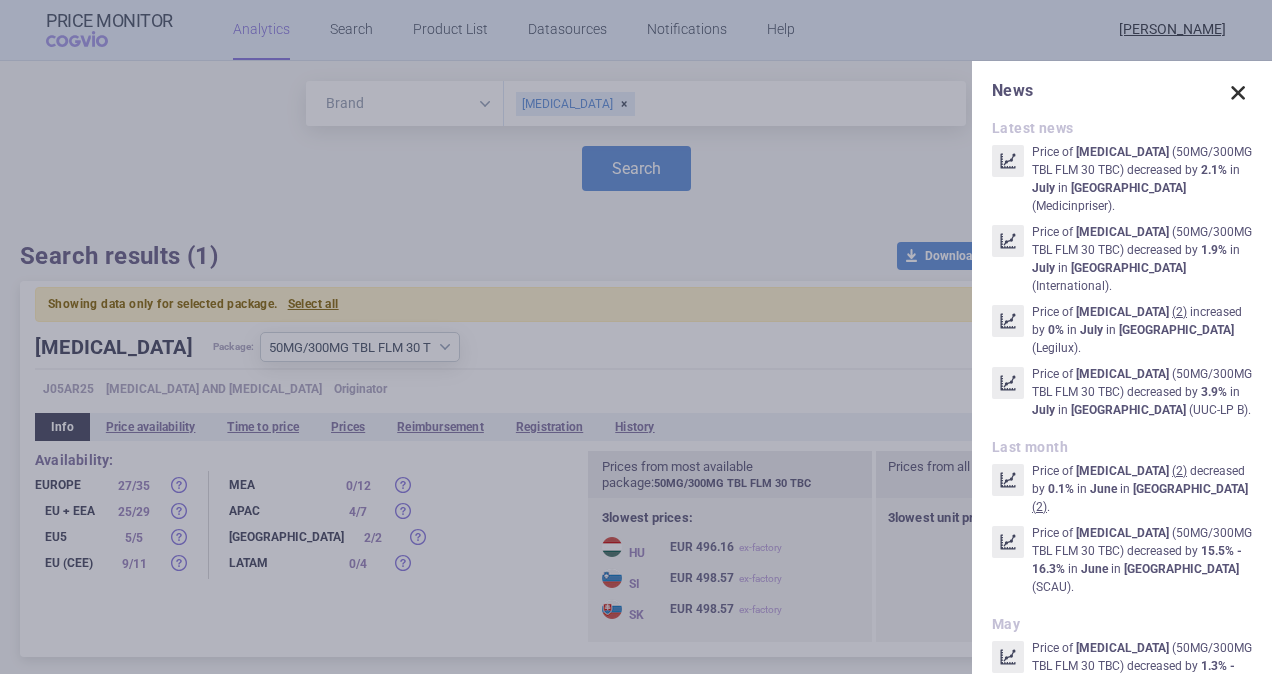 click at bounding box center (1238, 93) 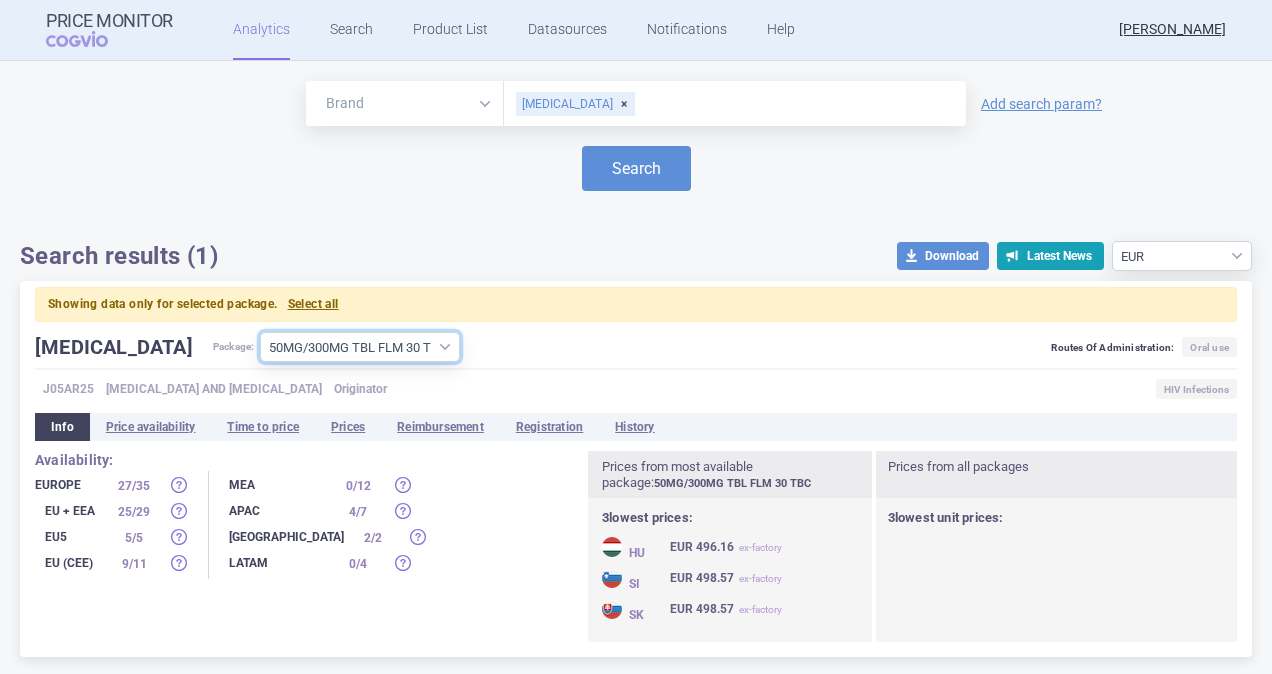 click on "All packages 50MG/300MG TBL FLM 30 BLI  ( 8 ) 50MG/300MG TBL FLM 30 TBC  ( 42 ) 50MG/300MG TBL FLM 90(3X30) BLI  ( 3 ) 50MG/300MG TBL FLM 90(3X30) TBC  ( 11 ) Other  ( 3 )" at bounding box center (360, 347) 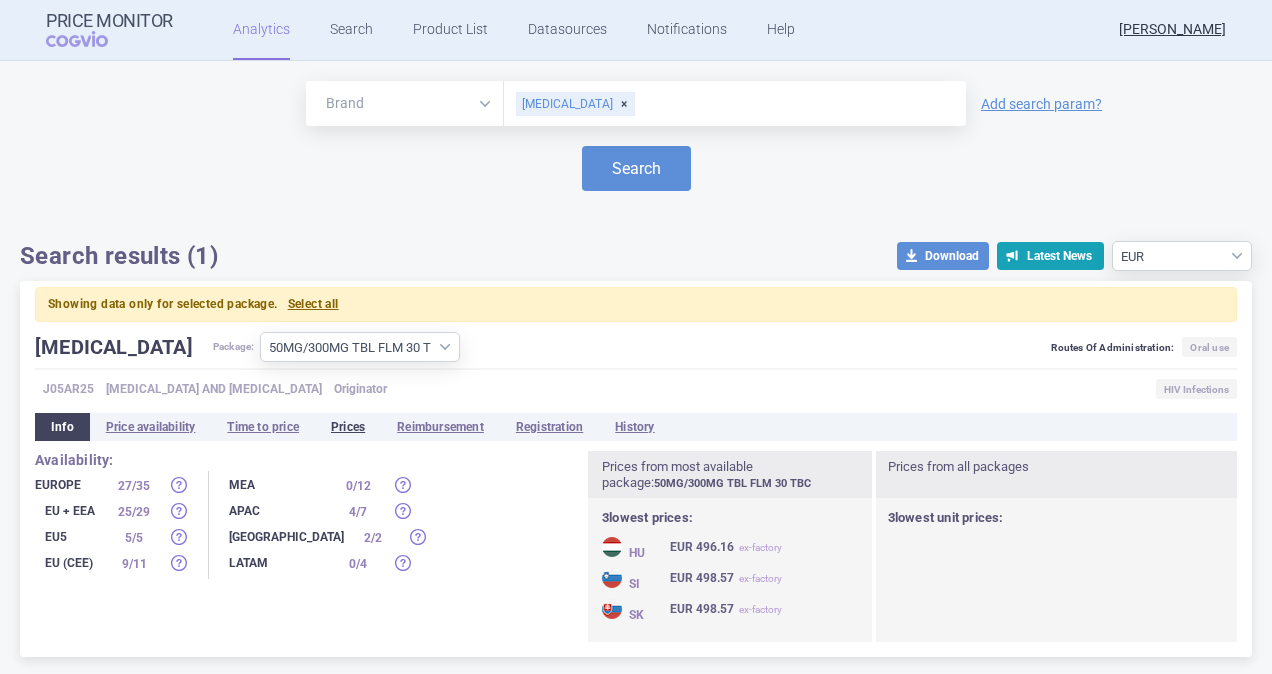 click on "Prices" at bounding box center (348, 427) 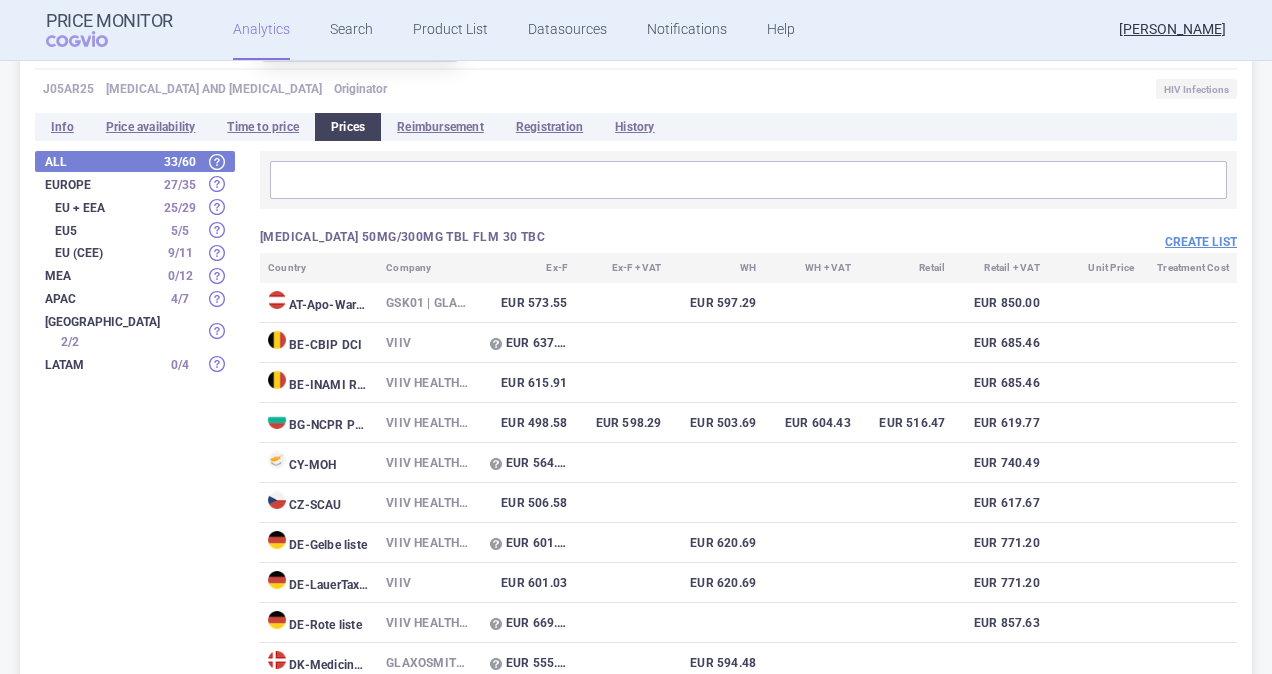 scroll, scrollTop: 0, scrollLeft: 0, axis: both 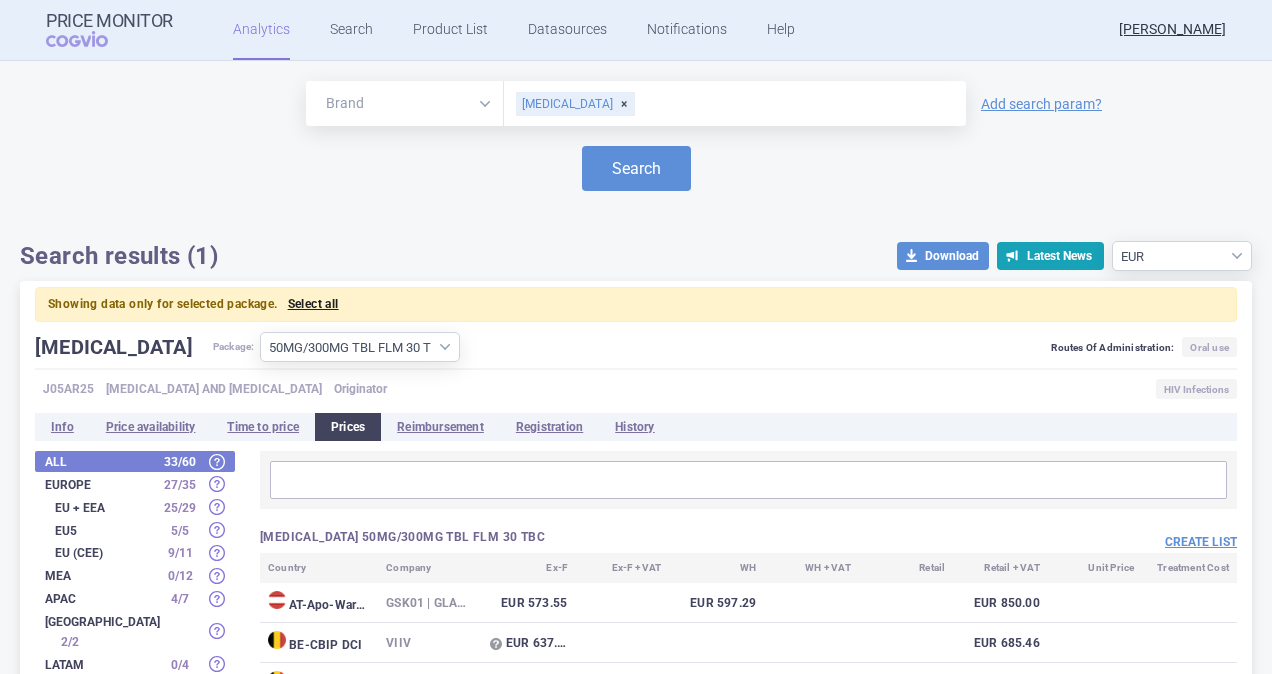 click on "Select all" at bounding box center [313, 304] 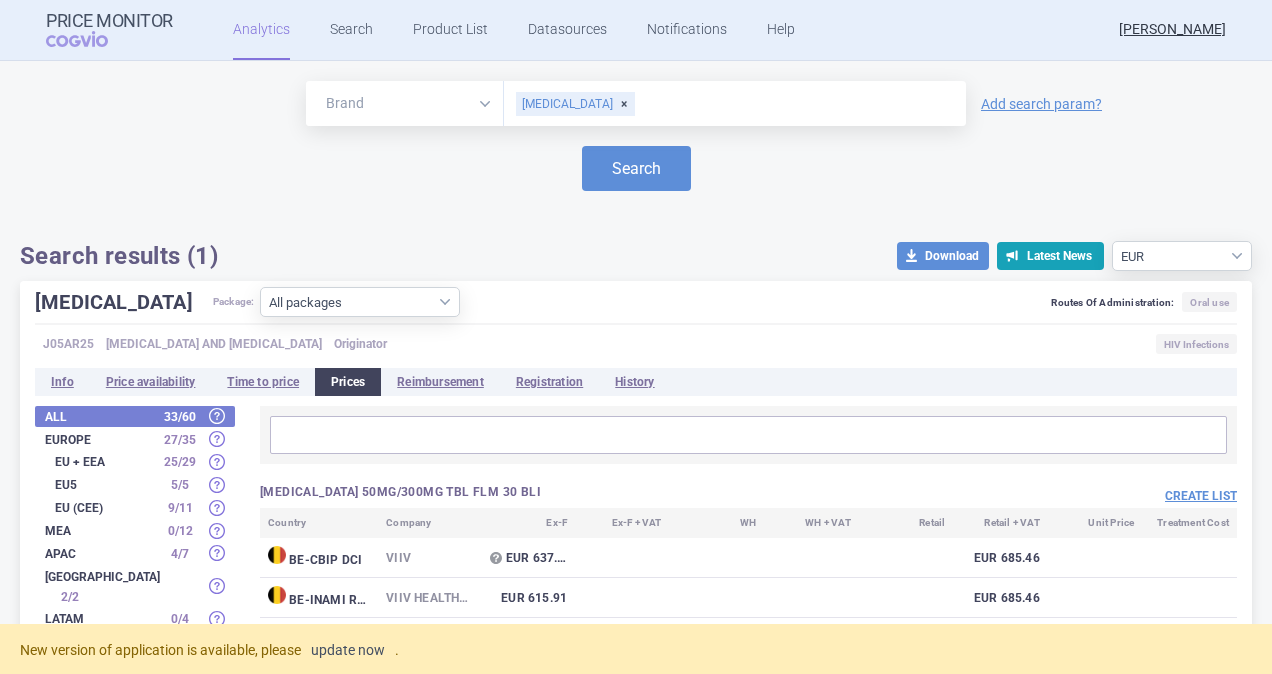 click on "update now" at bounding box center (348, 650) 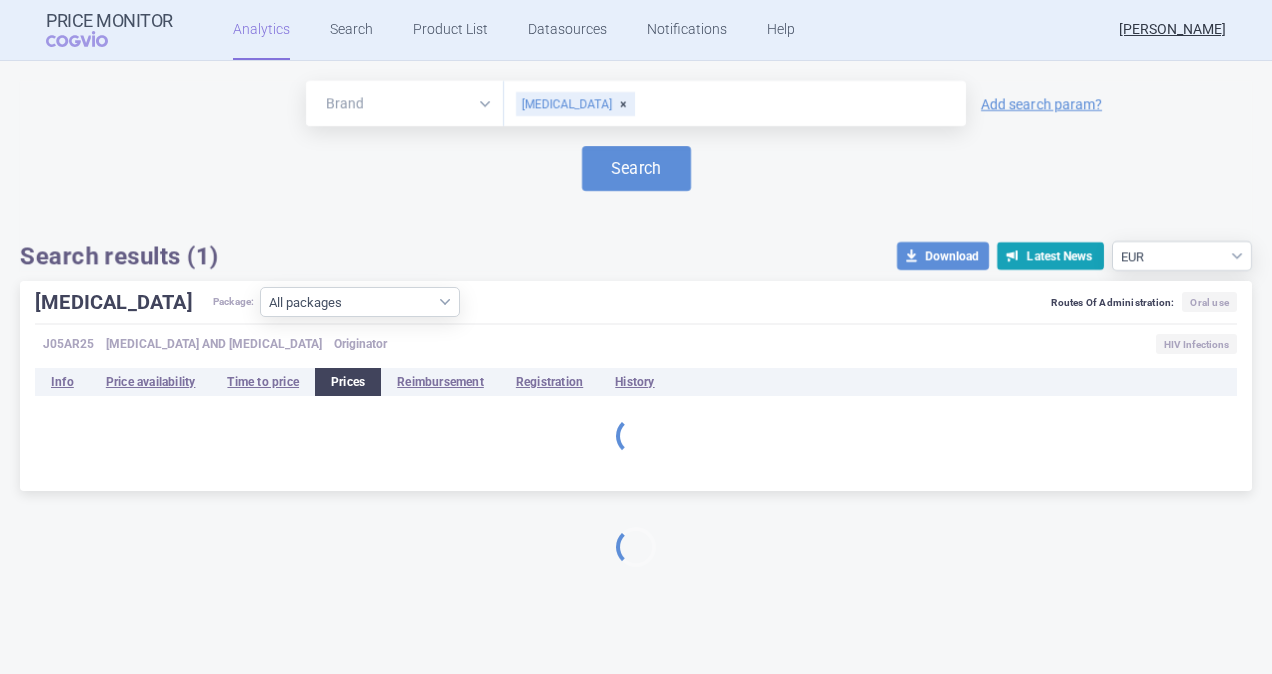 select on "EUR" 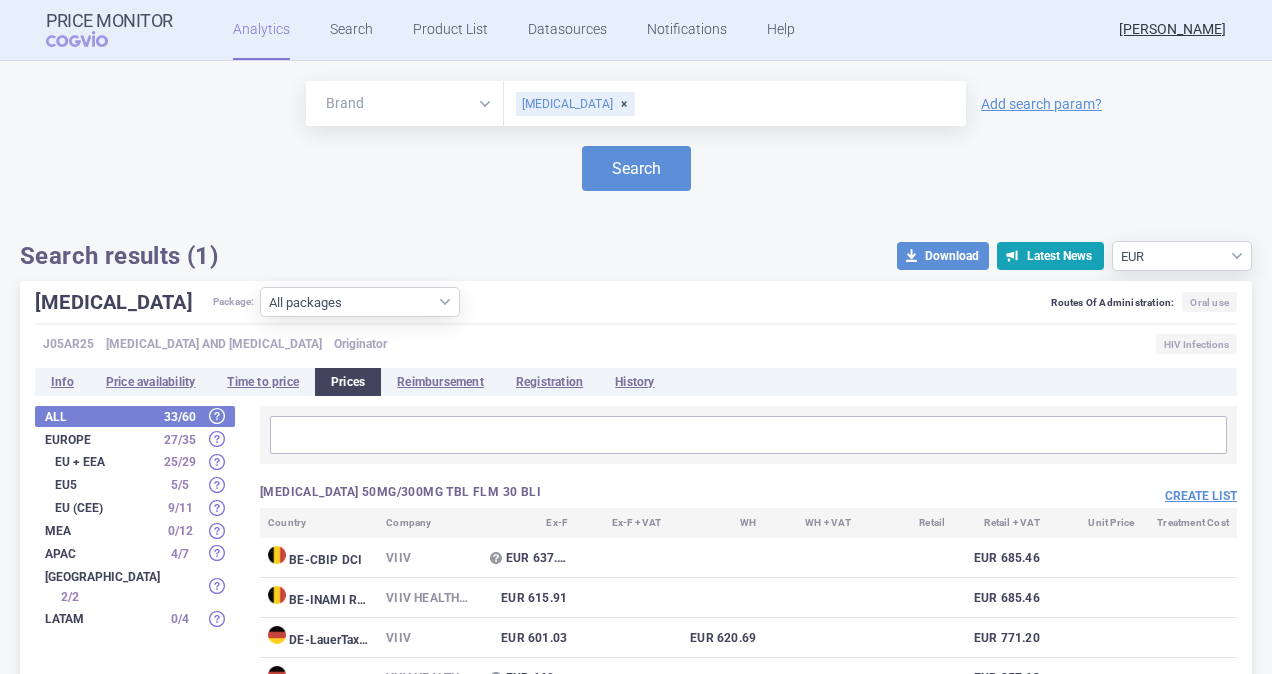 click on "Prices" at bounding box center [348, 382] 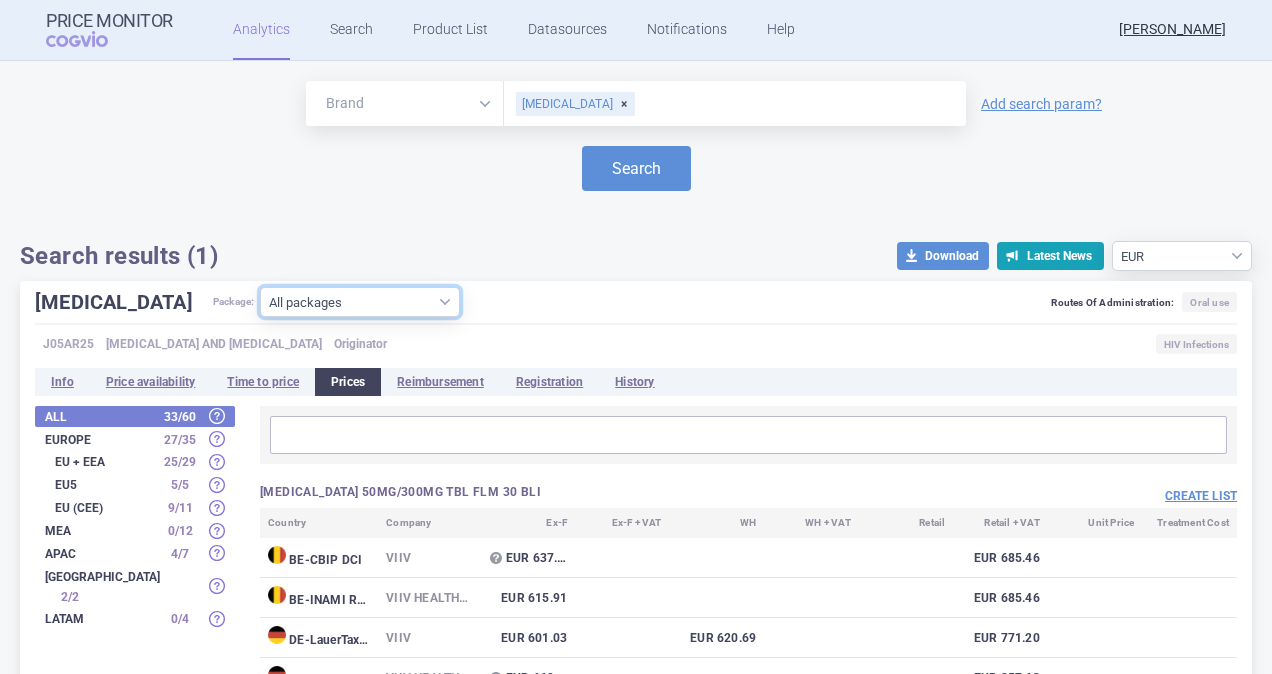 click on "All packages 50MG/300MG TBL FLM 30 BLI  ( 8 ) 50MG/300MG TBL FLM 30 TBC  ( 42 ) 50MG/300MG TBL FLM 90(3X30) BLI  ( 3 ) 50MG/300MG TBL FLM 90(3X30) TBC  ( 11 ) Other  ( 3 )" at bounding box center (360, 302) 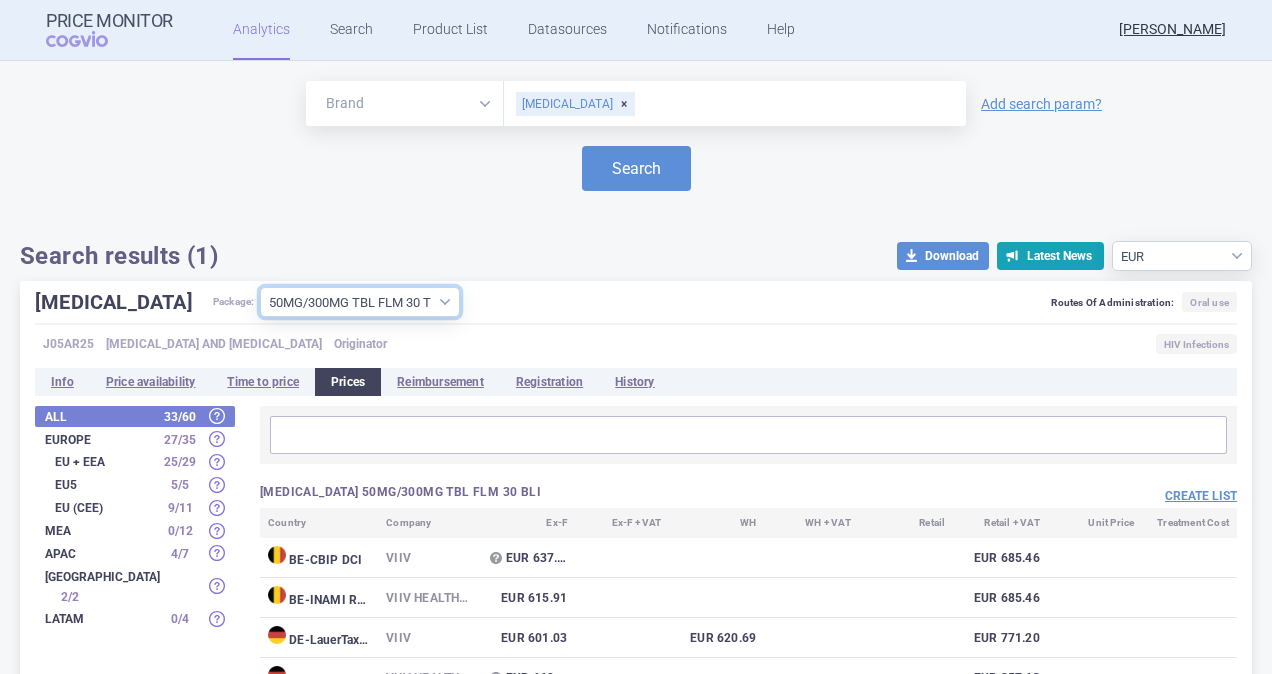 click on "All packages 50MG/300MG TBL FLM 30 BLI  ( 8 ) 50MG/300MG TBL FLM 30 TBC  ( 42 ) 50MG/300MG TBL FLM 90(3X30) BLI  ( 3 ) 50MG/300MG TBL FLM 90(3X30) TBC  ( 11 ) Other  ( 3 )" at bounding box center [360, 302] 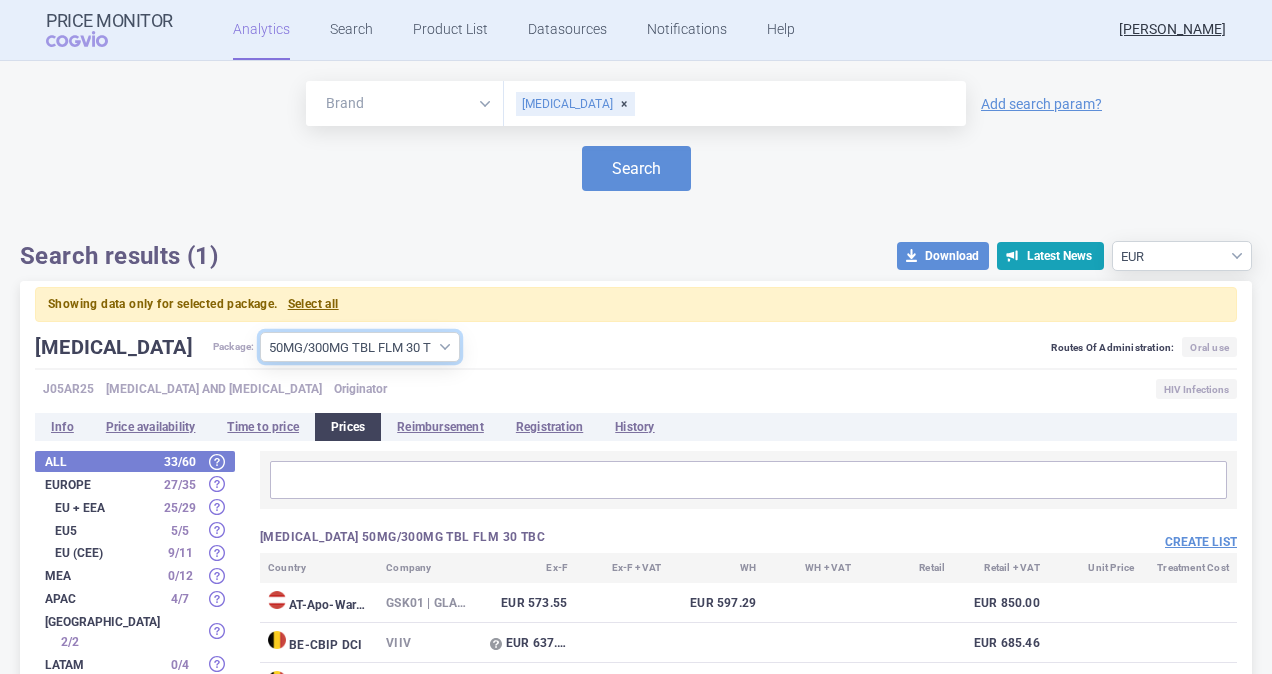 scroll, scrollTop: 300, scrollLeft: 0, axis: vertical 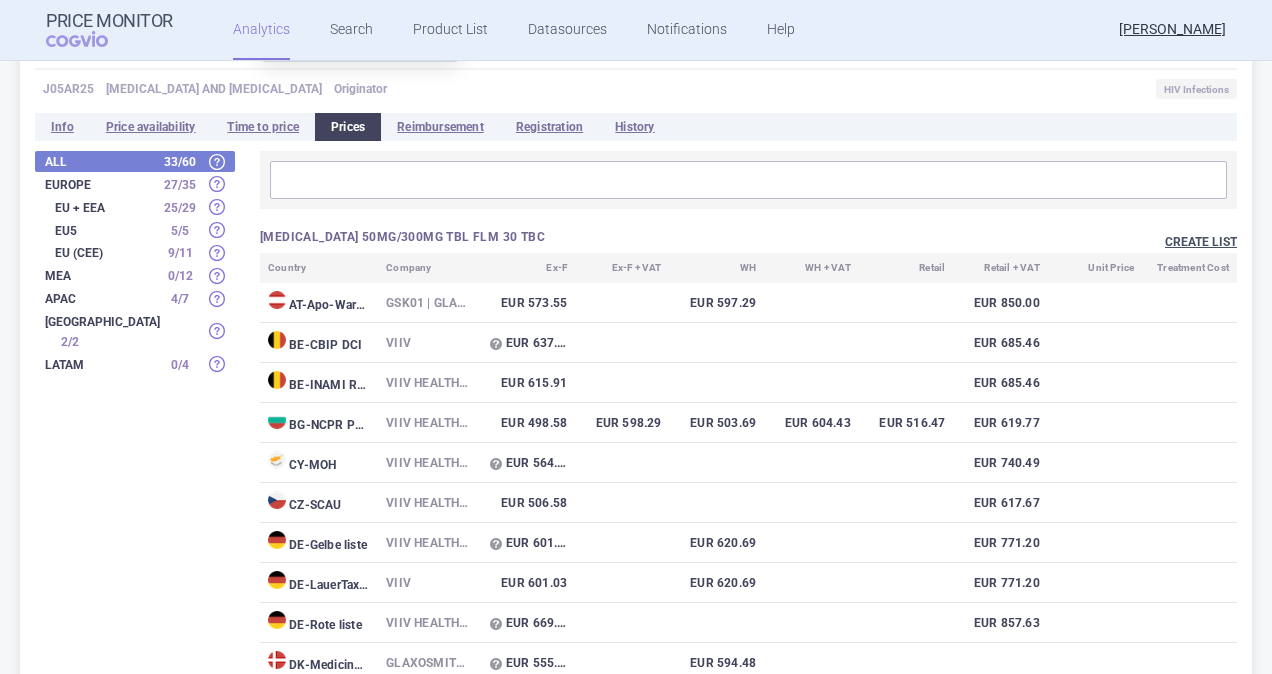 click on "Create list" at bounding box center [1201, 242] 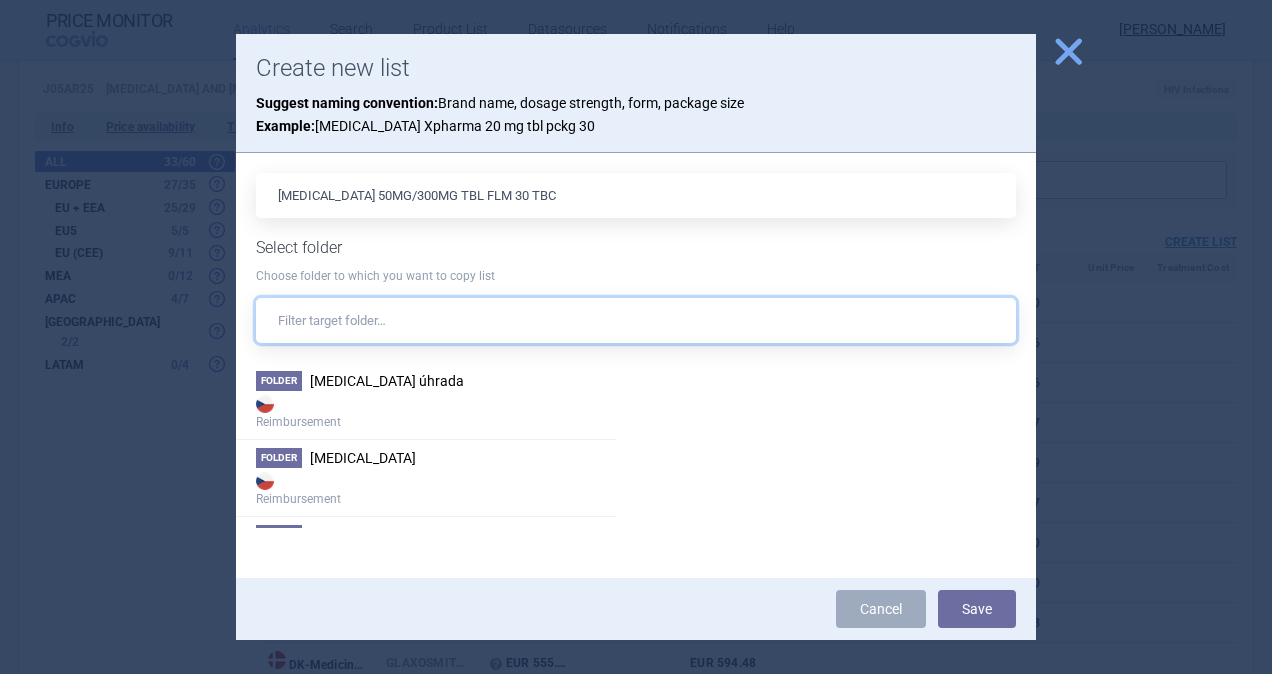 click at bounding box center (636, 320) 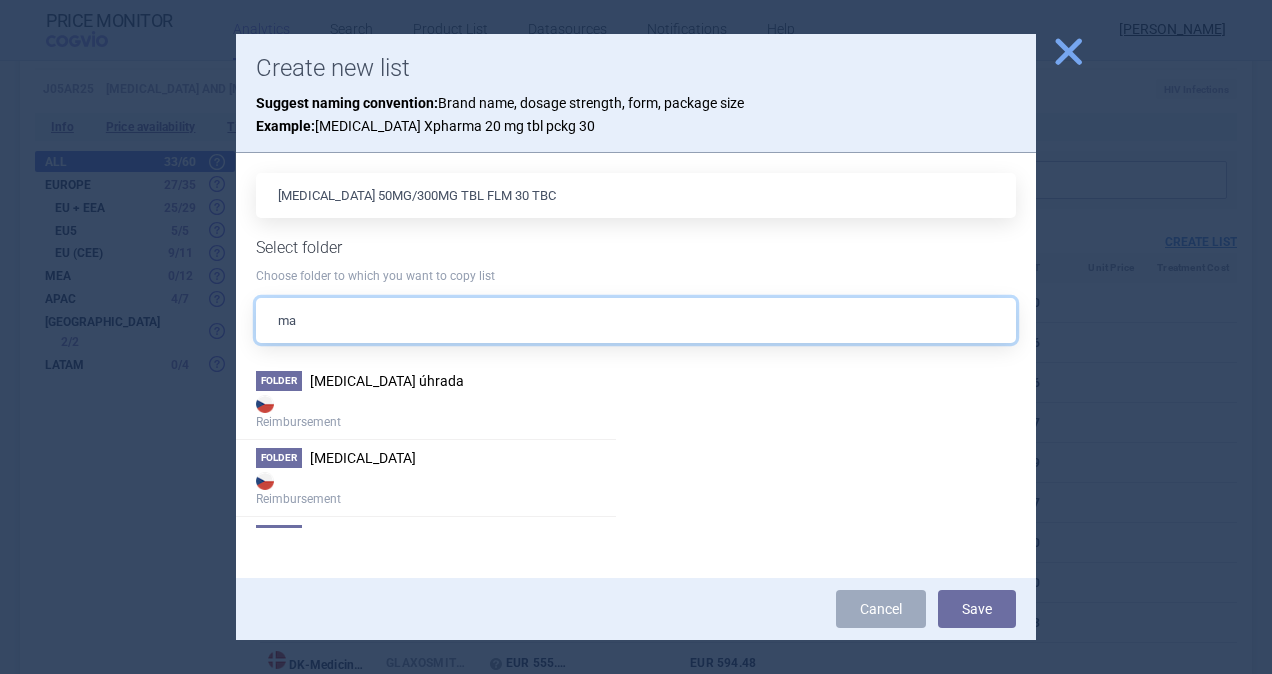 type on "m" 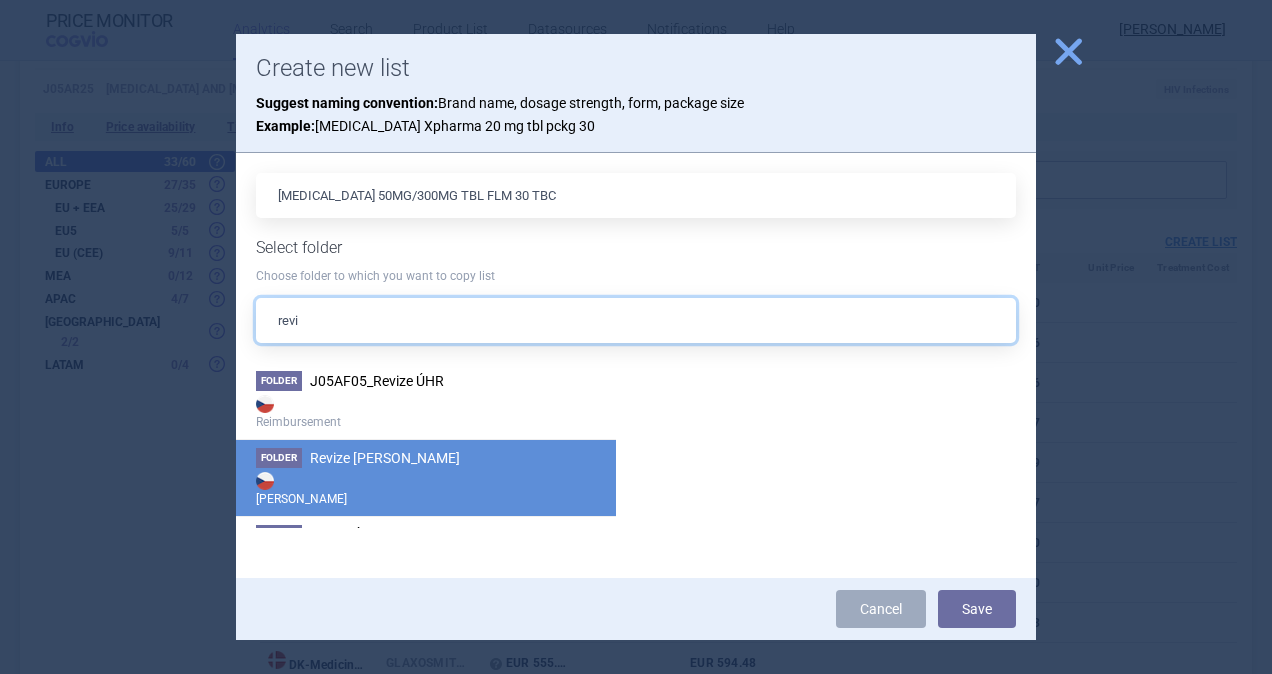 type on "revi" 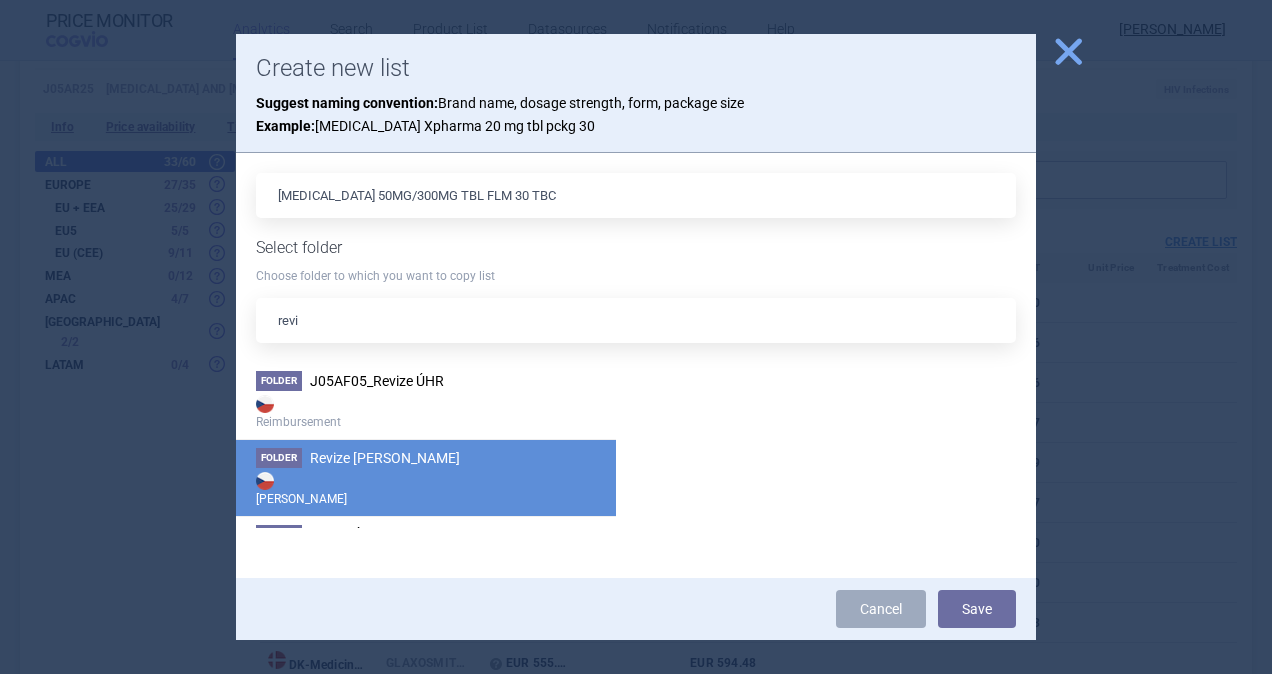 click on "Revize [PERSON_NAME]" at bounding box center (385, 458) 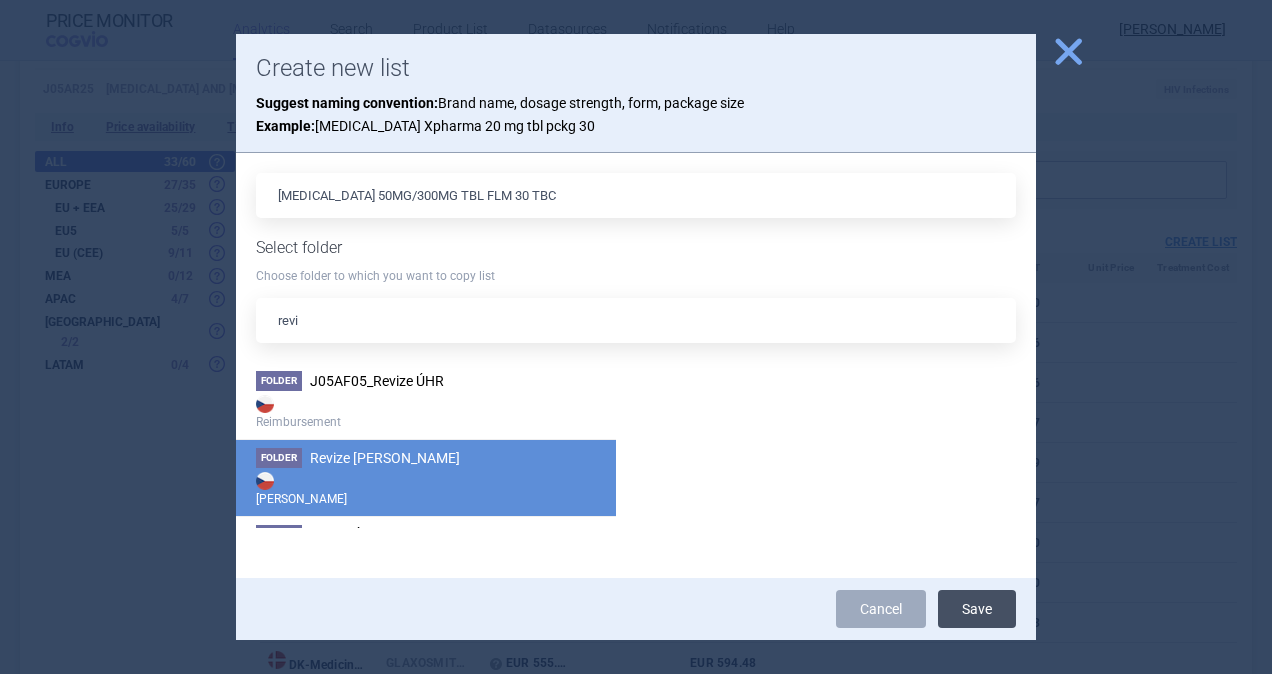 drag, startPoint x: 970, startPoint y: 615, endPoint x: 944, endPoint y: 600, distance: 30.016663 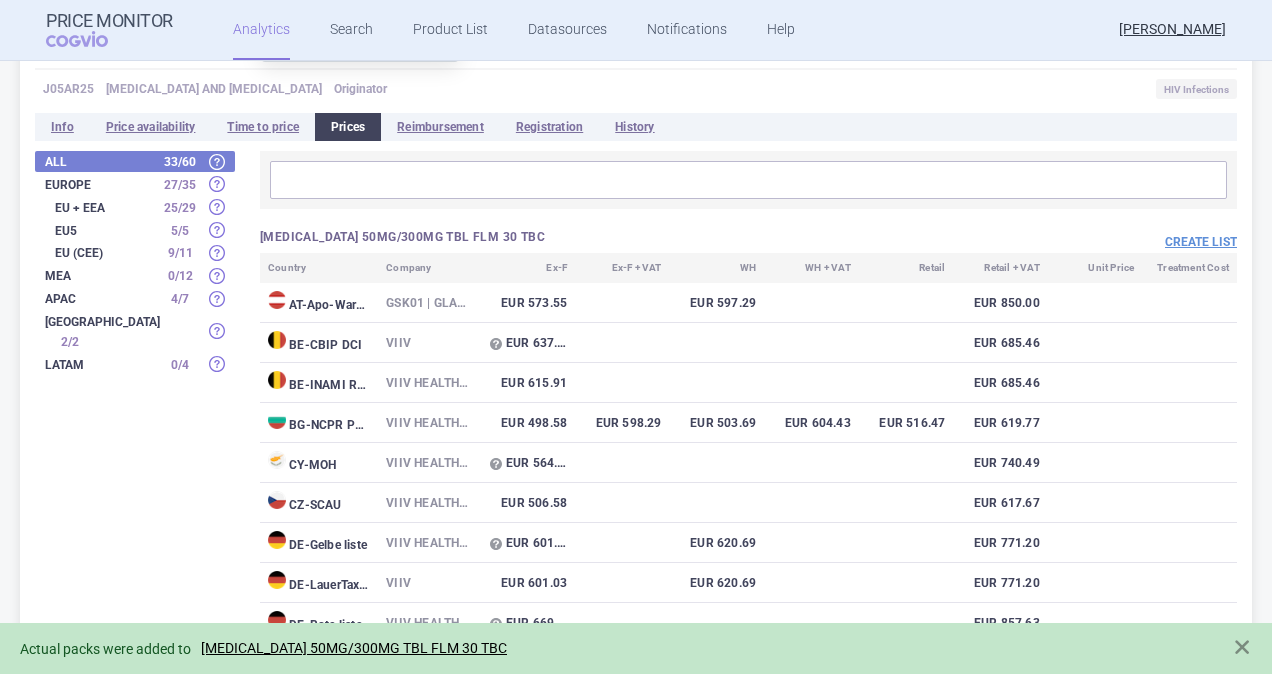 click on "Actual packs were added to  [MEDICAL_DATA] 50MG/300MG TBL FLM 30 TBC" at bounding box center [636, 648] 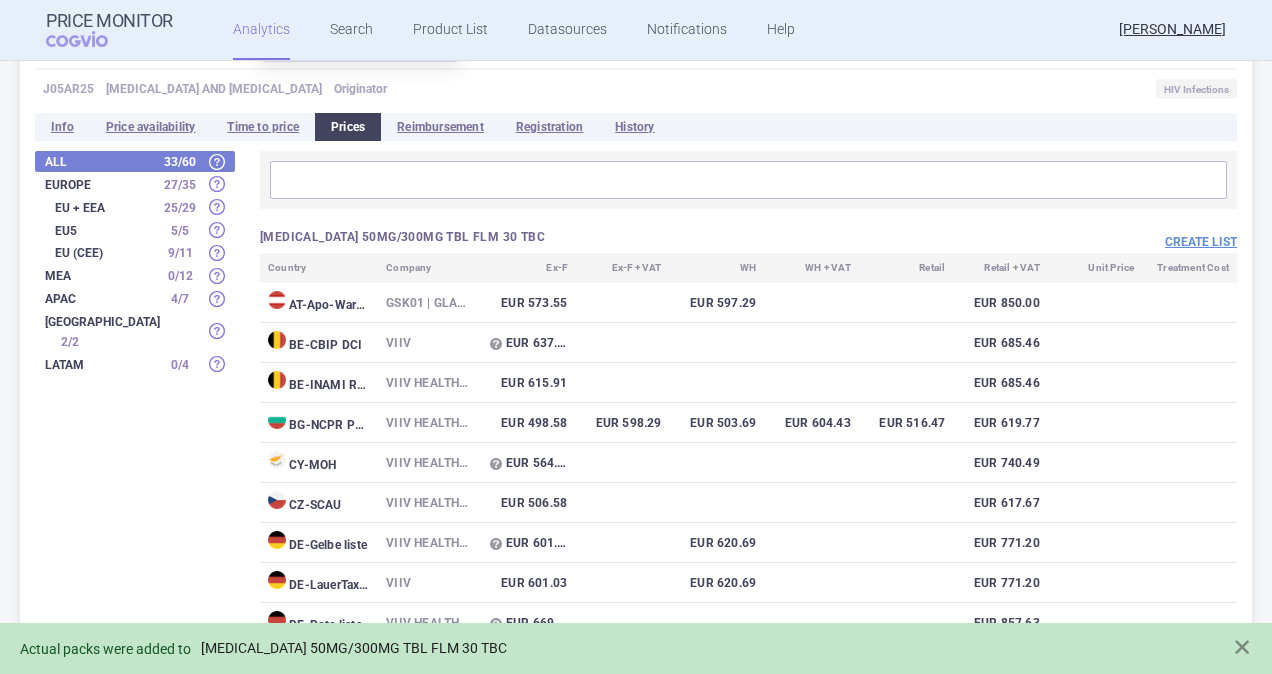 click on "[MEDICAL_DATA] 50MG/300MG TBL FLM 30 TBC" at bounding box center (354, 648) 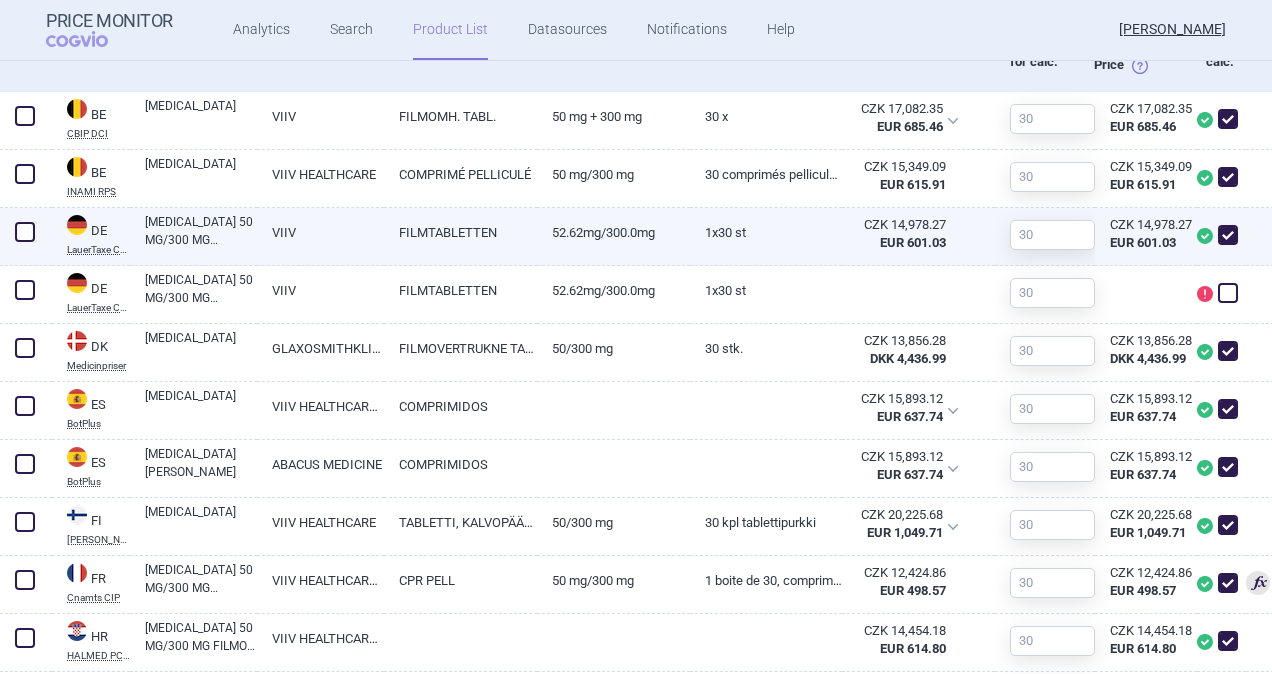 scroll, scrollTop: 800, scrollLeft: 0, axis: vertical 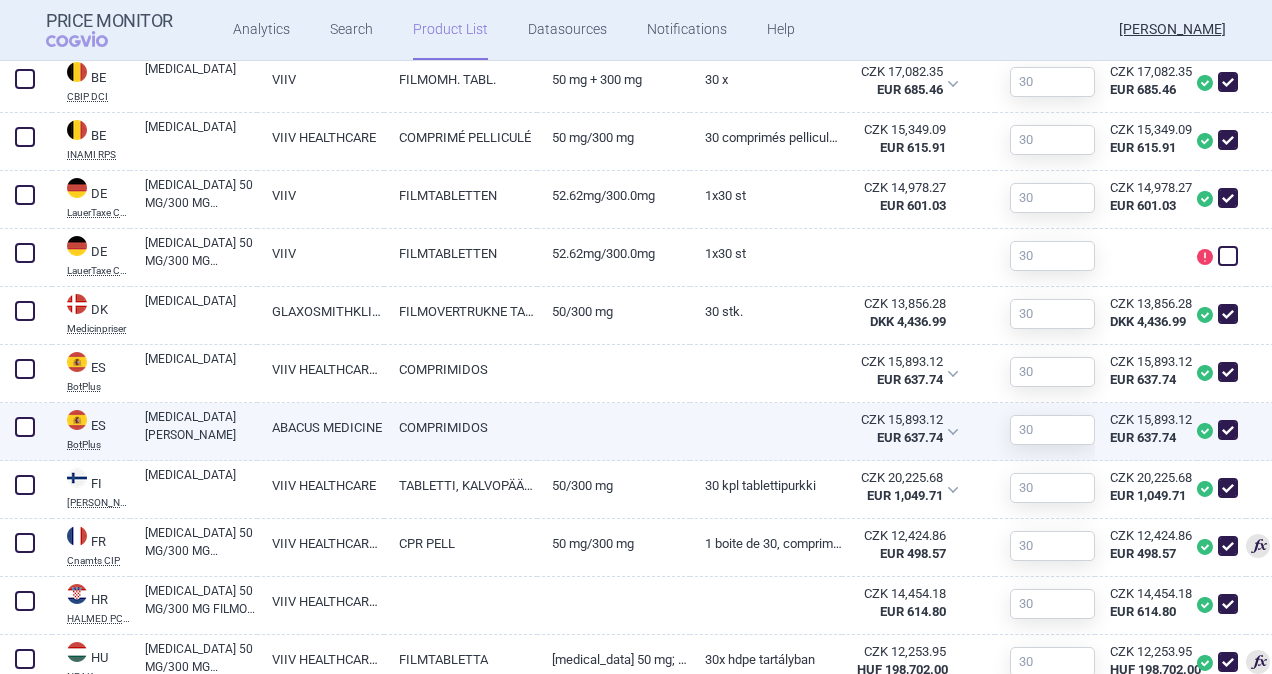 click at bounding box center [25, 427] 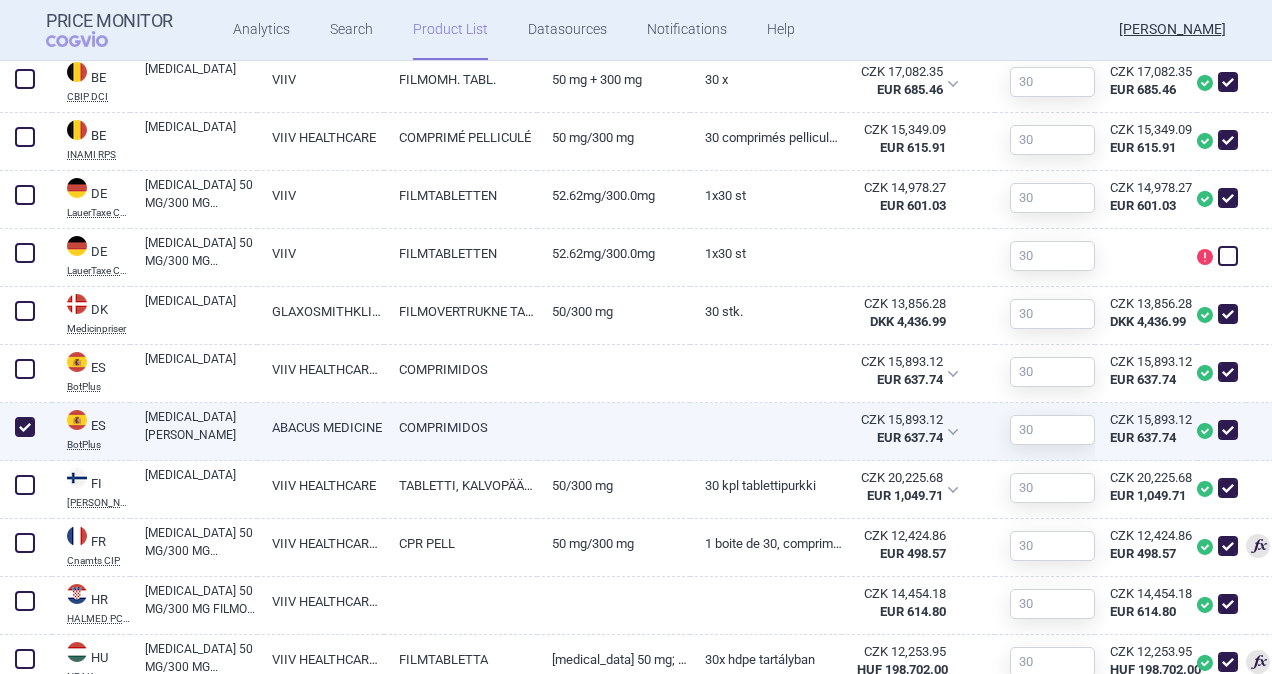 checkbox on "true" 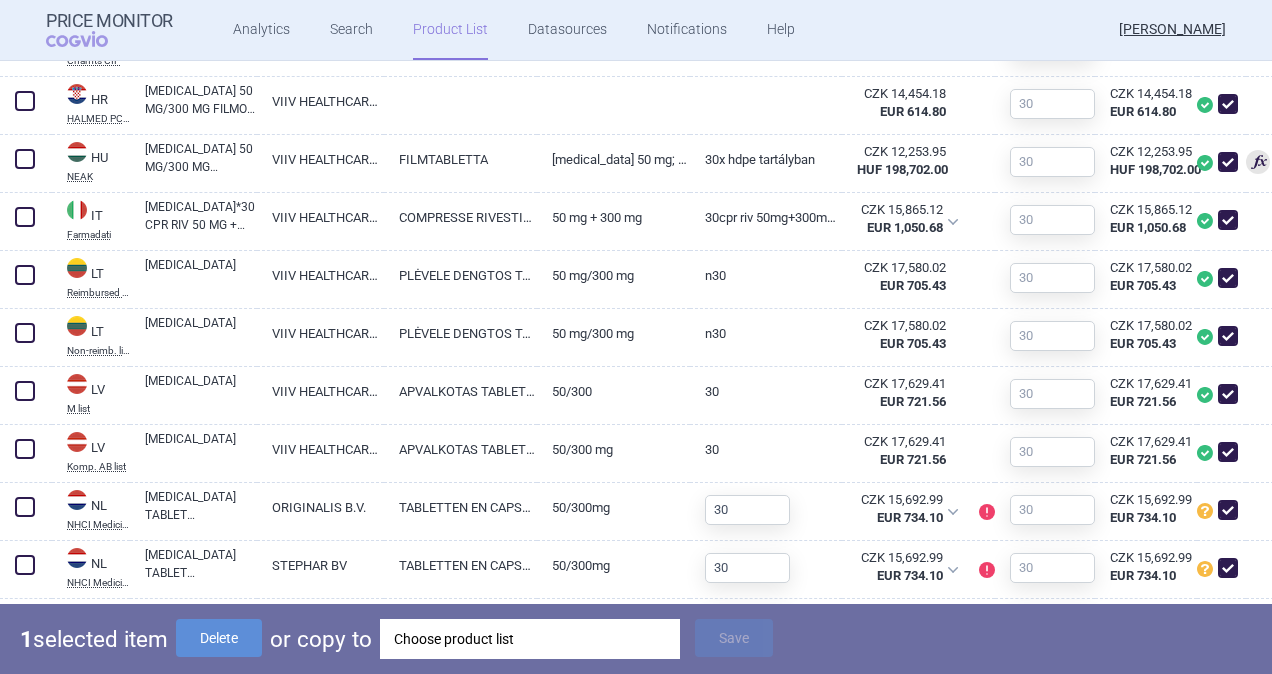 scroll, scrollTop: 1400, scrollLeft: 0, axis: vertical 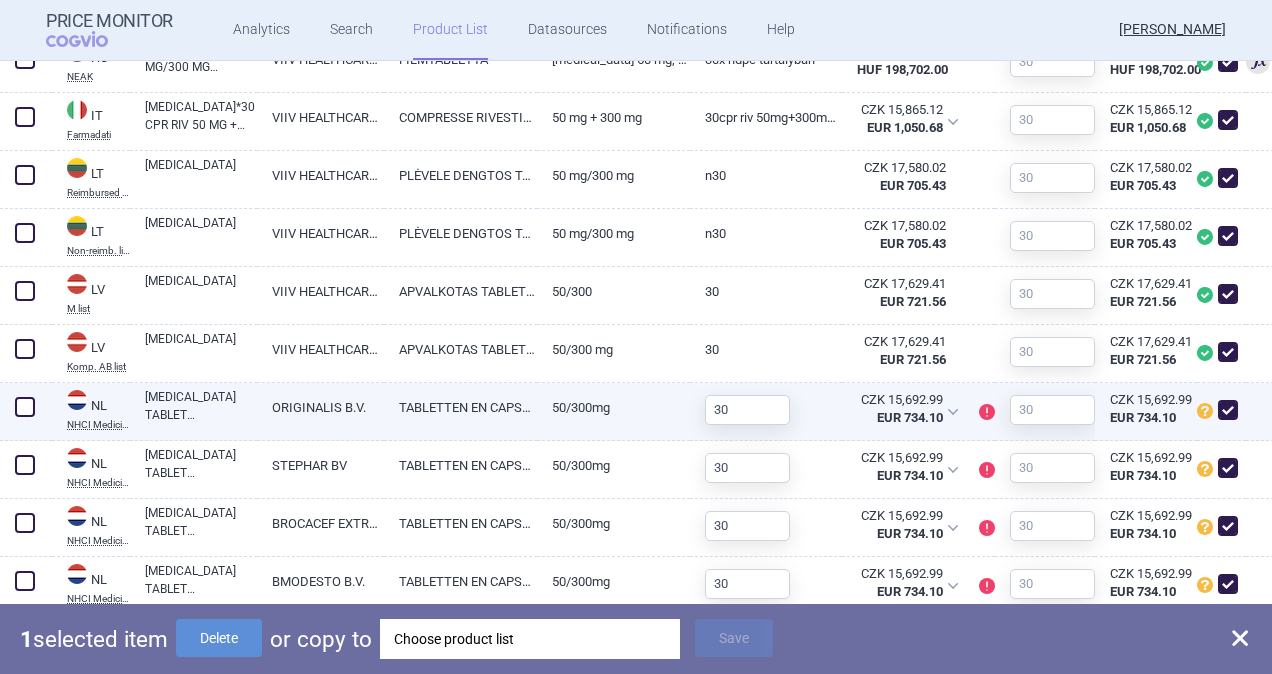 click at bounding box center [25, 407] 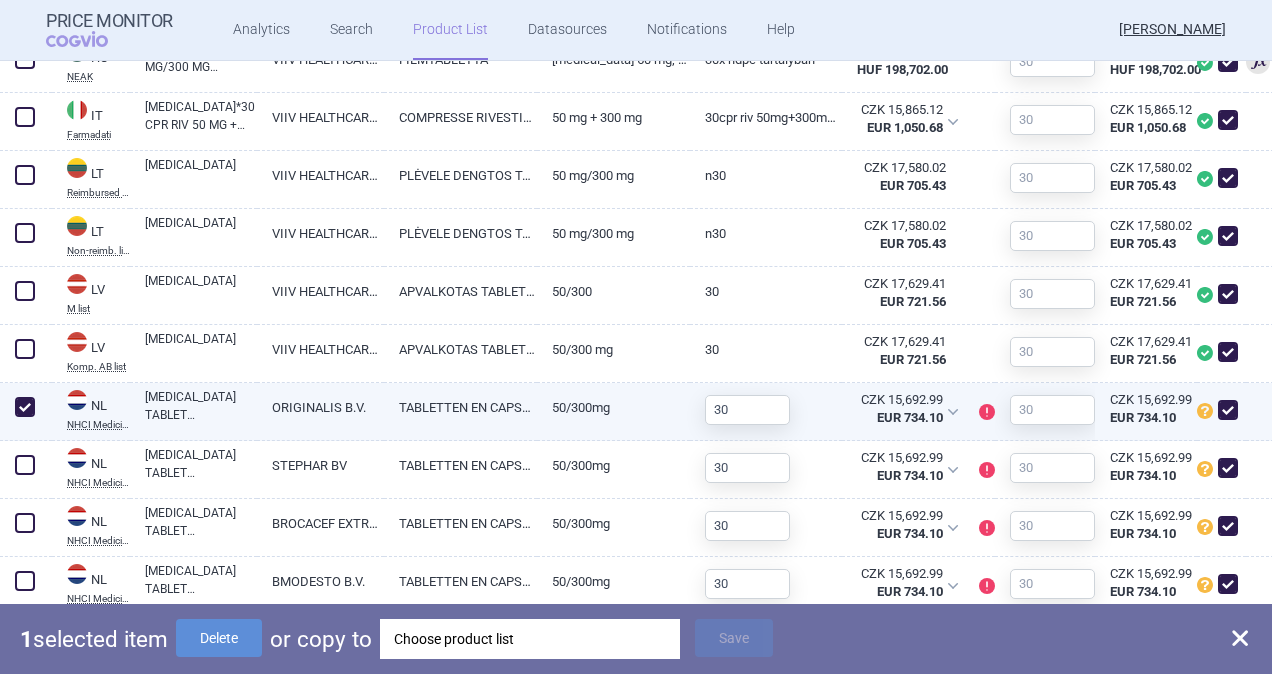 checkbox on "true" 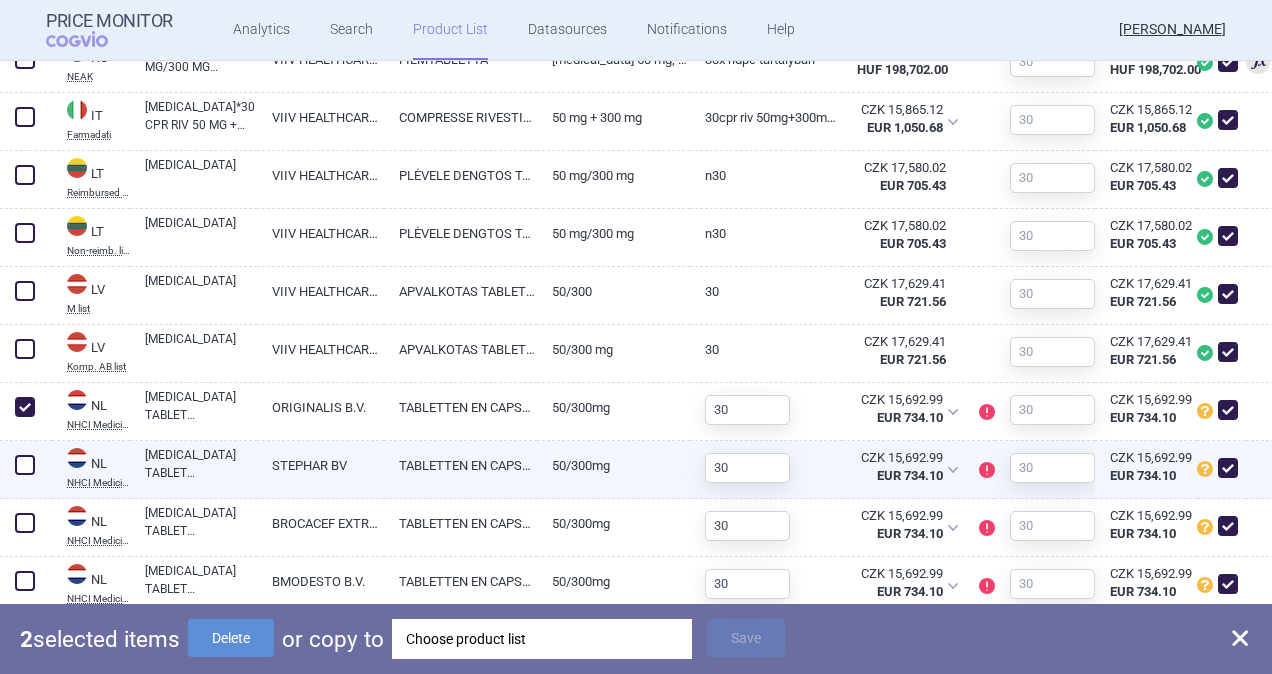 click at bounding box center [25, 465] 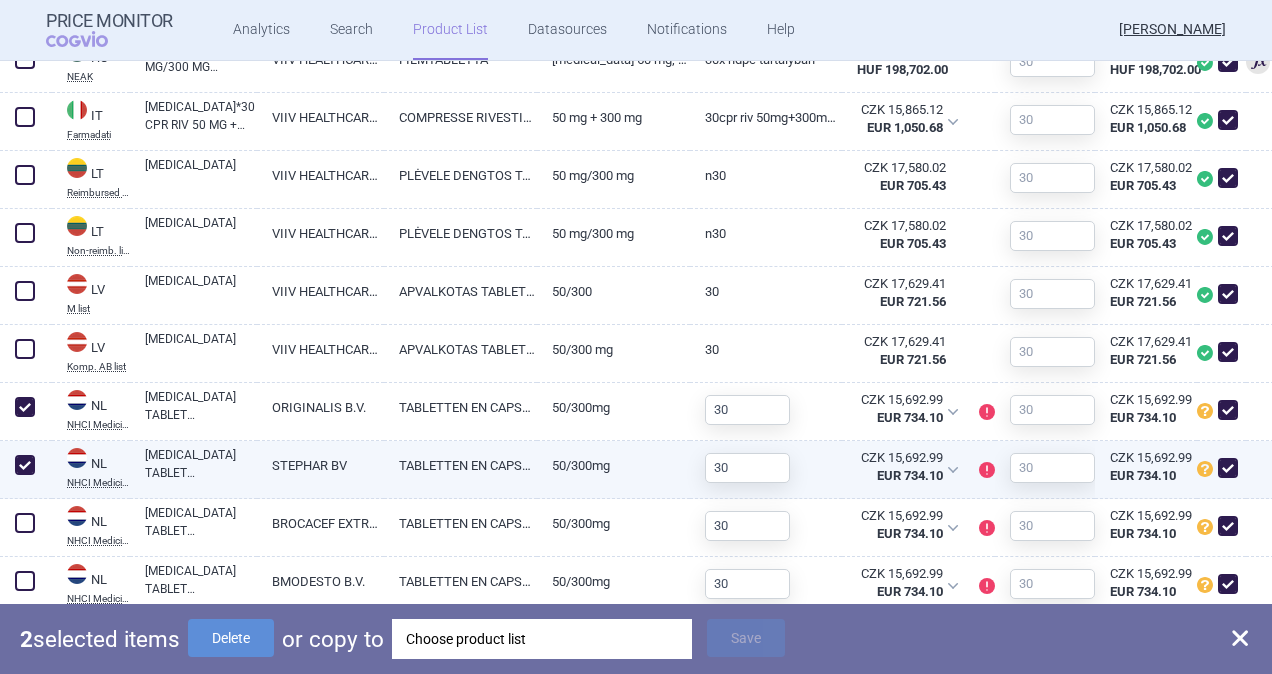checkbox on "true" 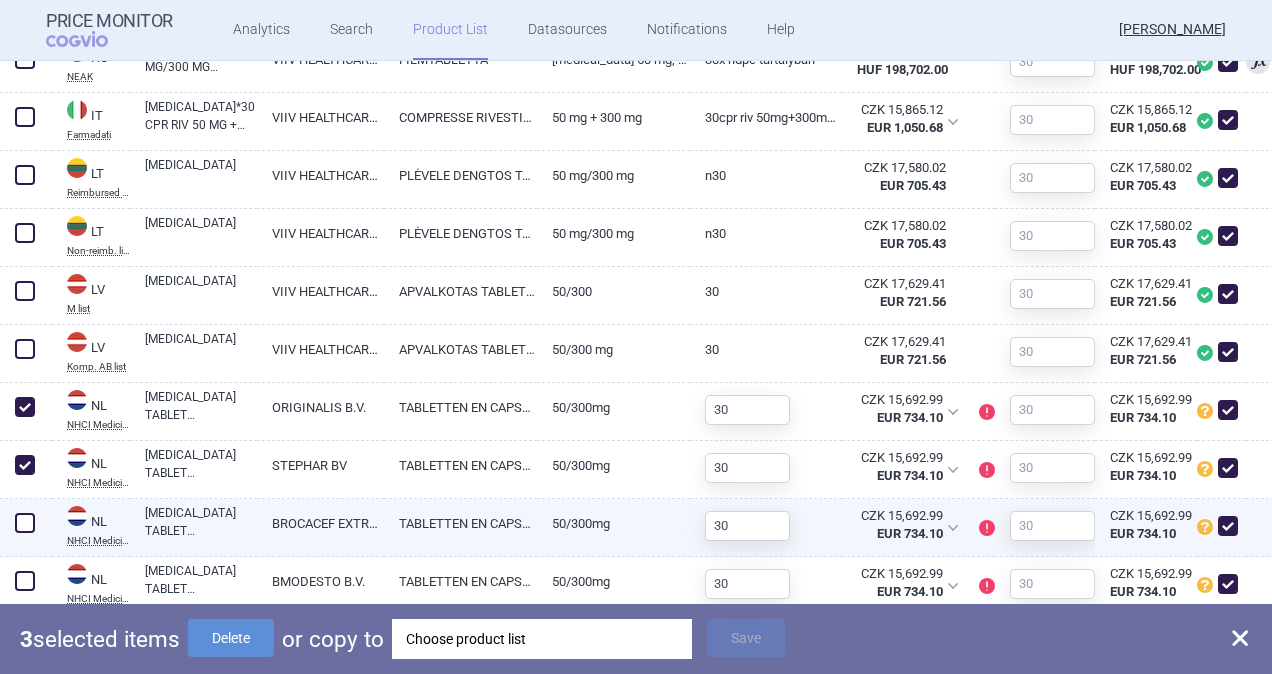 click at bounding box center (25, 523) 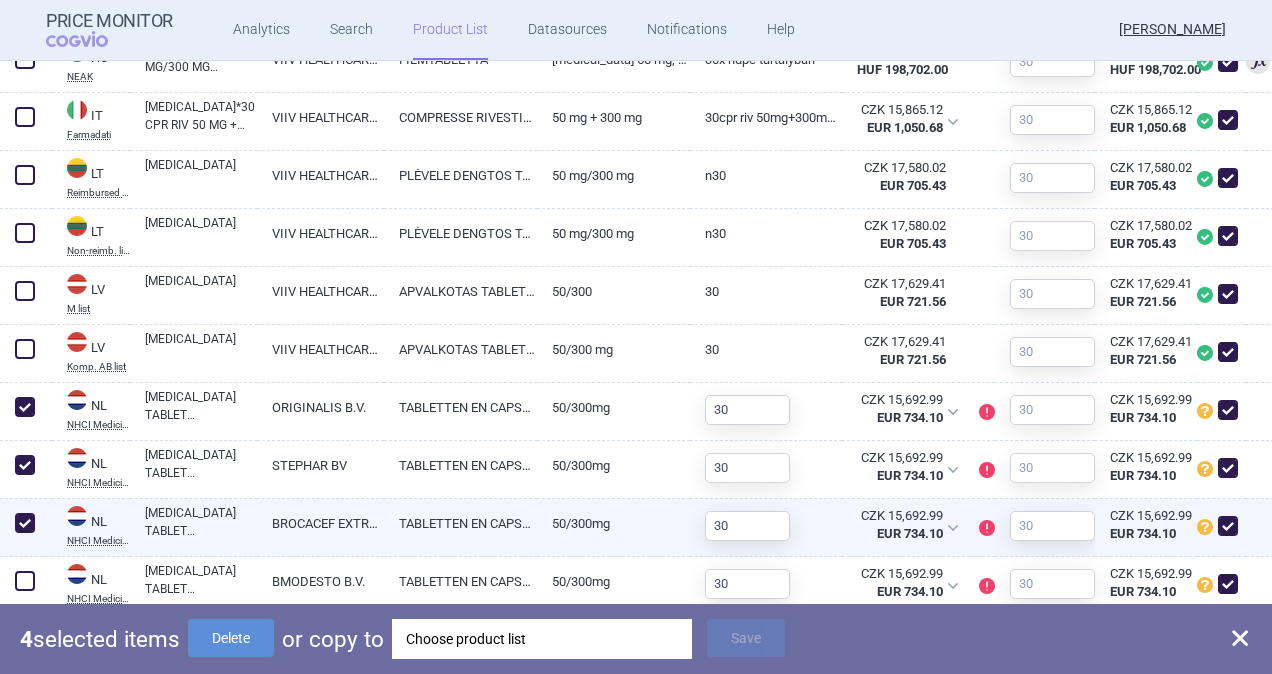 checkbox on "true" 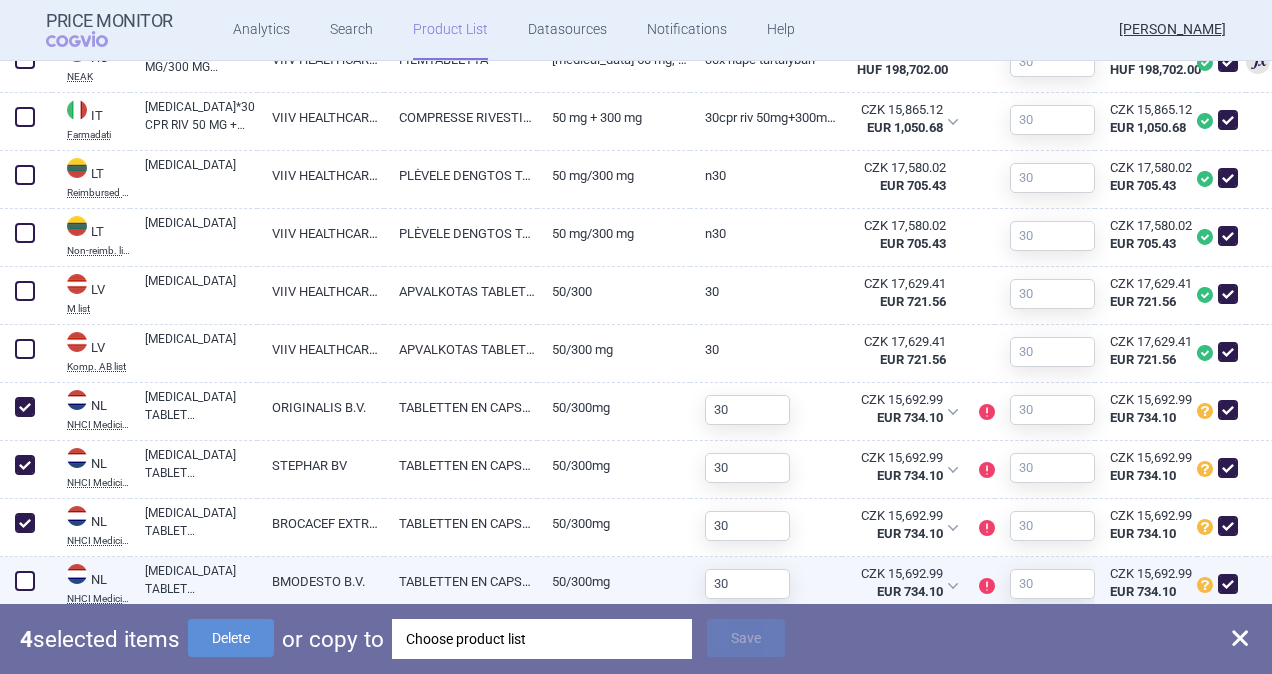 click at bounding box center (25, 581) 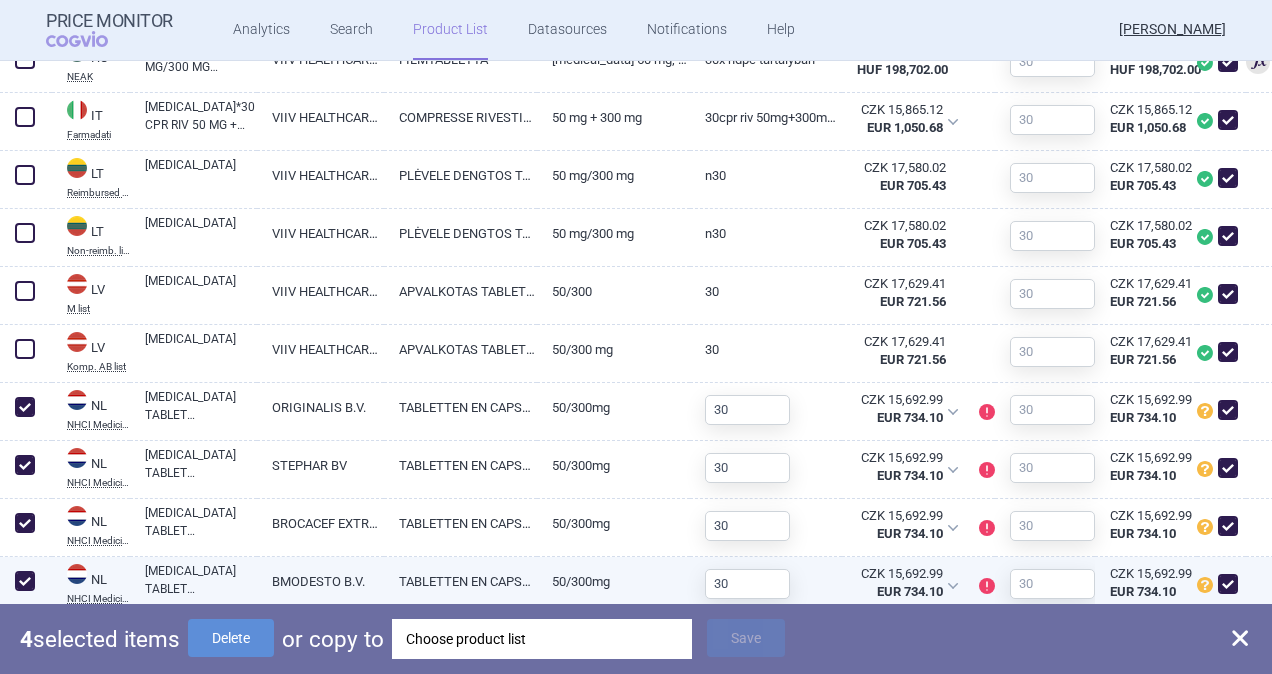checkbox on "true" 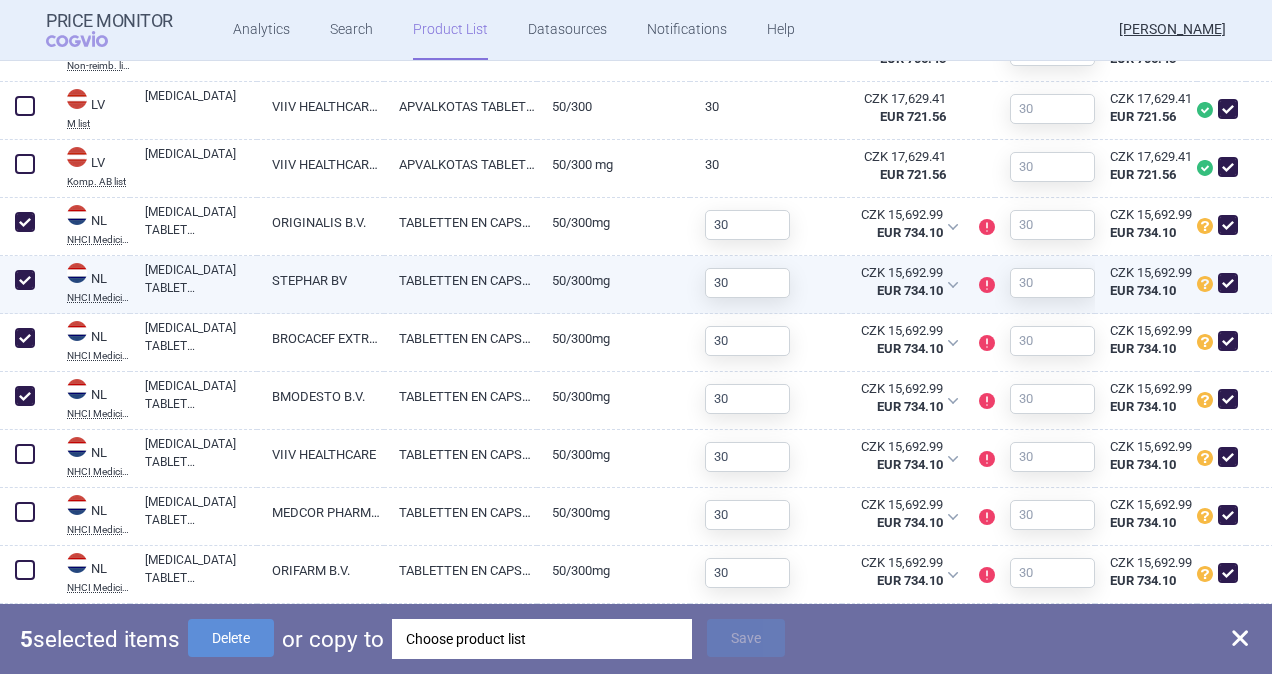 scroll, scrollTop: 1600, scrollLeft: 0, axis: vertical 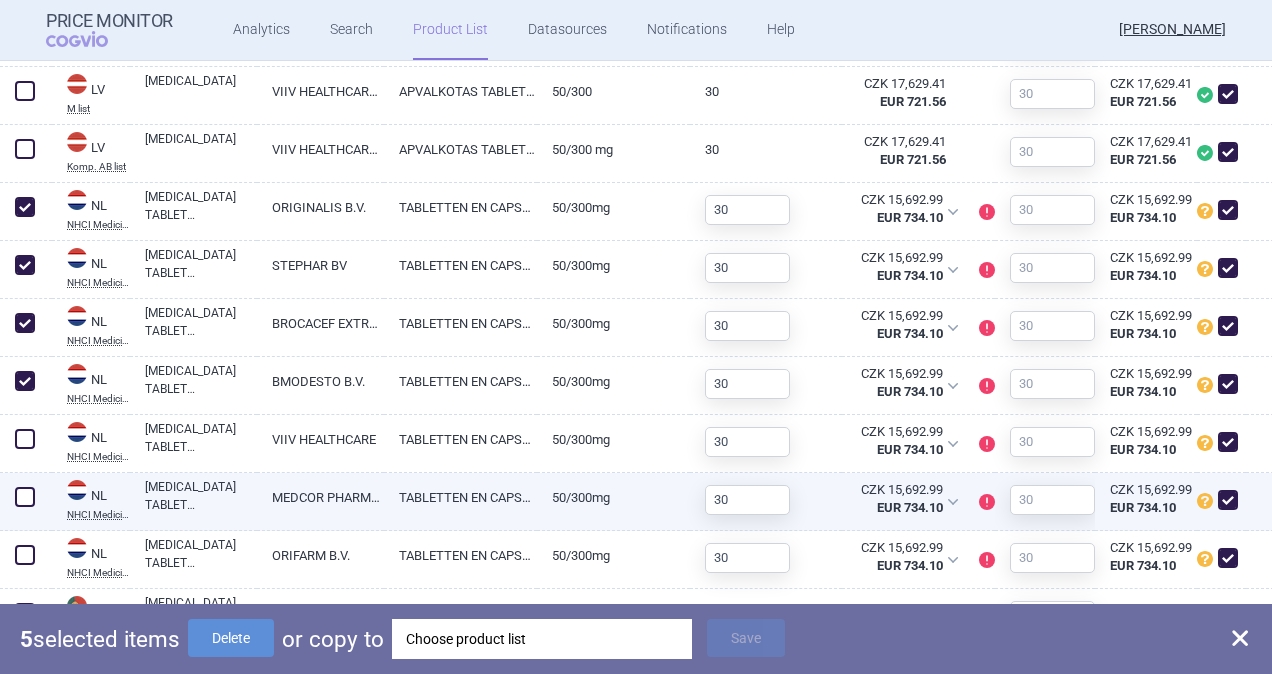 click at bounding box center (25, 497) 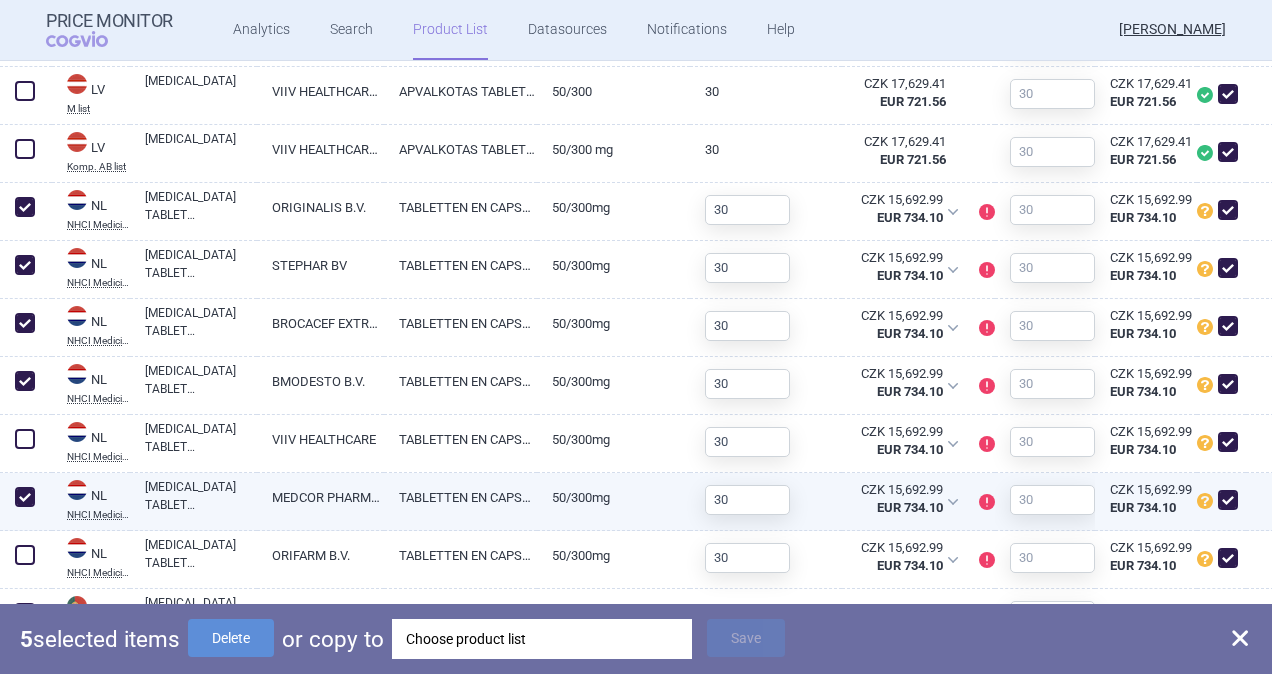 checkbox on "true" 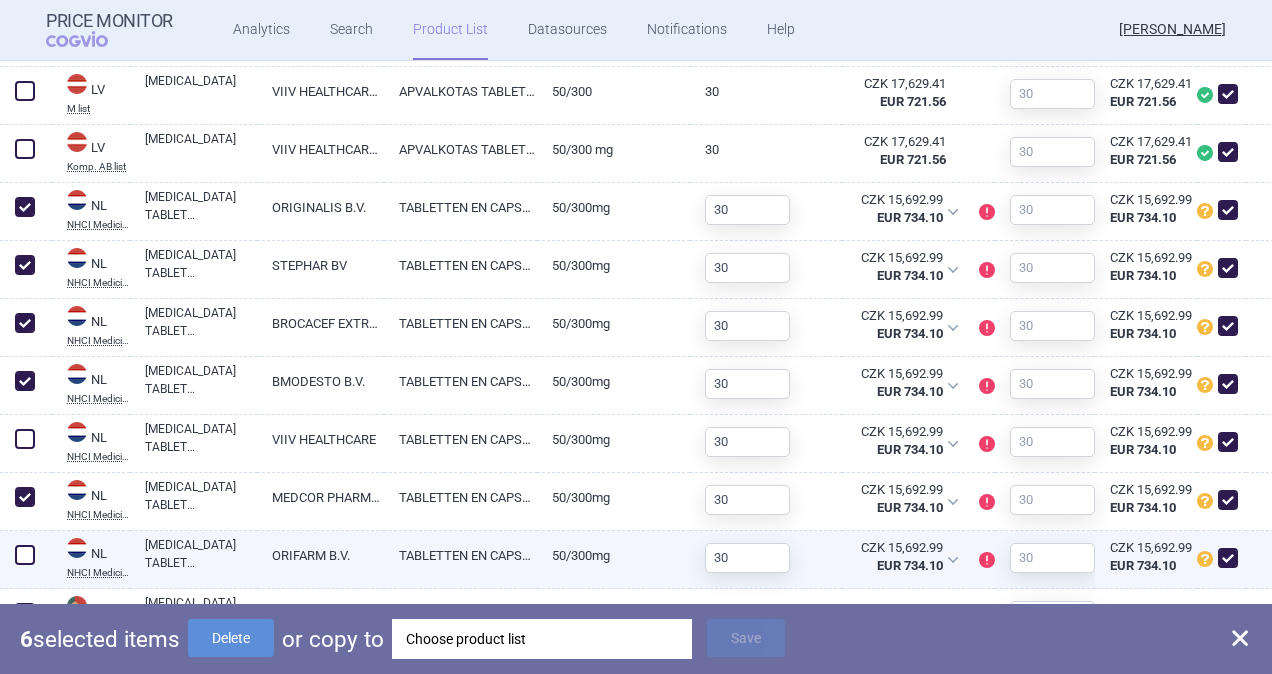 click at bounding box center (25, 555) 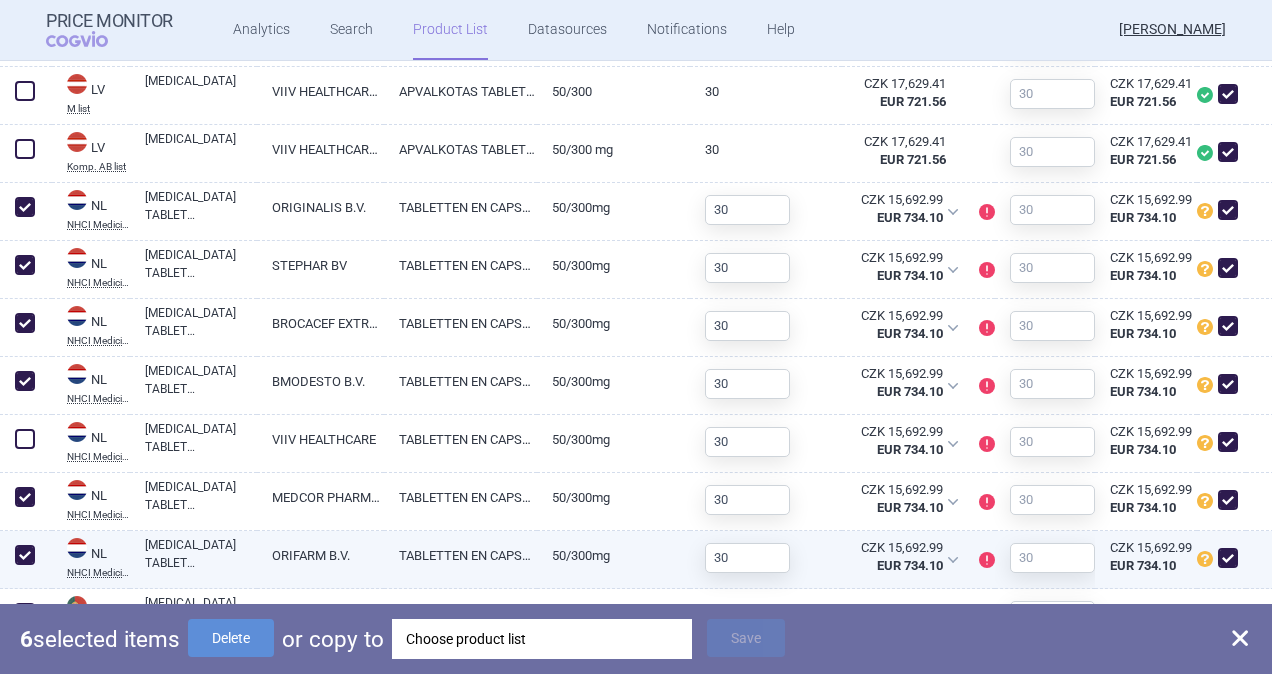 checkbox on "true" 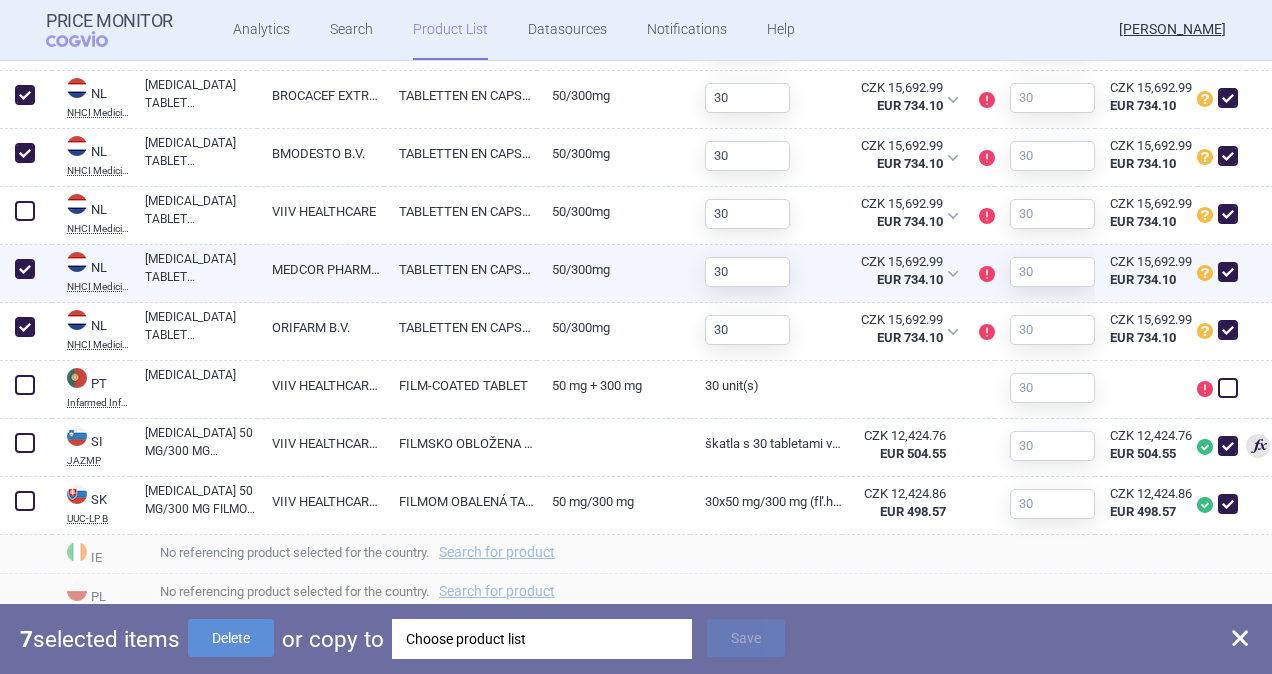 scroll, scrollTop: 1854, scrollLeft: 0, axis: vertical 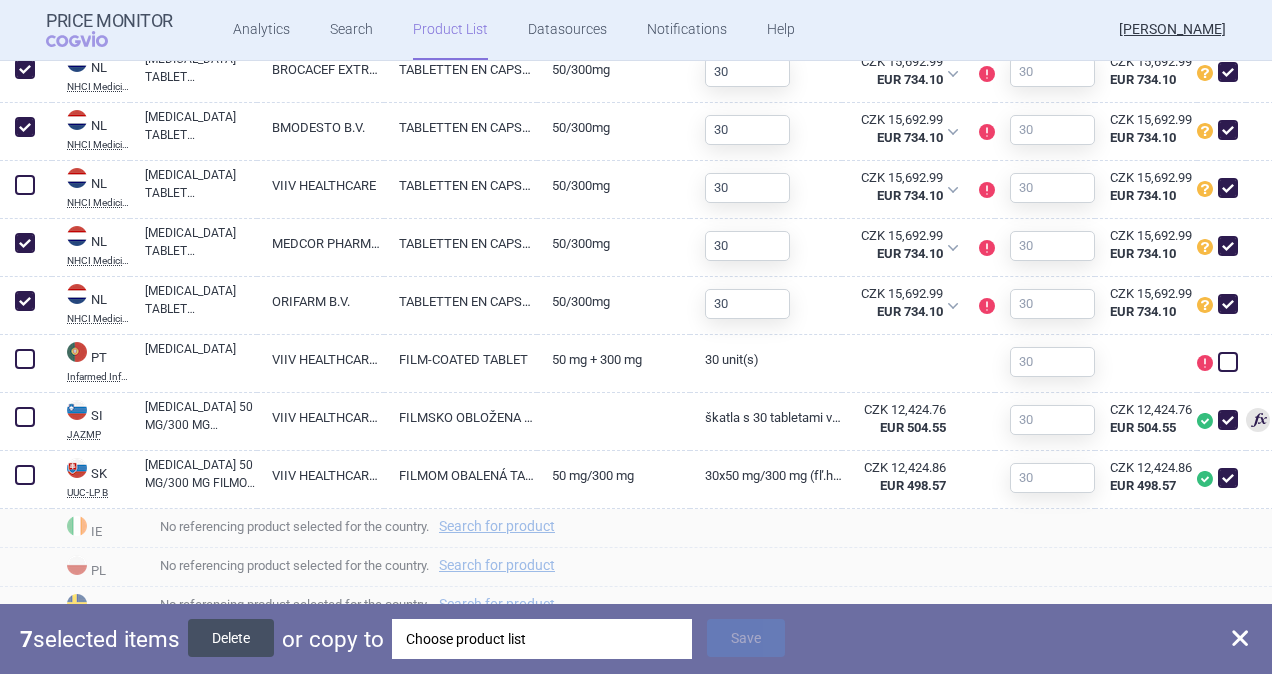 click on "Delete" at bounding box center [231, 638] 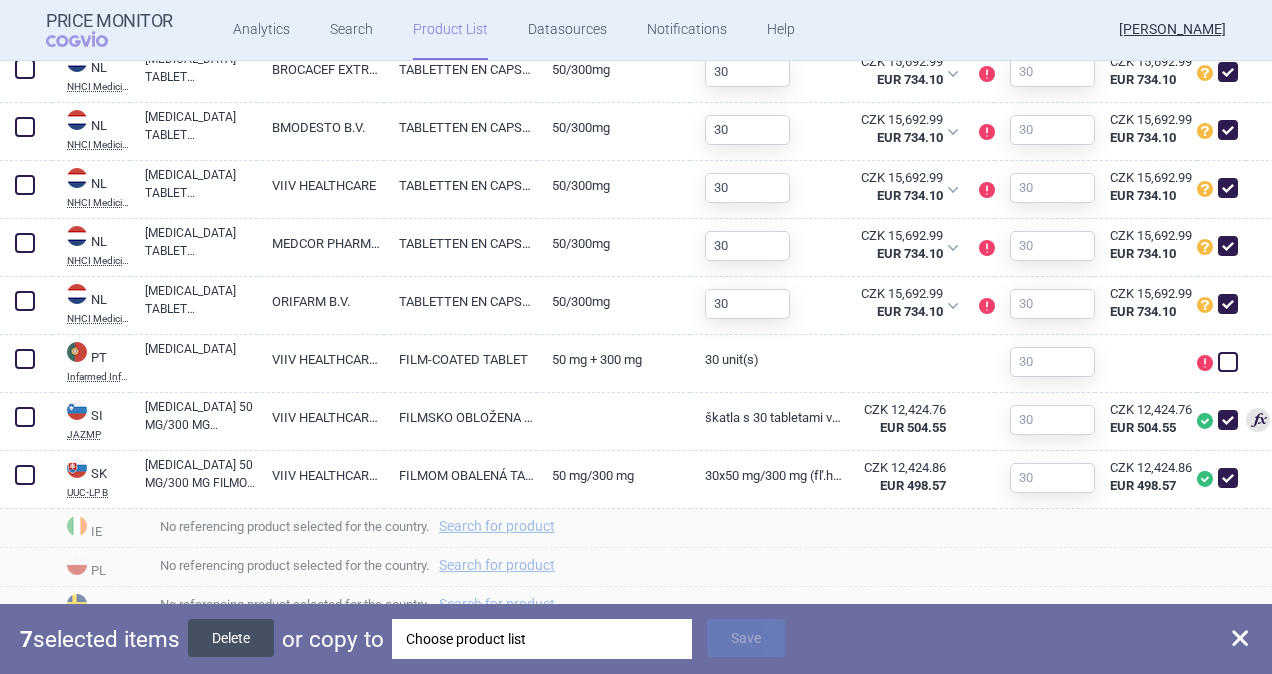 checkbox on "false" 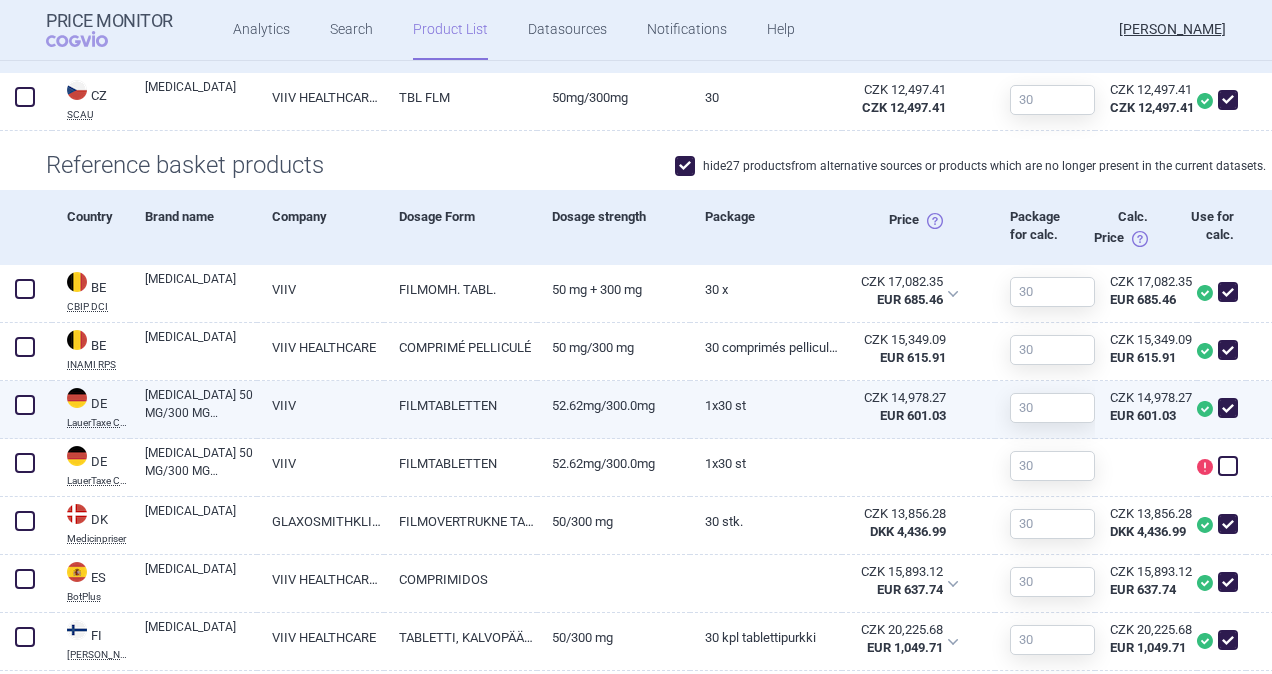 scroll, scrollTop: 648, scrollLeft: 0, axis: vertical 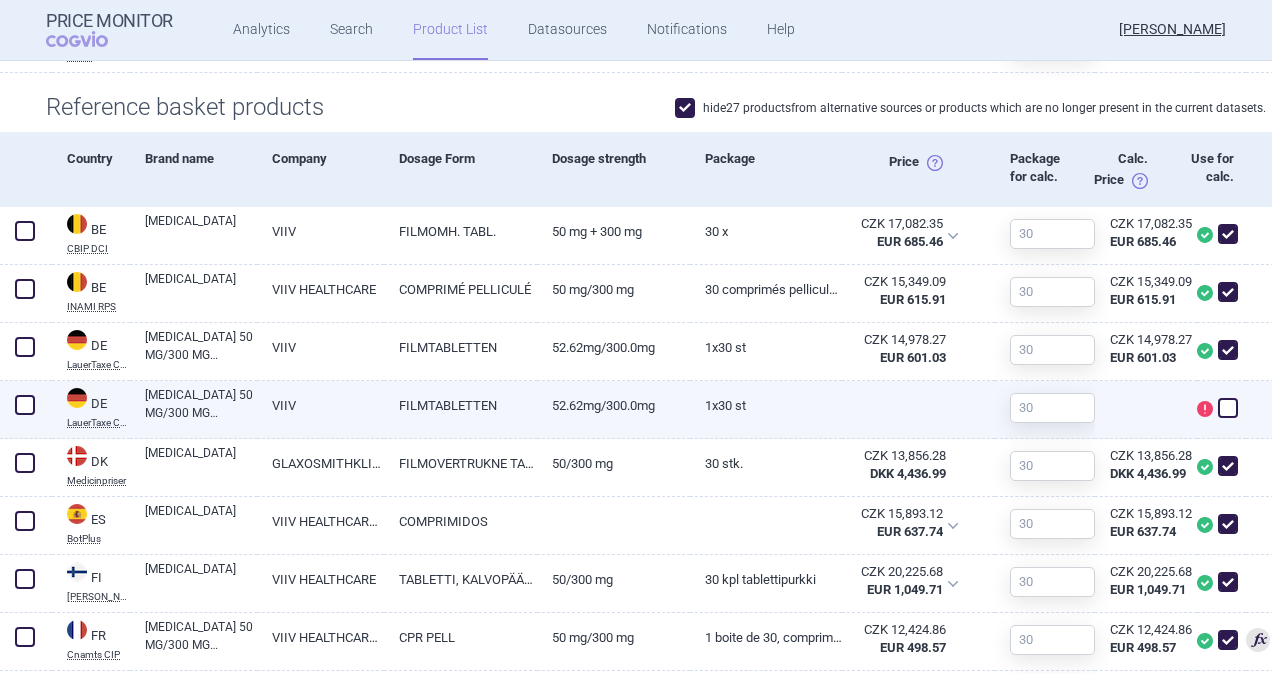 click at bounding box center [25, 405] 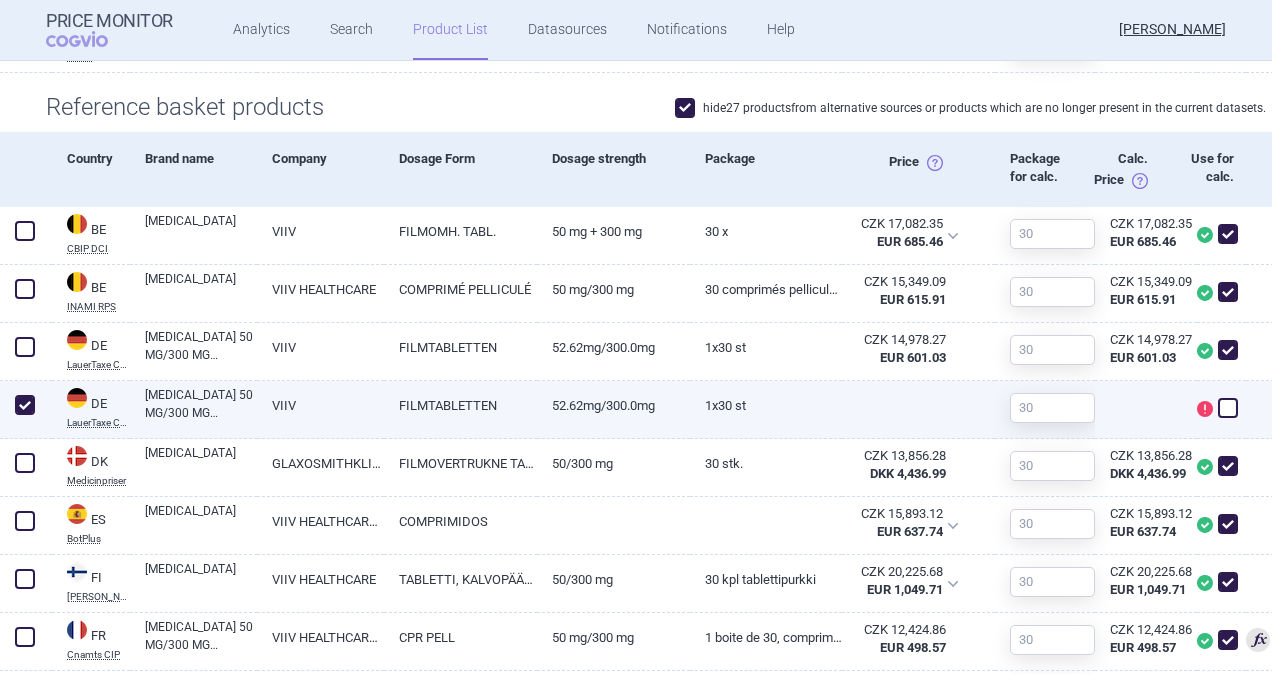 checkbox on "true" 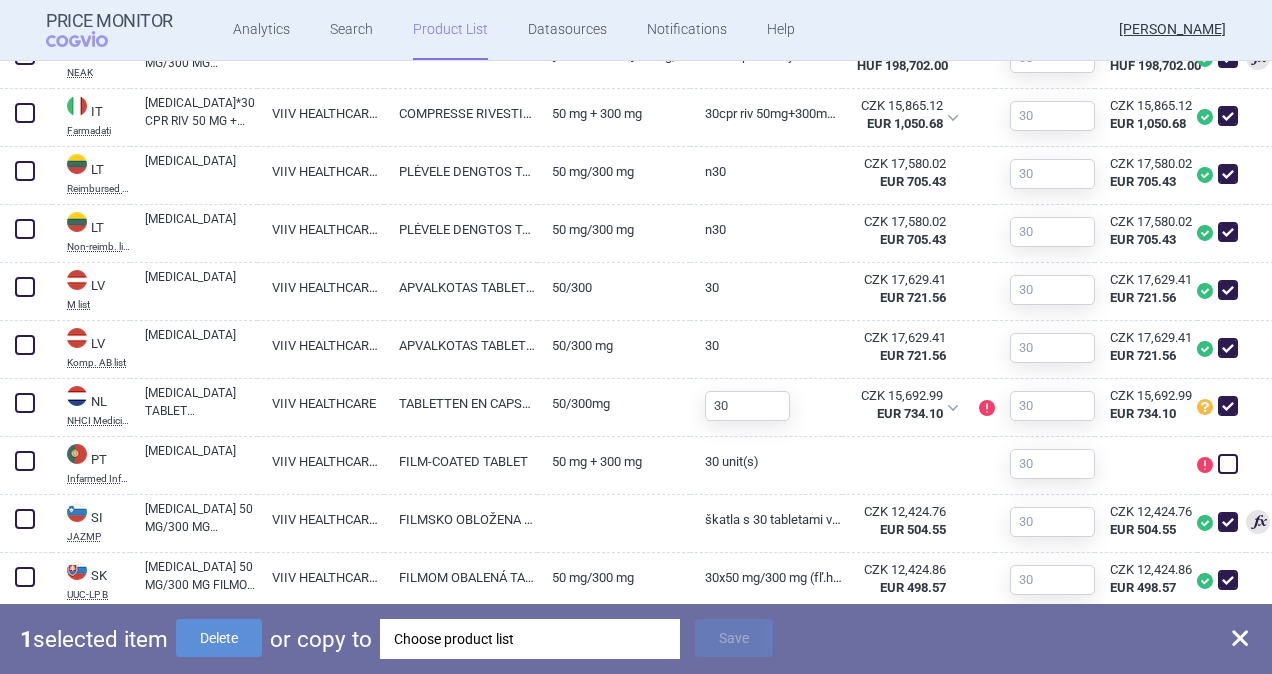 scroll, scrollTop: 1348, scrollLeft: 0, axis: vertical 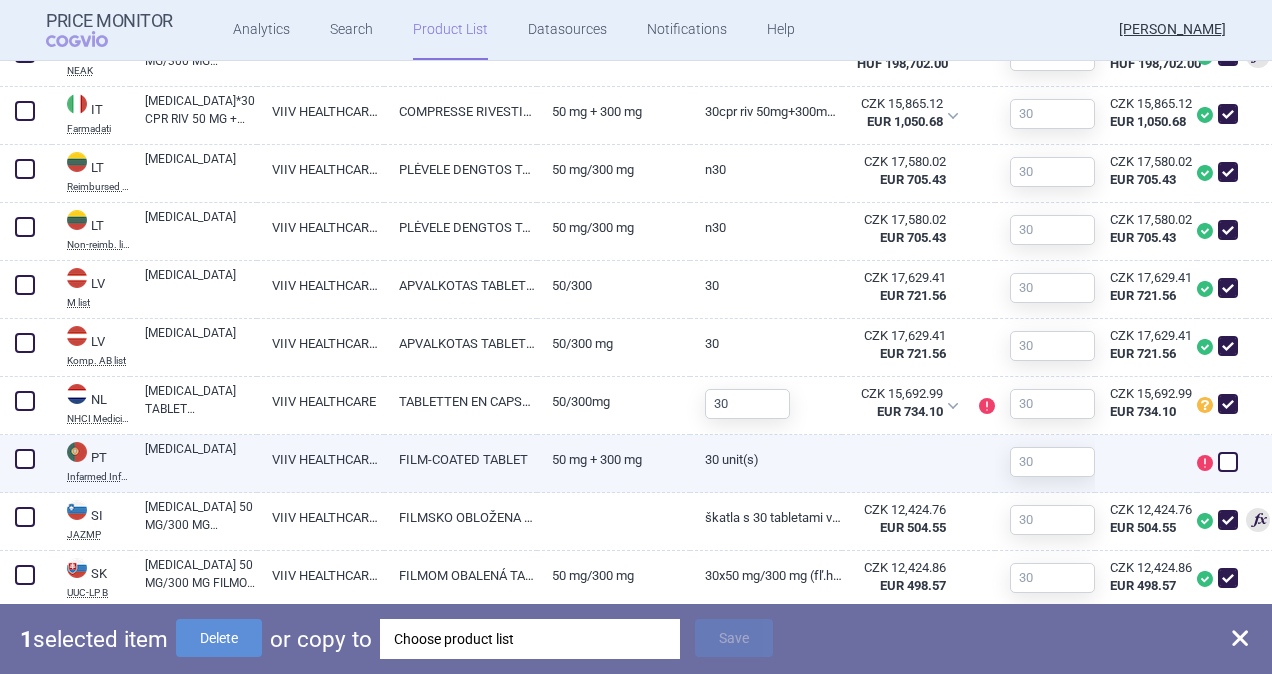 click at bounding box center [25, 459] 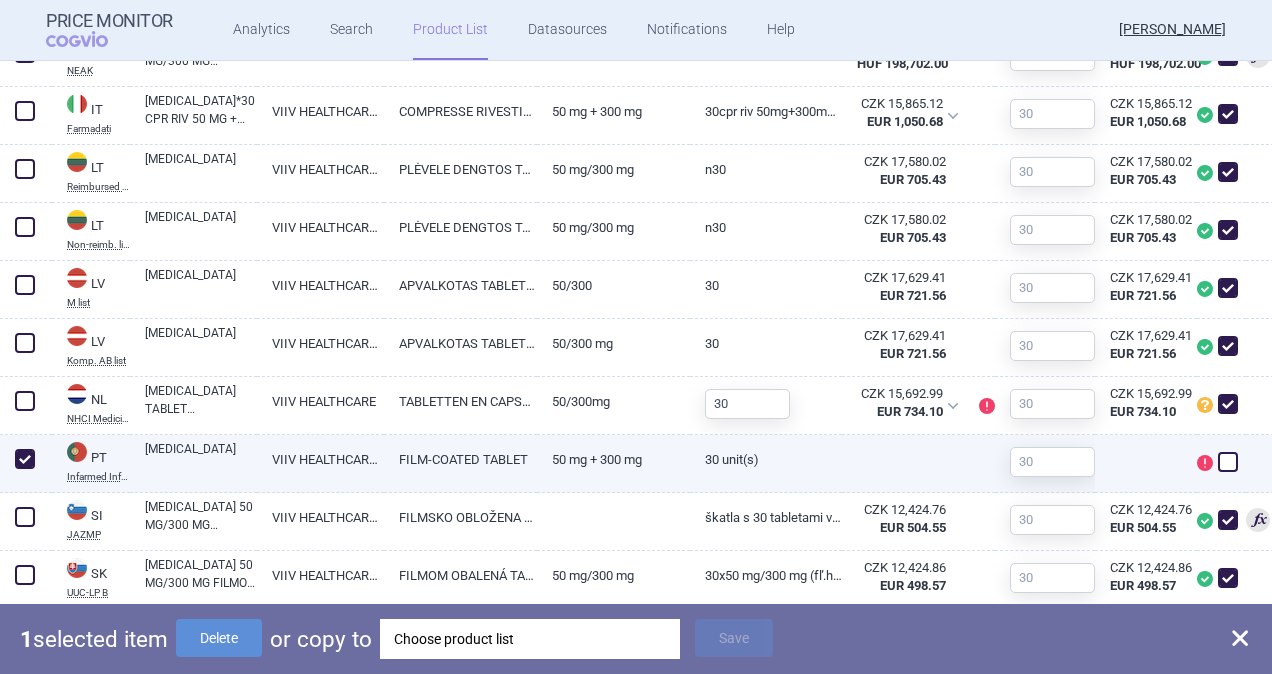 checkbox on "true" 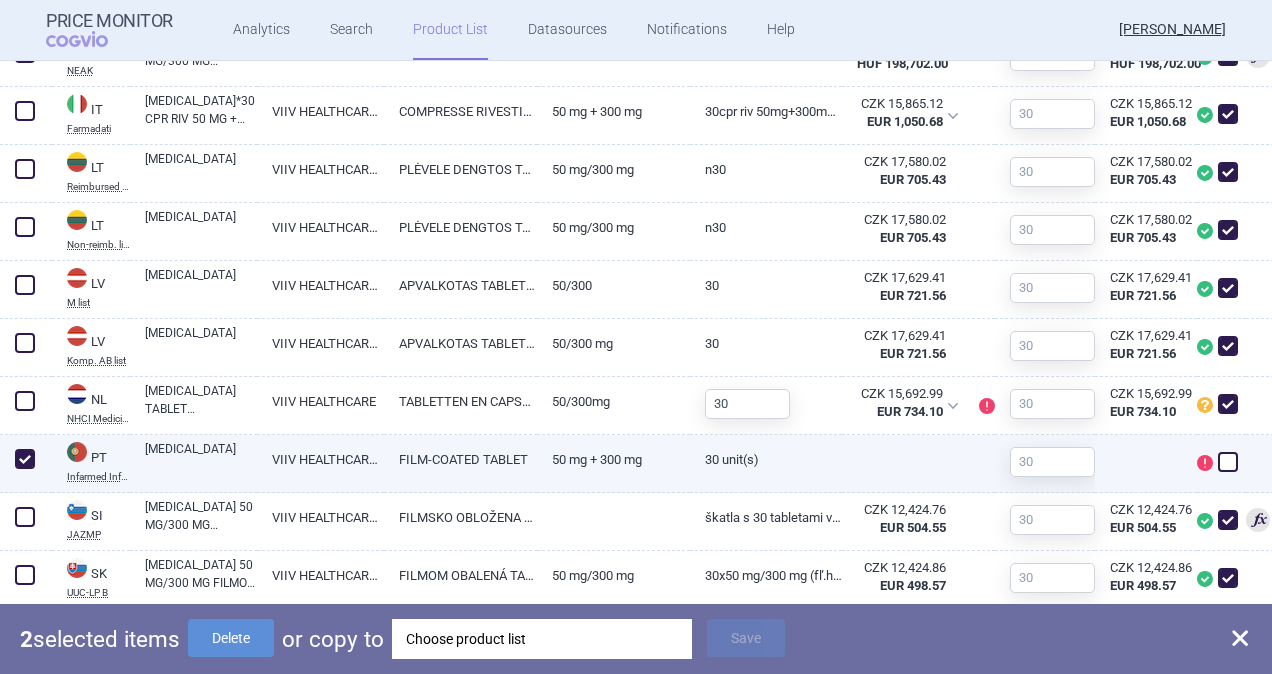 scroll, scrollTop: 1448, scrollLeft: 0, axis: vertical 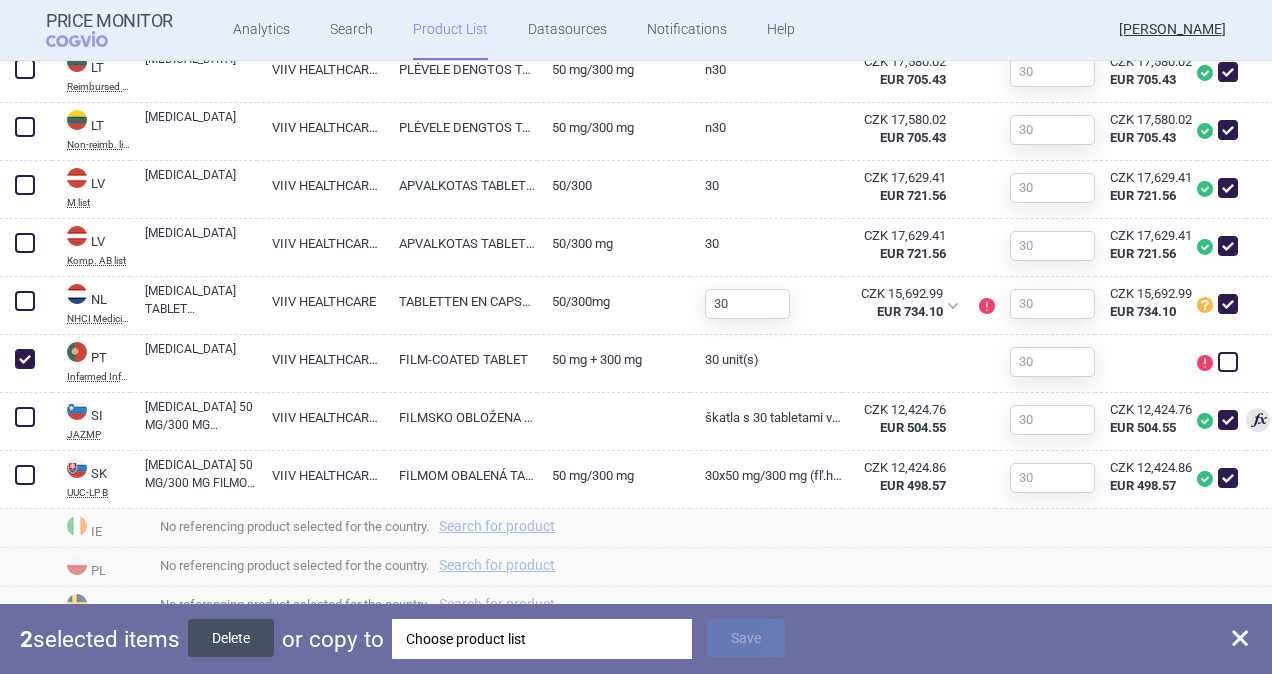 click on "Delete" at bounding box center [231, 638] 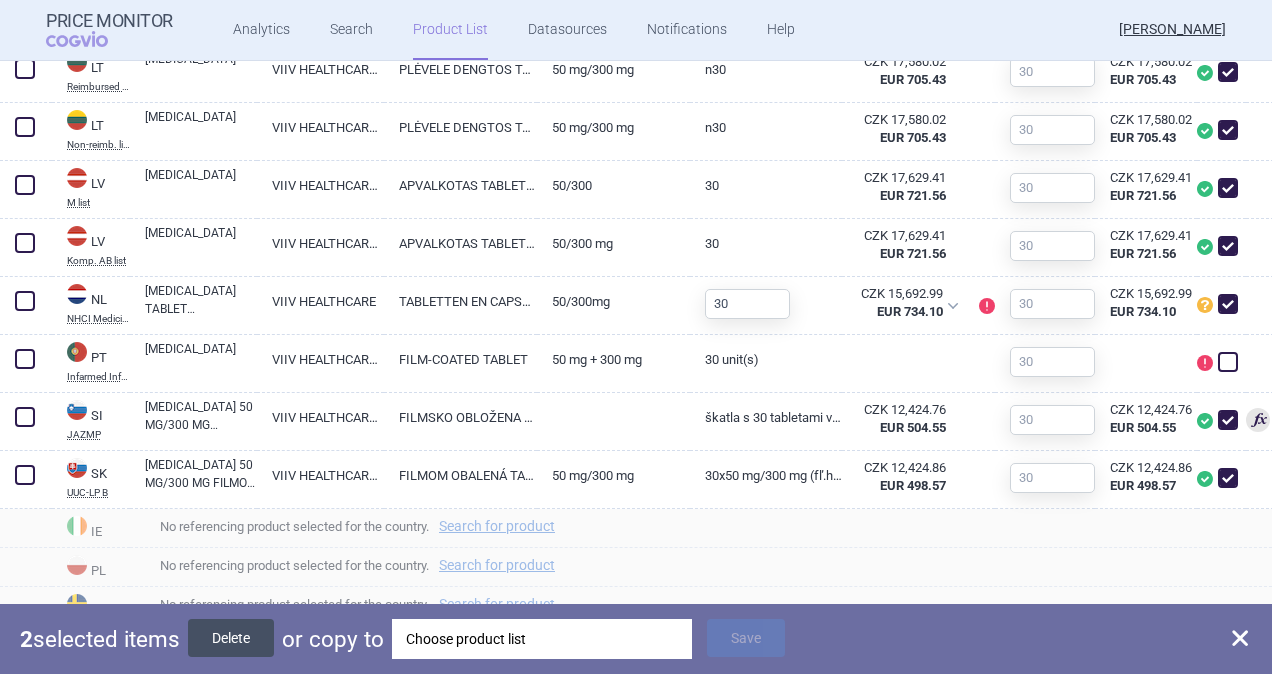 checkbox on "false" 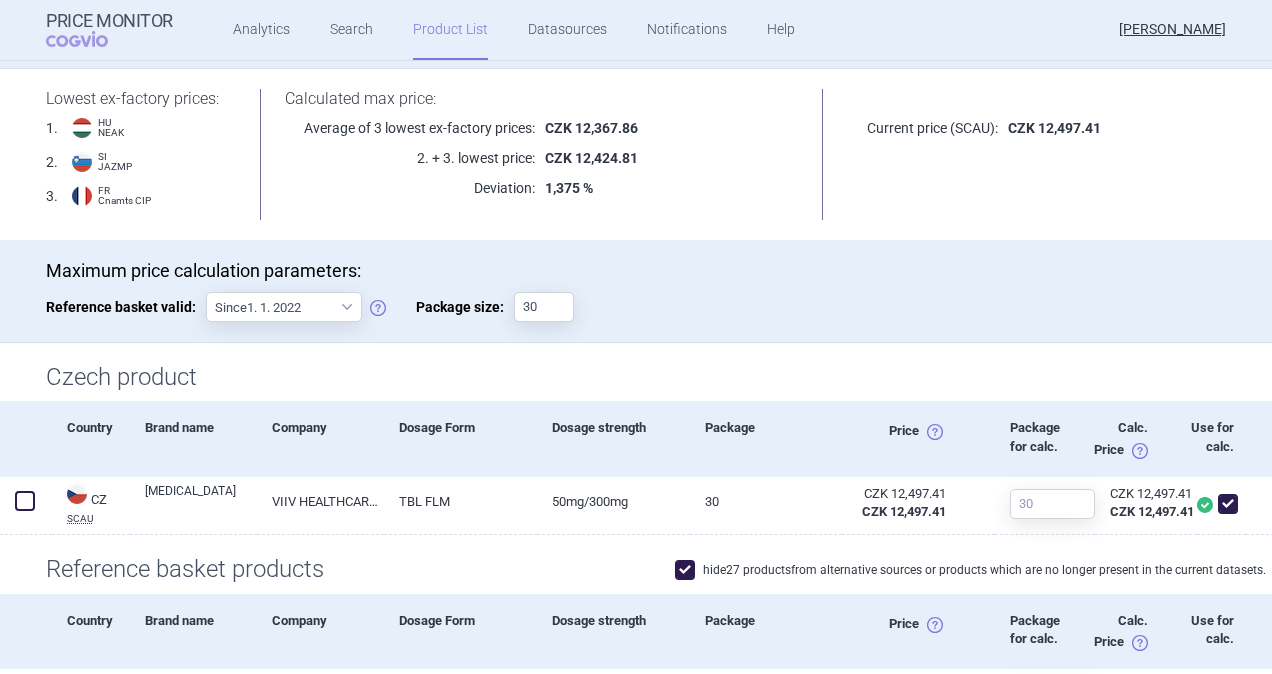 scroll, scrollTop: 171, scrollLeft: 0, axis: vertical 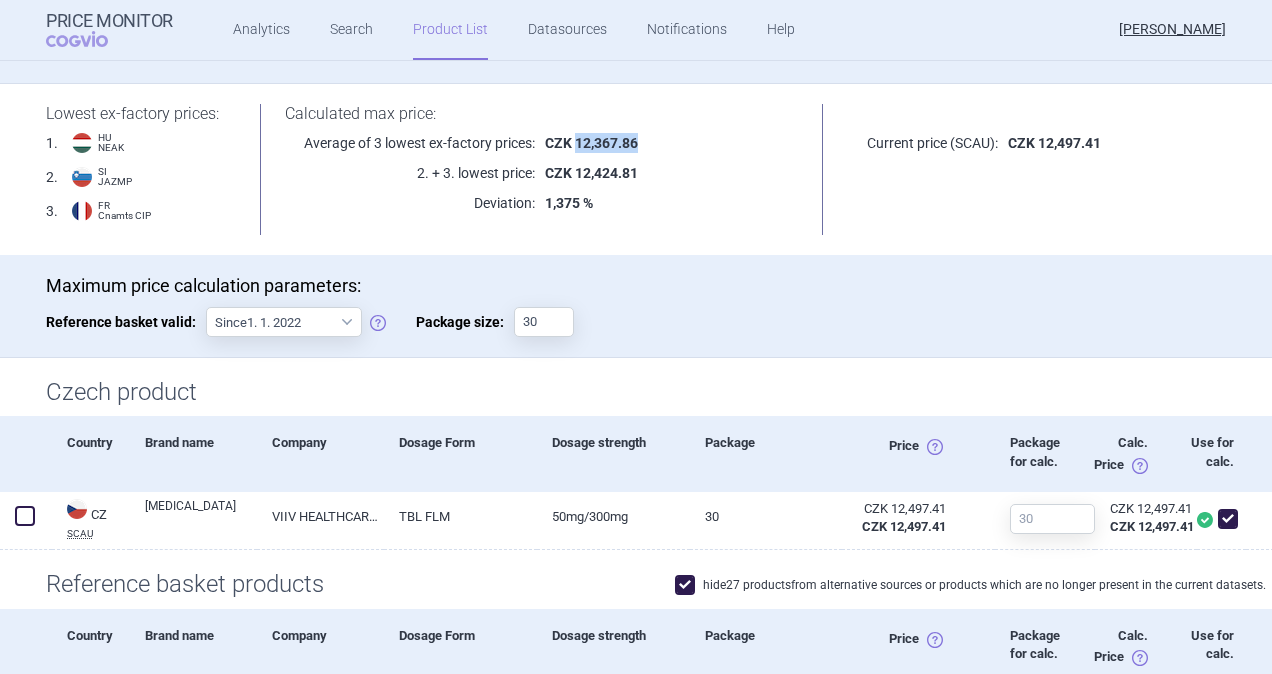 drag, startPoint x: 567, startPoint y: 143, endPoint x: 629, endPoint y: 144, distance: 62.008064 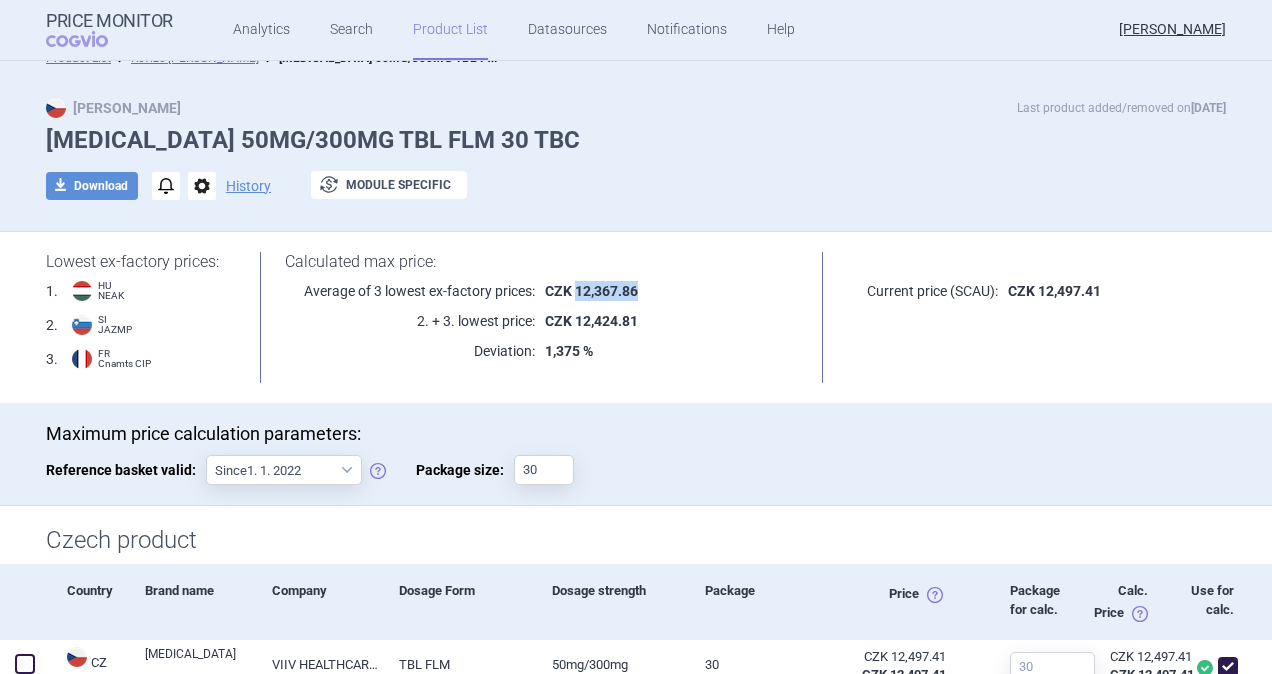 scroll, scrollTop: 0, scrollLeft: 0, axis: both 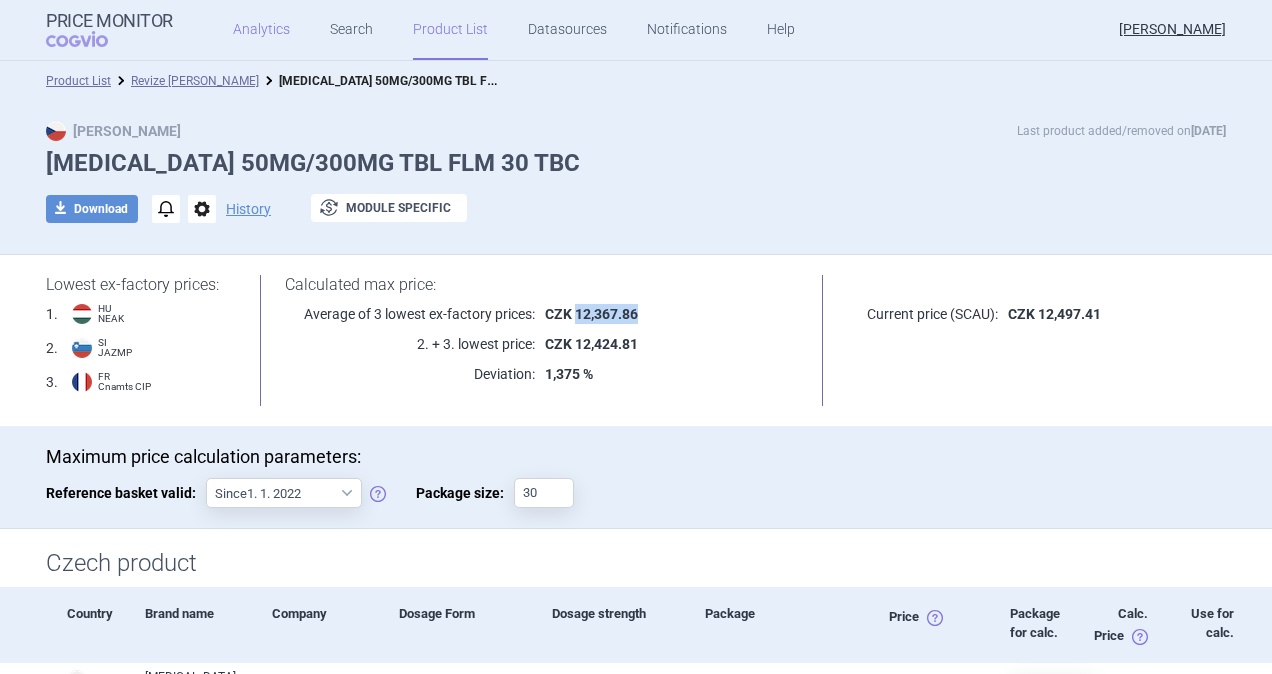 click on "Analytics" at bounding box center [261, 30] 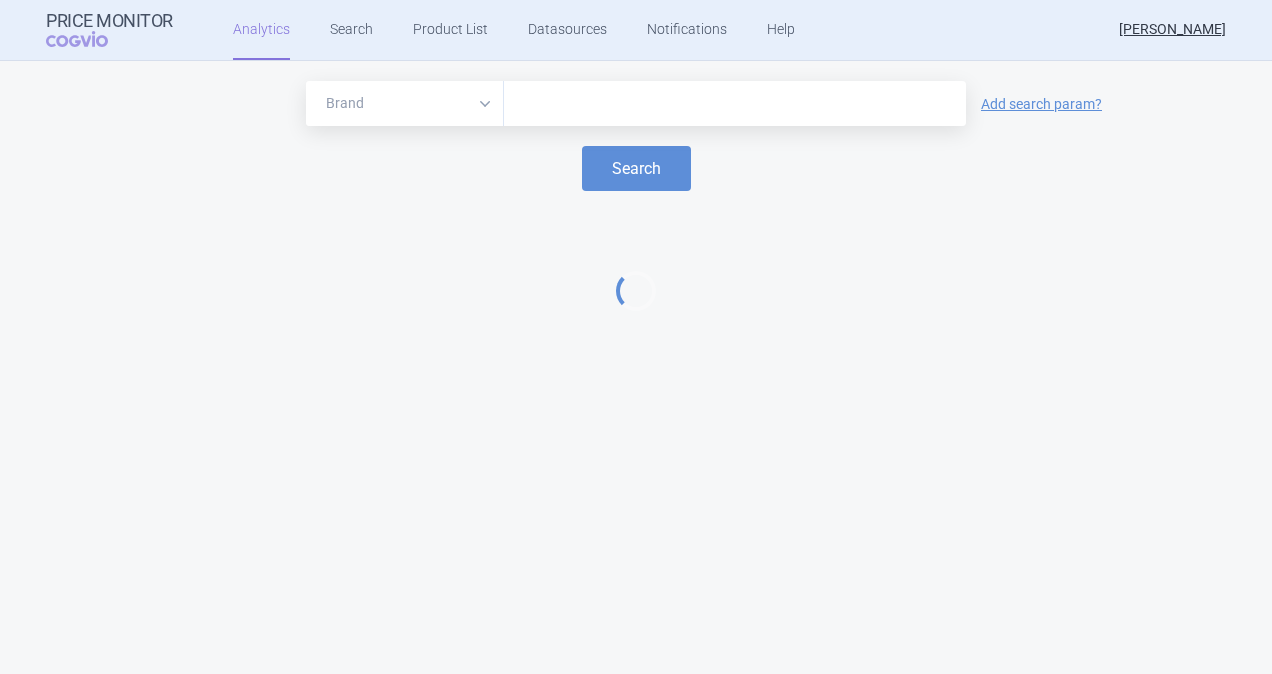 click at bounding box center [735, 104] 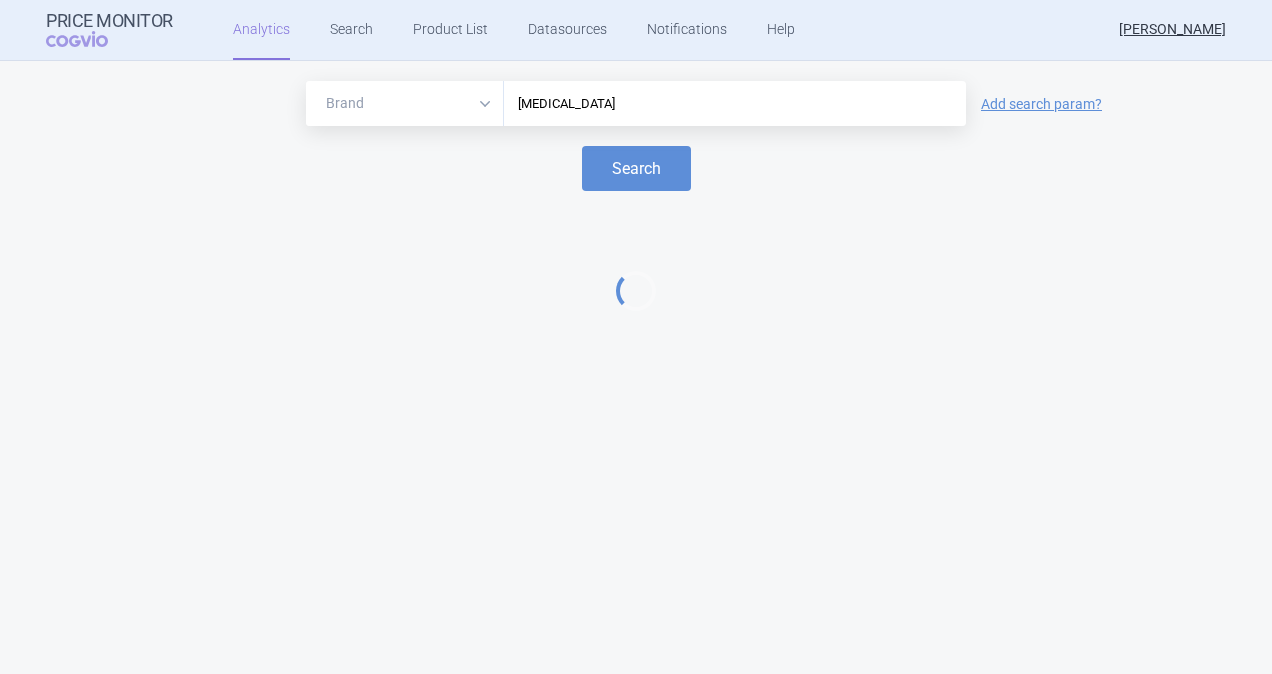 type on "[MEDICAL_DATA]" 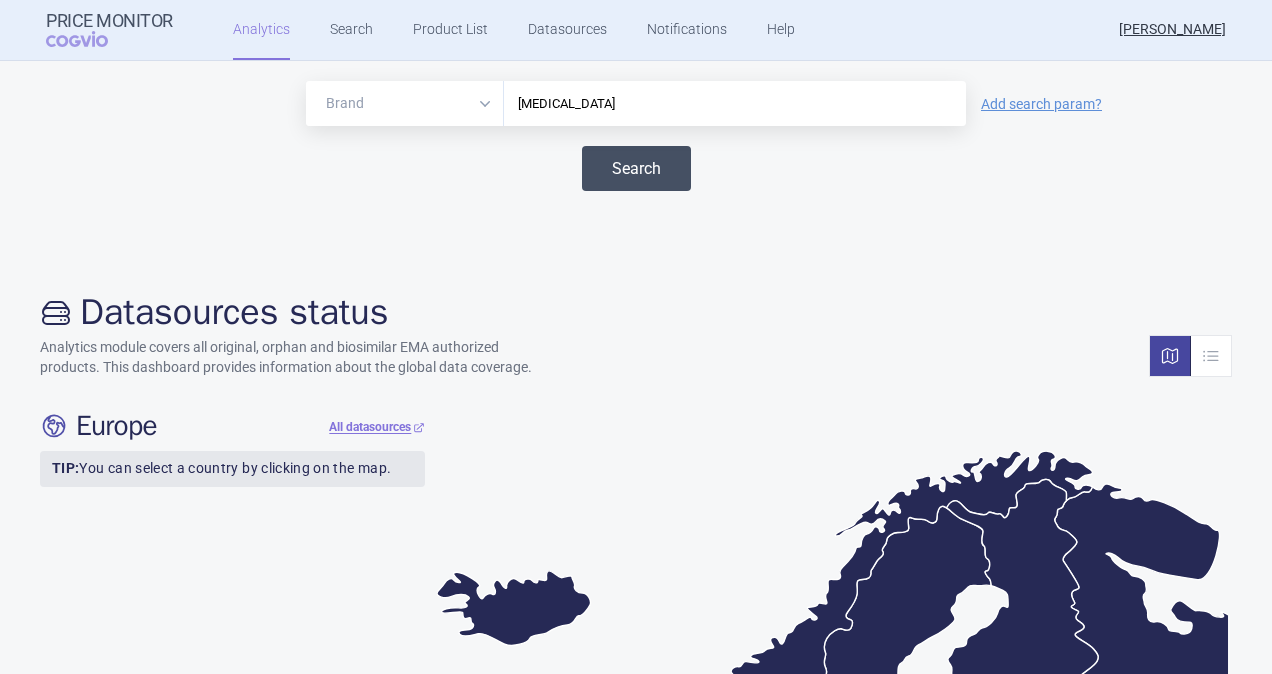 click on "Search" at bounding box center (636, 168) 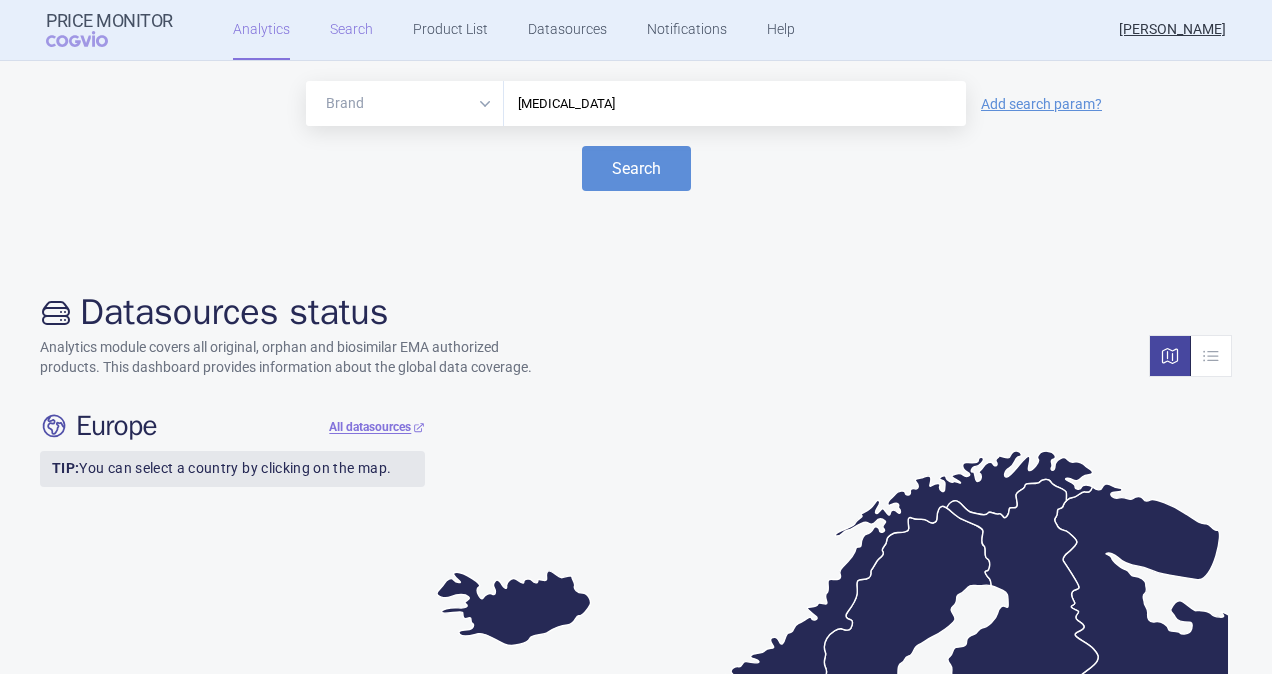 click on "Search" at bounding box center (351, 30) 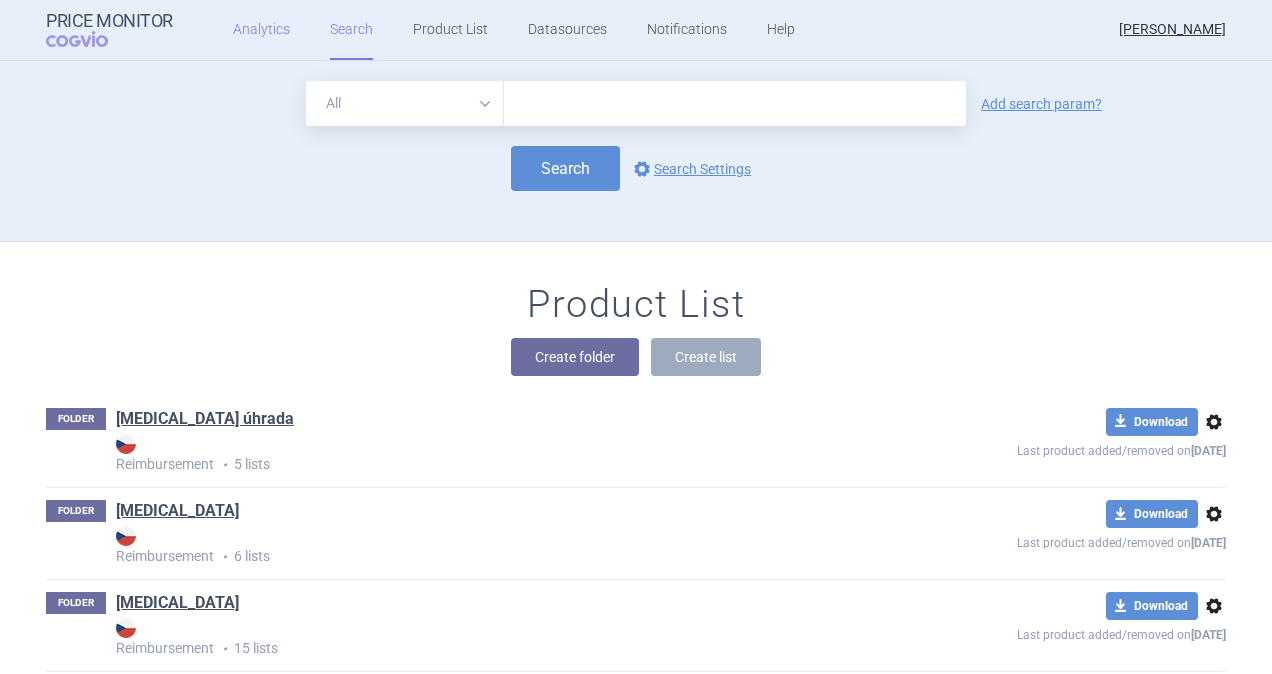 click on "Analytics" at bounding box center [261, 30] 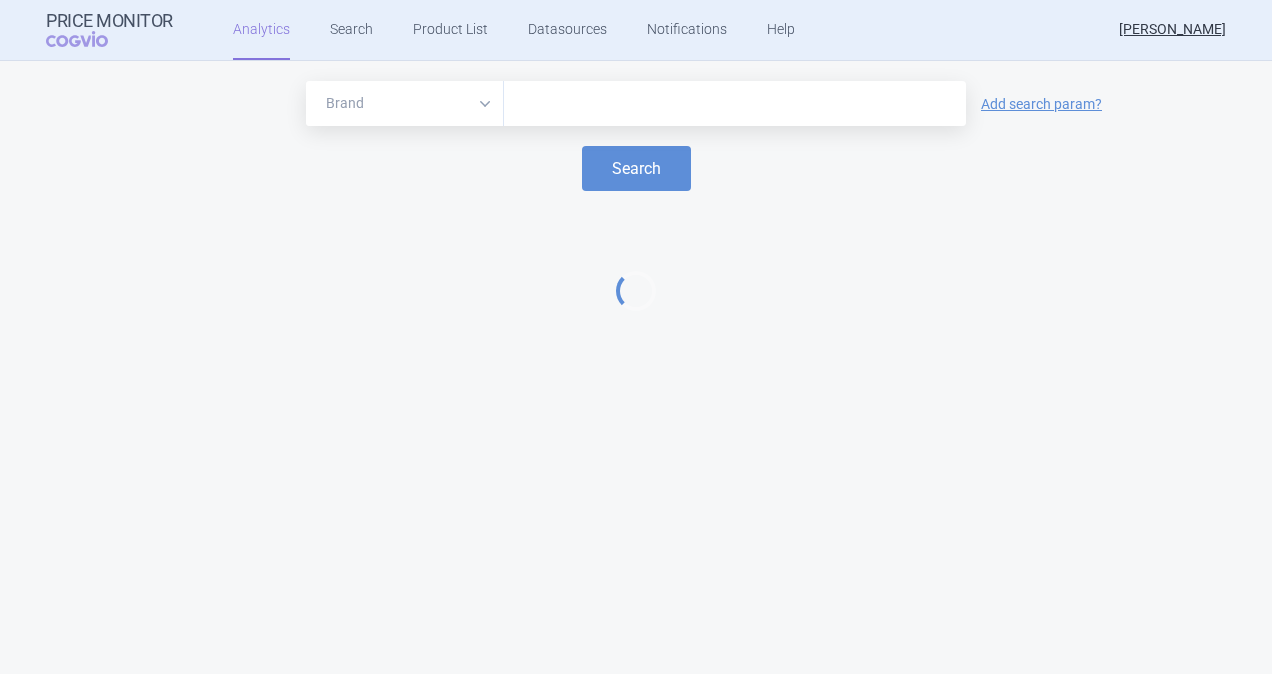 click at bounding box center (735, 104) 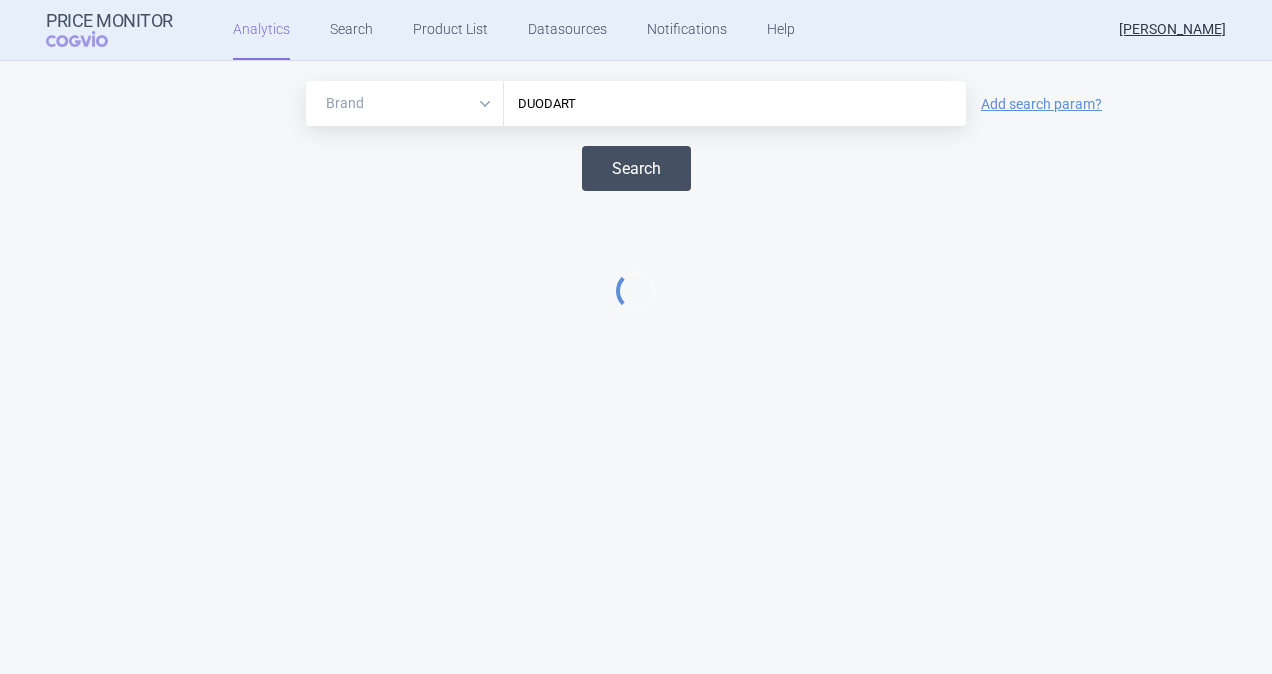 click on "Search" at bounding box center (636, 168) 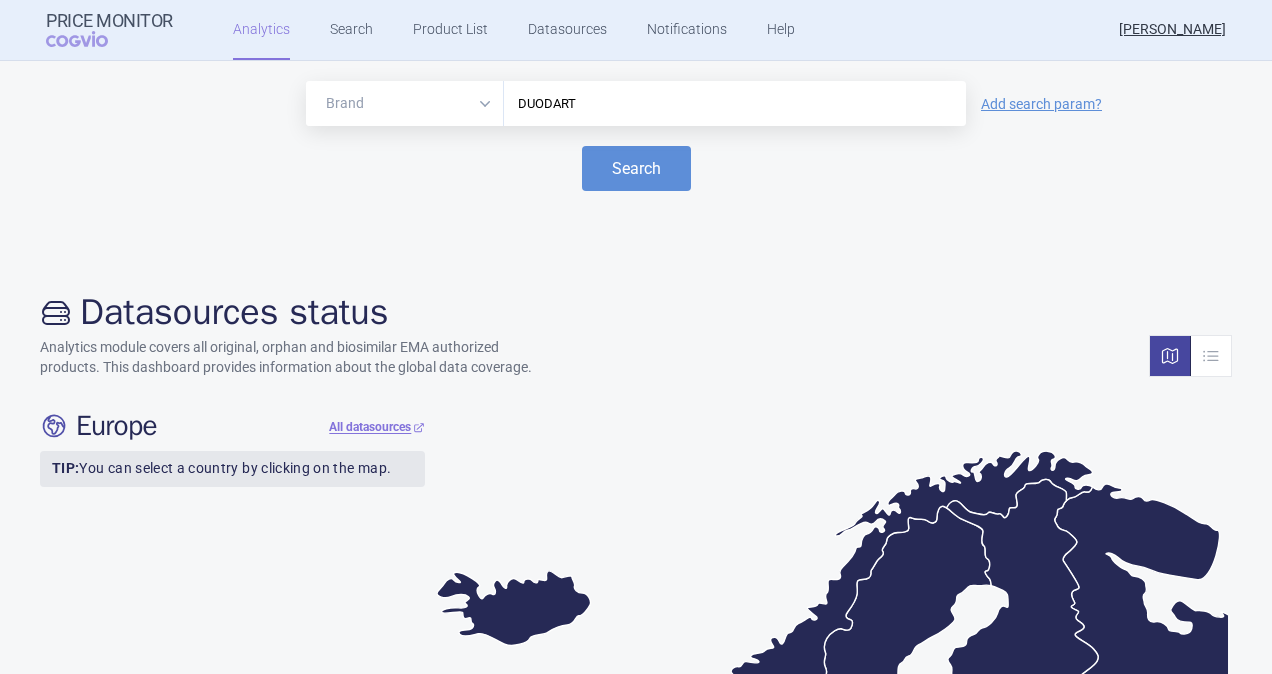 drag, startPoint x: 608, startPoint y: 104, endPoint x: 300, endPoint y: 82, distance: 308.78473 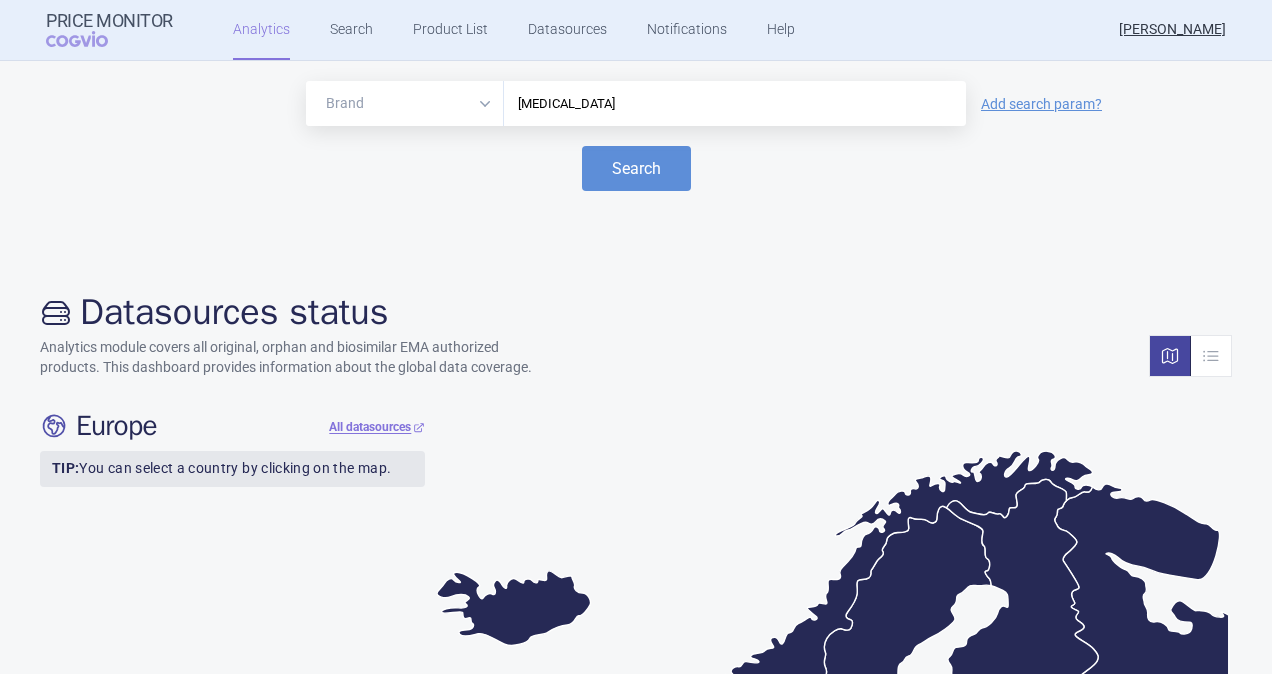 click on "Search" at bounding box center (636, 168) 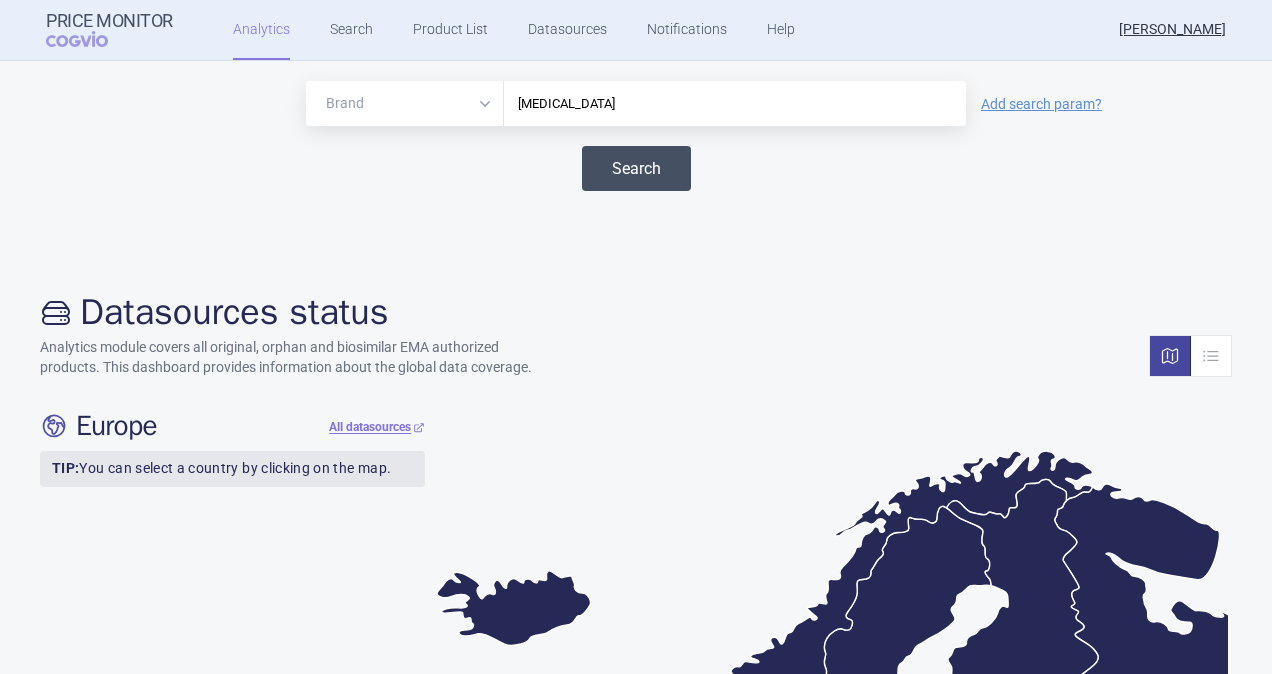 click on "Search" at bounding box center (636, 168) 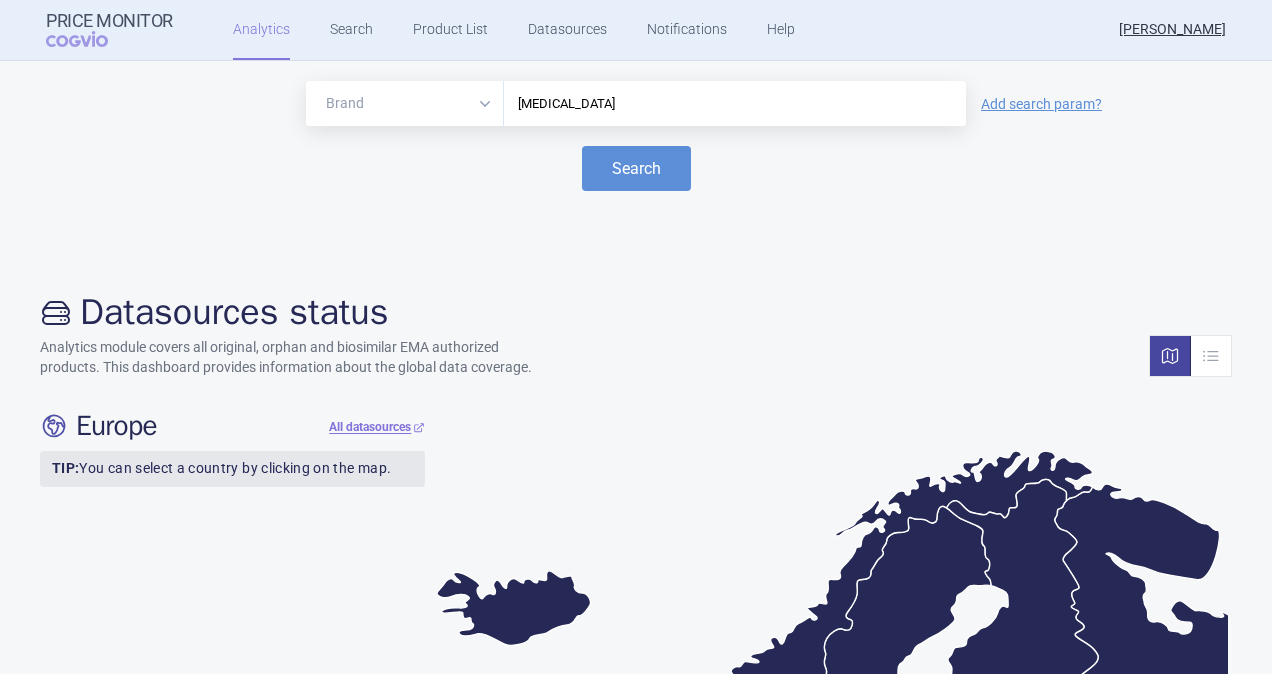 drag, startPoint x: 383, startPoint y: 93, endPoint x: 82, endPoint y: 93, distance: 301 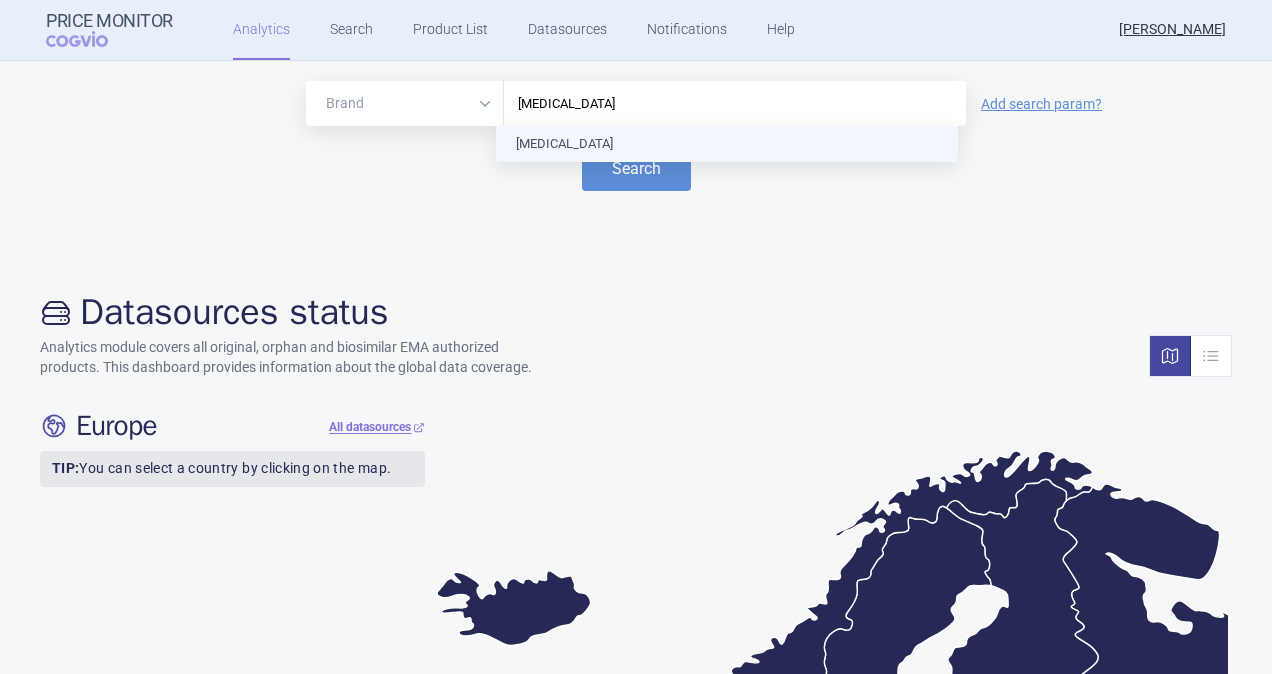 type 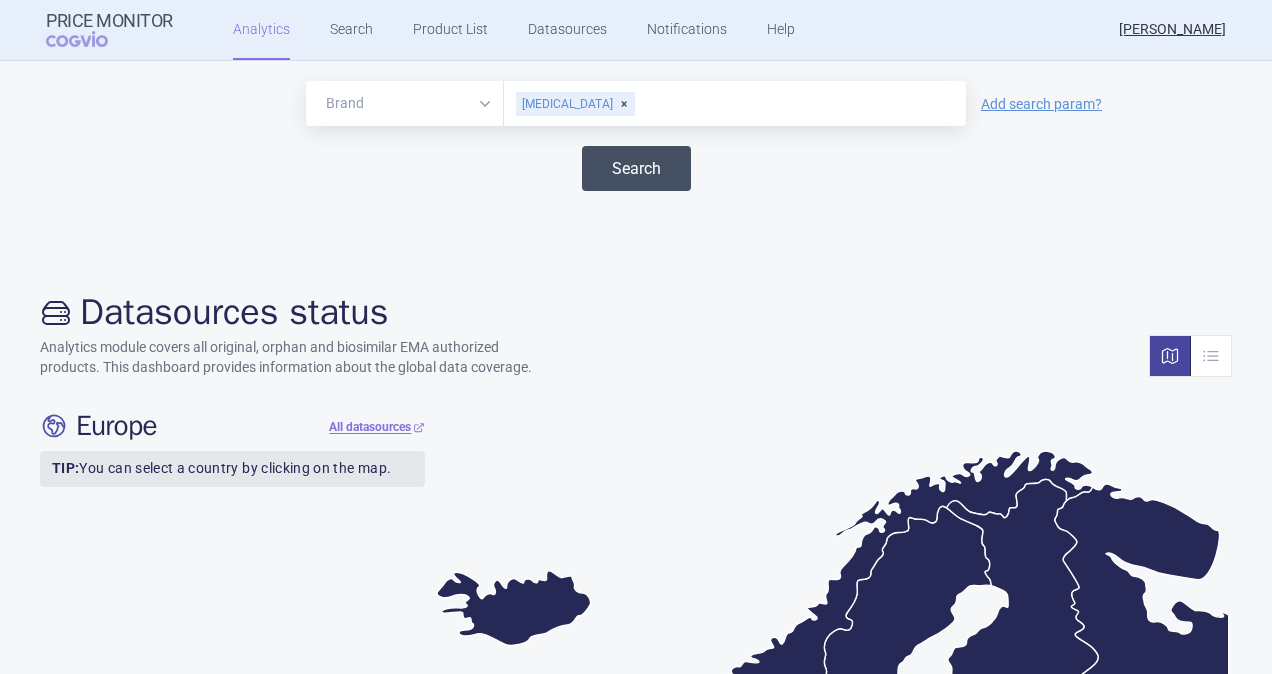 drag, startPoint x: 613, startPoint y: 172, endPoint x: 528, endPoint y: 361, distance: 207.23416 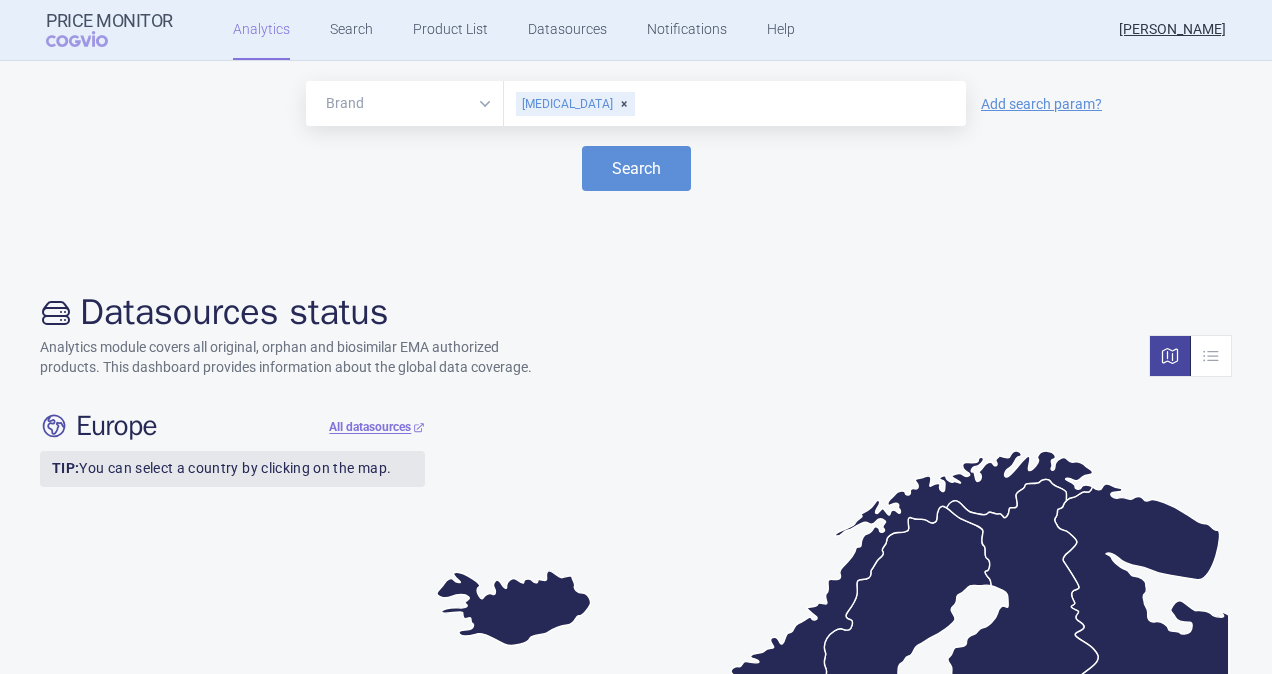 click on "Search" at bounding box center (636, 168) 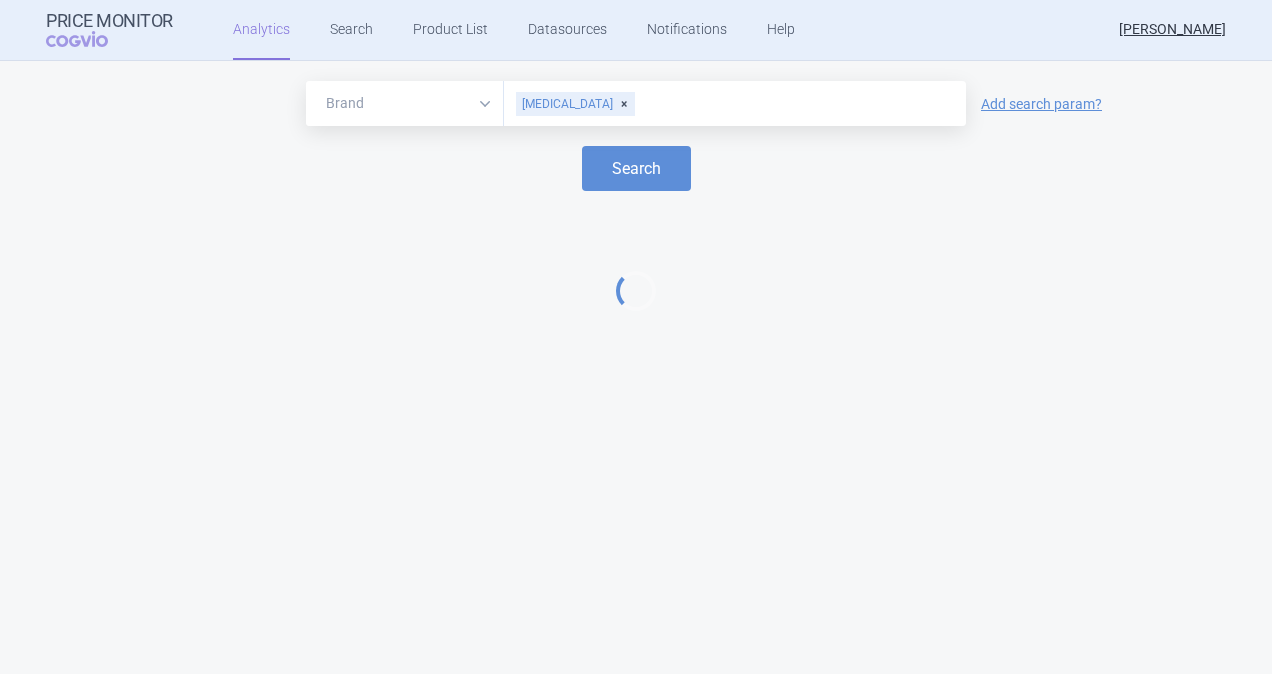 select on "EUR" 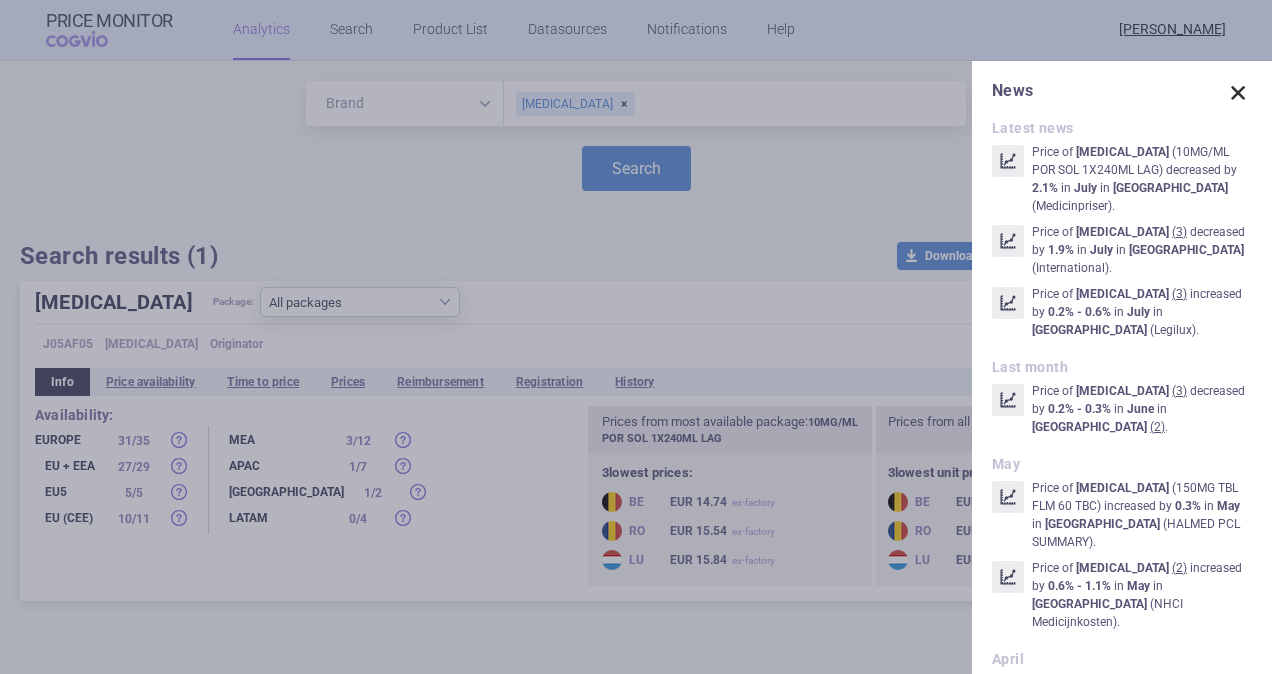 click at bounding box center [1238, 93] 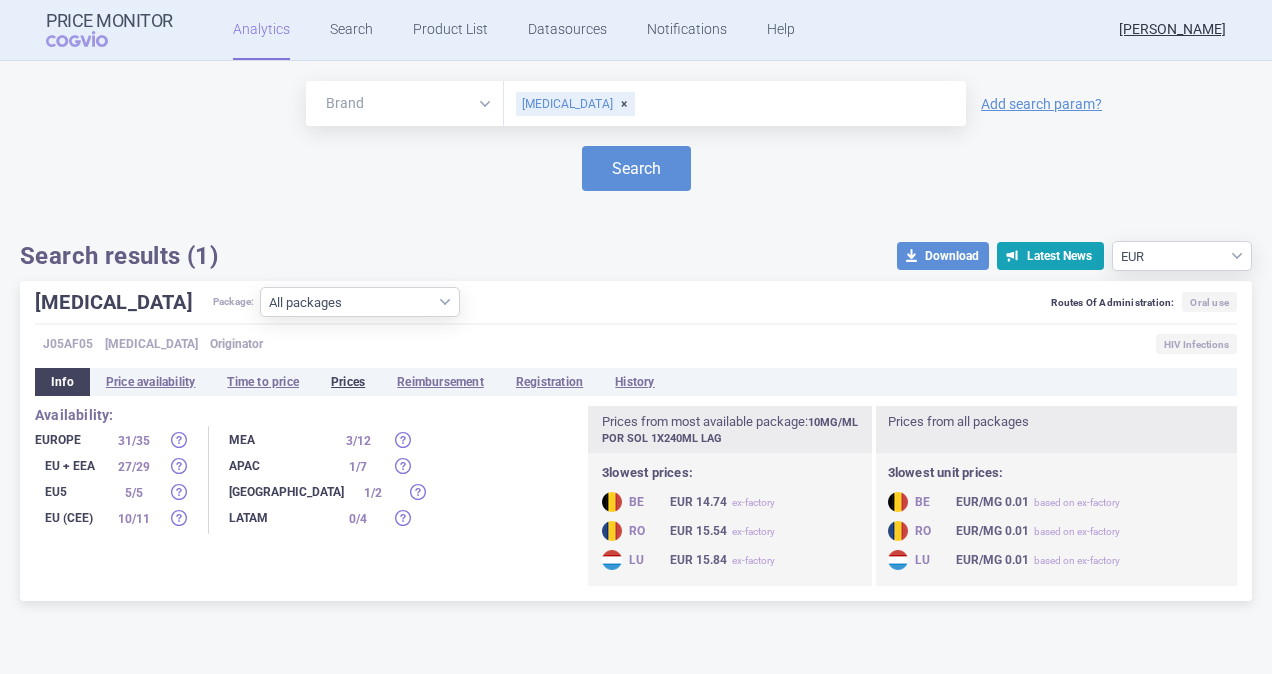 click on "Prices" at bounding box center (348, 382) 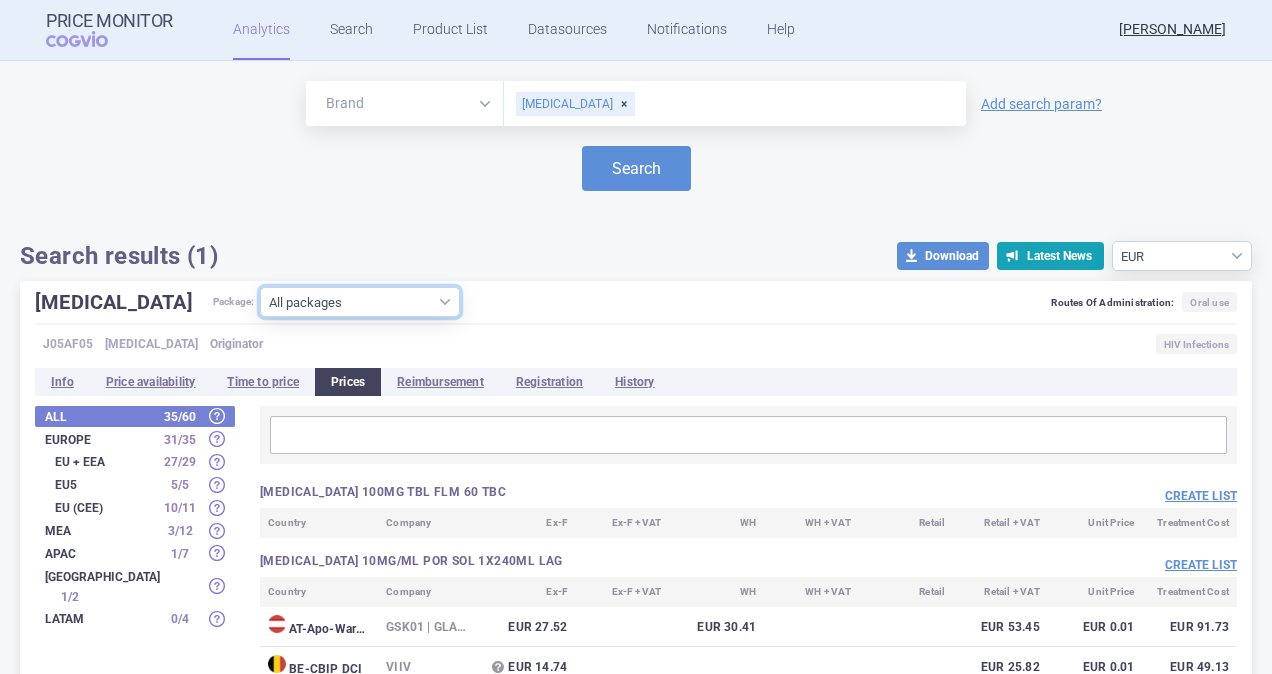 click on "All packages 100MG TBL FLM 60 TBC  ( 0 ) 10MG/ML POR SOL 1X240ML LAG  ( 29 ) 150MG TBL FLM 60 BLI  ( 15 ) 150MG TBL FLM 60 TBC  ( 22 ) 300MG TBL FLM 30 BLI  ( 13 ) 300MG TBL FLM 30 TBC  ( 22 ) 5MG/ML POR SOL 1X240ML LAG  ( 0 ) Other  ( 1 )" at bounding box center [360, 302] 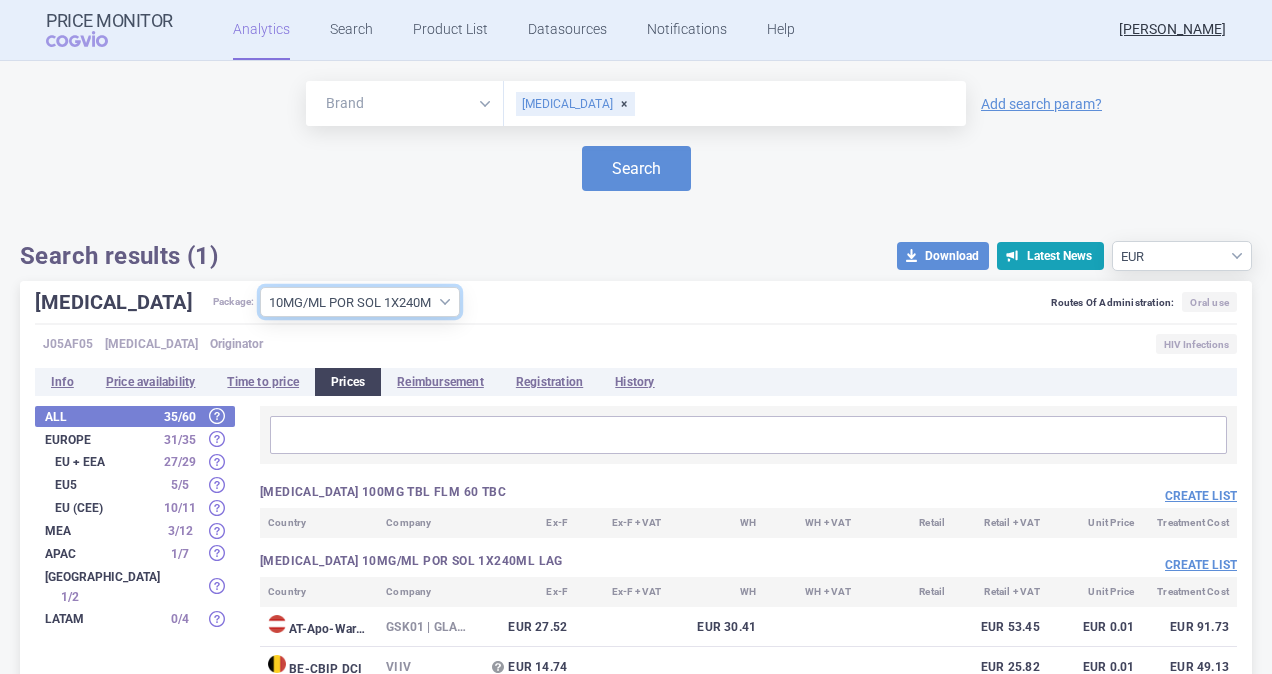 click on "All packages 100MG TBL FLM 60 TBC  ( 0 ) 10MG/ML POR SOL 1X240ML LAG  ( 29 ) 150MG TBL FLM 60 BLI  ( 15 ) 150MG TBL FLM 60 TBC  ( 22 ) 300MG TBL FLM 30 BLI  ( 13 ) 300MG TBL FLM 30 TBC  ( 22 ) 5MG/ML POR SOL 1X240ML LAG  ( 0 ) Other  ( 1 )" at bounding box center (360, 302) 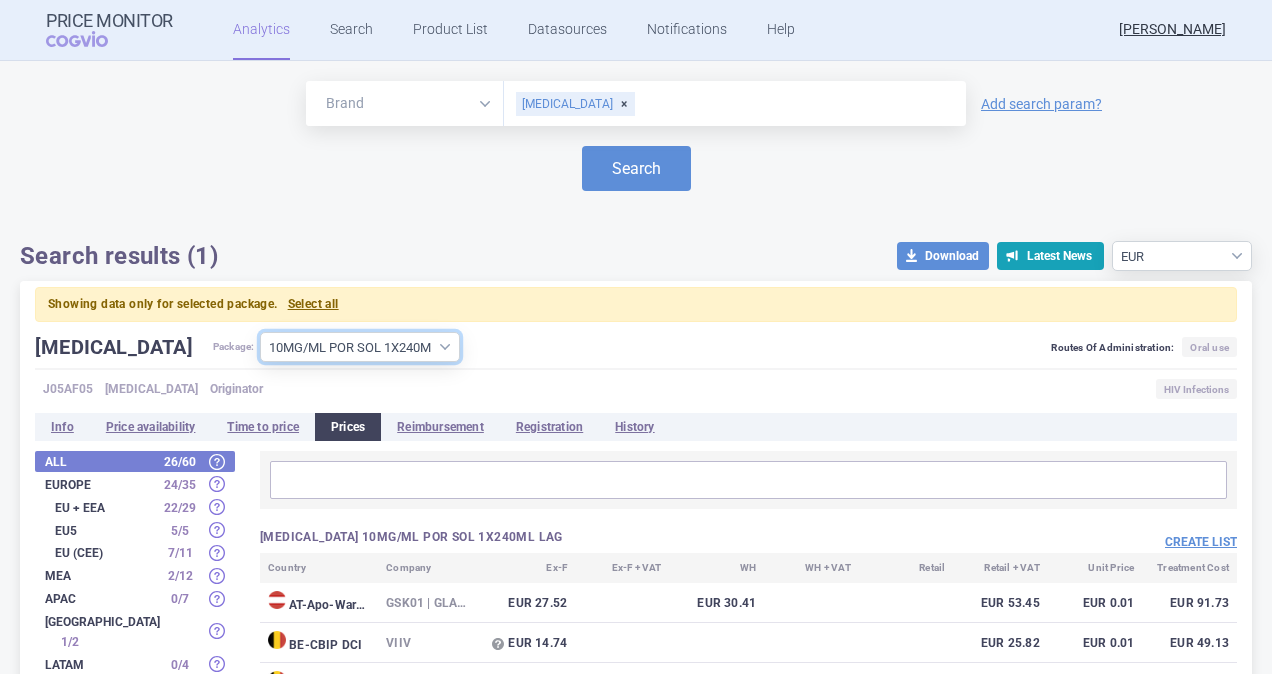 click on "All packages 100MG TBL FLM 60 TBC  ( 0 ) 10MG/ML POR SOL 1X240ML LAG  ( 29 ) 150MG TBL FLM 60 BLI  ( 15 ) 150MG TBL FLM 60 TBC  ( 22 ) 300MG TBL FLM 30 BLI  ( 13 ) 300MG TBL FLM 30 TBC  ( 22 ) 5MG/ML POR SOL 1X240ML LAG  ( 0 ) Other  ( 1 )" at bounding box center (360, 347) 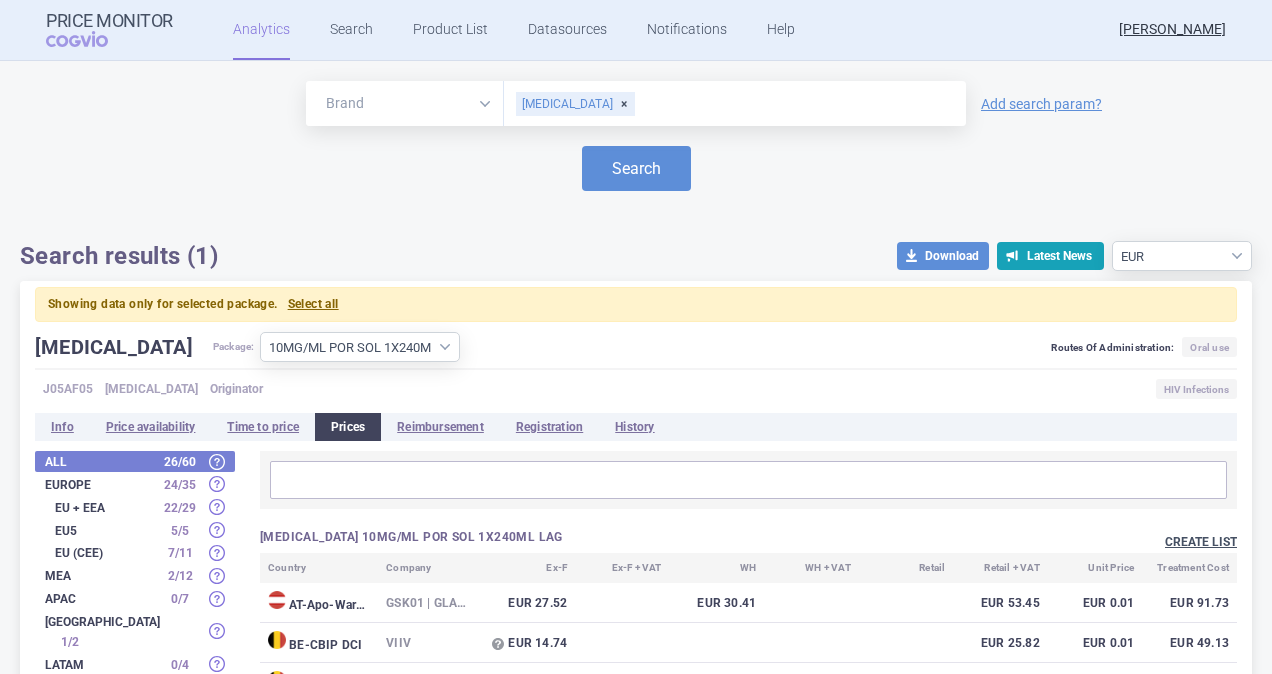 click on "Create list" at bounding box center (1201, 542) 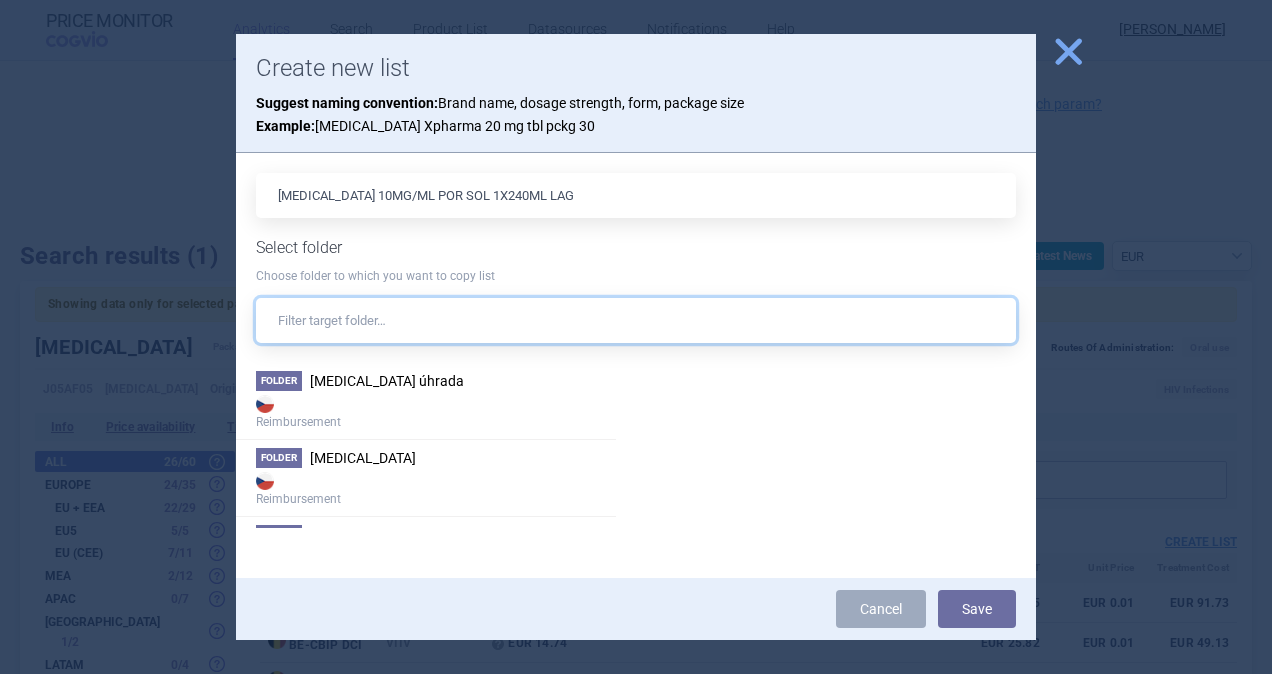 click at bounding box center (636, 320) 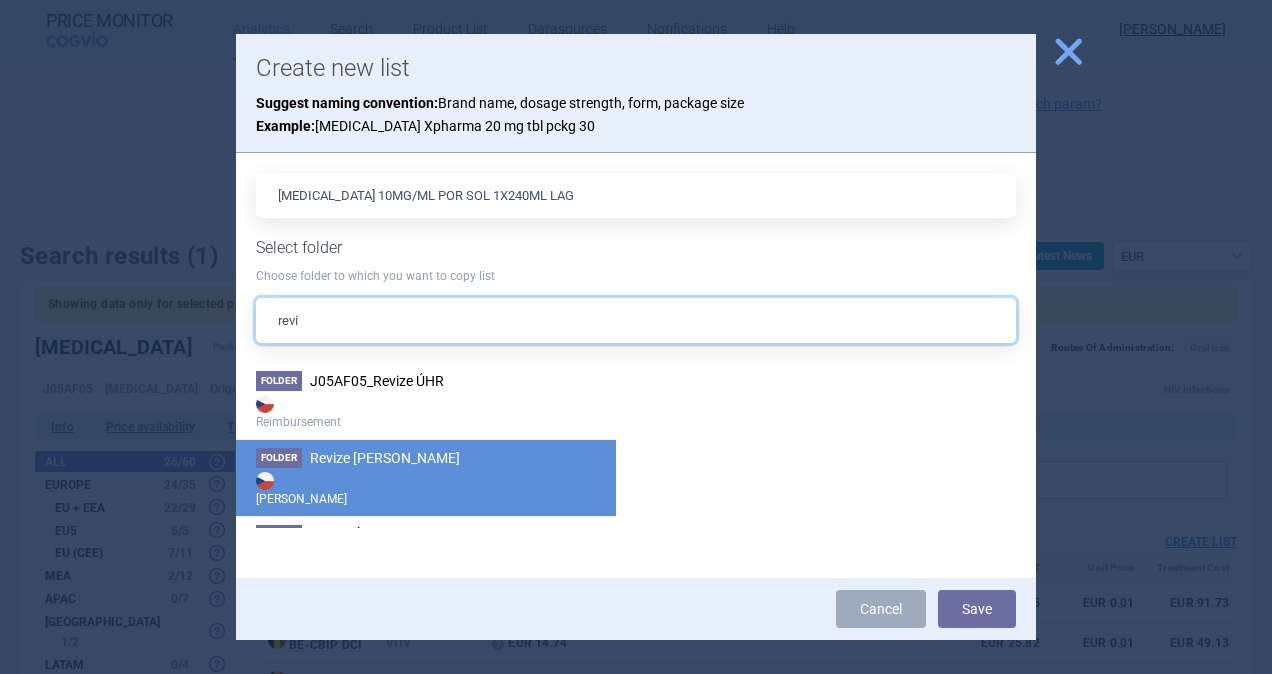 type on "revi" 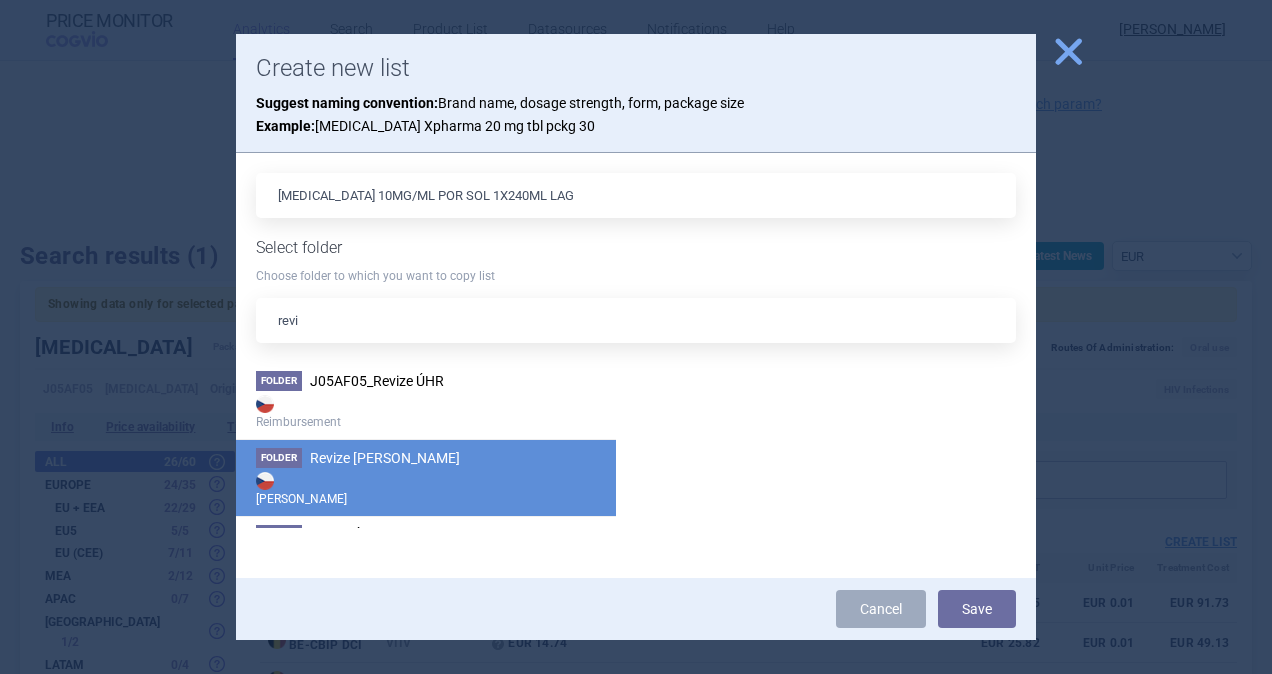 click on "Revize [PERSON_NAME]" at bounding box center [385, 458] 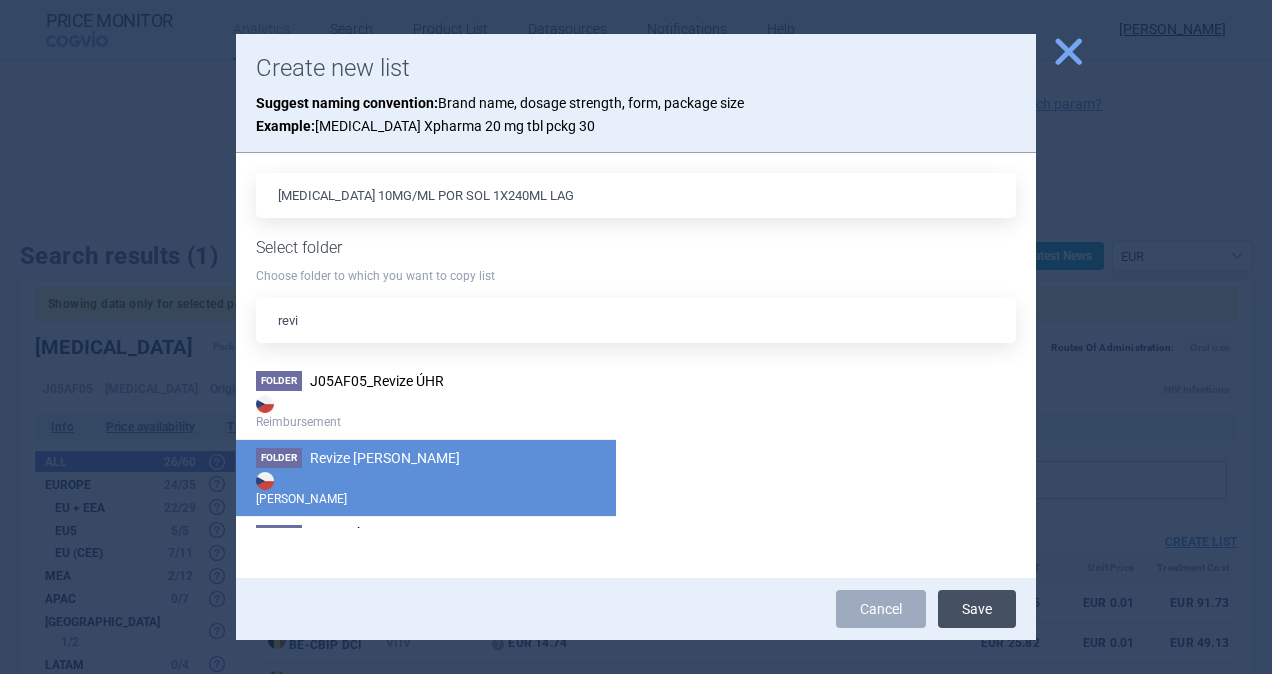 click on "Save" at bounding box center [977, 609] 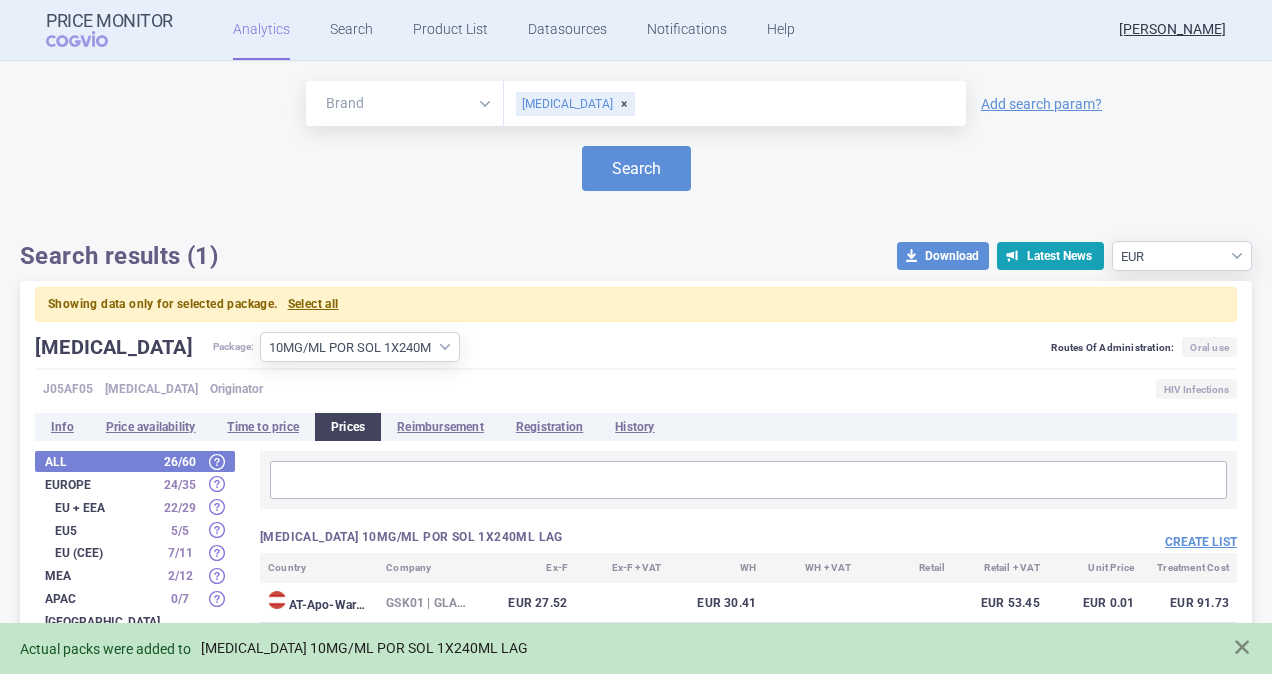 click on "[MEDICAL_DATA] 10MG/ML POR SOL 1X240ML LAG" at bounding box center [364, 648] 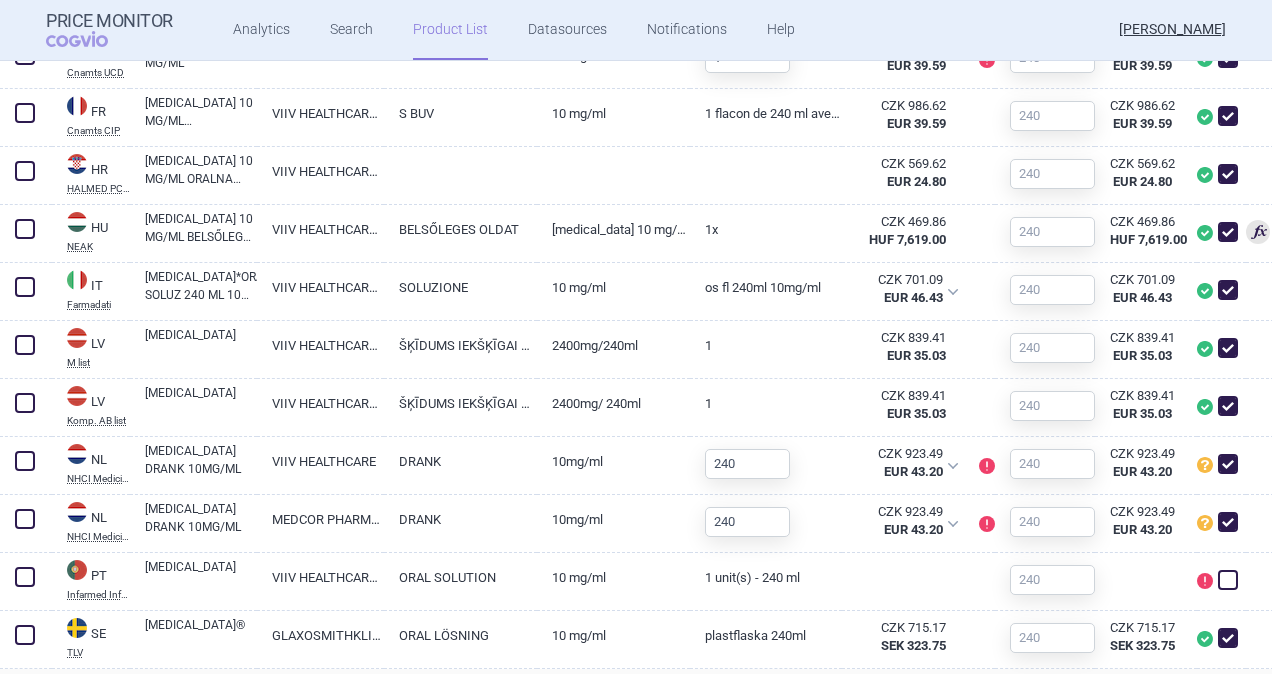 scroll, scrollTop: 1200, scrollLeft: 0, axis: vertical 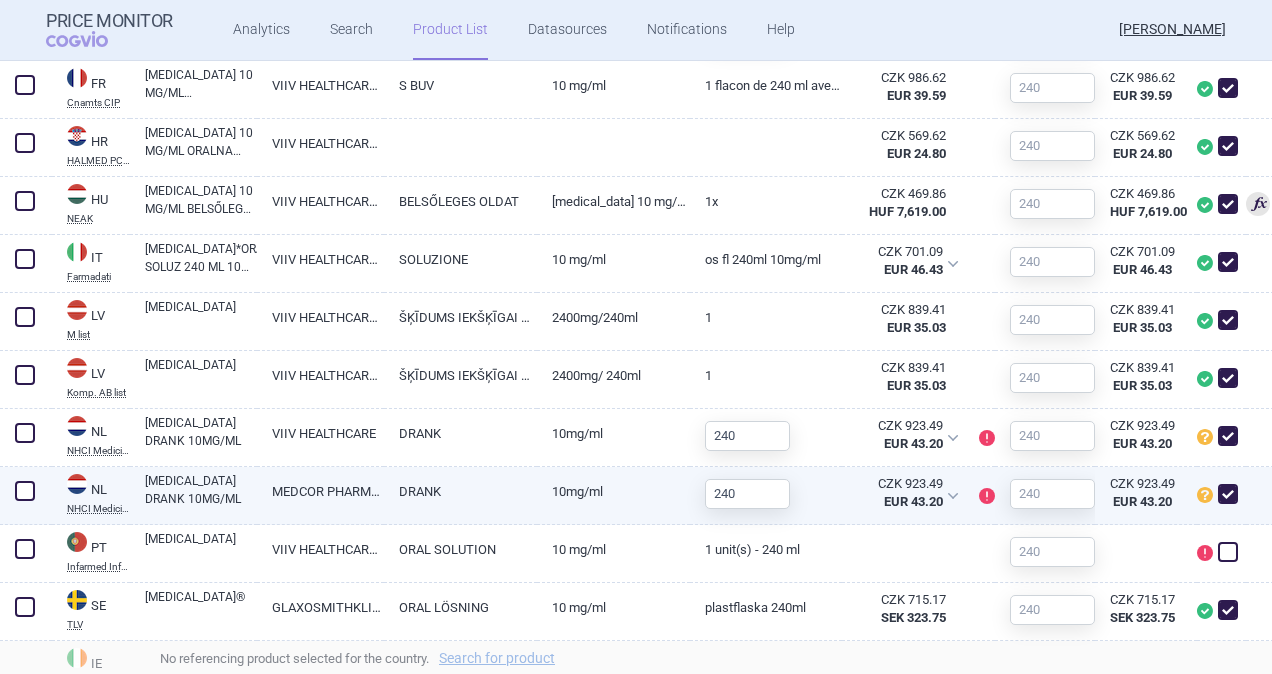 click at bounding box center (25, 491) 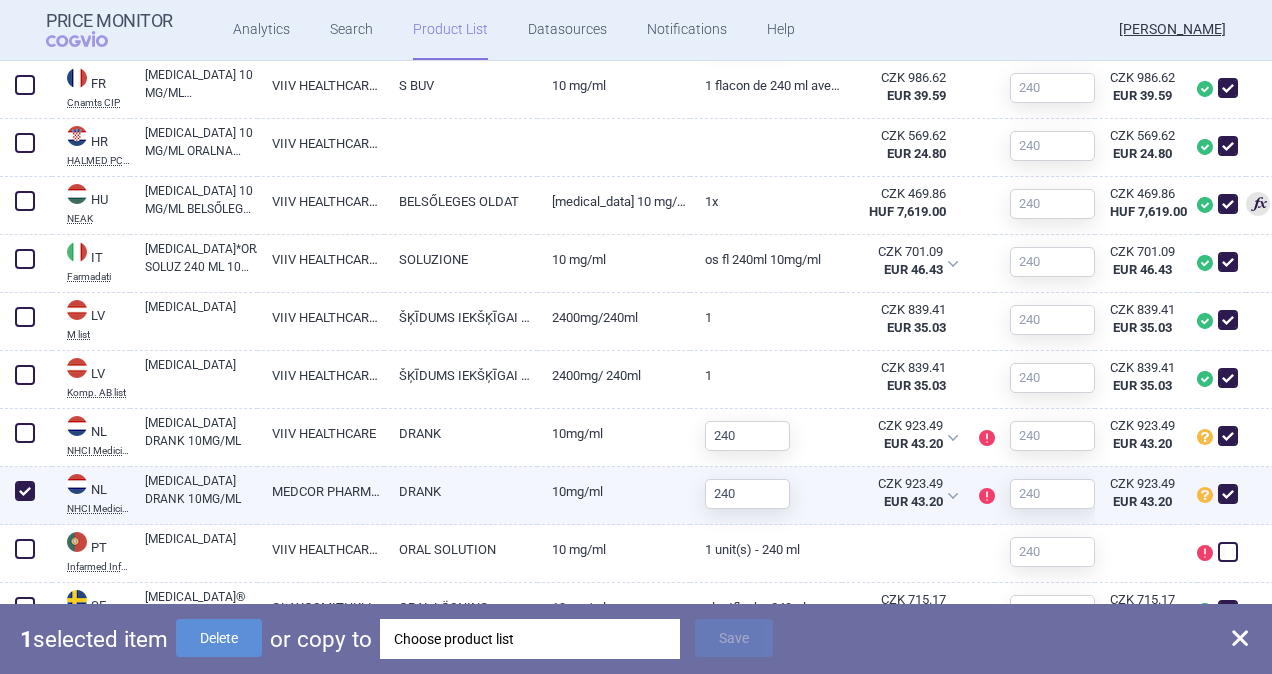 scroll, scrollTop: 1400, scrollLeft: 0, axis: vertical 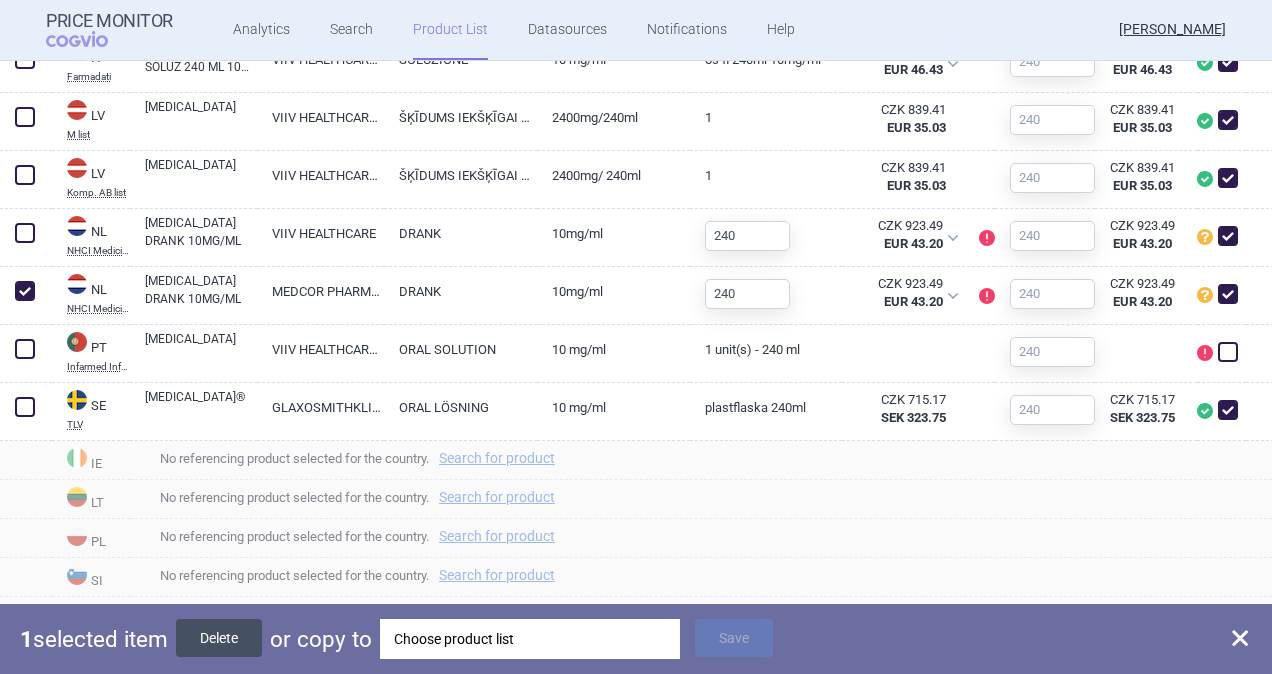 click on "Delete" at bounding box center [219, 638] 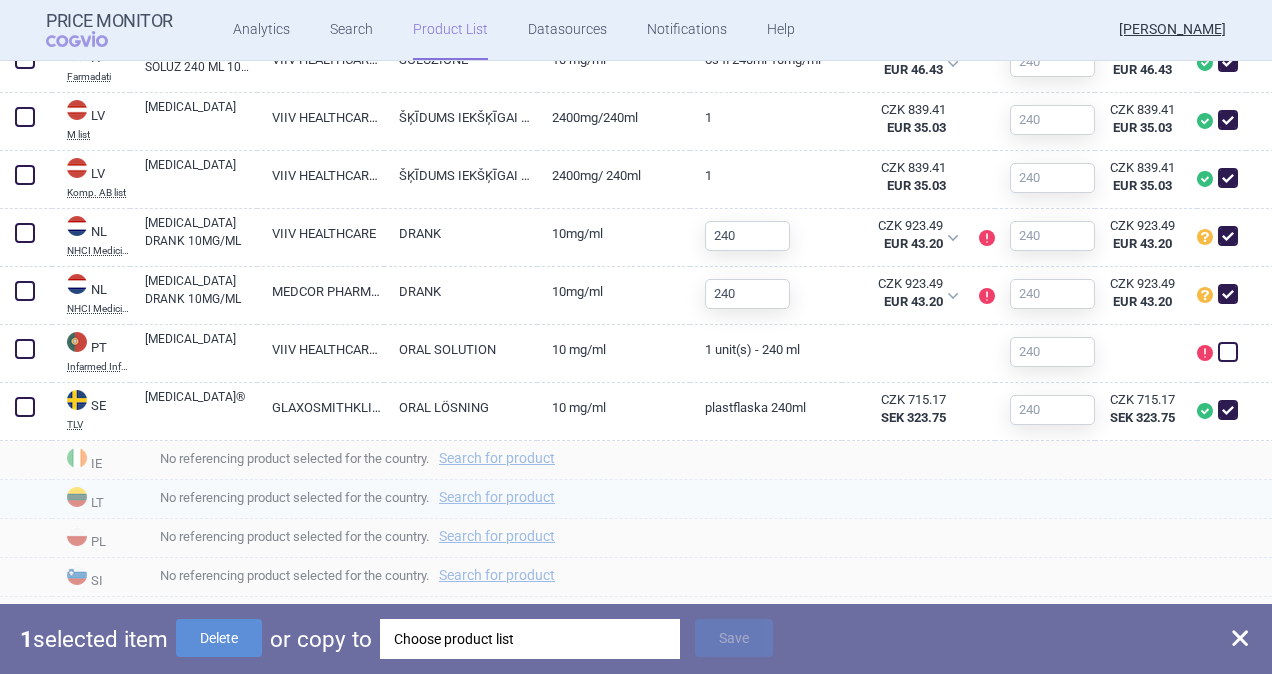checkbox on "false" 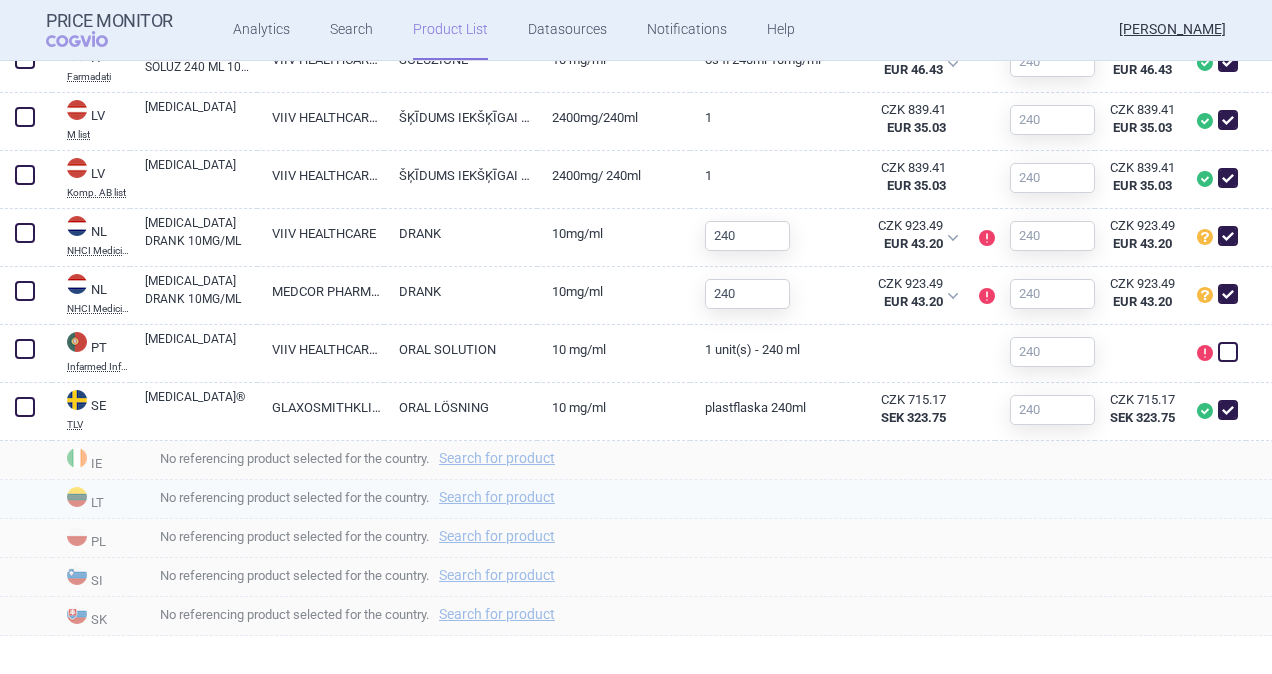 scroll, scrollTop: 1352, scrollLeft: 0, axis: vertical 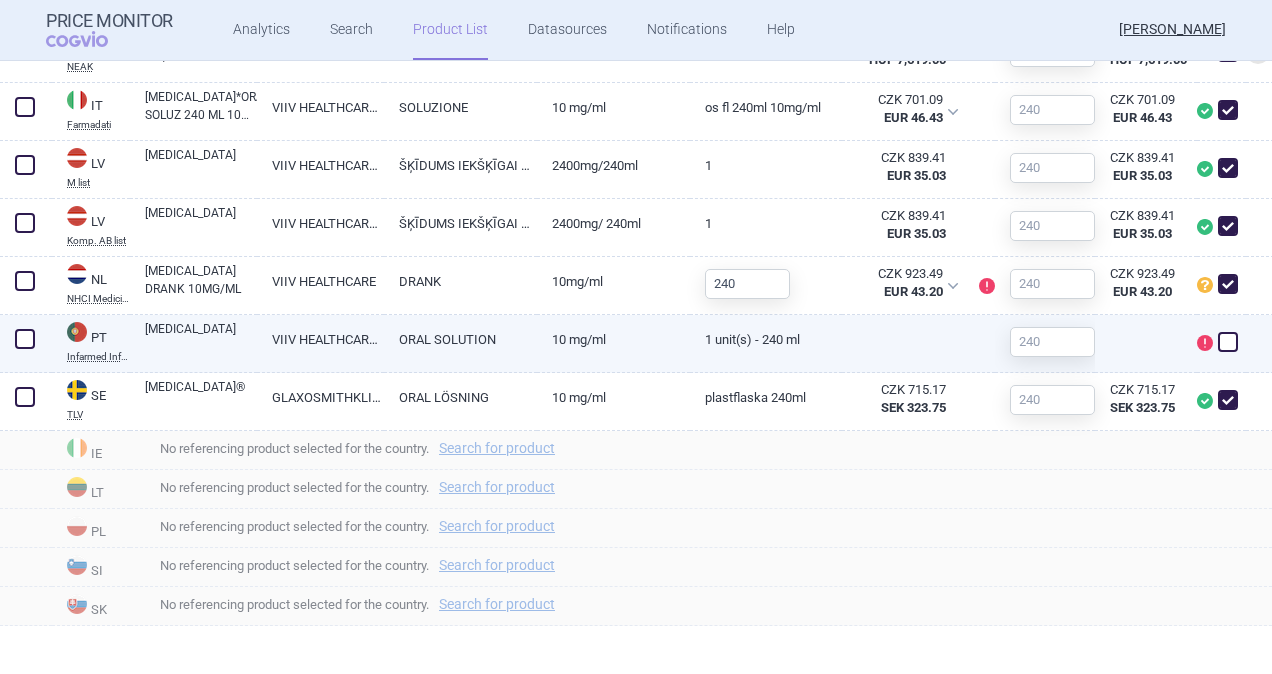 click at bounding box center (25, 339) 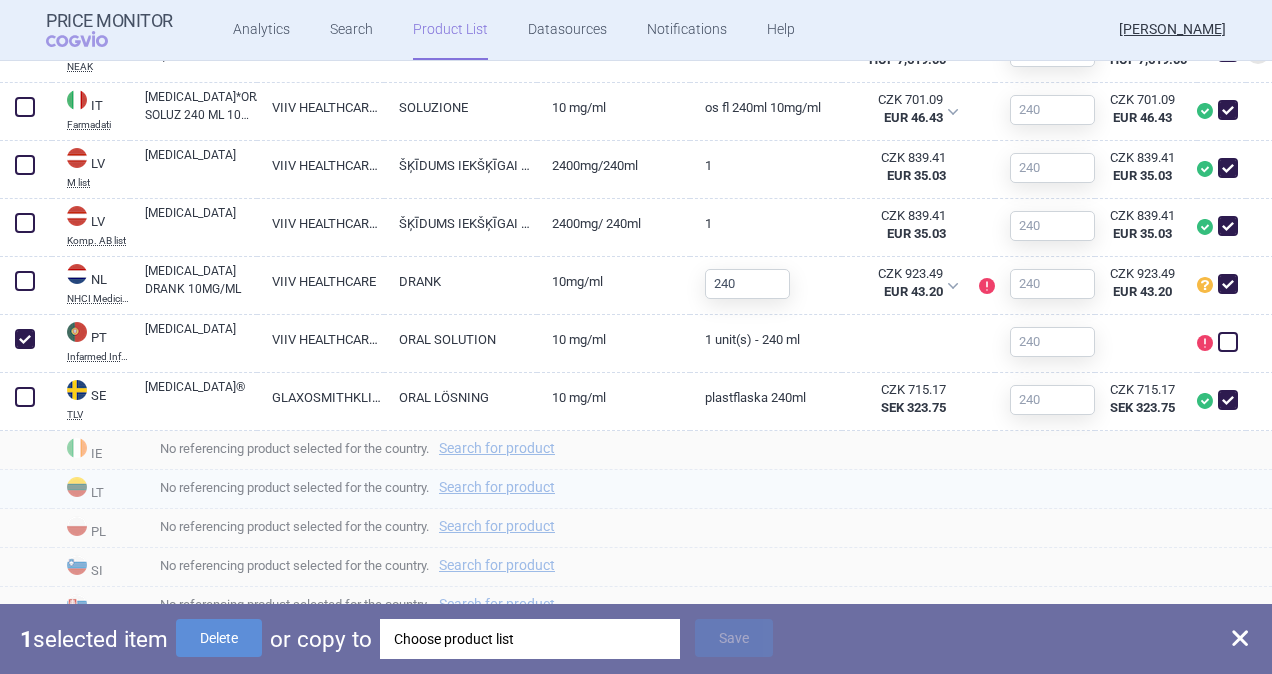 drag, startPoint x: 232, startPoint y: 640, endPoint x: 401, endPoint y: 484, distance: 229.99348 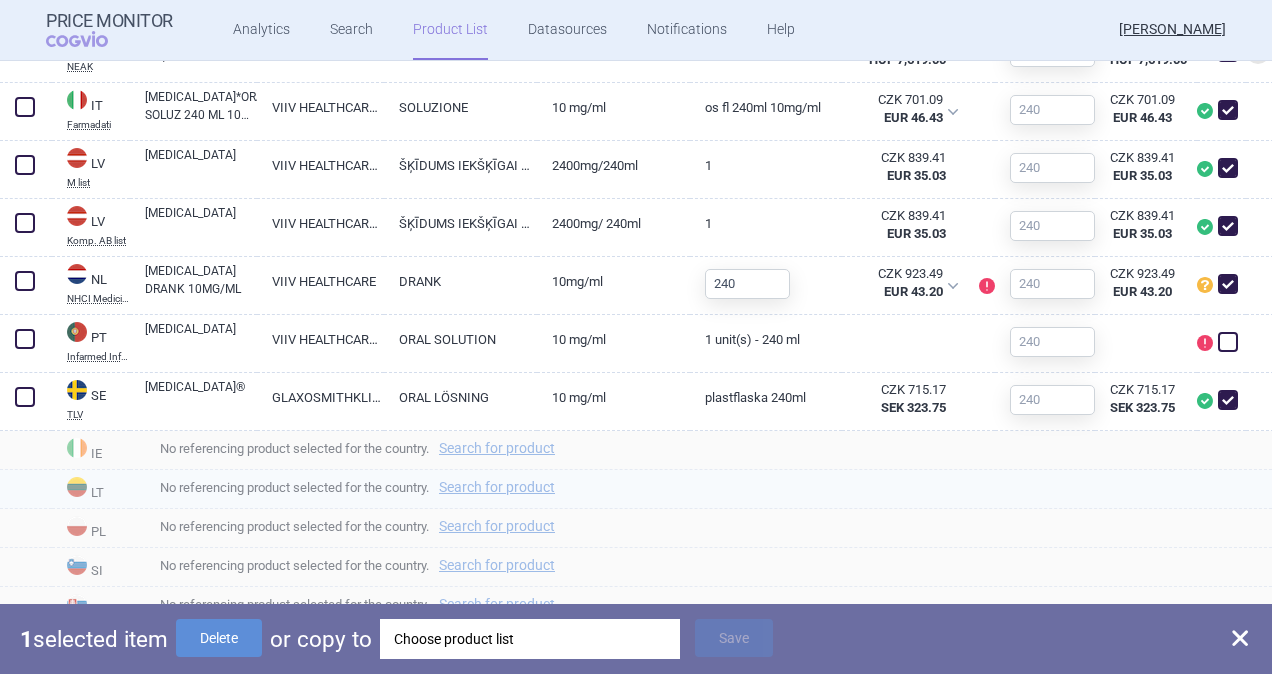 checkbox on "false" 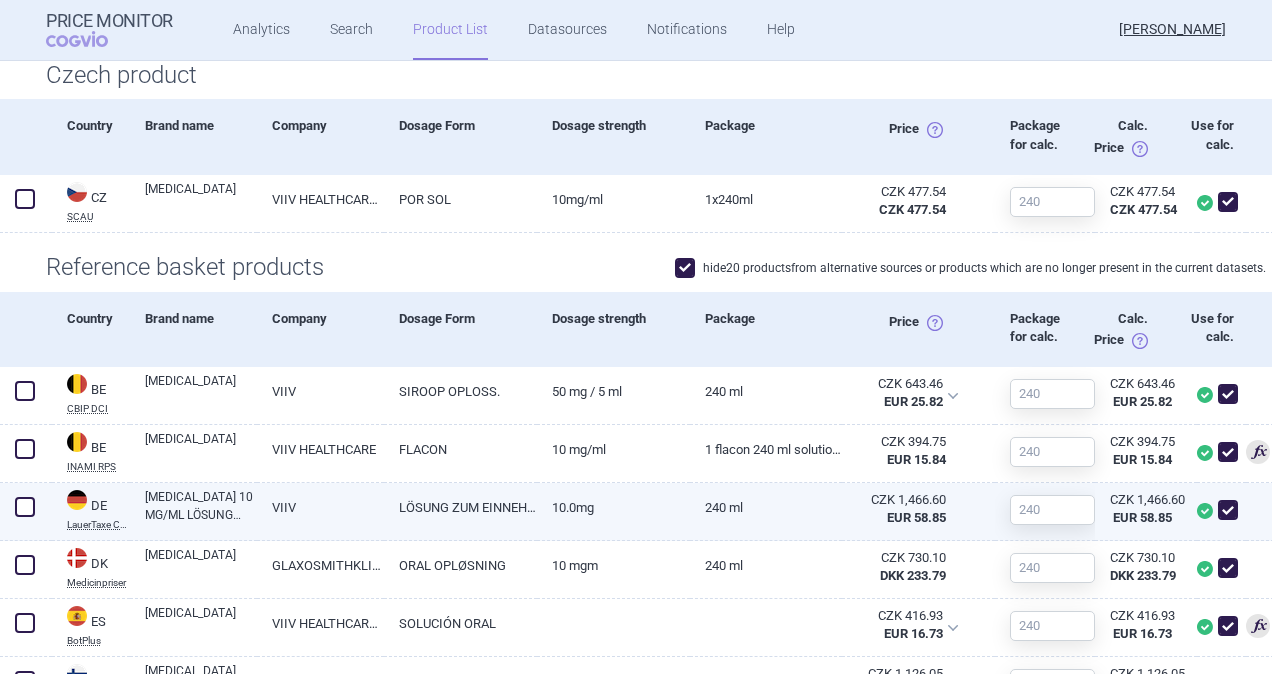 scroll, scrollTop: 433, scrollLeft: 0, axis: vertical 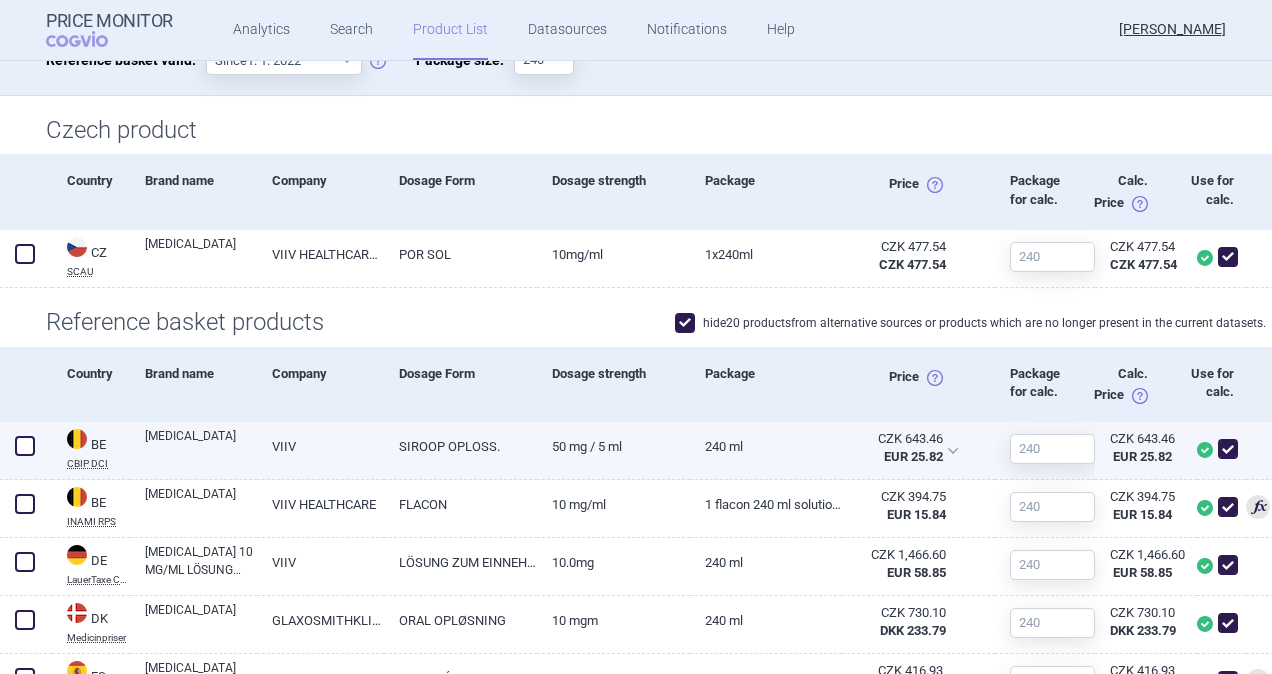 click at bounding box center [25, 446] 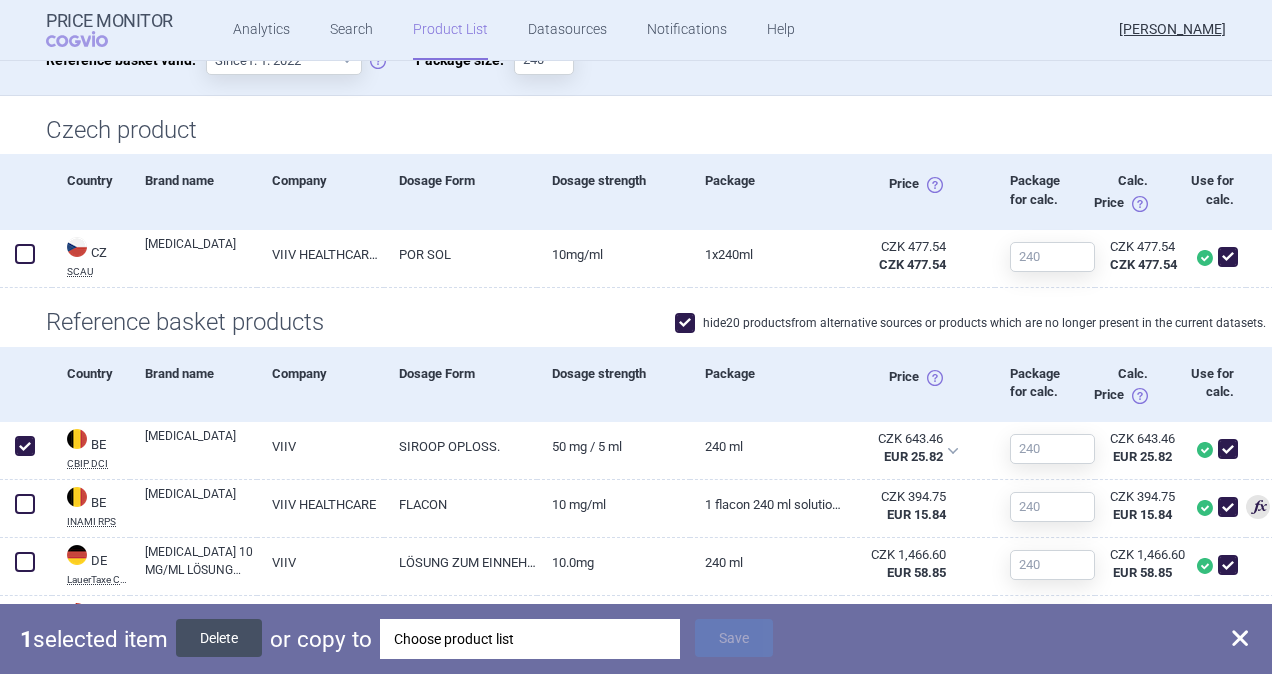 click on "Delete" at bounding box center [219, 638] 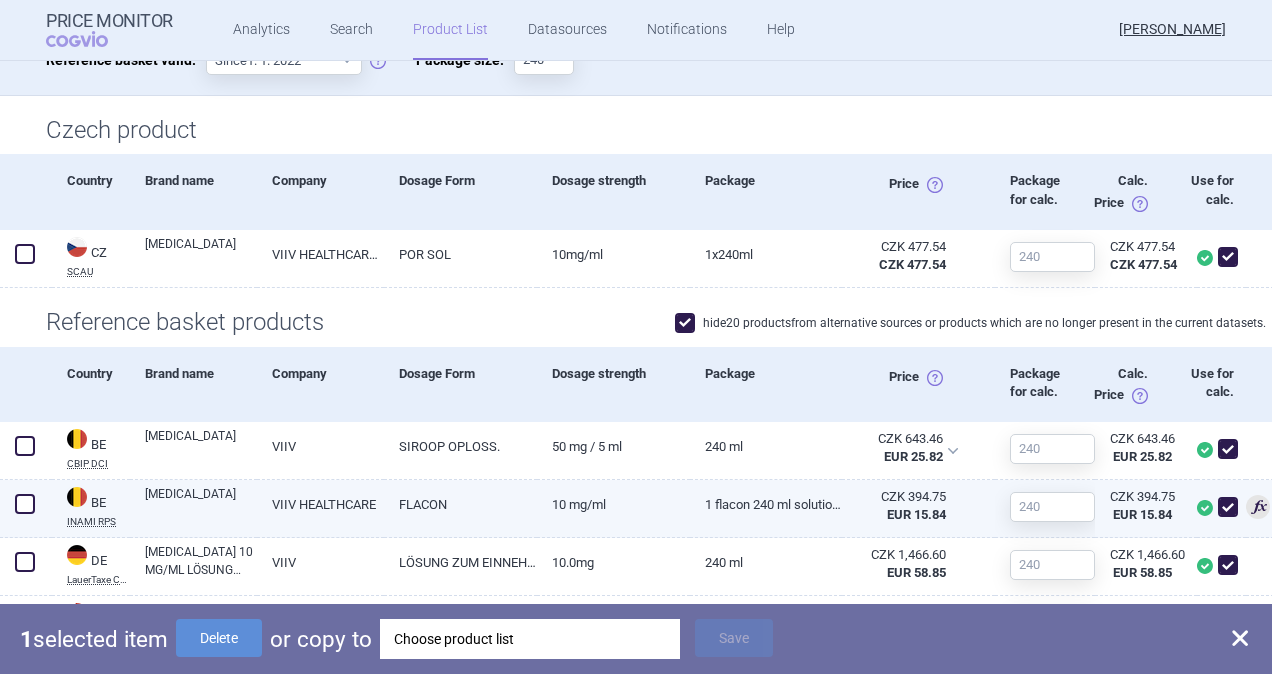 checkbox on "false" 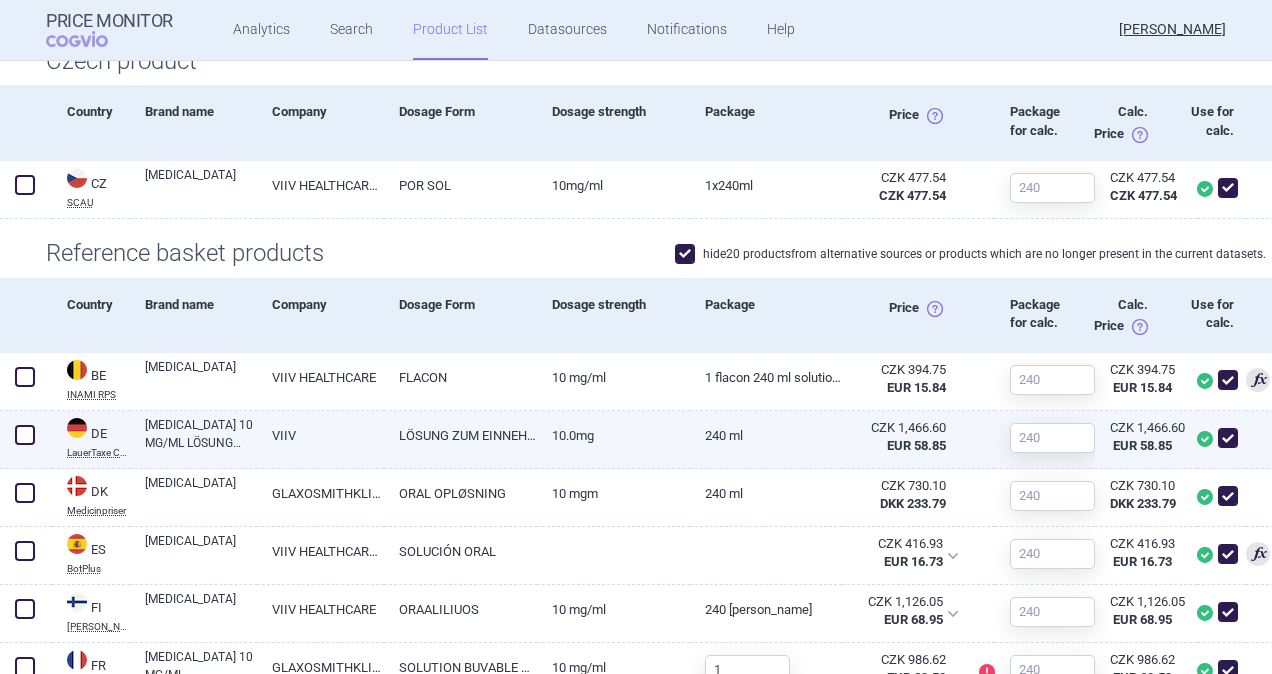 scroll, scrollTop: 533, scrollLeft: 0, axis: vertical 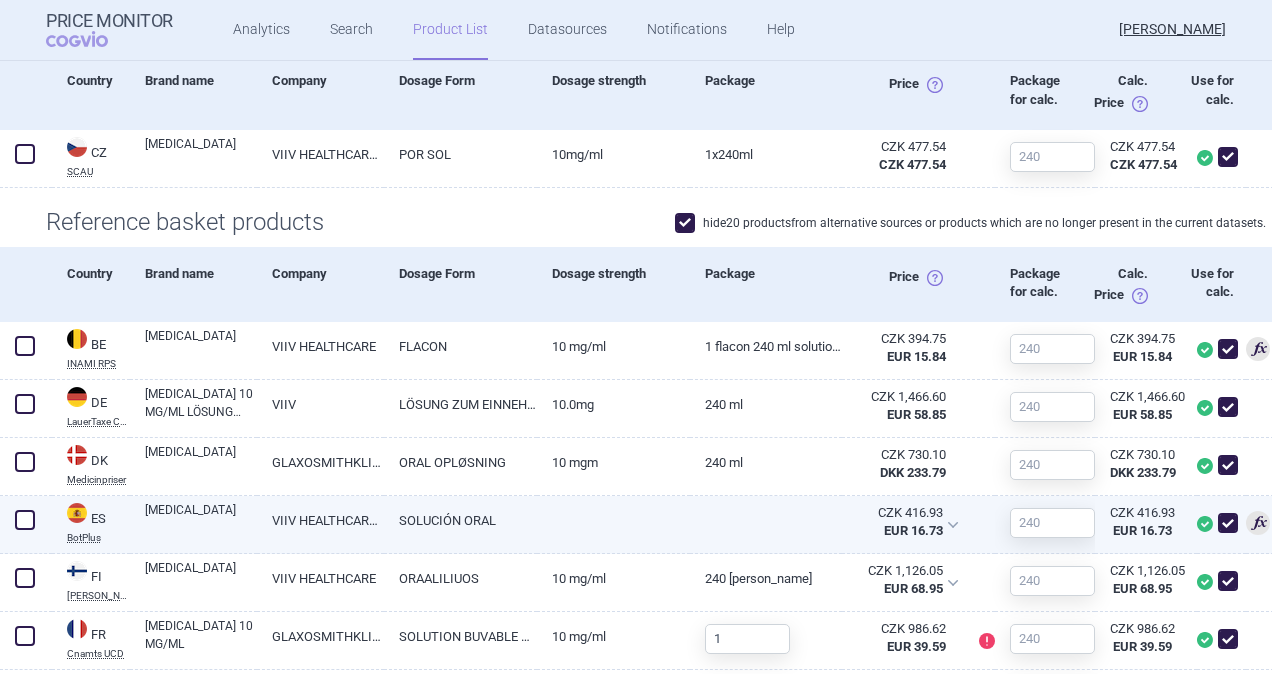 click on "VIIV HEALTHCARE S.L." at bounding box center (320, 520) 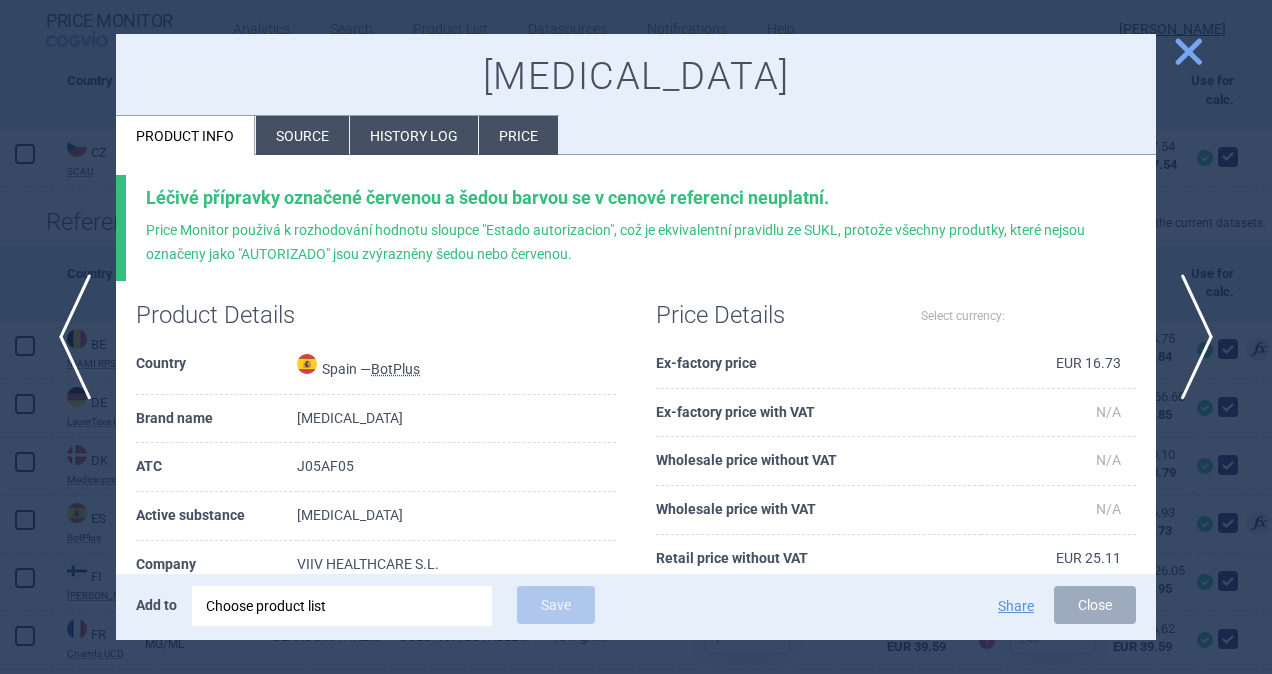 select on "EUR" 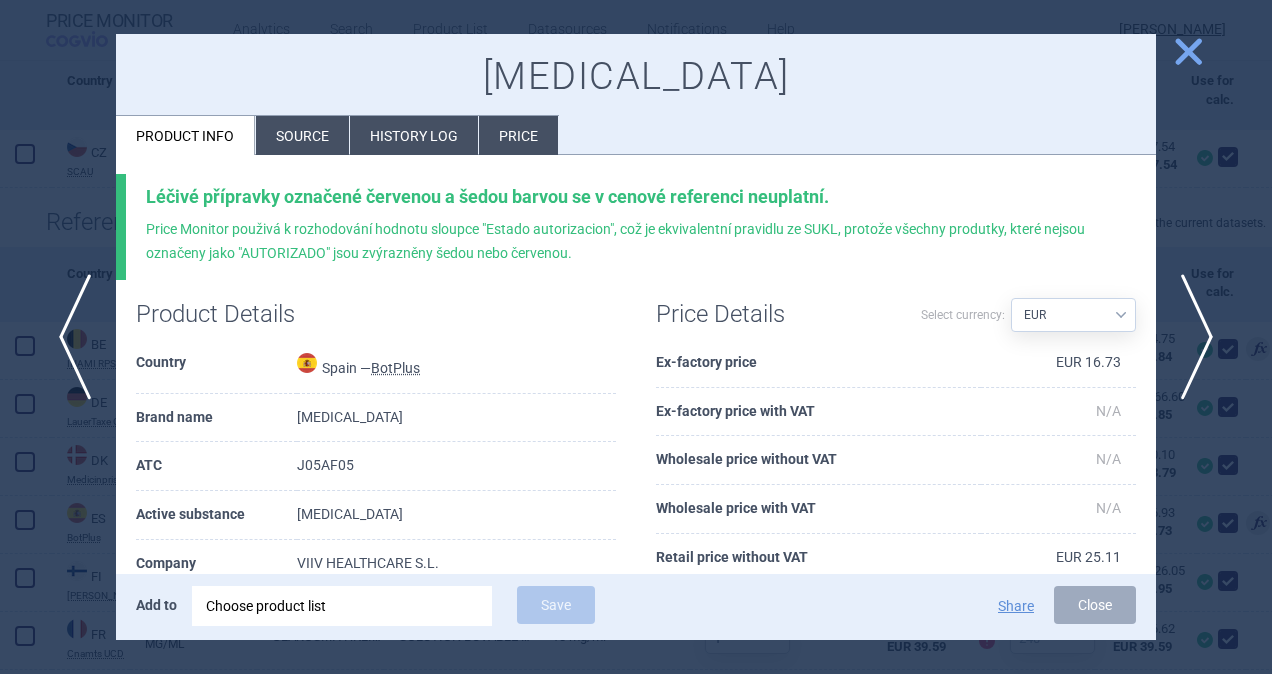 scroll, scrollTop: 0, scrollLeft: 0, axis: both 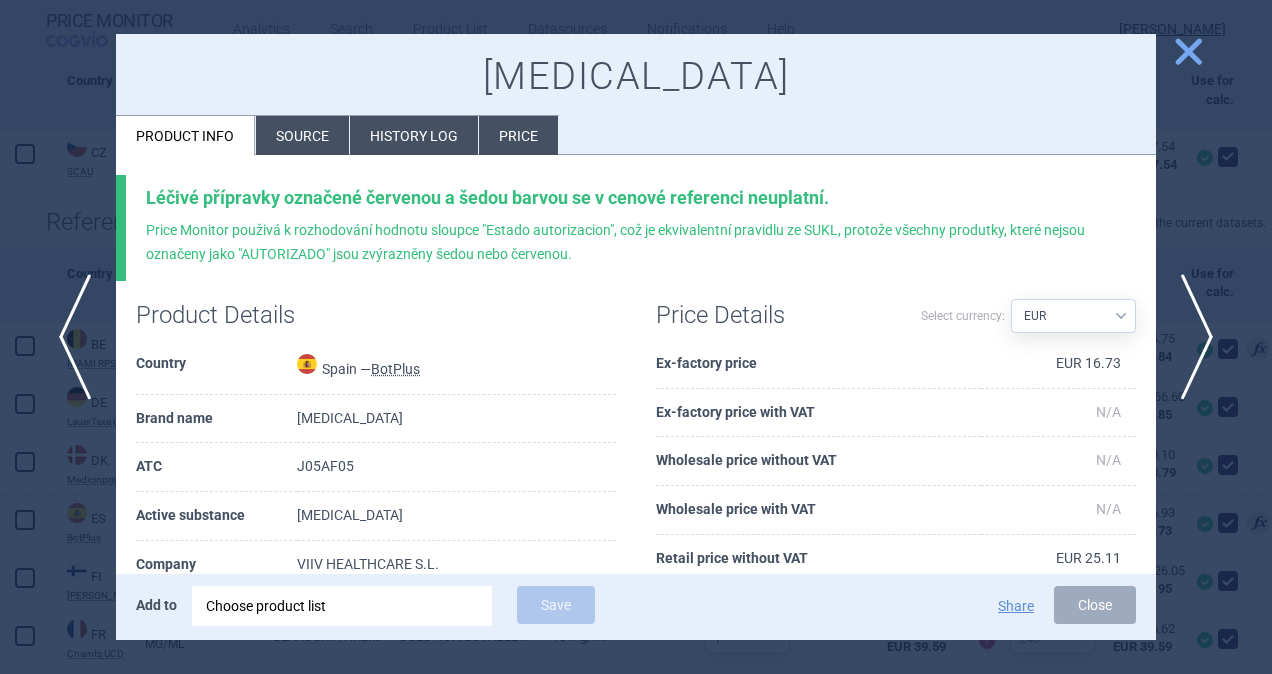 click on "Source" at bounding box center (302, 135) 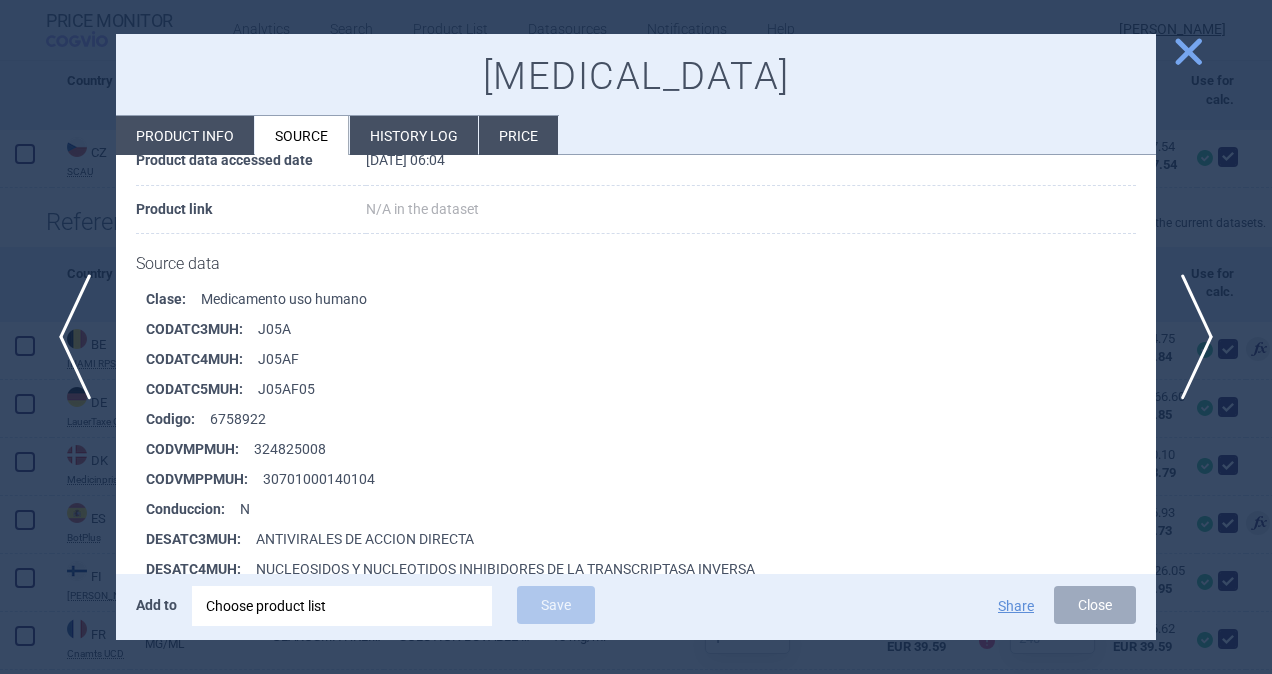 scroll, scrollTop: 400, scrollLeft: 0, axis: vertical 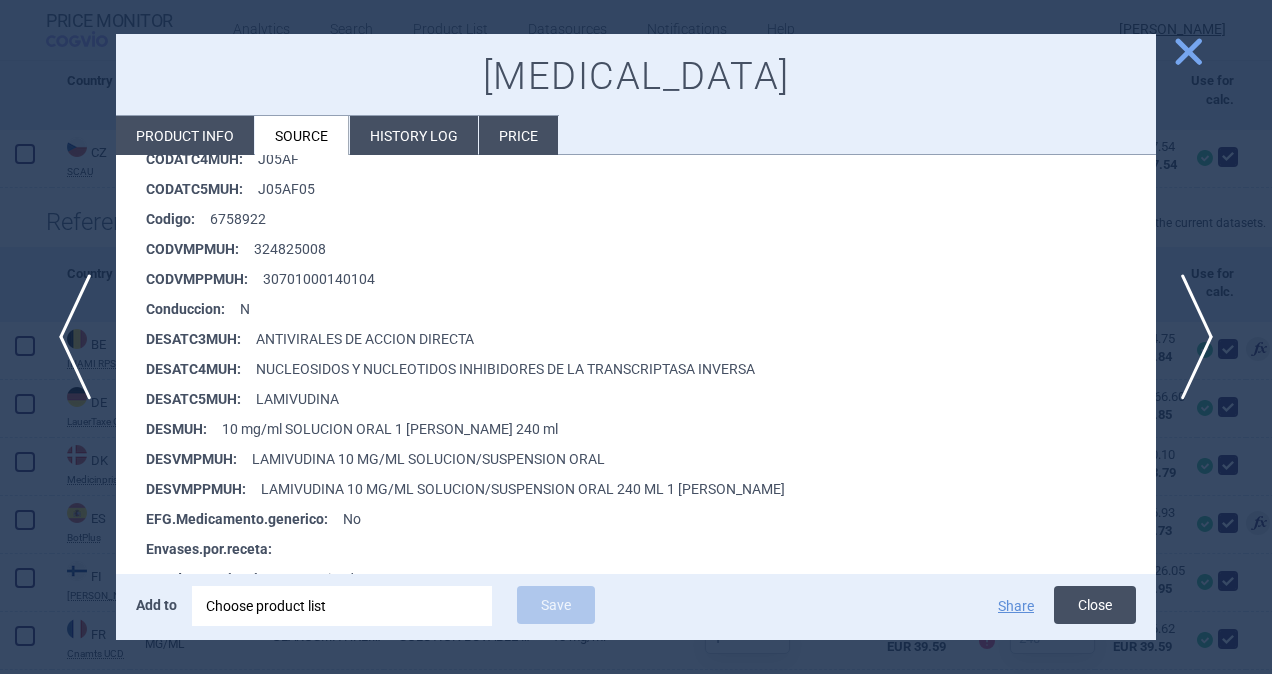 click on "Close" at bounding box center [1095, 605] 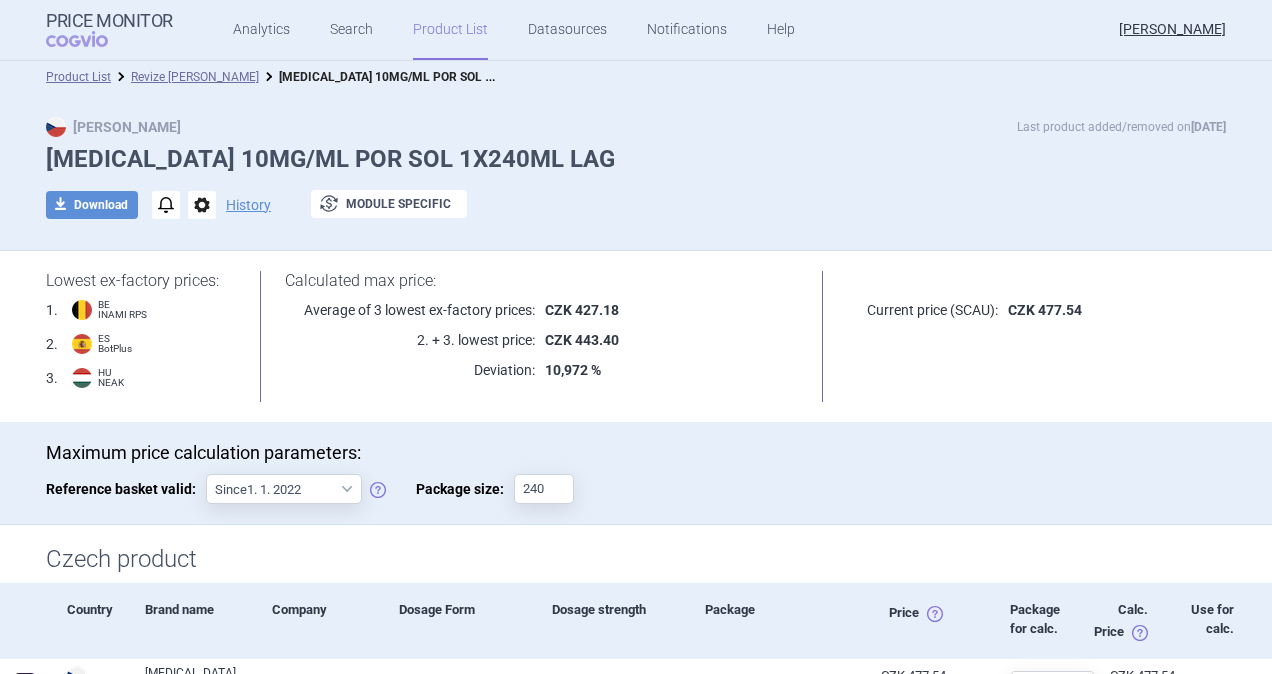scroll, scrollTop: 0, scrollLeft: 0, axis: both 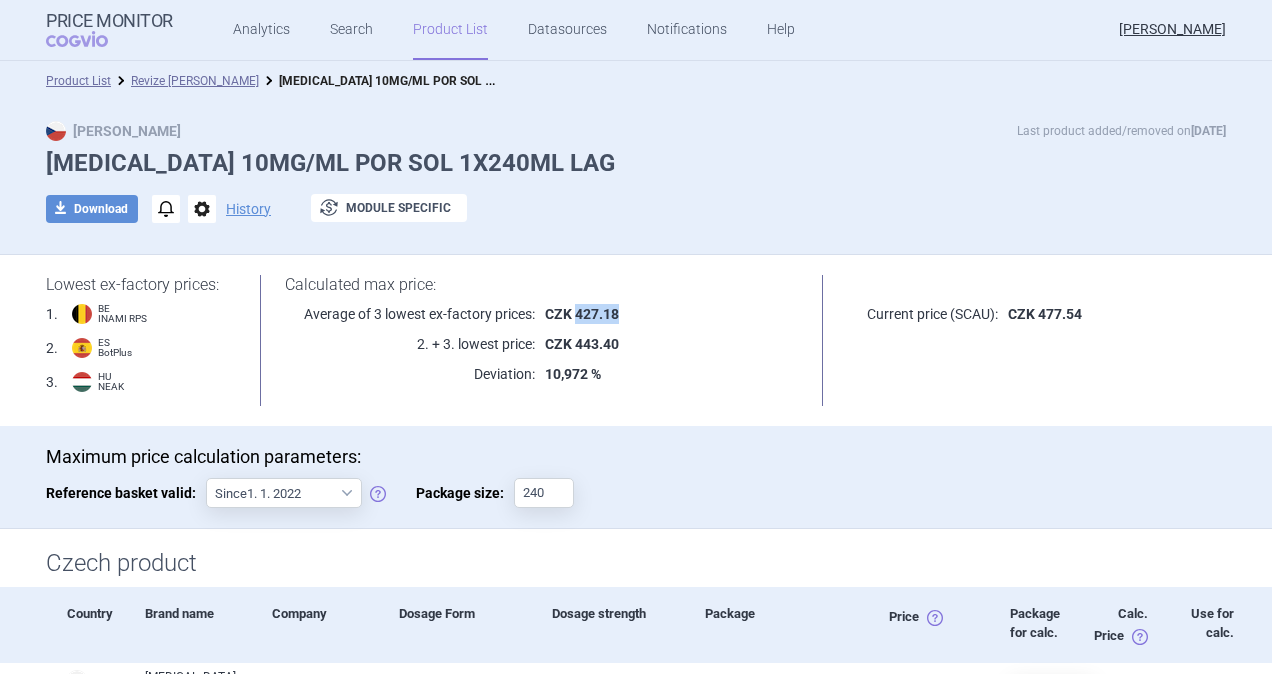 drag, startPoint x: 570, startPoint y: 308, endPoint x: 612, endPoint y: 308, distance: 42 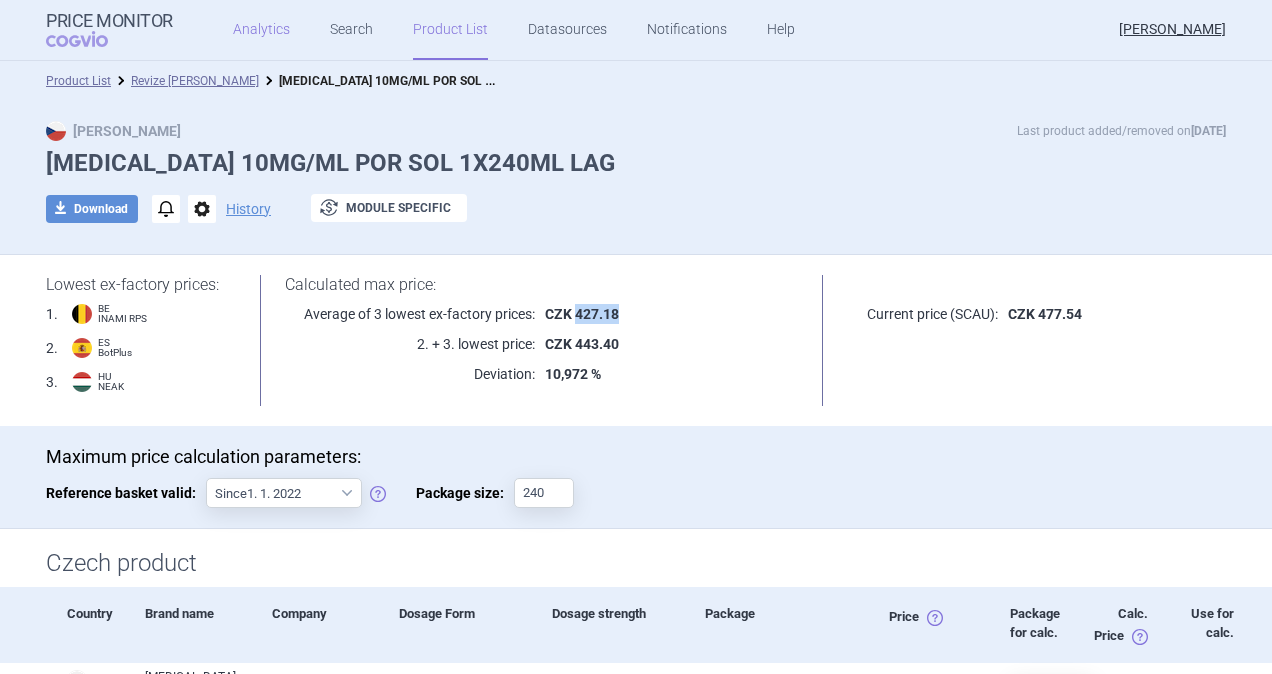 click on "Analytics" at bounding box center (261, 30) 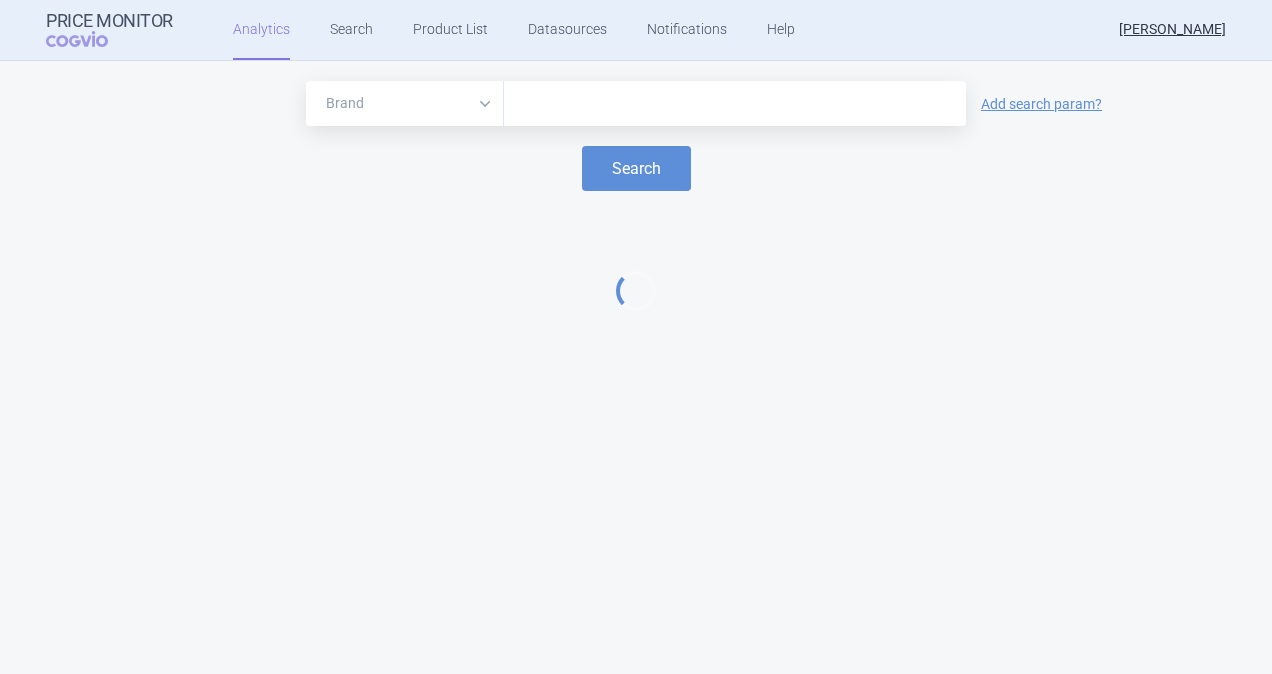 click at bounding box center [735, 104] 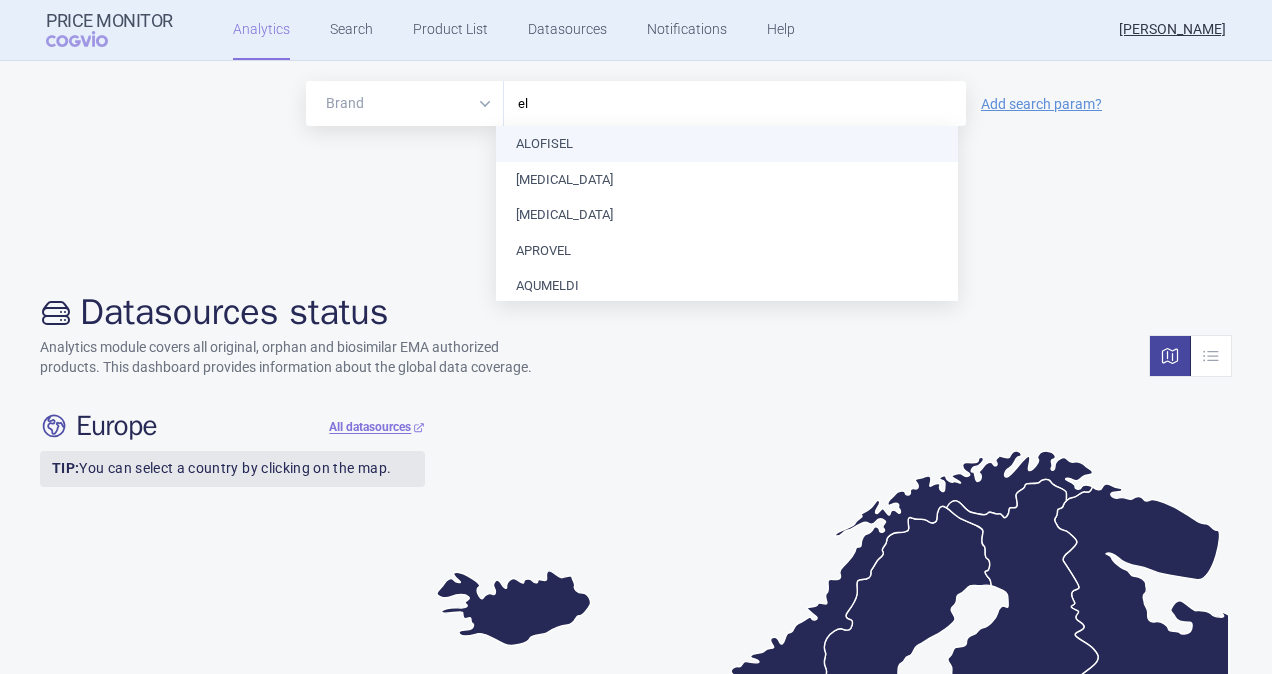 type on "e" 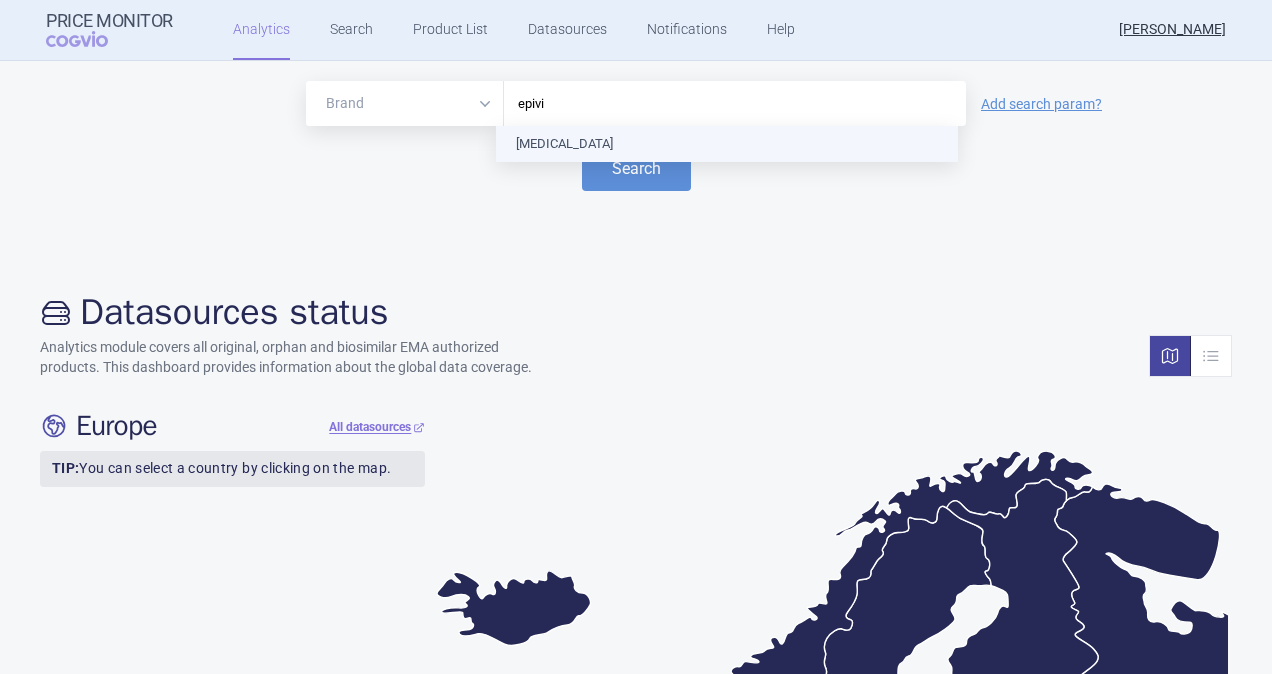 type on "[MEDICAL_DATA]" 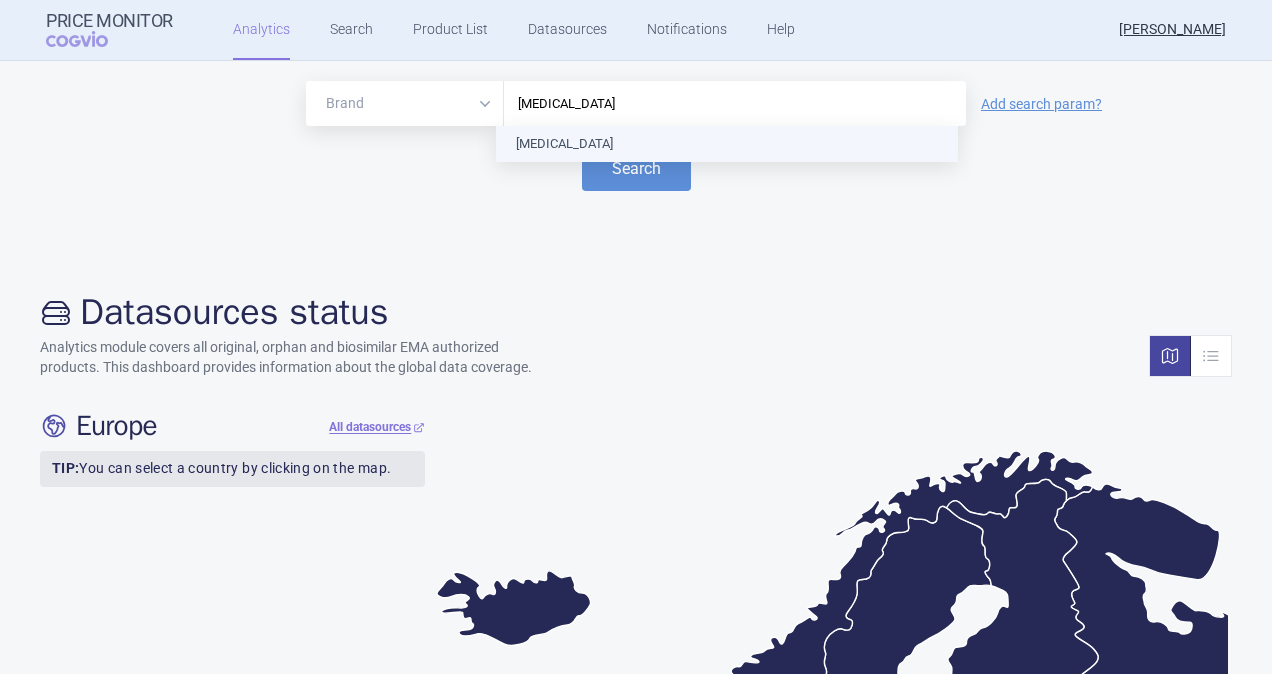 type 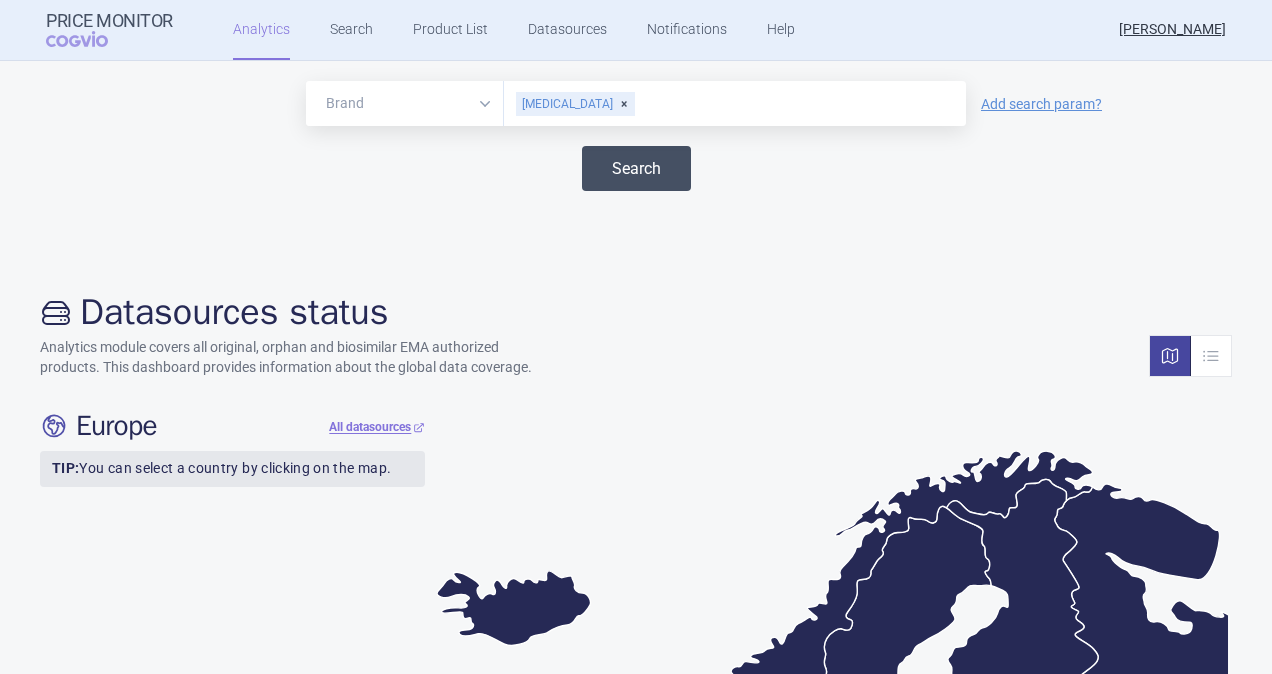 click on "Search" at bounding box center (636, 168) 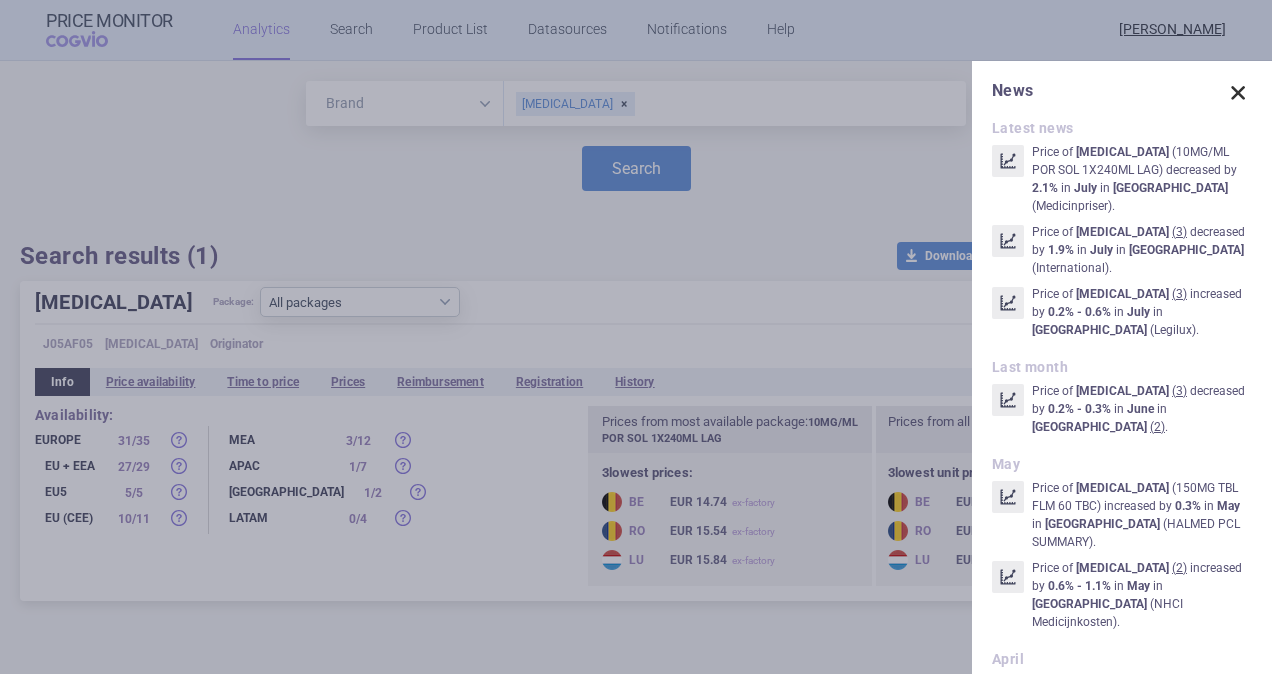click at bounding box center (1238, 93) 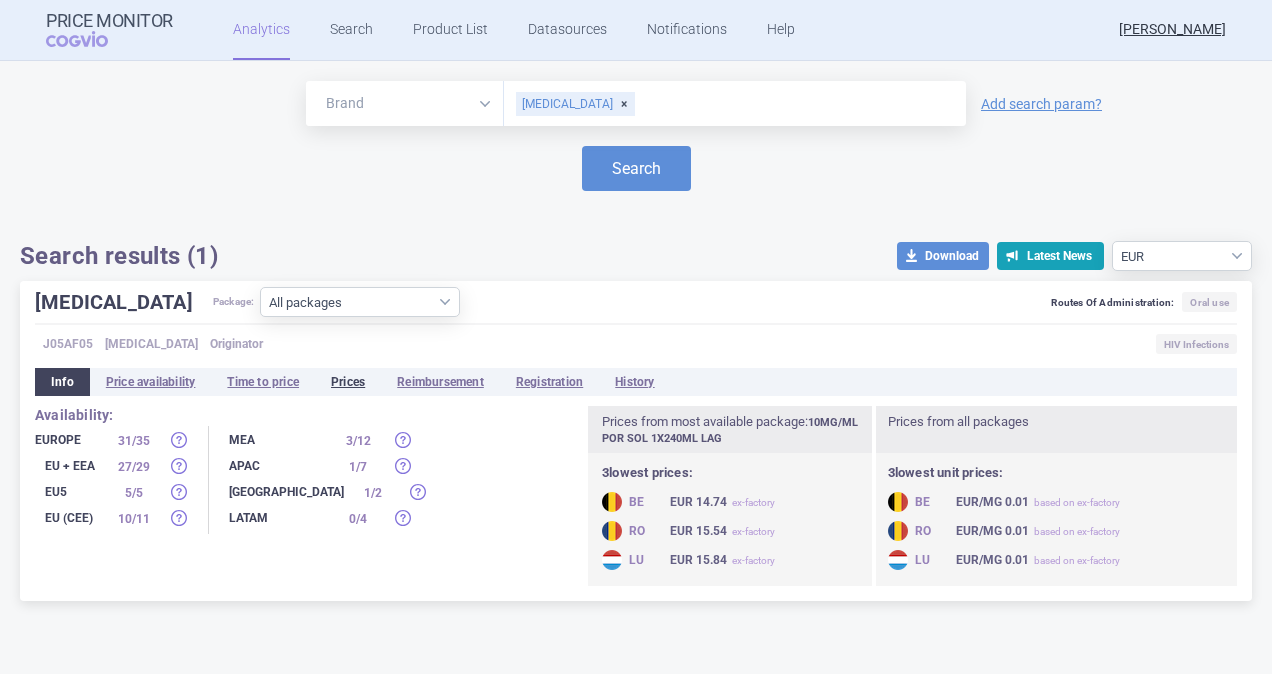 click on "Prices" at bounding box center (348, 382) 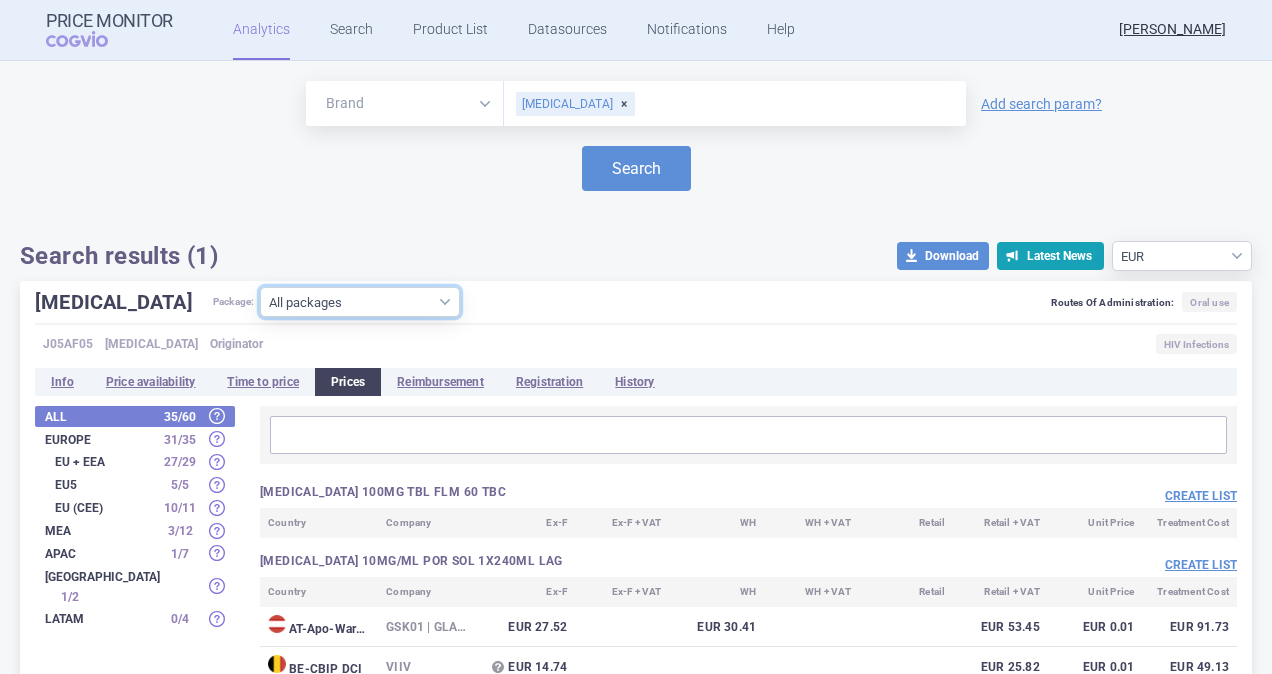 click on "All packages 100MG TBL FLM 60 TBC  ( 0 ) 10MG/ML POR SOL 1X240ML LAG  ( 29 ) 150MG TBL FLM 60 BLI  ( 15 ) 150MG TBL FLM 60 TBC  ( 22 ) 300MG TBL FLM 30 BLI  ( 13 ) 300MG TBL FLM 30 TBC  ( 22 ) 5MG/ML POR SOL 1X240ML LAG  ( 0 ) Other  ( 1 )" at bounding box center (360, 302) 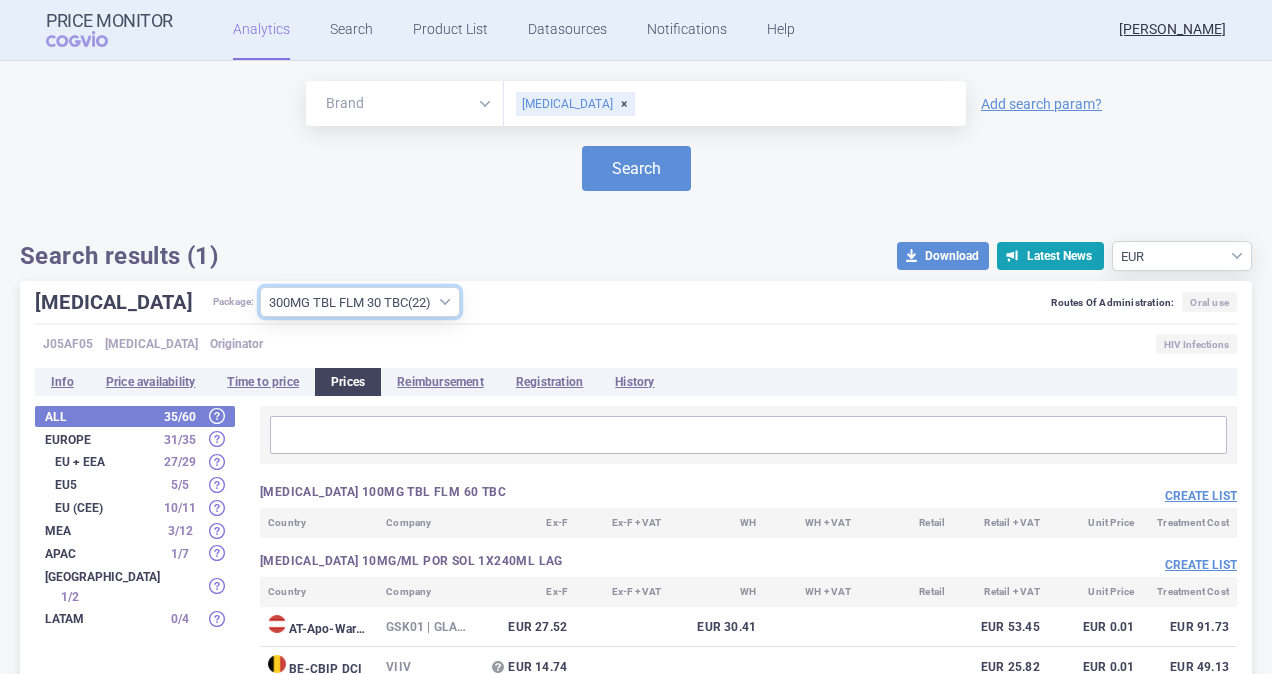 click on "All packages 100MG TBL FLM 60 TBC  ( 0 ) 10MG/ML POR SOL 1X240ML LAG  ( 29 ) 150MG TBL FLM 60 BLI  ( 15 ) 150MG TBL FLM 60 TBC  ( 22 ) 300MG TBL FLM 30 BLI  ( 13 ) 300MG TBL FLM 30 TBC  ( 22 ) 5MG/ML POR SOL 1X240ML LAG  ( 0 ) Other  ( 1 )" at bounding box center (360, 302) 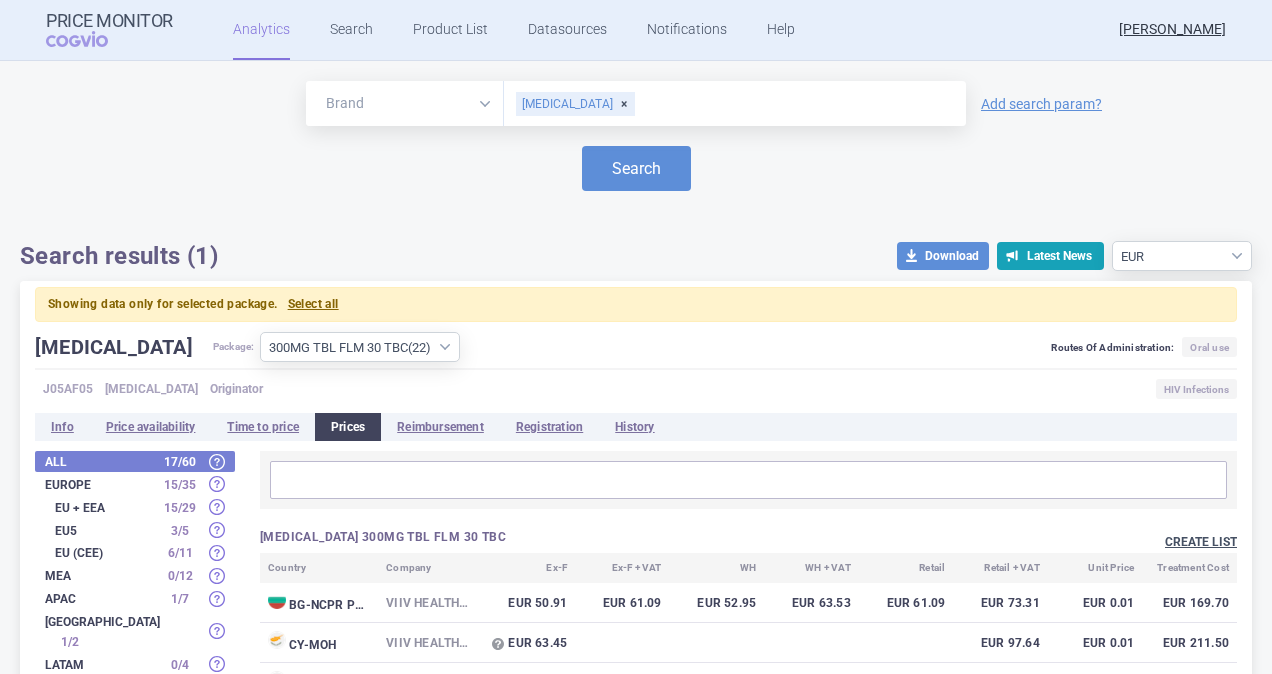 click on "Create list" at bounding box center (1201, 542) 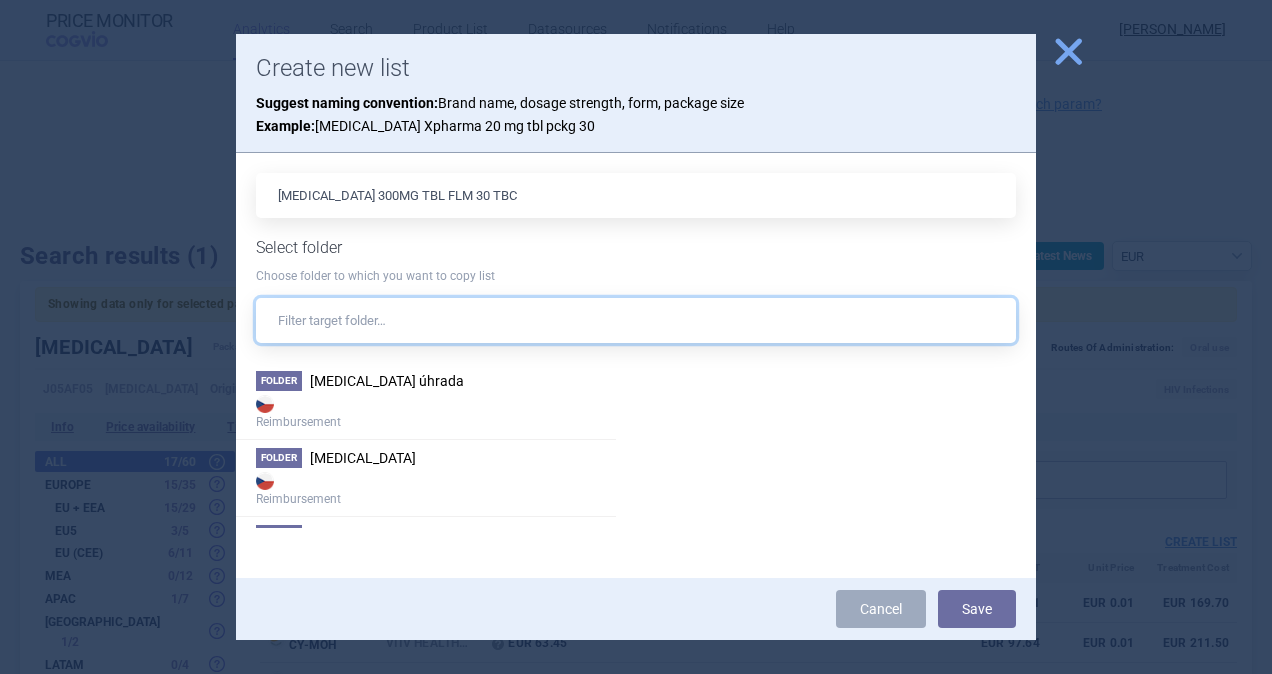 click at bounding box center [636, 320] 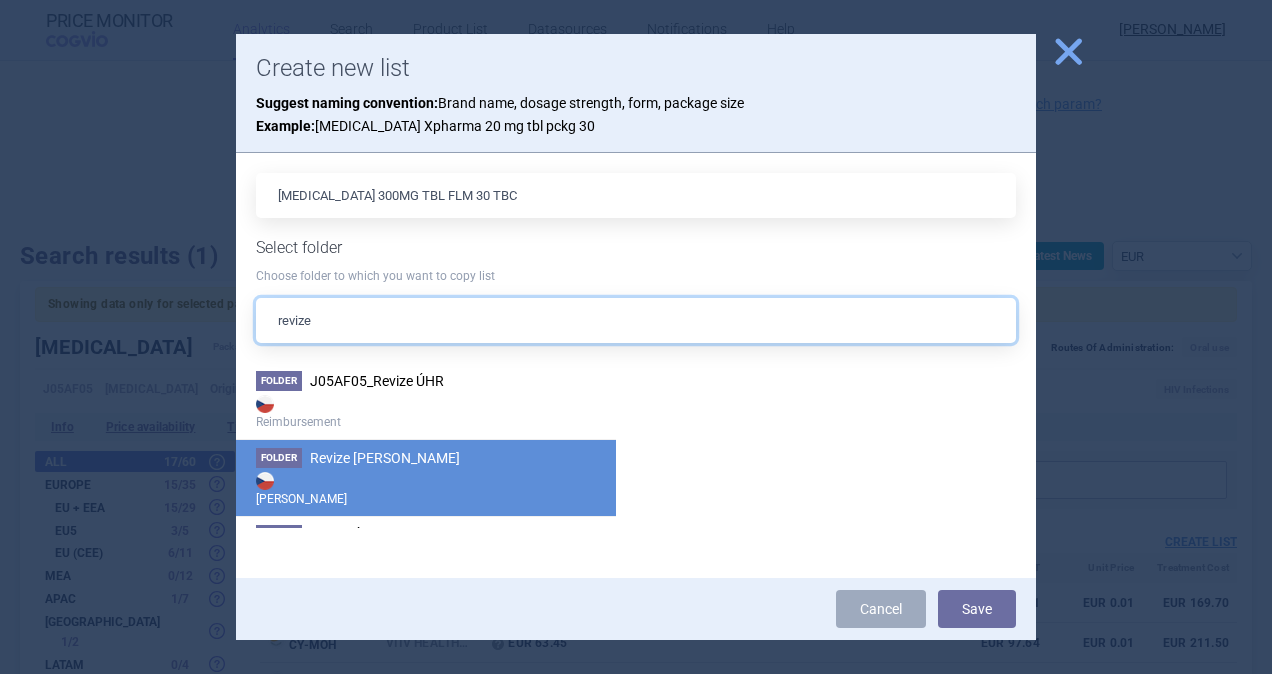 type on "revize" 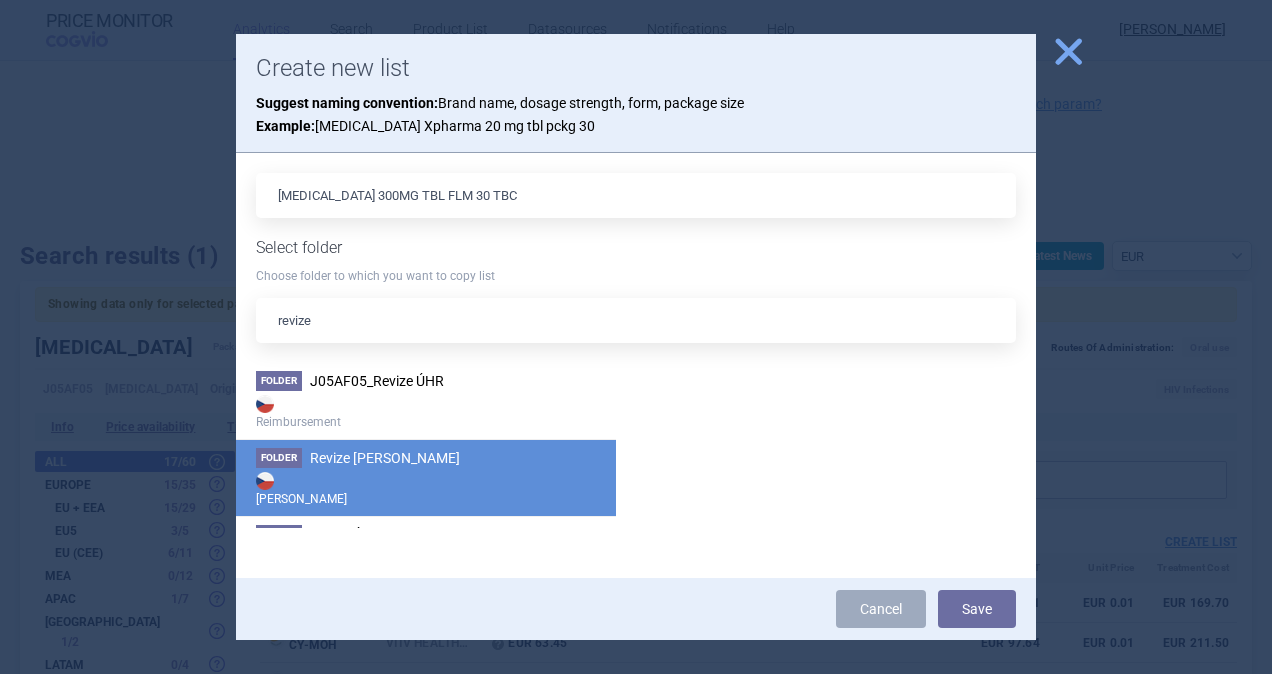 click on "Revize [PERSON_NAME]" at bounding box center (385, 458) 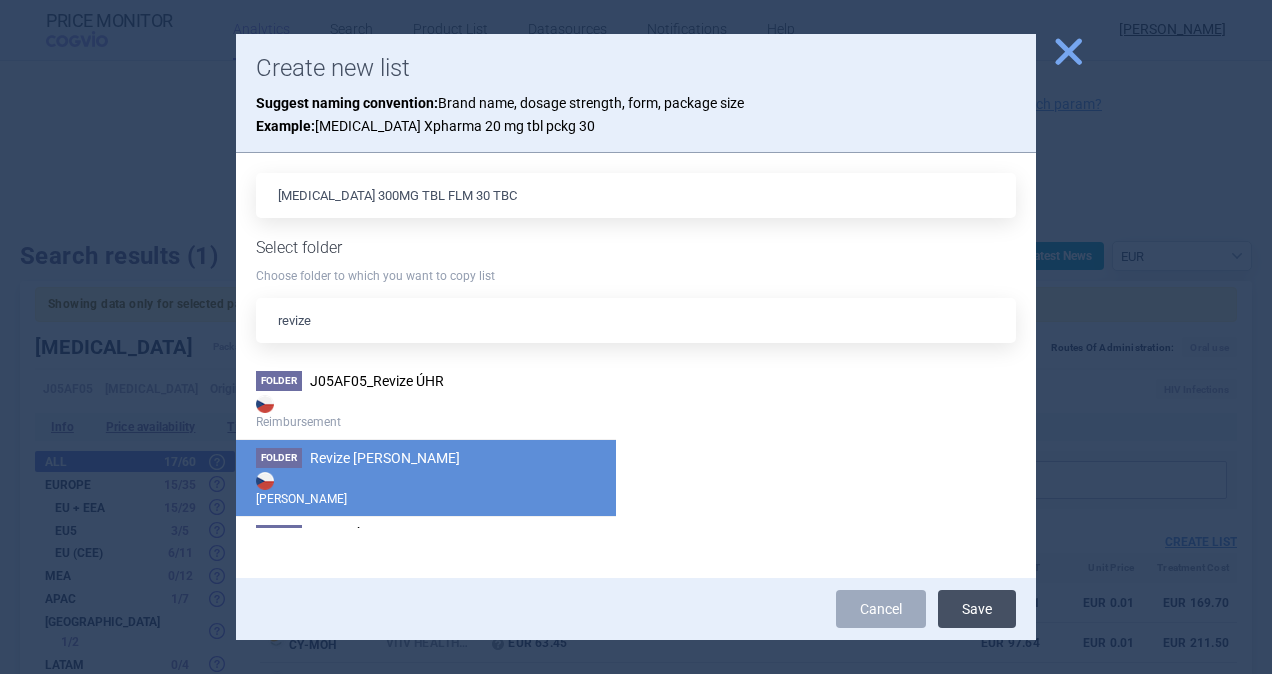 click on "Save" at bounding box center [977, 609] 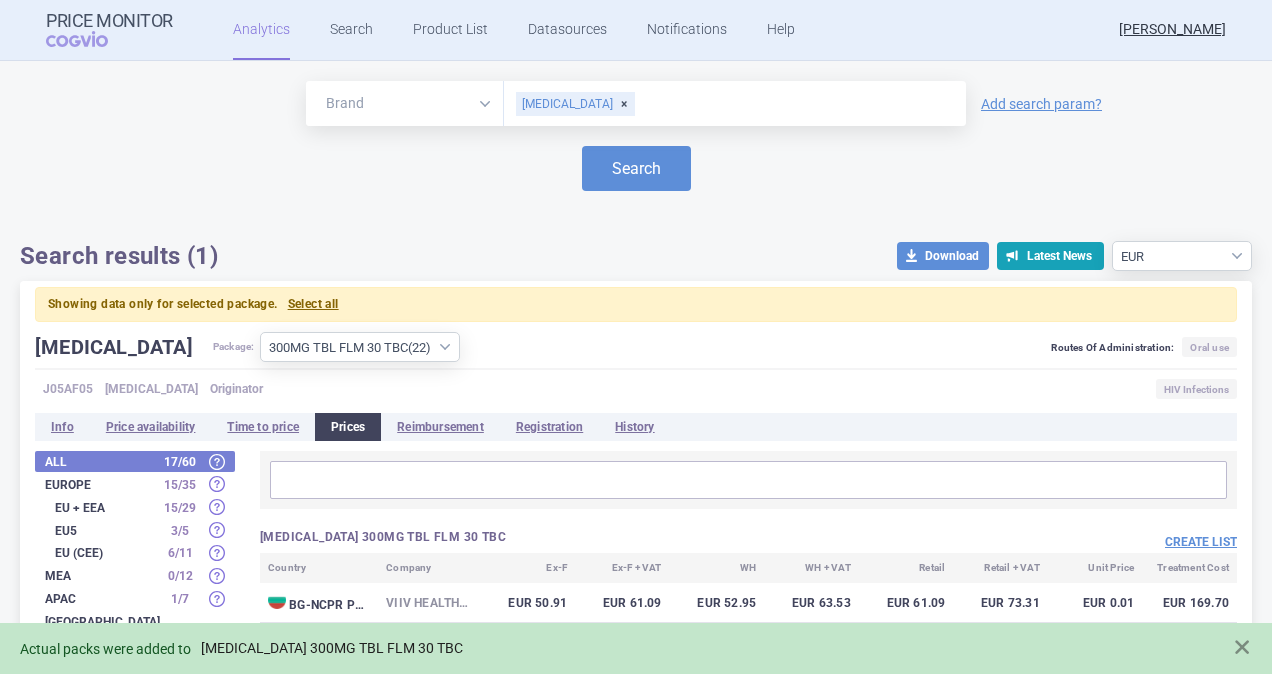 click on "[MEDICAL_DATA] 300MG TBL FLM 30 TBC" at bounding box center [332, 648] 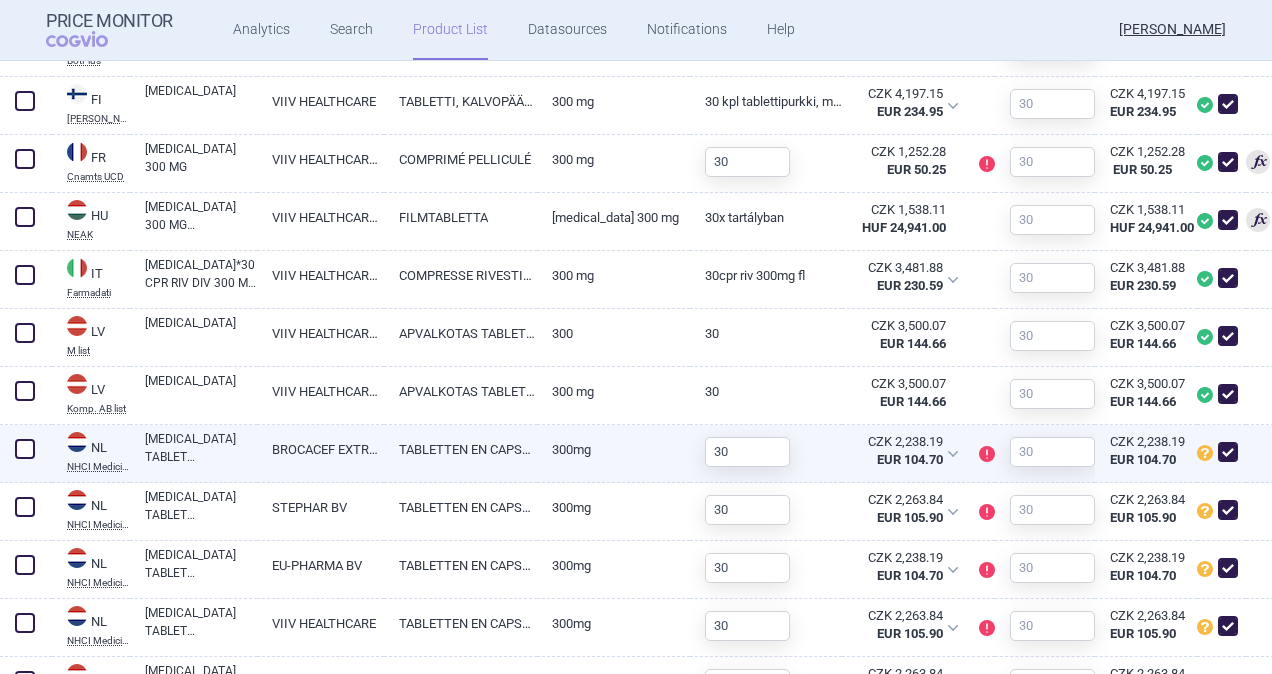 scroll, scrollTop: 900, scrollLeft: 0, axis: vertical 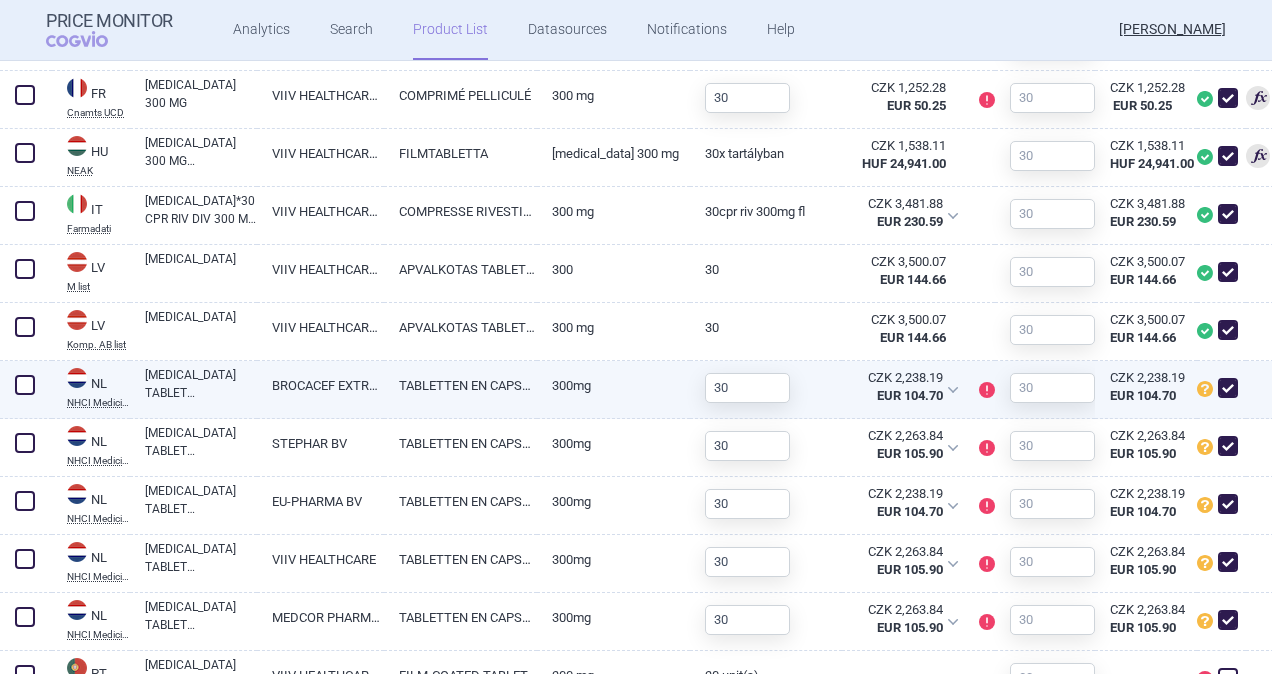 click at bounding box center [25, 385] 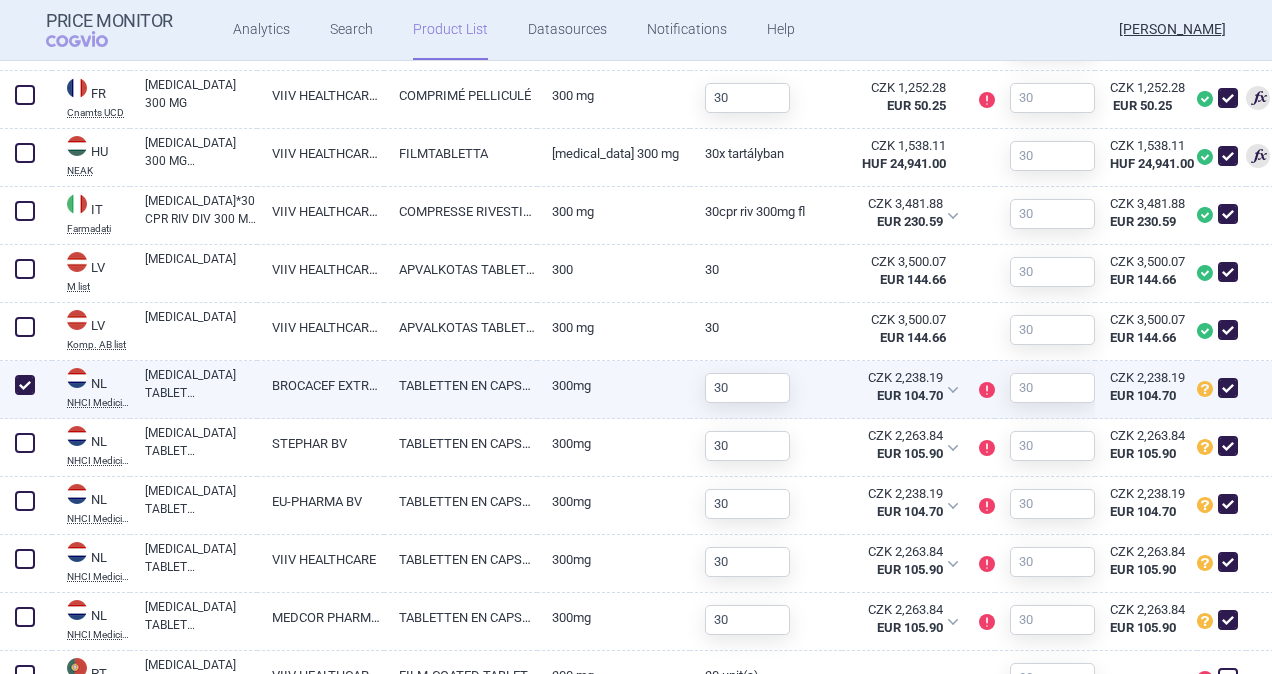 checkbox on "true" 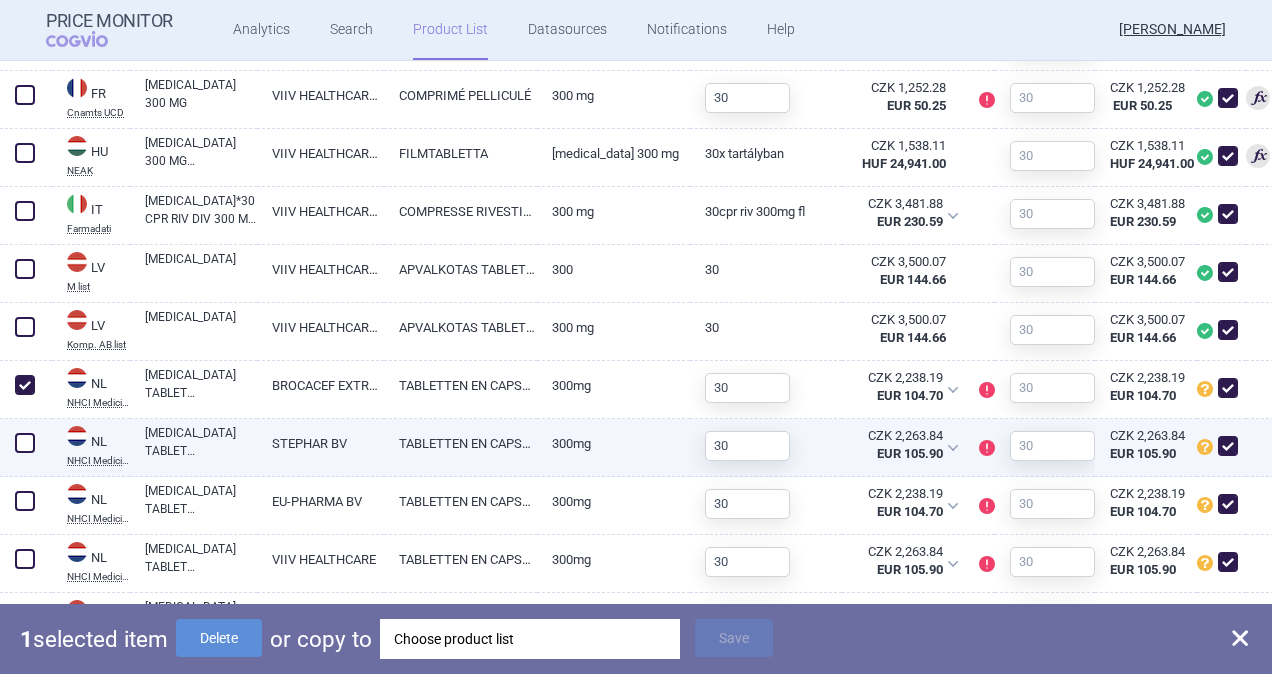 click at bounding box center [25, 443] 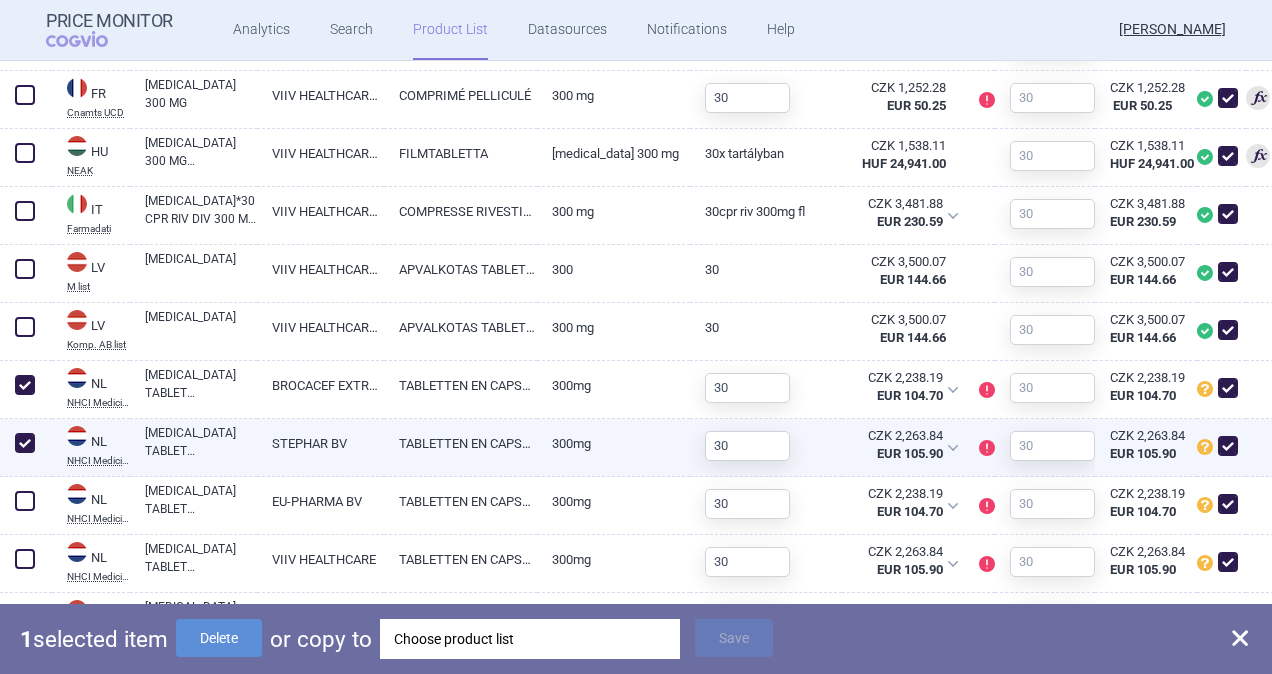 checkbox on "true" 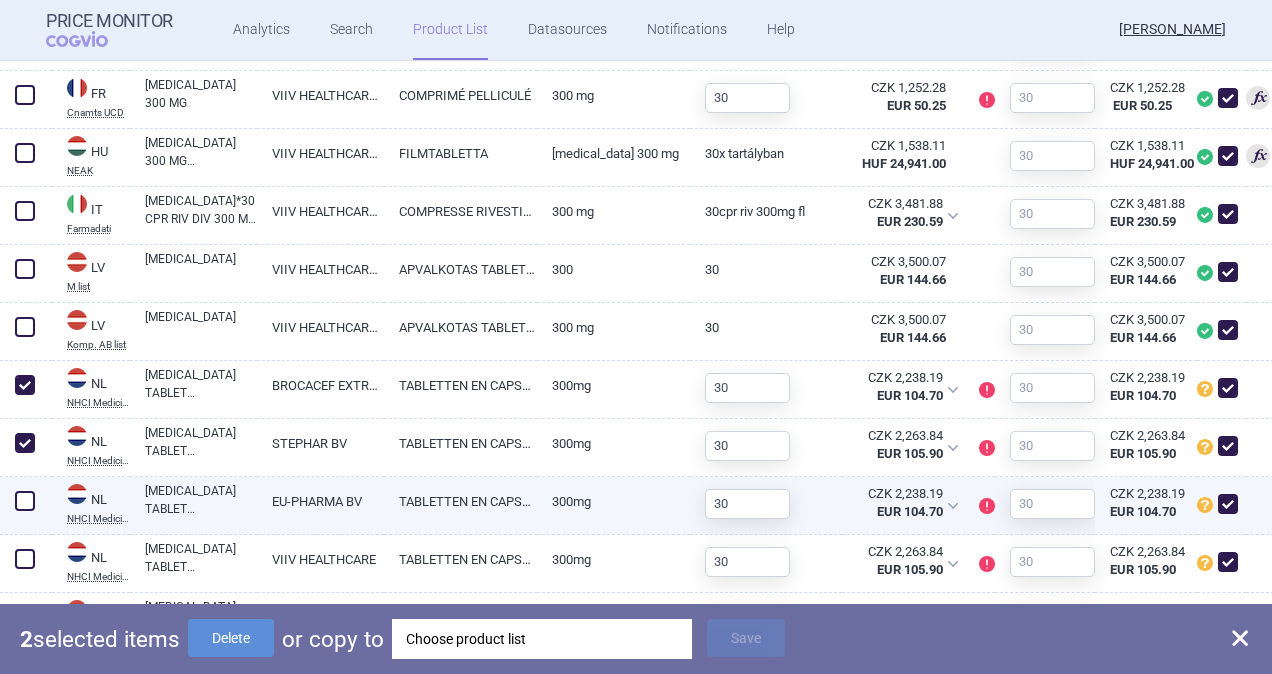 click at bounding box center (25, 501) 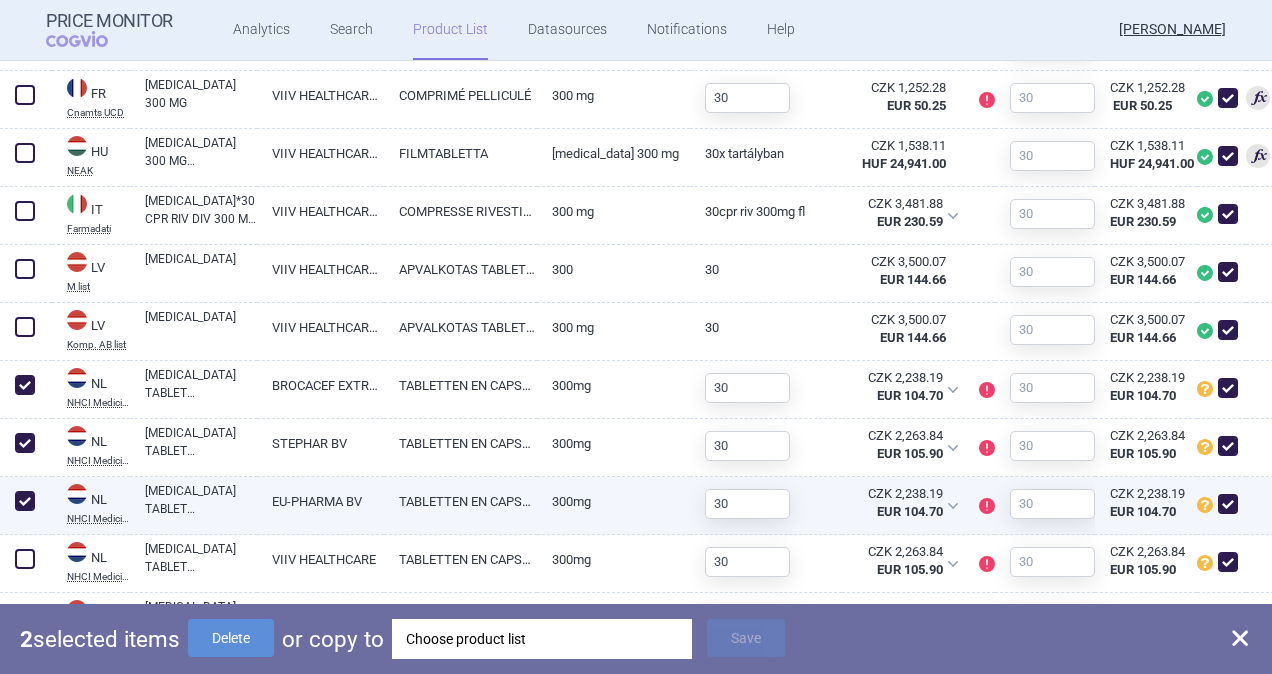 checkbox on "true" 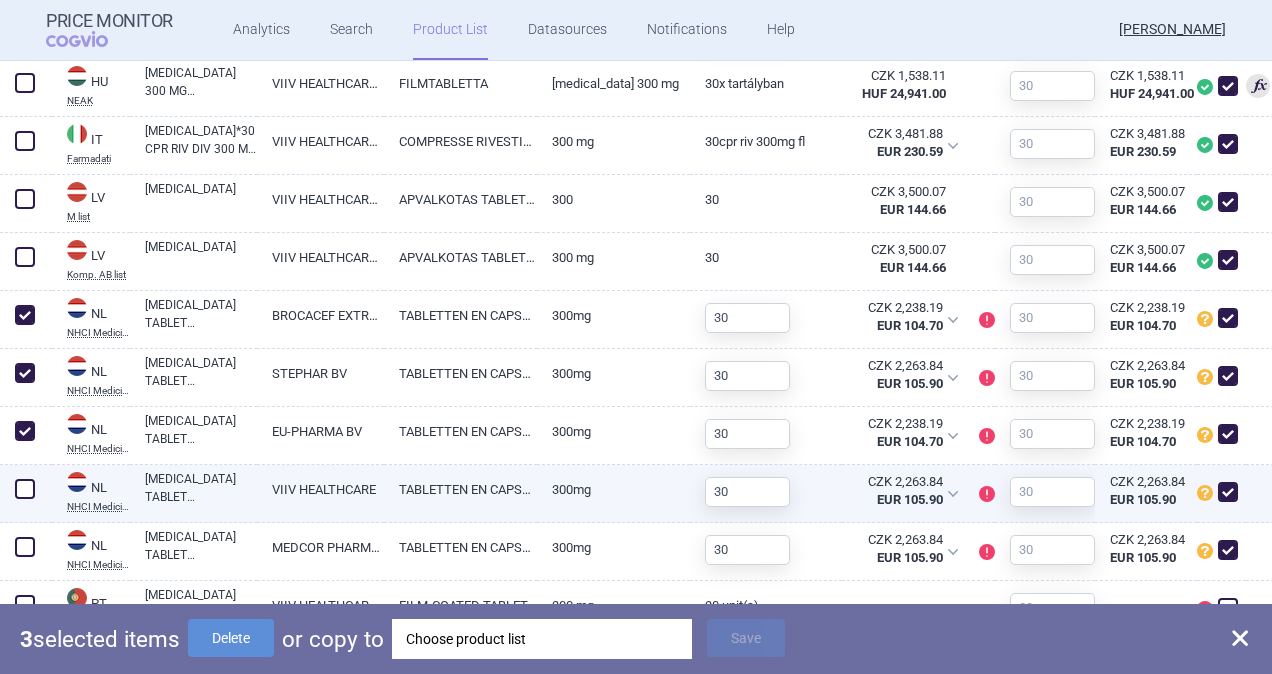 scroll, scrollTop: 1000, scrollLeft: 0, axis: vertical 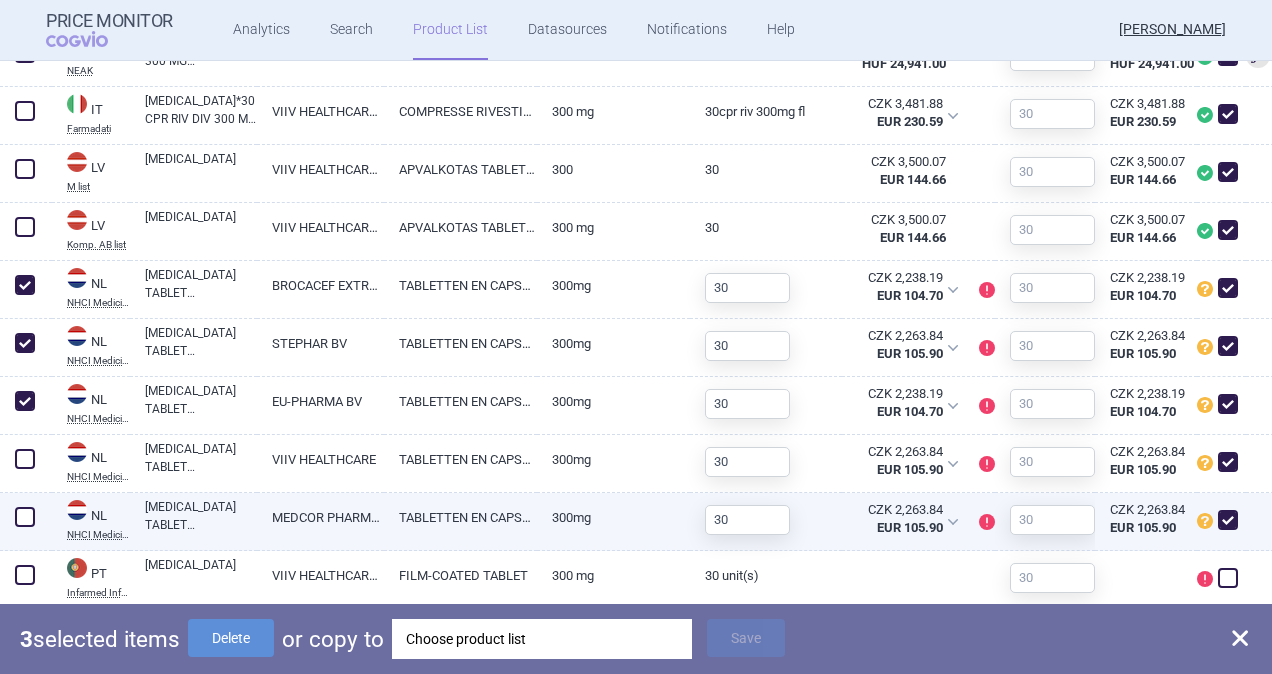 click at bounding box center (25, 517) 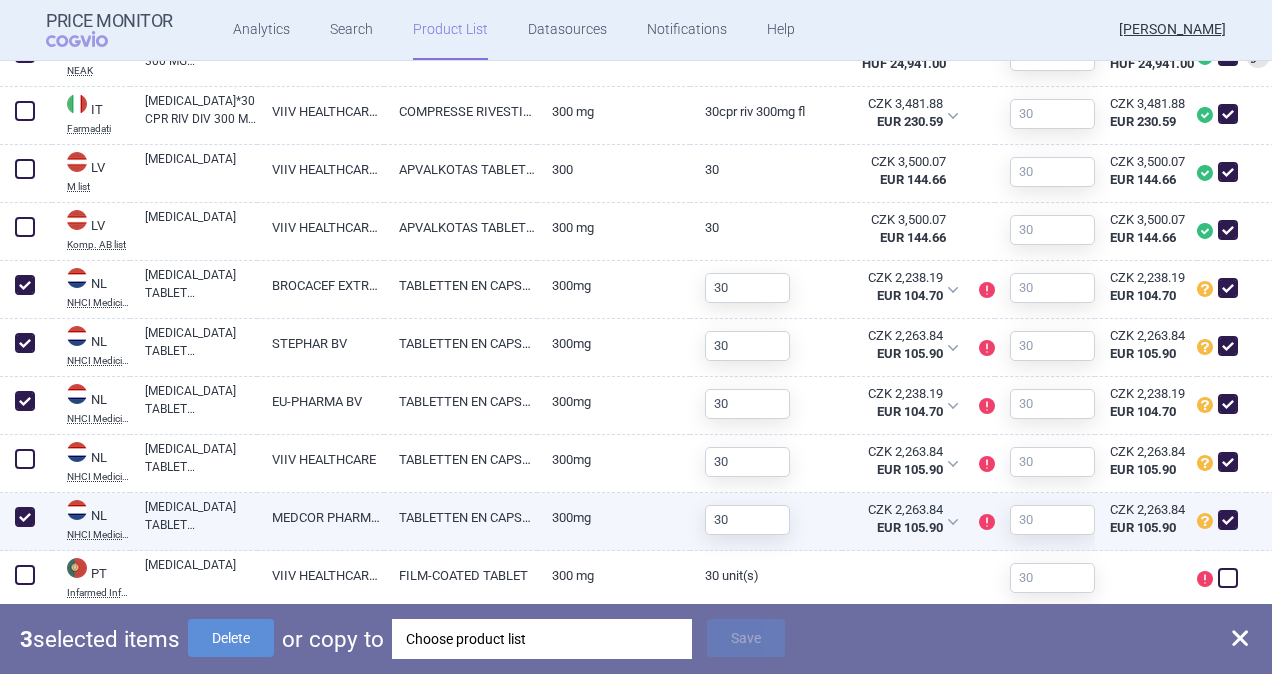 checkbox on "true" 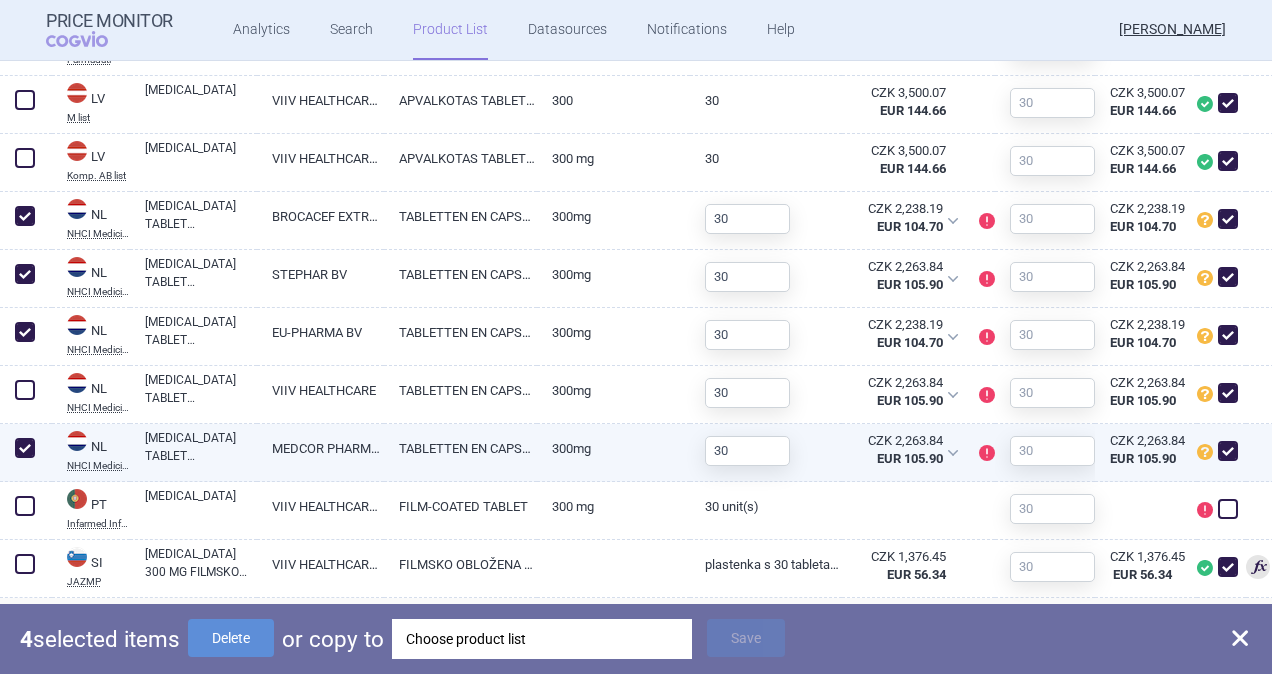 scroll, scrollTop: 1100, scrollLeft: 0, axis: vertical 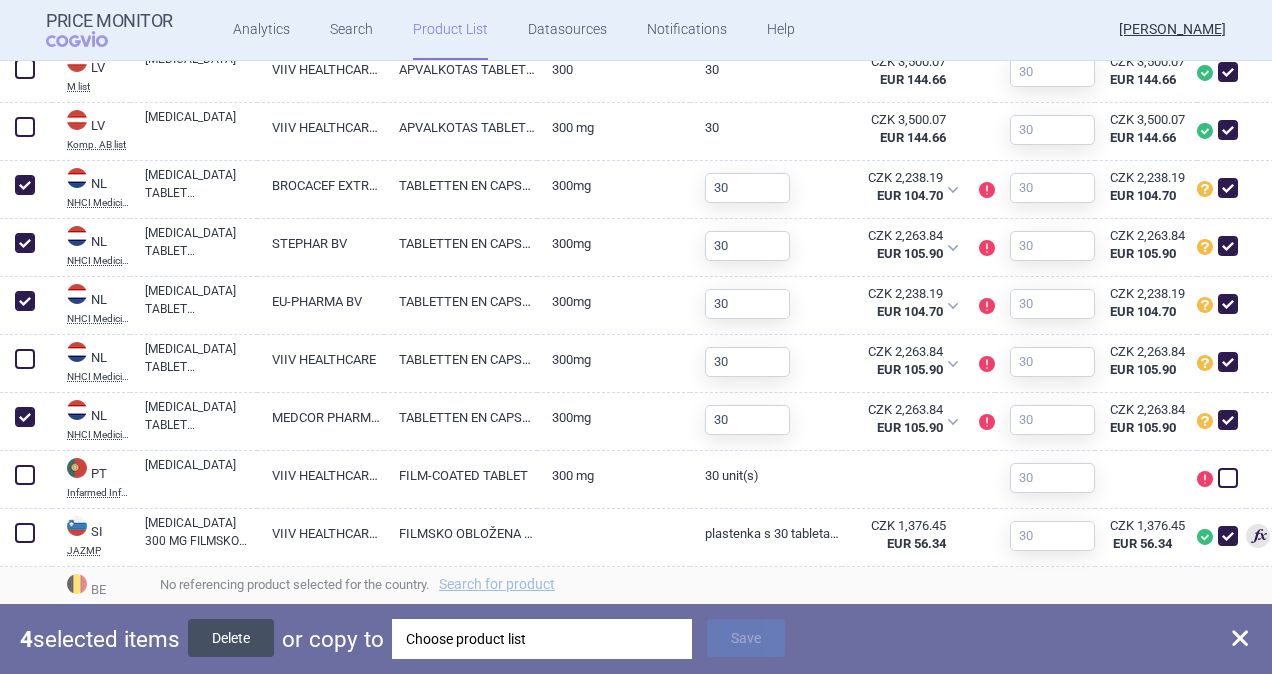 click on "Delete" at bounding box center (231, 638) 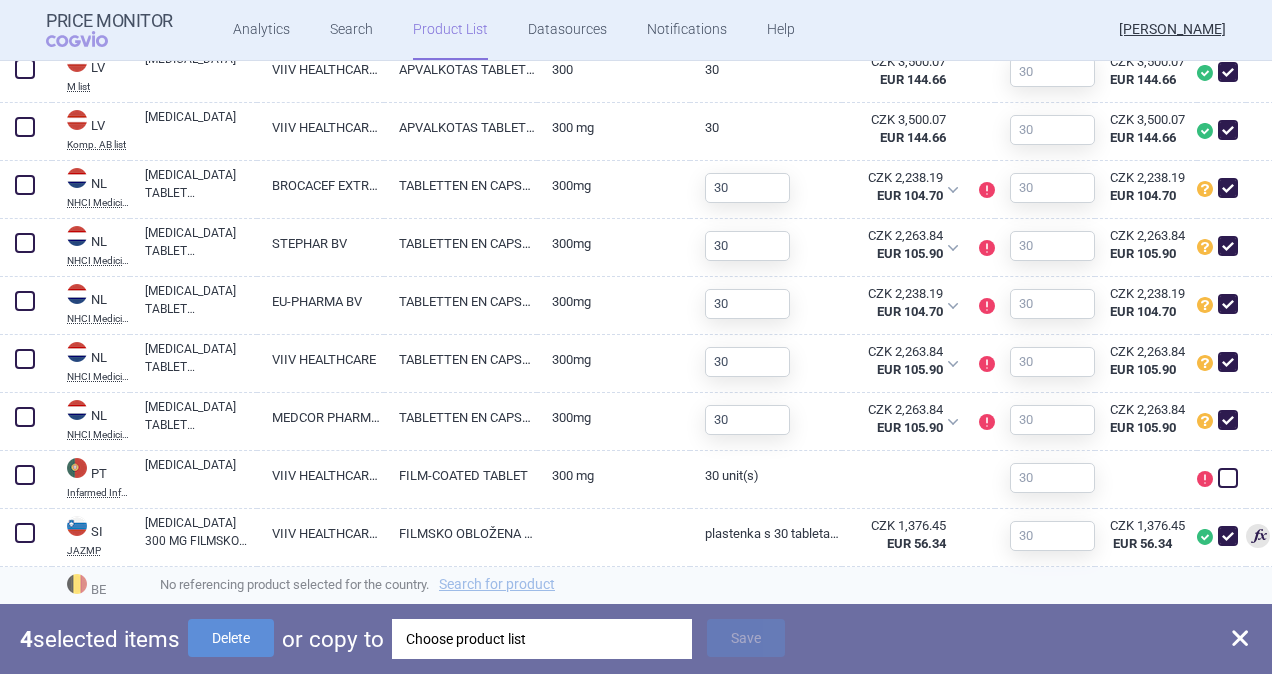 checkbox on "false" 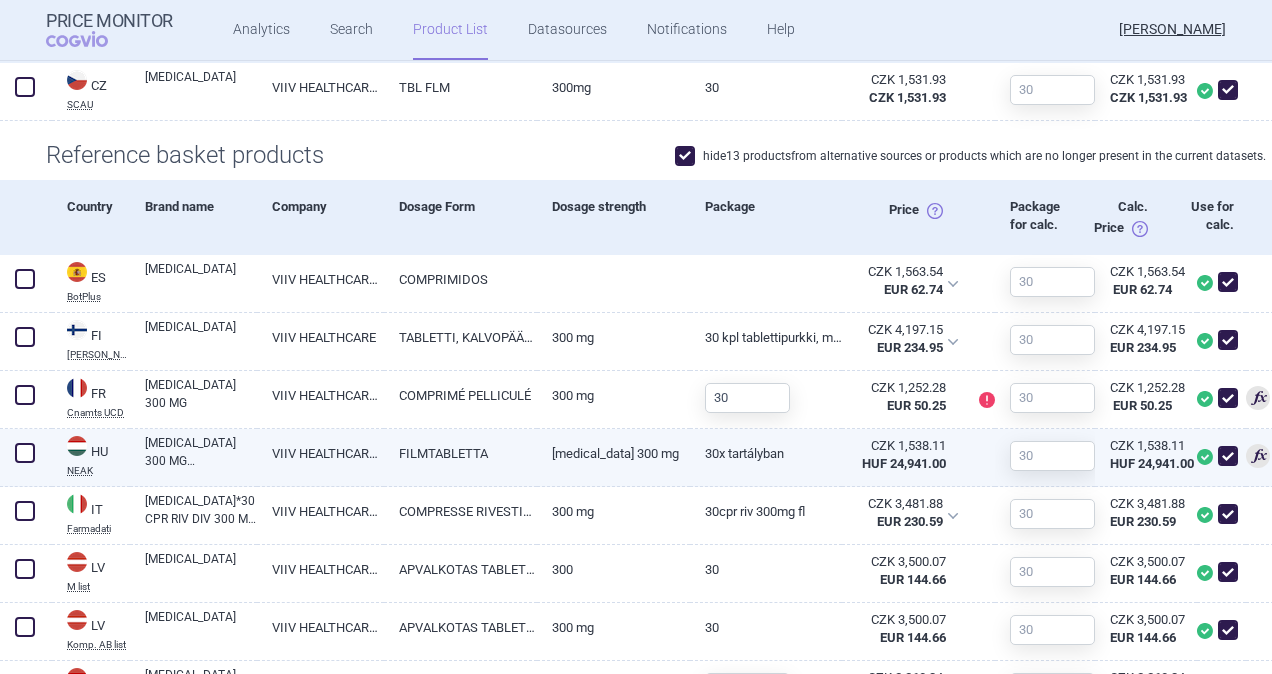 scroll, scrollTop: 400, scrollLeft: 0, axis: vertical 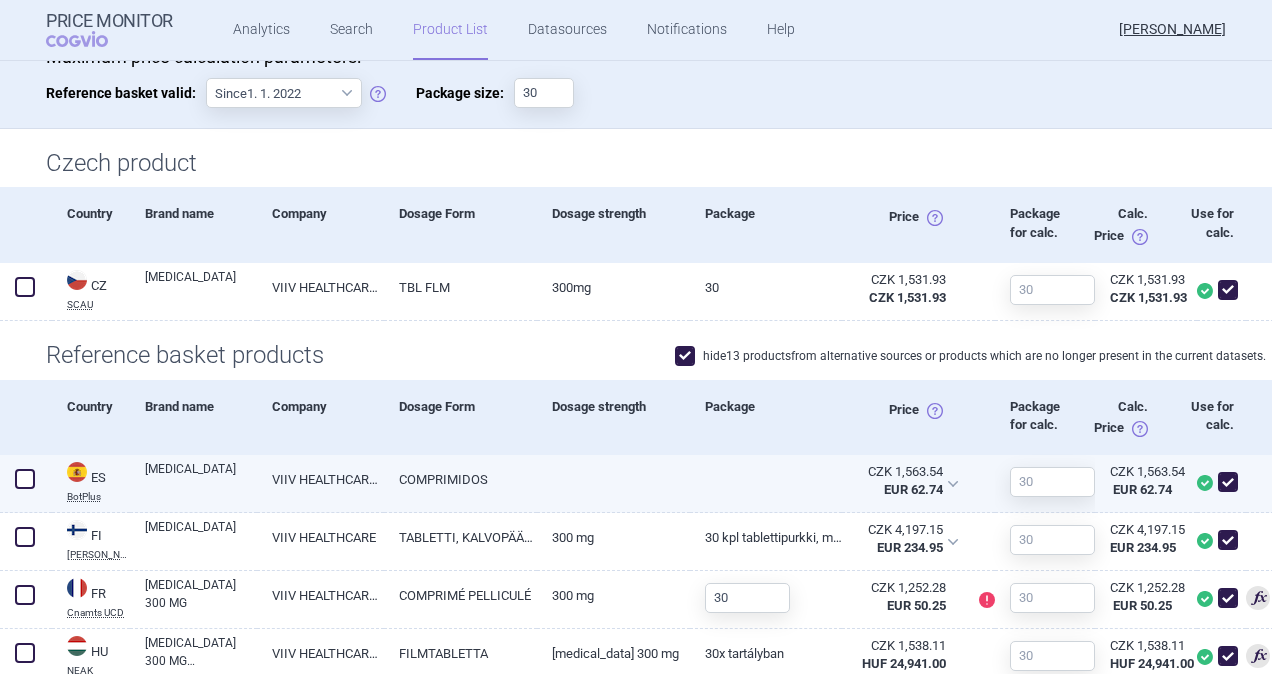 click on "VIIV HEALTHCARE S.L." at bounding box center [320, 479] 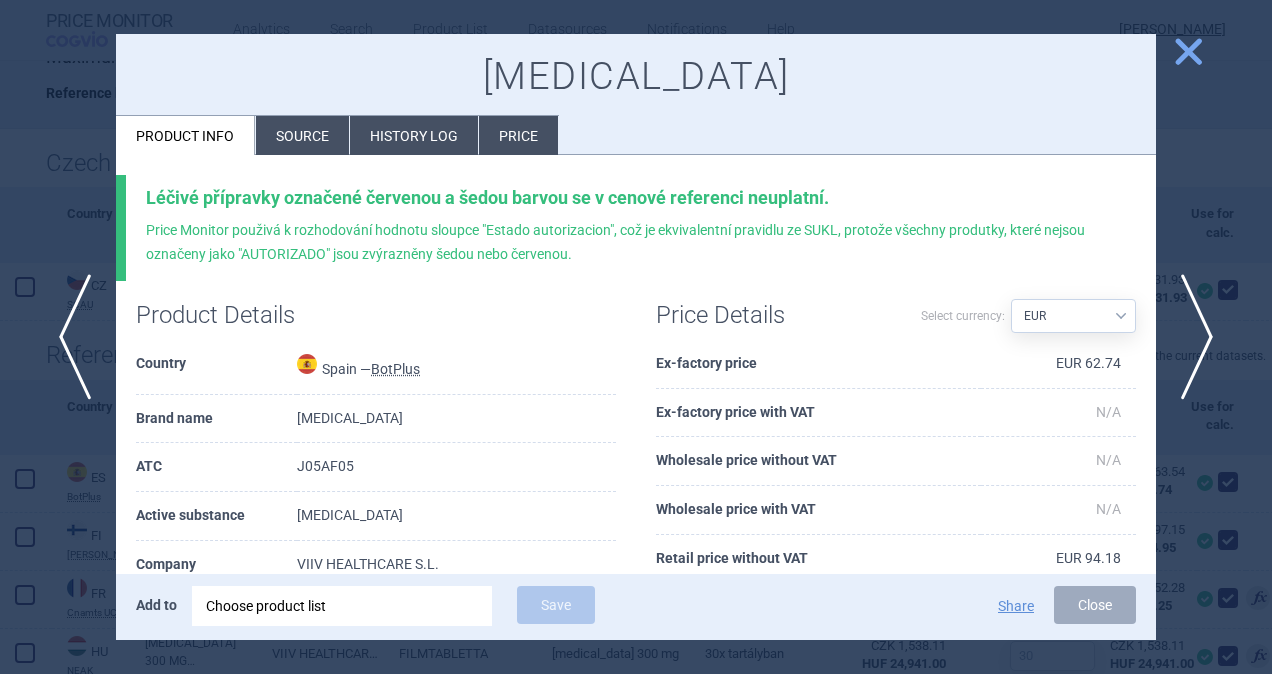 click on "Source" at bounding box center (302, 135) 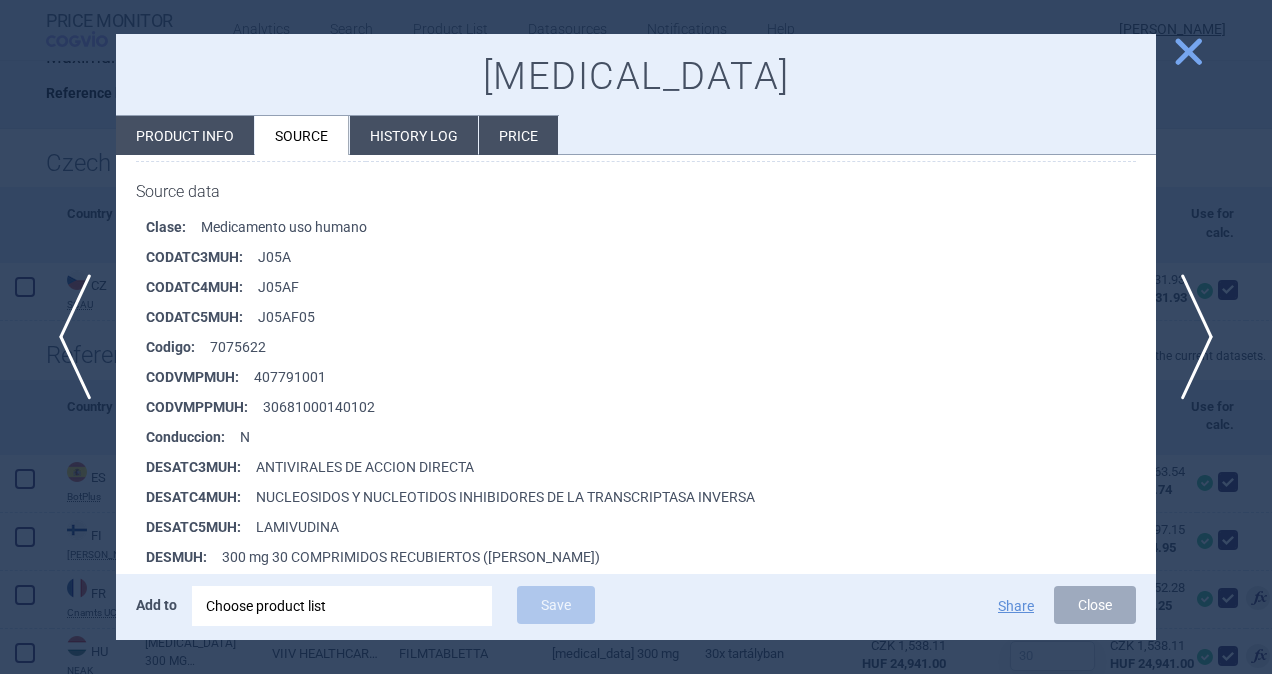 scroll, scrollTop: 300, scrollLeft: 0, axis: vertical 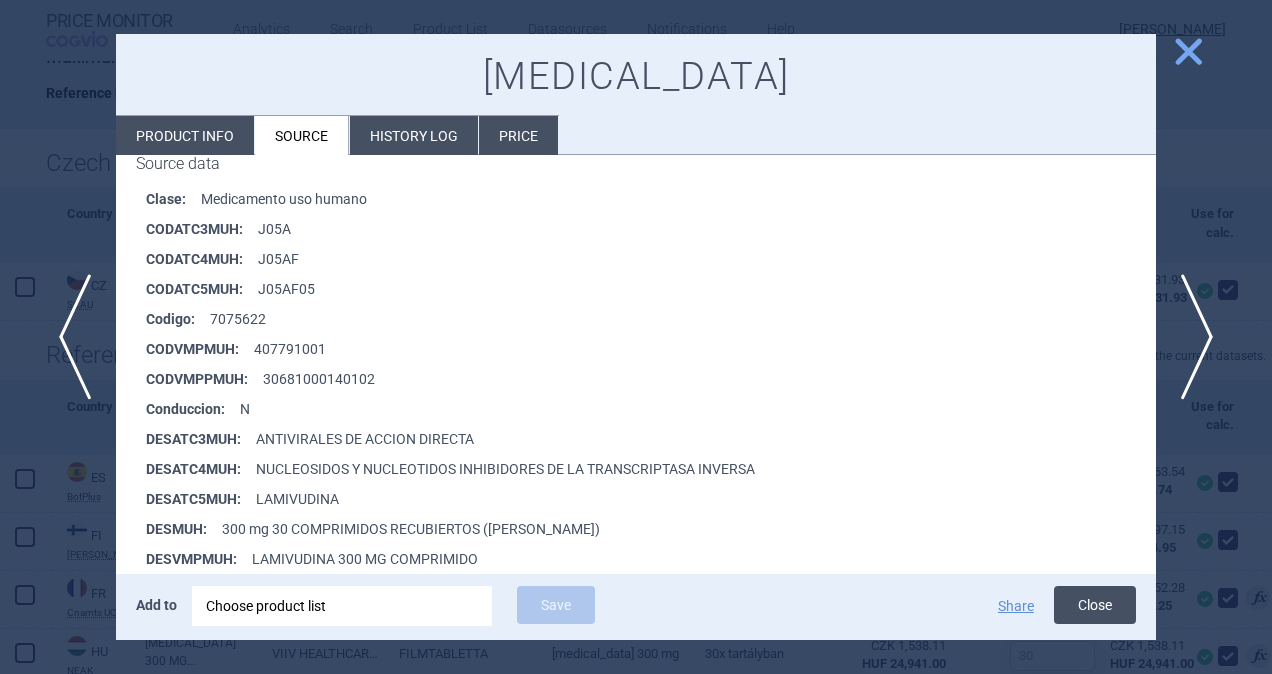 click on "Close" at bounding box center (1095, 605) 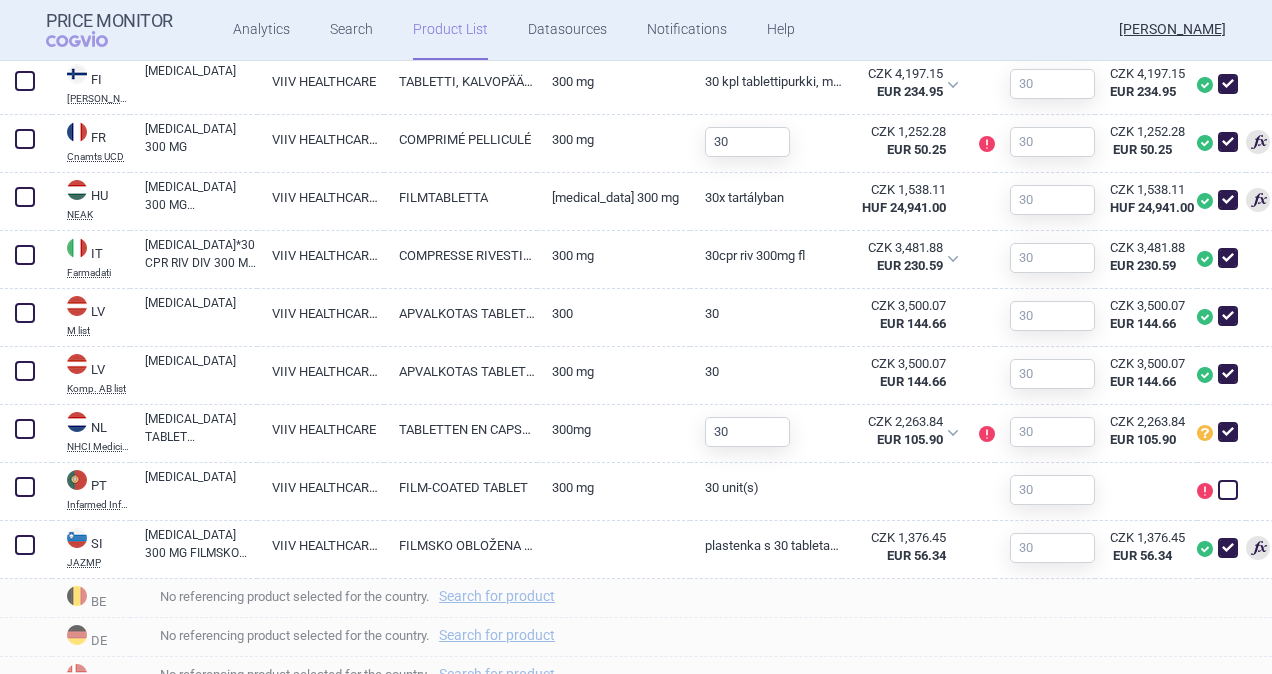 scroll, scrollTop: 900, scrollLeft: 0, axis: vertical 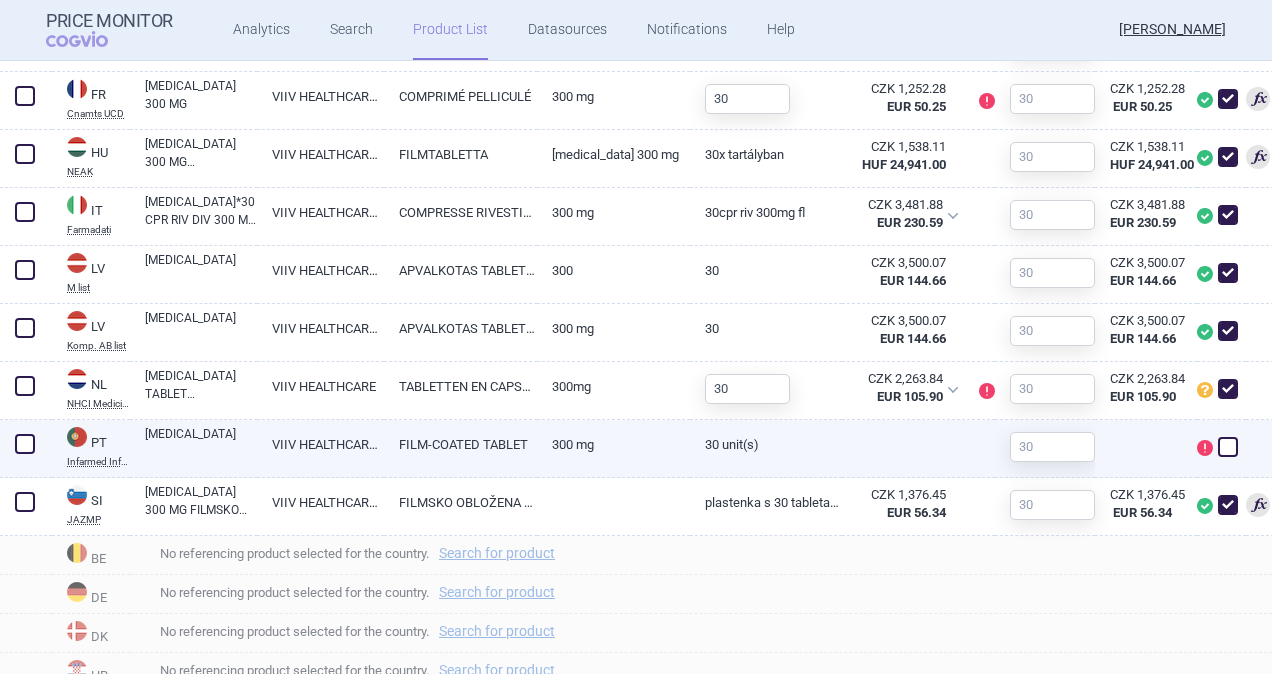 click at bounding box center [25, 444] 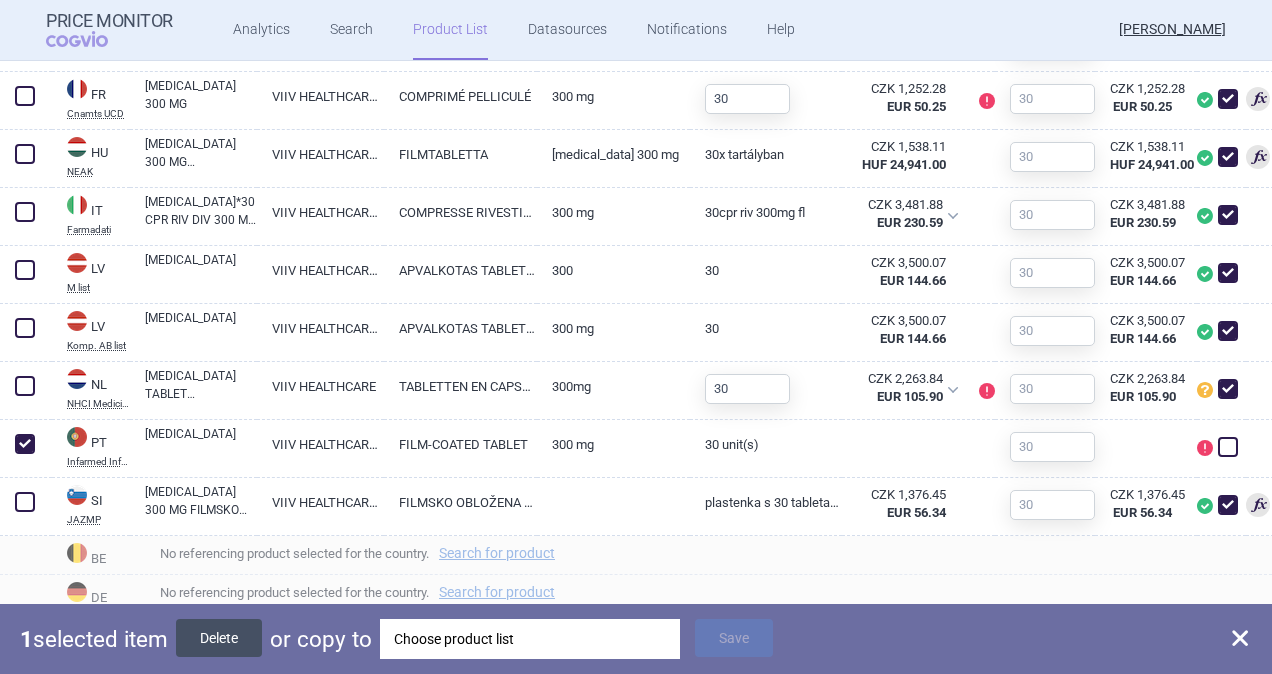 click on "Delete" at bounding box center (219, 638) 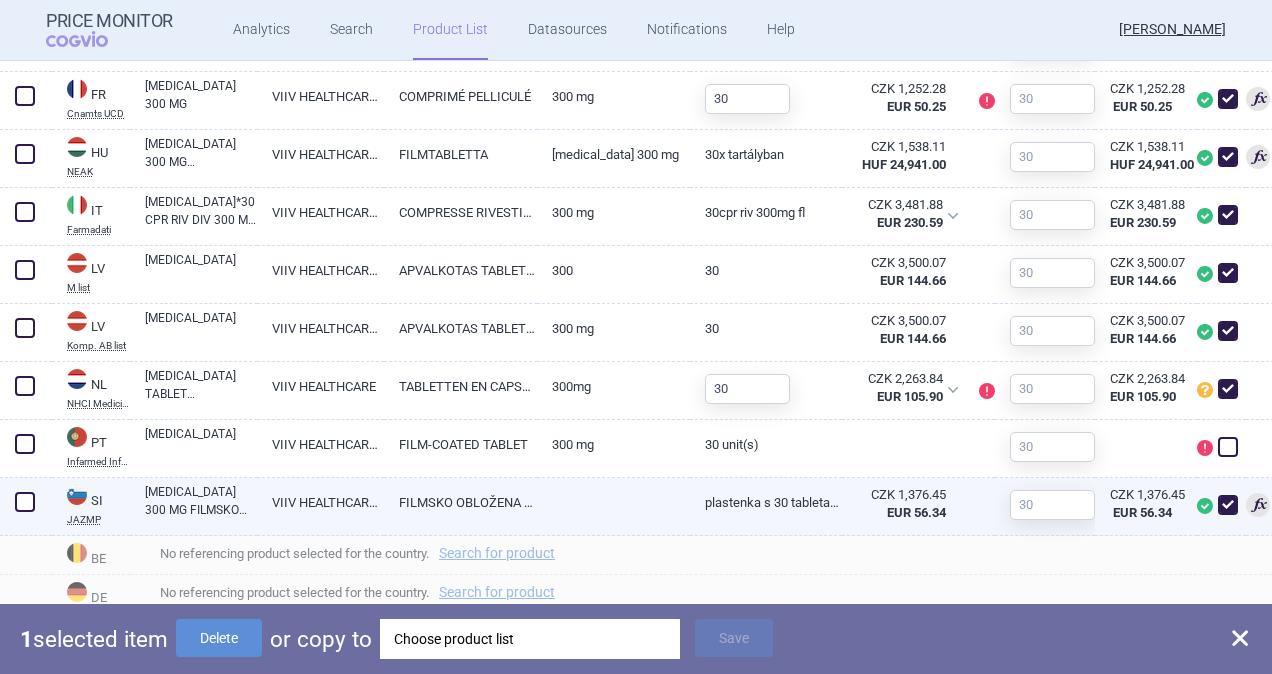 checkbox on "false" 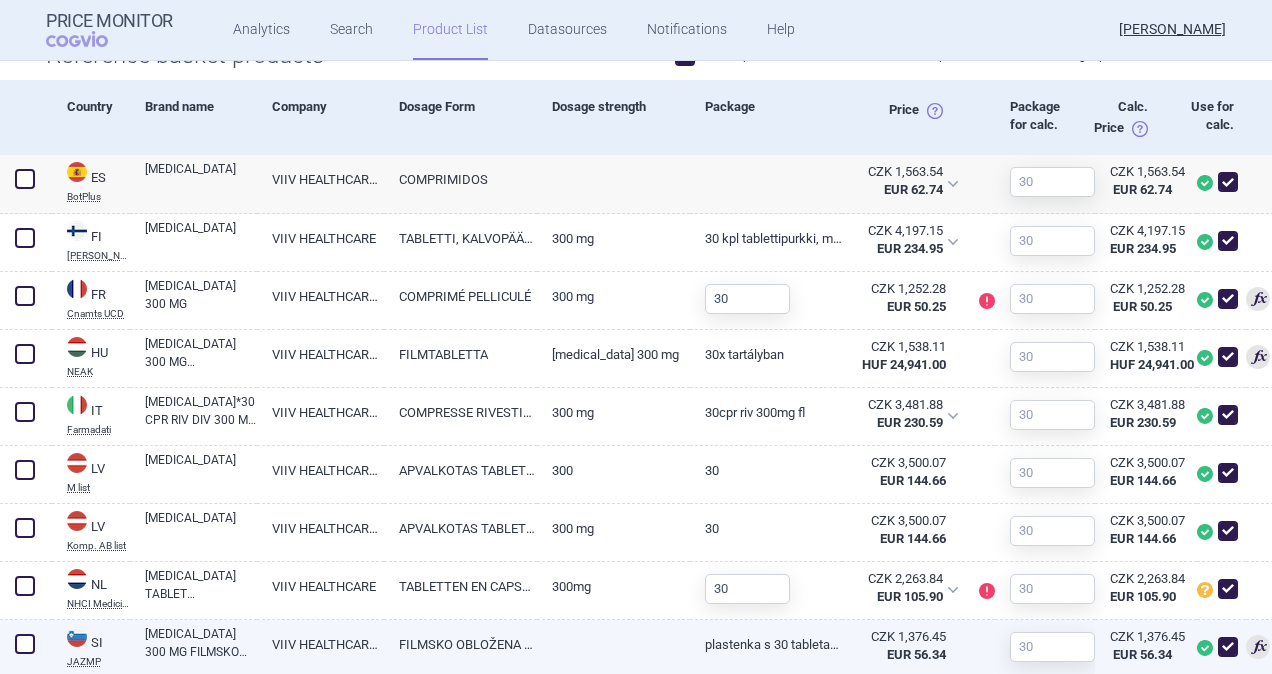 scroll, scrollTop: 600, scrollLeft: 0, axis: vertical 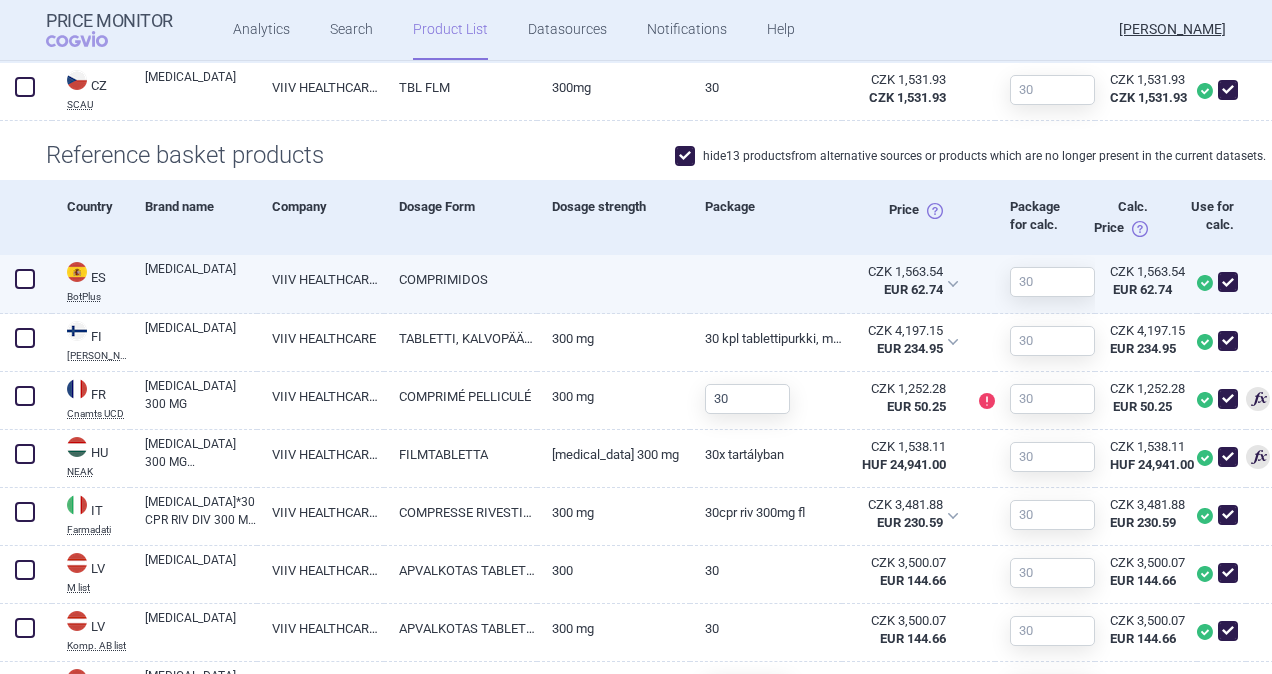 click on "COMPRIMIDOS" at bounding box center [460, 279] 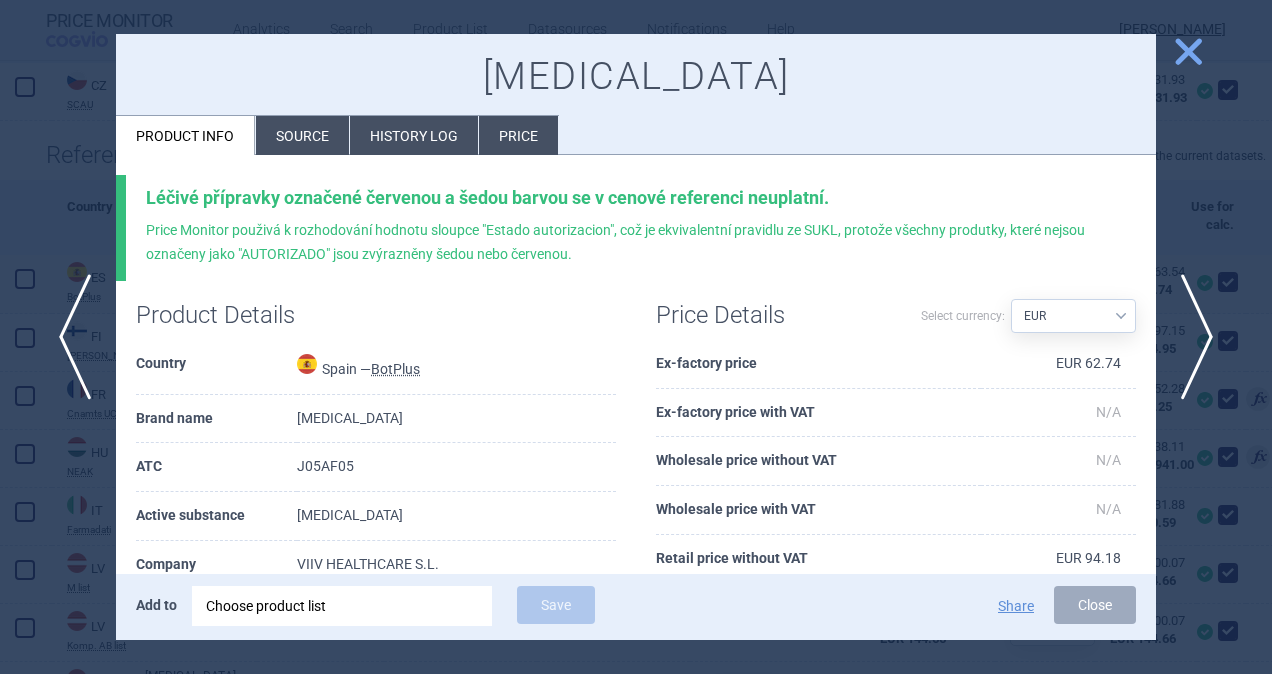 click on "Source" at bounding box center [302, 135] 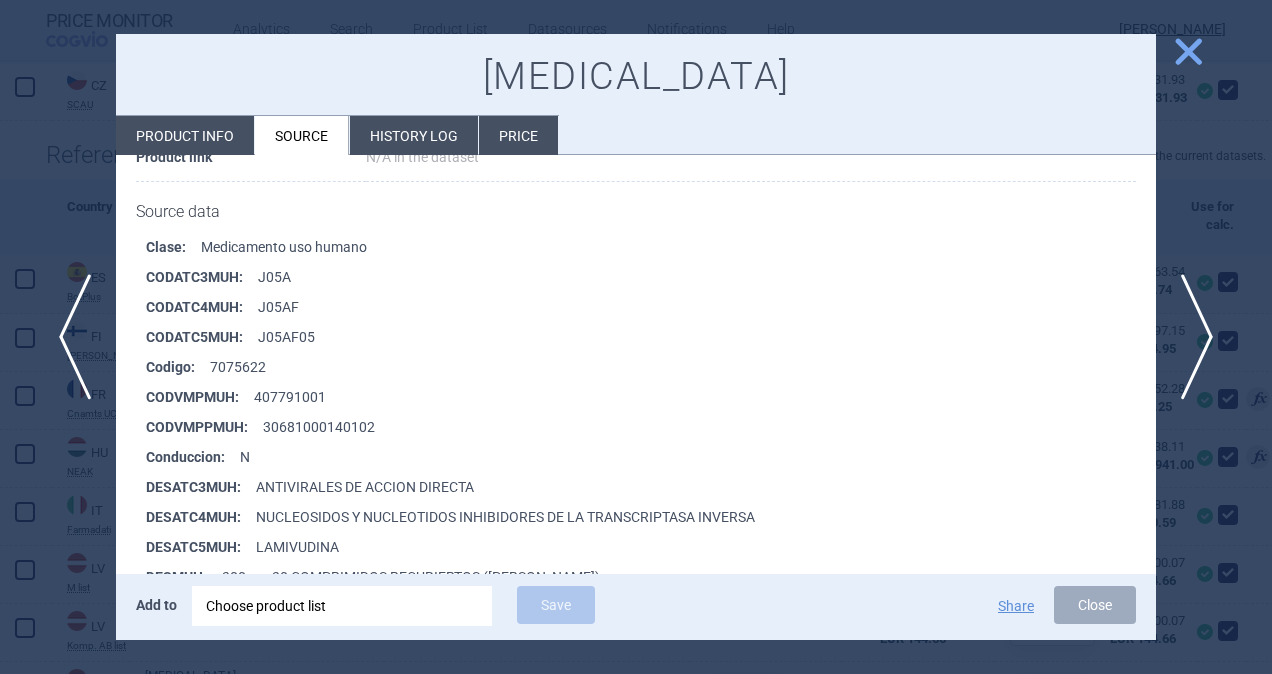 scroll, scrollTop: 300, scrollLeft: 0, axis: vertical 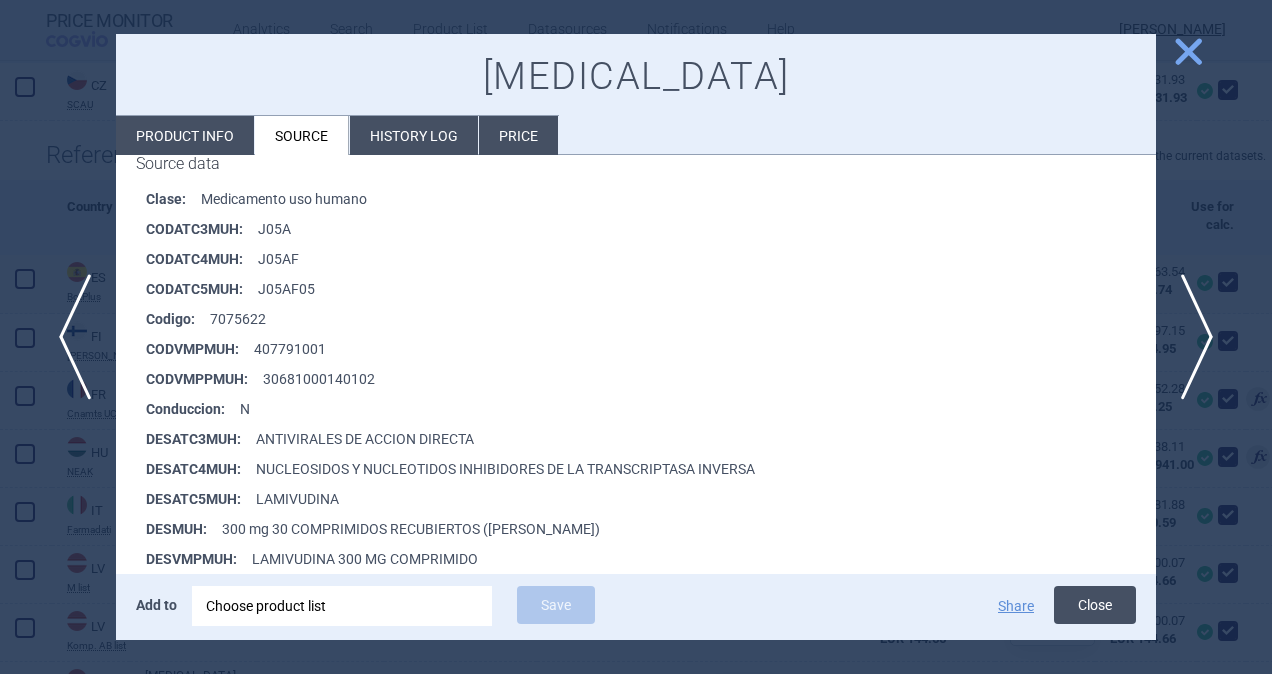 click on "Close" at bounding box center [1095, 605] 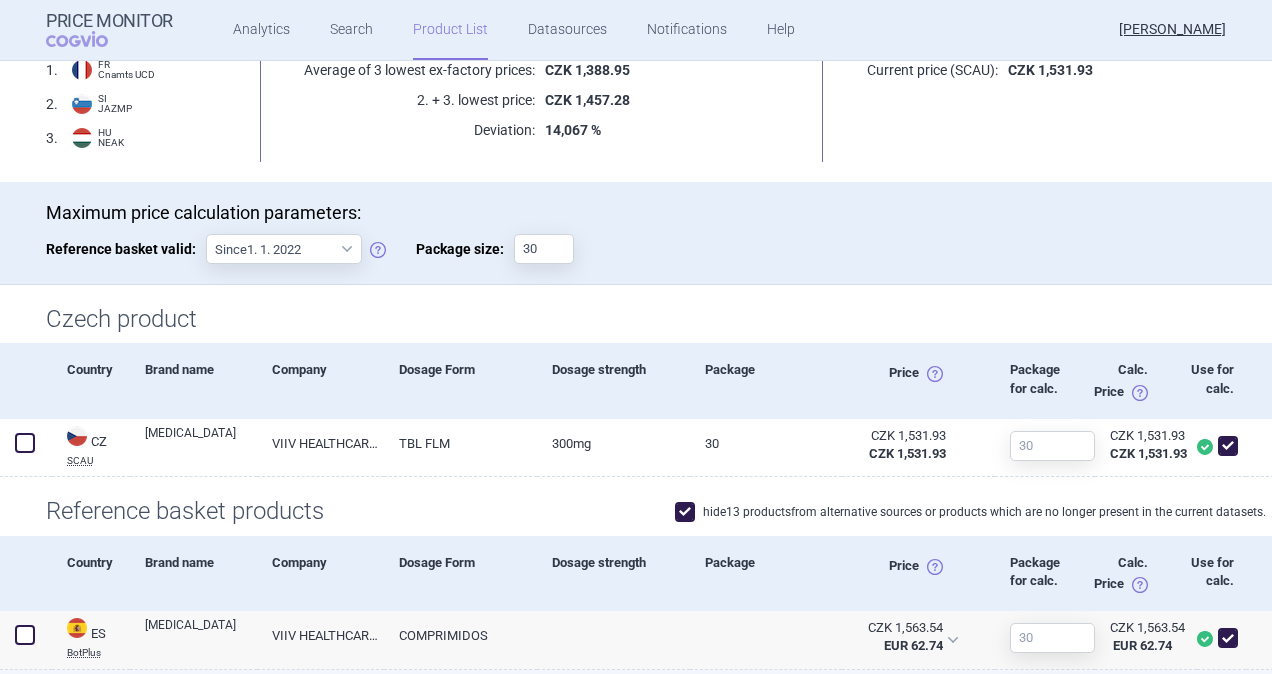 scroll, scrollTop: 41, scrollLeft: 0, axis: vertical 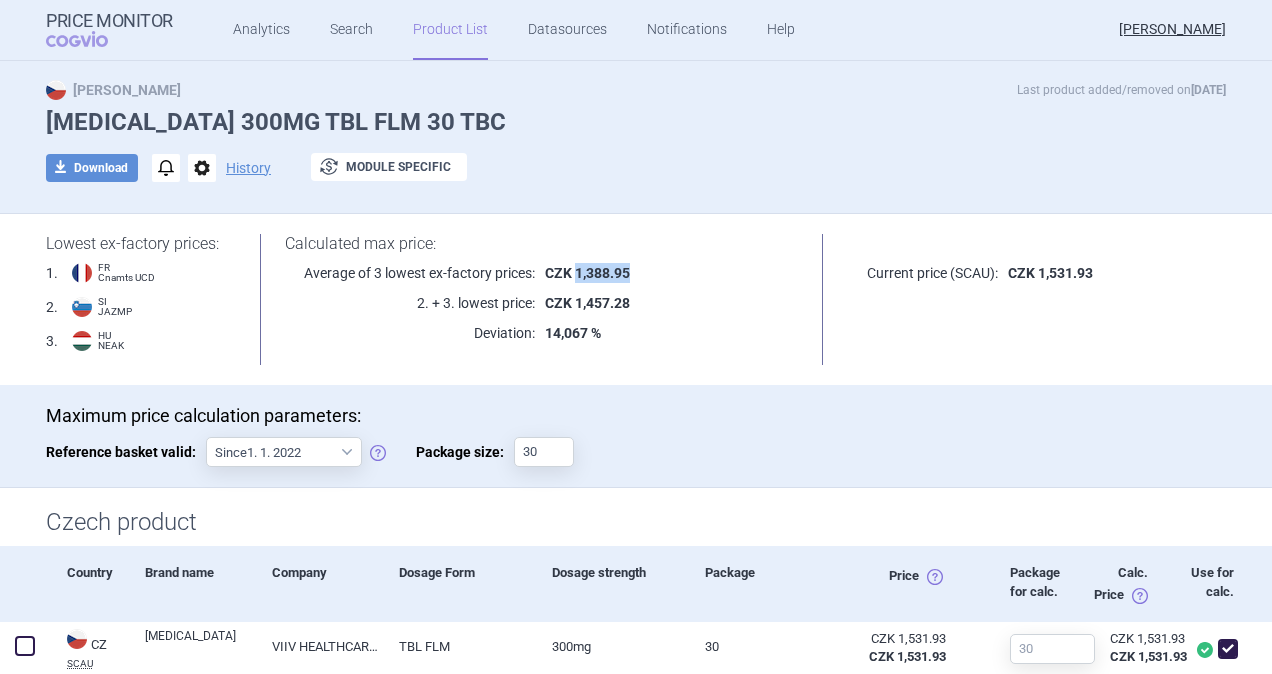 drag, startPoint x: 572, startPoint y: 269, endPoint x: 627, endPoint y: 270, distance: 55.00909 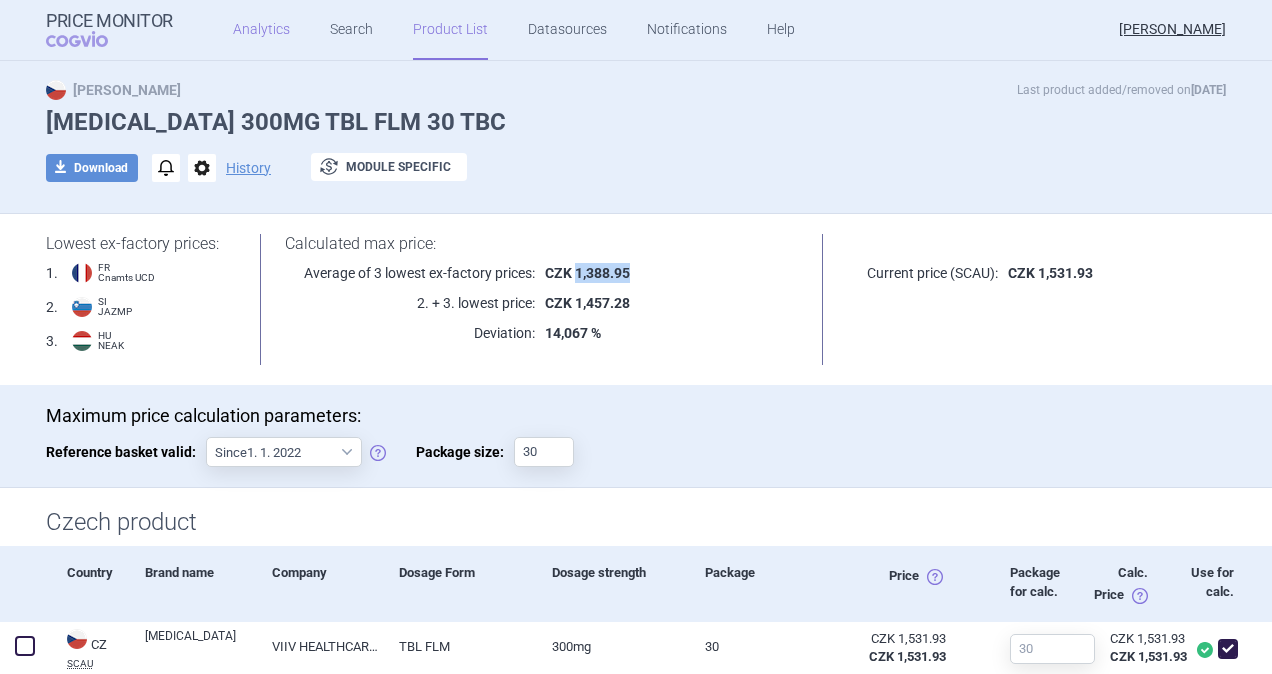 click on "Analytics" at bounding box center (261, 30) 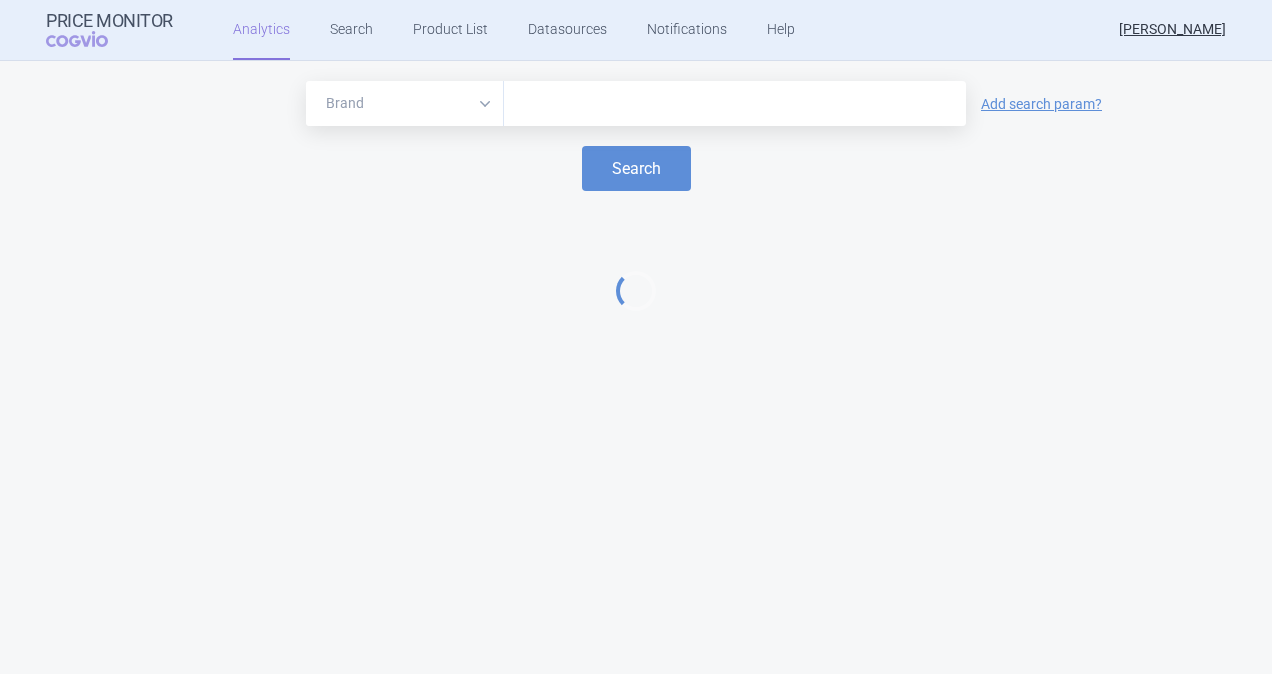 click at bounding box center [735, 104] 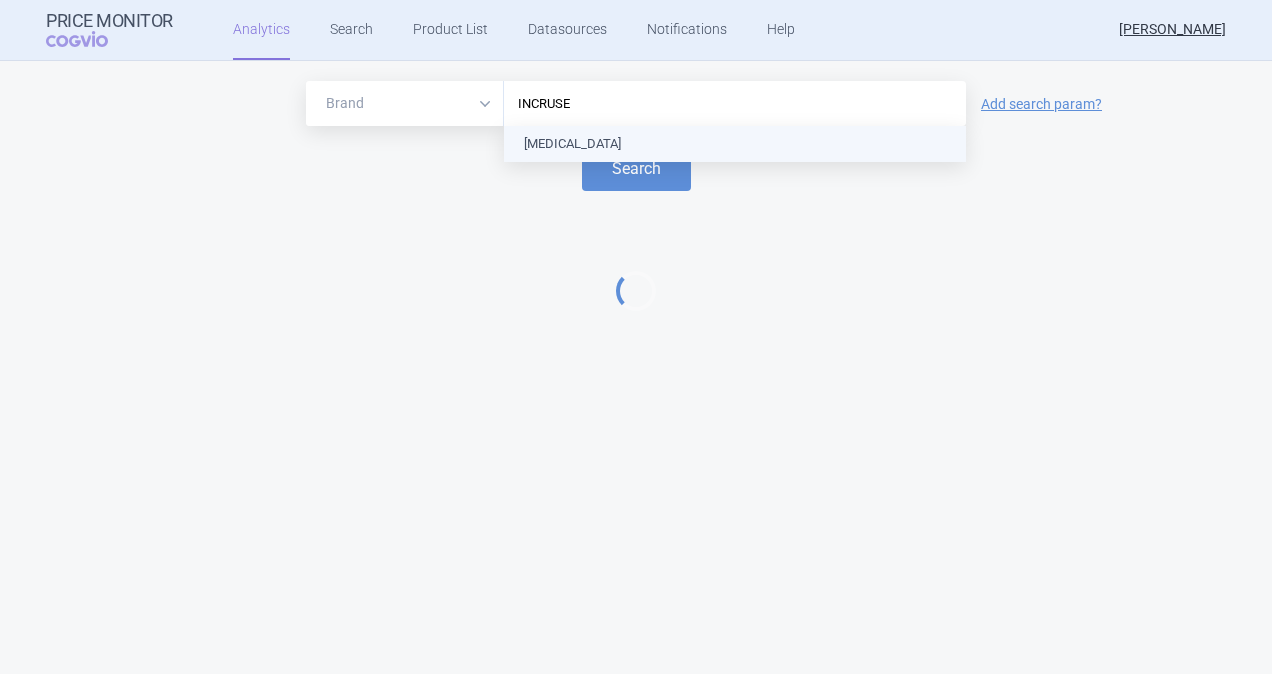 type 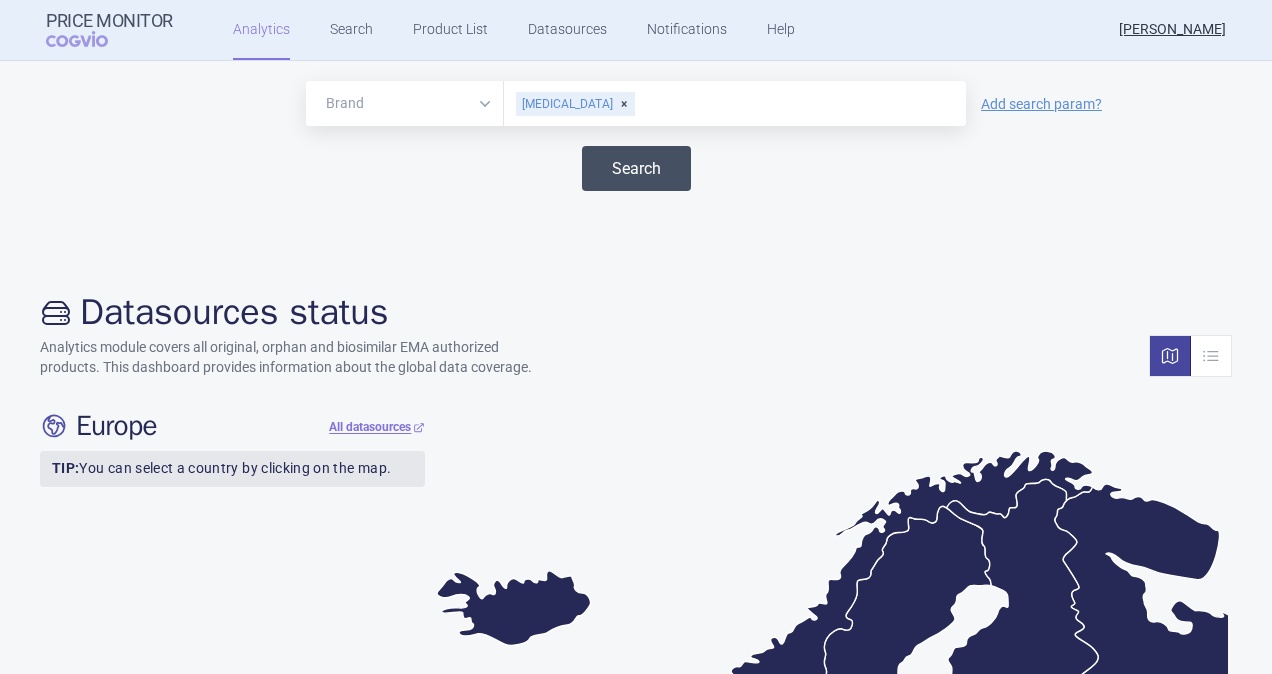 click on "Search" at bounding box center (636, 168) 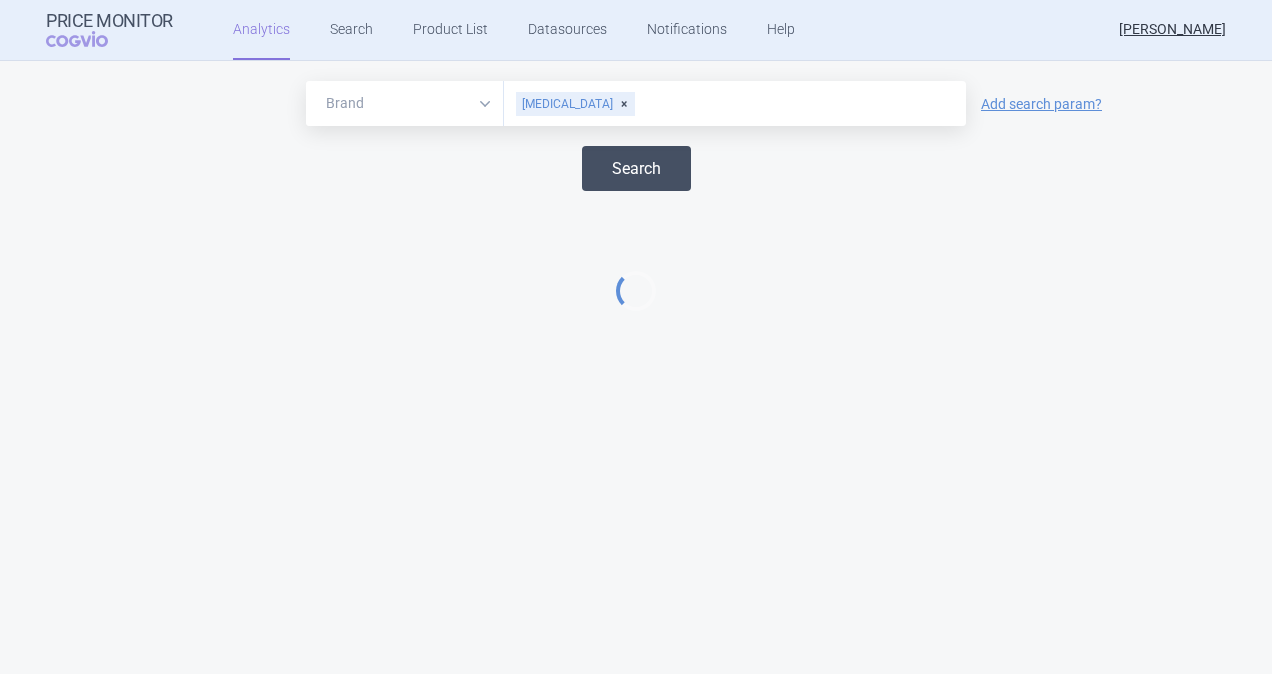 select on "EUR" 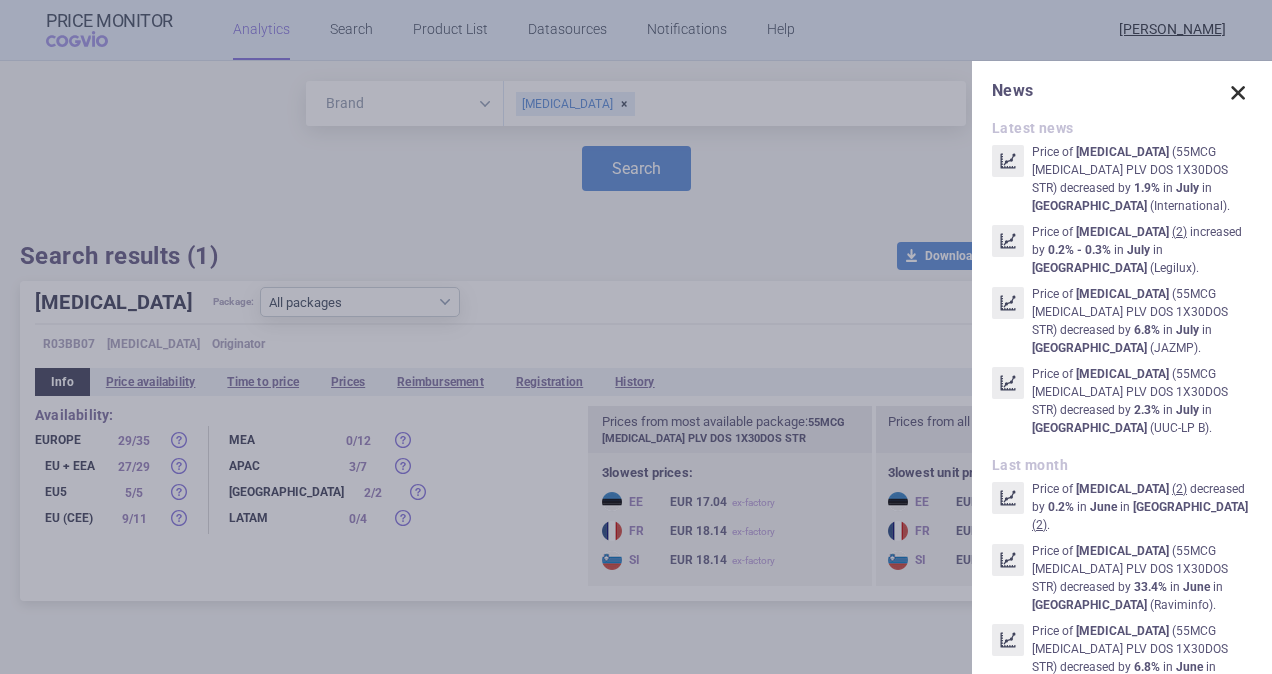 click at bounding box center [1238, 93] 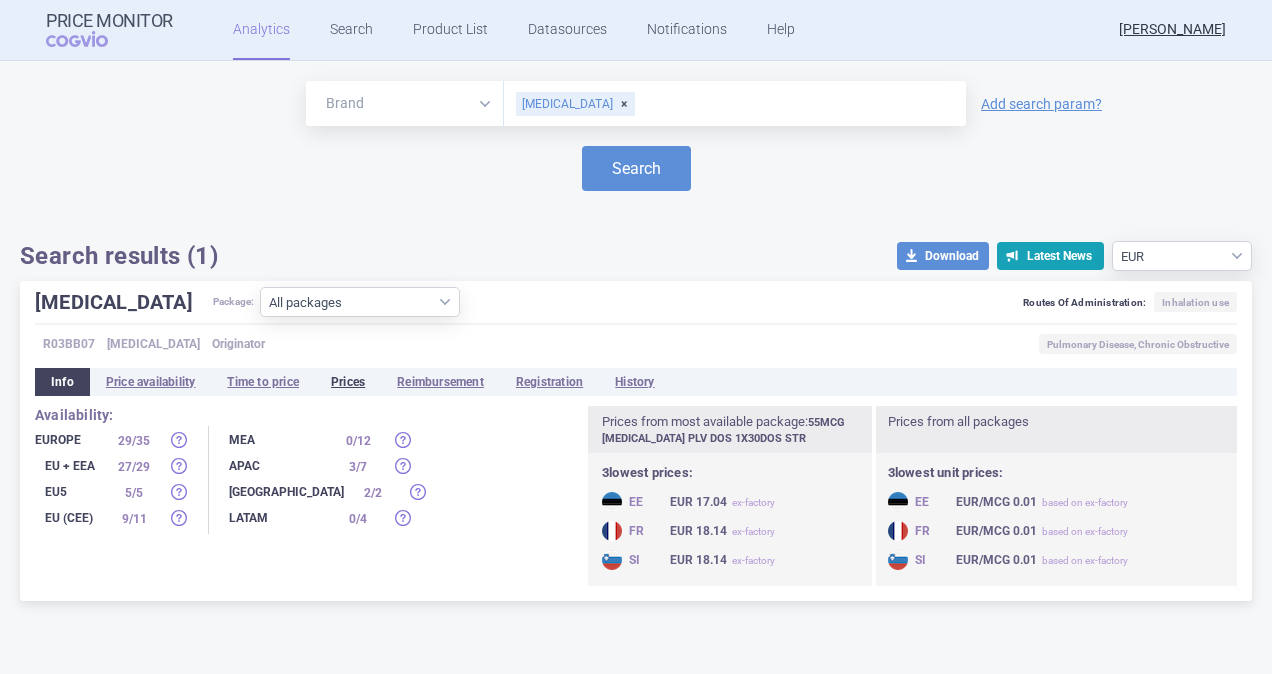 click on "Prices" at bounding box center [348, 382] 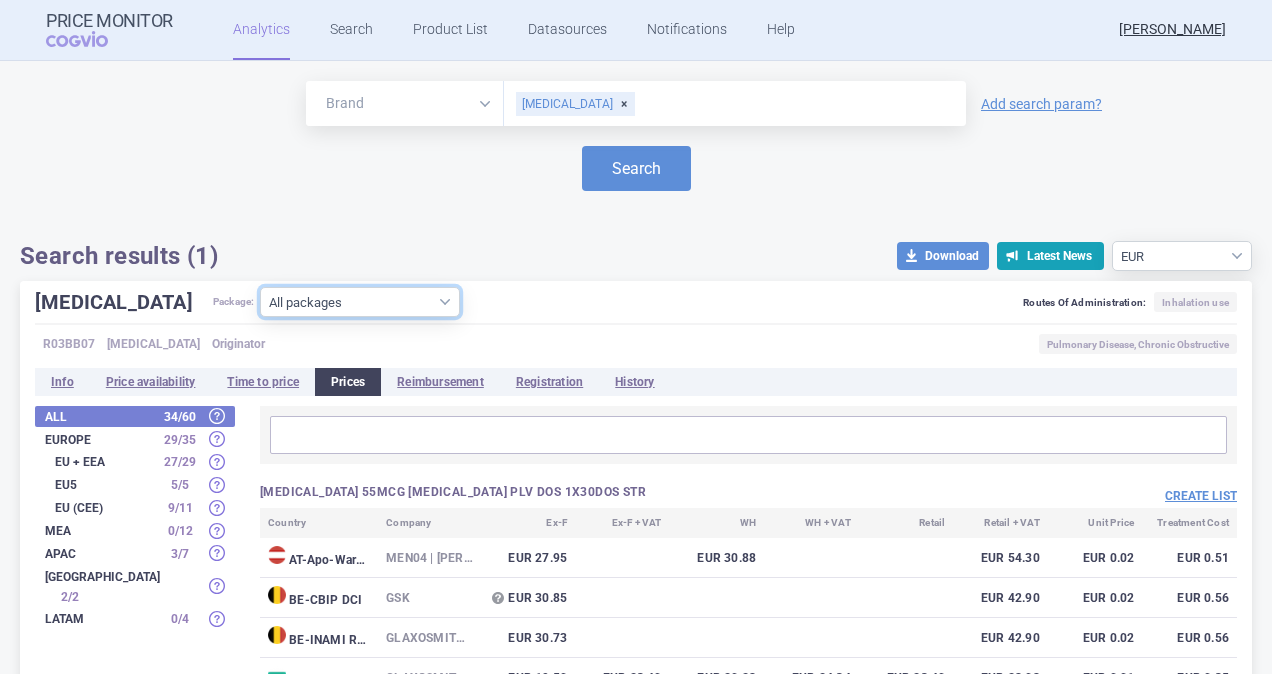 click on "All packages 55MCG [MEDICAL_DATA] PLV DOS 1X30DOS STR  ( 39 ) 55MCG [MEDICAL_DATA] PLV DOS 1X7DOS STR  ( 0 ) 55MCG [MEDICAL_DATA] PLV DOS 3X30DOS STR  ( 14 )" at bounding box center [360, 302] 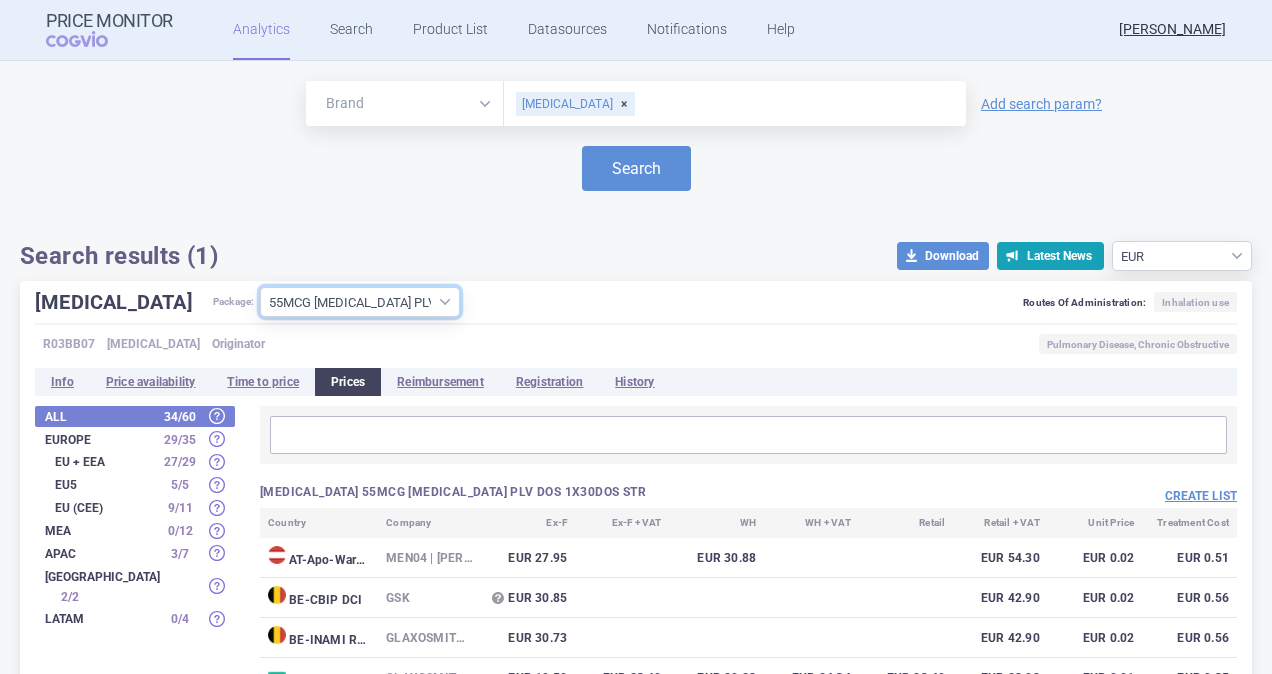 click on "All packages 55MCG [MEDICAL_DATA] PLV DOS 1X30DOS STR  ( 39 ) 55MCG [MEDICAL_DATA] PLV DOS 1X7DOS STR  ( 0 ) 55MCG [MEDICAL_DATA] PLV DOS 3X30DOS STR  ( 14 )" at bounding box center (360, 302) 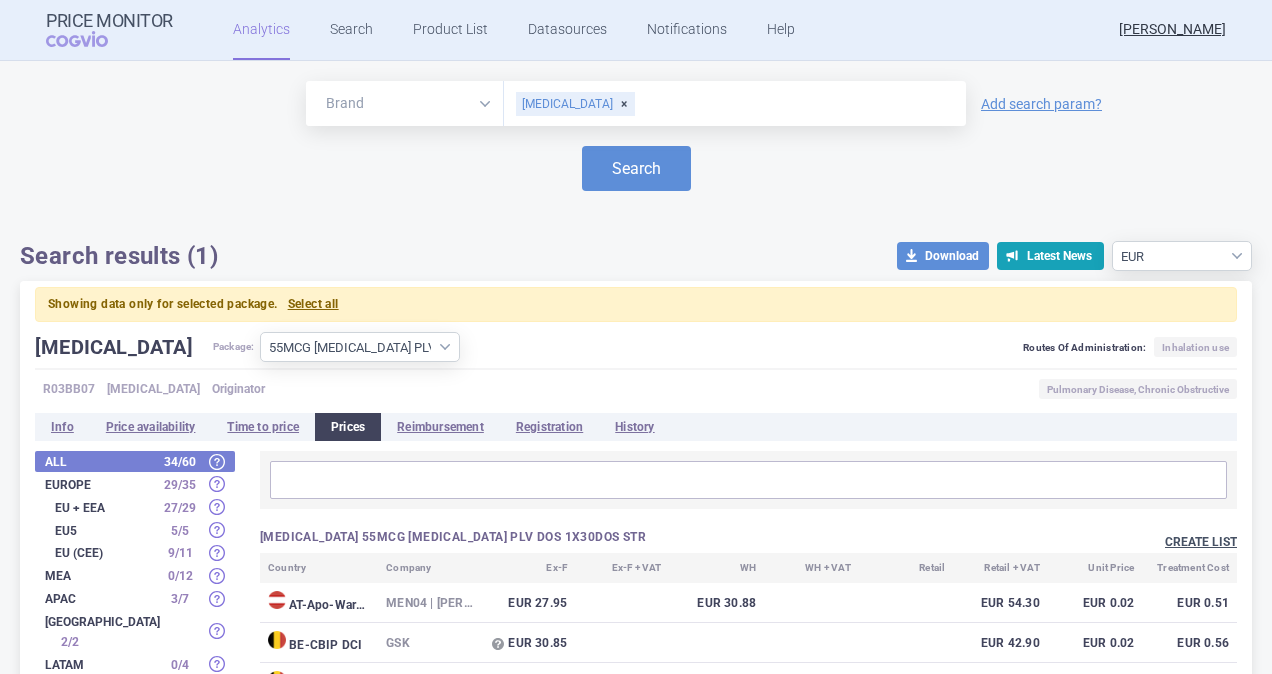 click on "Create list" at bounding box center [1201, 542] 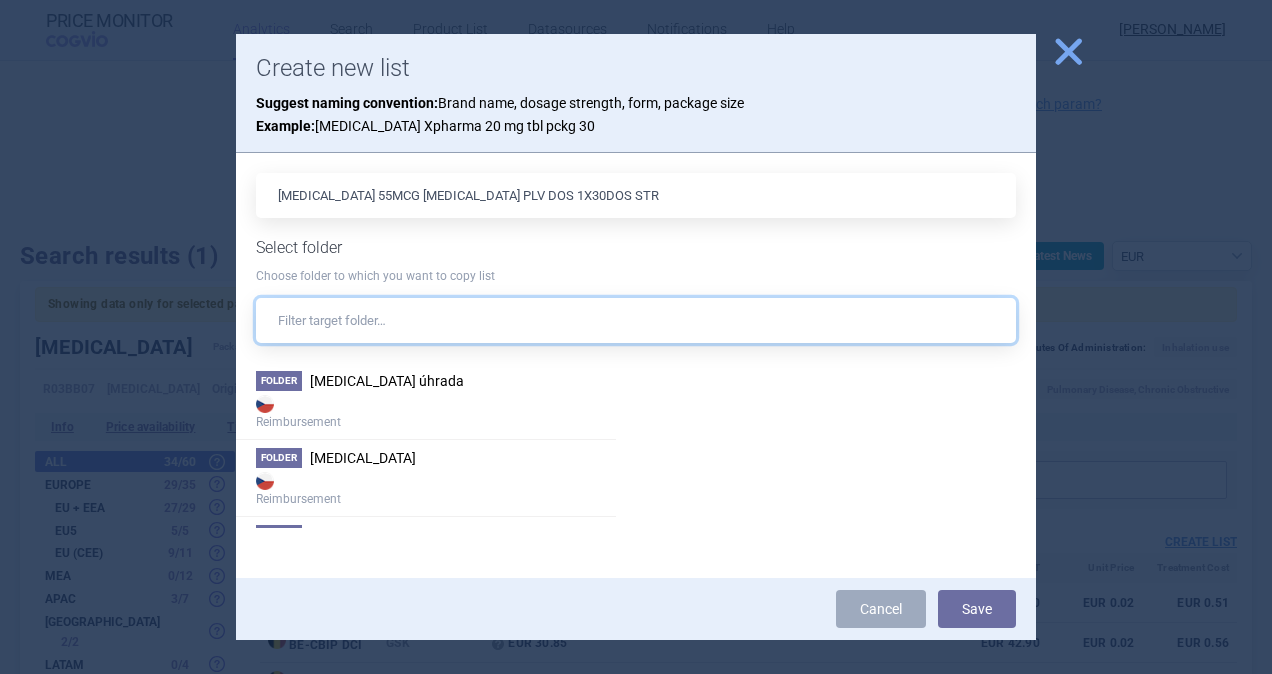 click at bounding box center [636, 320] 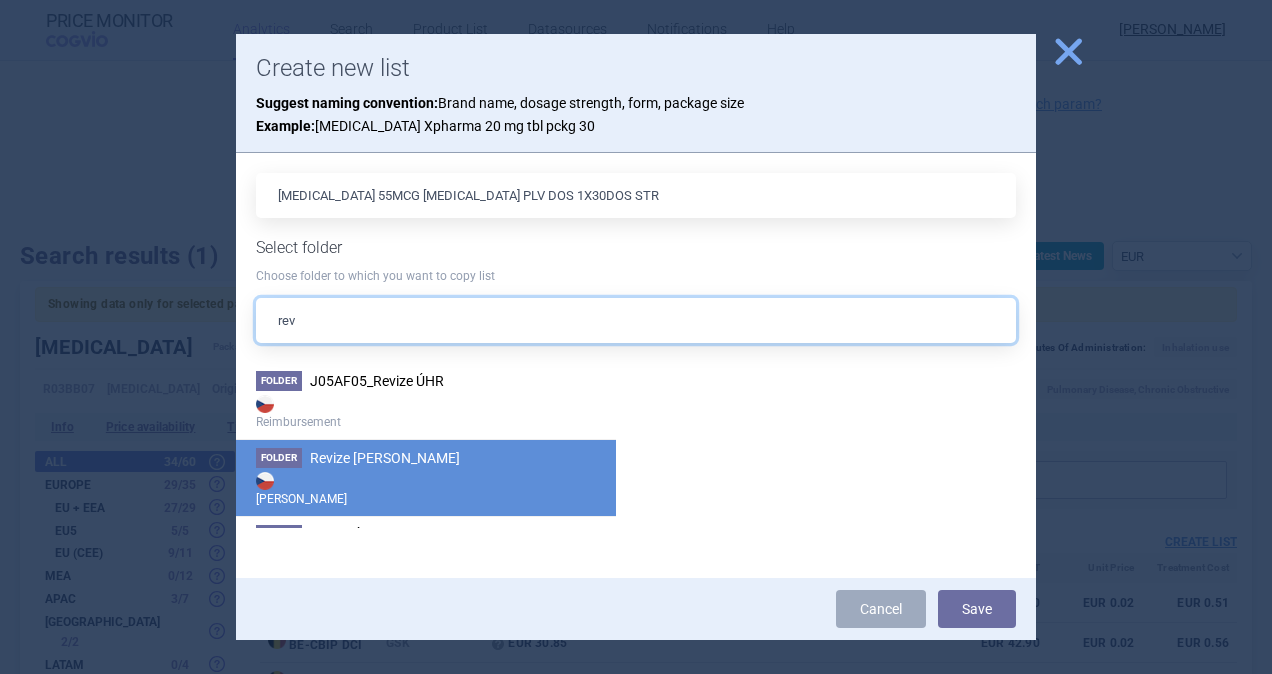 type on "rev" 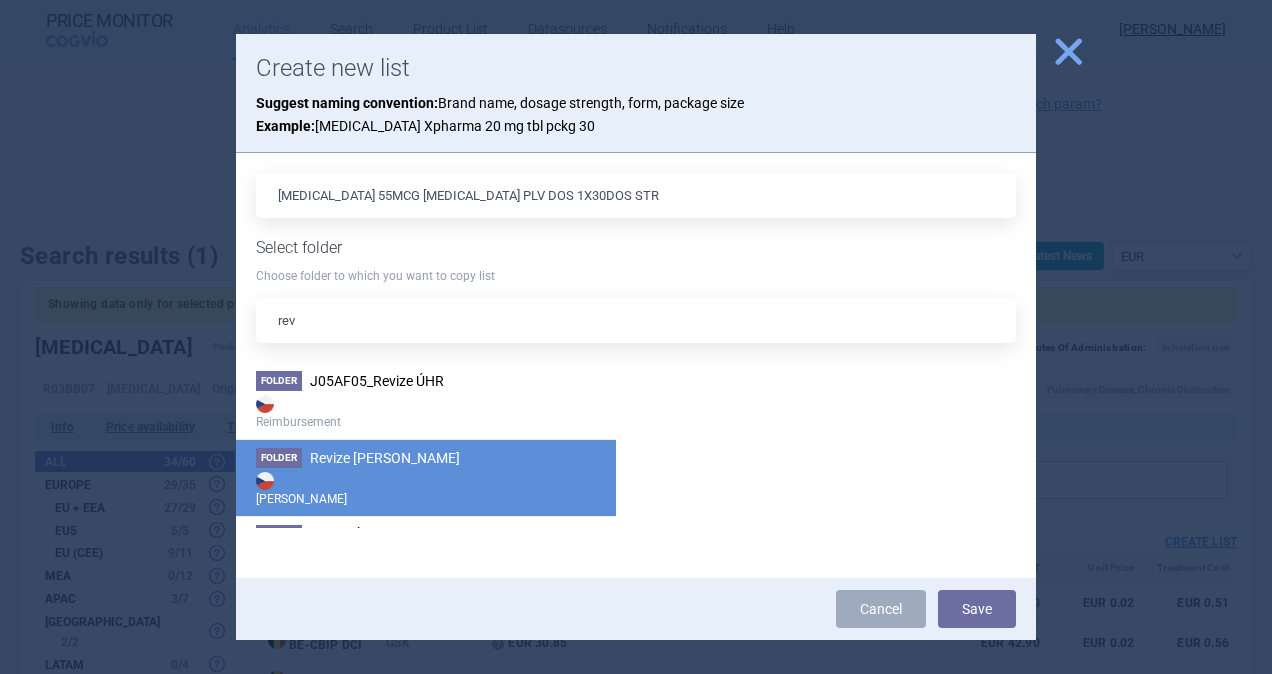 click on "Folder Revize Max Price  Max Price" at bounding box center [426, 477] 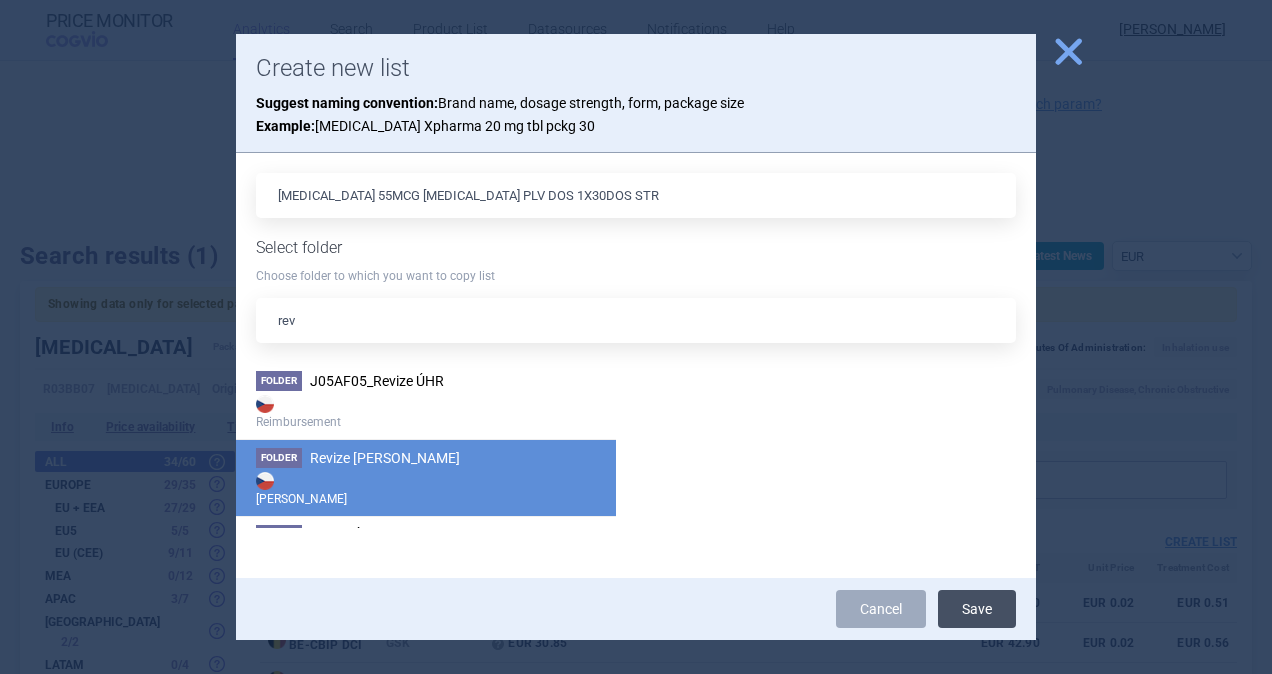 click on "Save" at bounding box center (977, 609) 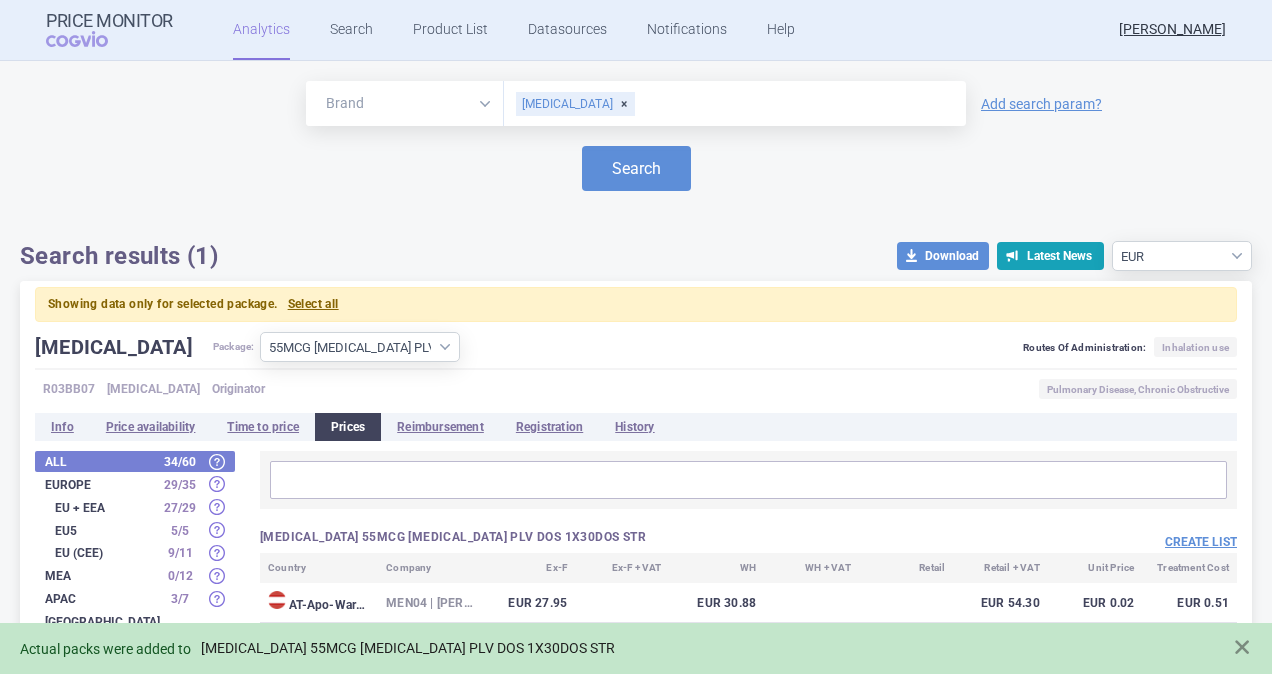 click on "[MEDICAL_DATA] 55MCG [MEDICAL_DATA] PLV DOS 1X30DOS STR" at bounding box center (408, 648) 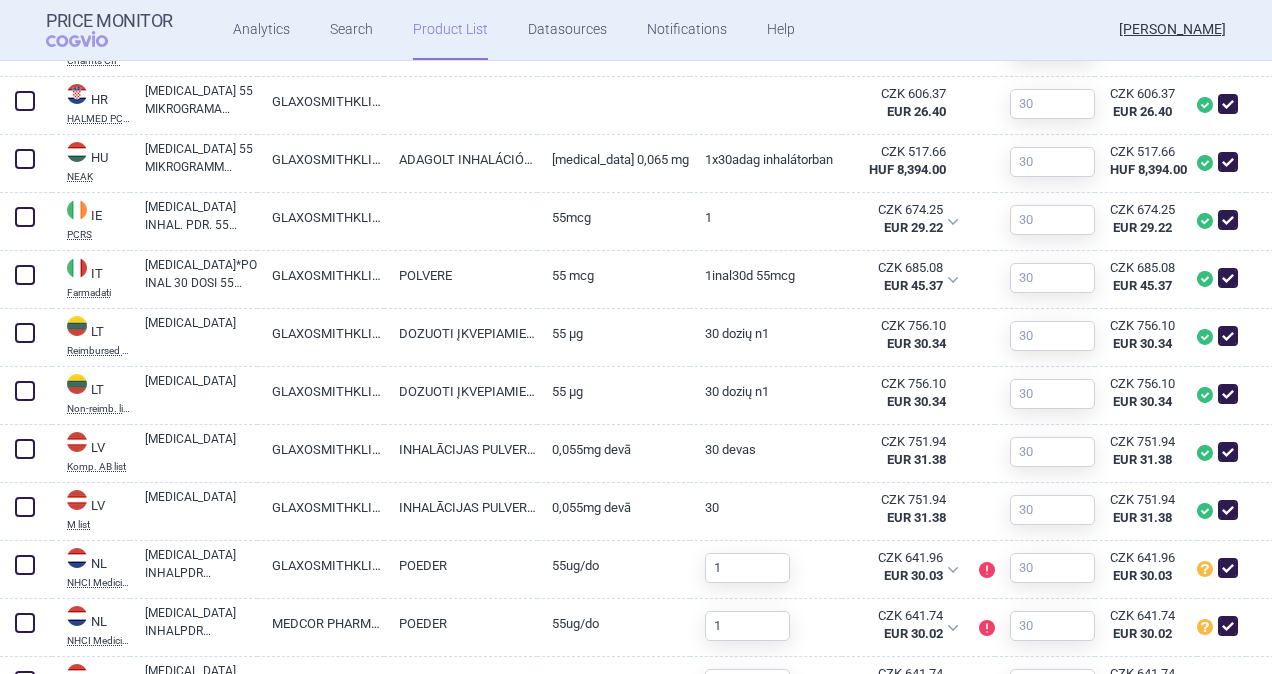 scroll, scrollTop: 1500, scrollLeft: 0, axis: vertical 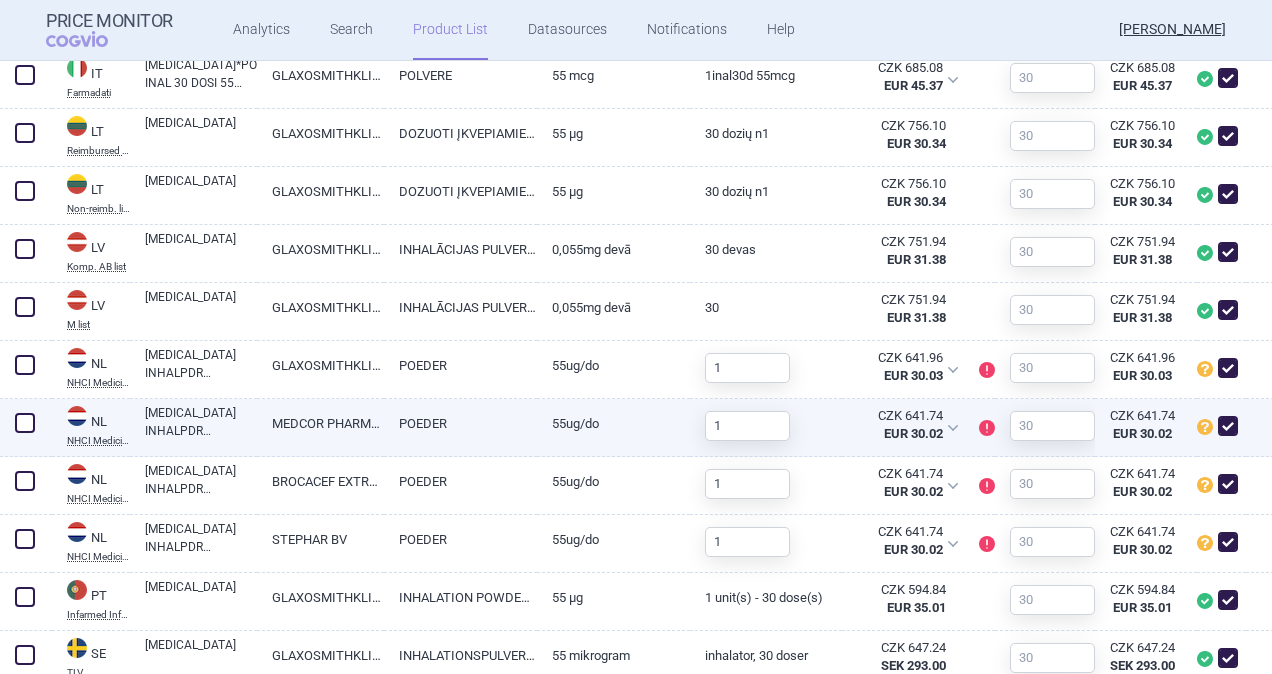 click at bounding box center [25, 423] 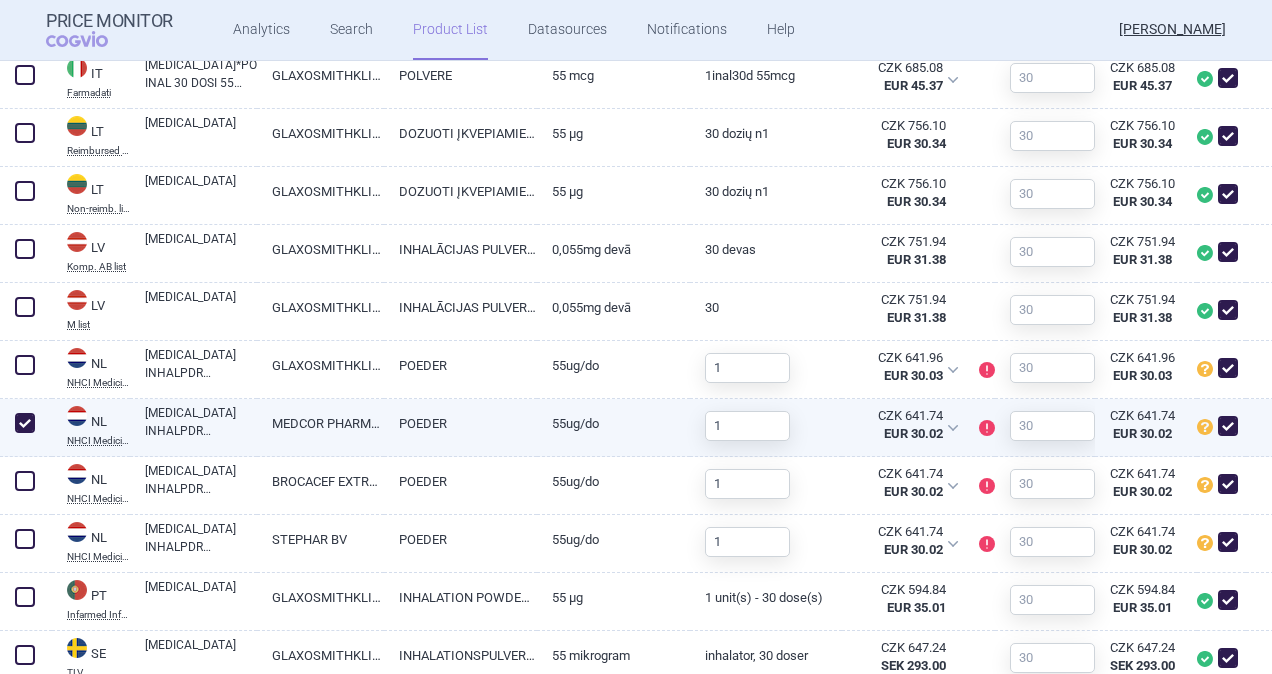 checkbox on "true" 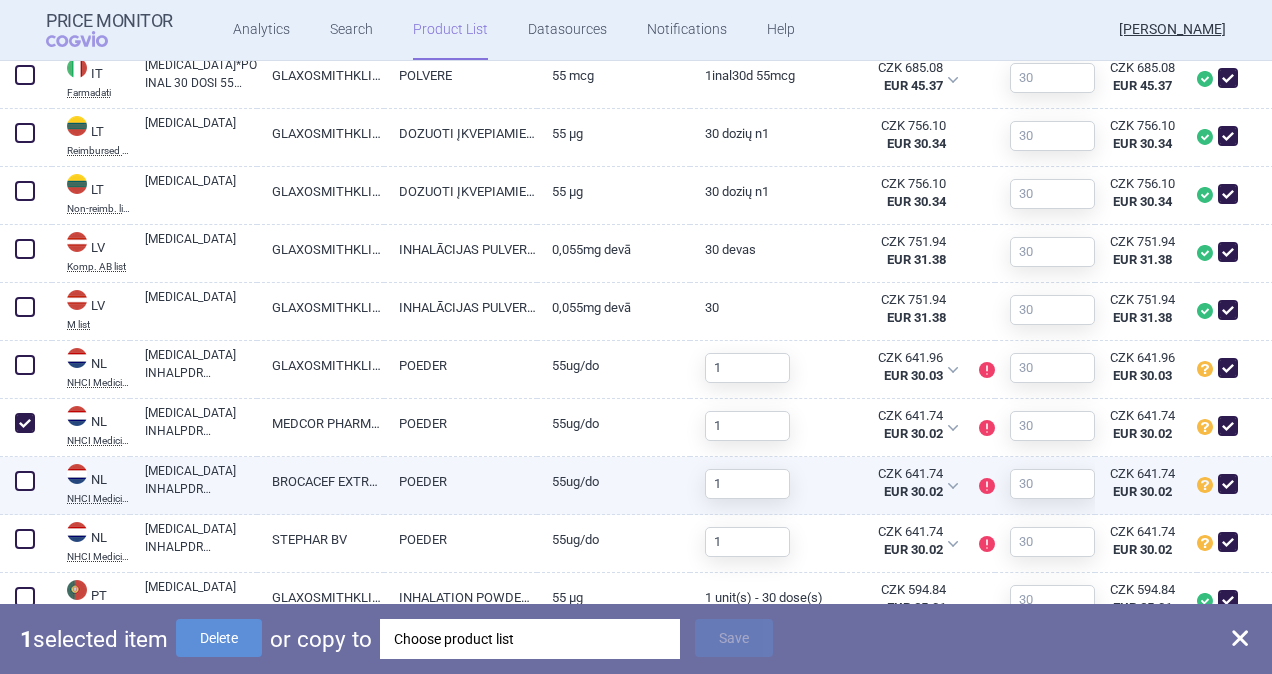 click at bounding box center (25, 481) 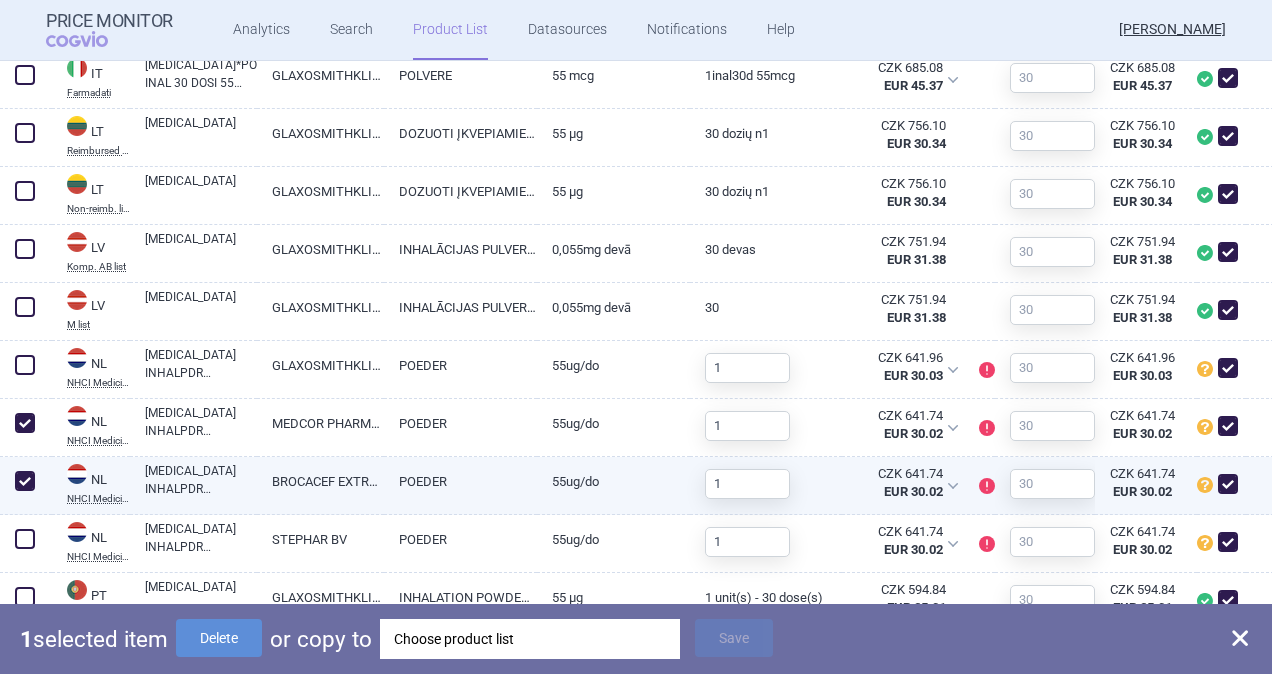 checkbox on "true" 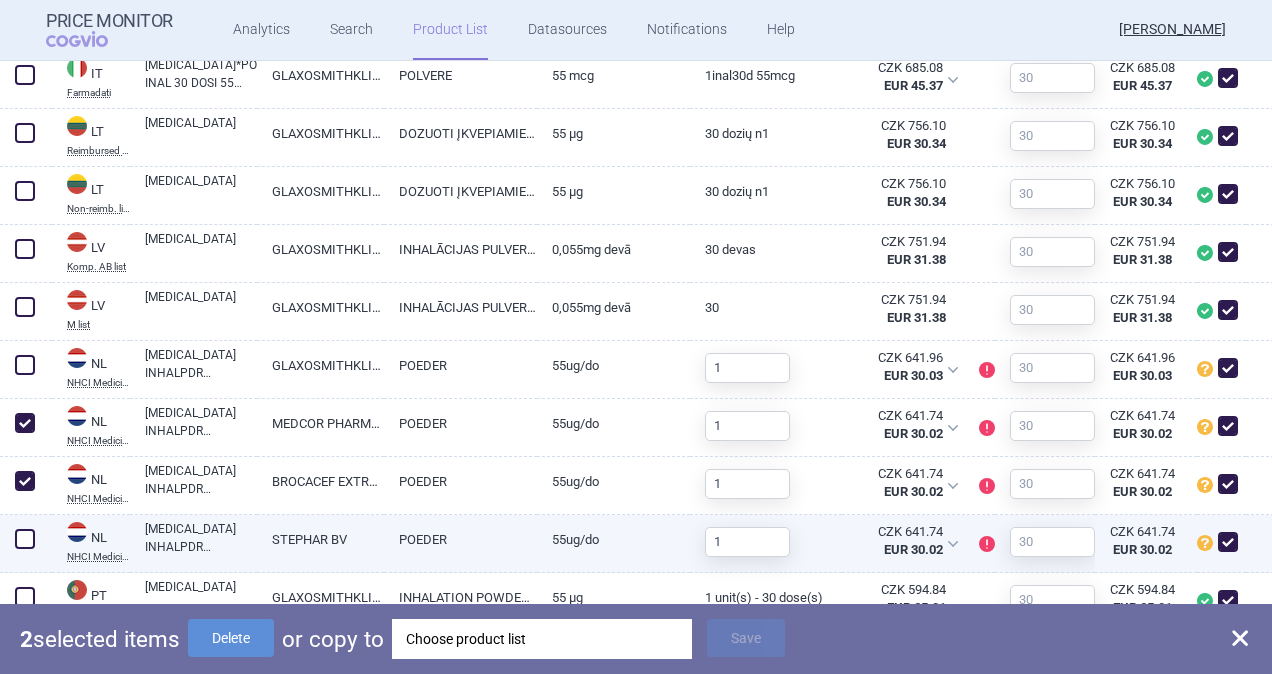 click at bounding box center (25, 539) 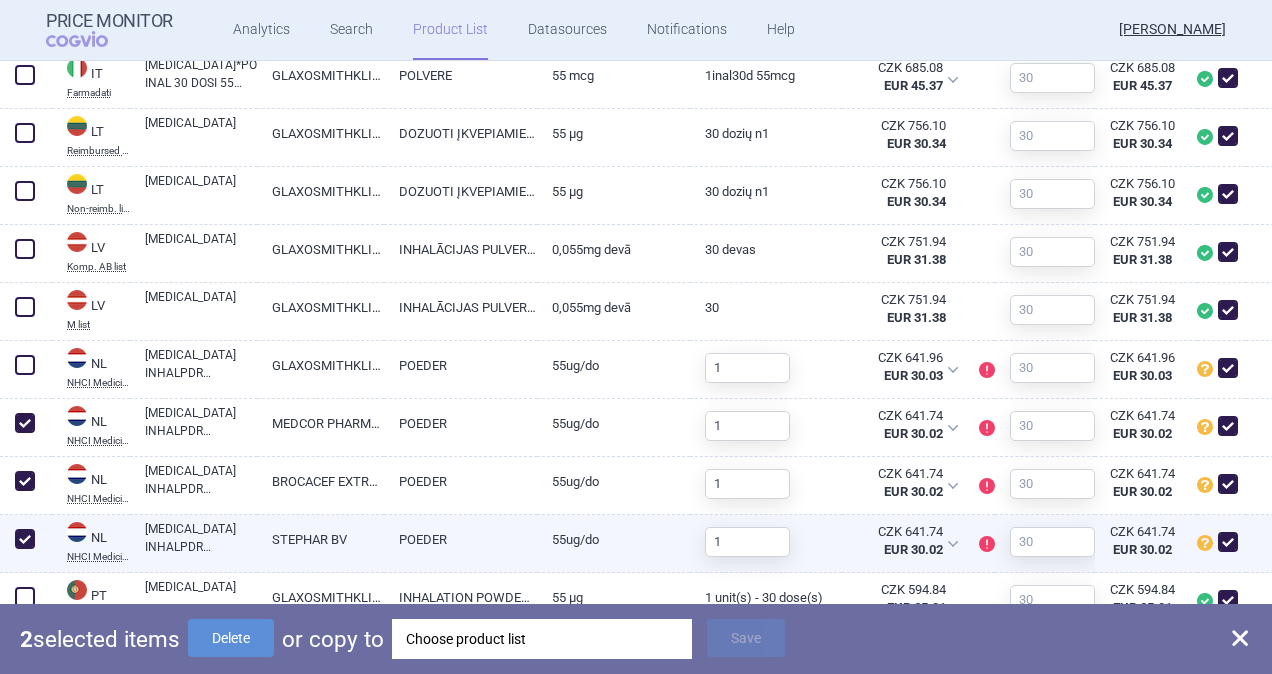 checkbox on "true" 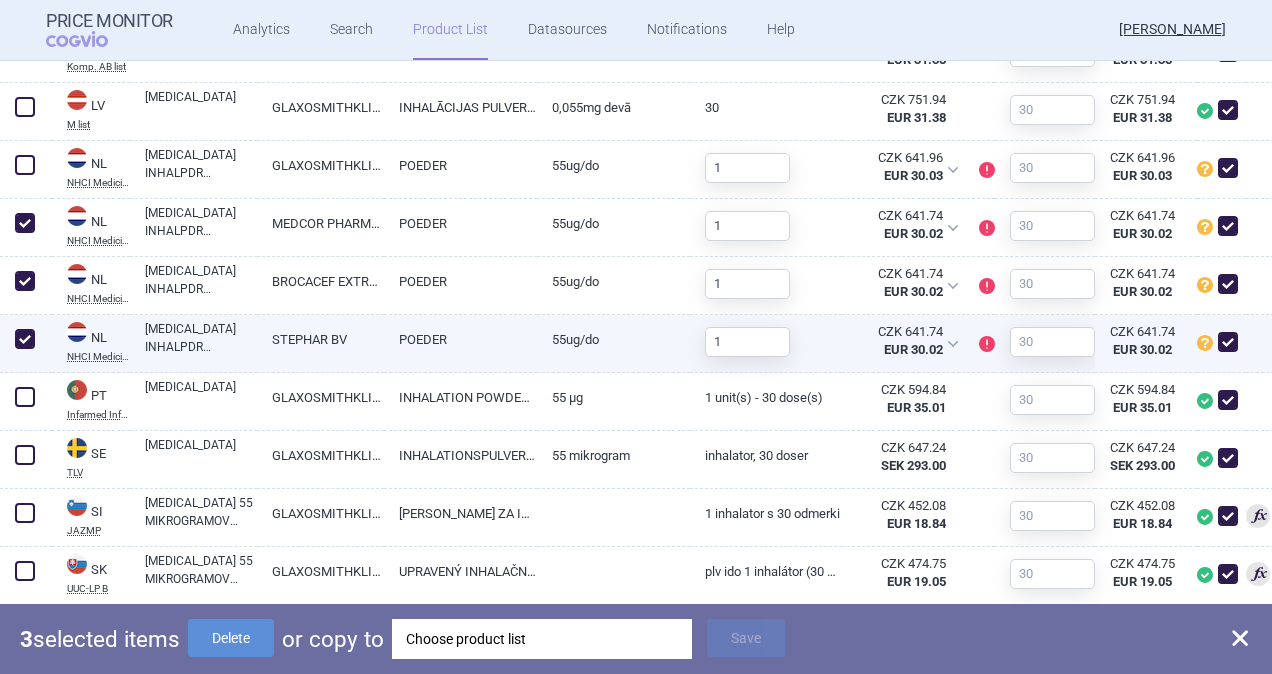 scroll, scrollTop: 1718, scrollLeft: 0, axis: vertical 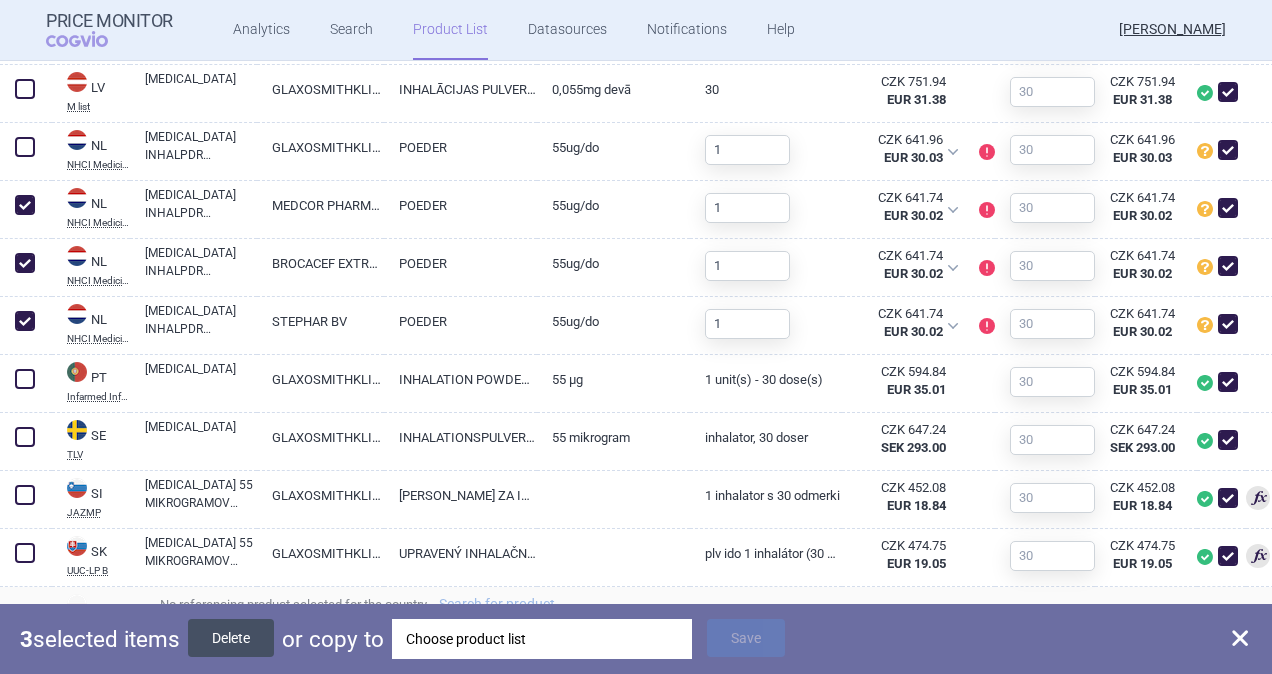 click on "Delete" at bounding box center [231, 638] 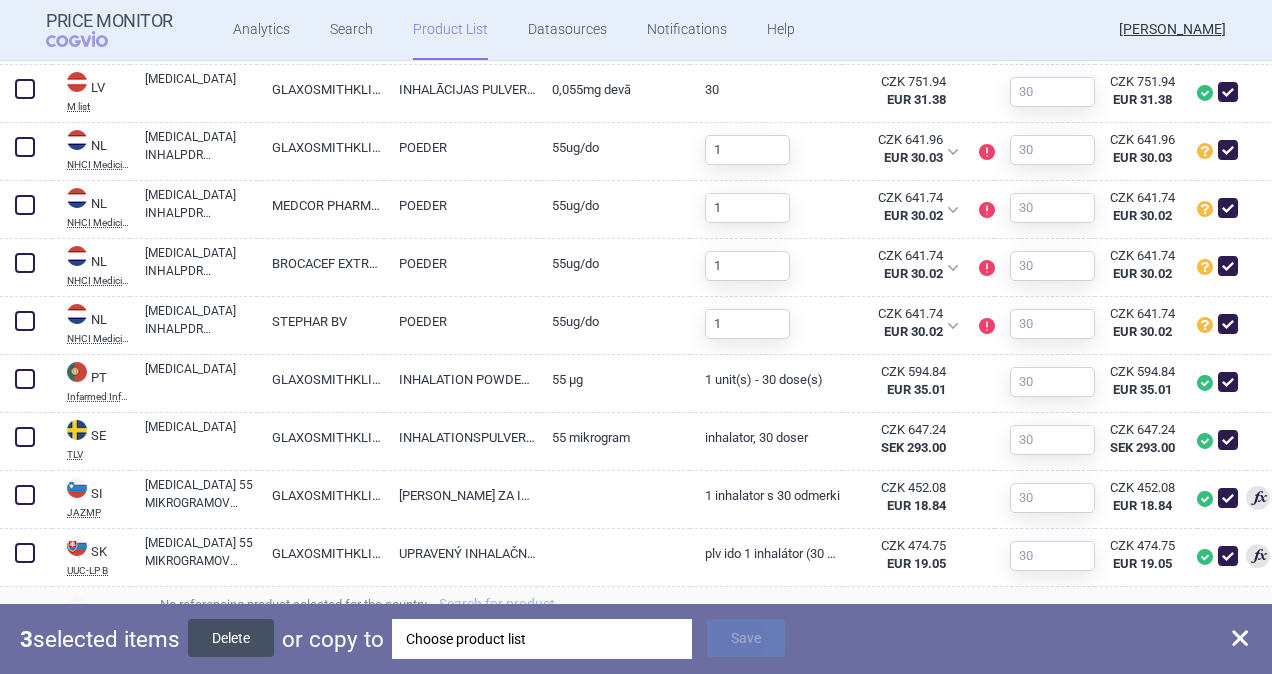 checkbox on "false" 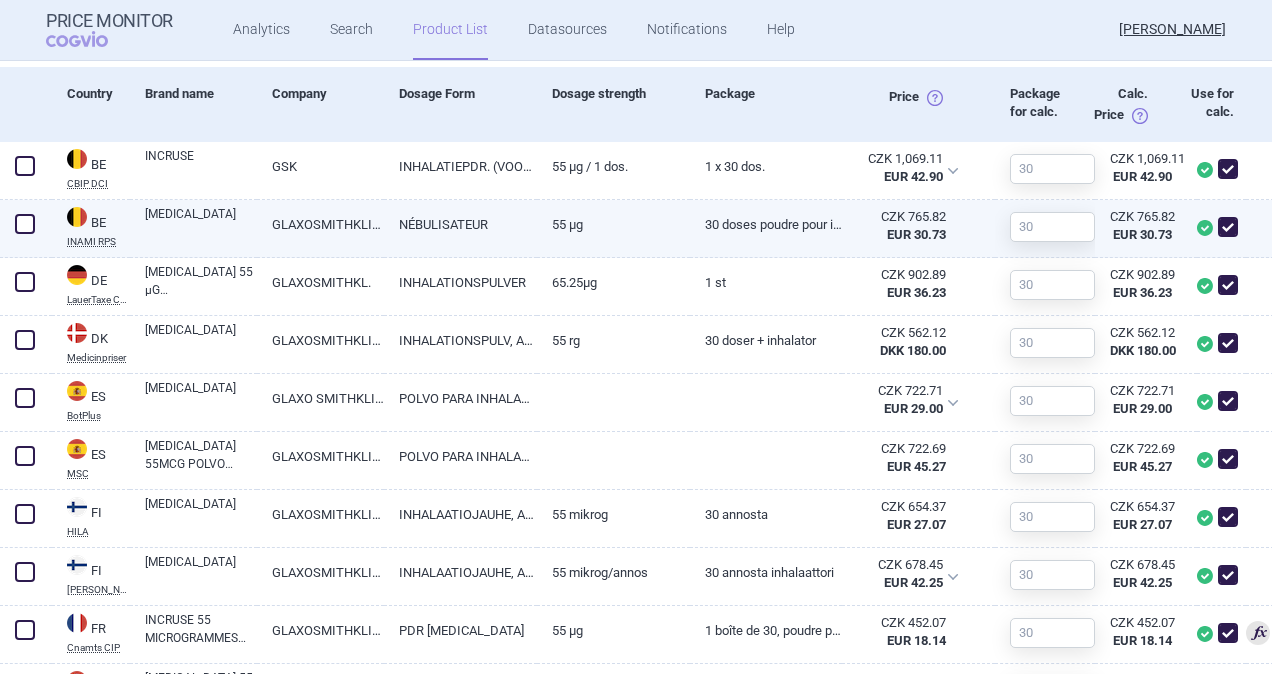 scroll, scrollTop: 744, scrollLeft: 0, axis: vertical 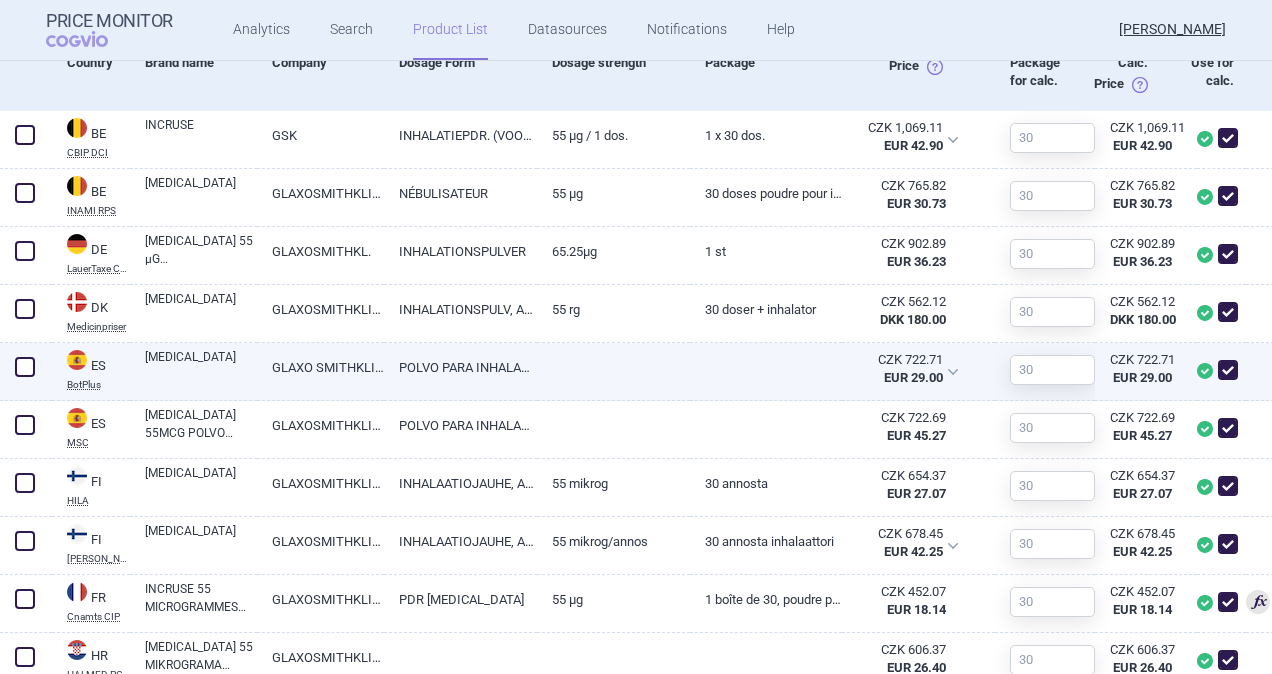 click on "POLVO PARA INHALACIÓN BUCAL" at bounding box center (460, 367) 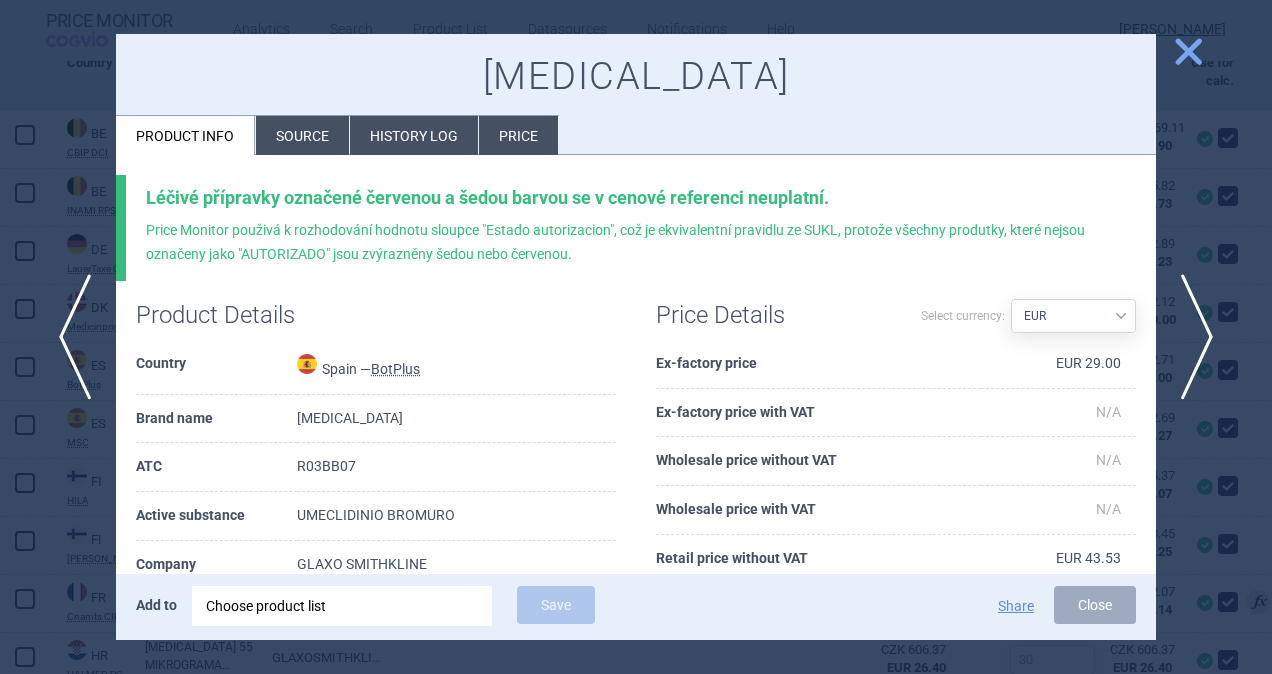 click on "Source" at bounding box center [302, 135] 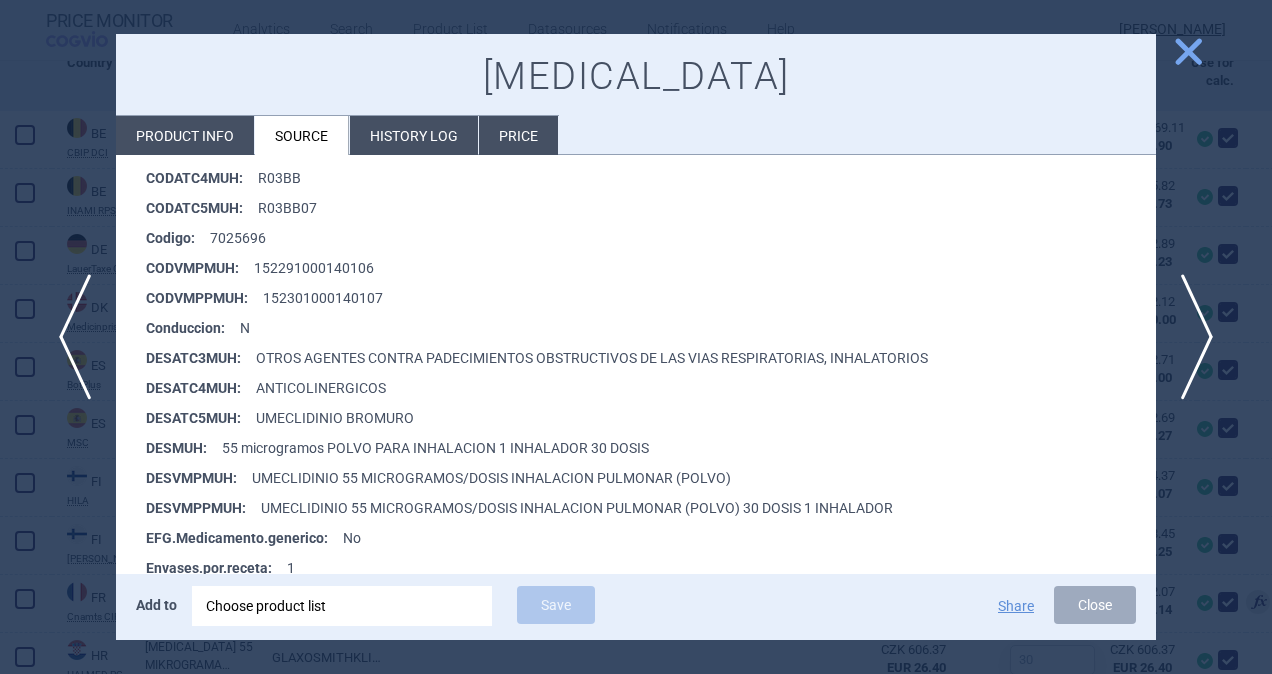 scroll, scrollTop: 400, scrollLeft: 0, axis: vertical 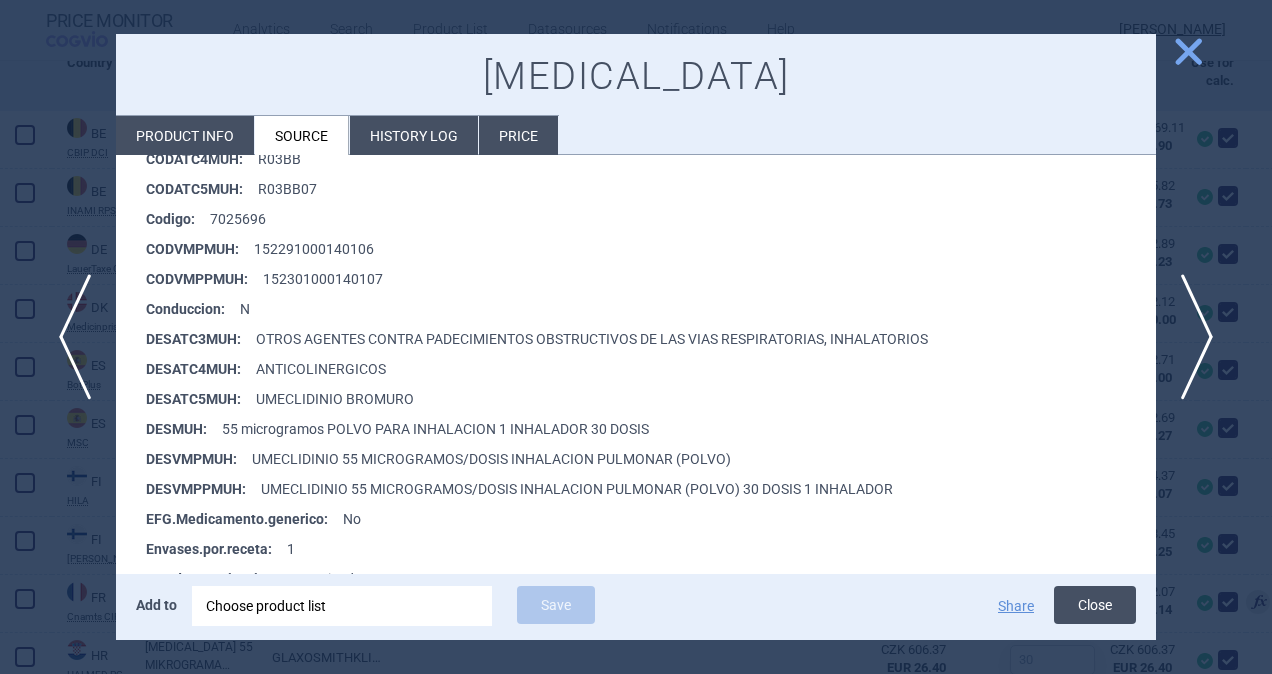 click on "Close" at bounding box center (1095, 605) 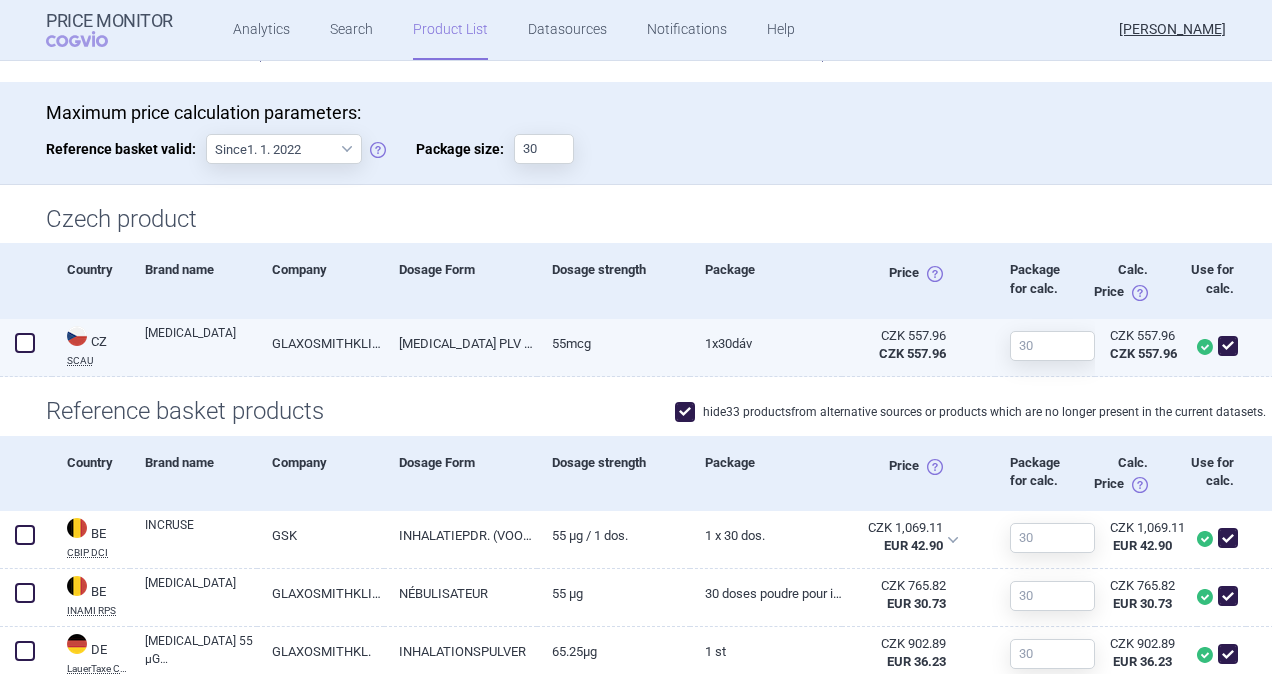 scroll, scrollTop: 0, scrollLeft: 0, axis: both 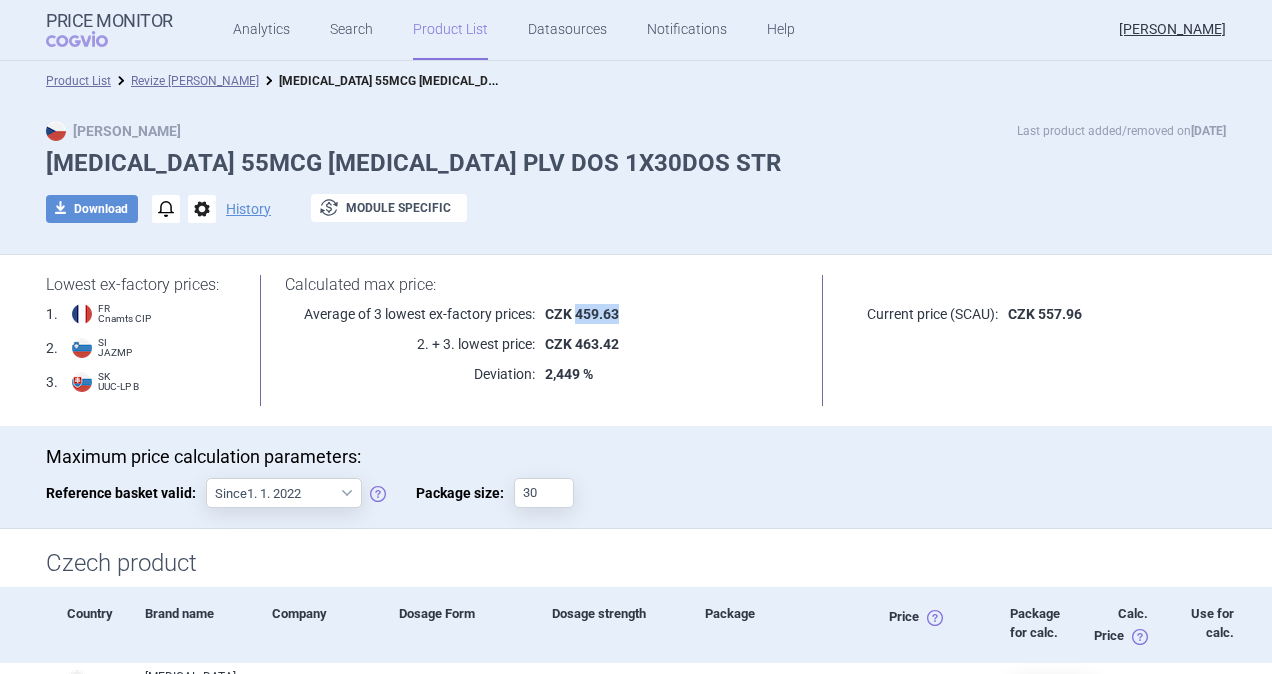 drag, startPoint x: 572, startPoint y: 308, endPoint x: 619, endPoint y: 308, distance: 47 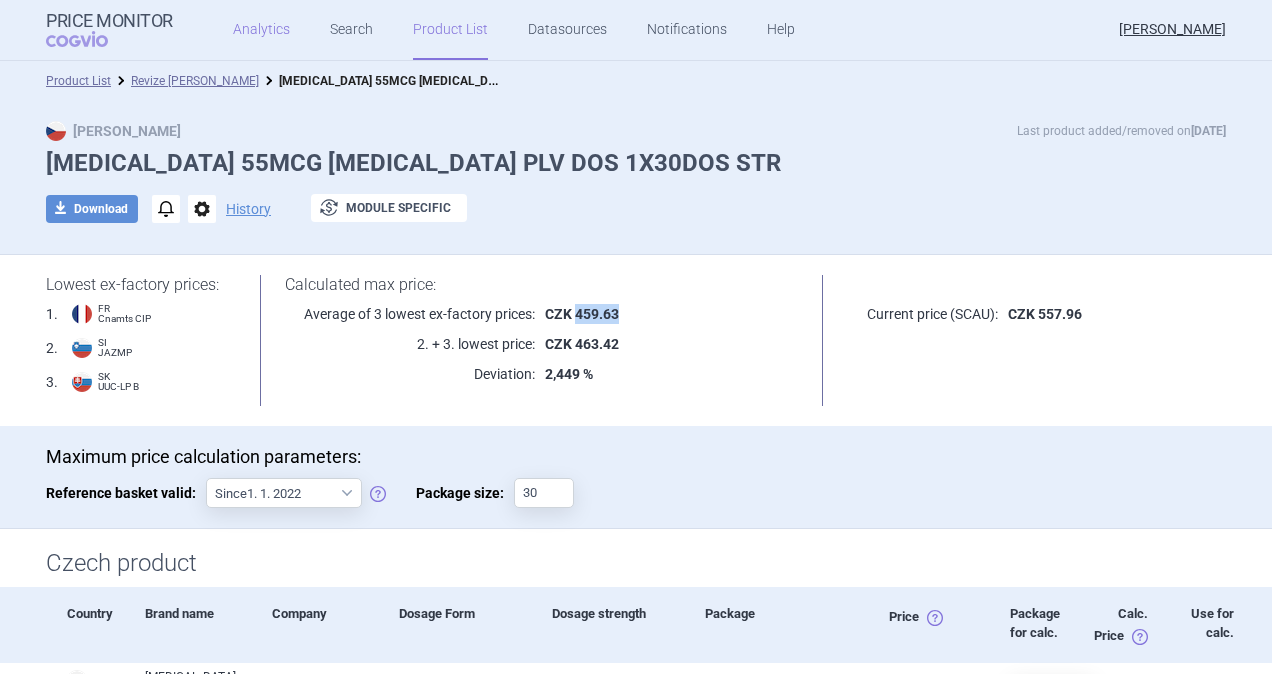 click on "Analytics" at bounding box center (261, 30) 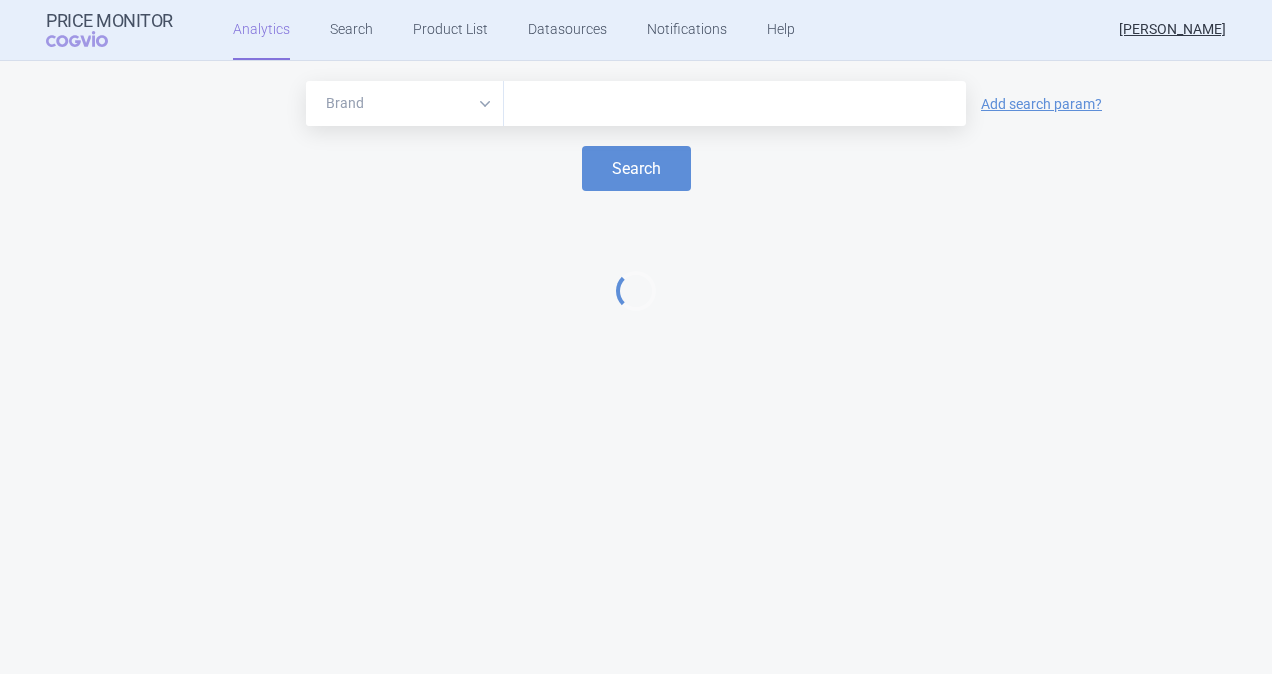 click at bounding box center (735, 104) 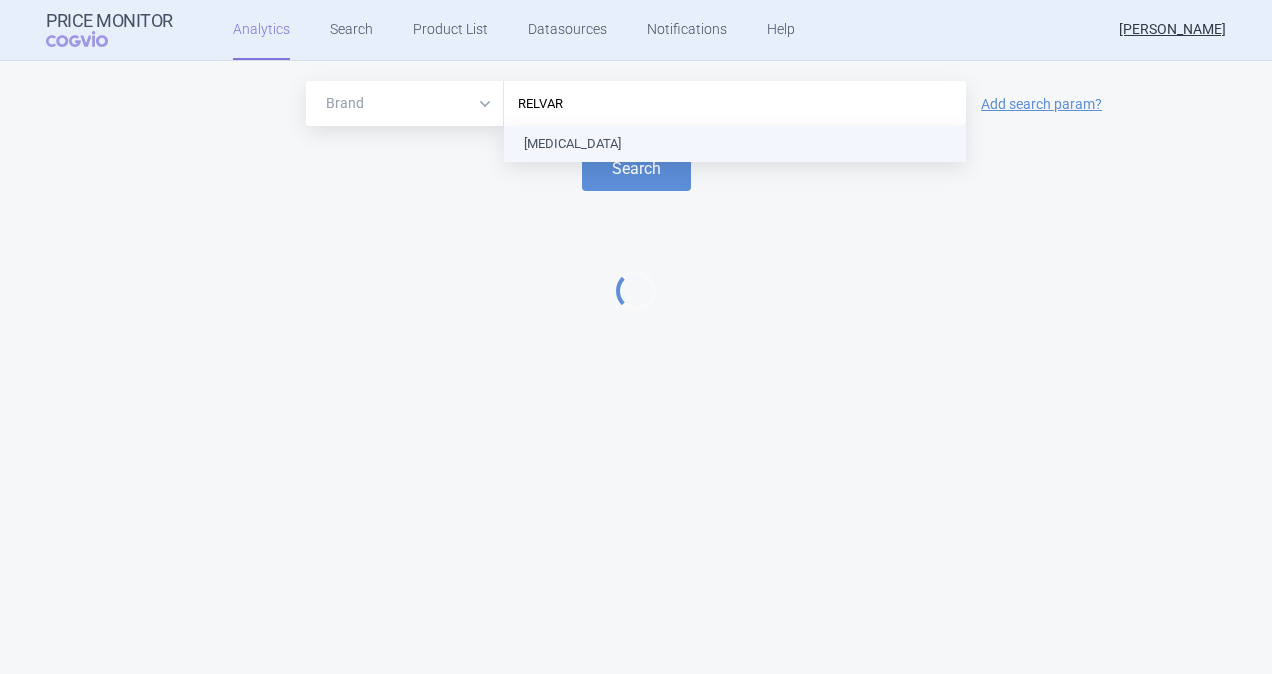 type 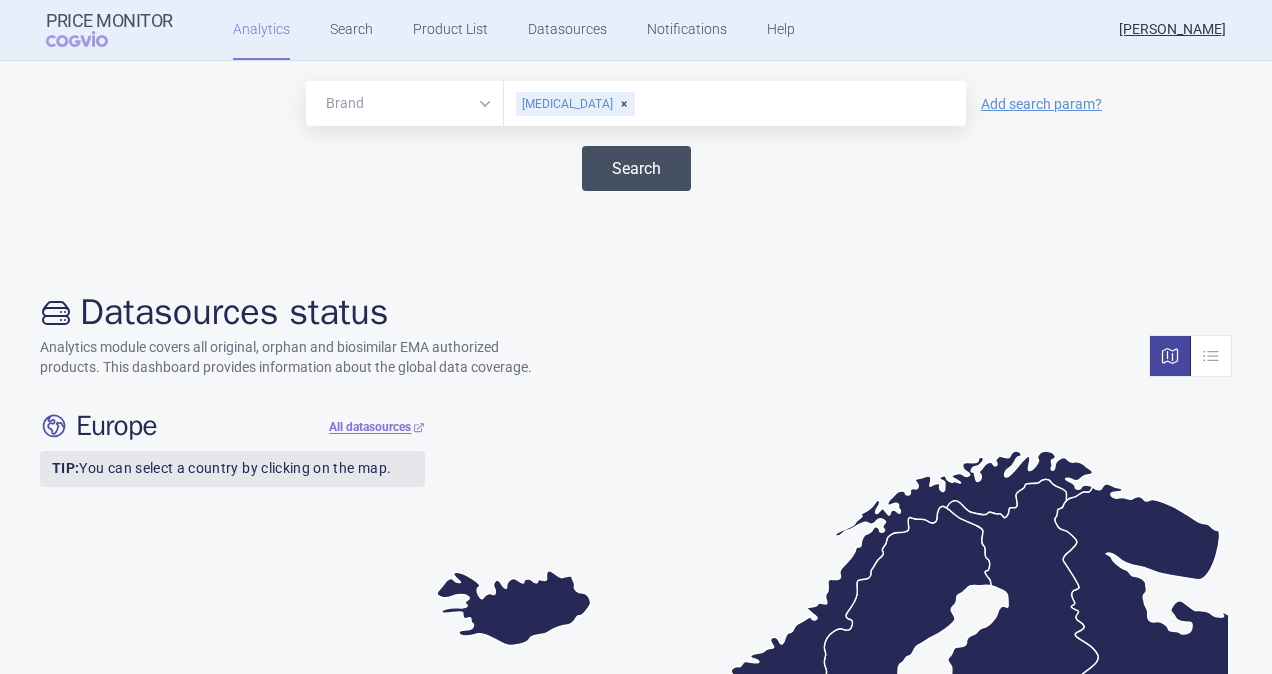 click on "Search" at bounding box center (636, 168) 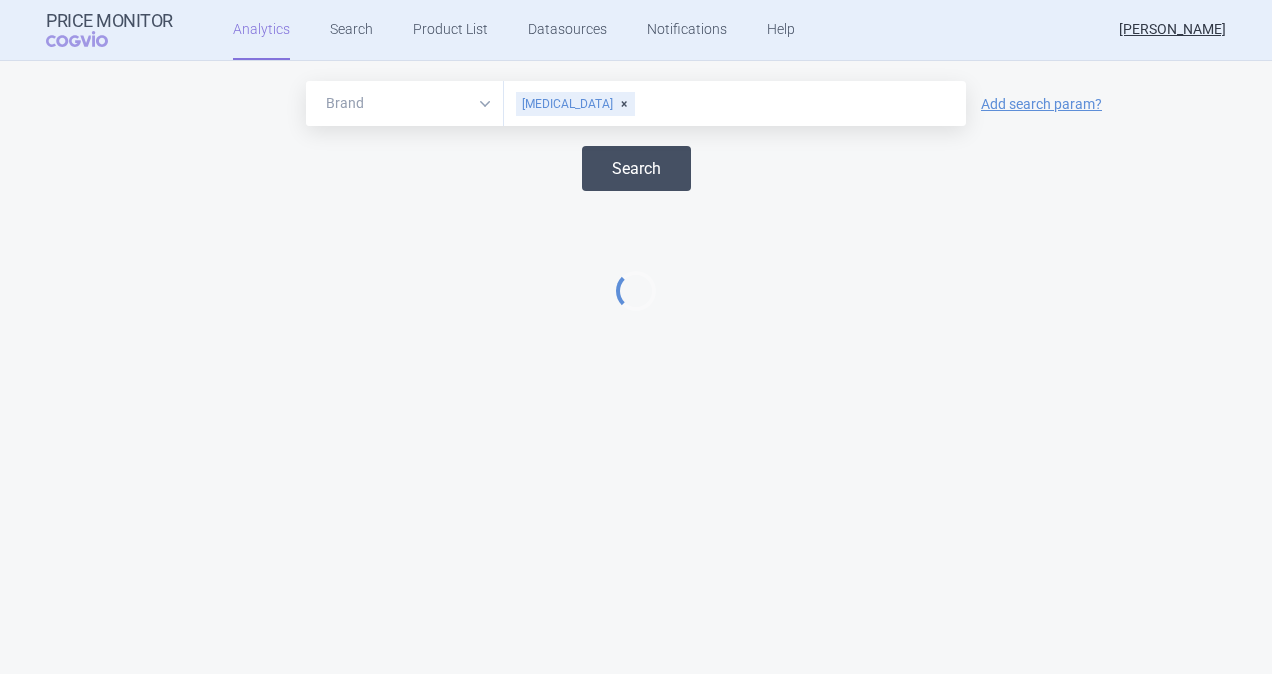 select on "EUR" 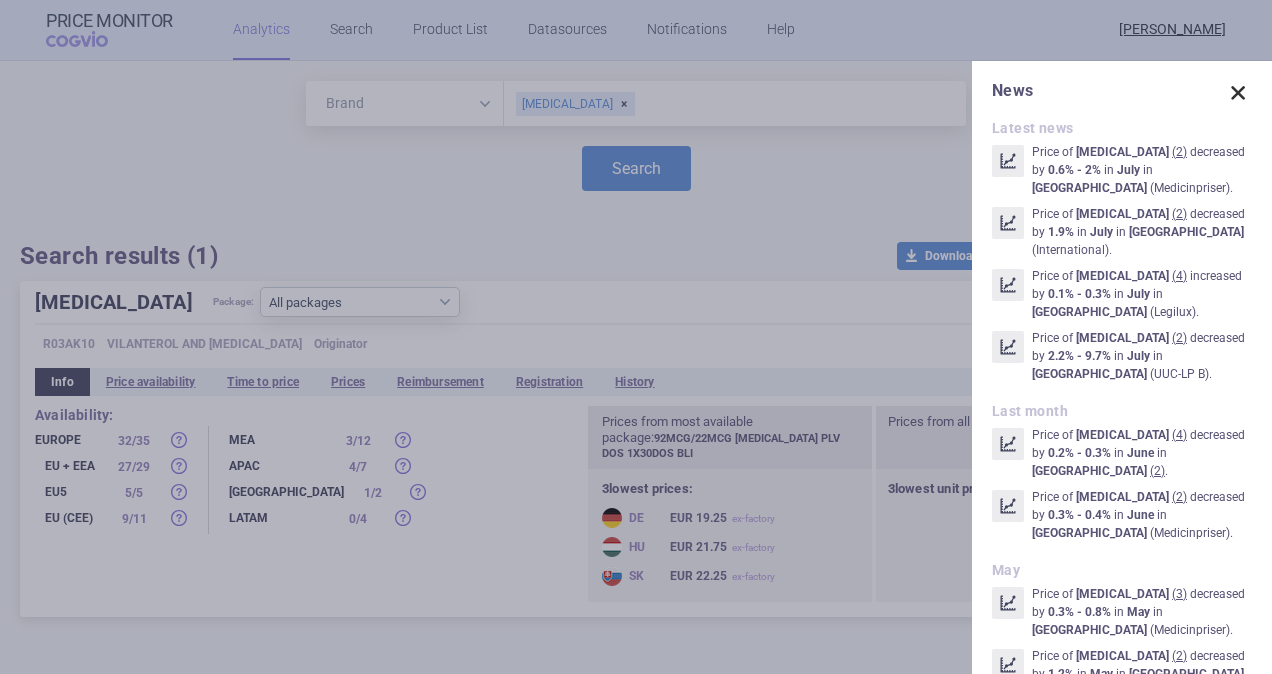 click at bounding box center [1238, 93] 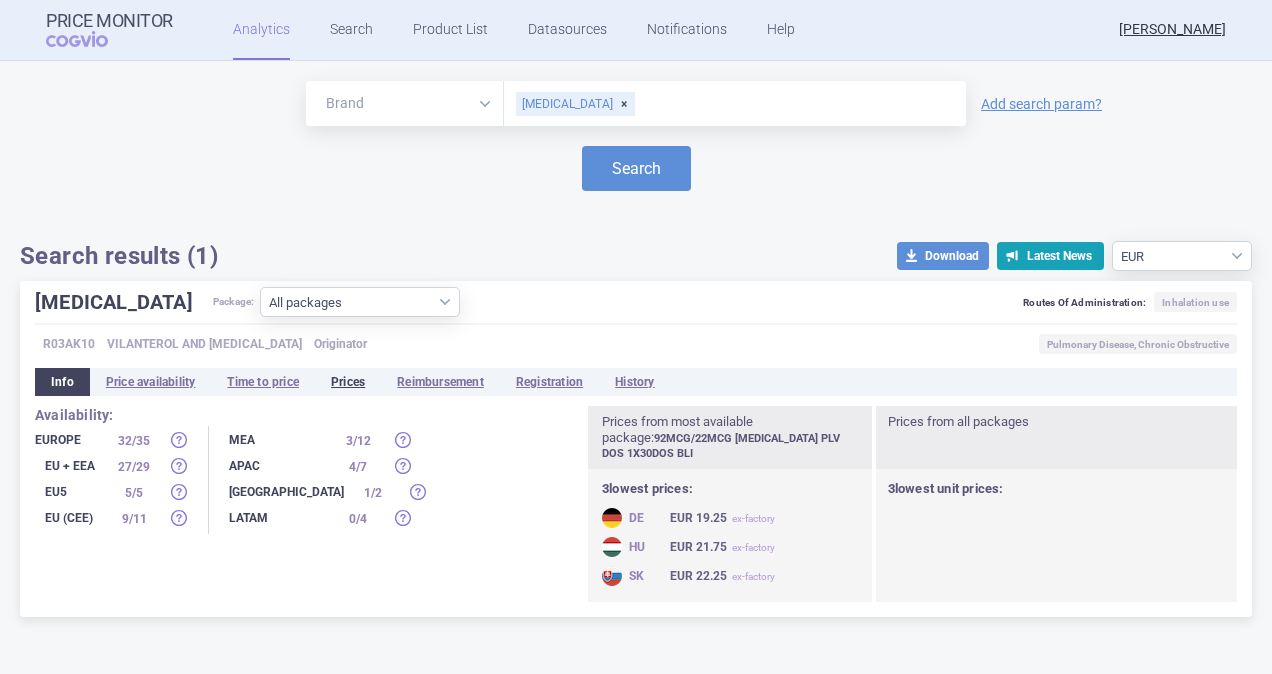 click on "Prices" at bounding box center (348, 382) 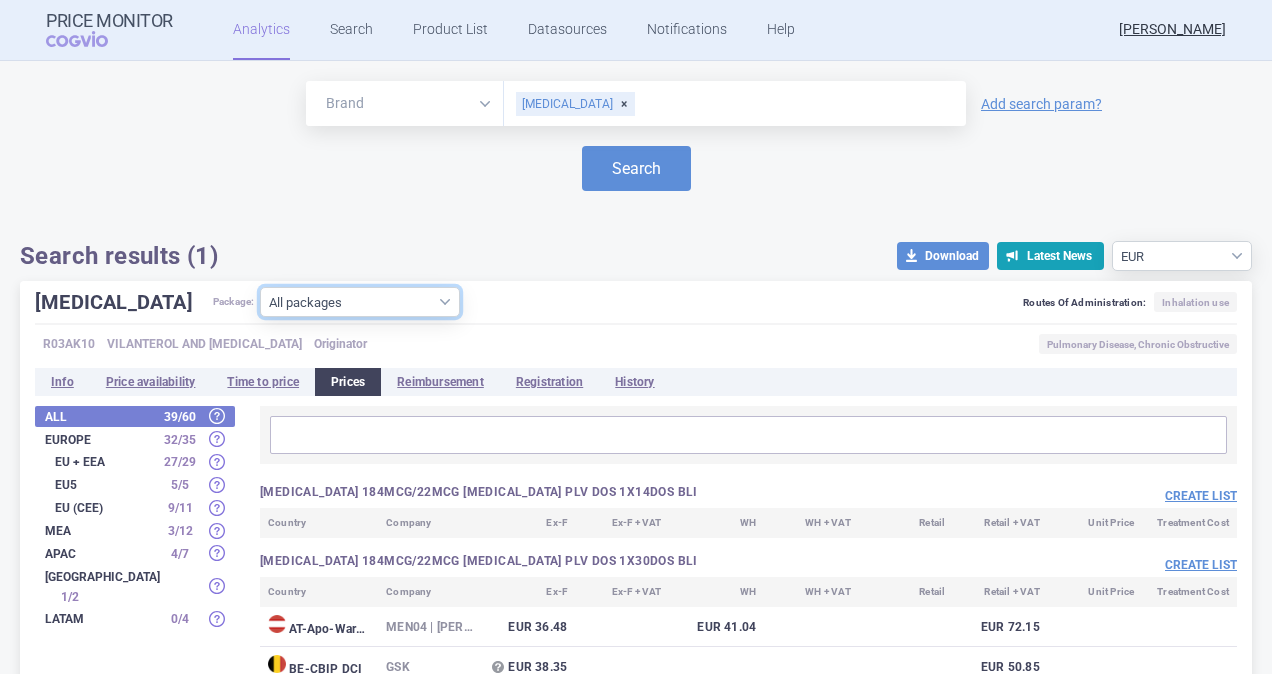 click on "All packages 184MCG/22MCG [MEDICAL_DATA] PLV DOS 1X14DOS BLI  ( 0 ) 184MCG/22MCG [MEDICAL_DATA] PLV DOS 1X30DOS BLI  ( 39 ) 184MCG/22MCG [MEDICAL_DATA] PLV DOS 3X30DOS BLI  ( 16 ) 92MCG/22MCG [MEDICAL_DATA] PLV DOS 1X14DOS BLI  ( 0 ) 92MCG/22MCG [MEDICAL_DATA] PLV DOS 1X30DOS BLI  ( 46 ) 92MCG/22MCG [MEDICAL_DATA] PLV DOS 3X30DOS BLI  ( 18 ) [MEDICAL_DATA] PLV DOS 1X30DOS BLI  ( 0 ) [MEDICAL_DATA] PLV DOS 3X30DOS BLI  ( 0 ) Other  ( 1 )" at bounding box center [360, 302] 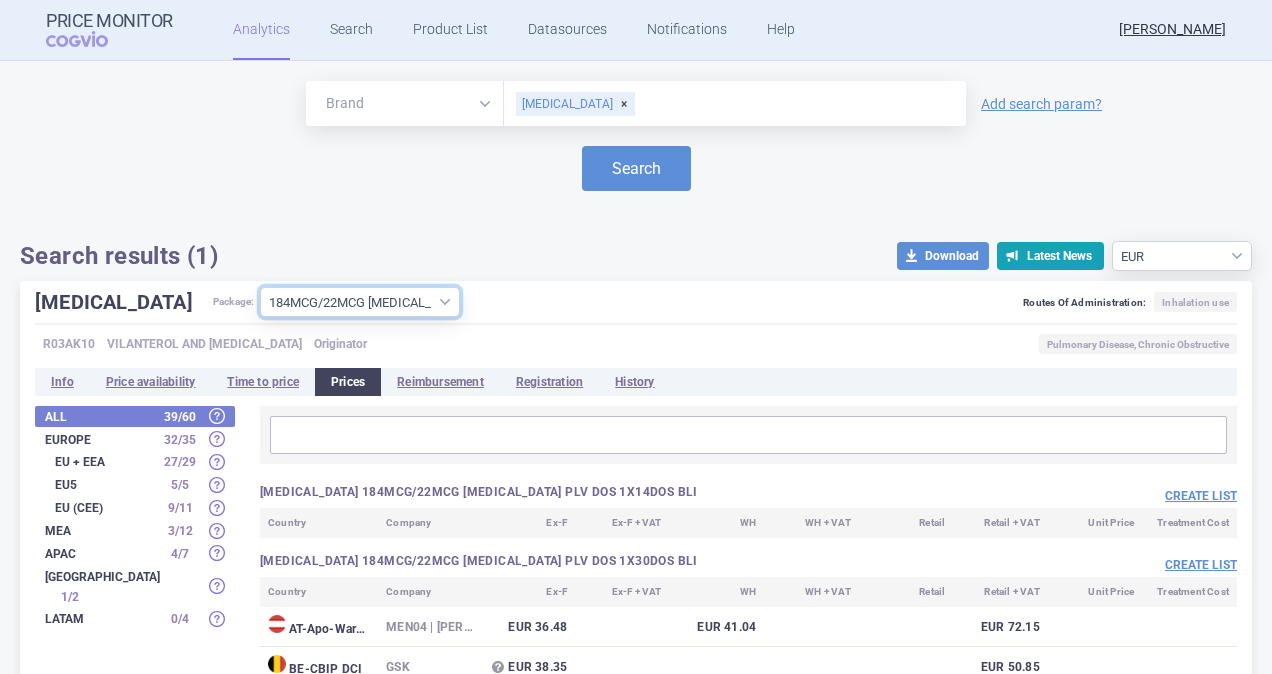 click on "All packages 184MCG/22MCG [MEDICAL_DATA] PLV DOS 1X14DOS BLI  ( 0 ) 184MCG/22MCG [MEDICAL_DATA] PLV DOS 1X30DOS BLI  ( 39 ) 184MCG/22MCG [MEDICAL_DATA] PLV DOS 3X30DOS BLI  ( 16 ) 92MCG/22MCG [MEDICAL_DATA] PLV DOS 1X14DOS BLI  ( 0 ) 92MCG/22MCG [MEDICAL_DATA] PLV DOS 1X30DOS BLI  ( 46 ) 92MCG/22MCG [MEDICAL_DATA] PLV DOS 3X30DOS BLI  ( 18 ) [MEDICAL_DATA] PLV DOS 1X30DOS BLI  ( 0 ) [MEDICAL_DATA] PLV DOS 3X30DOS BLI  ( 0 ) Other  ( 1 )" at bounding box center (360, 302) 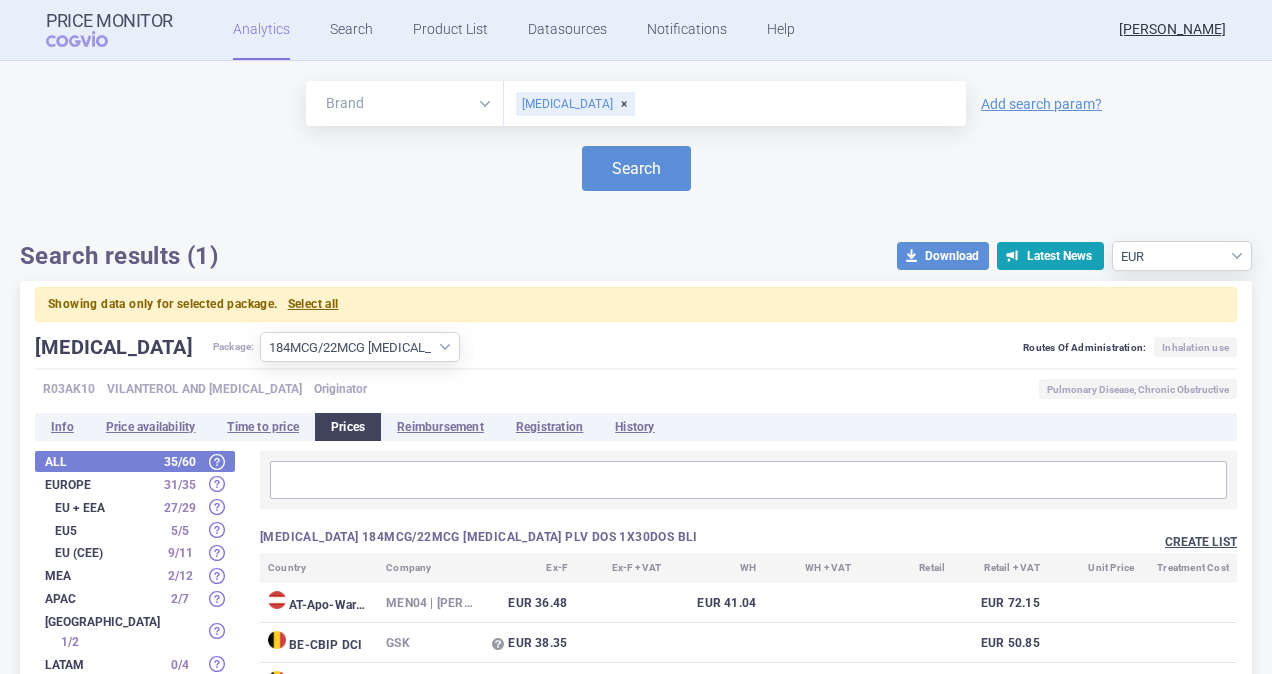 click on "Create list" at bounding box center [1201, 542] 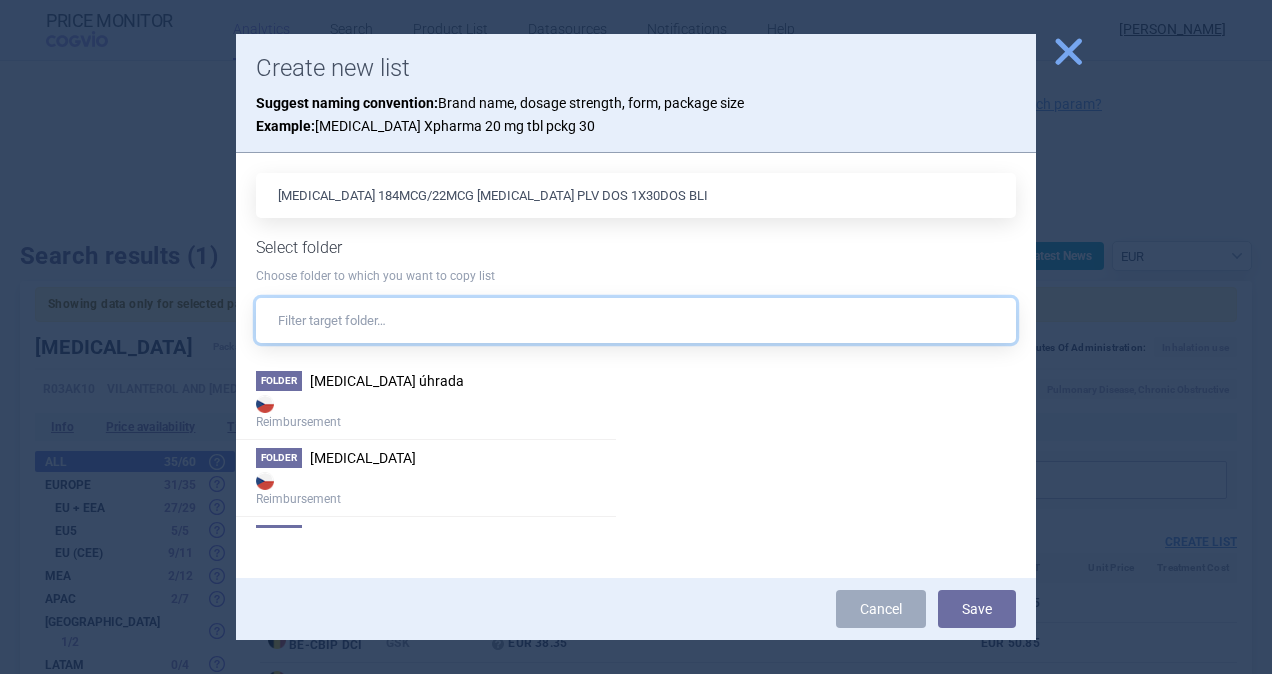 click at bounding box center [636, 320] 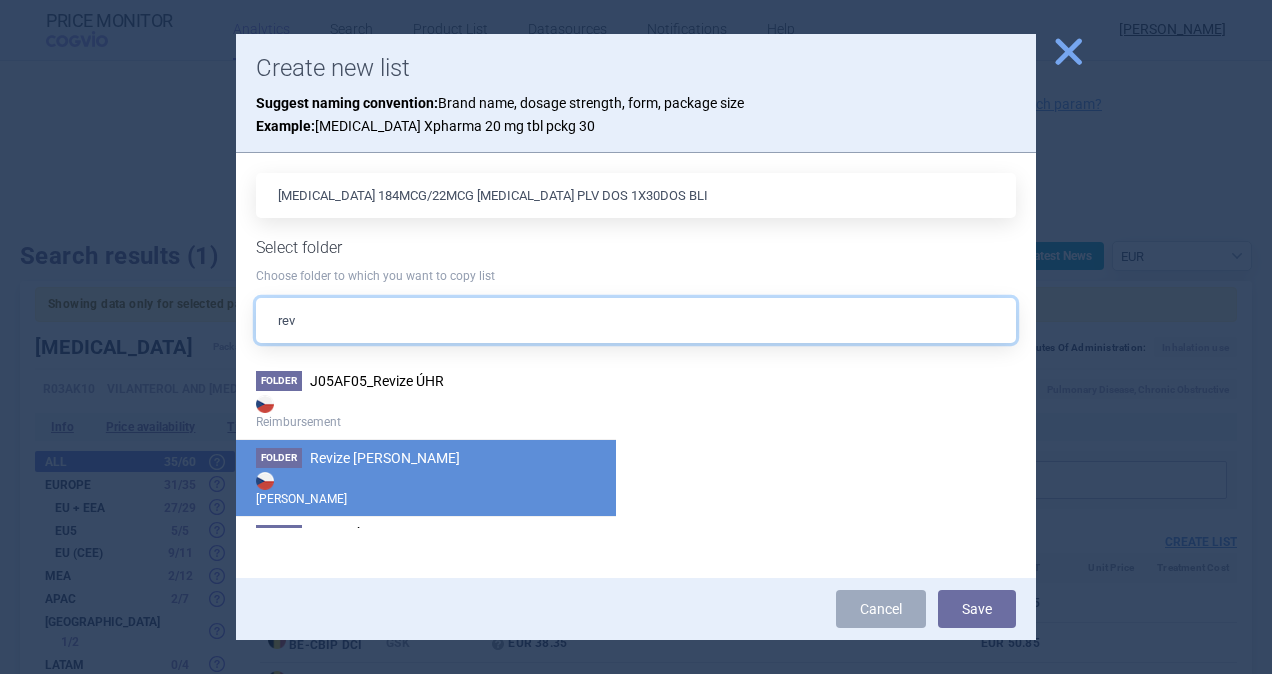 type on "rev" 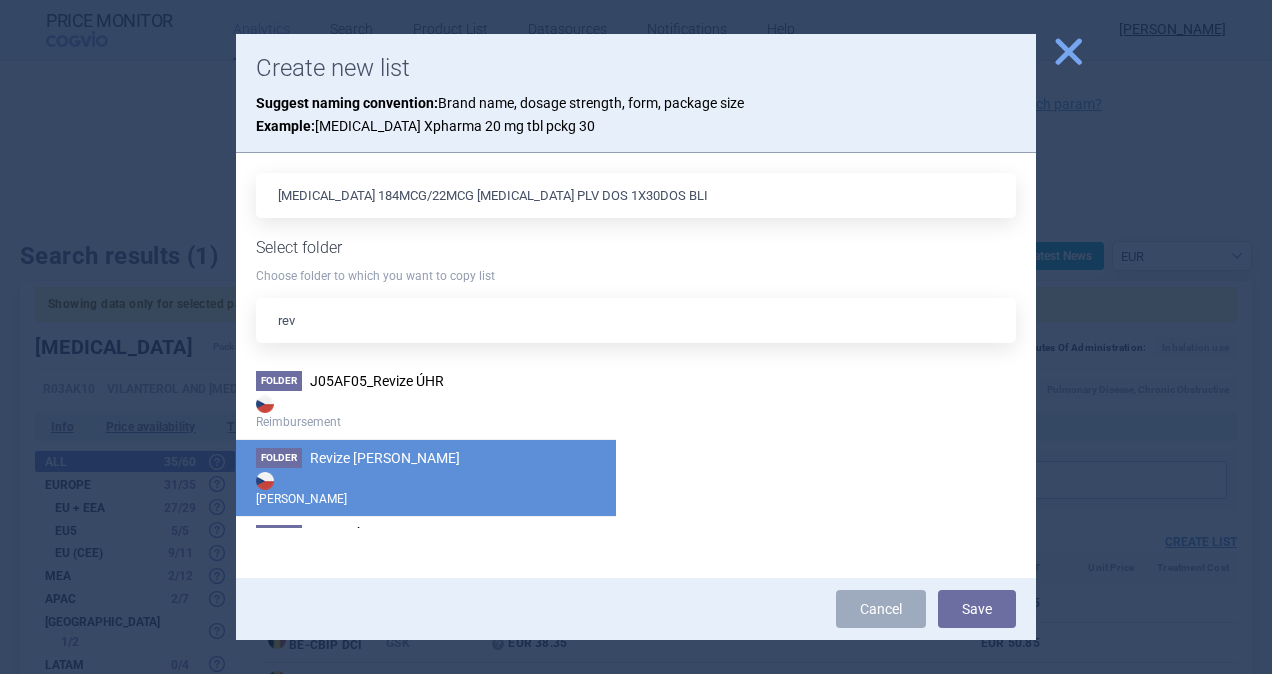 click on "Revize [PERSON_NAME]" at bounding box center (385, 458) 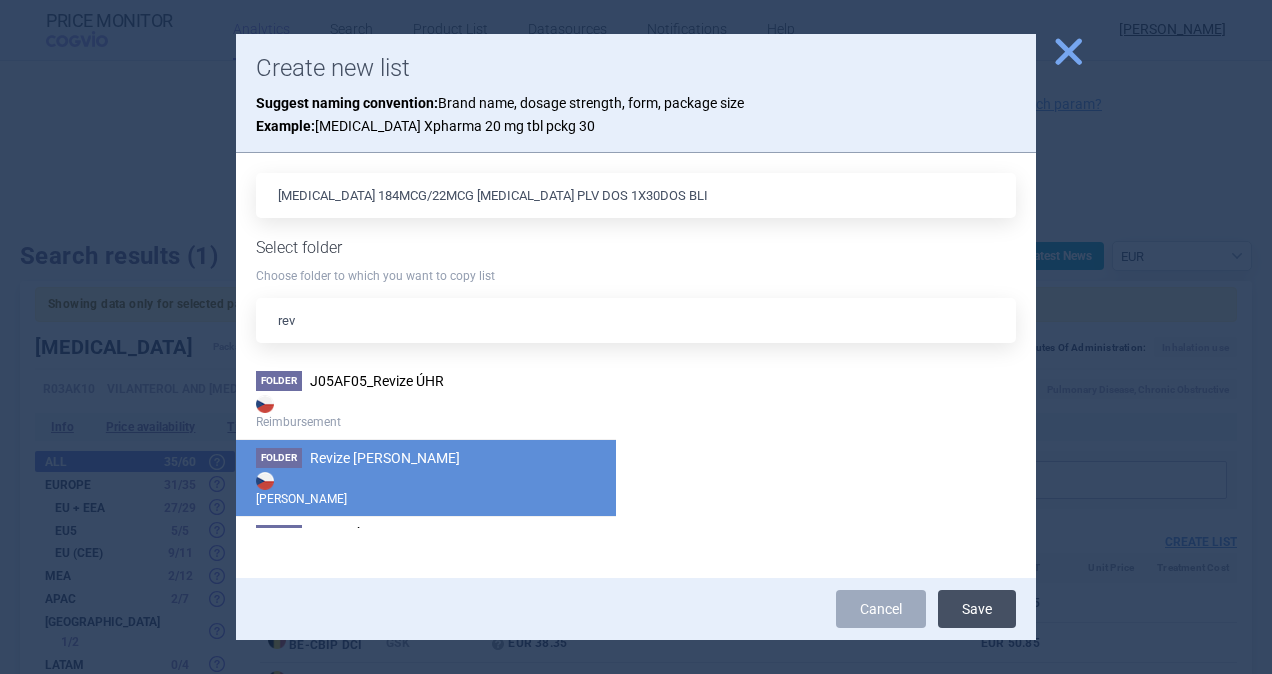 click on "Save" at bounding box center (977, 609) 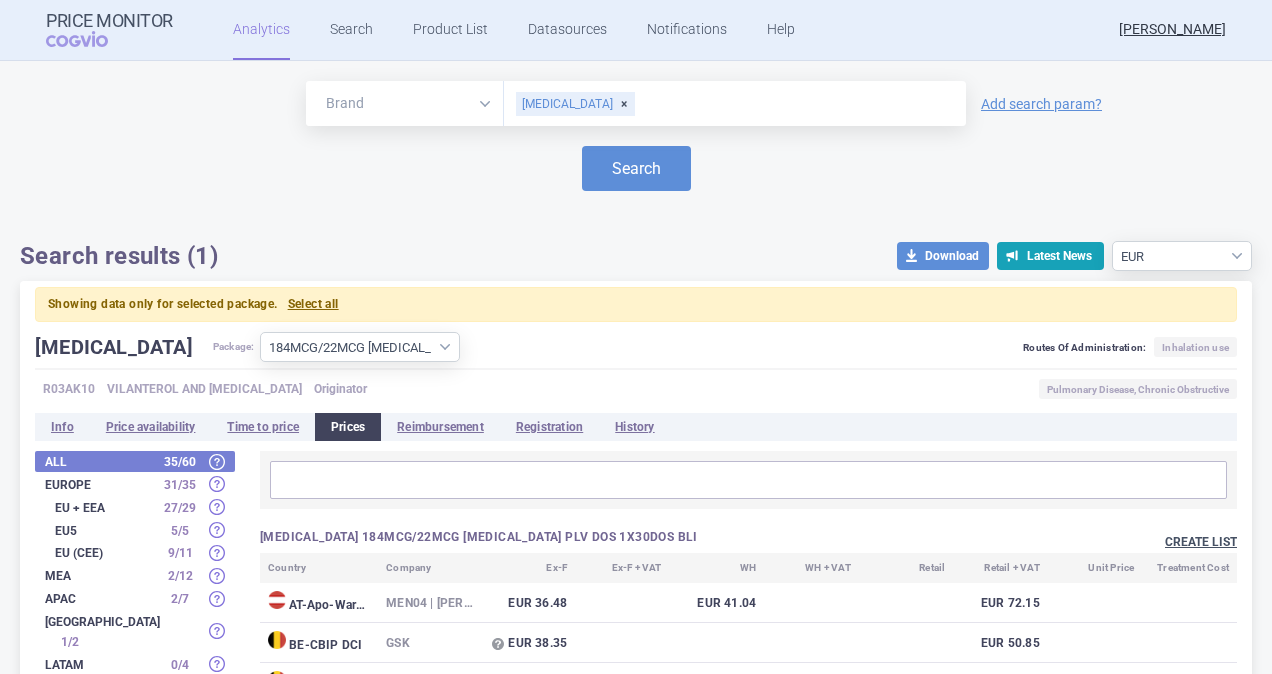 click on "Create list" at bounding box center [1201, 542] 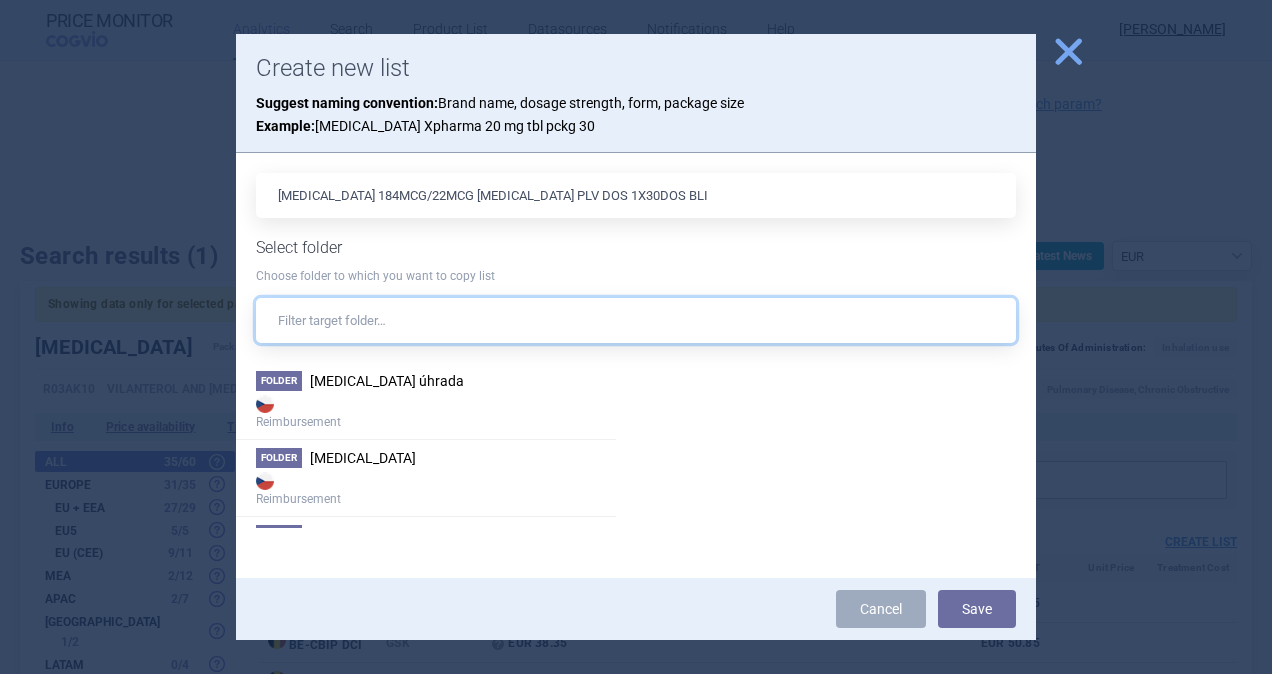 click at bounding box center (636, 320) 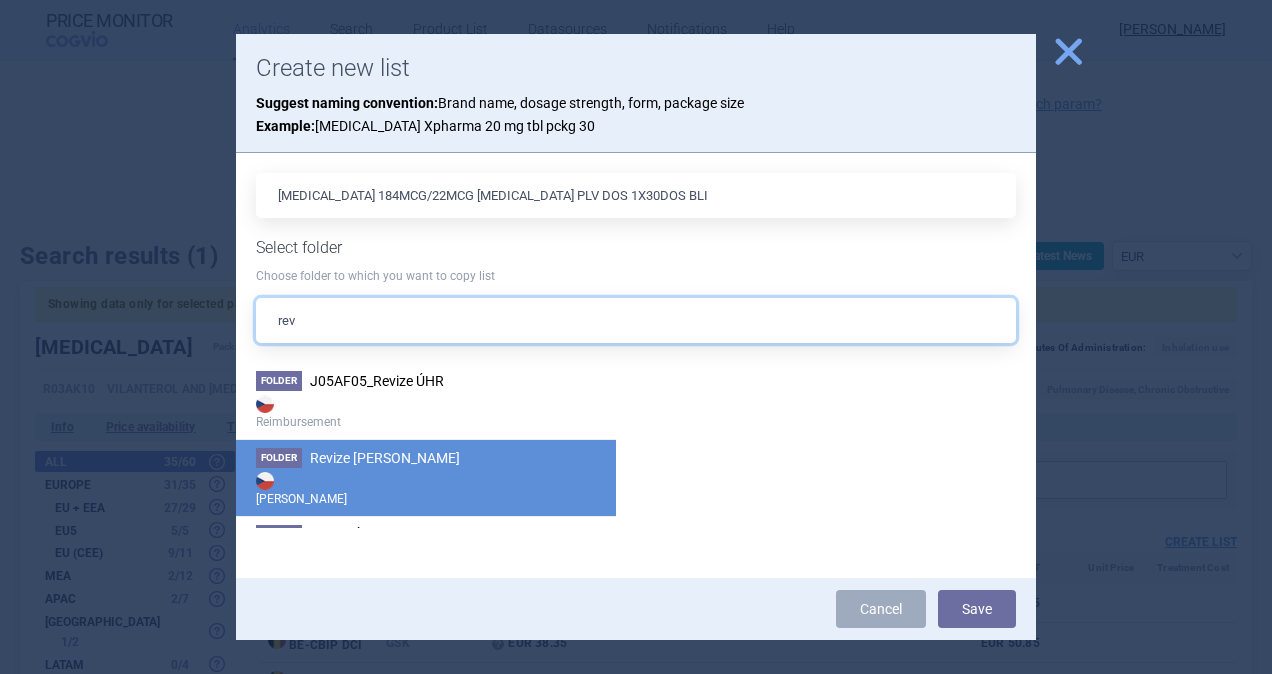 type on "rev" 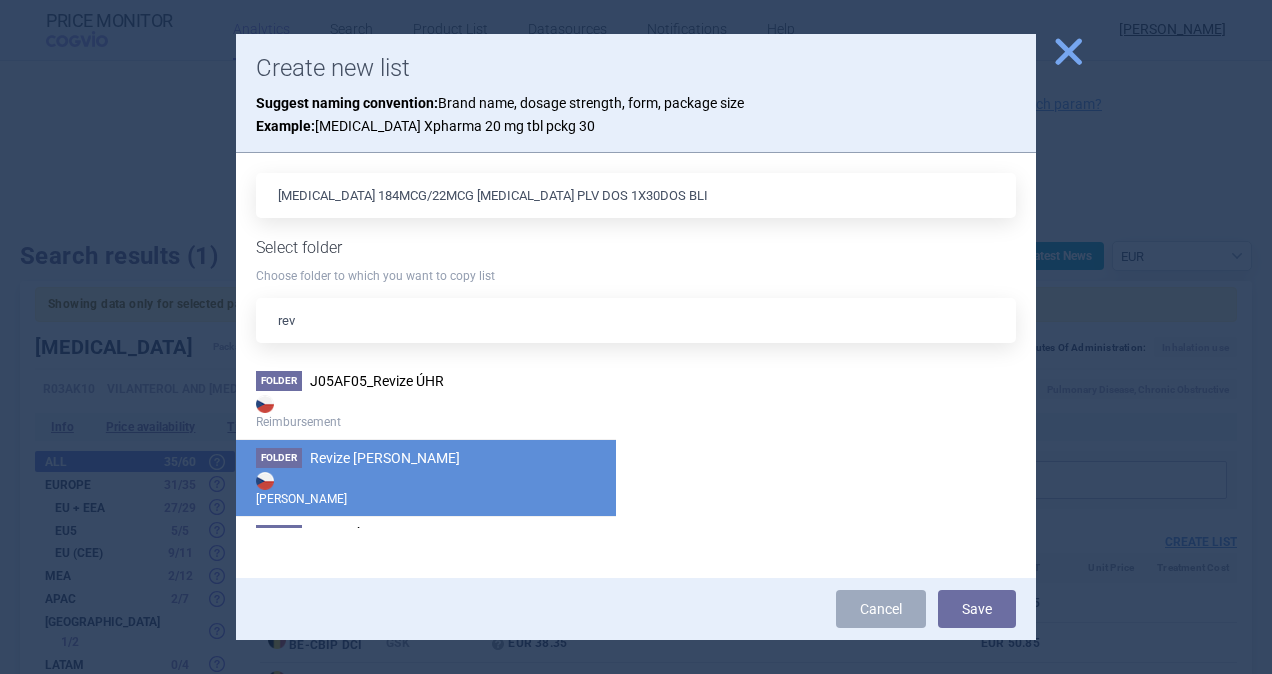click on "[PERSON_NAME]" at bounding box center (426, 488) 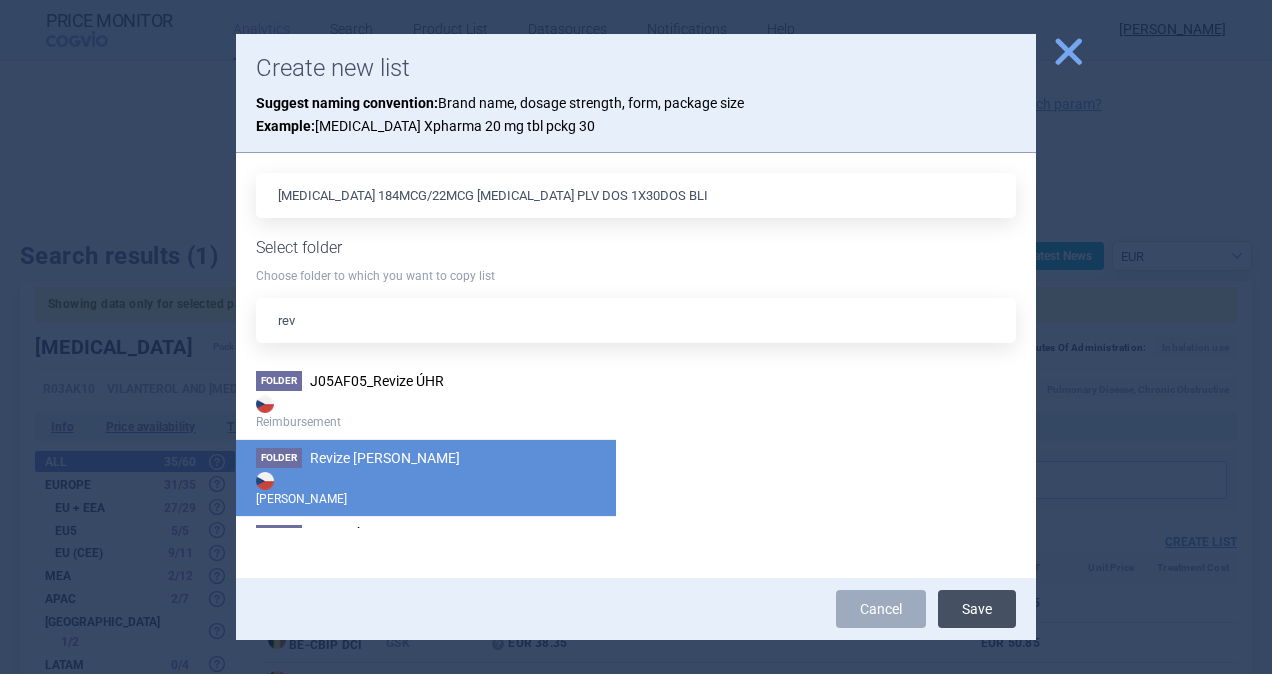 click on "Save" at bounding box center [977, 609] 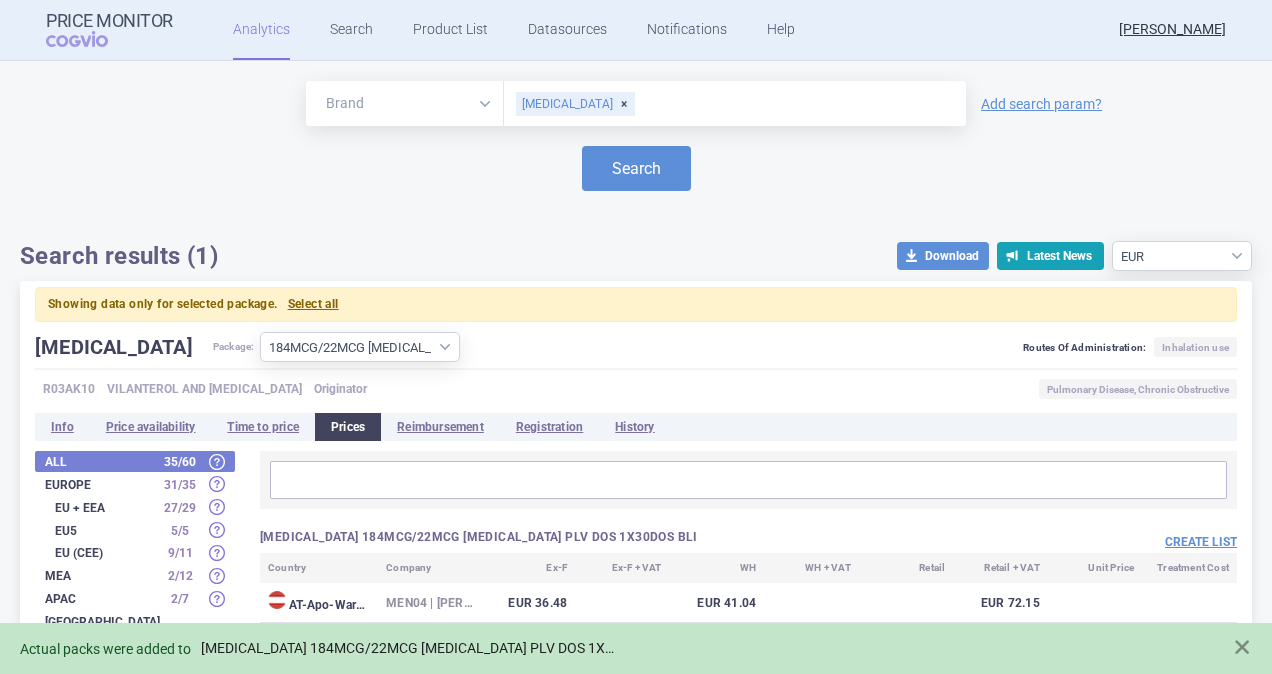 click on "[MEDICAL_DATA] 184MCG/22MCG [MEDICAL_DATA] PLV DOS 1X30DOS BLI" at bounding box center (409, 648) 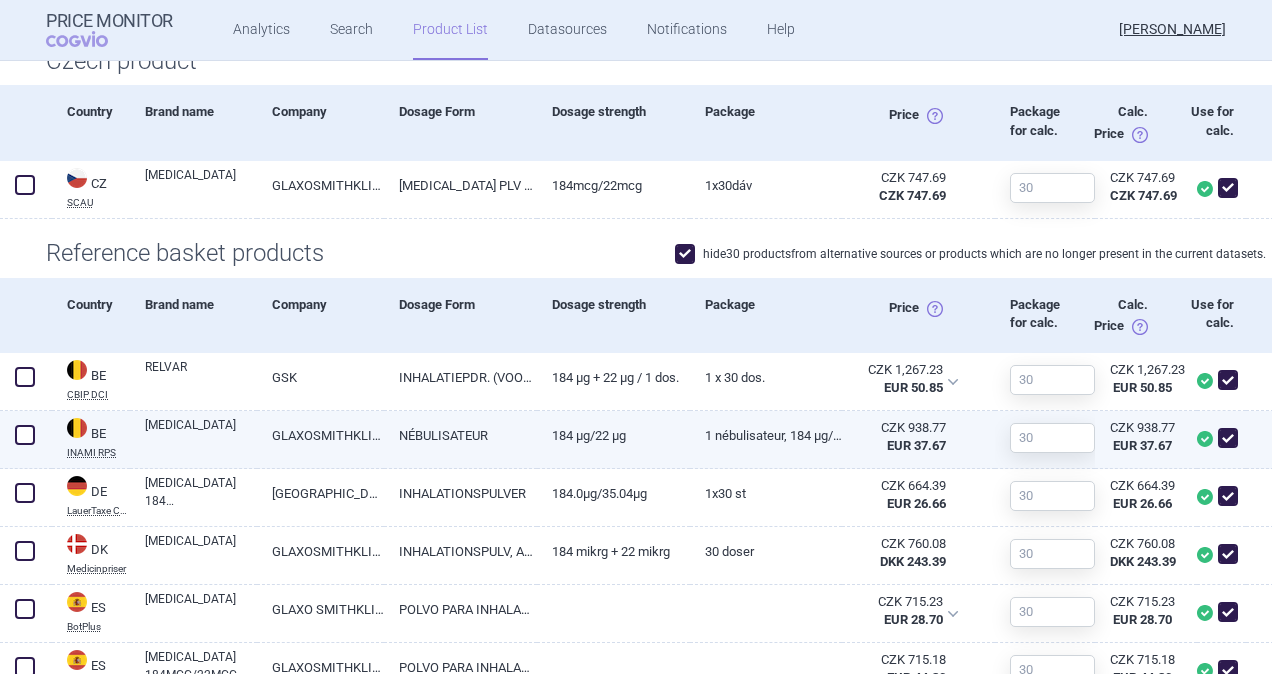 scroll, scrollTop: 600, scrollLeft: 0, axis: vertical 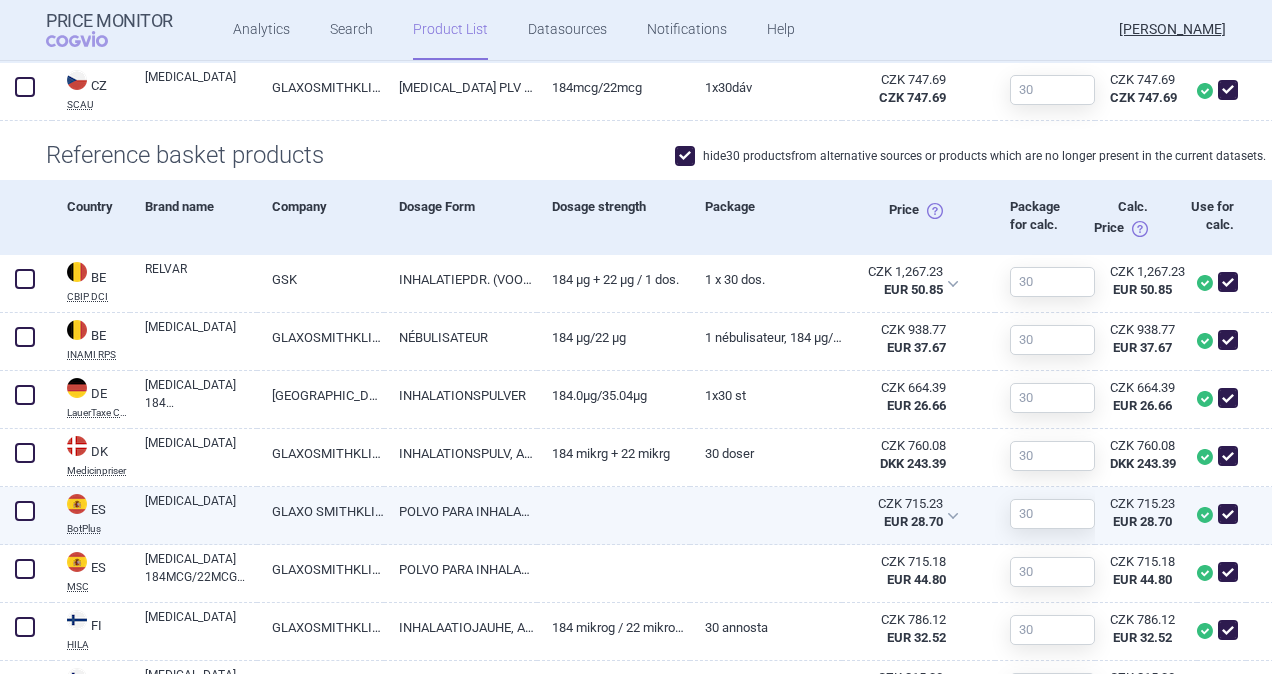 click on "POLVO PARA INHALACIÓN BUCAL" at bounding box center [460, 511] 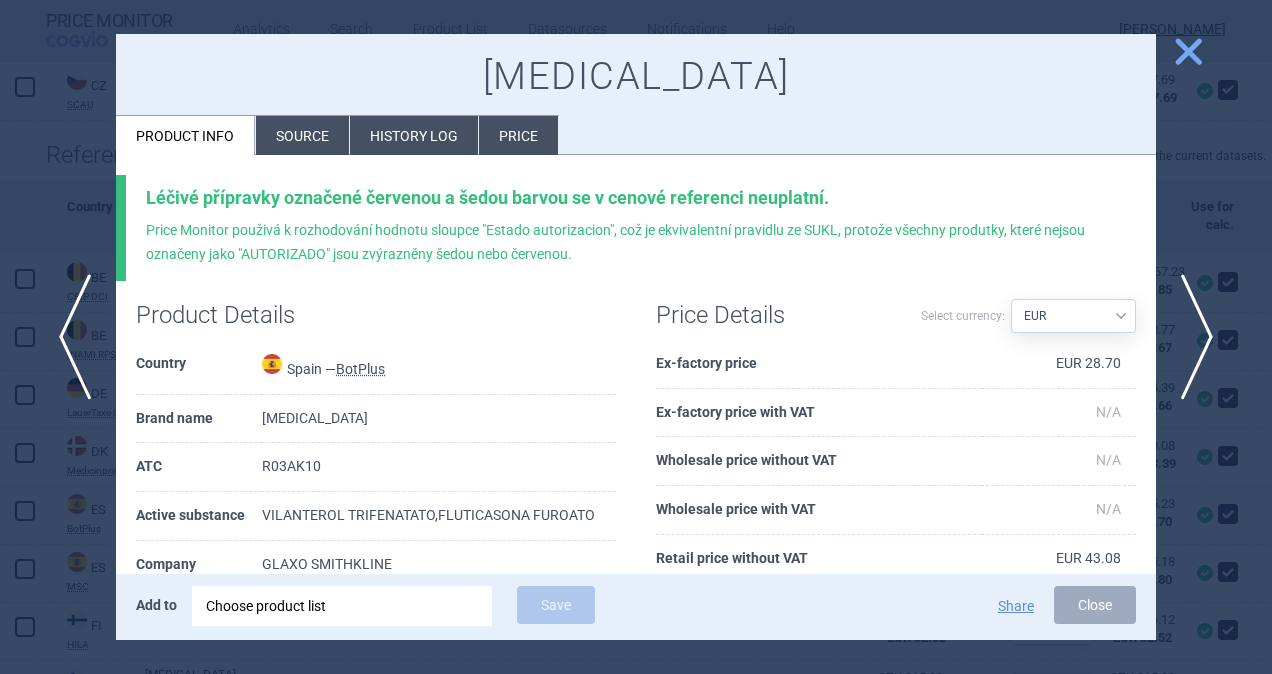 click on "Source" at bounding box center [302, 135] 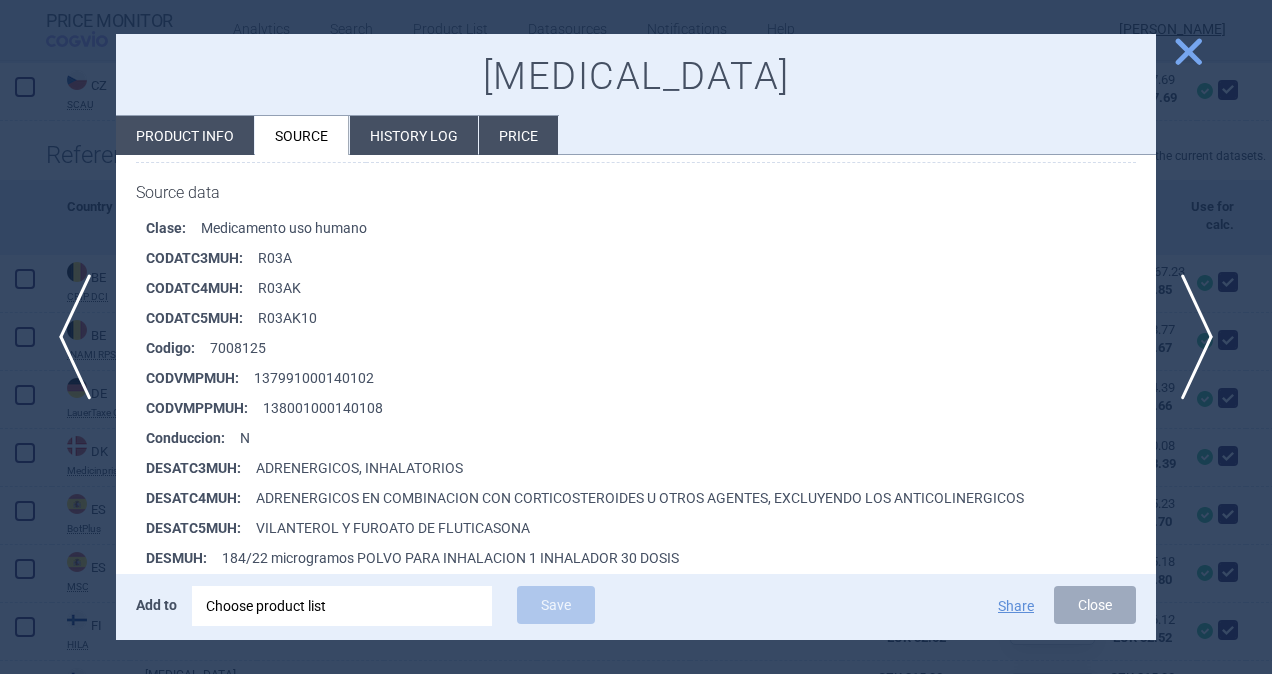 scroll, scrollTop: 400, scrollLeft: 0, axis: vertical 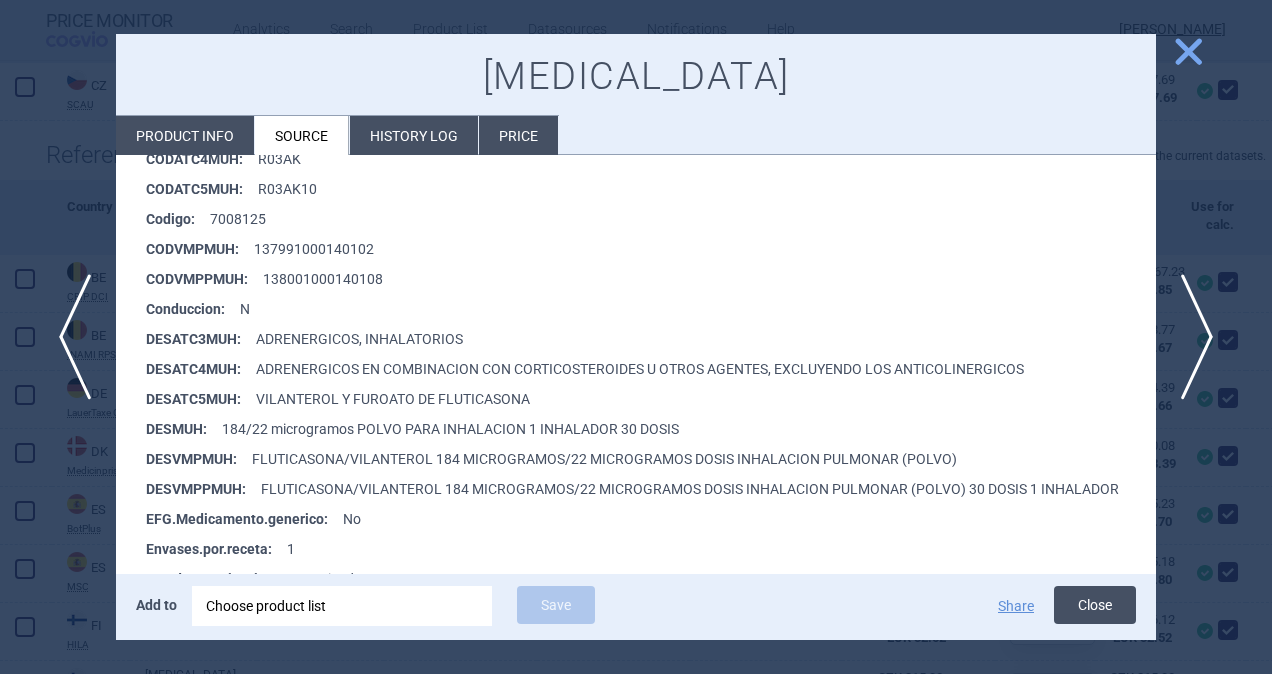 click on "Close" at bounding box center (1095, 605) 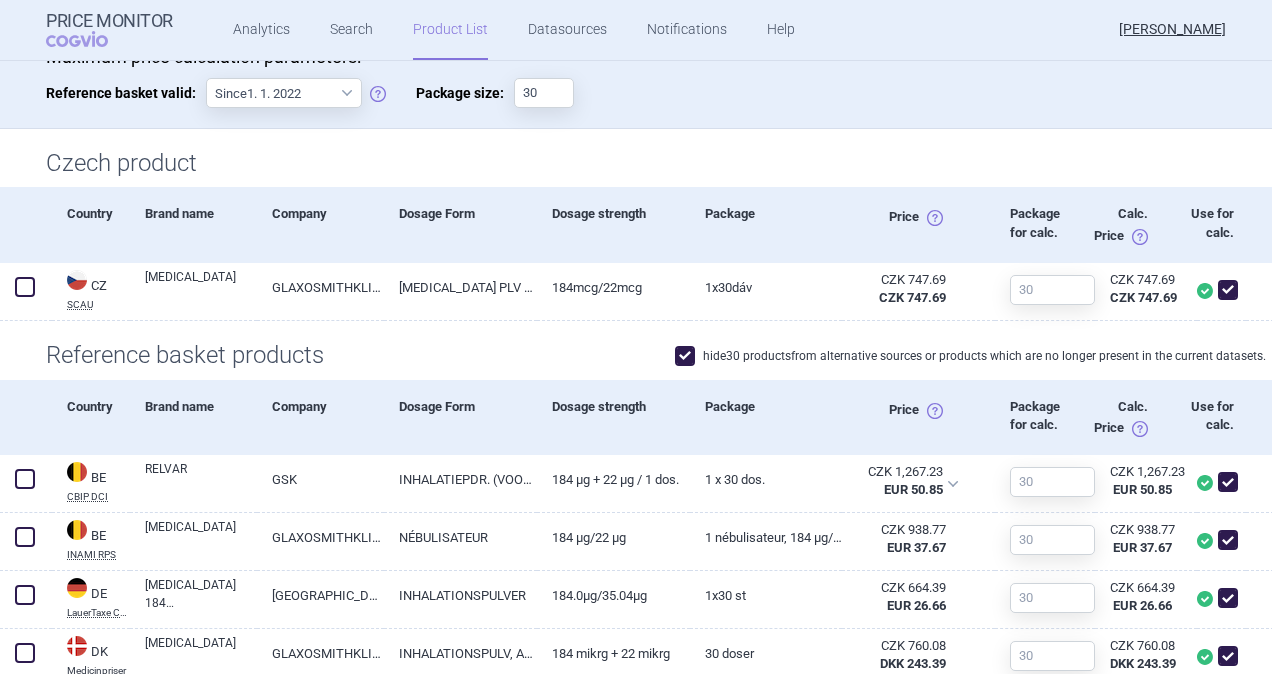 scroll, scrollTop: 700, scrollLeft: 0, axis: vertical 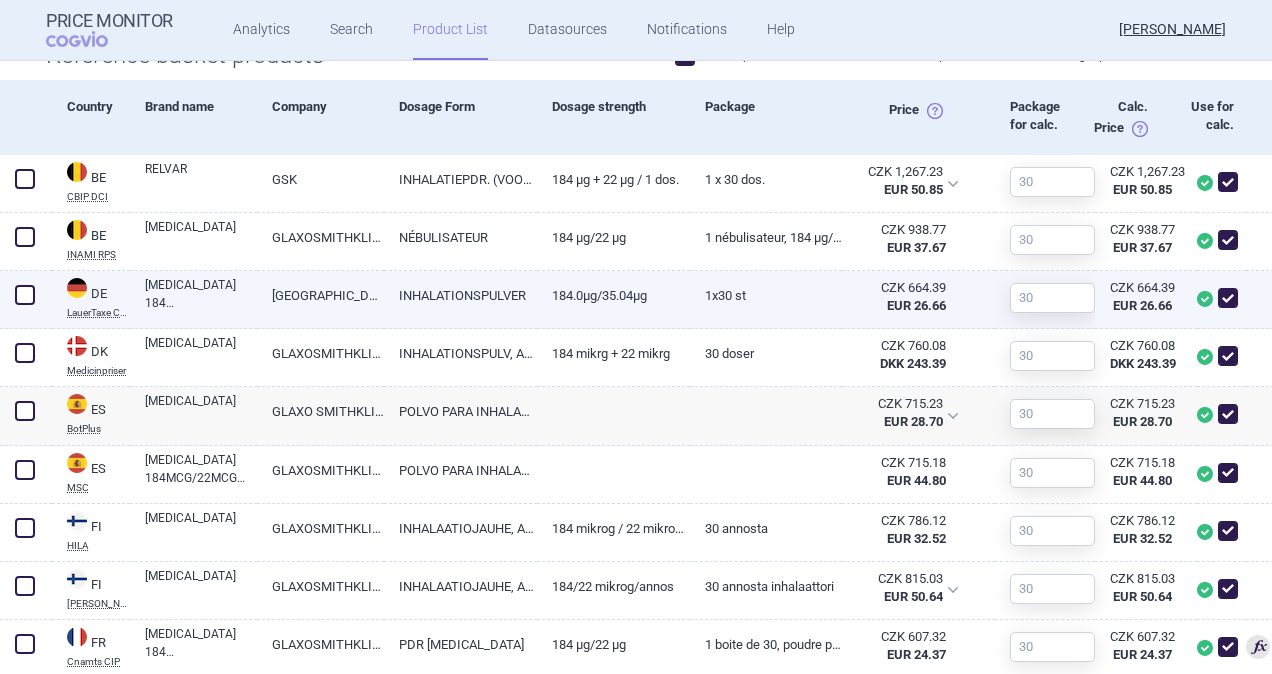 click at bounding box center (25, 295) 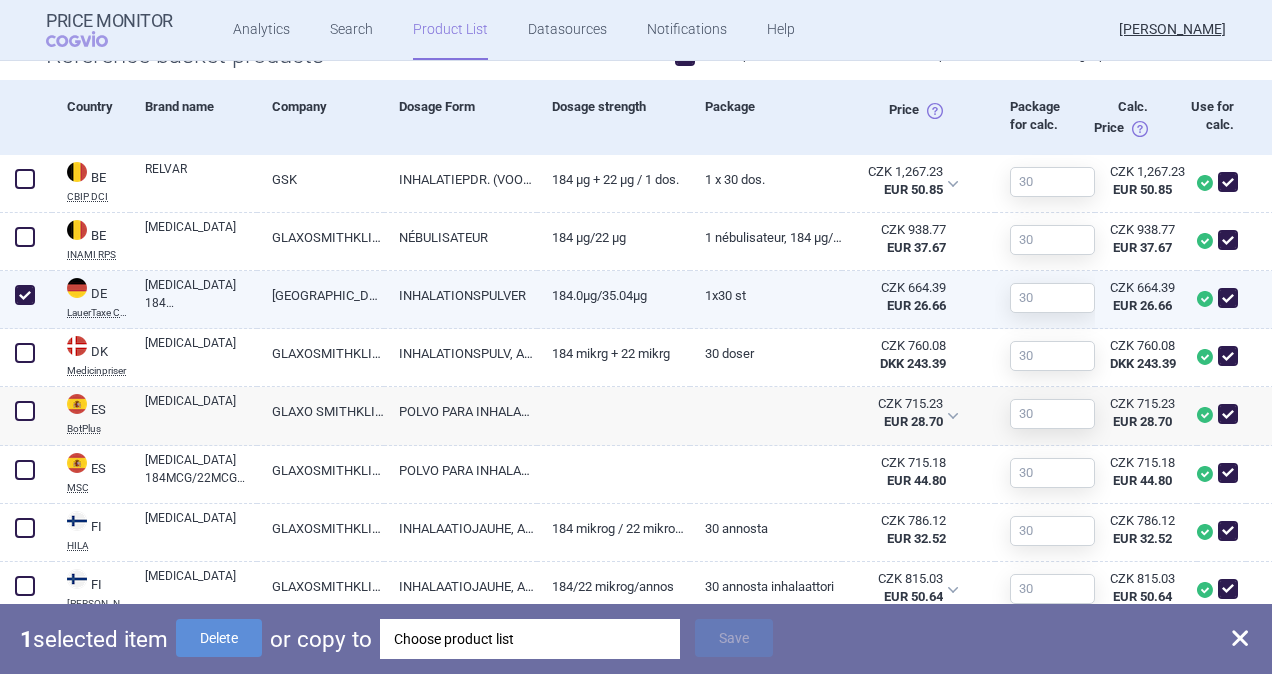 click at bounding box center [25, 295] 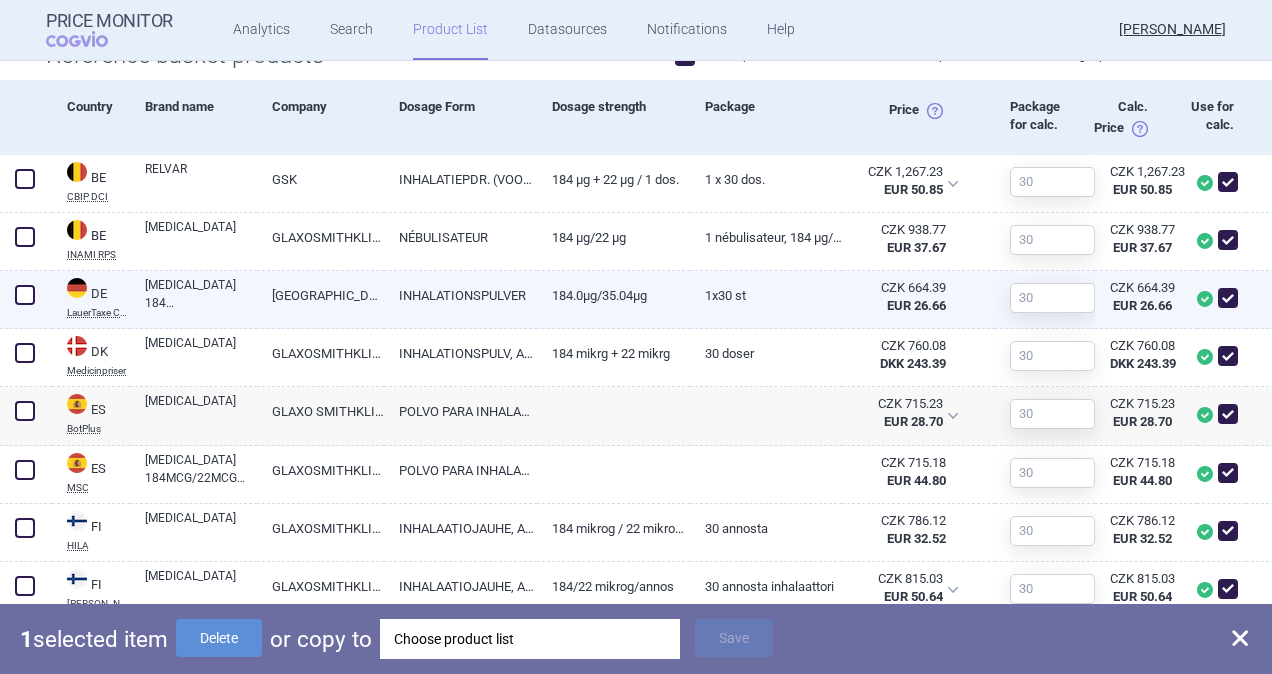 checkbox on "false" 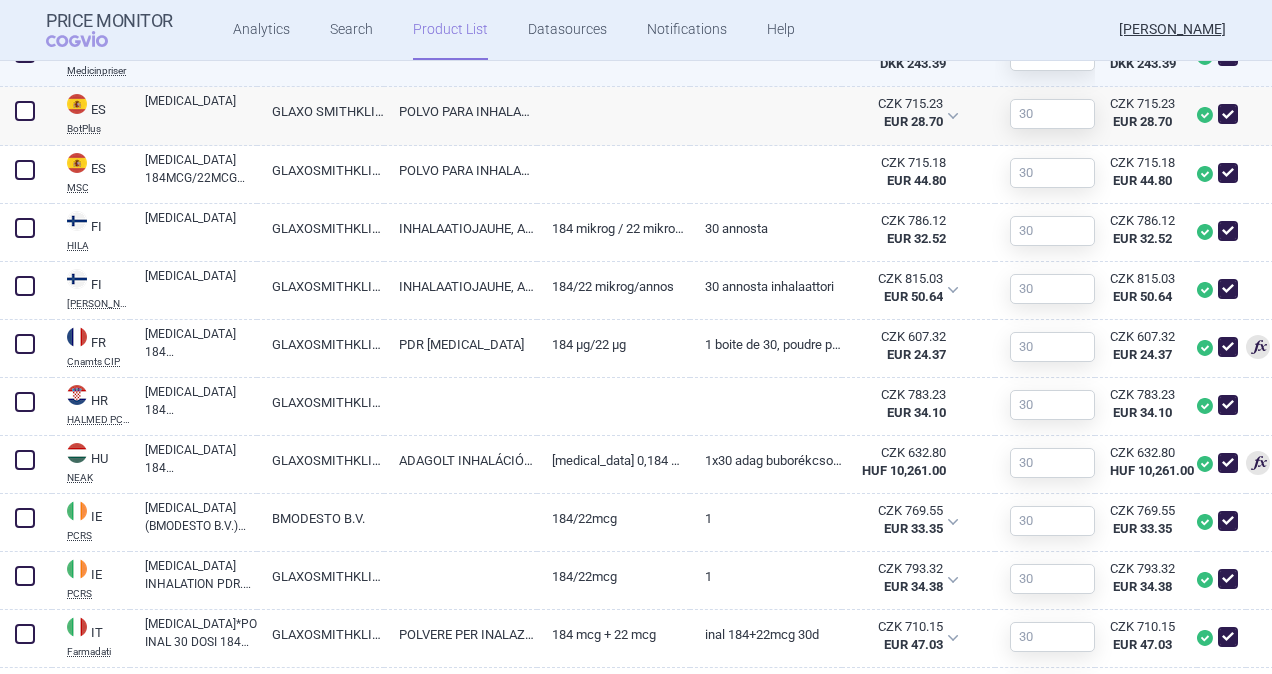 scroll, scrollTop: 1100, scrollLeft: 0, axis: vertical 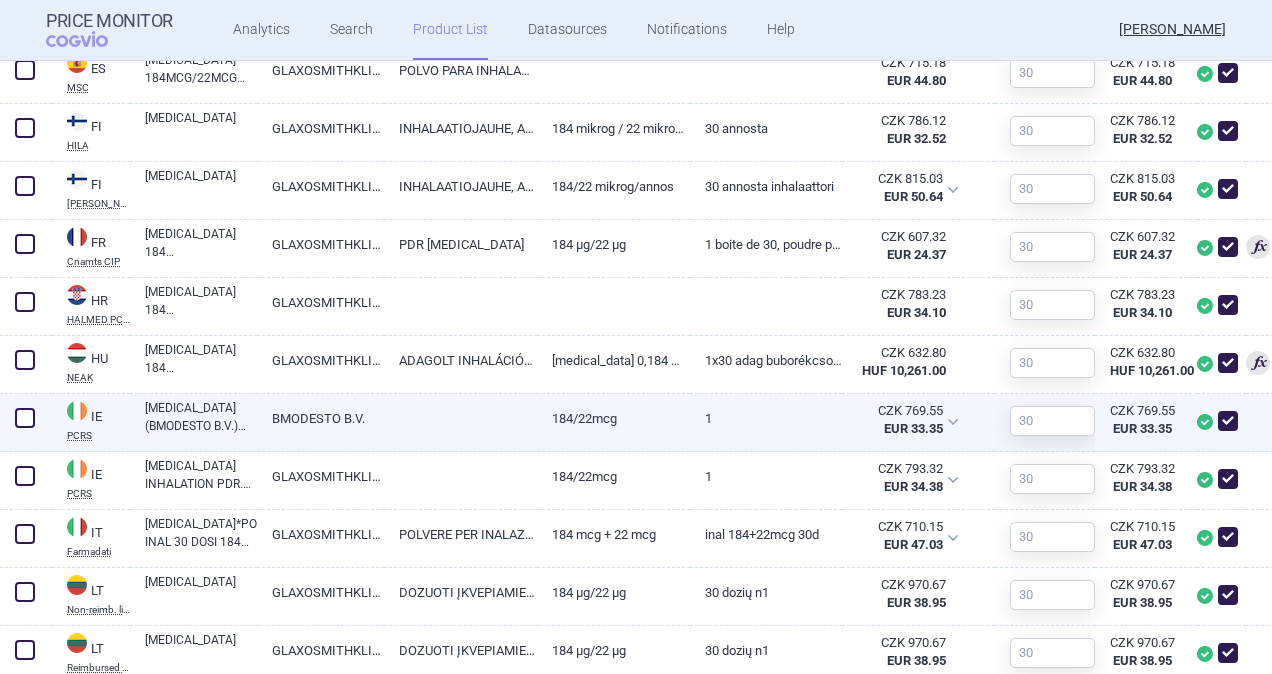 click at bounding box center [25, 418] 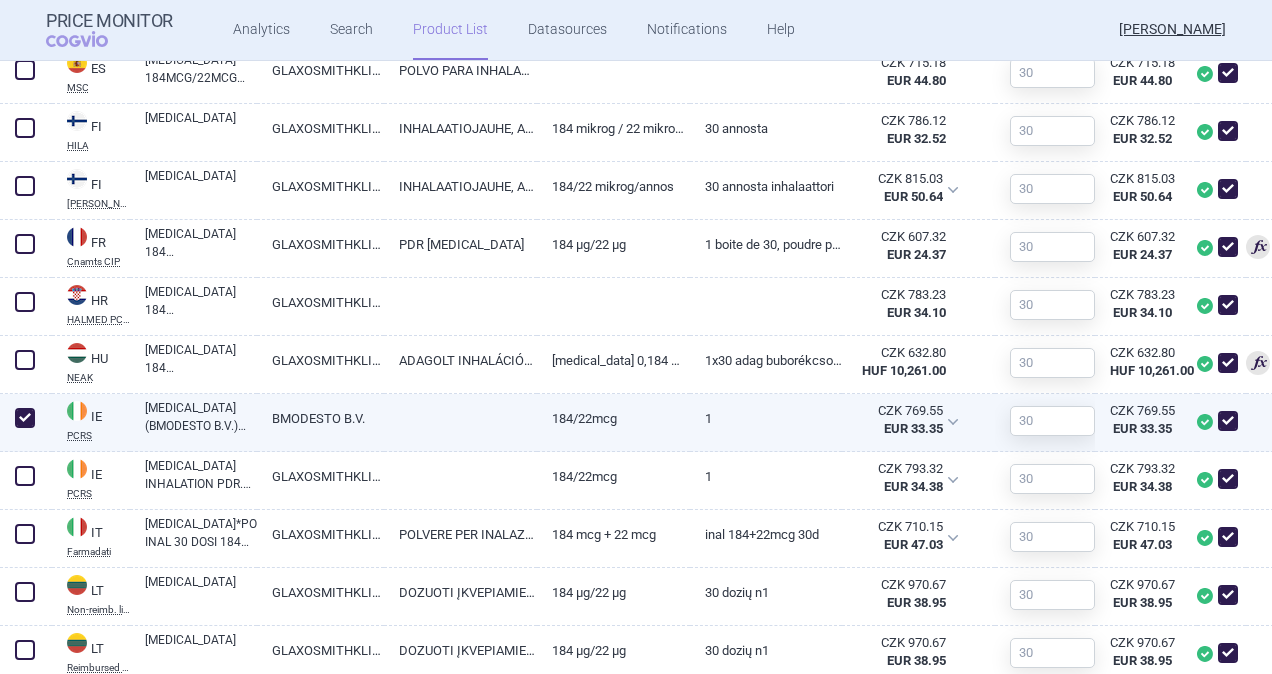 checkbox on "true" 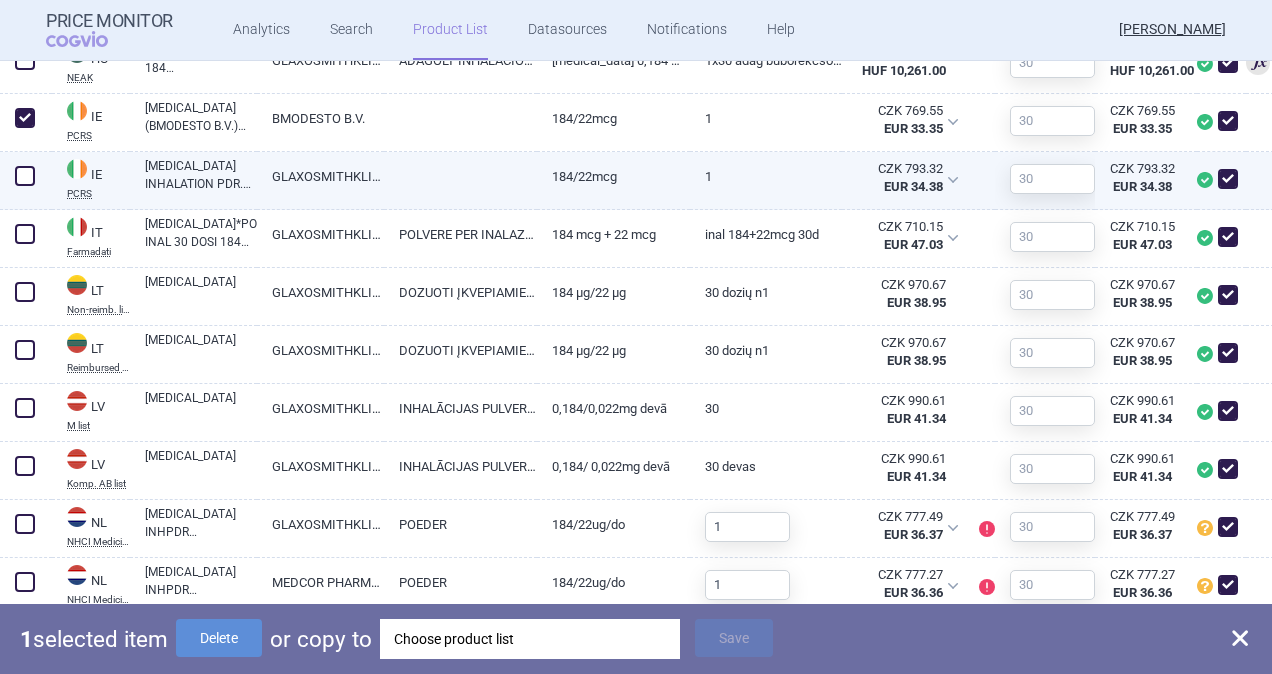 scroll, scrollTop: 1500, scrollLeft: 0, axis: vertical 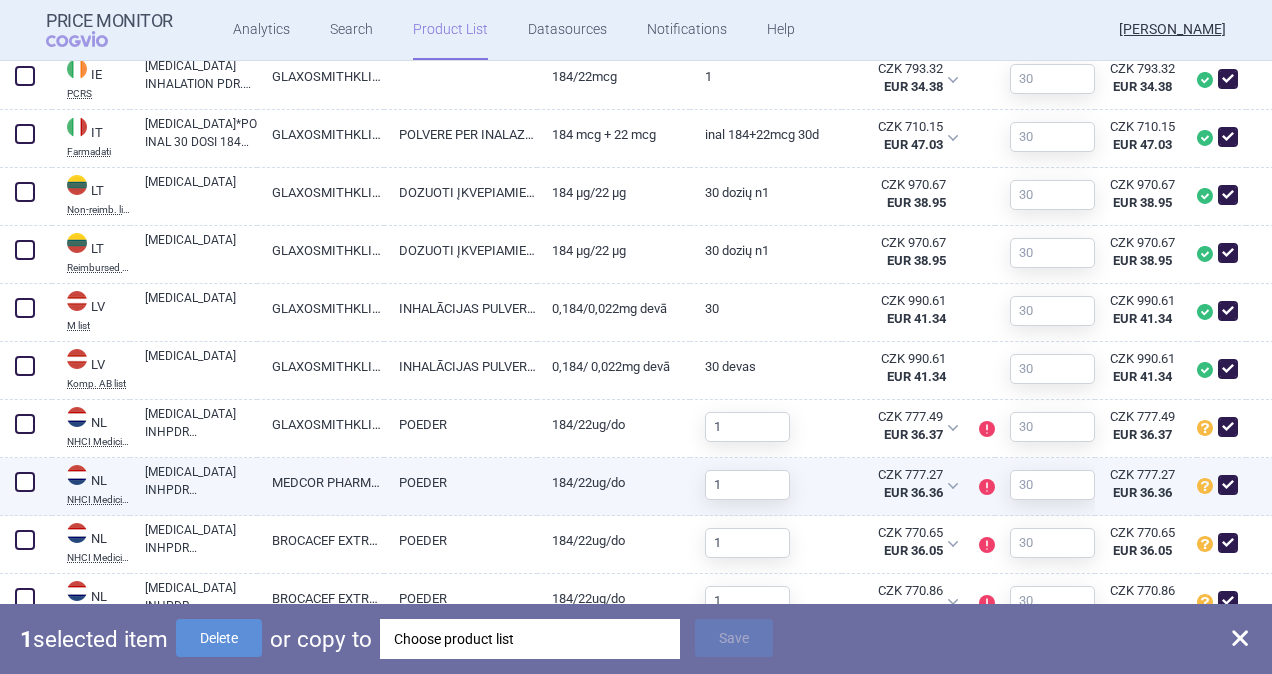 click at bounding box center [25, 482] 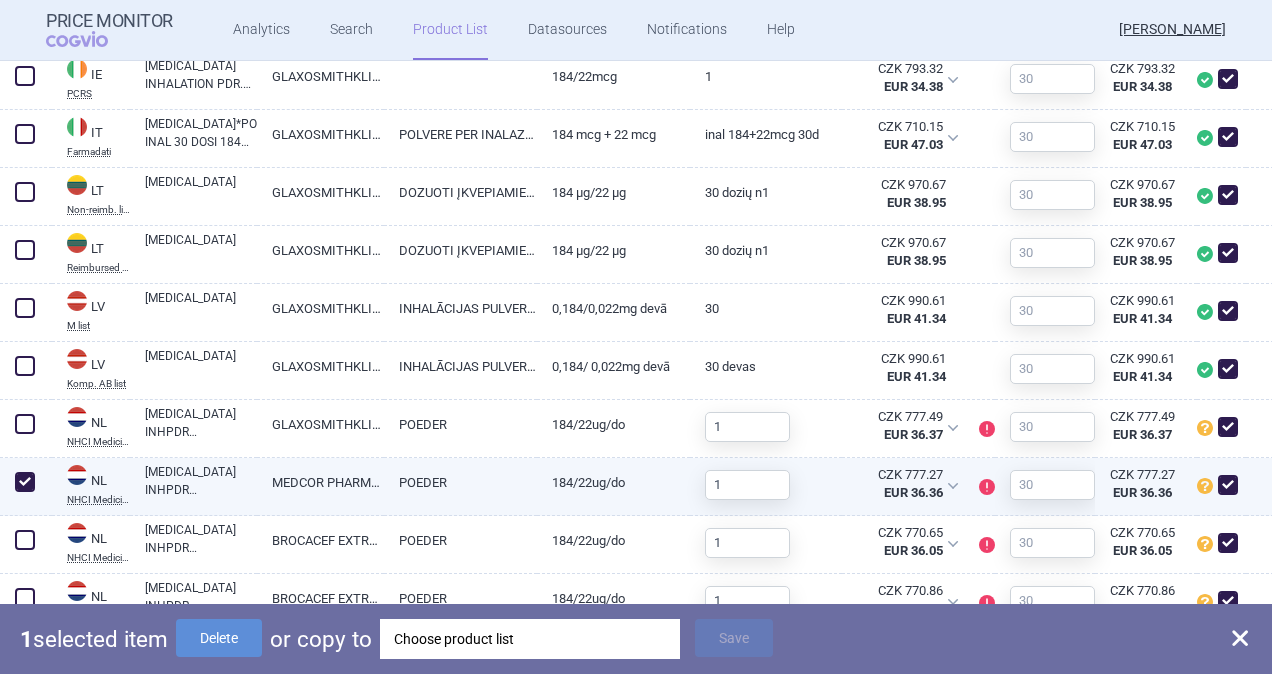 checkbox on "true" 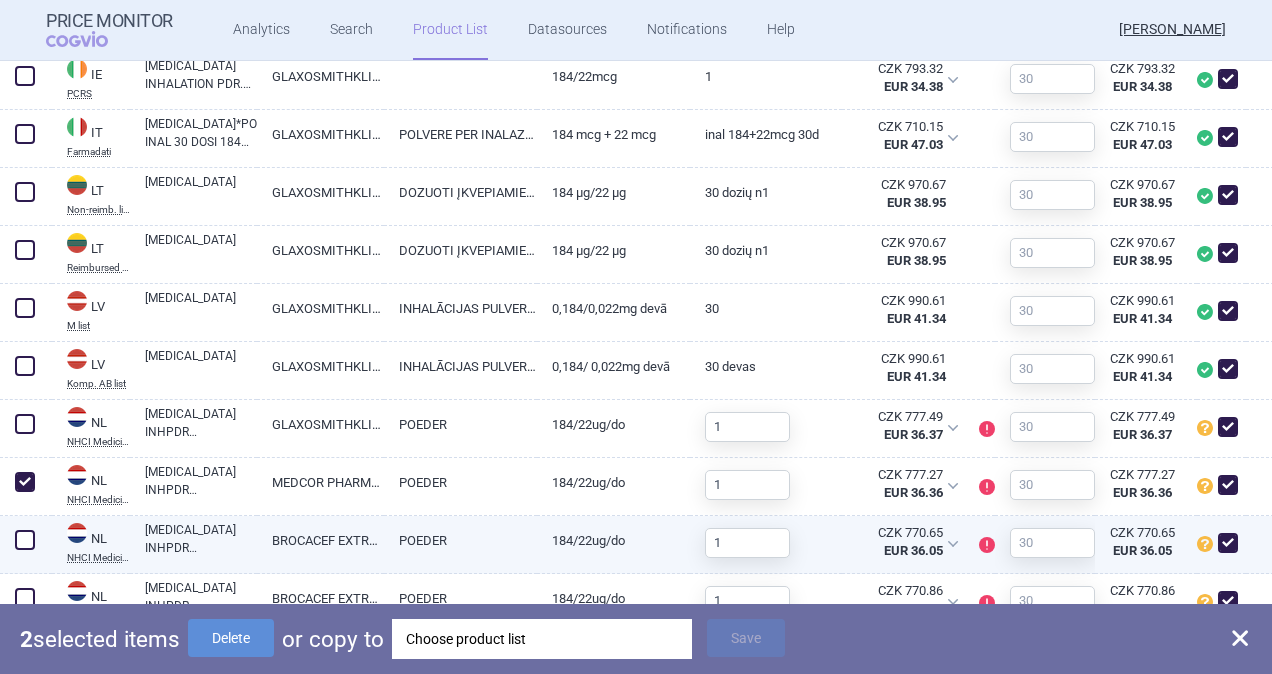 click at bounding box center [25, 540] 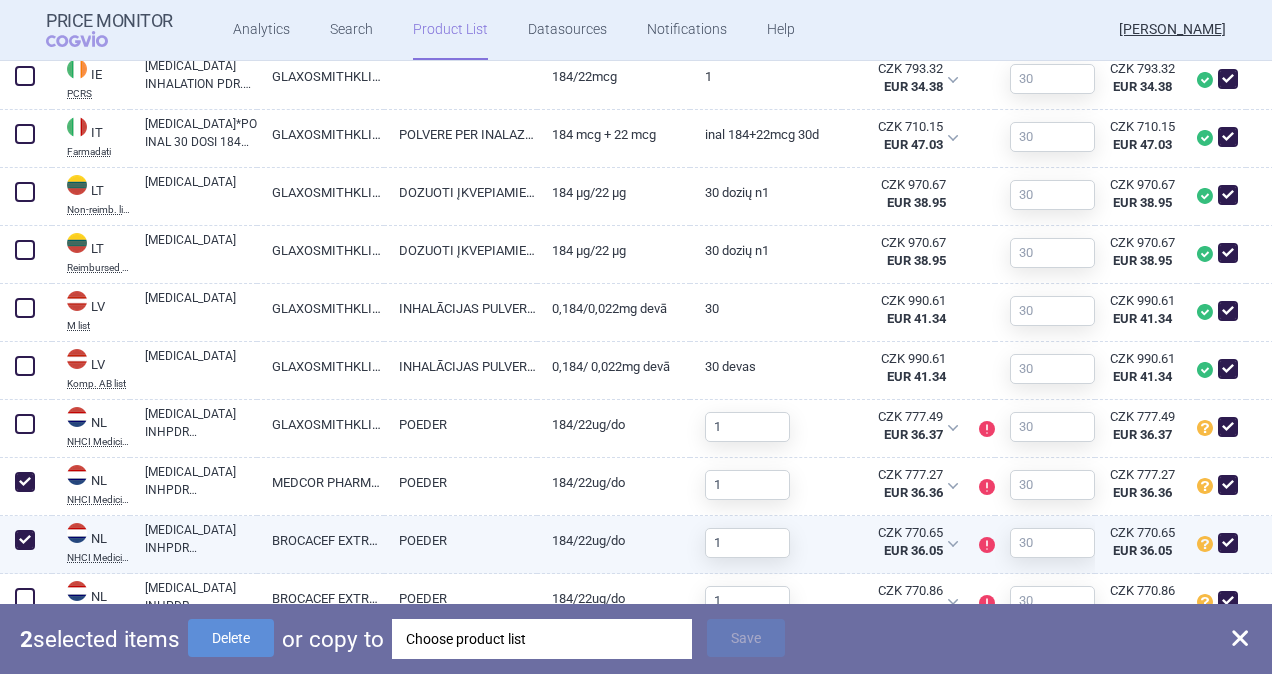 checkbox on "true" 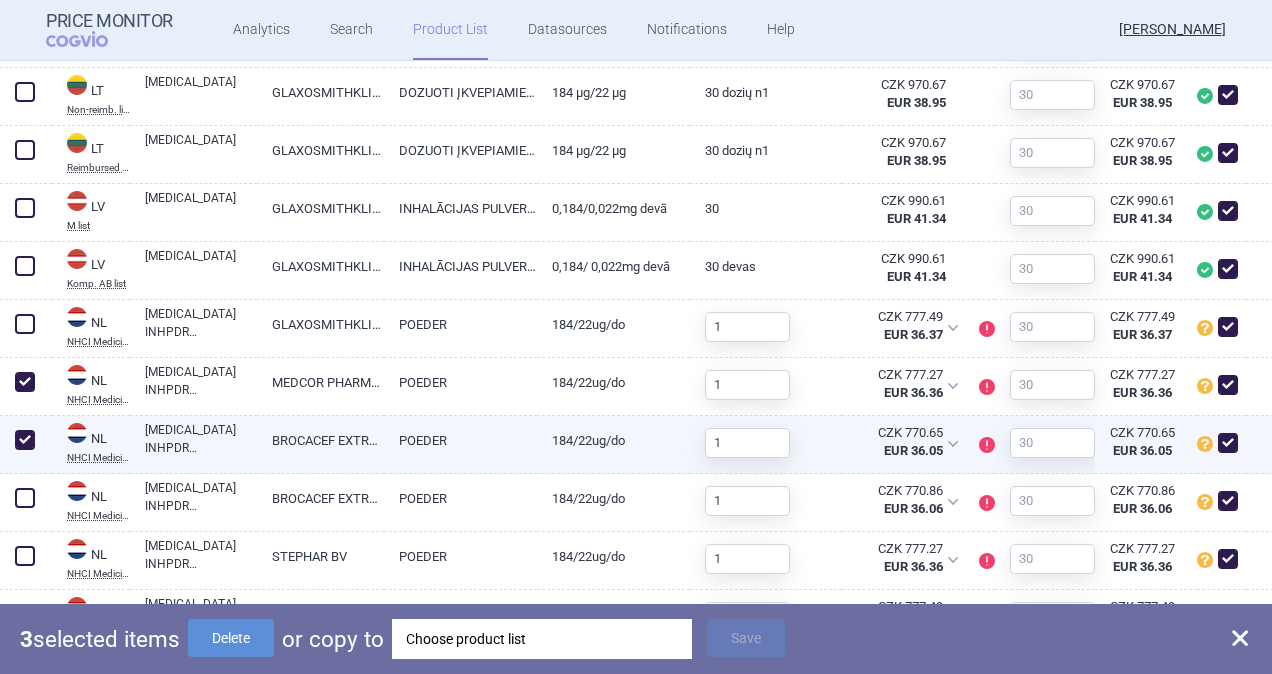 scroll, scrollTop: 1700, scrollLeft: 0, axis: vertical 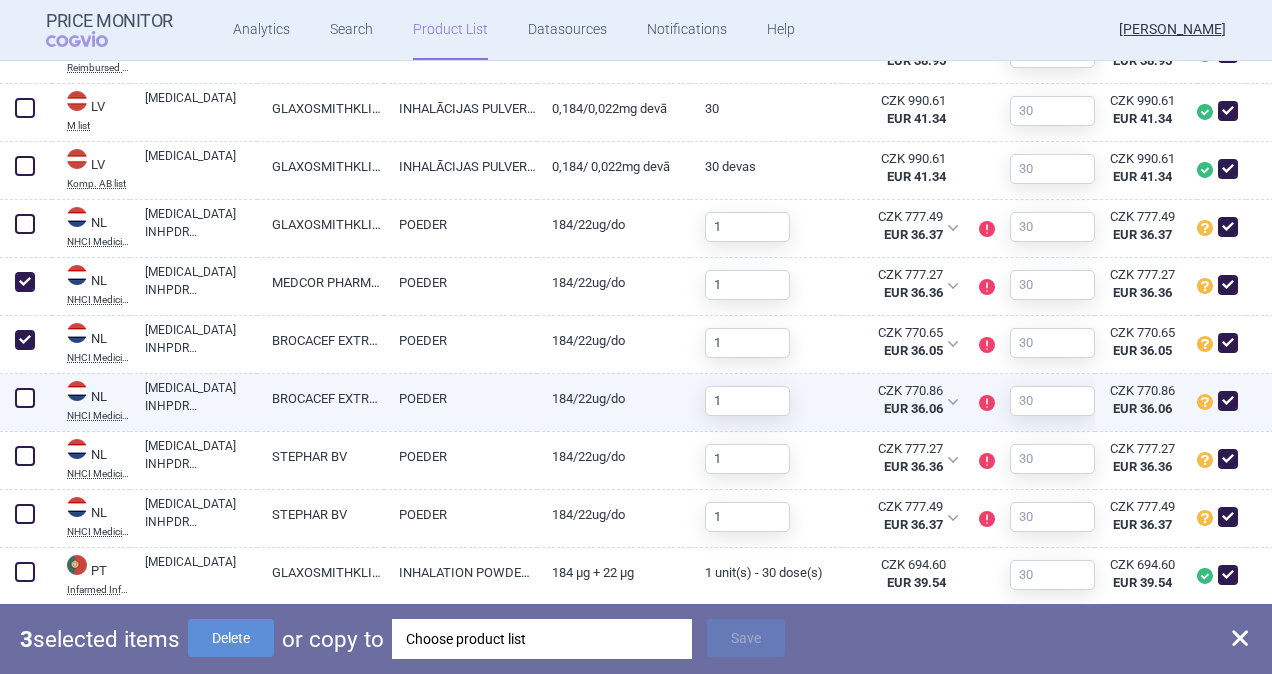 click at bounding box center (25, 398) 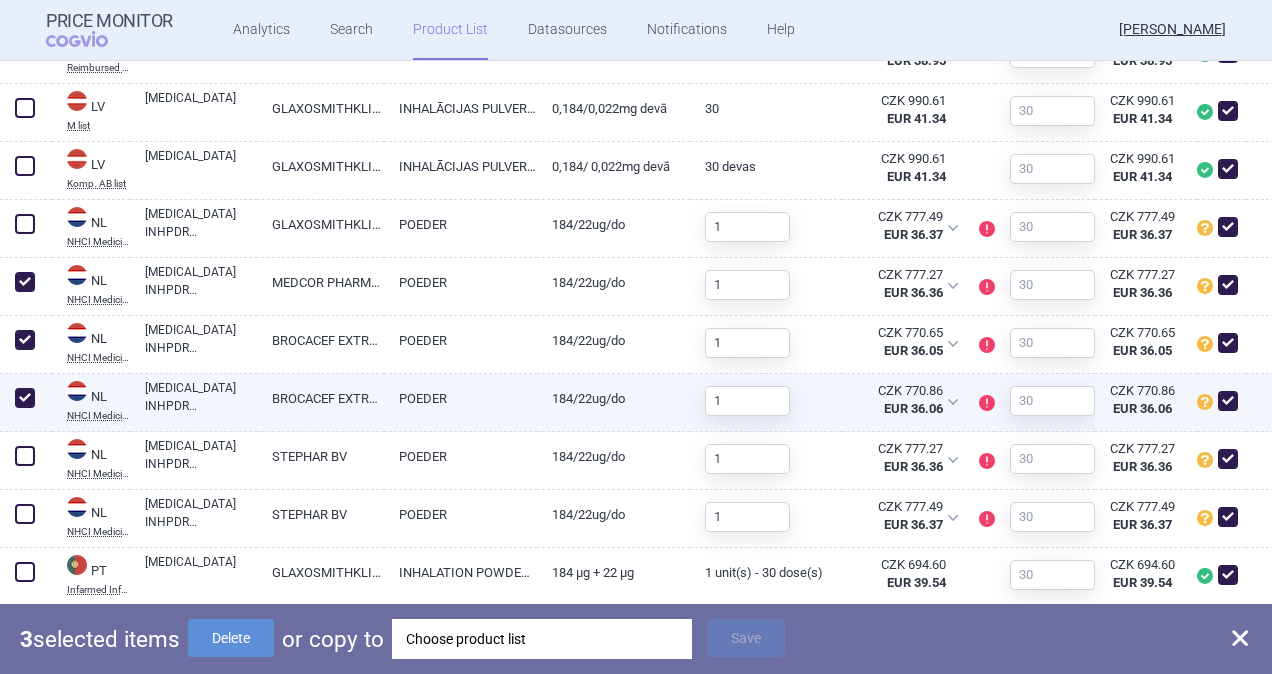 checkbox on "true" 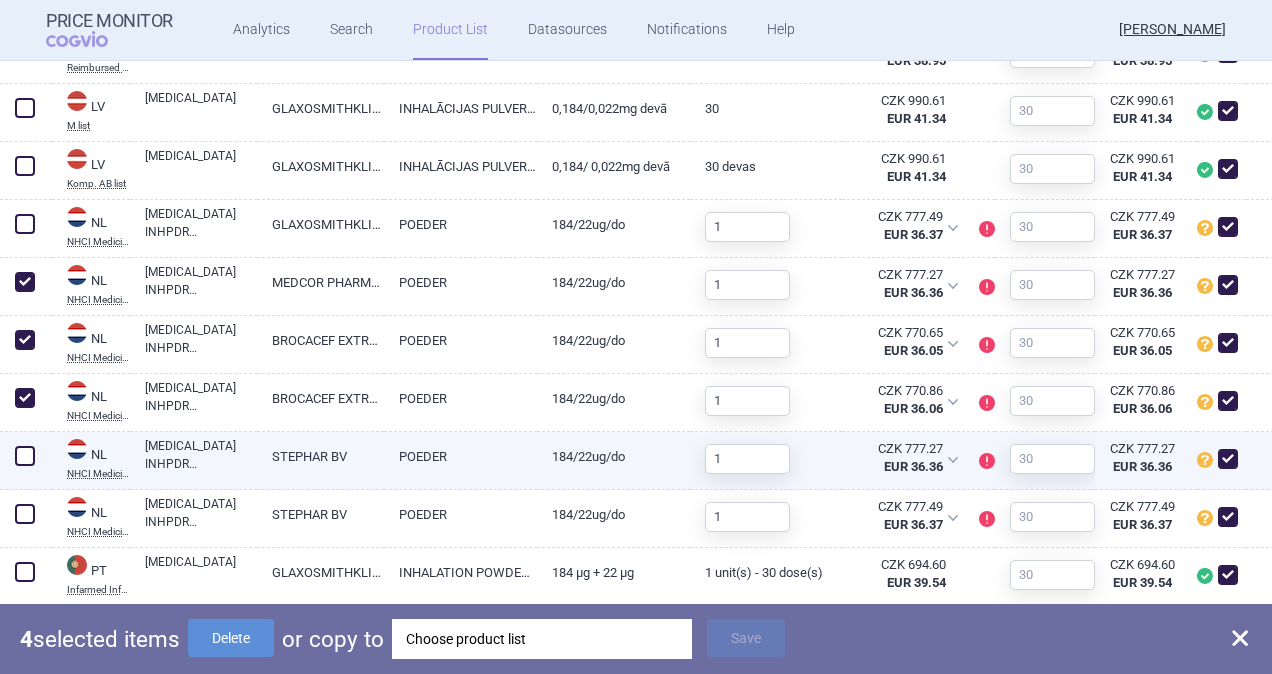 click at bounding box center (25, 456) 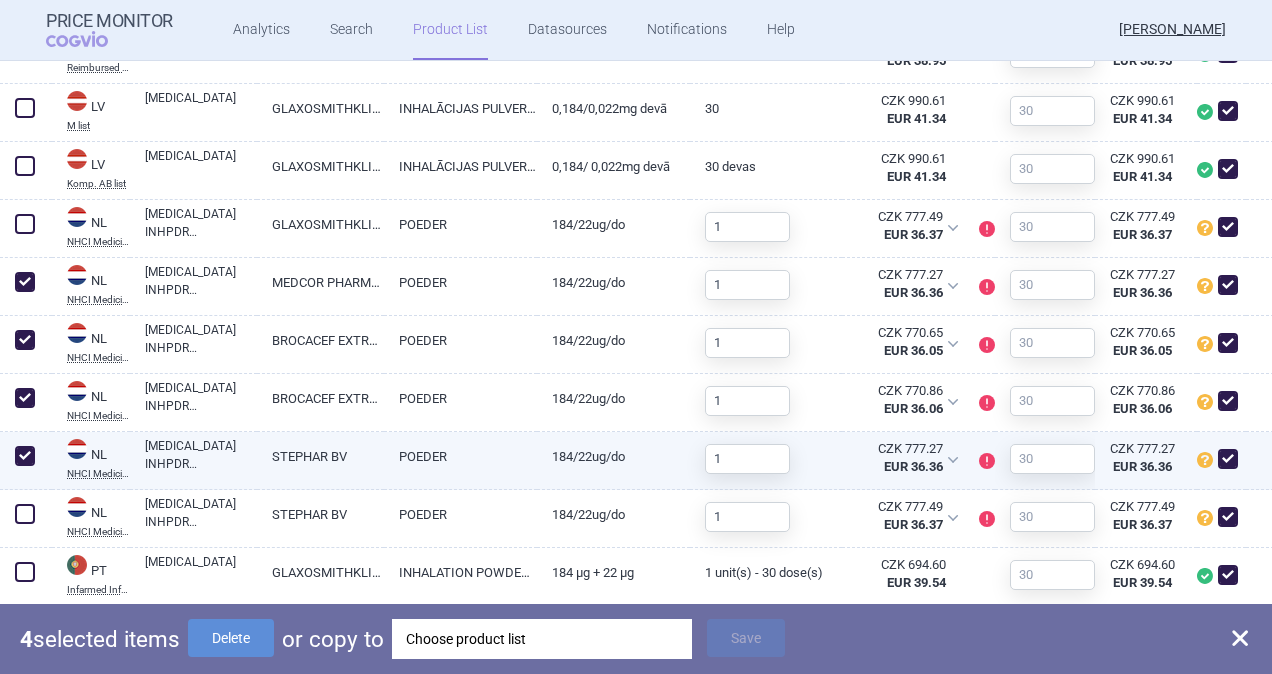 checkbox on "true" 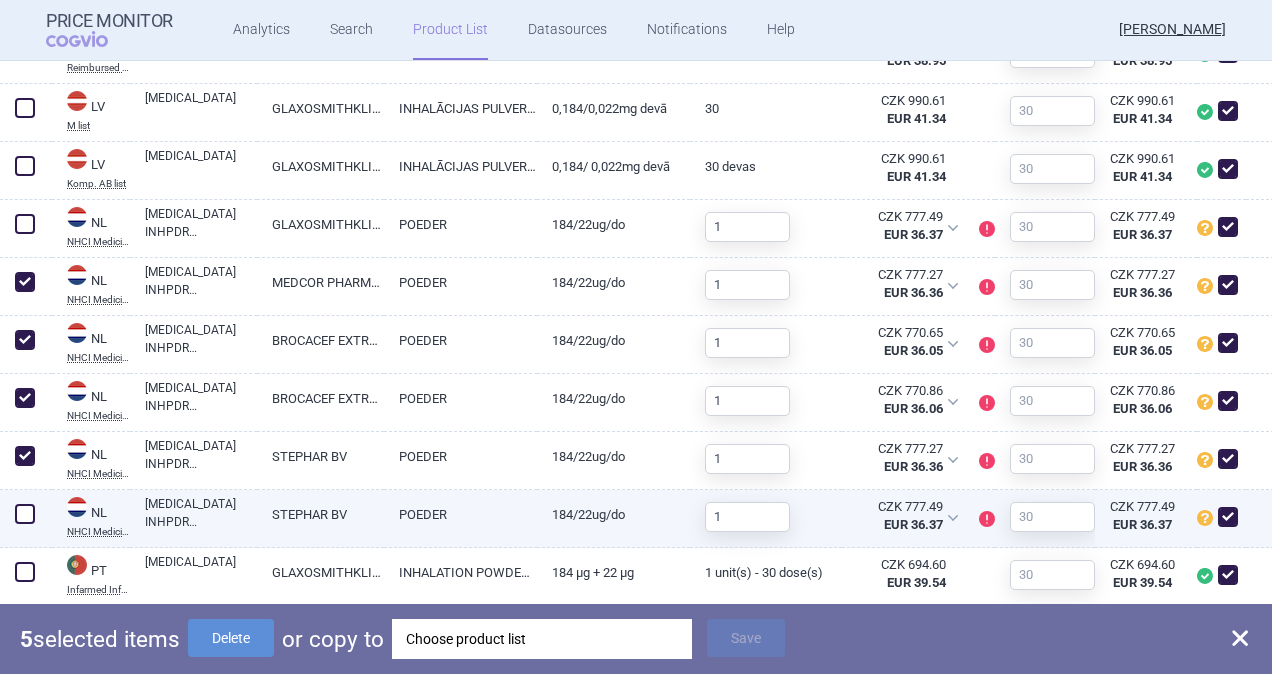 click at bounding box center [25, 514] 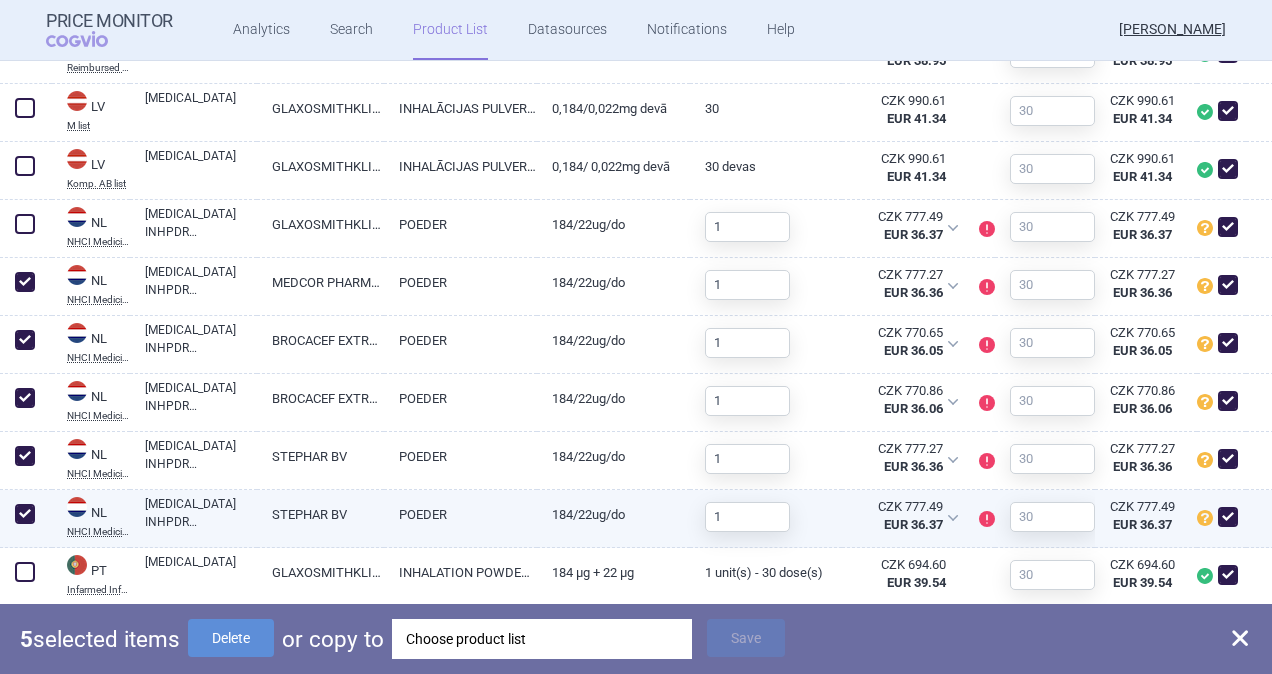 checkbox on "true" 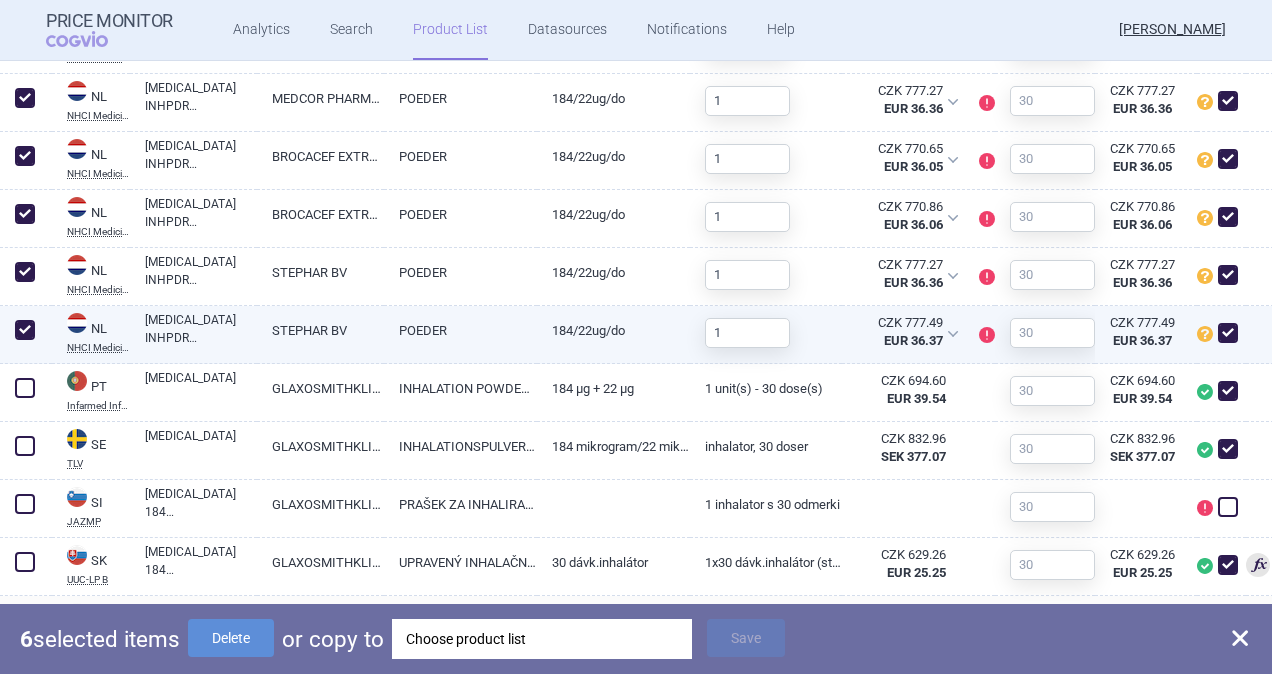 scroll, scrollTop: 1892, scrollLeft: 0, axis: vertical 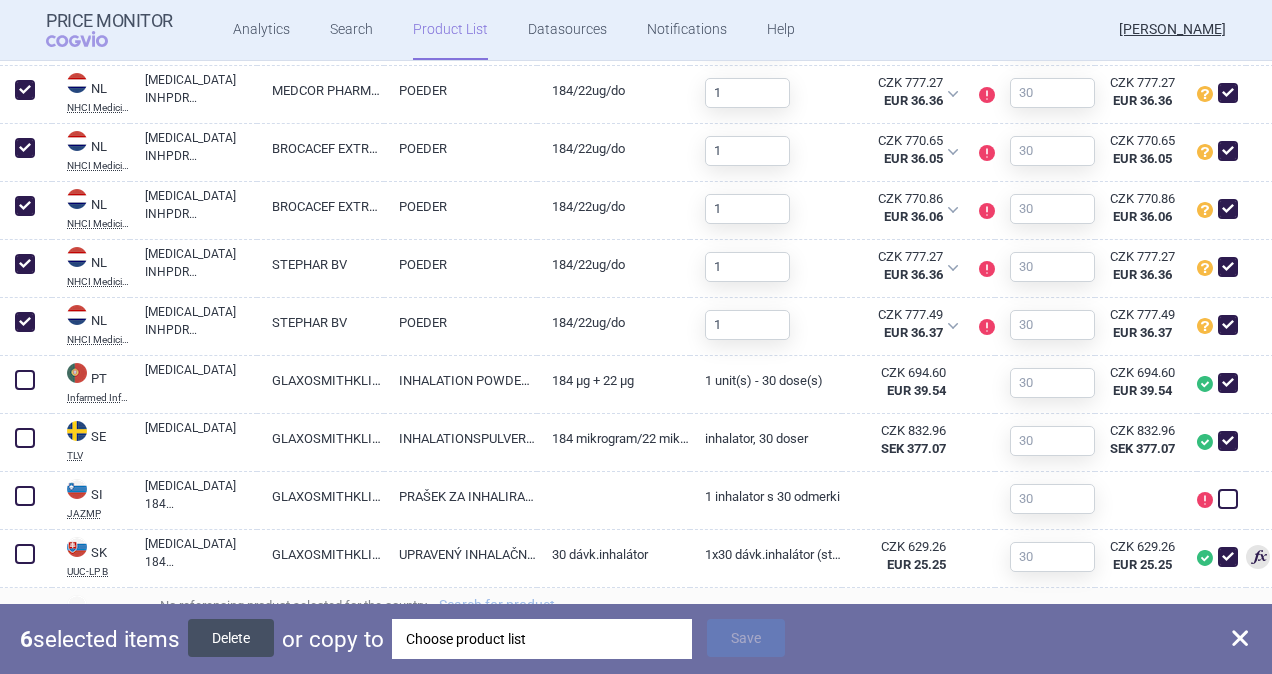 click on "Delete" at bounding box center (231, 638) 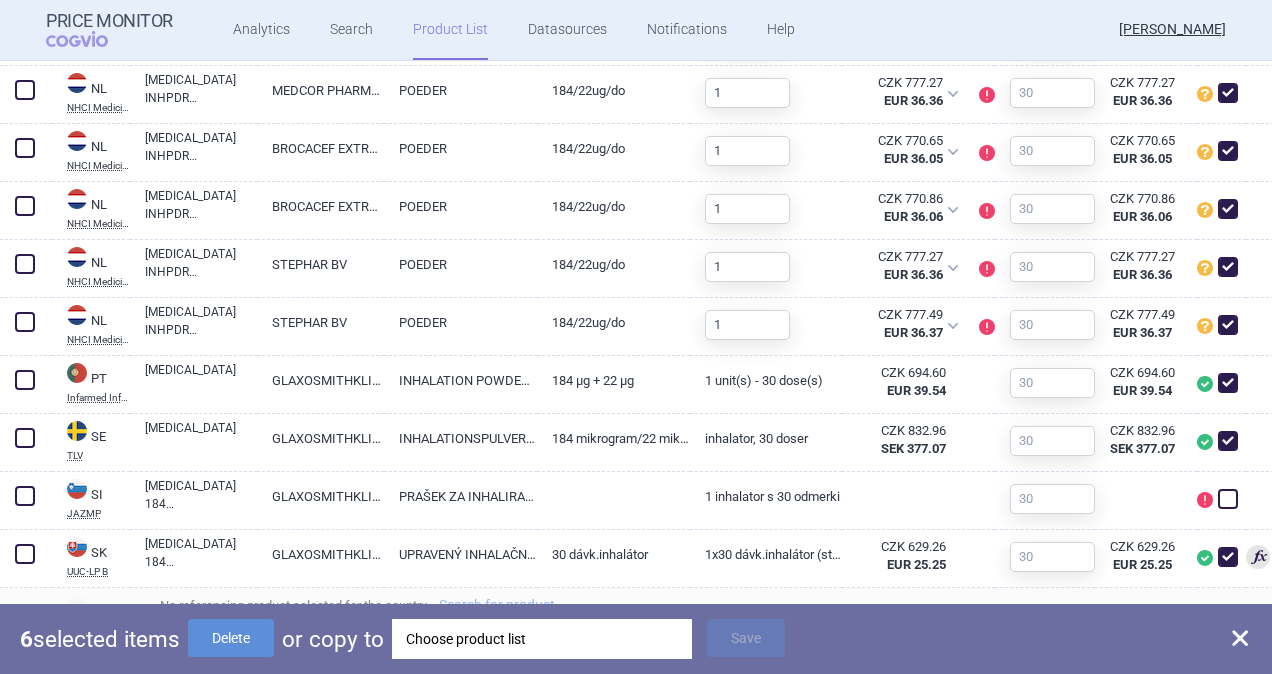 checkbox on "false" 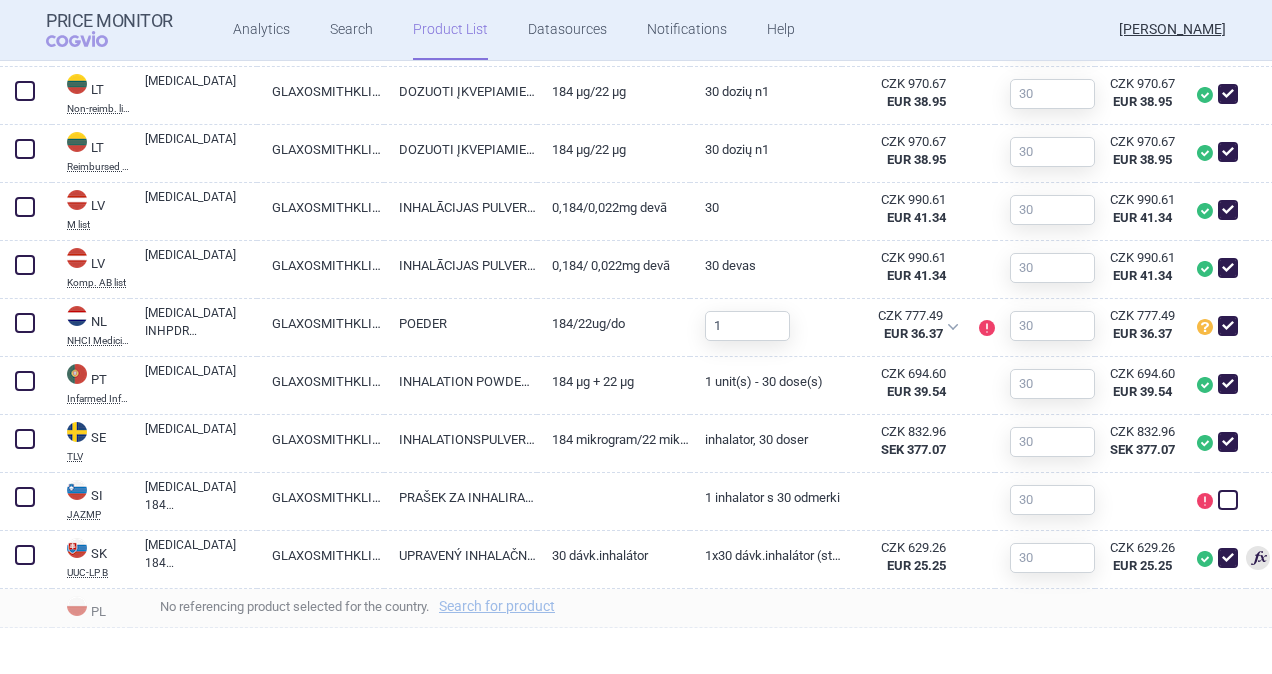 scroll, scrollTop: 1544, scrollLeft: 0, axis: vertical 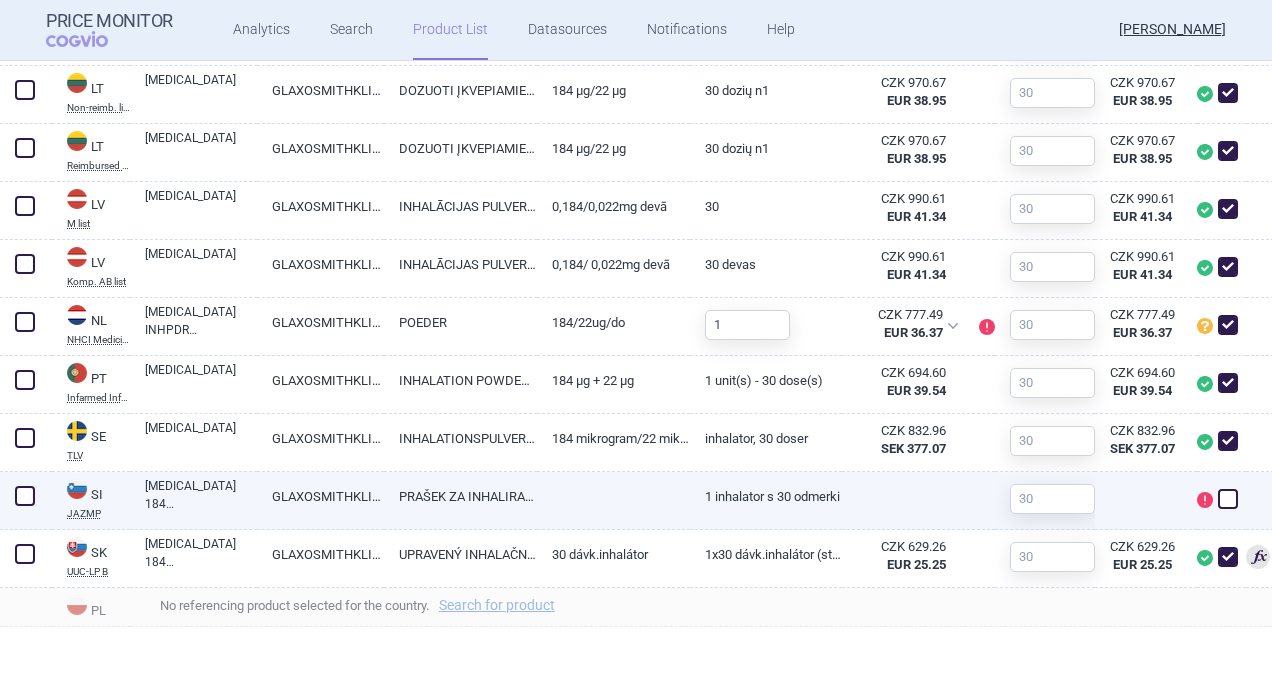 click at bounding box center (25, 496) 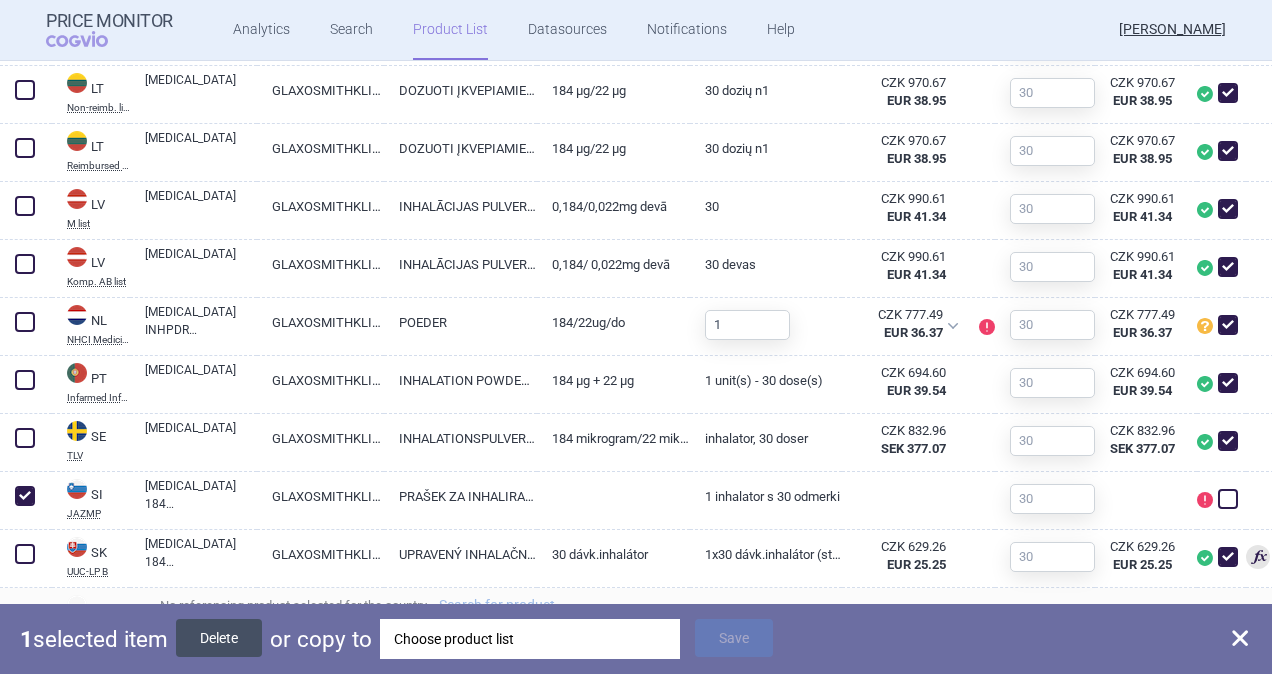 click on "Delete" at bounding box center [219, 638] 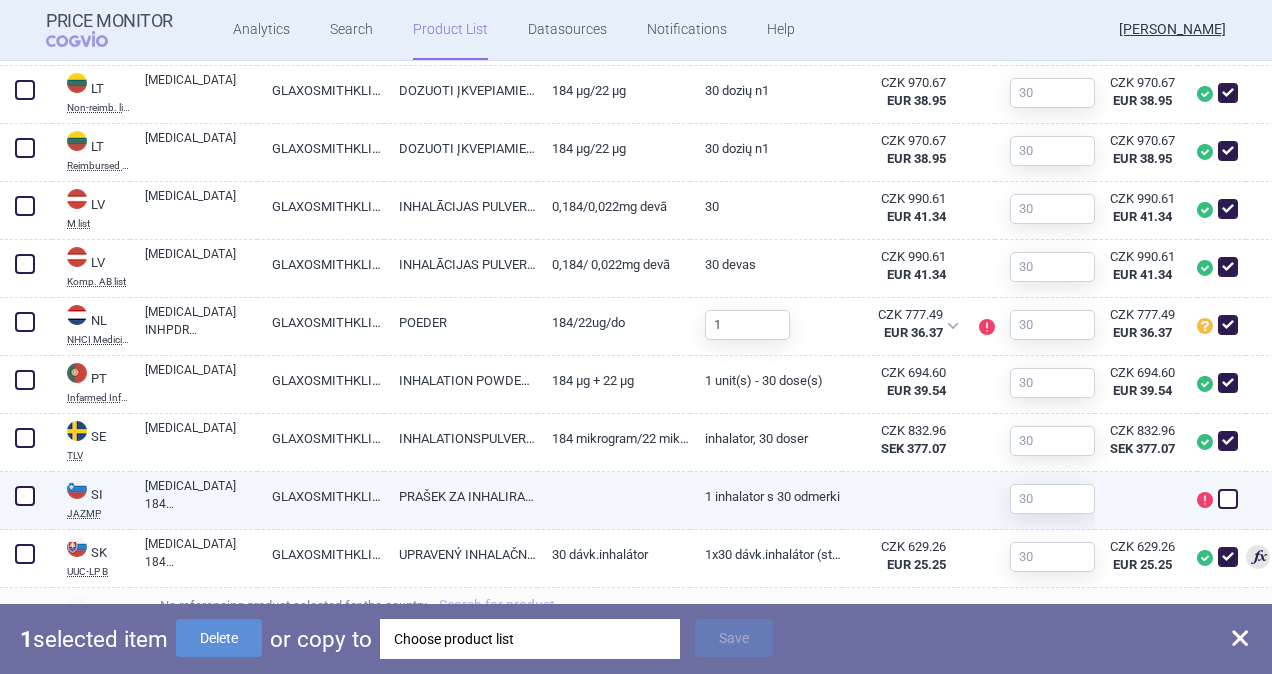 checkbox on "false" 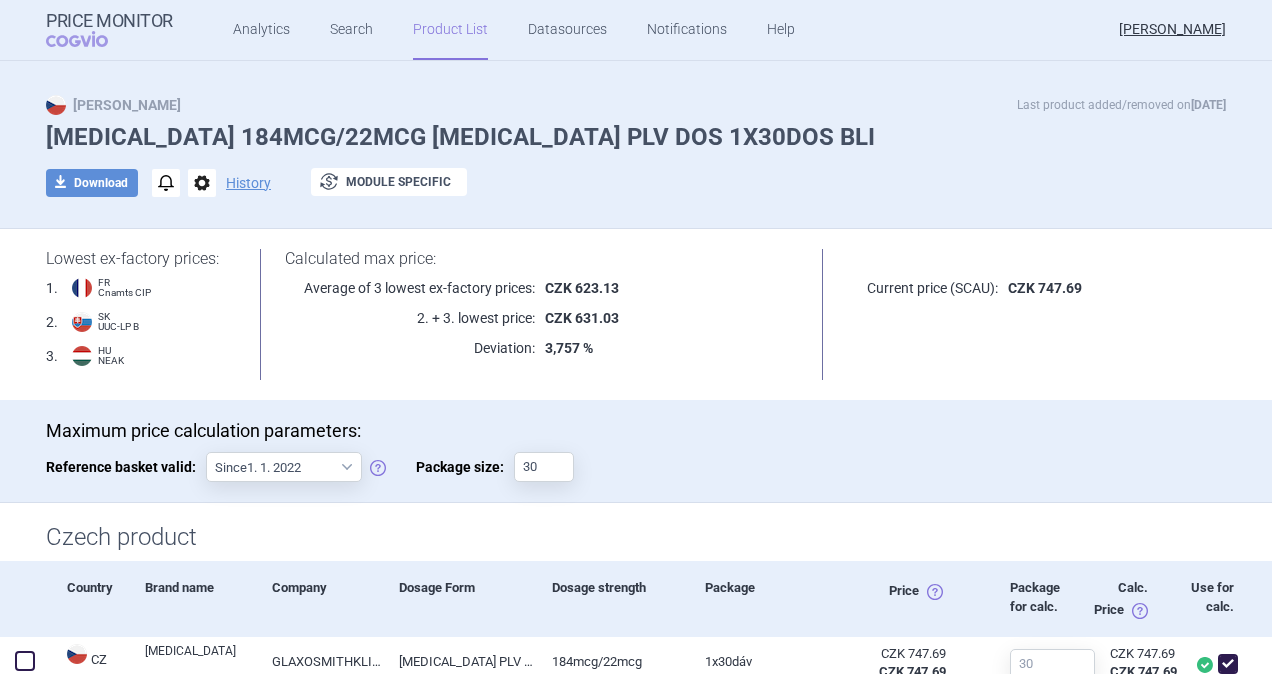 scroll, scrollTop: 25, scrollLeft: 0, axis: vertical 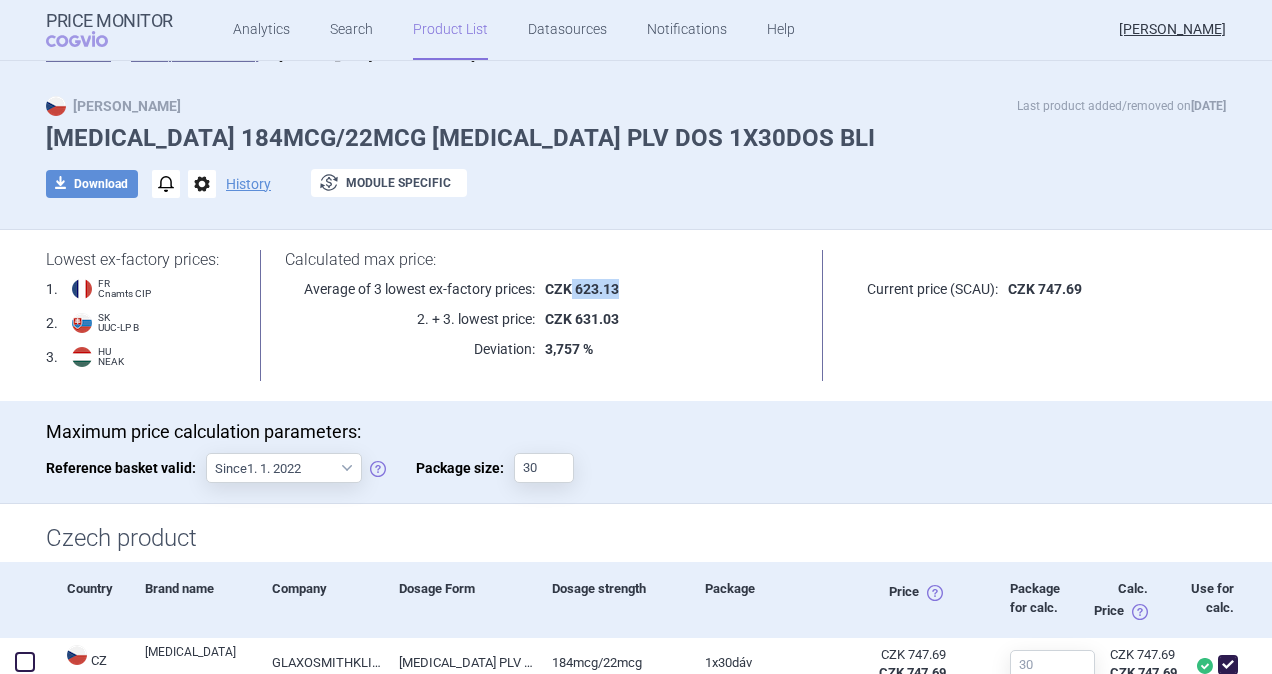 drag, startPoint x: 564, startPoint y: 290, endPoint x: 611, endPoint y: 294, distance: 47.169907 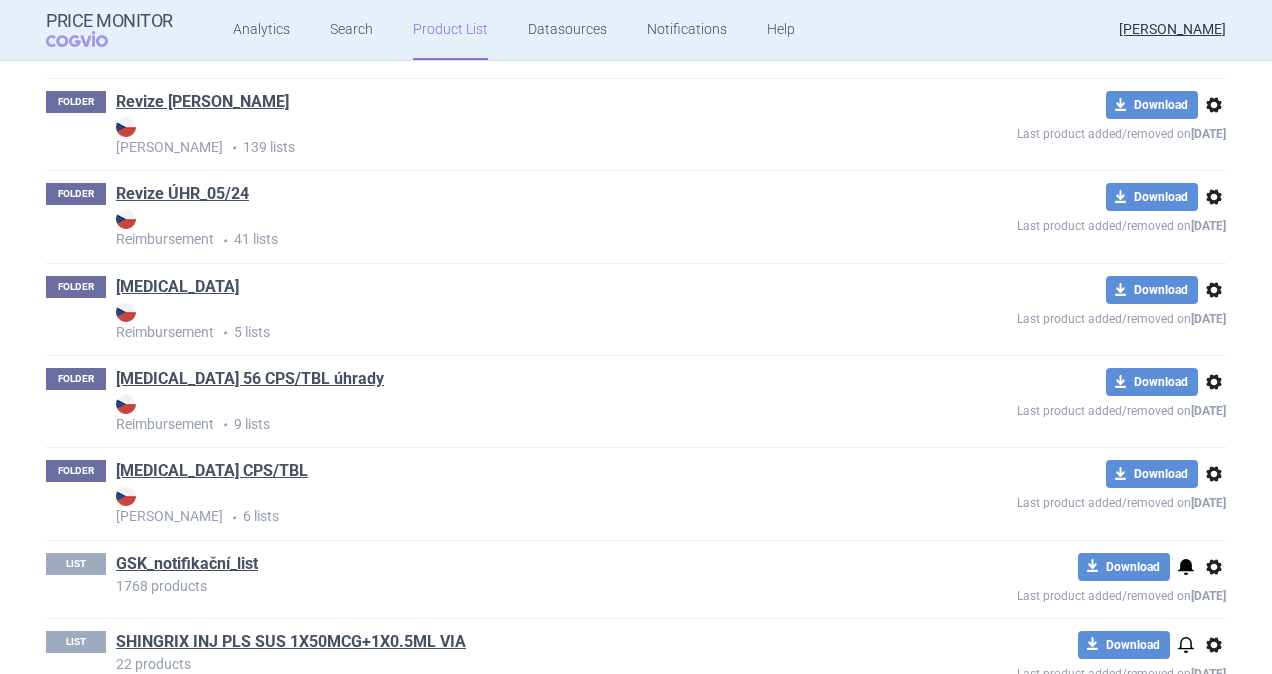 scroll, scrollTop: 2583, scrollLeft: 0, axis: vertical 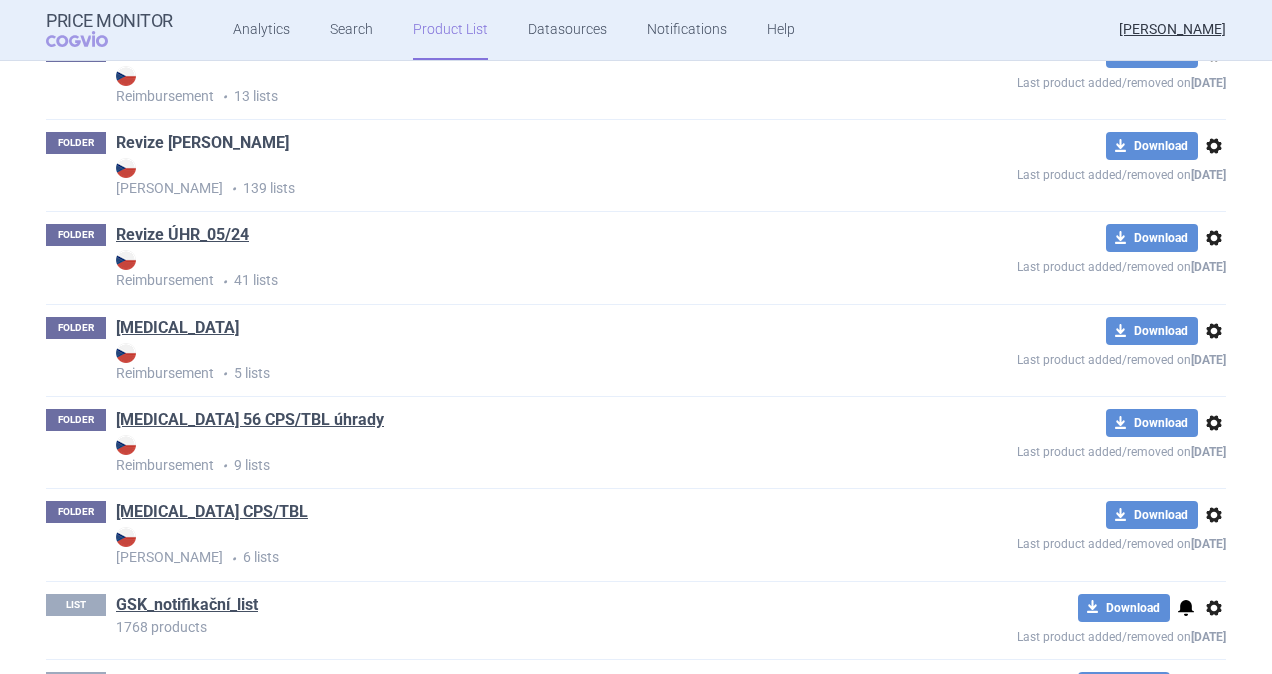 click on "Revize [PERSON_NAME]" at bounding box center [202, 143] 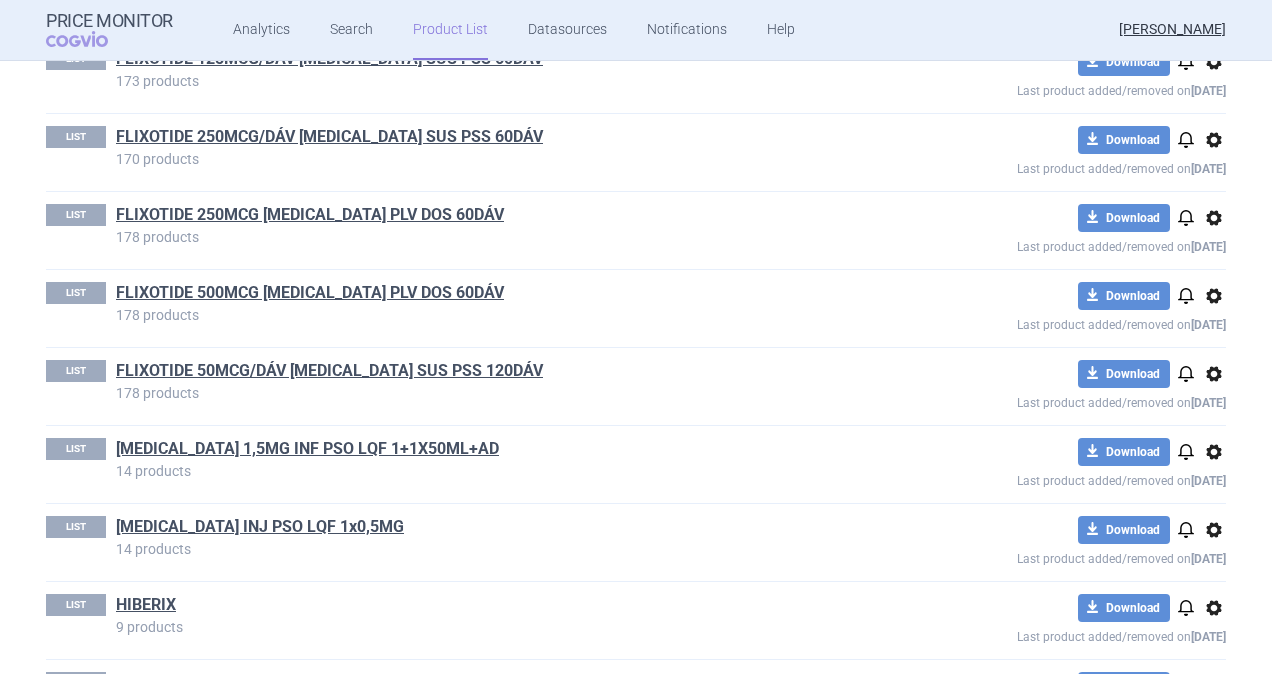 scroll, scrollTop: 4600, scrollLeft: 0, axis: vertical 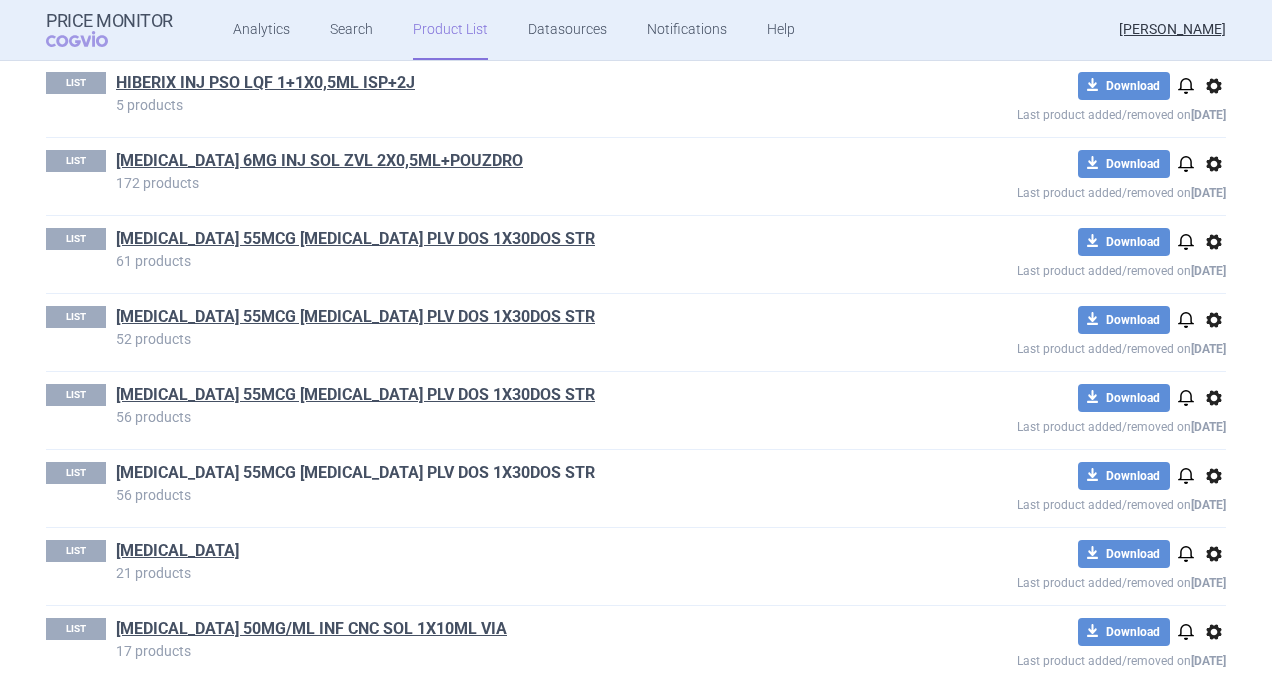 click on "[MEDICAL_DATA] 55MCG [MEDICAL_DATA] PLV DOS 1X30DOS STR" at bounding box center (355, 473) 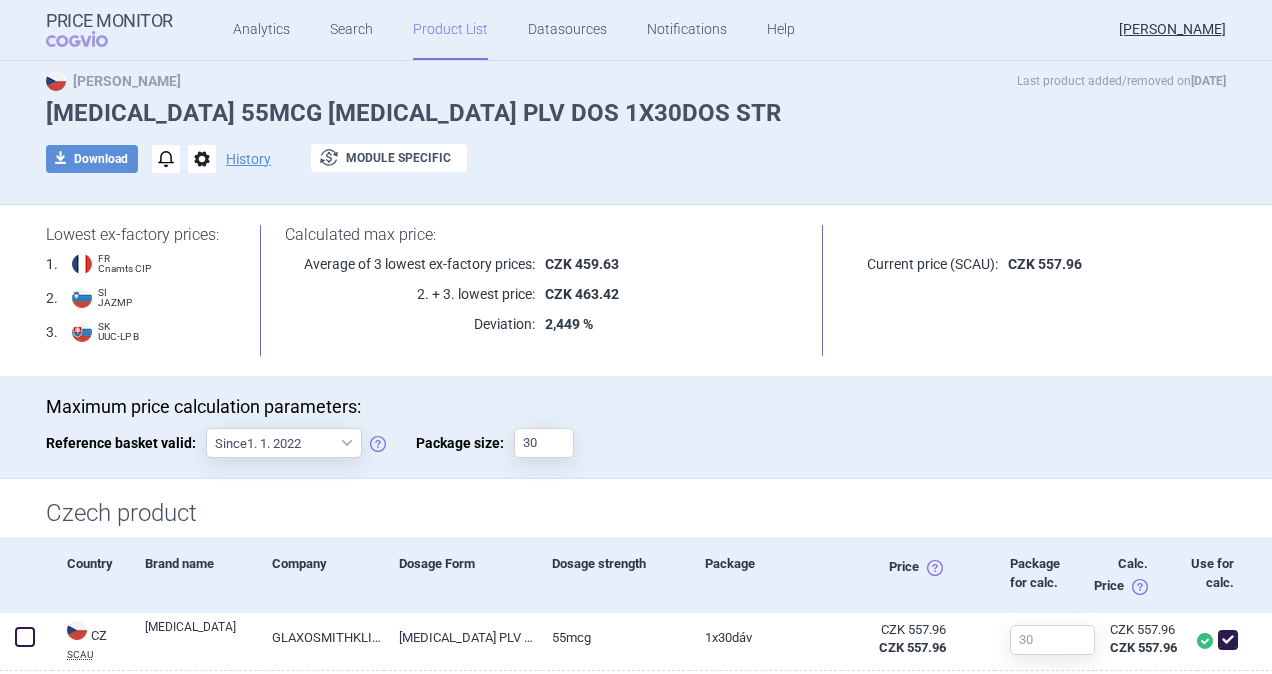 scroll, scrollTop: 44, scrollLeft: 0, axis: vertical 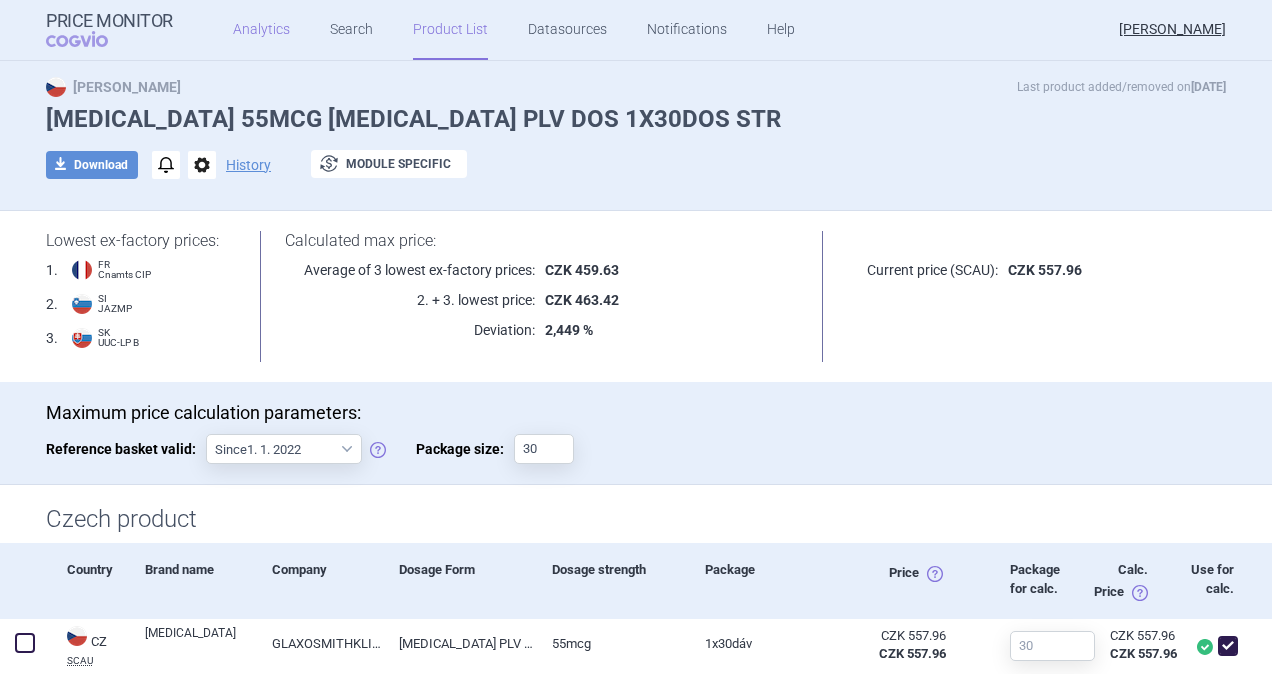click on "Analytics" at bounding box center (261, 30) 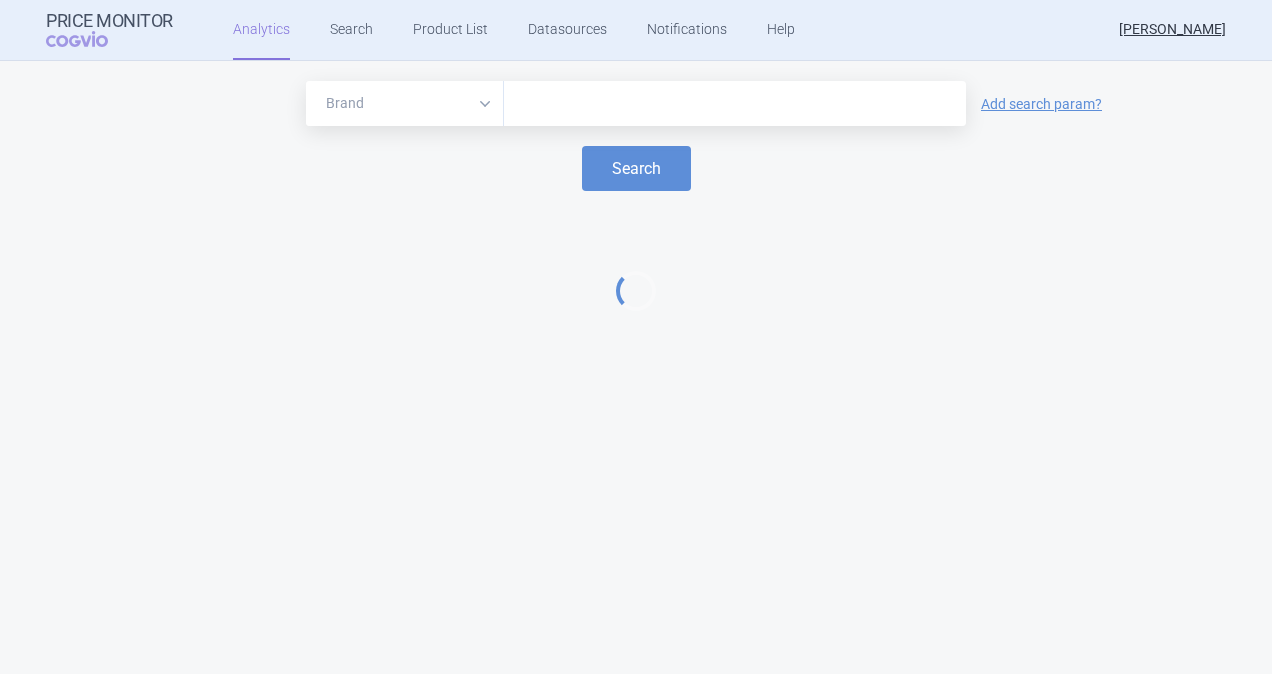 click at bounding box center [735, 104] 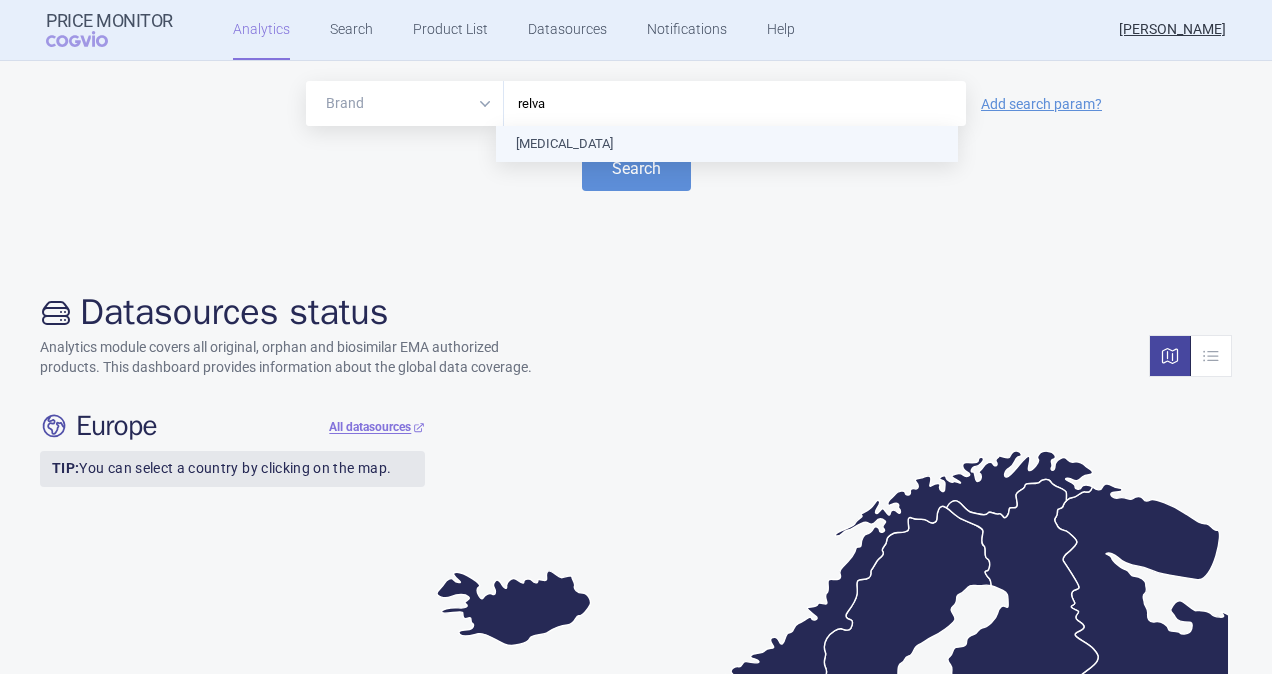 type on "relvar" 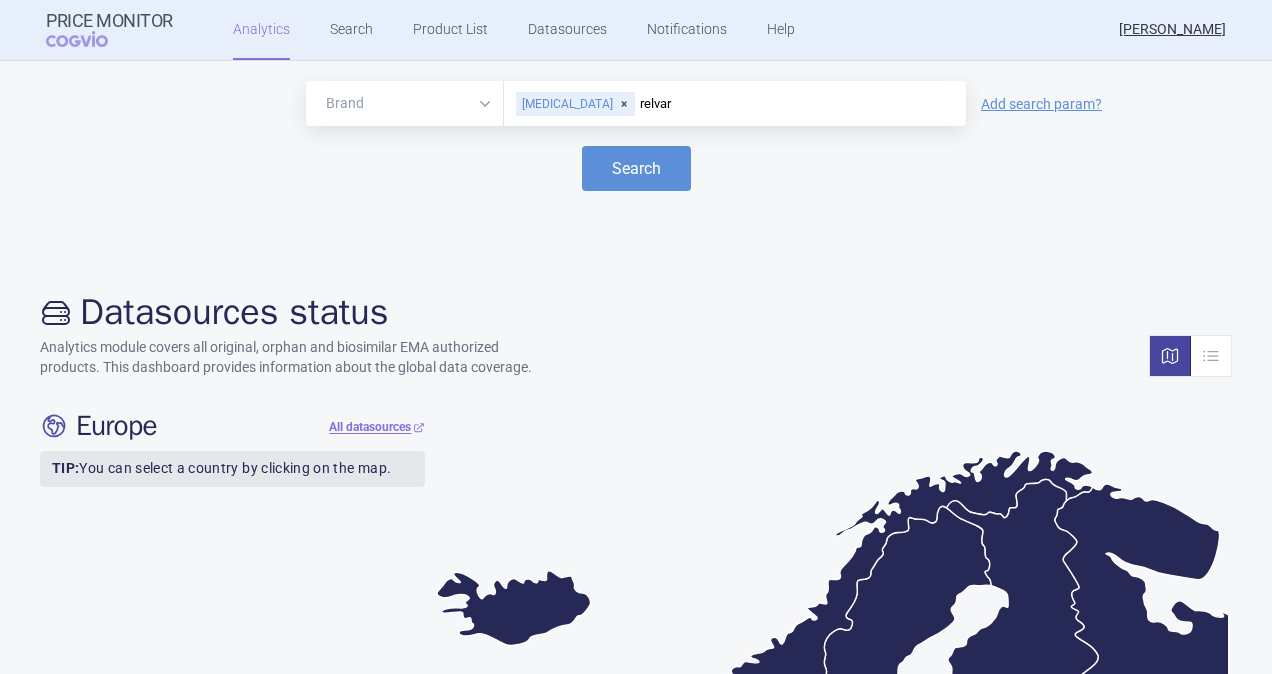 type 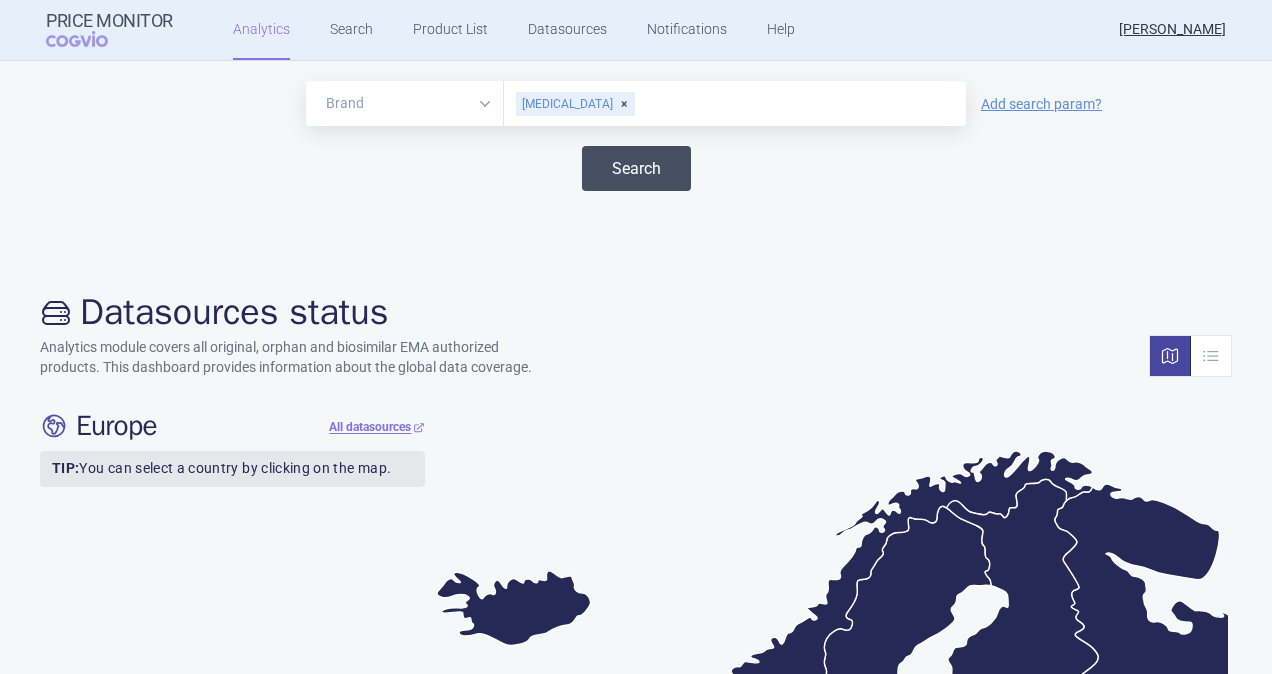 click on "Search" at bounding box center [636, 168] 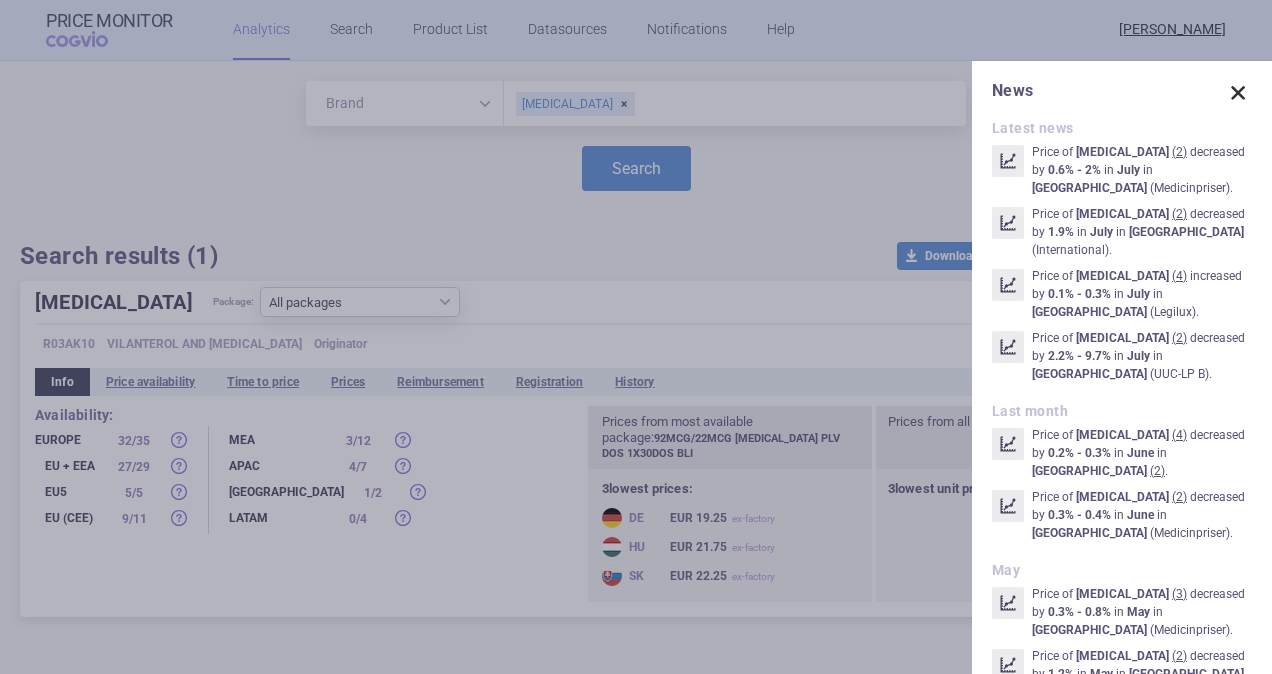 click at bounding box center [1238, 93] 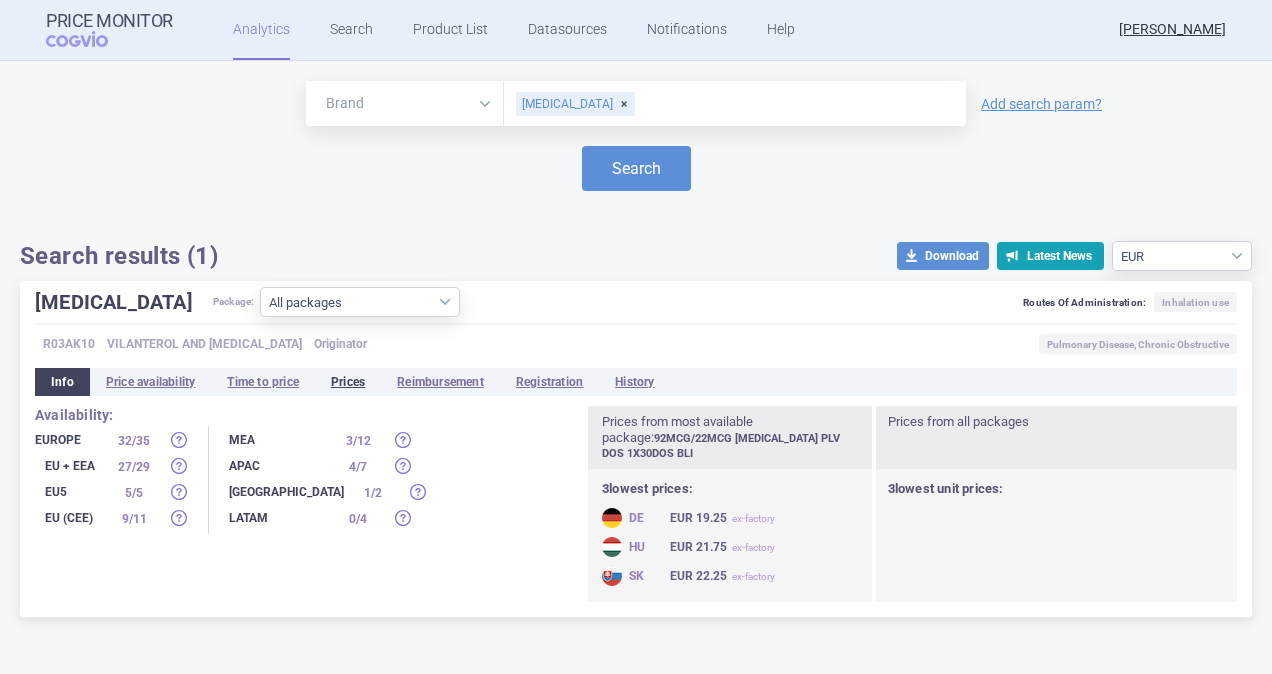 click on "Prices" at bounding box center [348, 382] 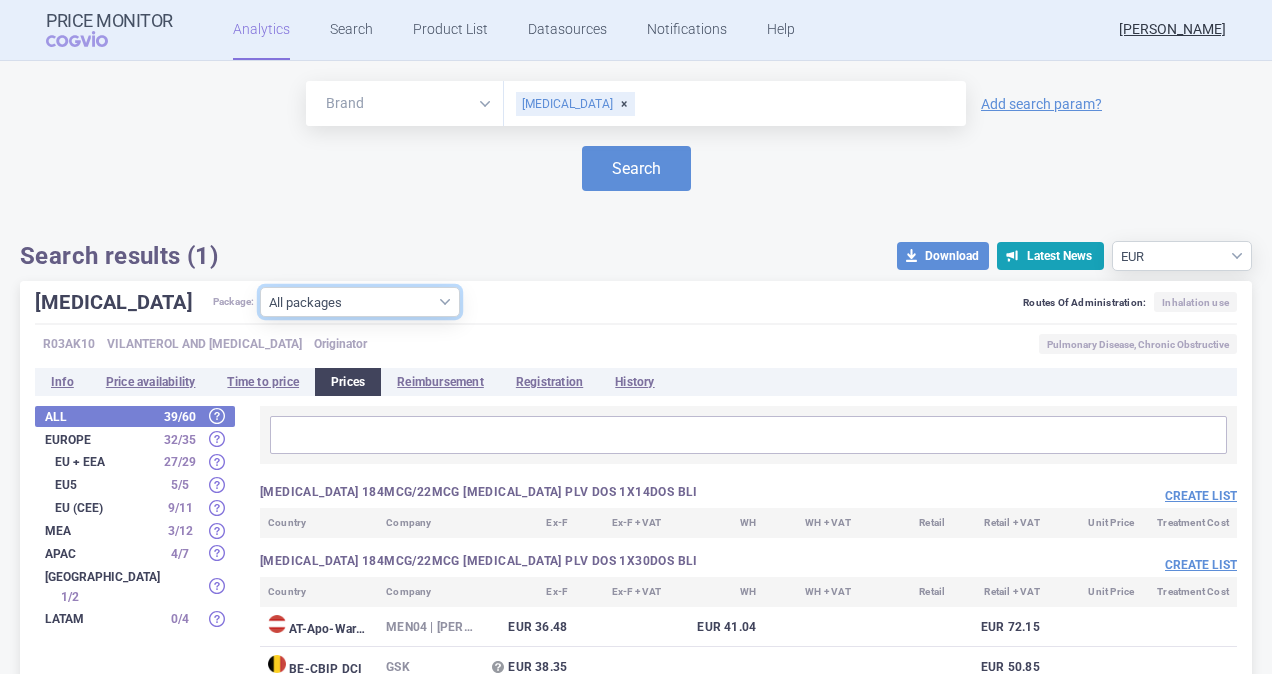 click on "All packages 184MCG/22MCG [MEDICAL_DATA] PLV DOS 1X14DOS BLI  ( 0 ) 184MCG/22MCG [MEDICAL_DATA] PLV DOS 1X30DOS BLI  ( 39 ) 184MCG/22MCG [MEDICAL_DATA] PLV DOS 3X30DOS BLI  ( 16 ) 92MCG/22MCG [MEDICAL_DATA] PLV DOS 1X14DOS BLI  ( 0 ) 92MCG/22MCG [MEDICAL_DATA] PLV DOS 1X30DOS BLI  ( 46 ) 92MCG/22MCG [MEDICAL_DATA] PLV DOS 3X30DOS BLI  ( 18 ) [MEDICAL_DATA] PLV DOS 1X30DOS BLI  ( 0 ) [MEDICAL_DATA] PLV DOS 3X30DOS BLI  ( 0 ) Other  ( 1 )" at bounding box center [360, 302] 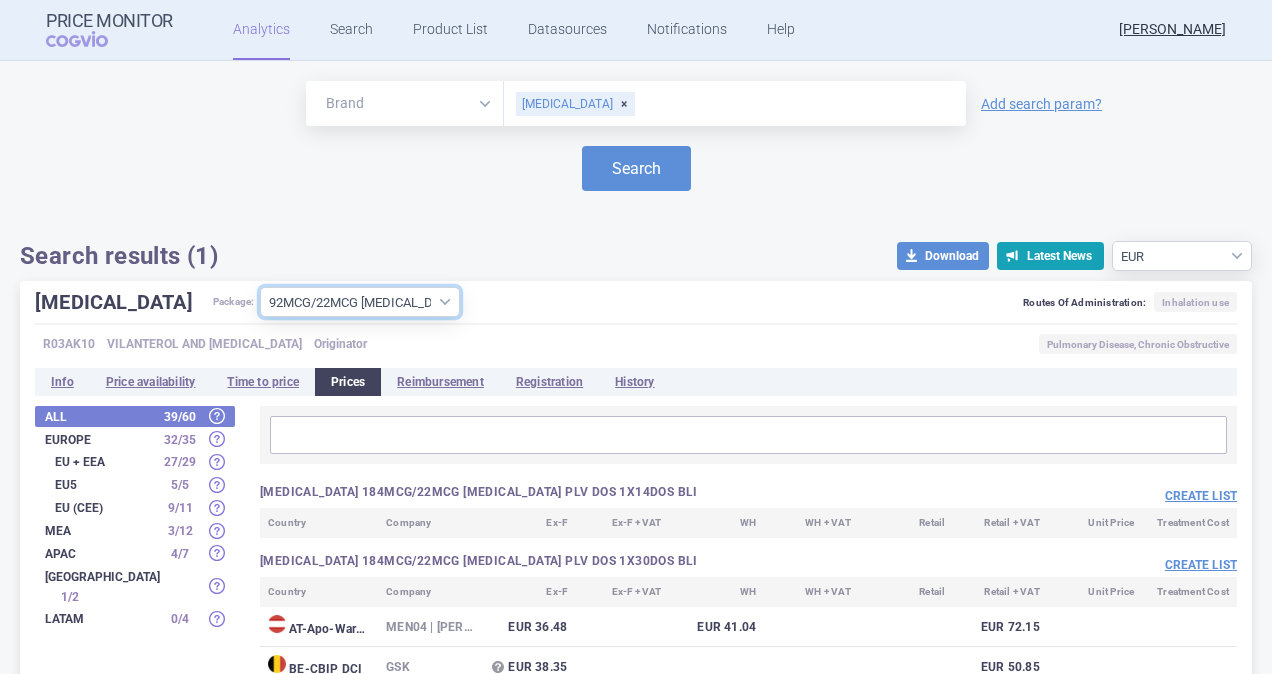 click on "All packages 184MCG/22MCG [MEDICAL_DATA] PLV DOS 1X14DOS BLI  ( 0 ) 184MCG/22MCG [MEDICAL_DATA] PLV DOS 1X30DOS BLI  ( 39 ) 184MCG/22MCG [MEDICAL_DATA] PLV DOS 3X30DOS BLI  ( 16 ) 92MCG/22MCG [MEDICAL_DATA] PLV DOS 1X14DOS BLI  ( 0 ) 92MCG/22MCG [MEDICAL_DATA] PLV DOS 1X30DOS BLI  ( 46 ) 92MCG/22MCG [MEDICAL_DATA] PLV DOS 3X30DOS BLI  ( 18 ) [MEDICAL_DATA] PLV DOS 1X30DOS BLI  ( 0 ) [MEDICAL_DATA] PLV DOS 3X30DOS BLI  ( 0 ) Other  ( 1 )" at bounding box center [360, 302] 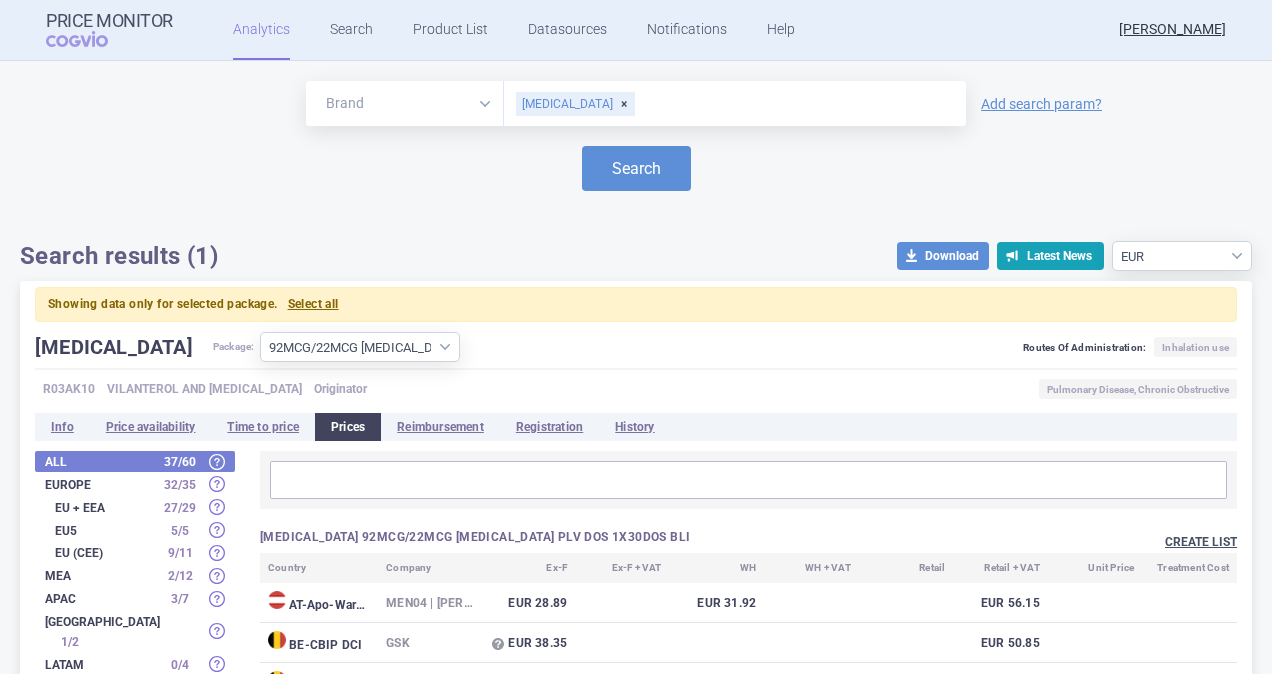 click on "Create list" at bounding box center [1201, 542] 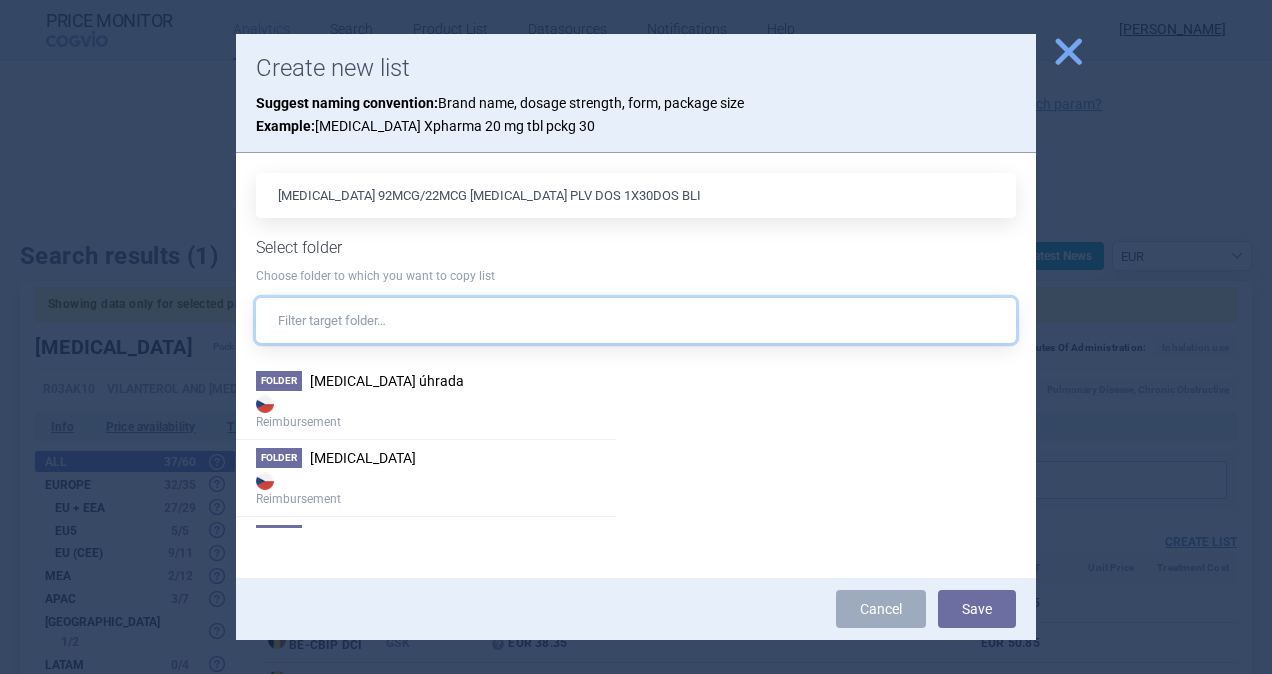 click at bounding box center [636, 320] 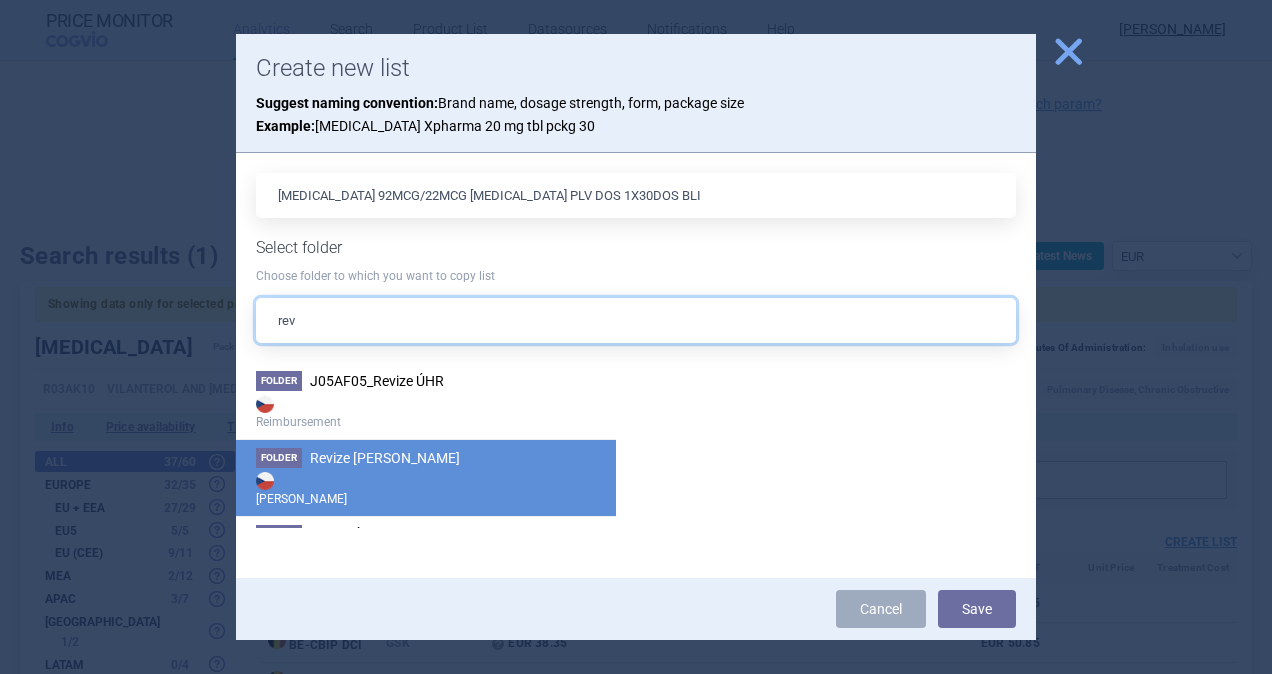 type on "rev" 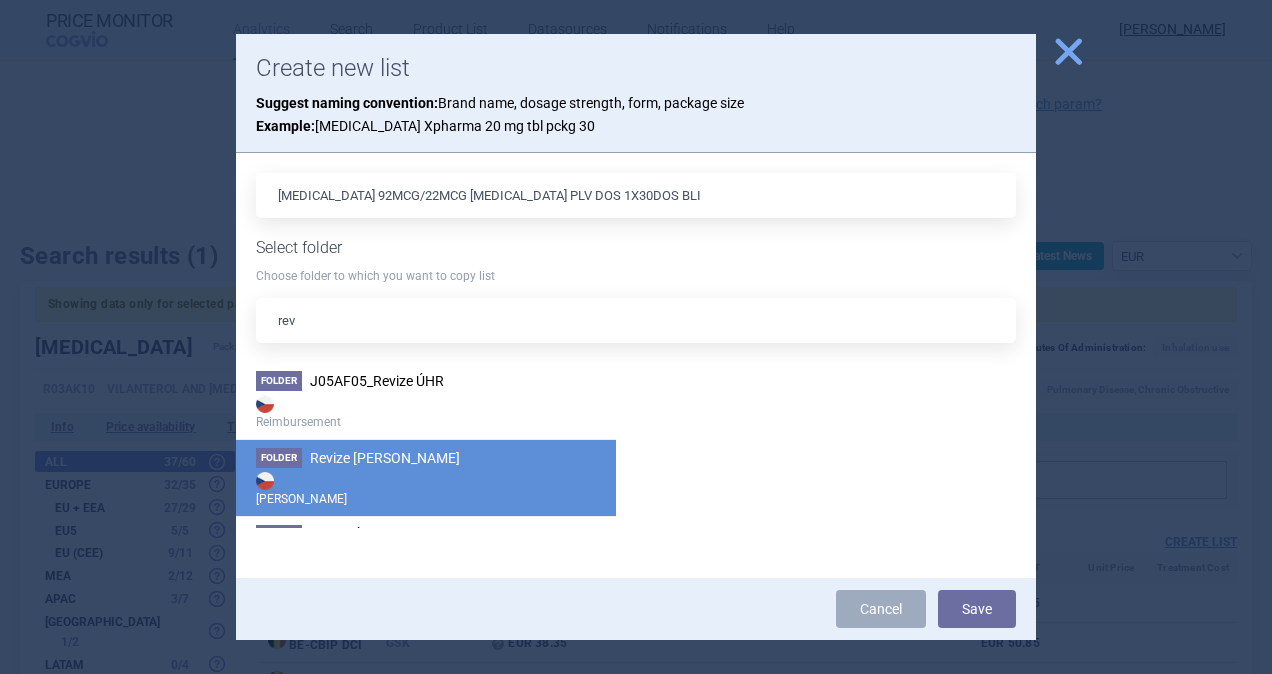 click on "Revize [PERSON_NAME]" at bounding box center (385, 458) 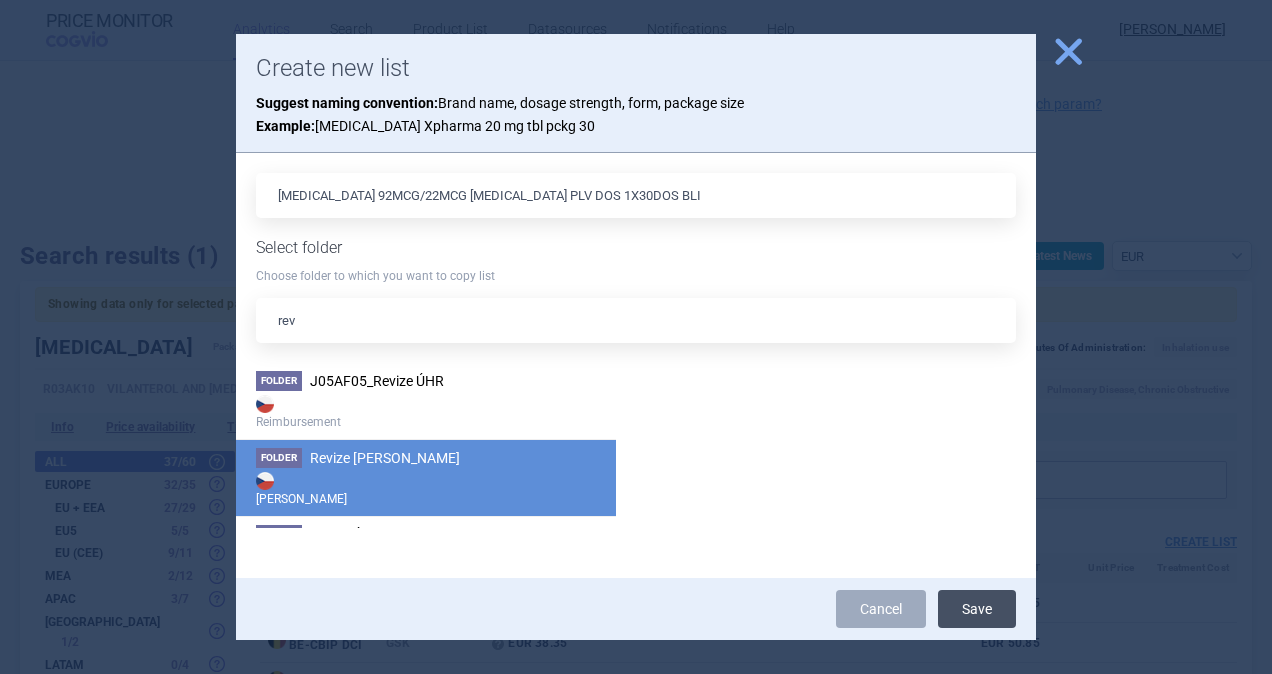 click on "Save" at bounding box center (977, 609) 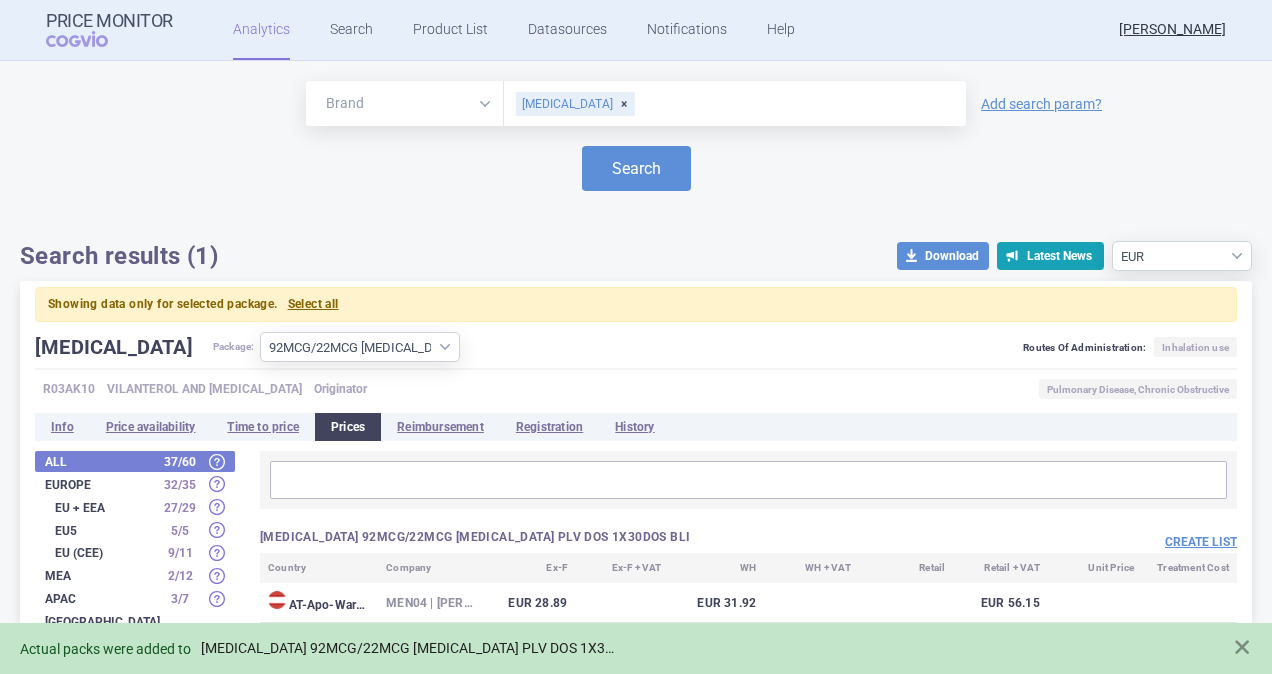 click on "[MEDICAL_DATA] 92MCG/22MCG [MEDICAL_DATA] PLV DOS 1X30DOS BLI" at bounding box center (409, 648) 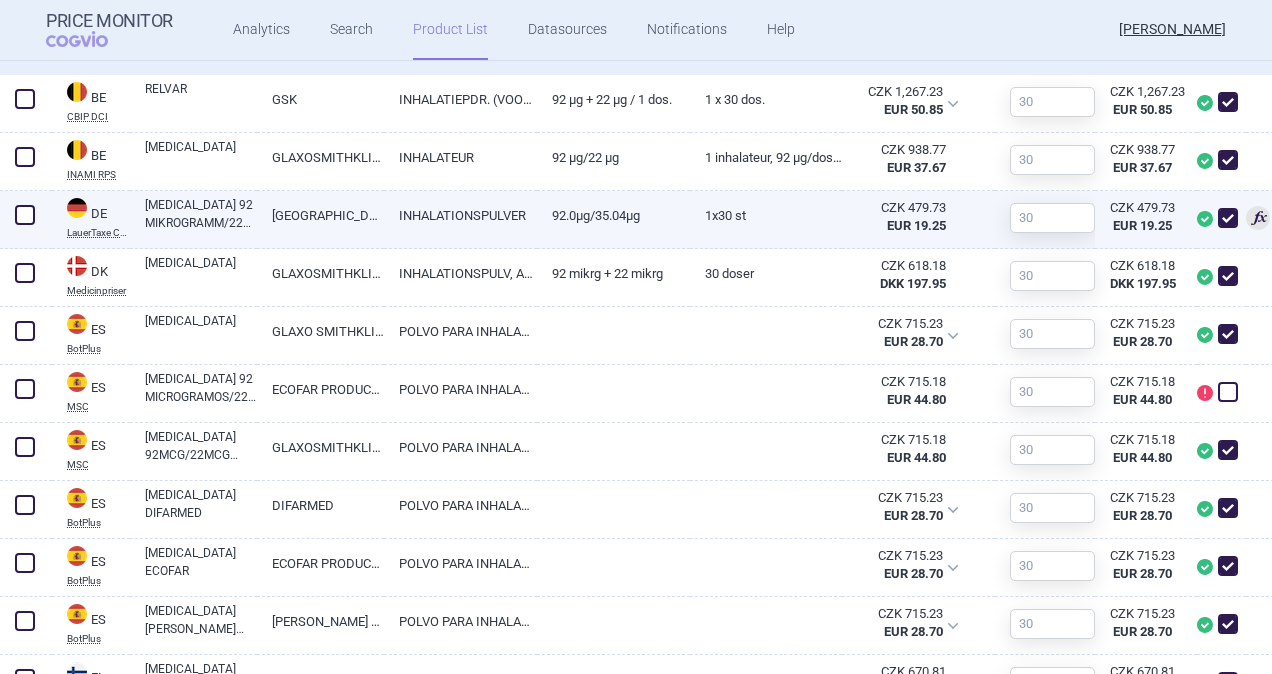 scroll, scrollTop: 800, scrollLeft: 0, axis: vertical 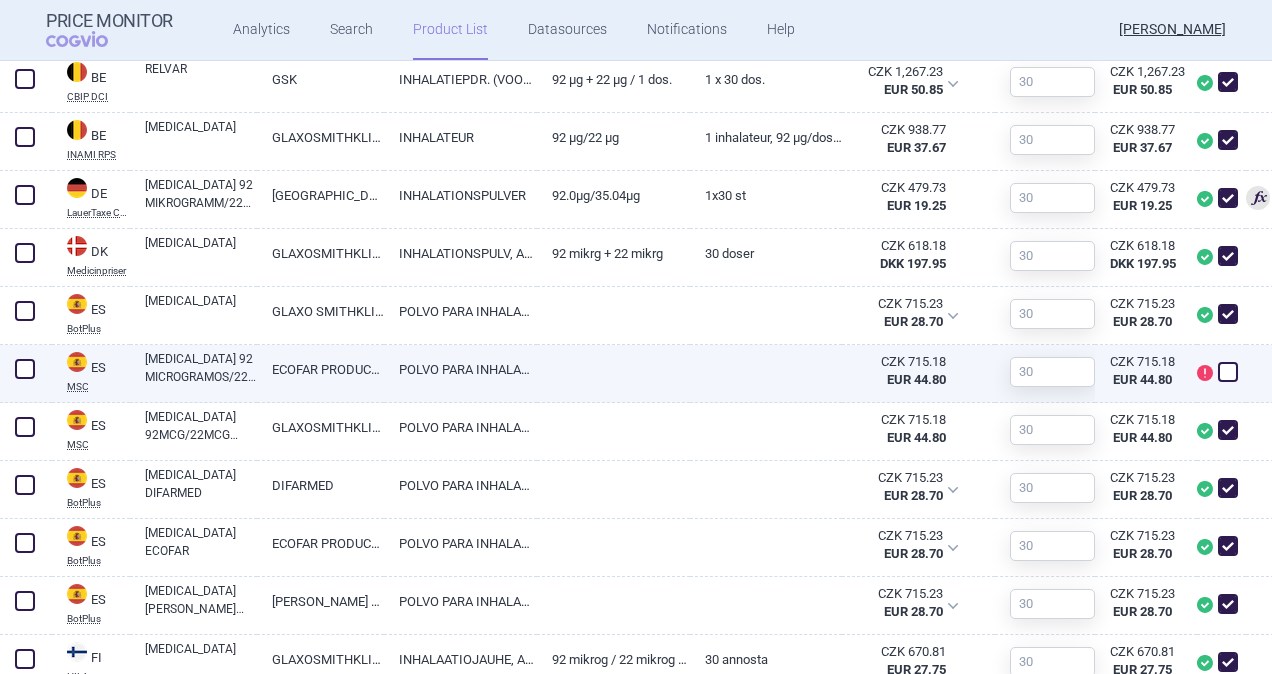 click at bounding box center [25, 369] 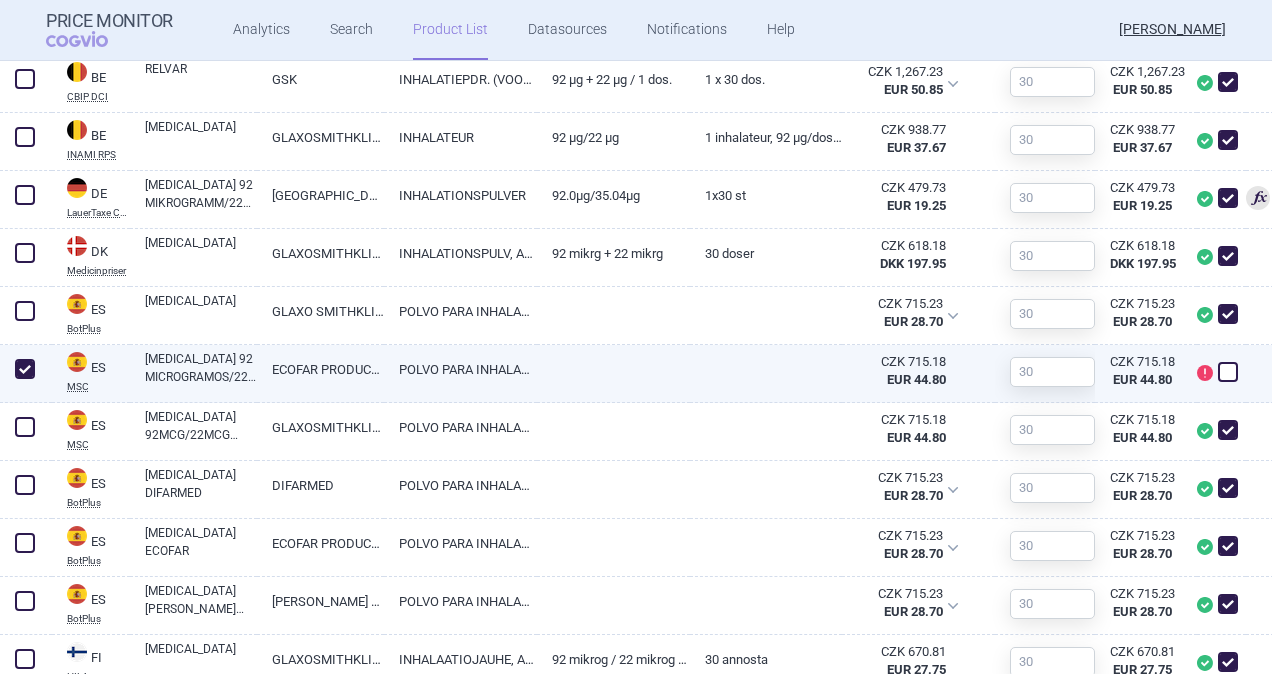 checkbox on "true" 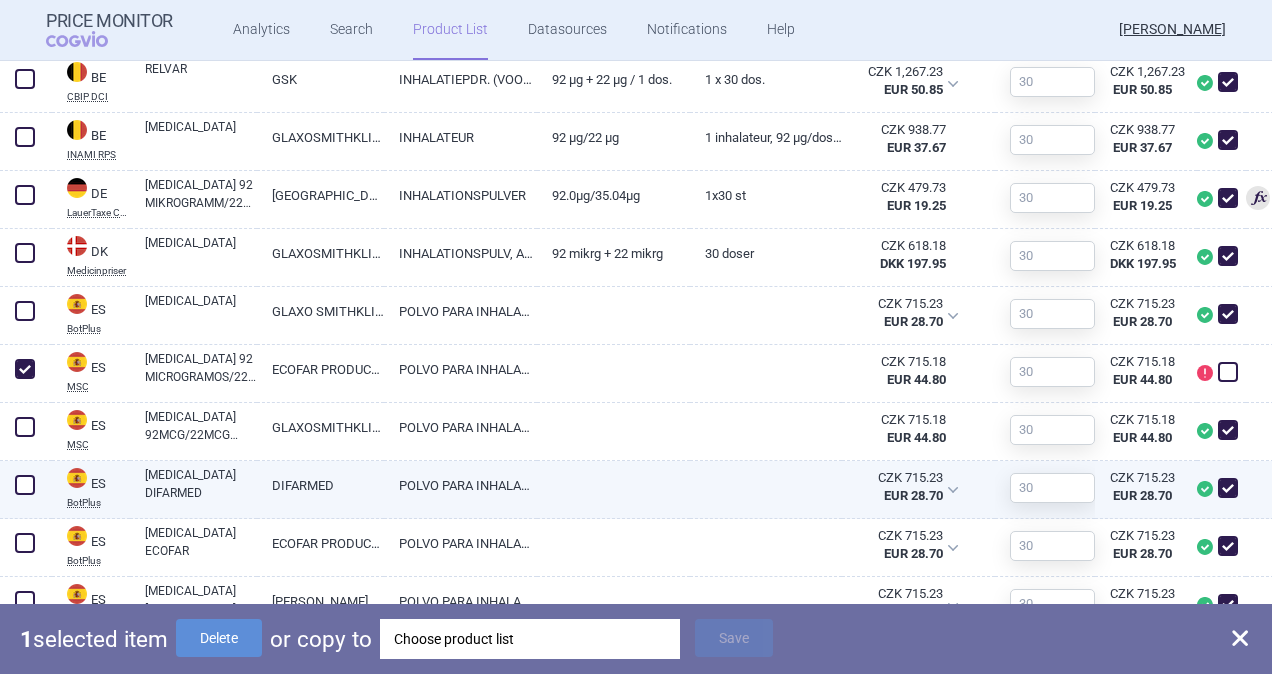 click at bounding box center [25, 485] 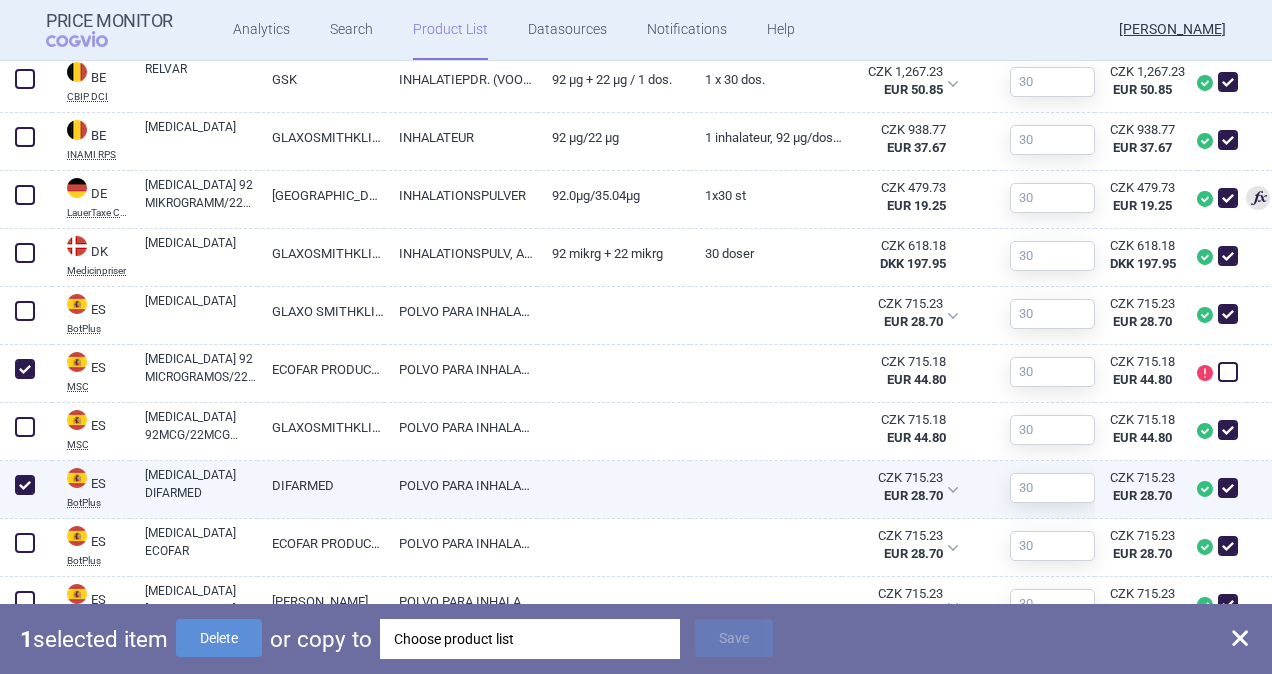 checkbox on "true" 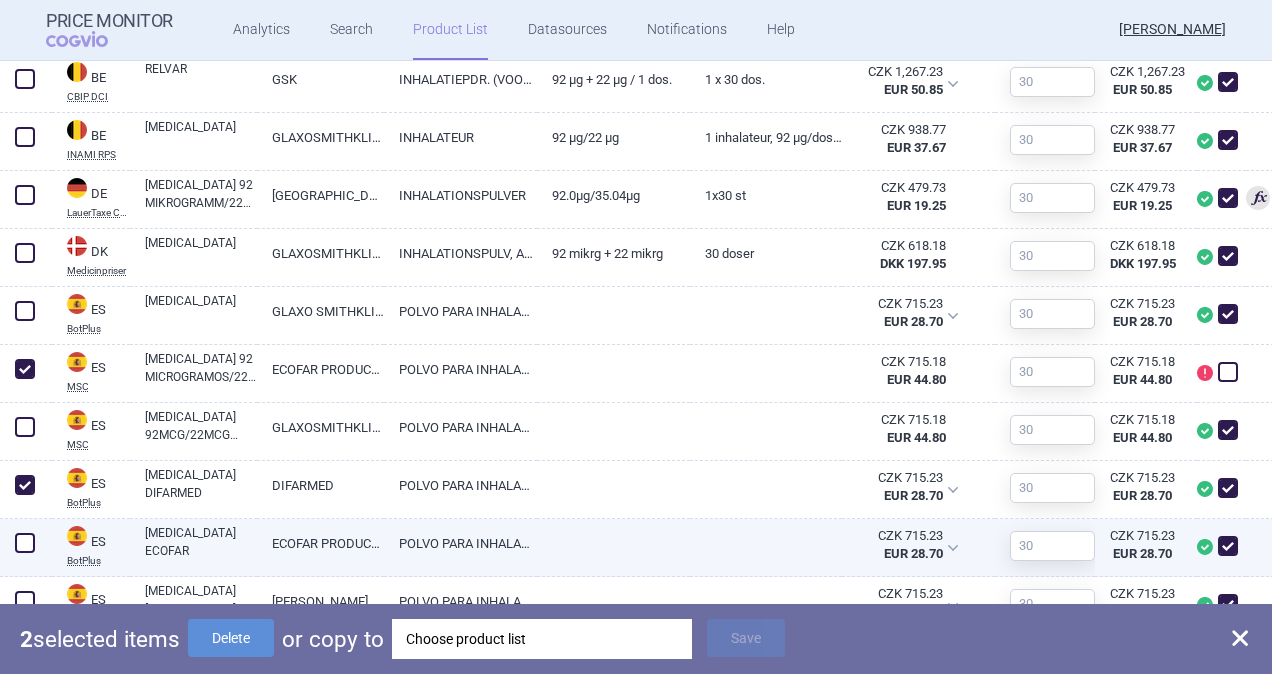 drag, startPoint x: 24, startPoint y: 536, endPoint x: 94, endPoint y: 522, distance: 71.38628 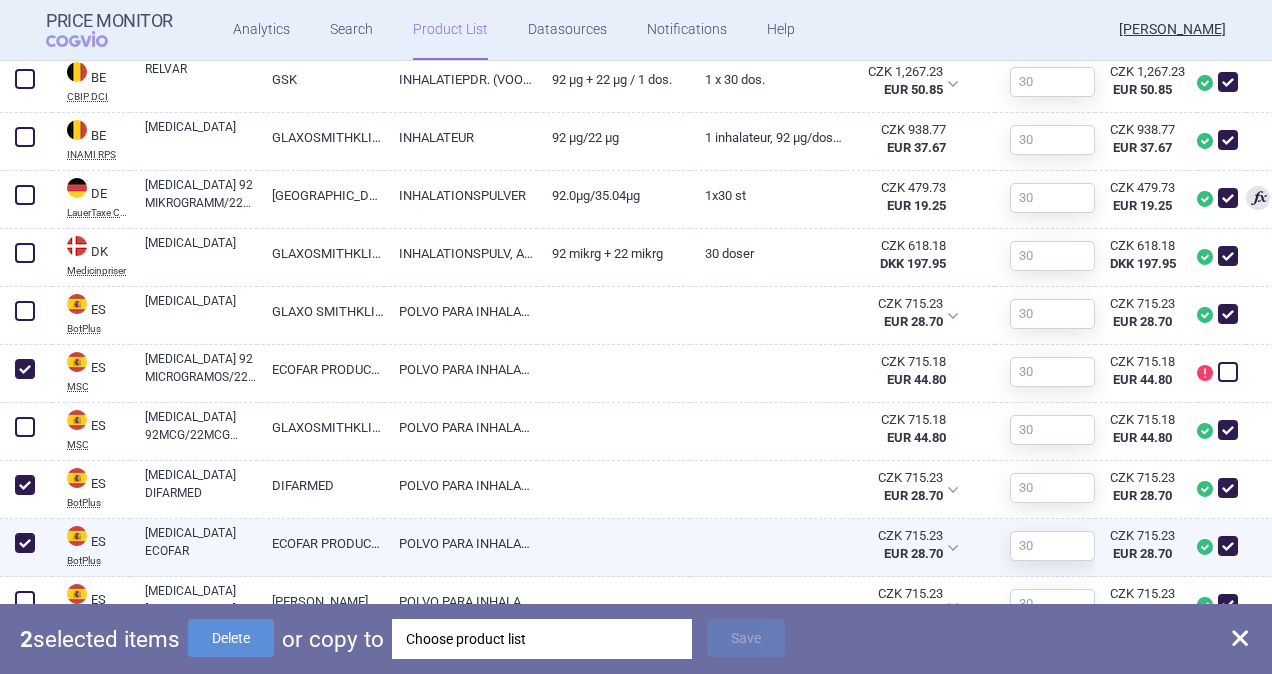 checkbox on "true" 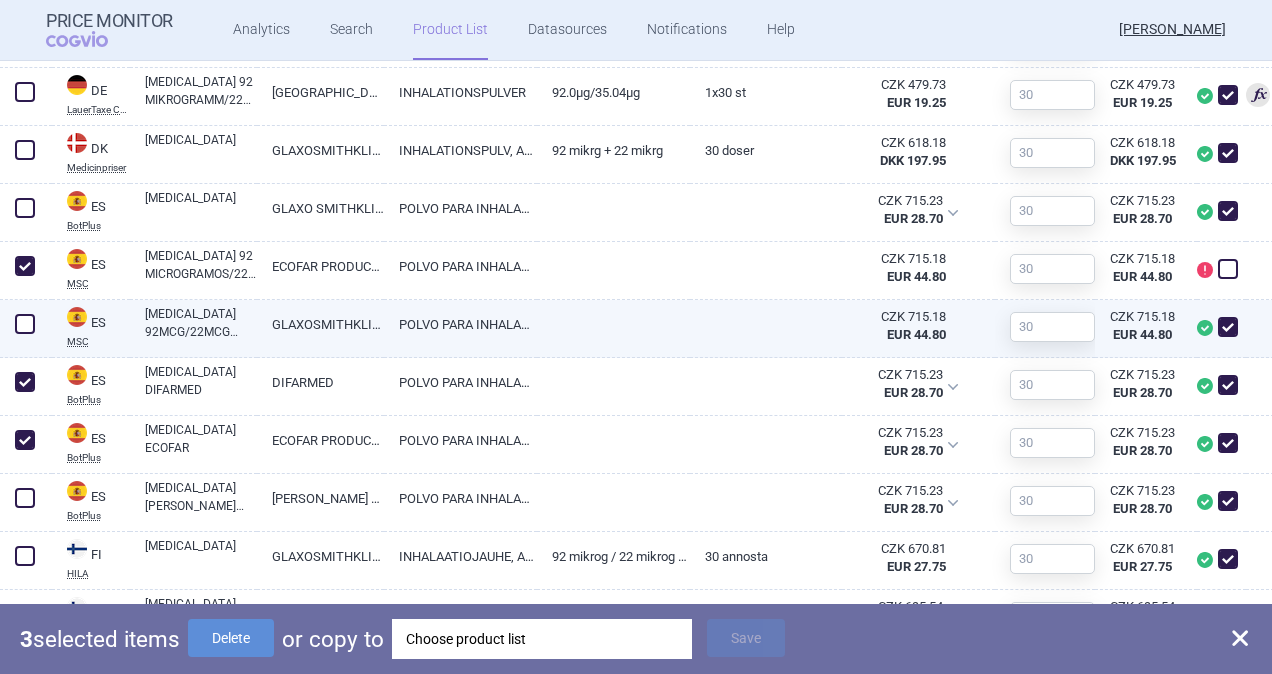 scroll, scrollTop: 1000, scrollLeft: 0, axis: vertical 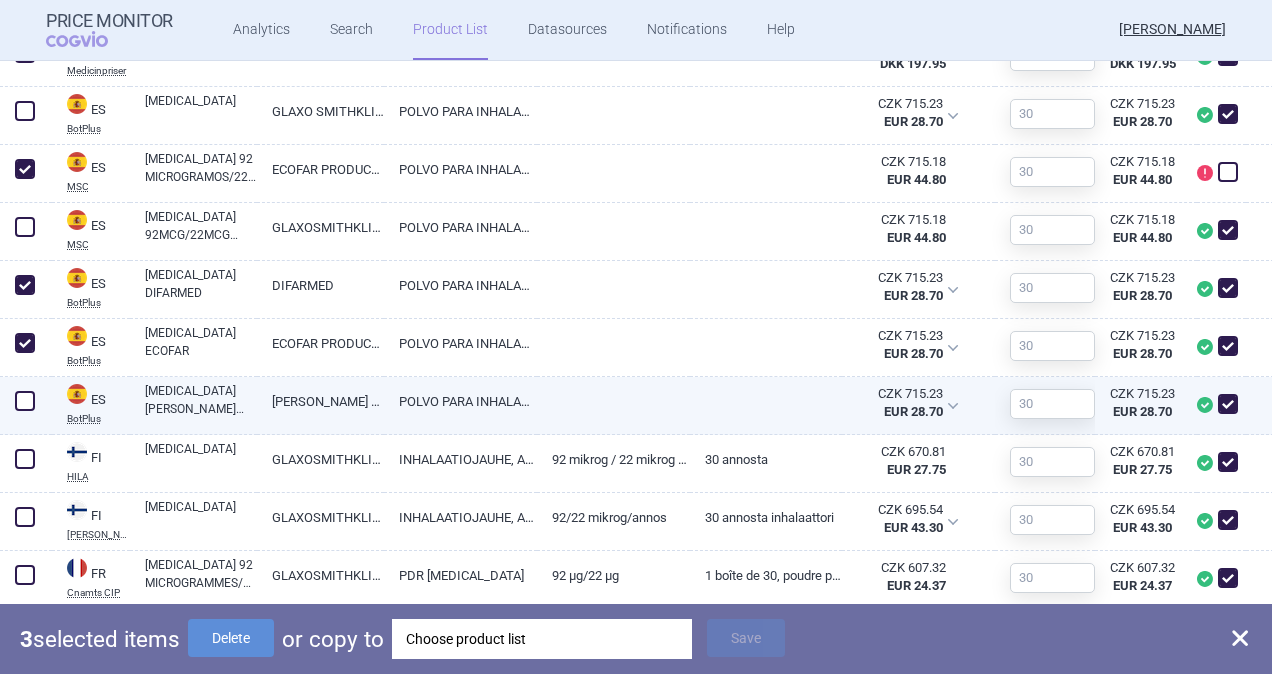 drag, startPoint x: 34, startPoint y: 399, endPoint x: 37, endPoint y: 412, distance: 13.341664 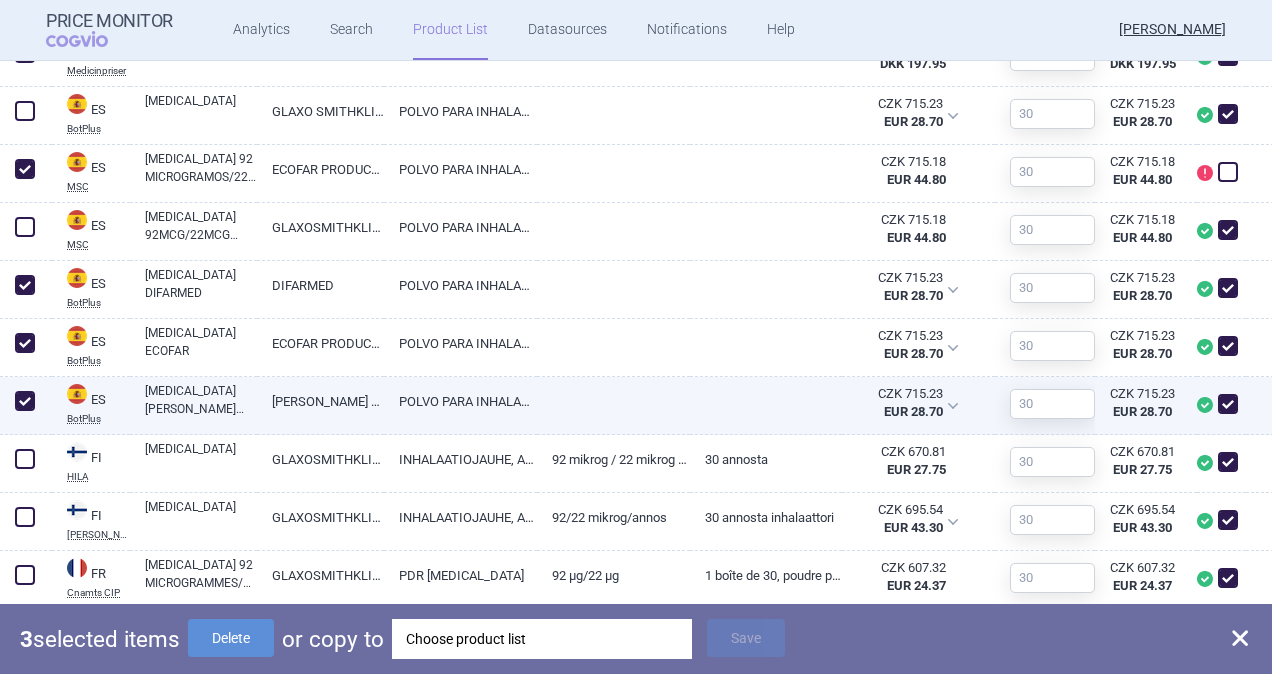 checkbox on "true" 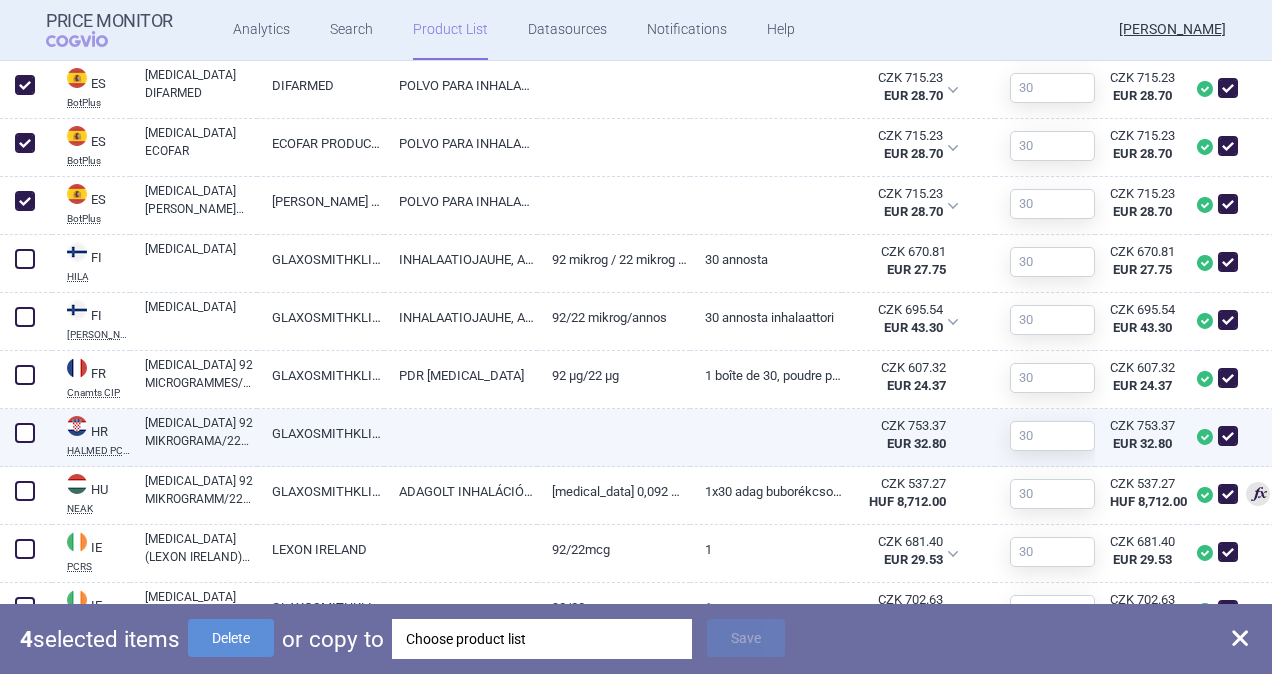 scroll, scrollTop: 1300, scrollLeft: 0, axis: vertical 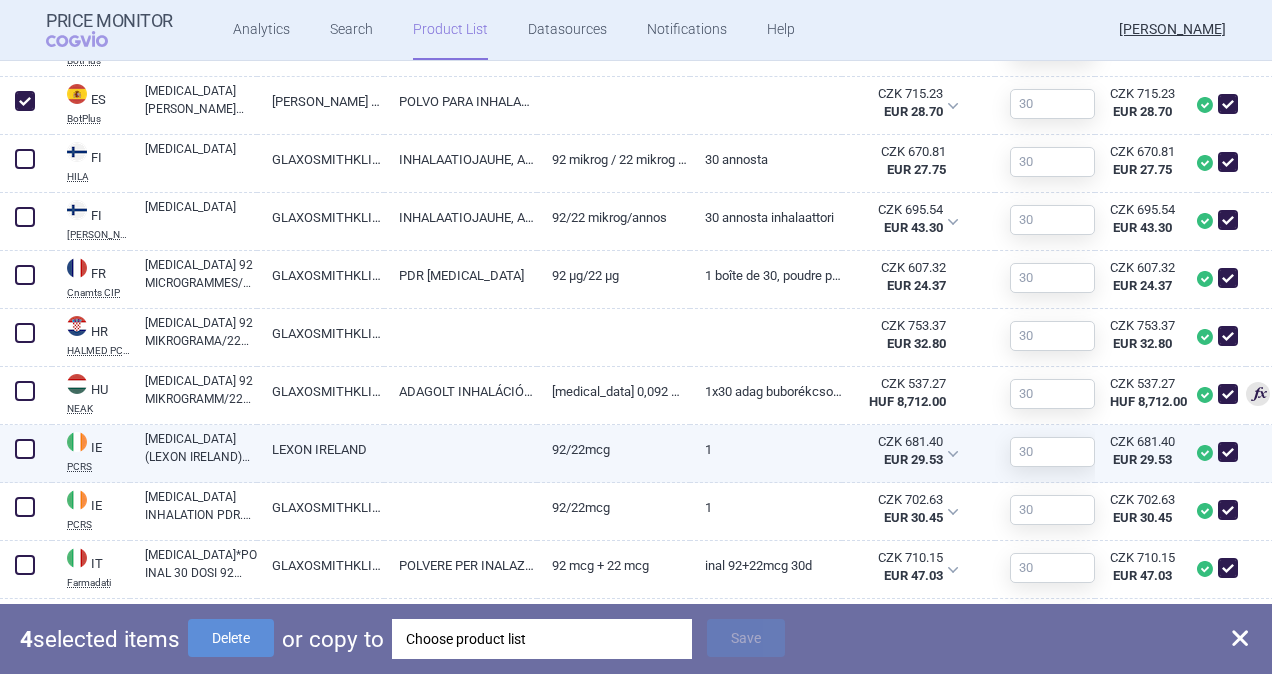 click at bounding box center (25, 449) 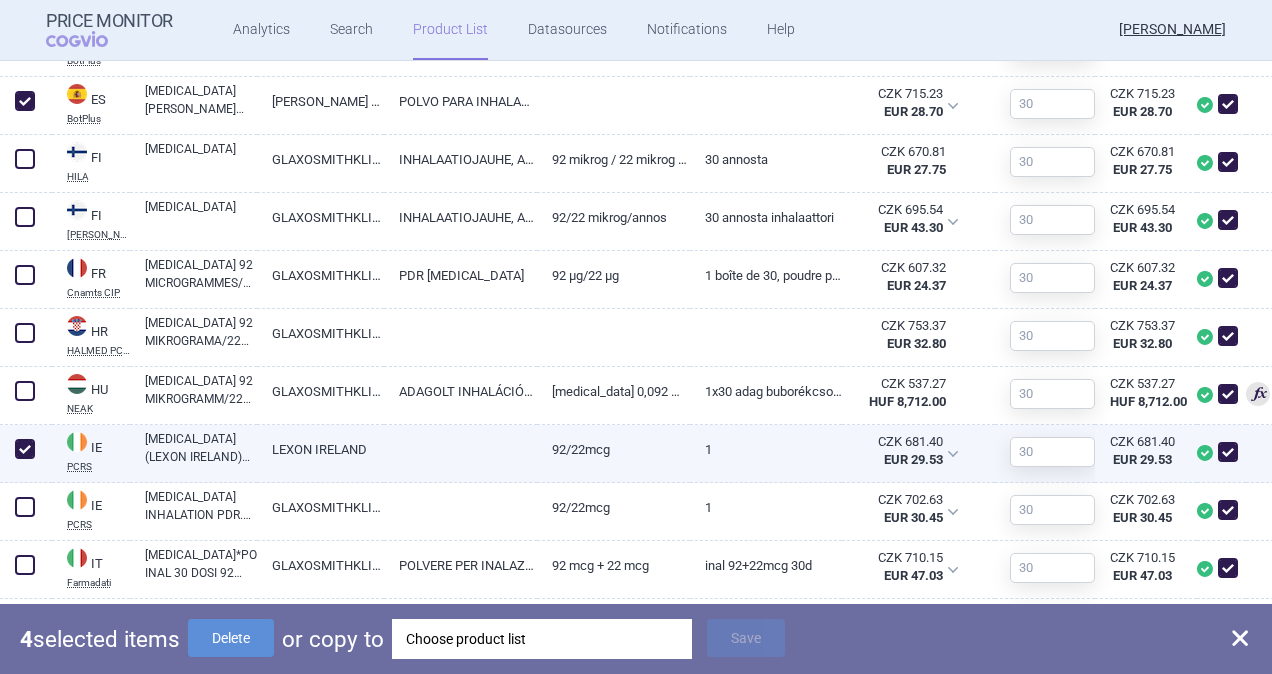 checkbox on "true" 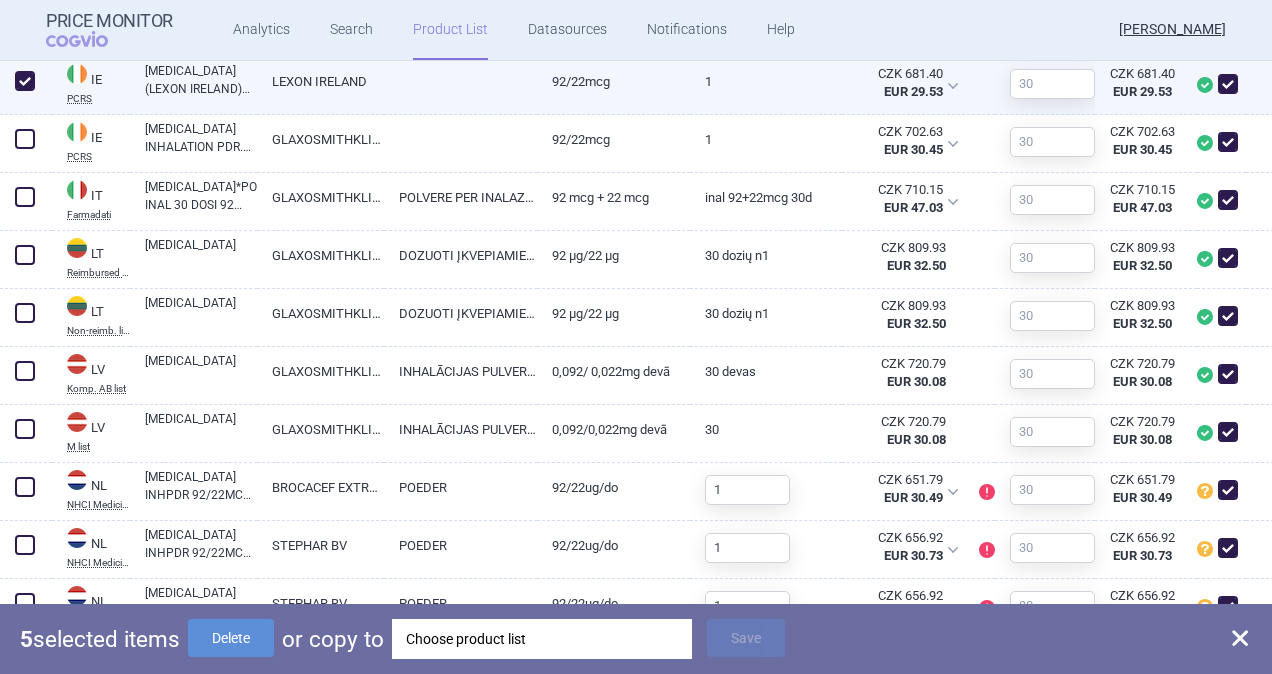scroll, scrollTop: 1700, scrollLeft: 0, axis: vertical 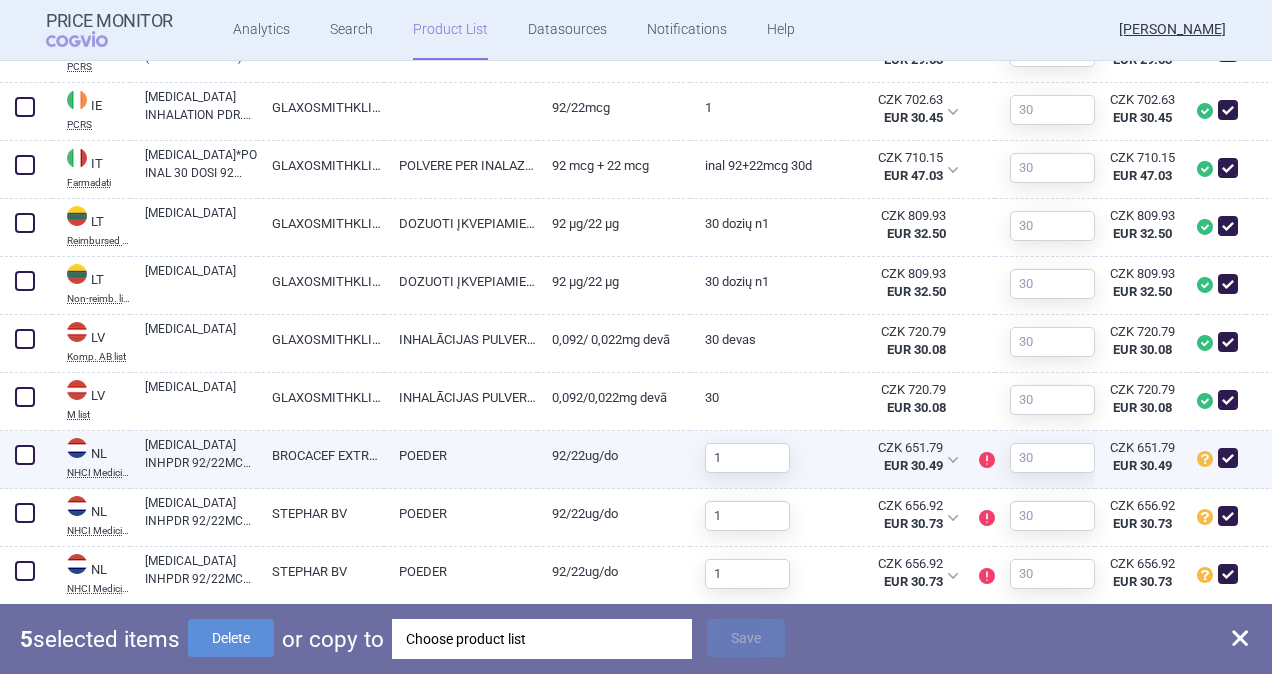 click at bounding box center (25, 455) 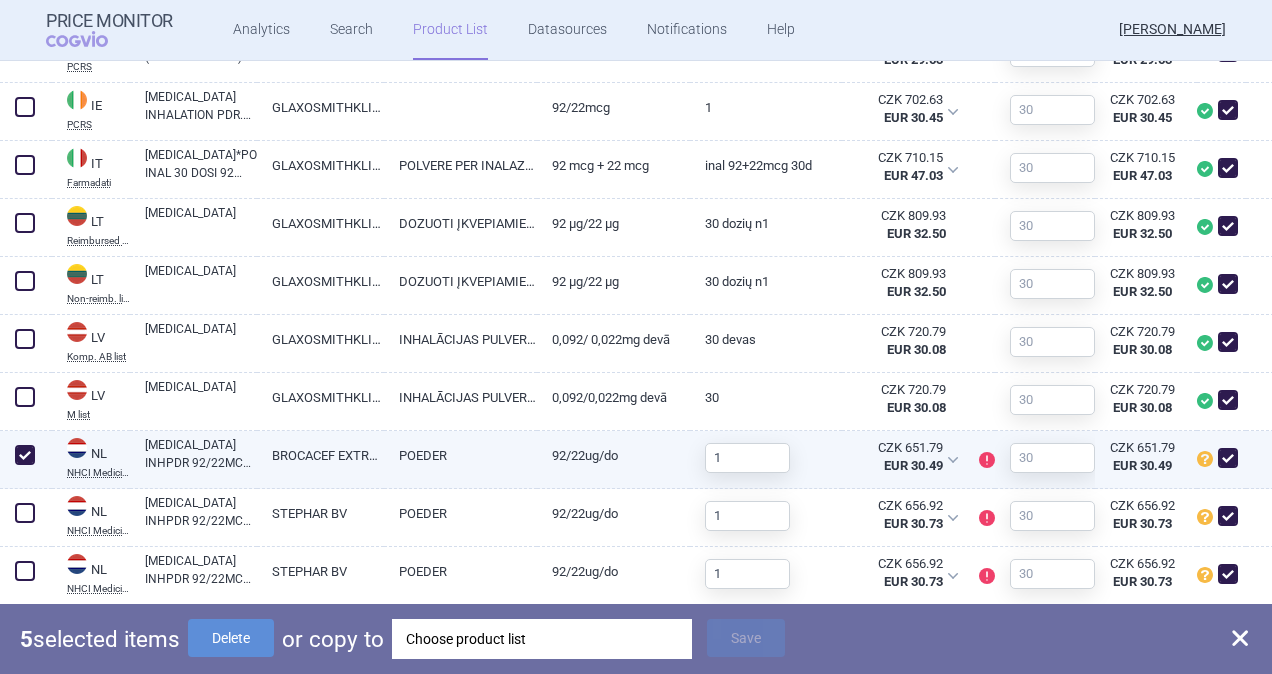 checkbox on "true" 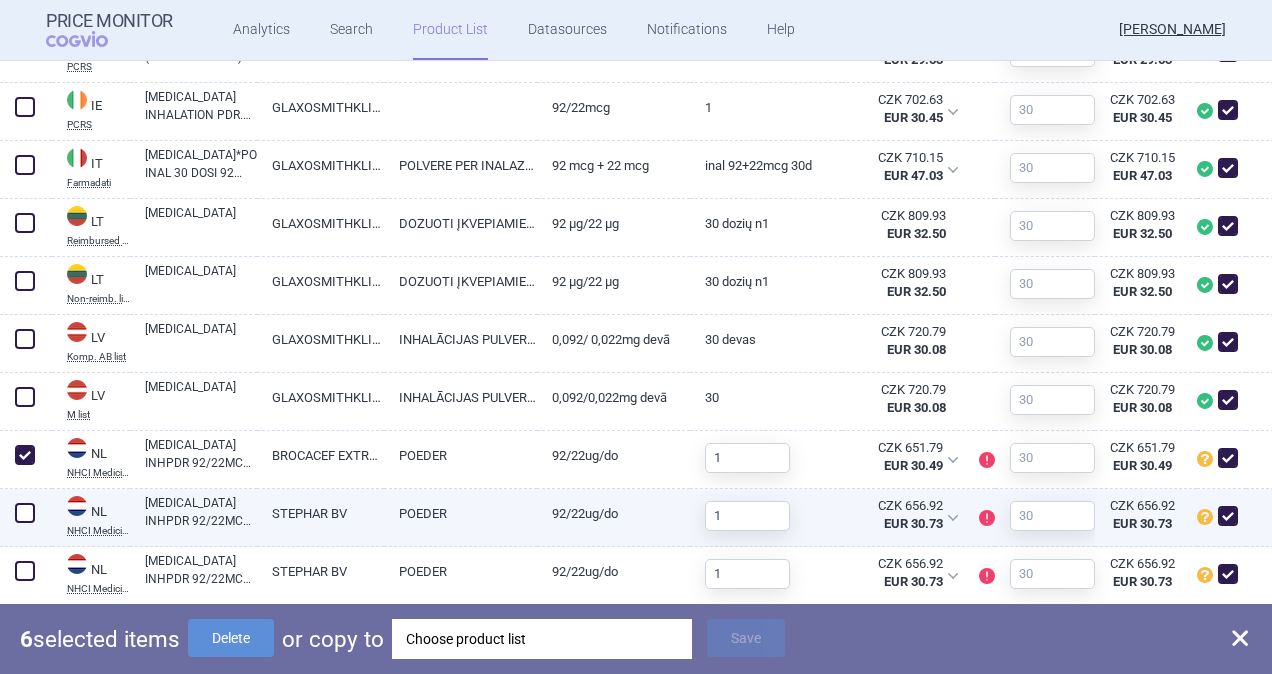 click at bounding box center (25, 513) 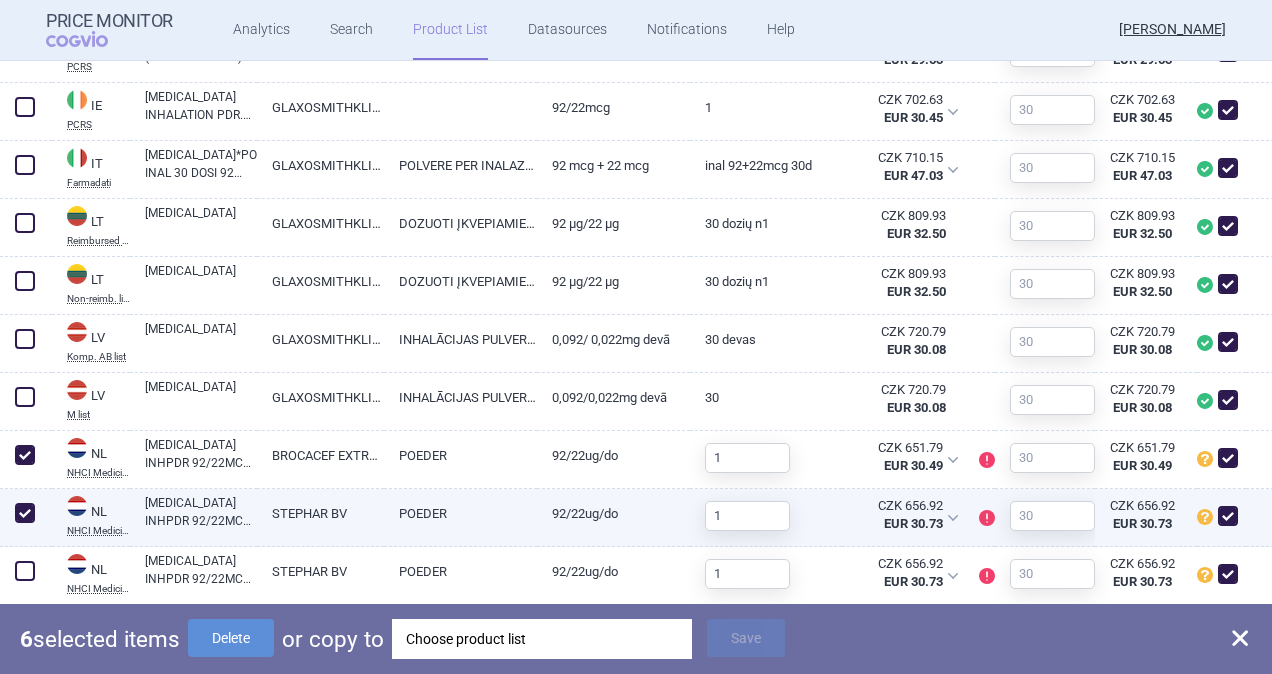 checkbox on "true" 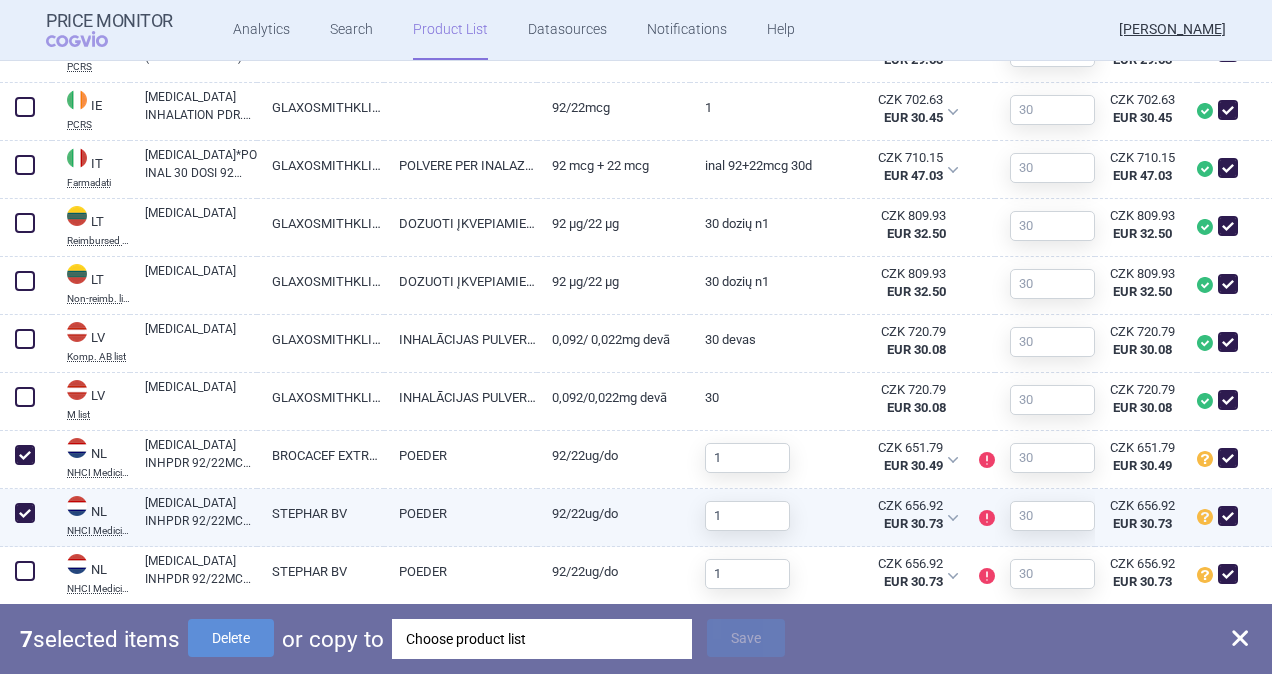 drag, startPoint x: 22, startPoint y: 566, endPoint x: 135, endPoint y: 491, distance: 135.62448 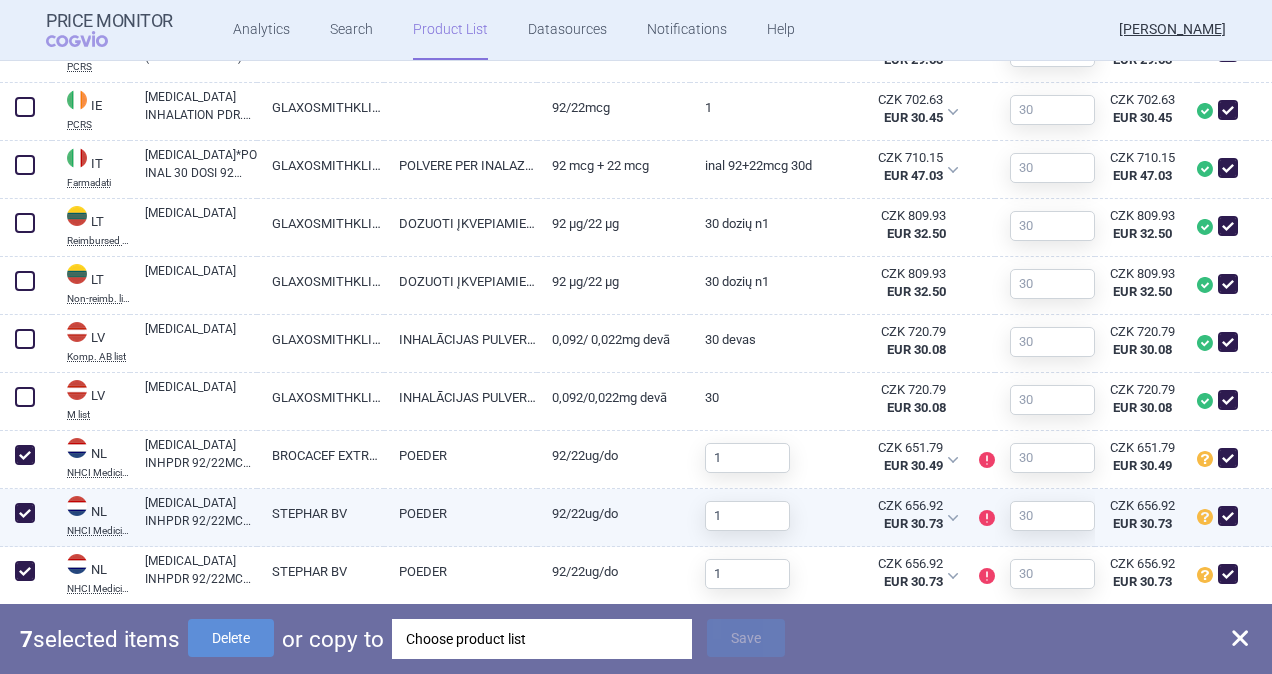 checkbox on "true" 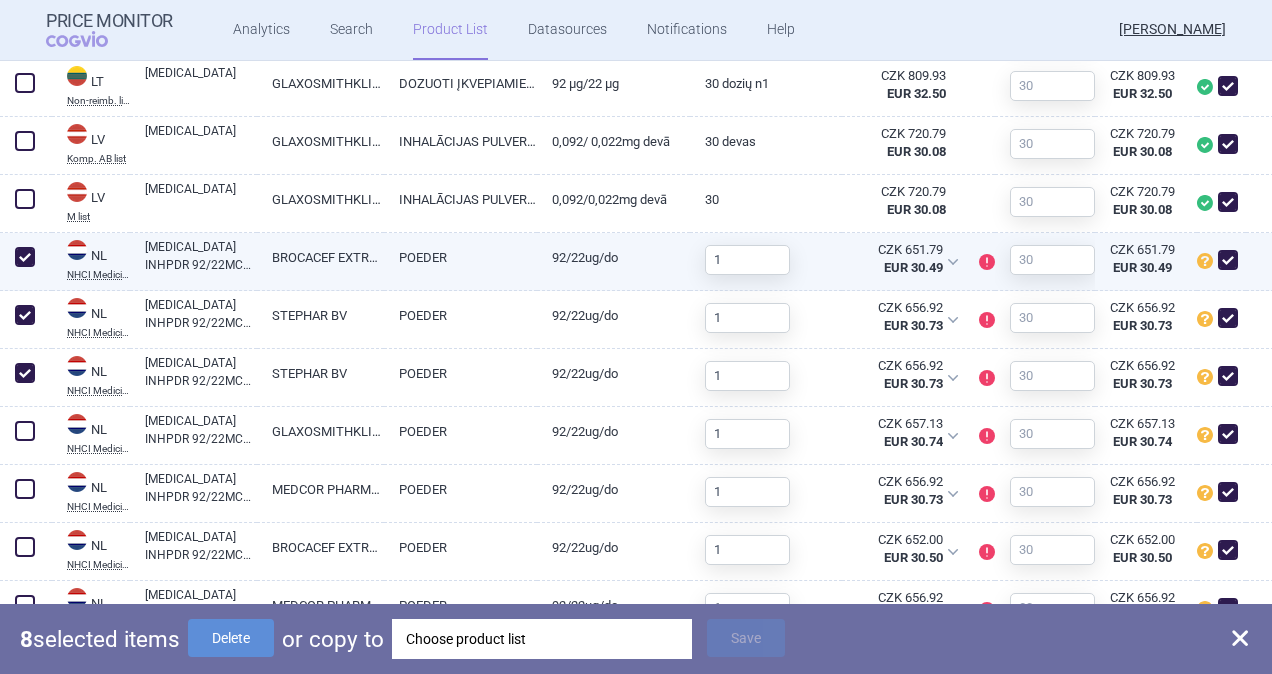 scroll, scrollTop: 1900, scrollLeft: 0, axis: vertical 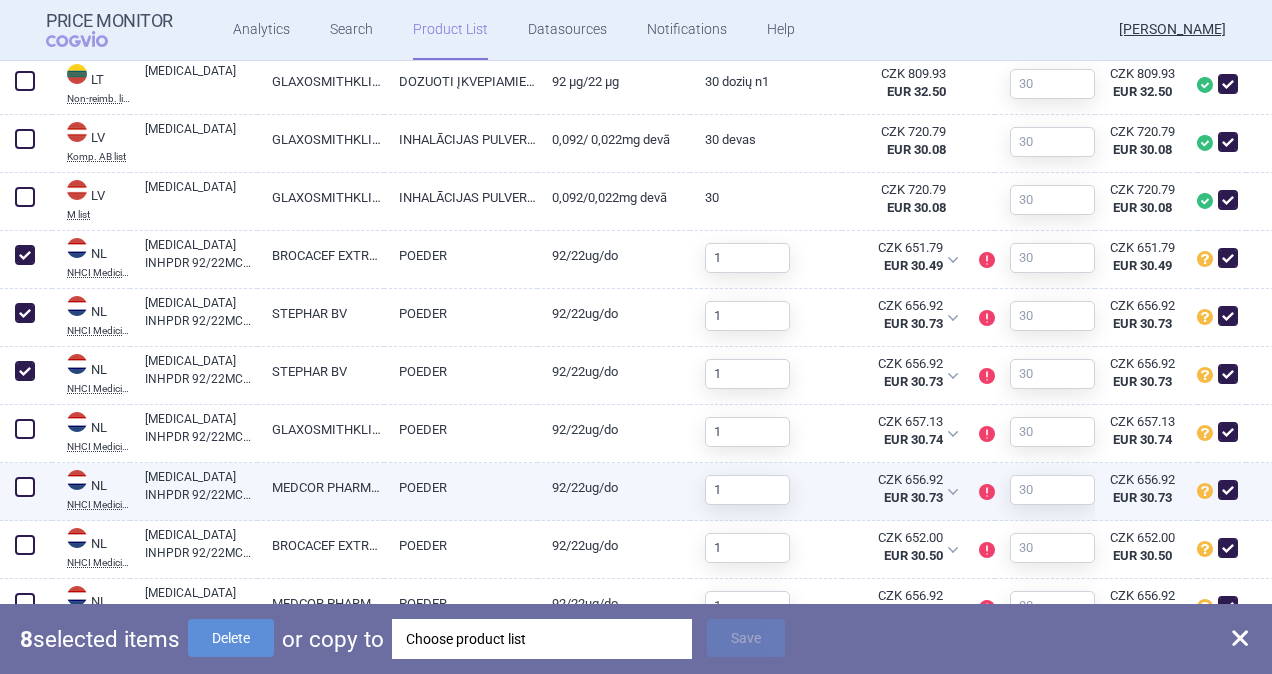 click at bounding box center (25, 487) 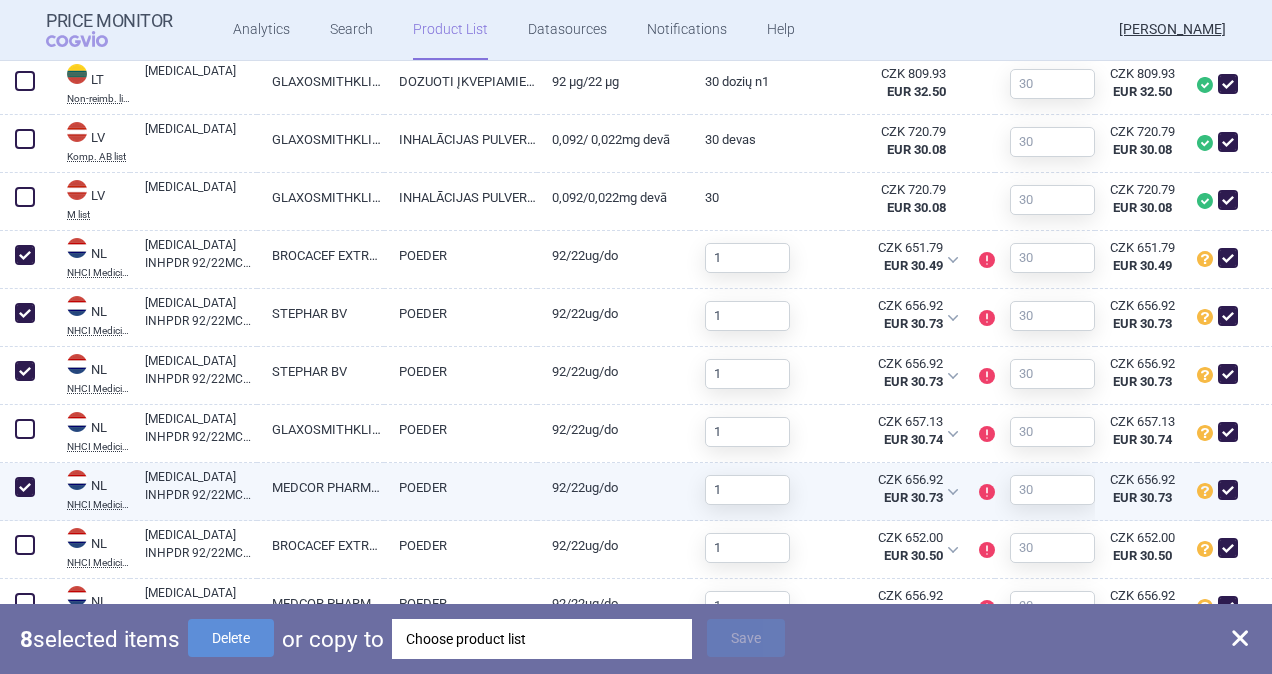 checkbox on "true" 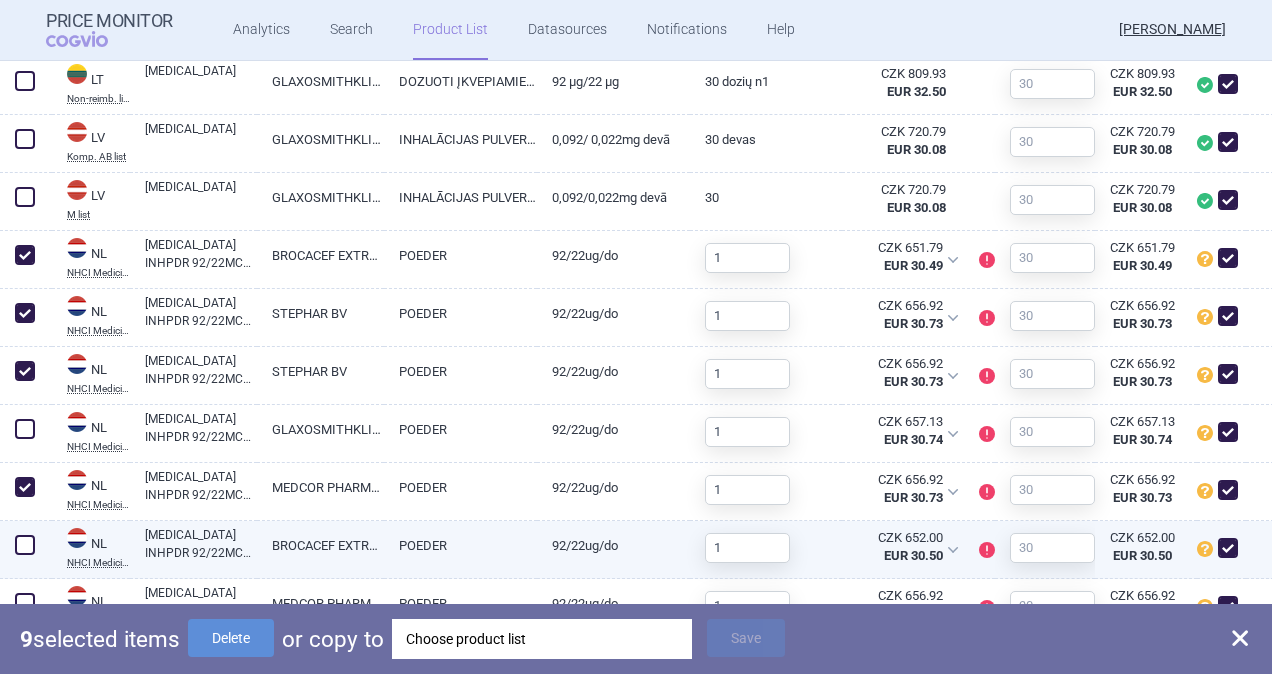 drag, startPoint x: 22, startPoint y: 541, endPoint x: 258, endPoint y: 420, distance: 265.21124 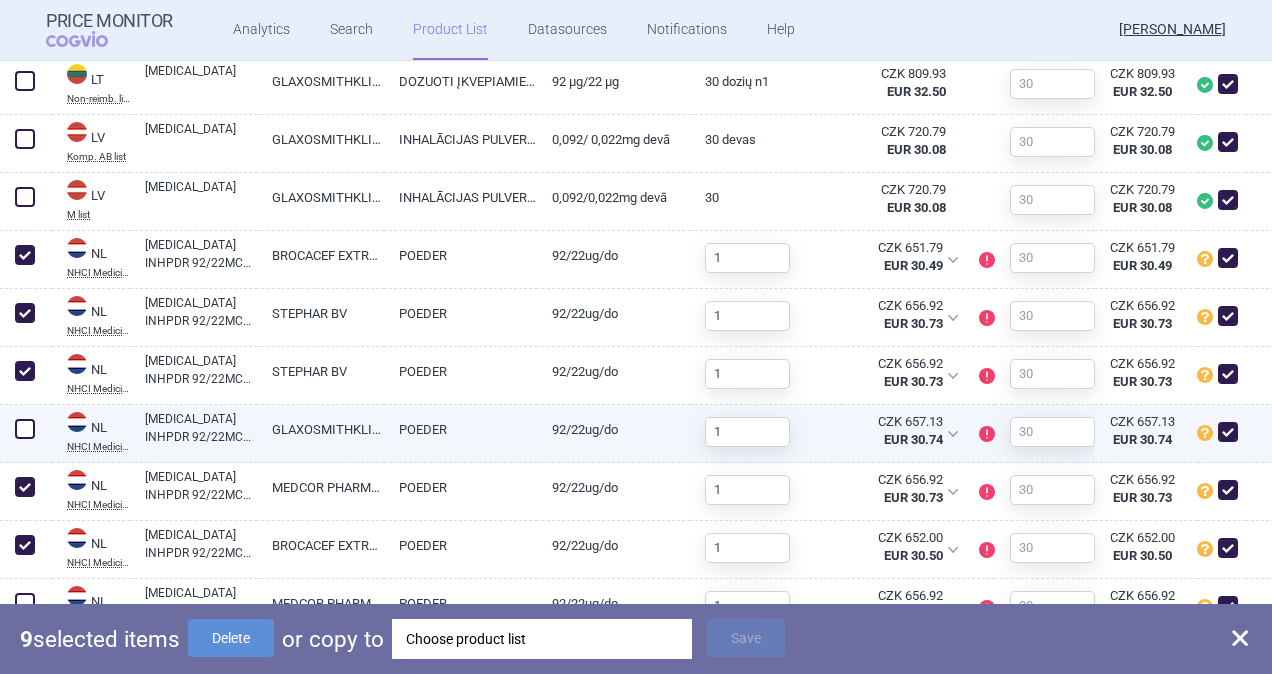 checkbox on "true" 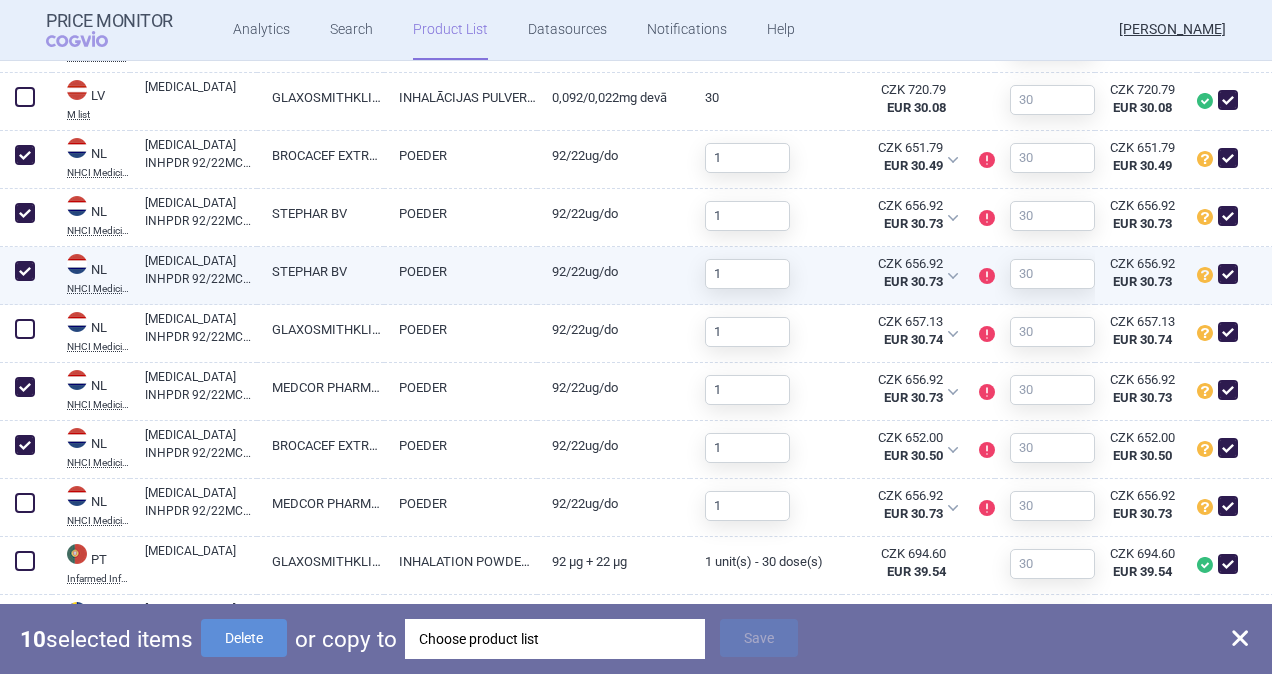 scroll, scrollTop: 2100, scrollLeft: 0, axis: vertical 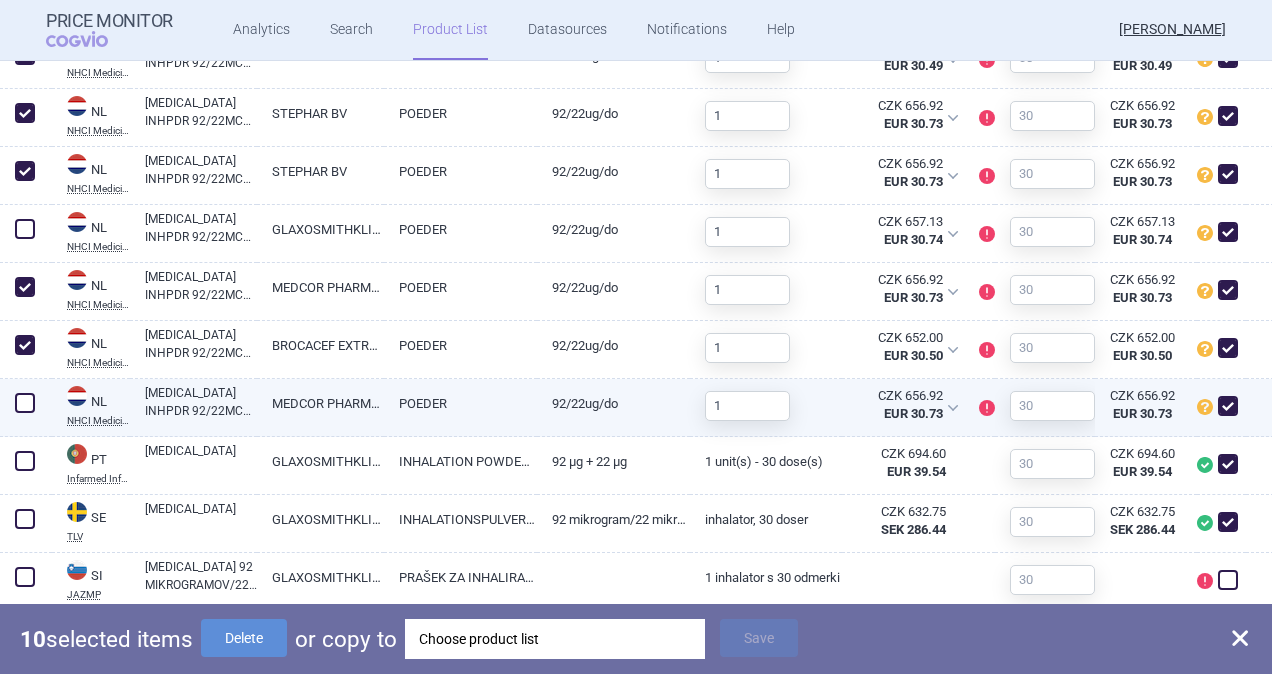 click at bounding box center [25, 403] 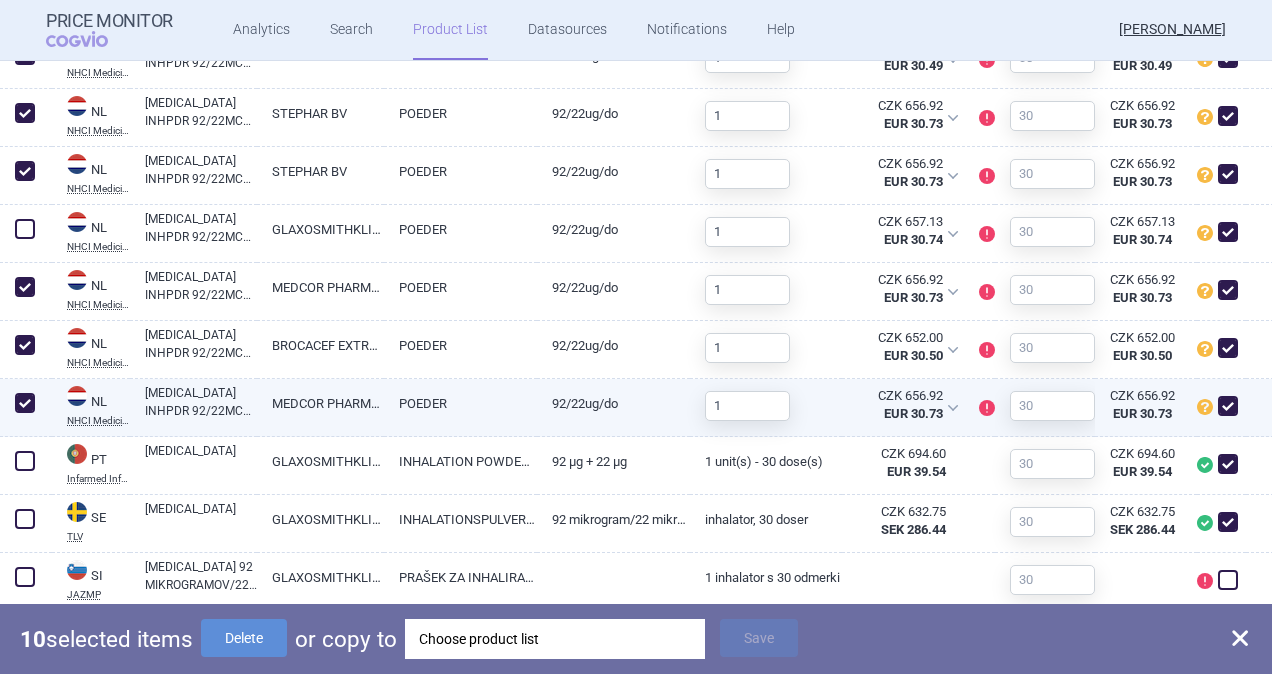 checkbox on "true" 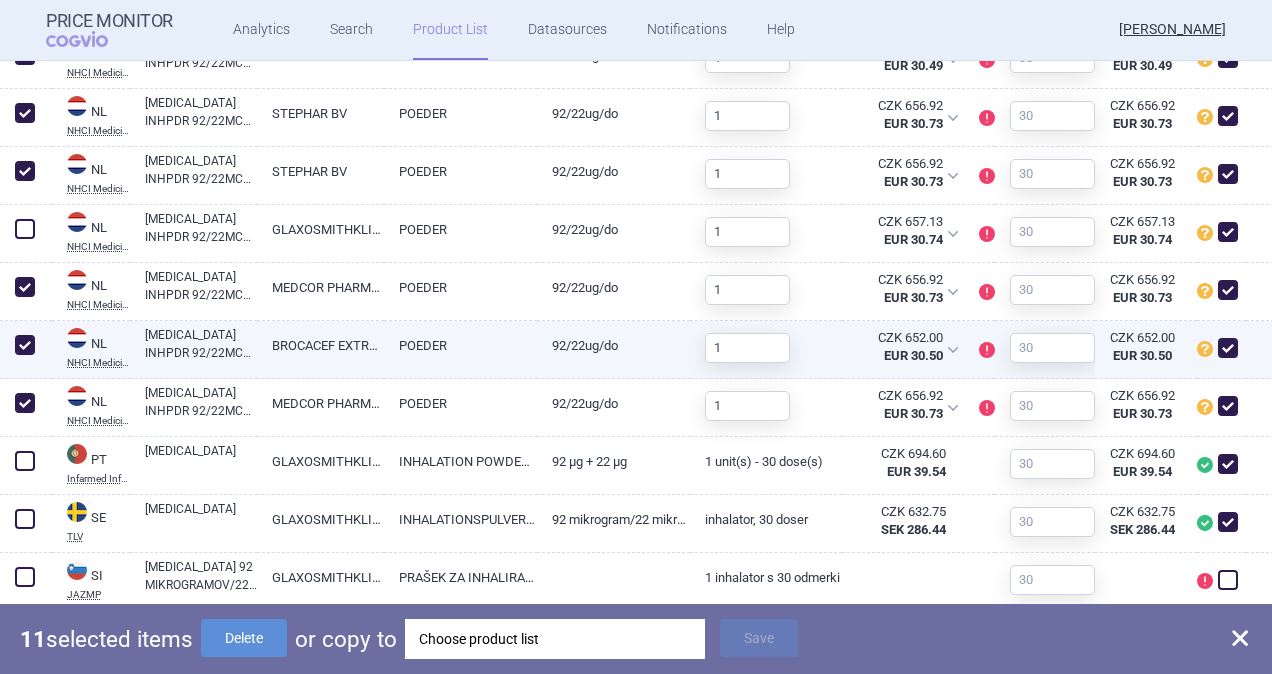 scroll, scrollTop: 2182, scrollLeft: 0, axis: vertical 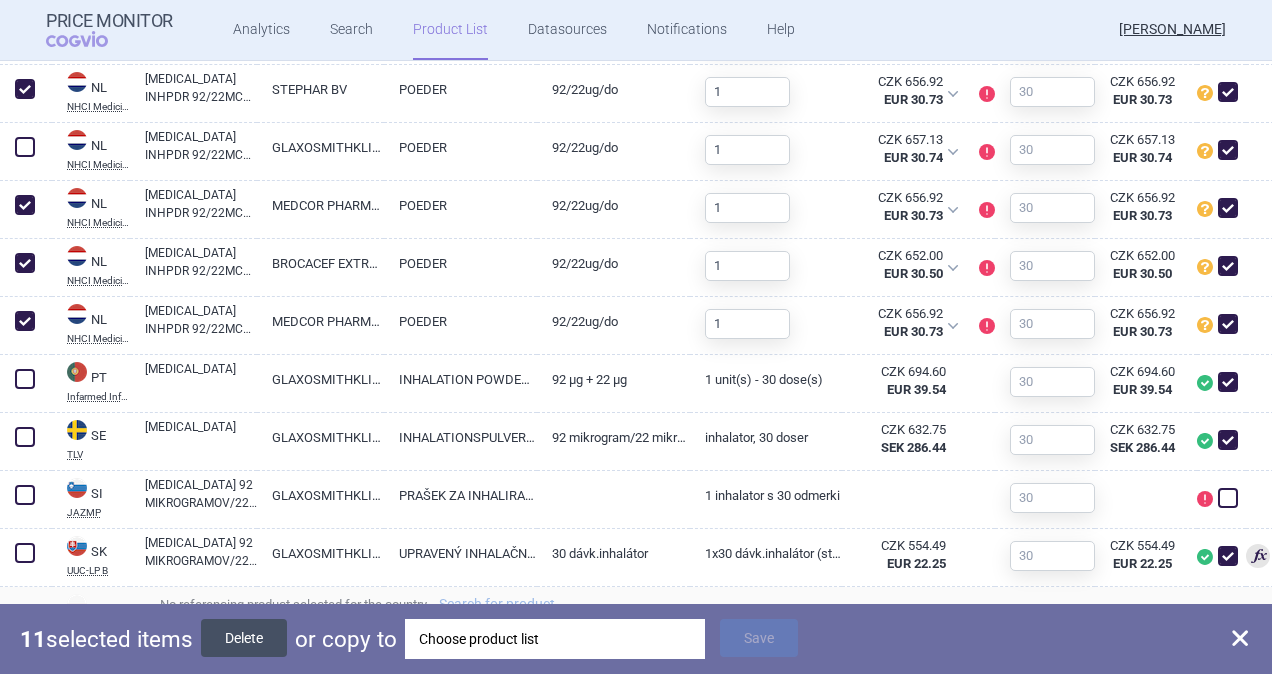 click on "Delete" at bounding box center [244, 638] 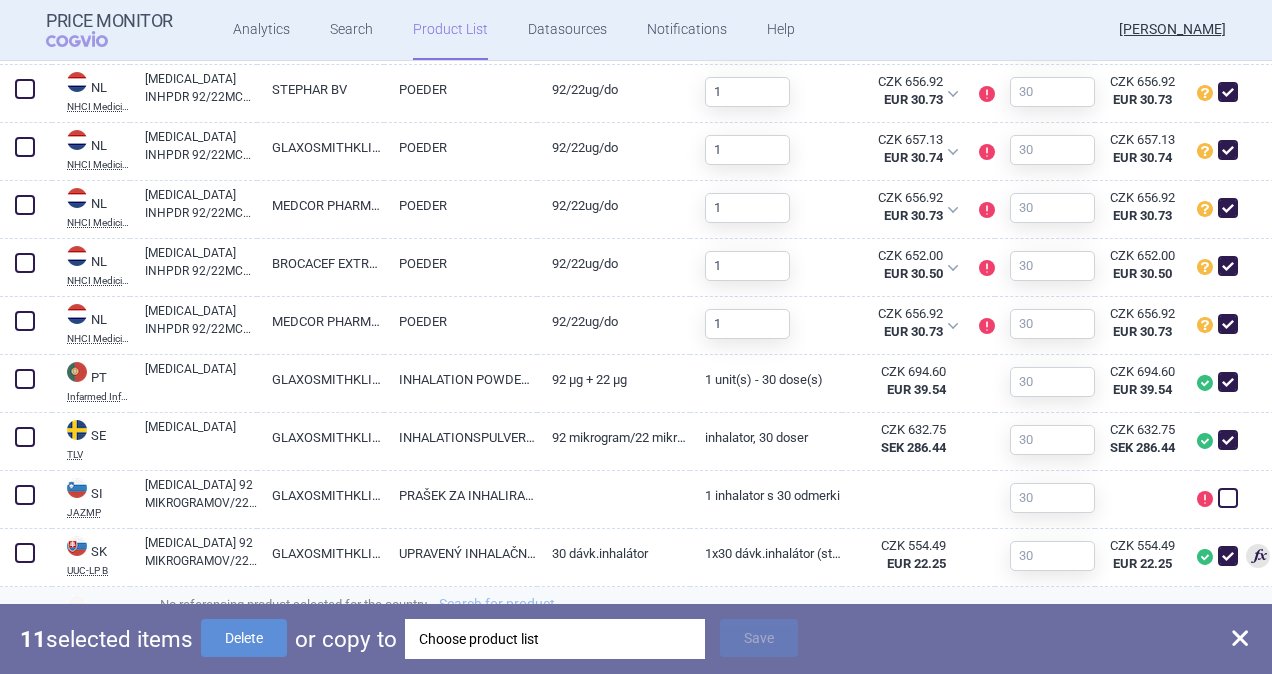 checkbox on "false" 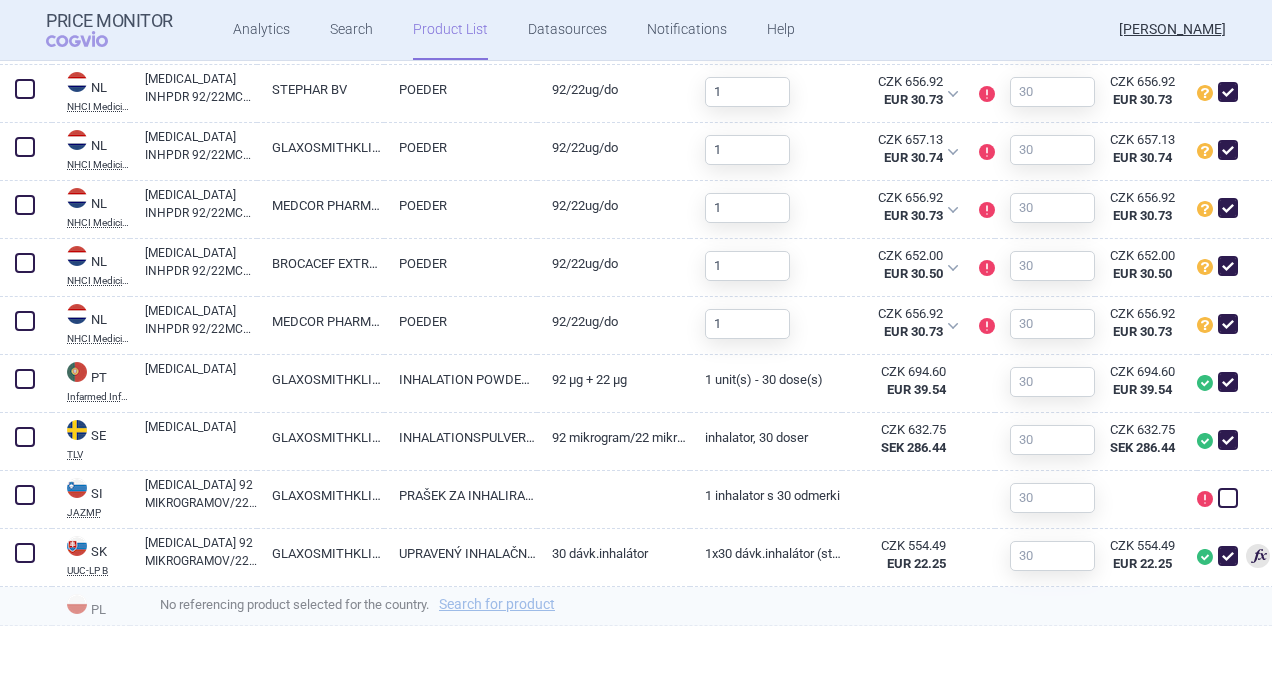 scroll, scrollTop: 1544, scrollLeft: 0, axis: vertical 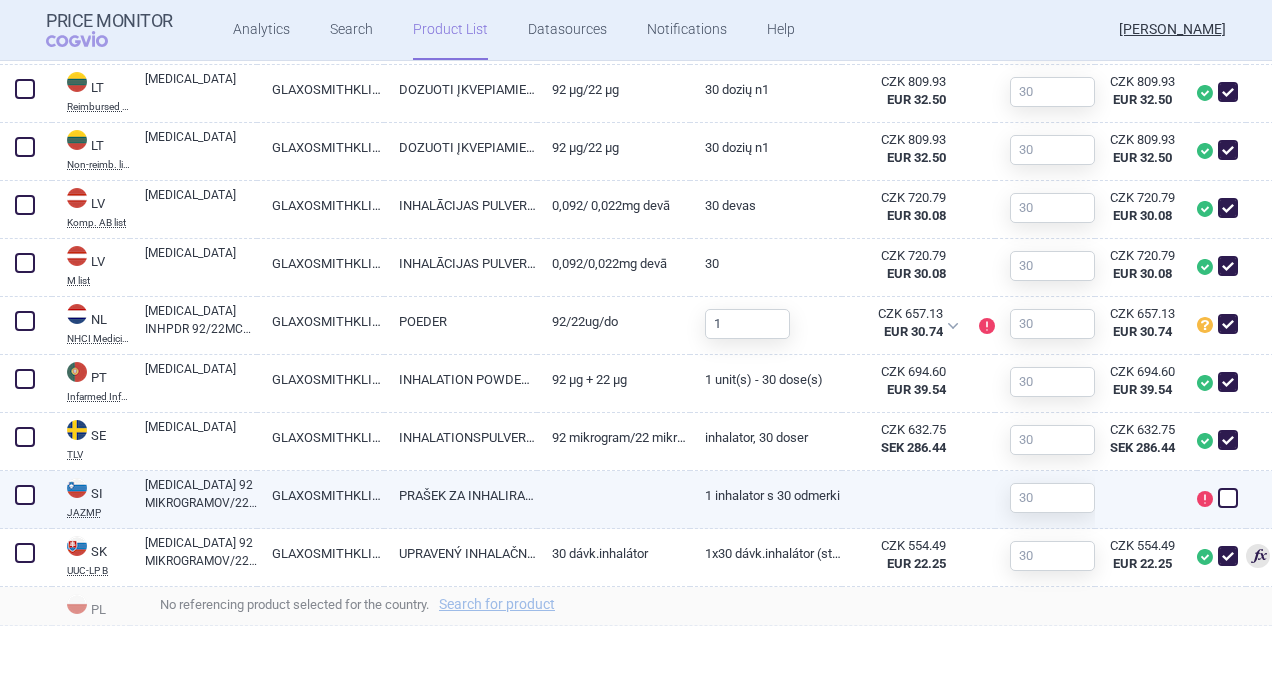 click at bounding box center [25, 495] 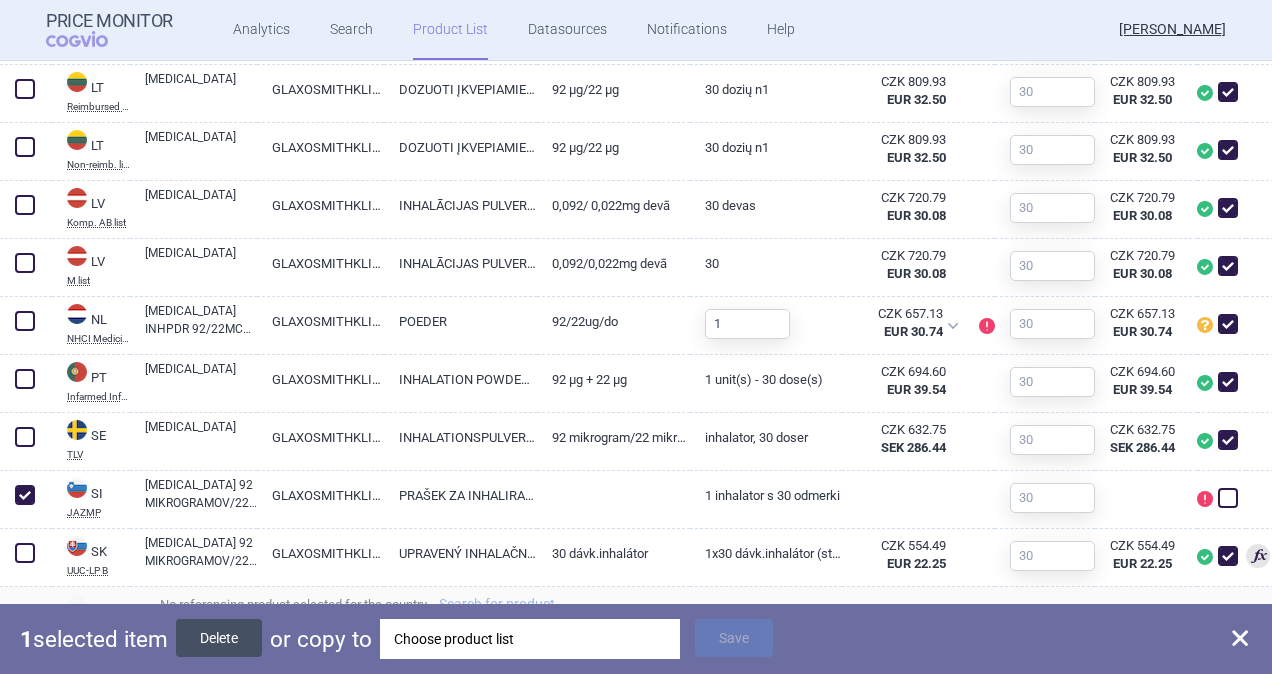 click on "Delete" at bounding box center [219, 638] 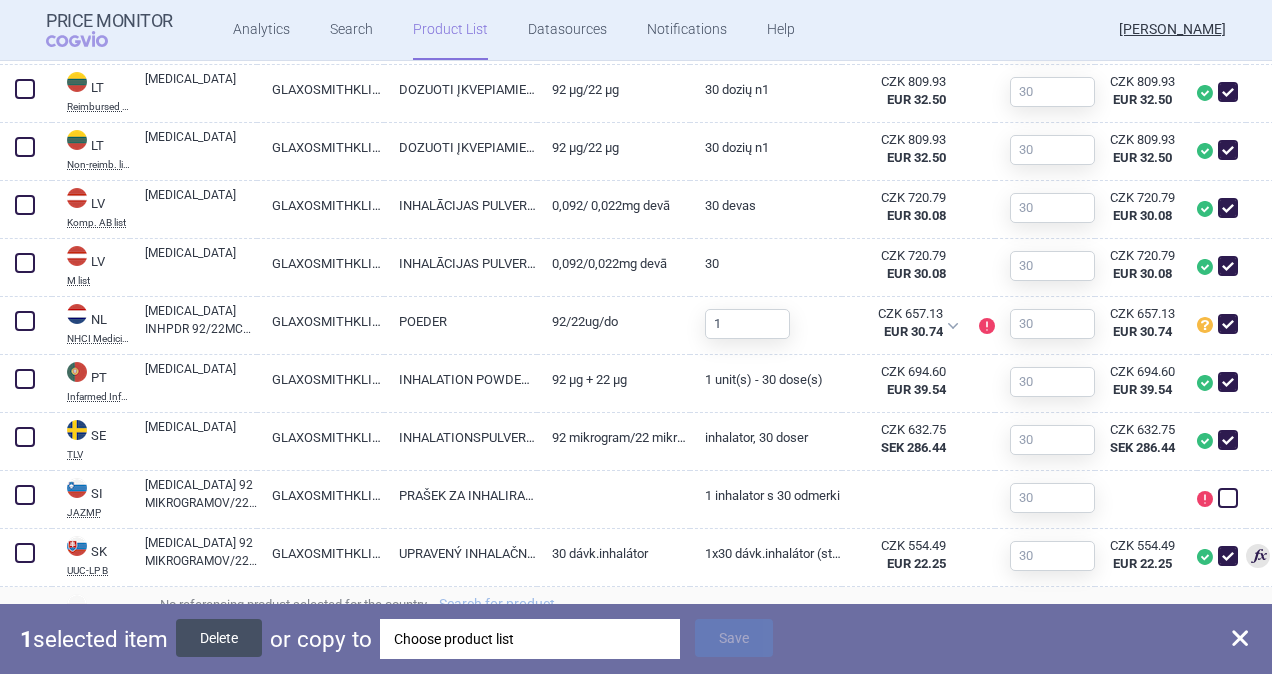 checkbox on "false" 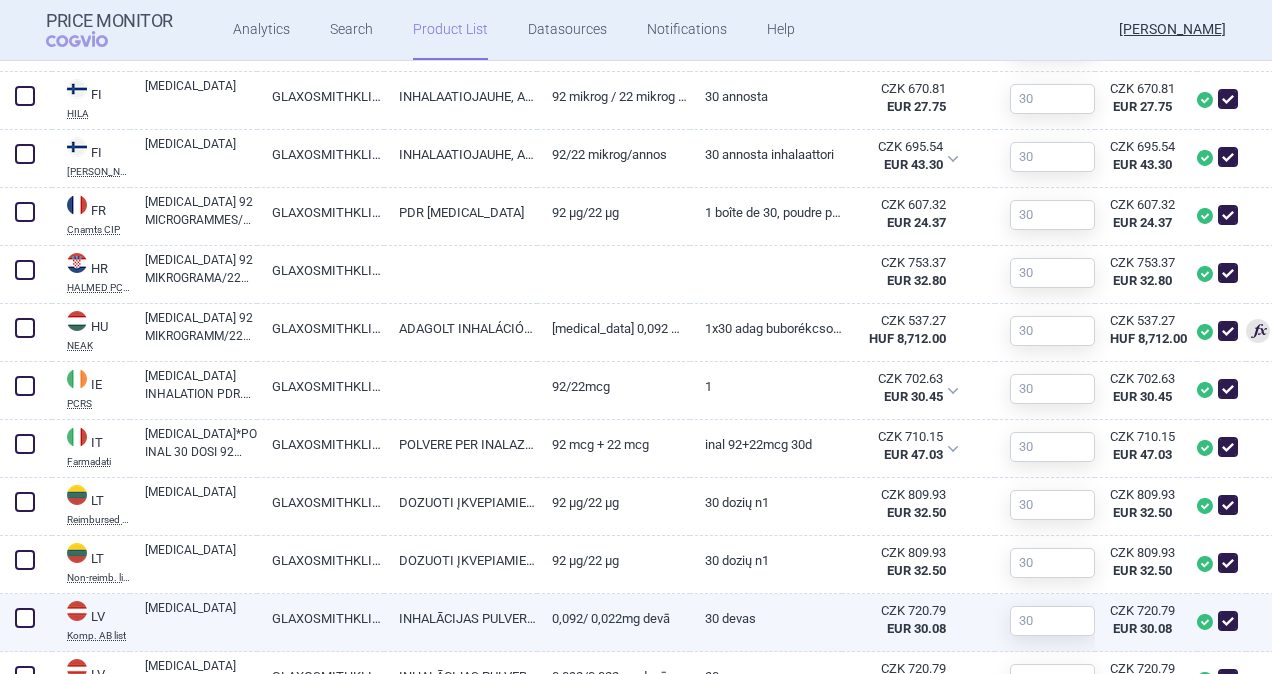 scroll, scrollTop: 1125, scrollLeft: 0, axis: vertical 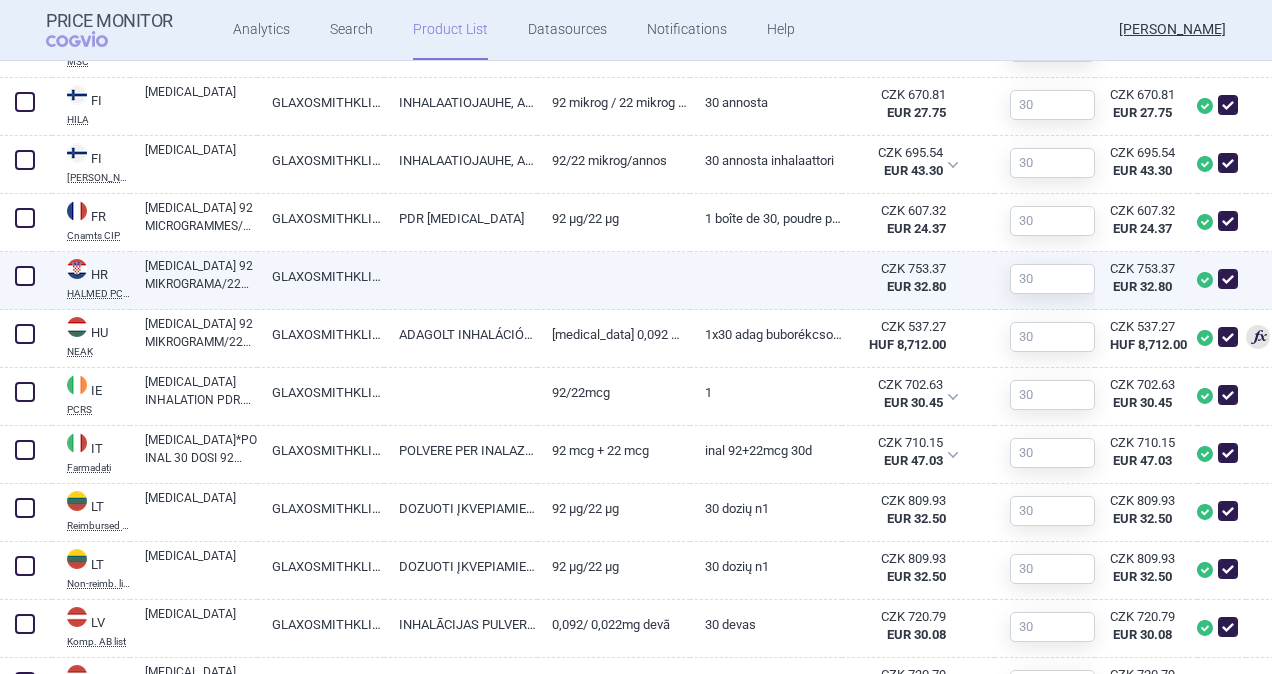 click on "[MEDICAL_DATA] 92 MIKROGRAMA/22 MIKROGRAMA PRAŠAK INHALATA, DOZIRANI, 1 INHALATOR S 30 DOZA" at bounding box center [201, 275] 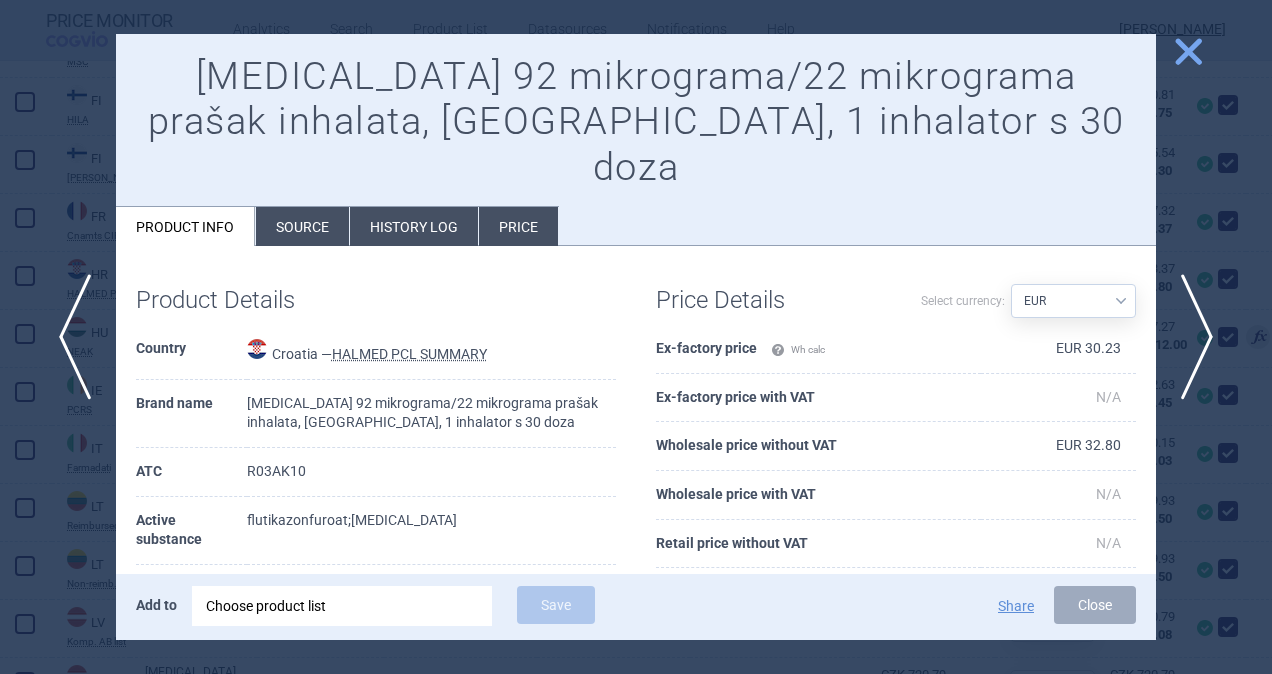 click on "Source" at bounding box center (302, 226) 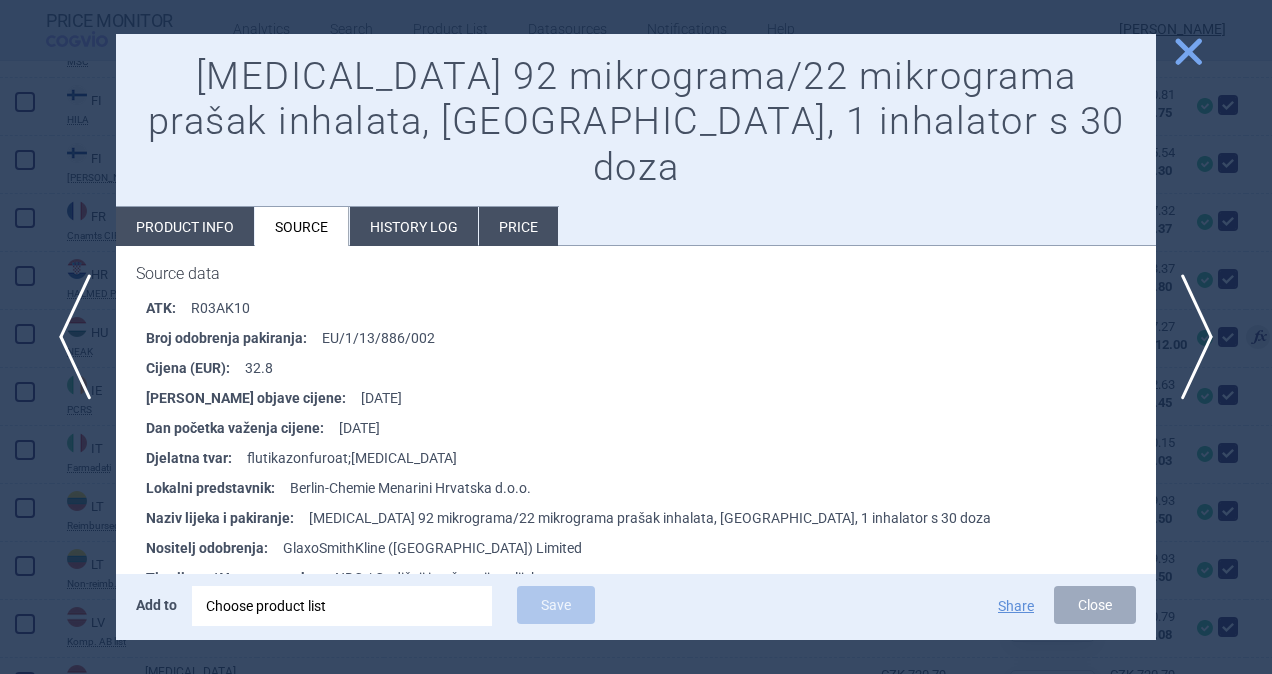 scroll, scrollTop: 300, scrollLeft: 0, axis: vertical 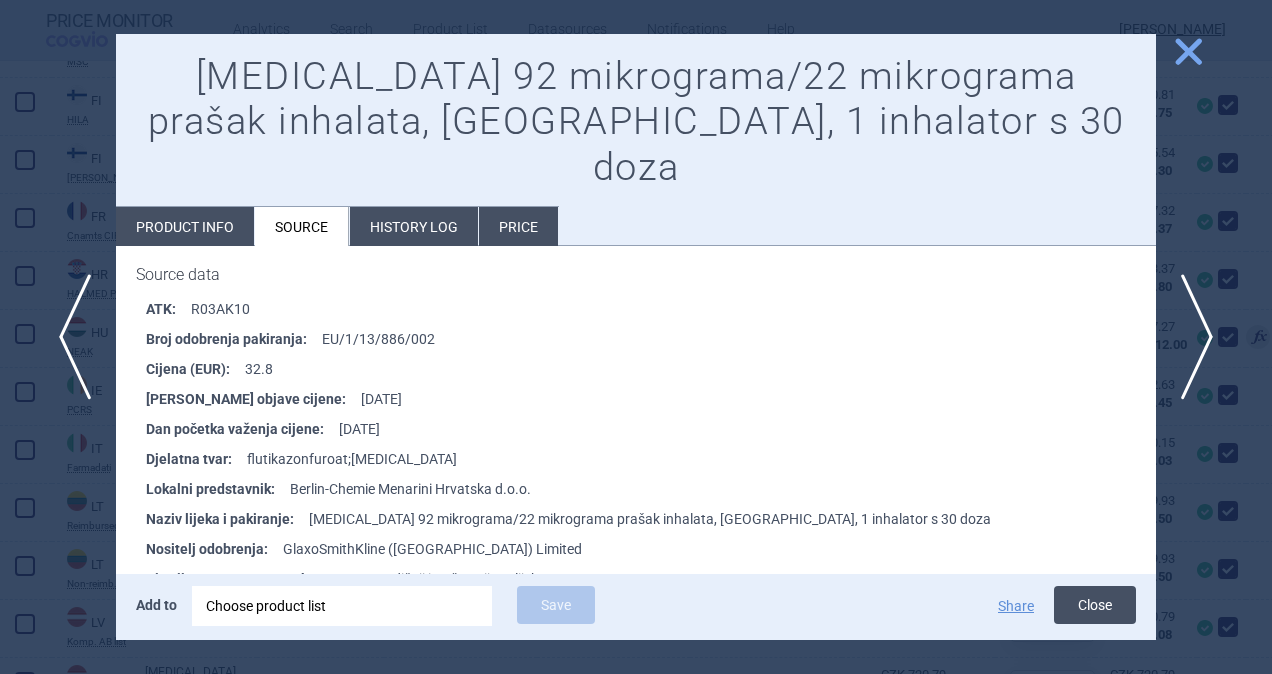 click on "Close" at bounding box center [1095, 605] 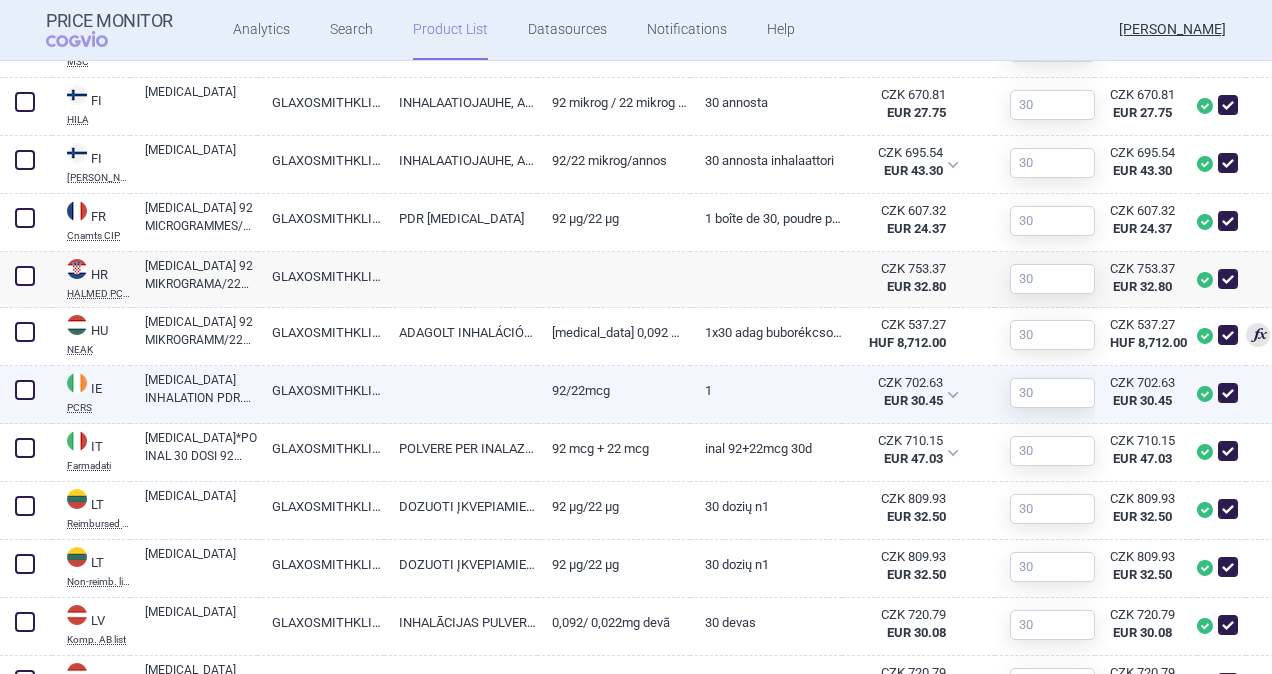 click on "[MEDICAL_DATA] INHALATION PDR. PRE-DISPENSED 92 MCG./22 MCG. 30 DOSE PACK 1" at bounding box center (201, 389) 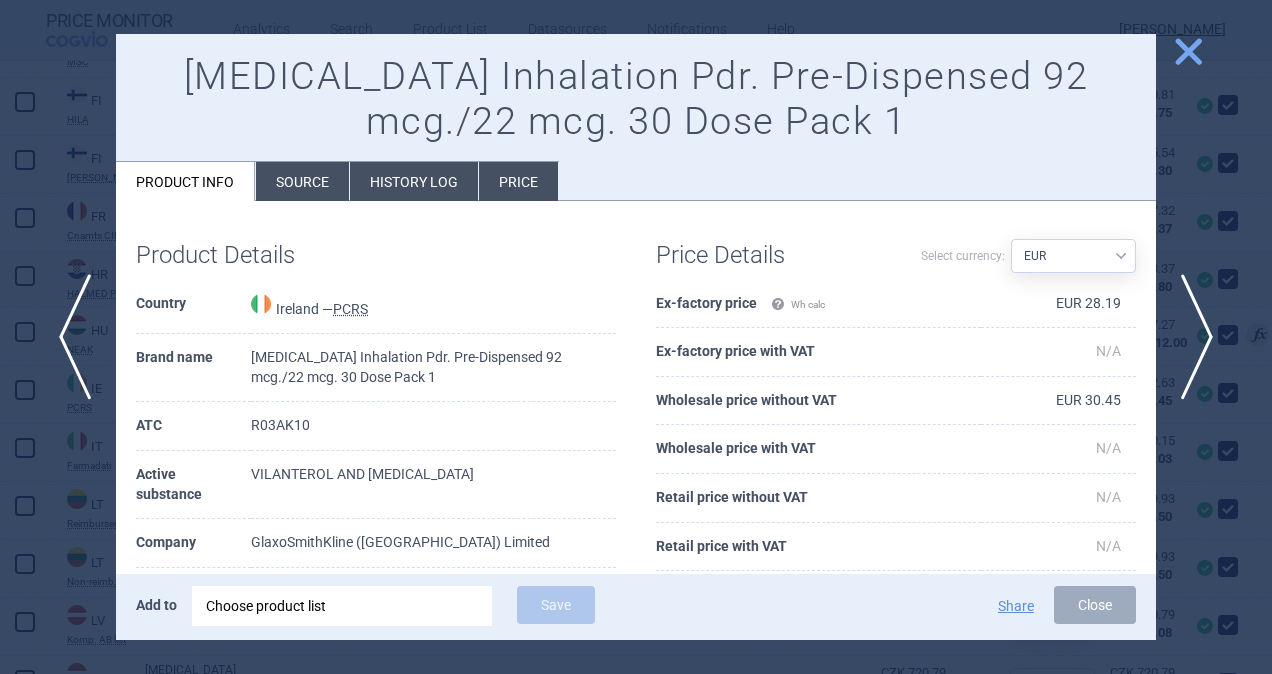 click on "Source" at bounding box center (302, 181) 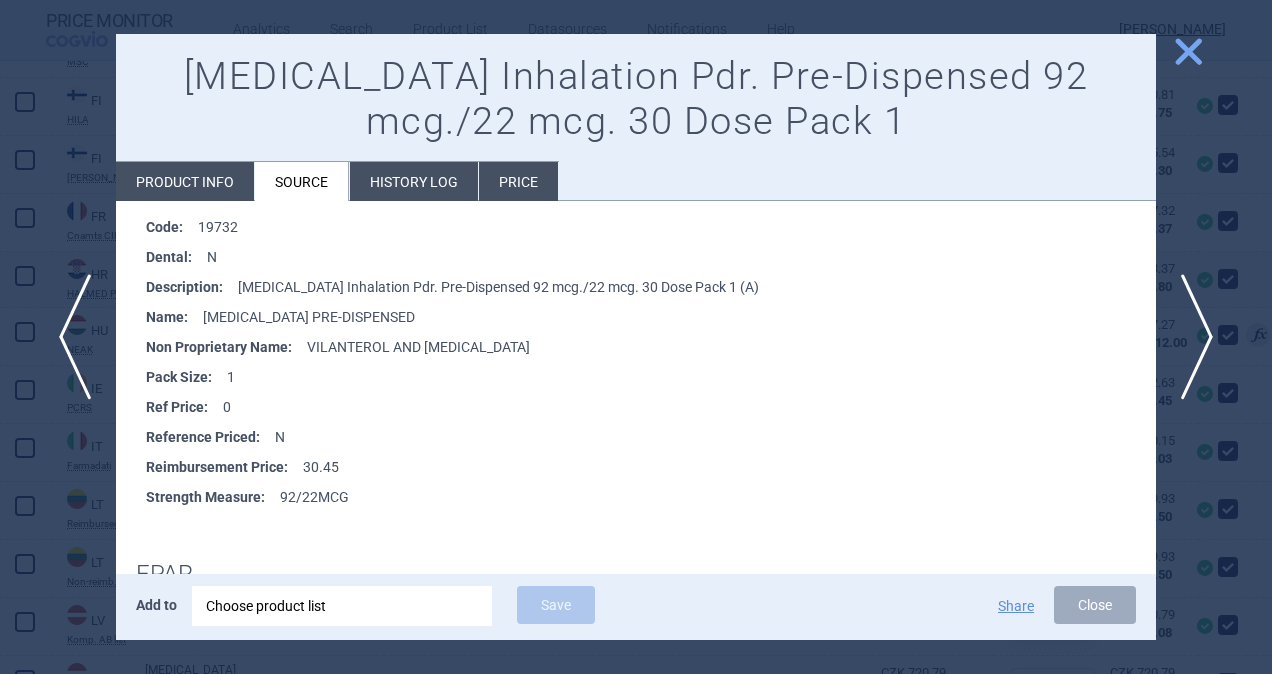 scroll, scrollTop: 300, scrollLeft: 0, axis: vertical 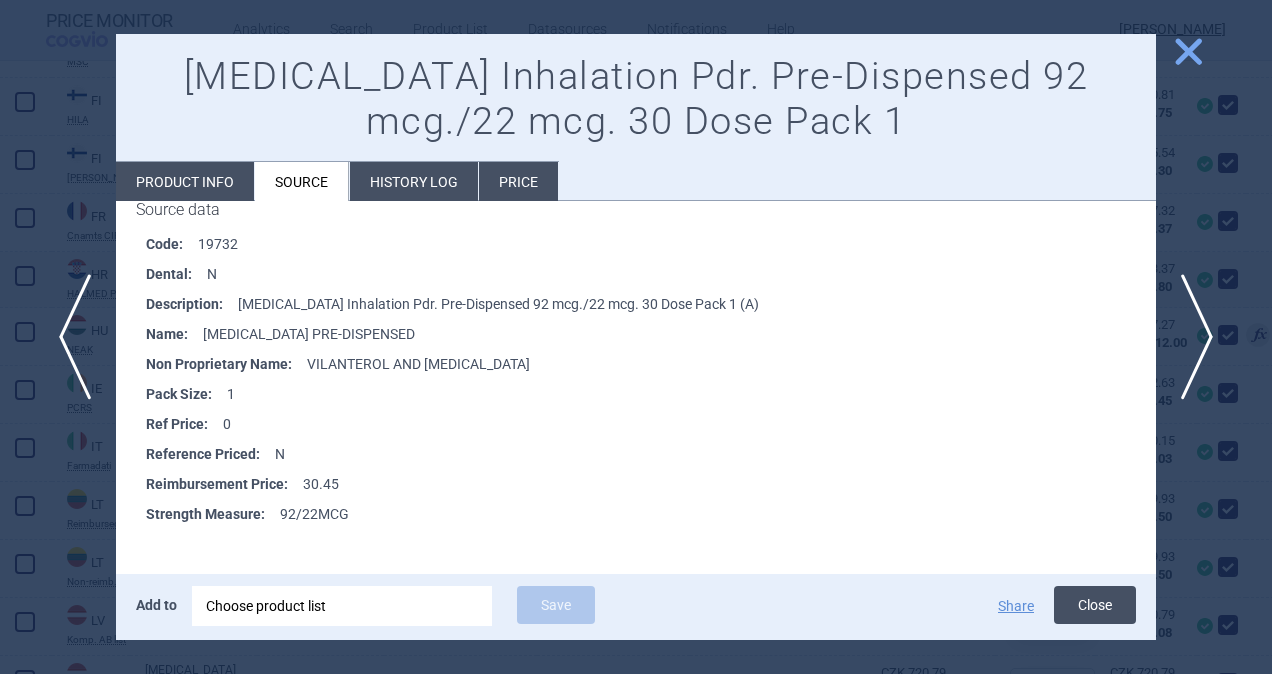 click on "Close" at bounding box center [1095, 605] 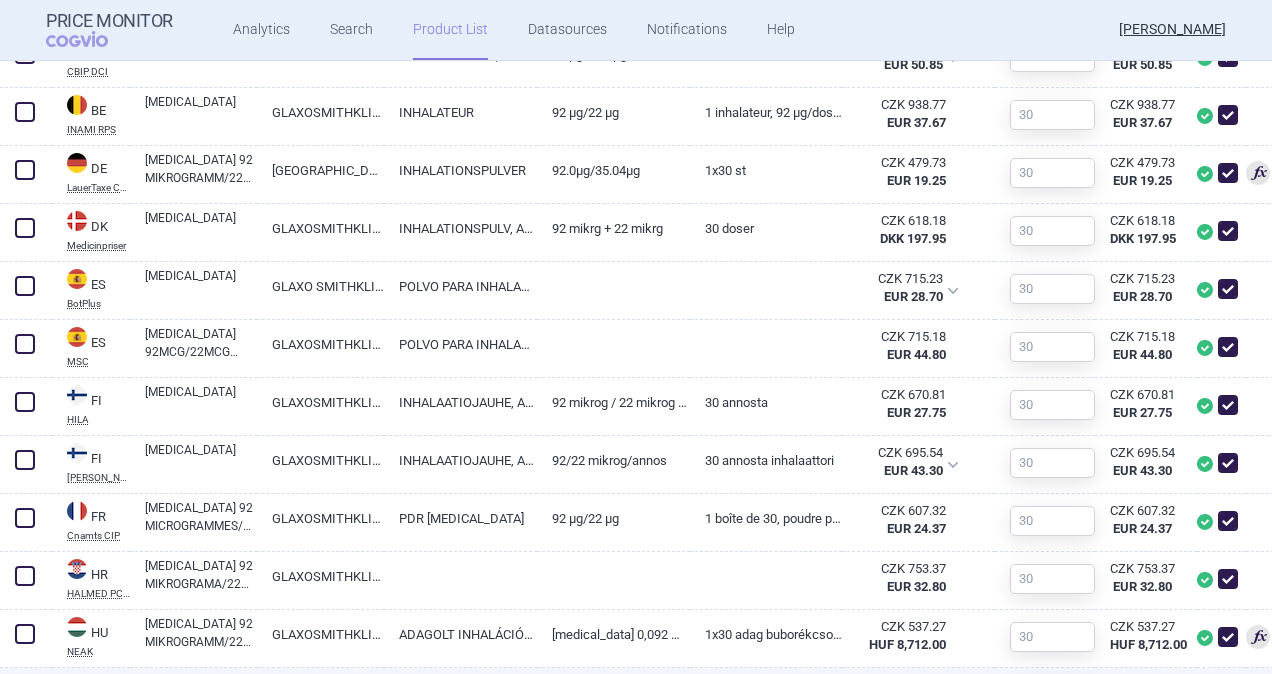 scroll, scrollTop: 625, scrollLeft: 0, axis: vertical 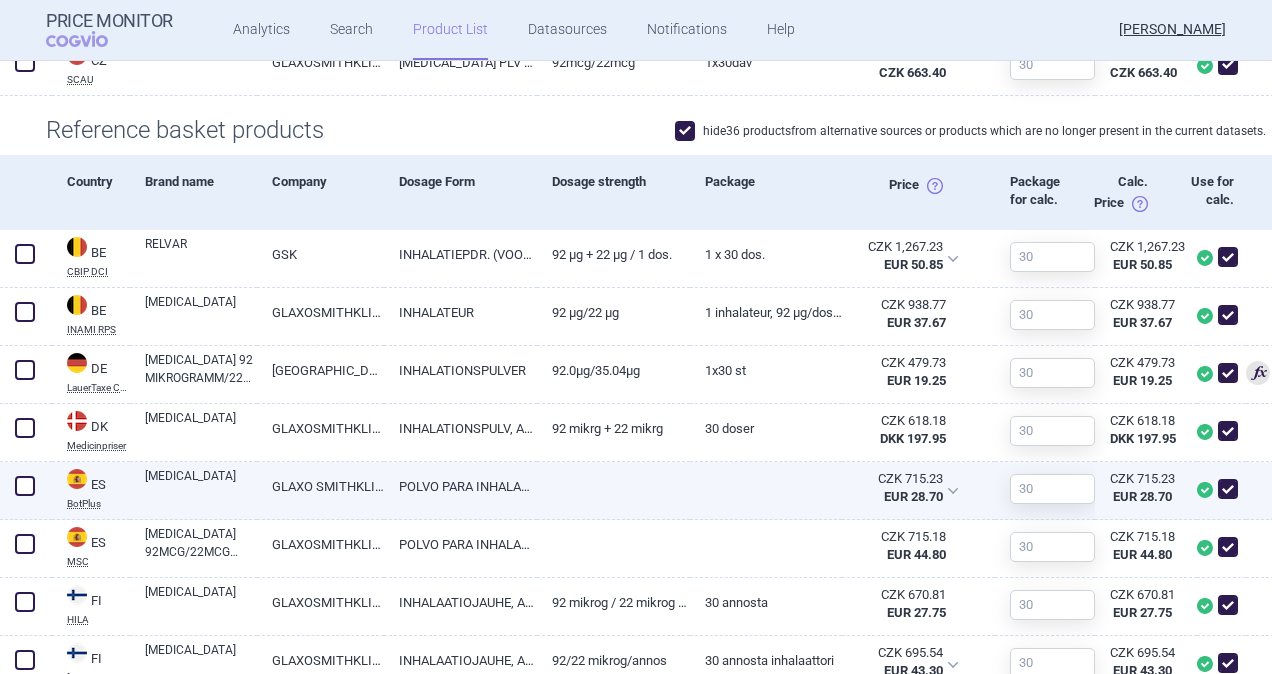 click on "[MEDICAL_DATA]" at bounding box center (201, 485) 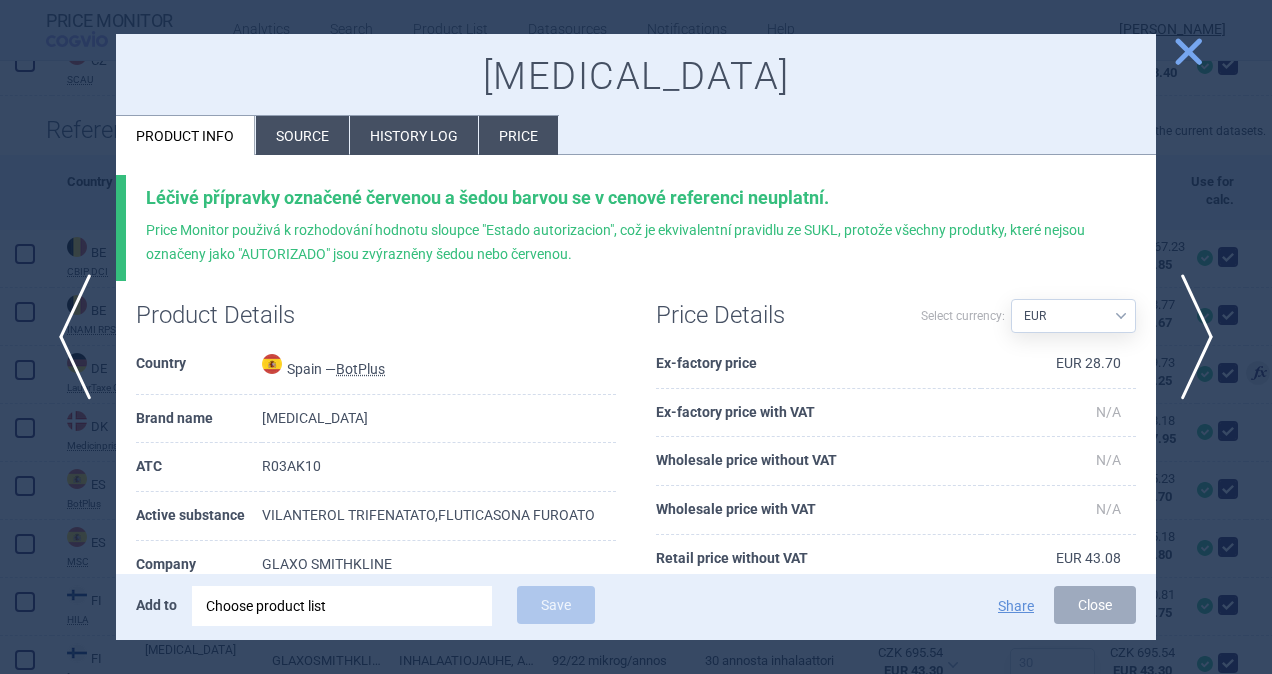 click on "Source" at bounding box center (302, 135) 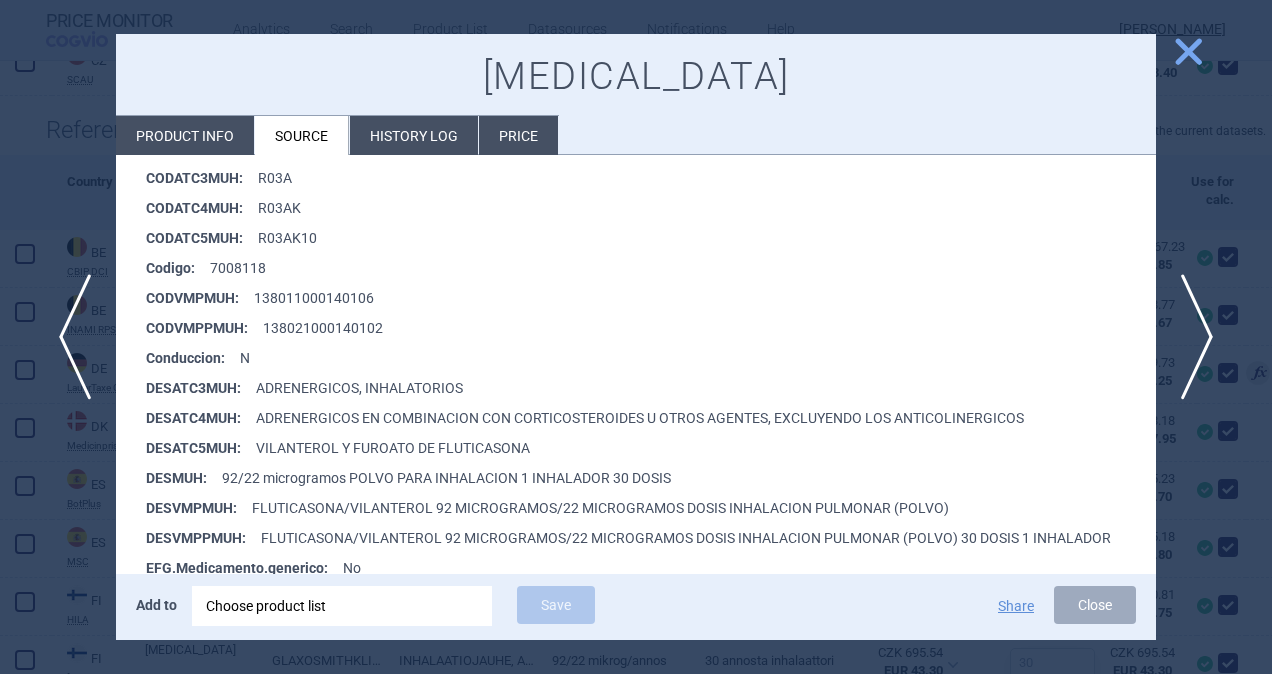 scroll, scrollTop: 600, scrollLeft: 0, axis: vertical 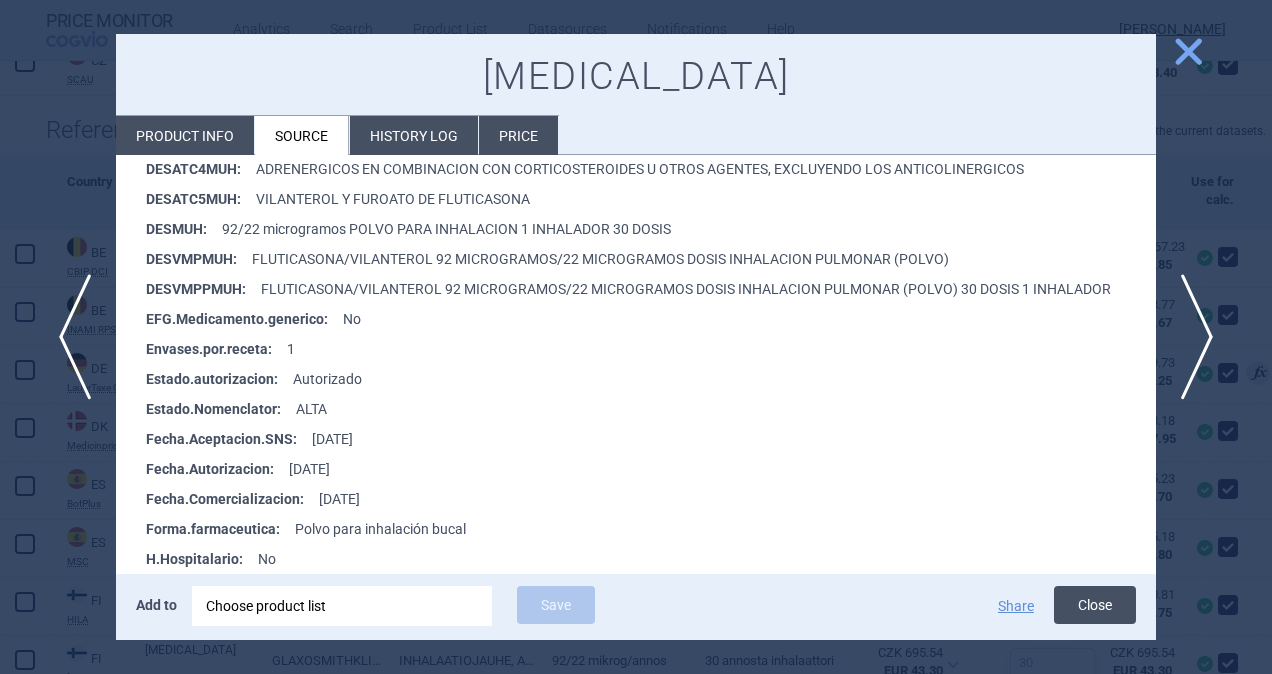 click on "Close" at bounding box center [1095, 605] 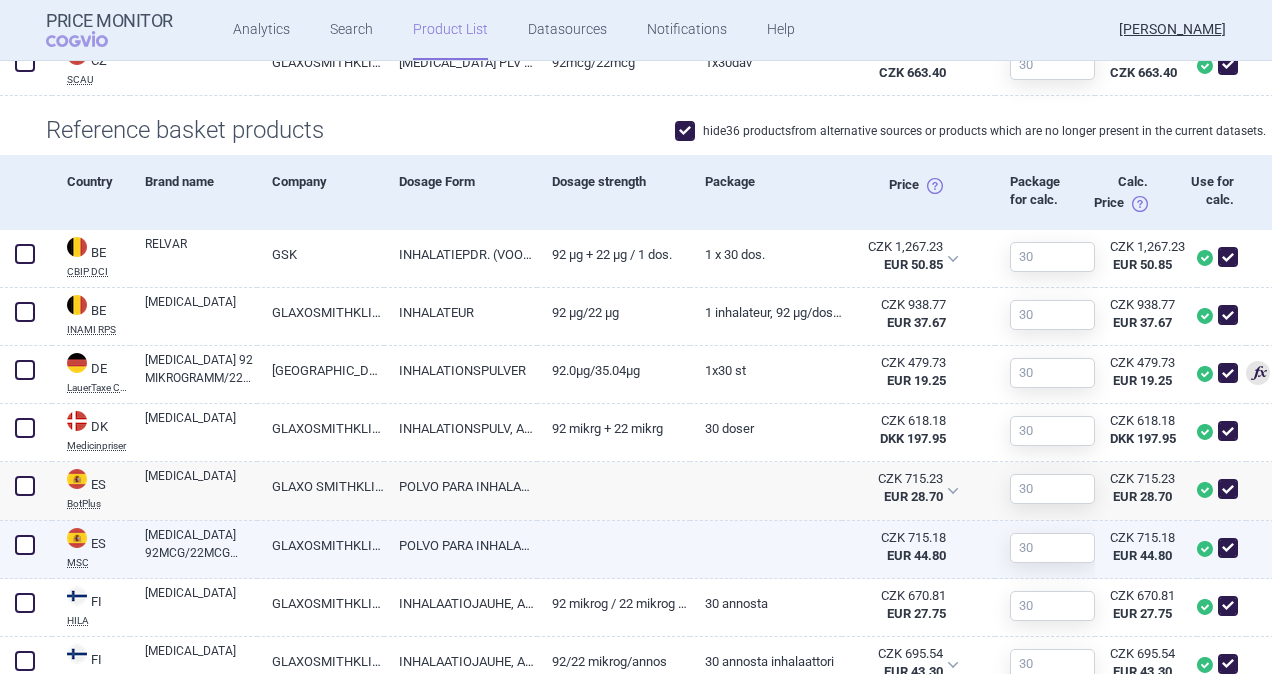click on "[MEDICAL_DATA] 92MCG/22MCG POLVO PARA INHALACION  (UNIDOSIS) 30 DOSIS" at bounding box center [201, 544] 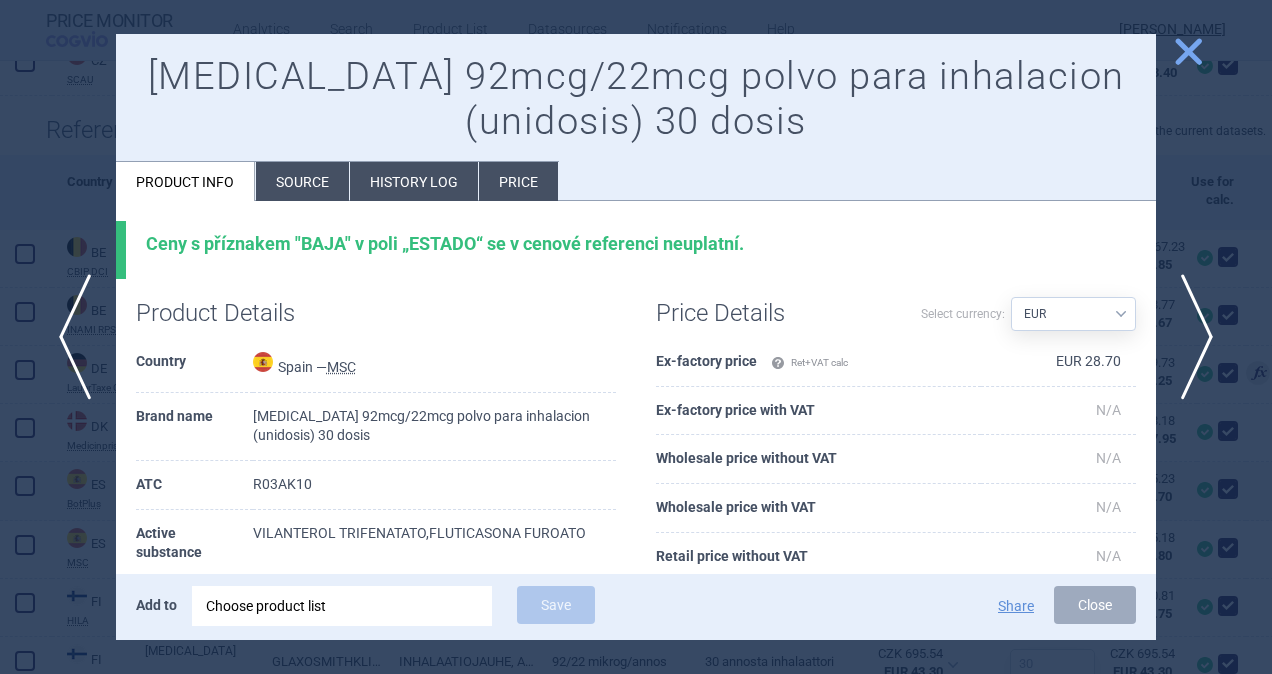 click on "Source" at bounding box center [302, 181] 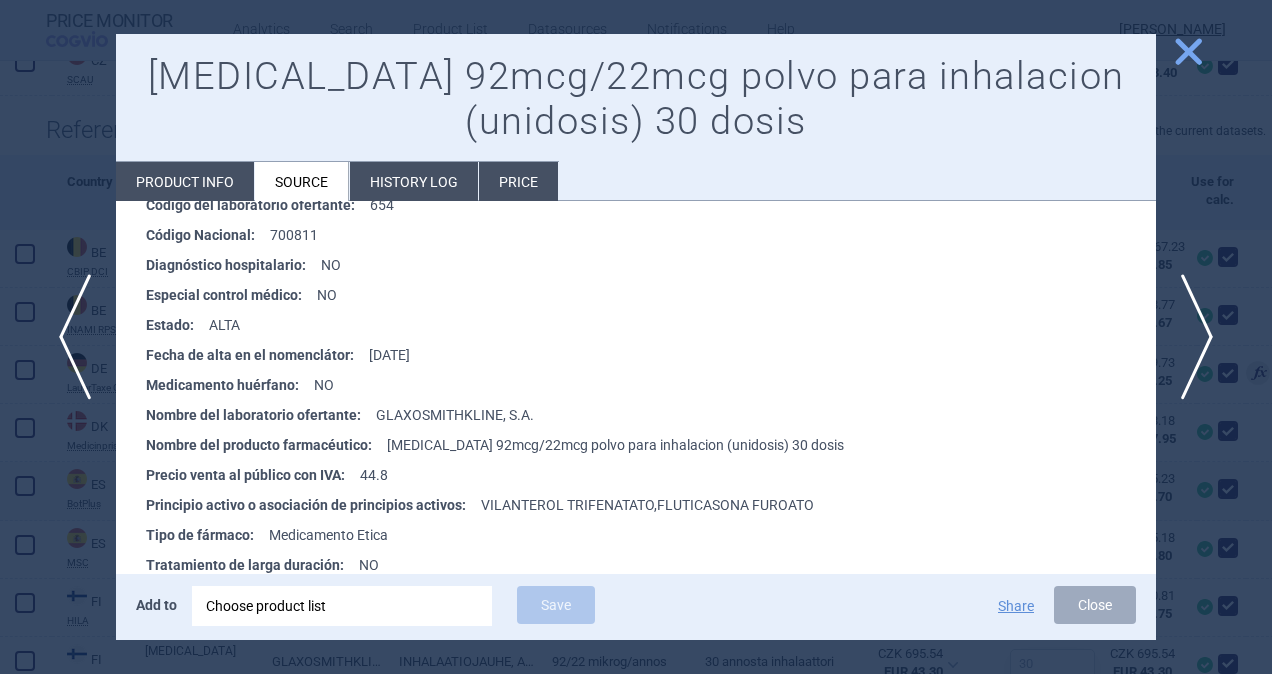 scroll, scrollTop: 400, scrollLeft: 0, axis: vertical 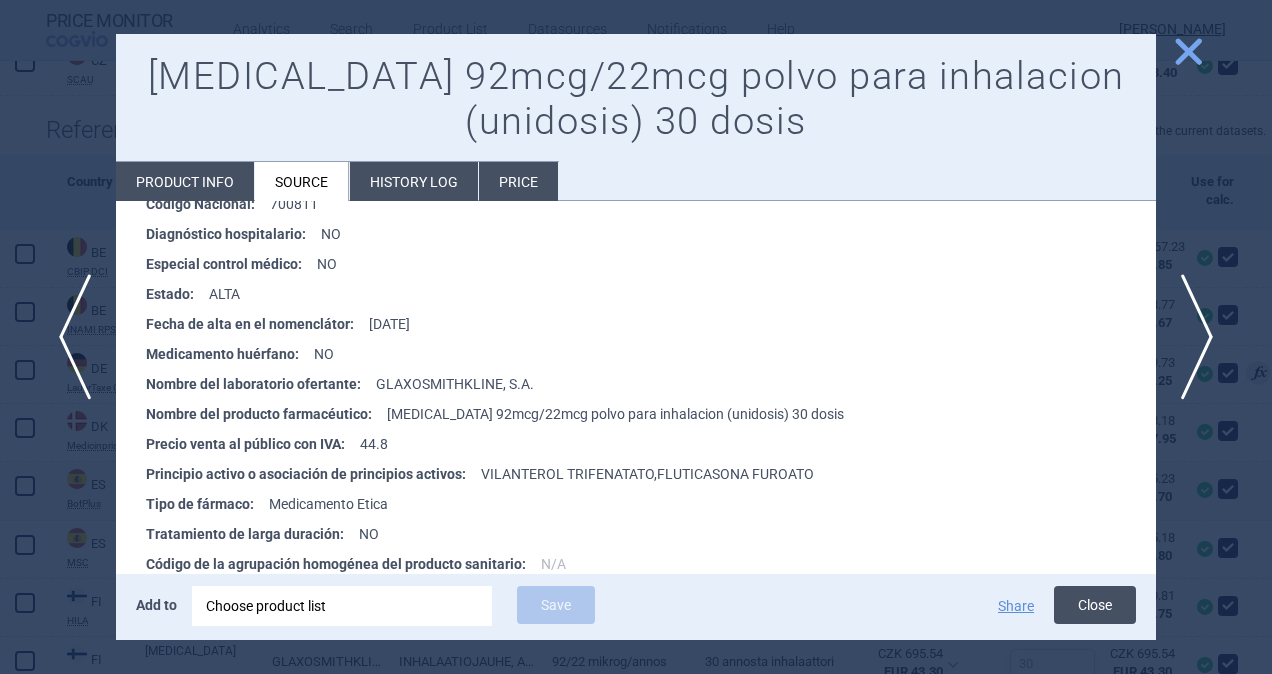drag, startPoint x: 1094, startPoint y: 602, endPoint x: 1034, endPoint y: 574, distance: 66.211784 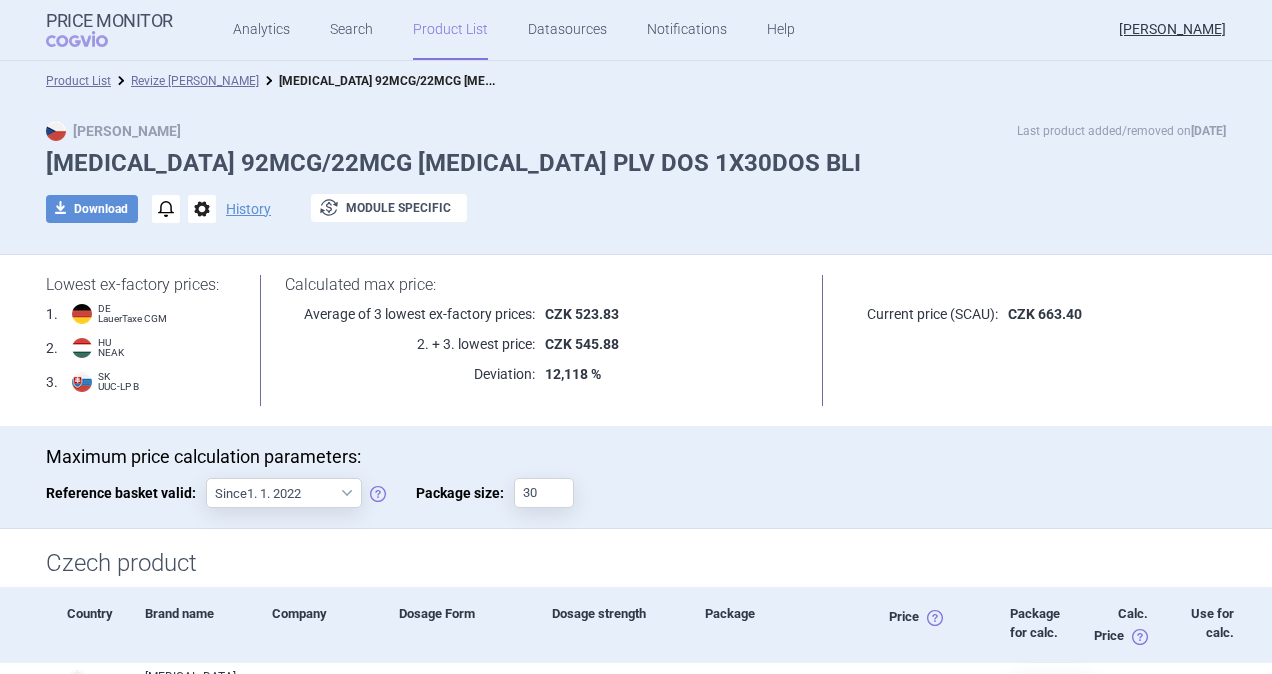 scroll, scrollTop: 0, scrollLeft: 0, axis: both 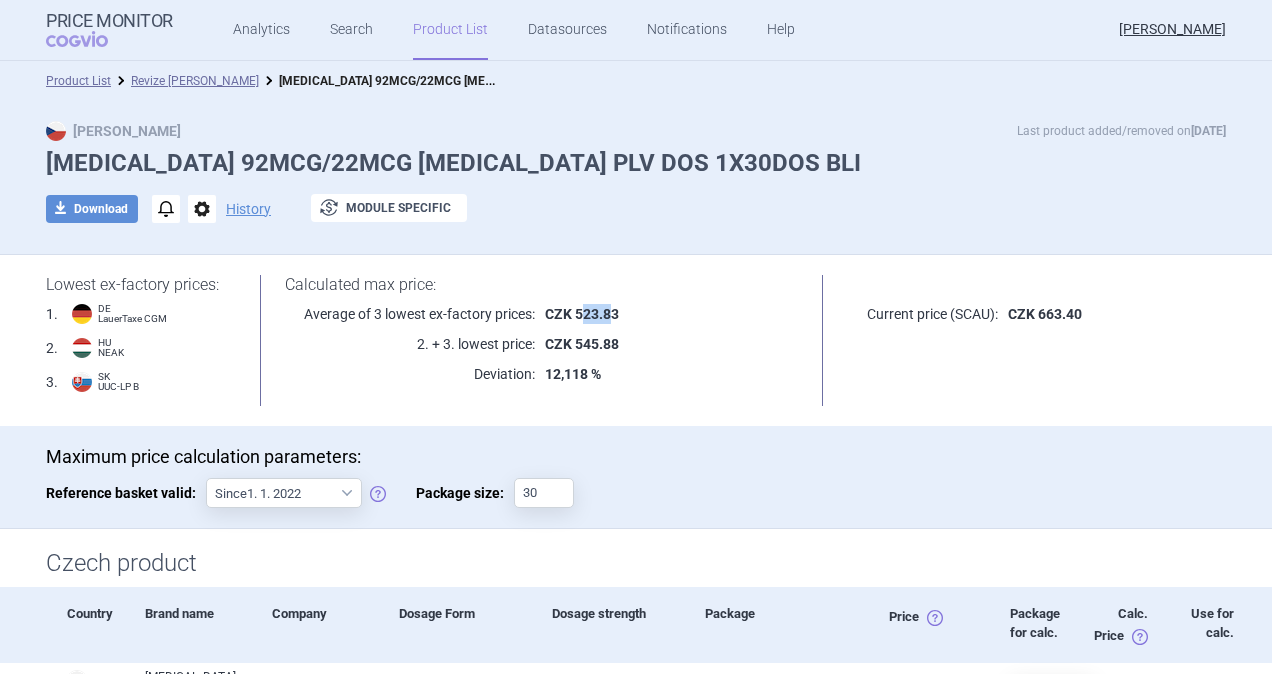drag, startPoint x: 572, startPoint y: 316, endPoint x: 603, endPoint y: 316, distance: 31 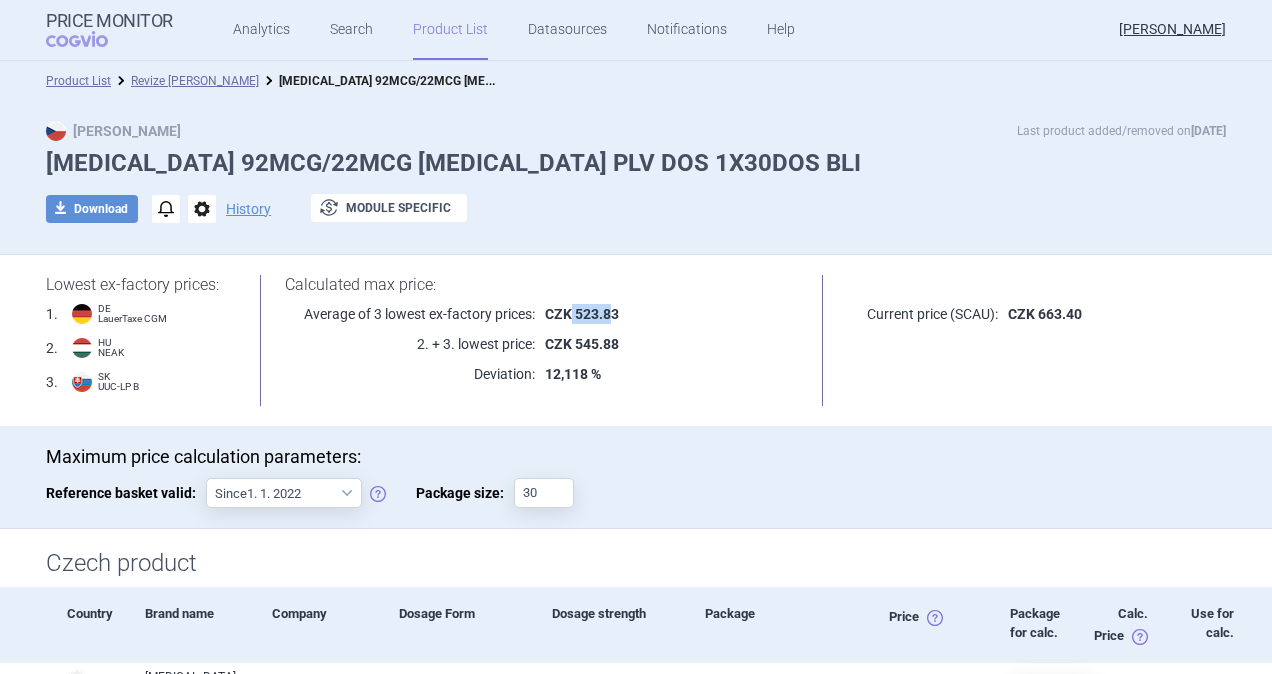 click on "CZK 523.83" at bounding box center [667, 314] 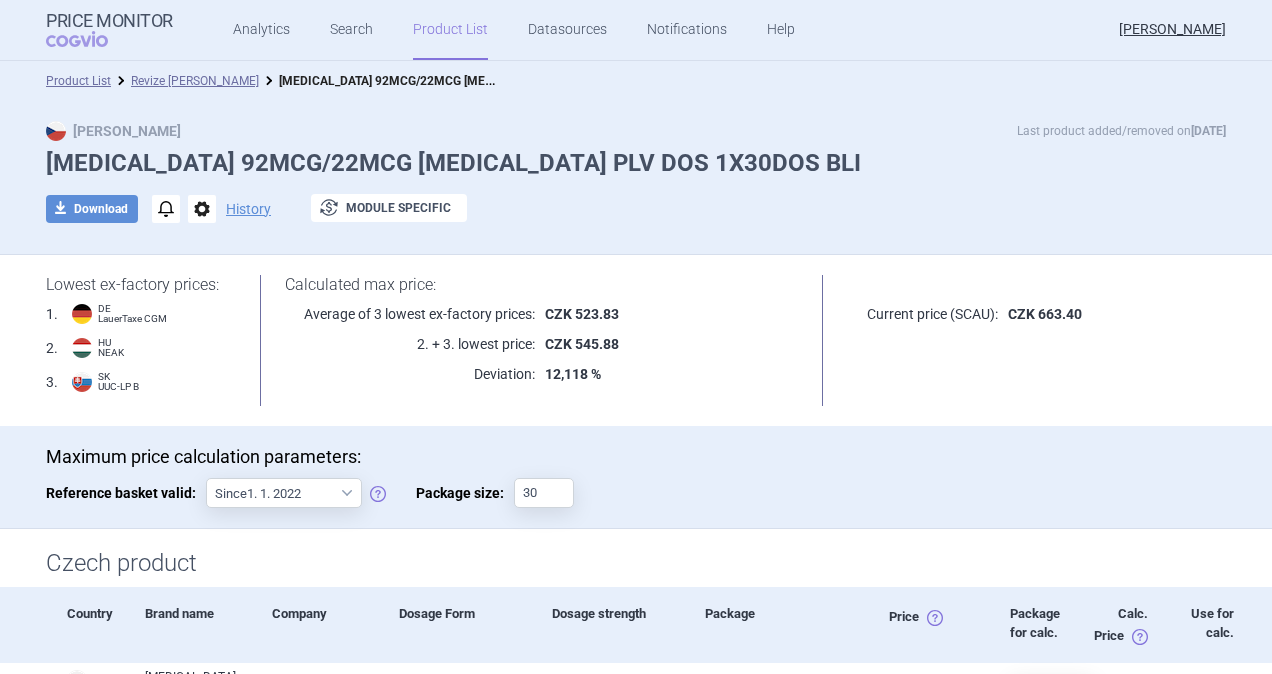 click on "Calculated max price: Average of 3 lowest ex-factory prices: CZK 523.83 2. + 3. lowest price: CZK 545.88 Deviation: 12,118 %" at bounding box center [542, 334] 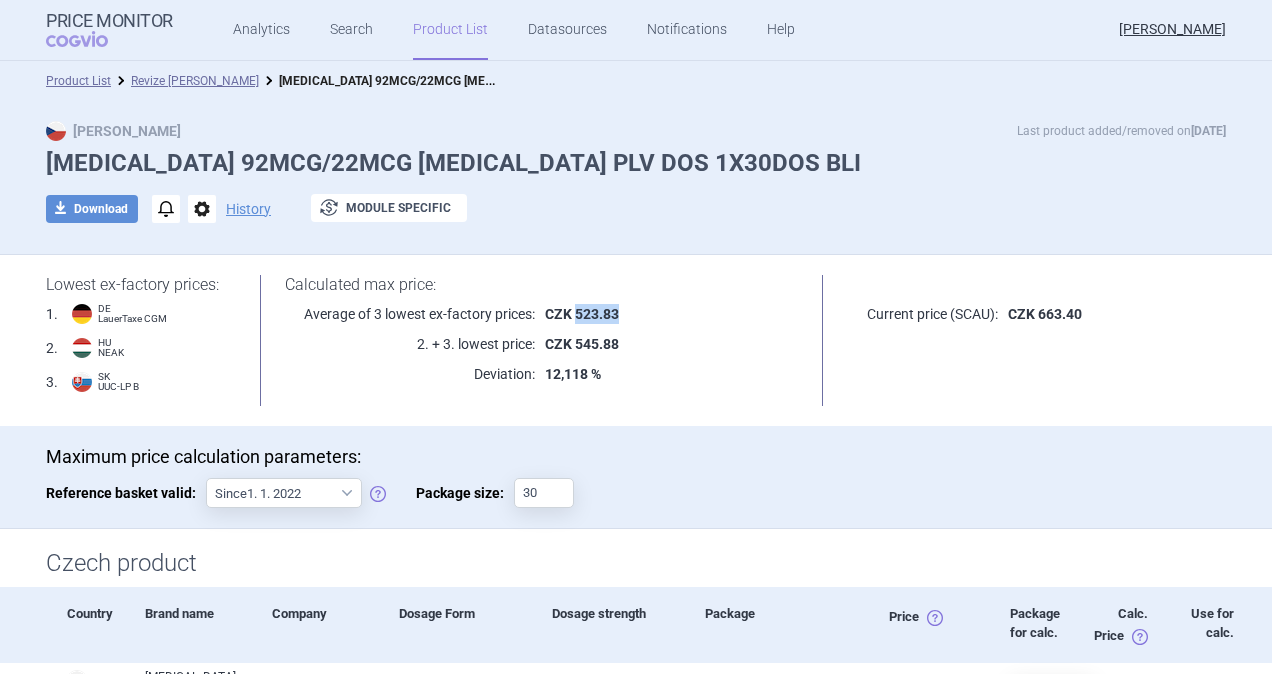 drag, startPoint x: 568, startPoint y: 312, endPoint x: 621, endPoint y: 313, distance: 53.009434 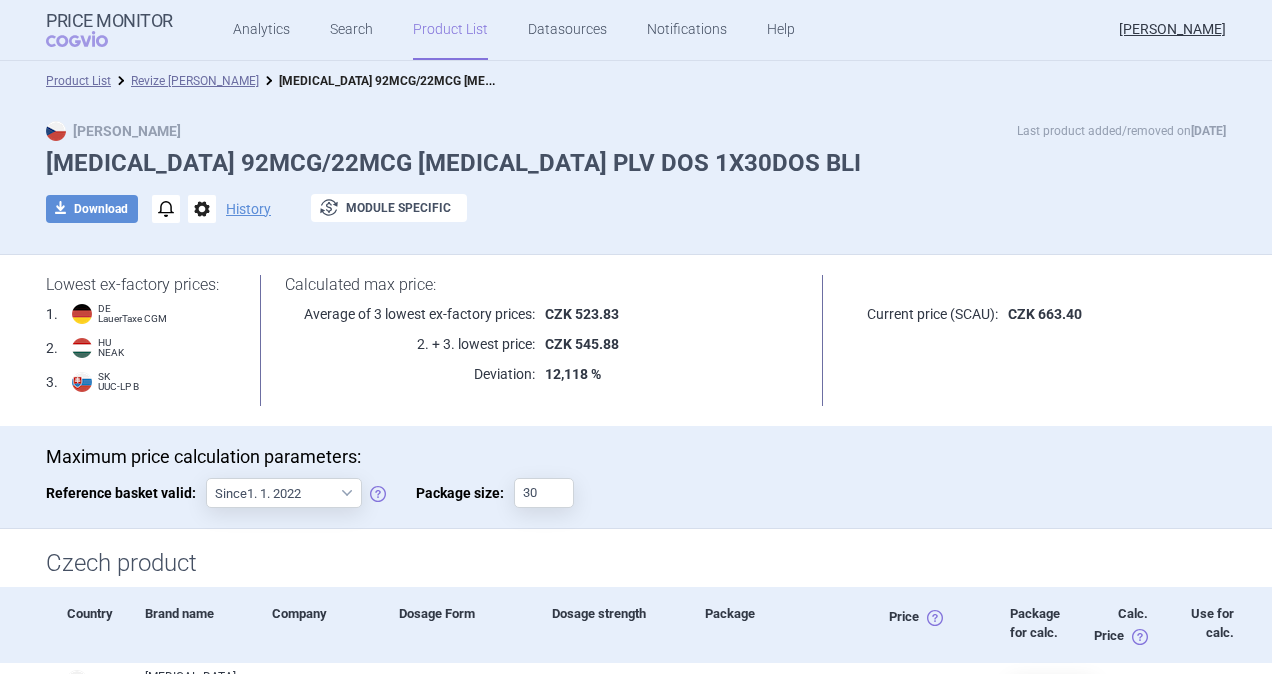 click on "Analytics Search Product List Datasources Notifications Help" at bounding box center [489, 30] 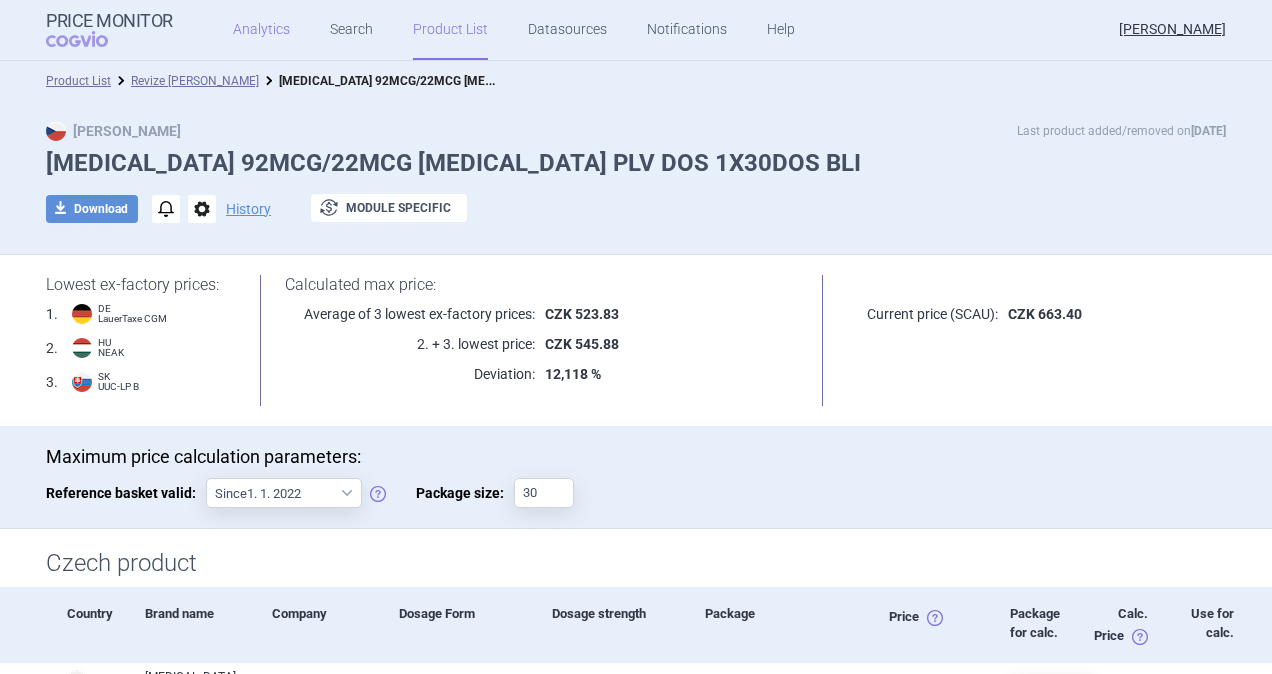 click on "Analytics" at bounding box center (261, 30) 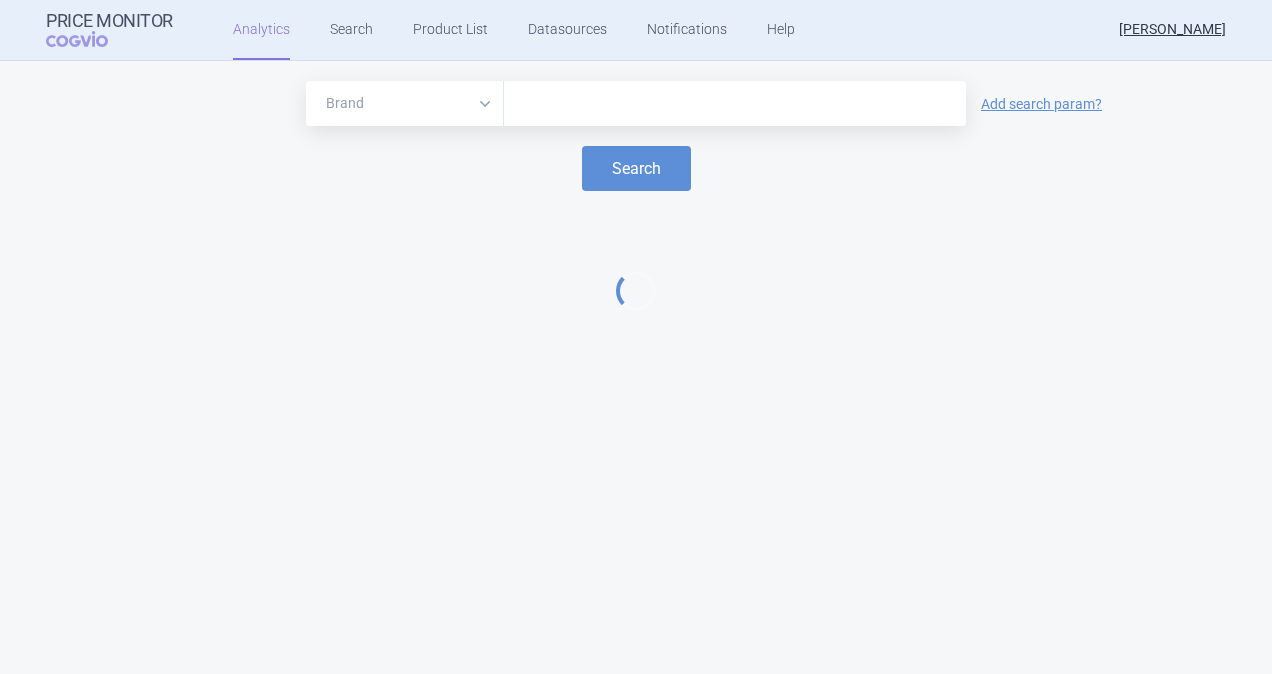 click at bounding box center [735, 104] 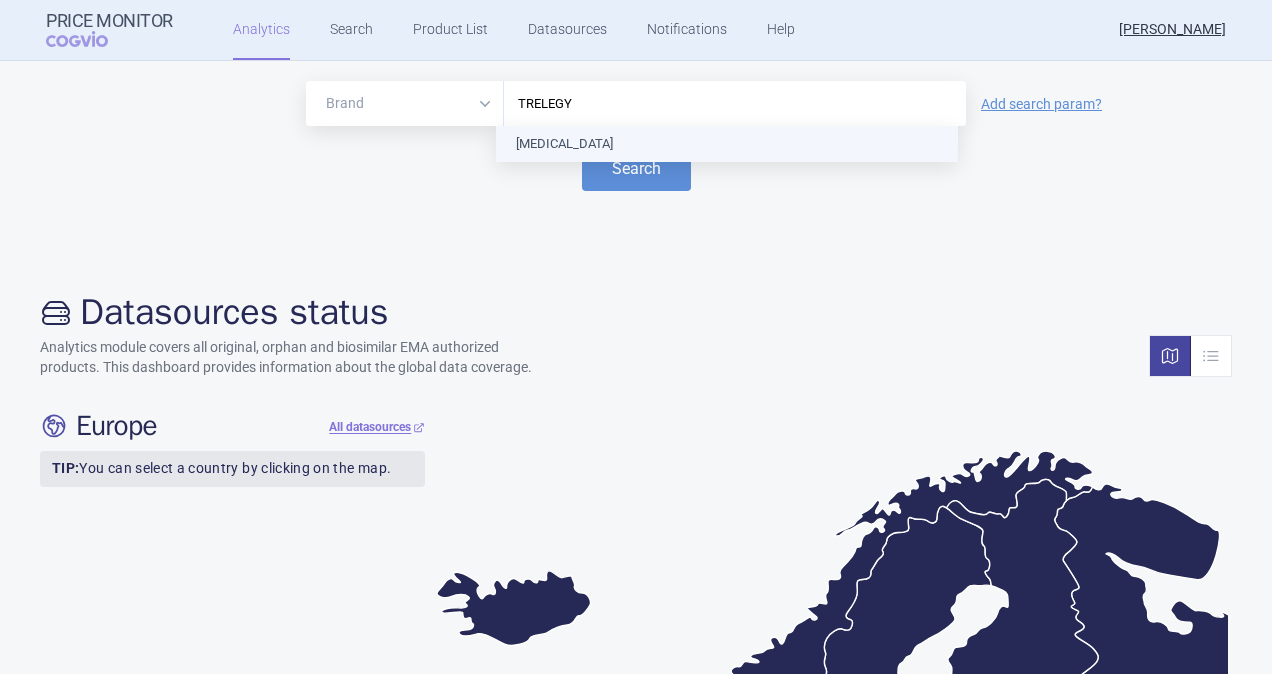 type 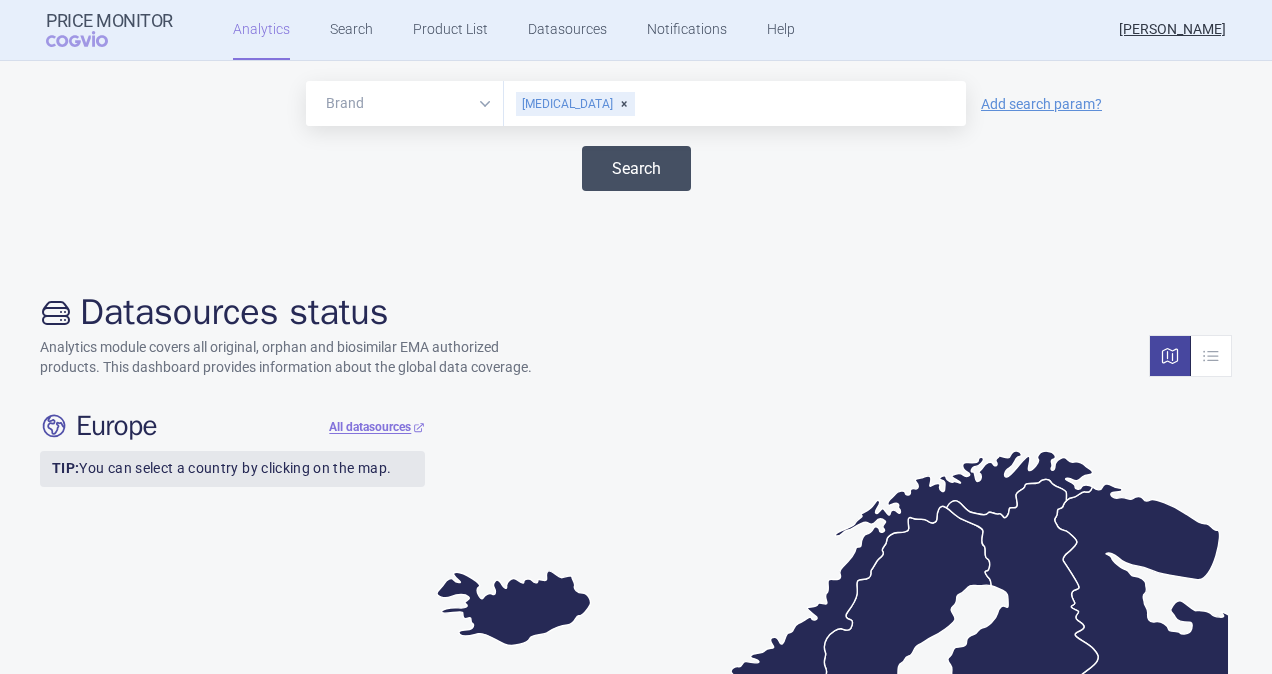 click on "Search" at bounding box center (636, 168) 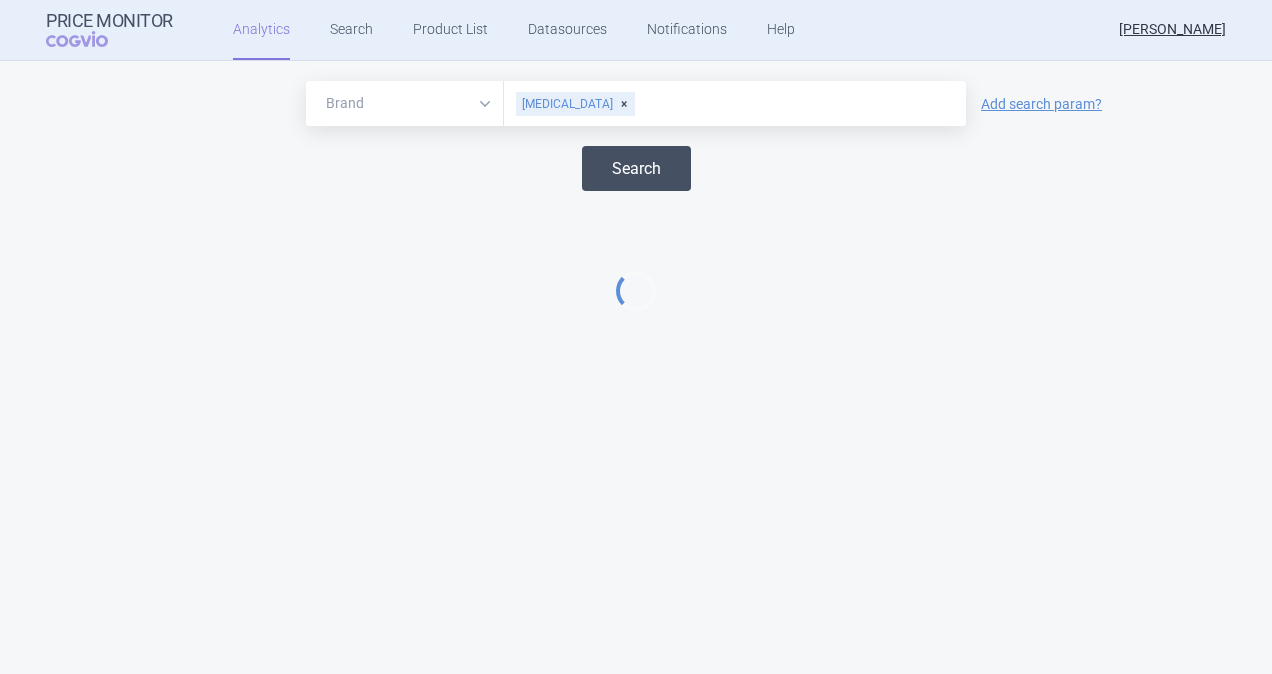 select on "EUR" 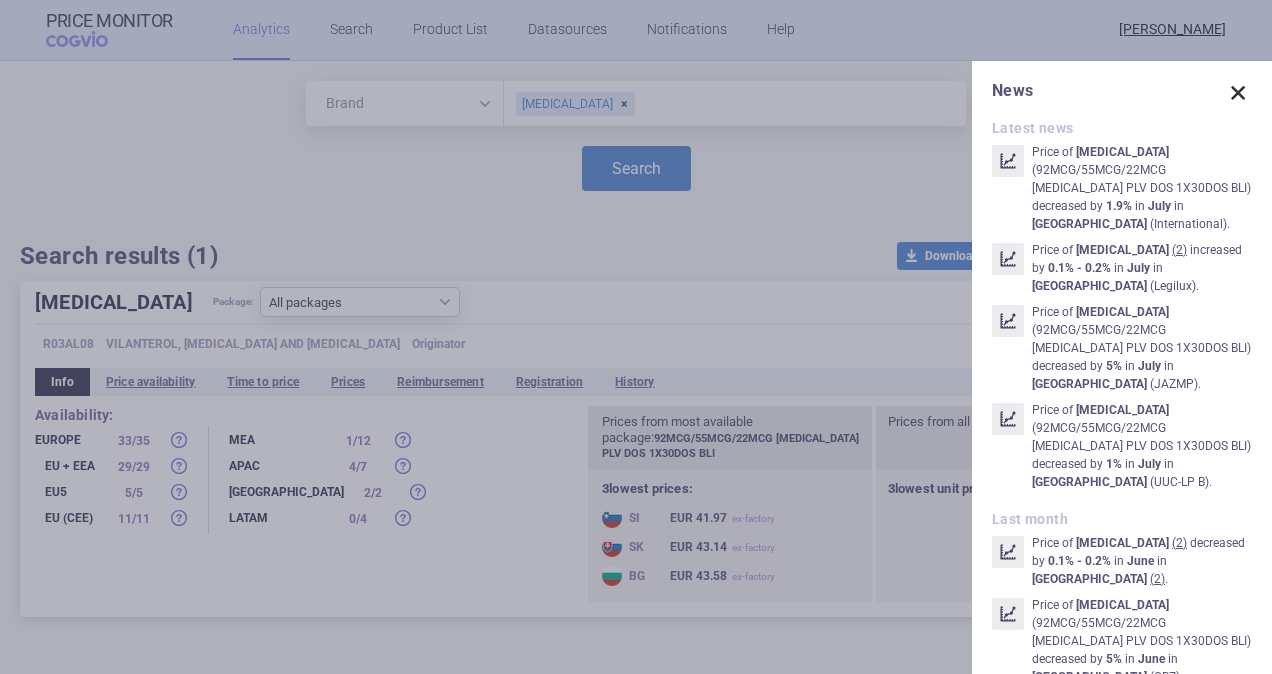 click at bounding box center (1238, 93) 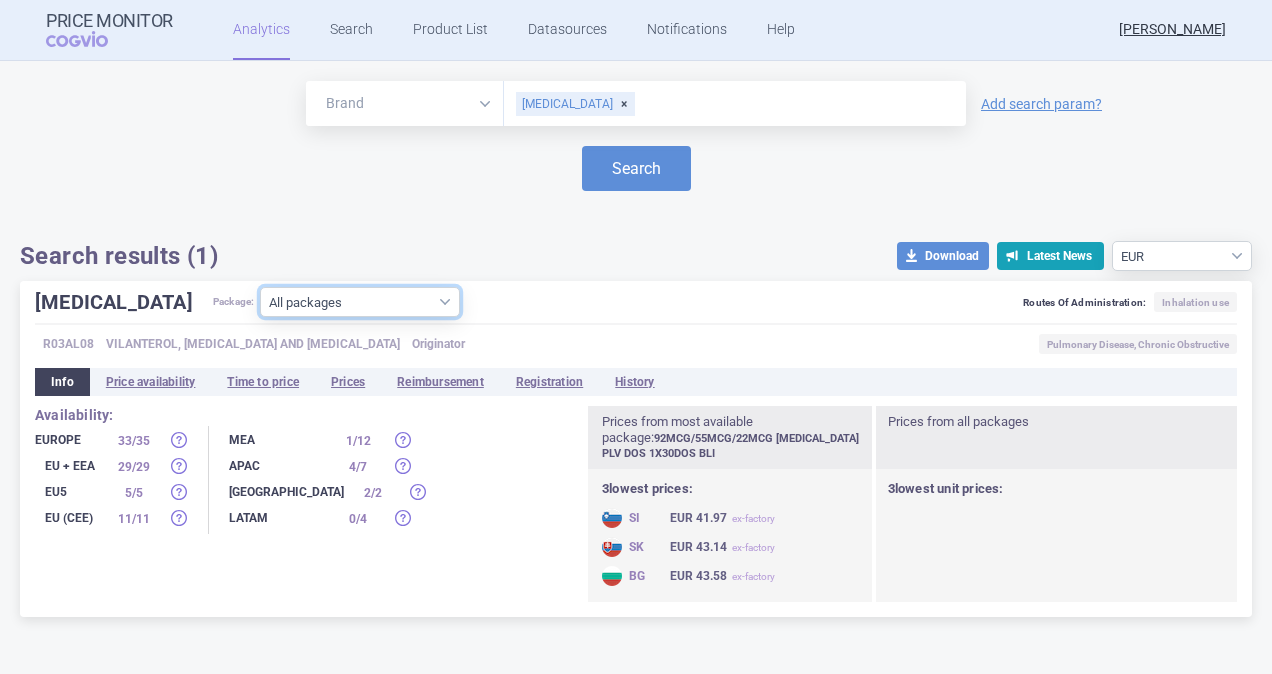 click on "All packages 184MCG/55MCG/22MCG [MEDICAL_DATA] PLV DOS 14 BLI  ( 0 ) 184MCG/55MCG/22MCG [MEDICAL_DATA] PLV DOS 30 BLI  ( 0 ) 200MCG/62.5MCG/25MCG [MEDICAL_DATA] PLV DOS 14 BLI  ( 0 ) 200MCG/62.5MCG/25MCG [MEDICAL_DATA] PLV DOS 30 BLI  ( 0 ) 92MCG/55MCG/22MCG [MEDICAL_DATA] PLV DOS 1X14DOS BLI  ( 0 ) 92MCG/55MCG/22MCG [MEDICAL_DATA] PLV DOS 1X30DOS BLI  ( 40 ) 92MCG/55MCG/22MCG [MEDICAL_DATA] PLV DOS 3X30DOS BLI  ( 13 ) 92MCG/55MCG/22MCG [MEDICAL_DATA] PLV DOS BLI  ( 0 ) Other  ( 0 )" at bounding box center [360, 302] 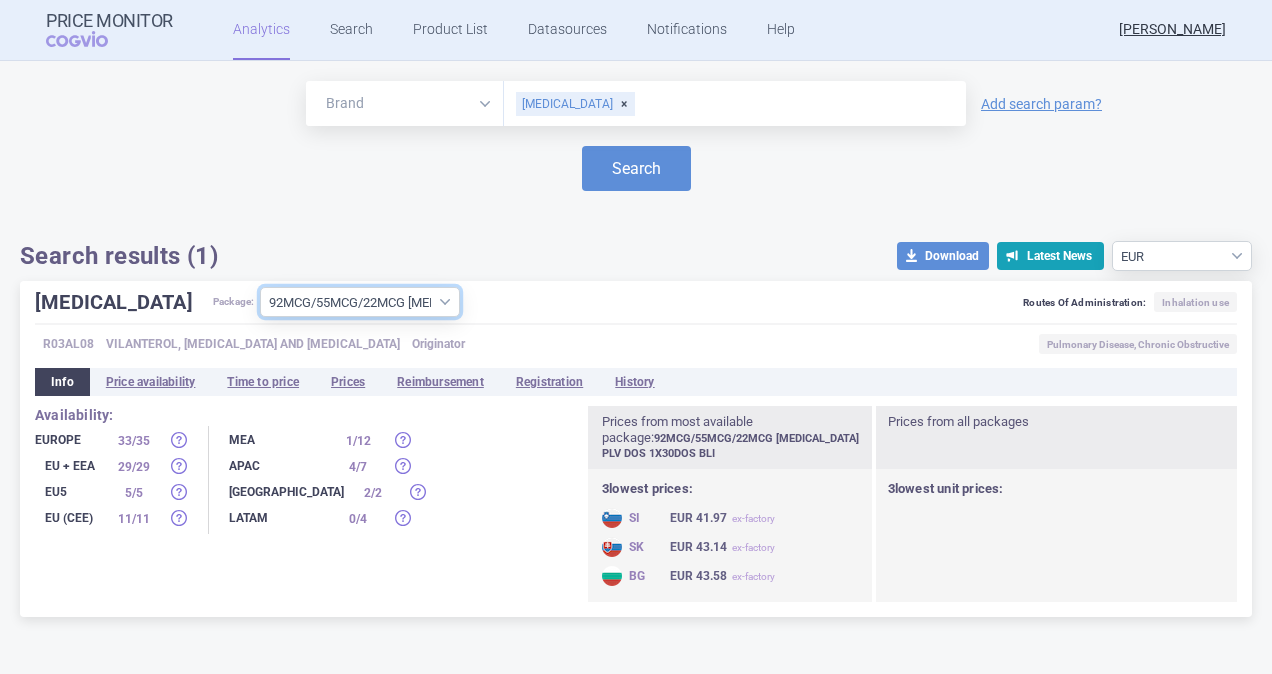click on "All packages 184MCG/55MCG/22MCG [MEDICAL_DATA] PLV DOS 14 BLI  ( 0 ) 184MCG/55MCG/22MCG [MEDICAL_DATA] PLV DOS 30 BLI  ( 0 ) 200MCG/62.5MCG/25MCG [MEDICAL_DATA] PLV DOS 14 BLI  ( 0 ) 200MCG/62.5MCG/25MCG [MEDICAL_DATA] PLV DOS 30 BLI  ( 0 ) 92MCG/55MCG/22MCG [MEDICAL_DATA] PLV DOS 1X14DOS BLI  ( 0 ) 92MCG/55MCG/22MCG [MEDICAL_DATA] PLV DOS 1X30DOS BLI  ( 40 ) 92MCG/55MCG/22MCG [MEDICAL_DATA] PLV DOS 3X30DOS BLI  ( 13 ) 92MCG/55MCG/22MCG [MEDICAL_DATA] PLV DOS BLI  ( 0 ) Other  ( 0 )" at bounding box center [360, 302] 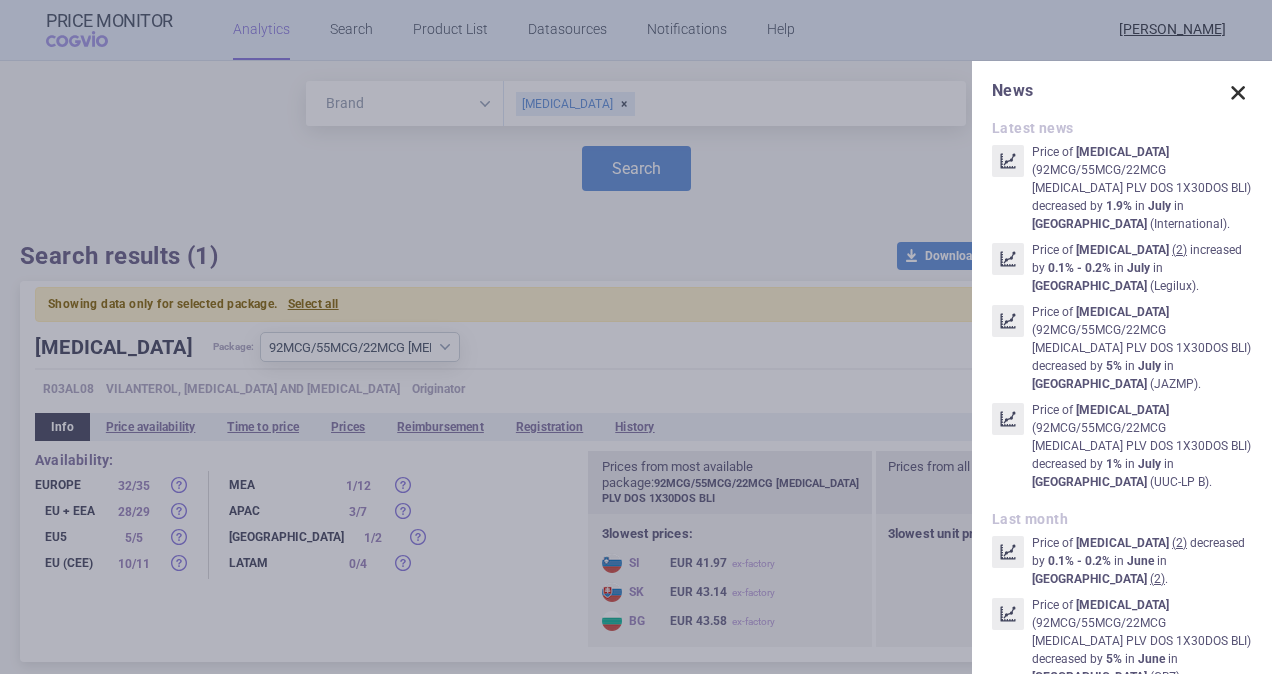 click at bounding box center [1238, 93] 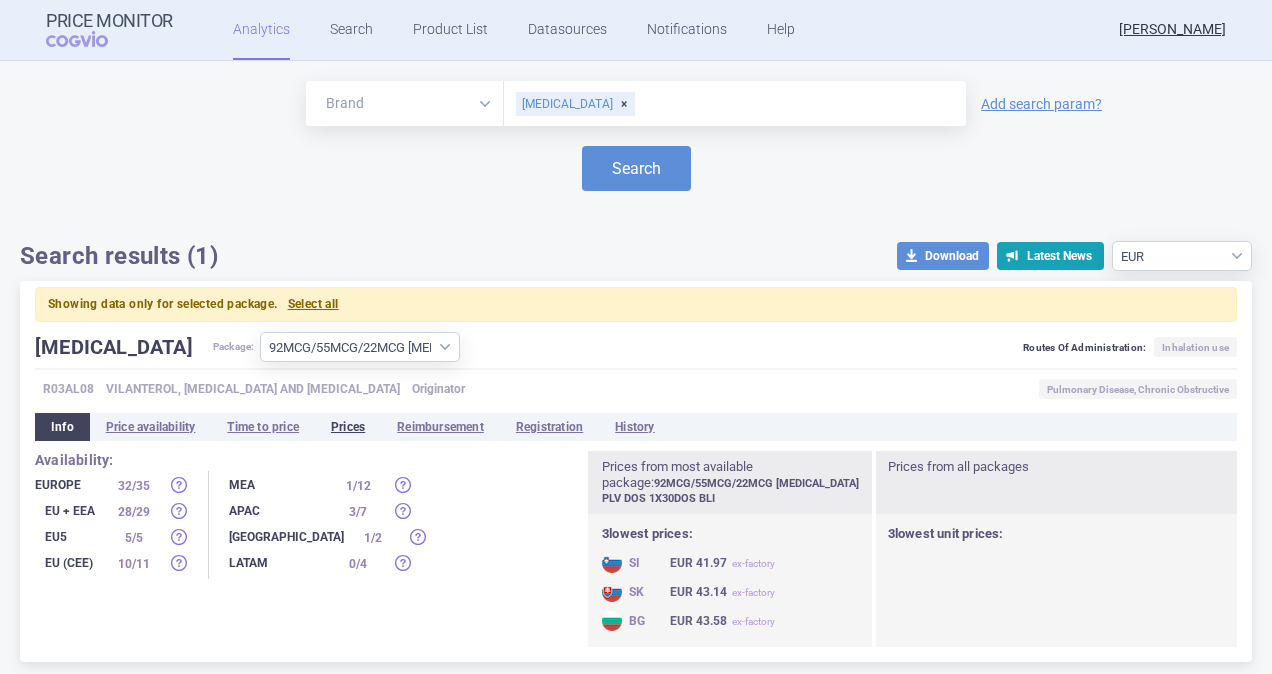 click on "Reimbursement" at bounding box center [440, 427] 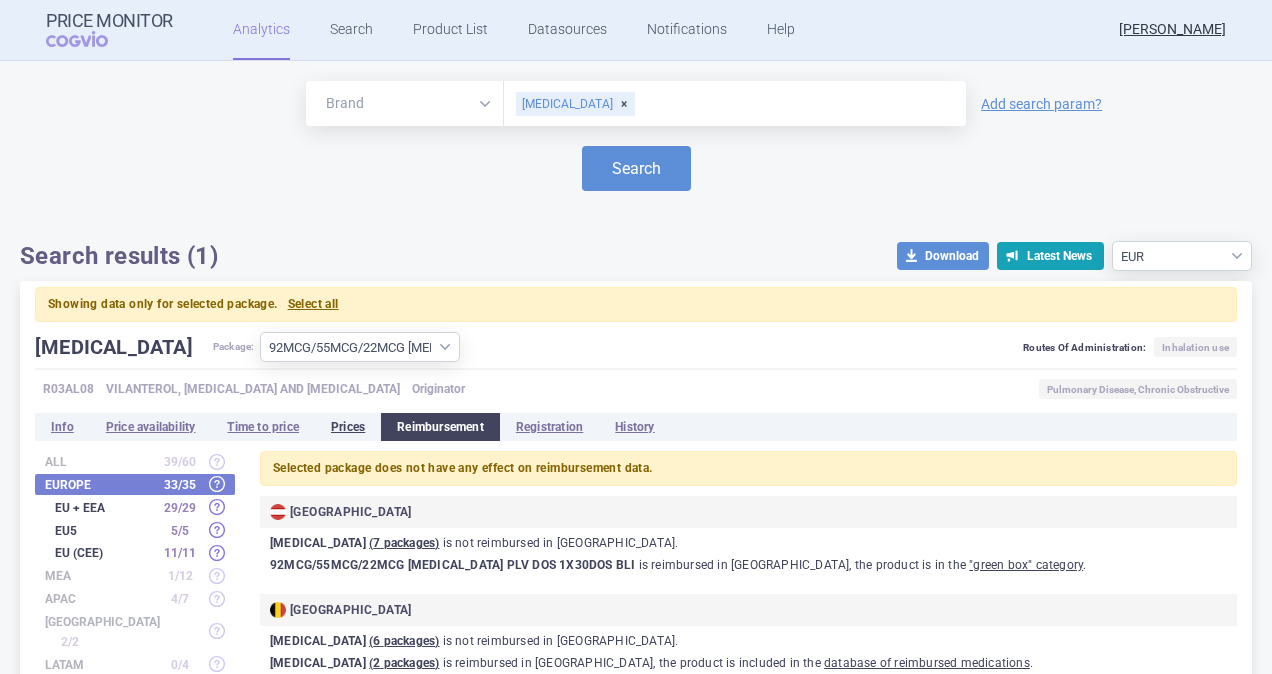 click on "Prices" at bounding box center [348, 427] 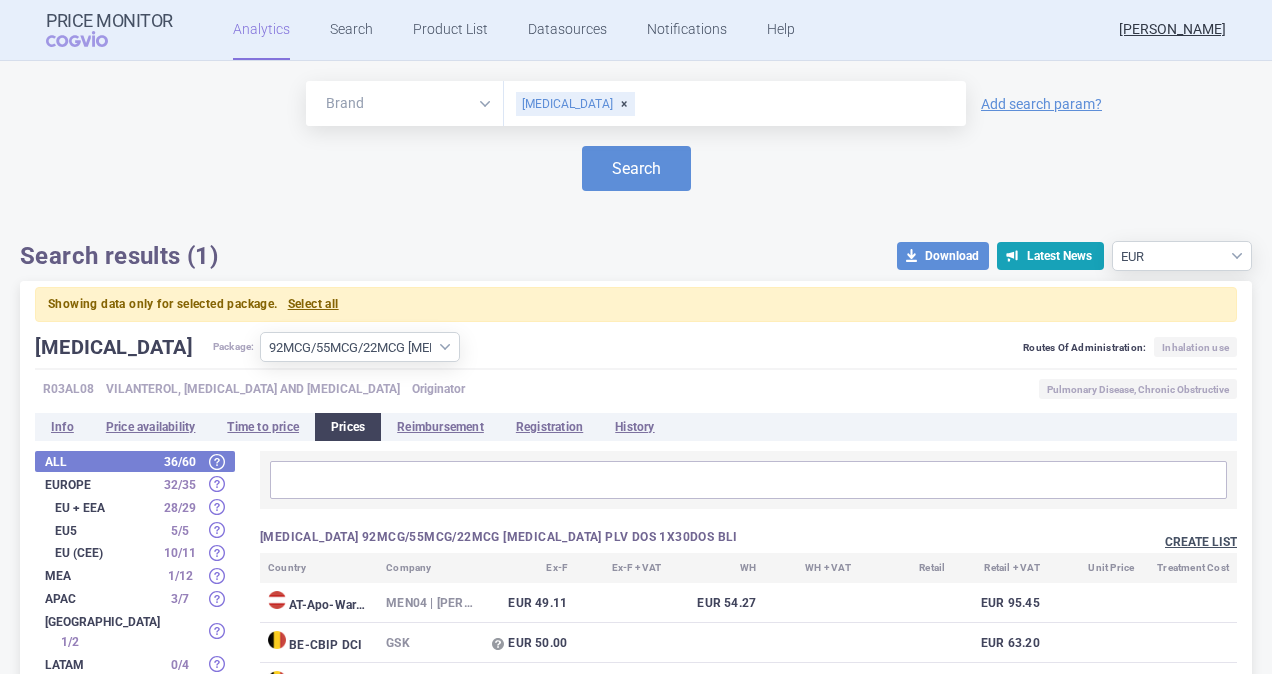 click on "Create list" at bounding box center (1201, 542) 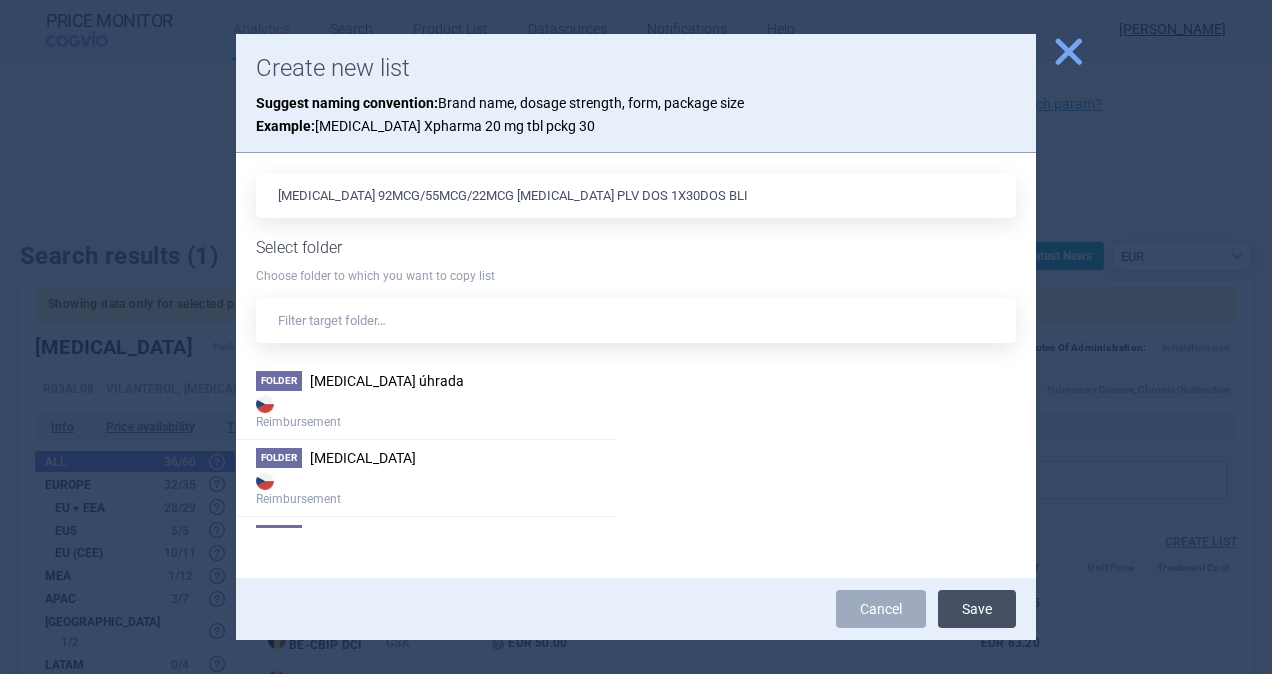 click on "Save" at bounding box center (977, 609) 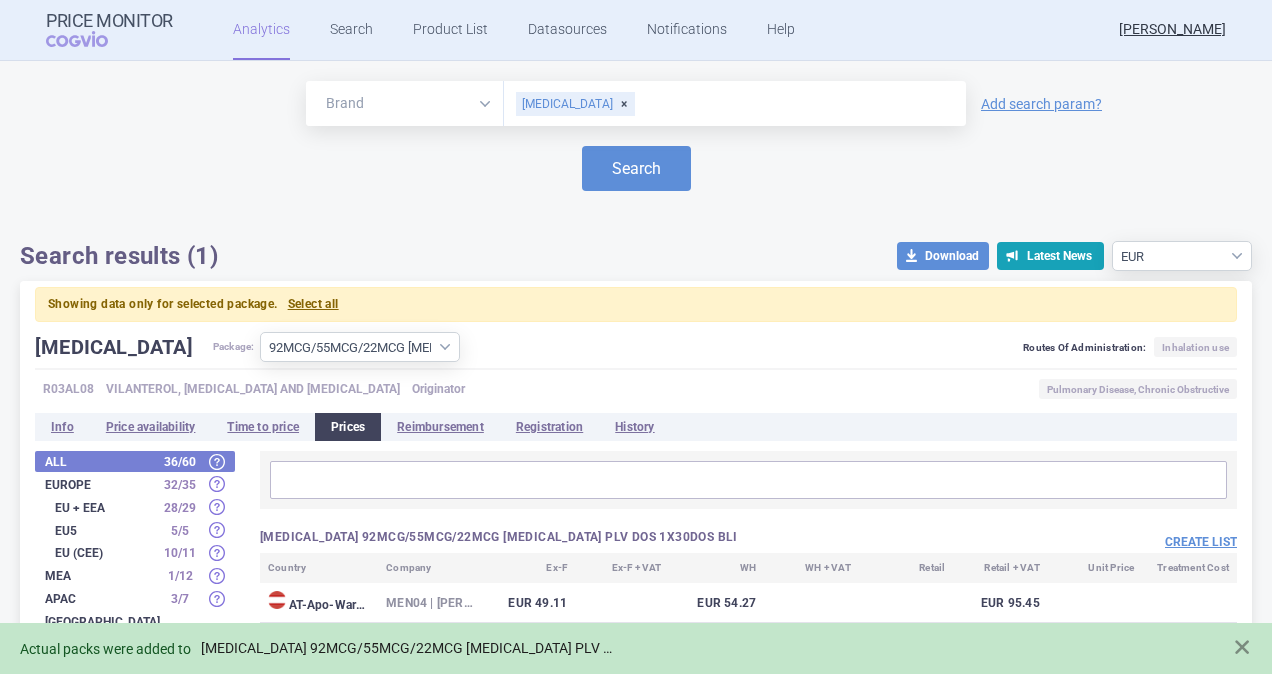 click on "[MEDICAL_DATA] 92MCG/55MCG/22MCG [MEDICAL_DATA] PLV DOS 1X30DOS BLI" at bounding box center (409, 648) 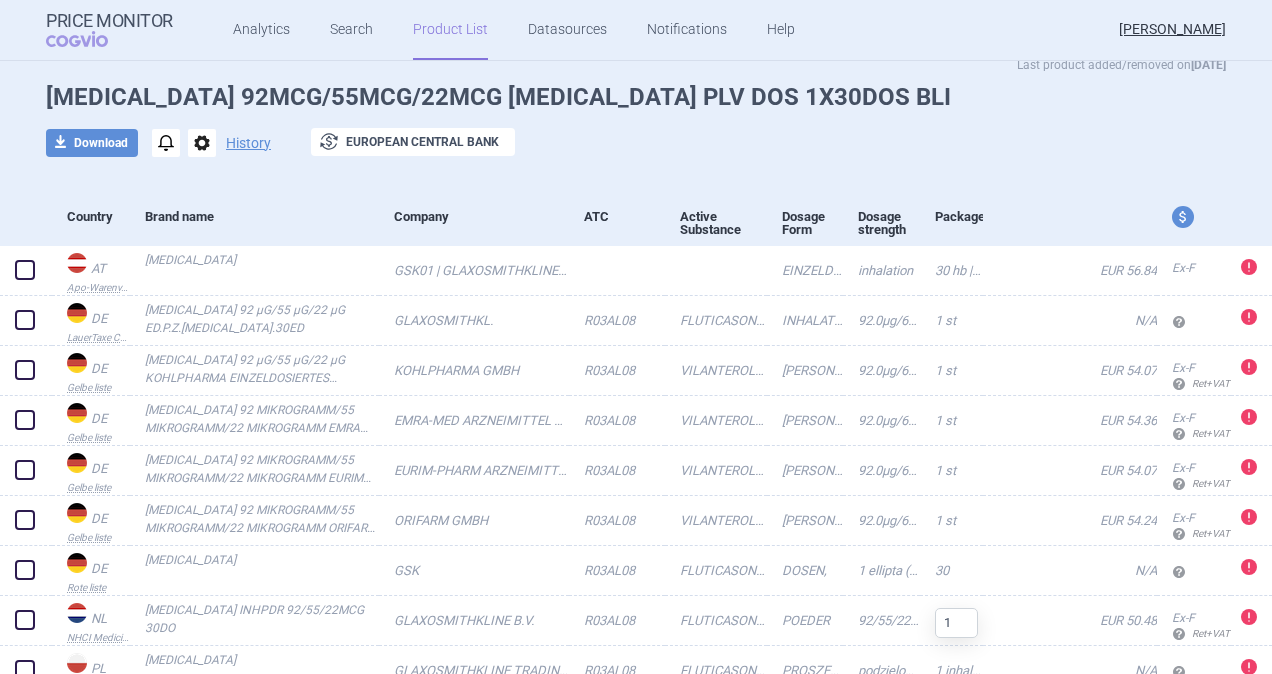 scroll, scrollTop: 0, scrollLeft: 0, axis: both 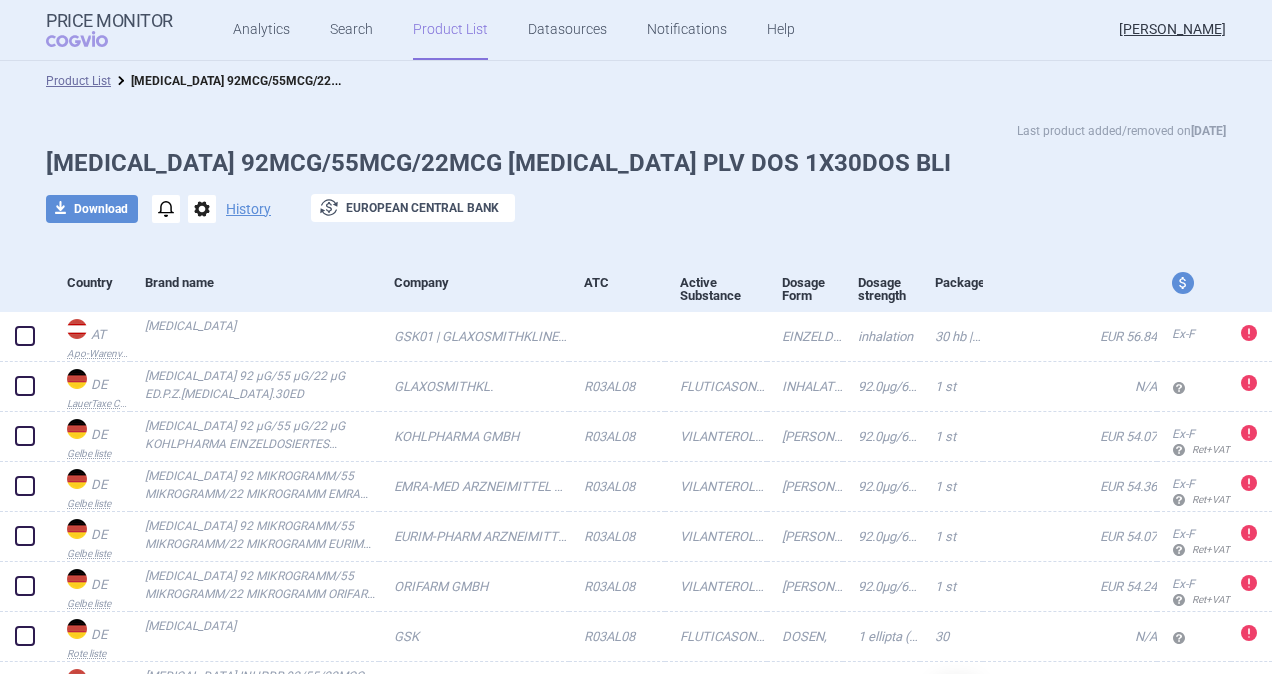 click on "[MEDICAL_DATA] 92MCG/55MCG/22MCG [MEDICAL_DATA] PLV DOS 1X30DOS BLI" at bounding box center [231, 81] 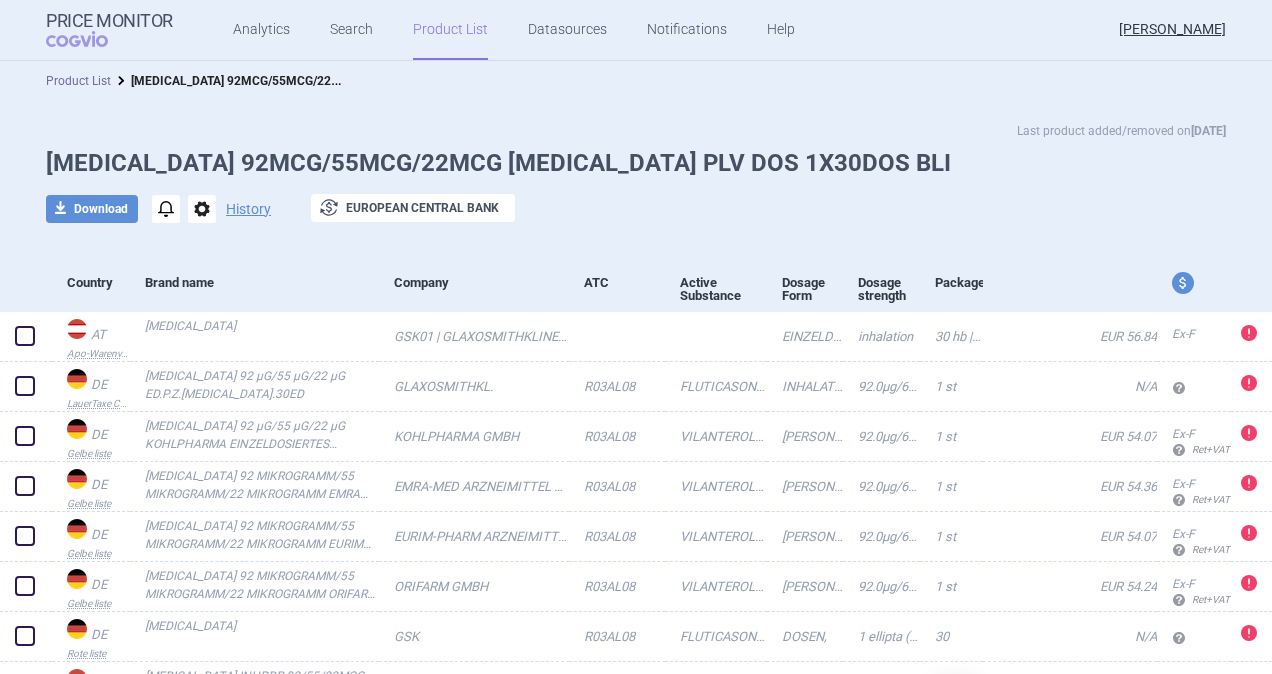 click on "Product List" at bounding box center (78, 81) 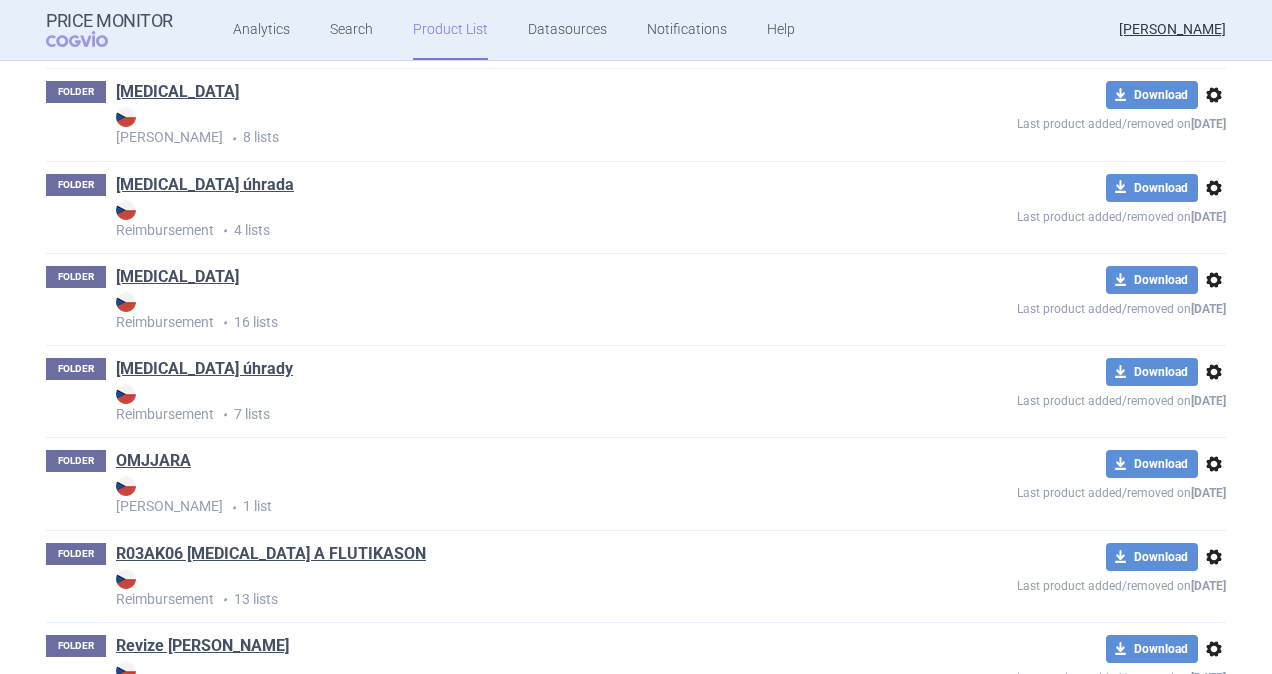scroll, scrollTop: 2860, scrollLeft: 0, axis: vertical 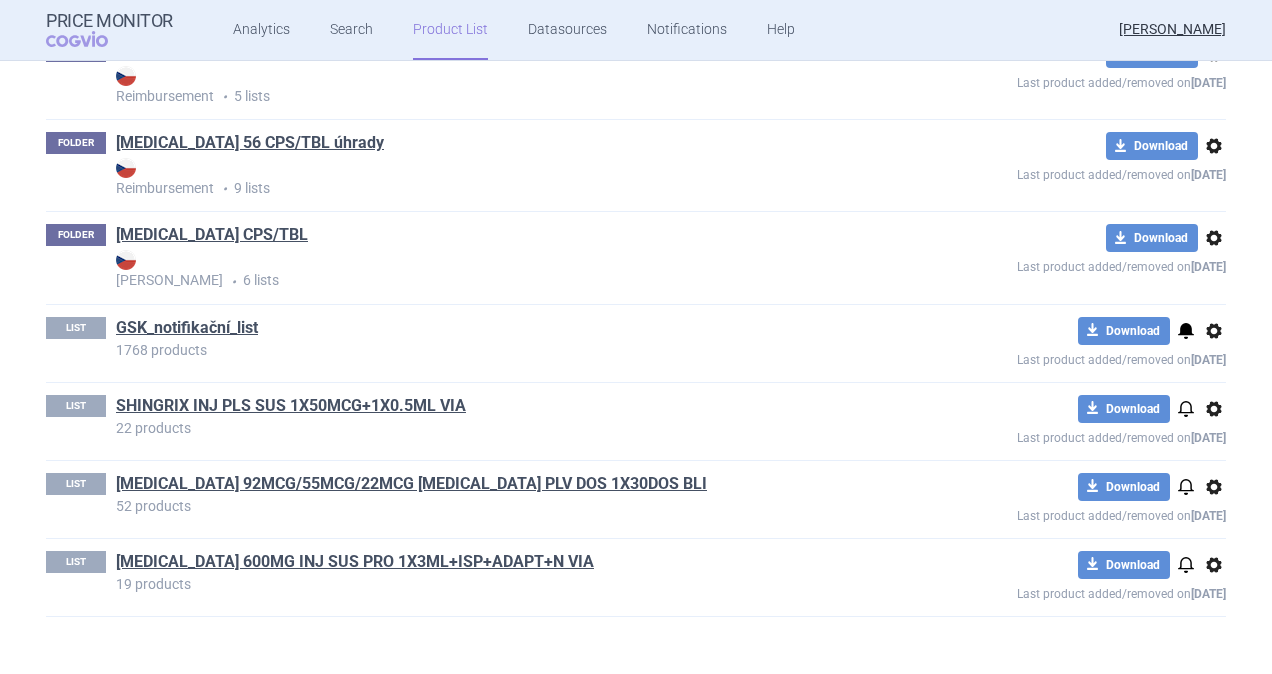 click on "options" at bounding box center [1214, 487] 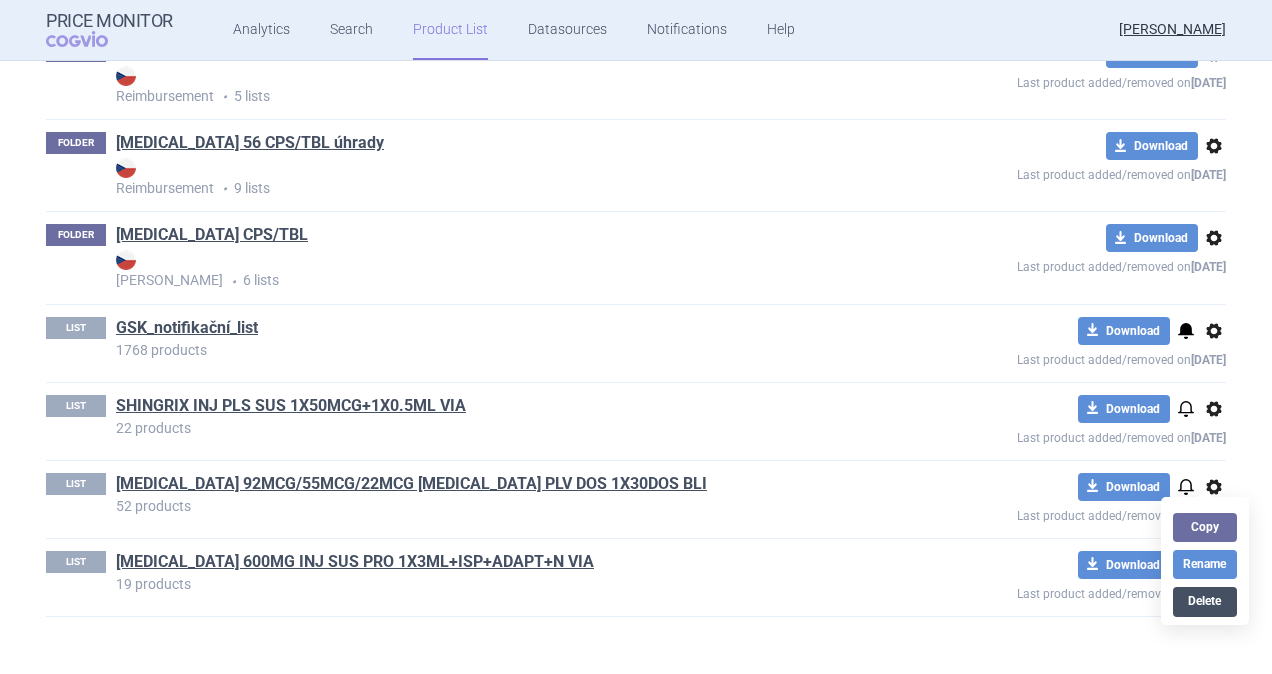 click on "Delete" at bounding box center (1205, 601) 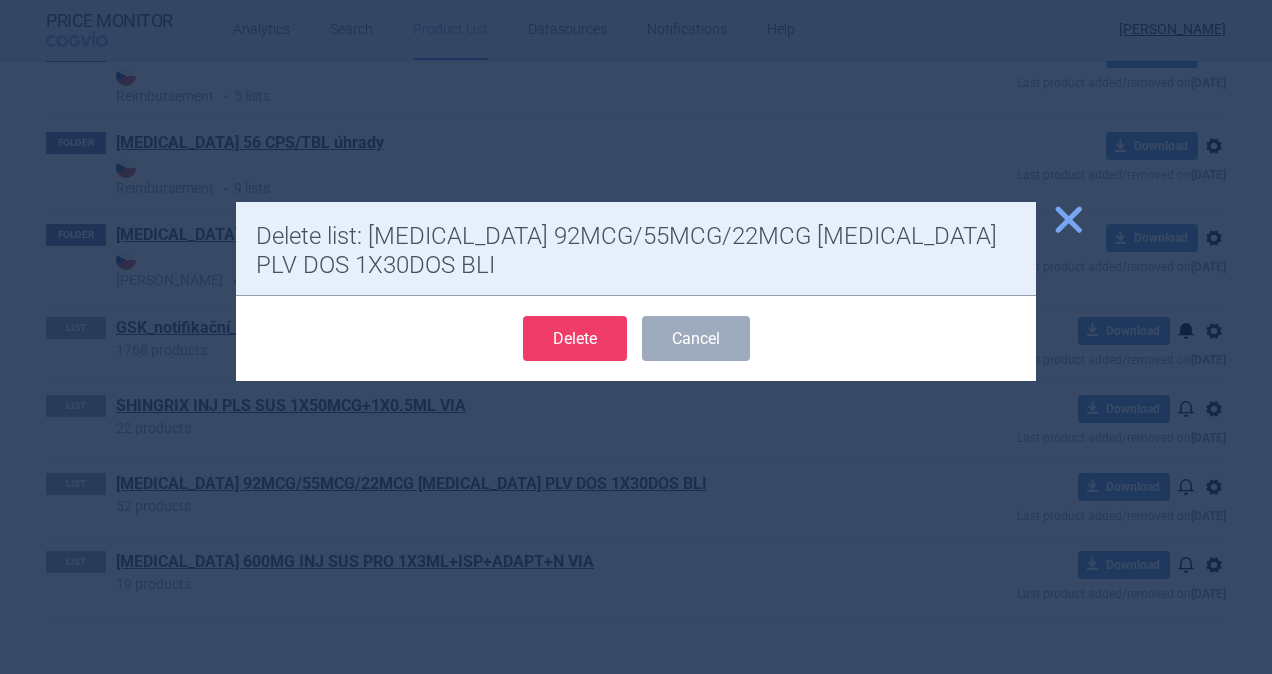 click on "Delete" at bounding box center [575, 338] 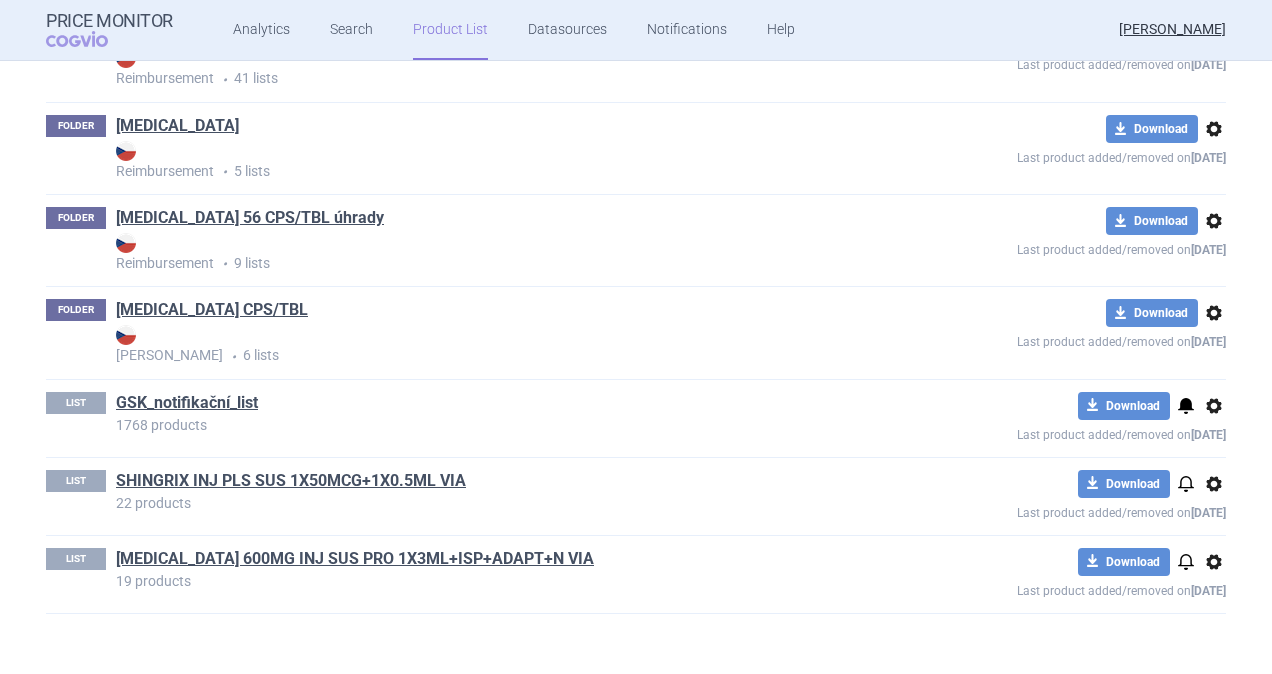 scroll, scrollTop: 2783, scrollLeft: 0, axis: vertical 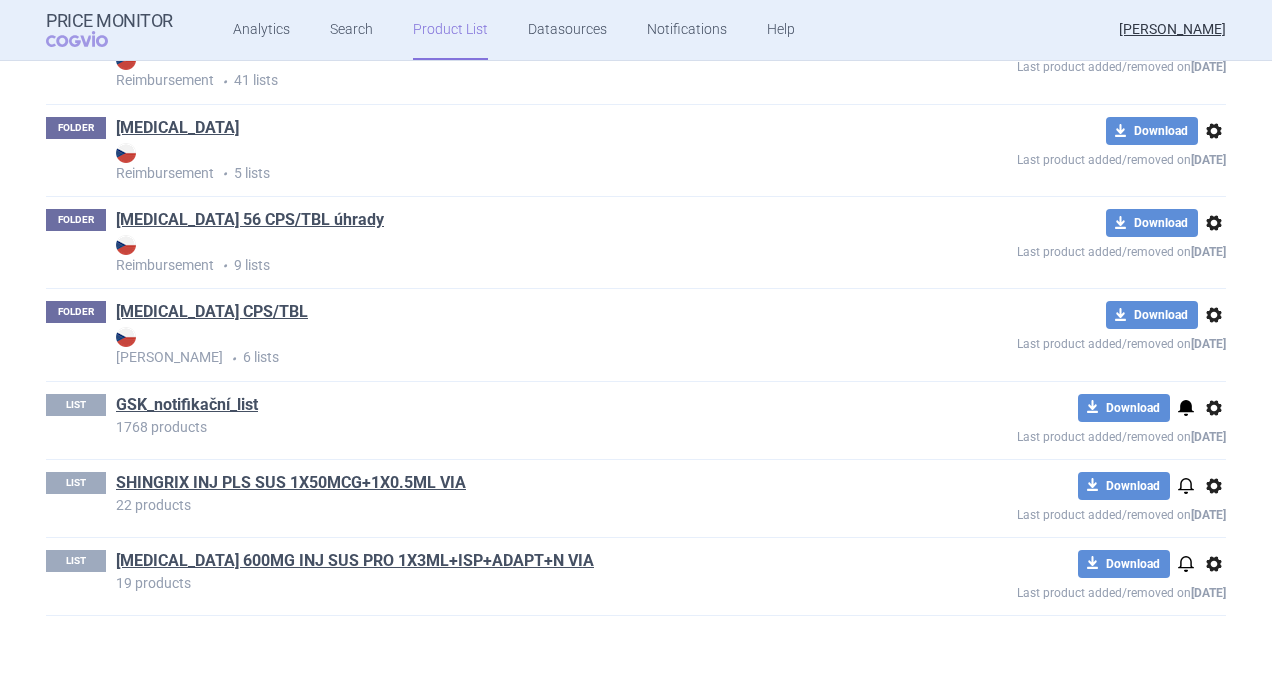 click on "options" at bounding box center (1214, 564) 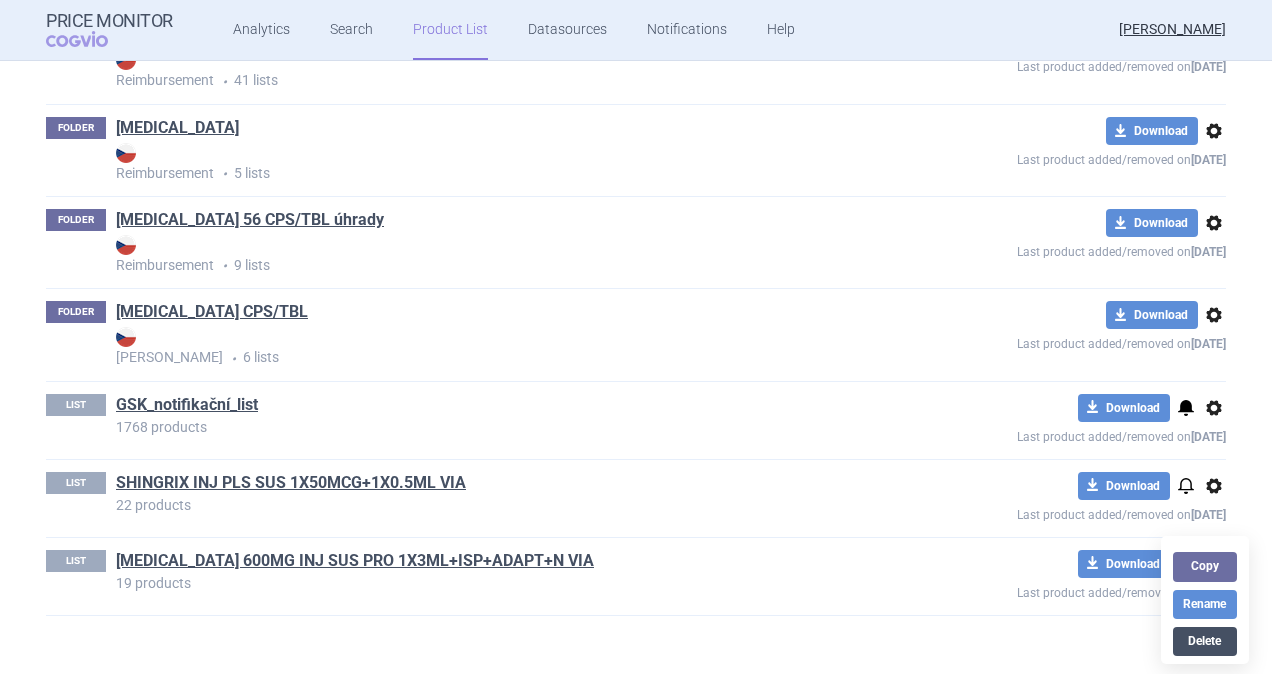 click on "Delete" at bounding box center (1205, 641) 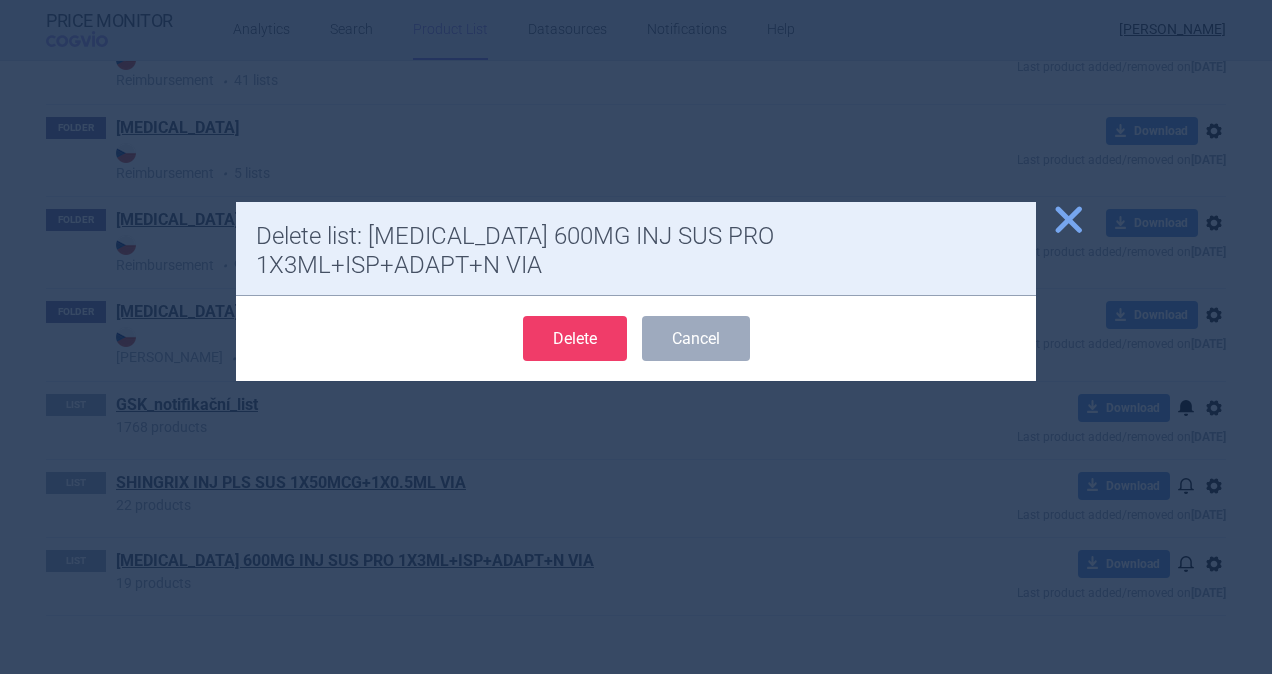 click on "Delete" at bounding box center [575, 338] 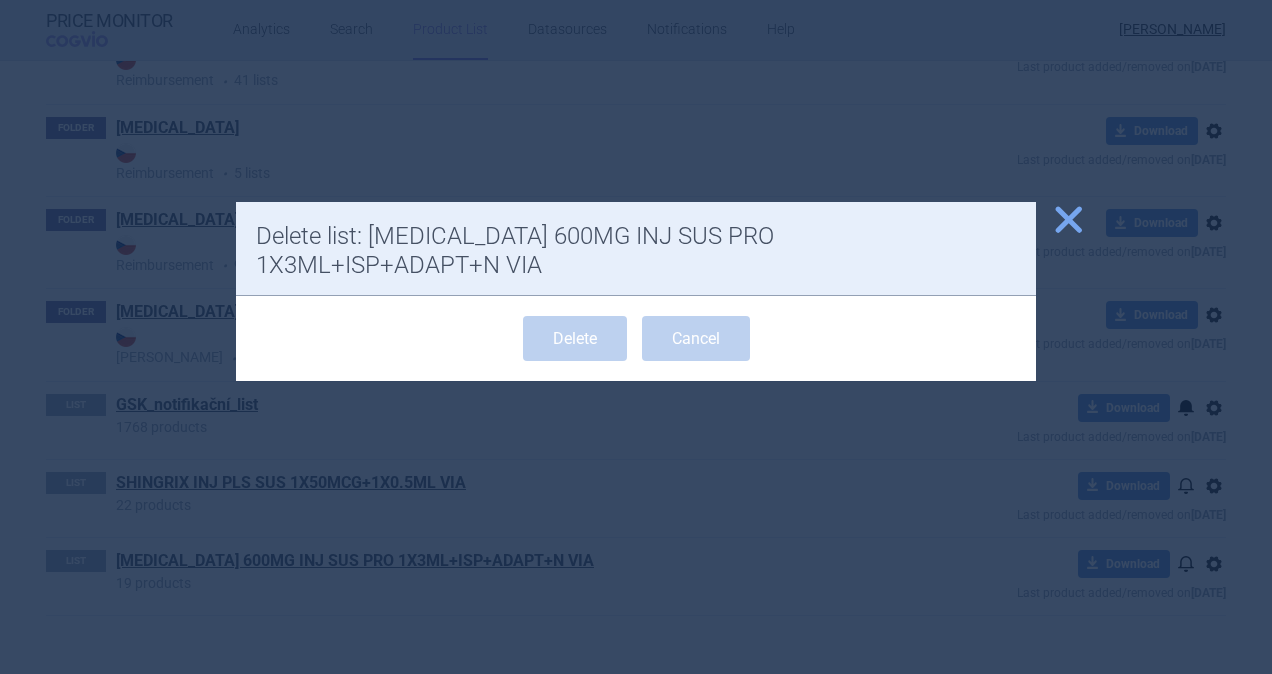 scroll, scrollTop: 2705, scrollLeft: 0, axis: vertical 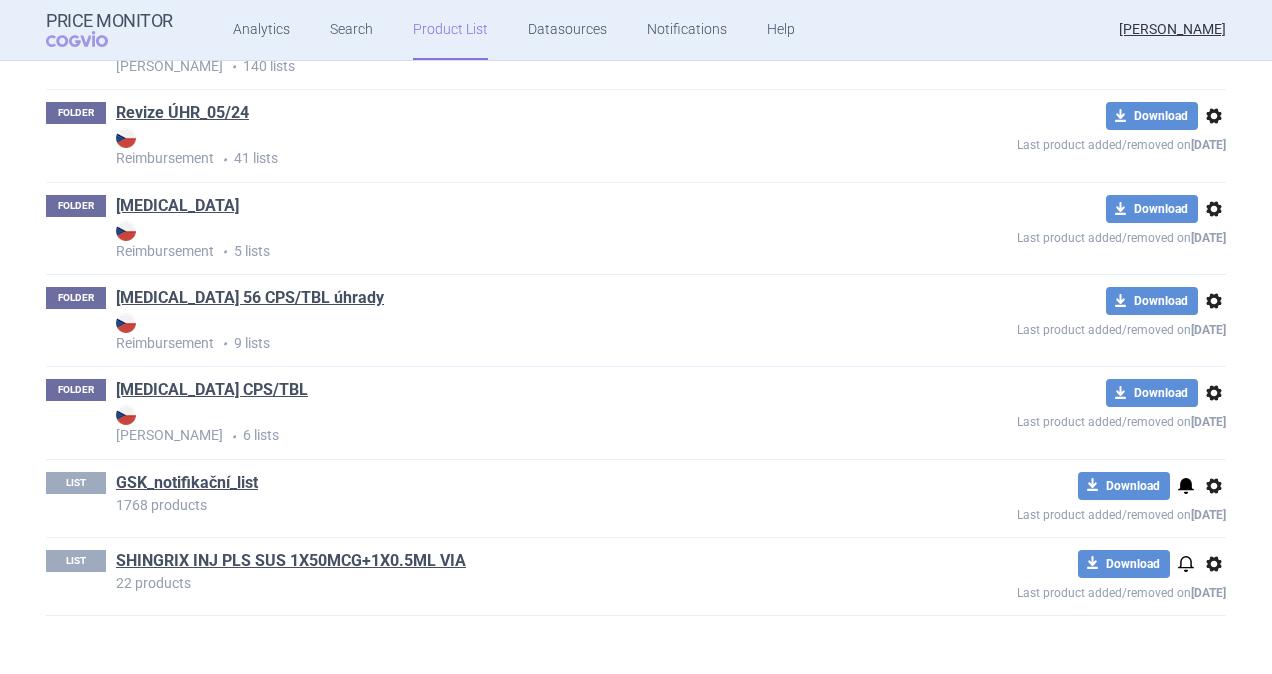 click on "options" at bounding box center [1214, 564] 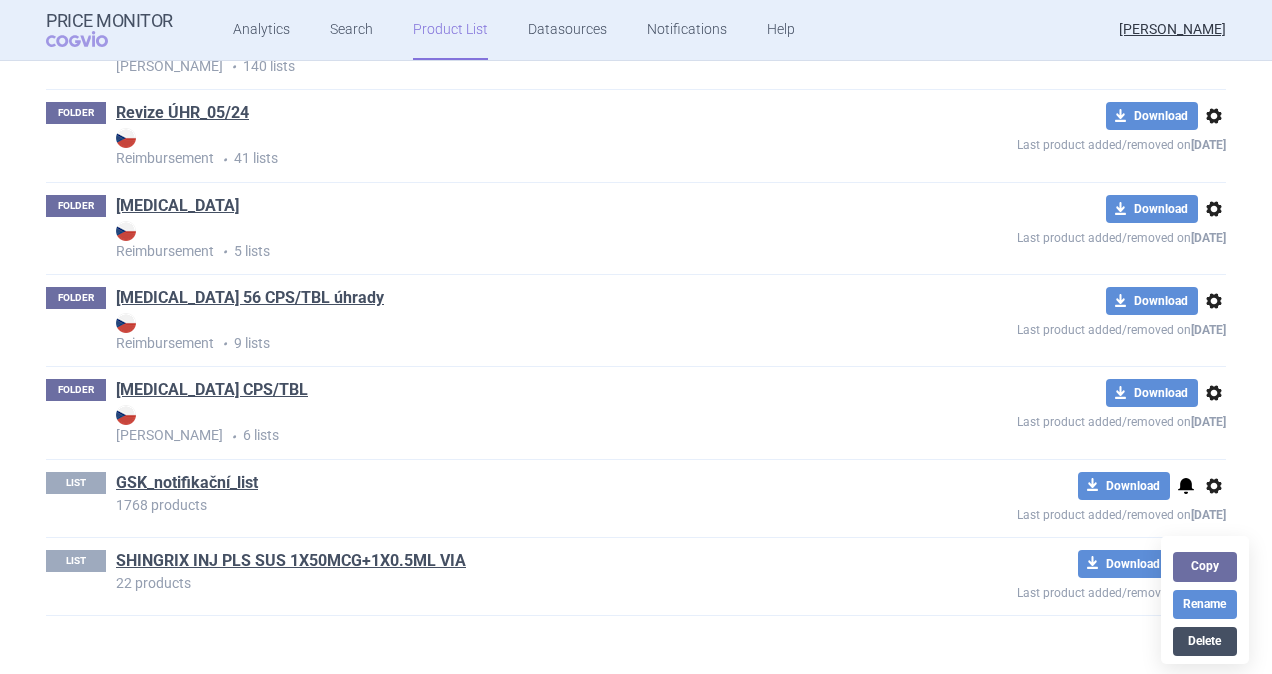 click on "Delete" at bounding box center [1205, 641] 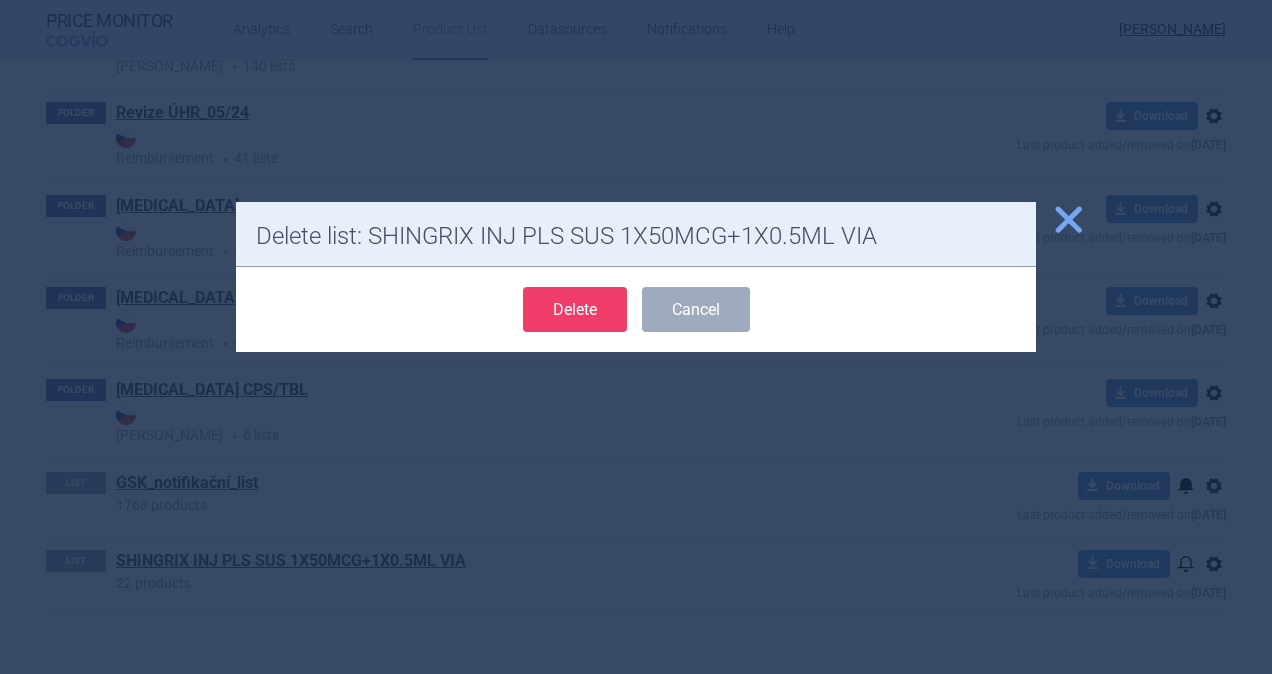 drag, startPoint x: 541, startPoint y: 298, endPoint x: 616, endPoint y: 418, distance: 141.50972 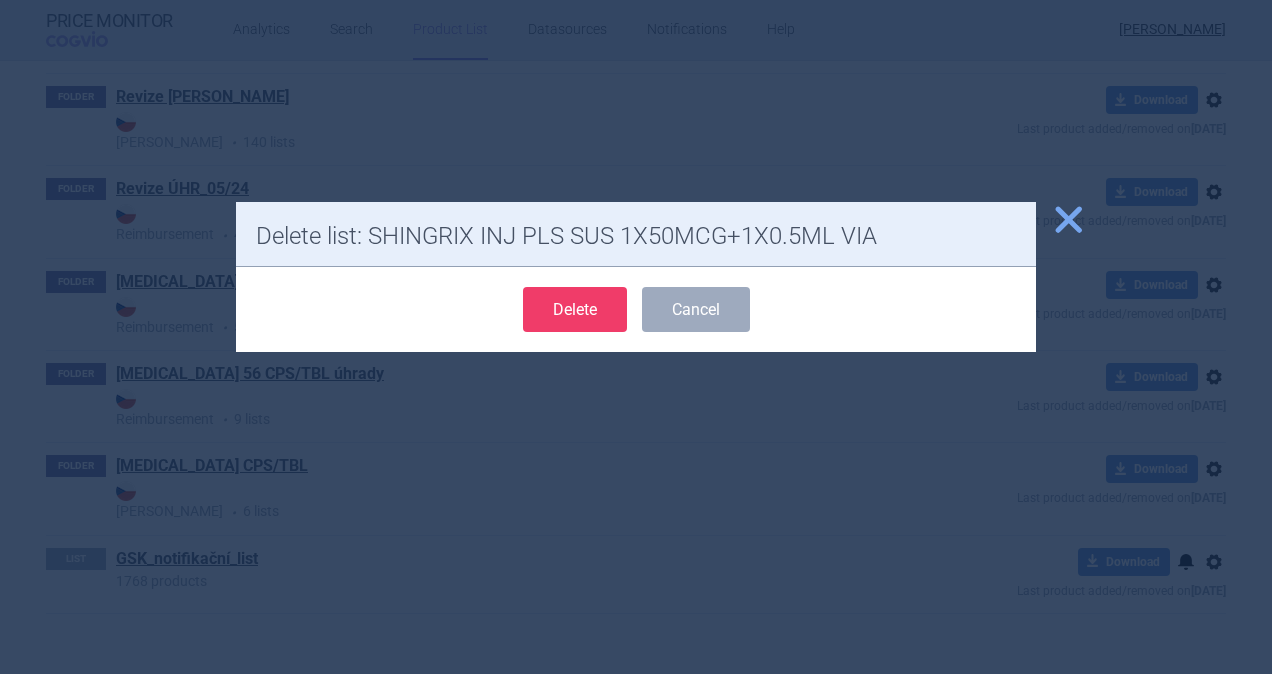 scroll, scrollTop: 2628, scrollLeft: 0, axis: vertical 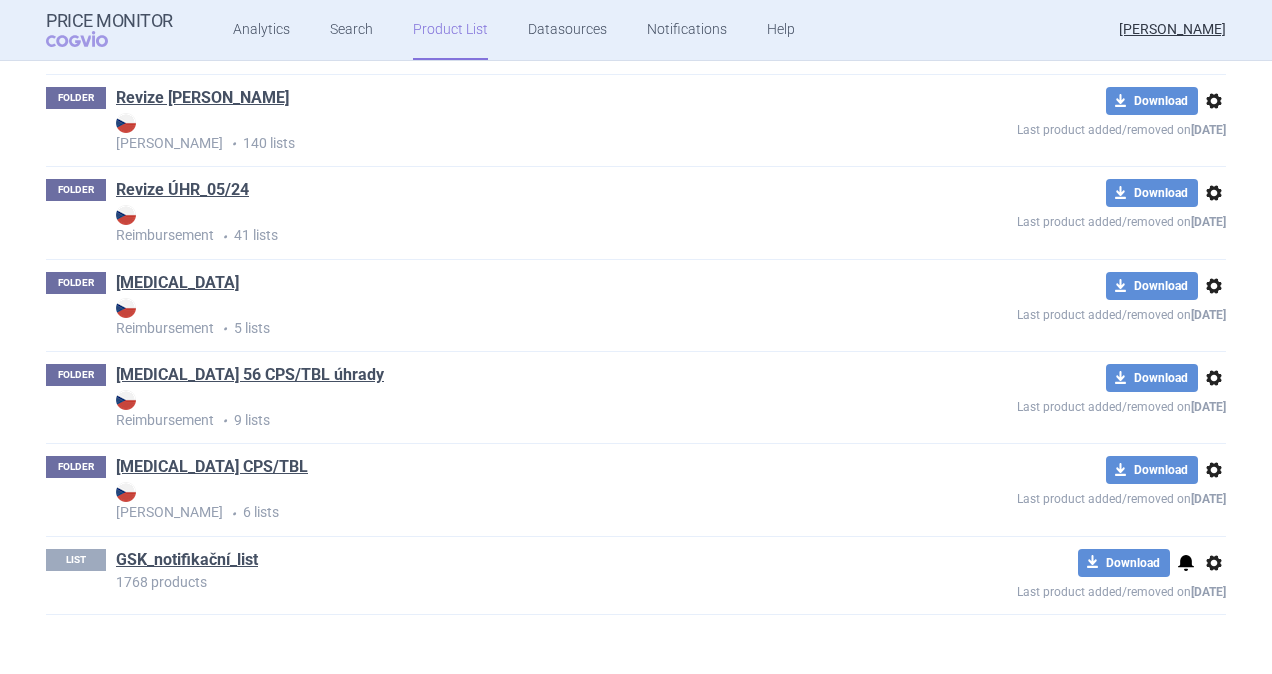 click on "FOLDER [MEDICAL_DATA] 56 CPS/TBL úhrady  Reimbursement  •  9   lists" at bounding box center (459, 397) 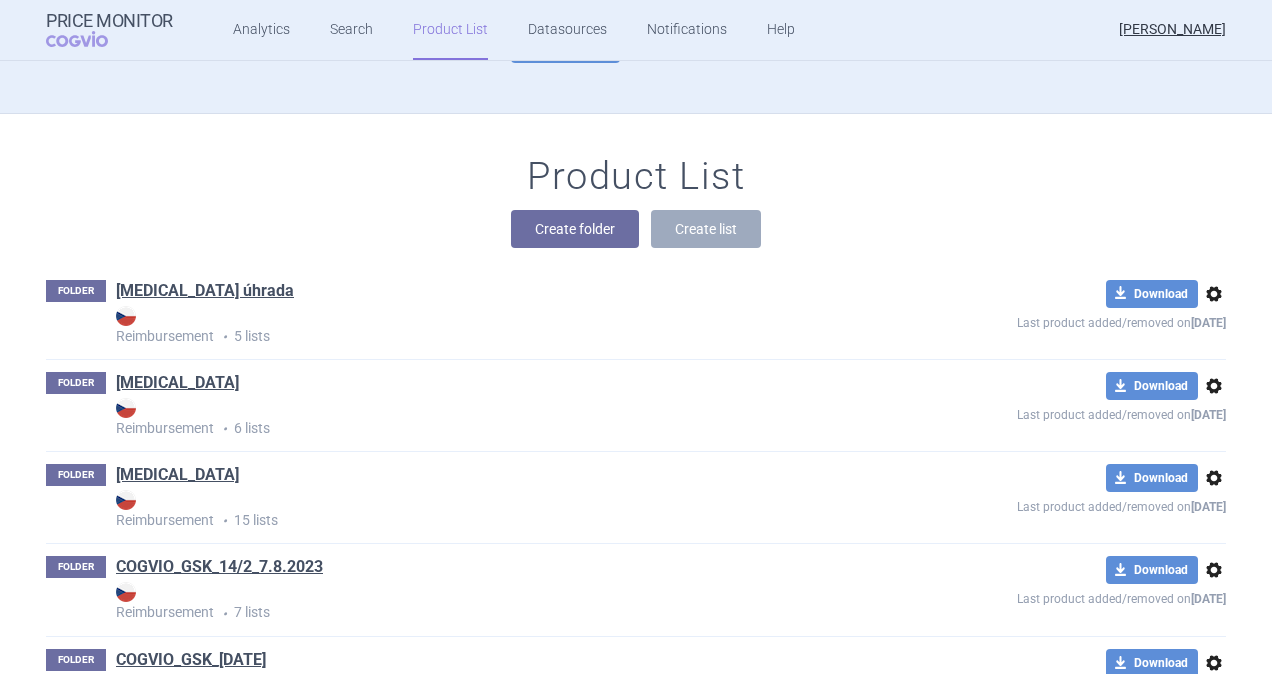 scroll, scrollTop: 0, scrollLeft: 0, axis: both 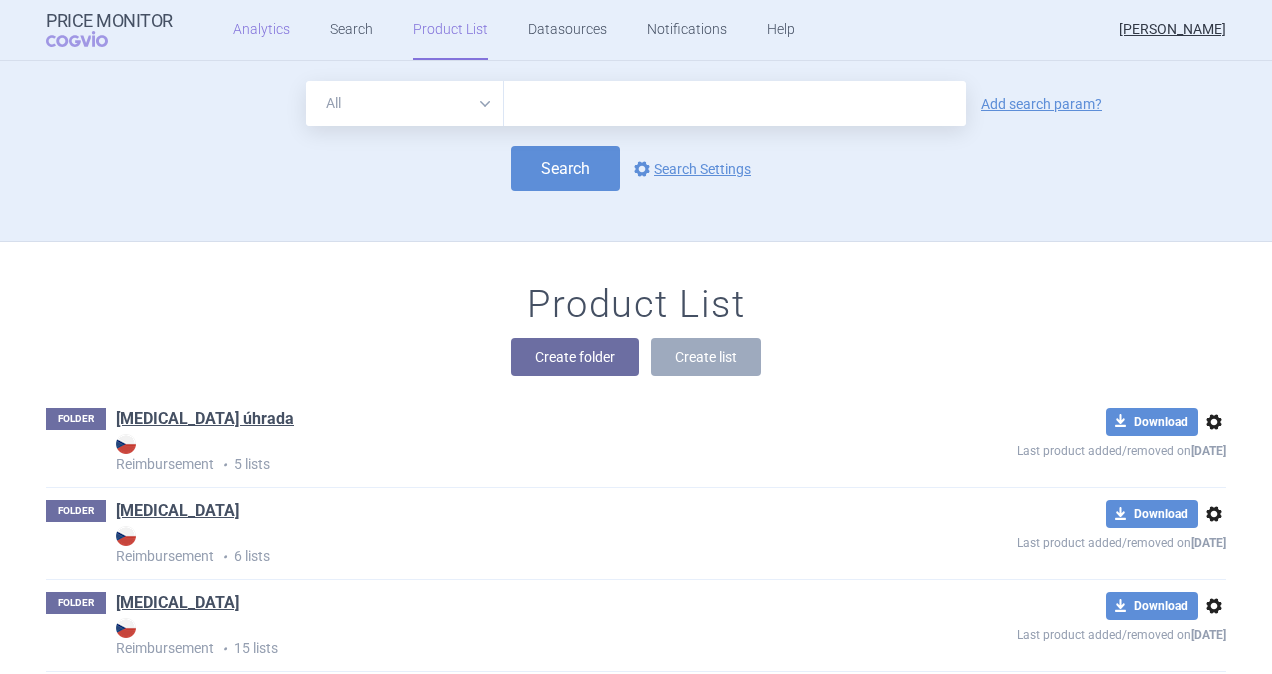 click on "Analytics" at bounding box center (261, 30) 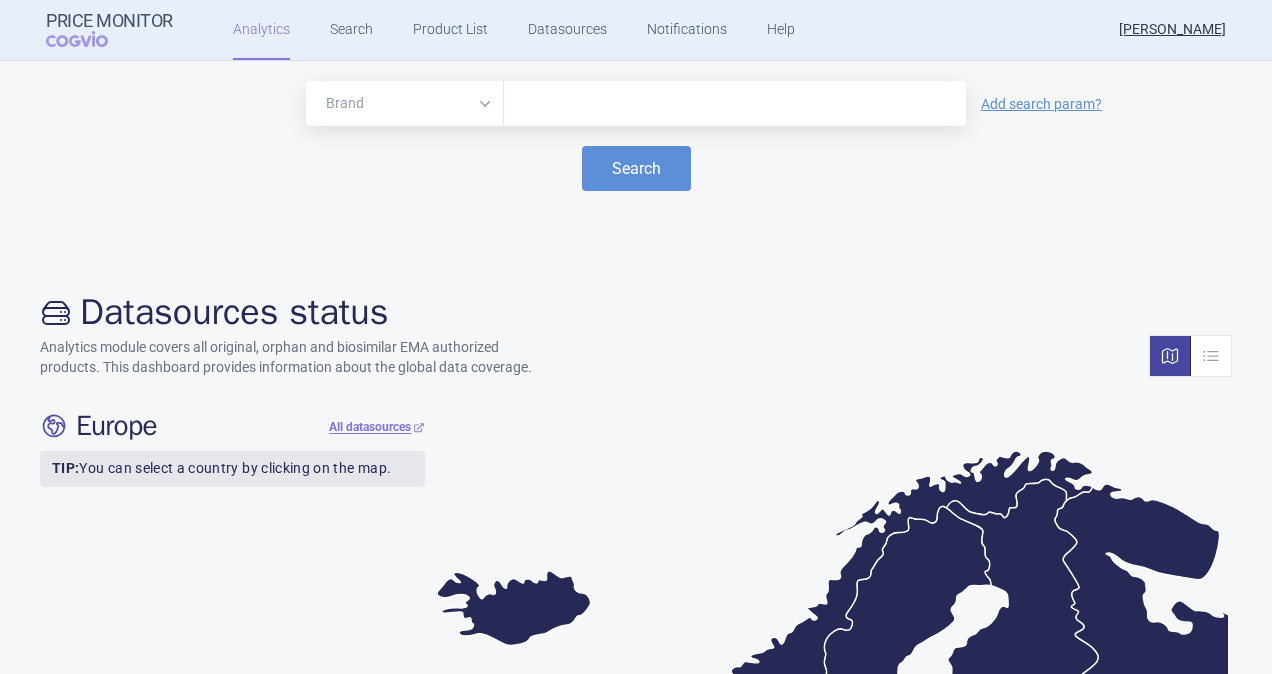 click at bounding box center (735, 103) 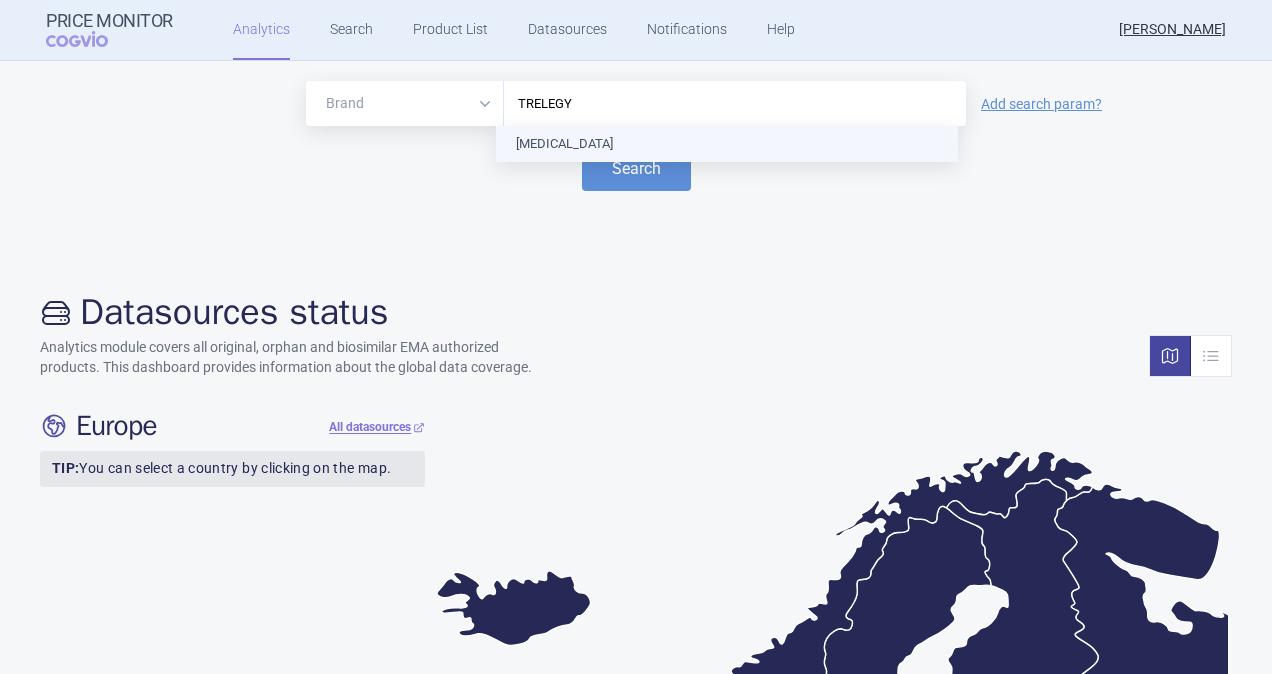 type 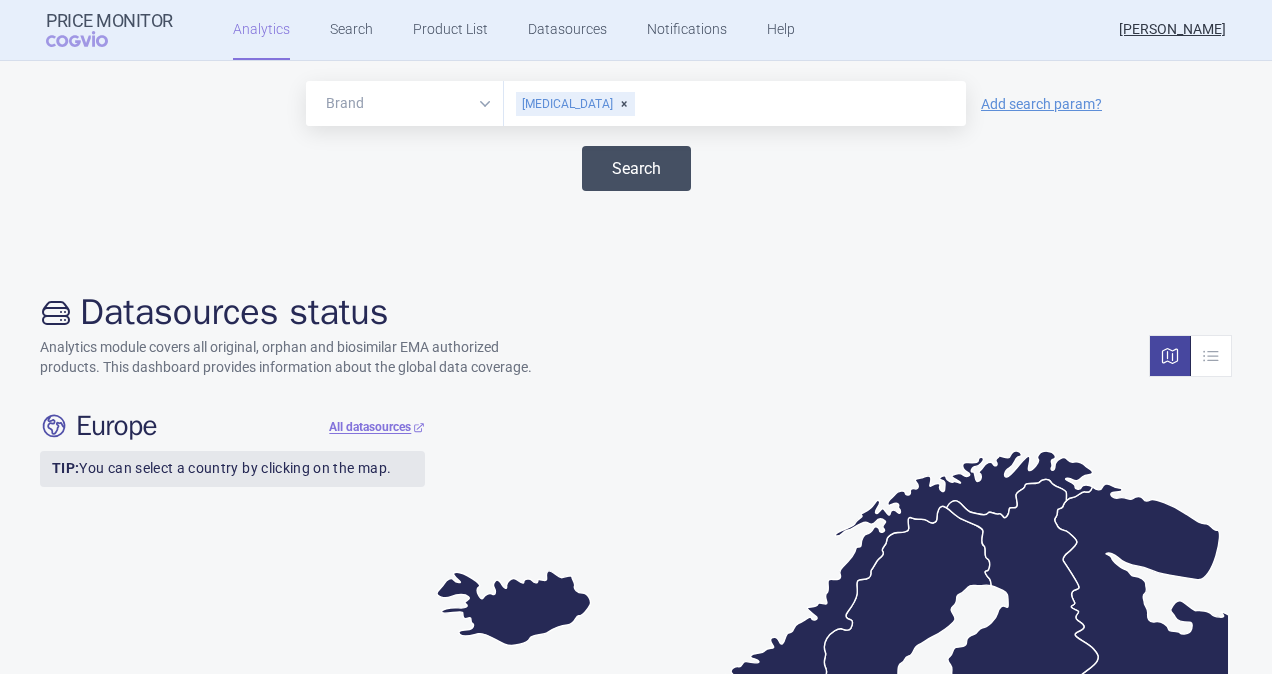 click on "Search" at bounding box center [636, 168] 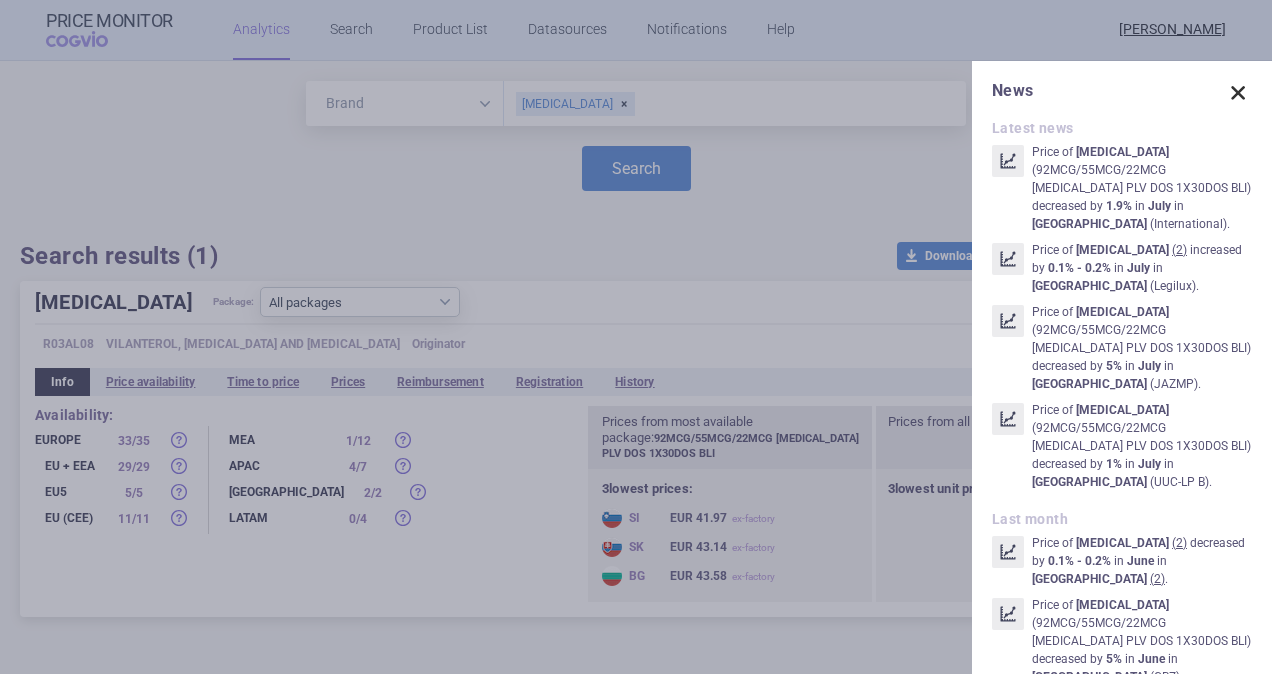 click at bounding box center (1238, 93) 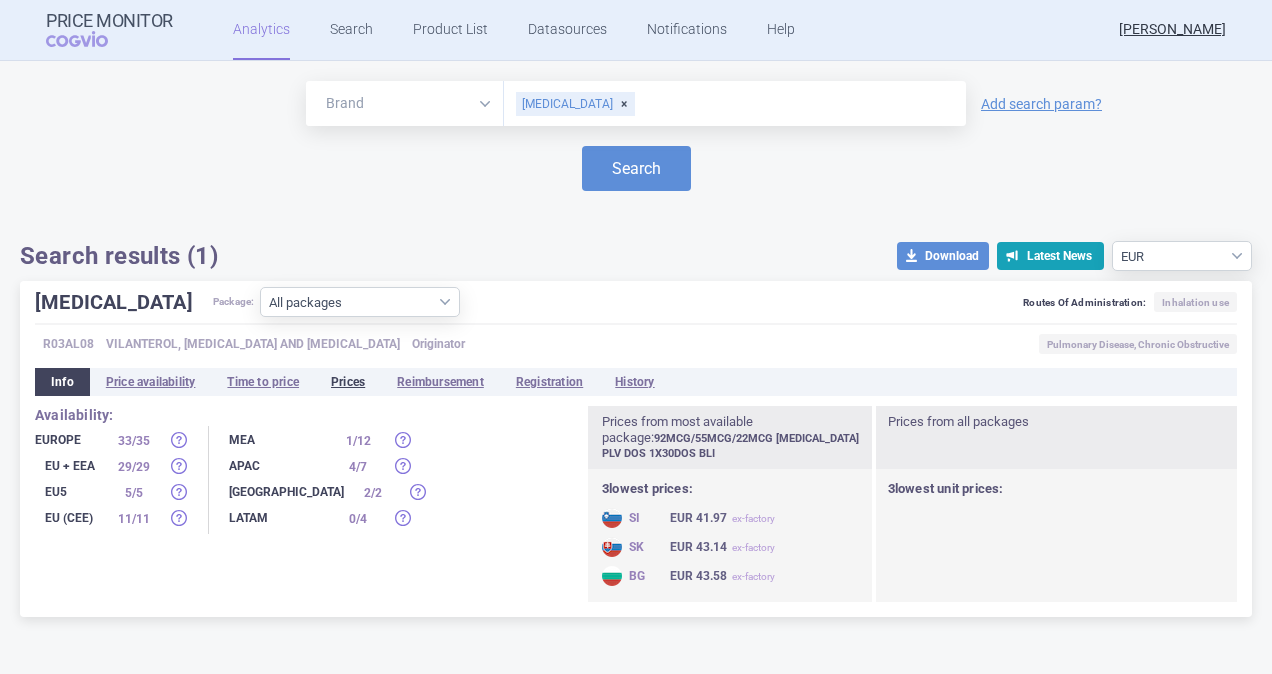 click on "Prices" at bounding box center (348, 382) 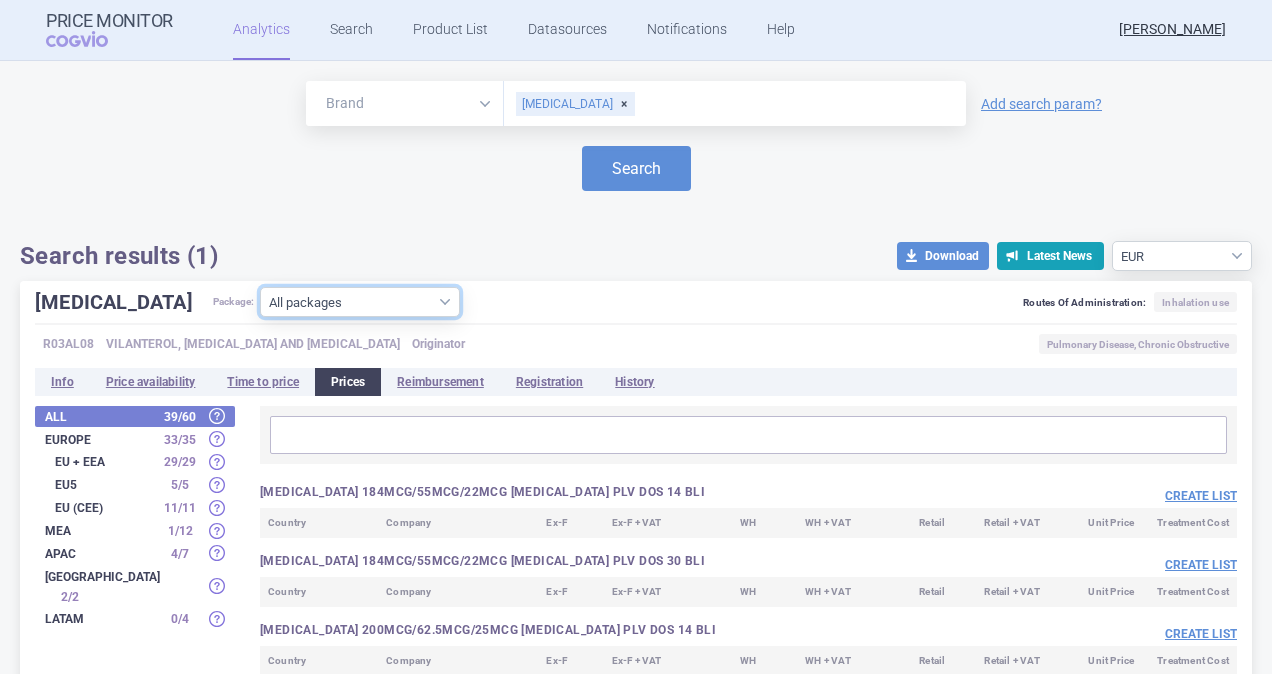 click on "All packages 184MCG/55MCG/22MCG [MEDICAL_DATA] PLV DOS 14 BLI  ( 0 ) 184MCG/55MCG/22MCG [MEDICAL_DATA] PLV DOS 30 BLI  ( 0 ) 200MCG/62.5MCG/25MCG [MEDICAL_DATA] PLV DOS 14 BLI  ( 0 ) 200MCG/62.5MCG/25MCG [MEDICAL_DATA] PLV DOS 30 BLI  ( 0 ) 92MCG/55MCG/22MCG [MEDICAL_DATA] PLV DOS 1X14DOS BLI  ( 0 ) 92MCG/55MCG/22MCG [MEDICAL_DATA] PLV DOS 1X30DOS BLI  ( 40 ) 92MCG/55MCG/22MCG [MEDICAL_DATA] PLV DOS 3X30DOS BLI  ( 13 ) 92MCG/55MCG/22MCG [MEDICAL_DATA] PLV DOS BLI  ( 0 ) Other  ( 0 )" at bounding box center (360, 302) 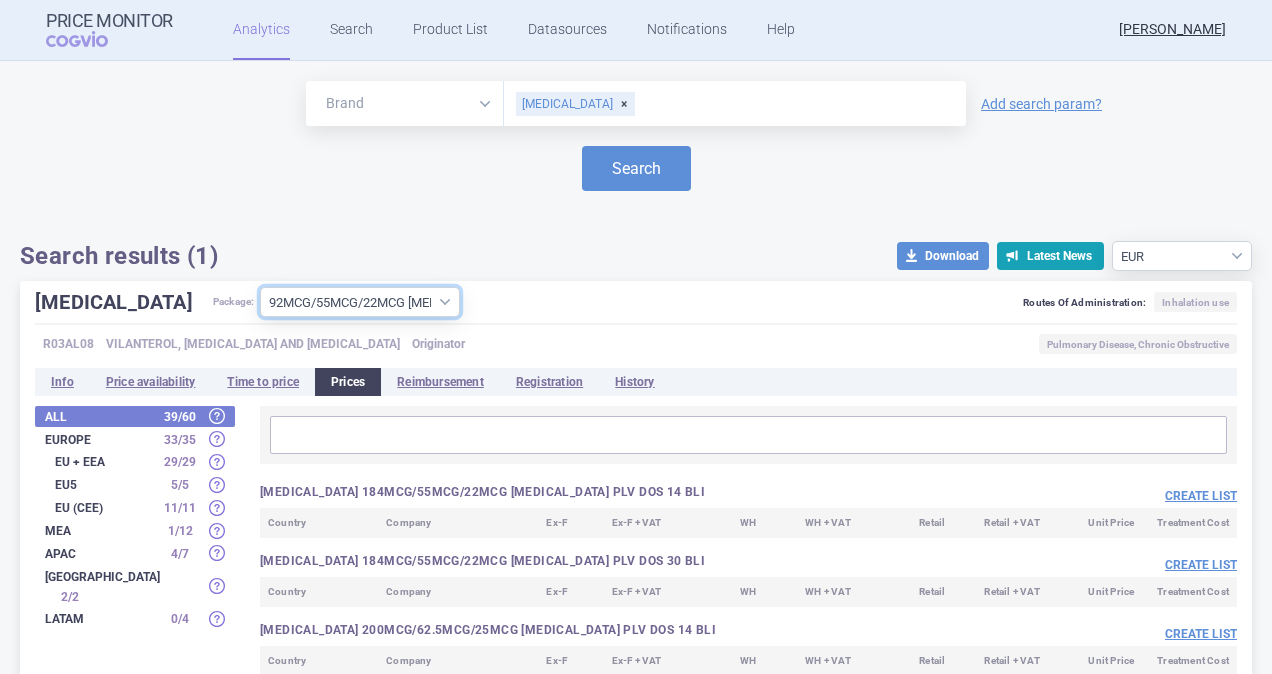 click on "All packages 184MCG/55MCG/22MCG [MEDICAL_DATA] PLV DOS 14 BLI  ( 0 ) 184MCG/55MCG/22MCG [MEDICAL_DATA] PLV DOS 30 BLI  ( 0 ) 200MCG/62.5MCG/25MCG [MEDICAL_DATA] PLV DOS 14 BLI  ( 0 ) 200MCG/62.5MCG/25MCG [MEDICAL_DATA] PLV DOS 30 BLI  ( 0 ) 92MCG/55MCG/22MCG [MEDICAL_DATA] PLV DOS 1X14DOS BLI  ( 0 ) 92MCG/55MCG/22MCG [MEDICAL_DATA] PLV DOS 1X30DOS BLI  ( 40 ) 92MCG/55MCG/22MCG [MEDICAL_DATA] PLV DOS 3X30DOS BLI  ( 13 ) 92MCG/55MCG/22MCG [MEDICAL_DATA] PLV DOS BLI  ( 0 ) Other  ( 0 )" at bounding box center [360, 302] 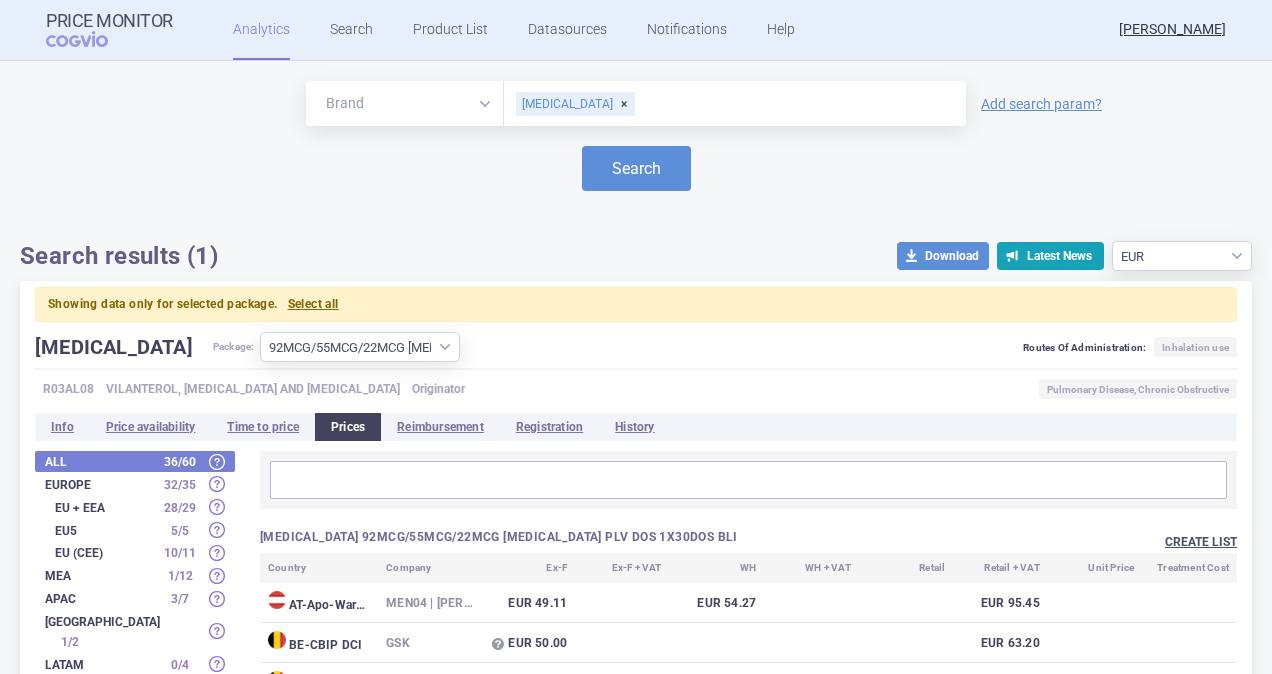 click on "Create list" at bounding box center [1201, 542] 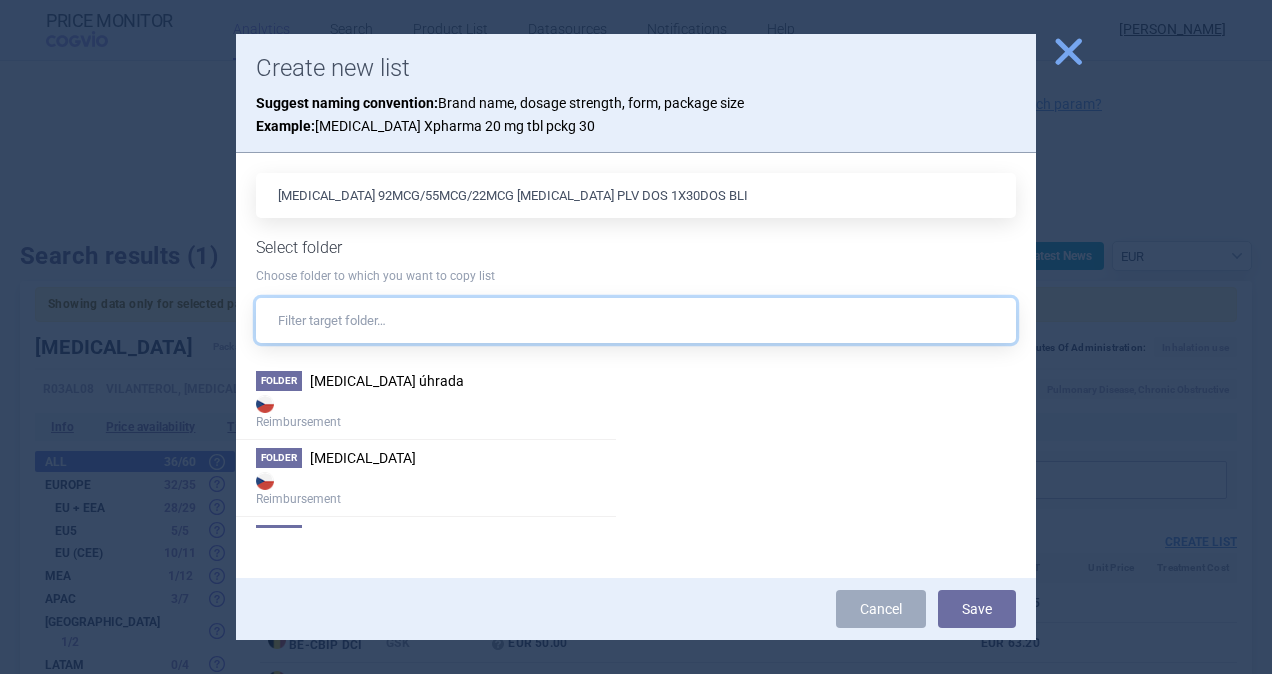 click at bounding box center [636, 320] 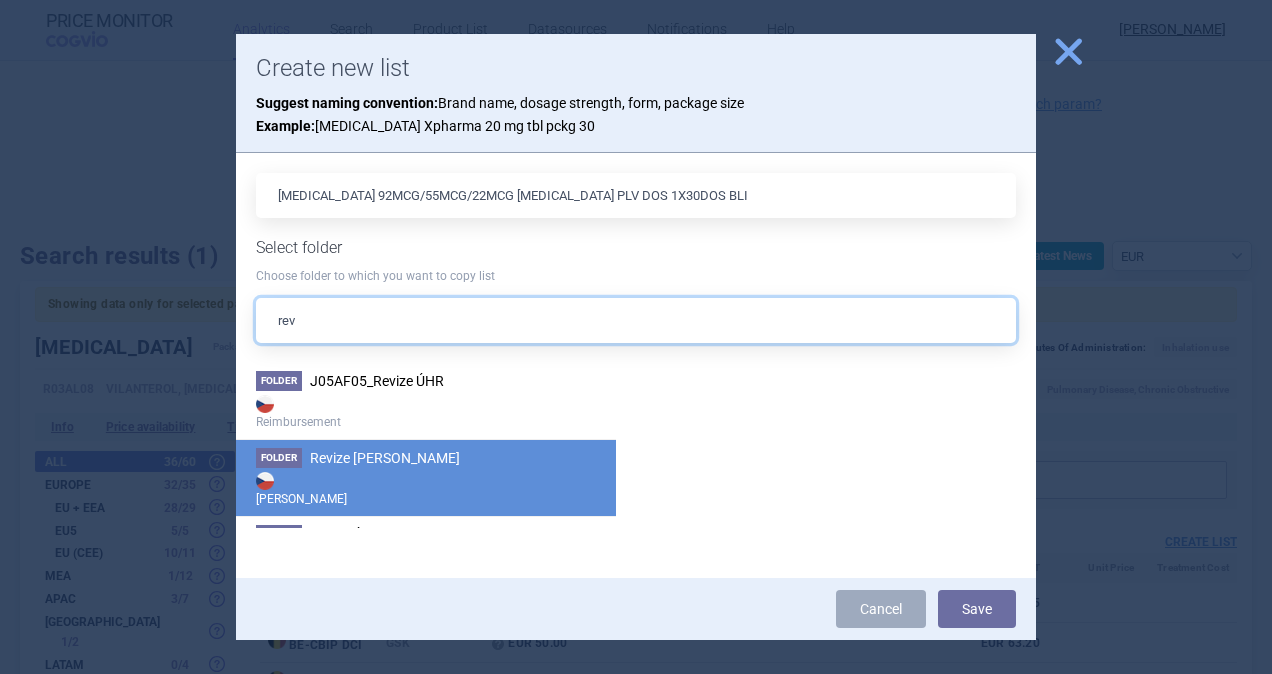 type on "rev" 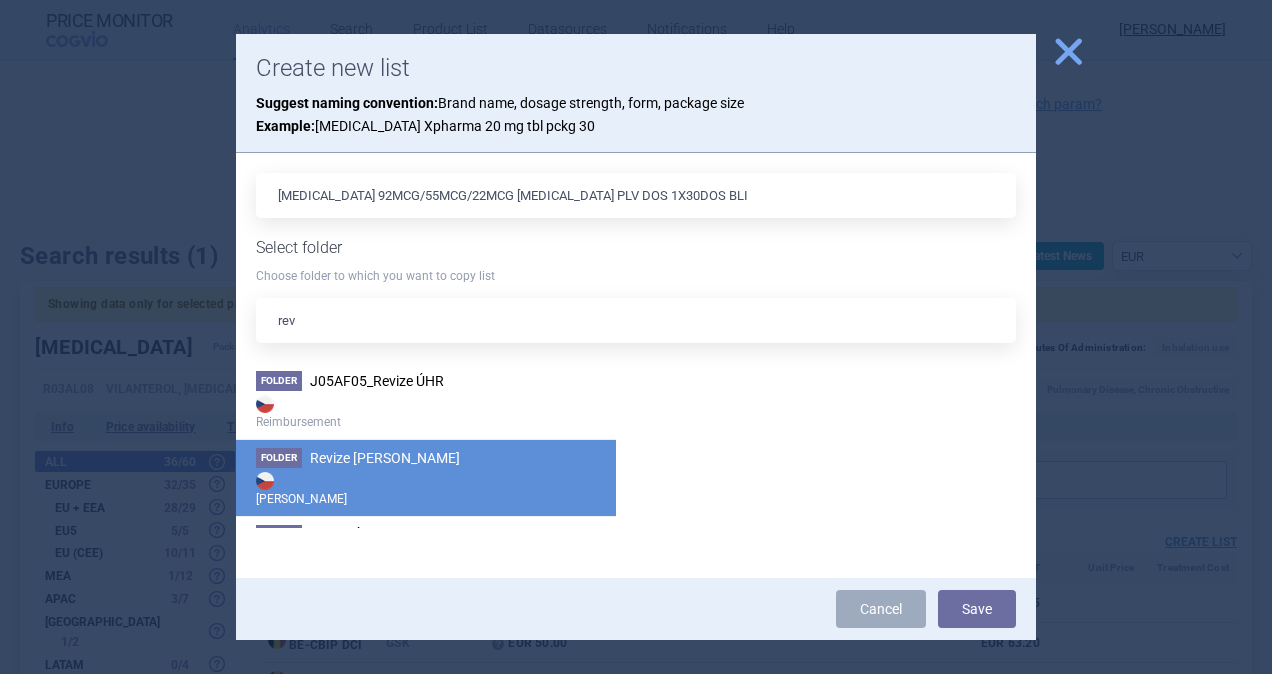 click on "Revize [PERSON_NAME]" at bounding box center (385, 458) 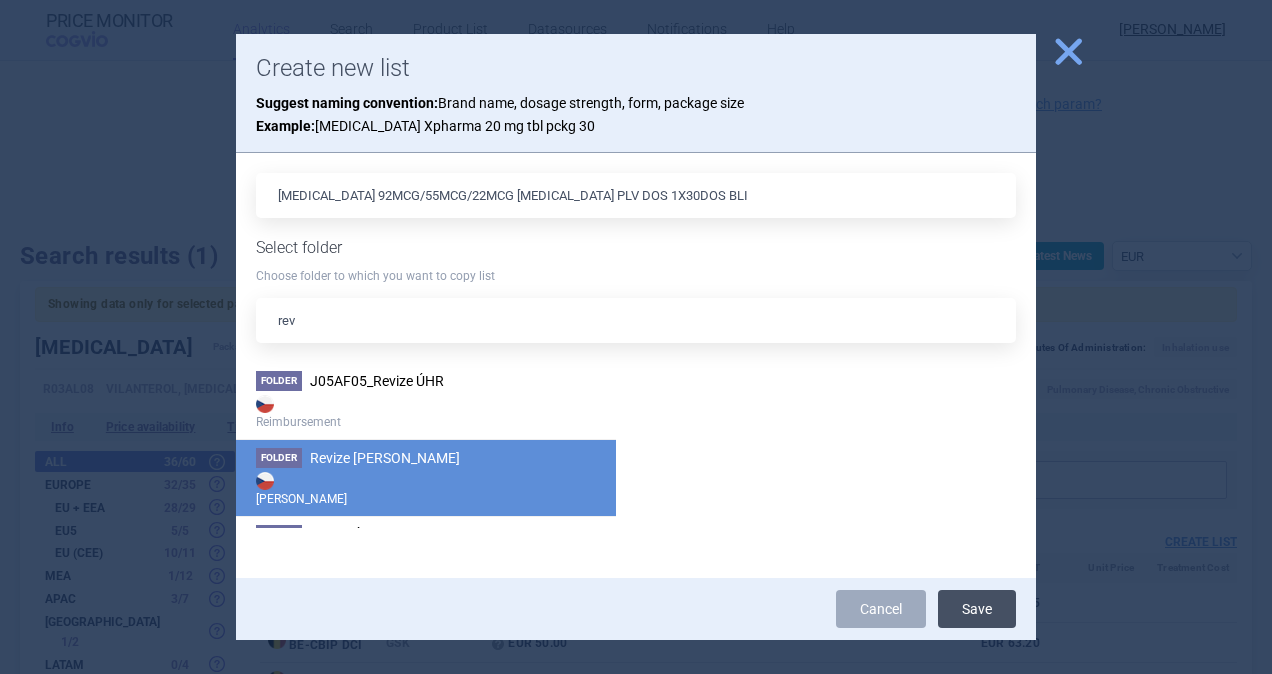 click on "Save" at bounding box center (977, 609) 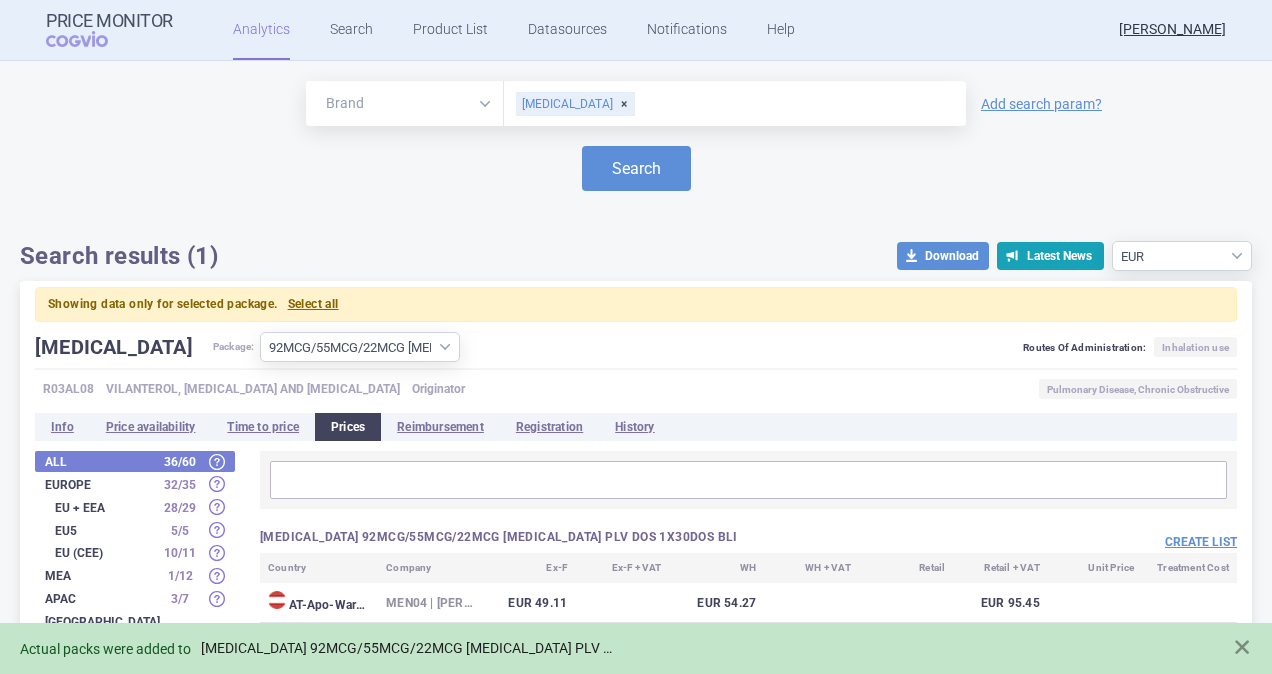 click on "[MEDICAL_DATA] 92MCG/55MCG/22MCG [MEDICAL_DATA] PLV DOS 1X30DOS BLI" at bounding box center [409, 648] 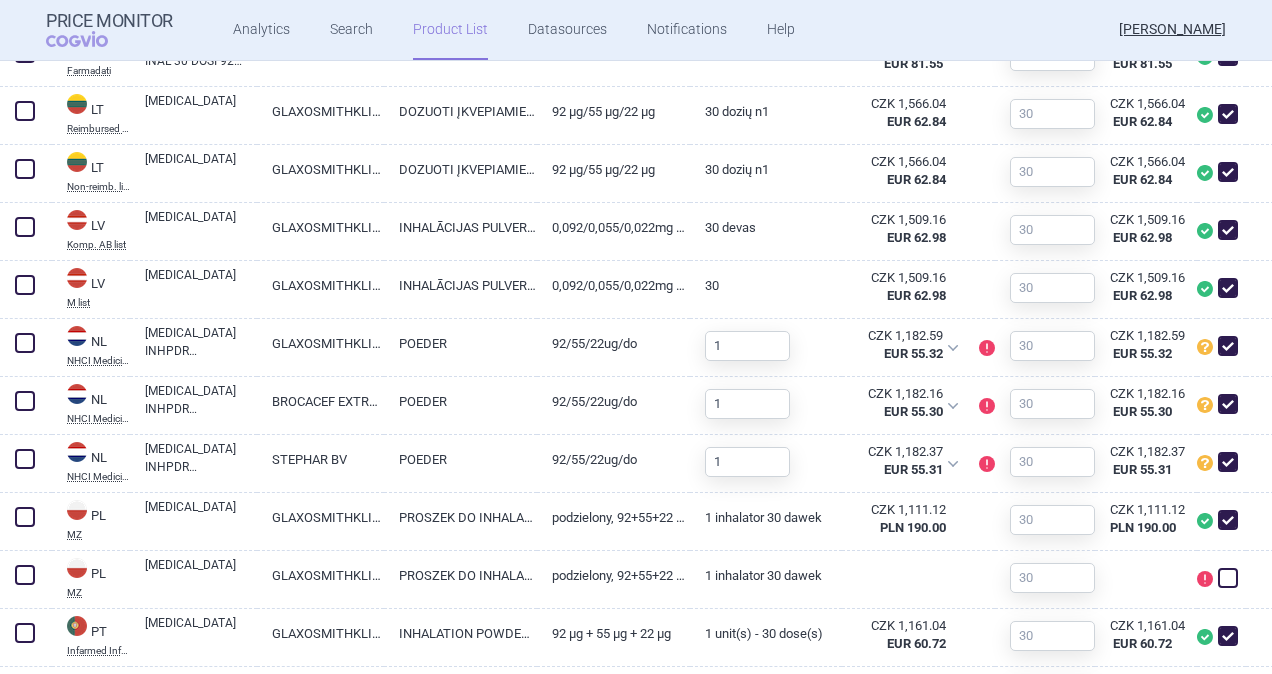 scroll, scrollTop: 1600, scrollLeft: 0, axis: vertical 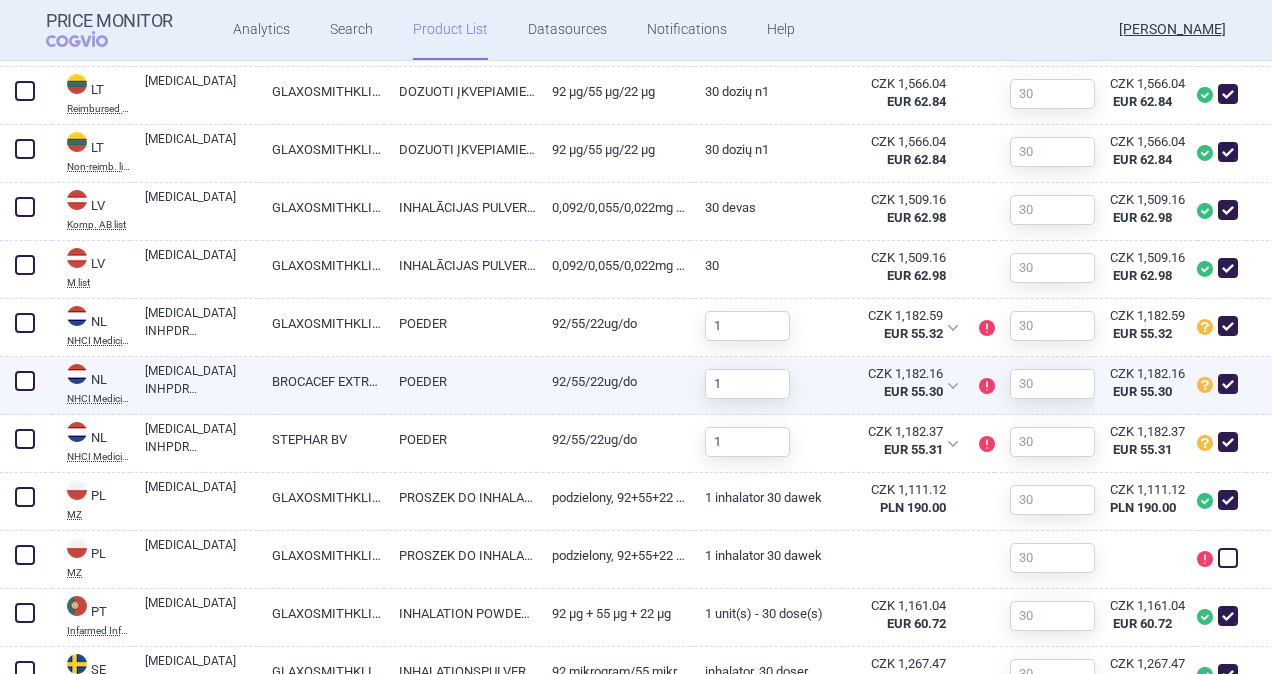 click at bounding box center [25, 381] 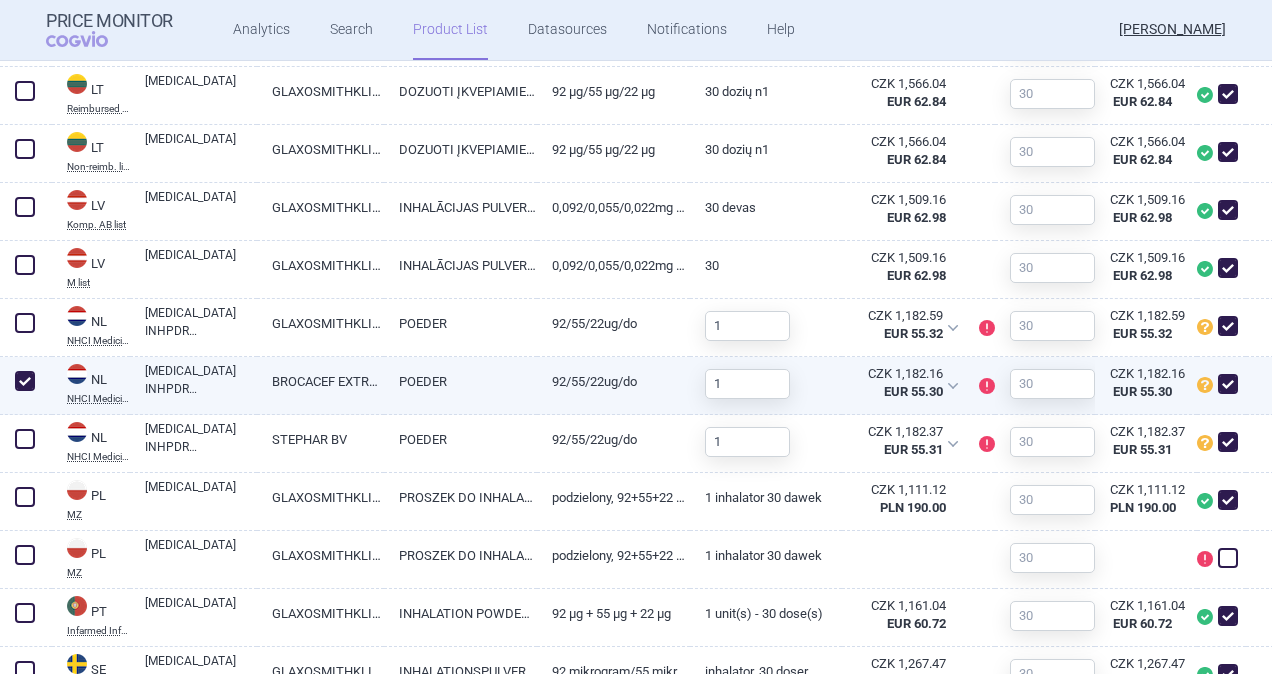 checkbox on "true" 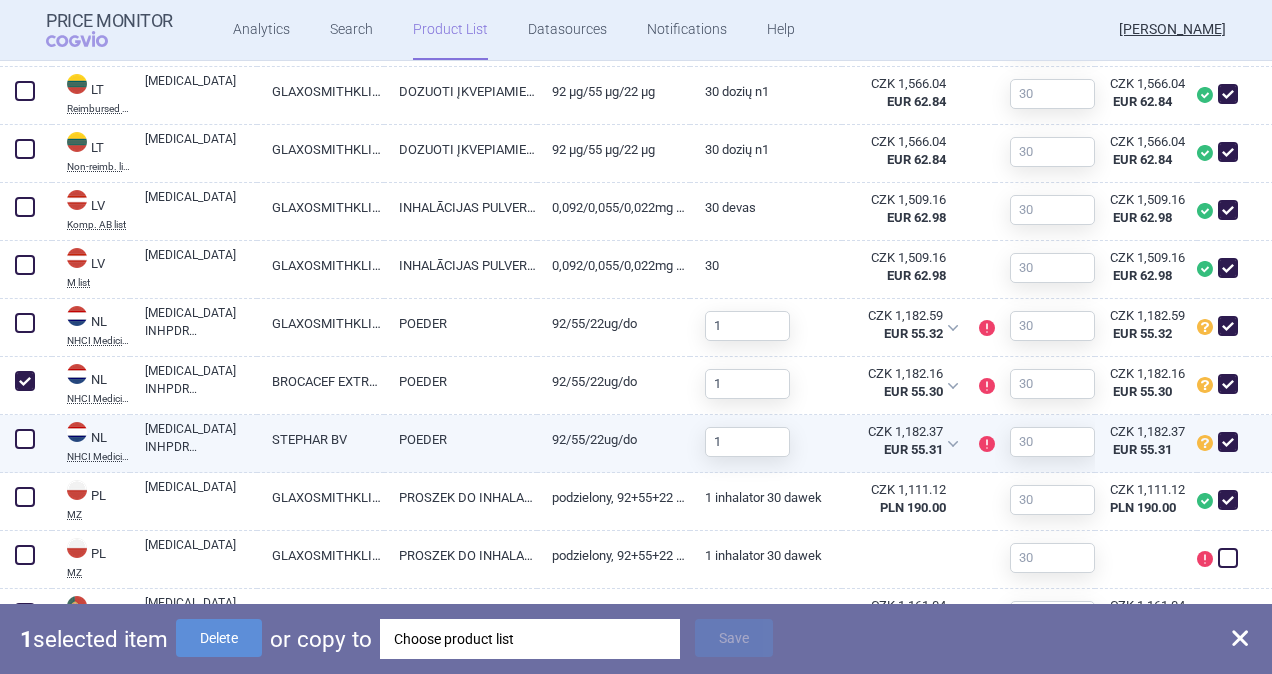 click at bounding box center [25, 439] 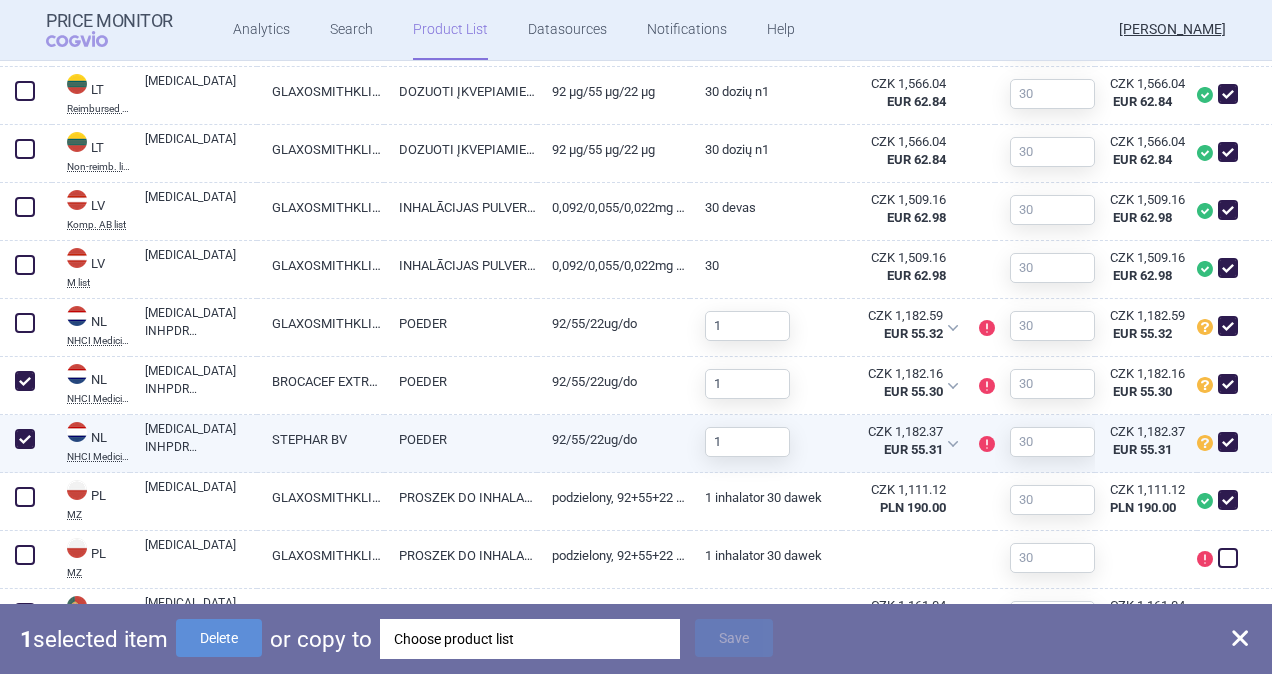 checkbox on "true" 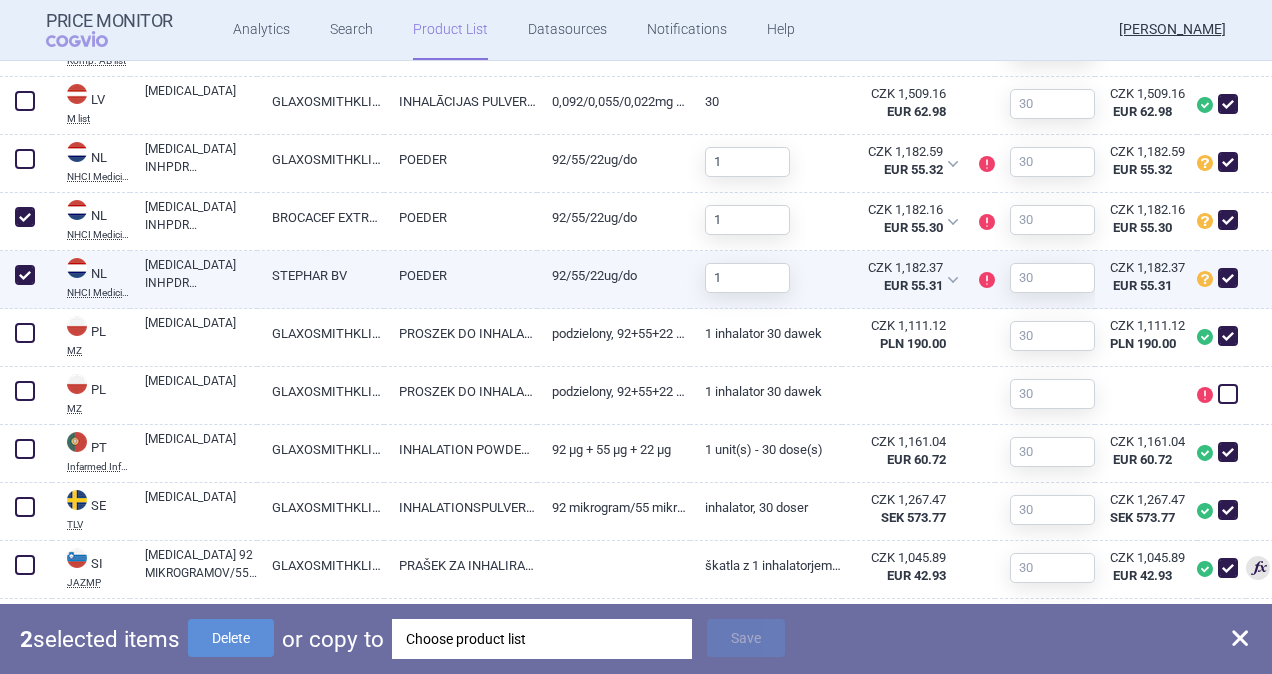 scroll, scrollTop: 1795, scrollLeft: 0, axis: vertical 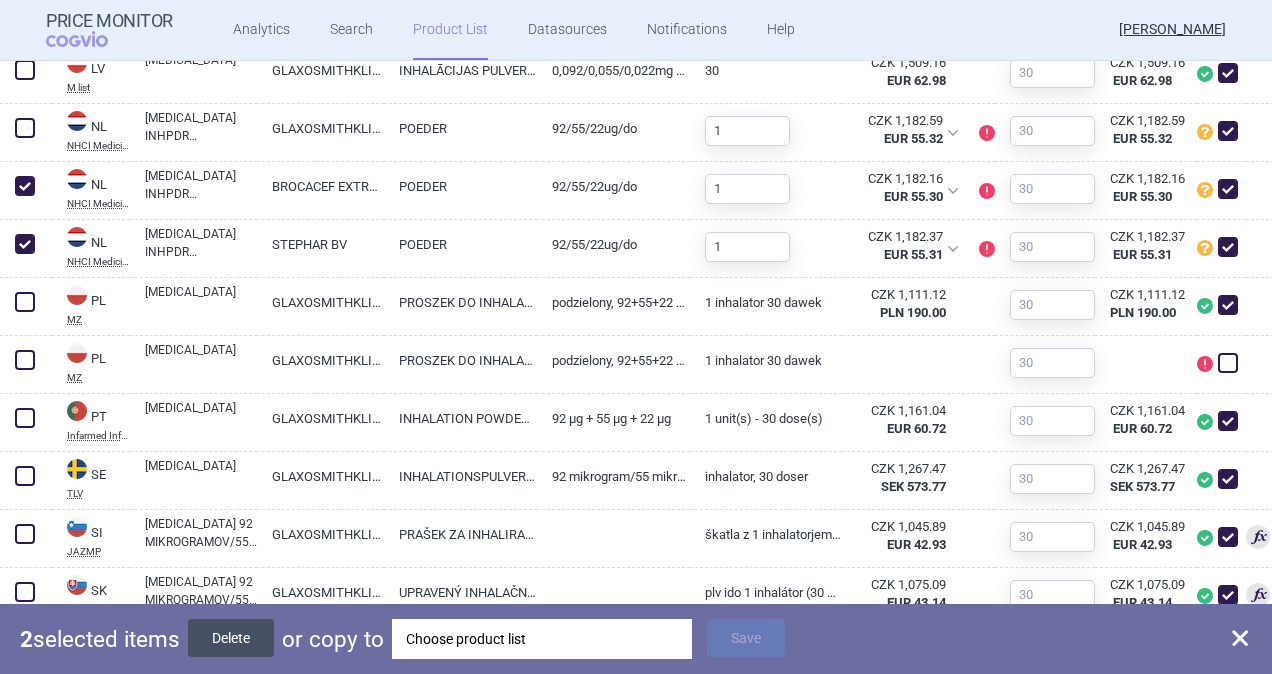 click on "Delete" at bounding box center [231, 638] 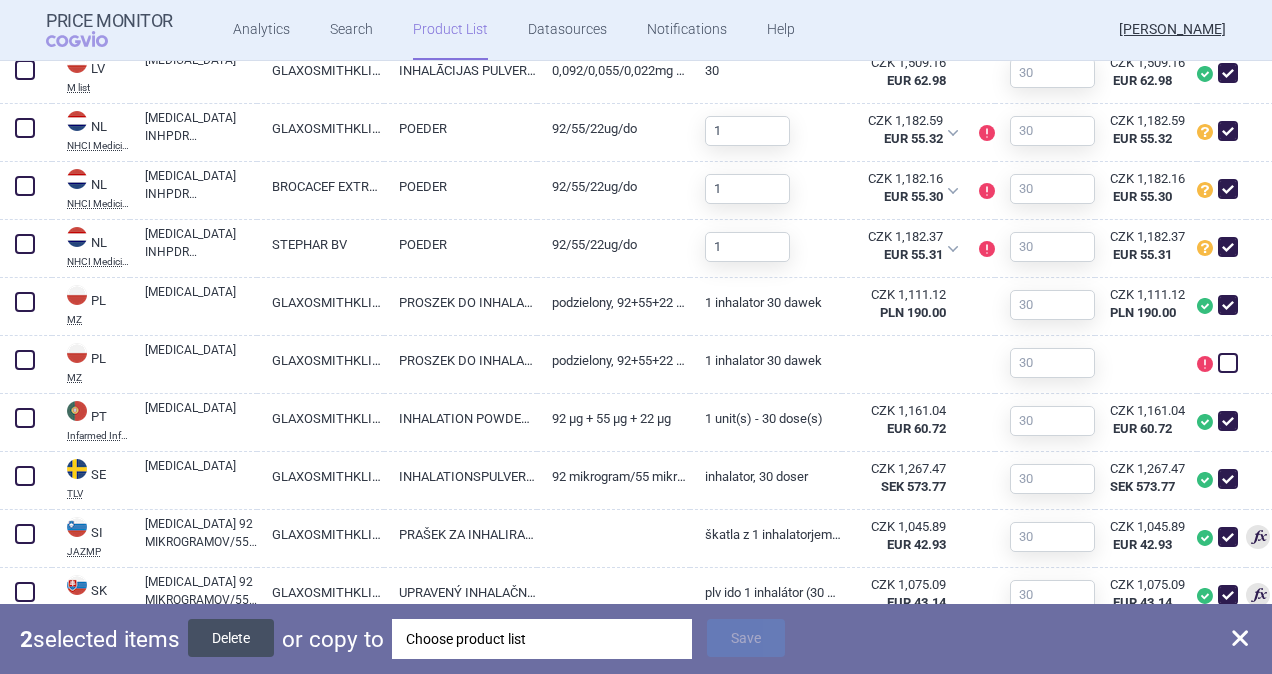 checkbox on "false" 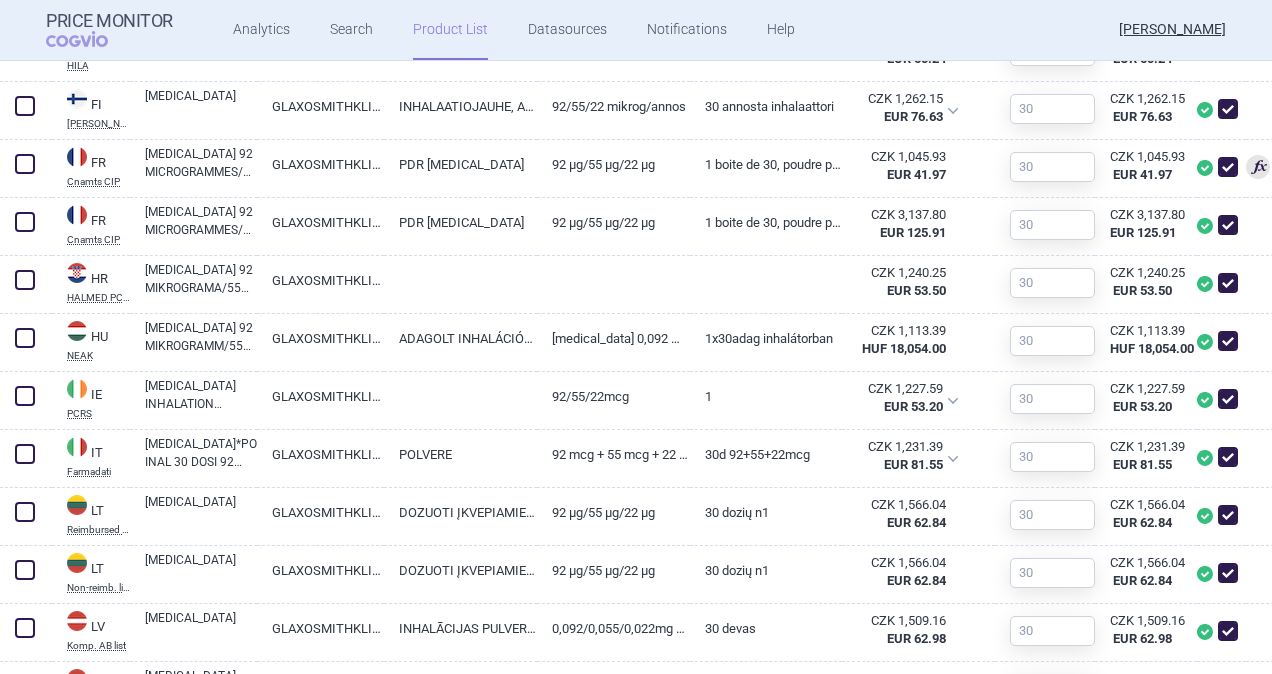 scroll, scrollTop: 579, scrollLeft: 0, axis: vertical 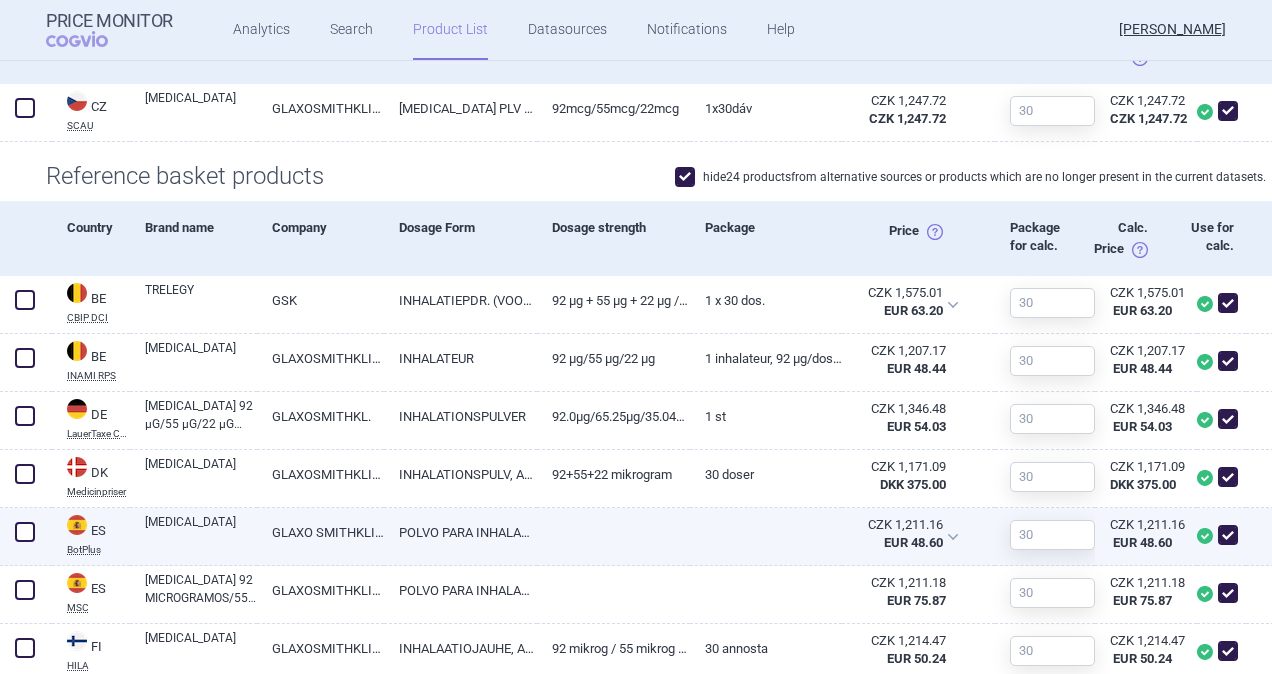 click on "GLAXO SMITHKLINE" at bounding box center (320, 532) 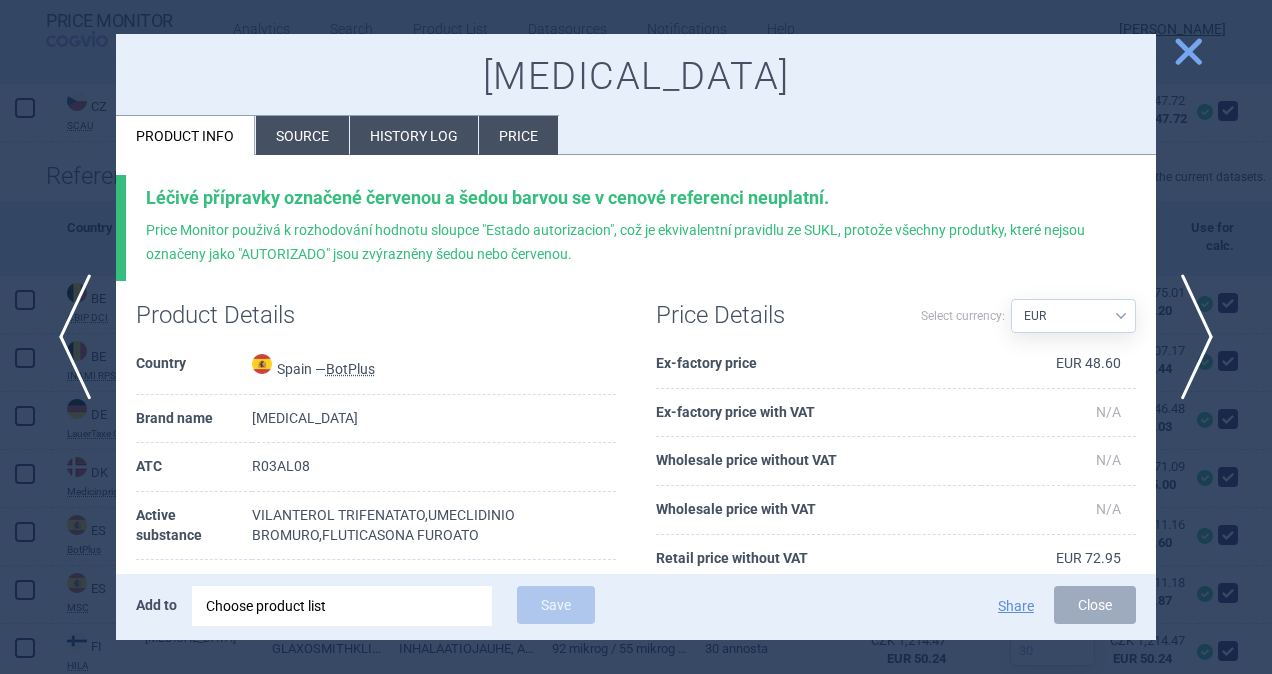 click on "Source" at bounding box center (302, 135) 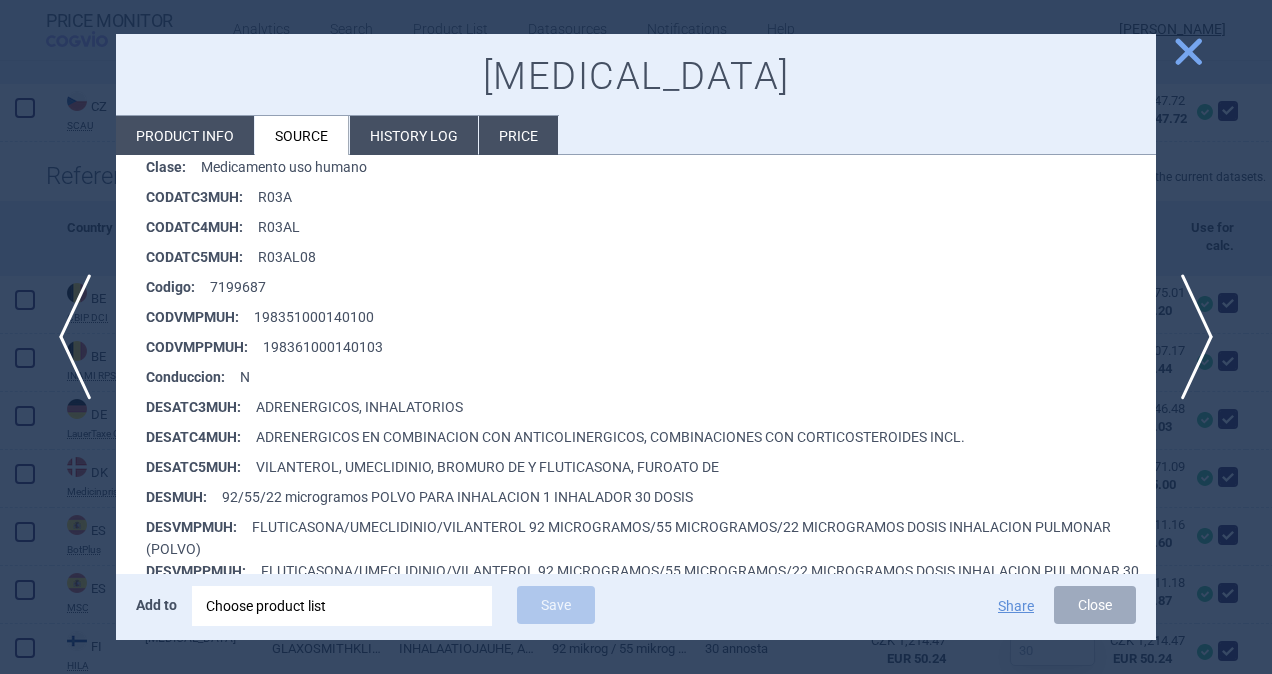 scroll, scrollTop: 400, scrollLeft: 0, axis: vertical 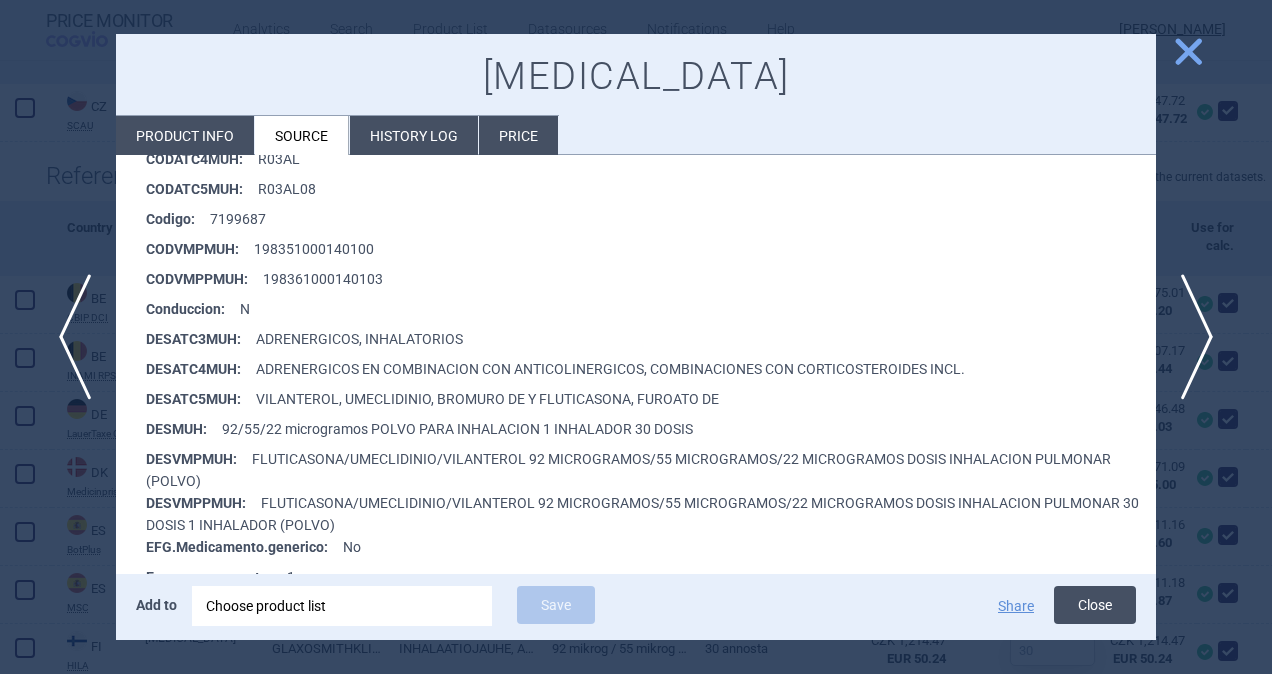 click on "Close" at bounding box center [1095, 605] 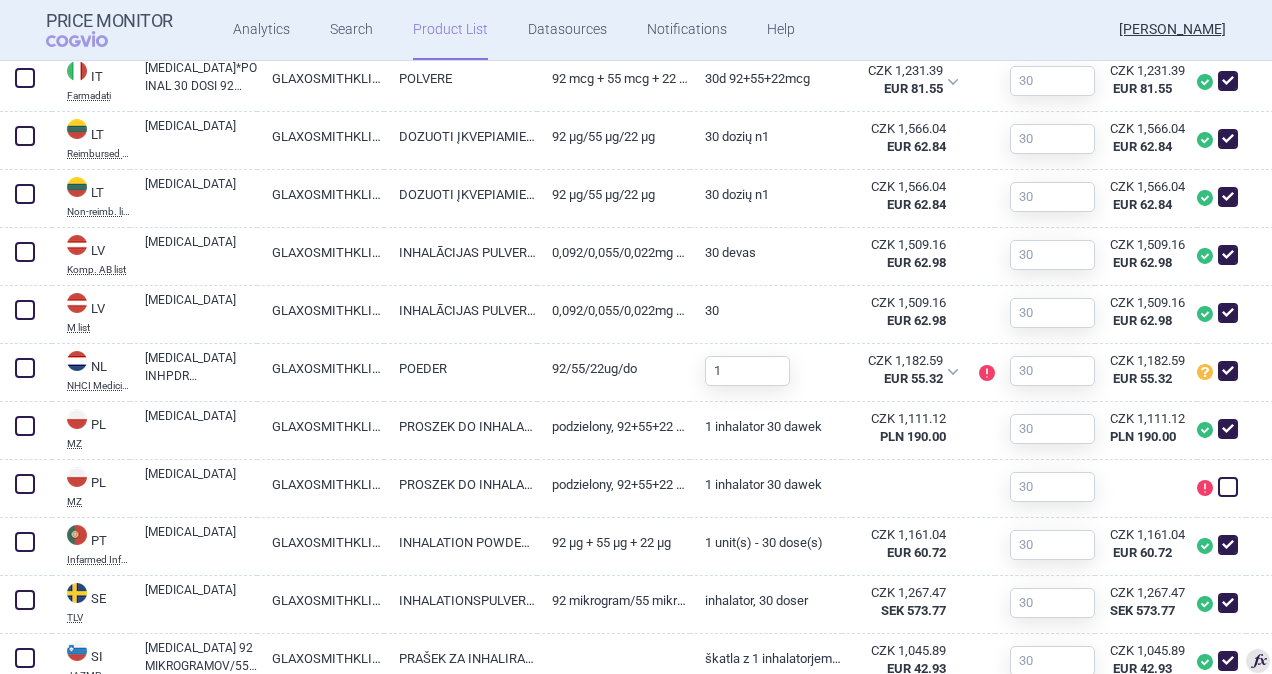 scroll, scrollTop: 1679, scrollLeft: 0, axis: vertical 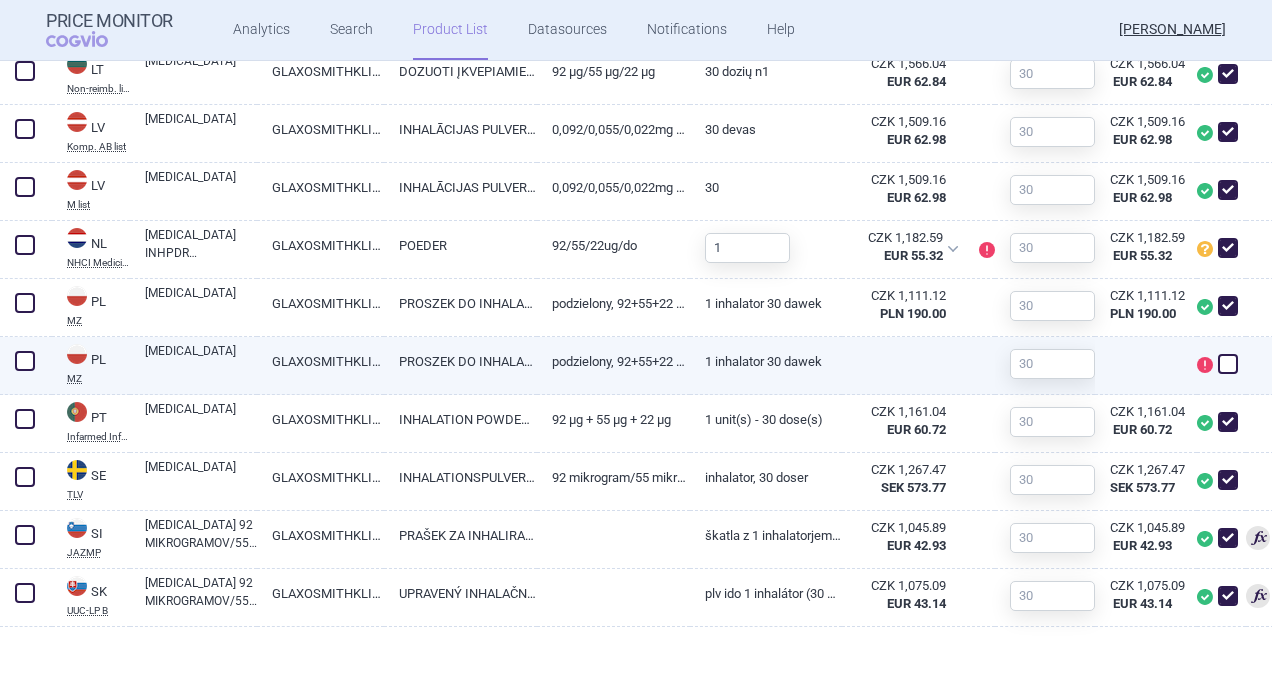 click at bounding box center (25, 361) 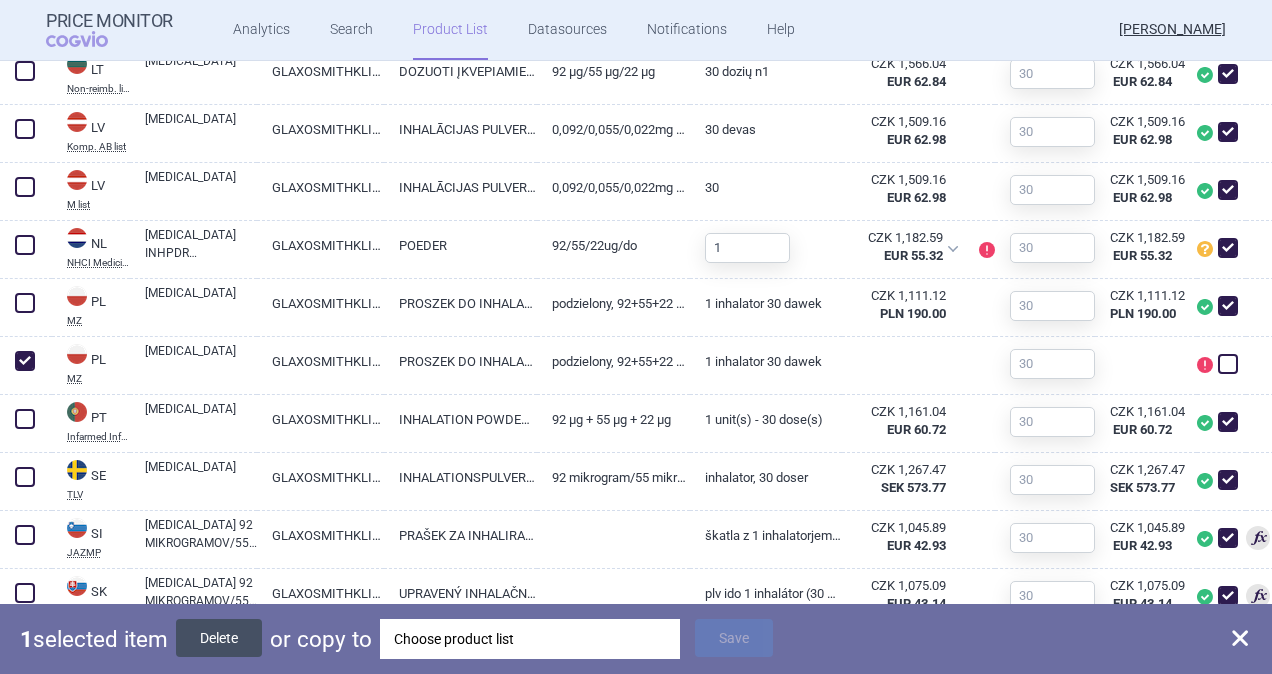 click on "Delete" at bounding box center (219, 638) 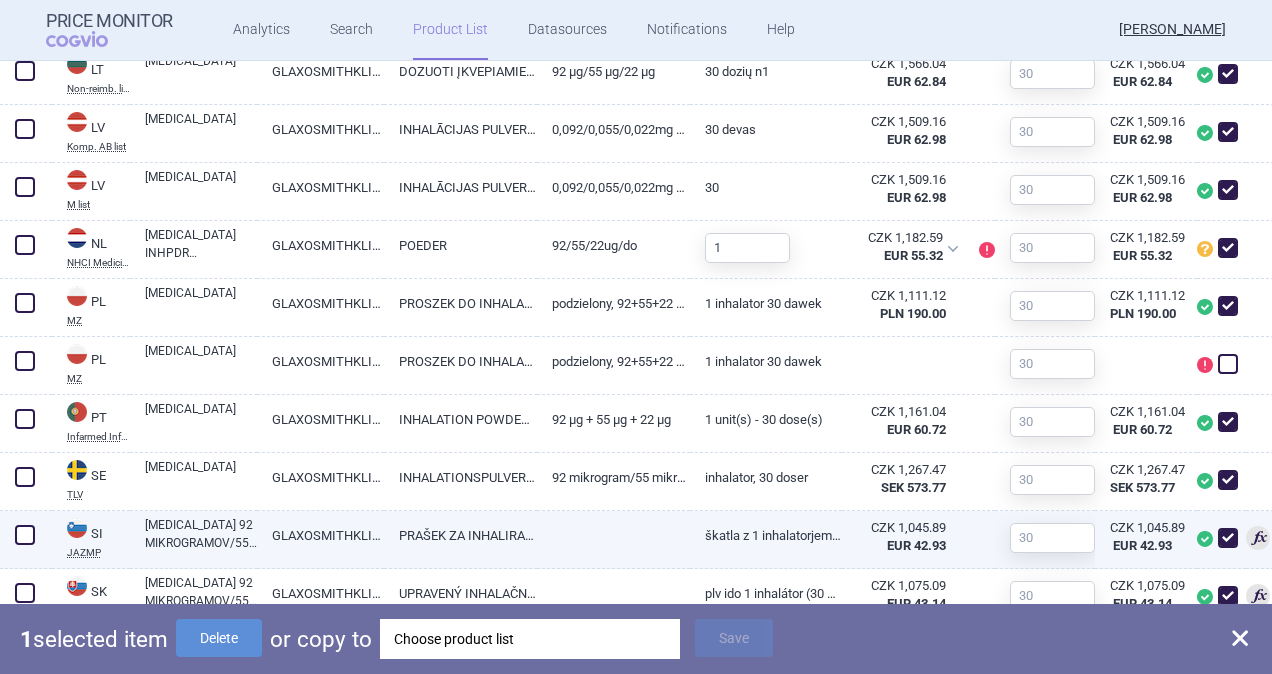 checkbox on "false" 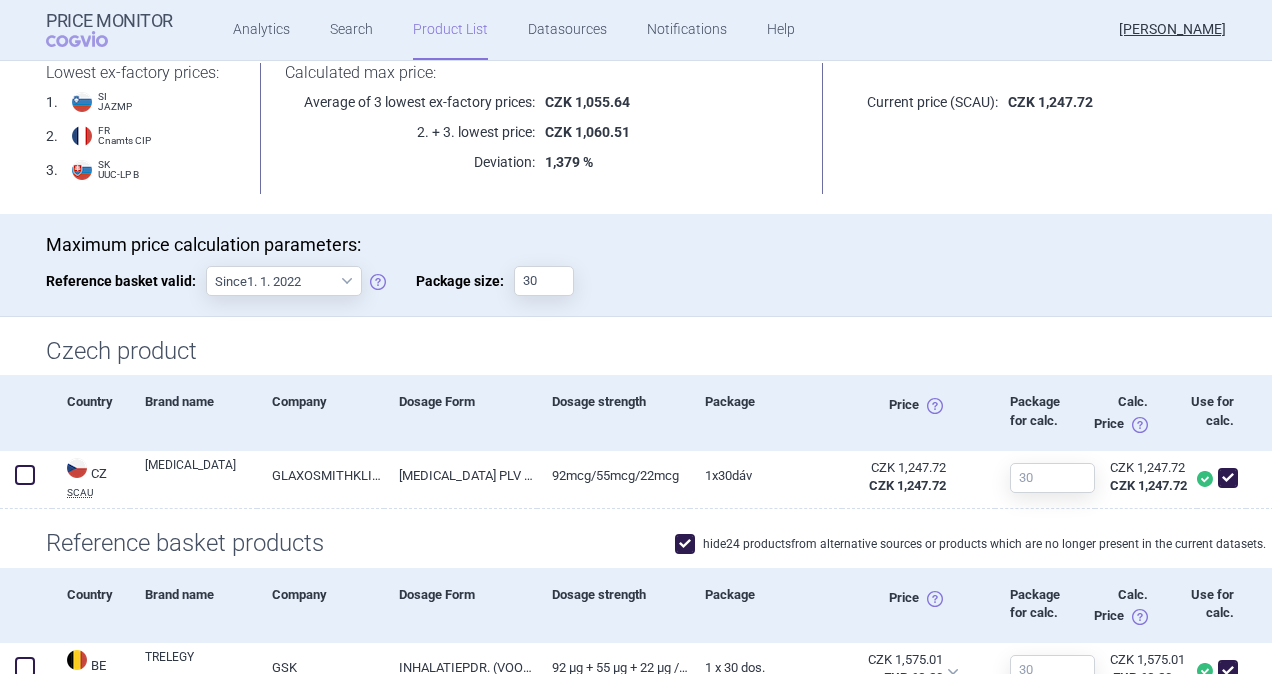 scroll, scrollTop: 0, scrollLeft: 0, axis: both 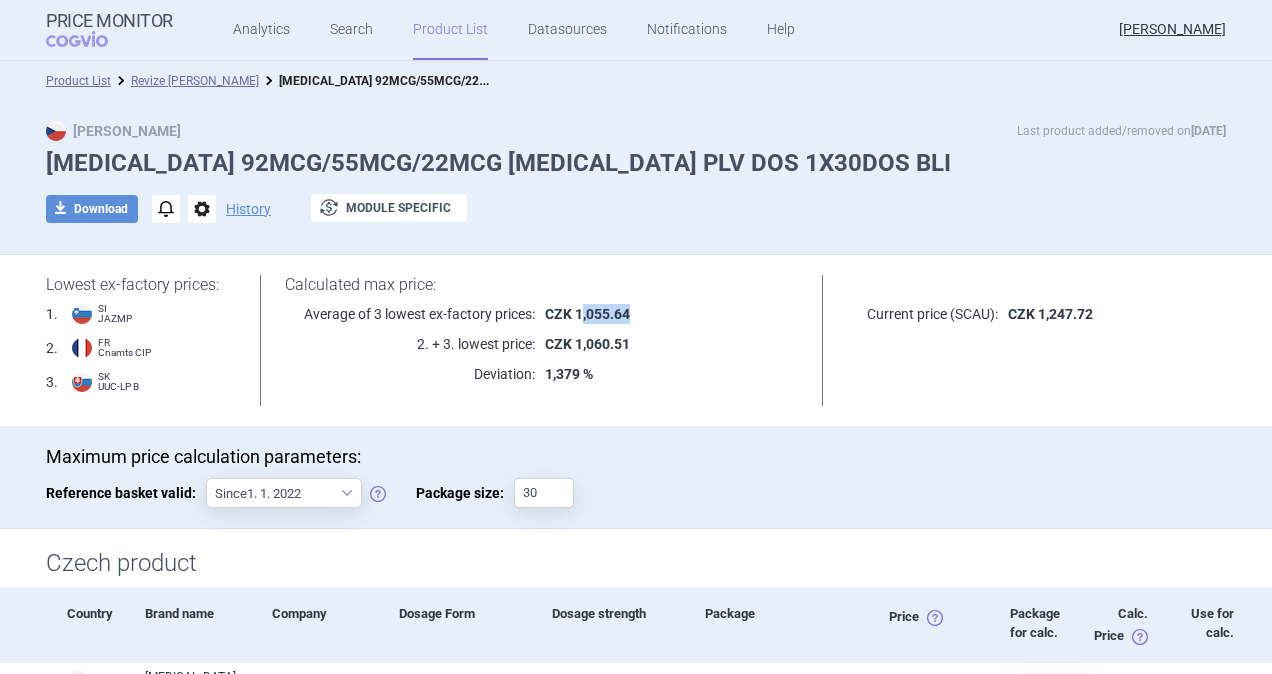 drag, startPoint x: 573, startPoint y: 312, endPoint x: 624, endPoint y: 312, distance: 51 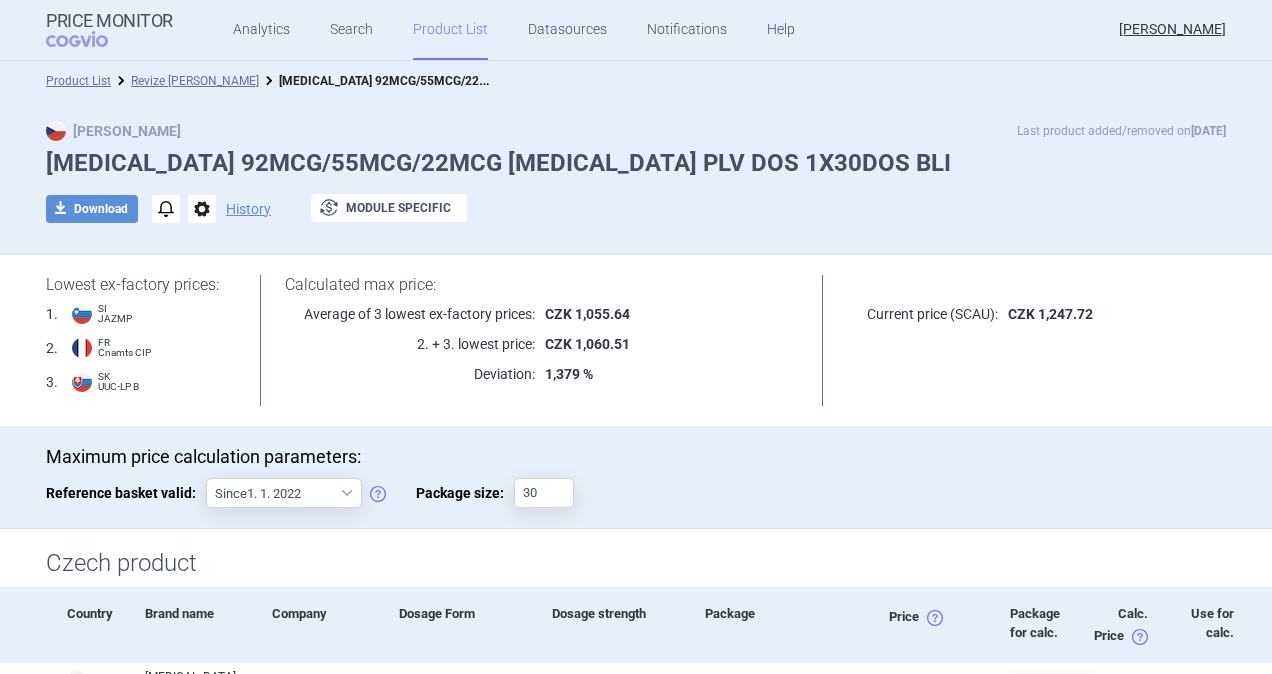 drag, startPoint x: 624, startPoint y: 312, endPoint x: 621, endPoint y: 362, distance: 50.08992 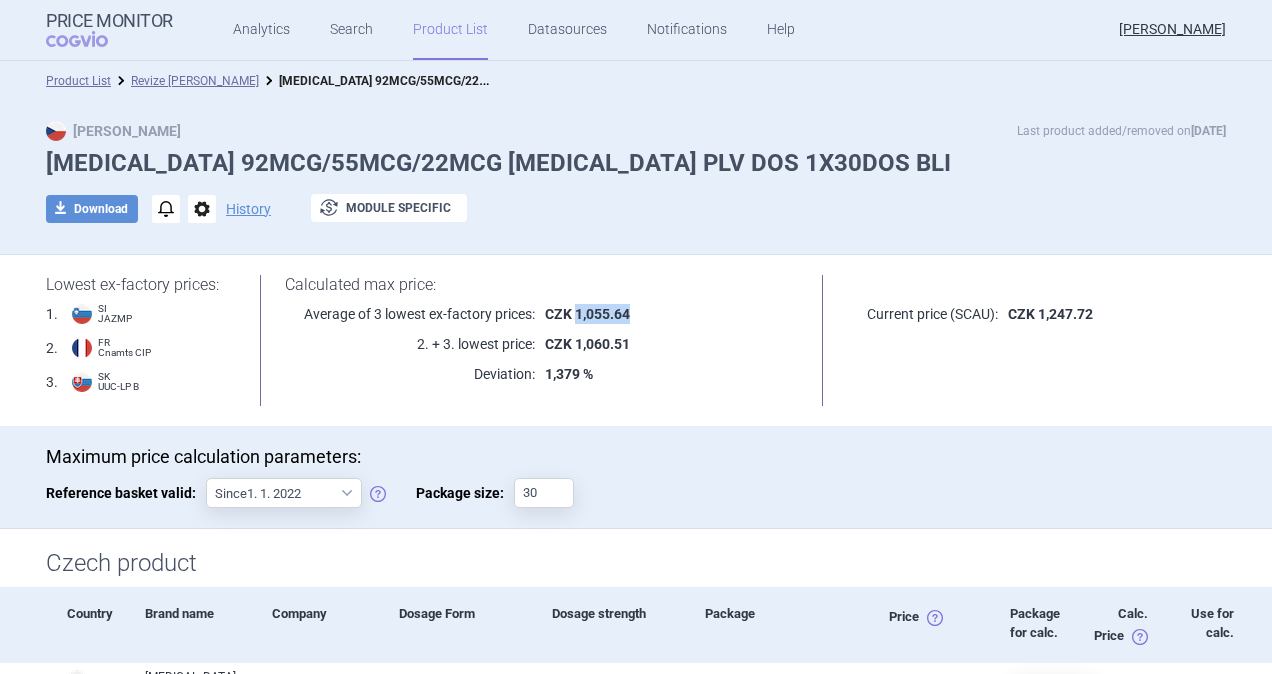 drag, startPoint x: 569, startPoint y: 310, endPoint x: 628, endPoint y: 313, distance: 59.07622 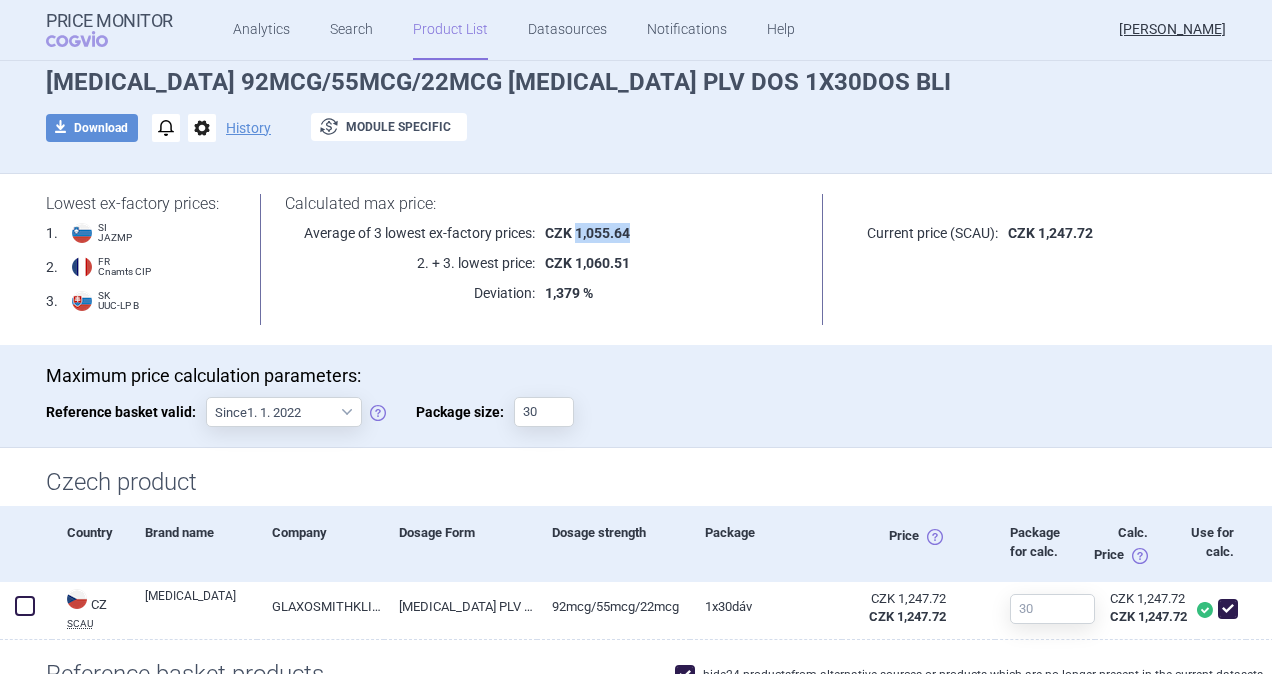 scroll, scrollTop: 0, scrollLeft: 0, axis: both 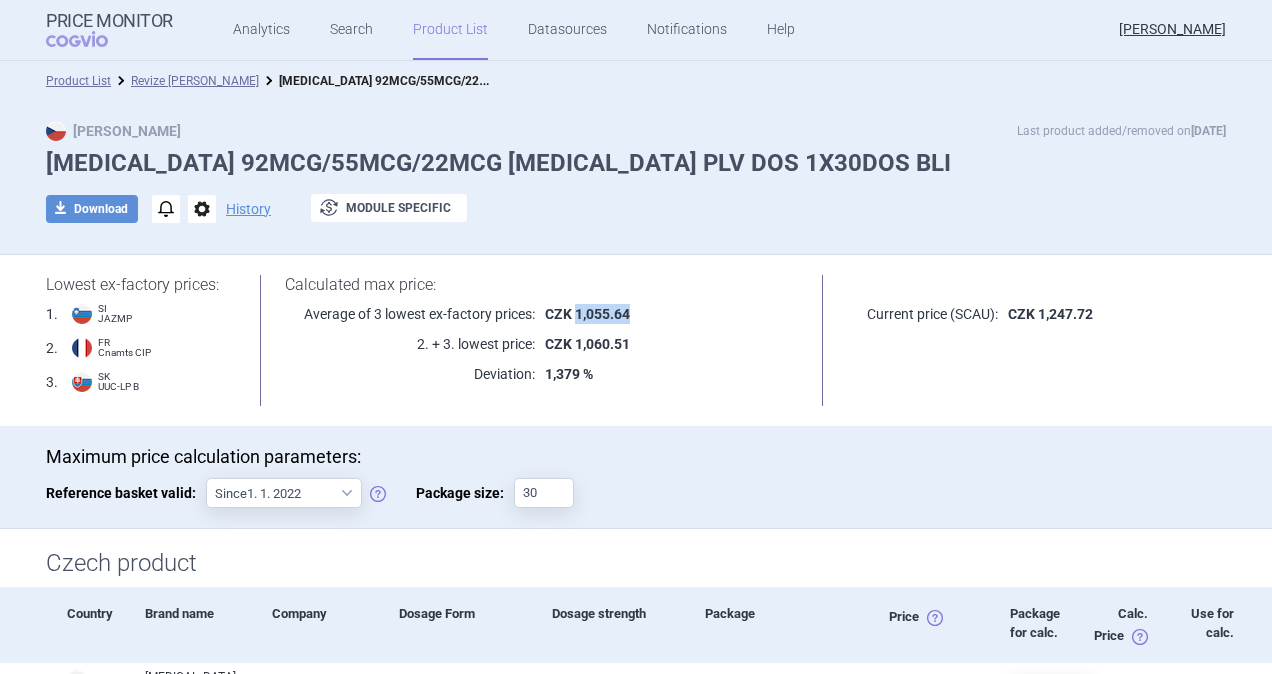copy on "1,055.64" 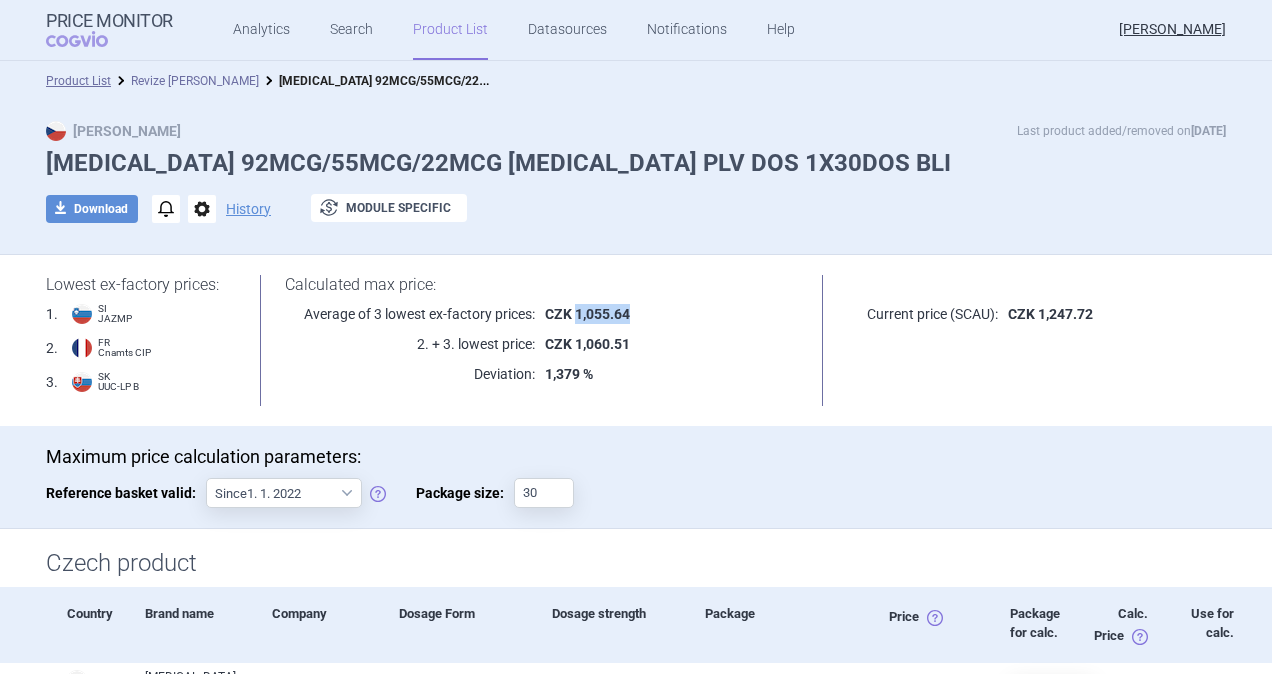 click on "Revize [PERSON_NAME]" at bounding box center [195, 81] 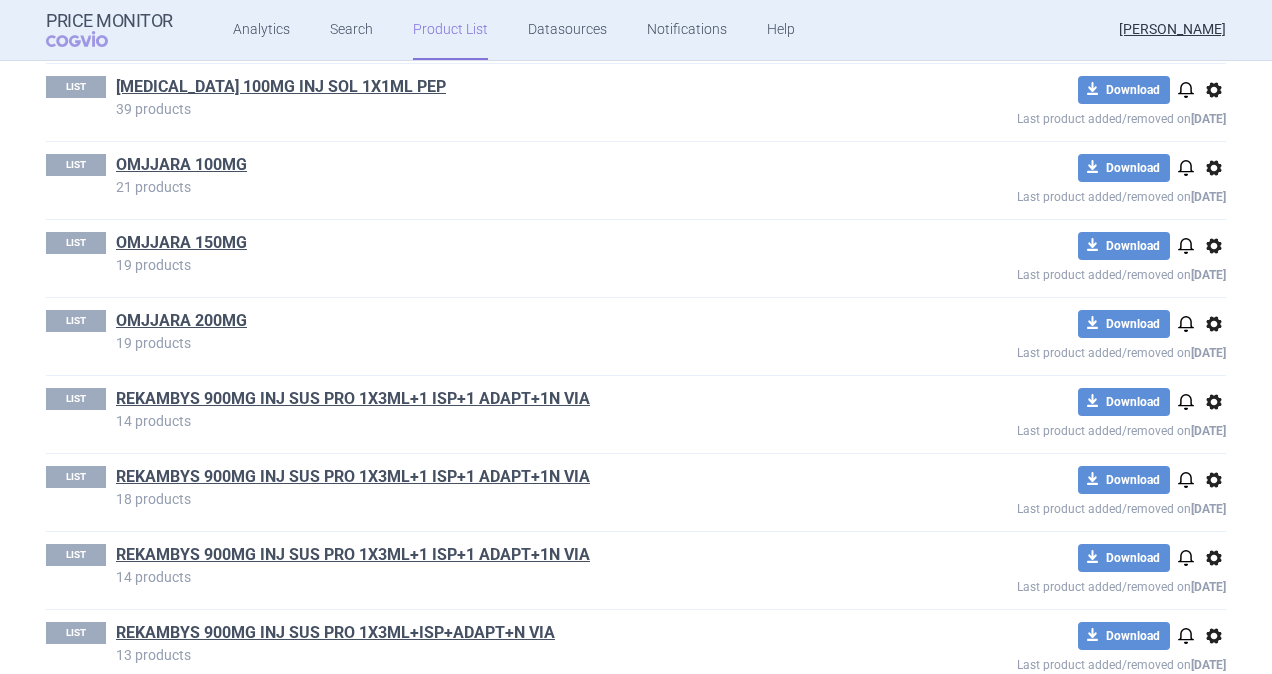 scroll, scrollTop: 6700, scrollLeft: 0, axis: vertical 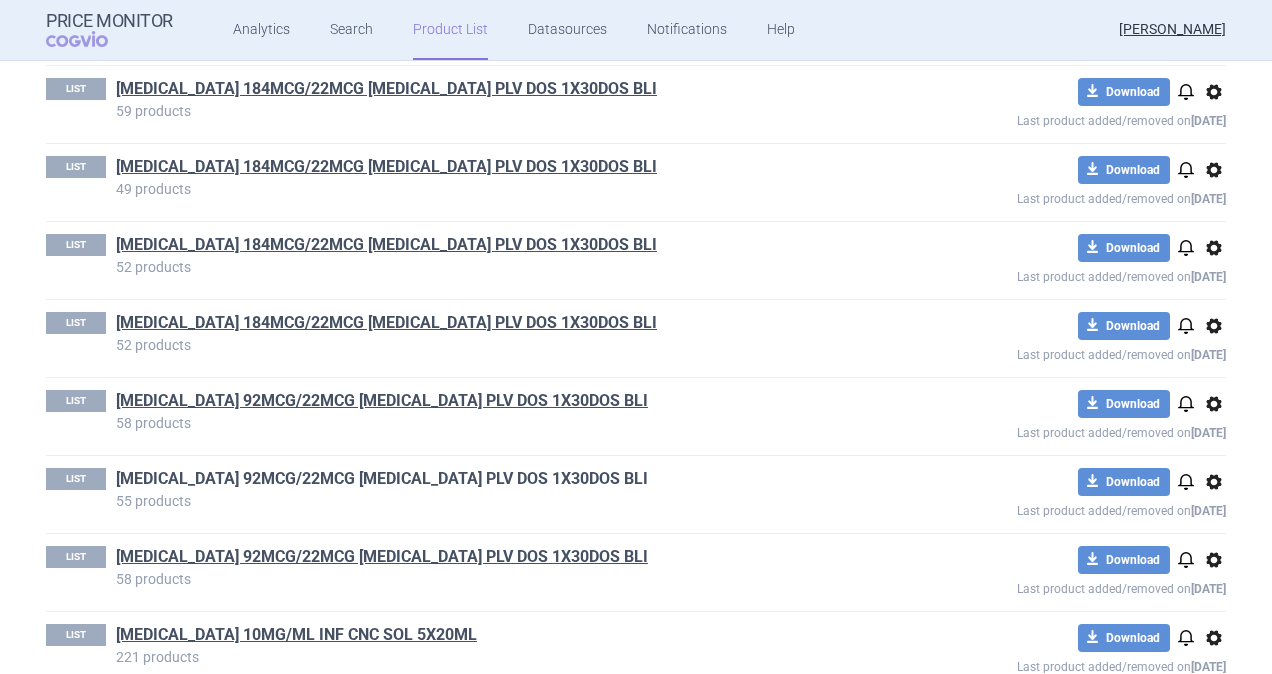 click on "[MEDICAL_DATA] 92MCG/22MCG [MEDICAL_DATA] PLV DOS 1X30DOS BLI" at bounding box center (382, 479) 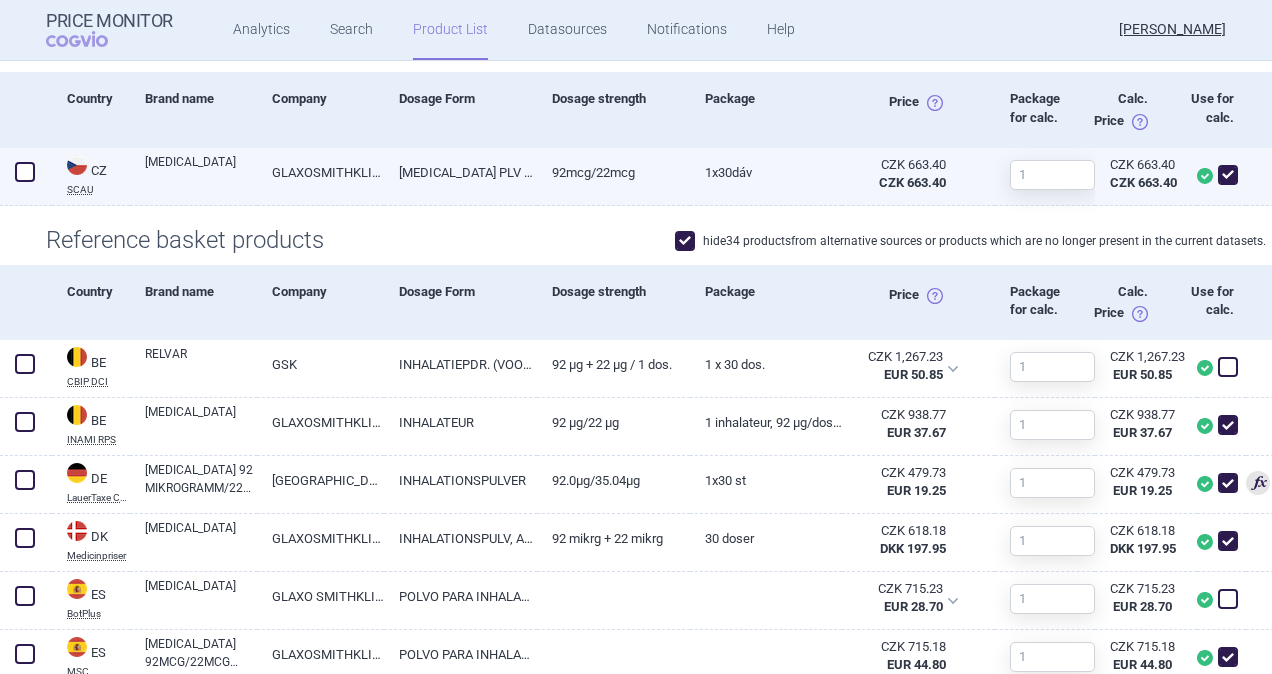 scroll, scrollTop: 0, scrollLeft: 0, axis: both 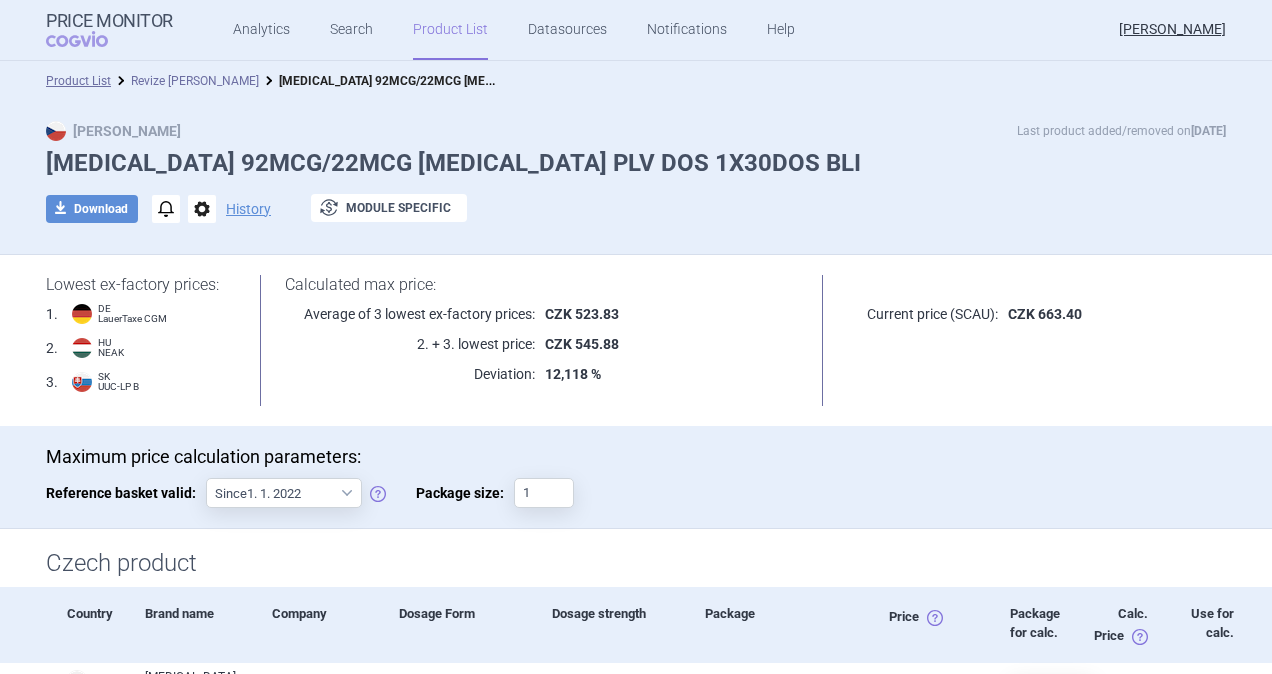 click on "Revize [PERSON_NAME]" at bounding box center [195, 81] 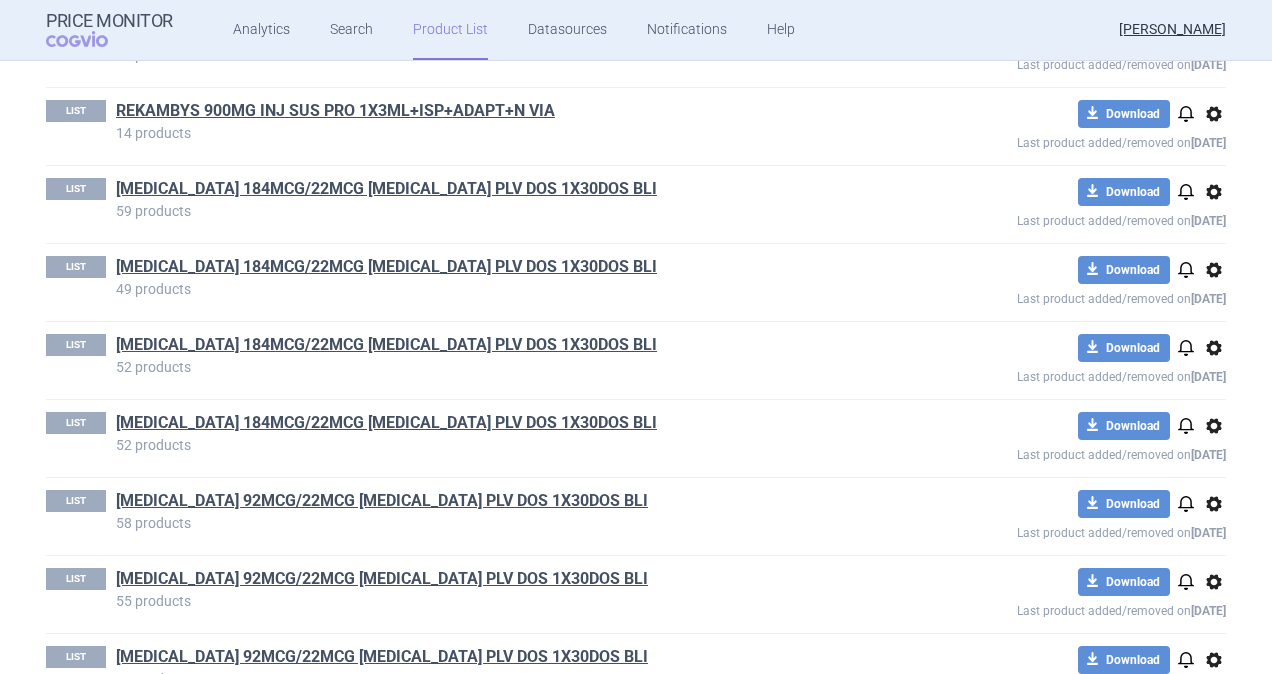 scroll, scrollTop: 6700, scrollLeft: 0, axis: vertical 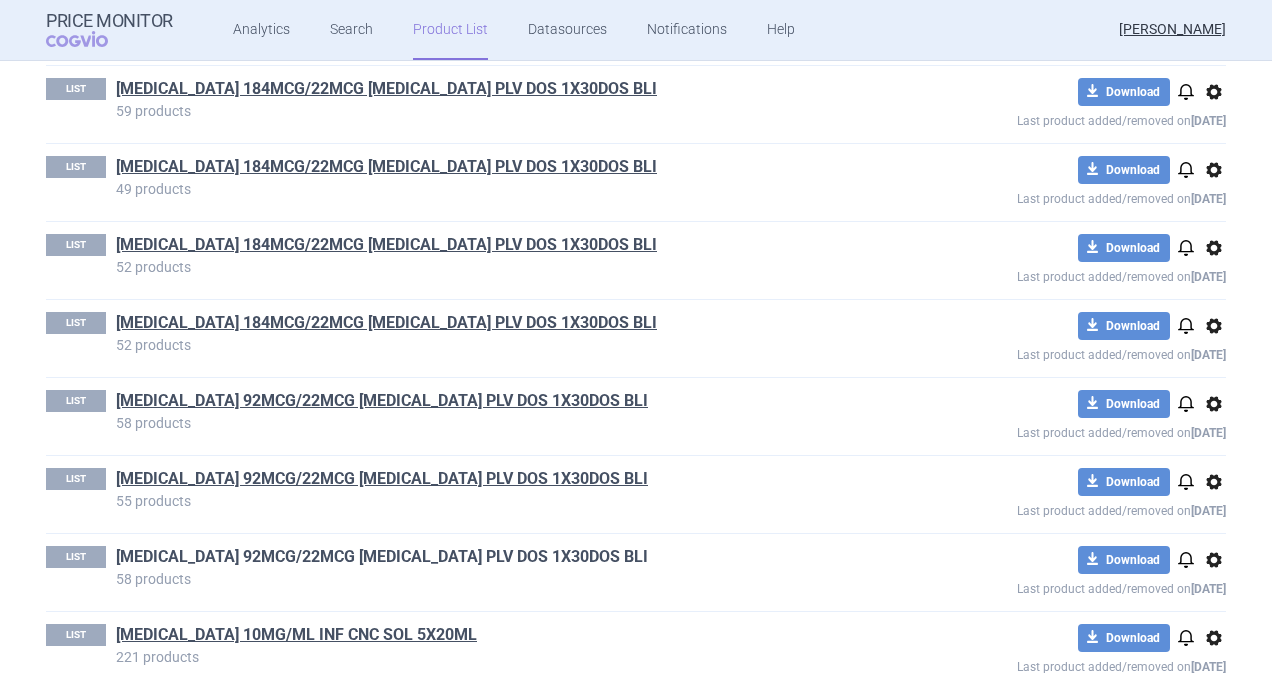 click on "[MEDICAL_DATA] 92MCG/22MCG [MEDICAL_DATA] PLV DOS 1X30DOS BLI" at bounding box center [382, 557] 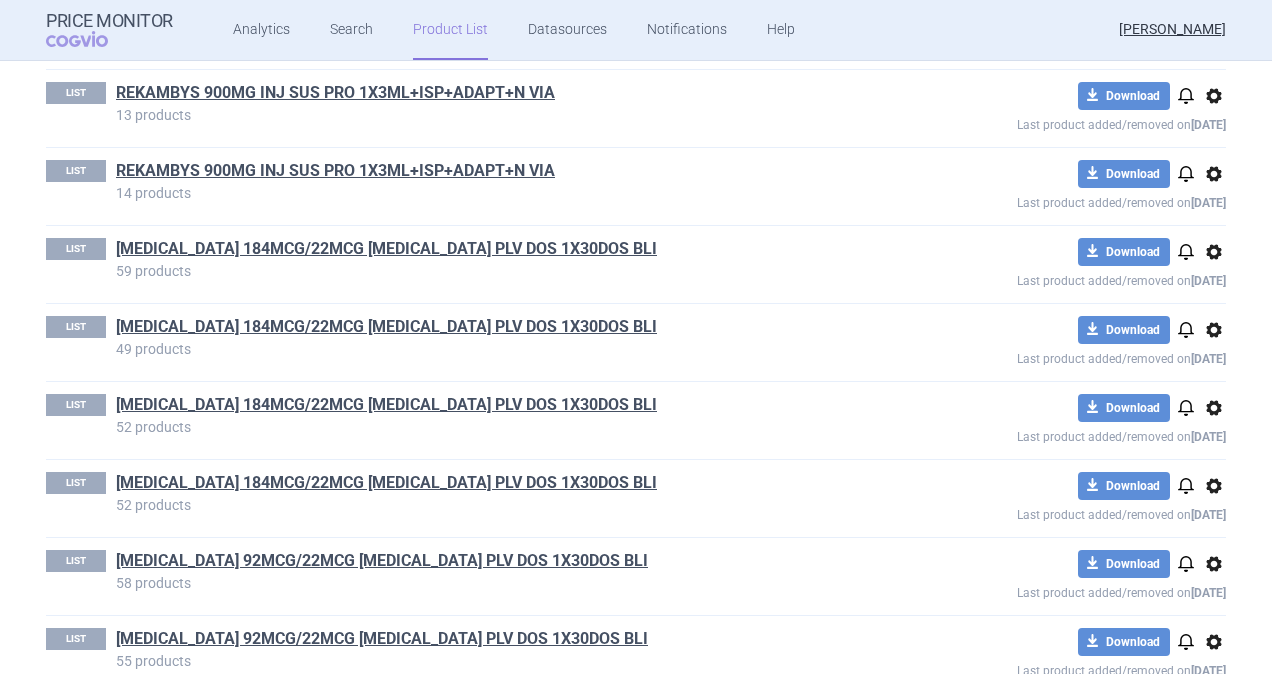 scroll, scrollTop: 6700, scrollLeft: 0, axis: vertical 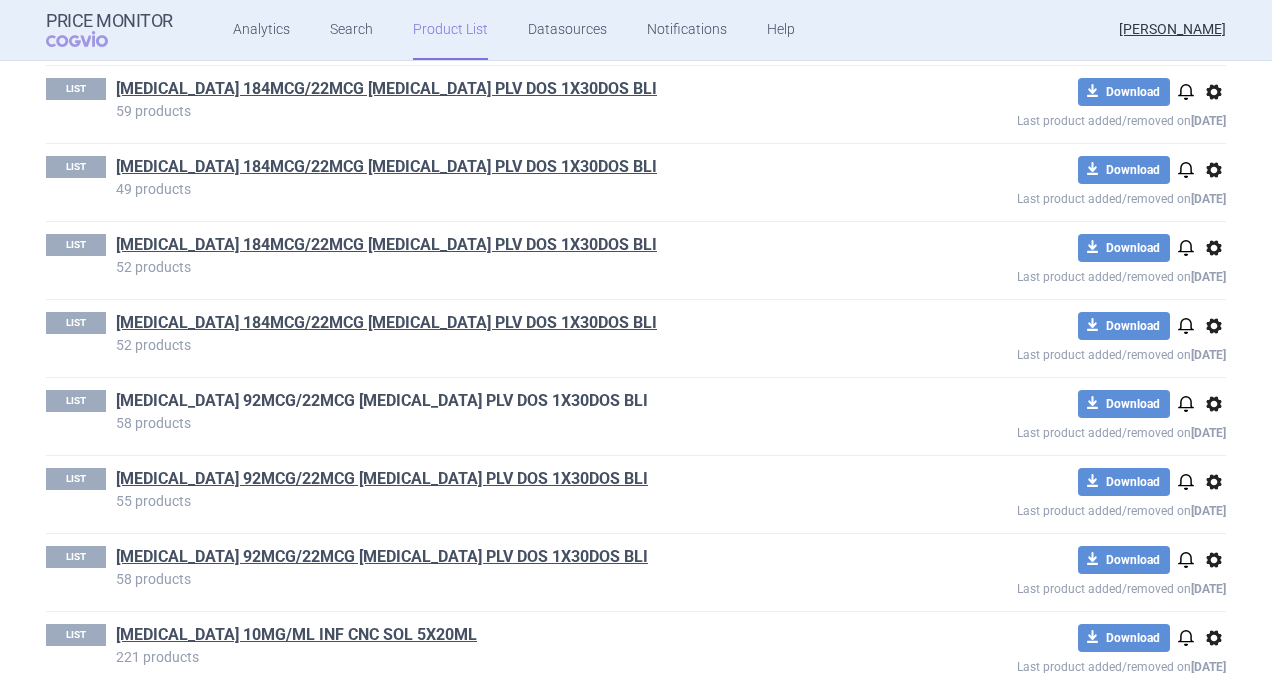 click on "[MEDICAL_DATA] 92MCG/22MCG [MEDICAL_DATA] PLV DOS 1X30DOS BLI" at bounding box center (382, 401) 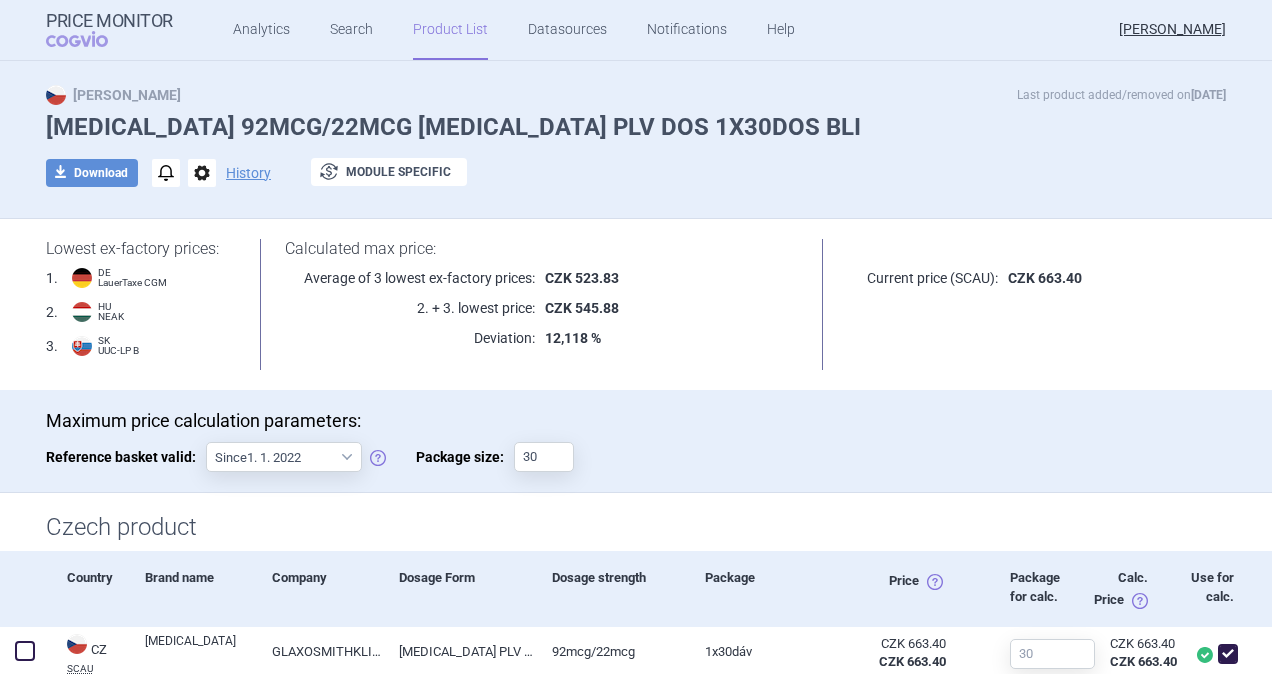 scroll, scrollTop: 0, scrollLeft: 0, axis: both 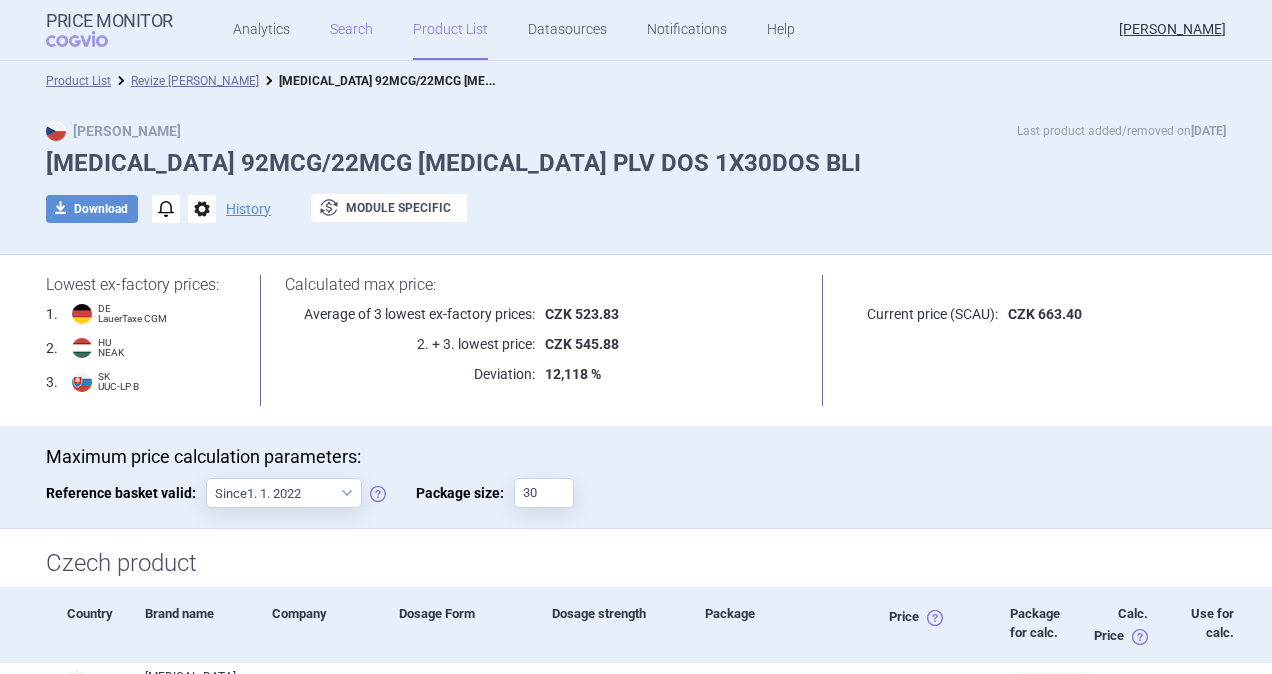 click on "Search" at bounding box center (351, 30) 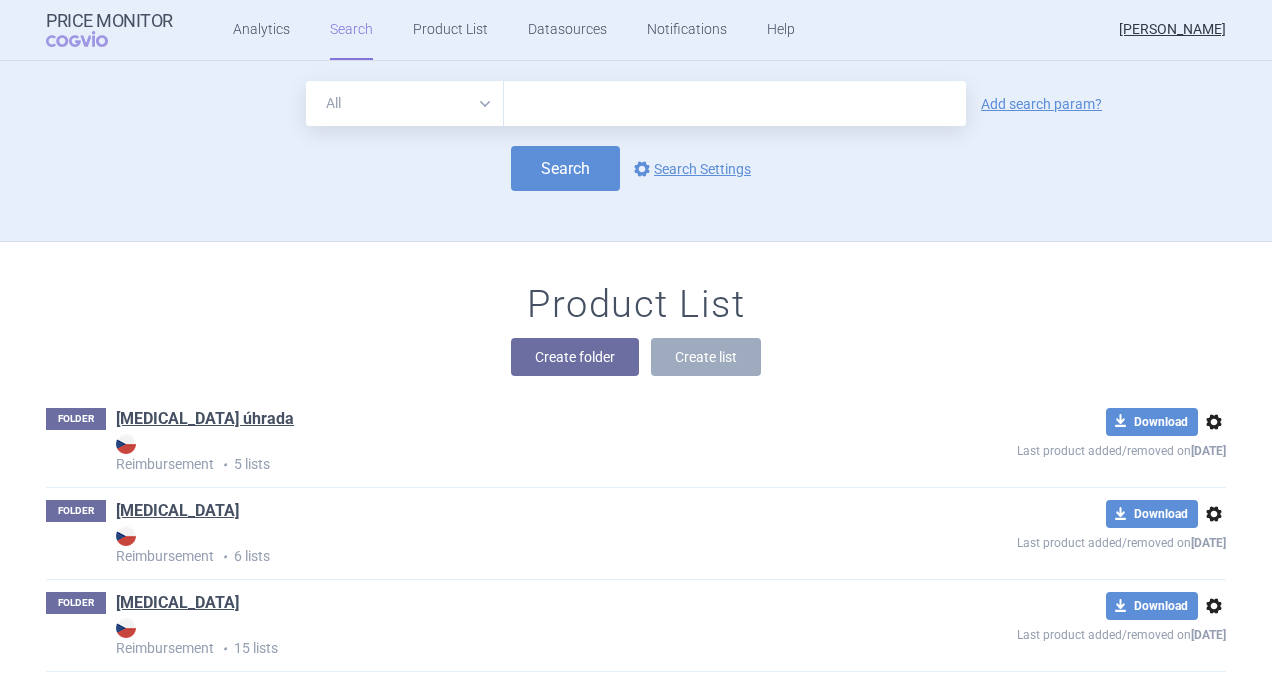 click at bounding box center (735, 103) 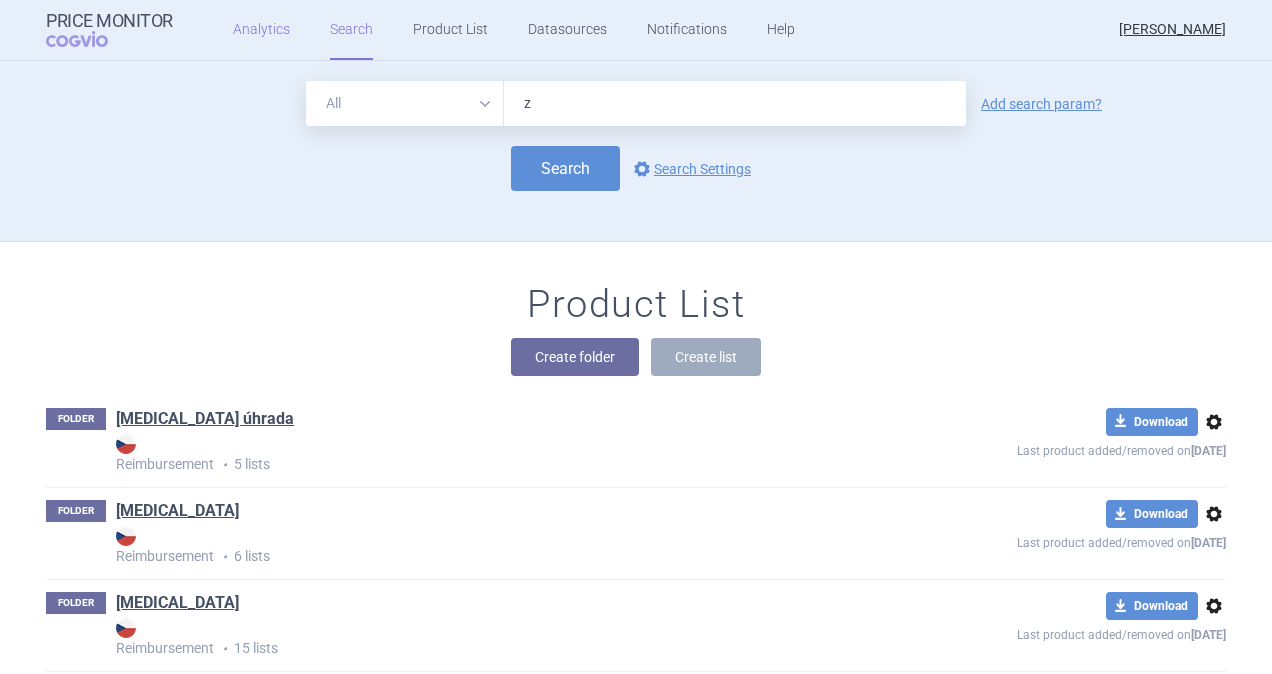 type on "z" 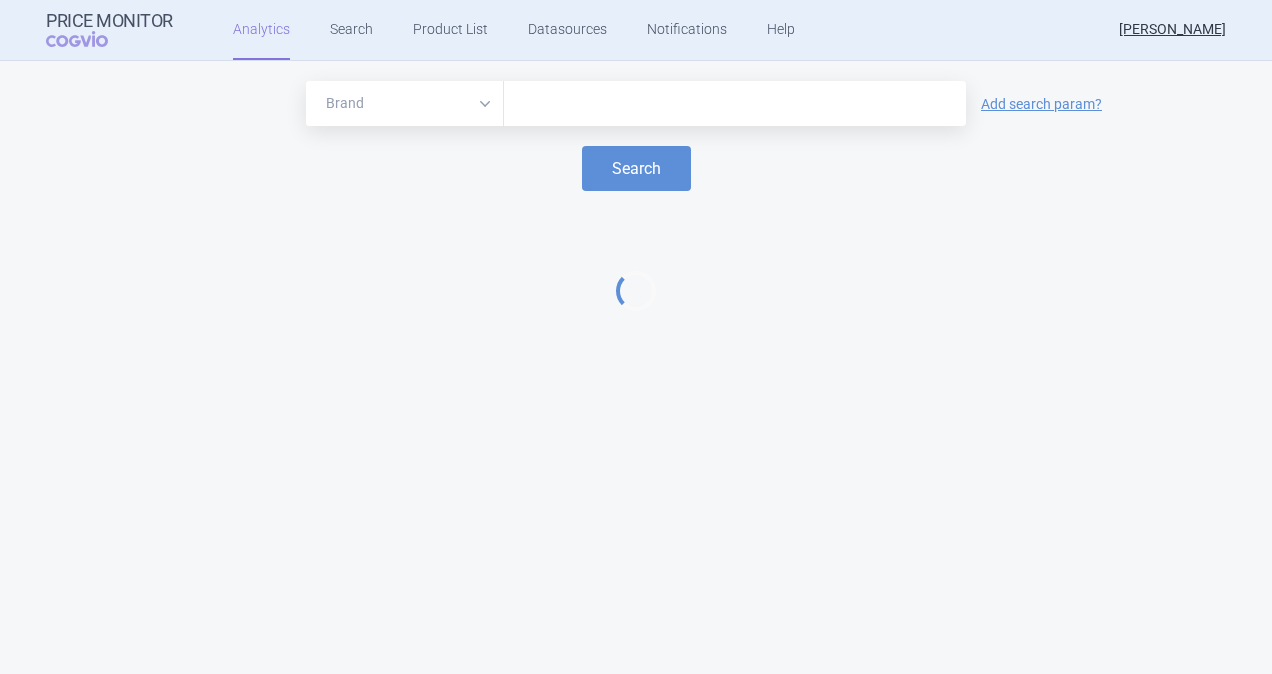 click at bounding box center [735, 104] 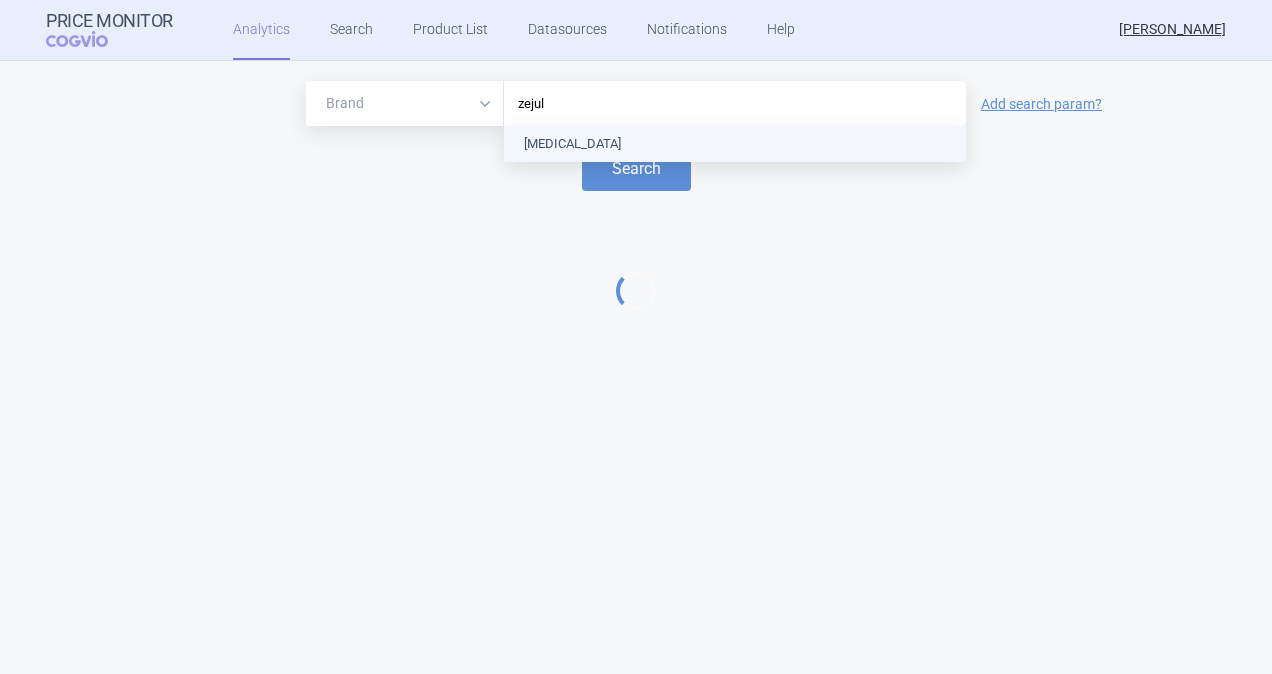 type on "[MEDICAL_DATA]" 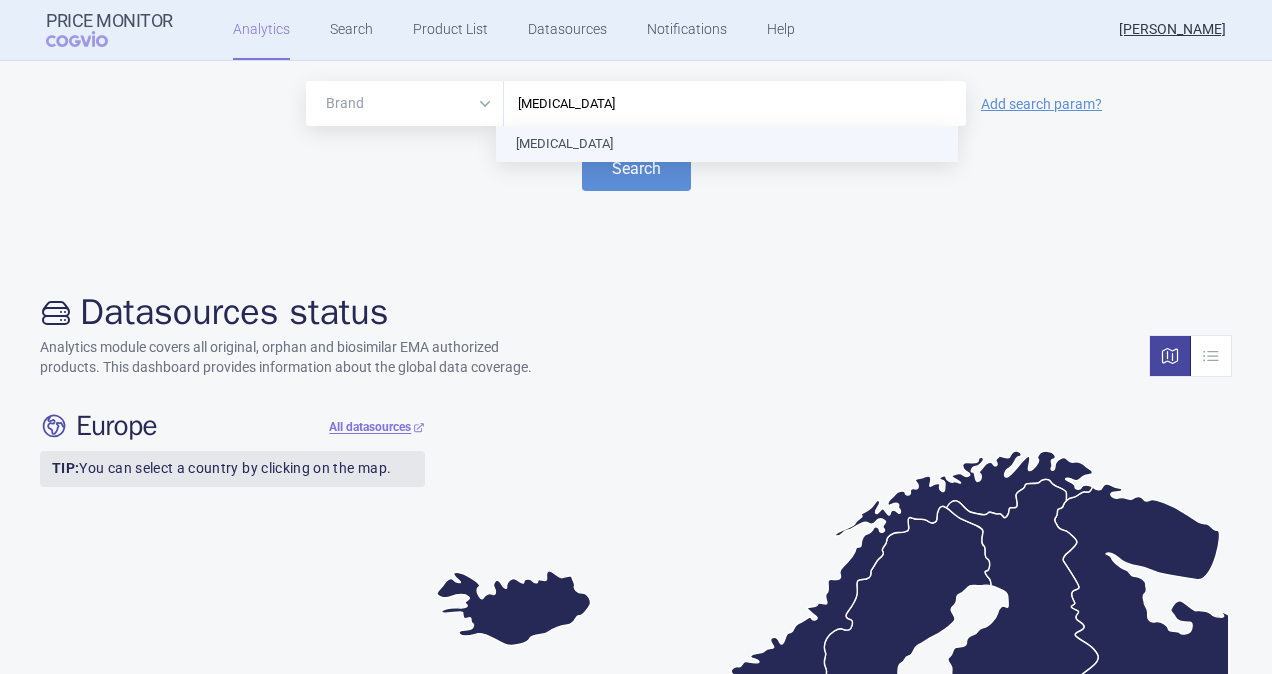 type 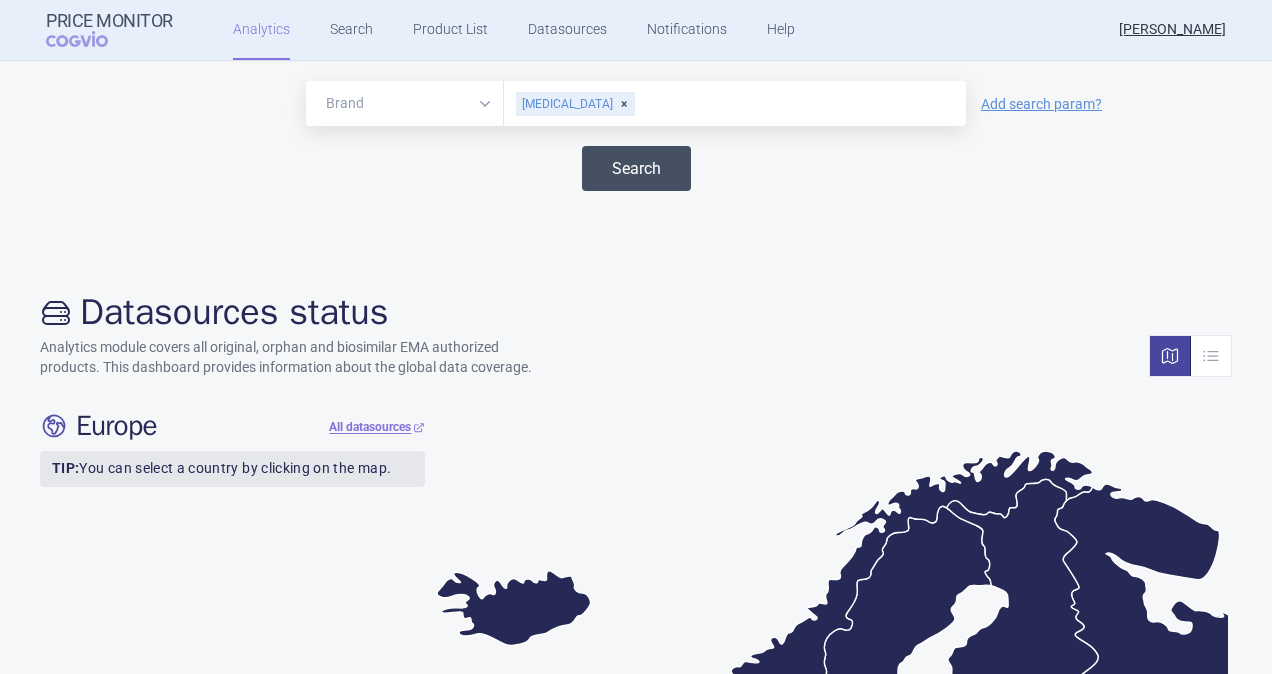 click on "Search" at bounding box center (636, 168) 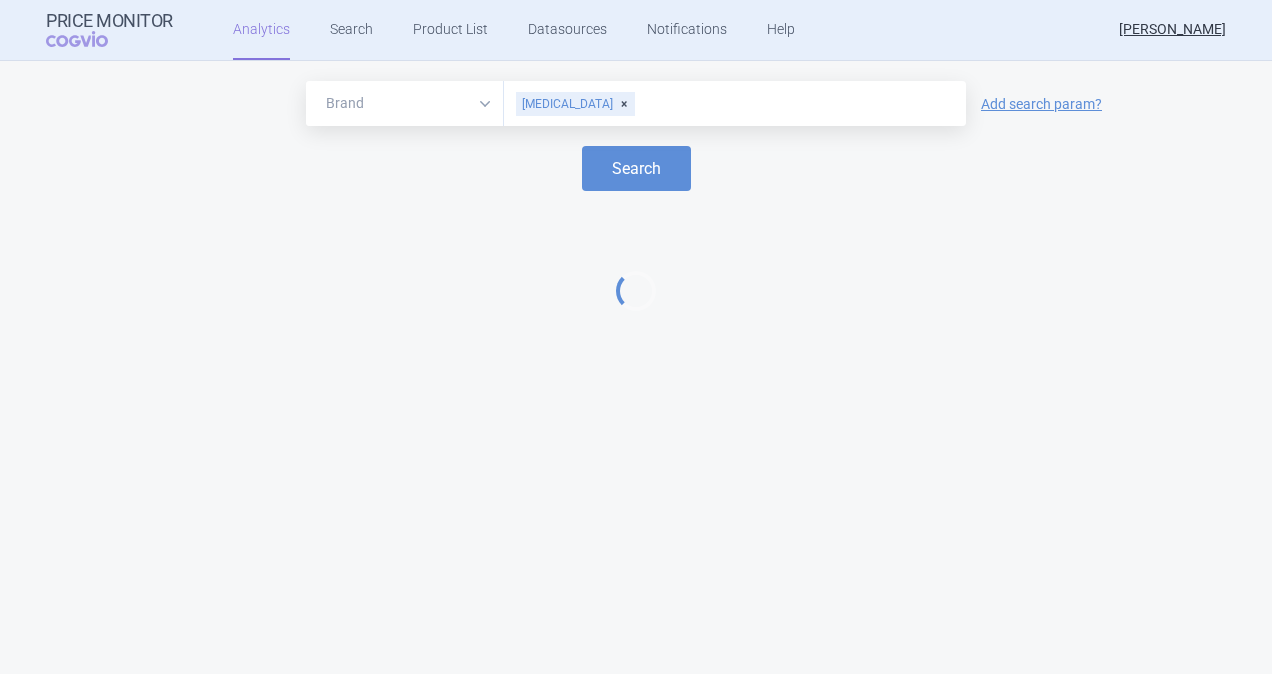 select on "EUR" 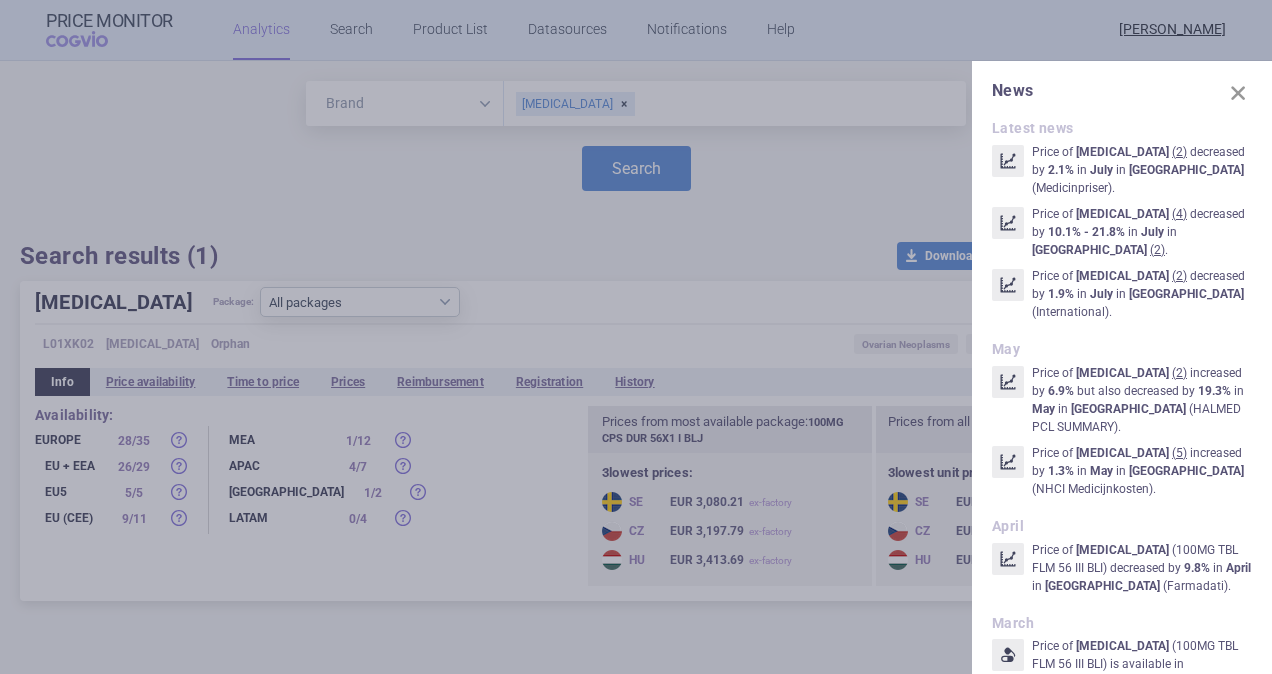 click on "News Latest news Price of   [MEDICAL_DATA]   ( 2 )   decreased by   2.1%   in   July   in   [GEOGRAPHIC_DATA]   ( Medicinpriser ) . Price of   [MEDICAL_DATA]   ( 4 )   decreased by   10.1% - 21.8%   in   July   in   [GEOGRAPHIC_DATA]   ( 2 ) . Price of   [MEDICAL_DATA]   ( 2 )   decreased by   1.9%   in   July   in   [GEOGRAPHIC_DATA]   ( International ) . May Price of   [MEDICAL_DATA]   ( 2 )   increased by   6.9%   but also decreased by   19.3%   in   May   in   [GEOGRAPHIC_DATA]   ( HALMED PCL SUMMARY ) . Price of   [MEDICAL_DATA]   ( 5 )   increased by   1.3%   in   May   in   [GEOGRAPHIC_DATA]   ( NHCI Medicijnkosten ) . [PERSON_NAME] of   [MEDICAL_DATA]   ( 100MG TBL FLM 56 III BLI )   decreased by   9.8%   in   April   in   [GEOGRAPHIC_DATA]   ( Farmadati ) . March Price of   [MEDICAL_DATA]   ( 100MG TBL FLM 56 III BLI )   is available in   [GEOGRAPHIC_DATA] . Price of   [MEDICAL_DATA]   ( 100MG TBL FLM 56 III BLI )   is available in   [GEOGRAPHIC_DATA] . Price of   [MEDICAL_DATA]   ( 100MG CPS DUR 56X1 I BLJ )   increased by   0%   in   March   in   [GEOGRAPHIC_DATA]   ( Legilux ) . January Price of   [MEDICAL_DATA]   ( 4 )   increased by   3.6%   in   January   in" at bounding box center [1122, 367] 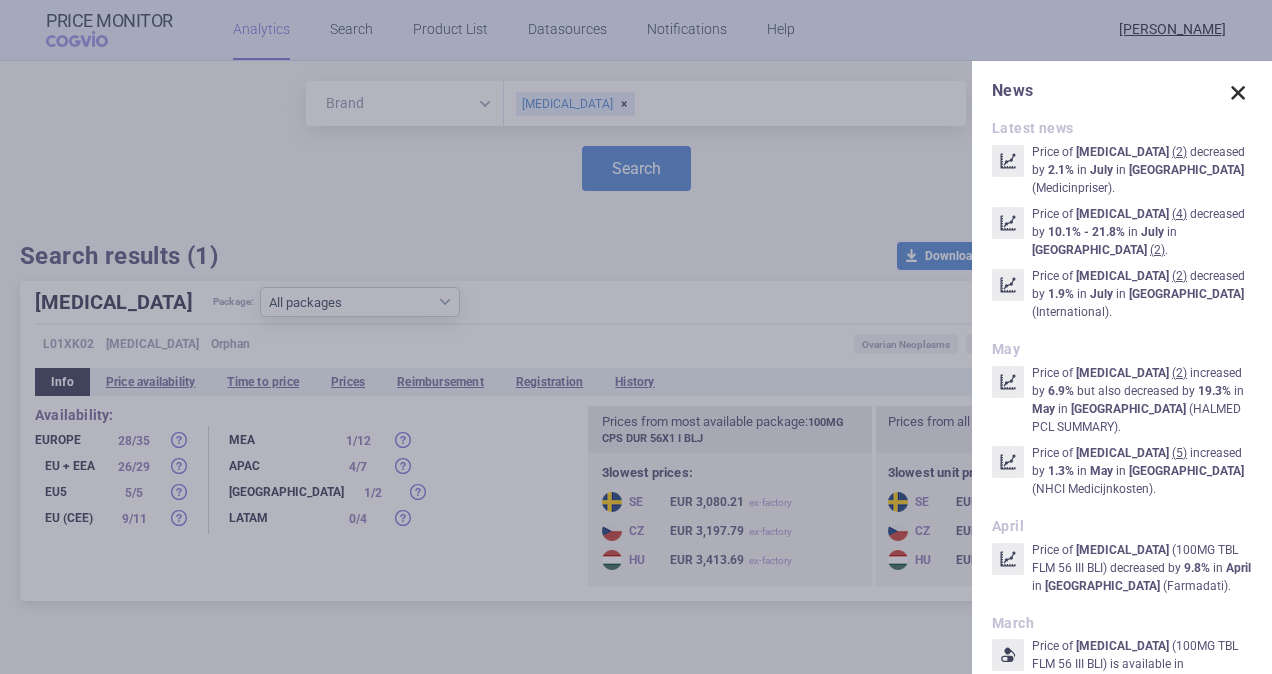 click at bounding box center [1238, 93] 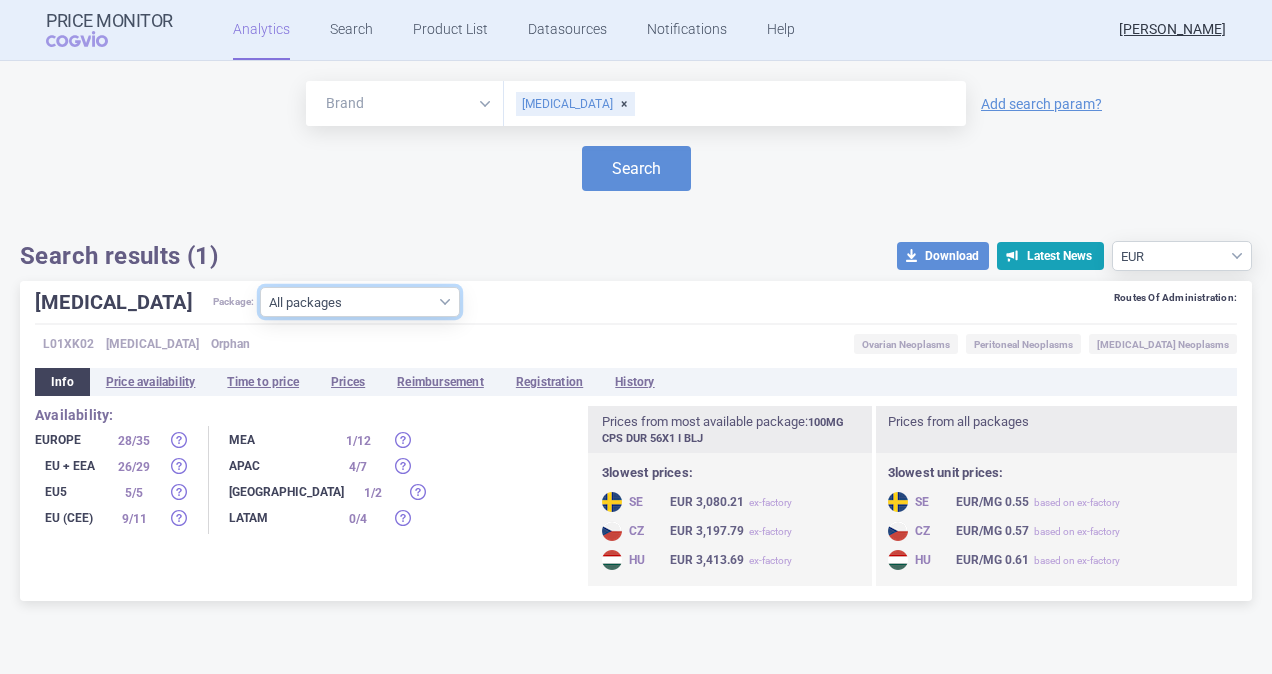 click on "All packages 100MG CPS DUR 28X1 I BLJ  ( 6 ) 100MG CPS DUR 30X1 BLJ  ( 4 ) 100MG CPS DUR 56X1 I BLJ  ( 20 ) 100MG CPS DUR 84X1 I BLJ  ( 18 ) 100MG CPS DUR 90X1 BLJ  ( 4 ) 100MG CPS DUR BLJ  ( 0 ) 100MG TBL FLM 56 II BLI  ( 18 ) 100MG TBL FLM 56 III BLI  ( 9 ) 100MG TBL FLM 84 II BLI  ( 9 ) 100MG TBL FLM 84 III BLI  ( 1 ) Other  ( 10 )" at bounding box center [360, 302] 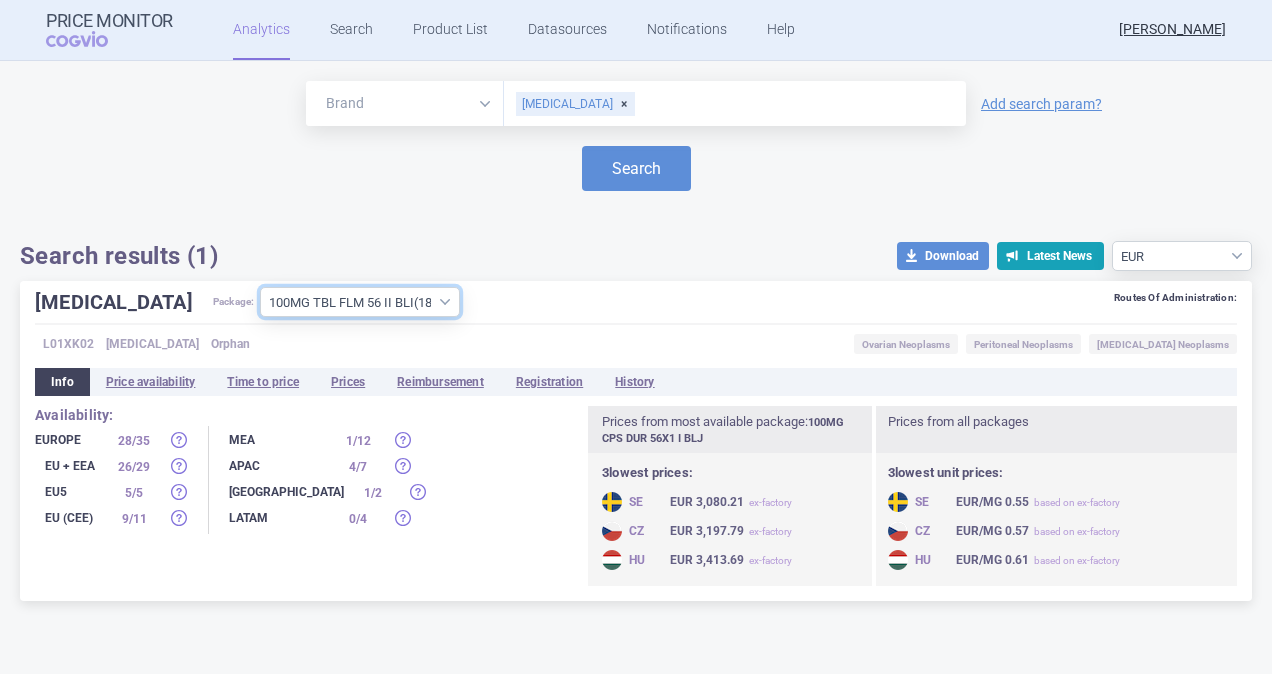 click on "All packages 100MG CPS DUR 28X1 I BLJ  ( 6 ) 100MG CPS DUR 30X1 BLJ  ( 4 ) 100MG CPS DUR 56X1 I BLJ  ( 20 ) 100MG CPS DUR 84X1 I BLJ  ( 18 ) 100MG CPS DUR 90X1 BLJ  ( 4 ) 100MG CPS DUR BLJ  ( 0 ) 100MG TBL FLM 56 II BLI  ( 18 ) 100MG TBL FLM 56 III BLI  ( 9 ) 100MG TBL FLM 84 II BLI  ( 9 ) 100MG TBL FLM 84 III BLI  ( 1 ) Other  ( 10 )" at bounding box center [360, 302] 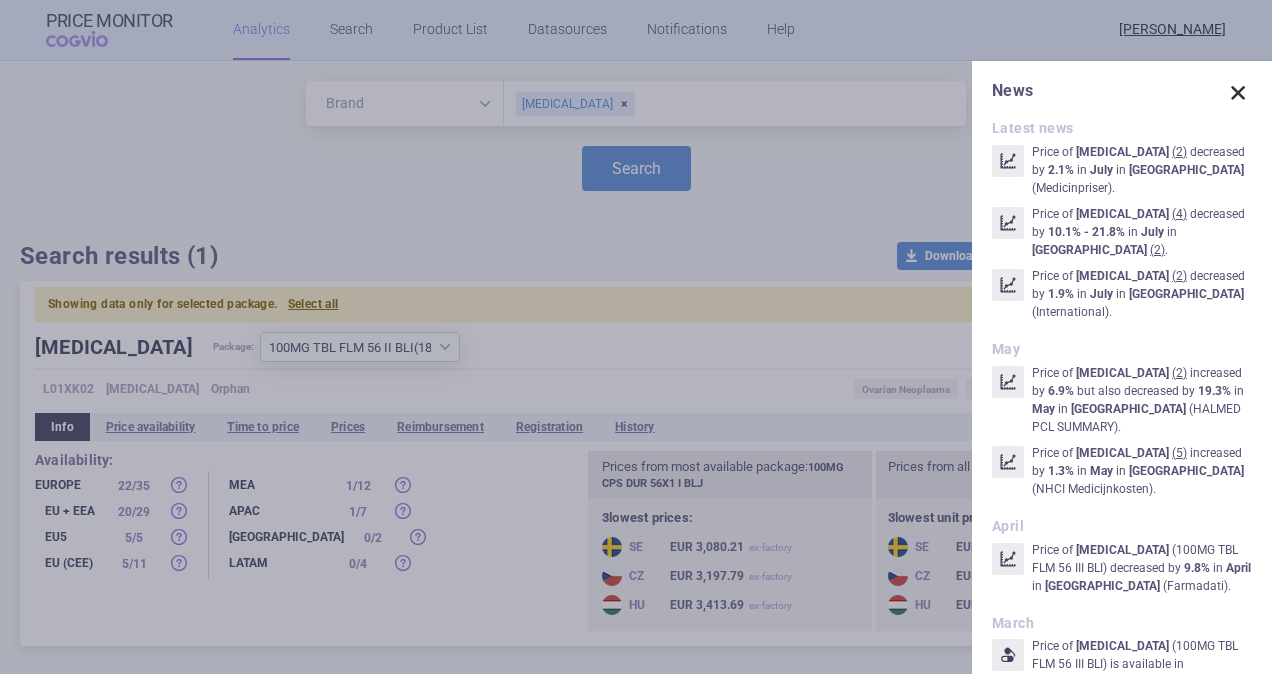 click at bounding box center (1238, 93) 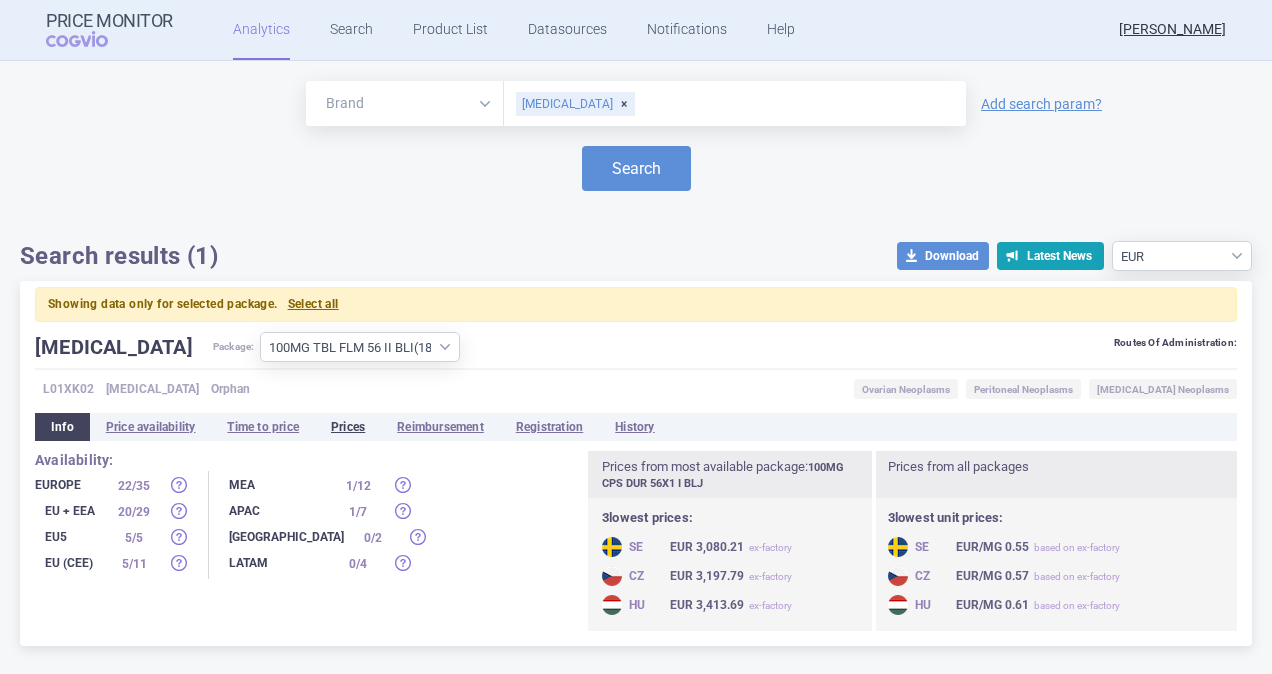 click on "Prices" at bounding box center (348, 427) 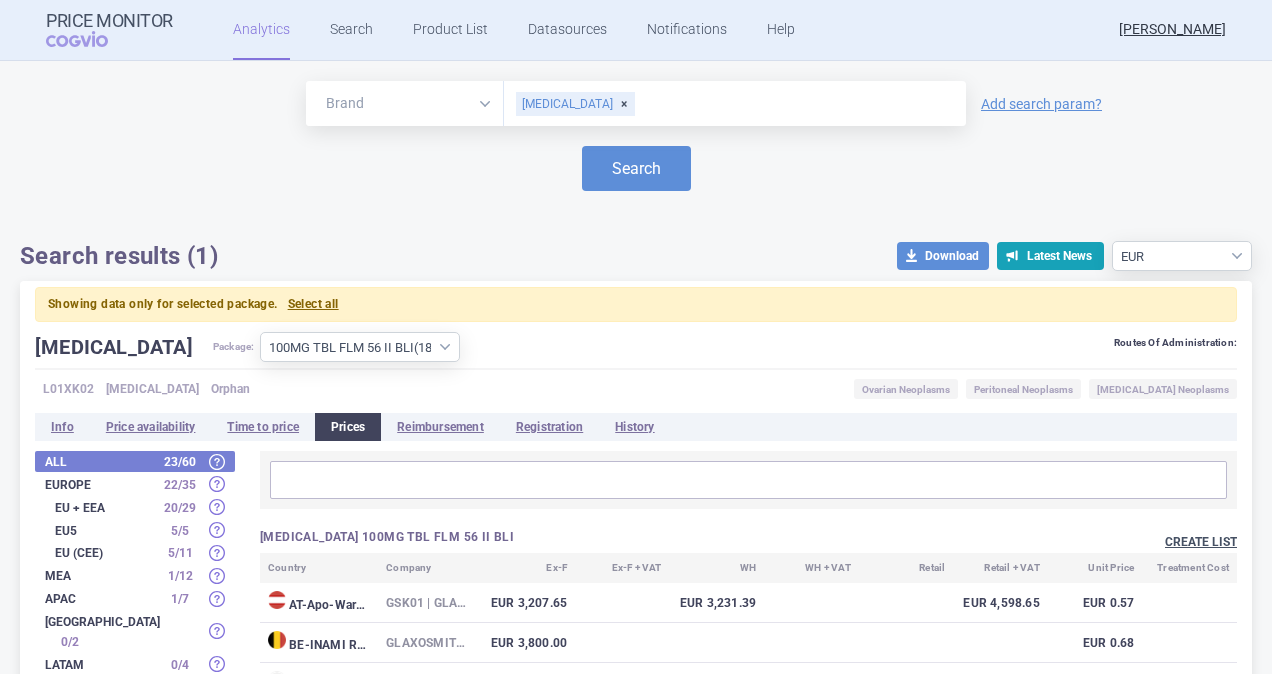 click on "Create list" at bounding box center [1201, 542] 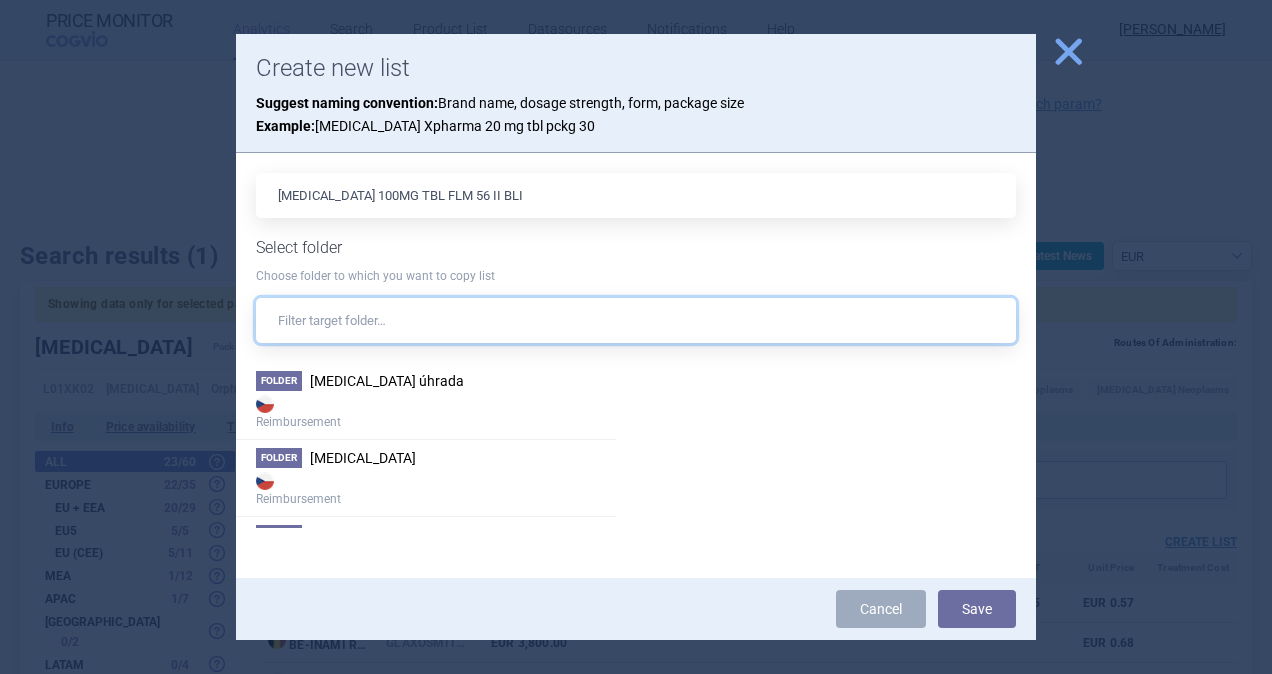 click at bounding box center (636, 320) 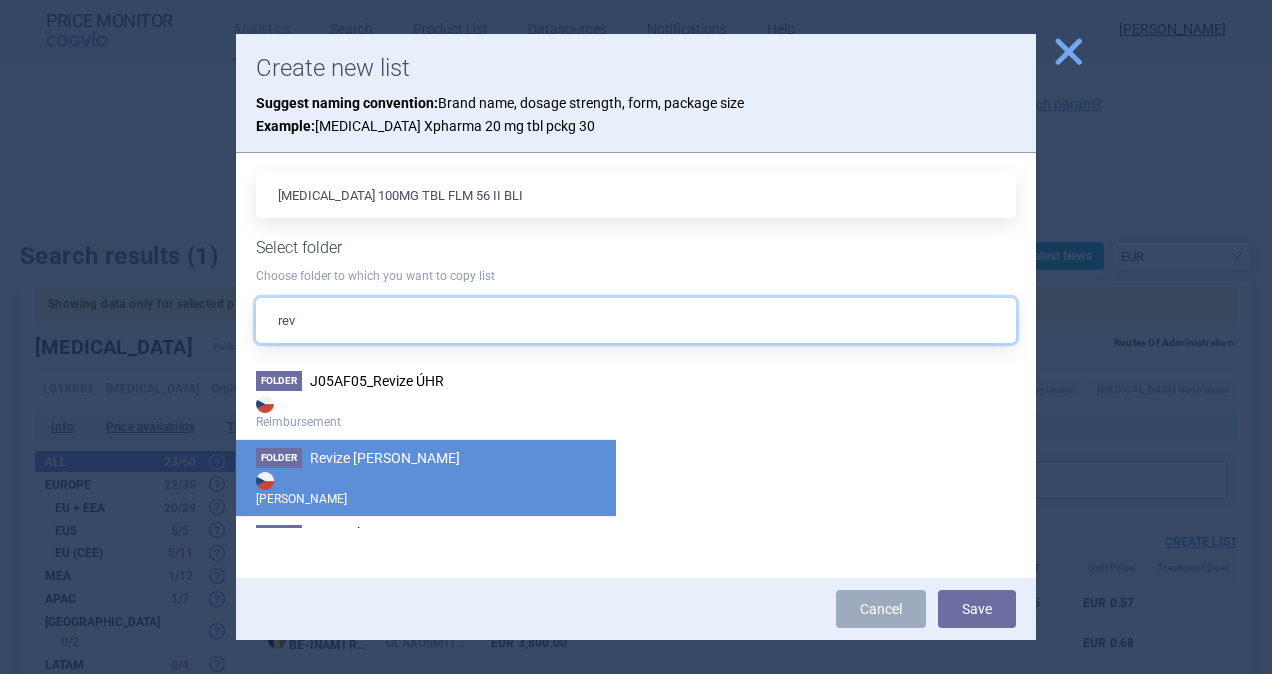 type on "rev" 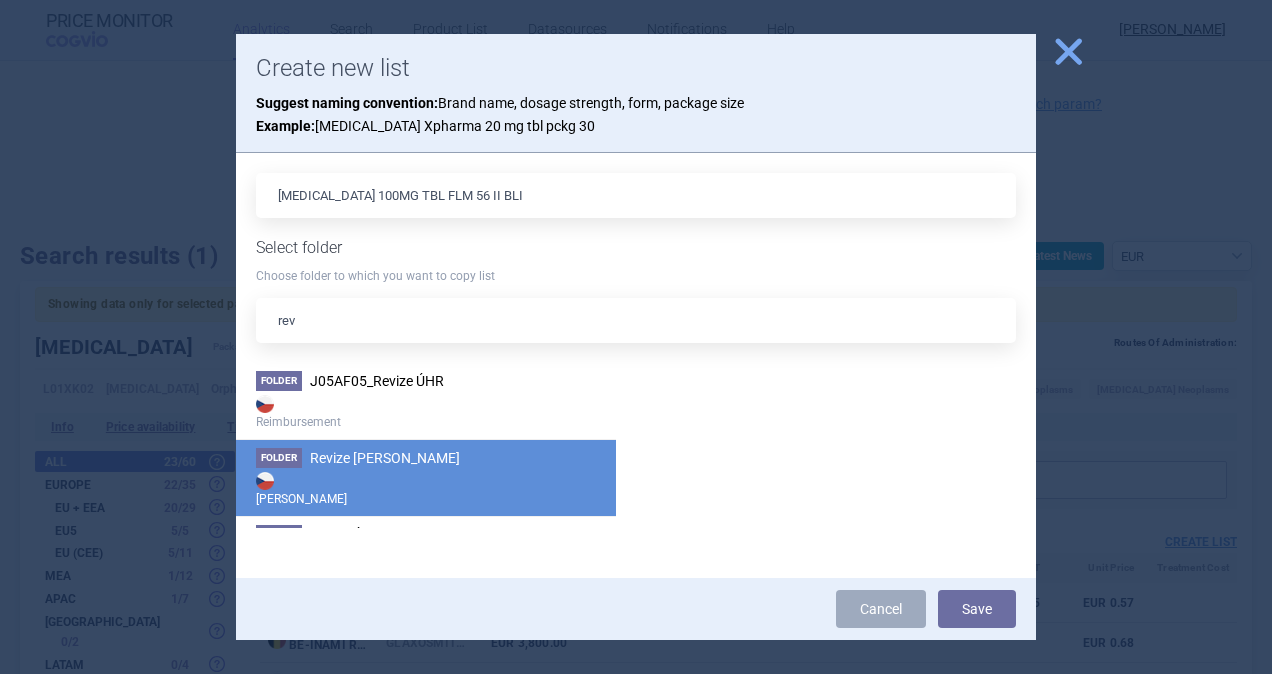 click on "Revize [PERSON_NAME]" at bounding box center (385, 458) 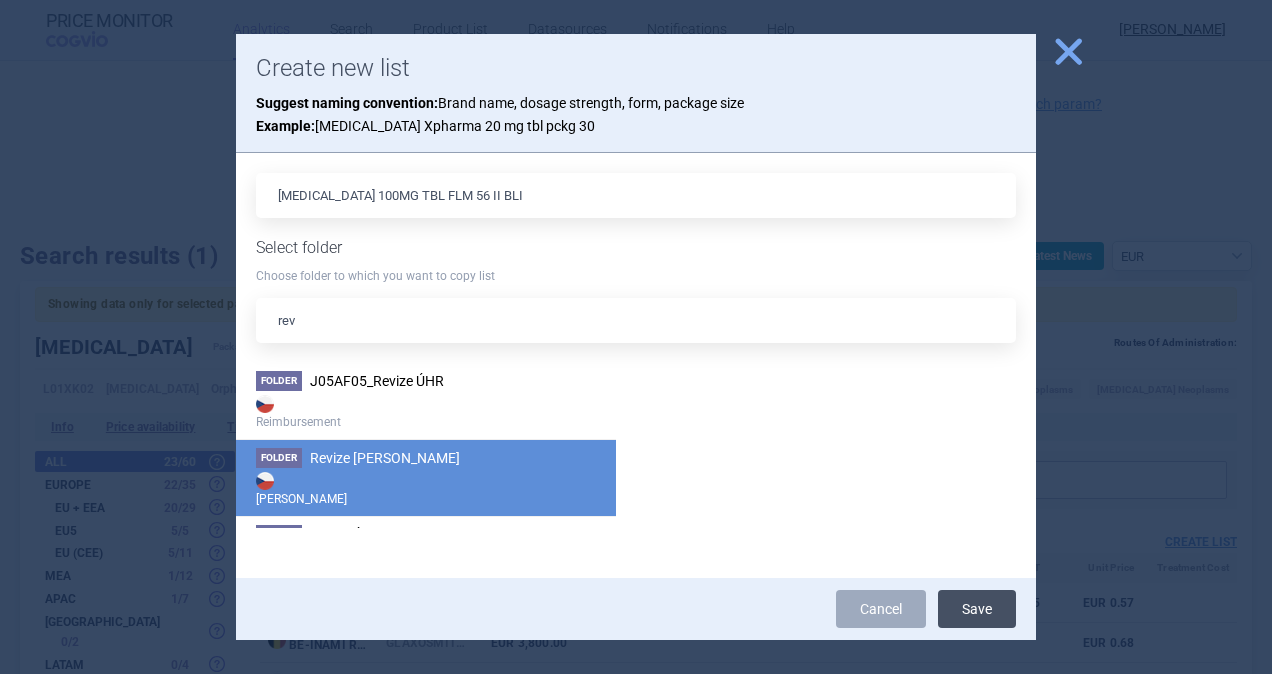 click on "Save" at bounding box center (977, 609) 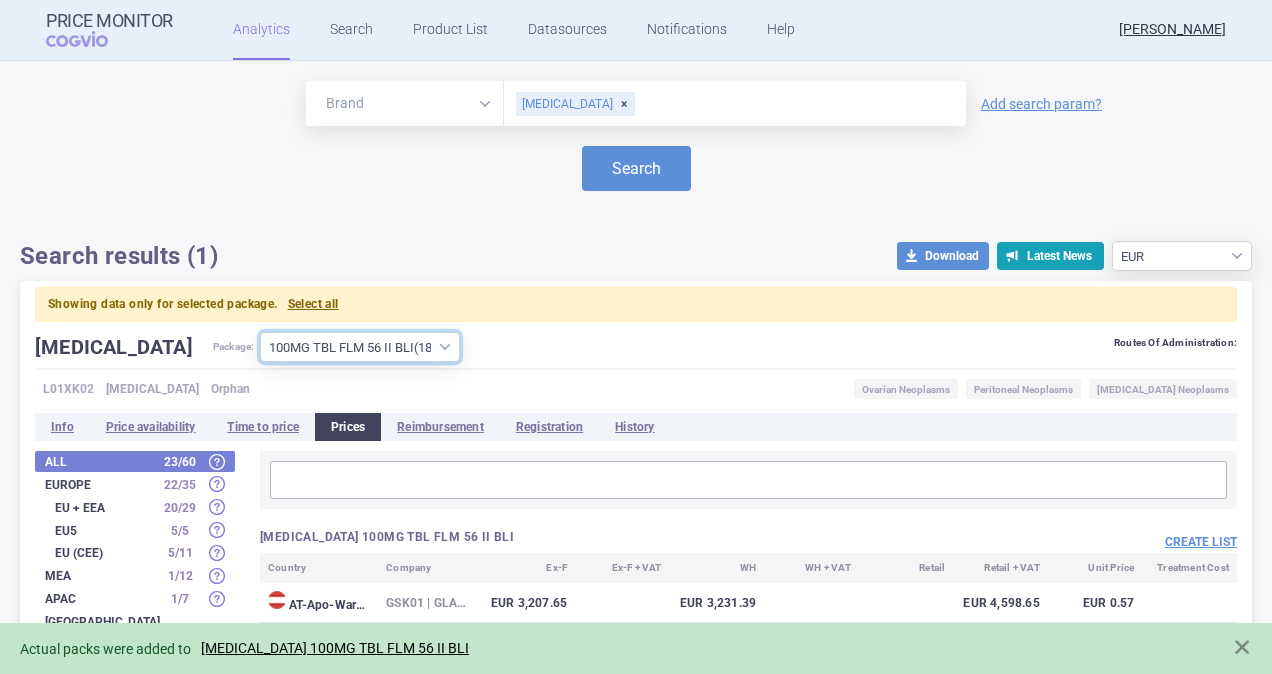 click on "All packages 100MG CPS DUR 28X1 I BLJ  ( 6 ) 100MG CPS DUR 30X1 BLJ  ( 4 ) 100MG CPS DUR 56X1 I BLJ  ( 20 ) 100MG CPS DUR 84X1 I BLJ  ( 18 ) 100MG CPS DUR 90X1 BLJ  ( 4 ) 100MG CPS DUR BLJ  ( 0 ) 100MG TBL FLM 56 II BLI  ( 18 ) 100MG TBL FLM 56 III BLI  ( 9 ) 100MG TBL FLM 84 II BLI  ( 9 ) 100MG TBL FLM 84 III BLI  ( 1 ) Other  ( 10 )" at bounding box center [360, 347] 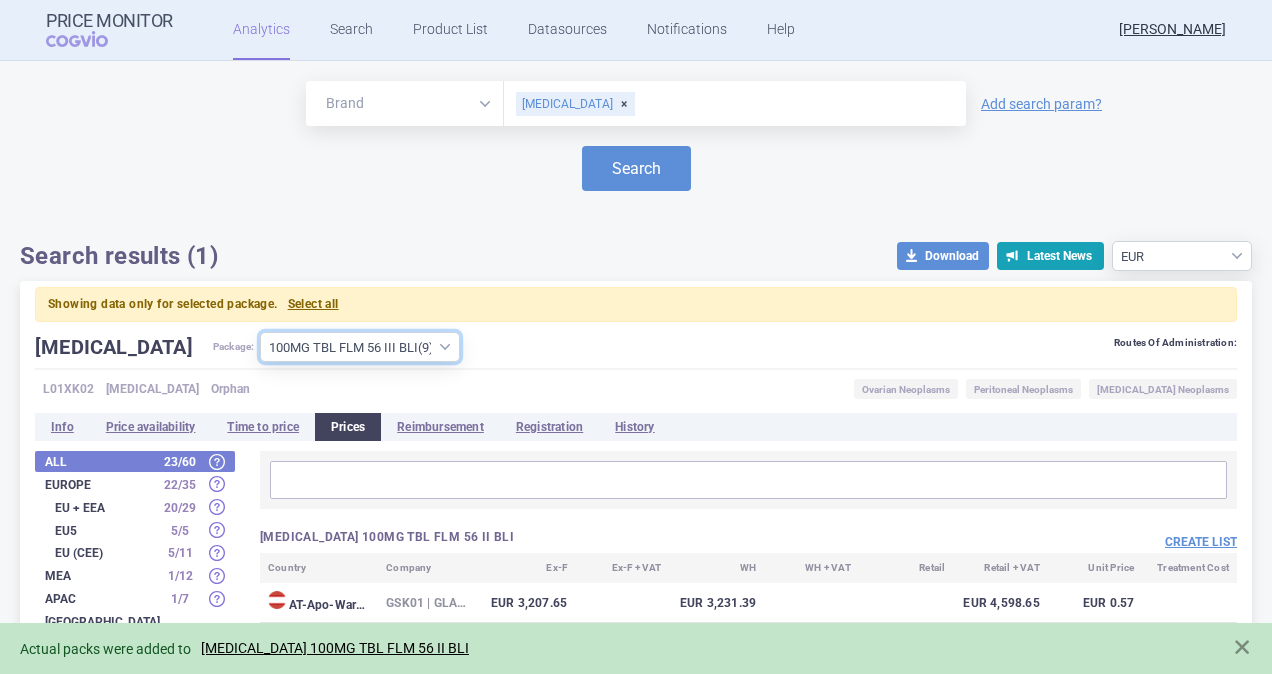 click on "All packages 100MG CPS DUR 28X1 I BLJ  ( 6 ) 100MG CPS DUR 30X1 BLJ  ( 4 ) 100MG CPS DUR 56X1 I BLJ  ( 20 ) 100MG CPS DUR 84X1 I BLJ  ( 18 ) 100MG CPS DUR 90X1 BLJ  ( 4 ) 100MG CPS DUR BLJ  ( 0 ) 100MG TBL FLM 56 II BLI  ( 18 ) 100MG TBL FLM 56 III BLI  ( 9 ) 100MG TBL FLM 84 II BLI  ( 9 ) 100MG TBL FLM 84 III BLI  ( 1 ) Other  ( 10 )" at bounding box center [360, 347] 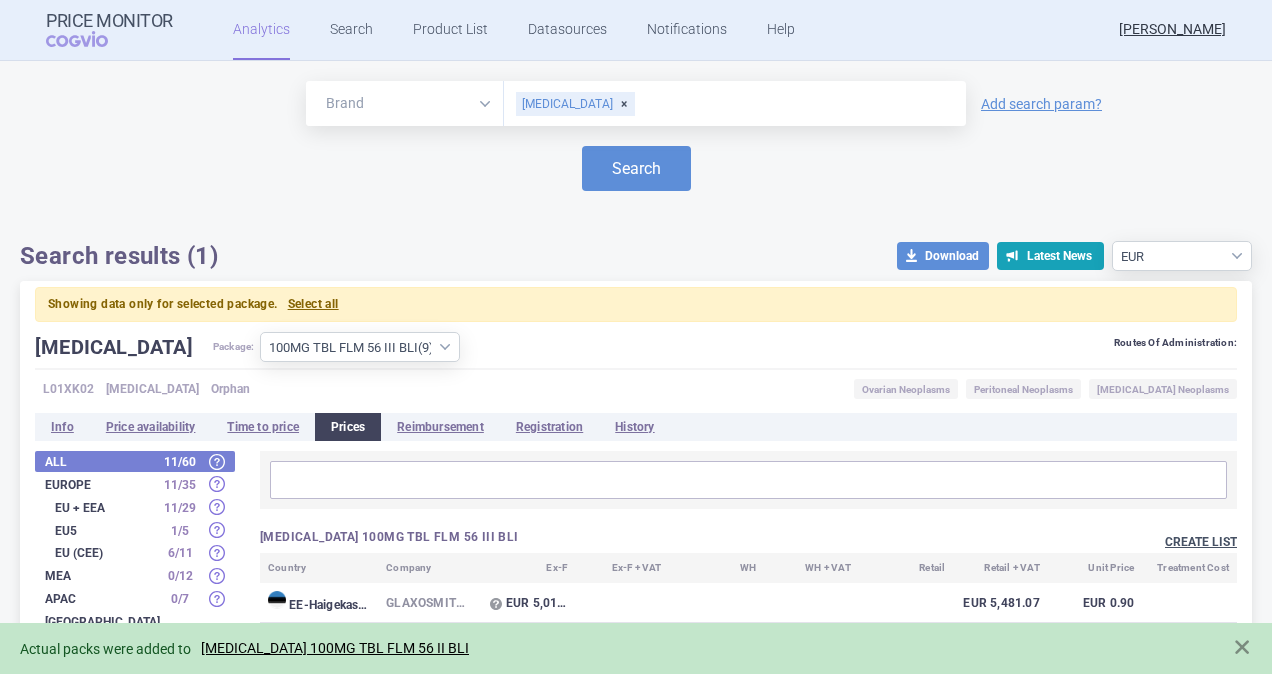 click on "Create list" at bounding box center (1201, 542) 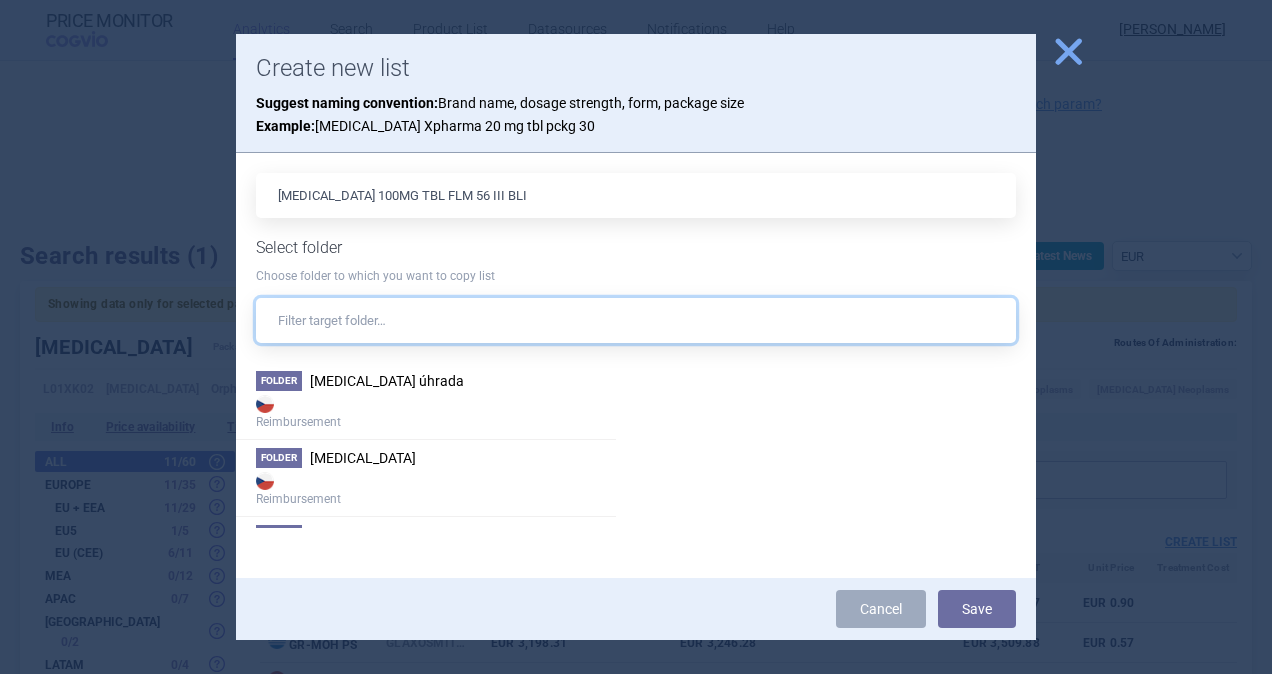 click at bounding box center (636, 320) 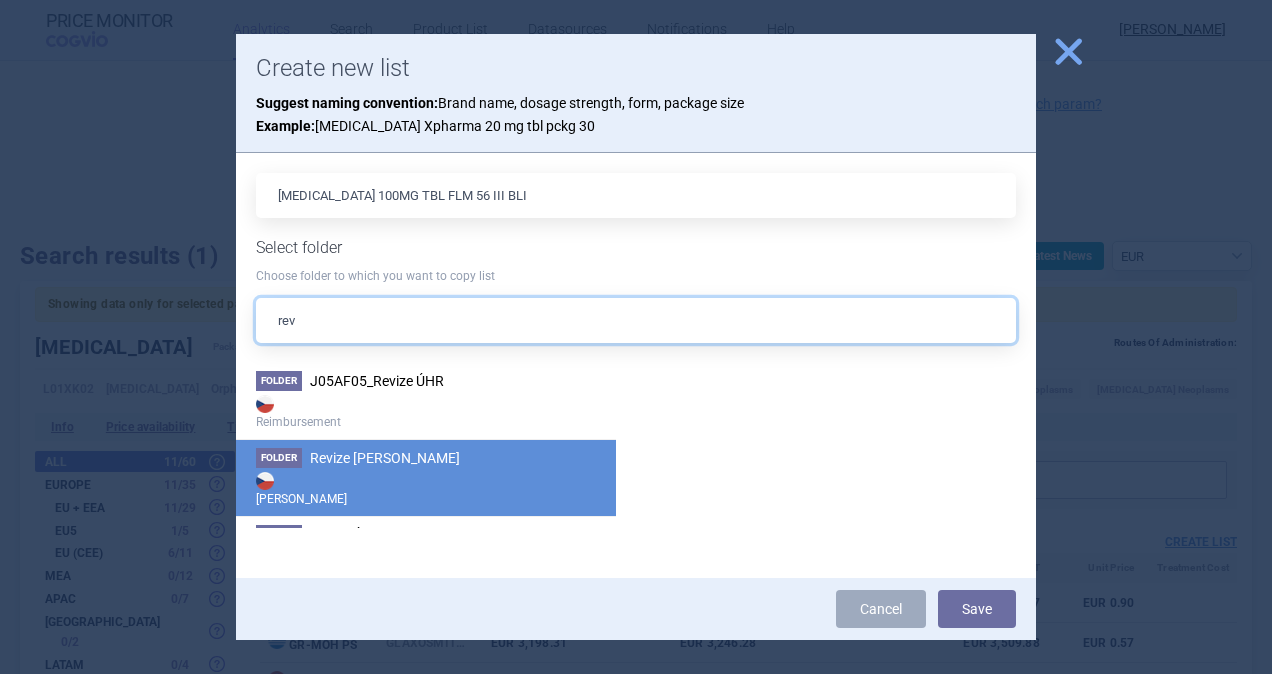 type on "rev" 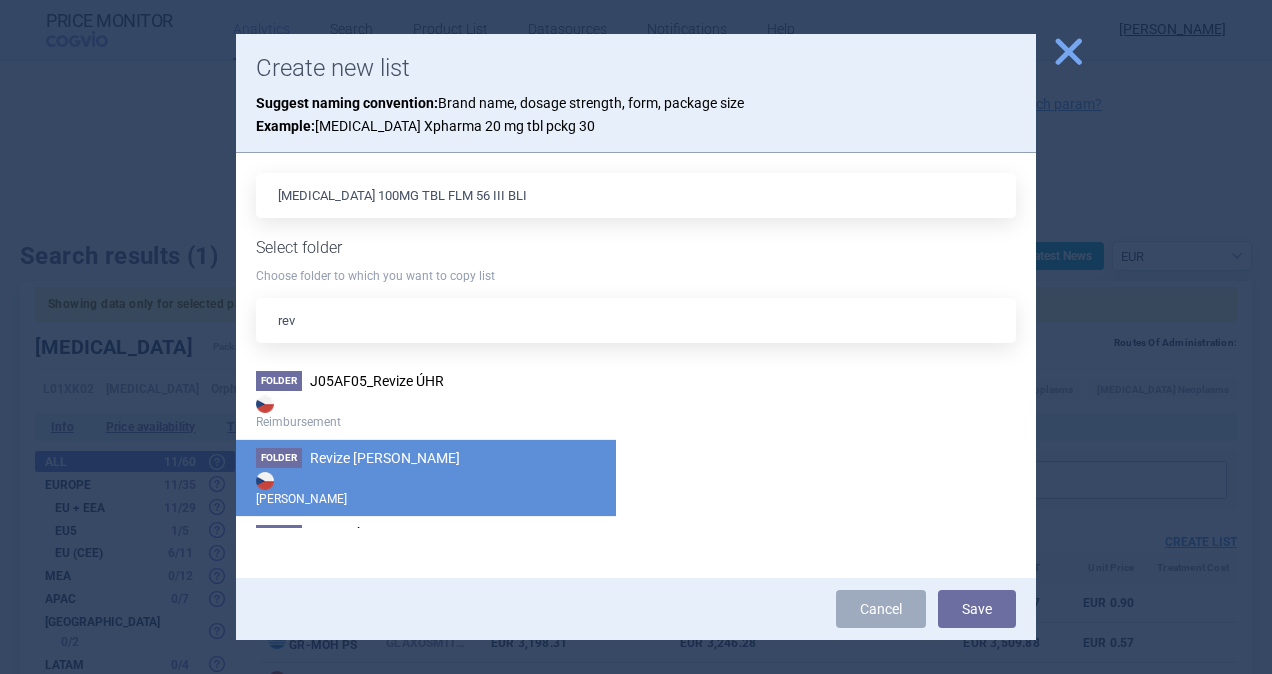 click on "[PERSON_NAME]" at bounding box center [426, 488] 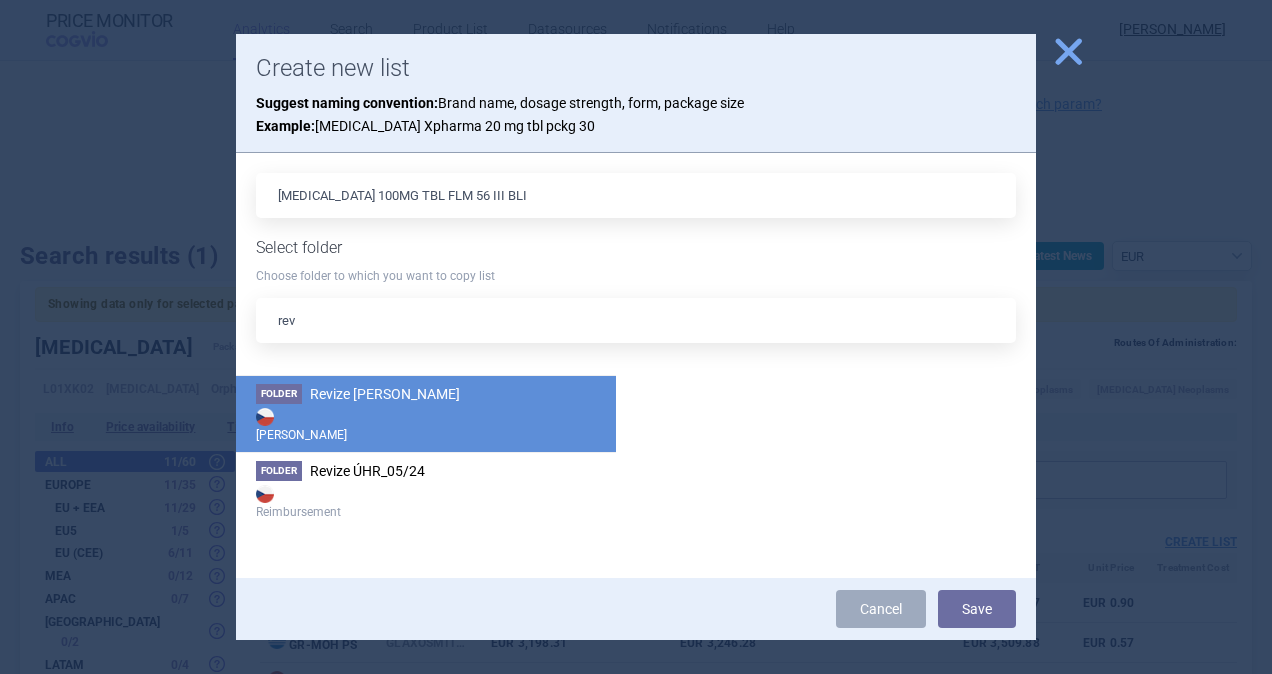 scroll, scrollTop: 0, scrollLeft: 0, axis: both 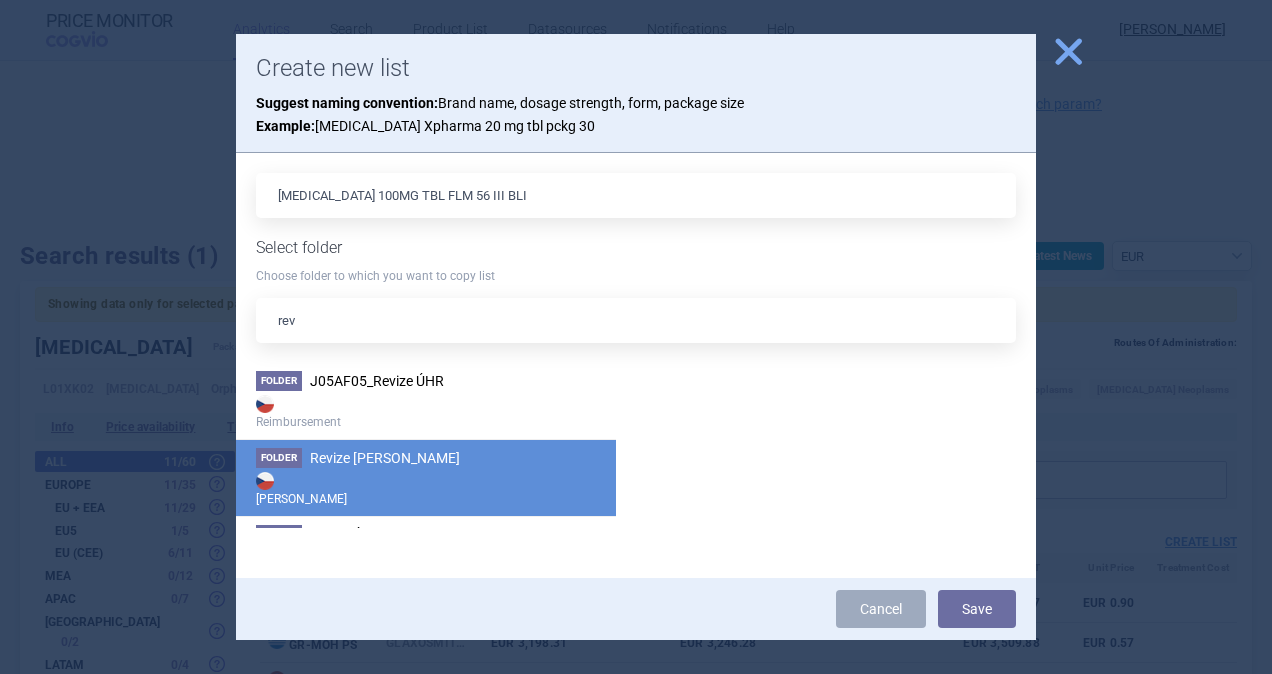 click on "[PERSON_NAME]" at bounding box center [426, 488] 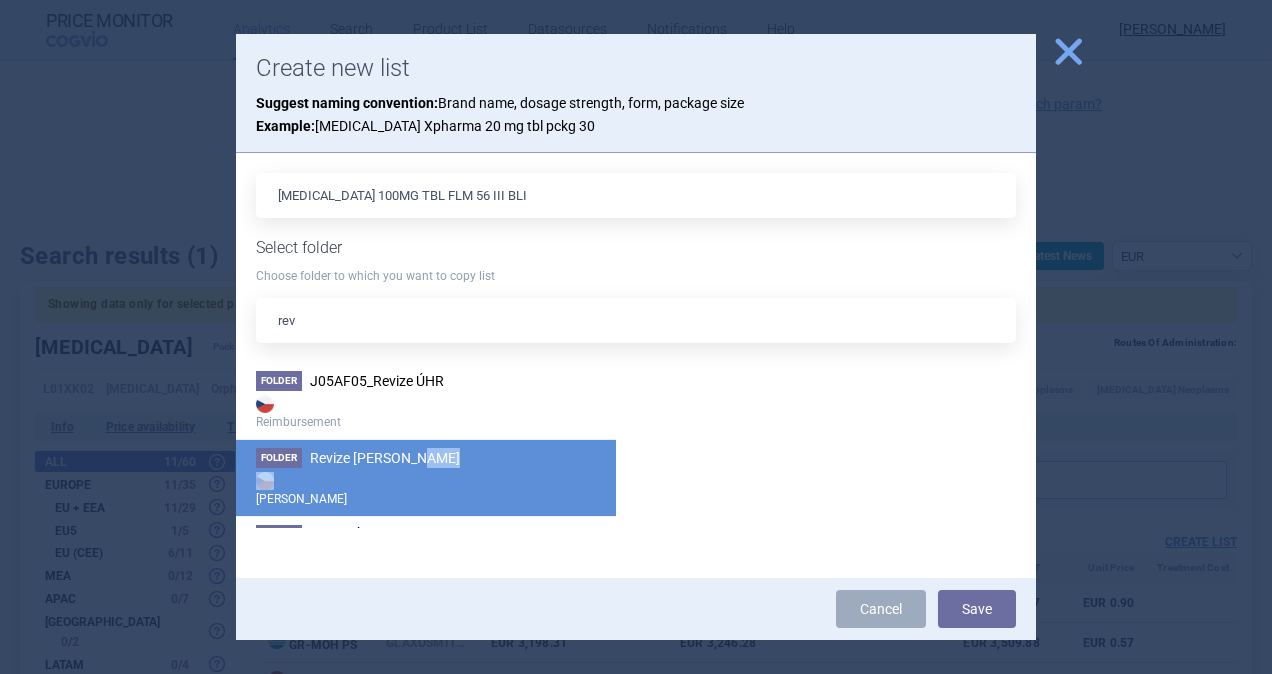 click on "[PERSON_NAME]" at bounding box center [426, 488] 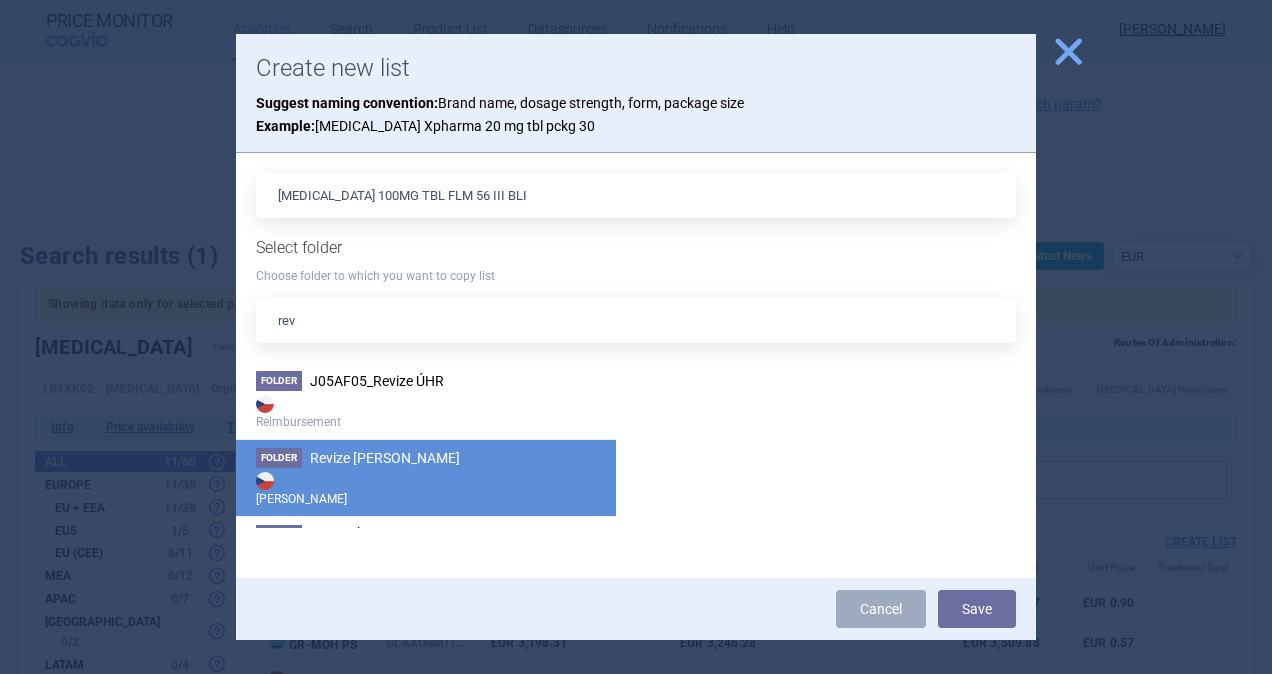 drag, startPoint x: 421, startPoint y: 473, endPoint x: 406, endPoint y: 456, distance: 22.671568 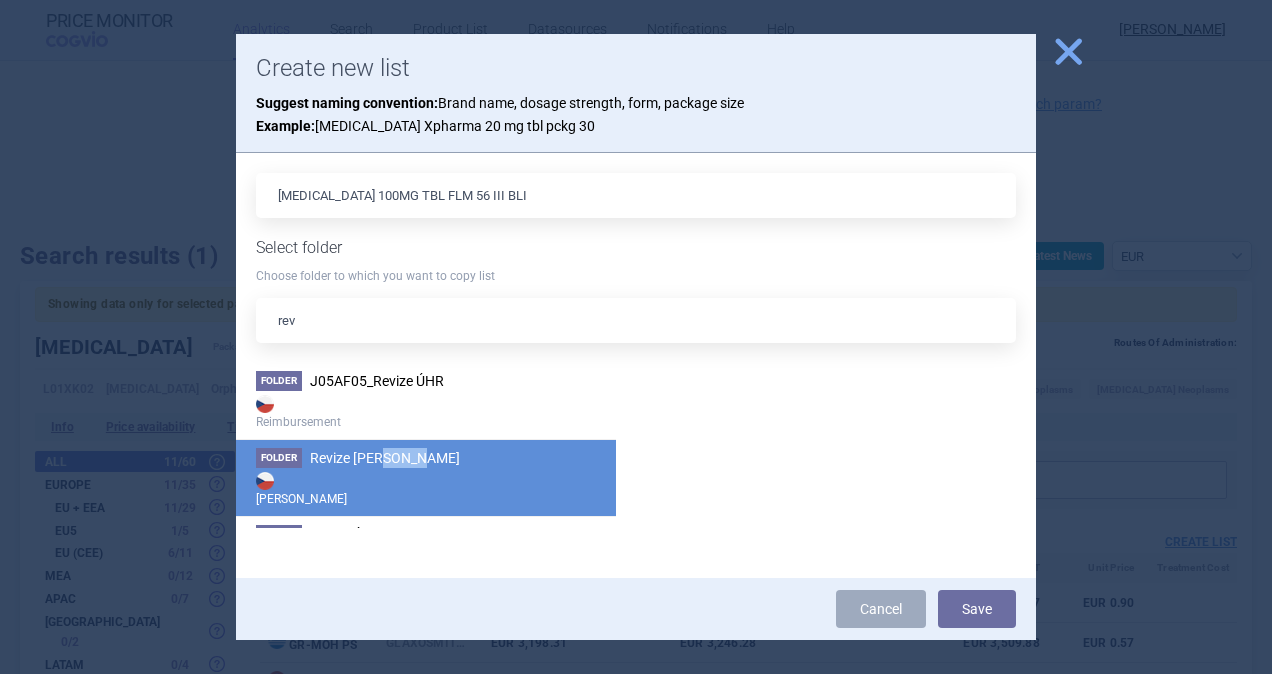 click on "Revize [PERSON_NAME]" at bounding box center [385, 458] 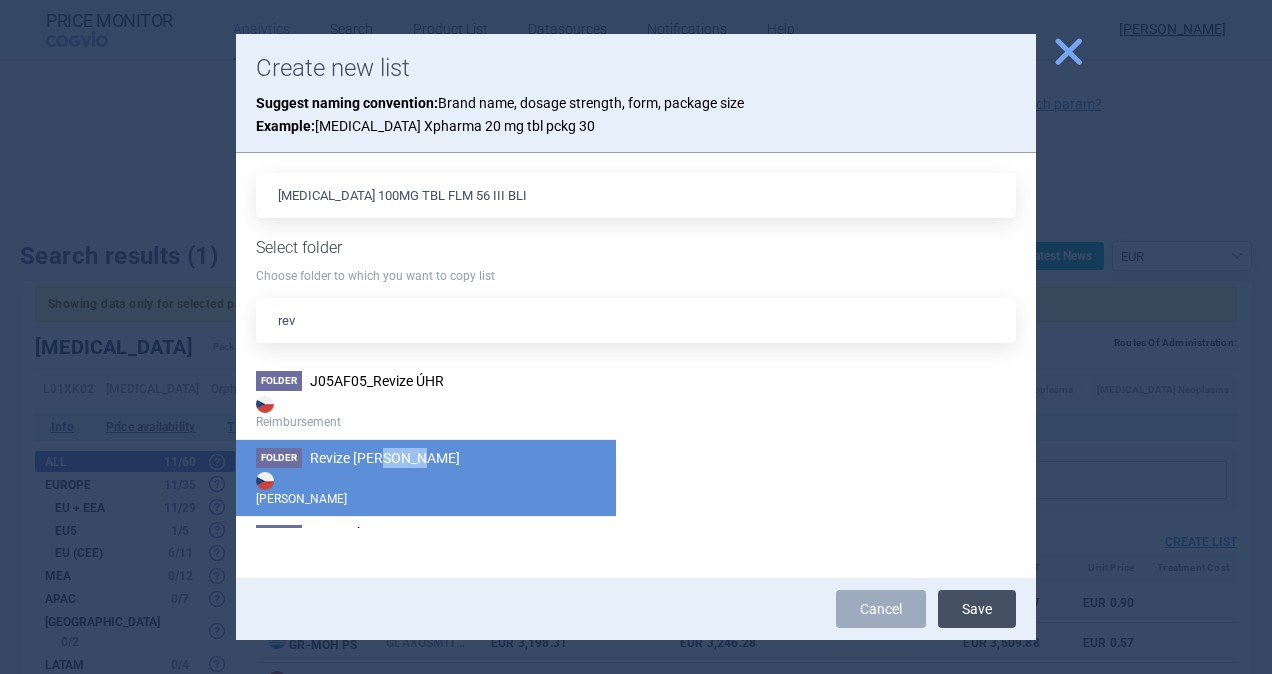 click on "Save" at bounding box center [977, 609] 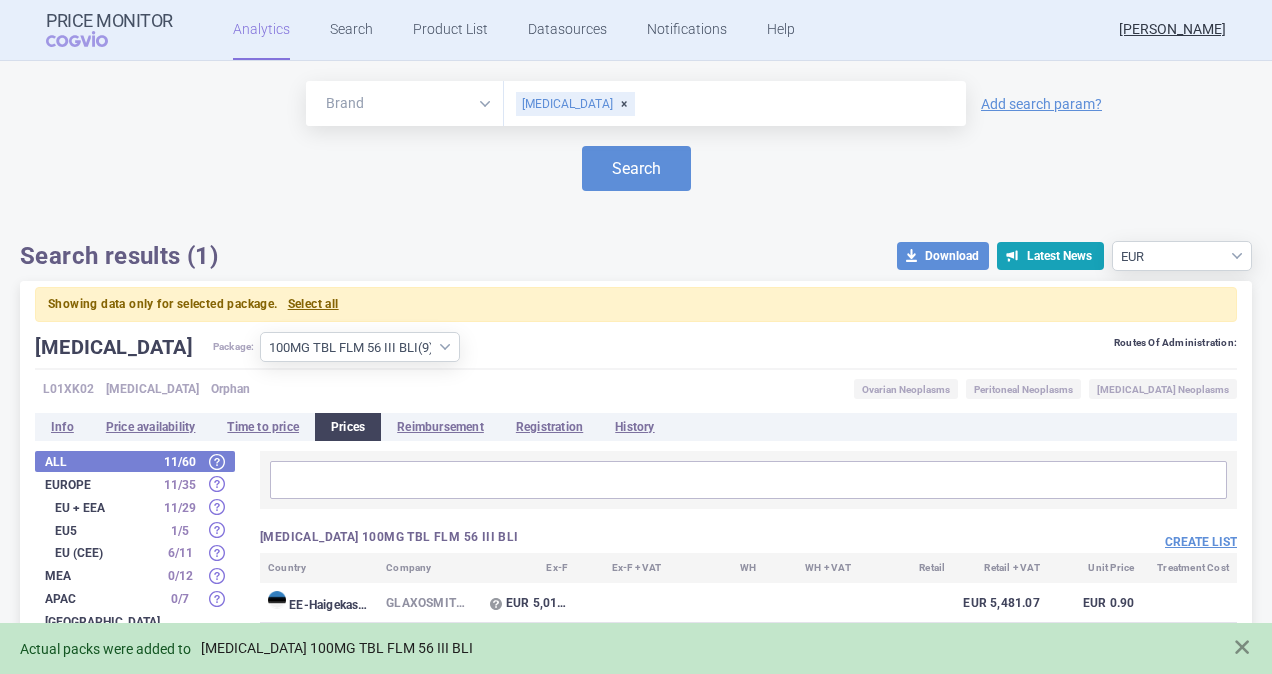 click on "[MEDICAL_DATA] 100MG TBL FLM 56 III BLI" at bounding box center (337, 648) 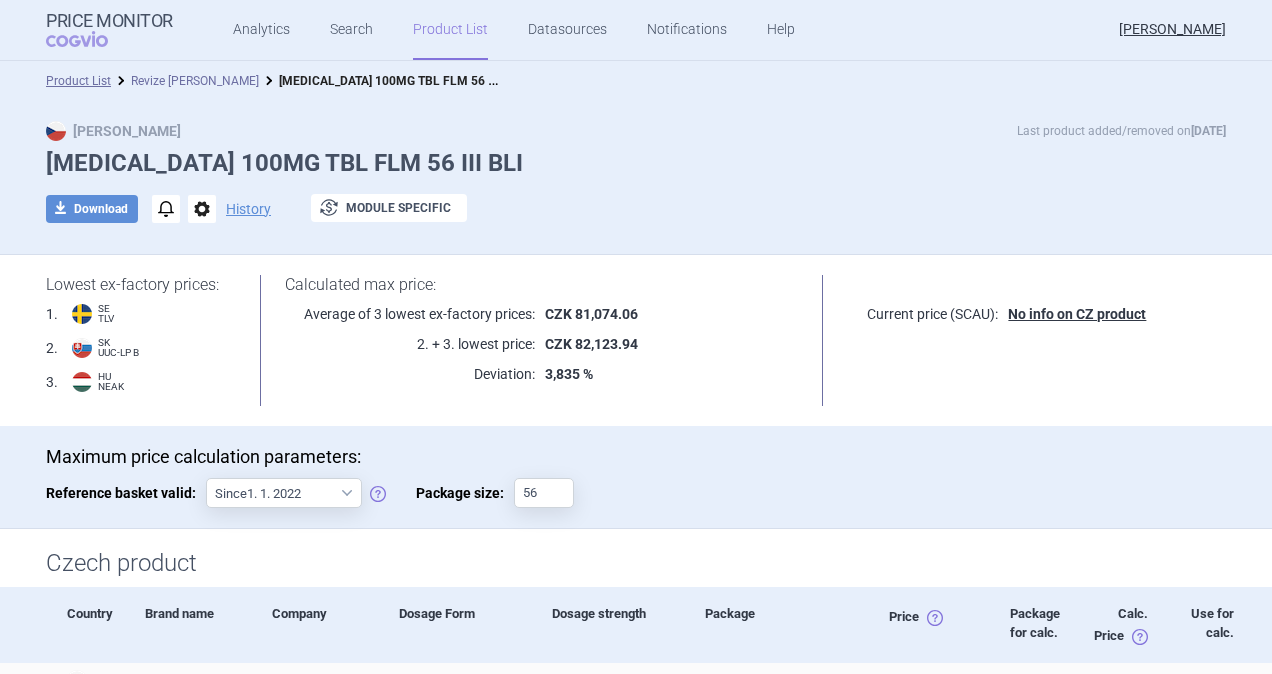 click on "Revize [PERSON_NAME]" at bounding box center (195, 81) 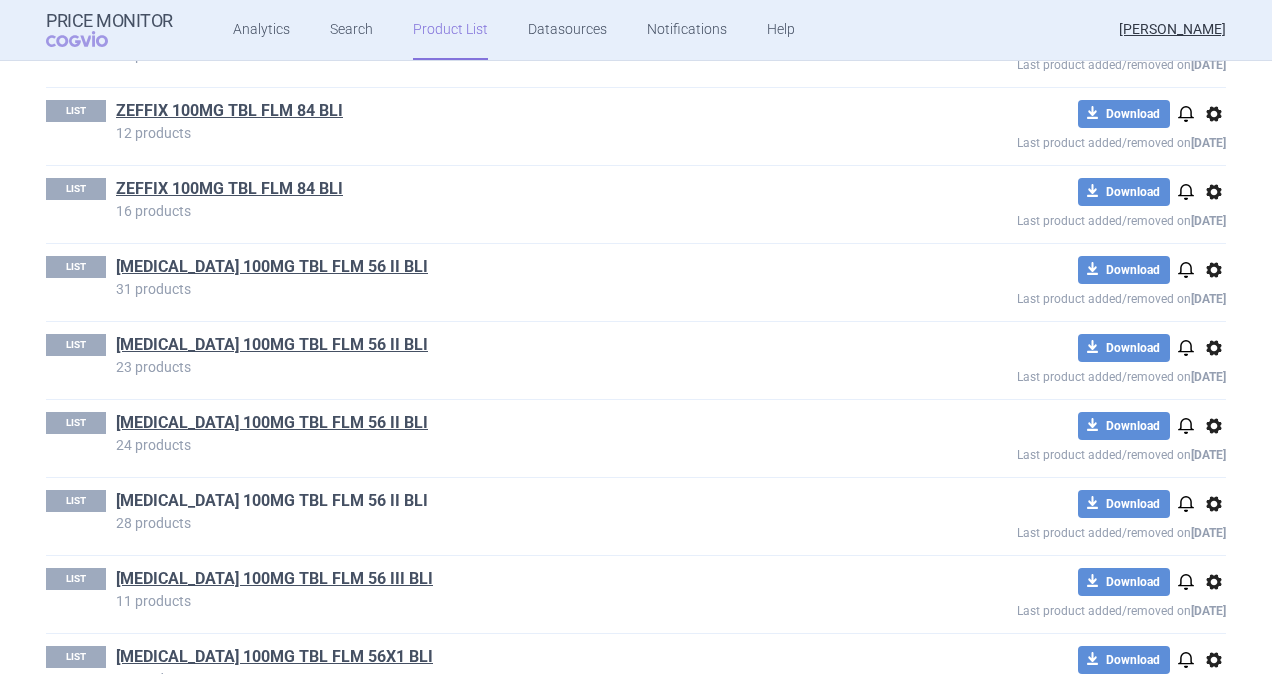 scroll, scrollTop: 10143, scrollLeft: 0, axis: vertical 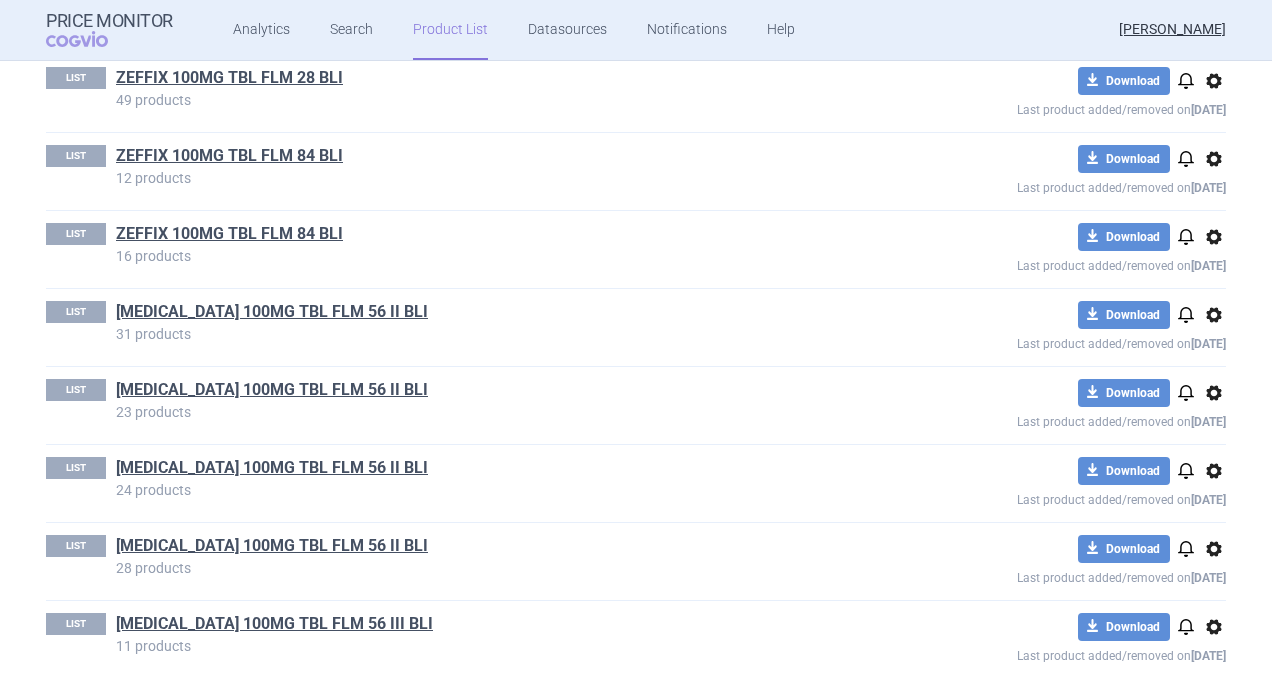 click on "options" at bounding box center [1214, 549] 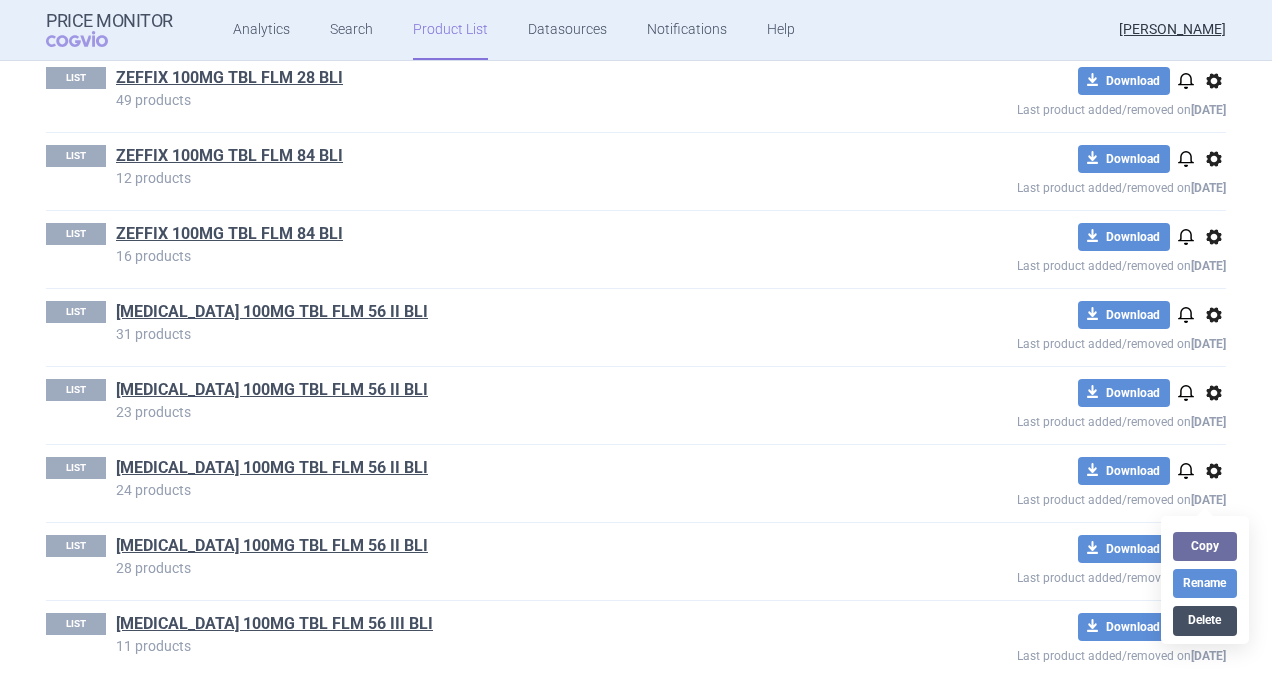 click on "Delete" at bounding box center [1205, 620] 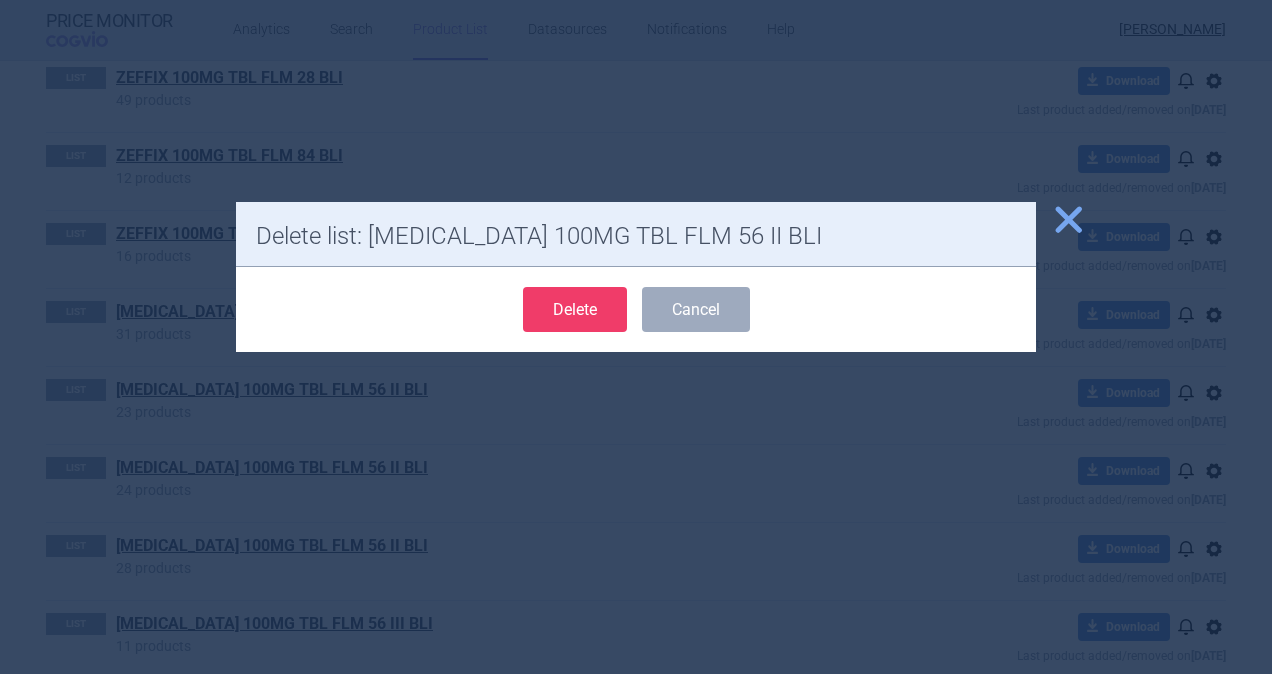 click on "Delete" at bounding box center (575, 309) 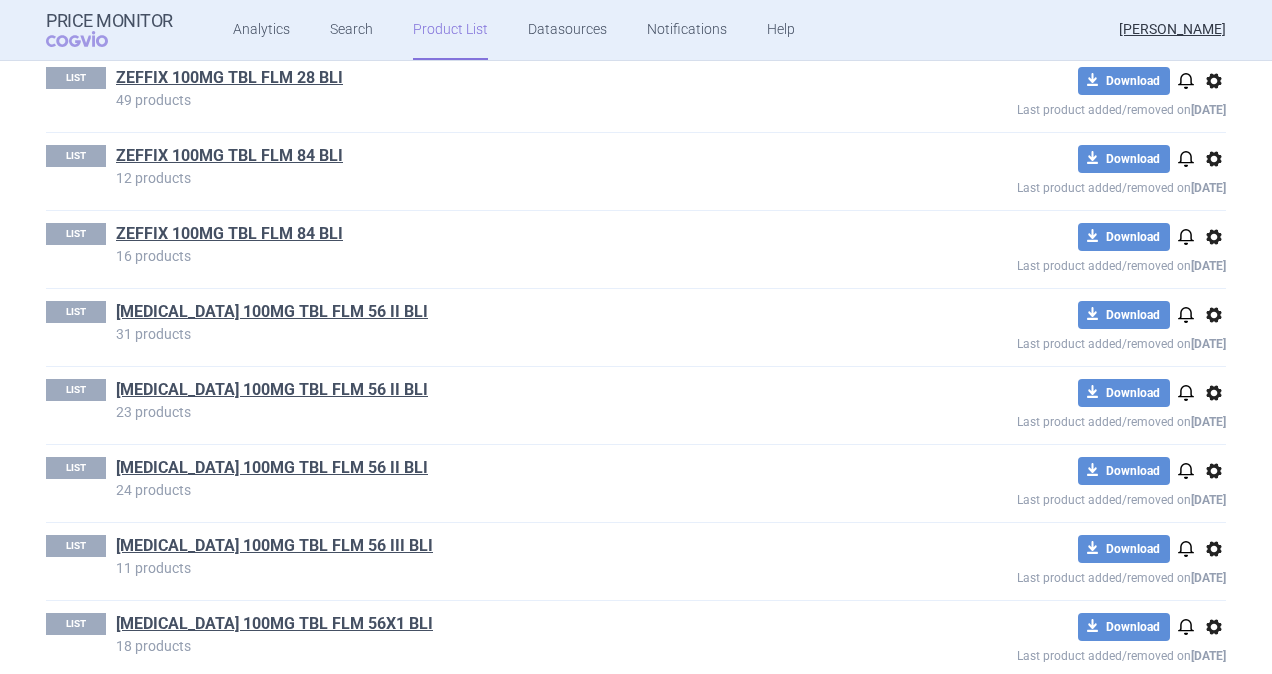 scroll, scrollTop: 10243, scrollLeft: 0, axis: vertical 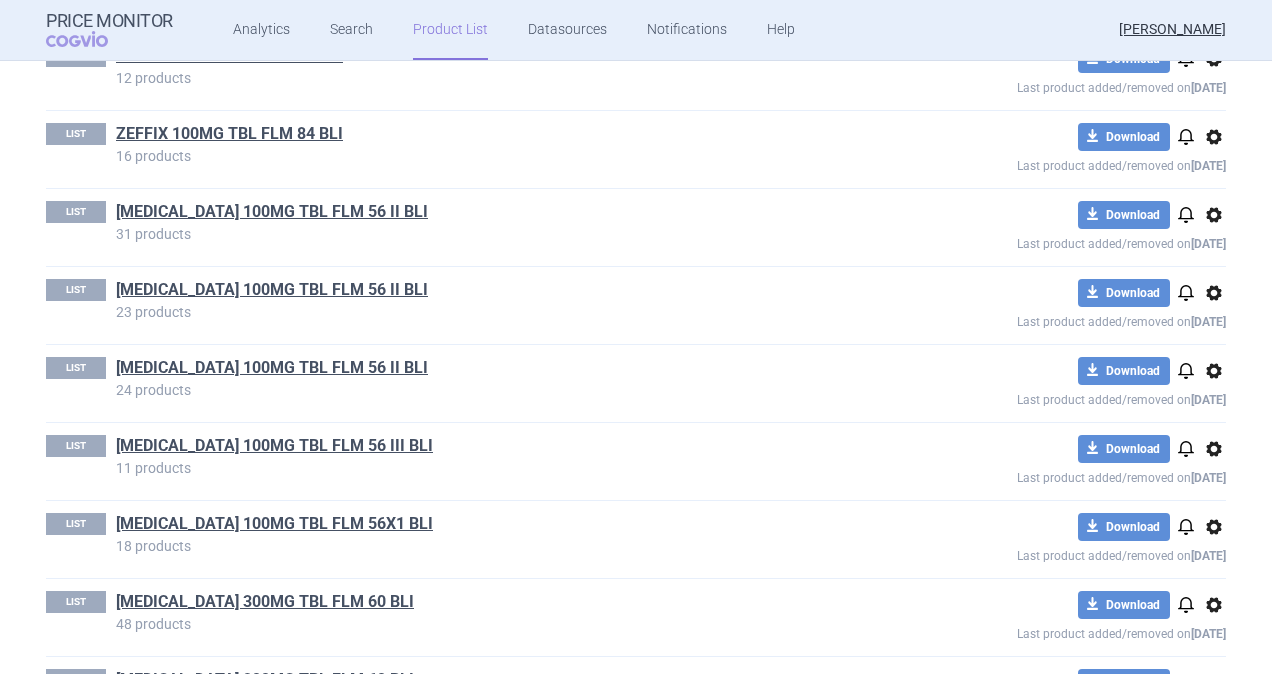 click on "options" at bounding box center [1214, 527] 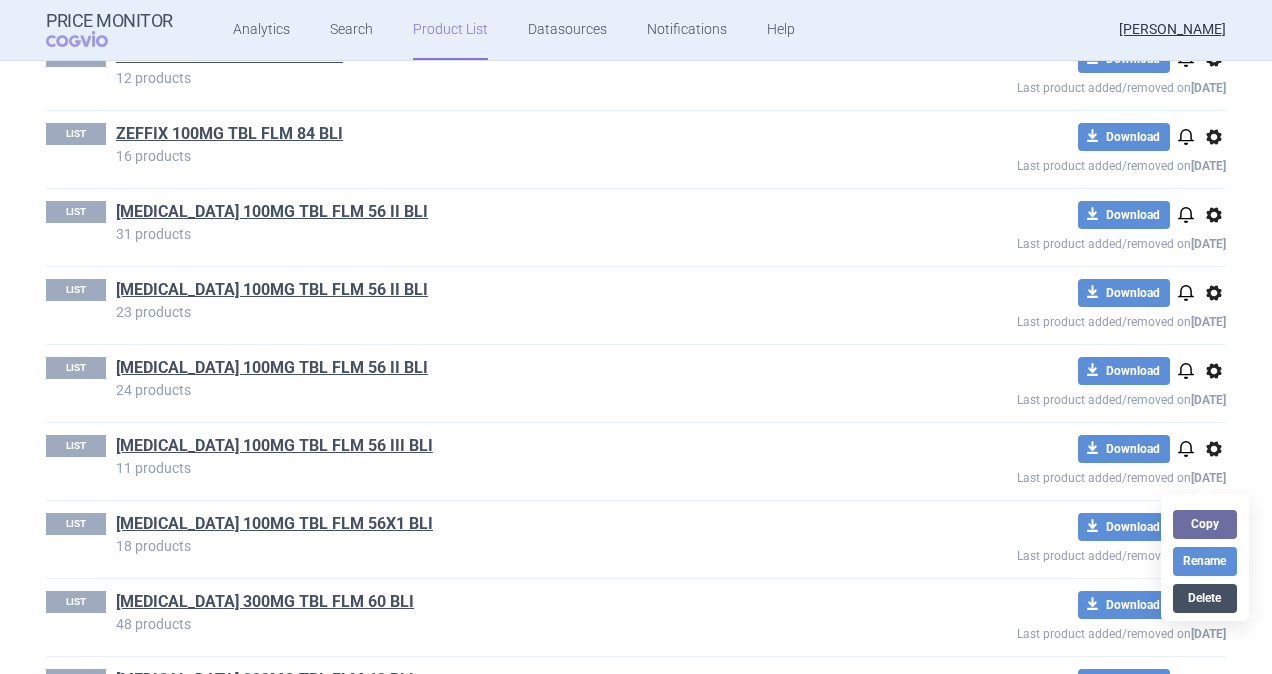 click on "Delete" at bounding box center (1205, 598) 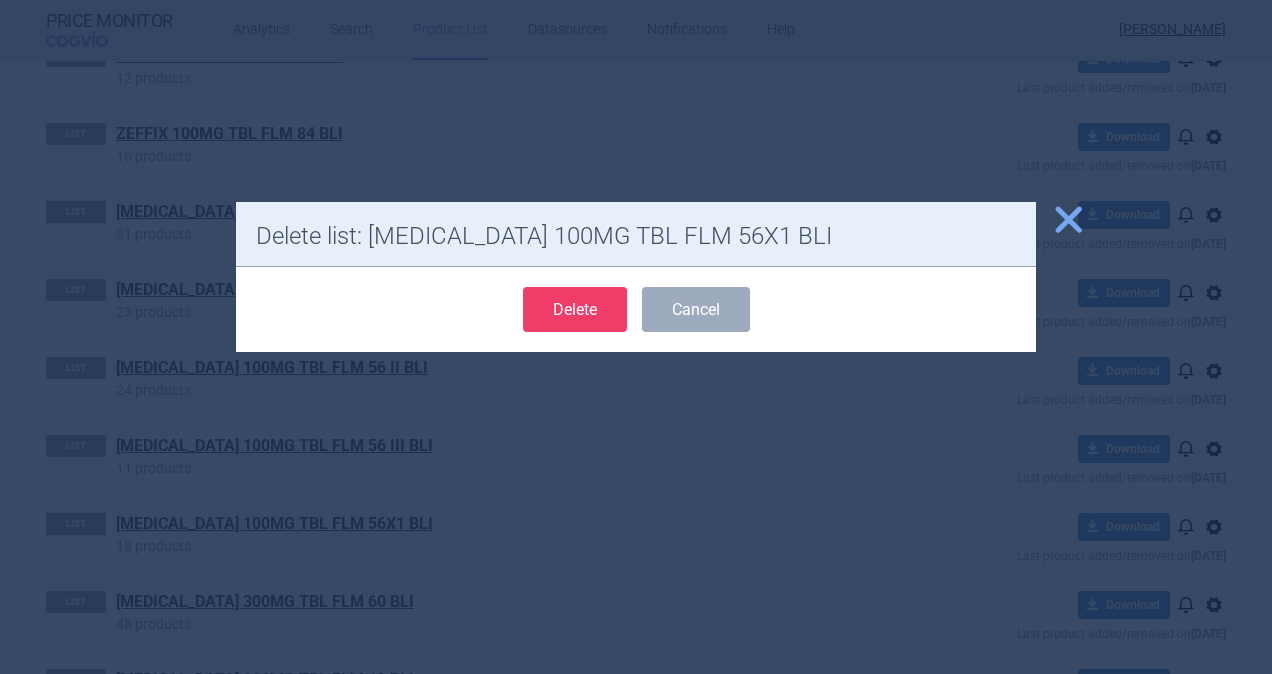 click on "Delete" at bounding box center (575, 309) 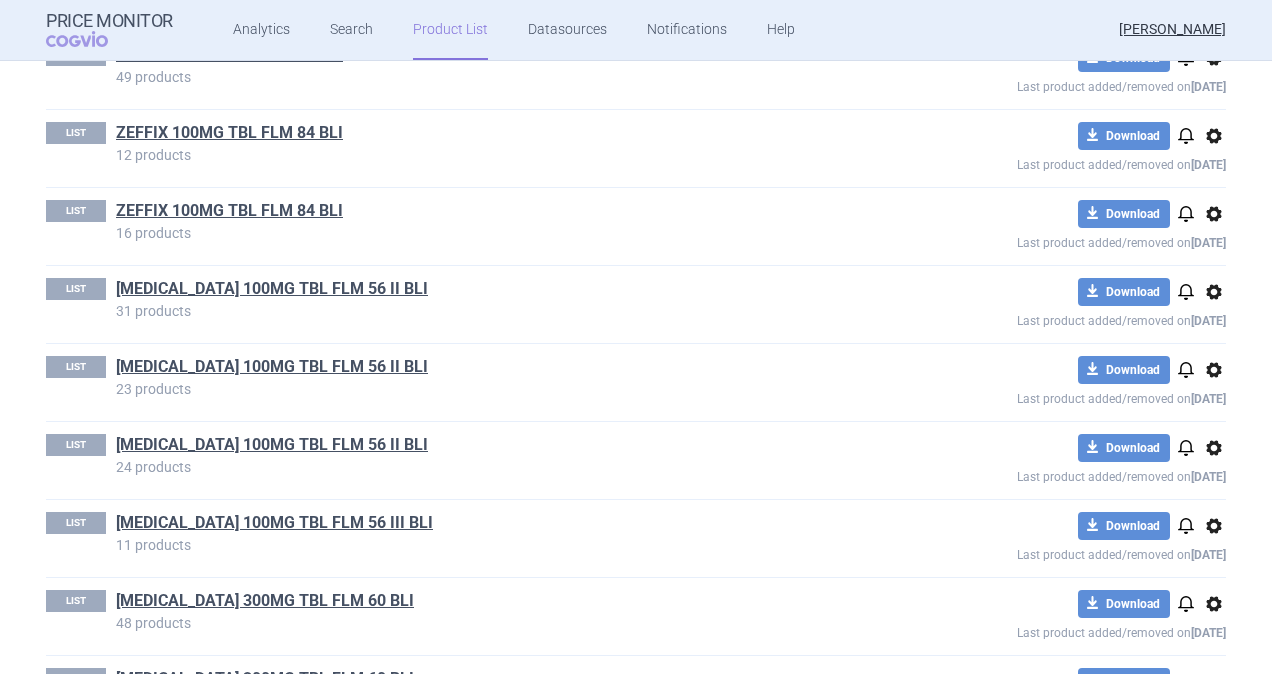 scroll, scrollTop: 10143, scrollLeft: 0, axis: vertical 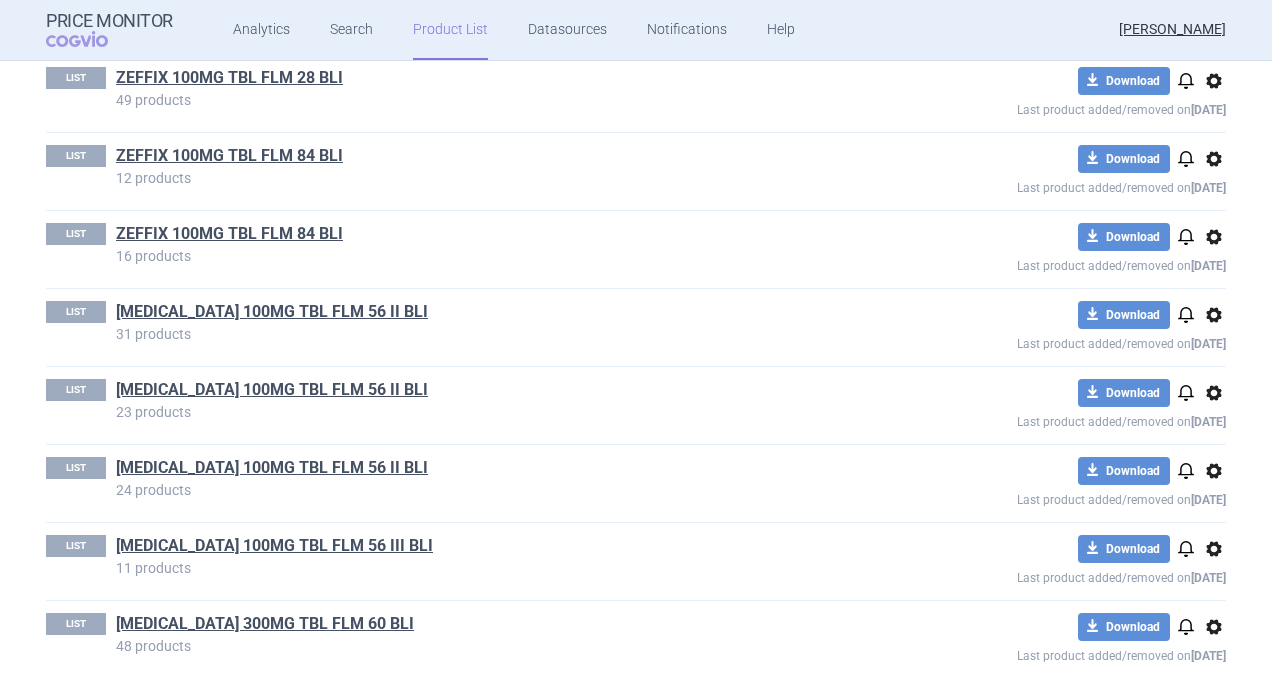 click on "options" at bounding box center (1214, 471) 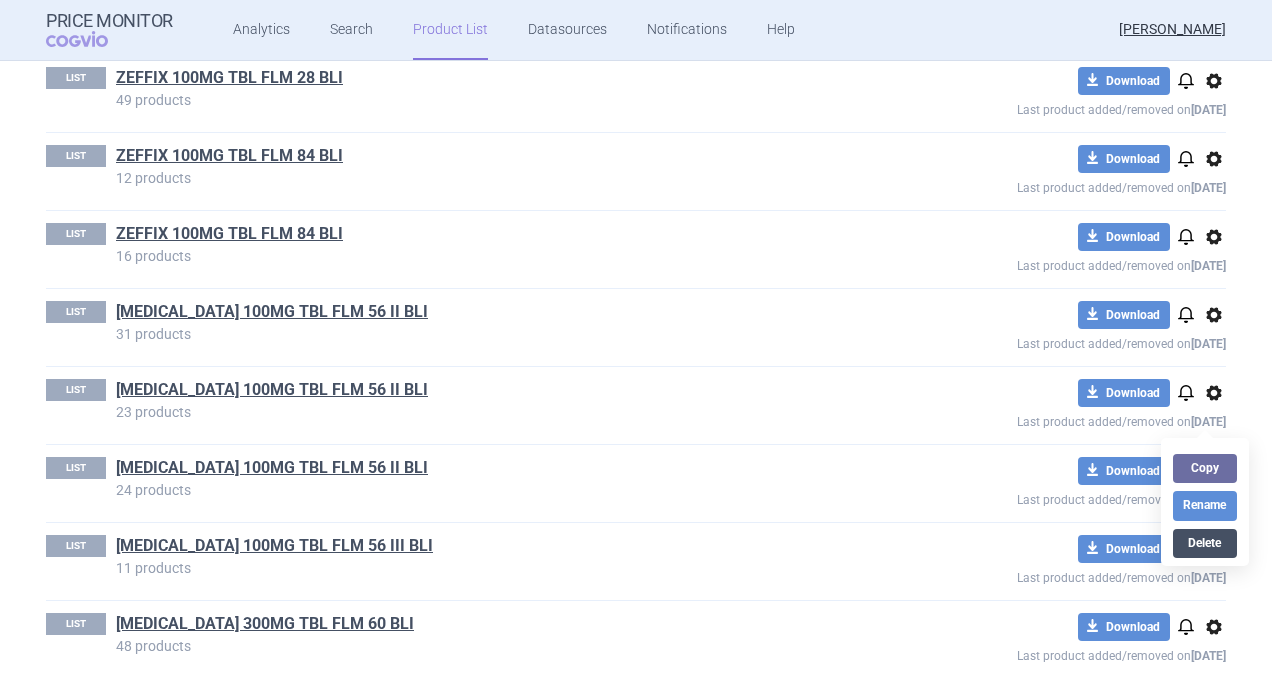 click on "Delete" at bounding box center (1205, 543) 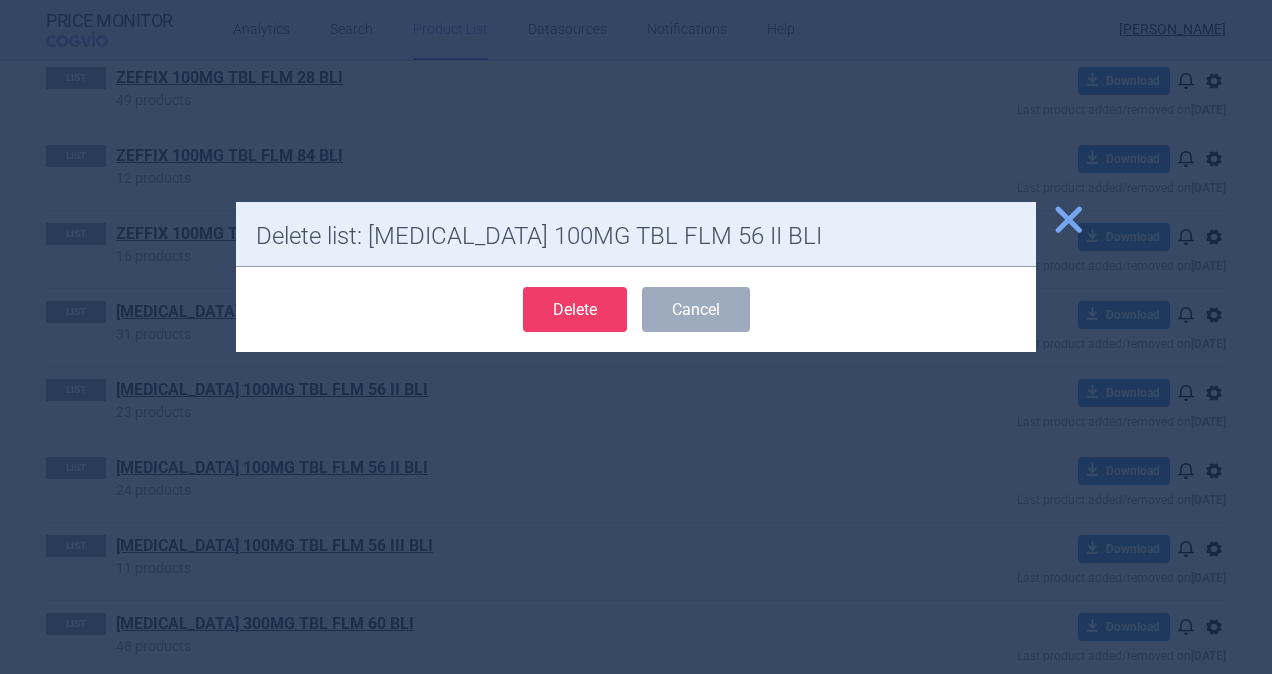 click on "Delete Cancel" at bounding box center (636, 309) 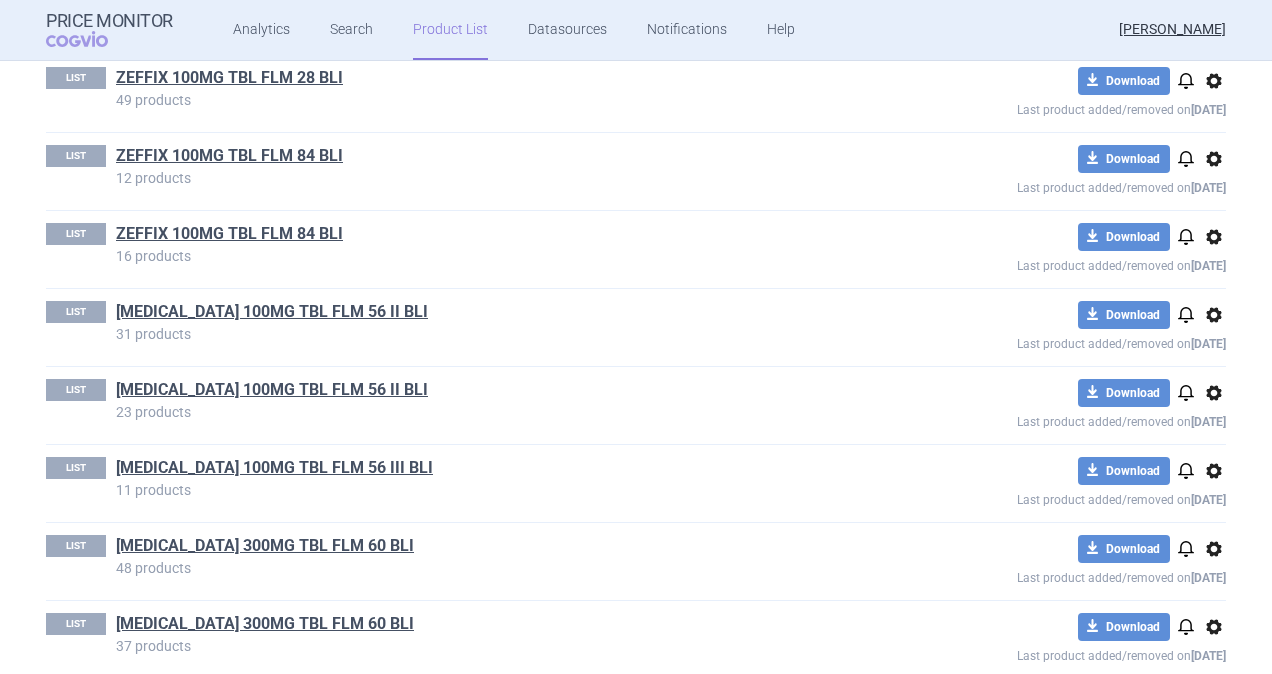 click on "options" at bounding box center (1214, 393) 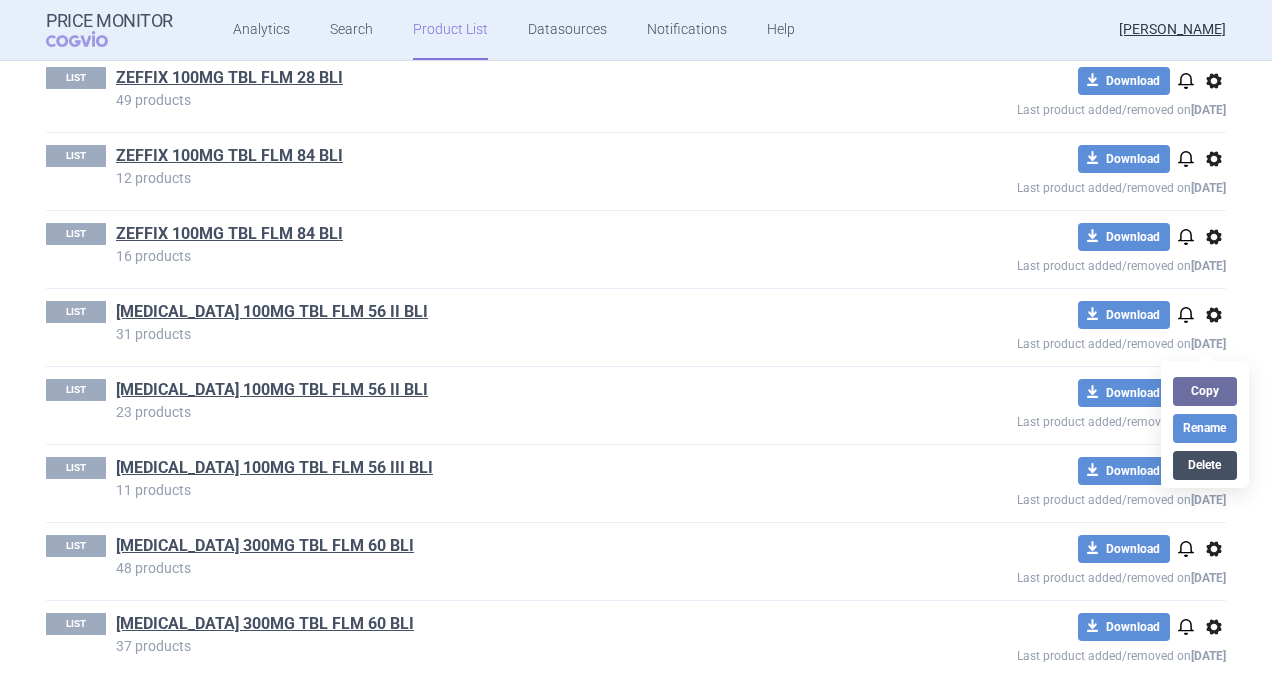 click on "Delete" at bounding box center [1205, 465] 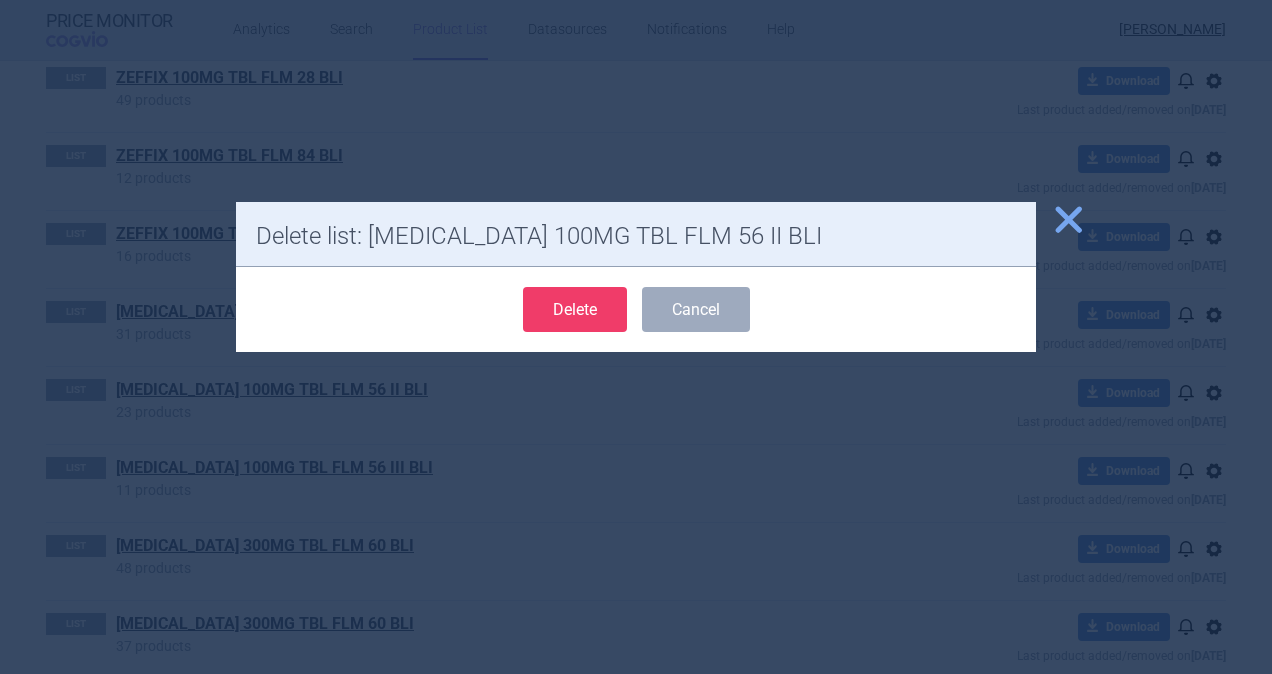 click on "Delete" at bounding box center [575, 309] 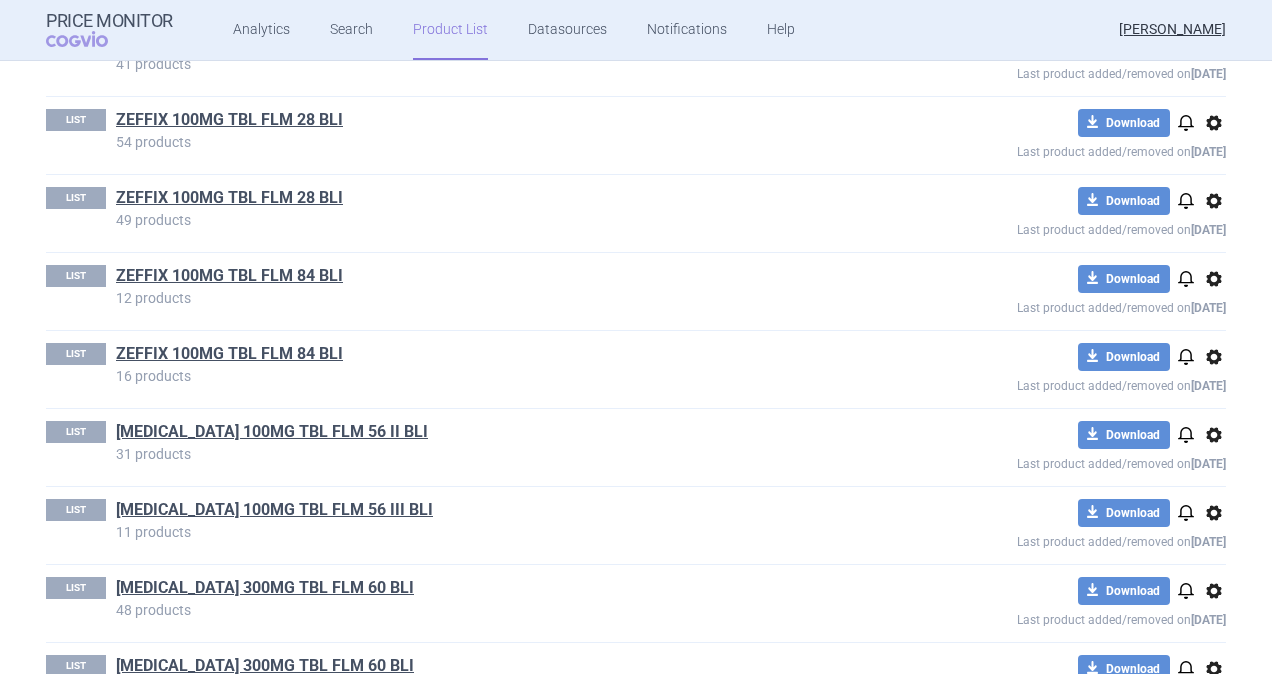 scroll, scrollTop: 9943, scrollLeft: 0, axis: vertical 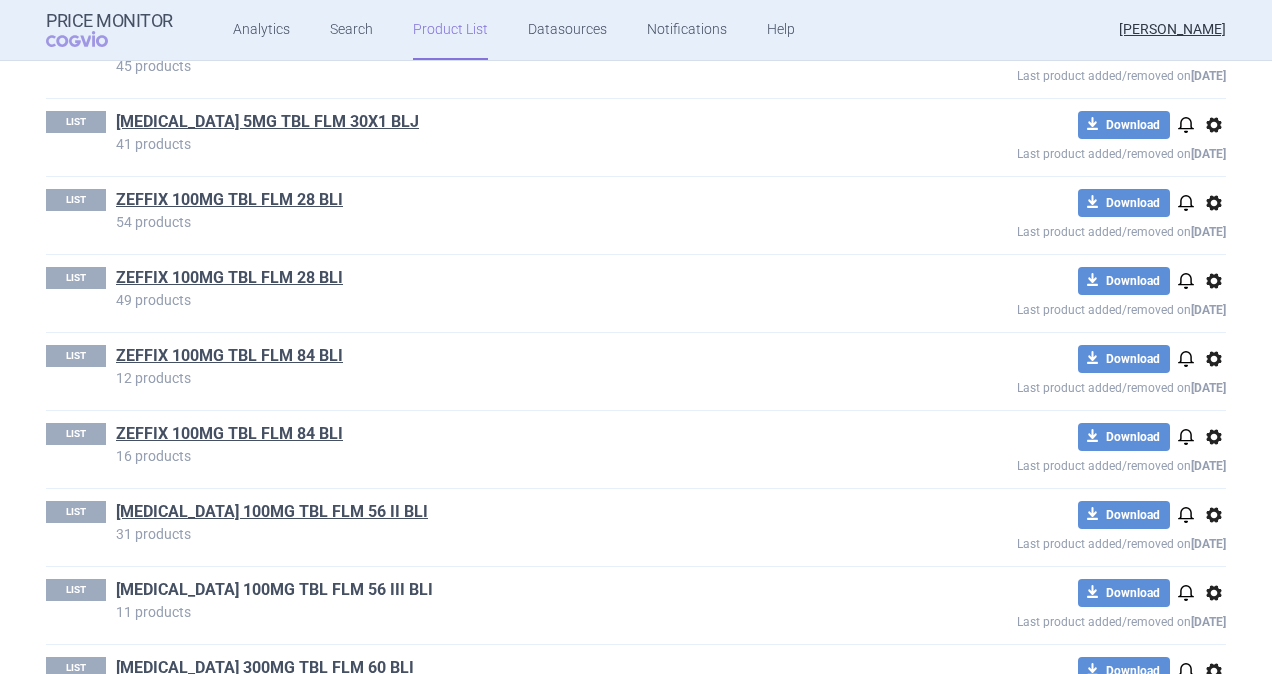 click on "[MEDICAL_DATA] 100MG TBL FLM 56 III BLI" at bounding box center [274, 590] 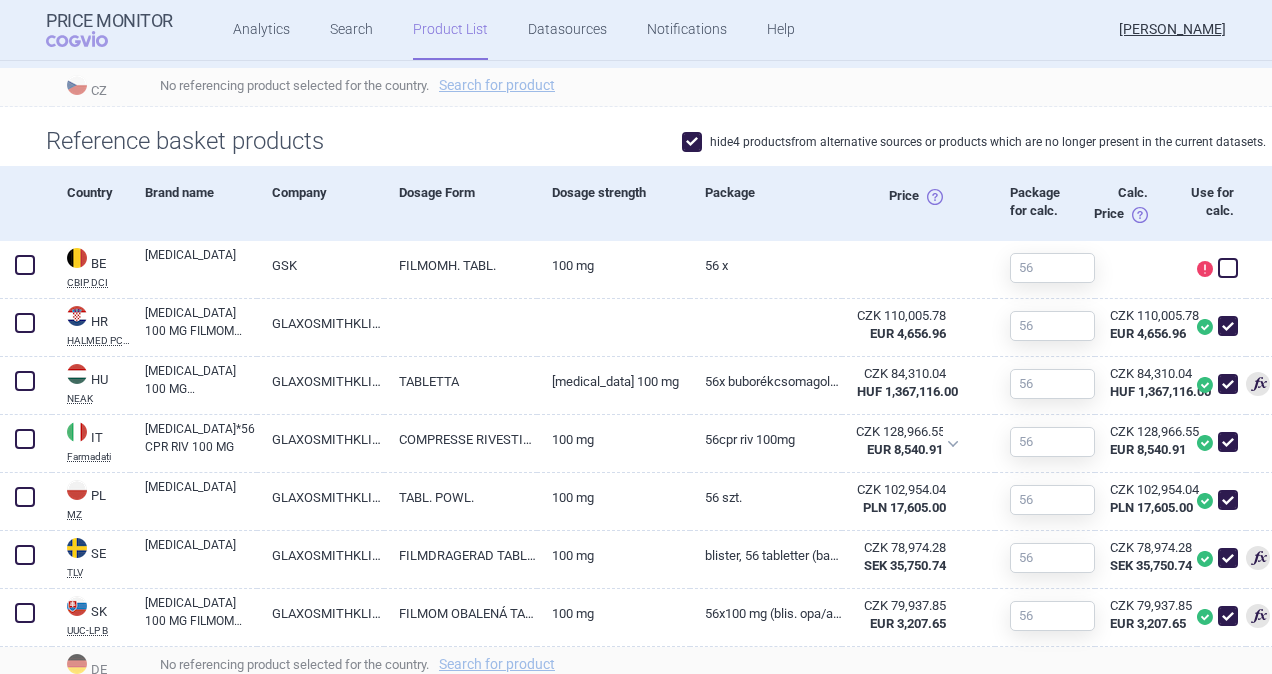 scroll, scrollTop: 600, scrollLeft: 0, axis: vertical 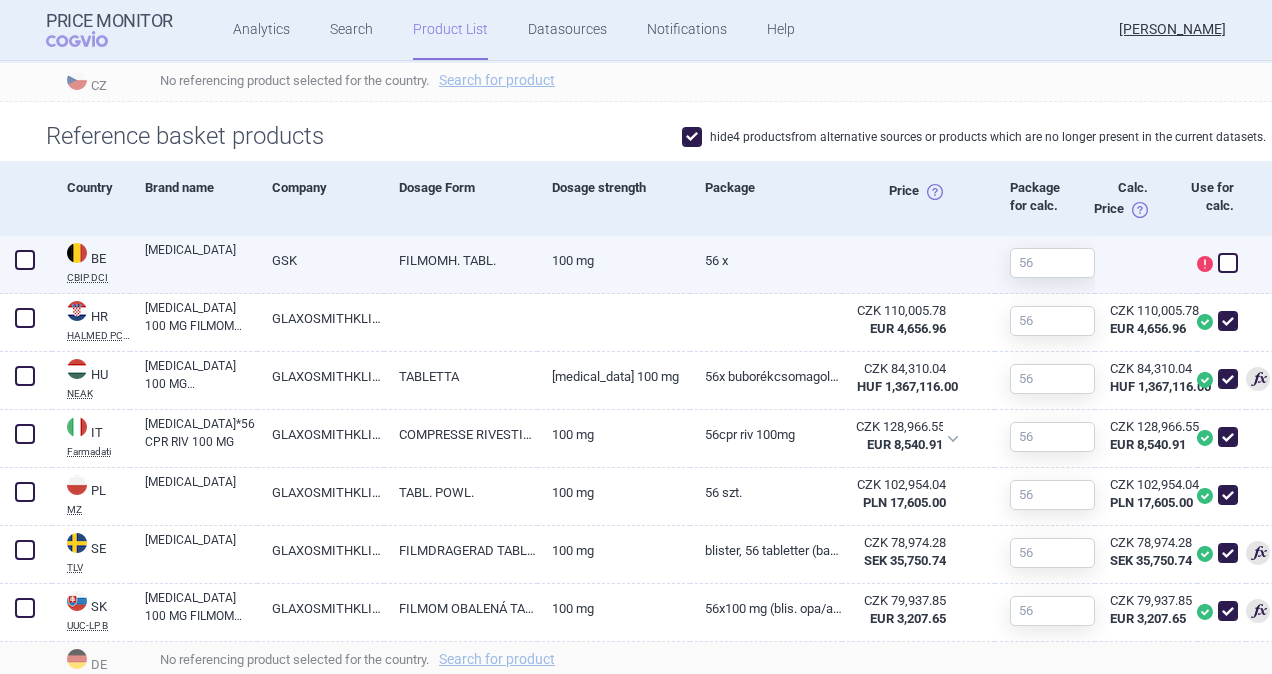 click at bounding box center [25, 260] 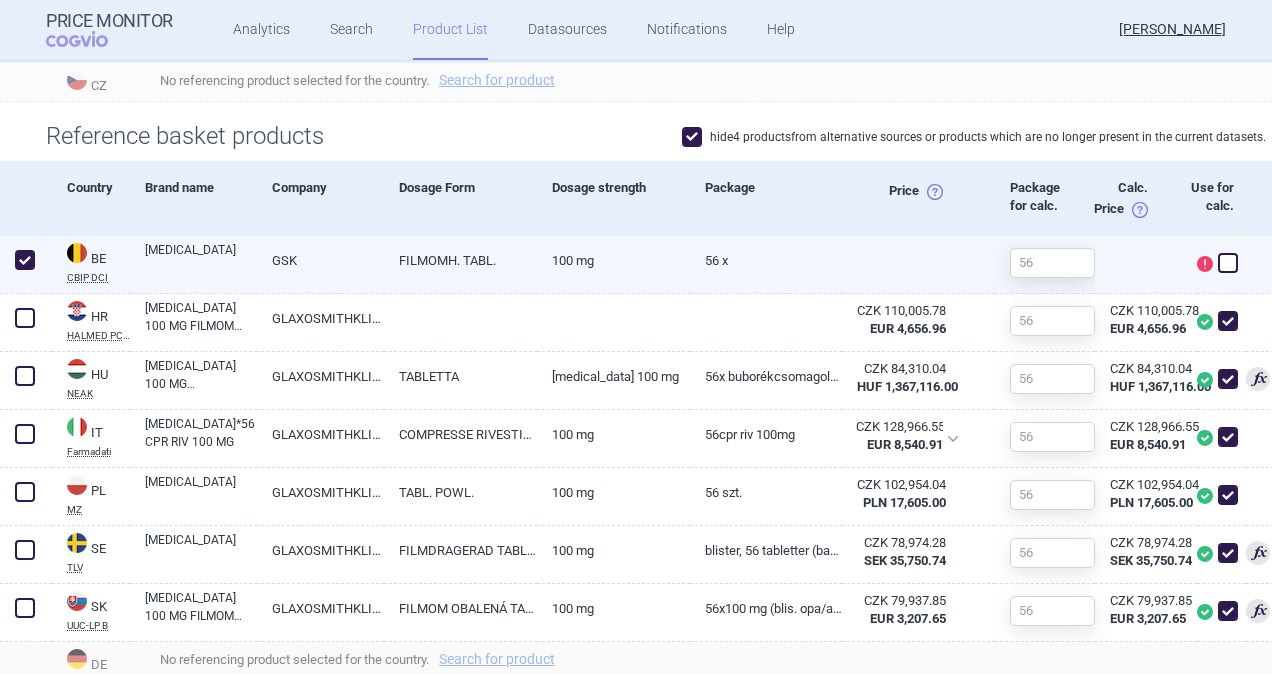 checkbox on "true" 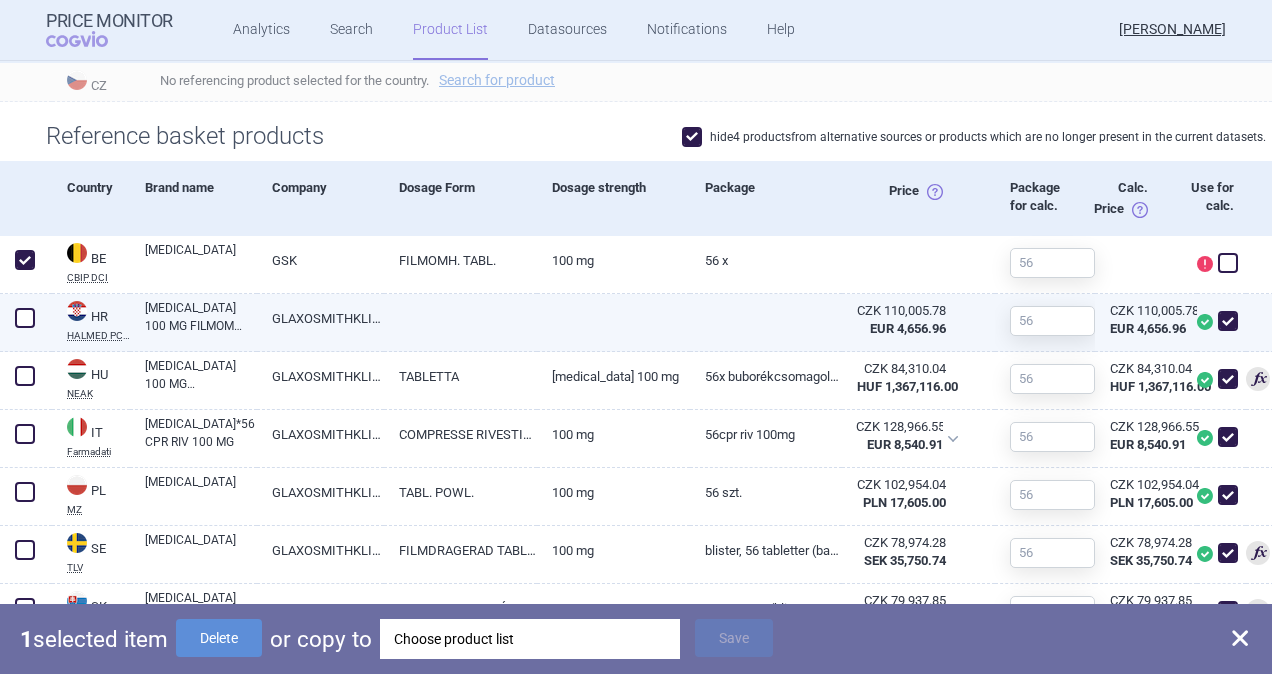 click at bounding box center (25, 318) 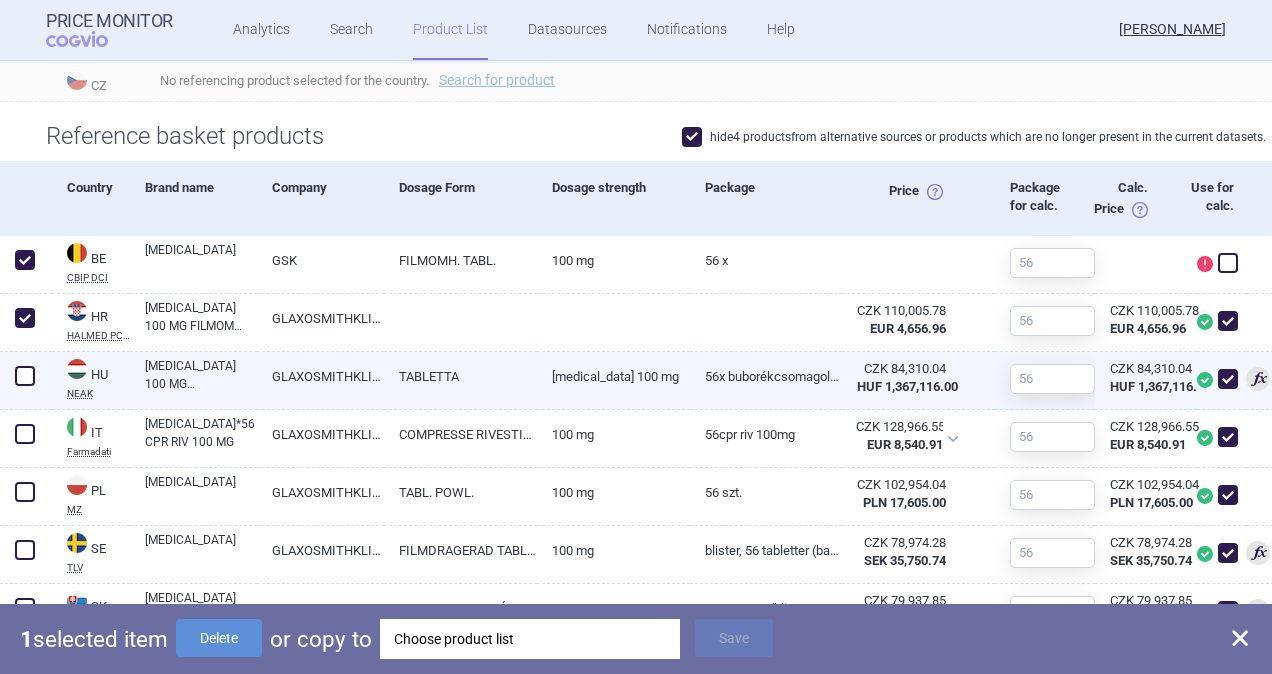 checkbox on "true" 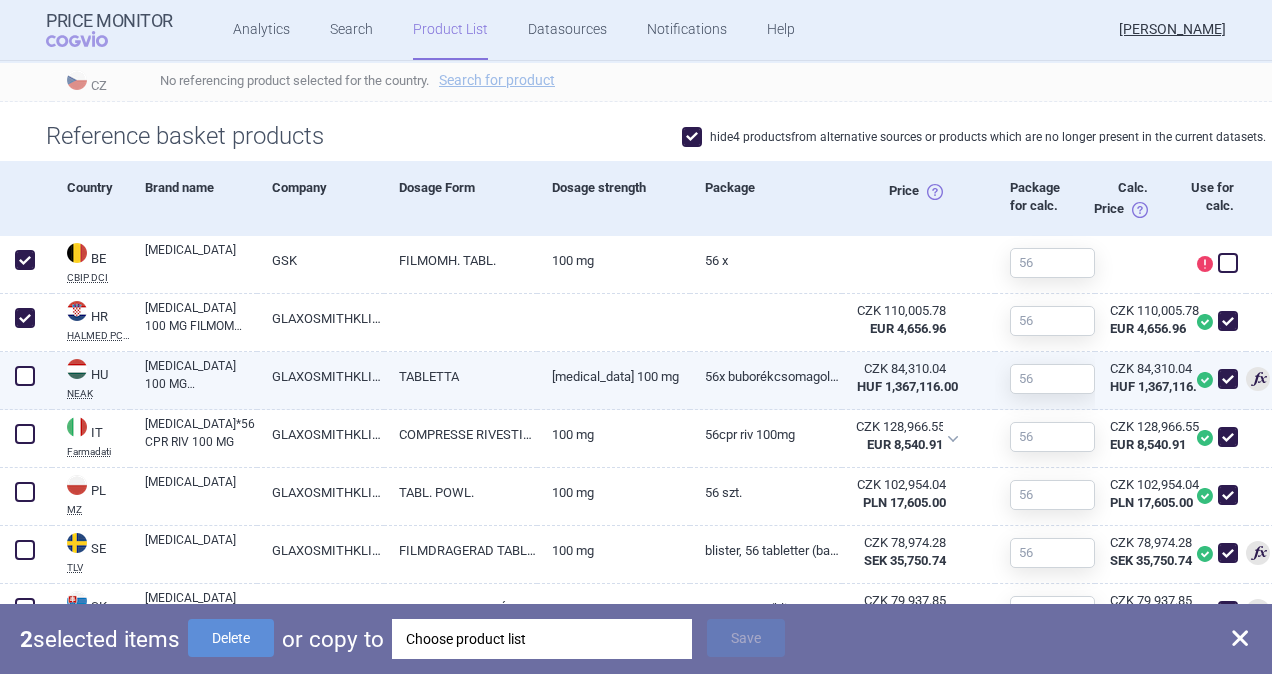 click at bounding box center (25, 376) 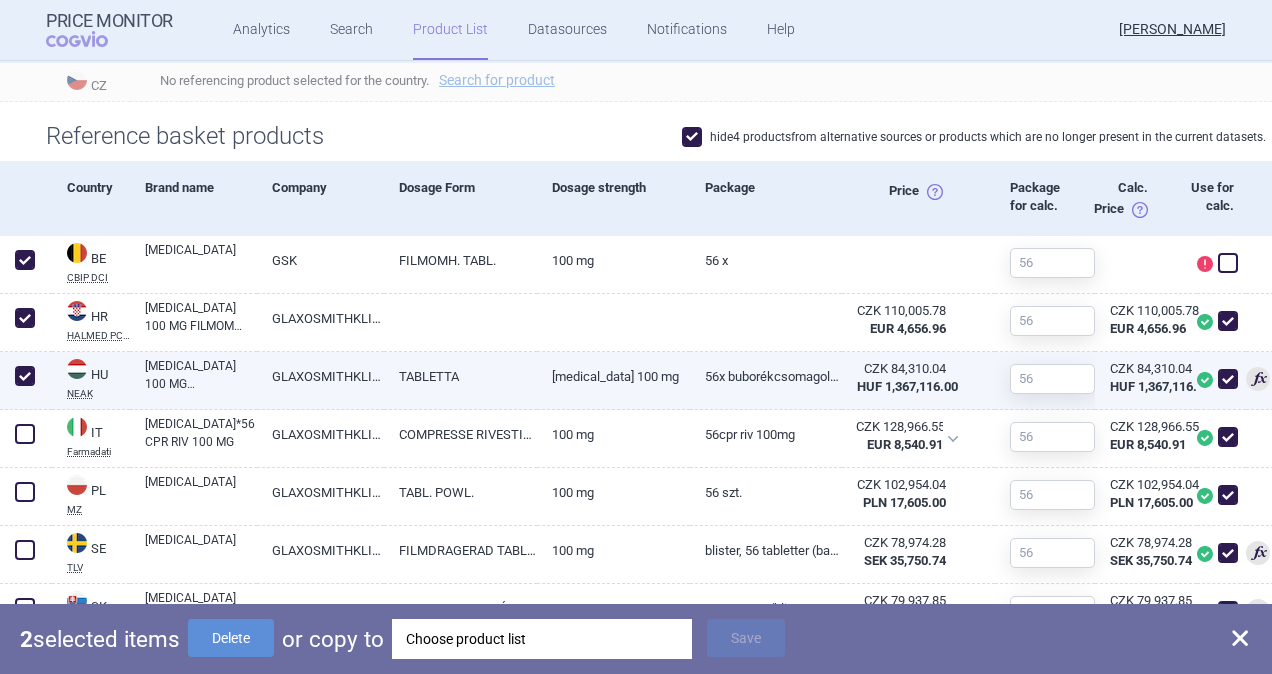 checkbox on "true" 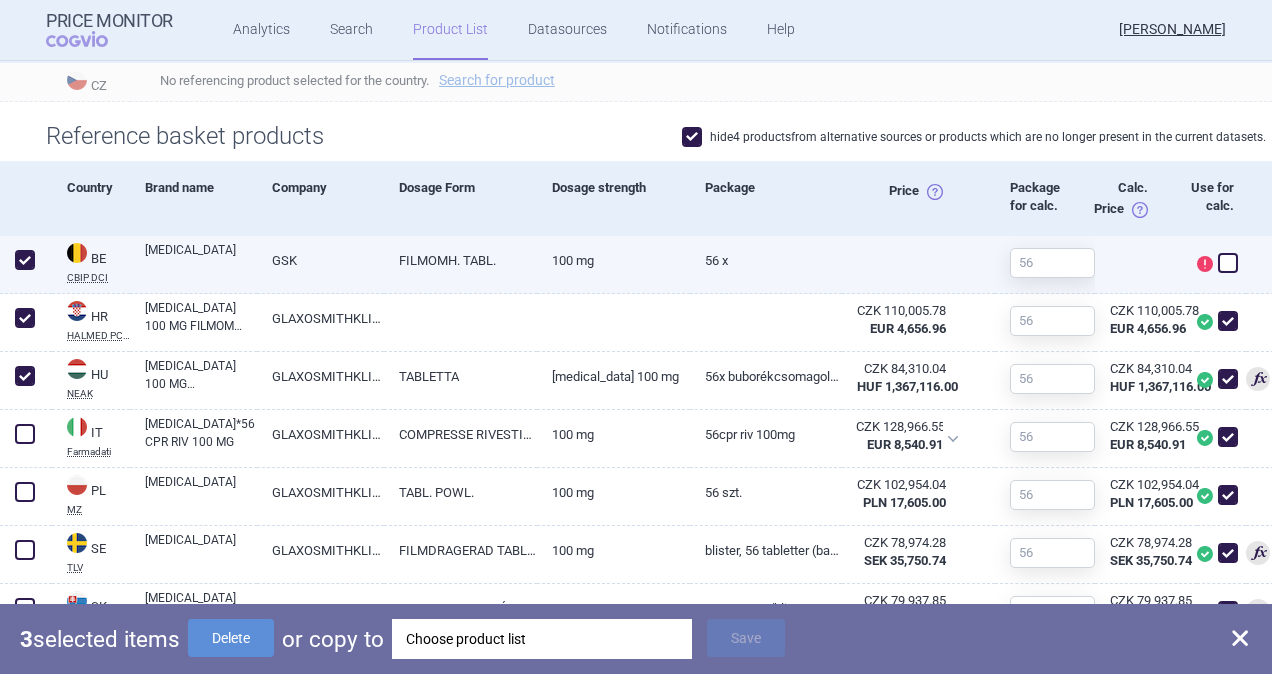 click at bounding box center (25, 260) 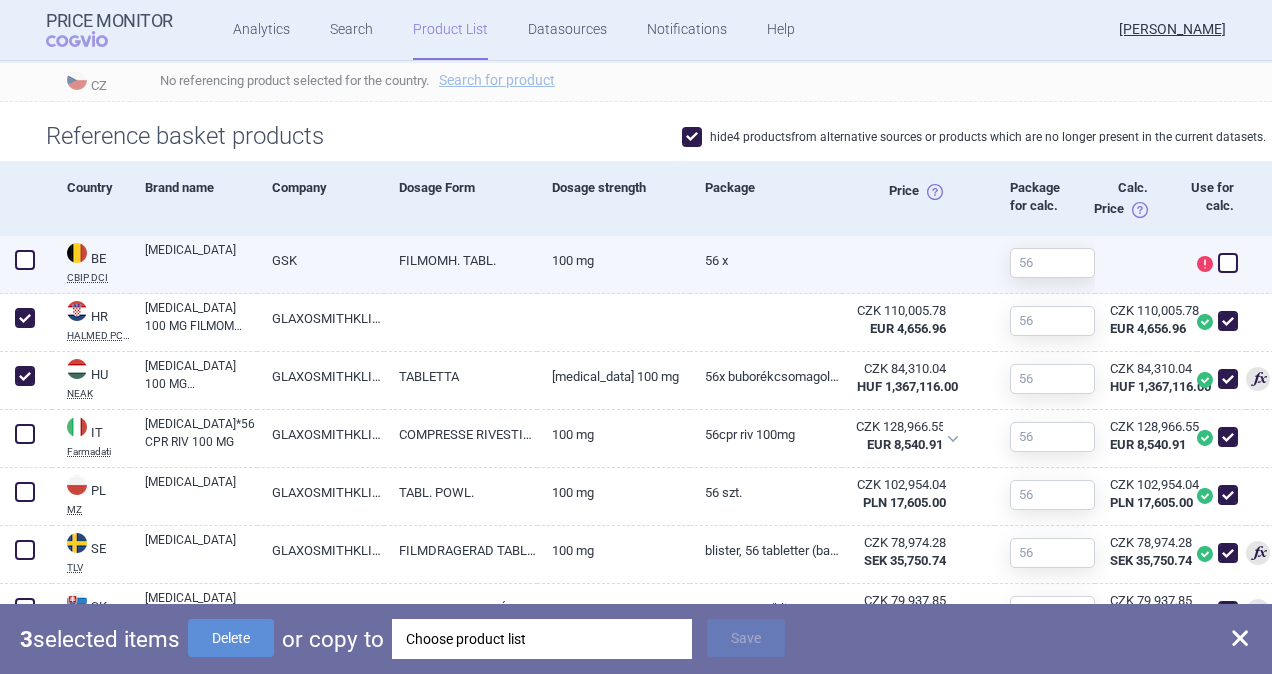 checkbox on "false" 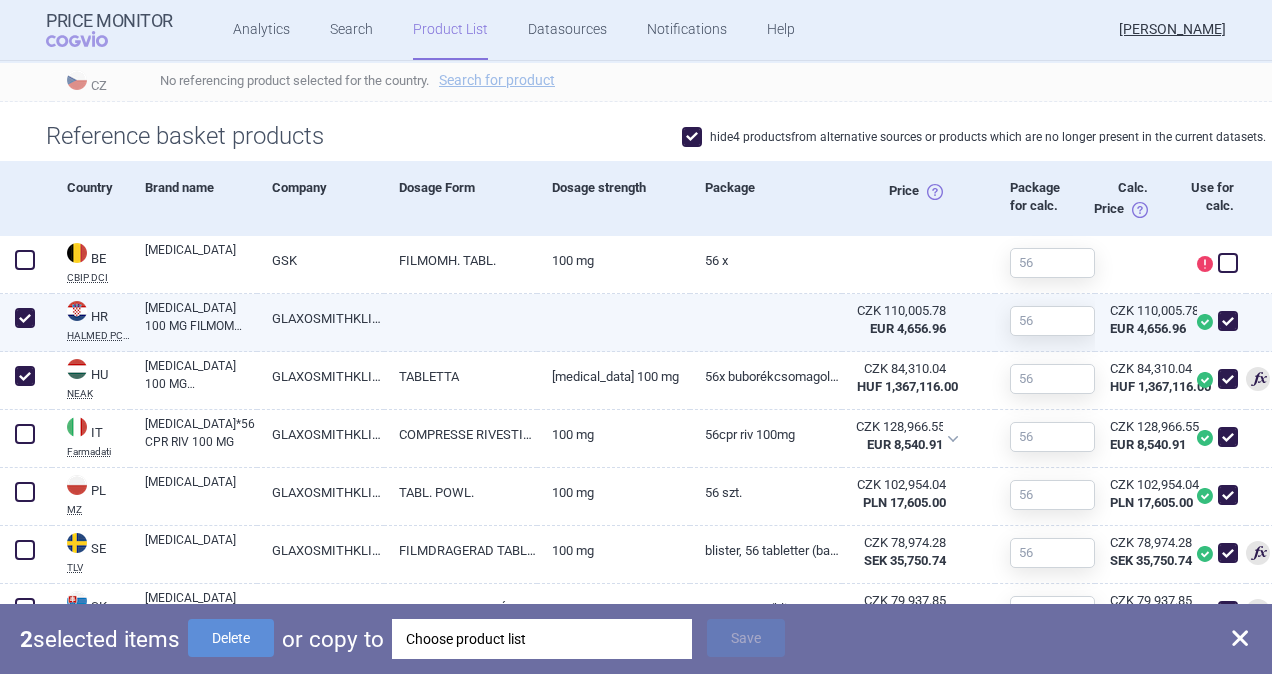 drag, startPoint x: 28, startPoint y: 325, endPoint x: 28, endPoint y: 342, distance: 17 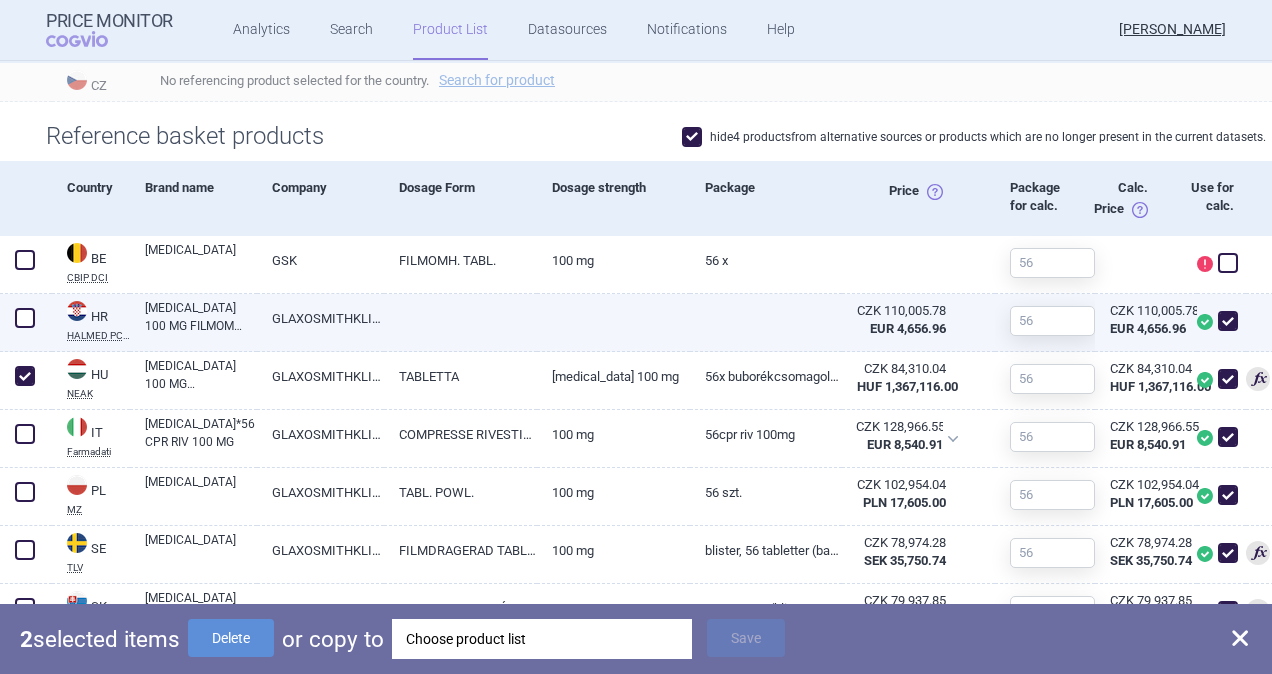 checkbox on "false" 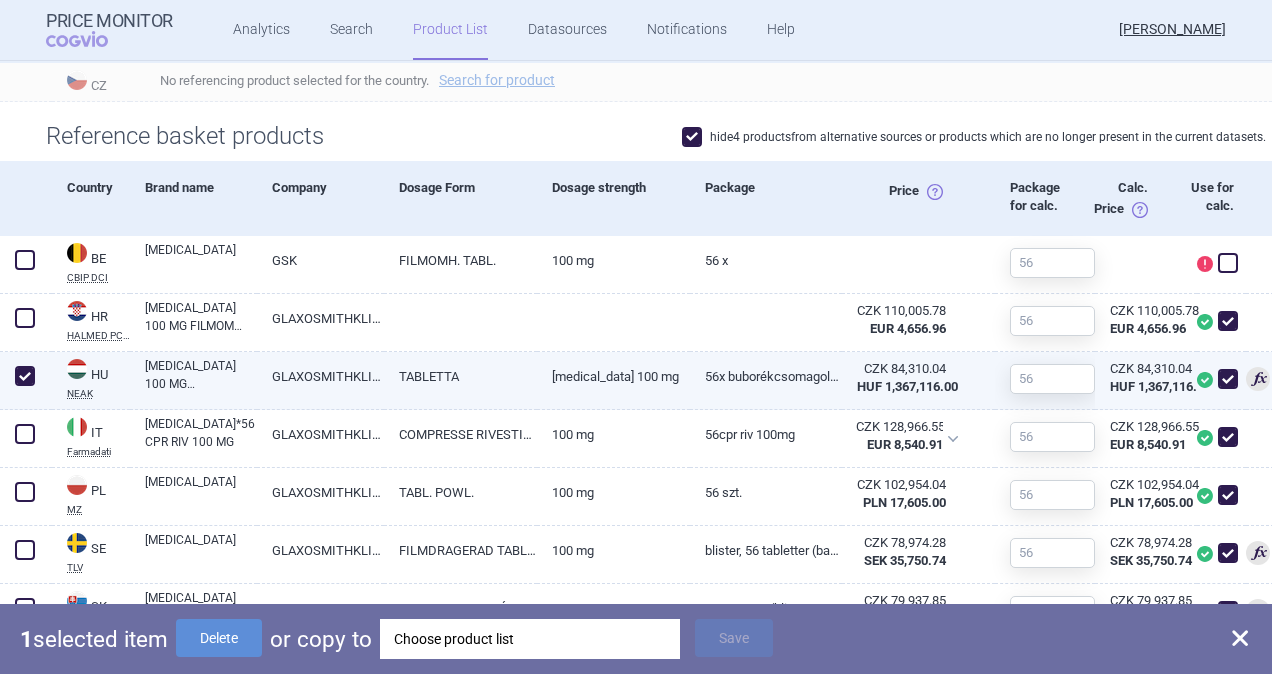 click at bounding box center (26, 381) 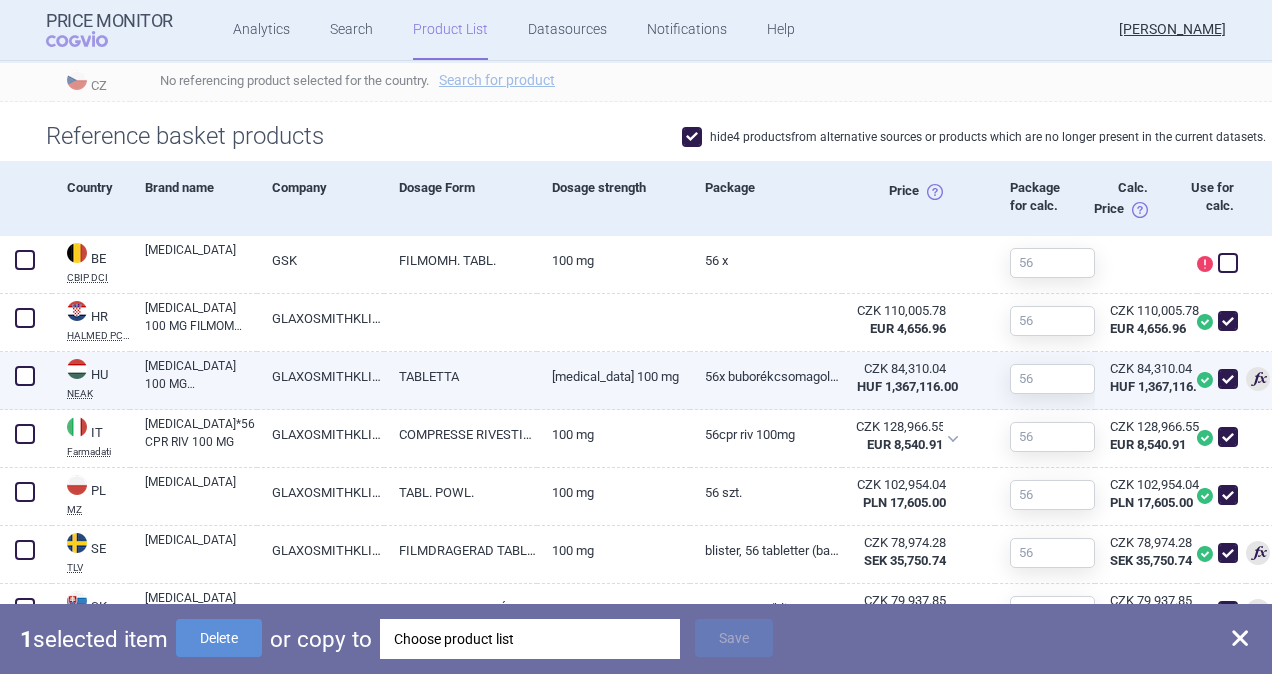 checkbox on "false" 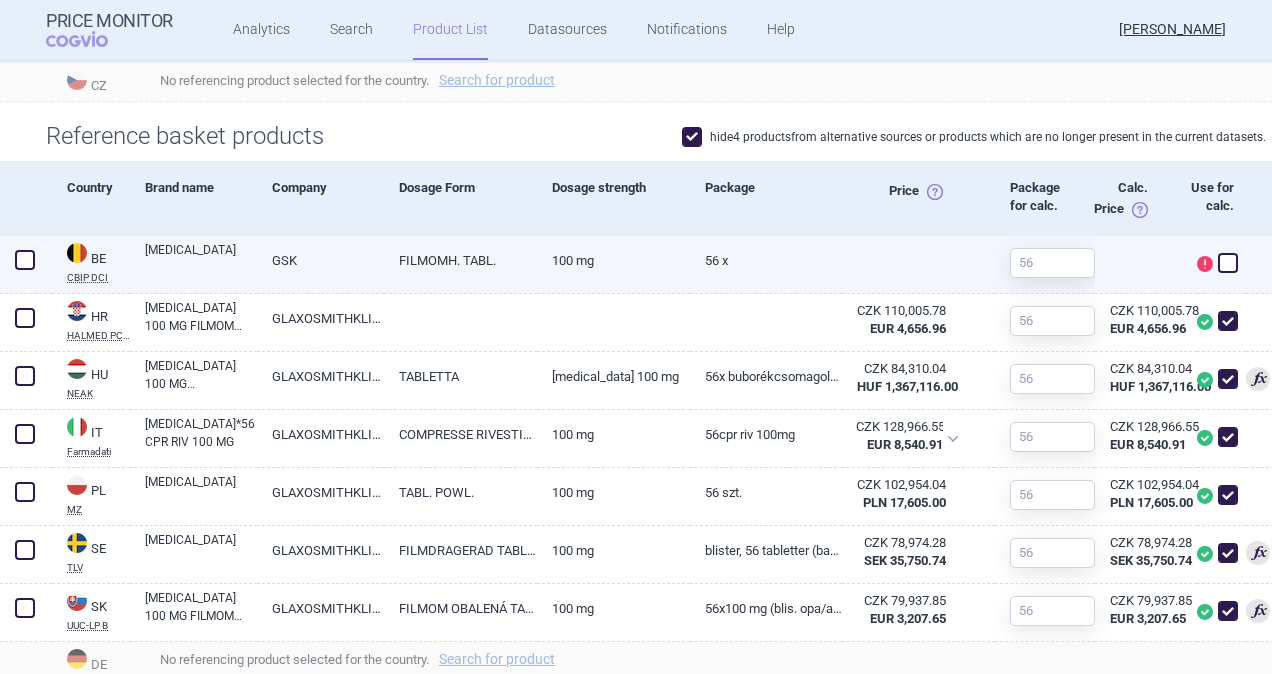 click at bounding box center (25, 260) 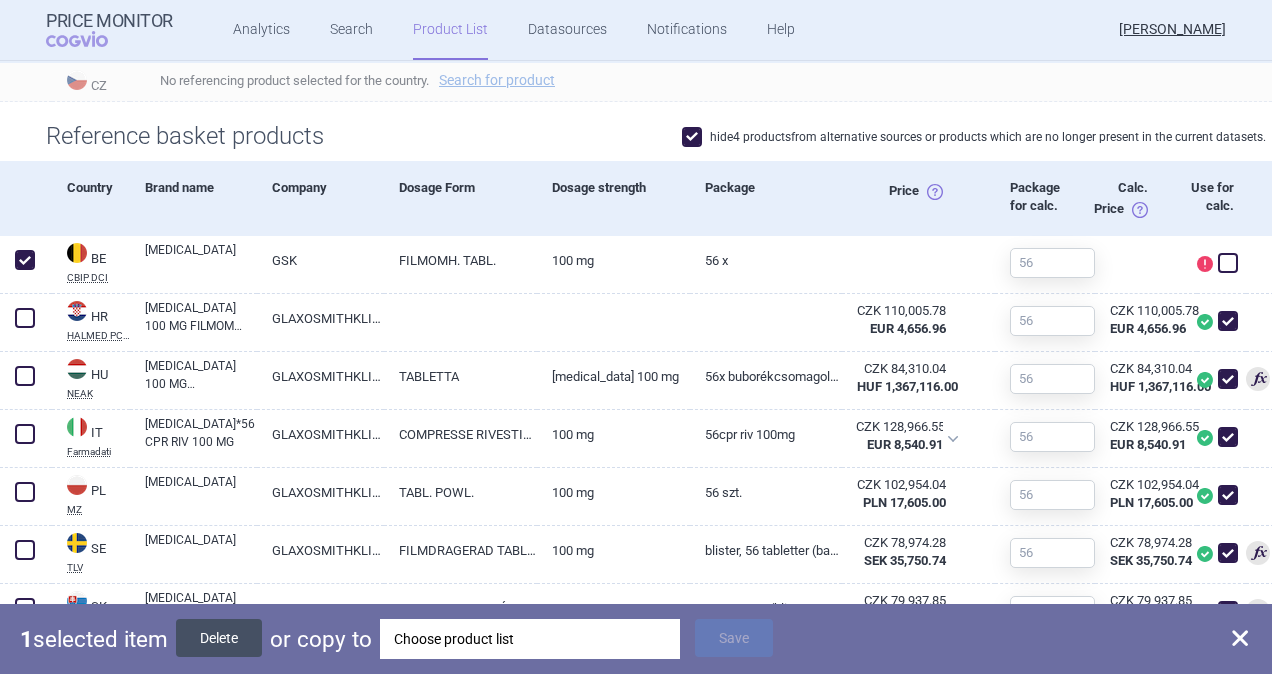click on "Delete" at bounding box center [219, 638] 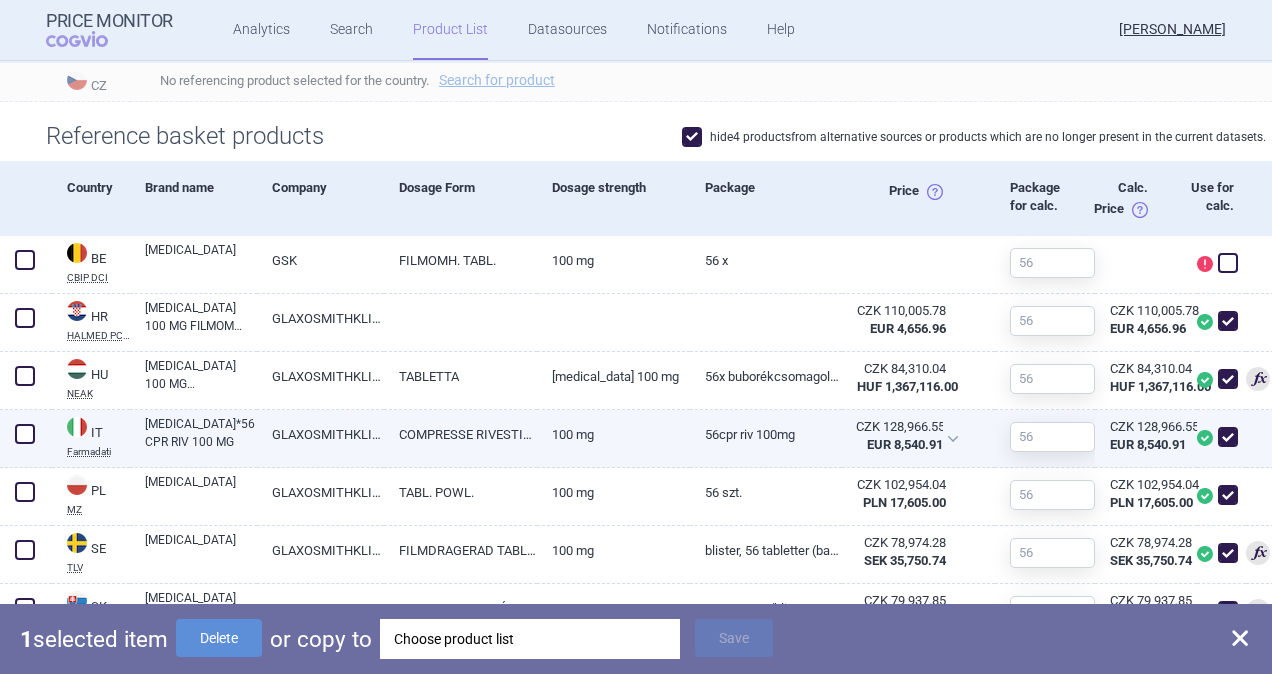 checkbox on "false" 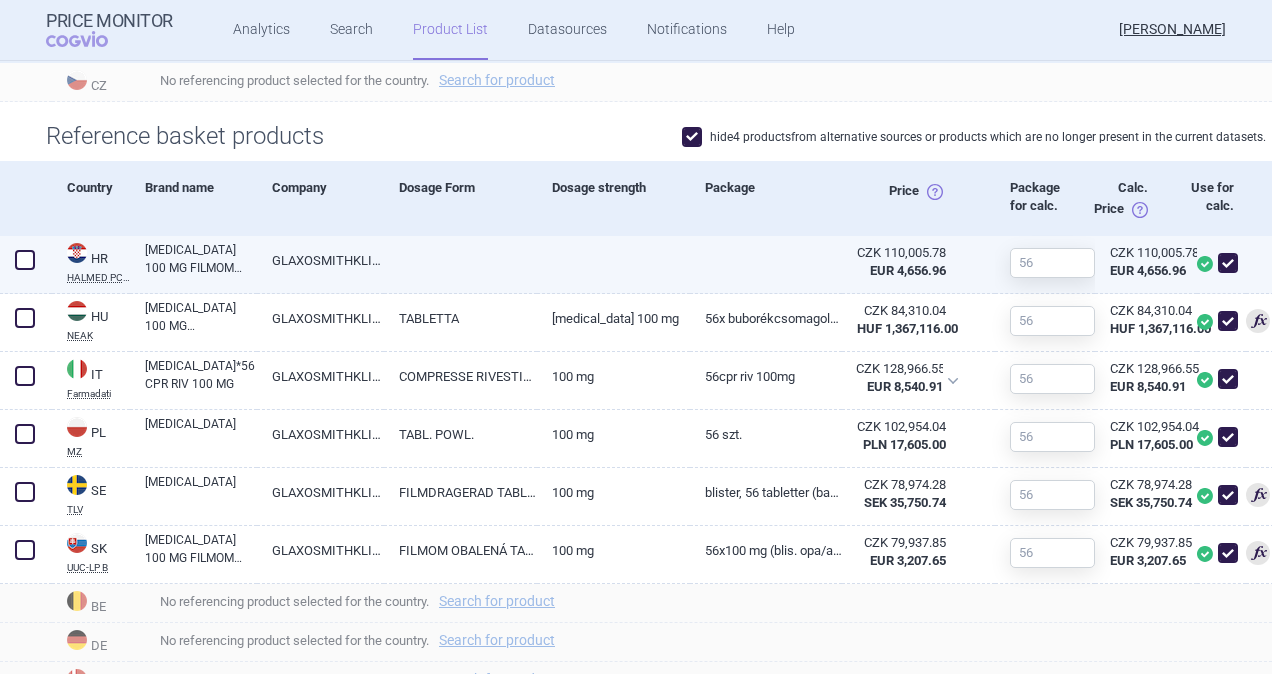 click at bounding box center (25, 260) 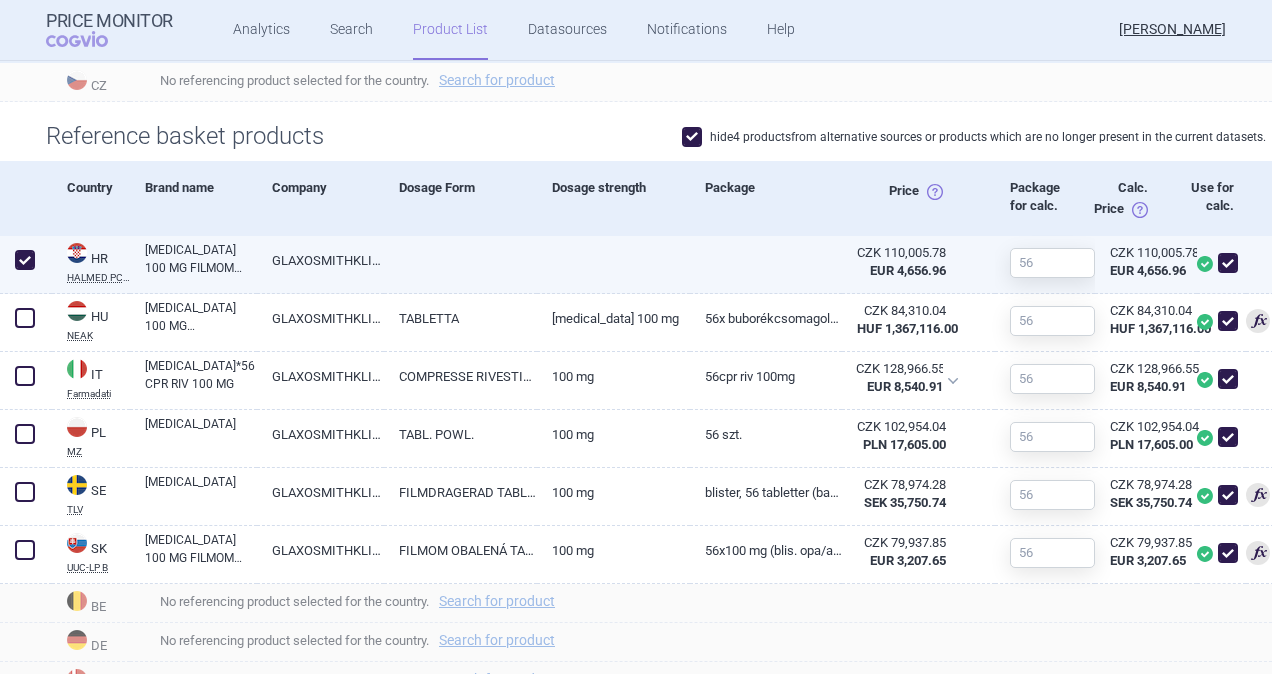 checkbox on "true" 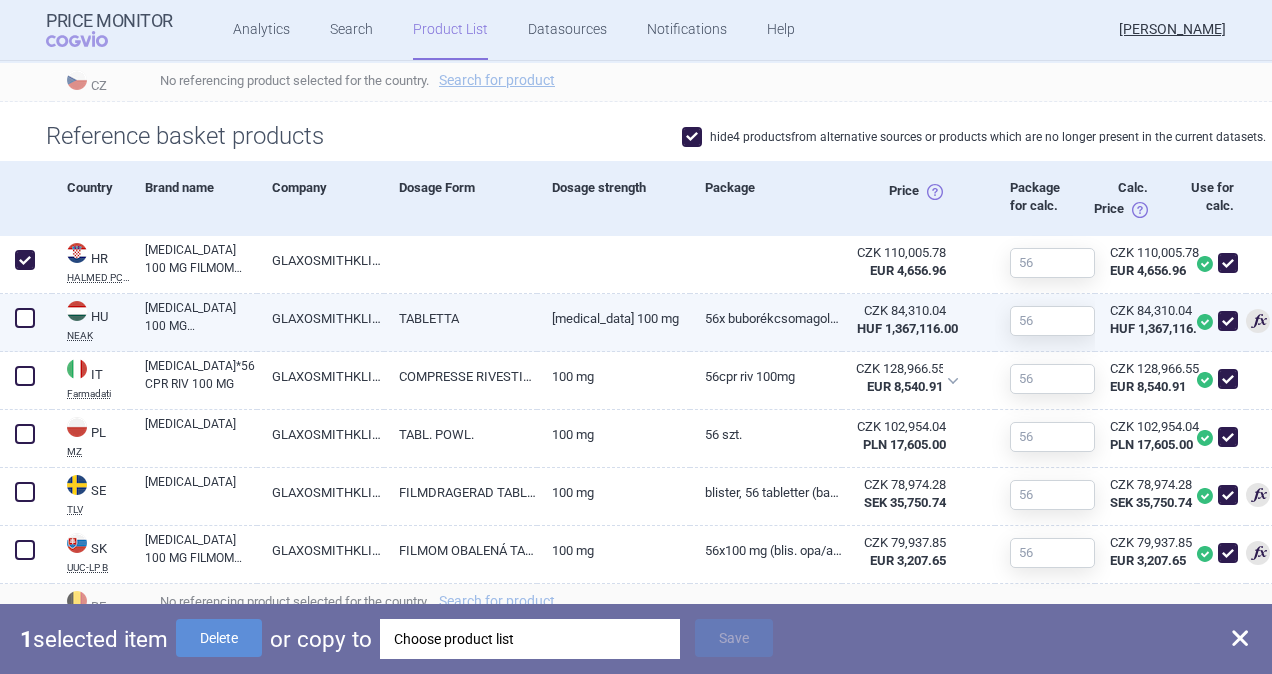 click at bounding box center (25, 318) 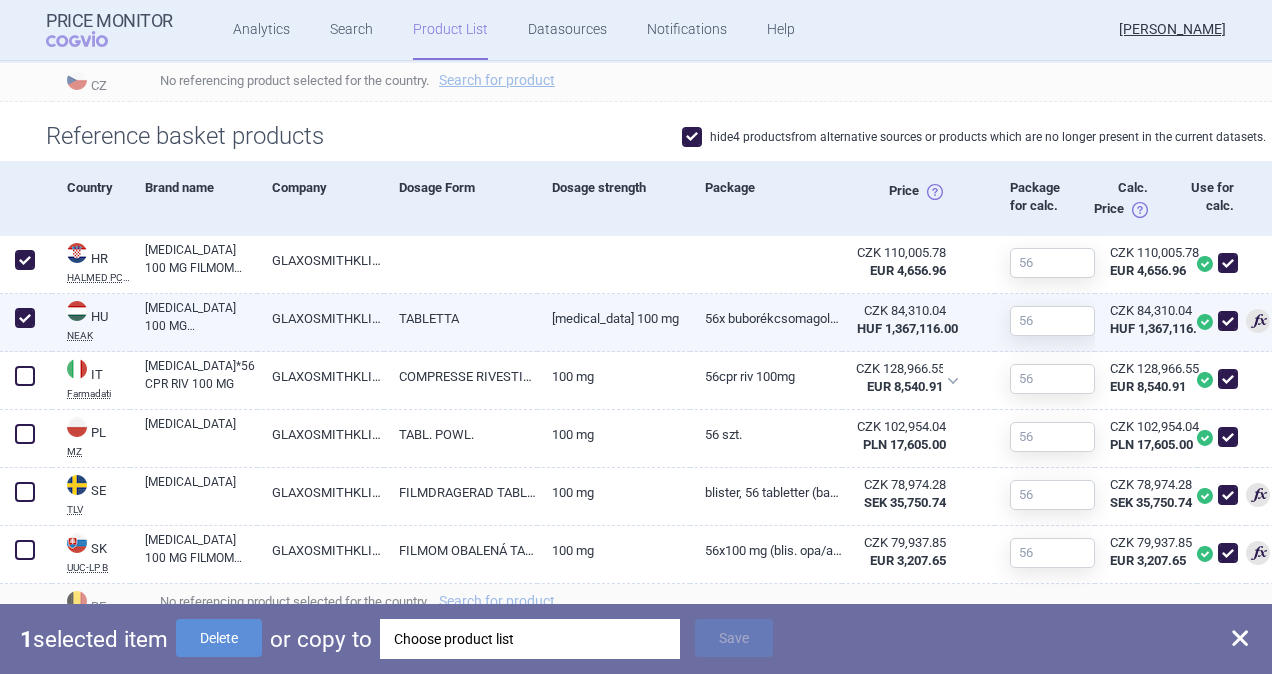 checkbox on "true" 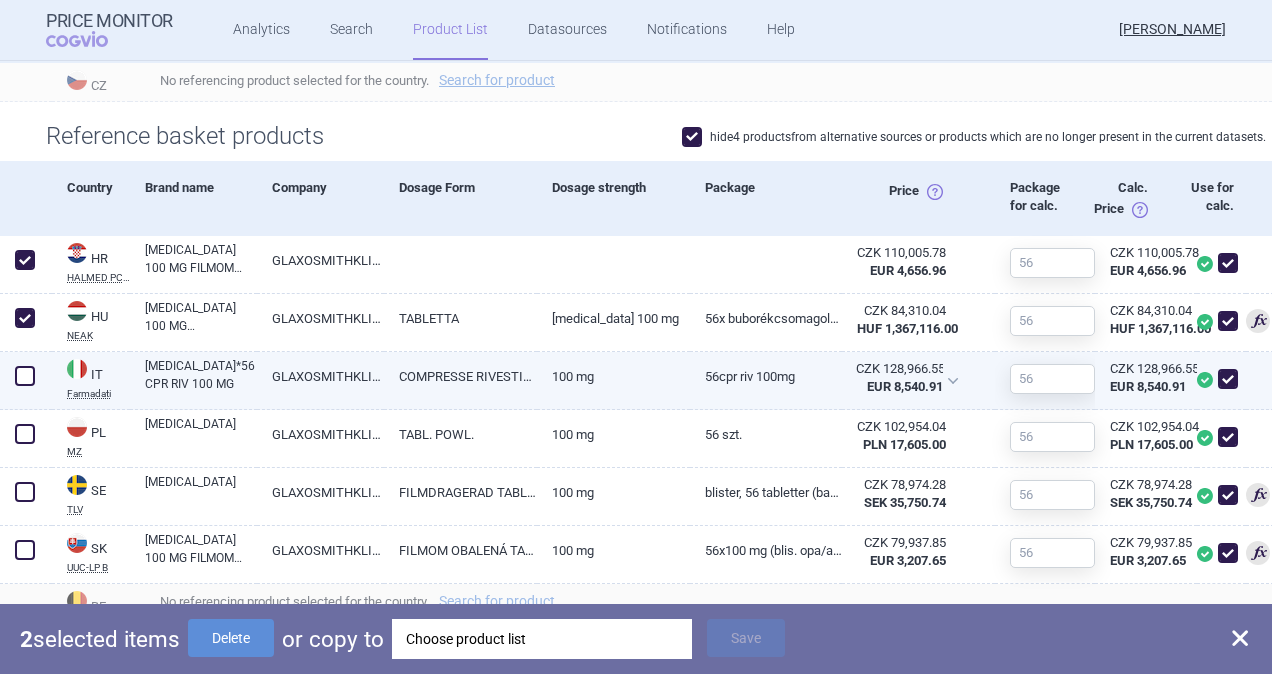 click at bounding box center [25, 376] 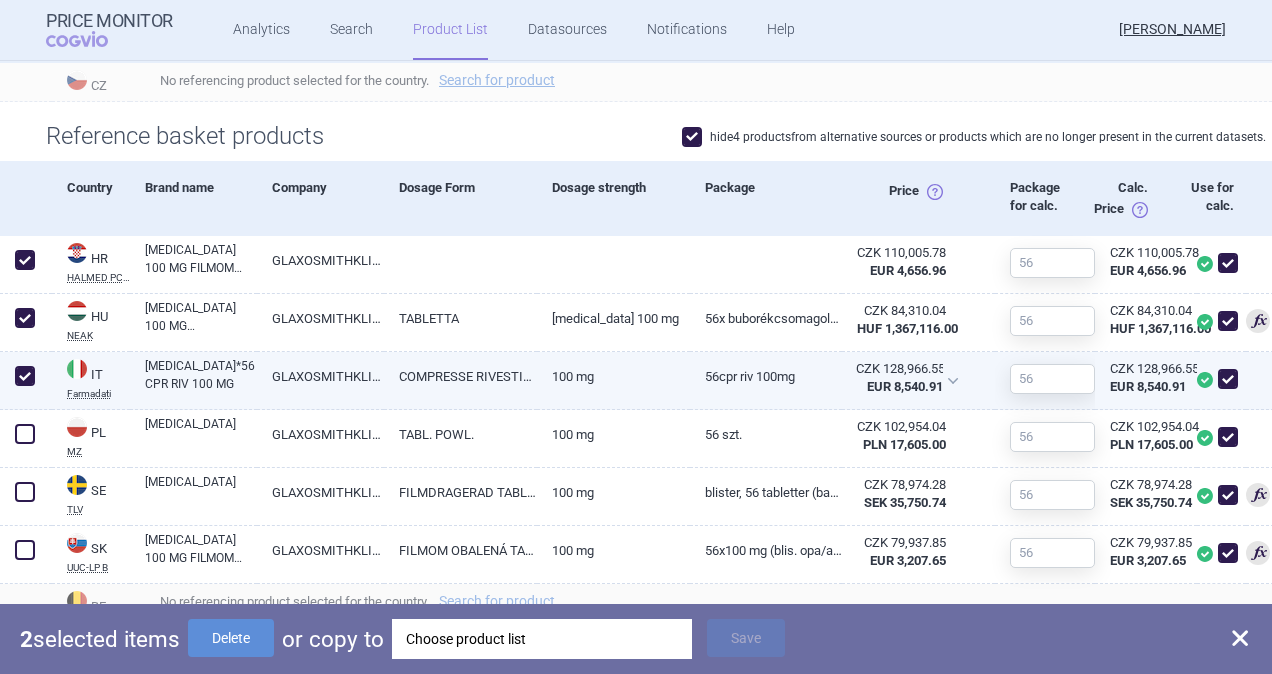 checkbox on "true" 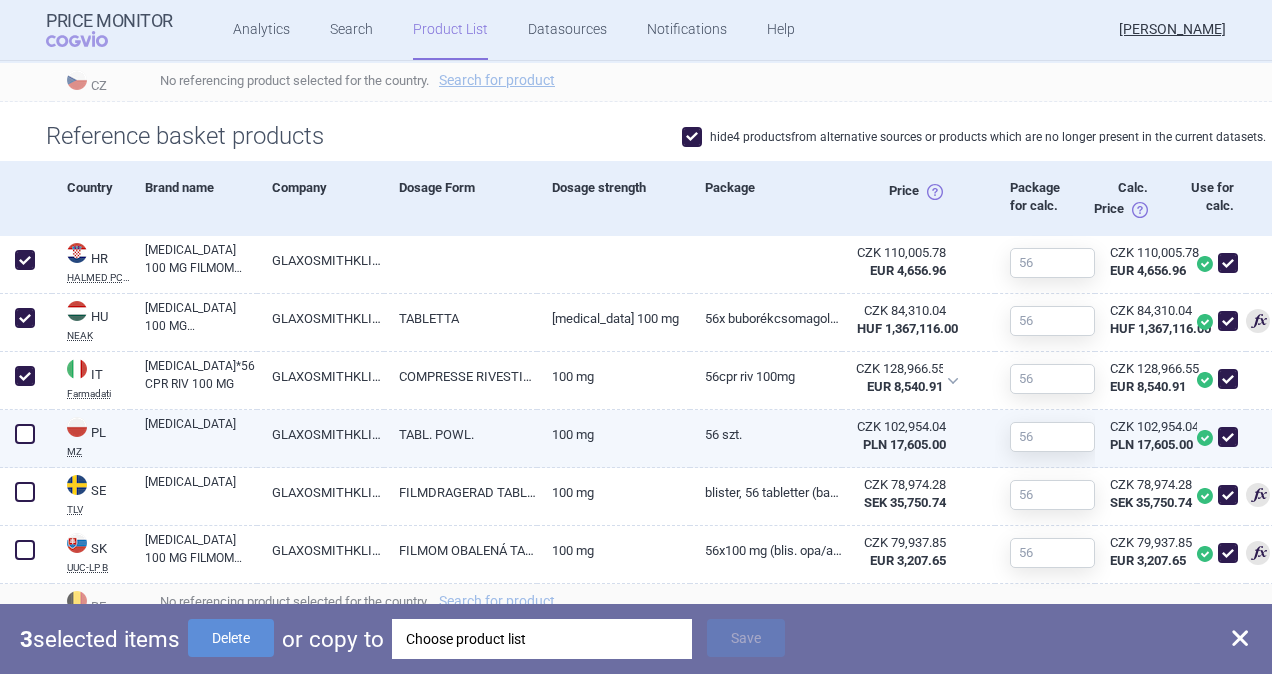 drag, startPoint x: 33, startPoint y: 439, endPoint x: 32, endPoint y: 460, distance: 21.023796 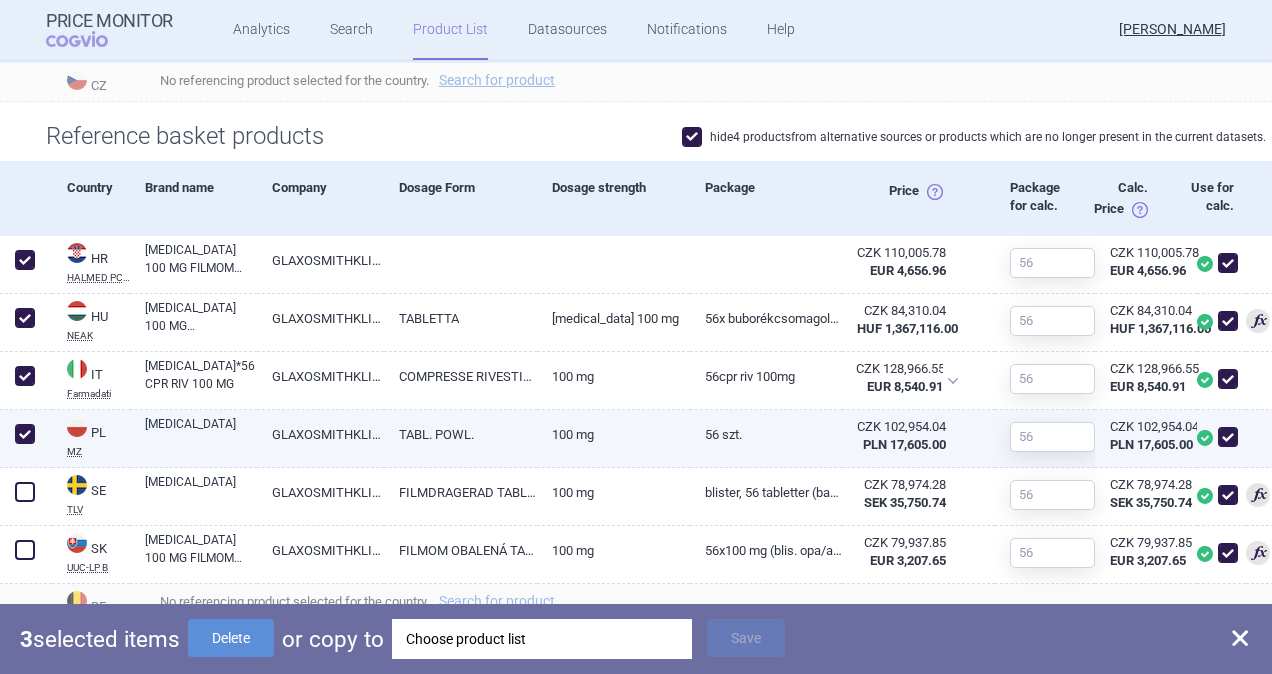 checkbox on "true" 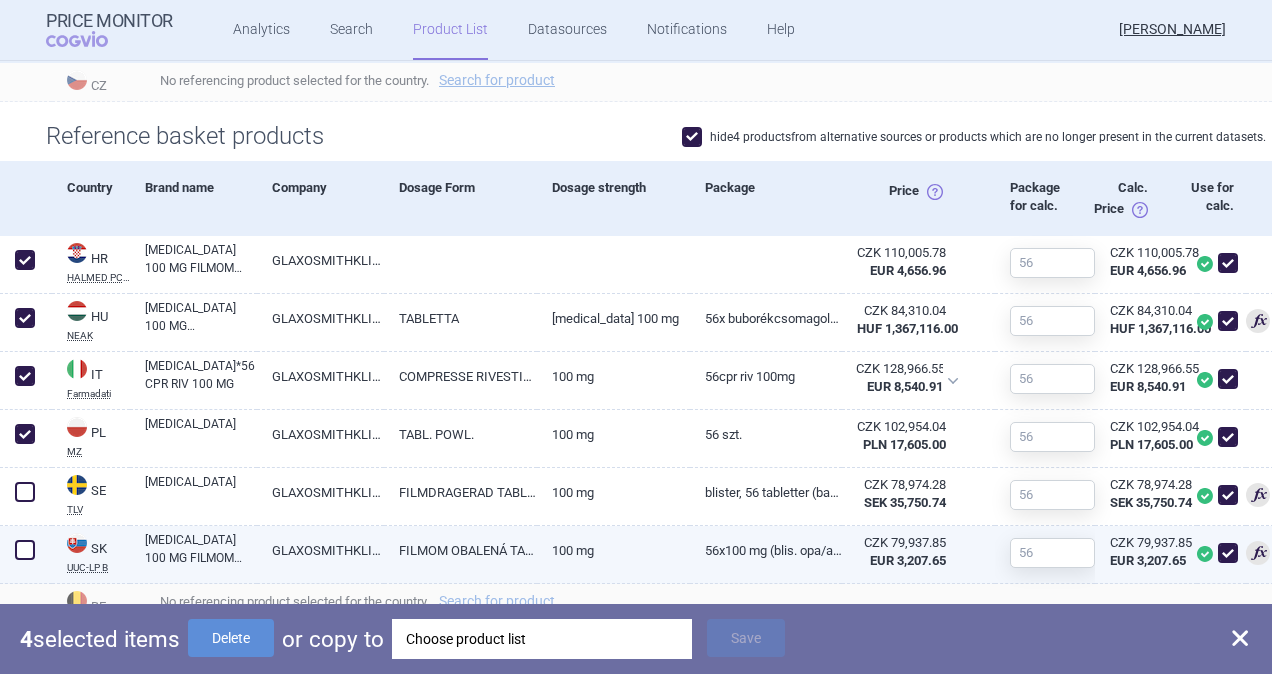 drag, startPoint x: 26, startPoint y: 487, endPoint x: 26, endPoint y: 532, distance: 45 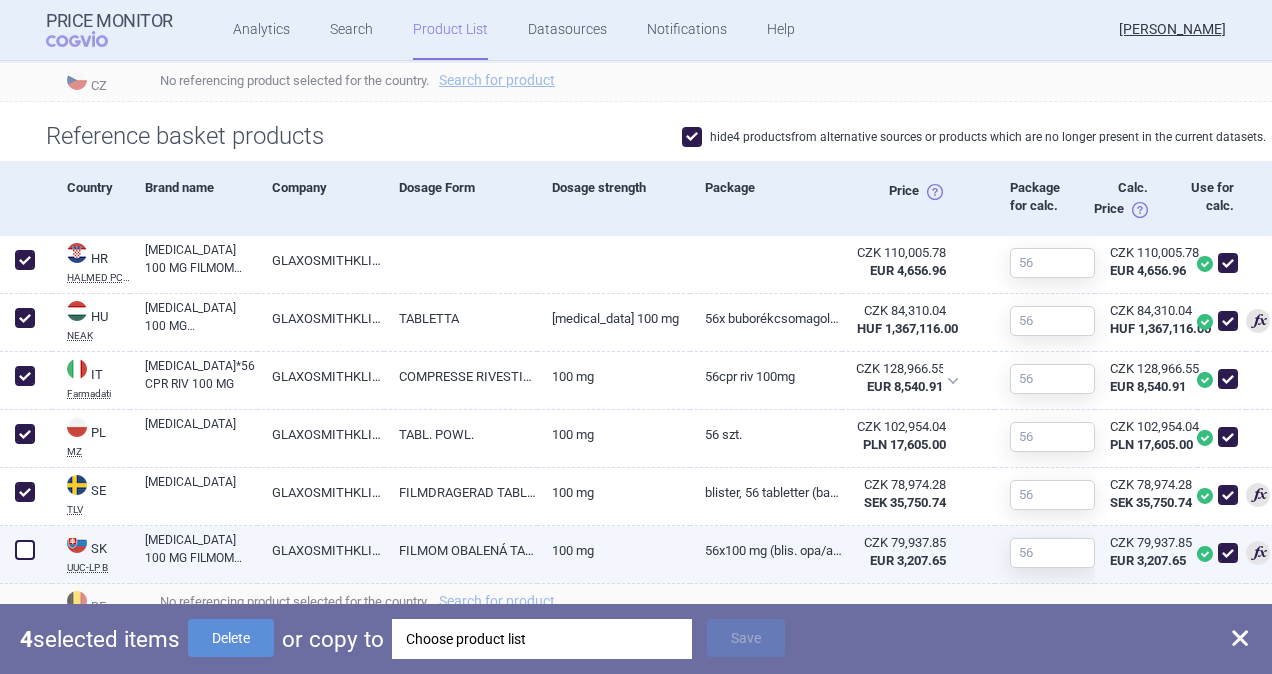 checkbox on "true" 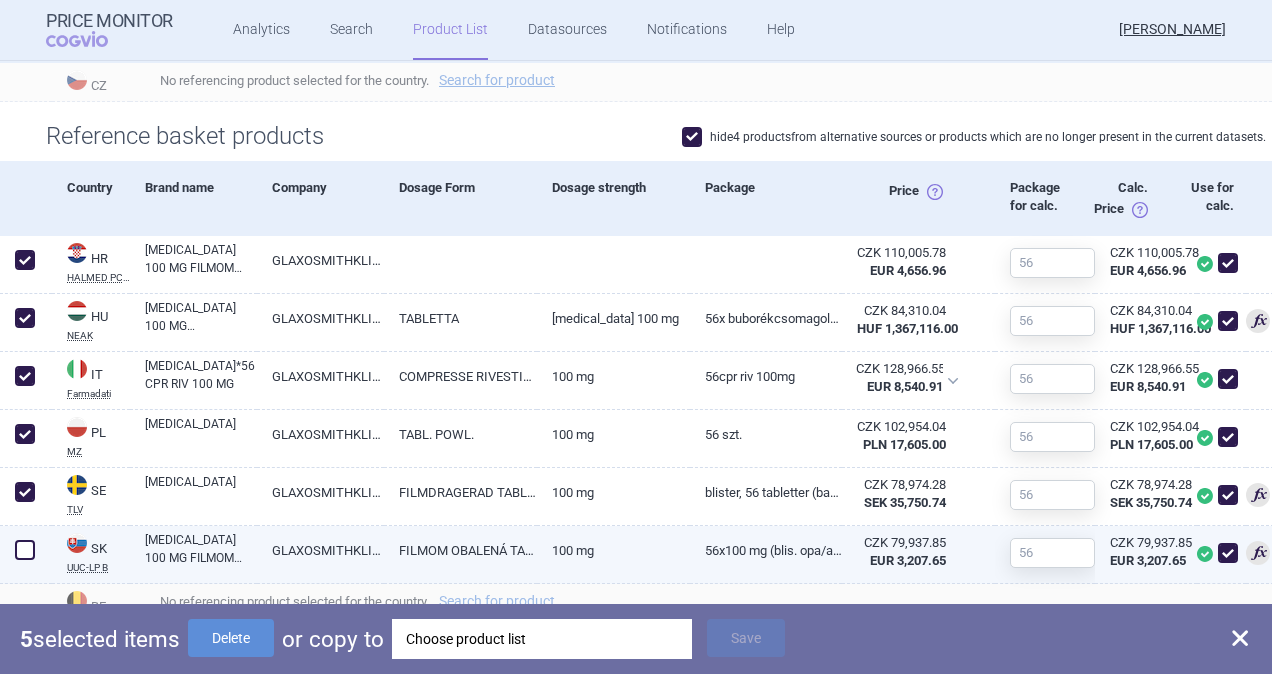 click at bounding box center [25, 550] 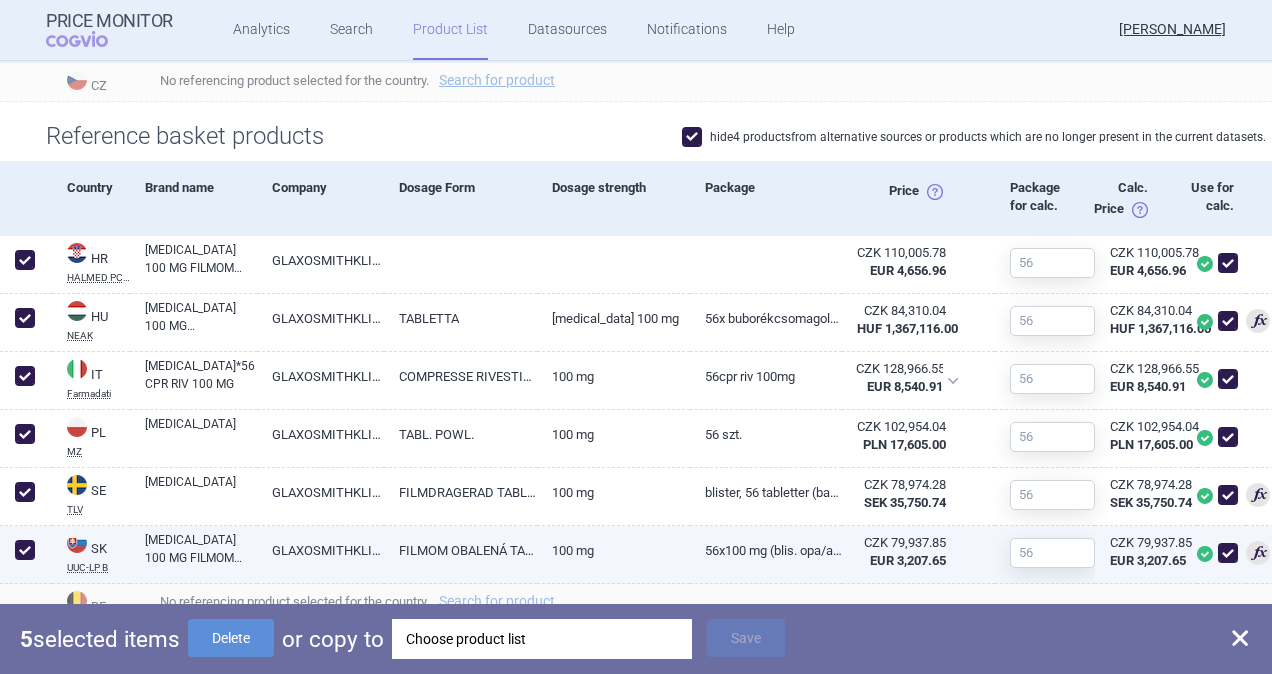checkbox on "true" 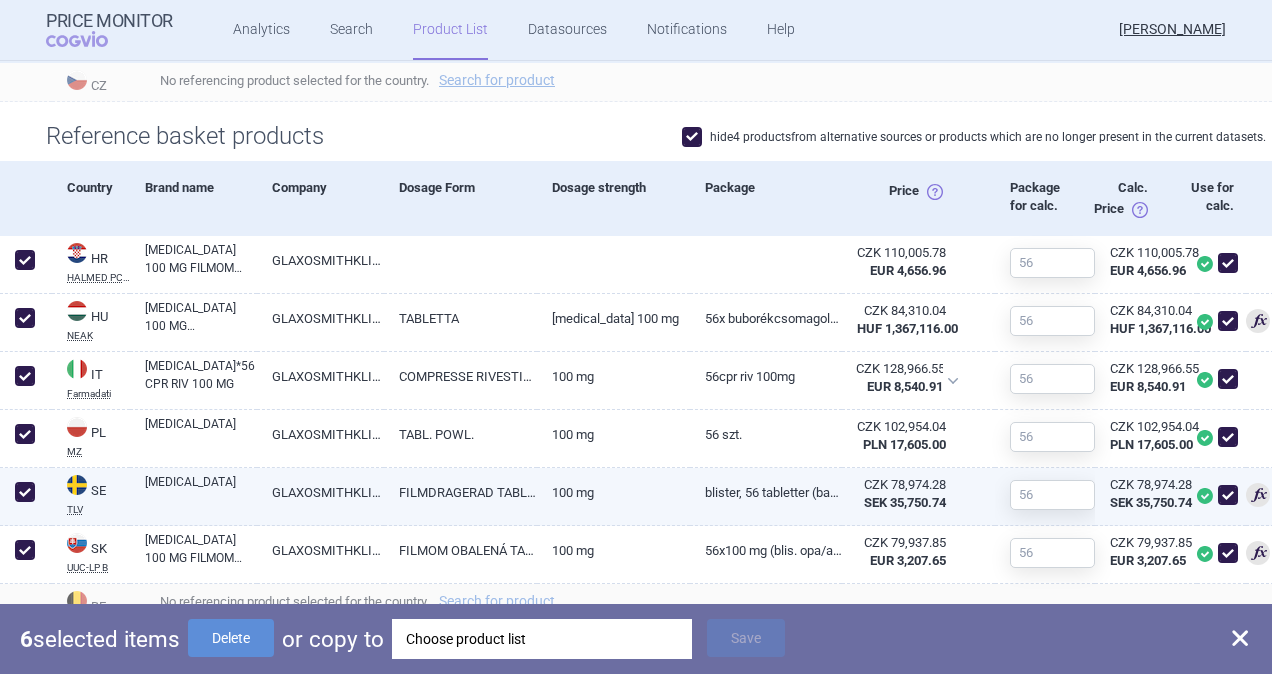 scroll, scrollTop: 800, scrollLeft: 0, axis: vertical 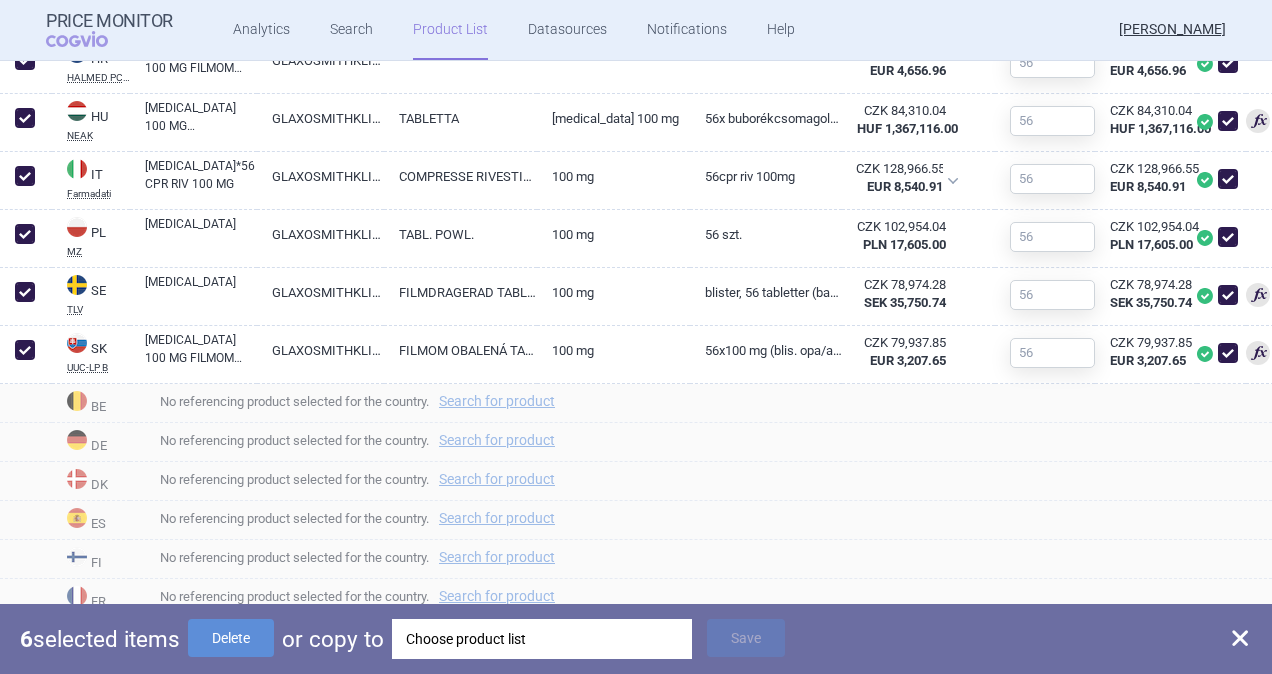 click on "Choose product list" at bounding box center [542, 639] 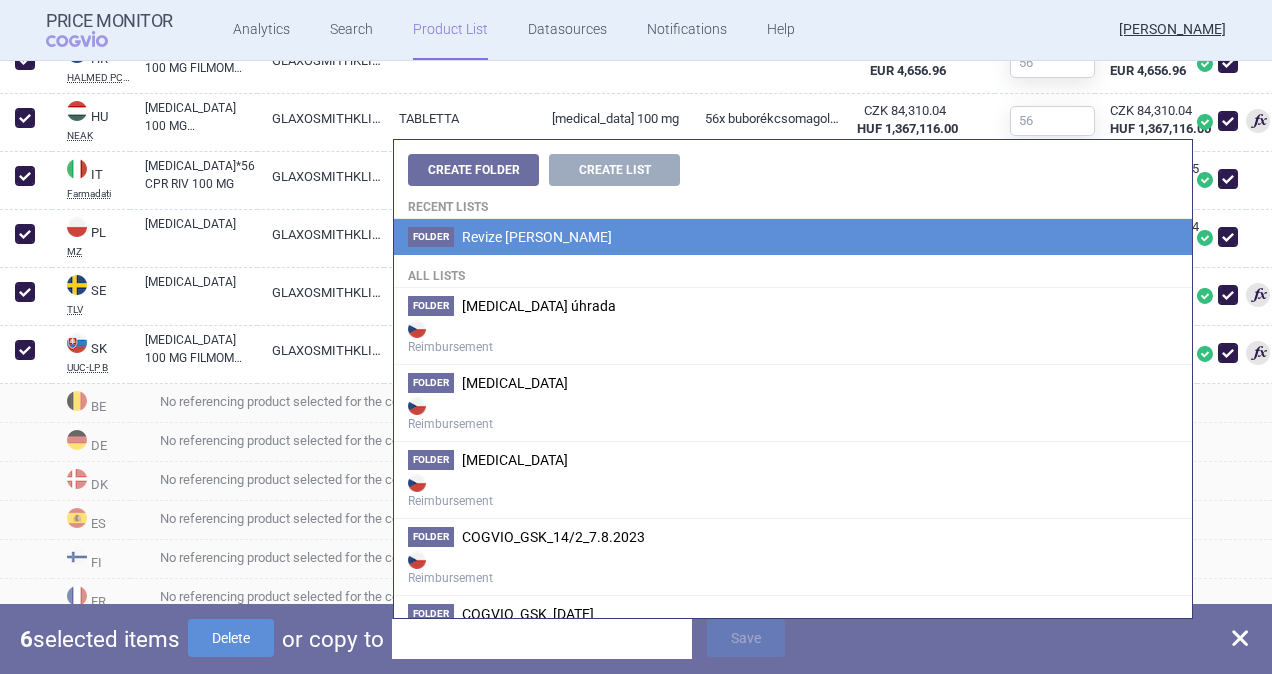 click on "Revize [PERSON_NAME]" at bounding box center (537, 237) 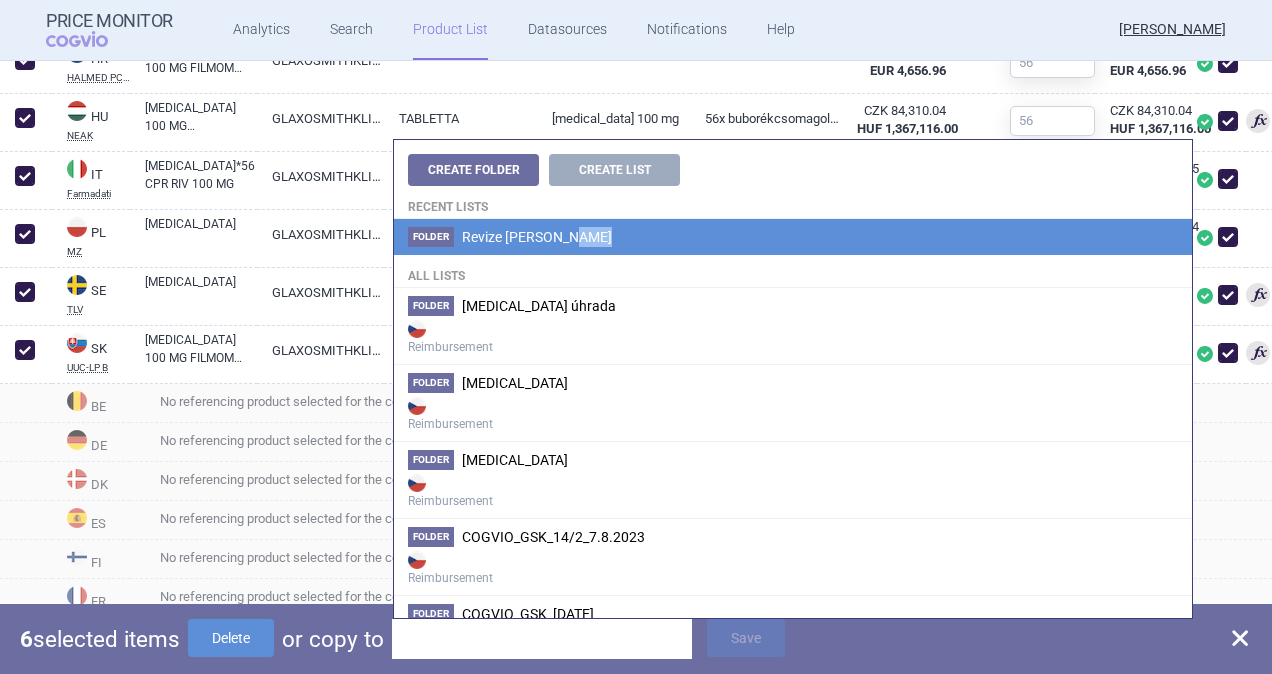 click on "Create Folder Create List Recent lists Folder Revize Max Price All lists Folder [MEDICAL_DATA] úhrada  Reimbursement Folder [MEDICAL_DATA]  Reimbursement Folder [MEDICAL_DATA]  Reimbursement Folder COGVIO_GSK_14/2_7.8.2023  Reimbursement Folder COGVIO_GSK_[DATE]  Max Price Folder COGVIO_GSK_59/1_7.8.2023  Reimbursement Folder COGVIO_GSK_90/1_[MEDICAL_DATA]_[DATE]  Reimbursement Folder COGVIO_GSK_91/1_[MEDICAL_DATA](sir)_[DATE]  Reimbursement Folder COGVIO_GSK_91/2_[MEDICAL_DATA]([MEDICAL_DATA].)_[DATE]  Reimbursement Folder COGVIO_GSK_92/2_Flixotide_[DATE]  Reimbursement Folder COGVIO_GSK_97/3_[MEDICAL_DATA]_[DATE]  Reimbursement Folder COGVIO_GSK_G04CA52_Duodart_[DATE]  Reimbursement Folder COGVIO_GSK_J01CR02_[MEDICAL_DATA]_[DATE]  Reimbursement Folder COGVIO_GSK_R03AK06_[MEDICAL_DATA]_[DATE]  Reimbursement Folder COGVIO_GSK_R03BB04, R03BB06, R03BB07_Incruse_[DATE]  Reimbursement Folder COGVIO_GSK_R03DX09, R03DX10, R03DX08_[MEDICAL_DATA]_[DATE]  Reimbursement Folder COGVIO RS 80/1 UHR  Reimbursement Folder HIV  Reimbursement Folder J05AF05_Revize ÚHR Folder" at bounding box center [793, 379] 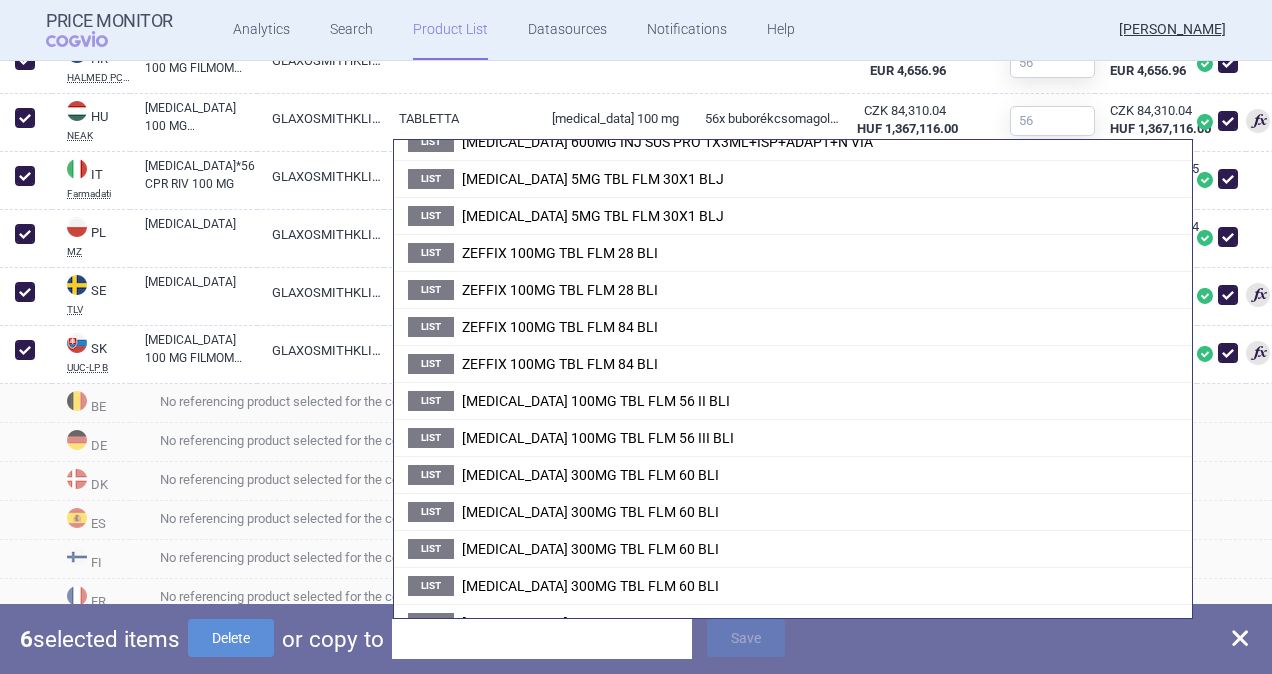 scroll, scrollTop: 4700, scrollLeft: 0, axis: vertical 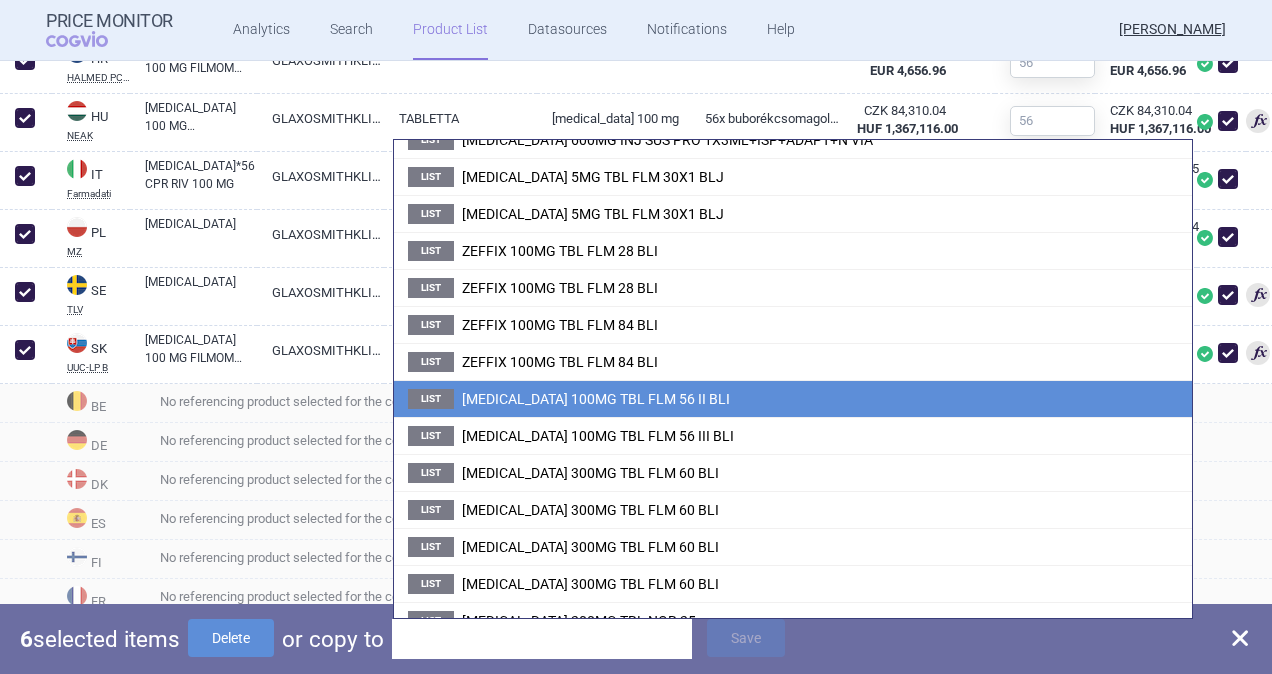 click on "[MEDICAL_DATA] 100MG TBL FLM 56 II BLI" at bounding box center [596, 399] 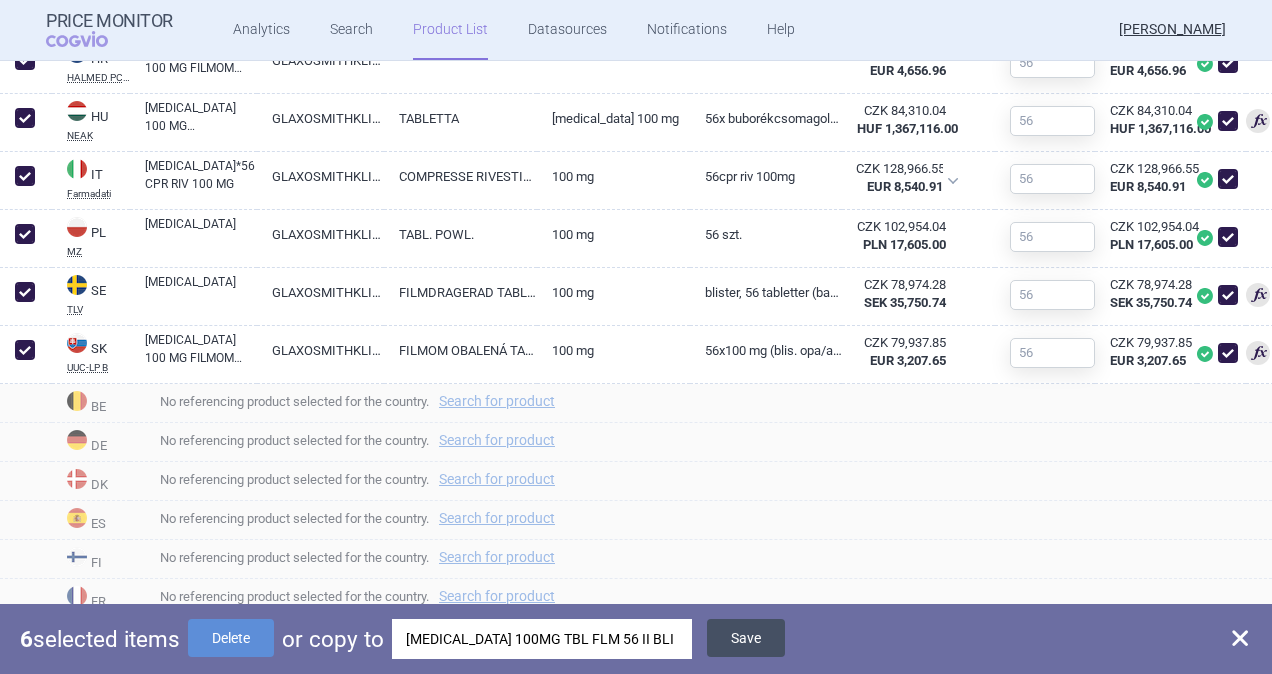 click on "Save" at bounding box center [746, 638] 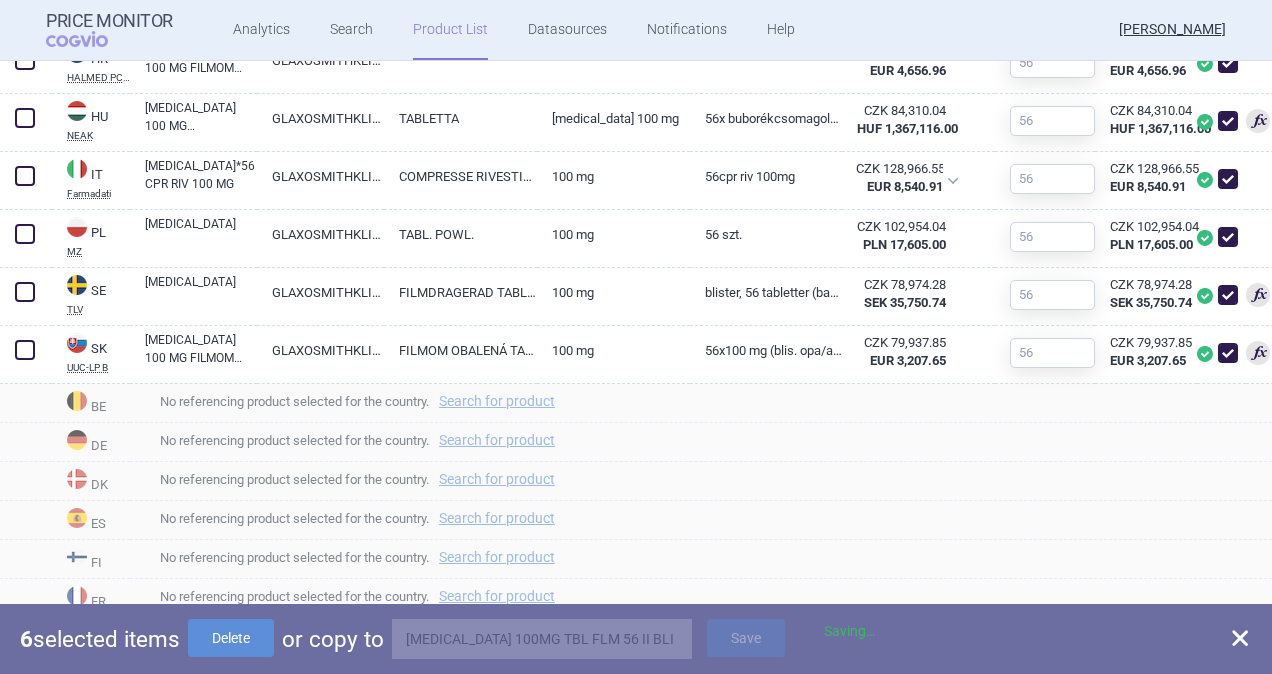 checkbox on "false" 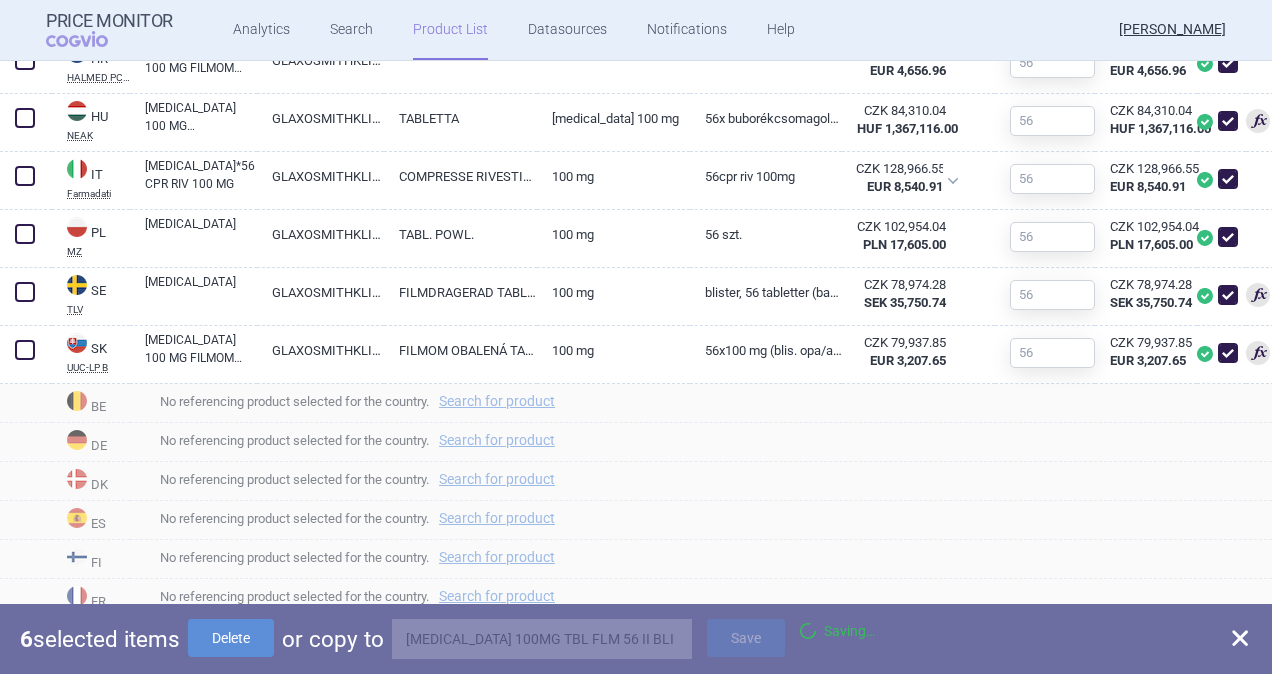 checkbox on "false" 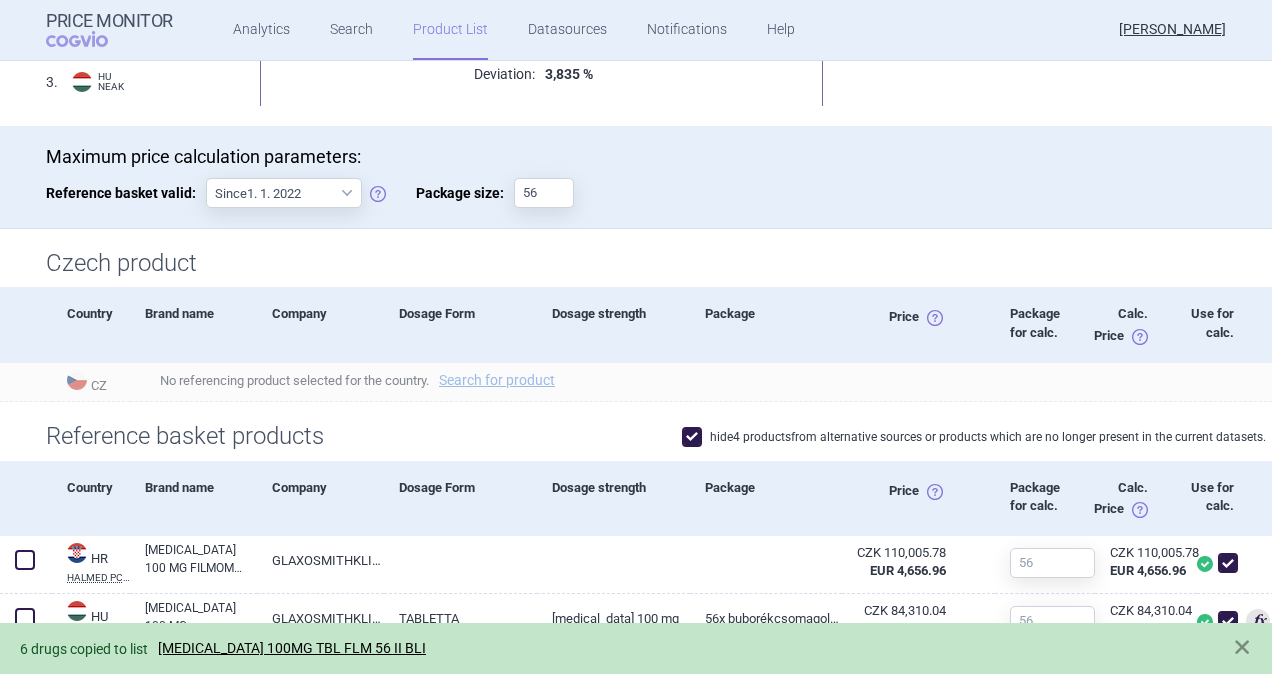 scroll, scrollTop: 0, scrollLeft: 0, axis: both 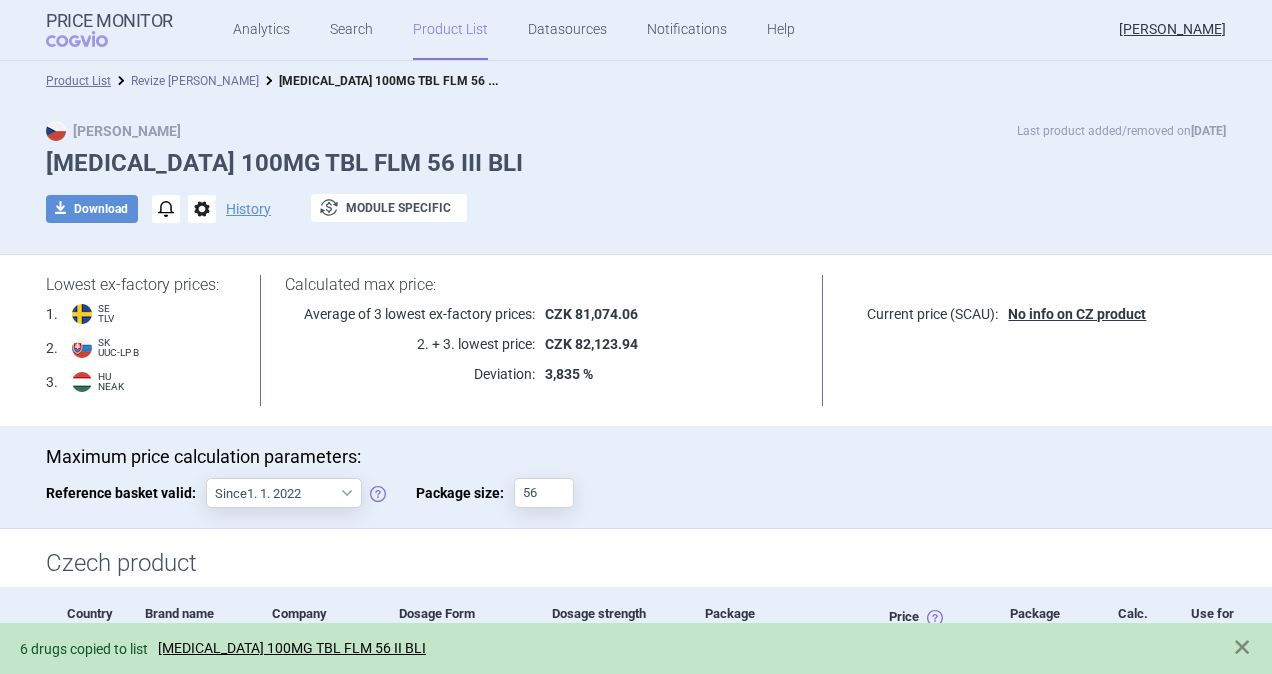 click on "Revize [PERSON_NAME]" at bounding box center [195, 81] 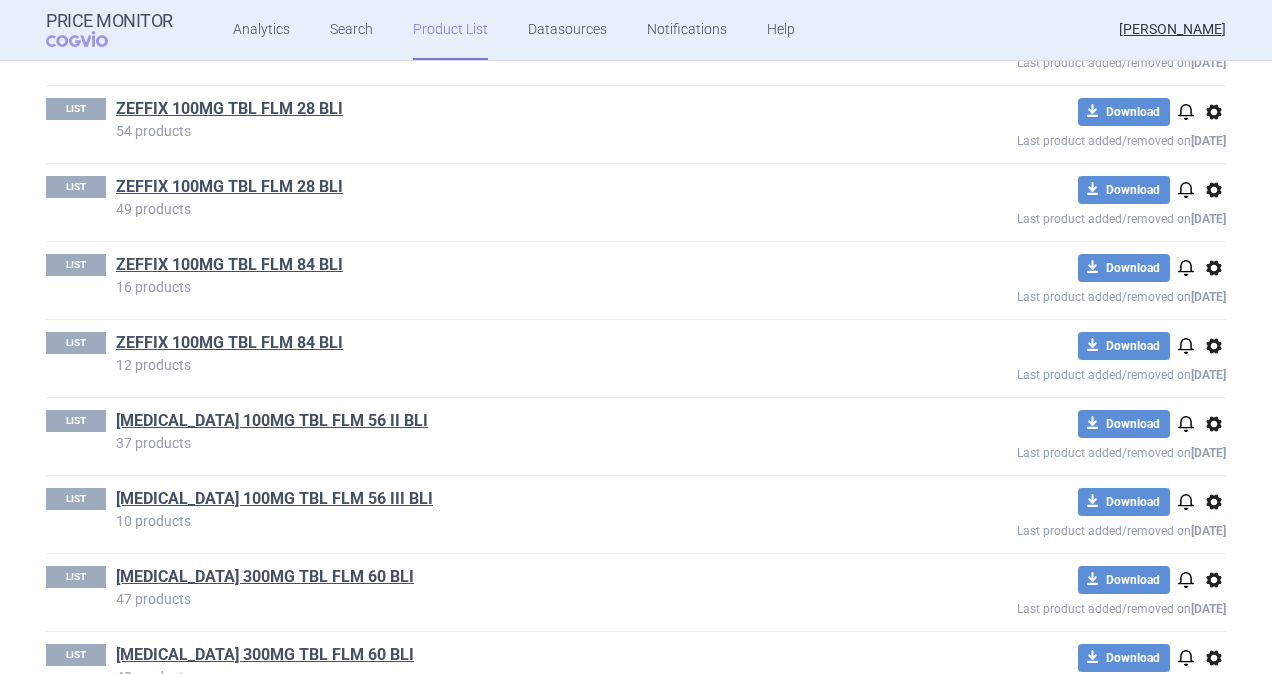 scroll, scrollTop: 10033, scrollLeft: 0, axis: vertical 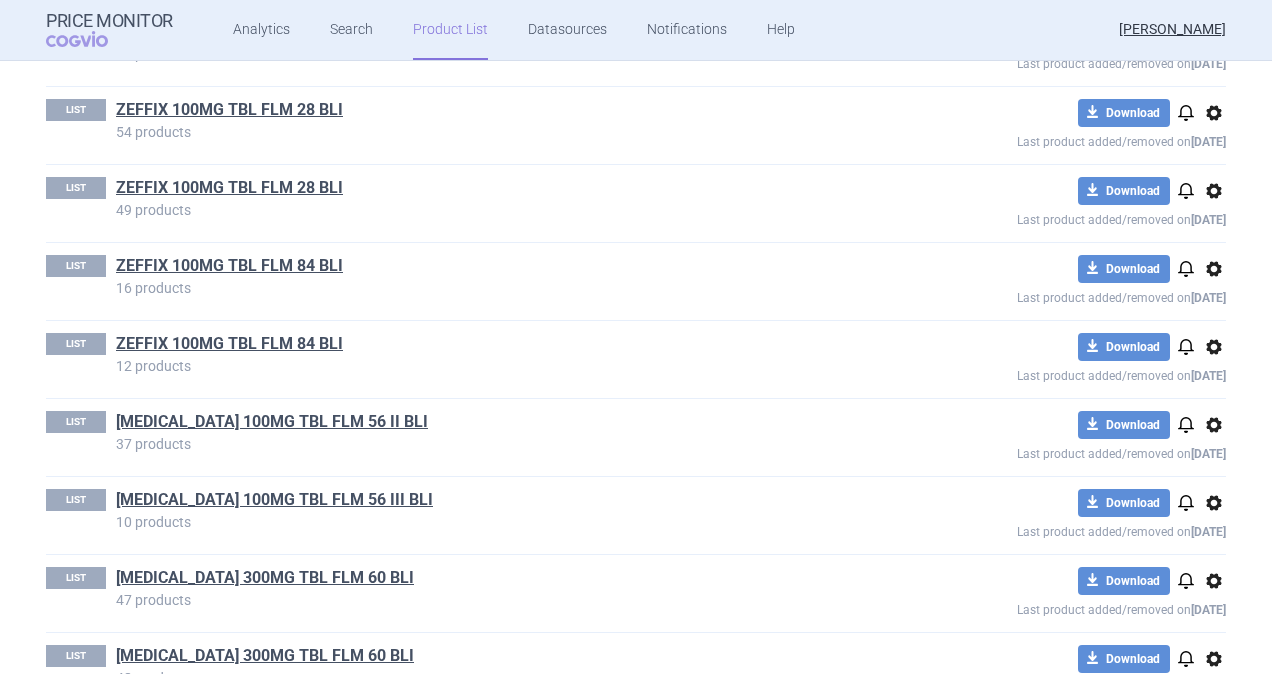 click on "options" at bounding box center (1214, 503) 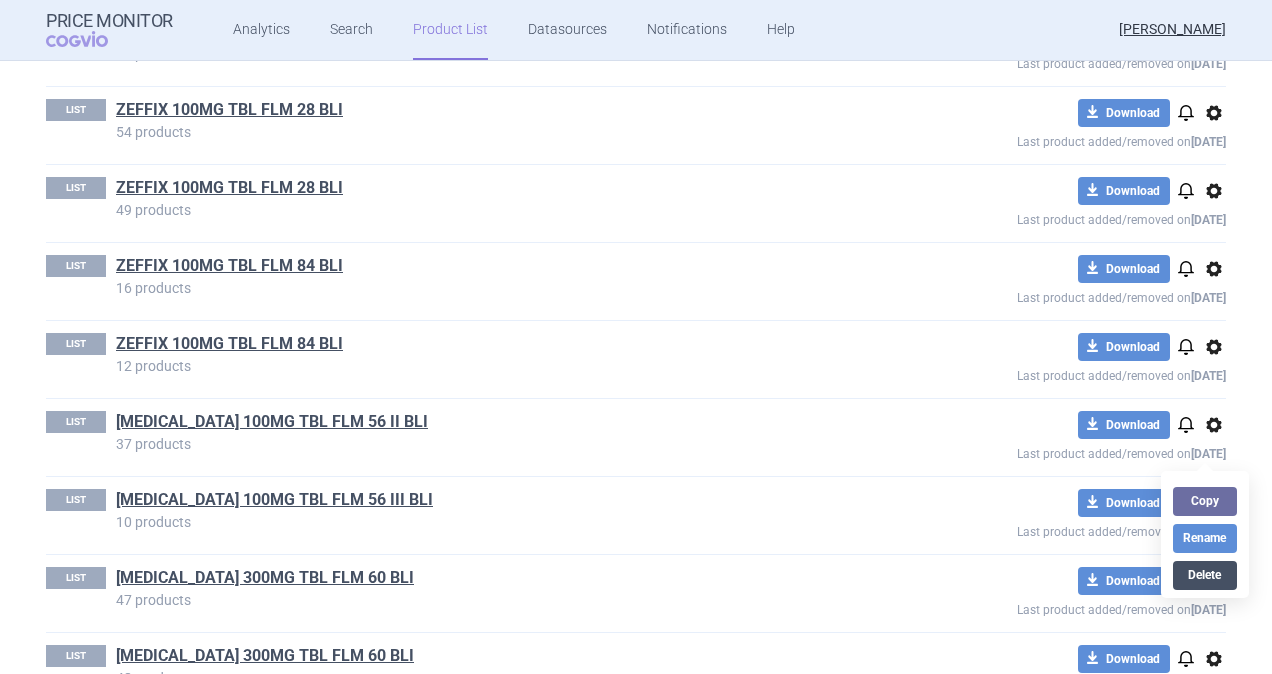 click on "Delete" at bounding box center (1205, 575) 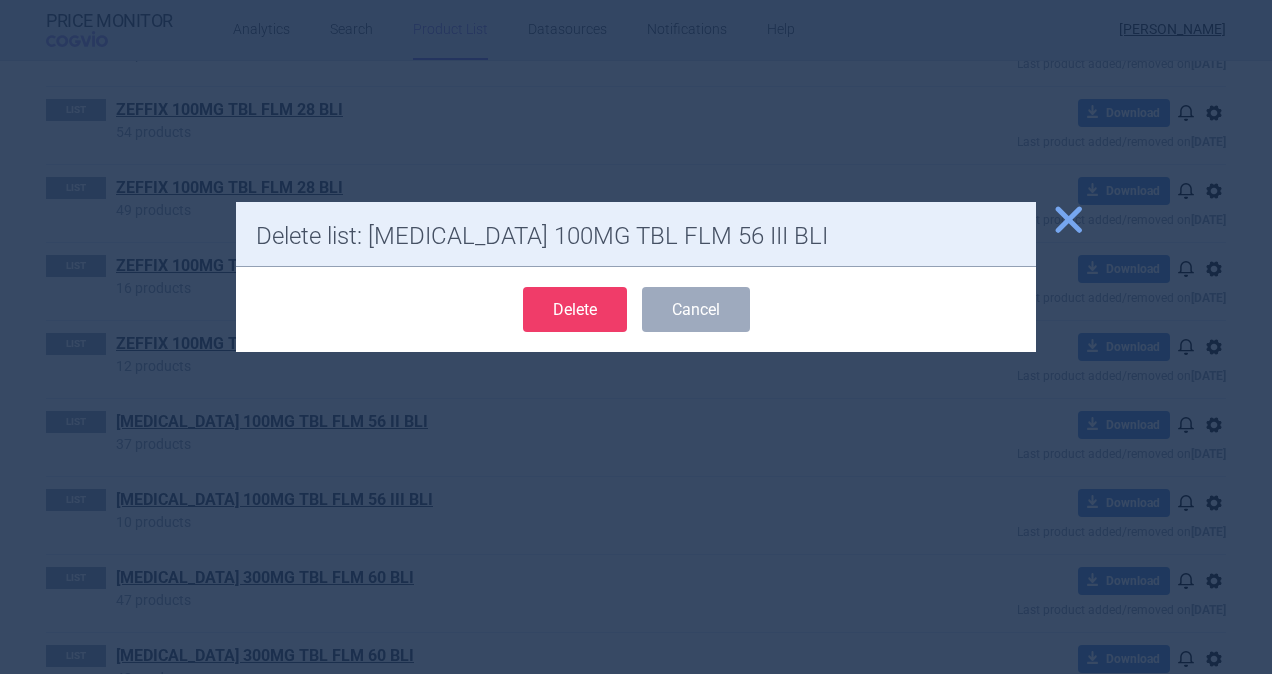 click on "Delete" at bounding box center [575, 309] 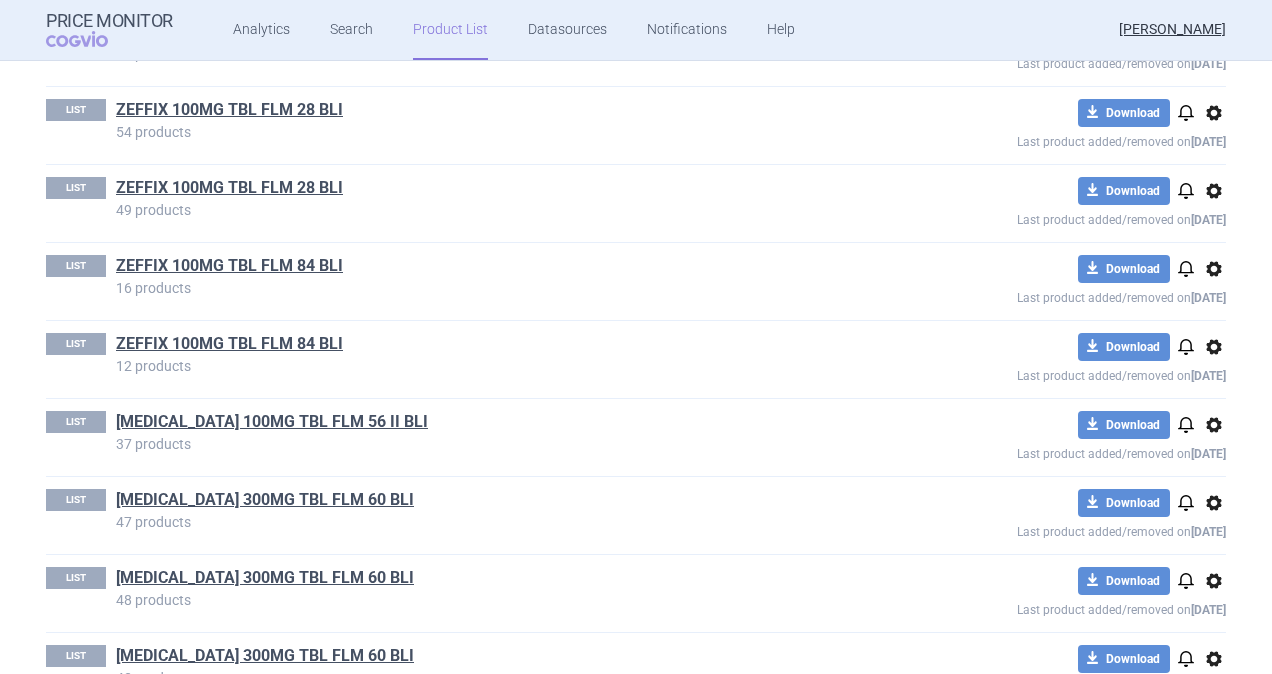 click on "[MEDICAL_DATA] 100MG TBL FLM 56 II BLI" at bounding box center (494, 424) 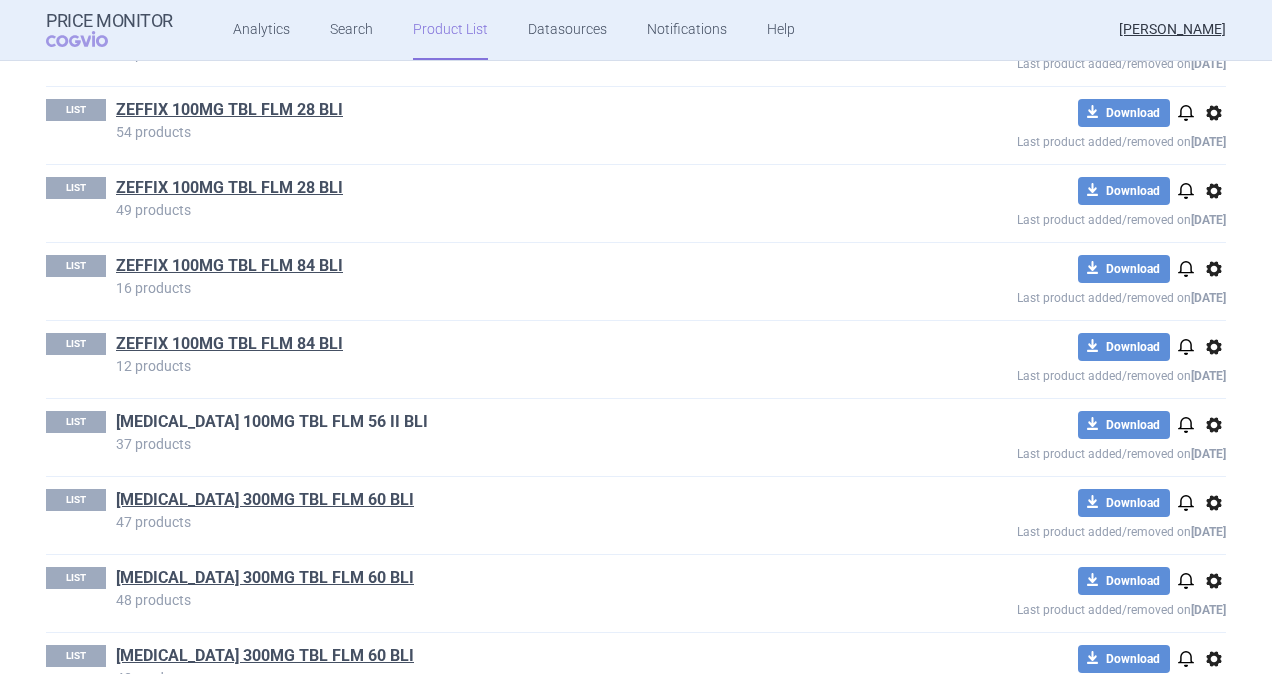 click on "[MEDICAL_DATA] 100MG TBL FLM 56 II BLI" at bounding box center [272, 422] 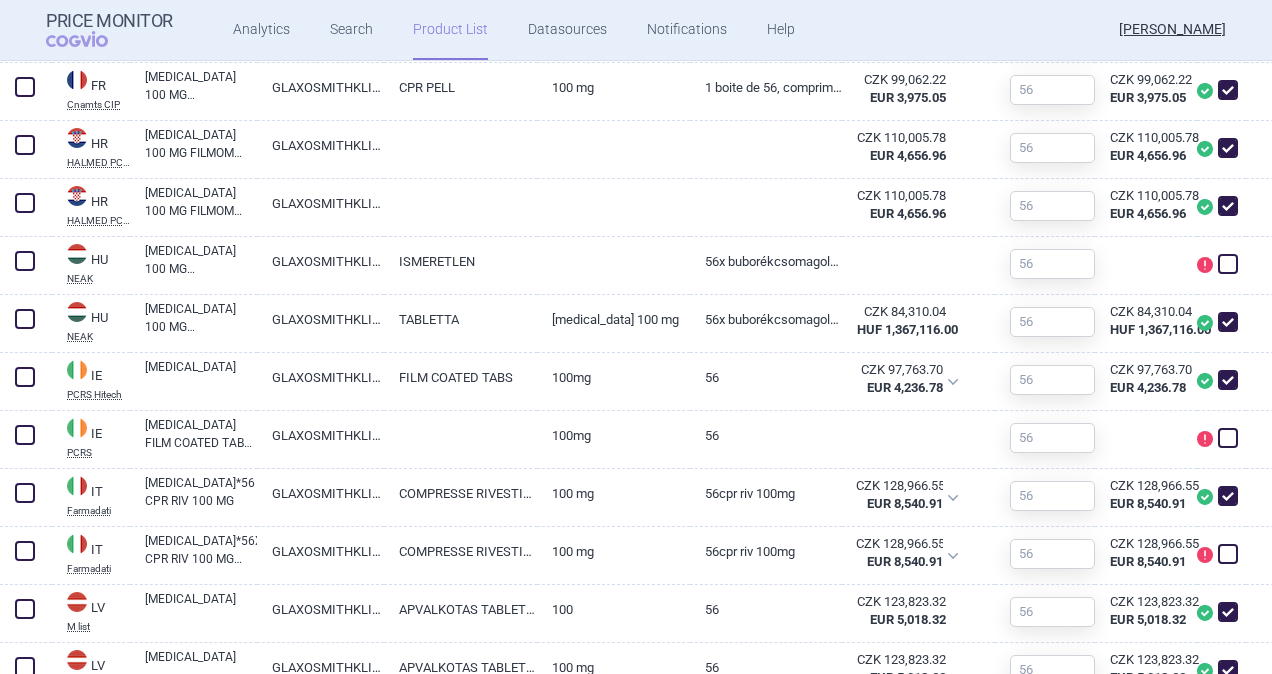 scroll, scrollTop: 1100, scrollLeft: 0, axis: vertical 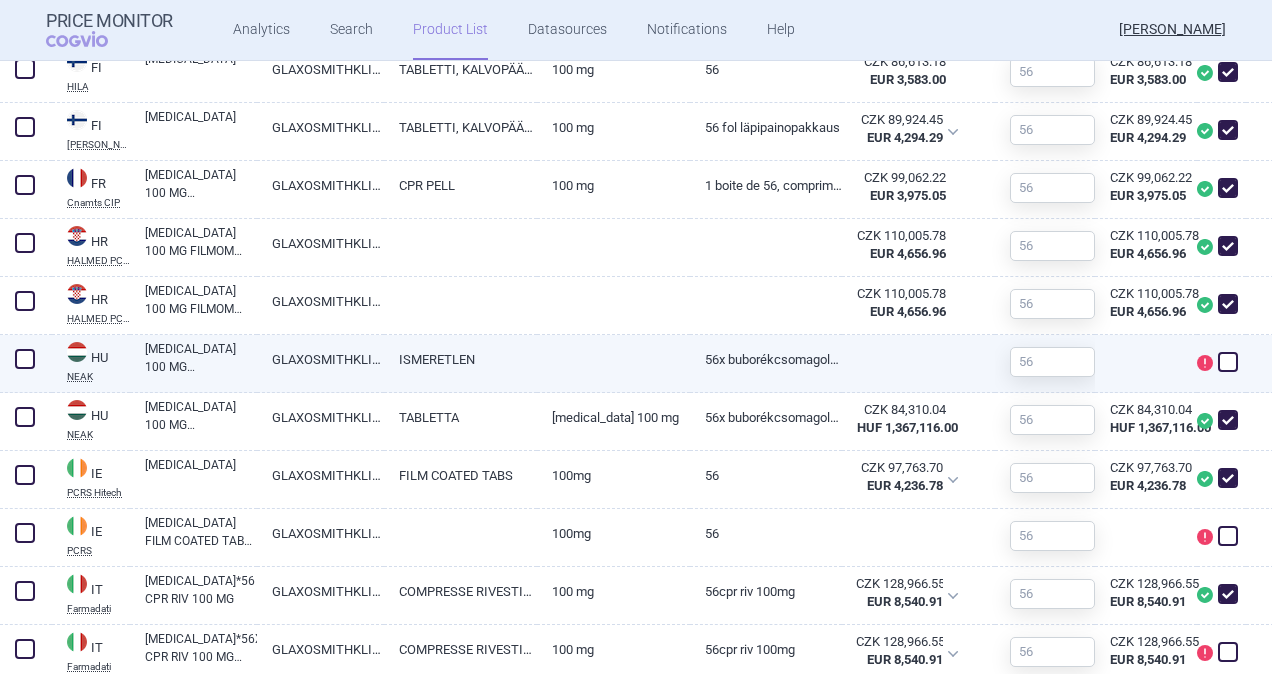 click at bounding box center (25, 359) 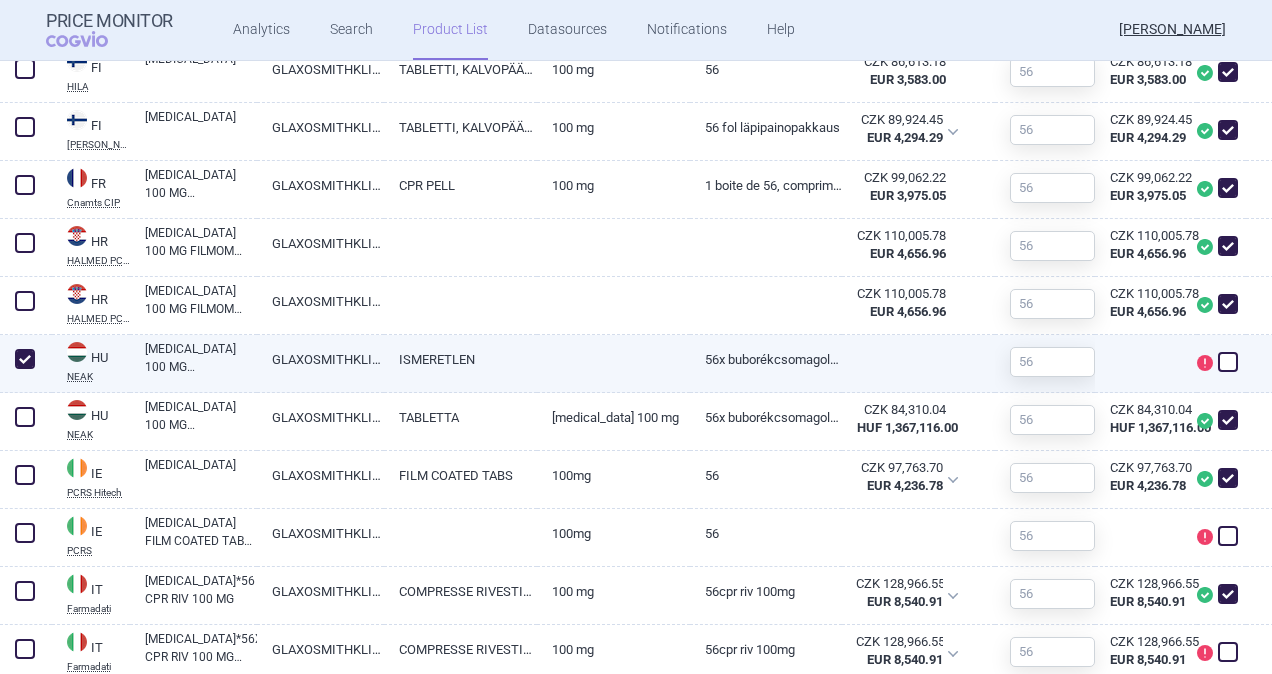 checkbox on "true" 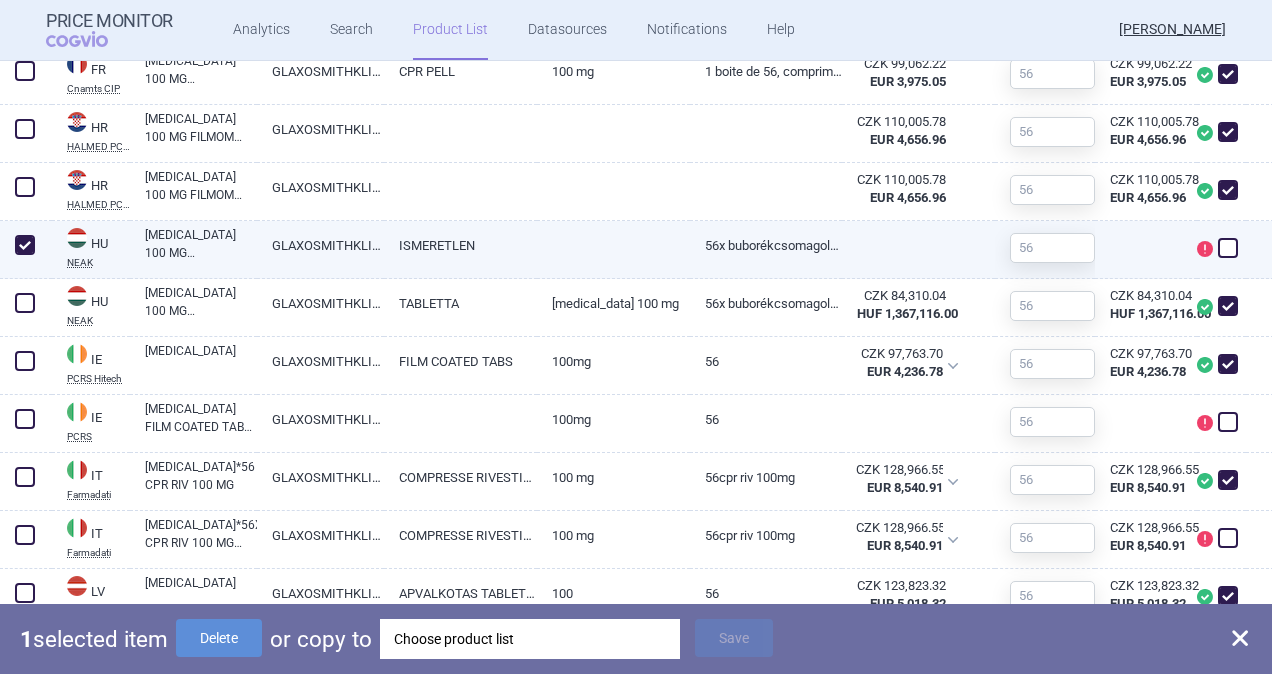 scroll, scrollTop: 1400, scrollLeft: 0, axis: vertical 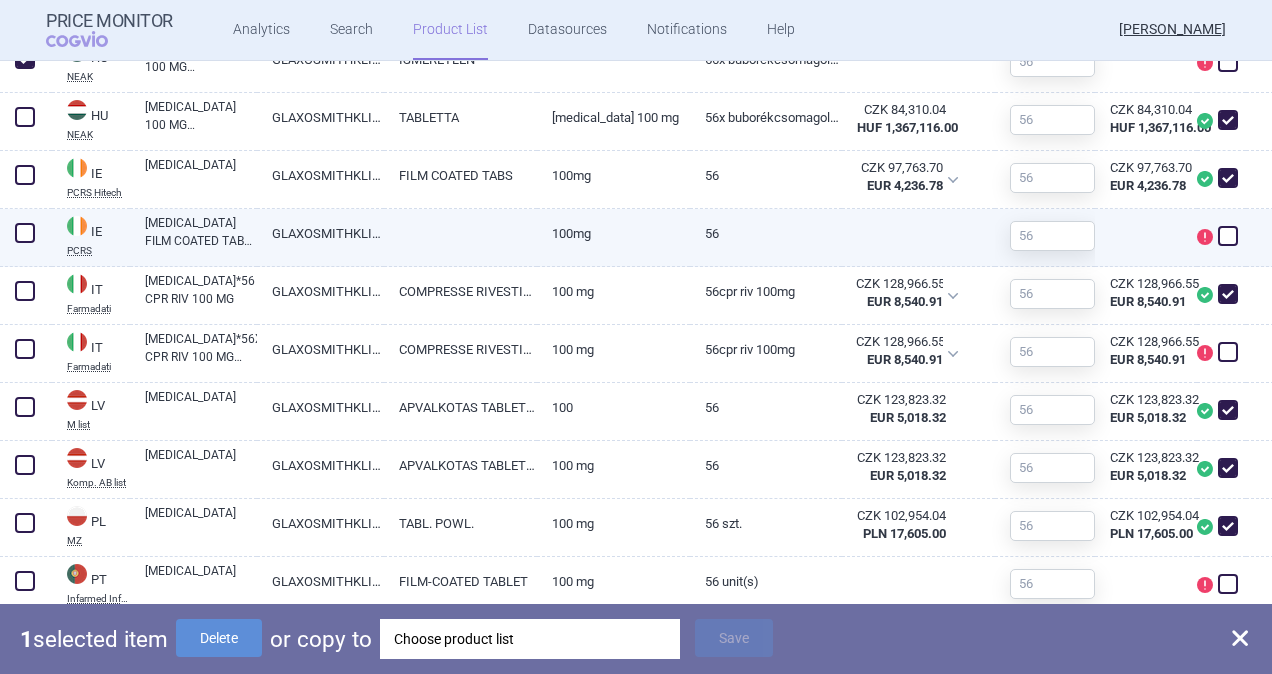 click at bounding box center [25, 233] 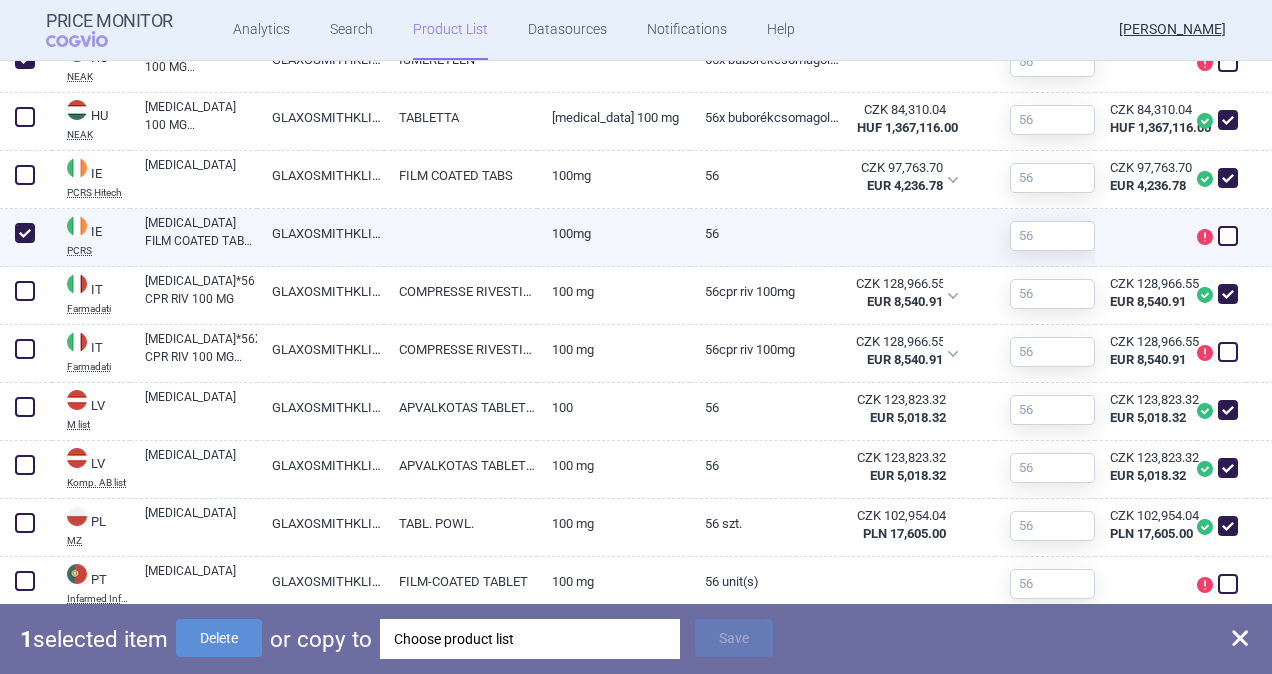 checkbox on "true" 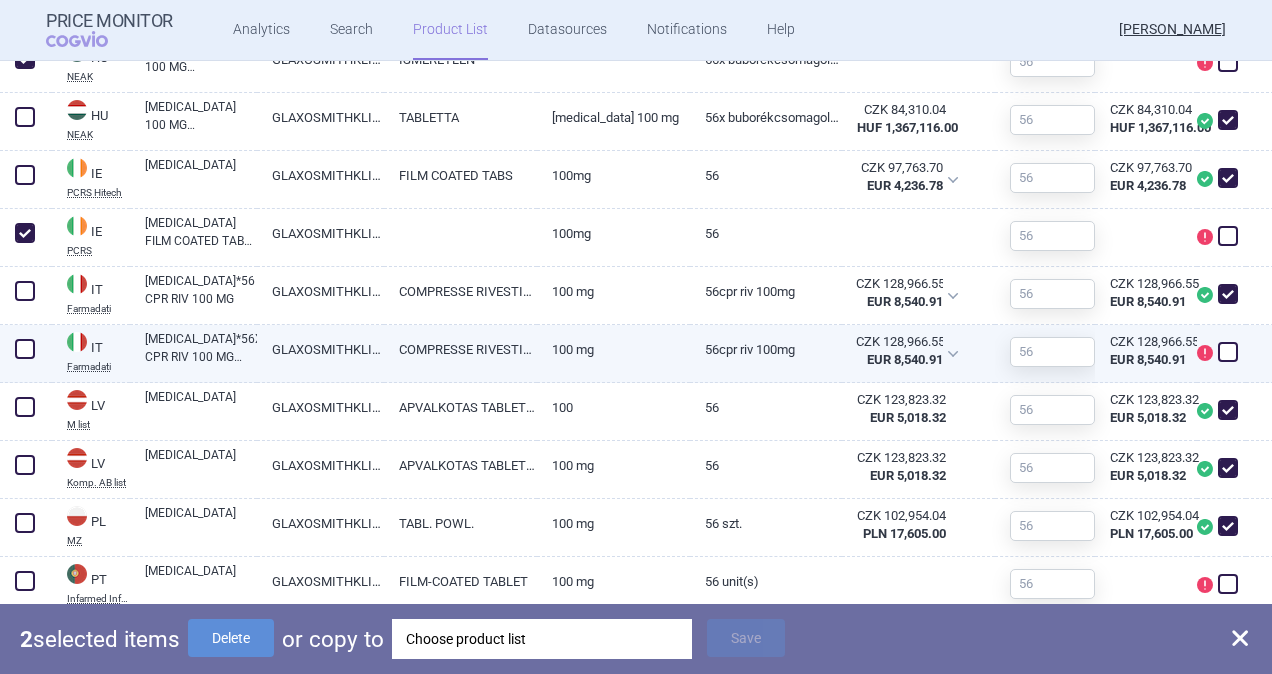 click at bounding box center (25, 349) 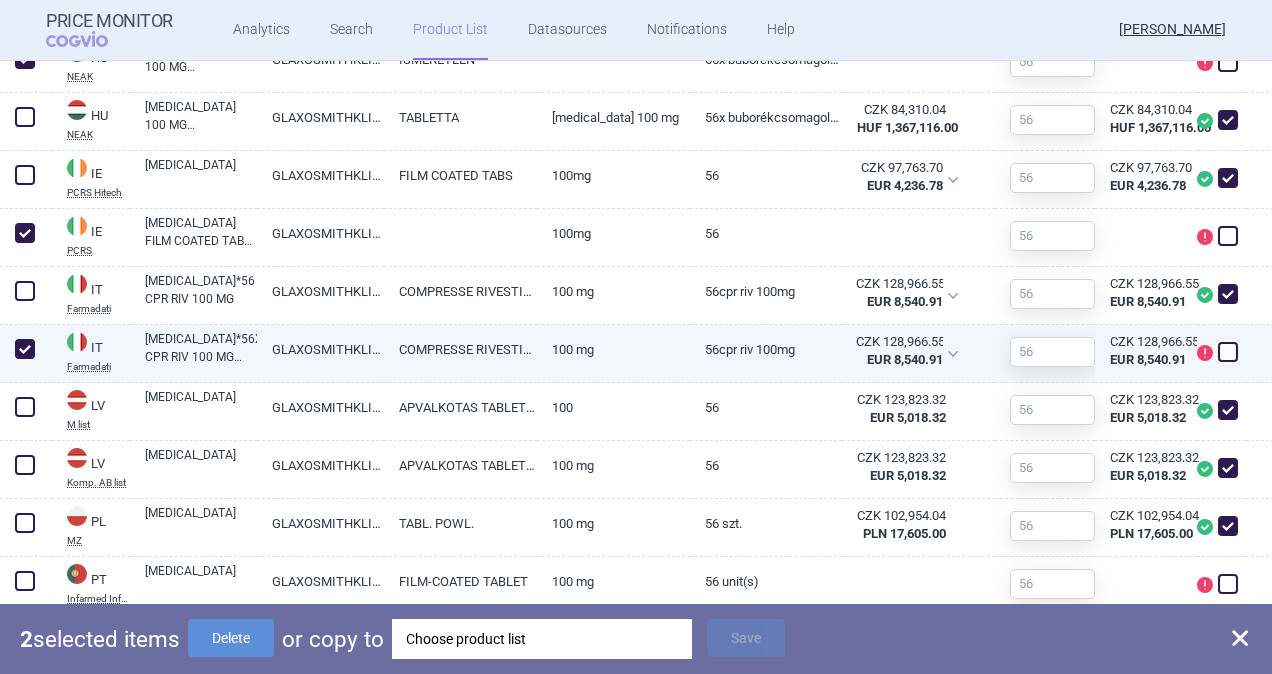 checkbox on "true" 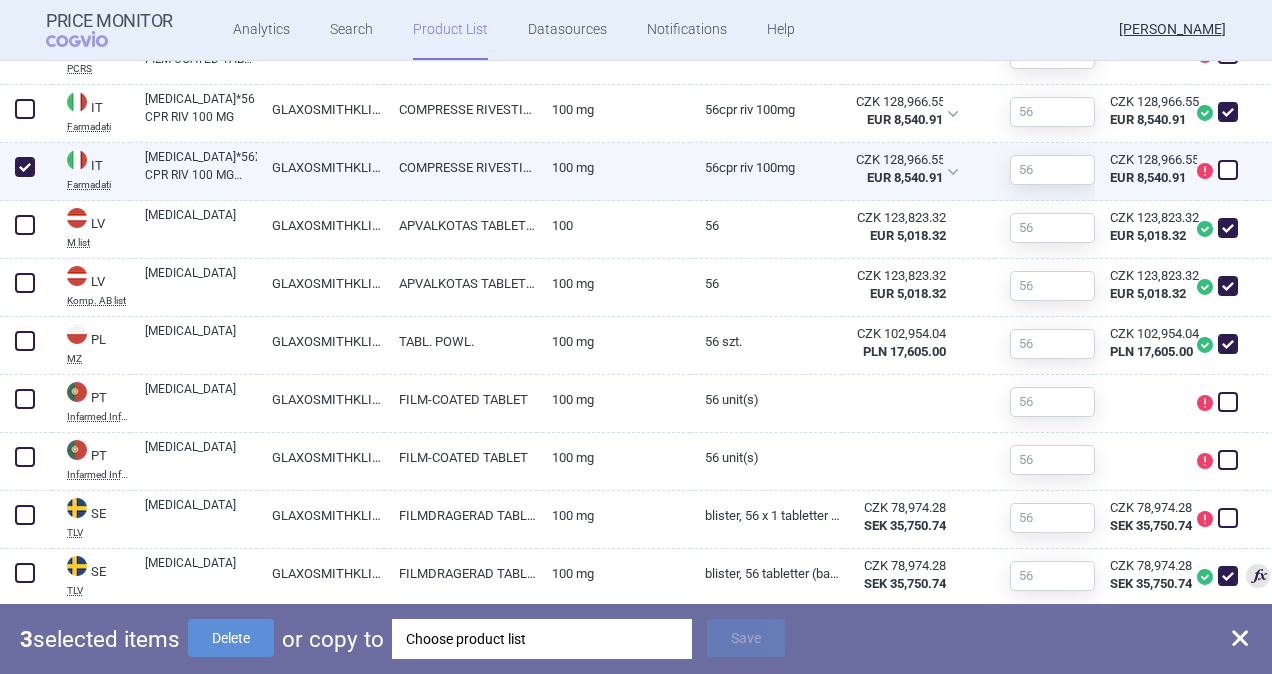 scroll, scrollTop: 1600, scrollLeft: 0, axis: vertical 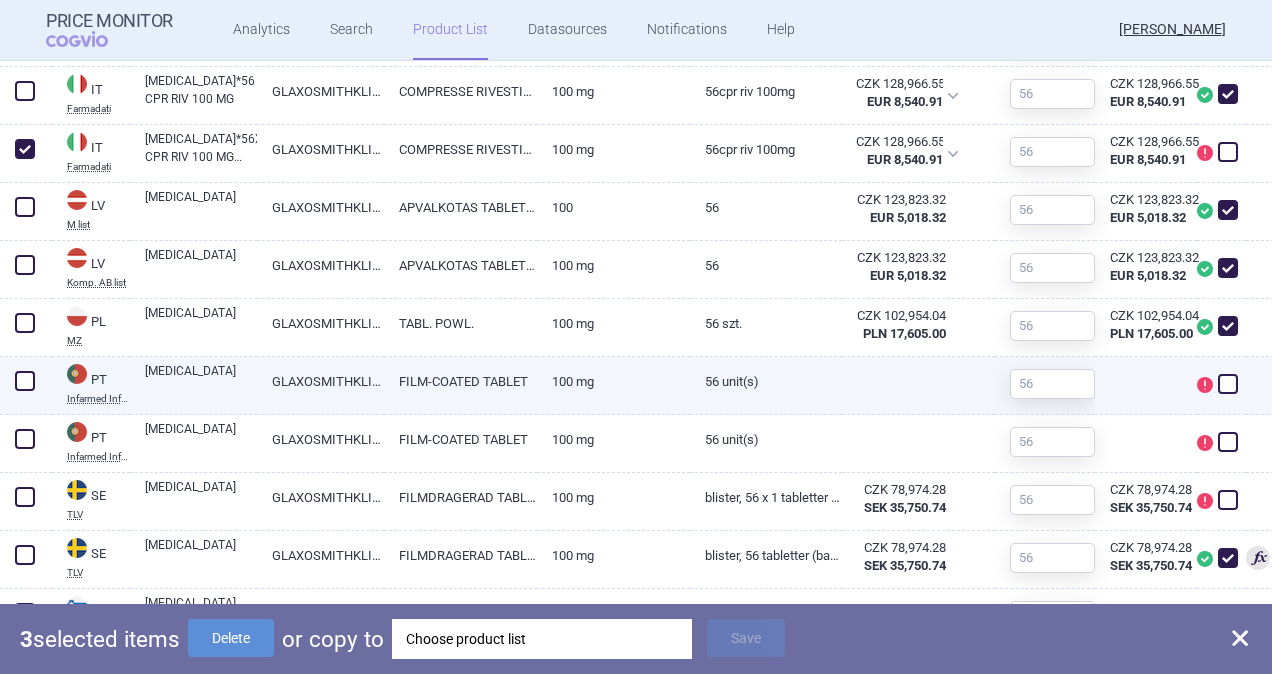 click at bounding box center (25, 381) 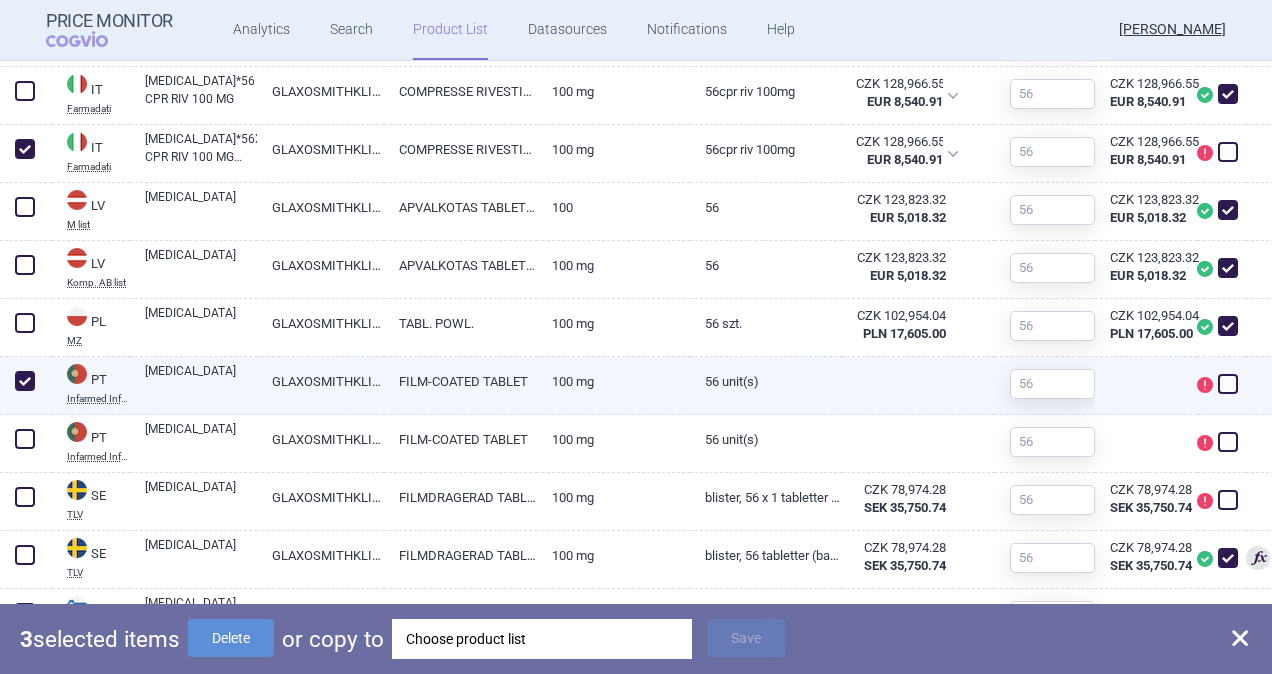 checkbox on "true" 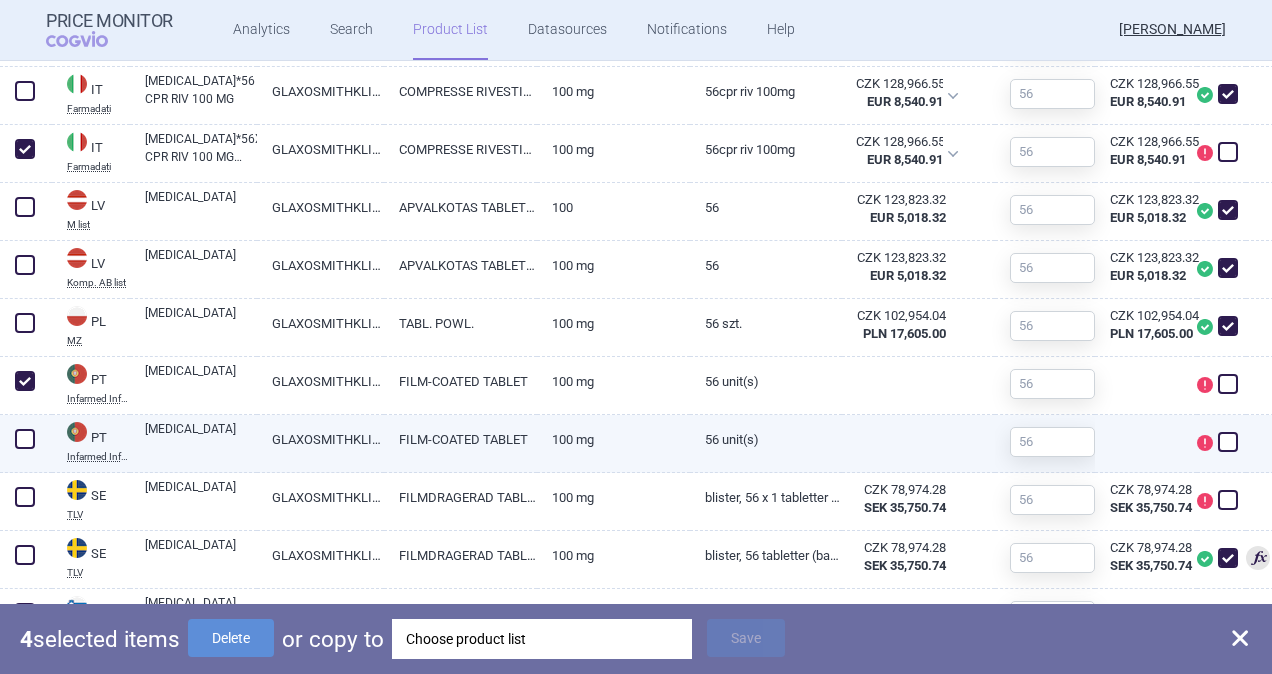 click at bounding box center (25, 439) 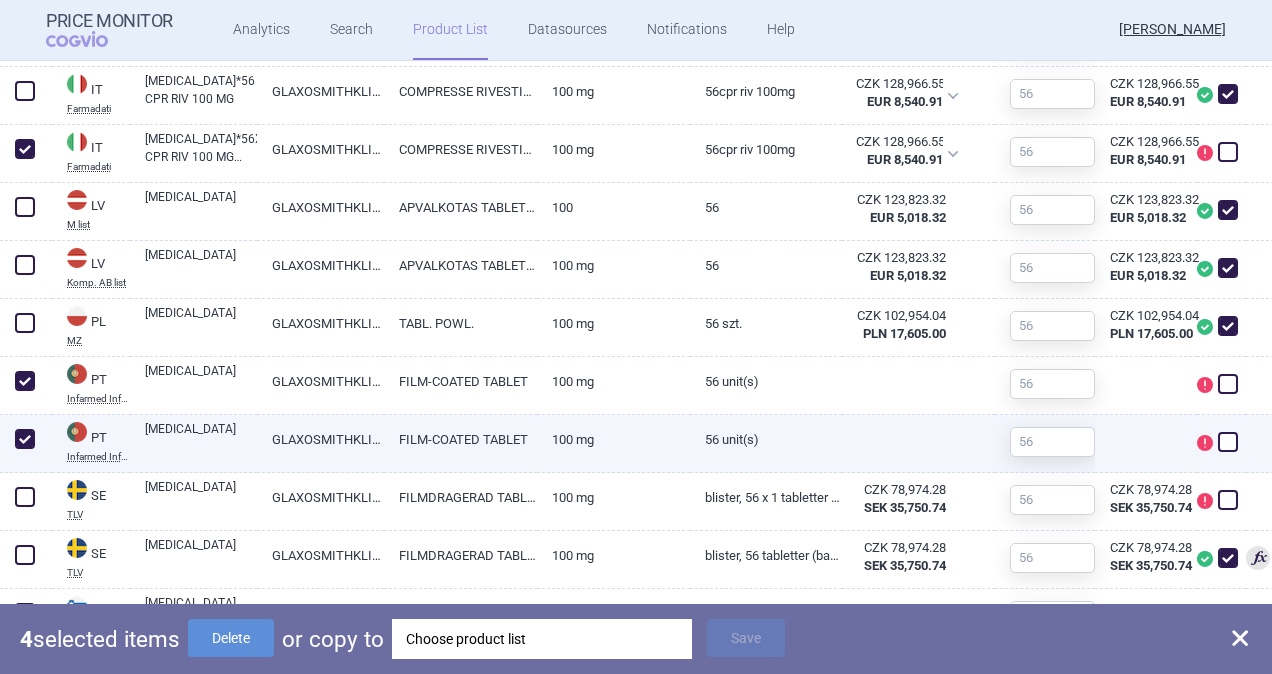 checkbox on "true" 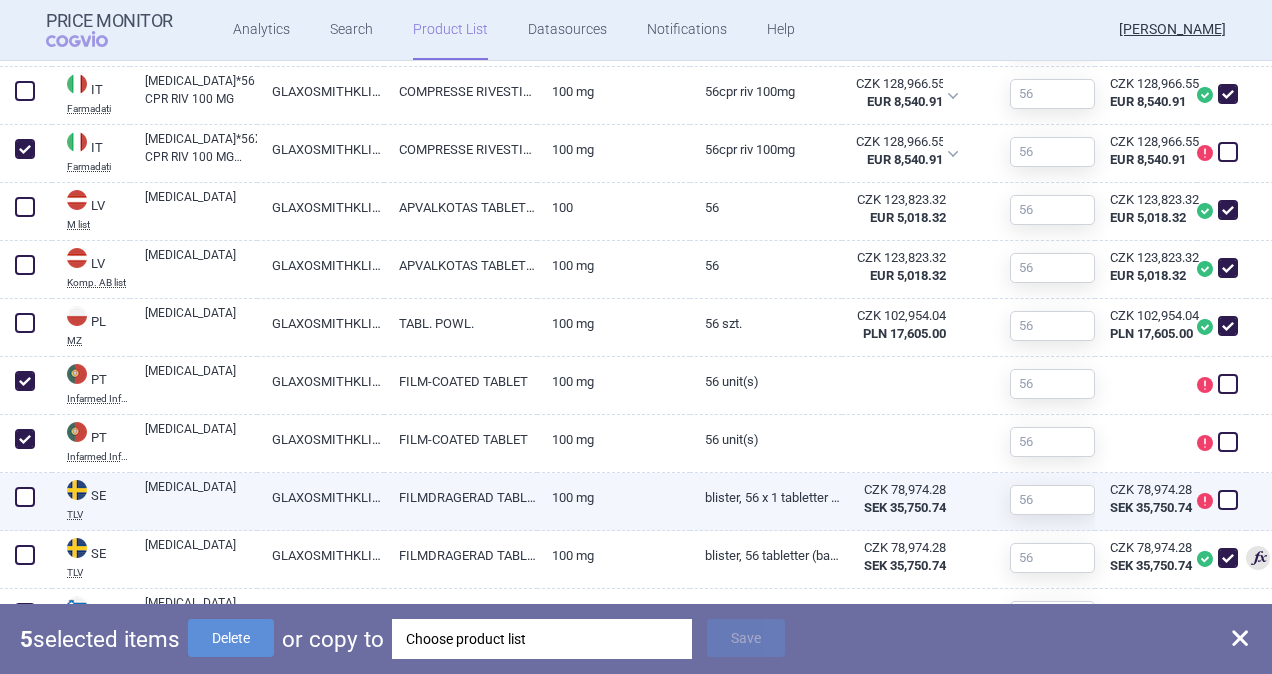 click at bounding box center [25, 497] 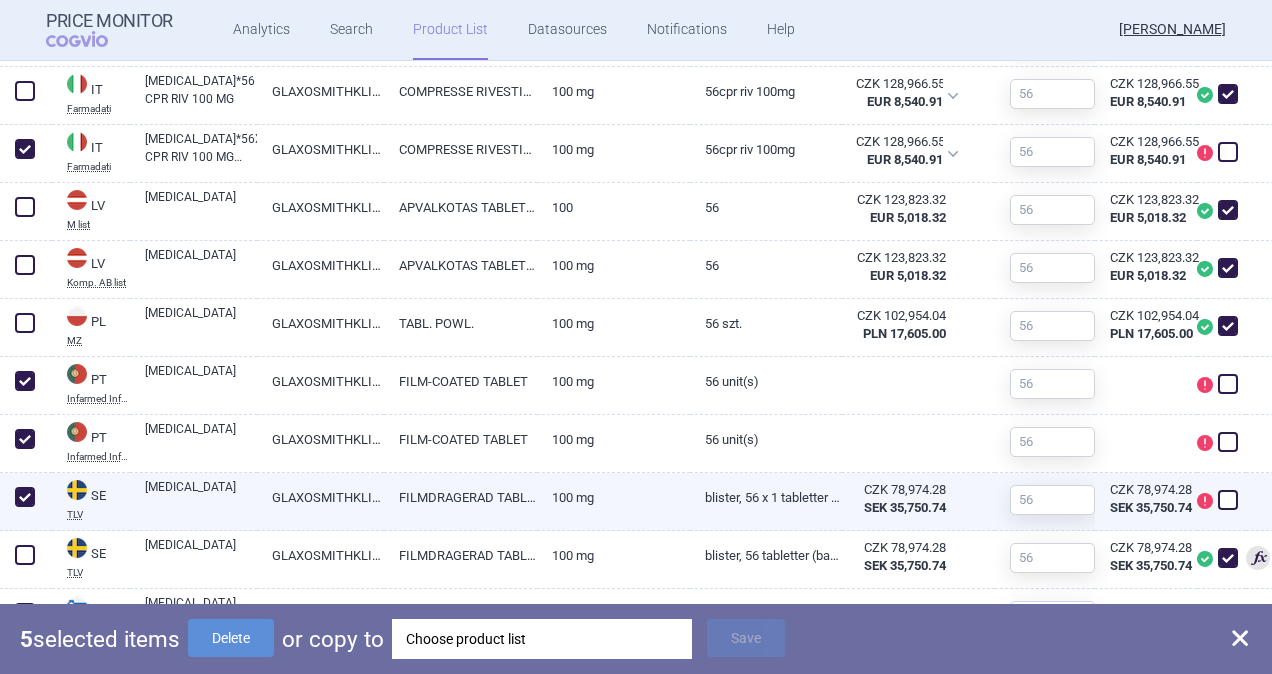 checkbox on "true" 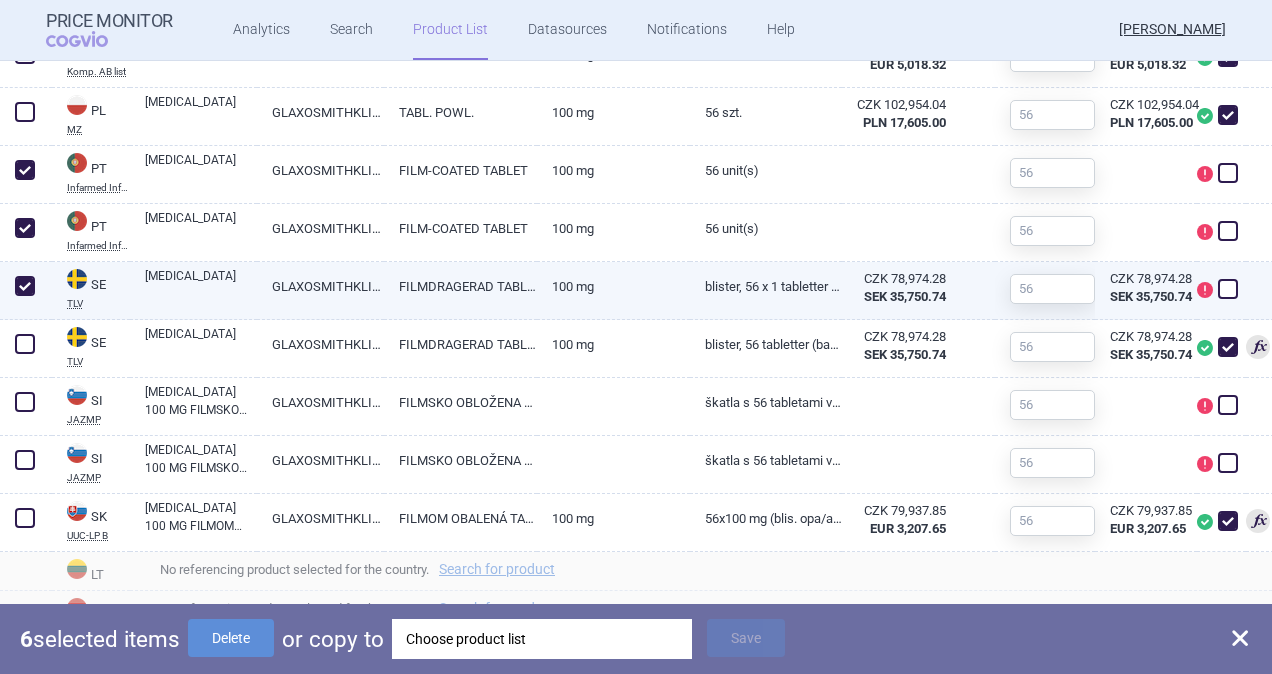 scroll, scrollTop: 1815, scrollLeft: 0, axis: vertical 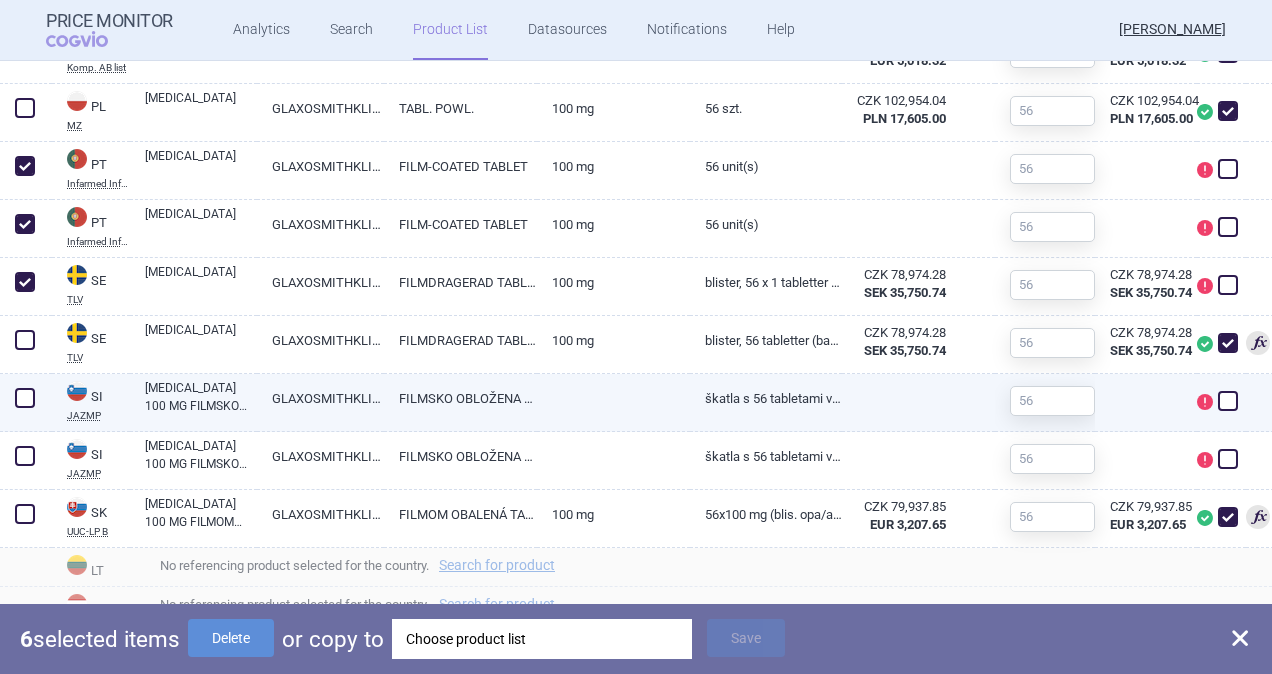 click at bounding box center [25, 398] 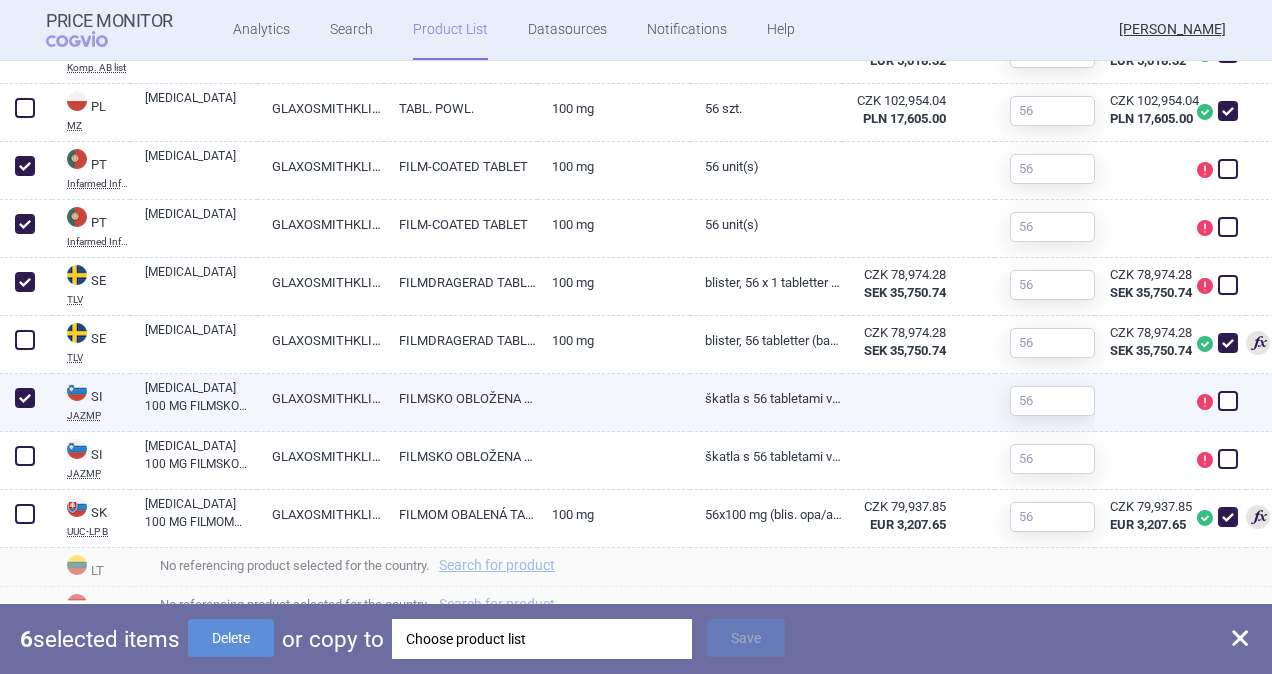 checkbox on "true" 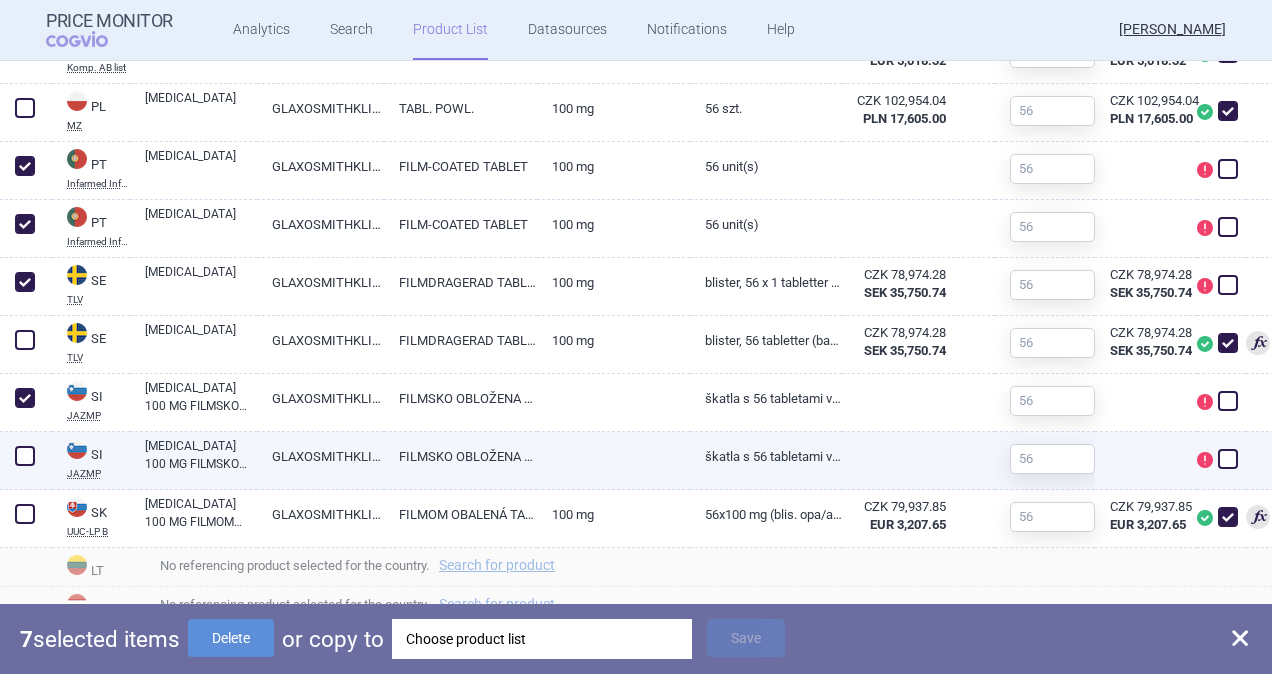 click at bounding box center (25, 456) 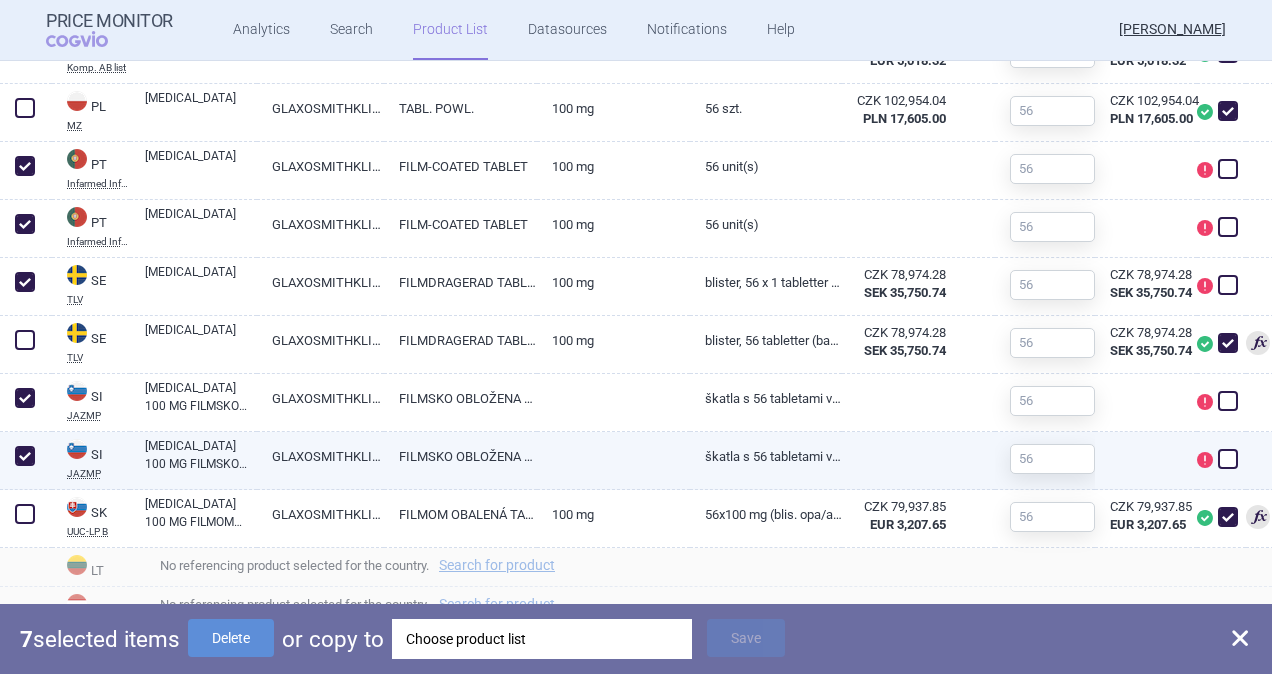 checkbox on "true" 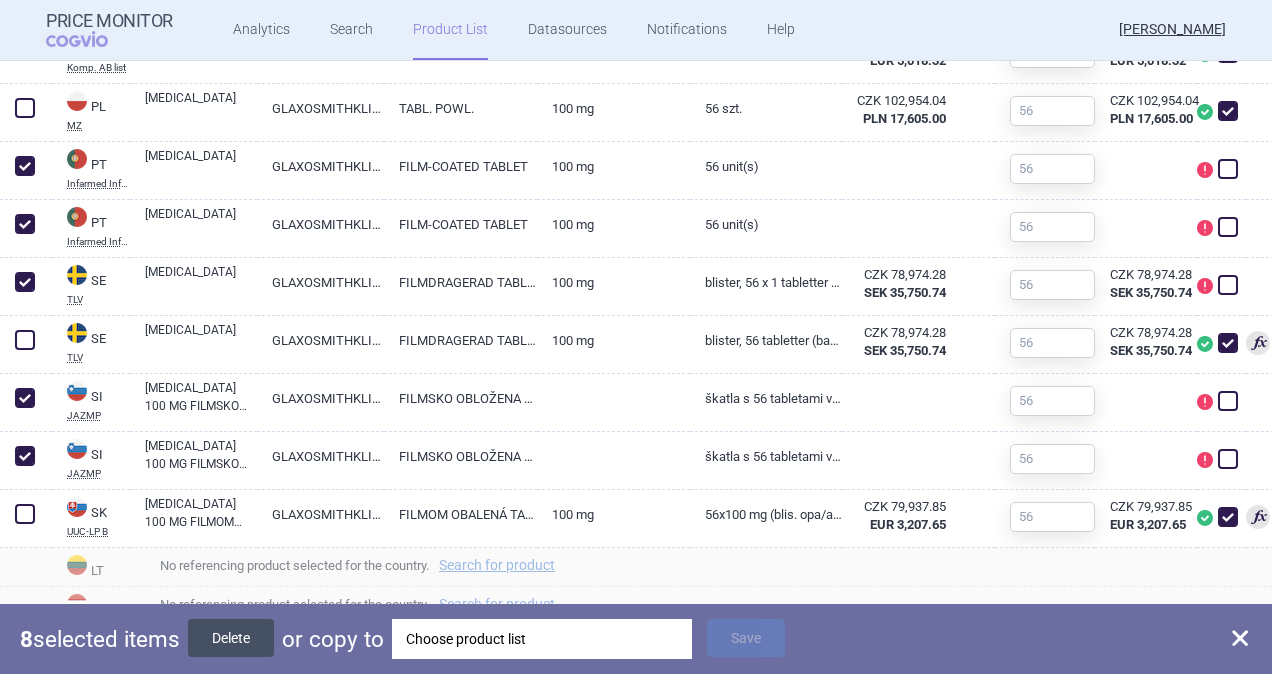 click on "Delete" at bounding box center [231, 638] 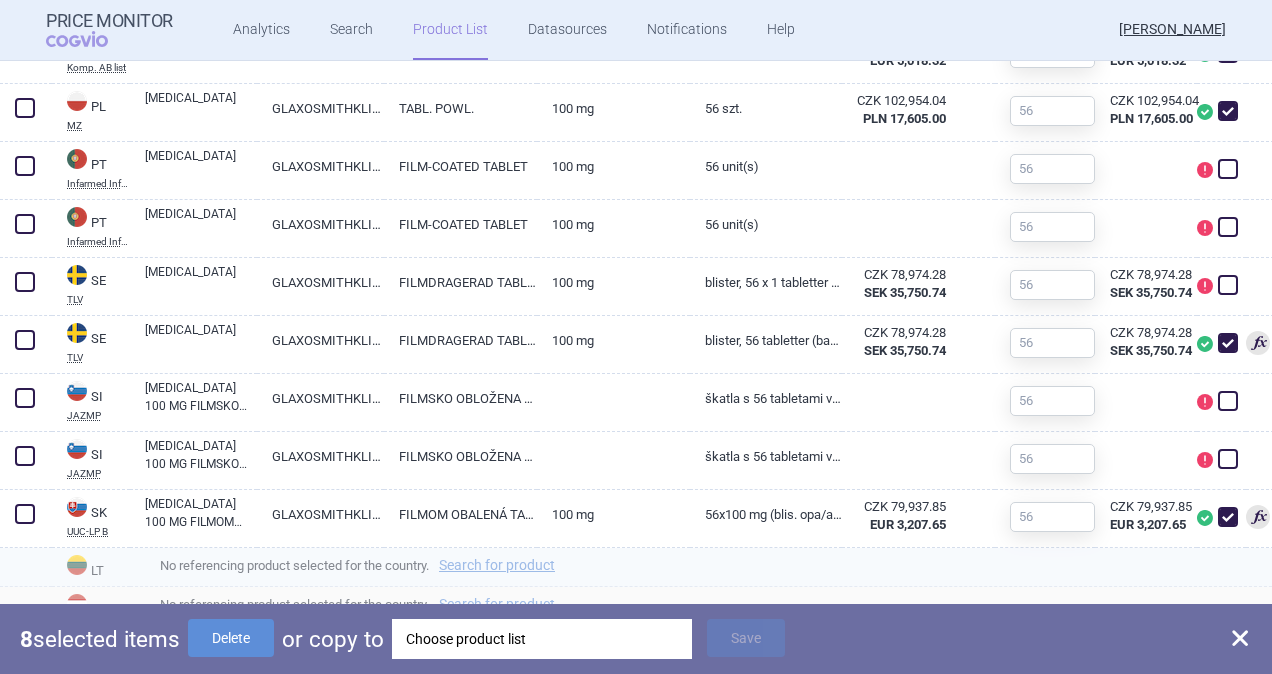 checkbox on "false" 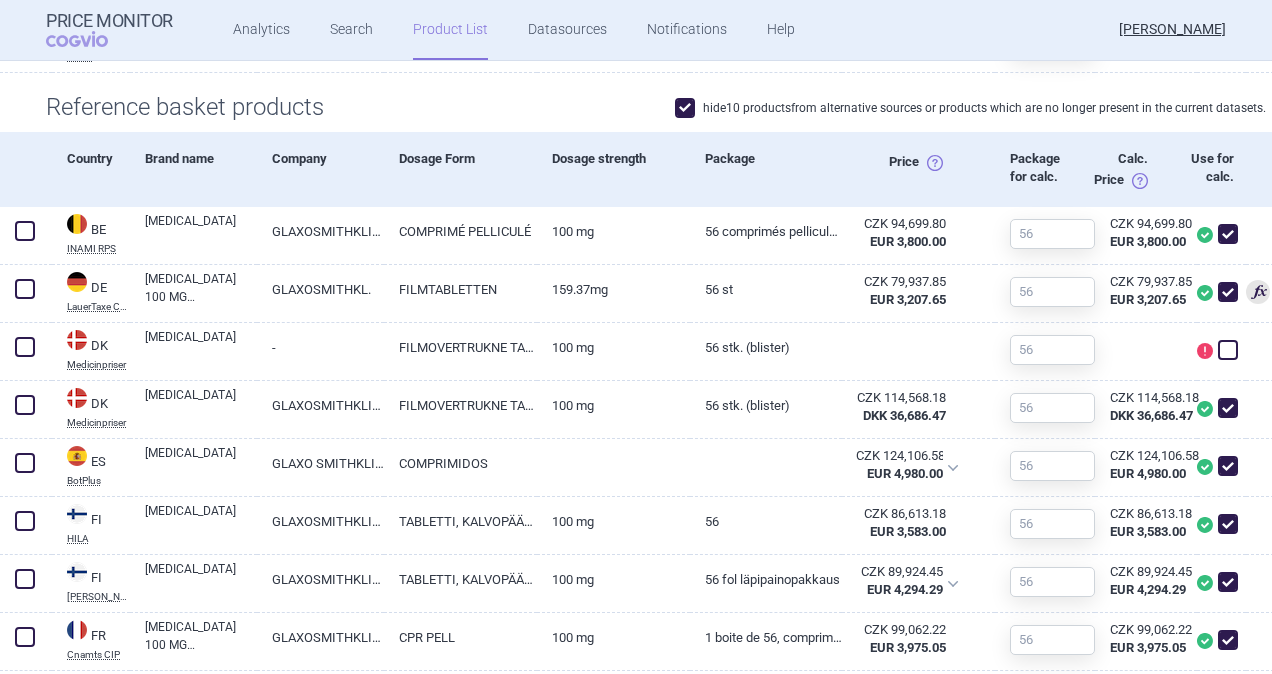 scroll, scrollTop: 629, scrollLeft: 0, axis: vertical 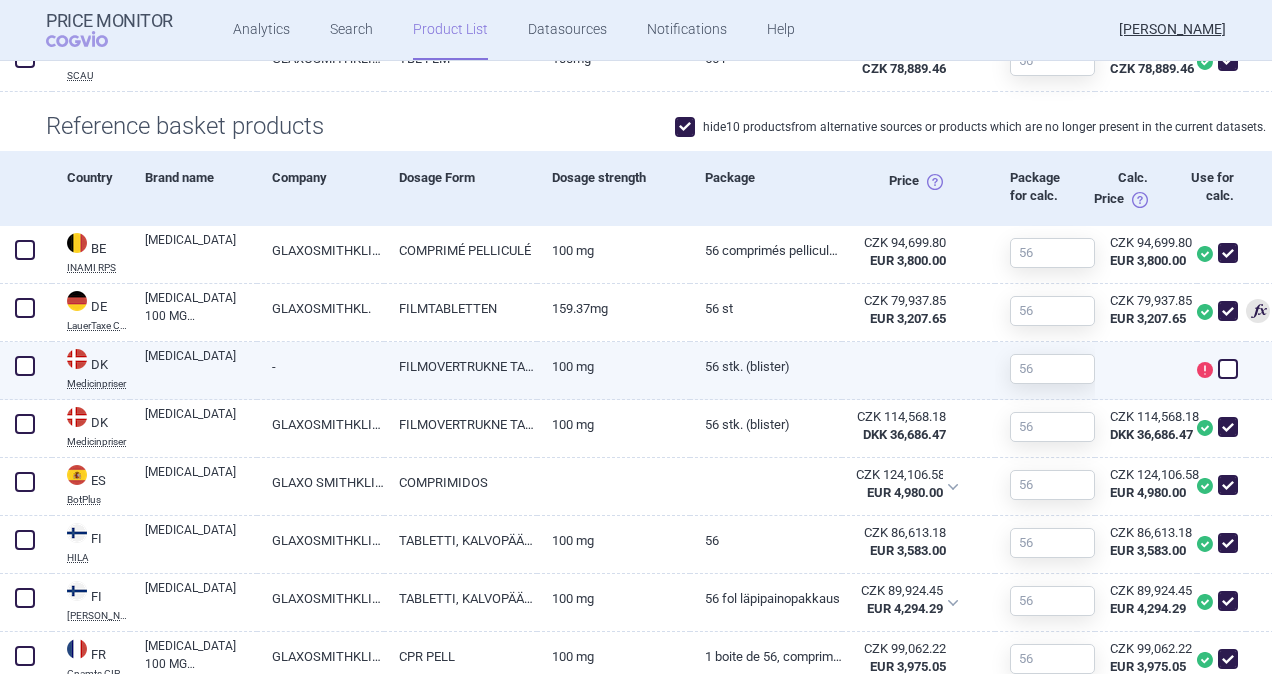 click at bounding box center [25, 366] 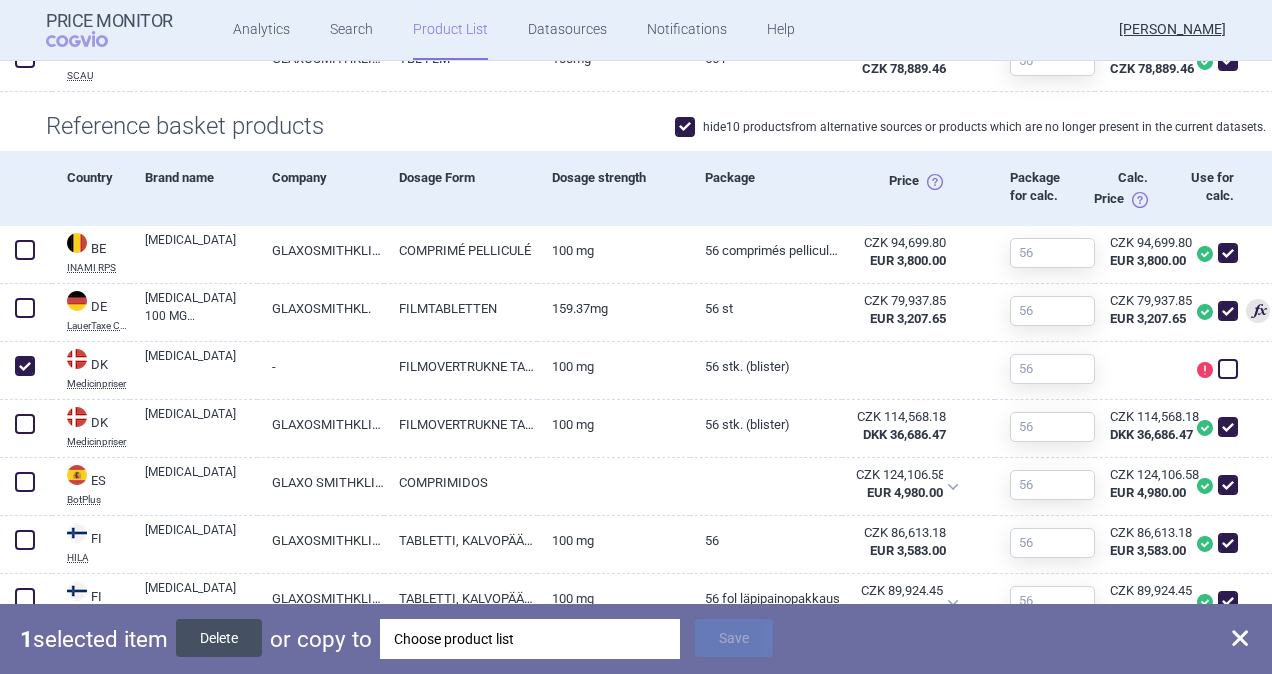 click on "Delete" at bounding box center [219, 638] 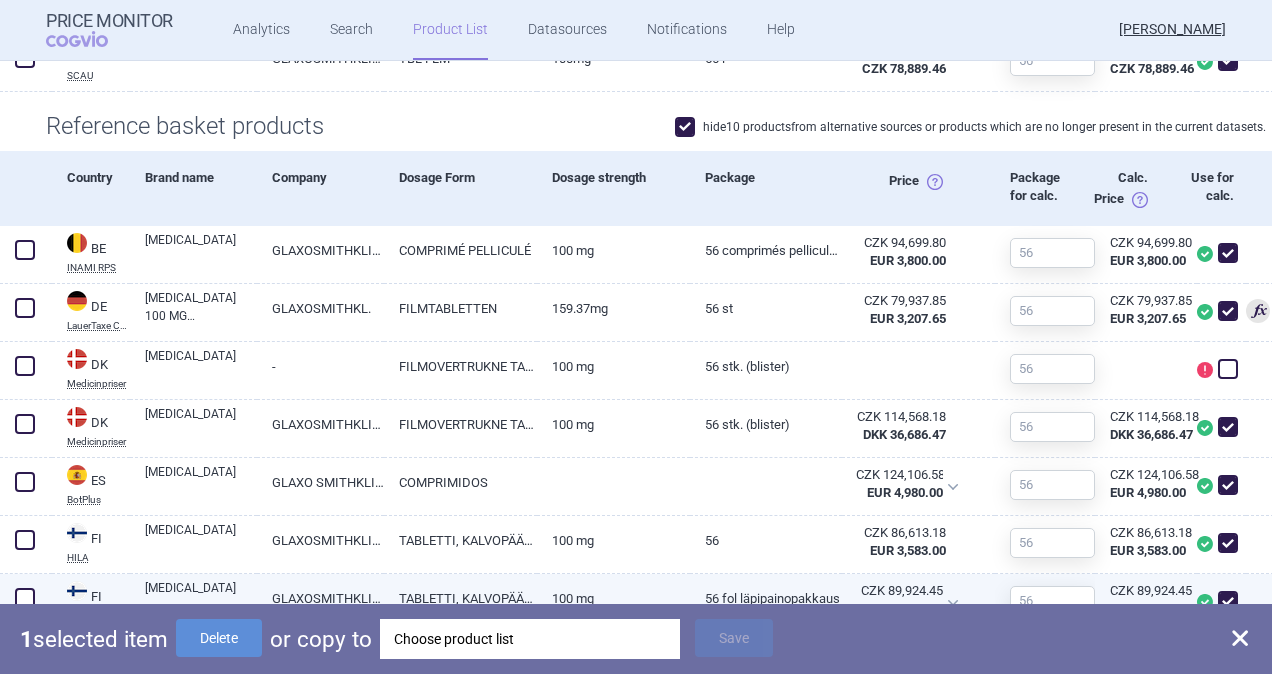 checkbox on "false" 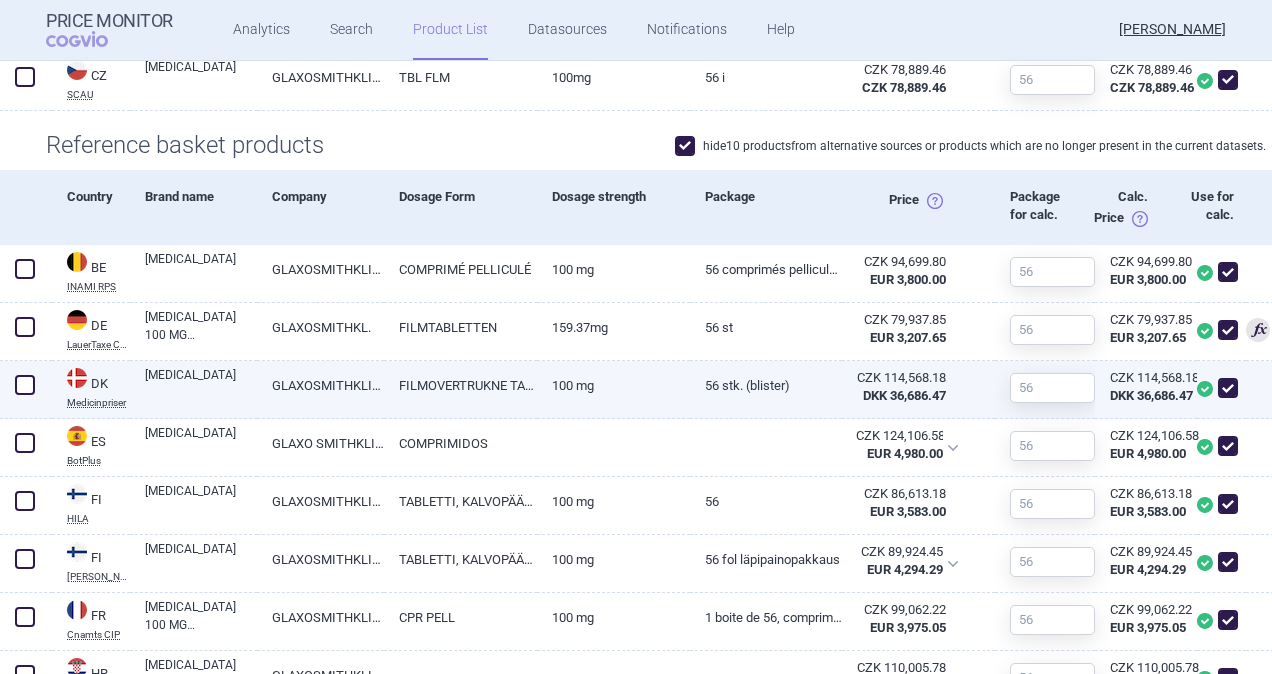 scroll, scrollTop: 629, scrollLeft: 0, axis: vertical 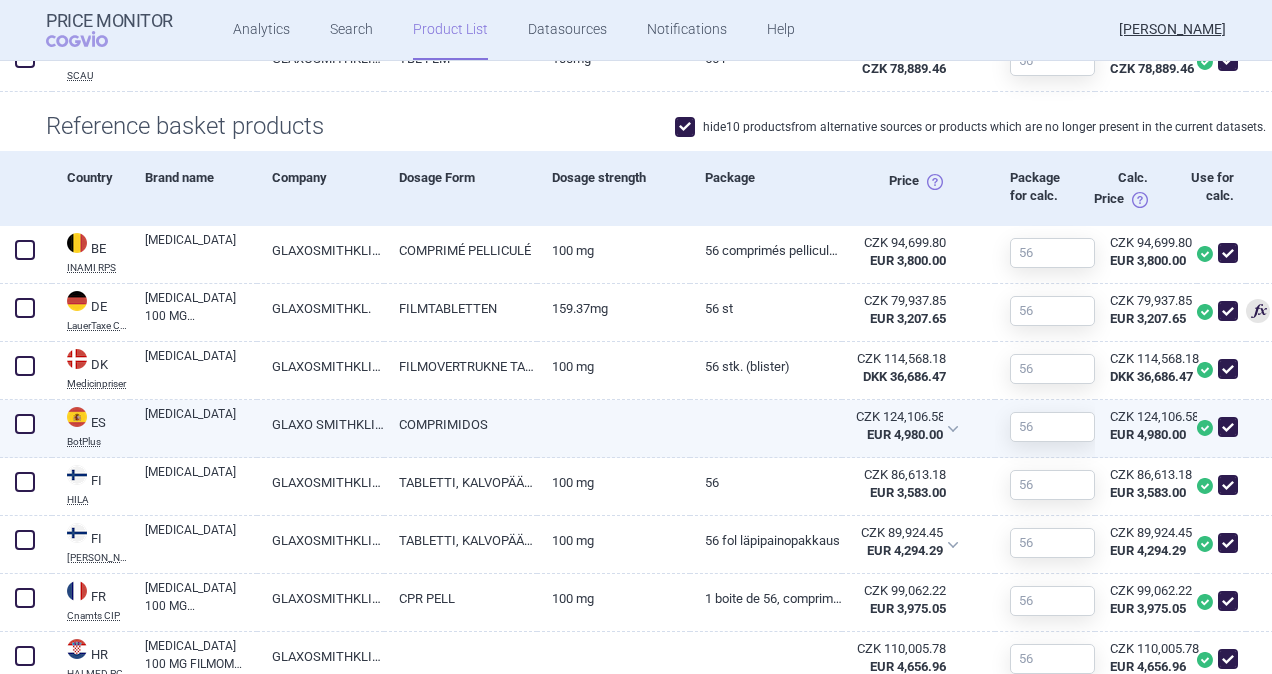 click on "GLAXO SMITHKLINE" at bounding box center (320, 424) 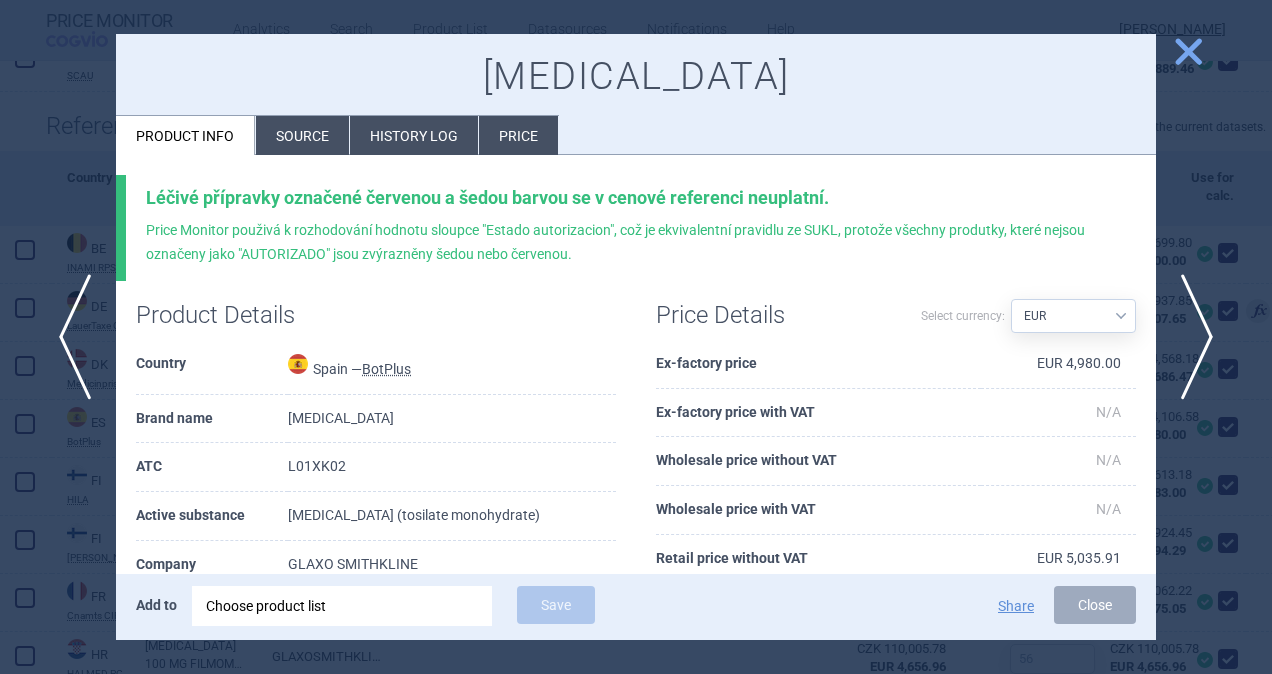 click on "Source" at bounding box center (302, 135) 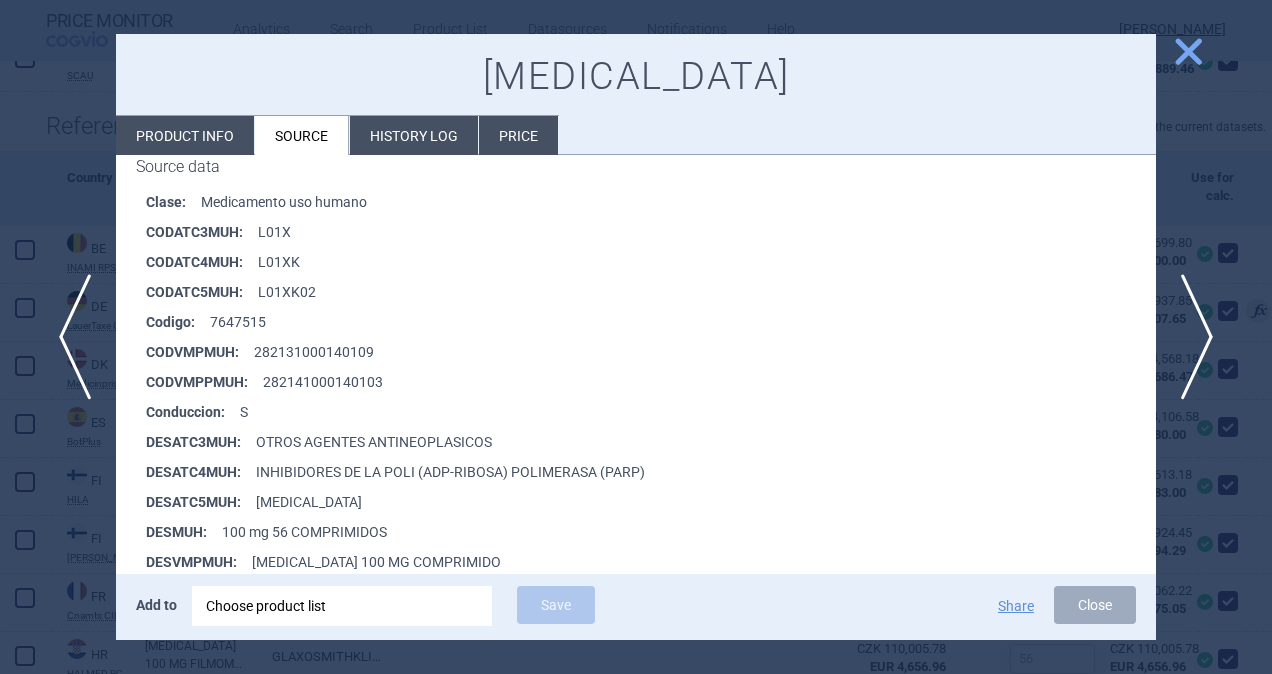 scroll, scrollTop: 300, scrollLeft: 0, axis: vertical 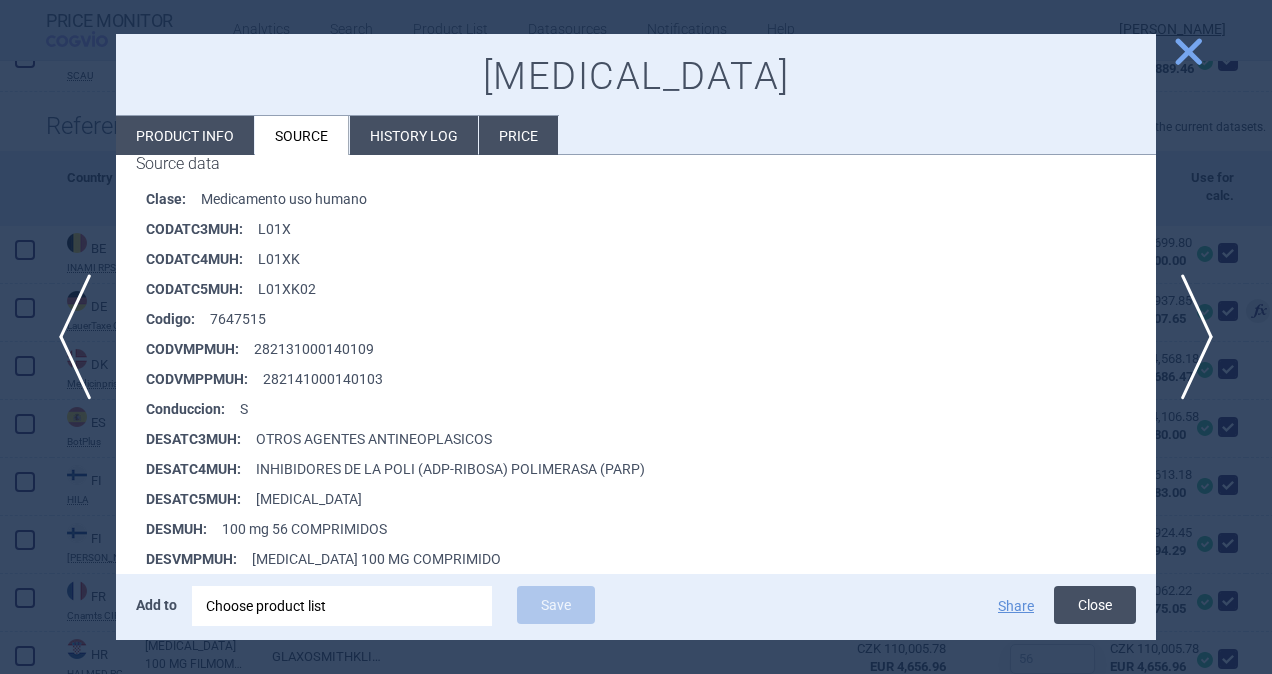 click on "Close" at bounding box center (1095, 605) 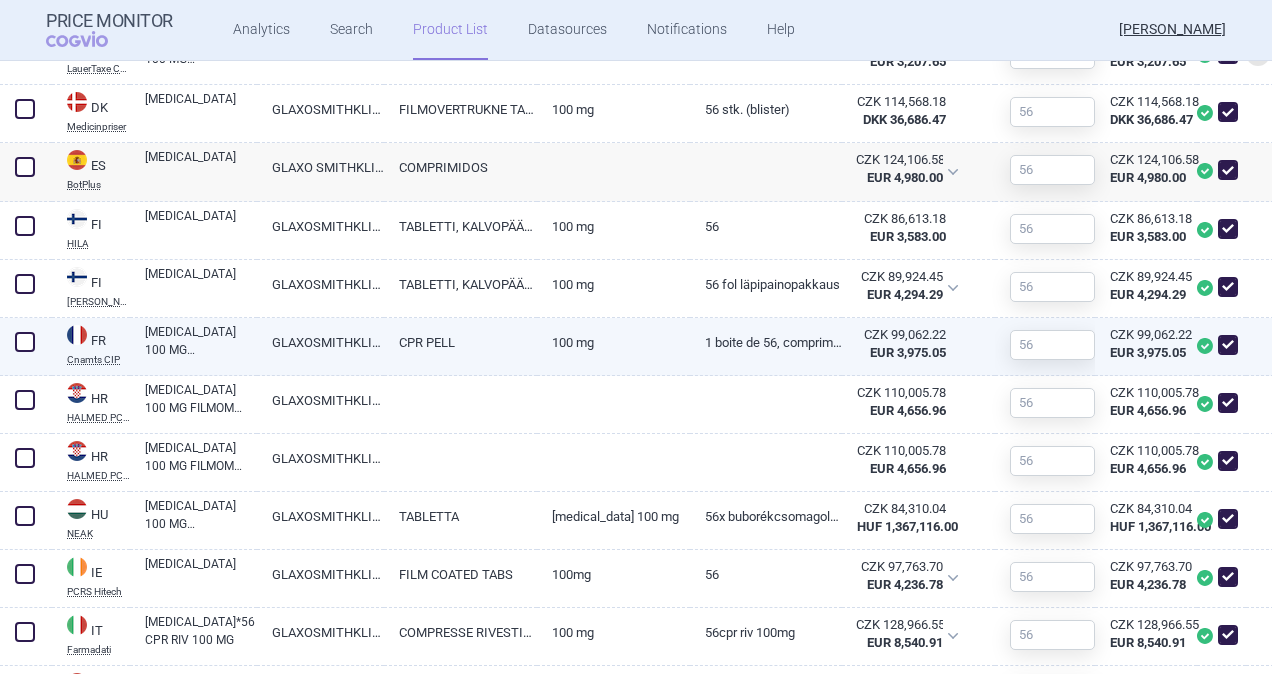 scroll, scrollTop: 929, scrollLeft: 0, axis: vertical 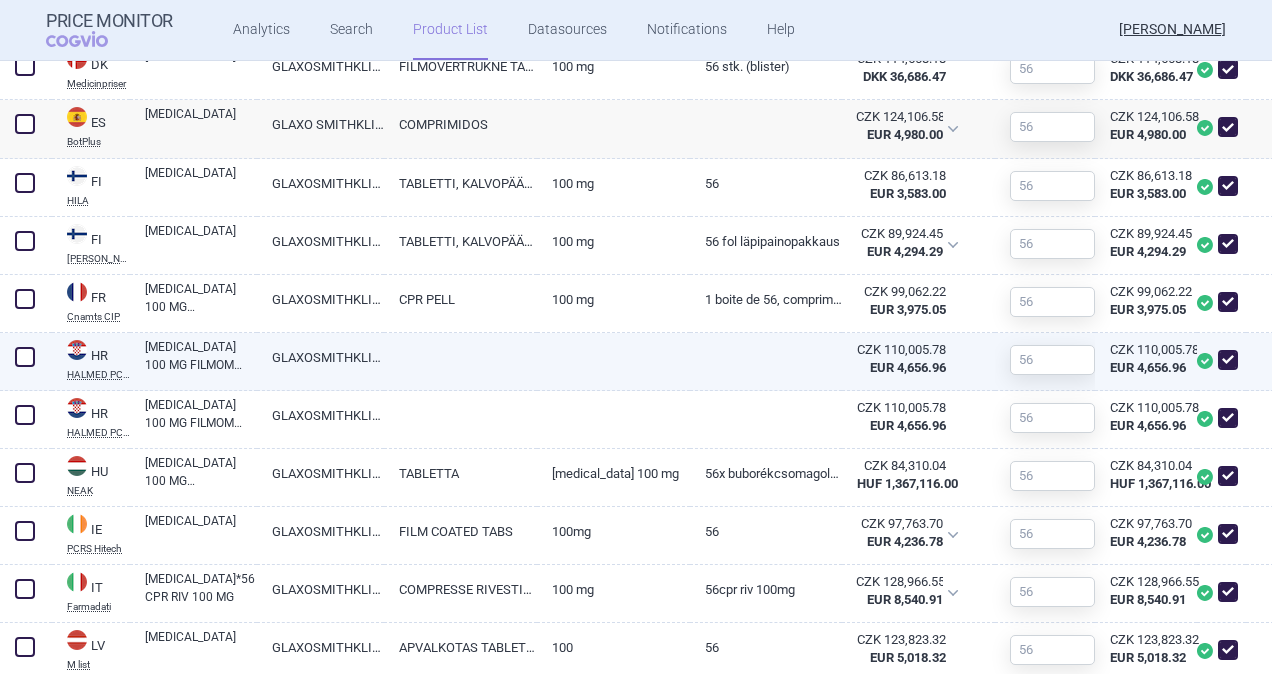 click on "[MEDICAL_DATA] 100 MG FILMOM OBLOŽENE TABLETE, 56 FILMOM OBLOŽENIH TABLETA" at bounding box center (201, 356) 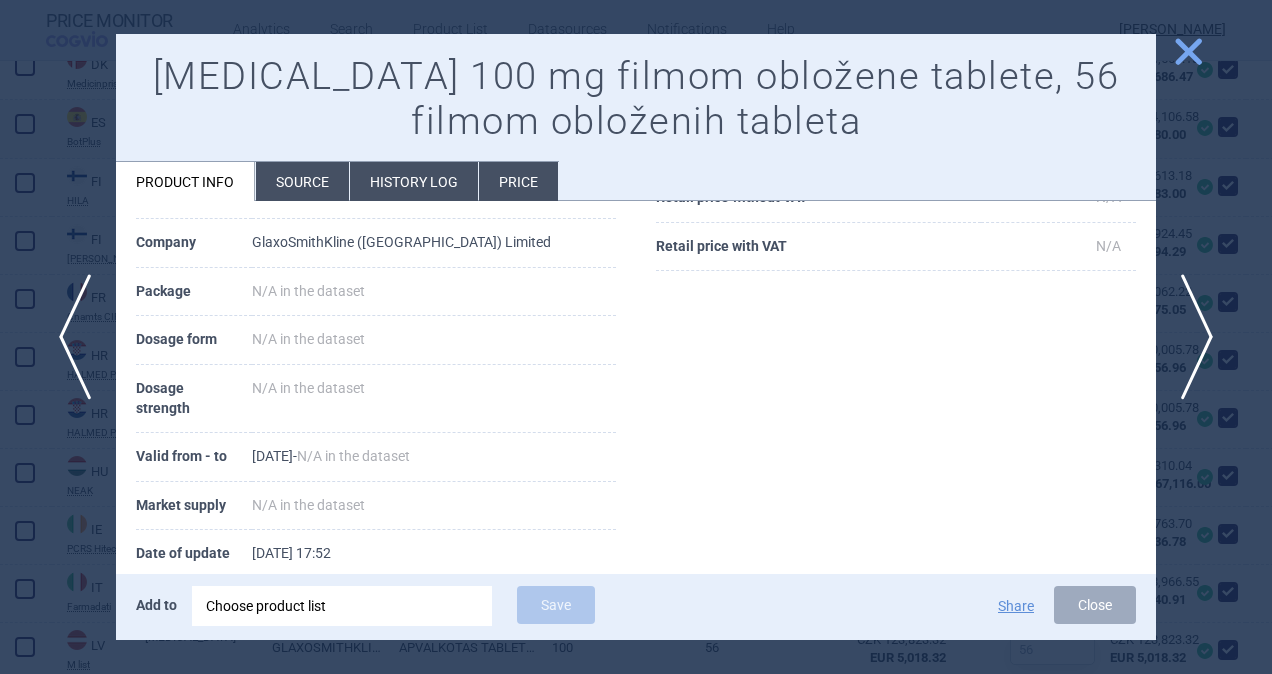 scroll, scrollTop: 100, scrollLeft: 0, axis: vertical 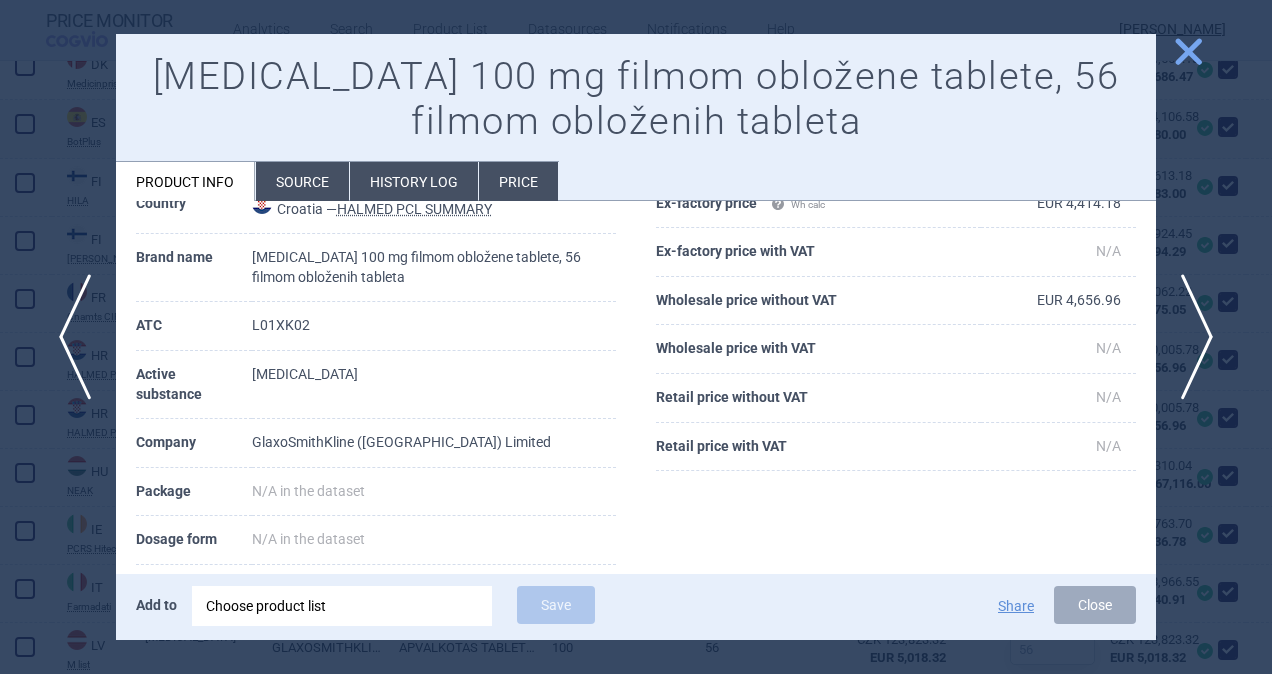 click on "Source" at bounding box center [302, 181] 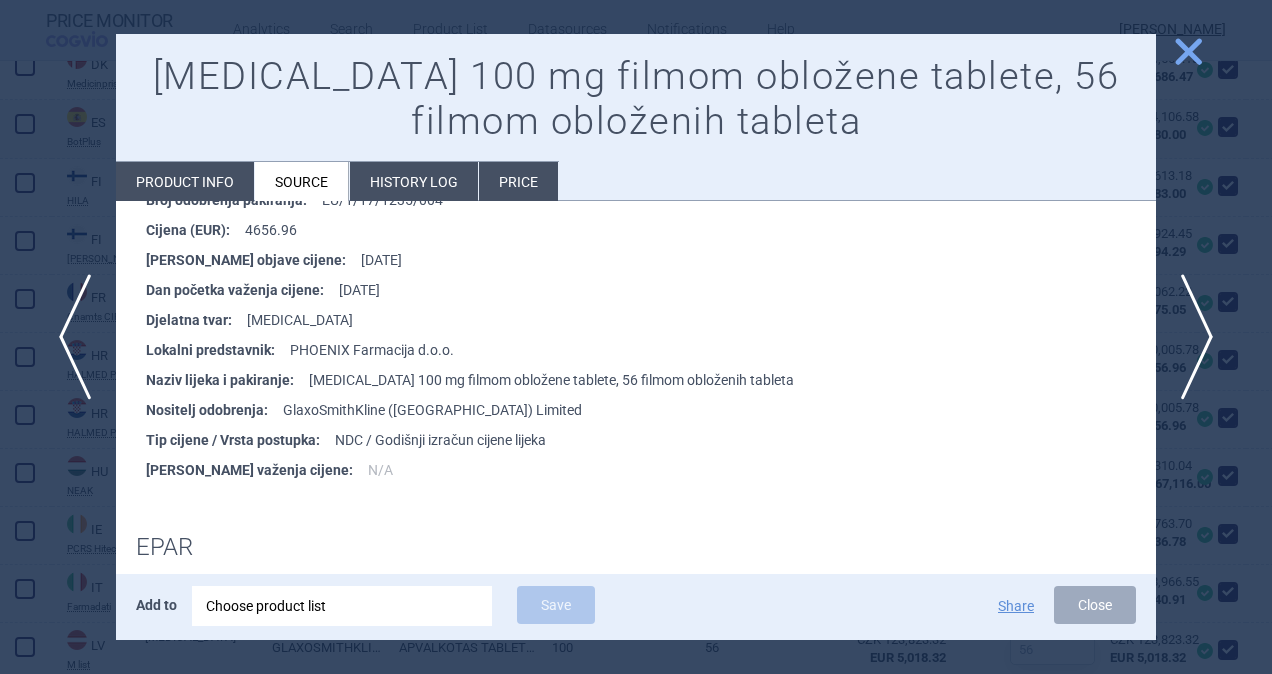 scroll, scrollTop: 400, scrollLeft: 0, axis: vertical 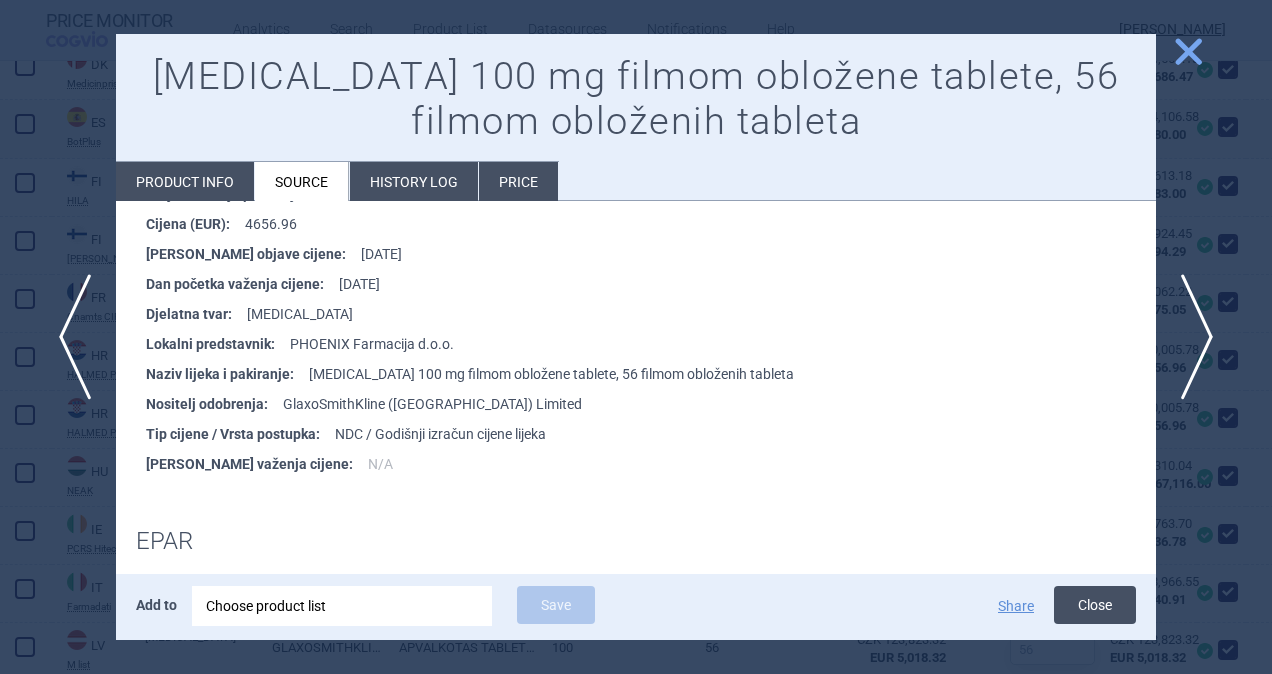 click on "Close" at bounding box center [1095, 605] 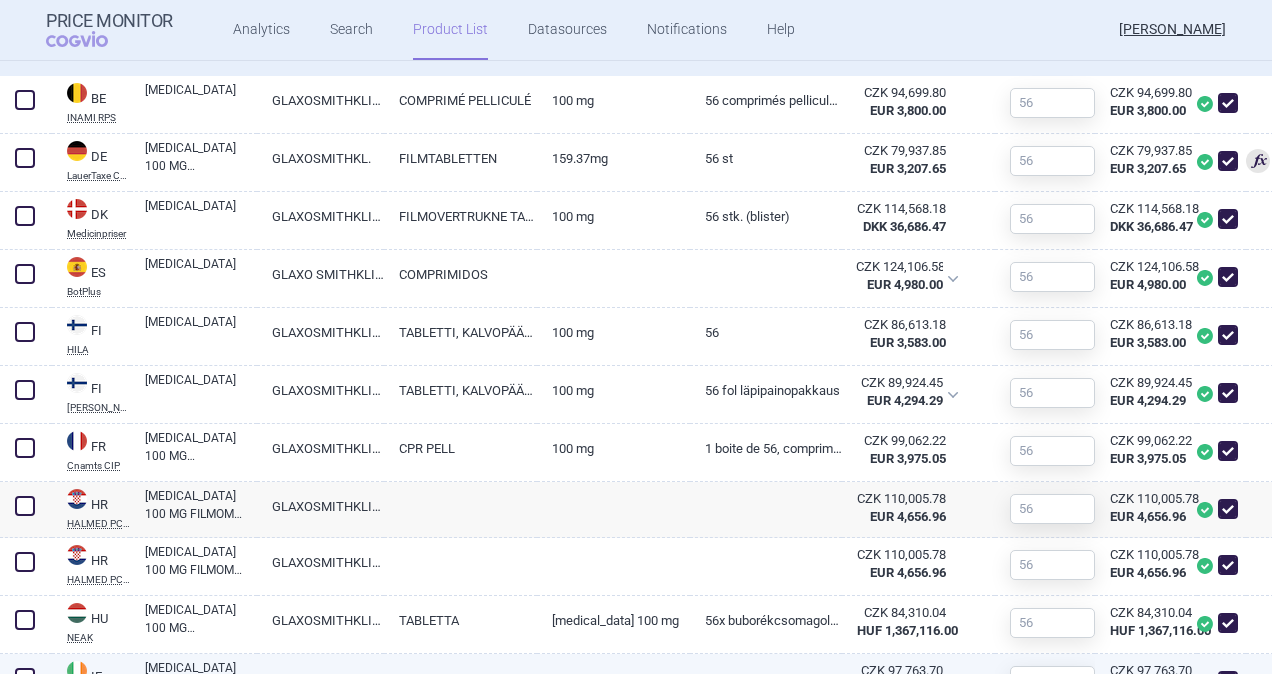 scroll, scrollTop: 729, scrollLeft: 0, axis: vertical 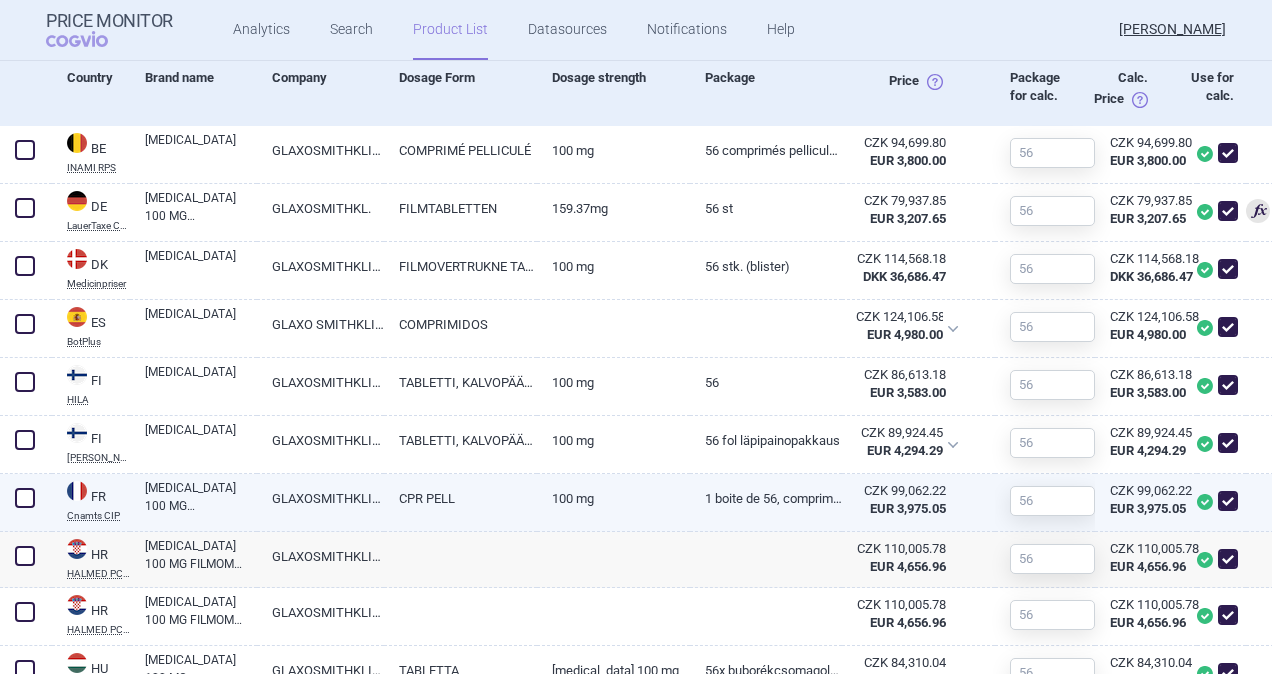 click on "CPR PELL" at bounding box center [460, 498] 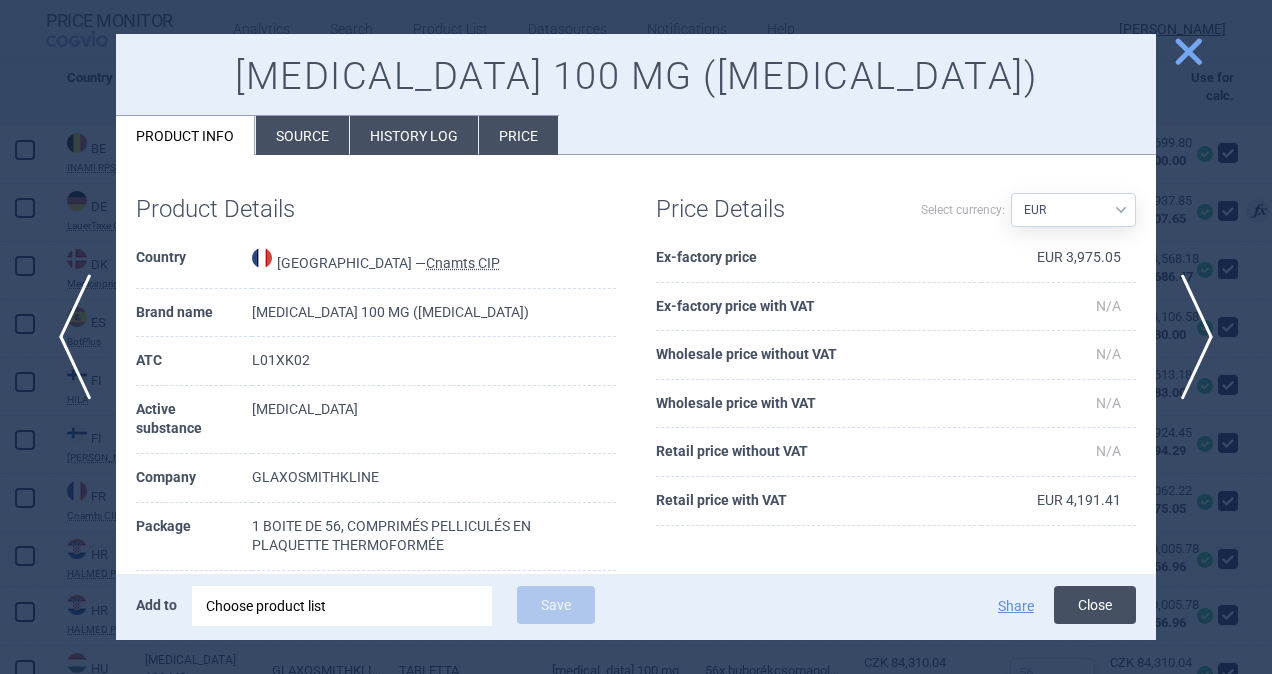 click on "Close" at bounding box center [1095, 605] 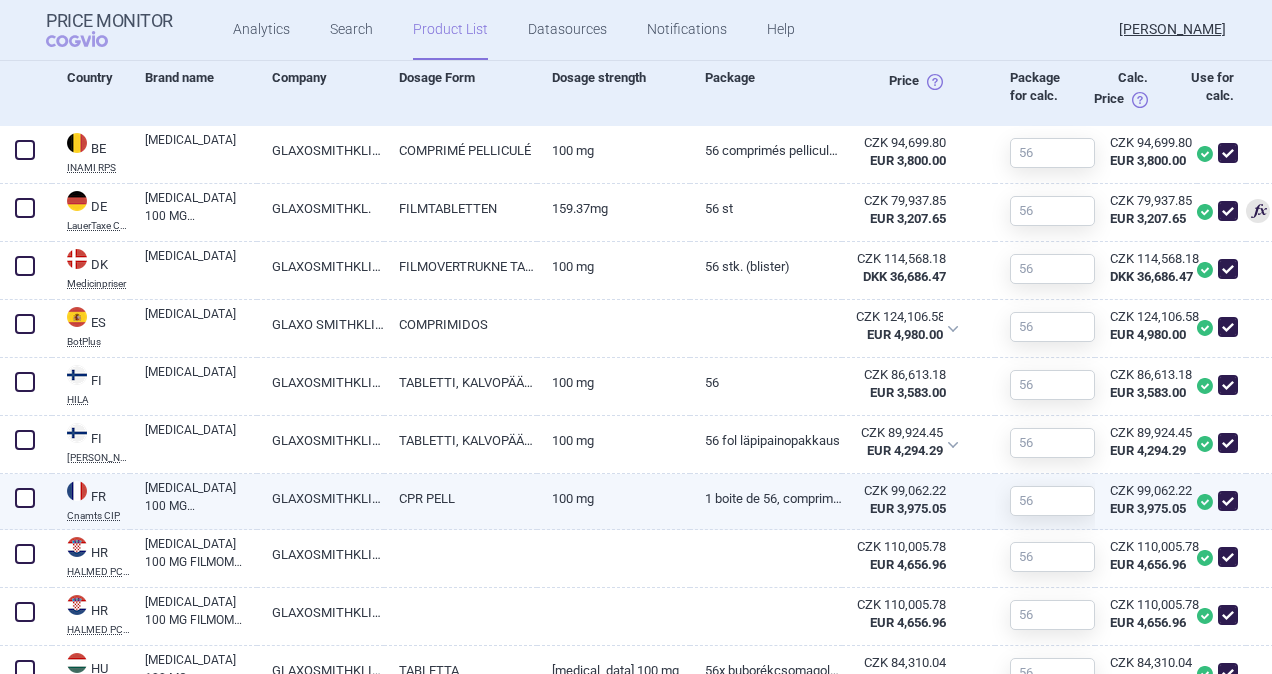 scroll, scrollTop: 129, scrollLeft: 0, axis: vertical 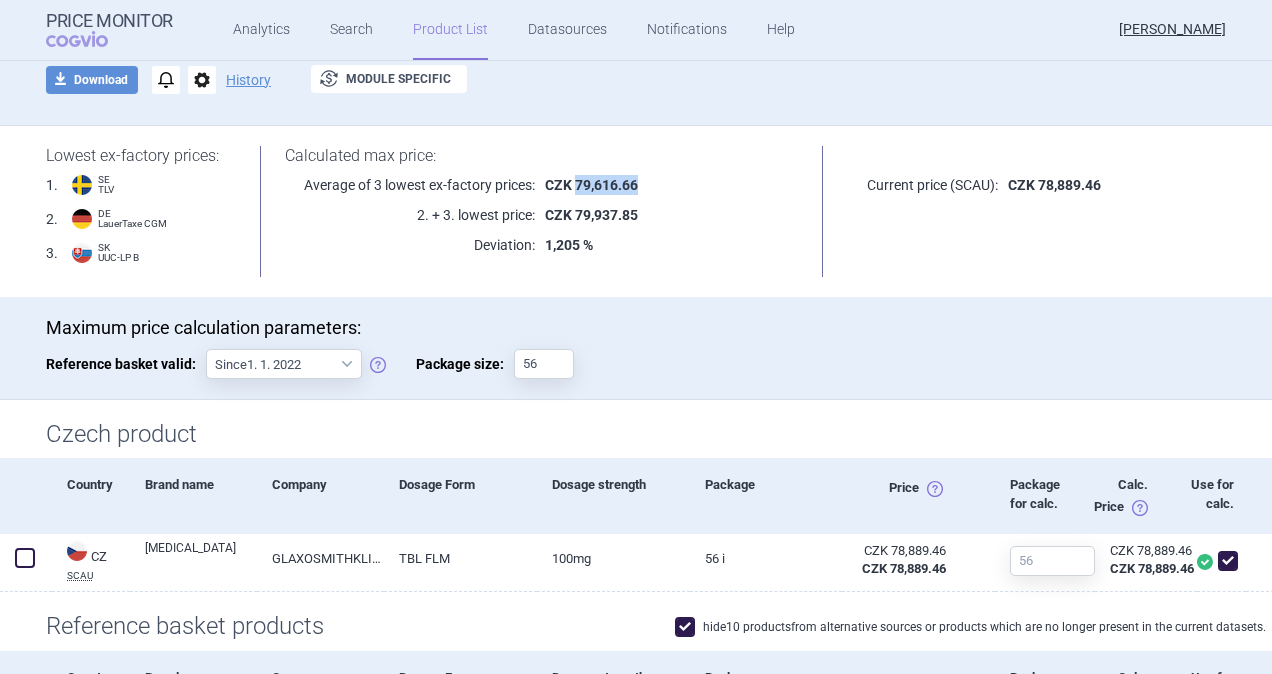 drag, startPoint x: 571, startPoint y: 180, endPoint x: 630, endPoint y: 188, distance: 59.5399 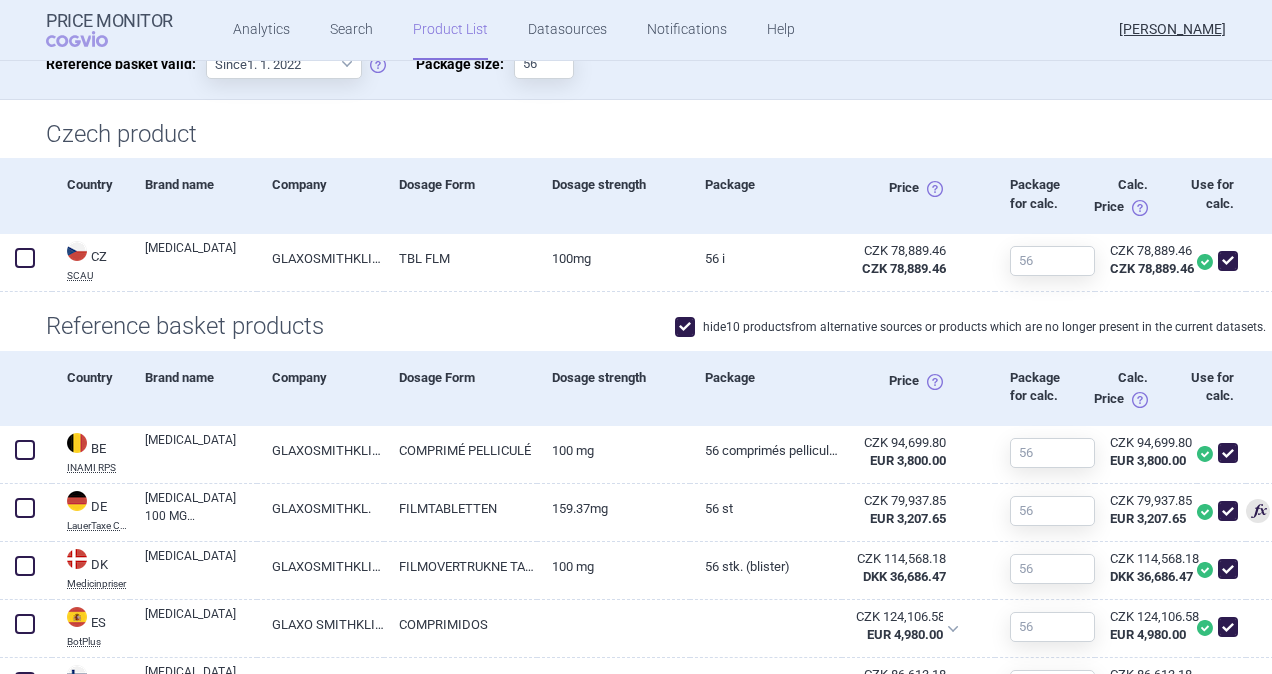 scroll, scrollTop: 0, scrollLeft: 0, axis: both 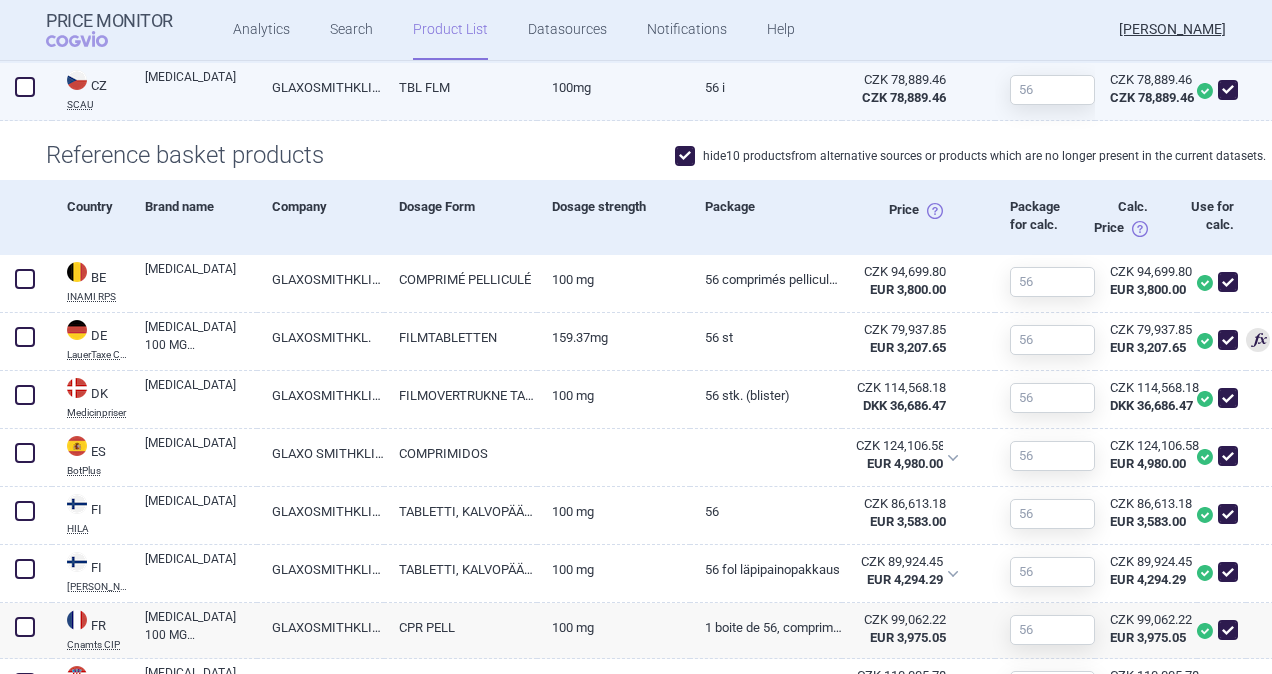 drag, startPoint x: 477, startPoint y: 498, endPoint x: 436, endPoint y: 98, distance: 402.09576 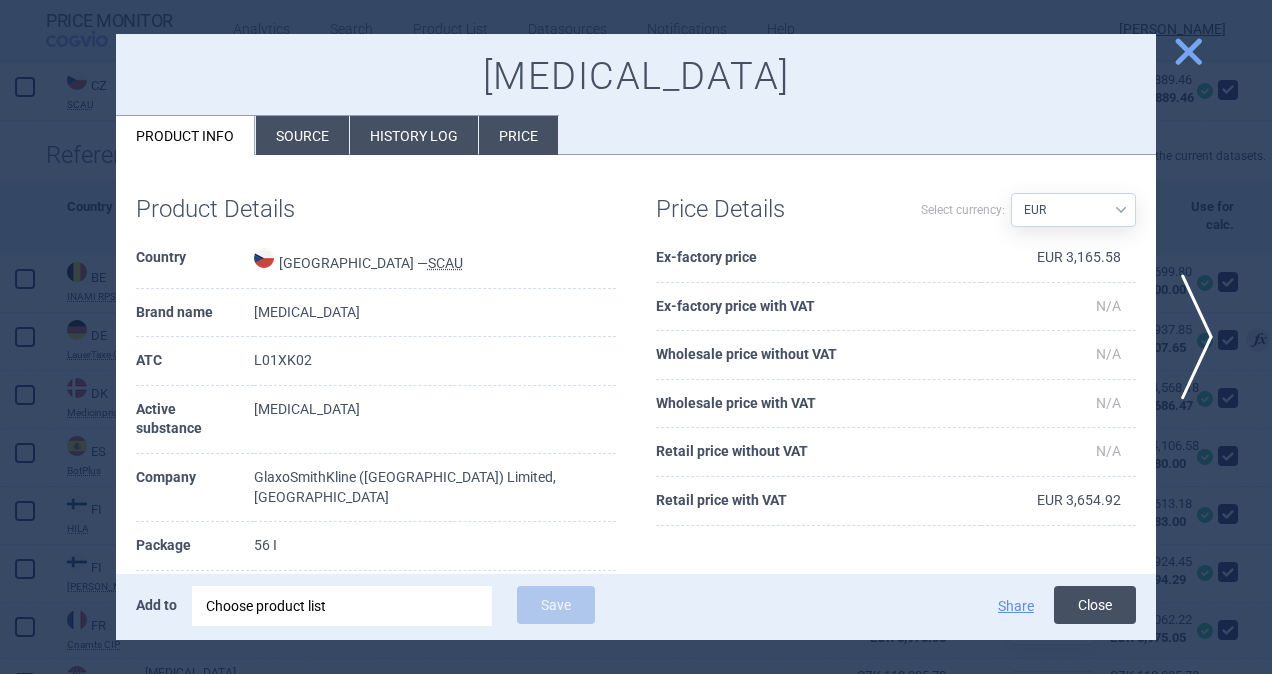 click on "Close" at bounding box center (1095, 605) 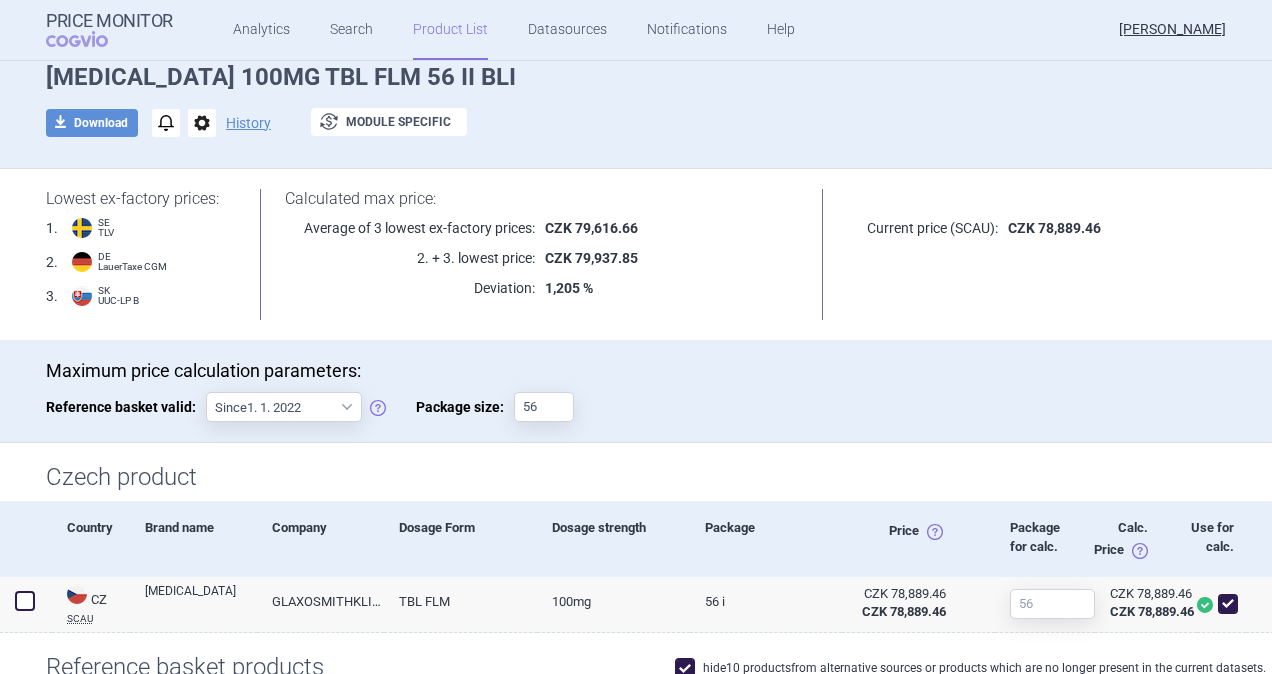 scroll, scrollTop: 0, scrollLeft: 0, axis: both 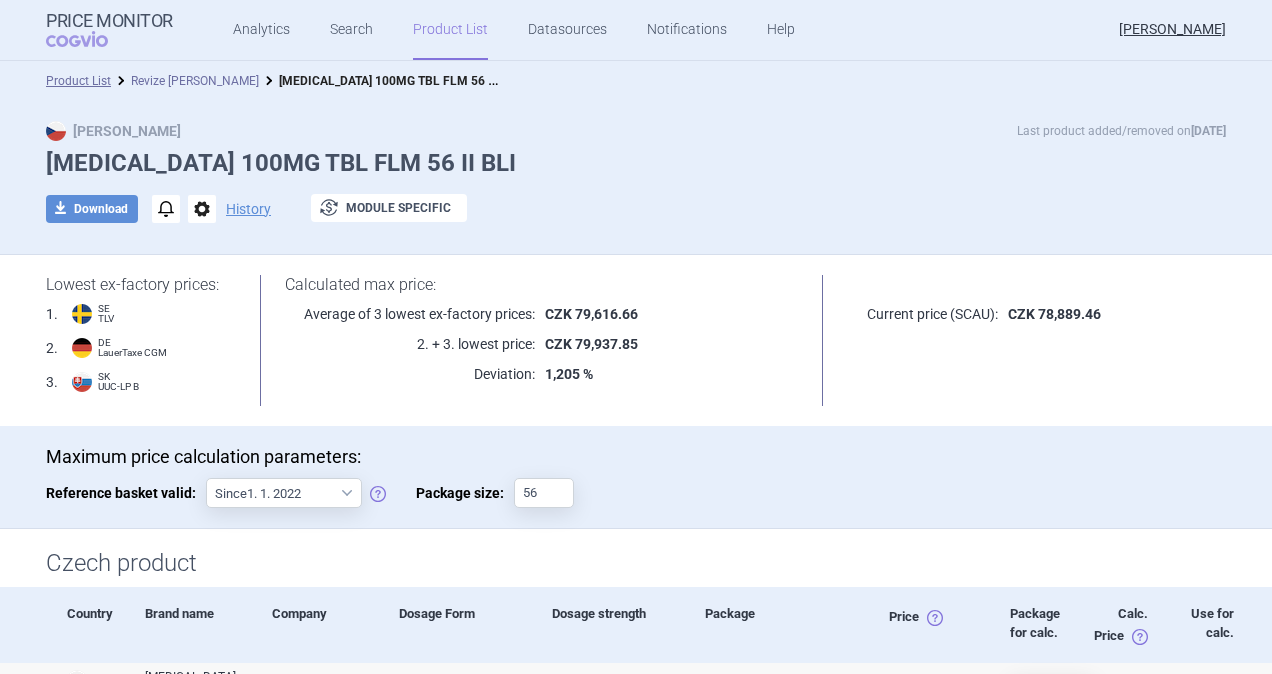 click on "Revize [PERSON_NAME]" at bounding box center [195, 81] 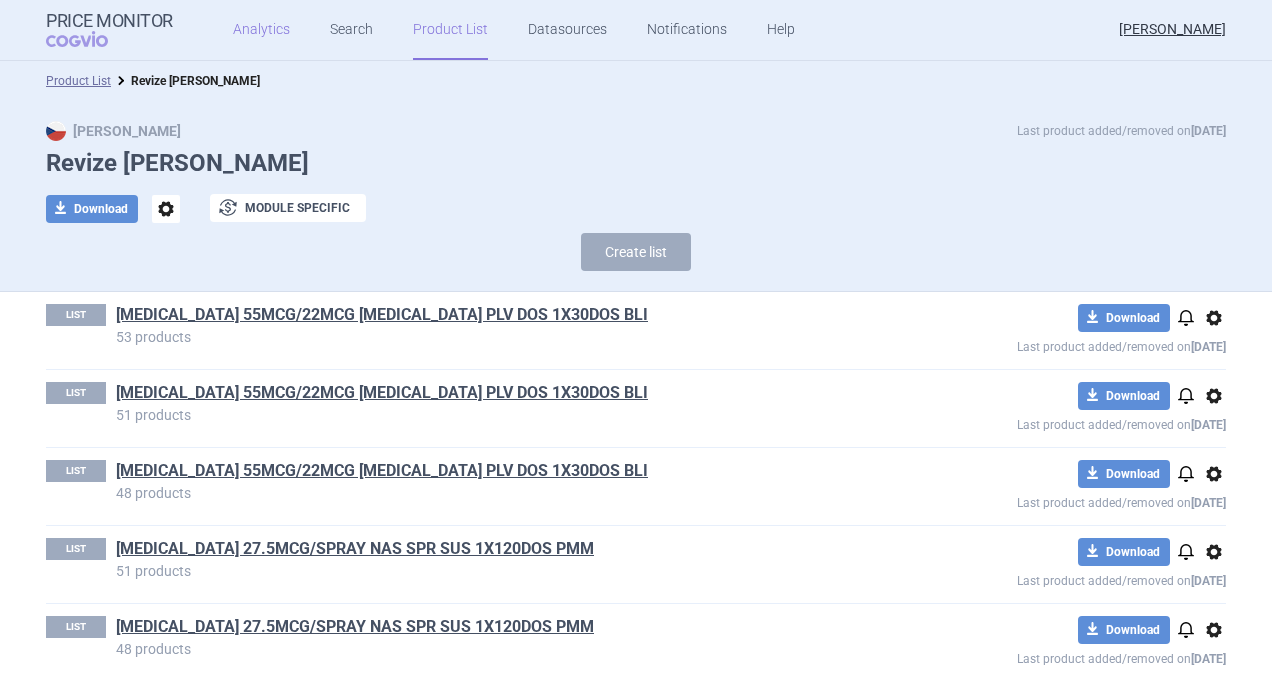click on "Analytics" at bounding box center (261, 30) 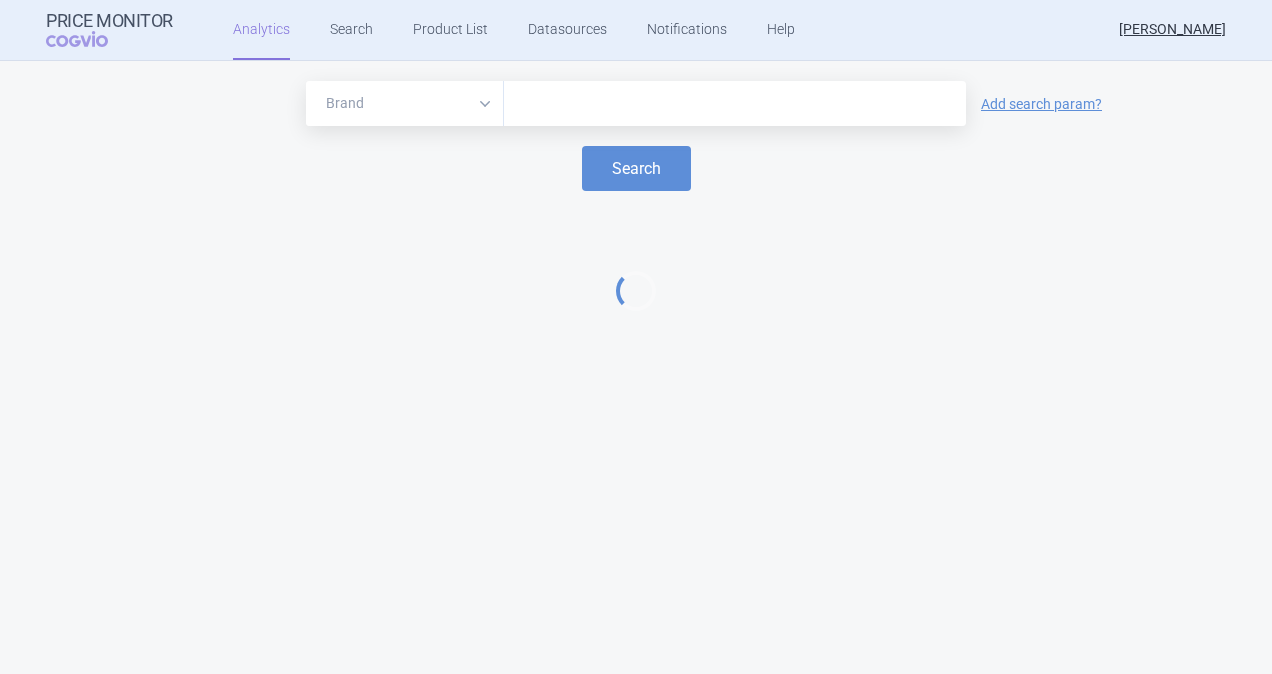 click at bounding box center (735, 104) 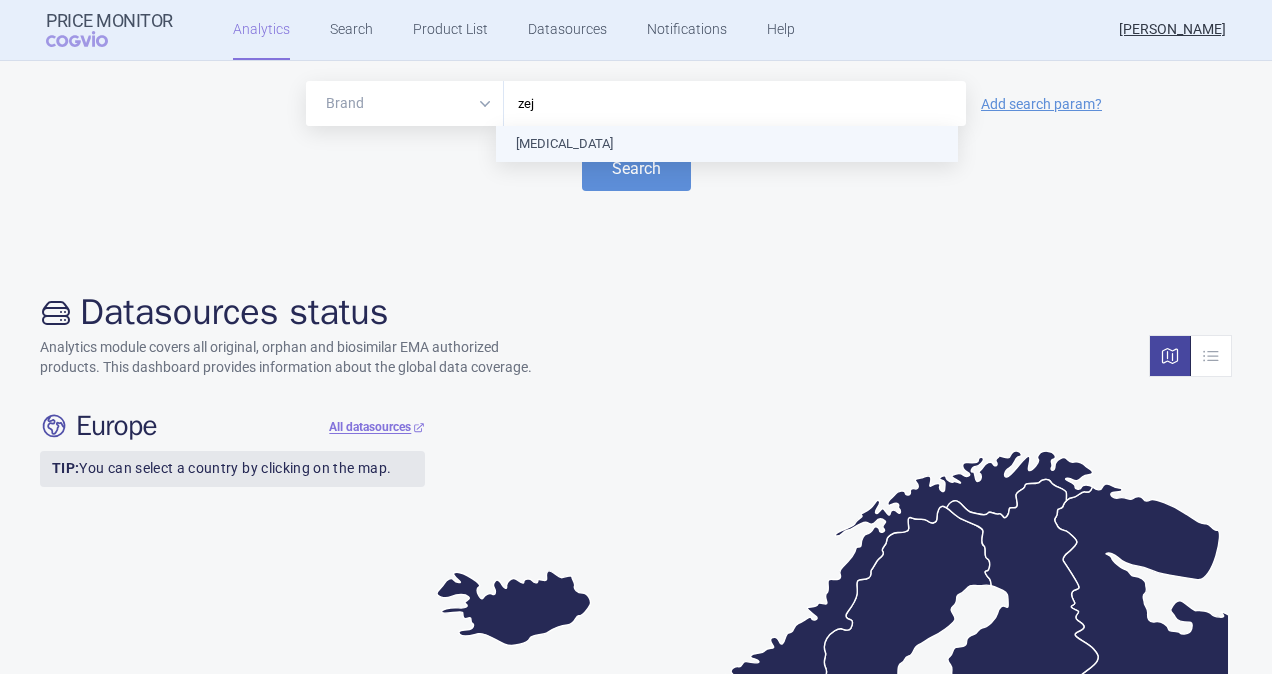 type on "zeju" 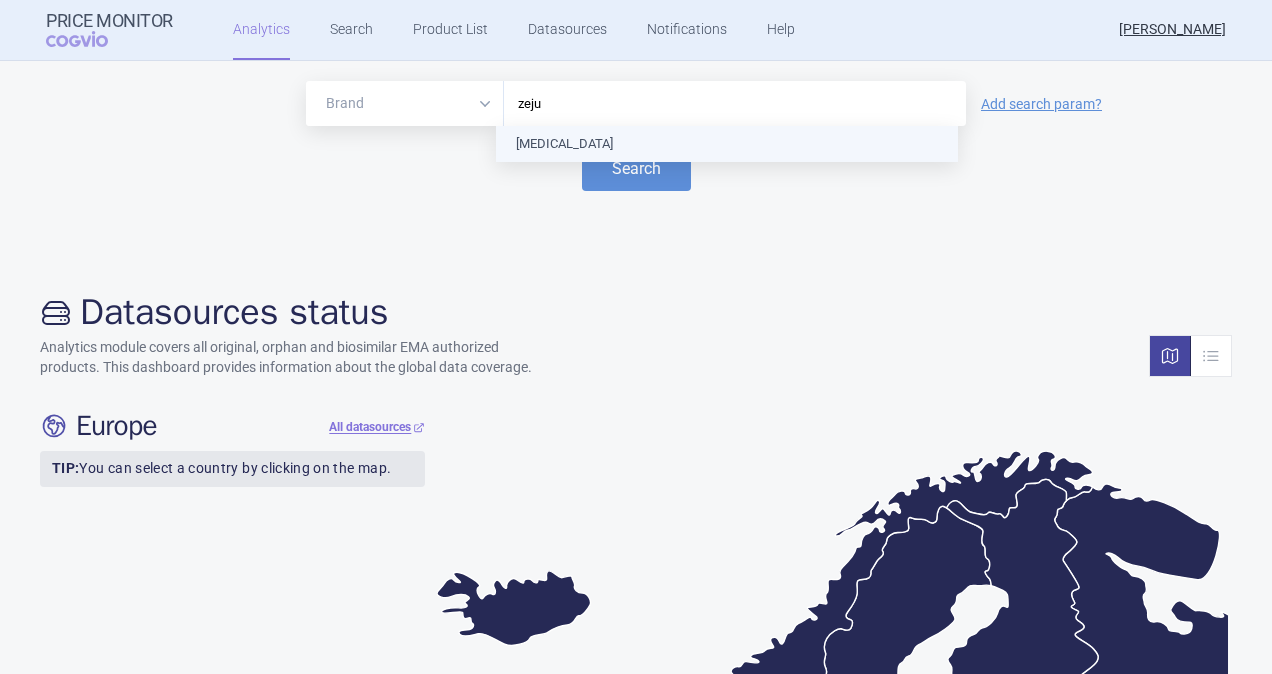 type 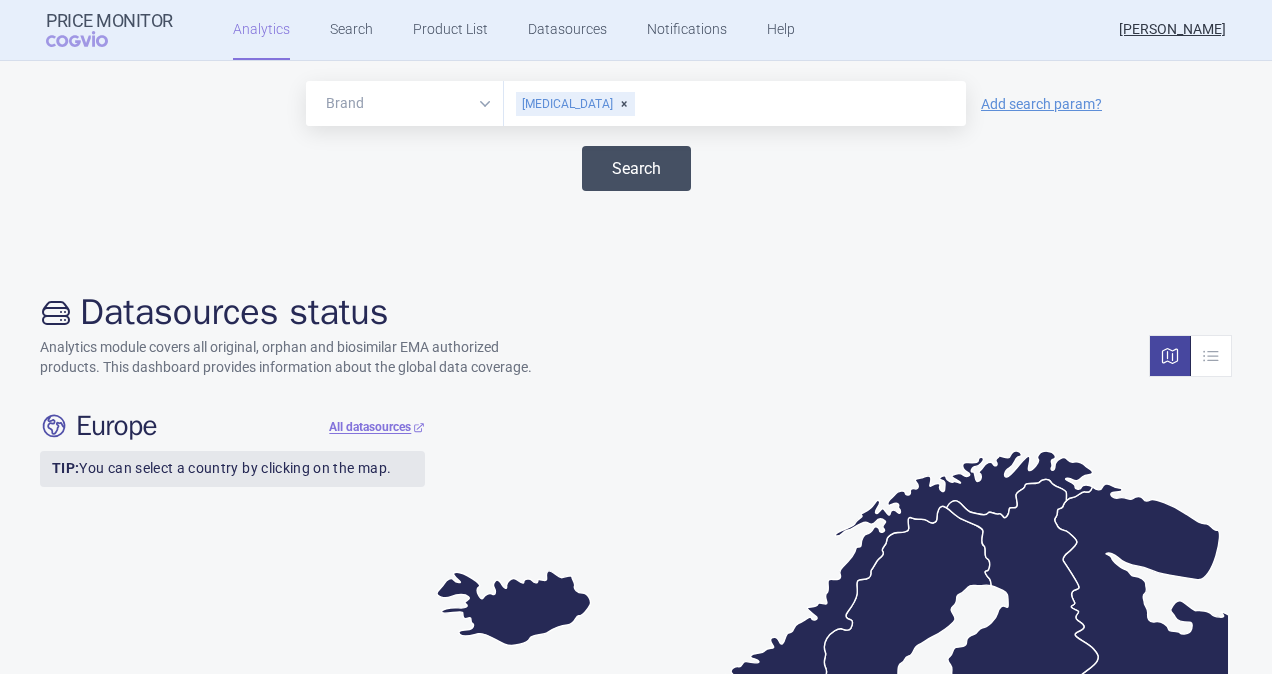 click on "Search" at bounding box center (636, 168) 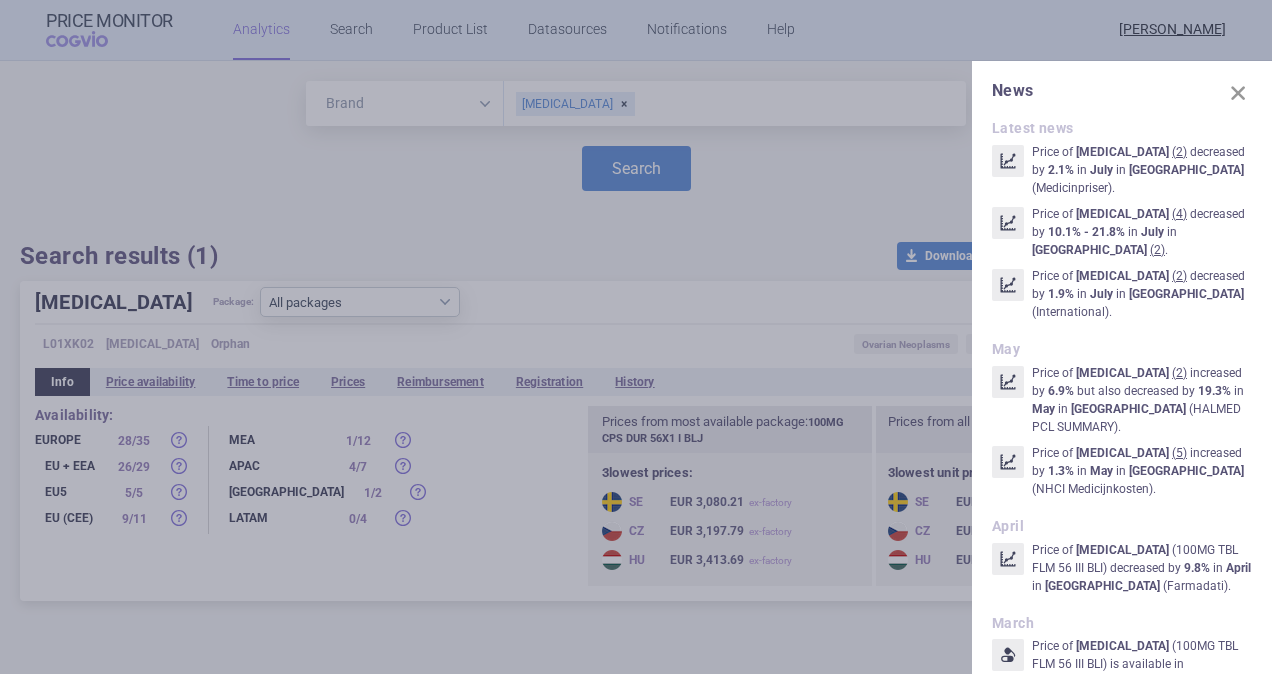 click on "News Latest news Price of   [MEDICAL_DATA]   ( 2 )   decreased by   2.1%   in   July   in   [GEOGRAPHIC_DATA]   ( Medicinpriser ) . Price of   [MEDICAL_DATA]   ( 4 )   decreased by   10.1% - 21.8%   in   July   in   [GEOGRAPHIC_DATA]   ( 2 ) . Price of   [MEDICAL_DATA]   ( 2 )   decreased by   1.9%   in   July   in   [GEOGRAPHIC_DATA]   ( International ) . May Price of   [MEDICAL_DATA]   ( 2 )   increased by   6.9%   but also decreased by   19.3%   in   May   in   [GEOGRAPHIC_DATA]   ( HALMED PCL SUMMARY ) . Price of   [MEDICAL_DATA]   ( 5 )   increased by   1.3%   in   May   in   [GEOGRAPHIC_DATA]   ( NHCI Medicijnkosten ) . [PERSON_NAME] of   [MEDICAL_DATA]   ( 100MG TBL FLM 56 III BLI )   decreased by   9.8%   in   April   in   [GEOGRAPHIC_DATA]   ( Farmadati ) . March Price of   [MEDICAL_DATA]   ( 100MG TBL FLM 56 III BLI )   is available in   [GEOGRAPHIC_DATA] . Price of   [MEDICAL_DATA]   ( 100MG TBL FLM 56 III BLI )   is available in   [GEOGRAPHIC_DATA] . Price of   [MEDICAL_DATA]   ( 100MG CPS DUR 56X1 I BLJ )   increased by   0%   in   March   in   [GEOGRAPHIC_DATA]   ( Legilux ) . January Price of   [MEDICAL_DATA]   ( 4 )   increased by   3.6%   in   January   in" at bounding box center [1122, 367] 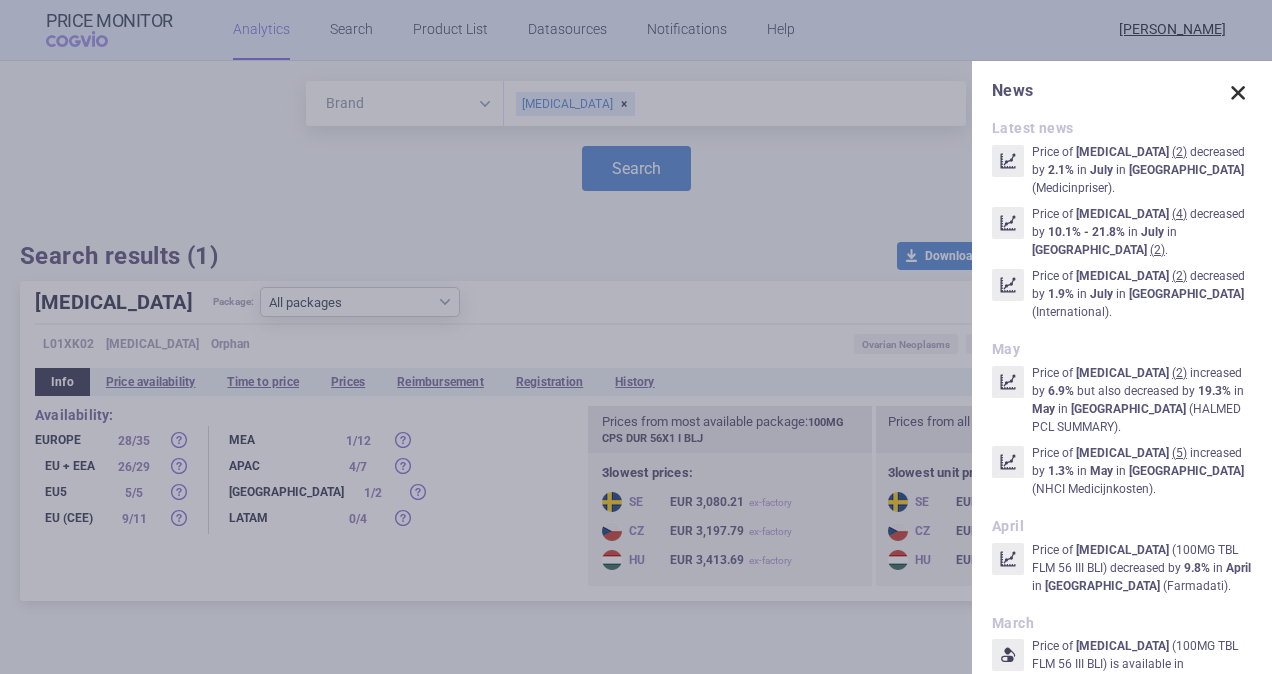 click at bounding box center (1238, 93) 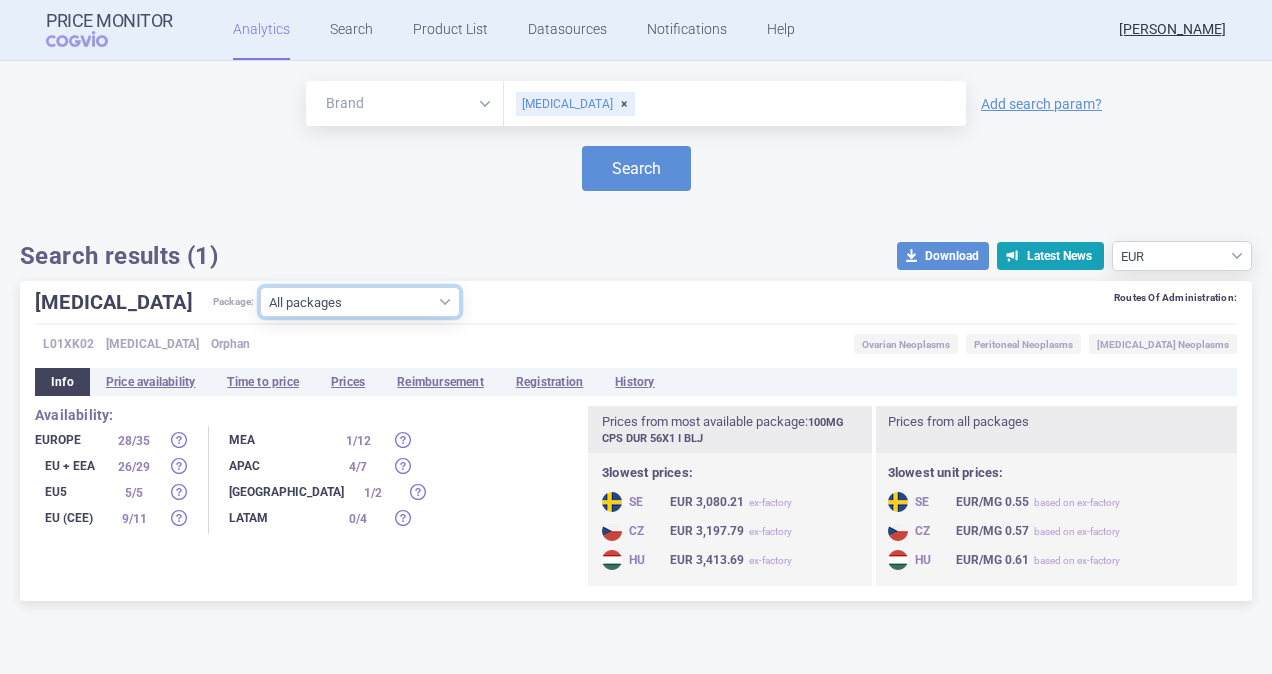 click on "All packages 100MG CPS DUR 28X1 I BLJ  ( 6 ) 100MG CPS DUR 30X1 BLJ  ( 4 ) 100MG CPS DUR 56X1 I BLJ  ( 20 ) 100MG CPS DUR 84X1 I BLJ  ( 18 ) 100MG CPS DUR 90X1 BLJ  ( 4 ) 100MG CPS DUR BLJ  ( 0 ) 100MG TBL FLM 56 II BLI  ( 18 ) 100MG TBL FLM 56 III BLI  ( 9 ) 100MG TBL FLM 84 II BLI  ( 9 ) 100MG TBL FLM 84 III BLI  ( 1 ) Other  ( 10 )" at bounding box center [360, 302] 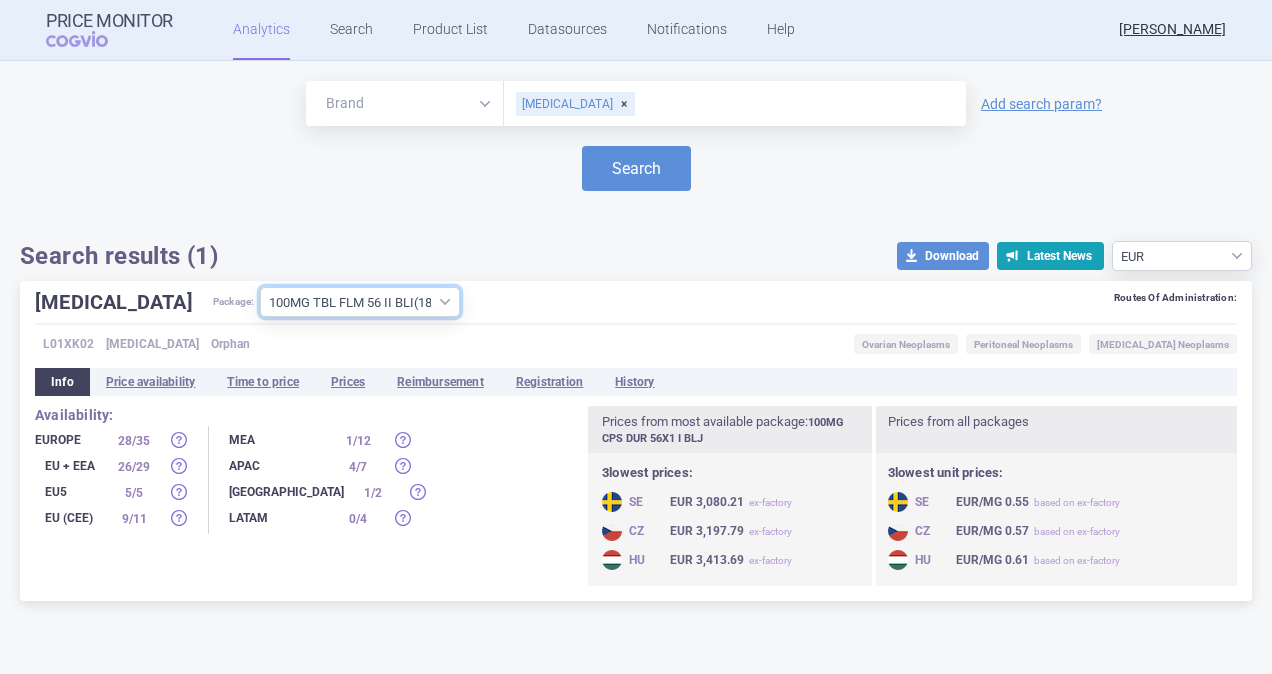 click on "All packages 100MG CPS DUR 28X1 I BLJ  ( 6 ) 100MG CPS DUR 30X1 BLJ  ( 4 ) 100MG CPS DUR 56X1 I BLJ  ( 20 ) 100MG CPS DUR 84X1 I BLJ  ( 18 ) 100MG CPS DUR 90X1 BLJ  ( 4 ) 100MG CPS DUR BLJ  ( 0 ) 100MG TBL FLM 56 II BLI  ( 18 ) 100MG TBL FLM 56 III BLI  ( 9 ) 100MG TBL FLM 84 II BLI  ( 9 ) 100MG TBL FLM 84 III BLI  ( 1 ) Other  ( 10 )" at bounding box center (360, 302) 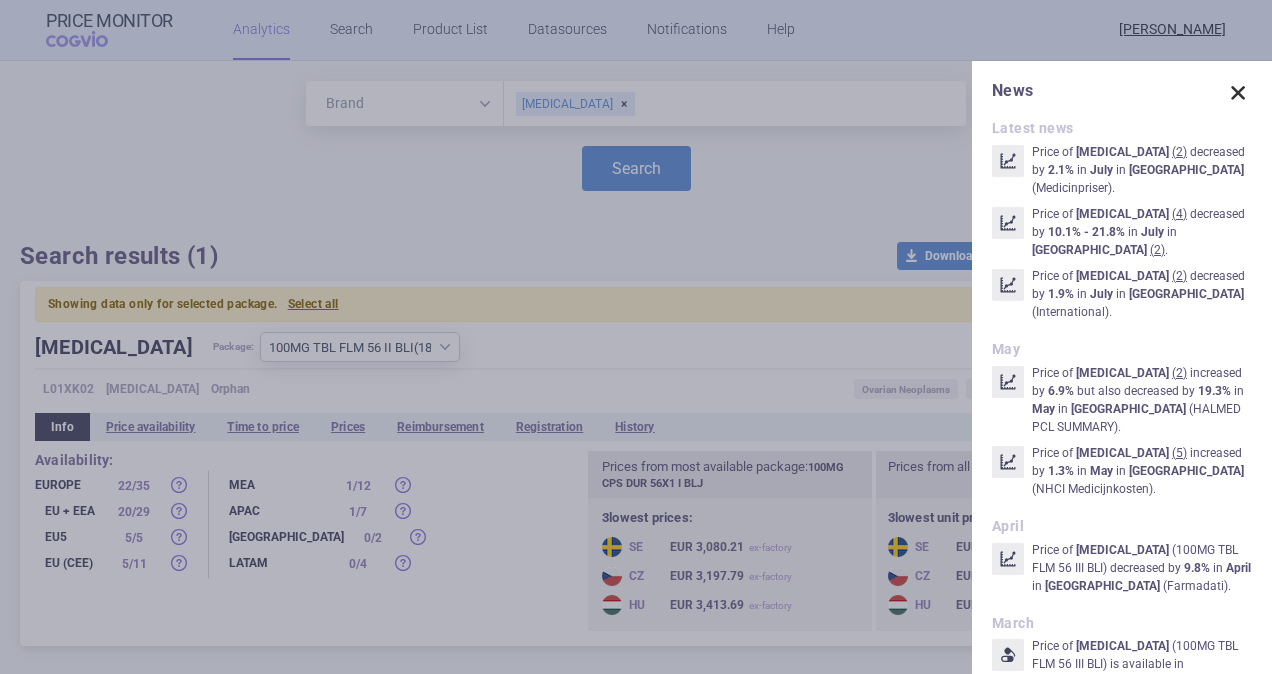 click at bounding box center [1238, 93] 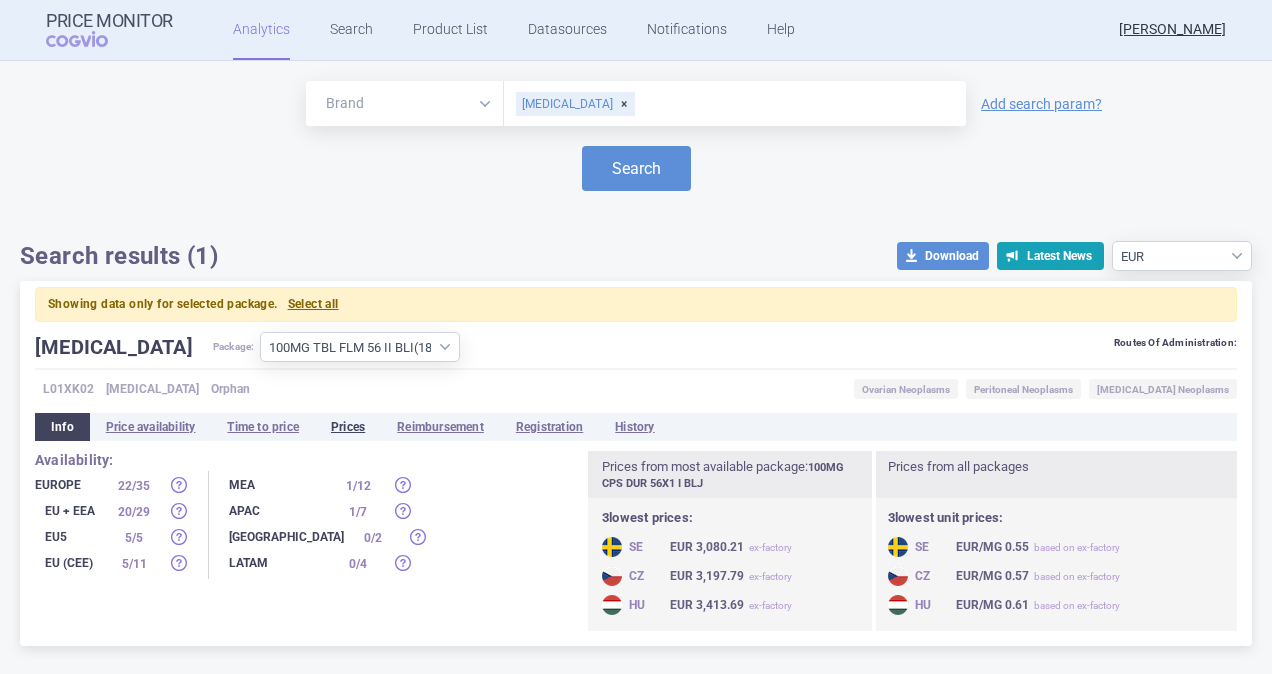 click on "Prices" at bounding box center (348, 427) 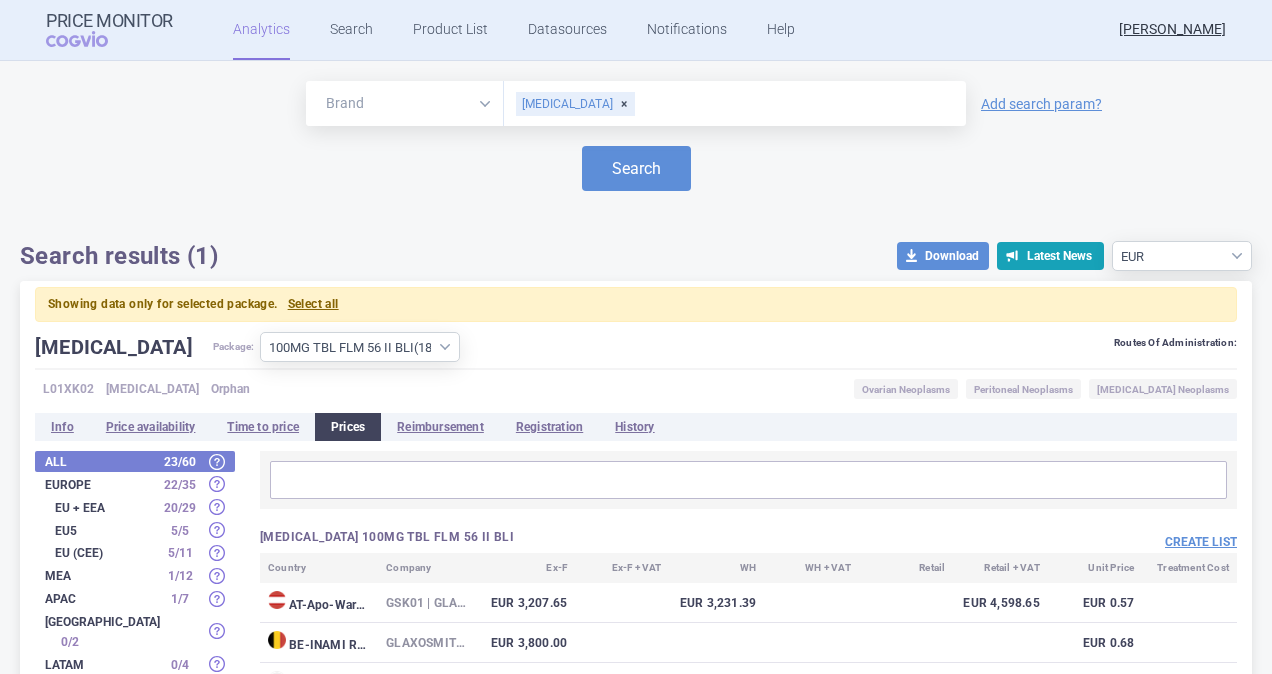 click on "[MEDICAL_DATA]   100MG TBL FLM 56 II BLI Create list Country Company Ex-F Ex-F + VAT WH WH + VAT Retail Retail + VAT Unit Price Treatment Cost   AT  -  Apo-Warenv.I GSK01 | GLAXOSMITHKLINE PHARMA GM EUR 3,207.65 EUR 3,231.39 EUR 4,598.65 EUR 0.57   BE  -  INAMI RPS GLAXOSMITHKLINE PHARMACEUTICALS EUR 3,800.00 EUR 0.68   CZ  -  SCAU GlaxoSmithKline ([GEOGRAPHIC_DATA]) Limited, [GEOGRAPHIC_DATA] EUR 3,197.79 EUR 3,692.11 EUR 0.57   DE  -  Gelbe liste GlaxoSmithKline GmbH & Co. KG   EUR 3,207.92 EUR 3,246.18 EUR 3,989.27 EUR 0.57   DE  -  LauerTaxe CGM GlaxoSmithKl. EUR 3,207.65 EUR 3,246.18 EUR 3,989.27 EUR 0.57   [PERSON_NAME] liste GSK   EUR 3,207.92 EUR 3,989.27 EUR 0.57   DK  -  Medicinpriser GlaxoSmithKline Pharma   EUR 4,595.89 EUR 4,915.39 EUR 0.82   ES  -  BotPlus GLAXO SMITHKLINE EUR 4,980.00 EUR 5,035.91 EUR 5,237.35 EUR 0.89   FI  -  HILA GlaxoSmithKline ([GEOGRAPHIC_DATA]) Limited   EUR 3,475.51 EUR 3,583.00 EUR 3,766.92 EUR 4,294.29 EUR 0.62   FI  -  KELA GLAXOSMITHKLINE   EUR 3,608.38 EUR 4,294.29   FR" at bounding box center (736, 3057) 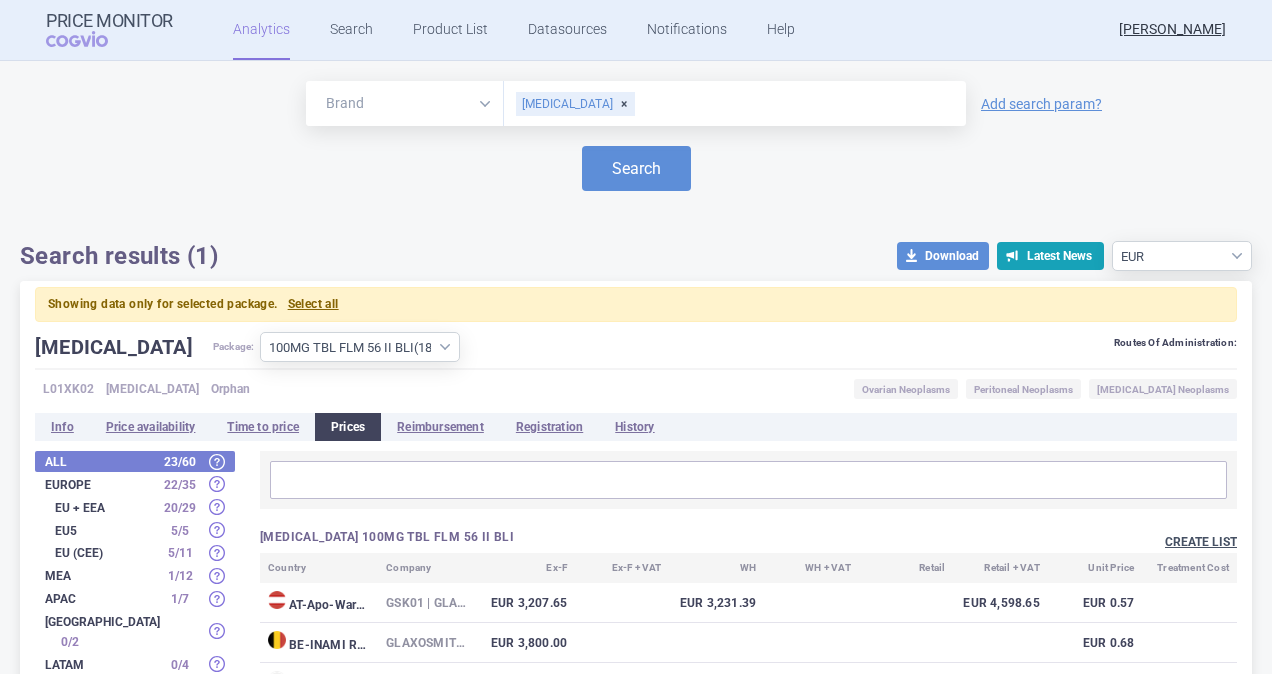 click on "Create list" at bounding box center (1201, 542) 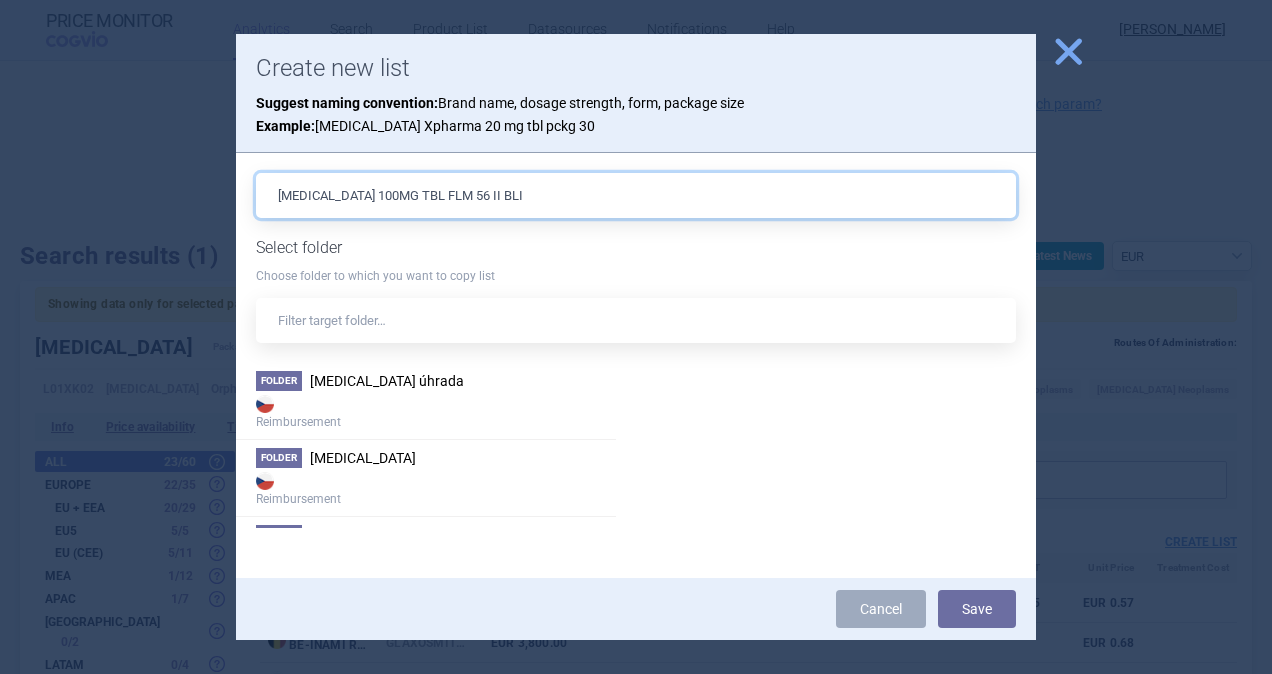 click on "[MEDICAL_DATA] 100MG TBL FLM 56 II BLI" at bounding box center [636, 195] 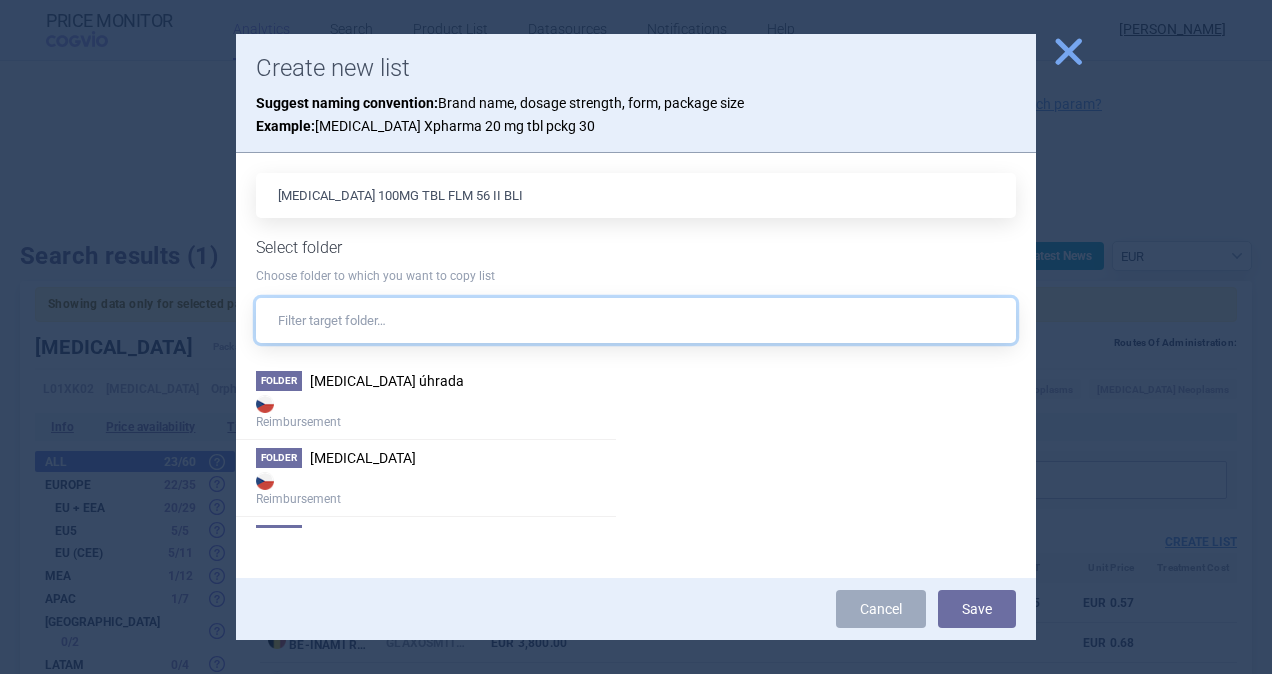 click at bounding box center [636, 320] 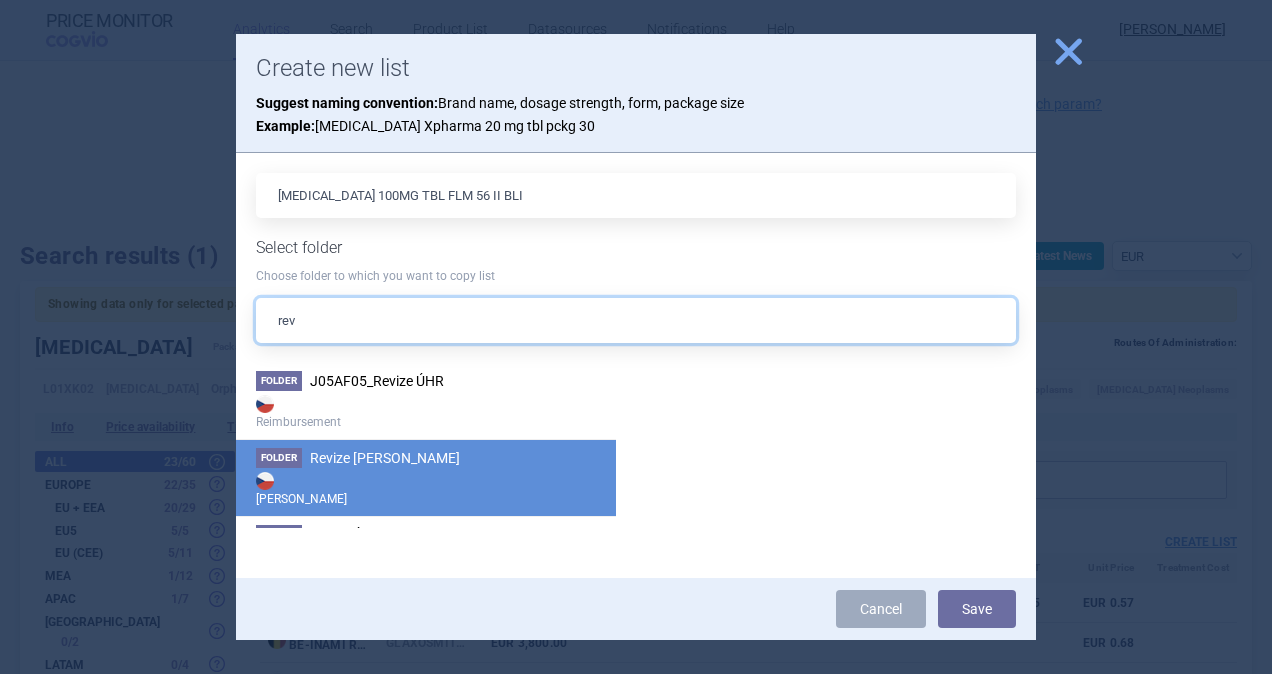 type on "rev" 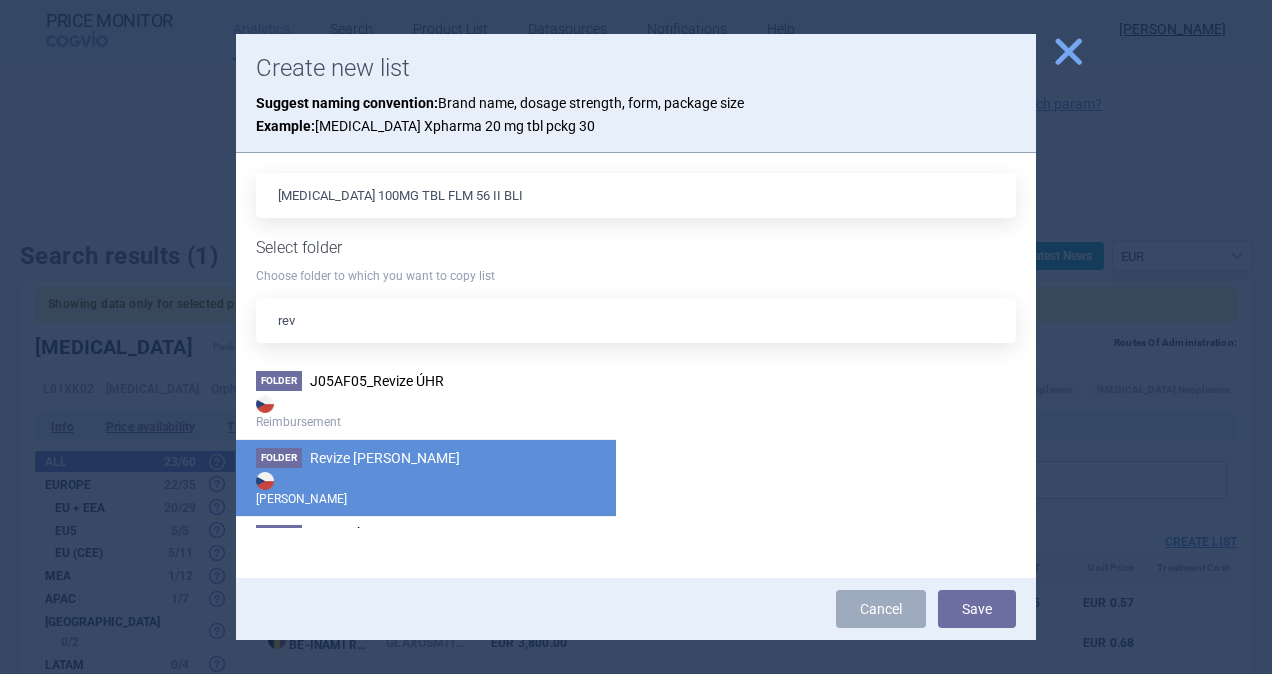 click on "Revize [PERSON_NAME]" at bounding box center [385, 458] 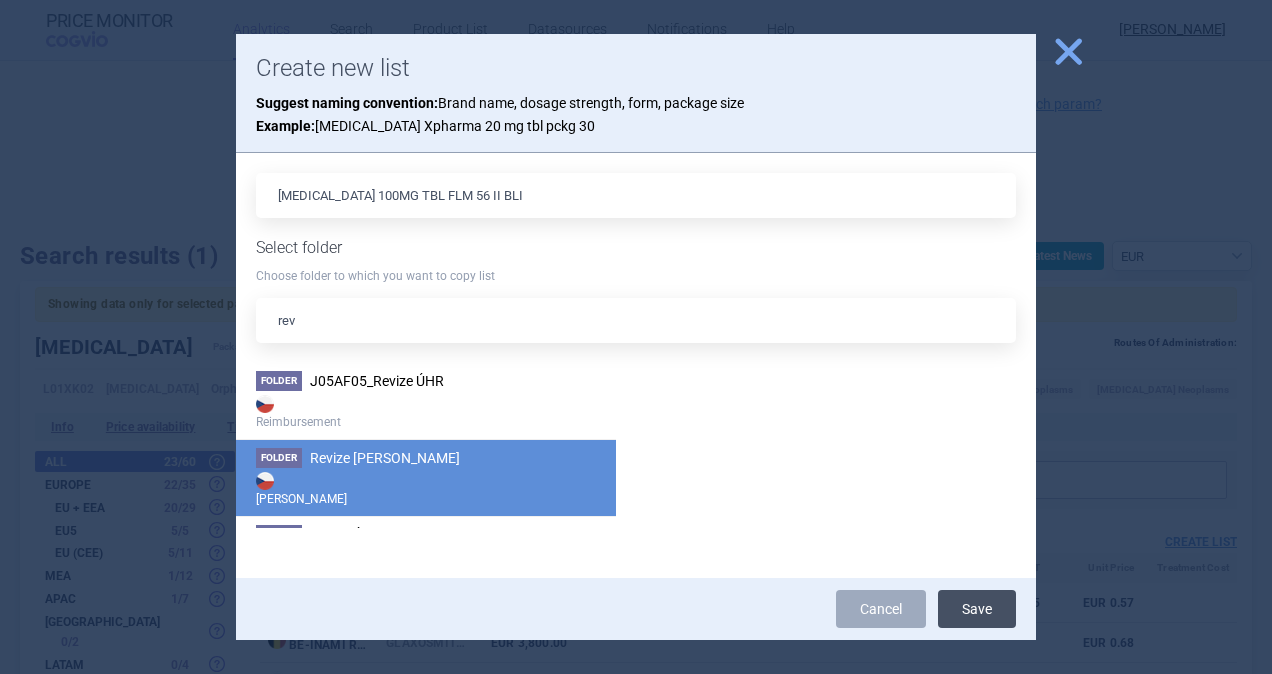 click on "Save" at bounding box center [977, 609] 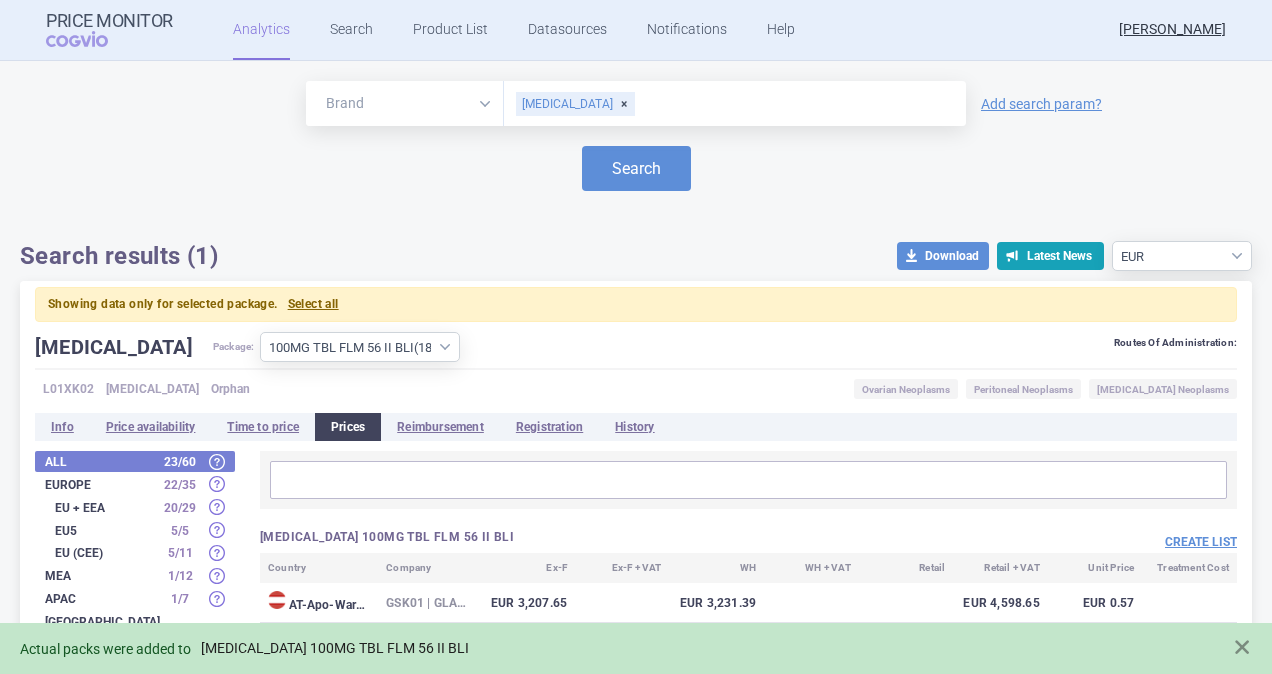 click on "[MEDICAL_DATA] 100MG TBL FLM 56 II BLI" at bounding box center [335, 648] 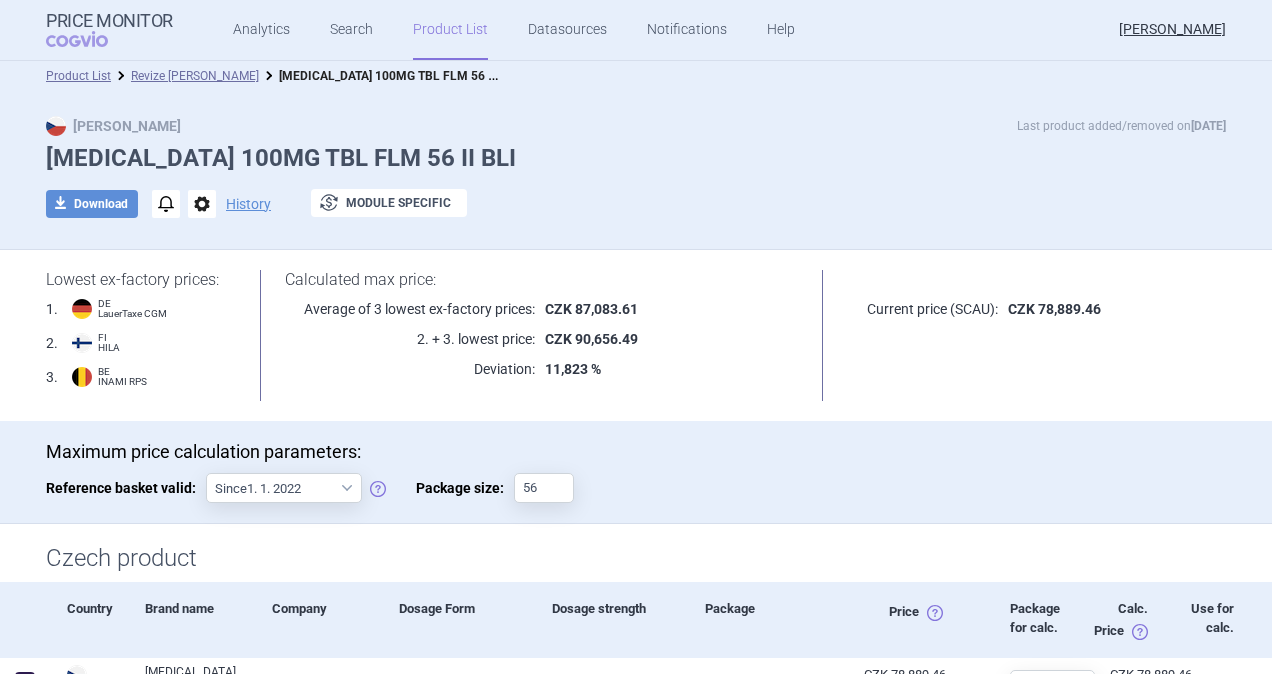 scroll, scrollTop: 0, scrollLeft: 0, axis: both 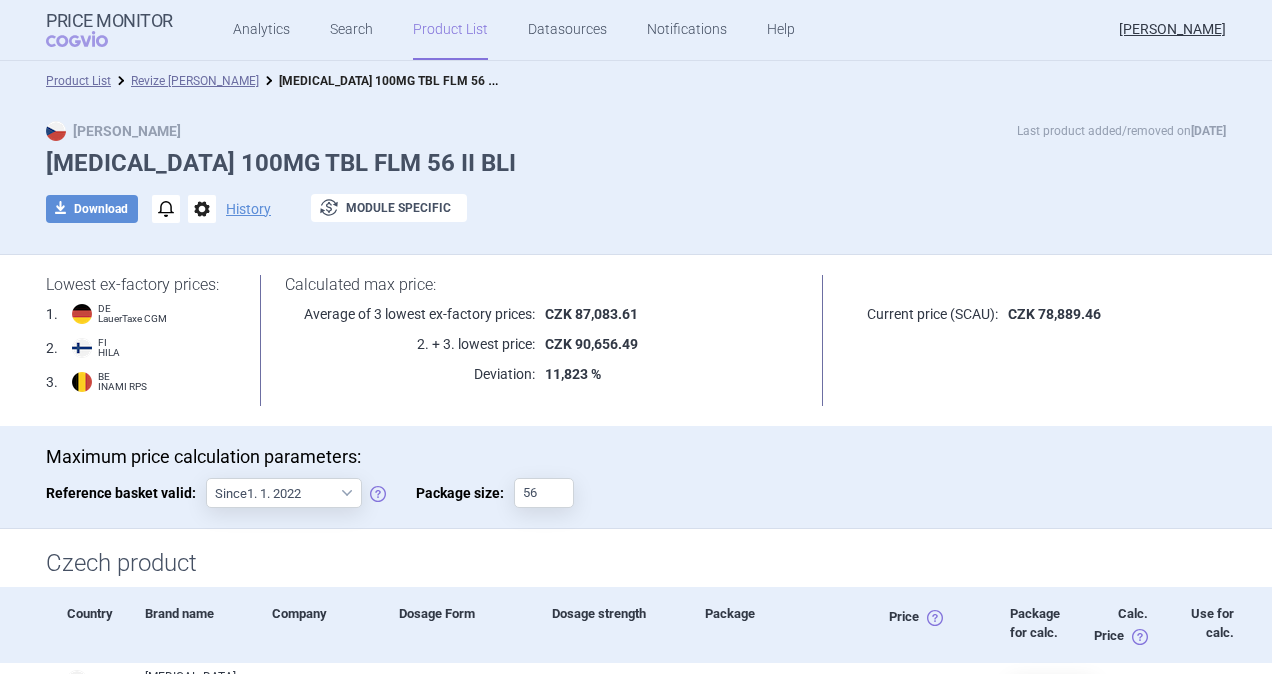 click on "Revize [PERSON_NAME]" at bounding box center (185, 81) 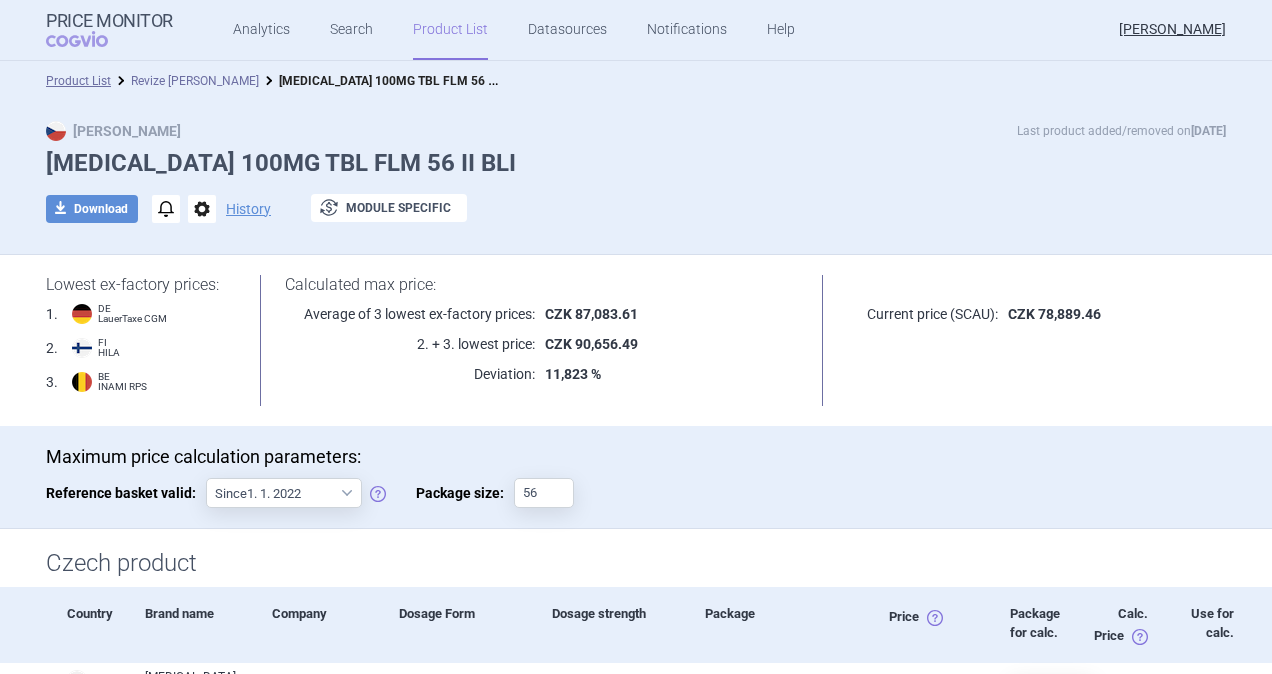 click on "Revize [PERSON_NAME]" at bounding box center (195, 81) 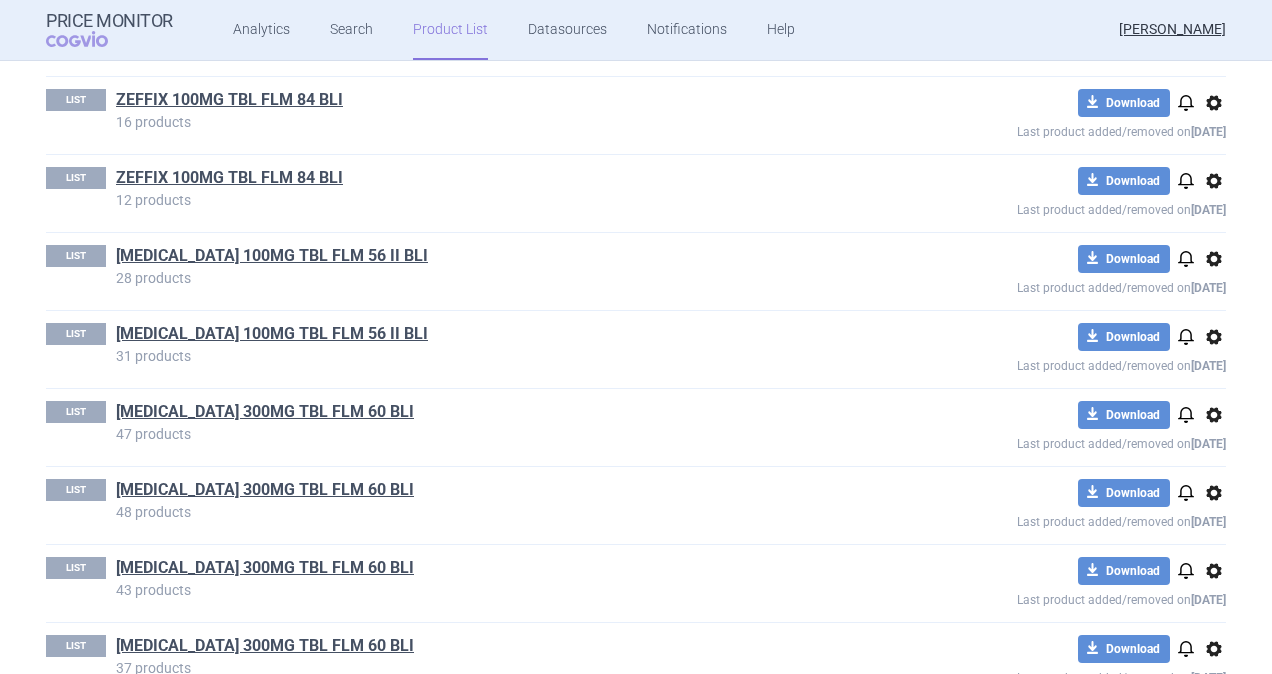 scroll, scrollTop: 10200, scrollLeft: 0, axis: vertical 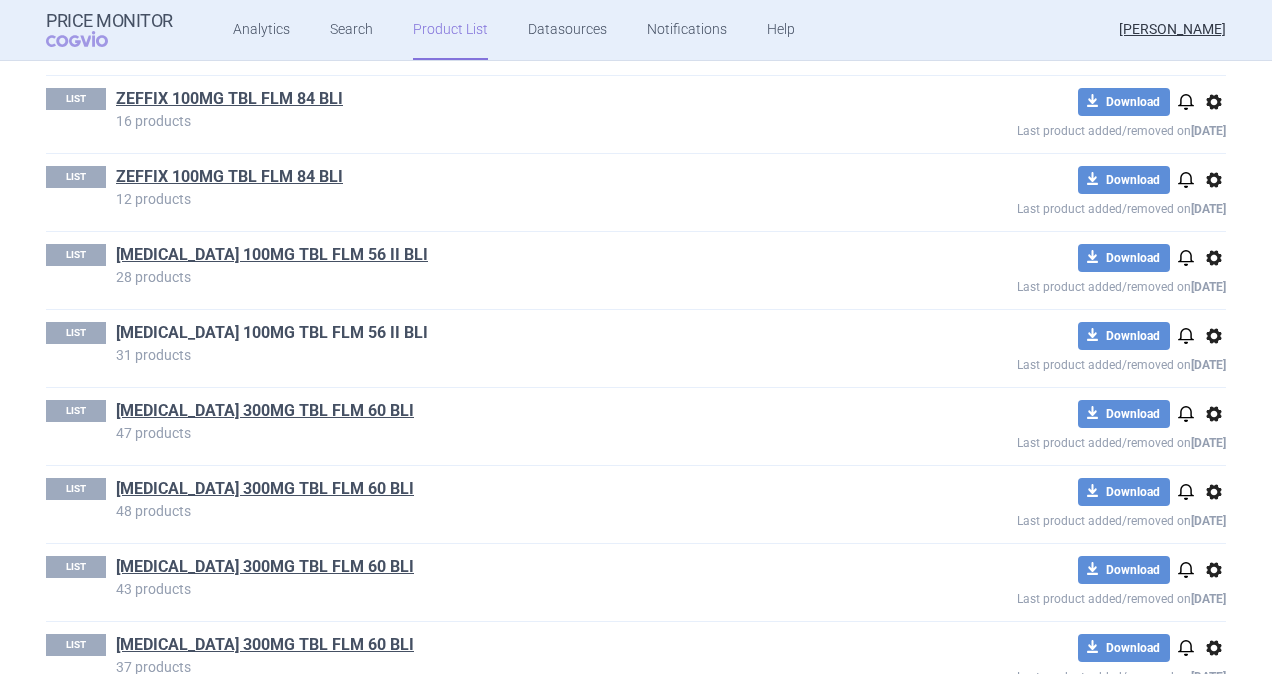 click on "[MEDICAL_DATA] 100MG TBL FLM 56 II BLI" at bounding box center (272, 333) 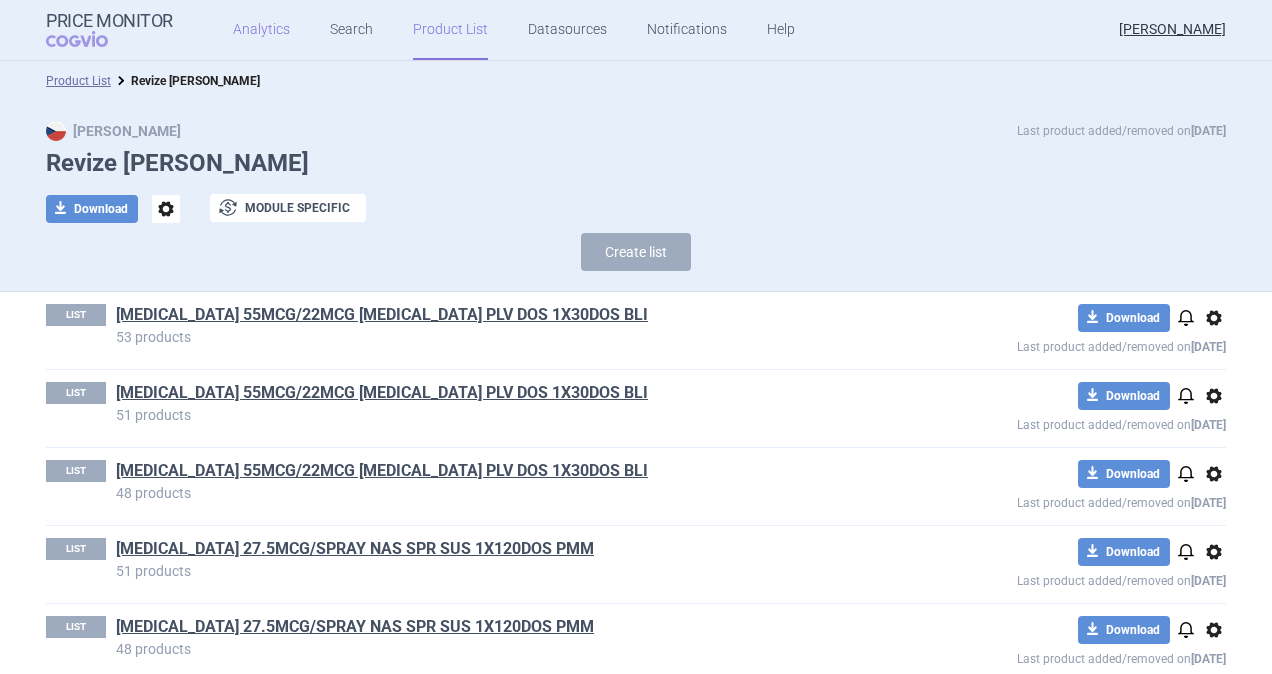 click on "Analytics" at bounding box center [261, 30] 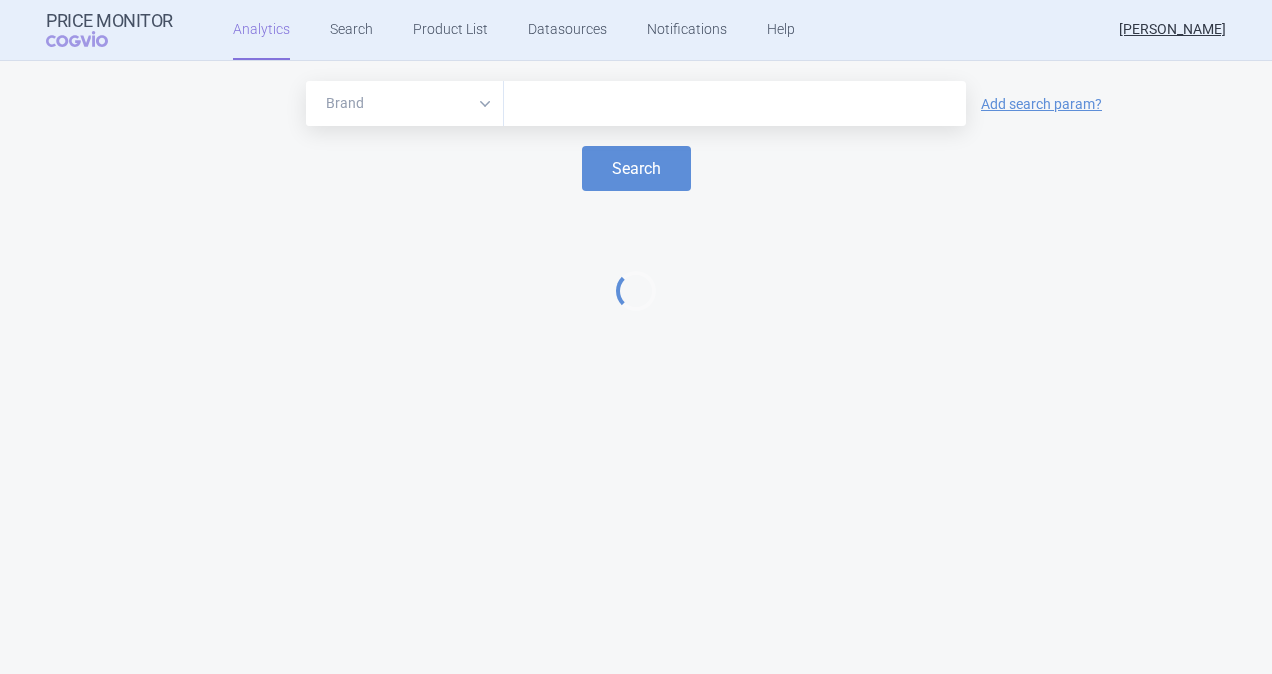 click at bounding box center (735, 104) 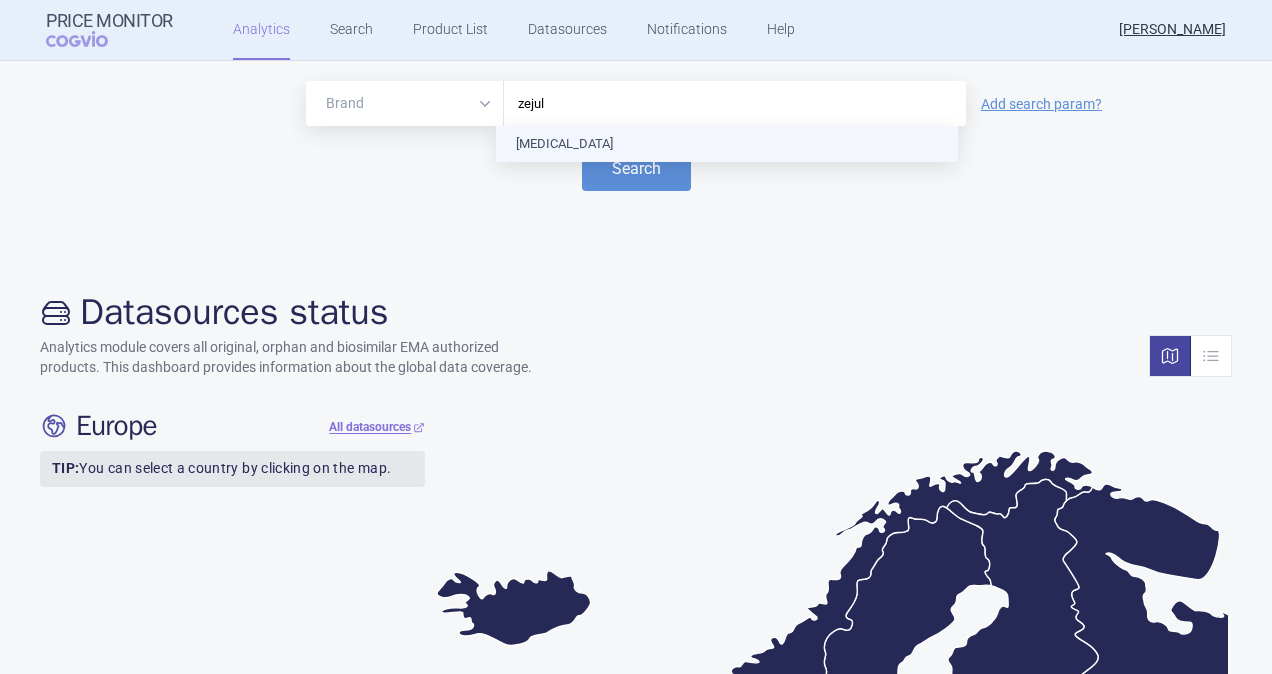 type on "[MEDICAL_DATA]" 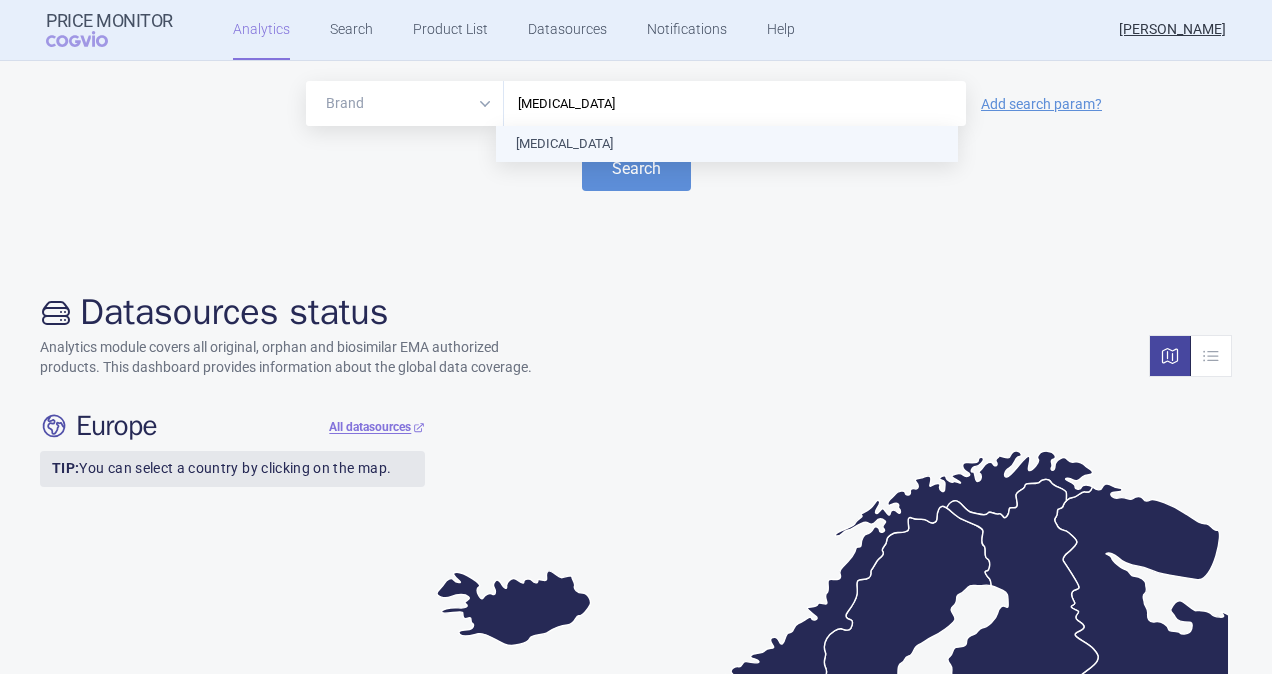type 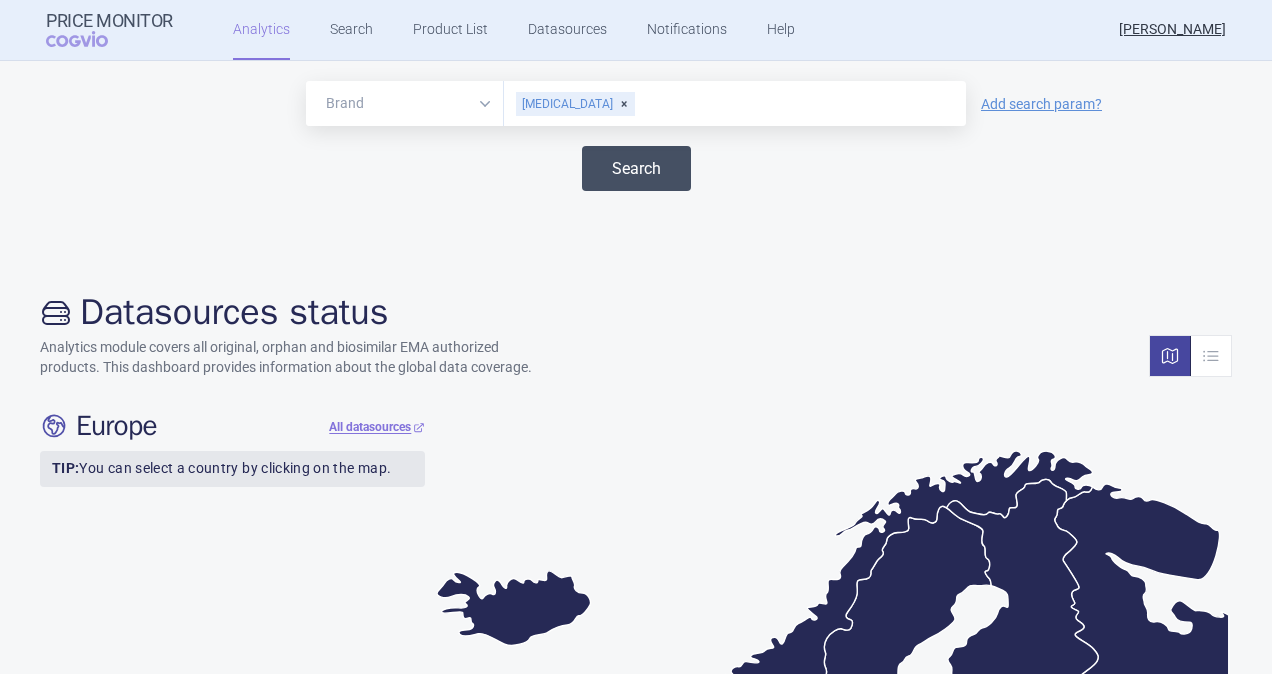 click on "Search" at bounding box center [636, 168] 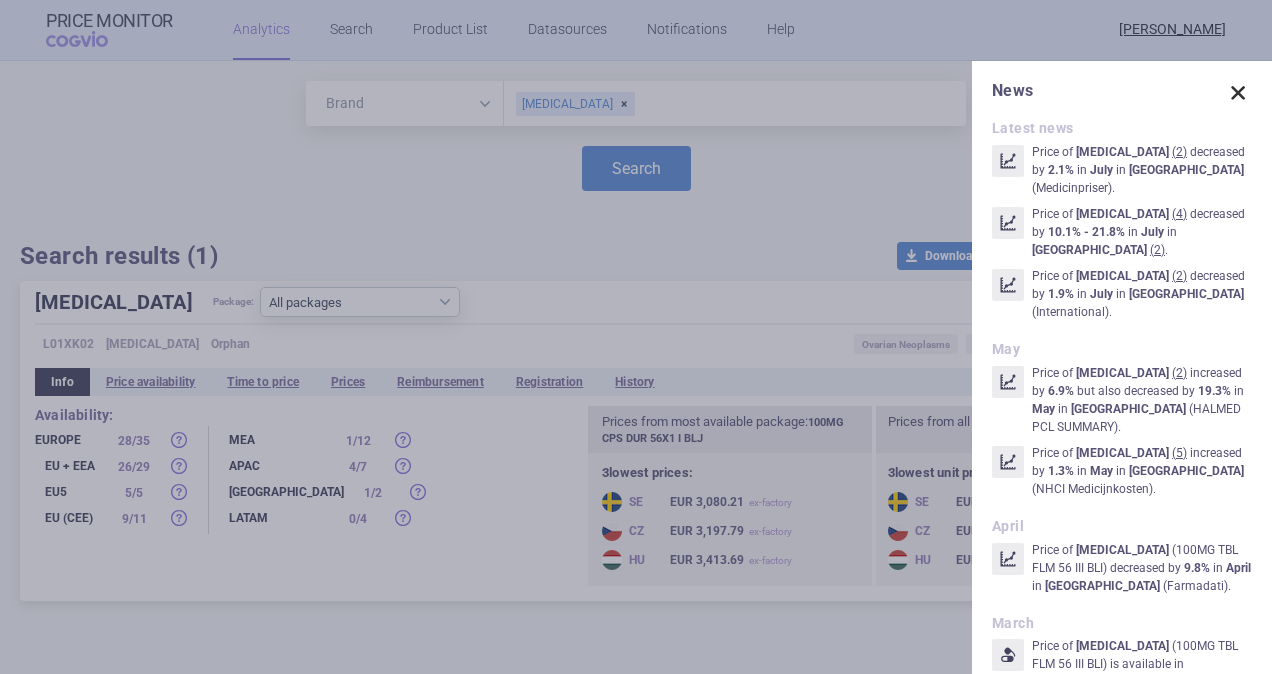 click at bounding box center [1238, 93] 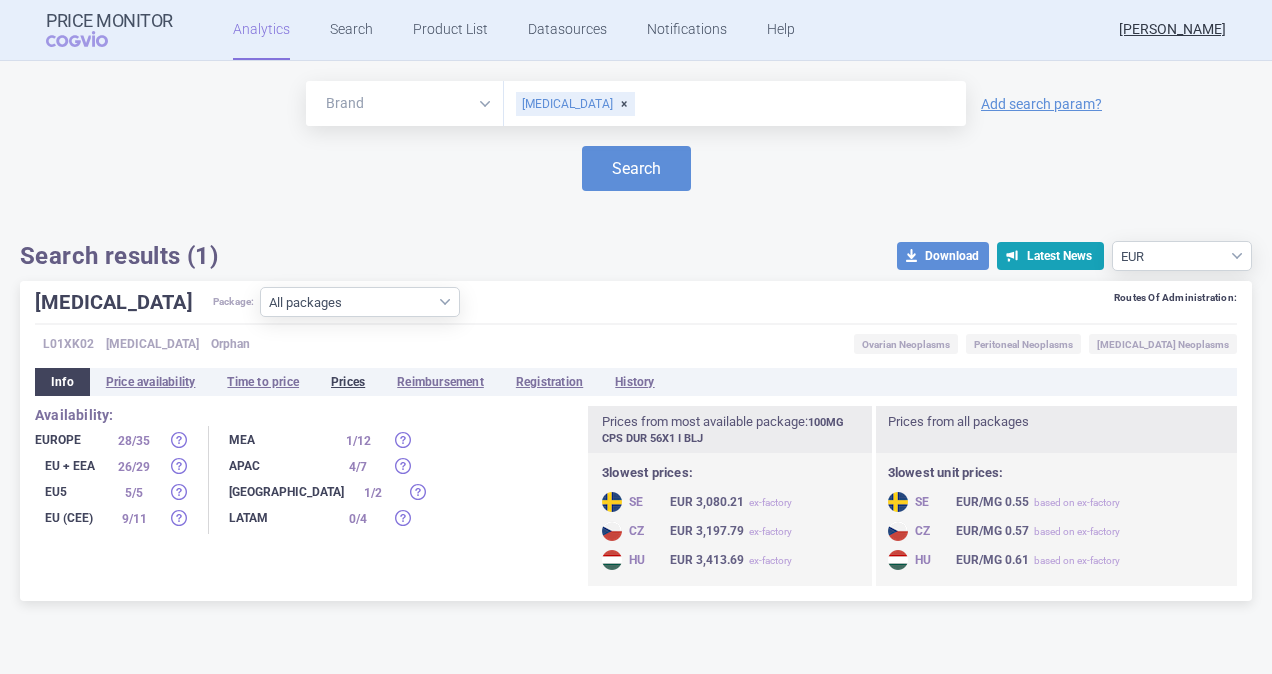 click on "Prices" at bounding box center [348, 382] 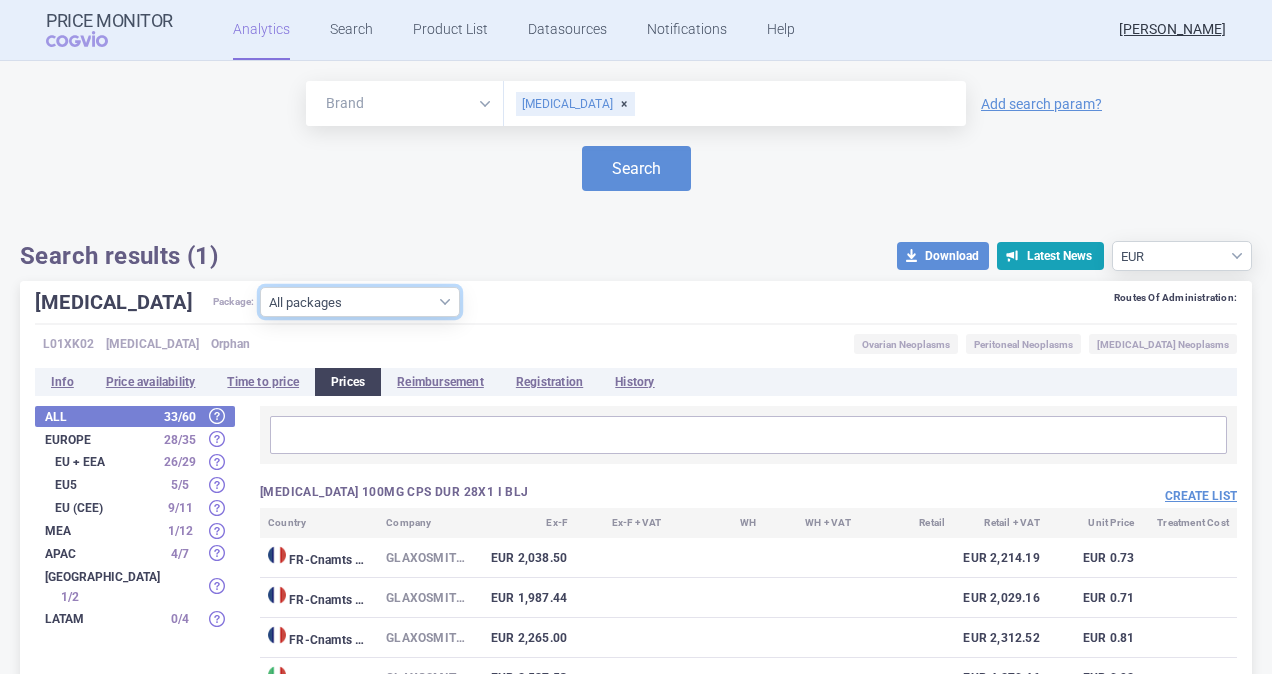 click on "All packages 100MG CPS DUR 28X1 I BLJ  ( 6 ) 100MG CPS DUR 30X1 BLJ  ( 4 ) 100MG CPS DUR 56X1 I BLJ  ( 20 ) 100MG CPS DUR 84X1 I BLJ  ( 18 ) 100MG CPS DUR 90X1 BLJ  ( 4 ) 100MG CPS DUR BLJ  ( 0 ) 100MG TBL FLM 56 II BLI  ( 18 ) 100MG TBL FLM 56 III BLI  ( 9 ) 100MG TBL FLM 84 II BLI  ( 9 ) 100MG TBL FLM 84 III BLI  ( 1 ) Other  ( 10 )" at bounding box center (360, 302) 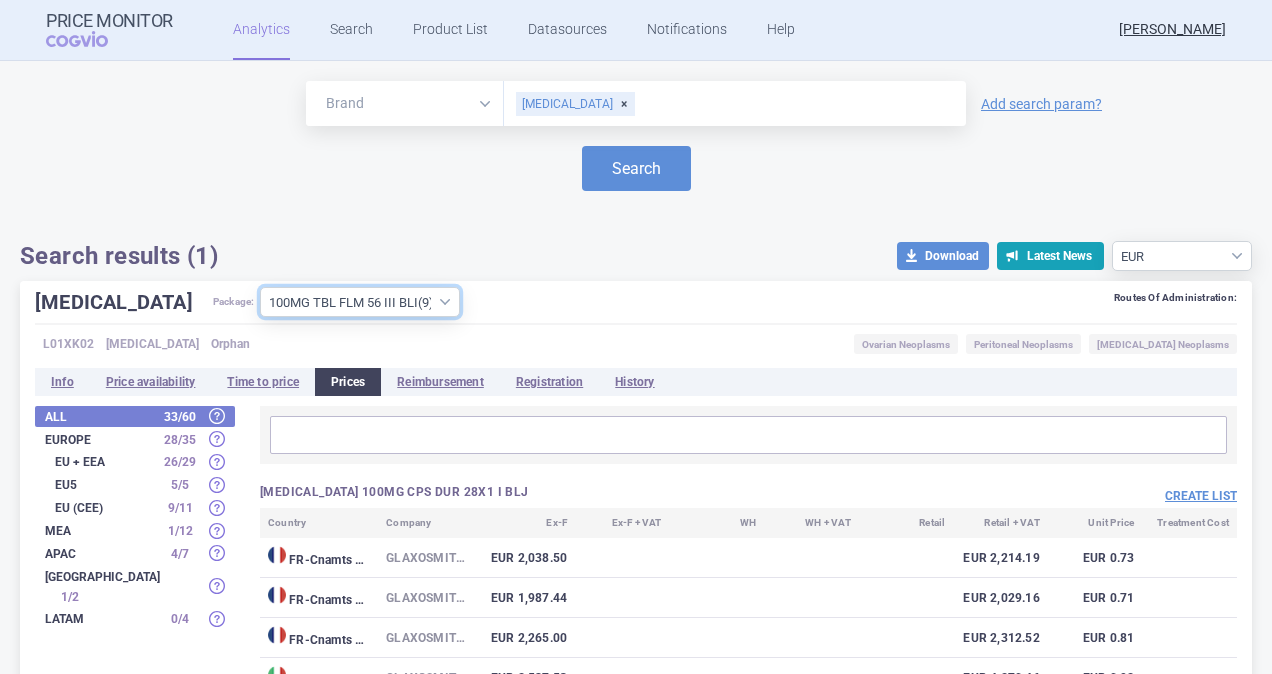 click on "All packages 100MG CPS DUR 28X1 I BLJ  ( 6 ) 100MG CPS DUR 30X1 BLJ  ( 4 ) 100MG CPS DUR 56X1 I BLJ  ( 20 ) 100MG CPS DUR 84X1 I BLJ  ( 18 ) 100MG CPS DUR 90X1 BLJ  ( 4 ) 100MG CPS DUR BLJ  ( 0 ) 100MG TBL FLM 56 II BLI  ( 18 ) 100MG TBL FLM 56 III BLI  ( 9 ) 100MG TBL FLM 84 II BLI  ( 9 ) 100MG TBL FLM 84 III BLI  ( 1 ) Other  ( 10 )" at bounding box center (360, 302) 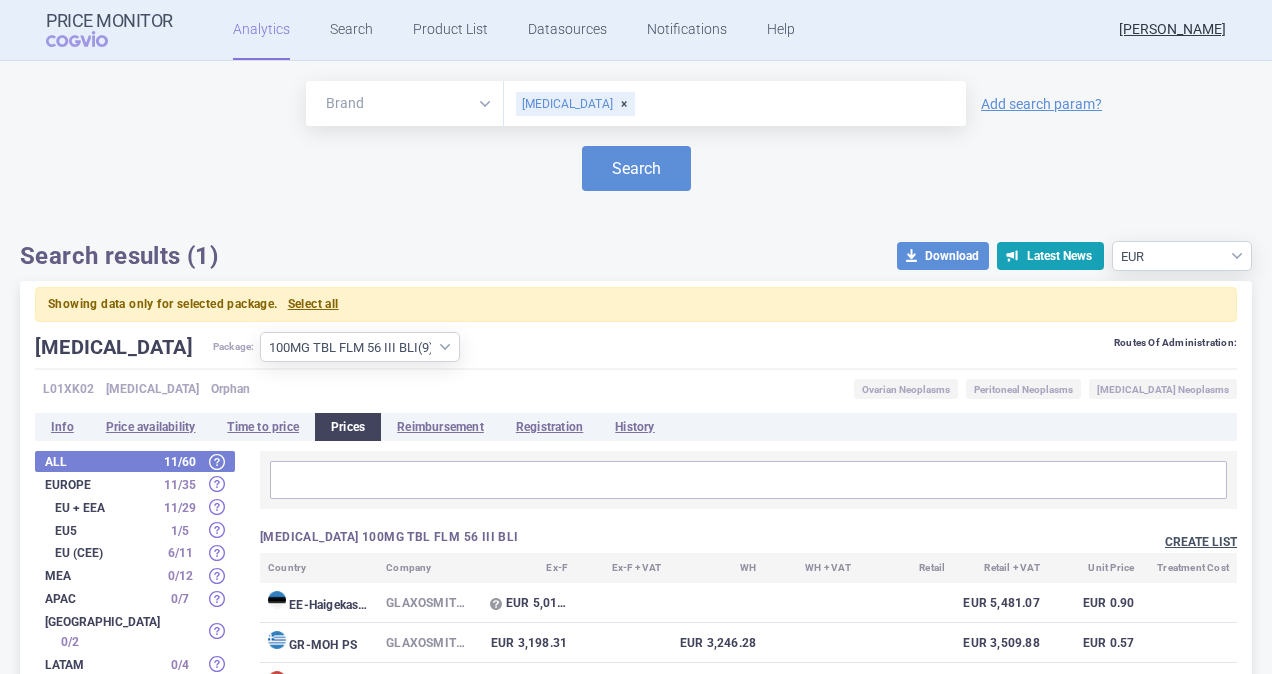 click on "Create list" at bounding box center [1201, 542] 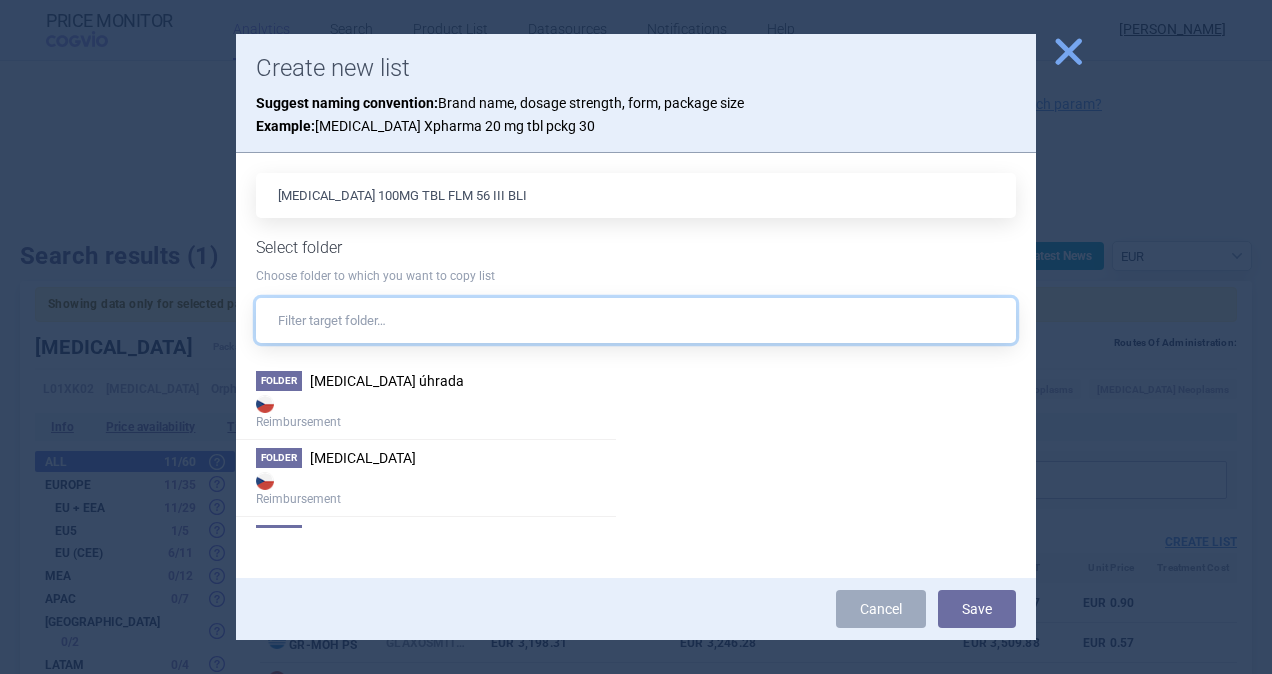 click at bounding box center [636, 320] 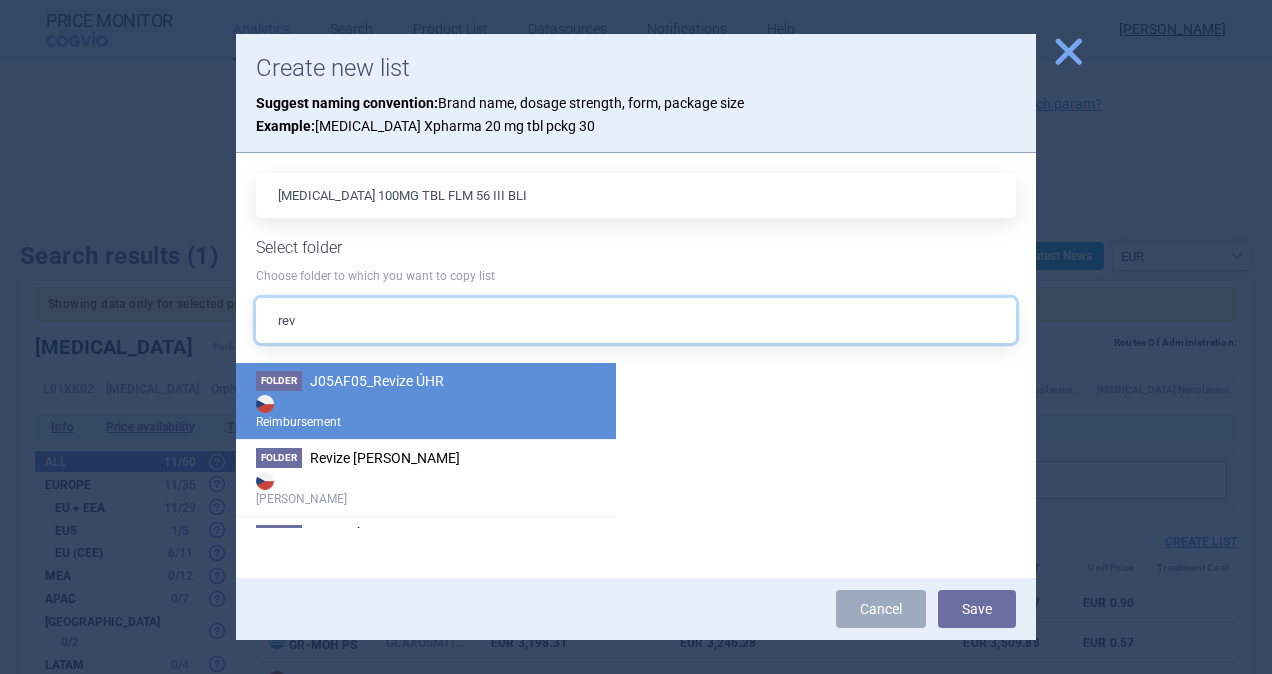 type on "rev" 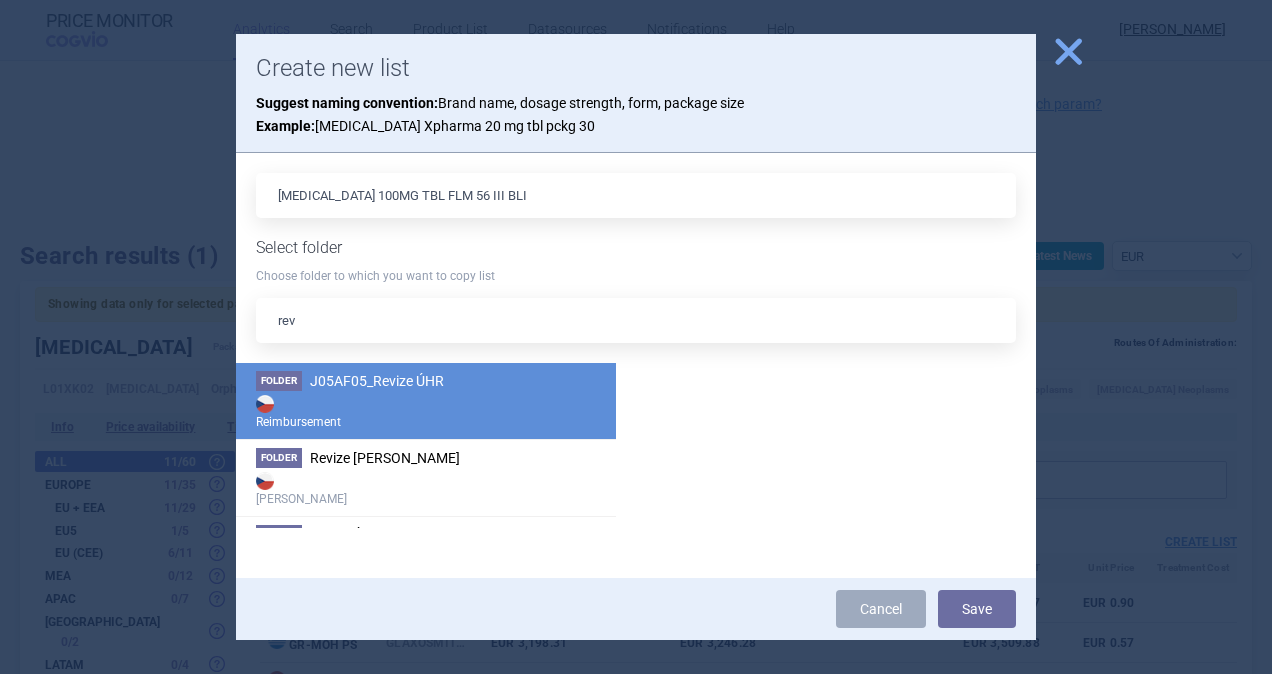 click on "Folder J05AF05_Revize ÚHR  Reimbursement" at bounding box center [426, 401] 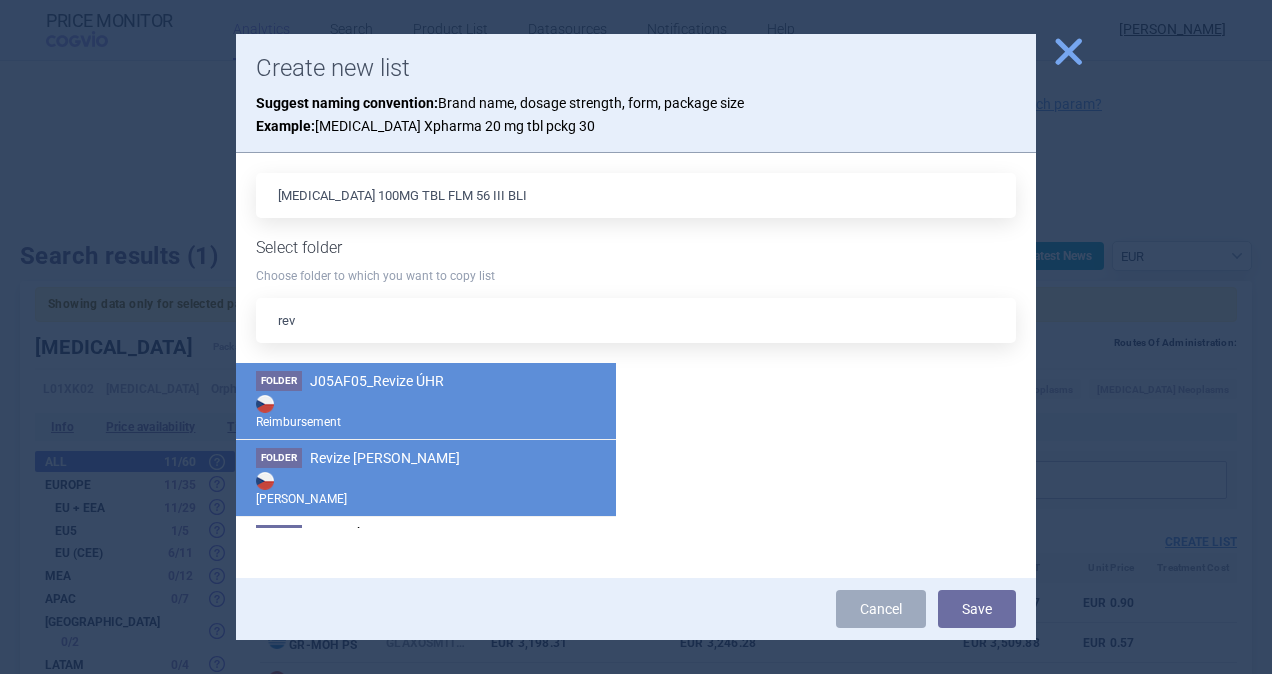 click on "Revize [PERSON_NAME]" at bounding box center [385, 458] 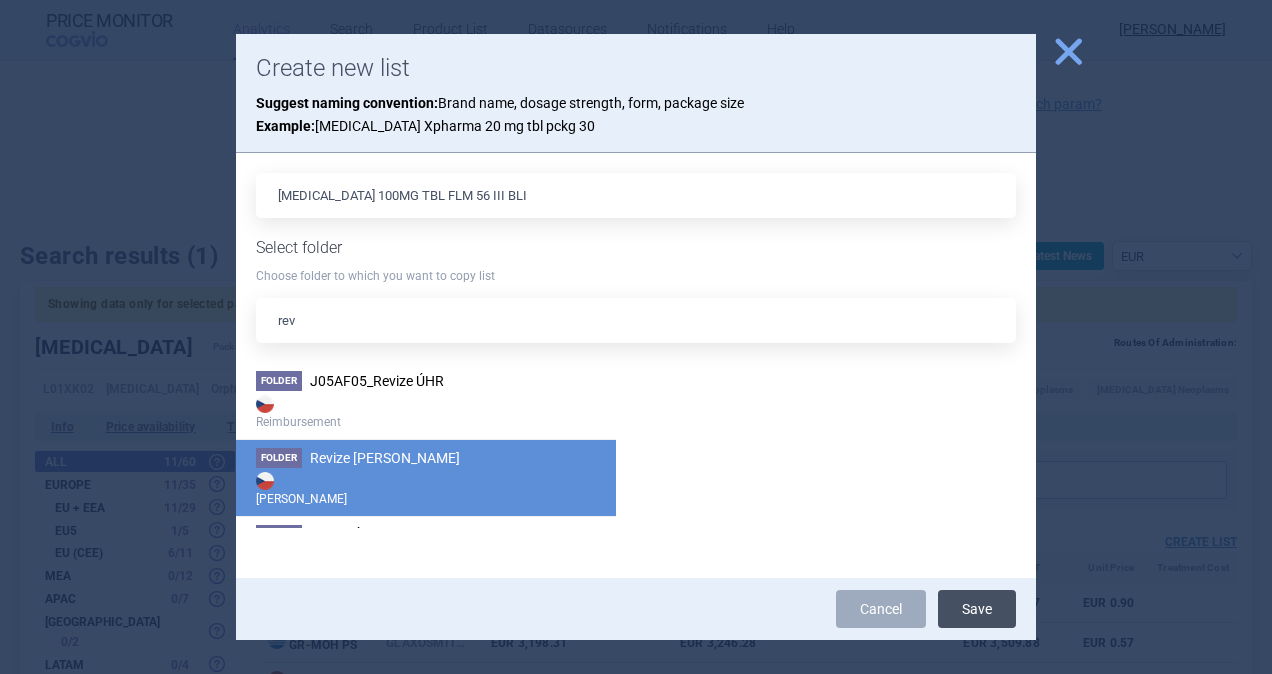 click on "Save" at bounding box center [977, 609] 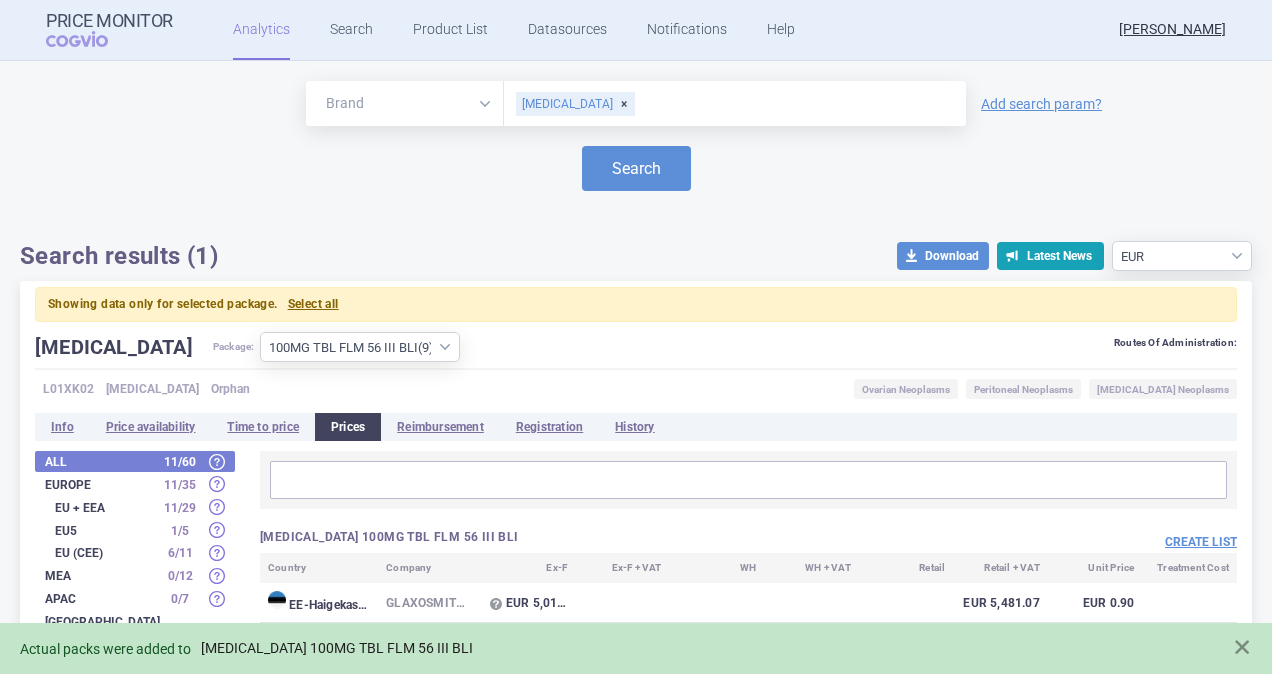 click on "[MEDICAL_DATA] 100MG TBL FLM 56 III BLI" at bounding box center (337, 648) 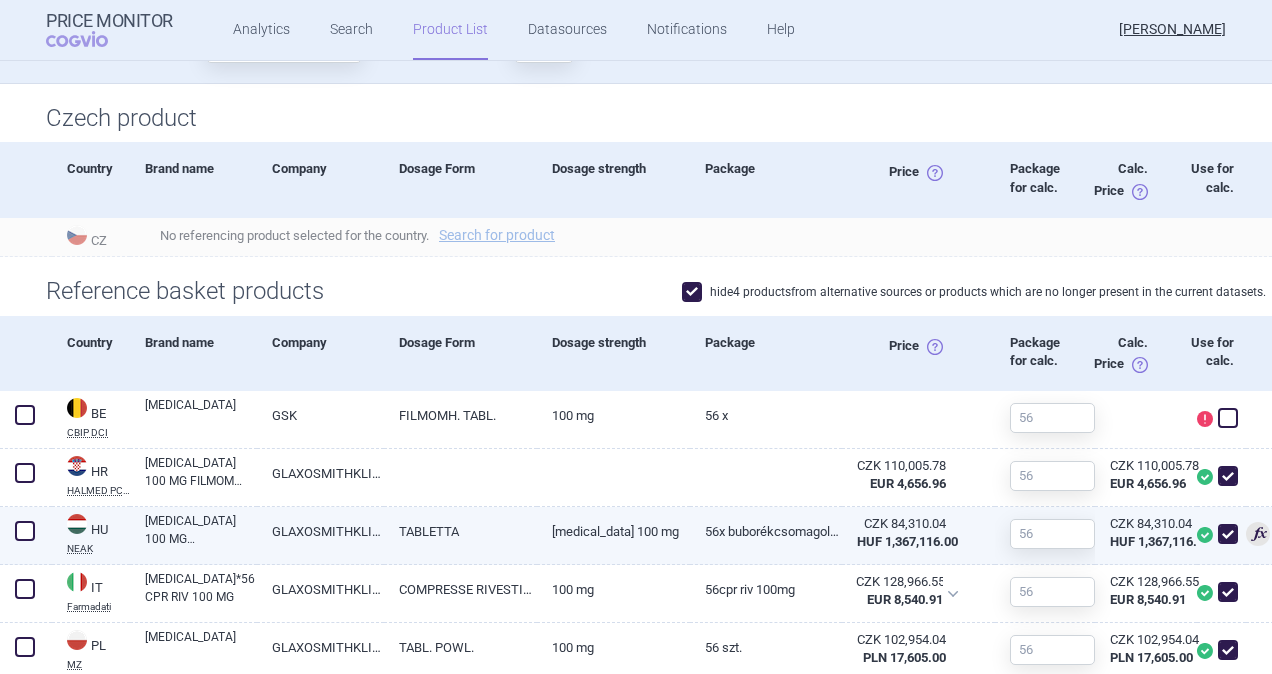 scroll, scrollTop: 0, scrollLeft: 0, axis: both 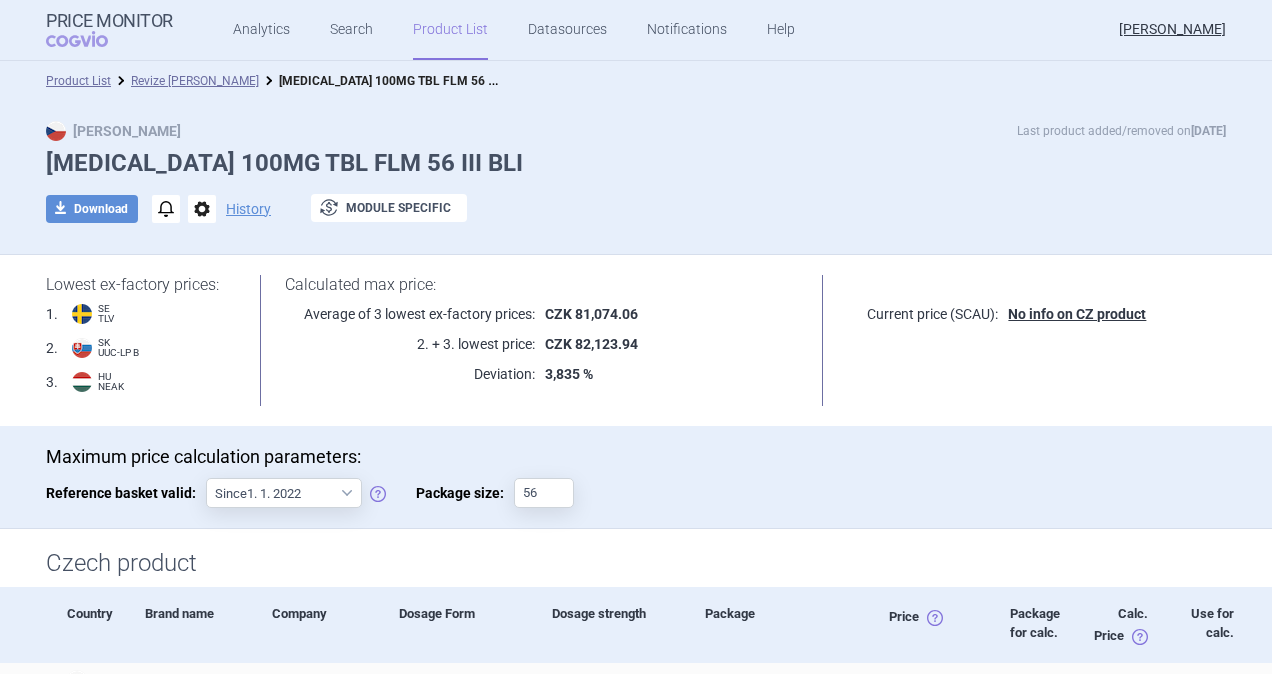 click on "Revize [PERSON_NAME]" at bounding box center [185, 81] 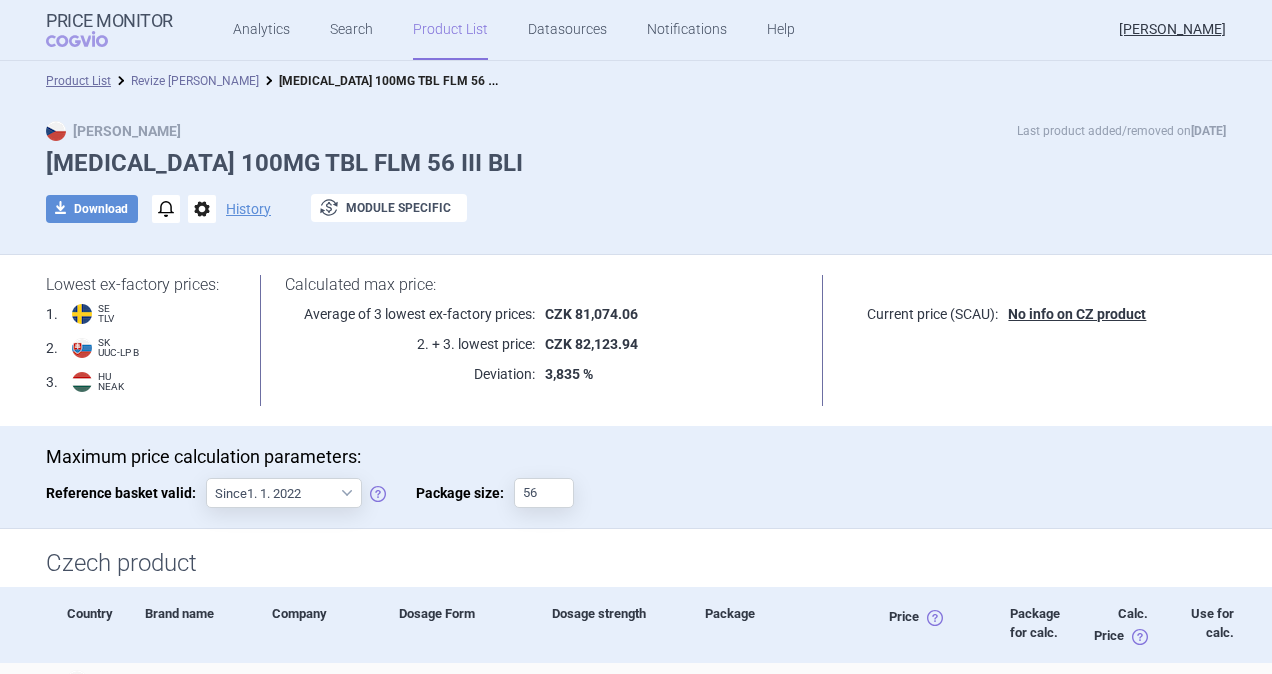 click on "Revize [PERSON_NAME]" at bounding box center [195, 81] 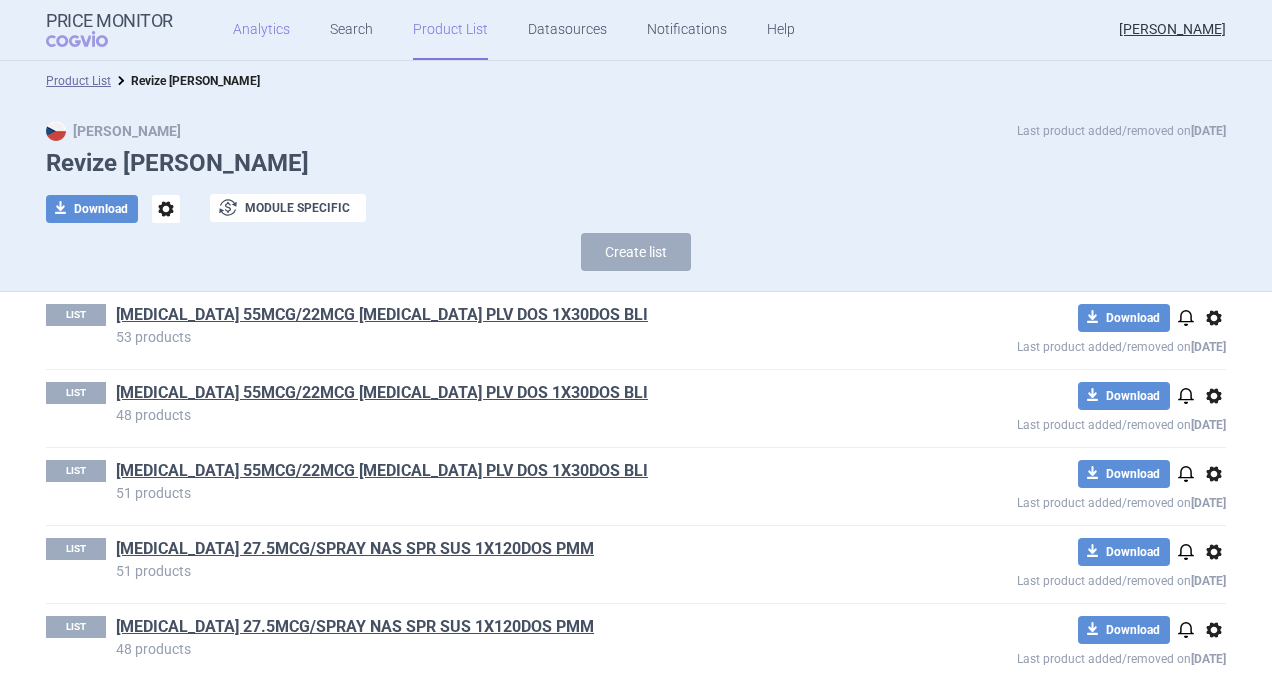 drag, startPoint x: 243, startPoint y: 27, endPoint x: 315, endPoint y: 42, distance: 73.545906 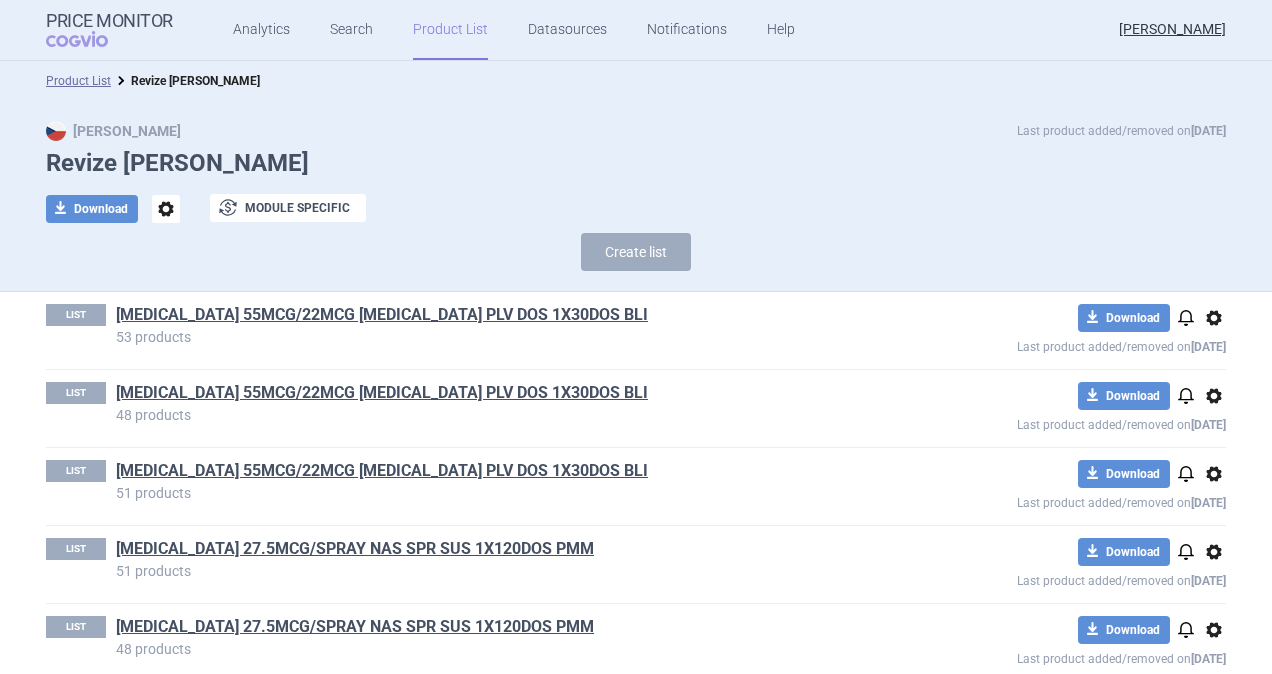 click on "Analytics" at bounding box center (261, 30) 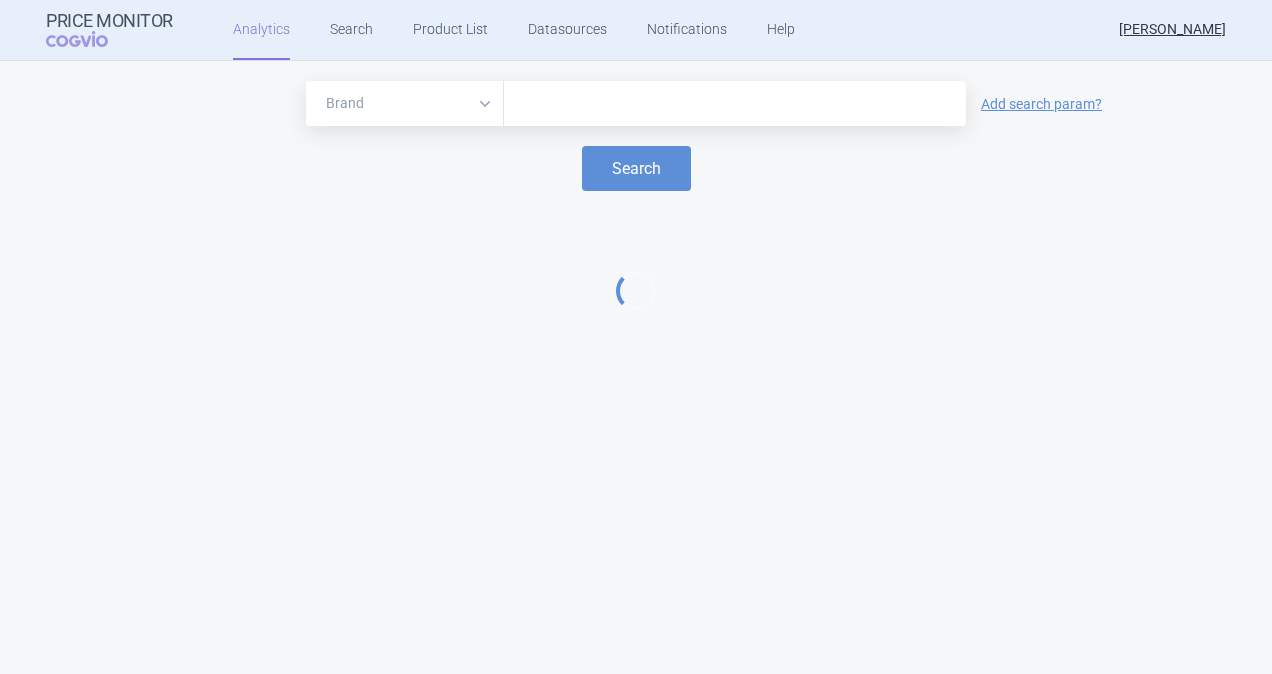 click at bounding box center [735, 104] 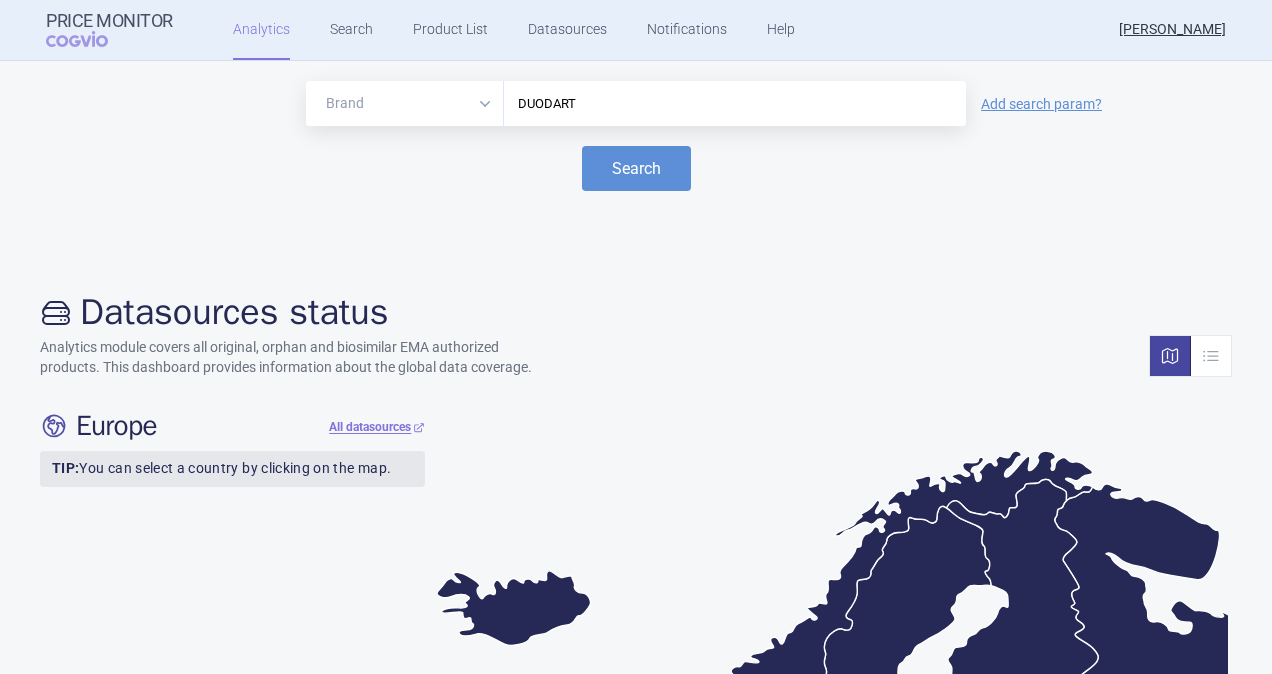 drag, startPoint x: 652, startPoint y: 105, endPoint x: 218, endPoint y: 104, distance: 434.00116 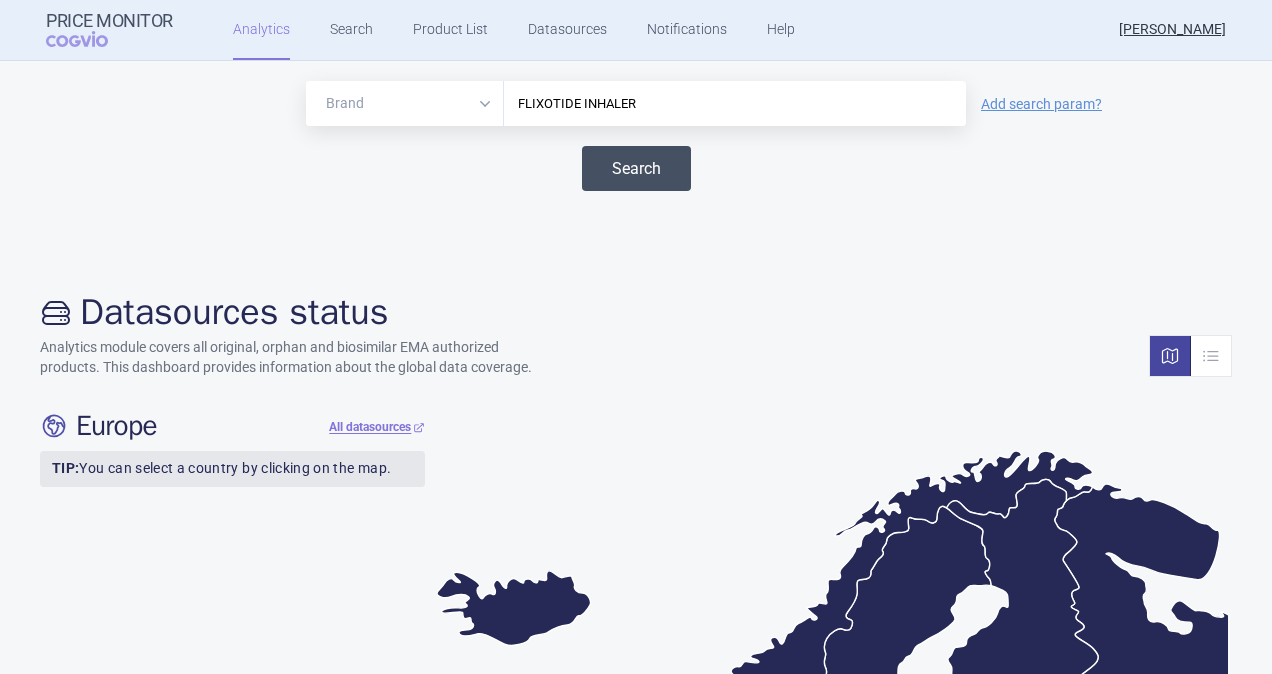 click on "Search" at bounding box center (636, 168) 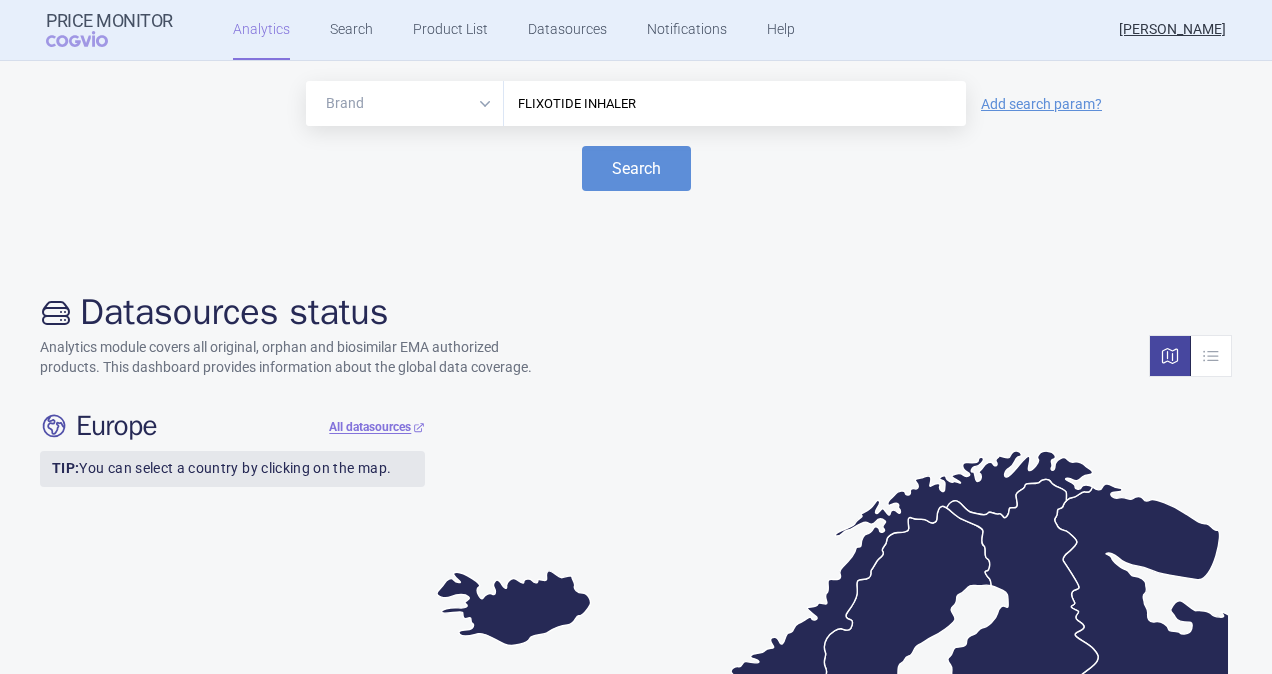 drag, startPoint x: 578, startPoint y: 100, endPoint x: 676, endPoint y: 109, distance: 98.4124 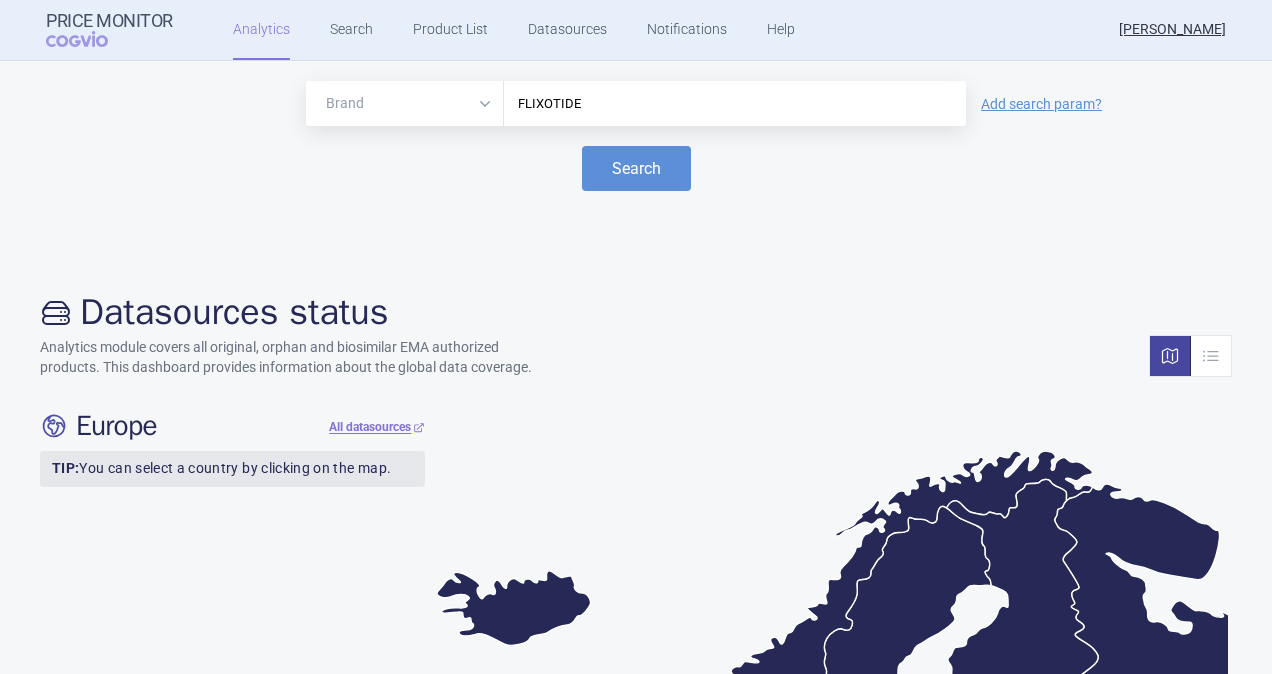 click on "Search" at bounding box center (636, 168) 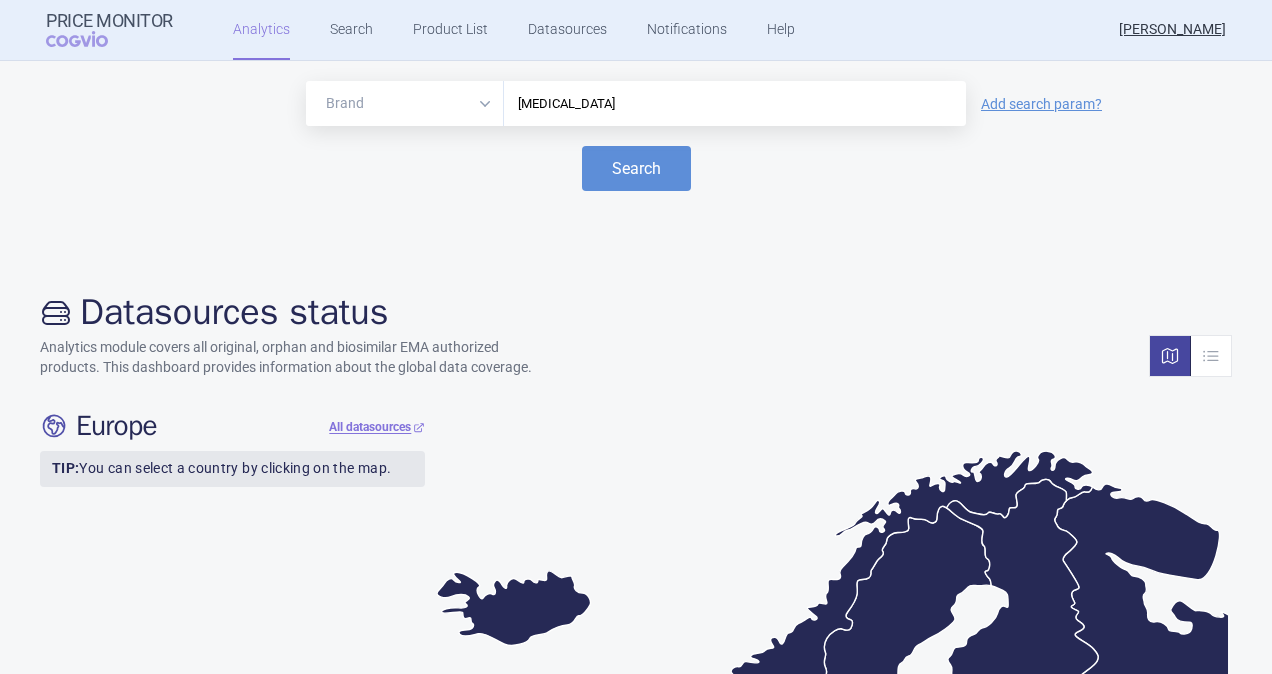 click on "Search" at bounding box center [636, 168] 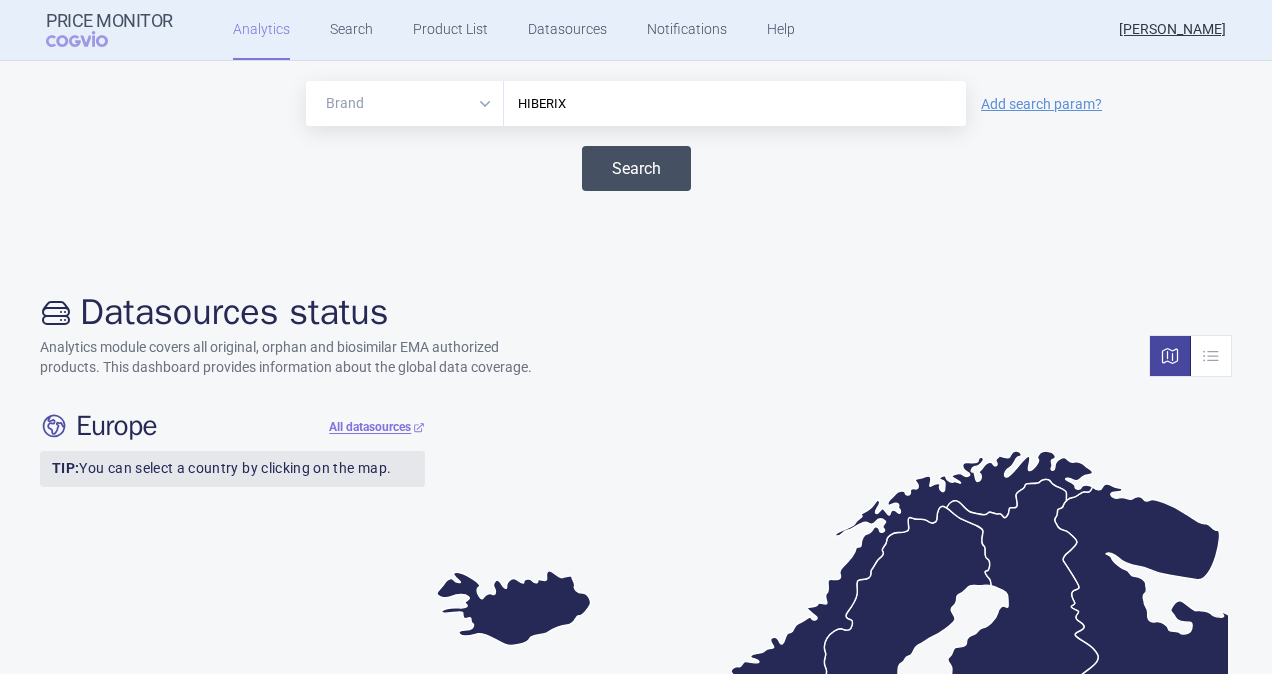 click on "Search" at bounding box center (636, 168) 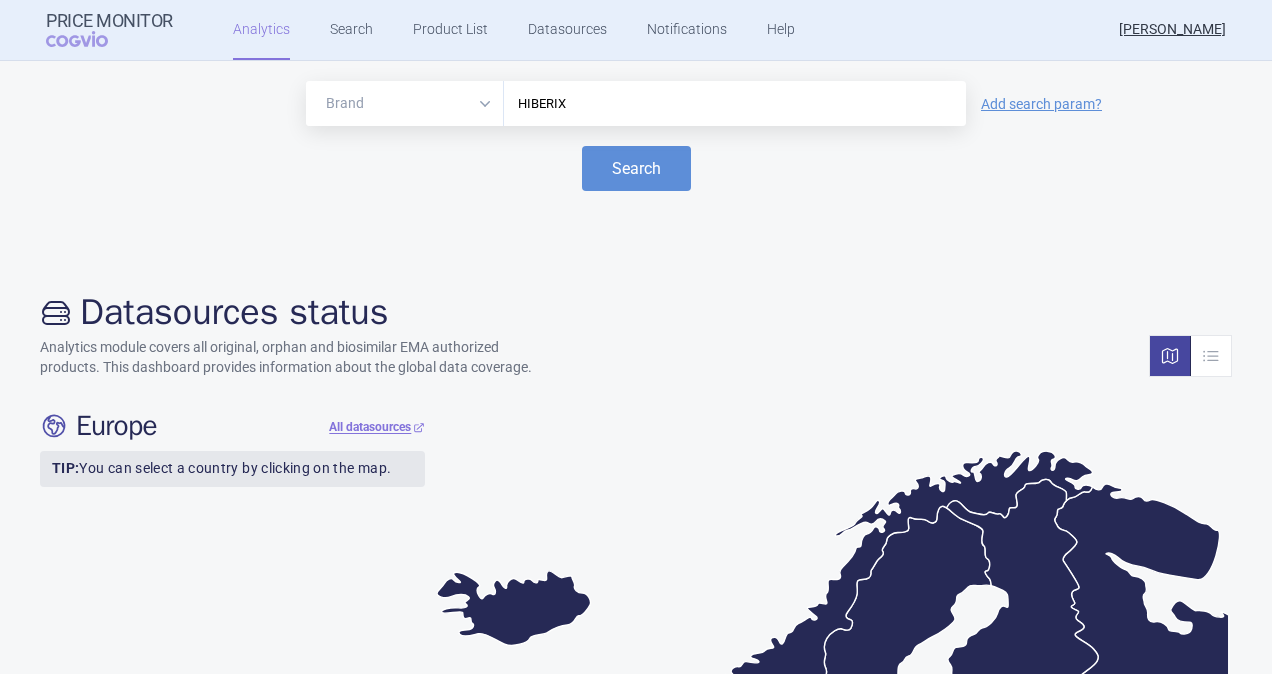 drag, startPoint x: 603, startPoint y: 101, endPoint x: 429, endPoint y: 90, distance: 174.34735 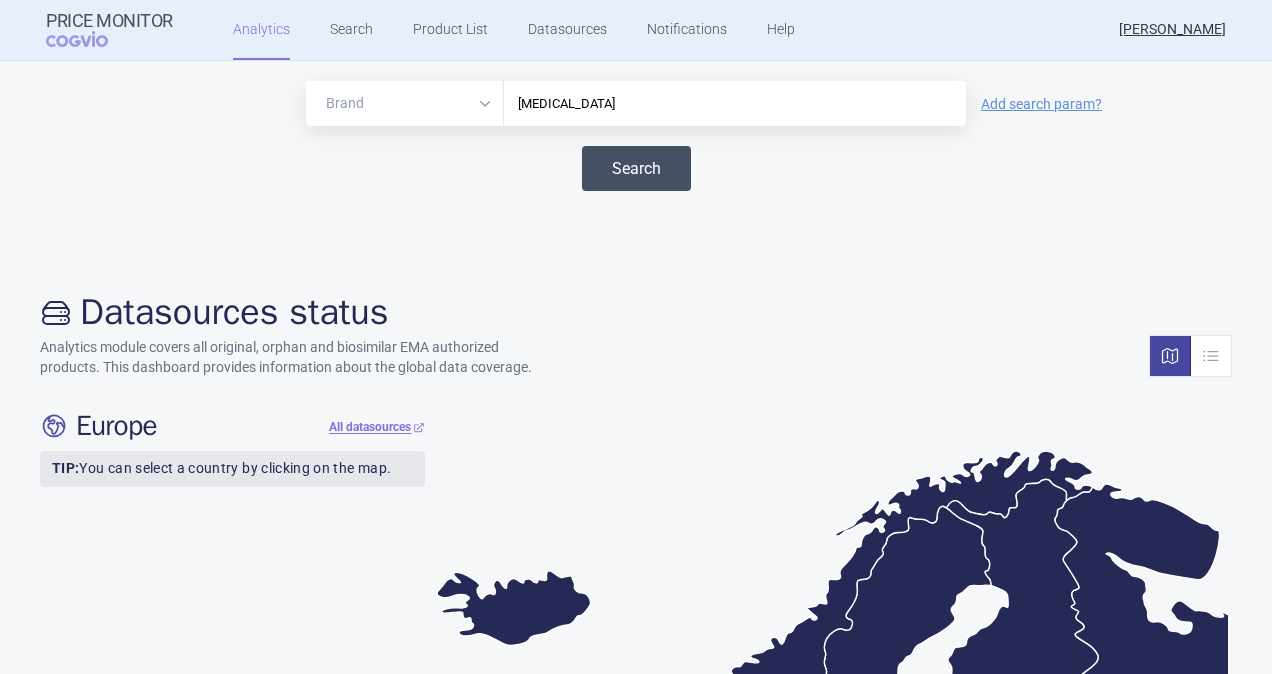 click on "Search" at bounding box center [636, 168] 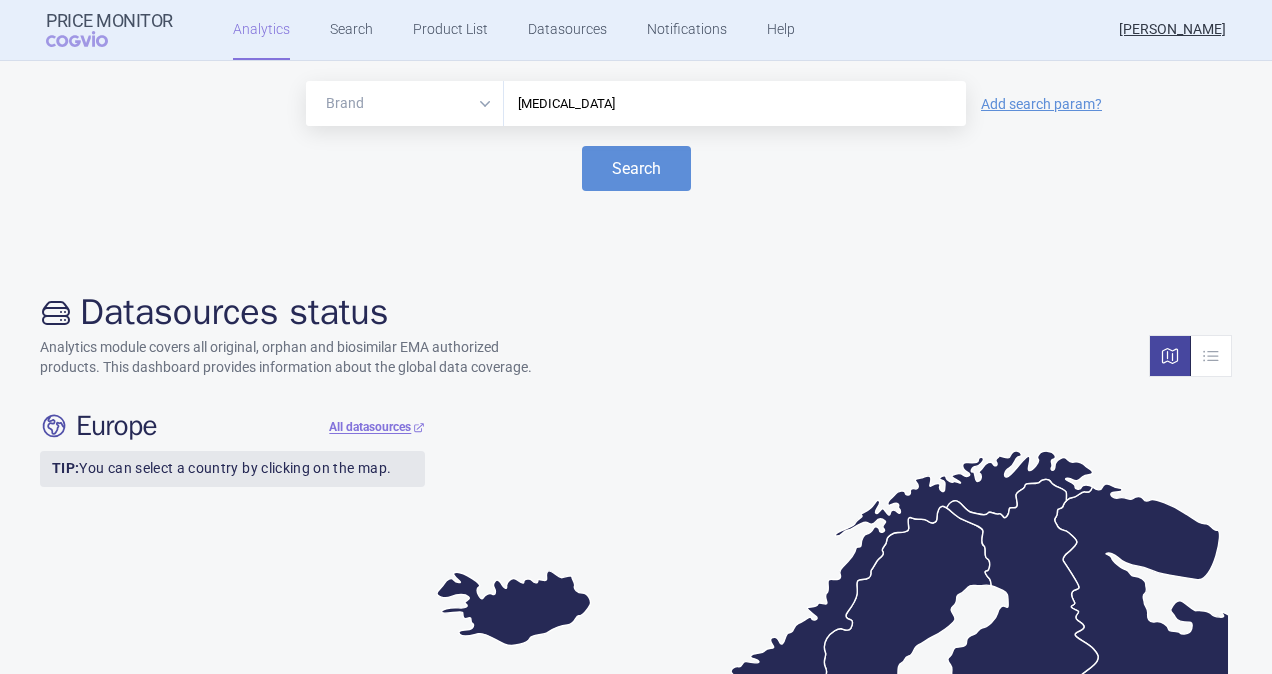 drag, startPoint x: 496, startPoint y: 98, endPoint x: 411, endPoint y: 98, distance: 85 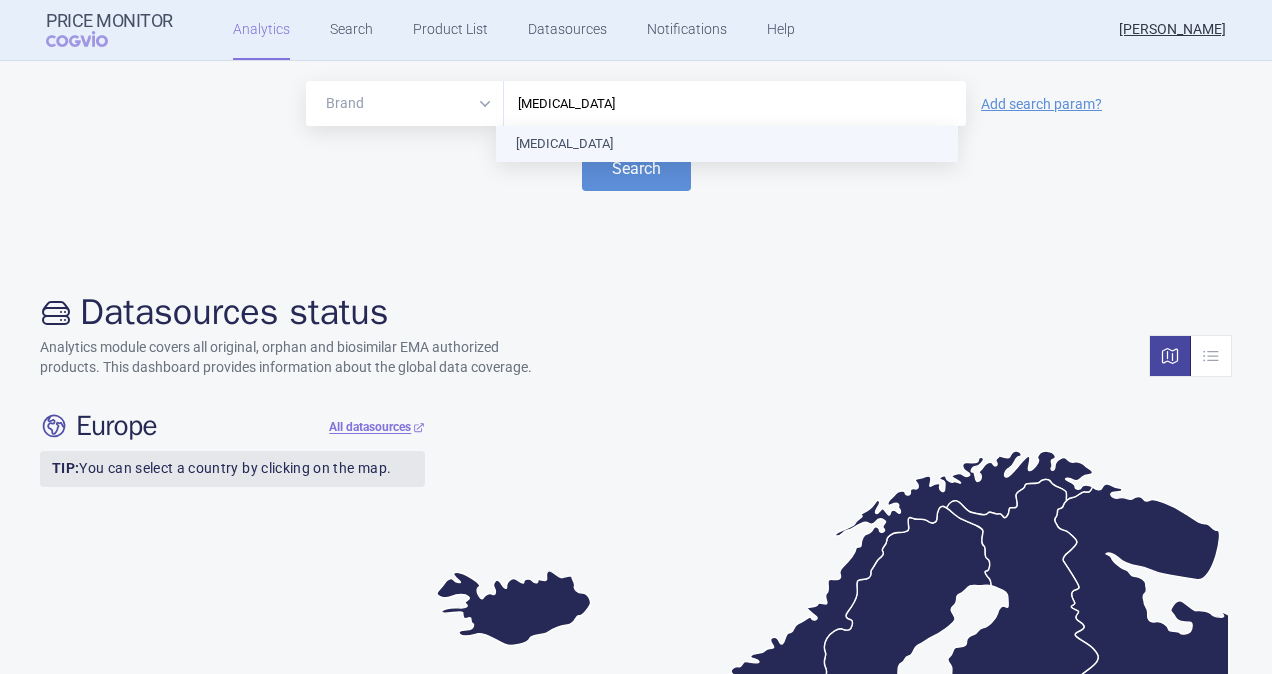 type 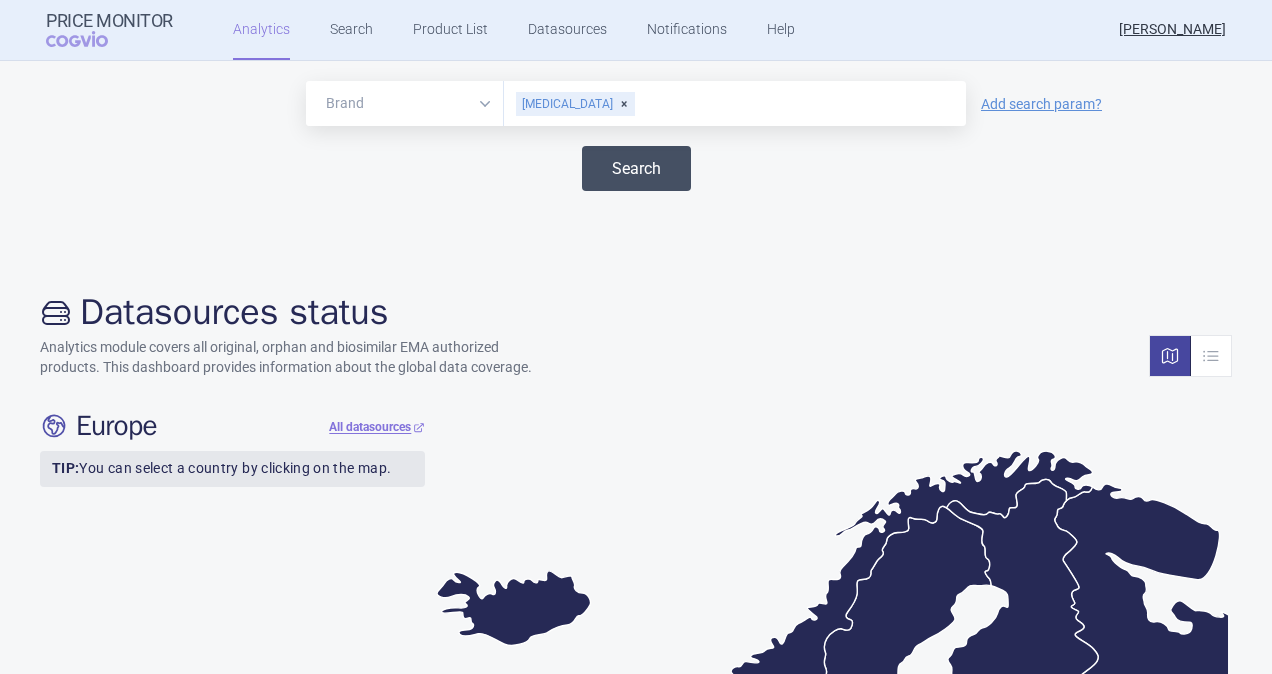 click on "Search" at bounding box center (636, 168) 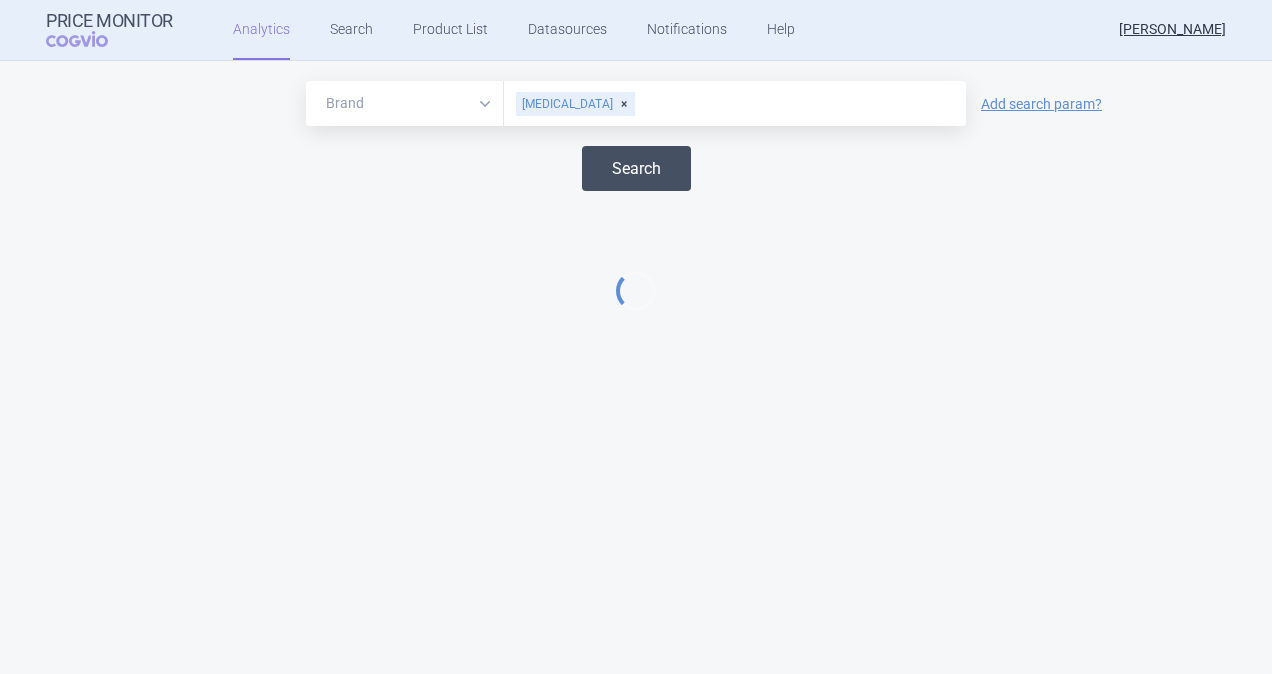 select on "EUR" 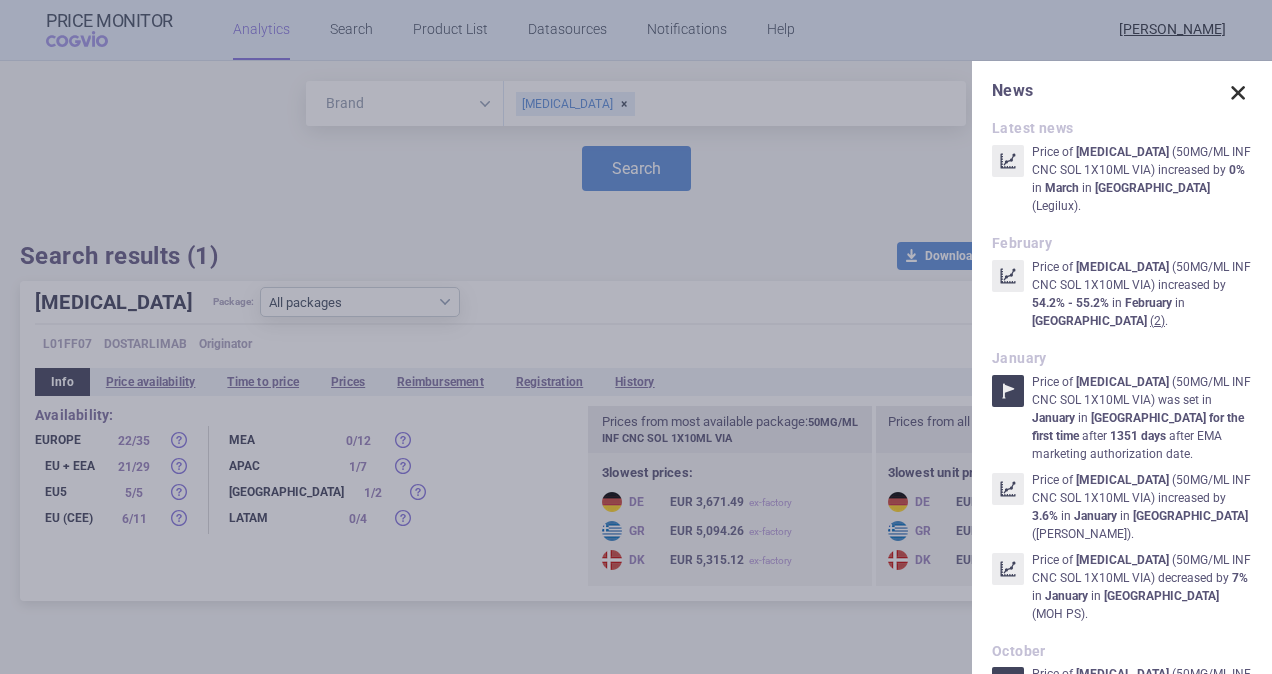 click at bounding box center (1238, 93) 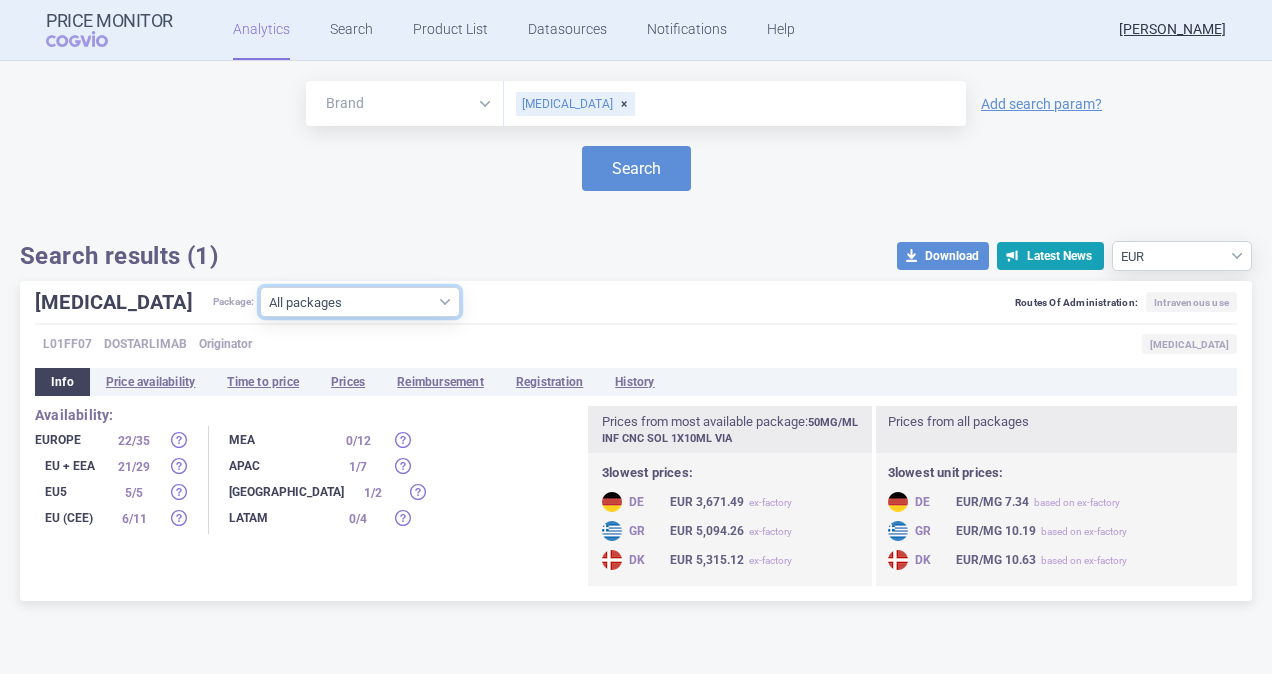 click on "All packages 50MG/ML INF CNC SOL 1X10ML VIA  ( 15 ) Other  ( 5 )" at bounding box center (360, 302) 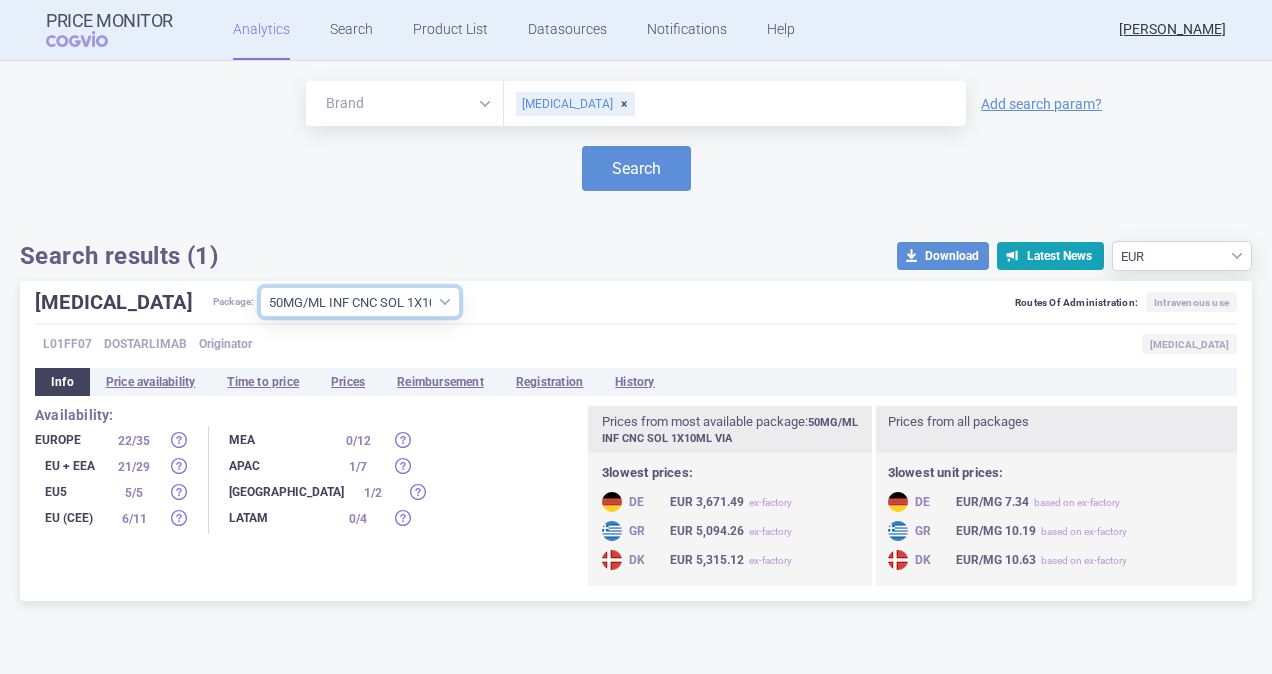 click on "All packages 50MG/ML INF CNC SOL 1X10ML VIA  ( 15 ) Other  ( 5 )" at bounding box center (360, 302) 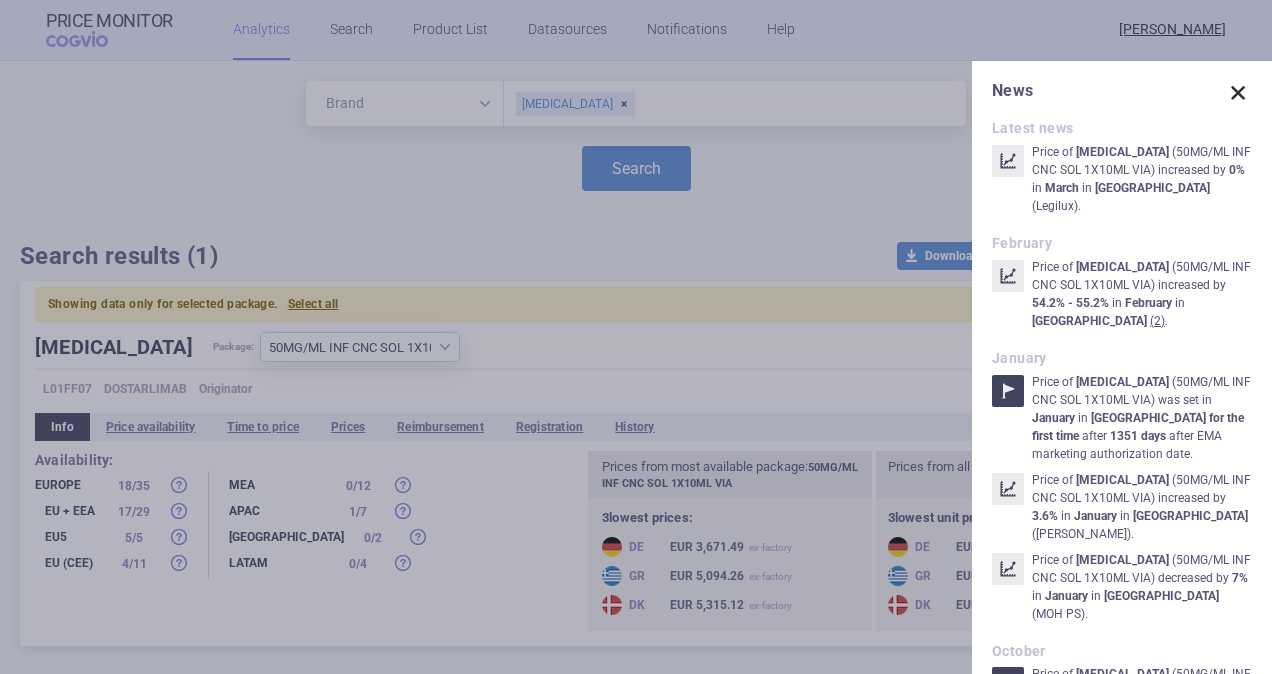 click at bounding box center (1238, 93) 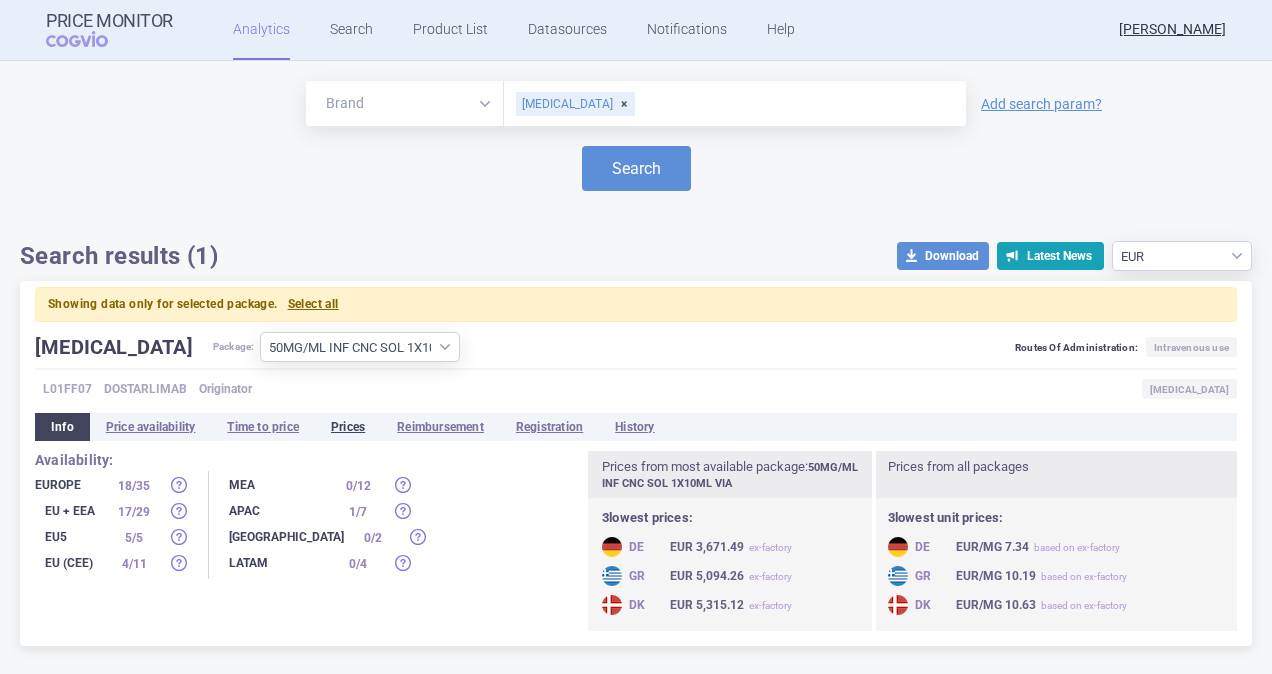 click on "Prices" at bounding box center [348, 427] 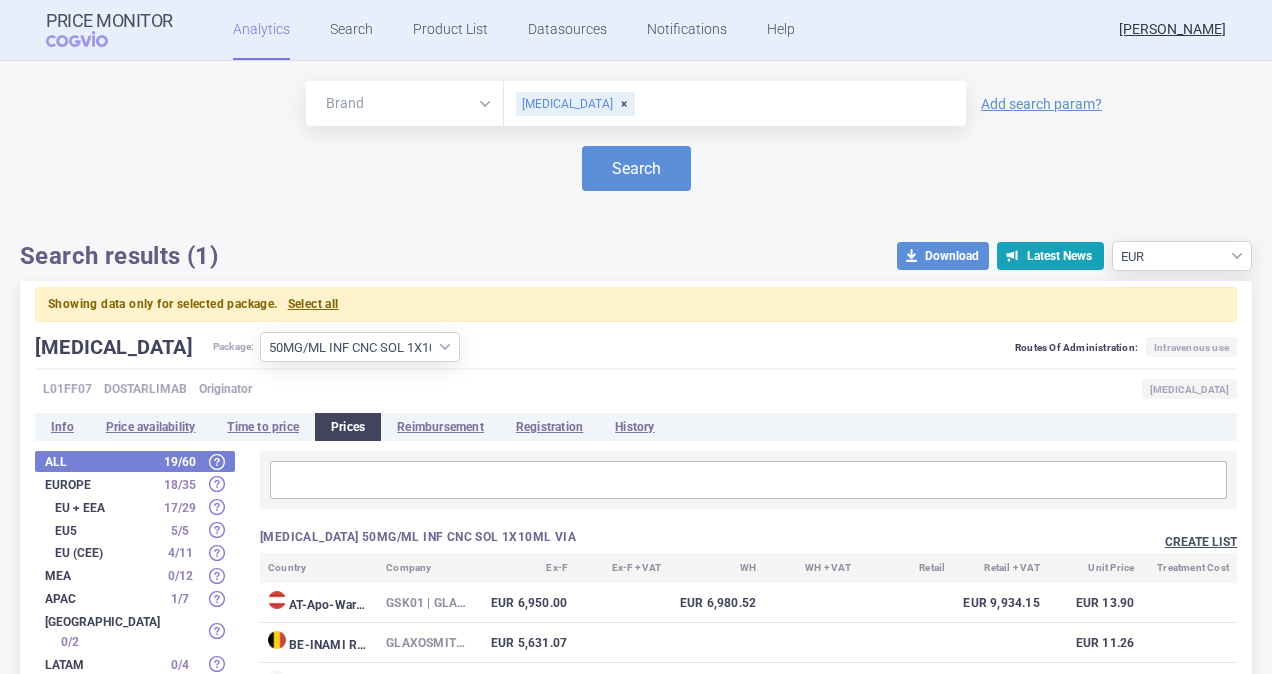 click on "Create list" at bounding box center (1201, 542) 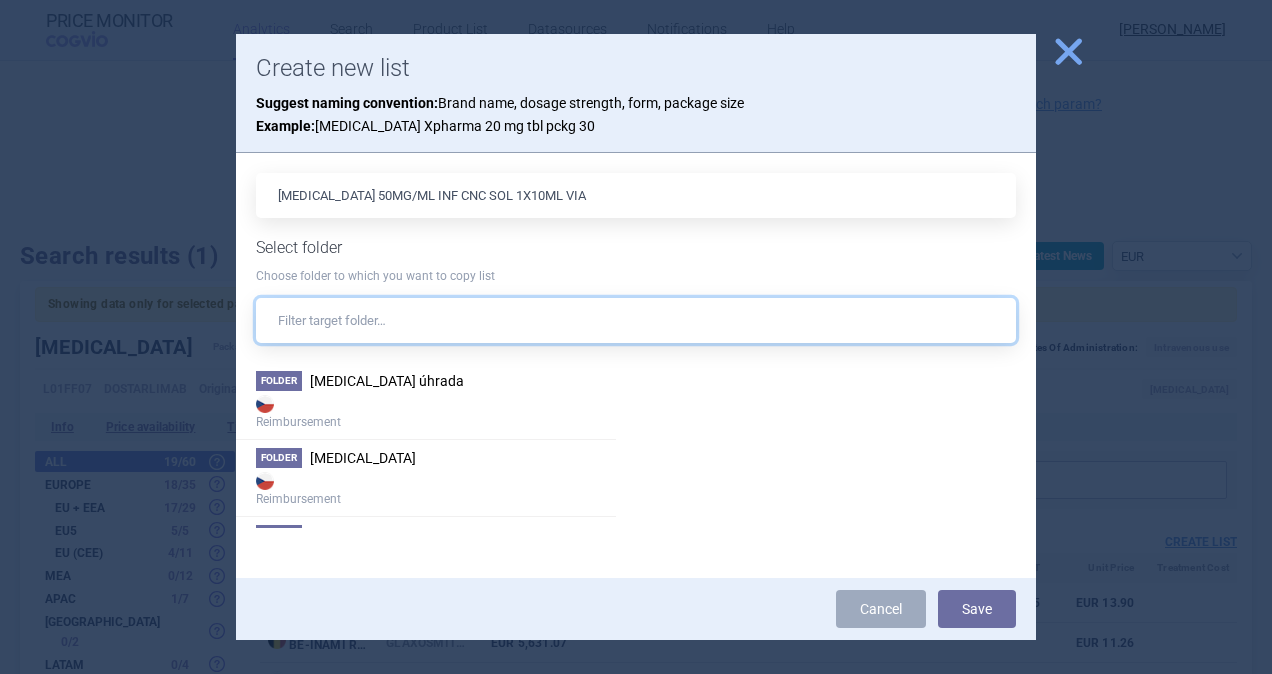 click at bounding box center [636, 320] 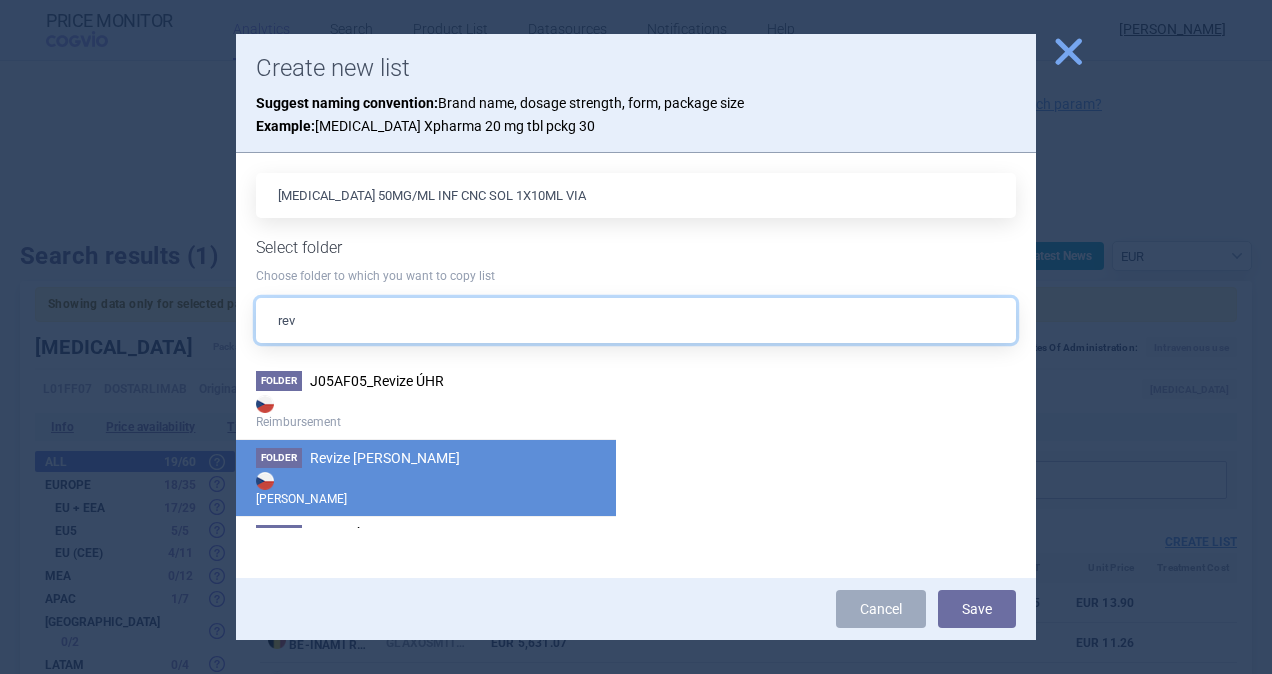 type on "rev" 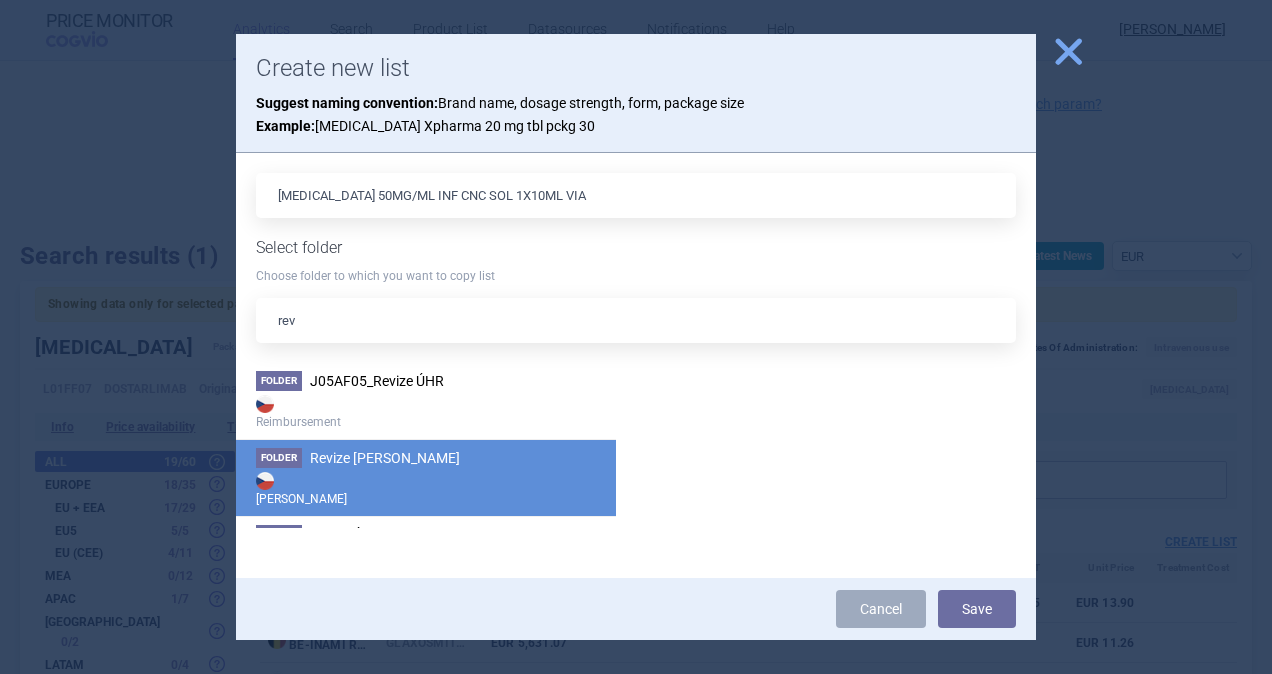 click on "Revize [PERSON_NAME]" at bounding box center (385, 458) 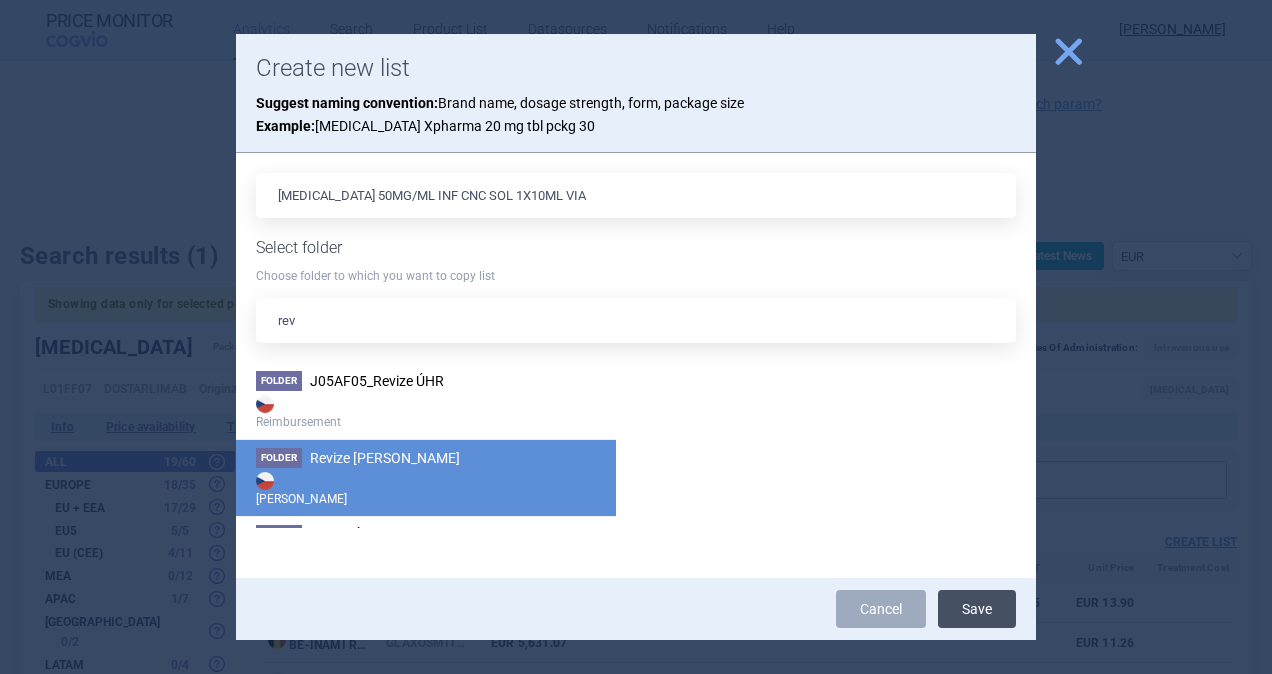 click on "Save" at bounding box center (977, 609) 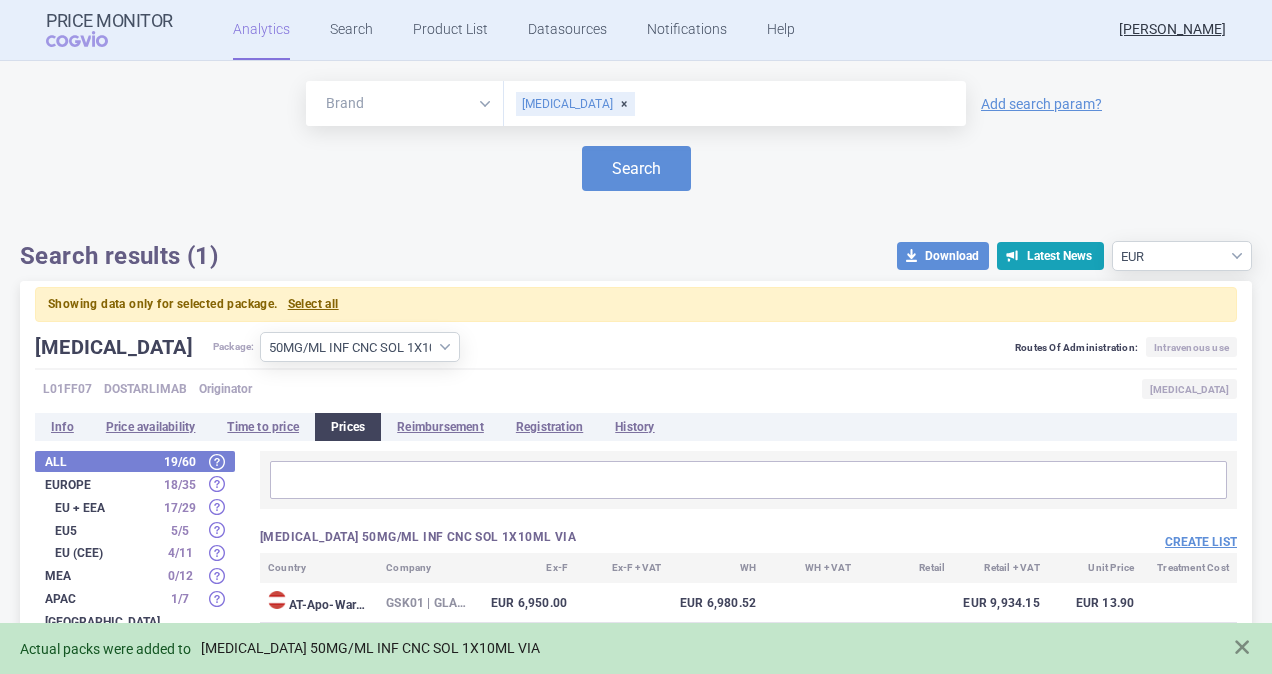 click on "Actual packs were added to  [MEDICAL_DATA] 50MG/ML INF CNC SOL 1X10ML VIA" at bounding box center (636, 648) 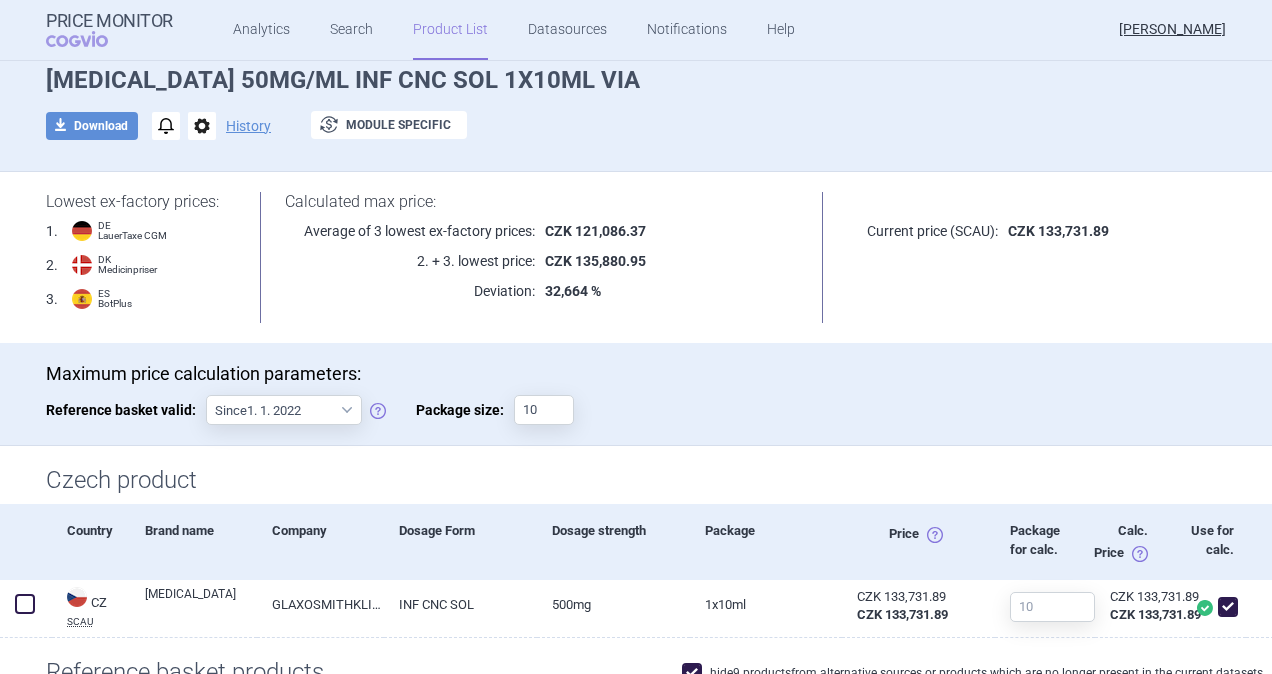 scroll, scrollTop: 400, scrollLeft: 0, axis: vertical 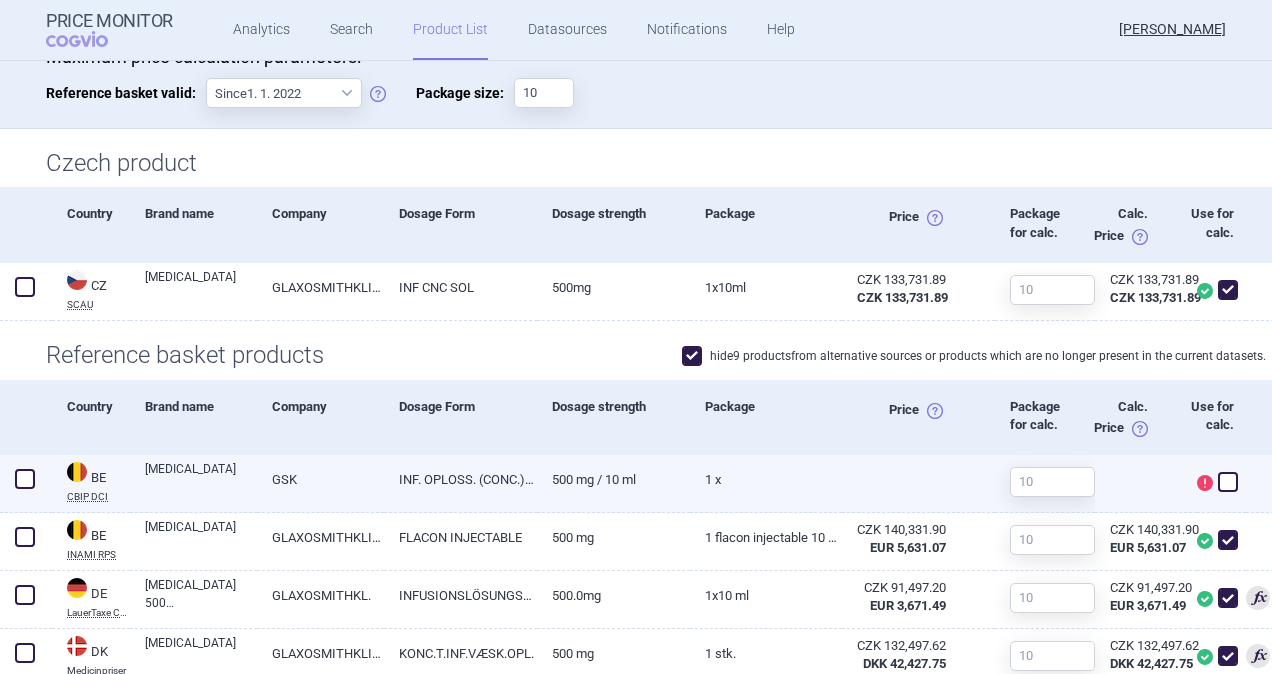 click at bounding box center [25, 479] 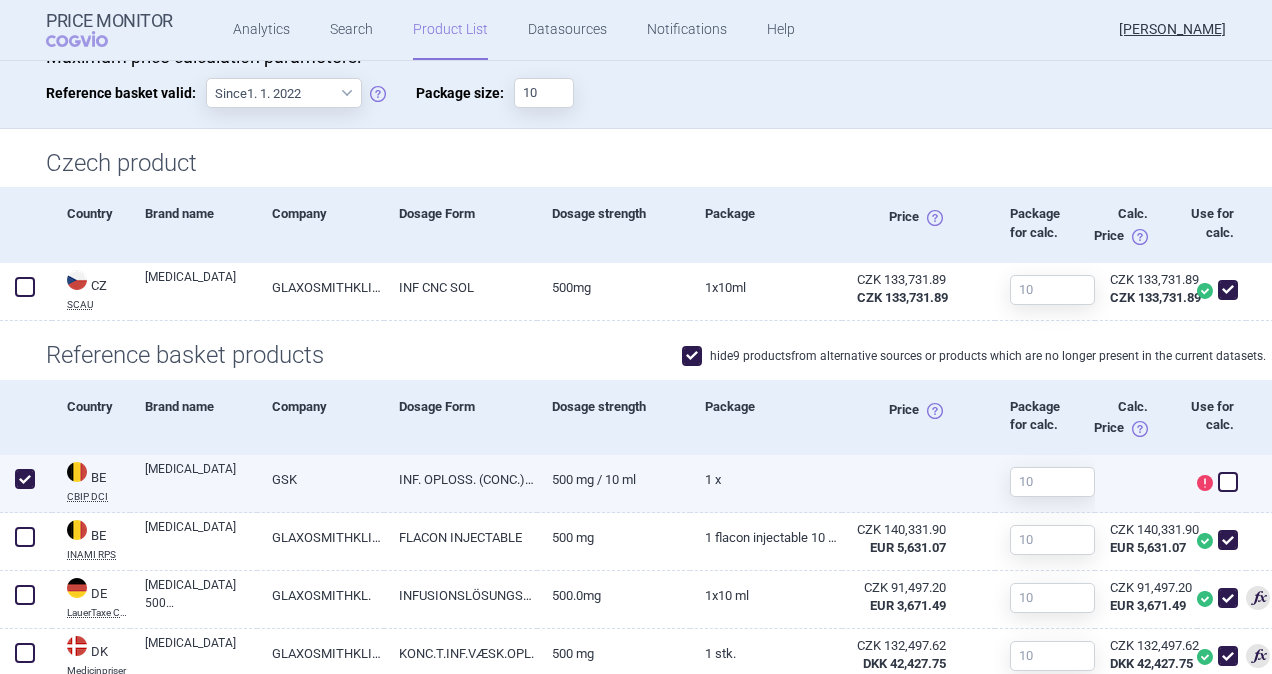 checkbox on "true" 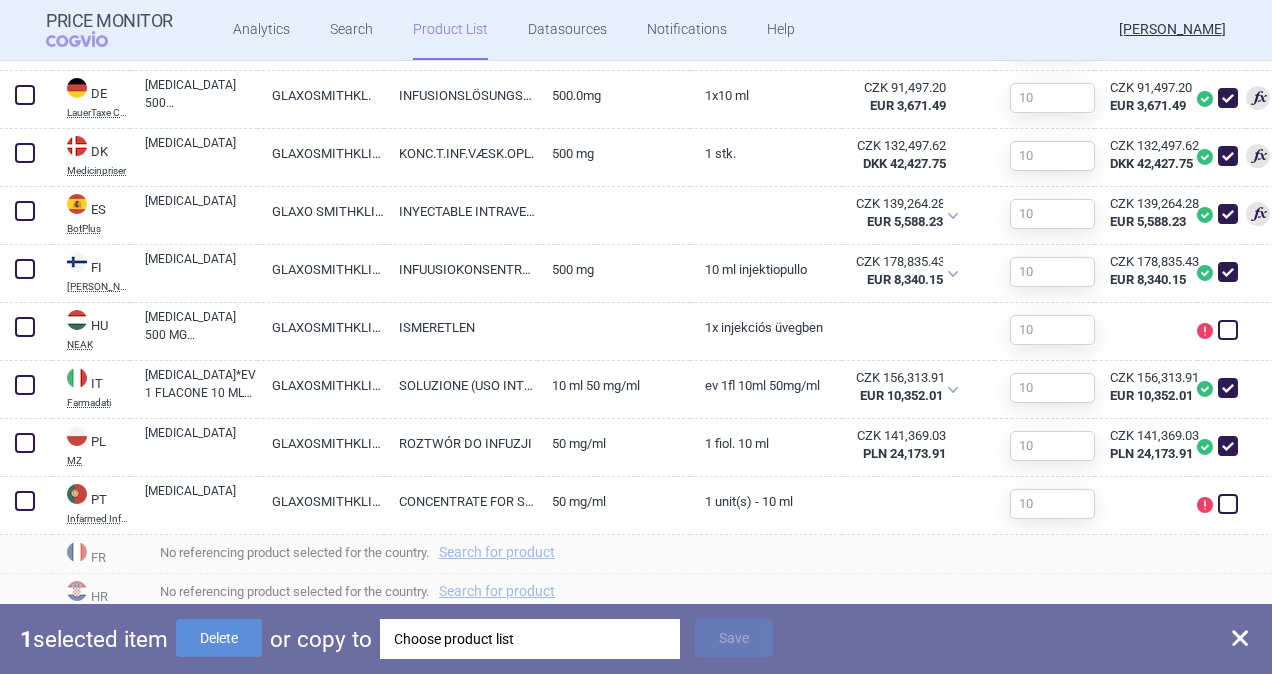 scroll, scrollTop: 1000, scrollLeft: 0, axis: vertical 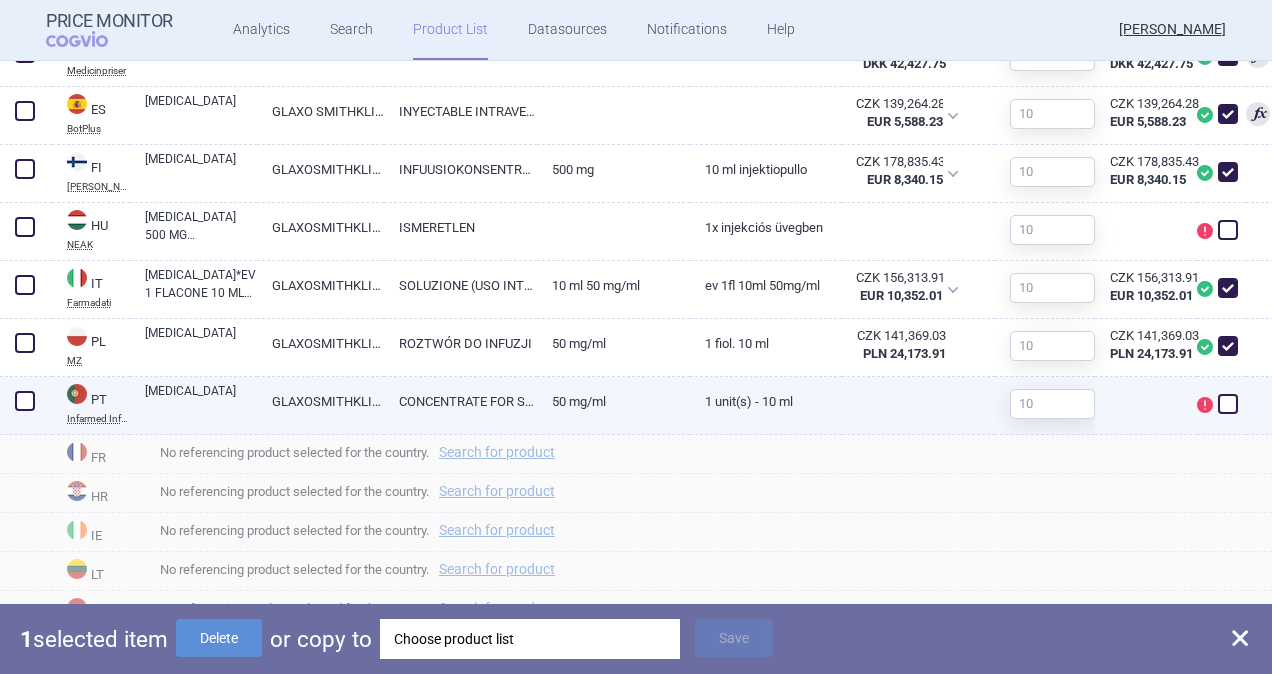 click at bounding box center [25, 401] 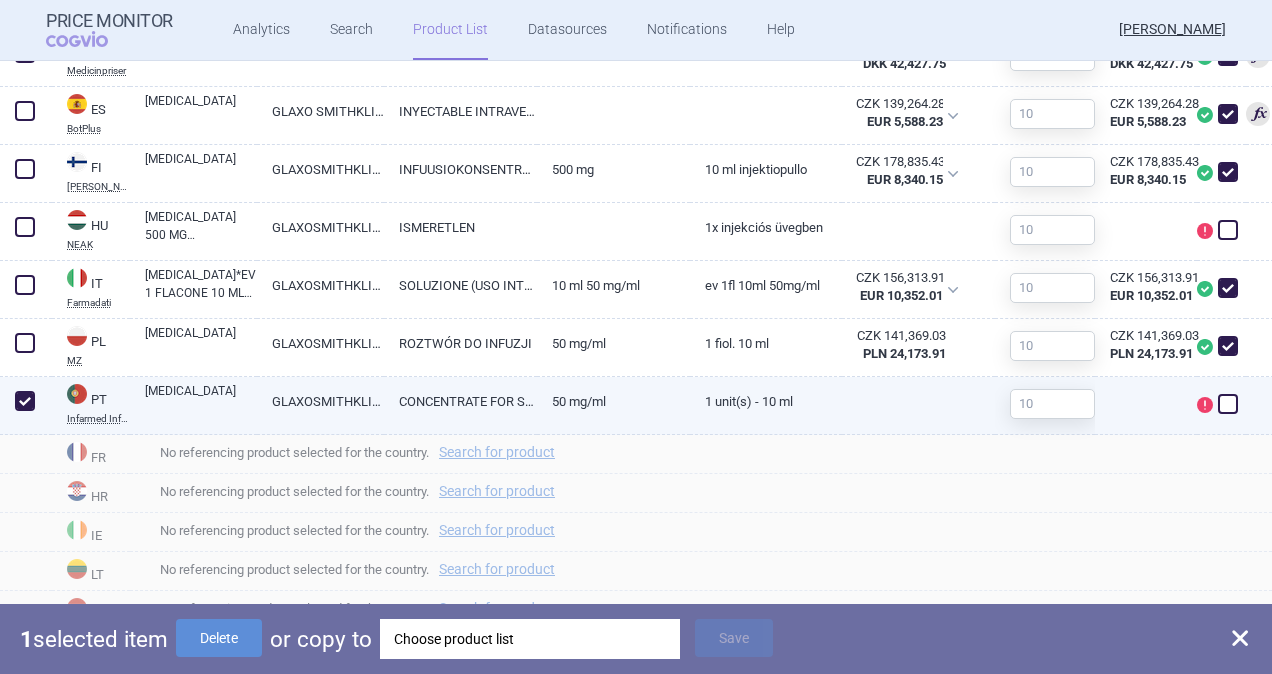 checkbox on "true" 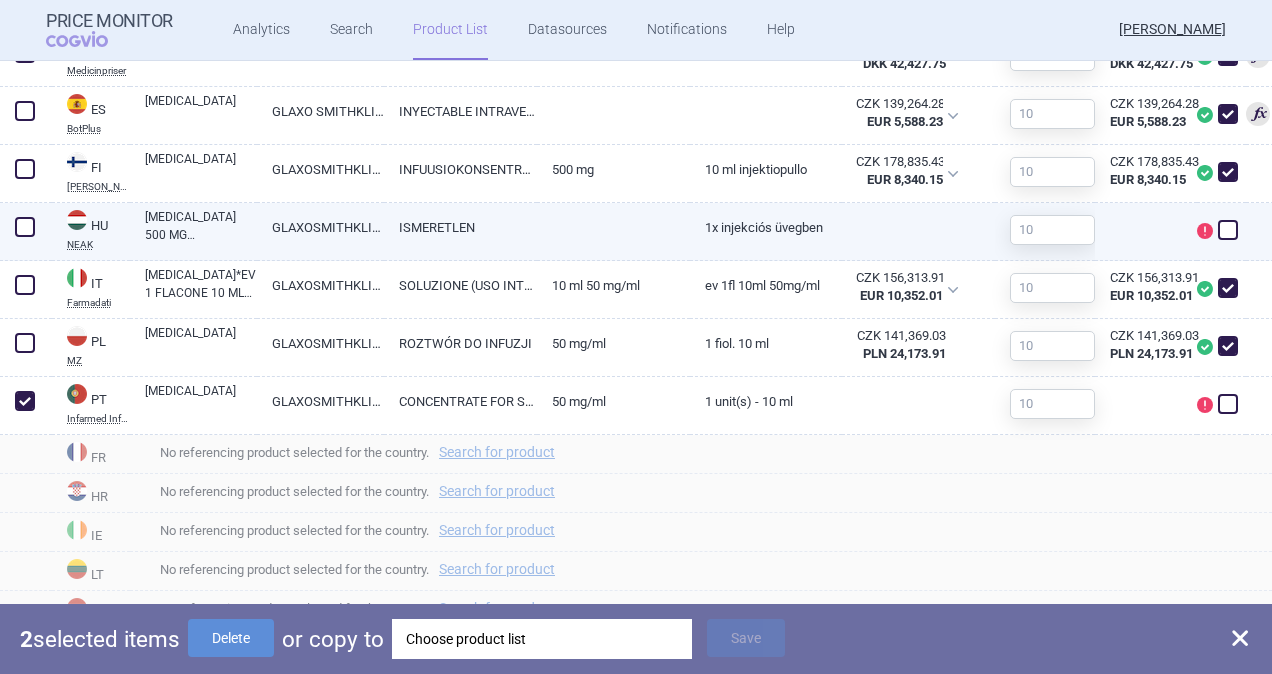 click at bounding box center (25, 227) 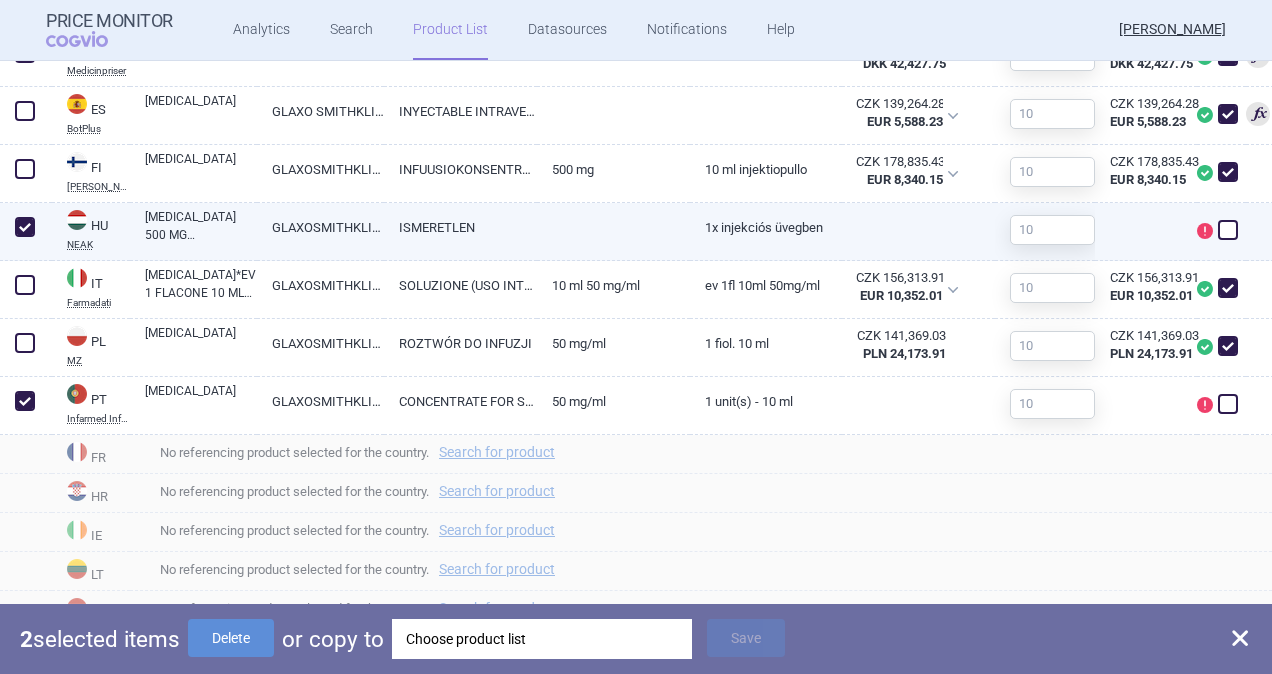 checkbox on "true" 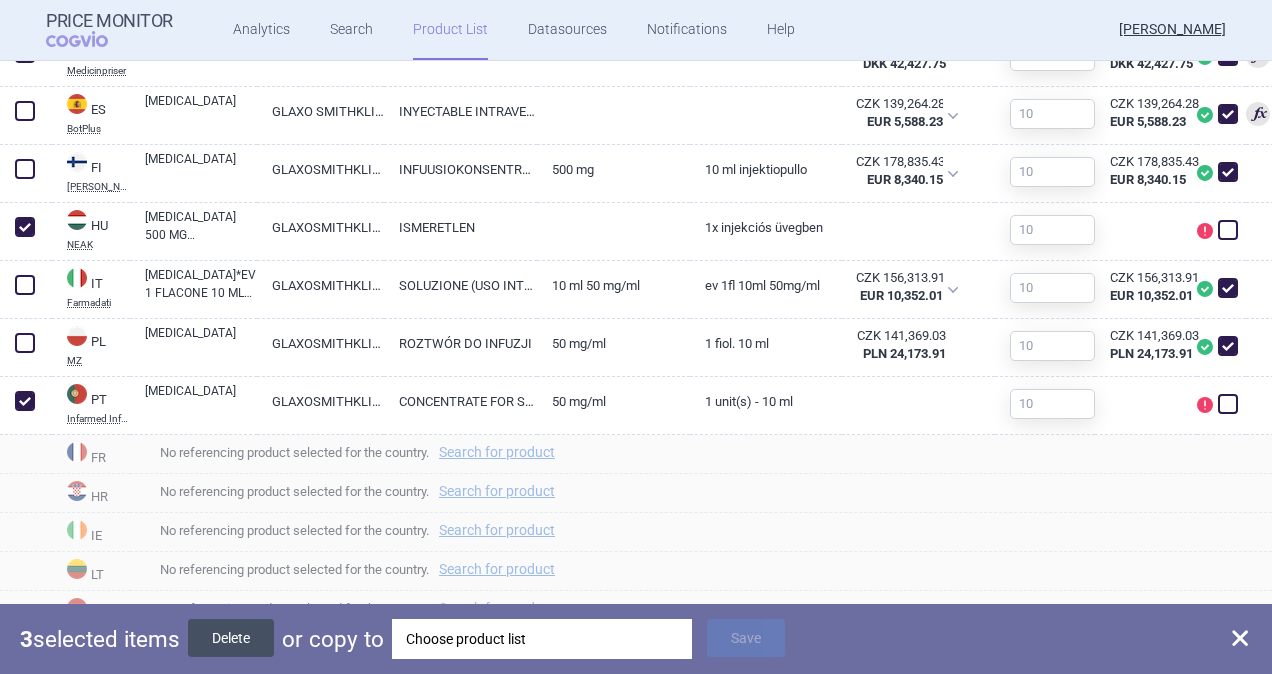 click on "Delete" at bounding box center (231, 638) 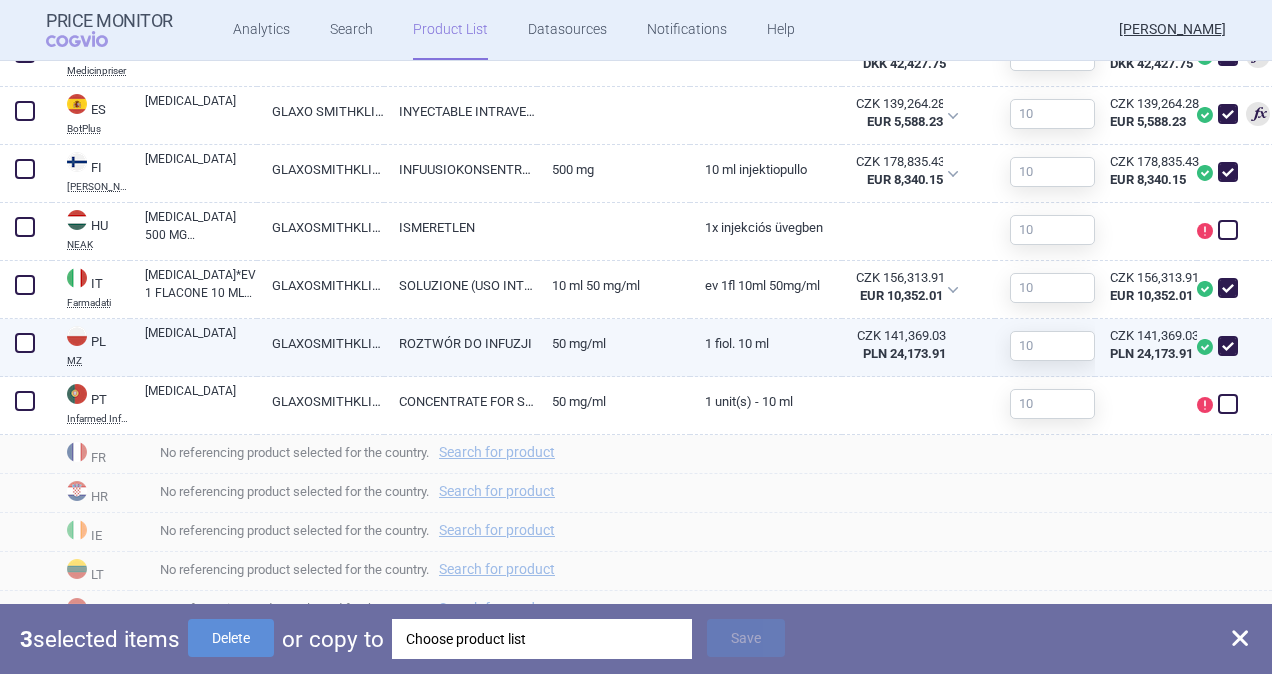 checkbox on "false" 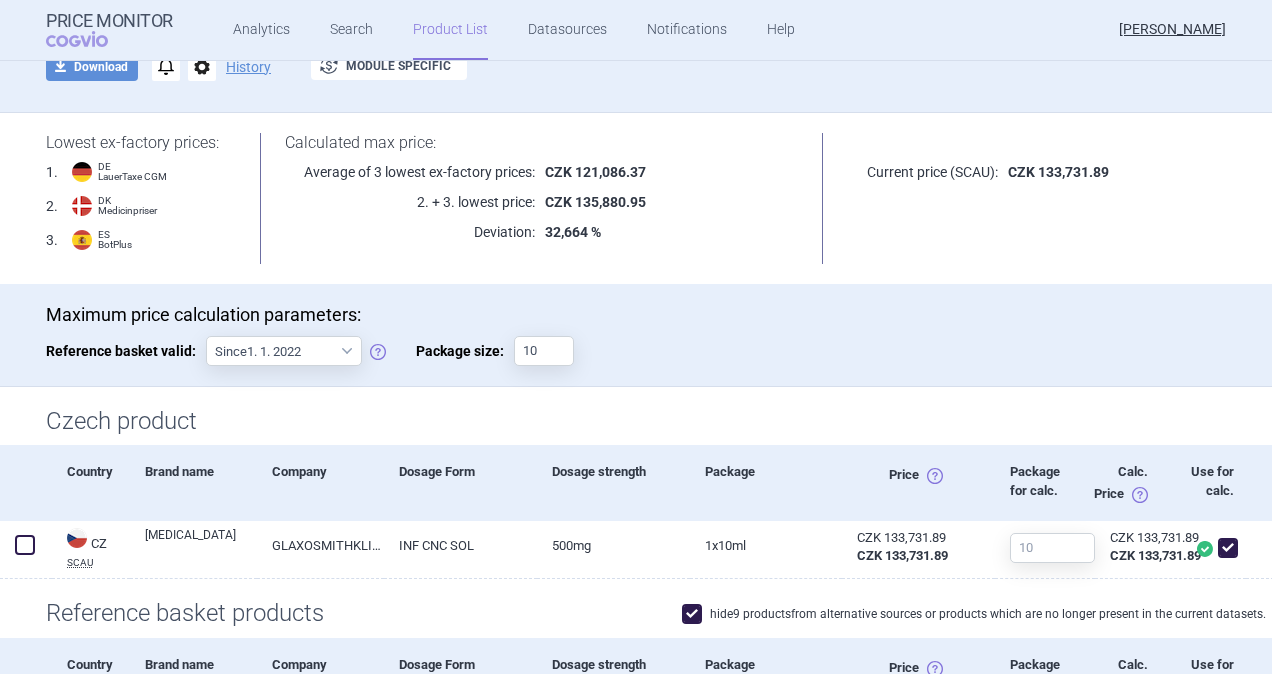 scroll, scrollTop: 42, scrollLeft: 0, axis: vertical 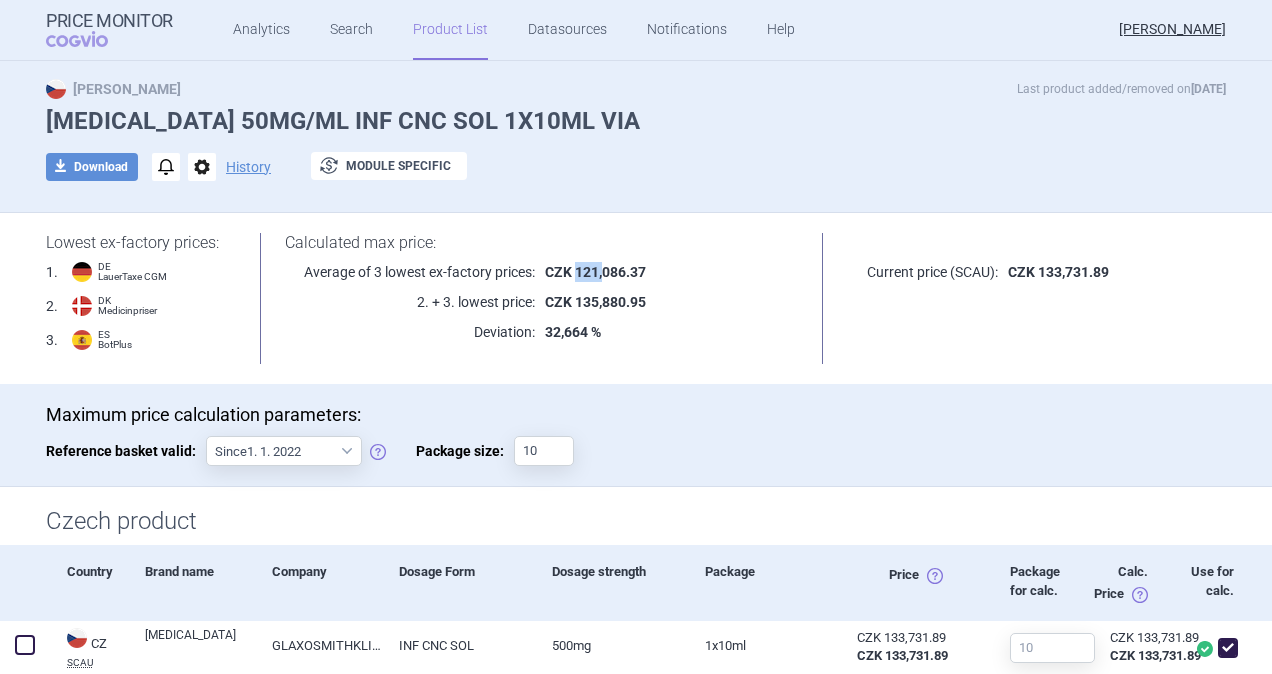 drag, startPoint x: 567, startPoint y: 264, endPoint x: 595, endPoint y: 270, distance: 28.635643 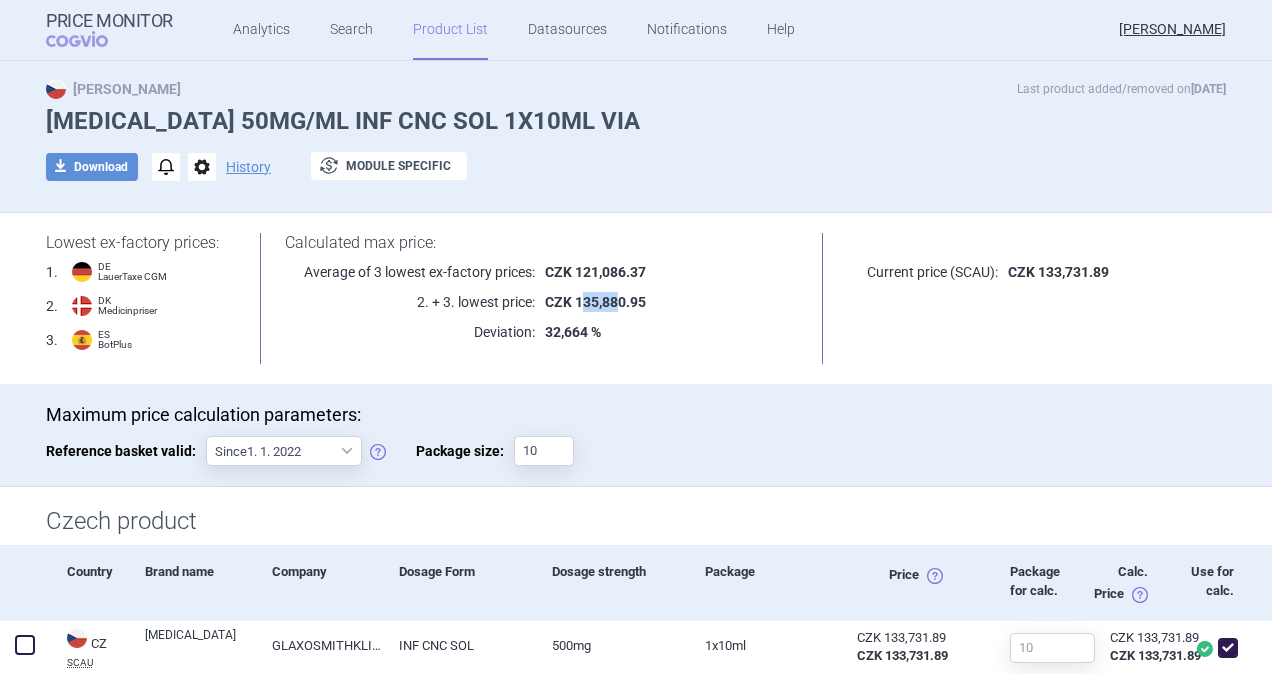 drag, startPoint x: 595, startPoint y: 270, endPoint x: 608, endPoint y: 300, distance: 32.695564 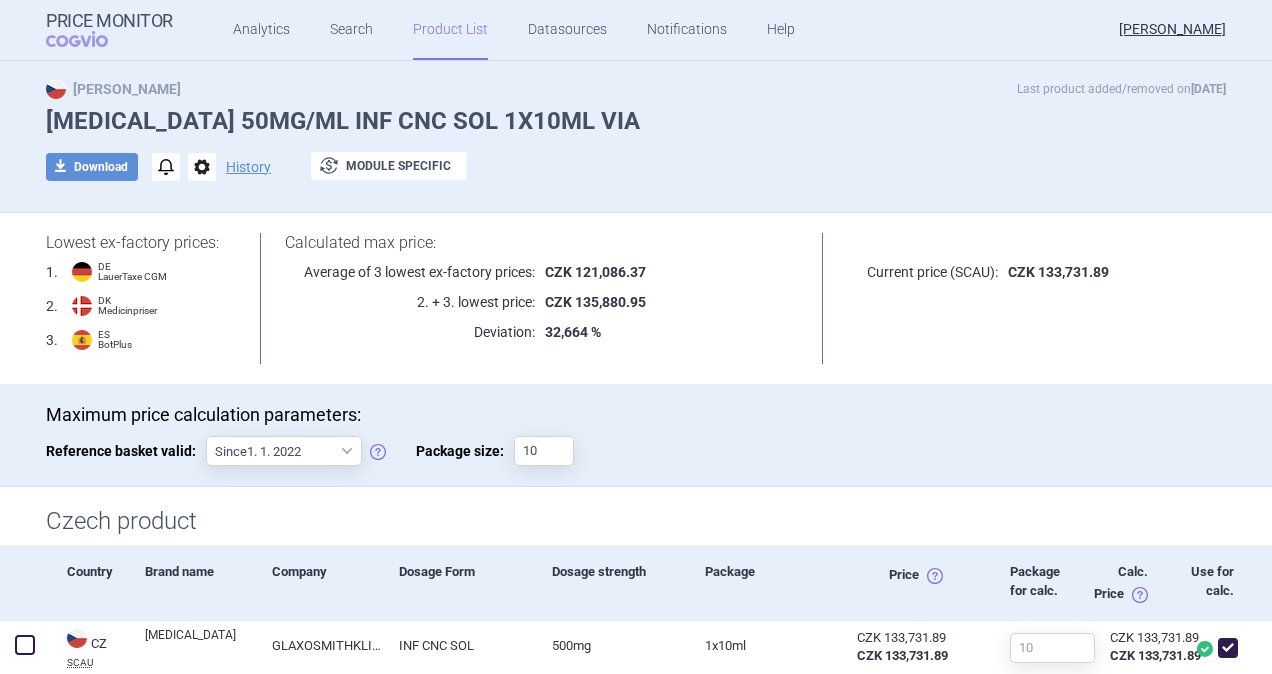 drag, startPoint x: 608, startPoint y: 300, endPoint x: 671, endPoint y: 350, distance: 80.43009 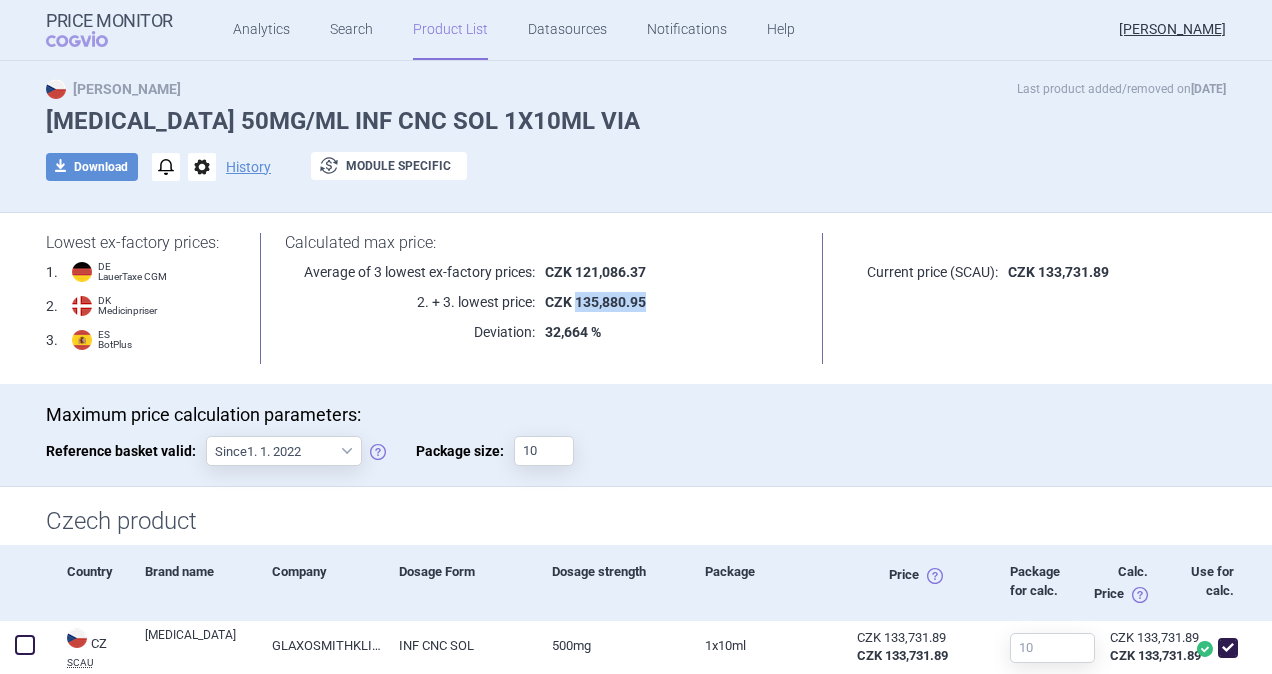 drag, startPoint x: 570, startPoint y: 302, endPoint x: 636, endPoint y: 310, distance: 66.48308 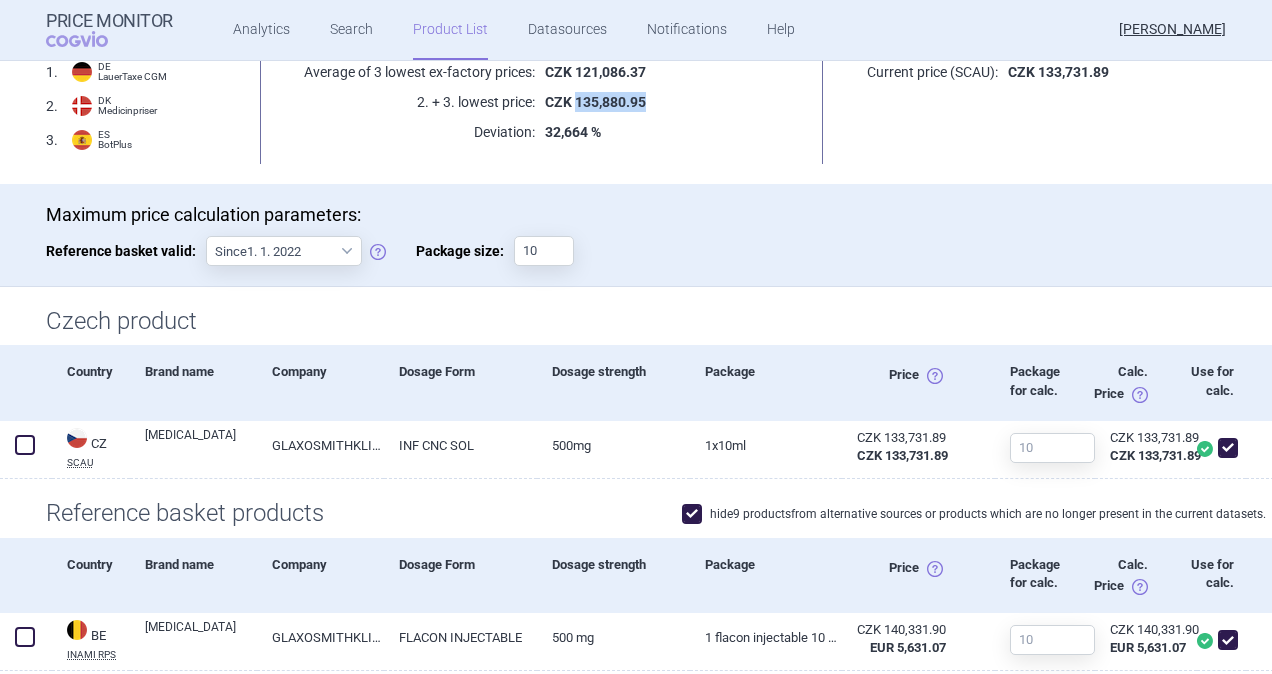 scroll, scrollTop: 42, scrollLeft: 0, axis: vertical 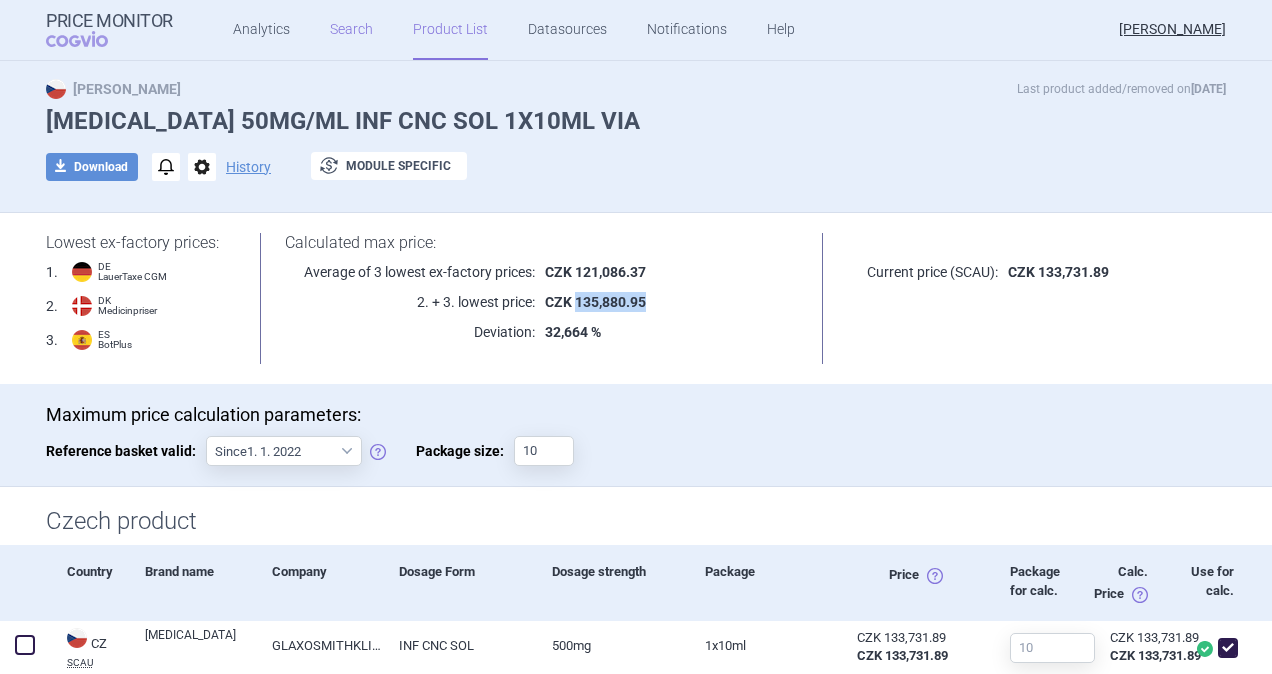 click on "Search" at bounding box center [351, 30] 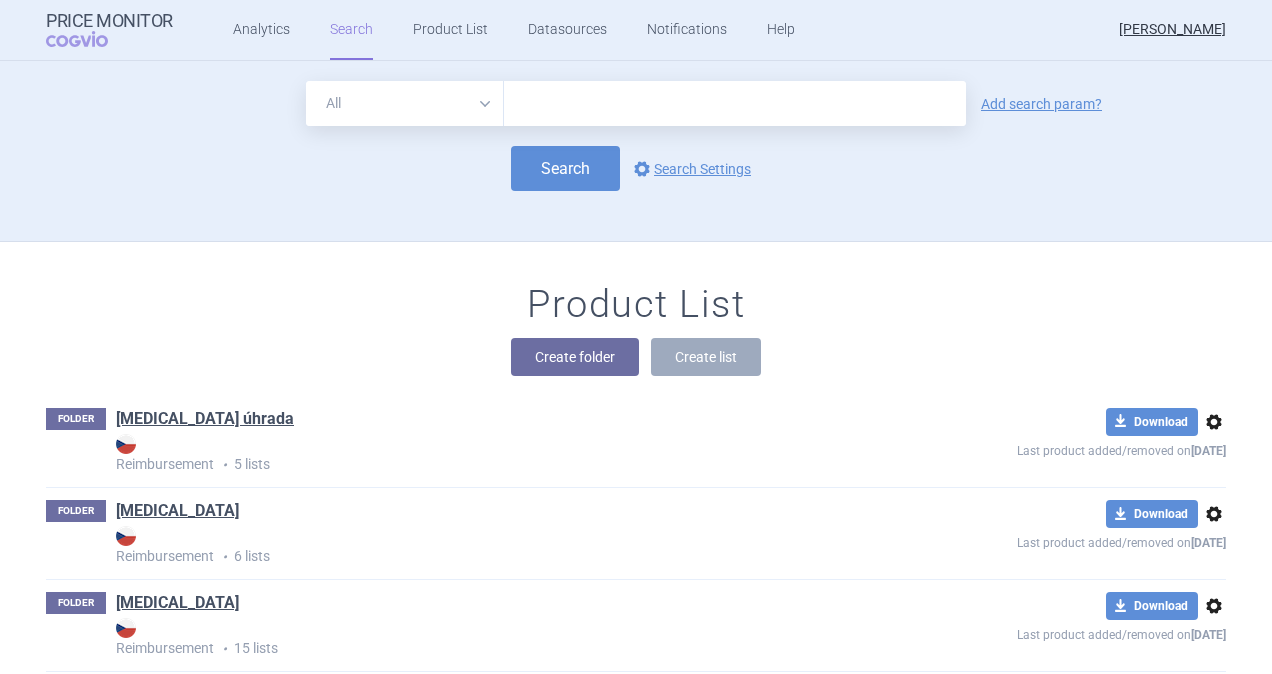 click at bounding box center (735, 103) 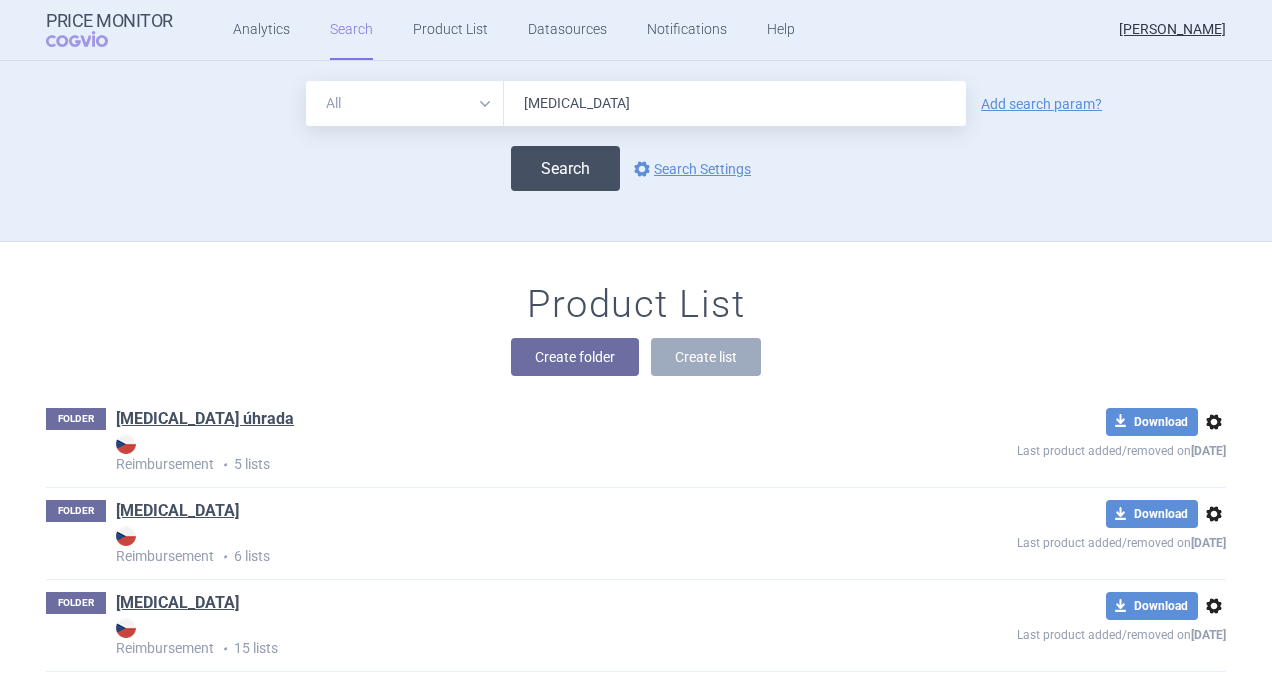 type on "[MEDICAL_DATA]" 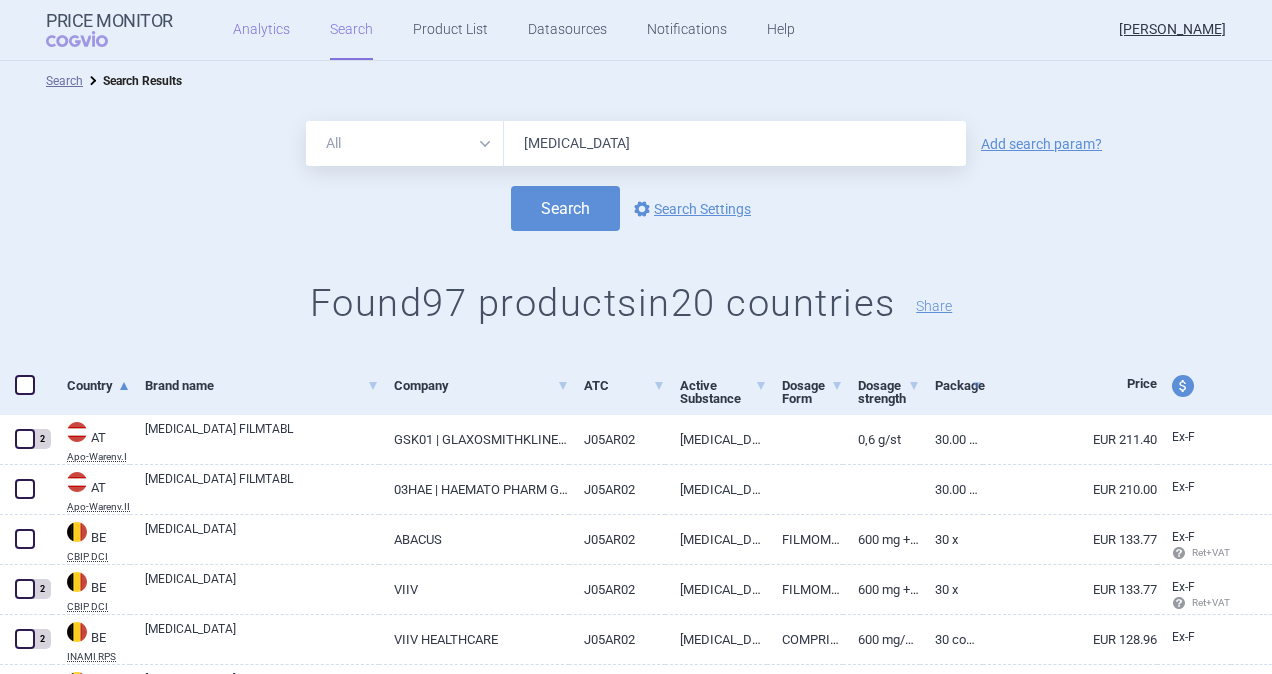 click on "Analytics" at bounding box center (261, 30) 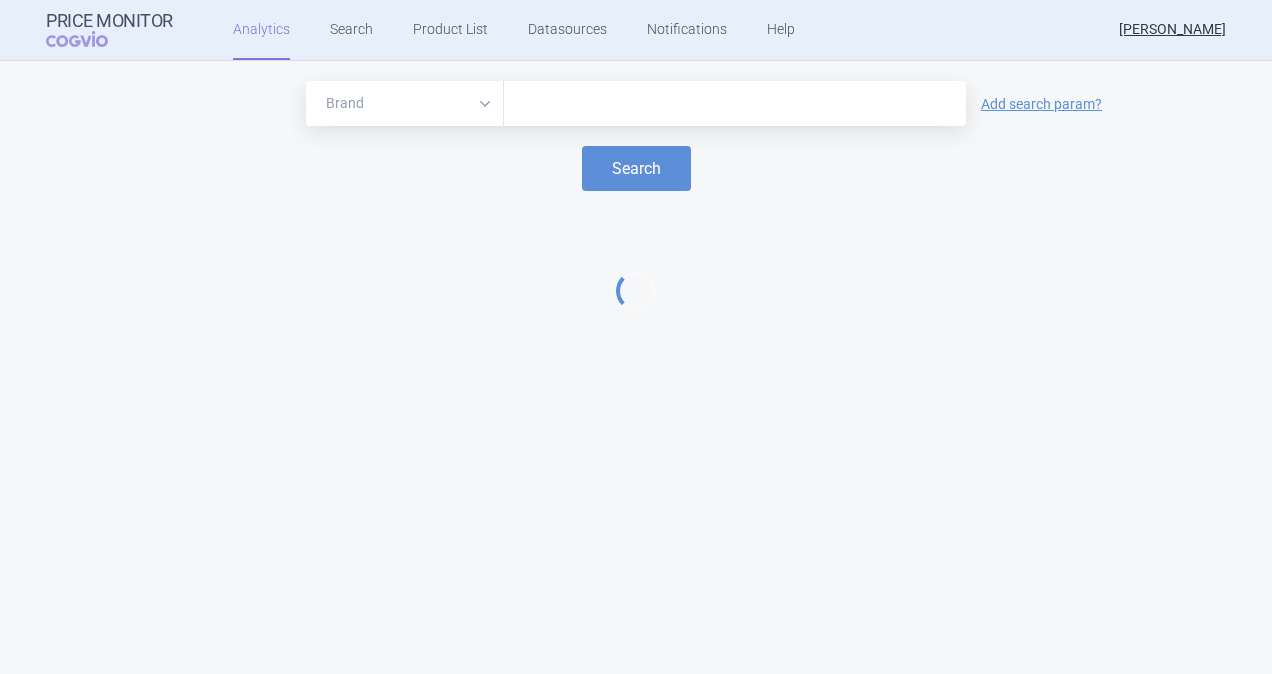 click at bounding box center (735, 104) 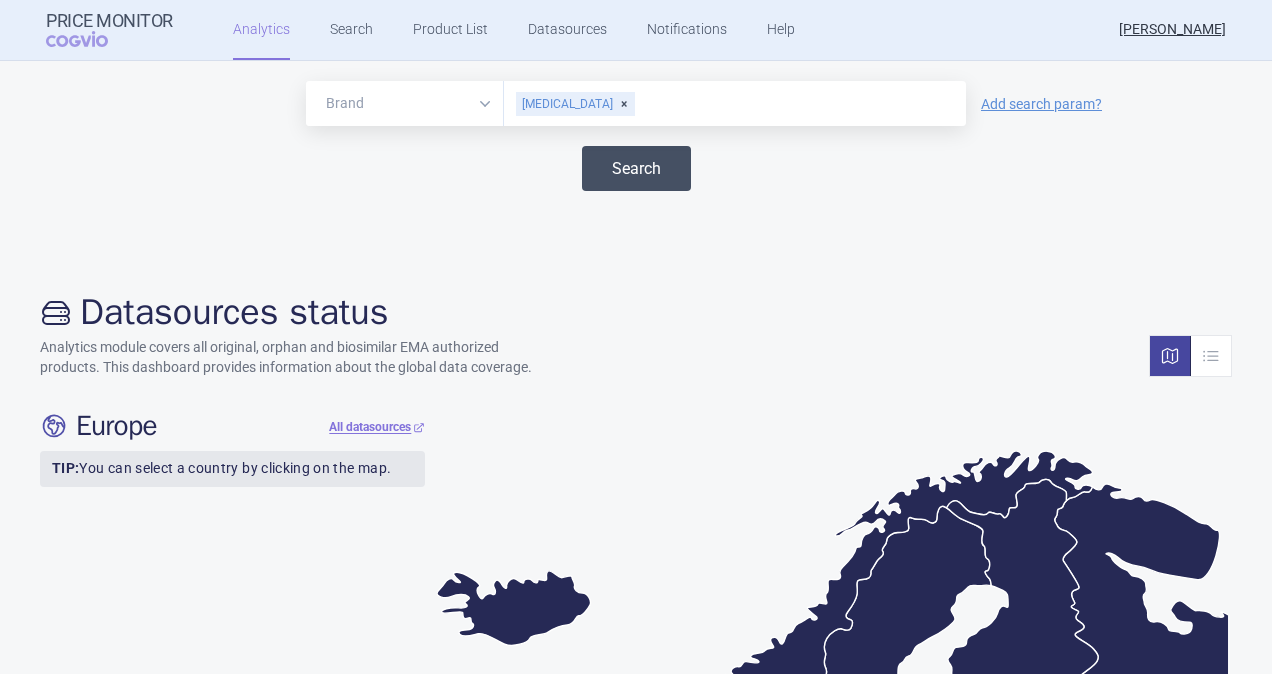 click on "Search" at bounding box center (636, 168) 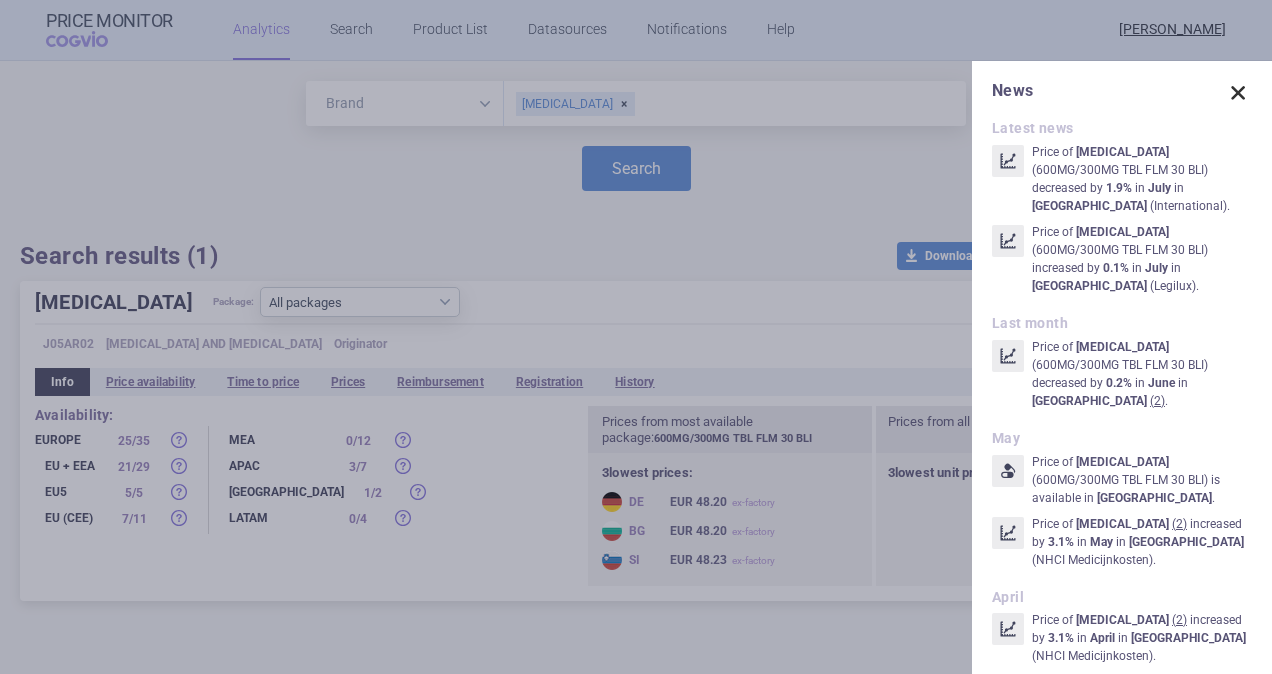 click at bounding box center (1238, 93) 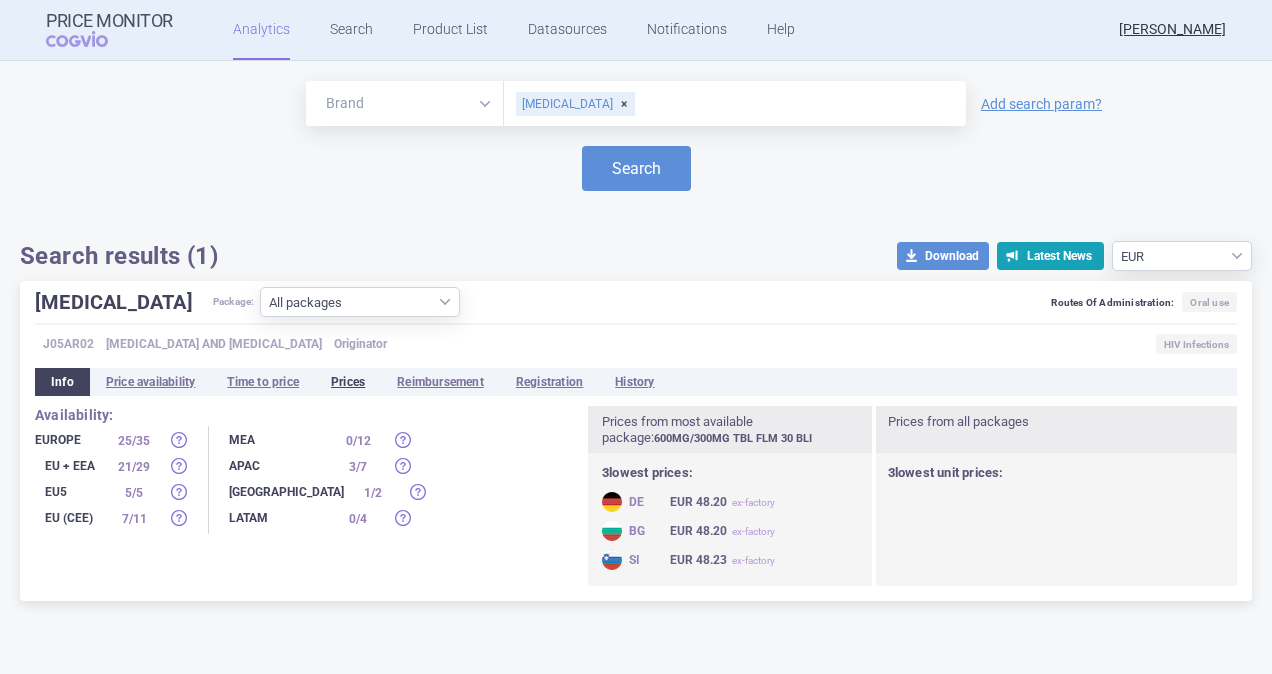 click on "Prices" at bounding box center [348, 382] 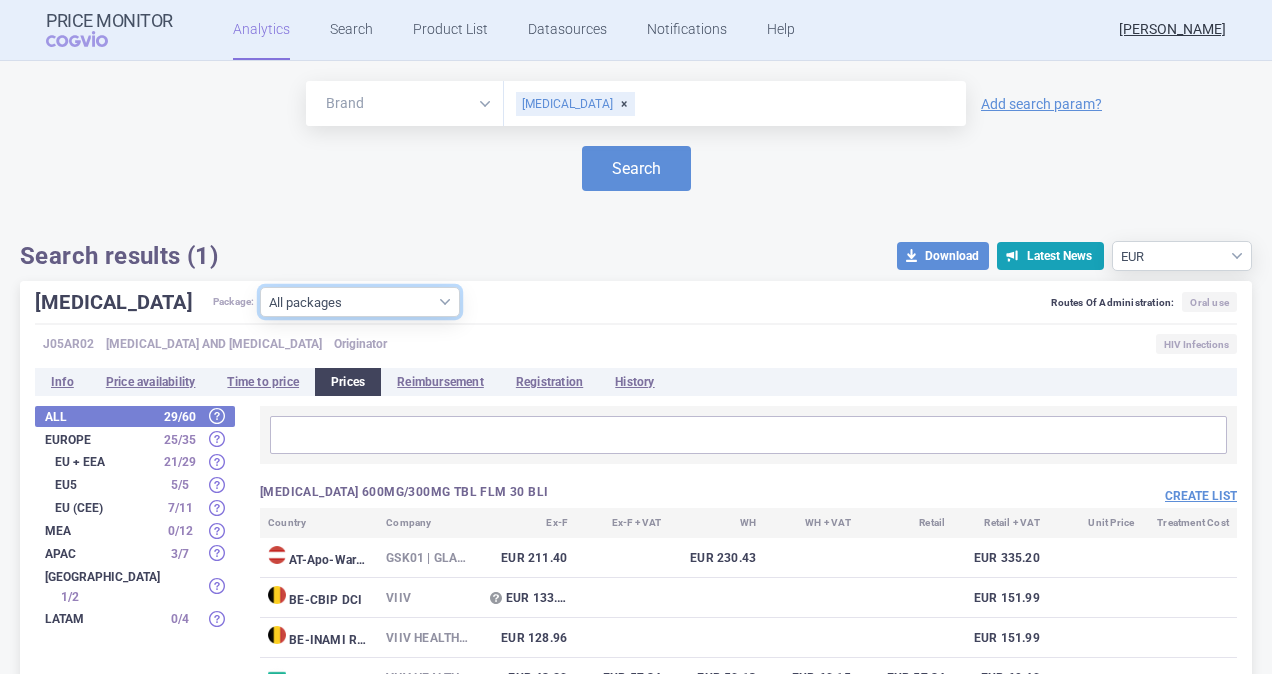 click on "All packages 600MG/300MG TBL FLM 30 BLI  ( 35 ) 600MG/300MG TBL FLM 30 TBC  ( 0 ) 600MG/300MG TBL FLM 90(3X30) BLI  ( 10 )" at bounding box center [360, 302] 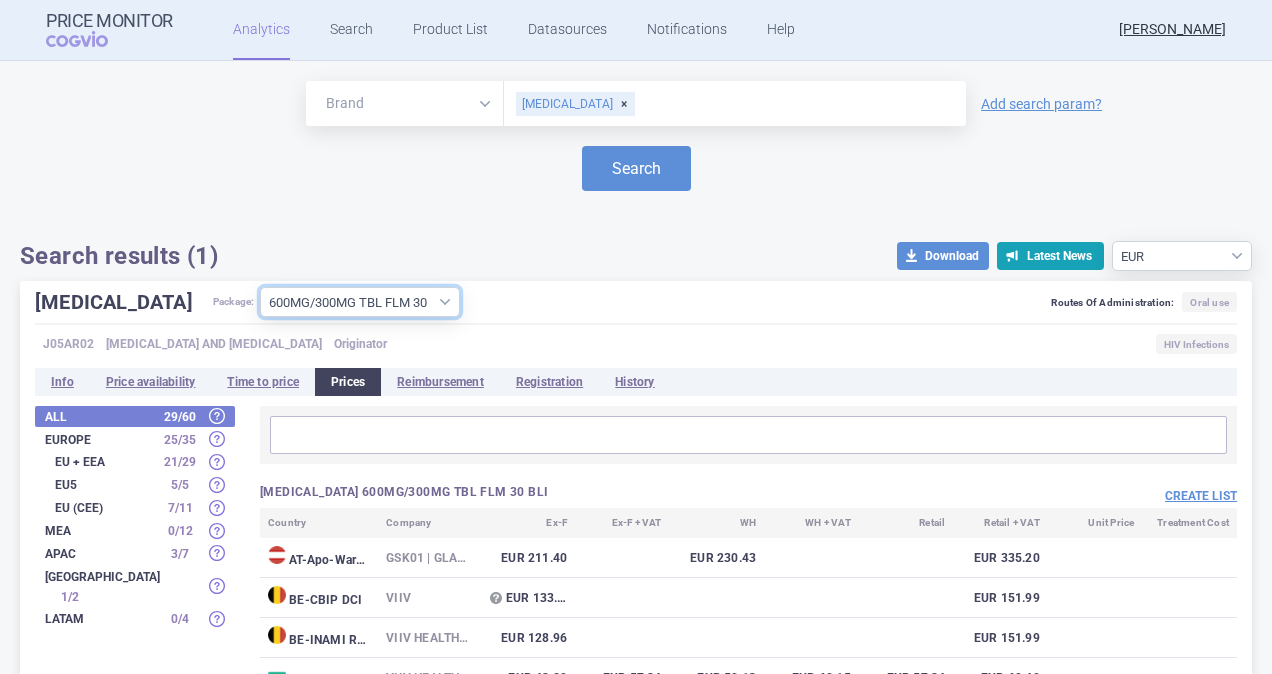 click on "All packages 600MG/300MG TBL FLM 30 BLI  ( 35 ) 600MG/300MG TBL FLM 30 TBC  ( 0 ) 600MG/300MG TBL FLM 90(3X30) BLI  ( 10 )" at bounding box center [360, 302] 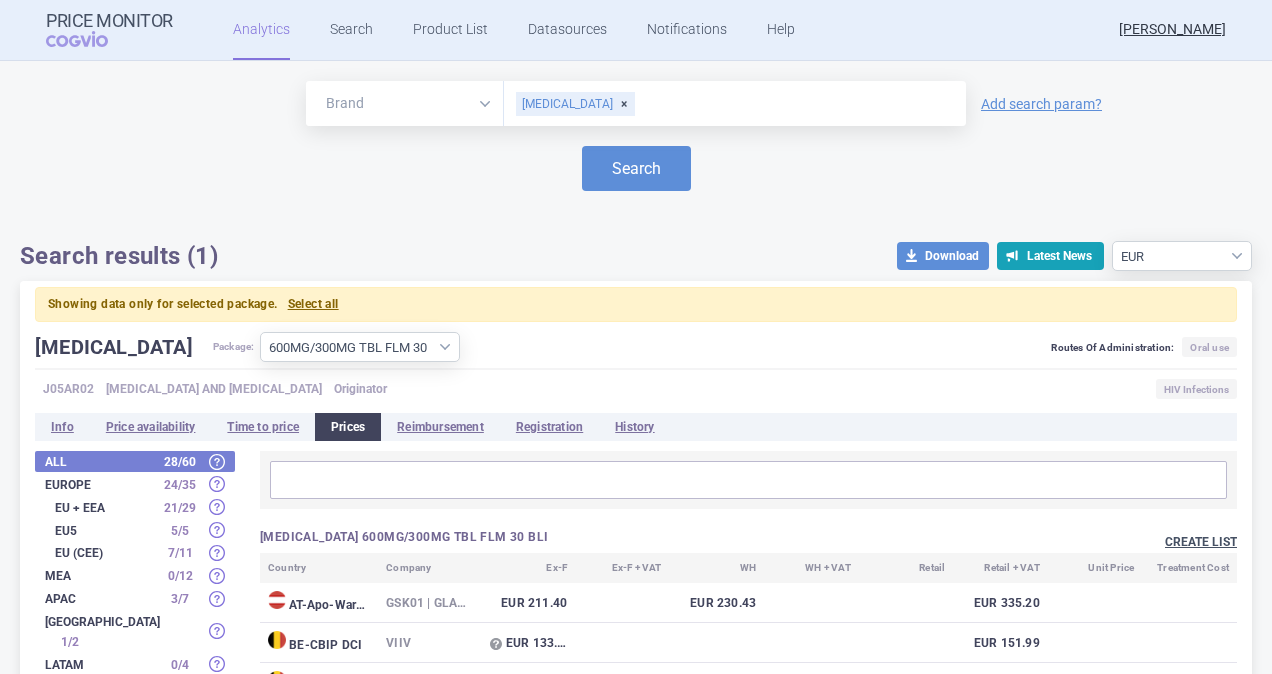 click on "Create list" at bounding box center (1201, 542) 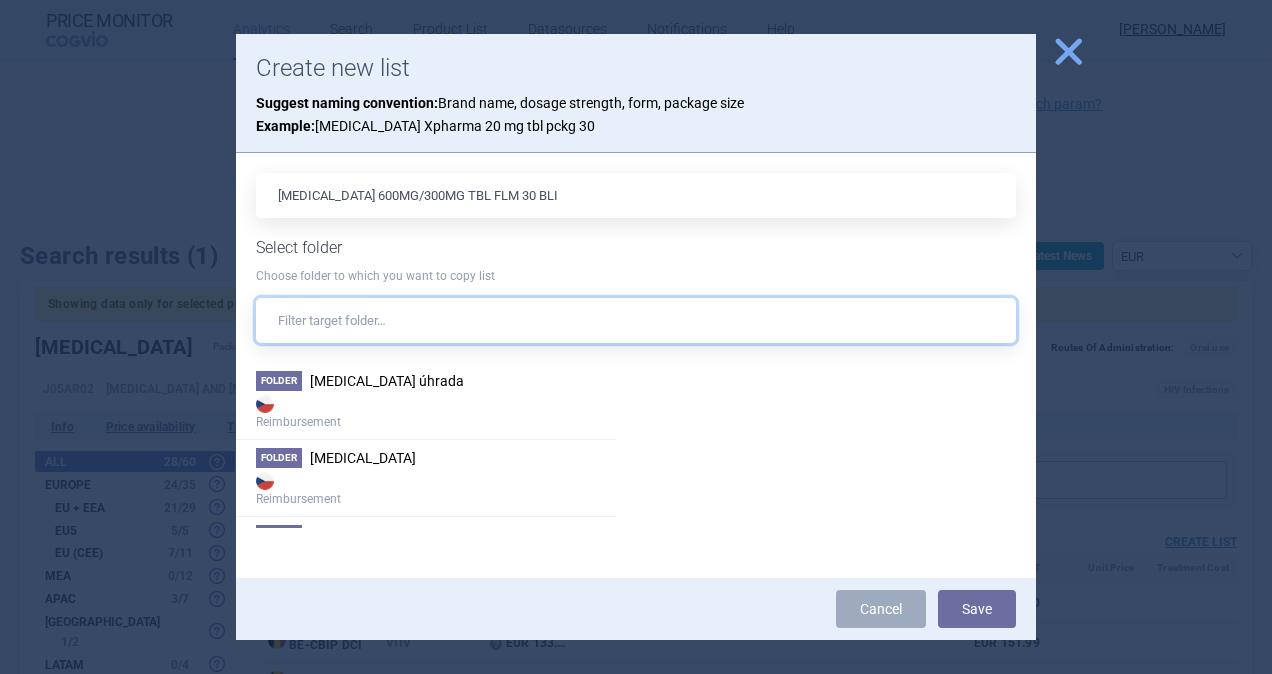 click at bounding box center (636, 320) 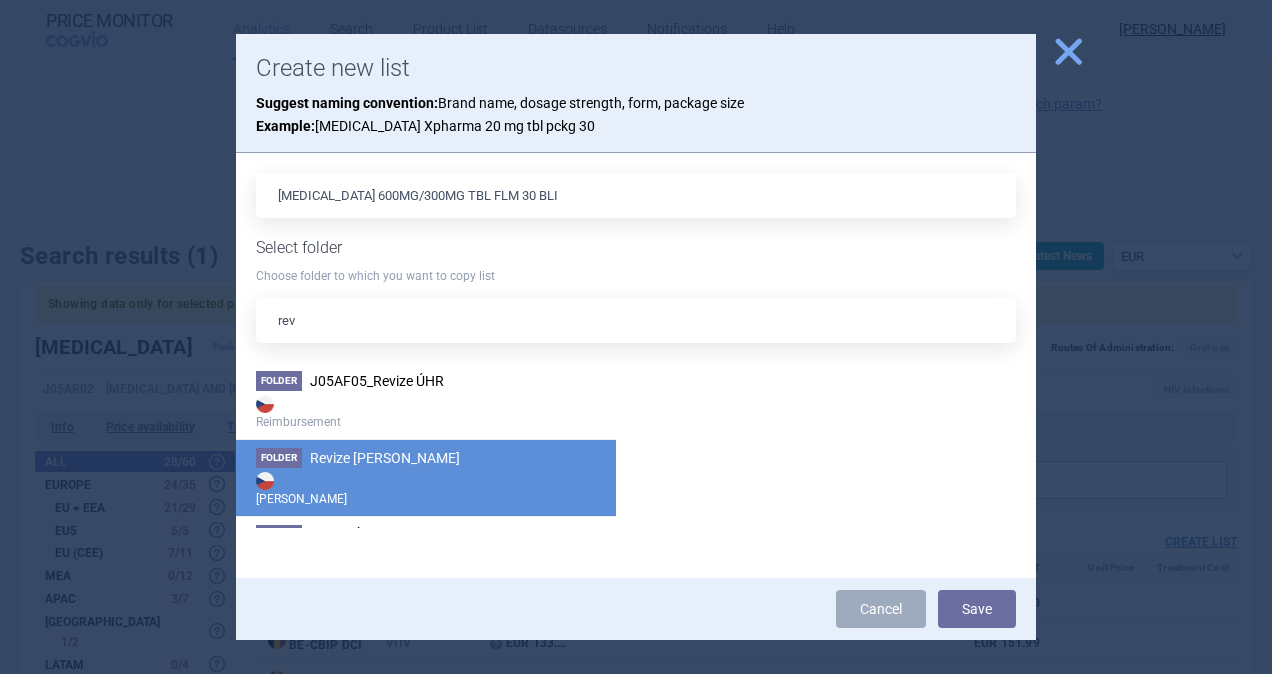 click on "[PERSON_NAME]" at bounding box center (426, 488) 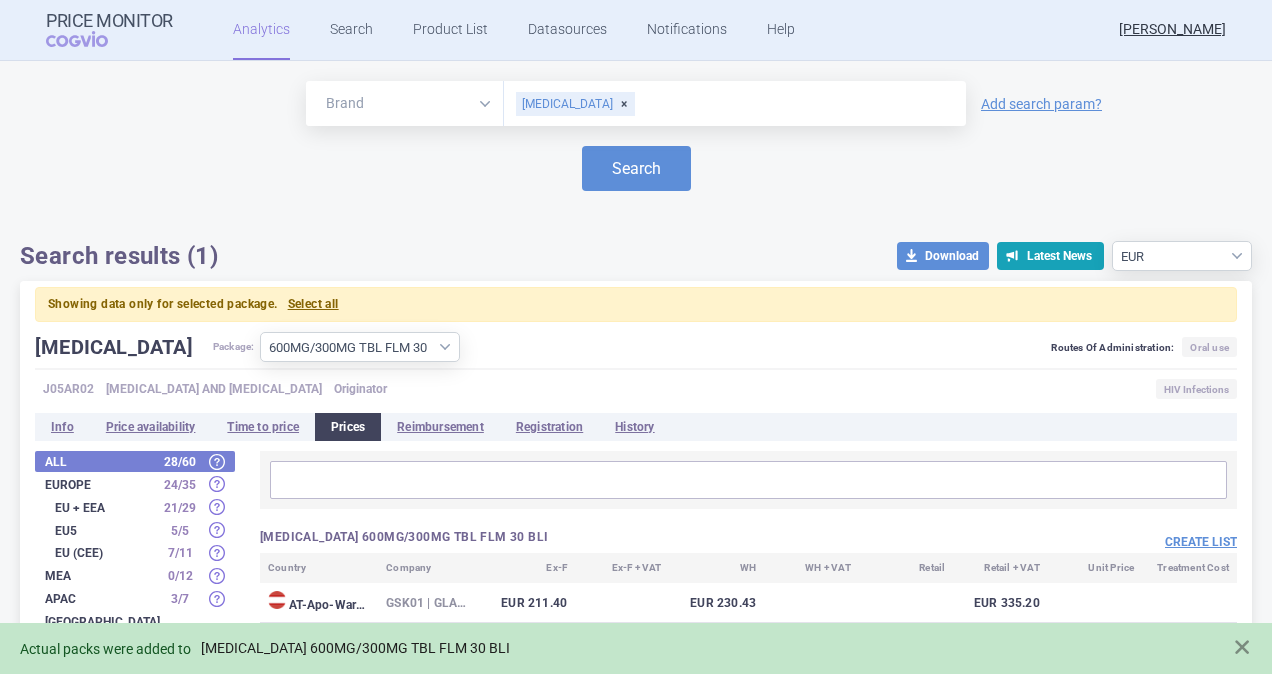 click on "[MEDICAL_DATA] 600MG/300MG TBL FLM 30 BLI" at bounding box center (355, 648) 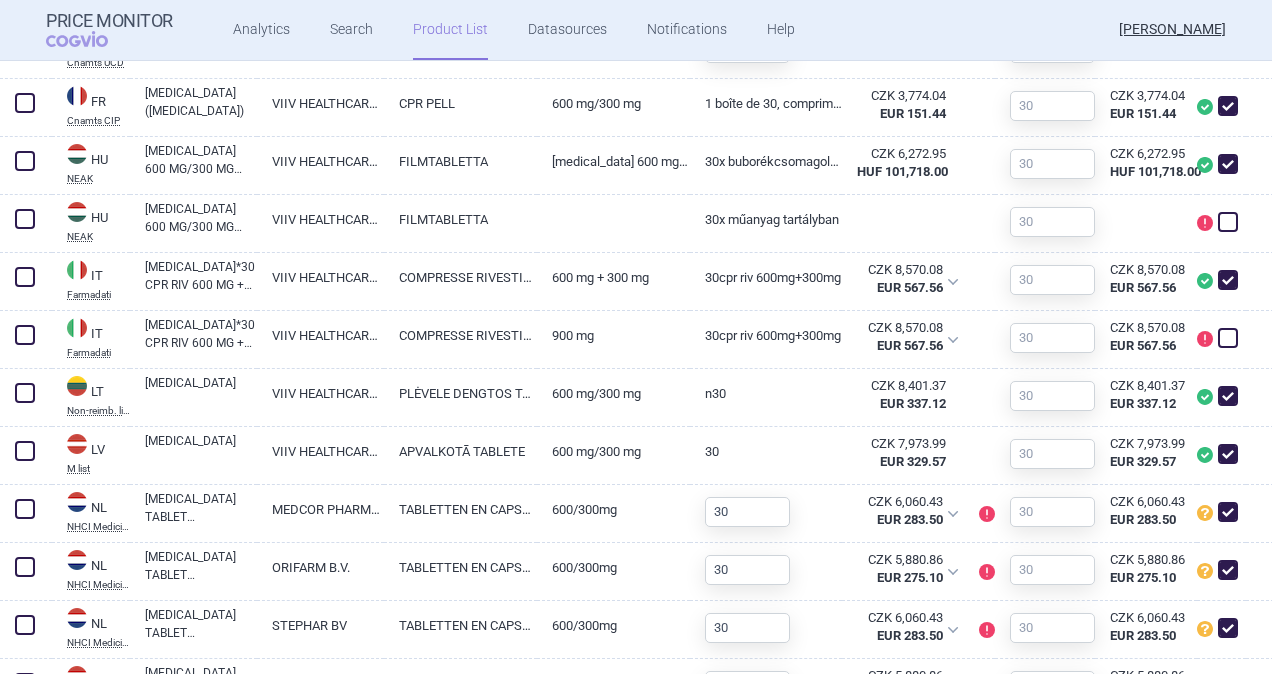 scroll, scrollTop: 1200, scrollLeft: 0, axis: vertical 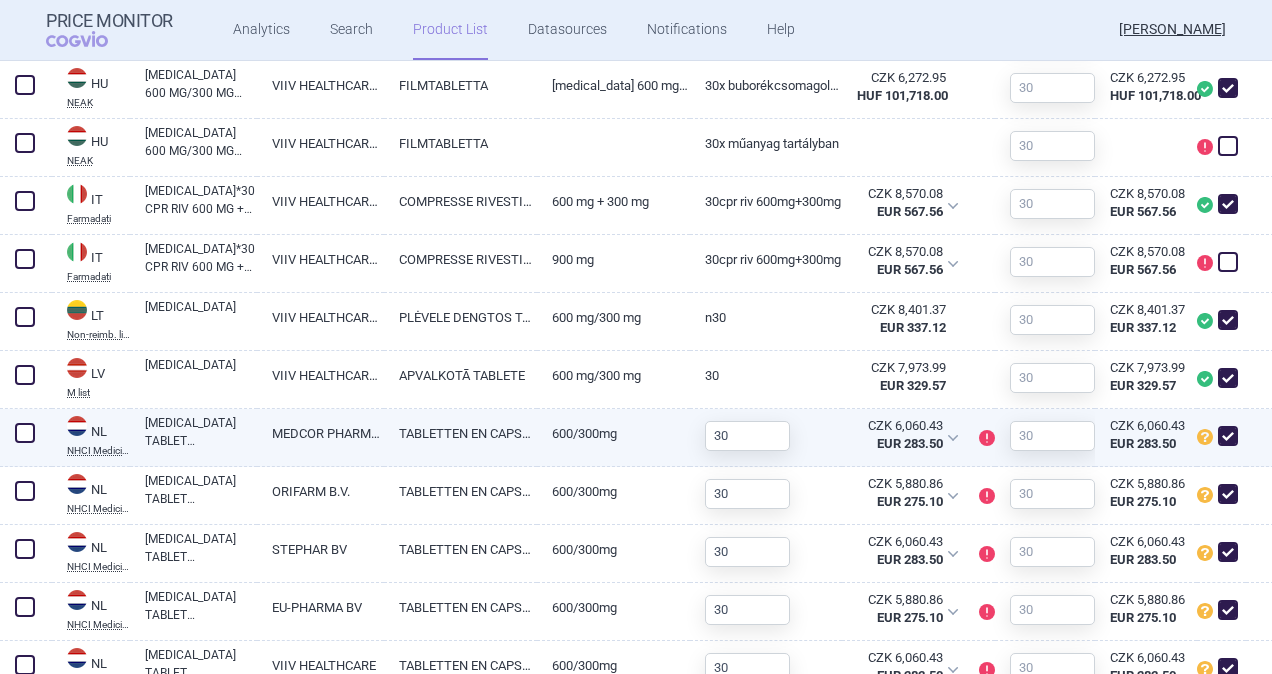 click at bounding box center (25, 433) 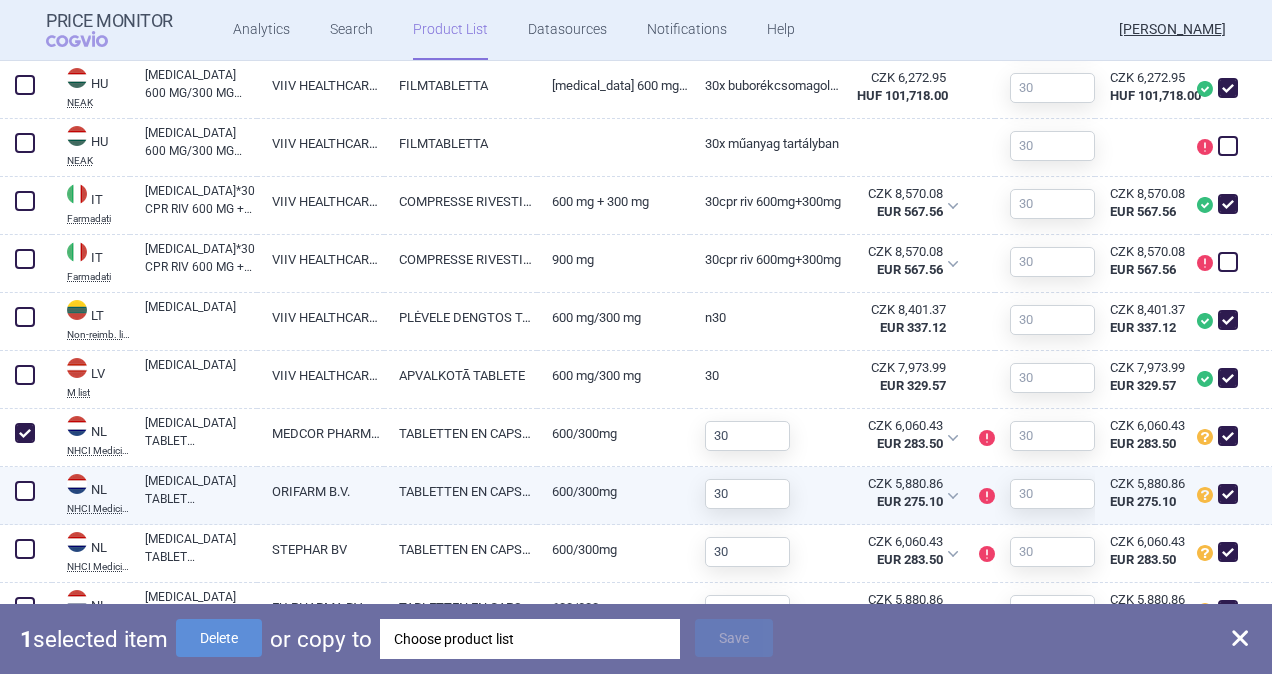 click at bounding box center [25, 491] 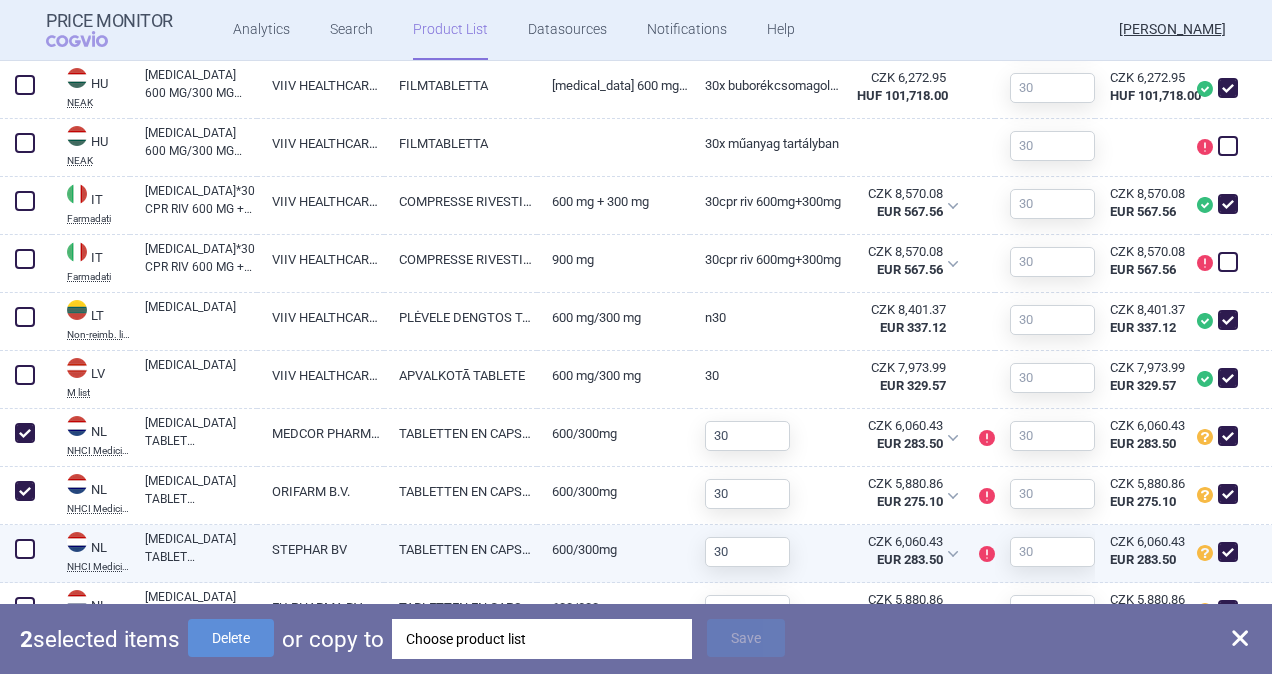 click at bounding box center [25, 549] 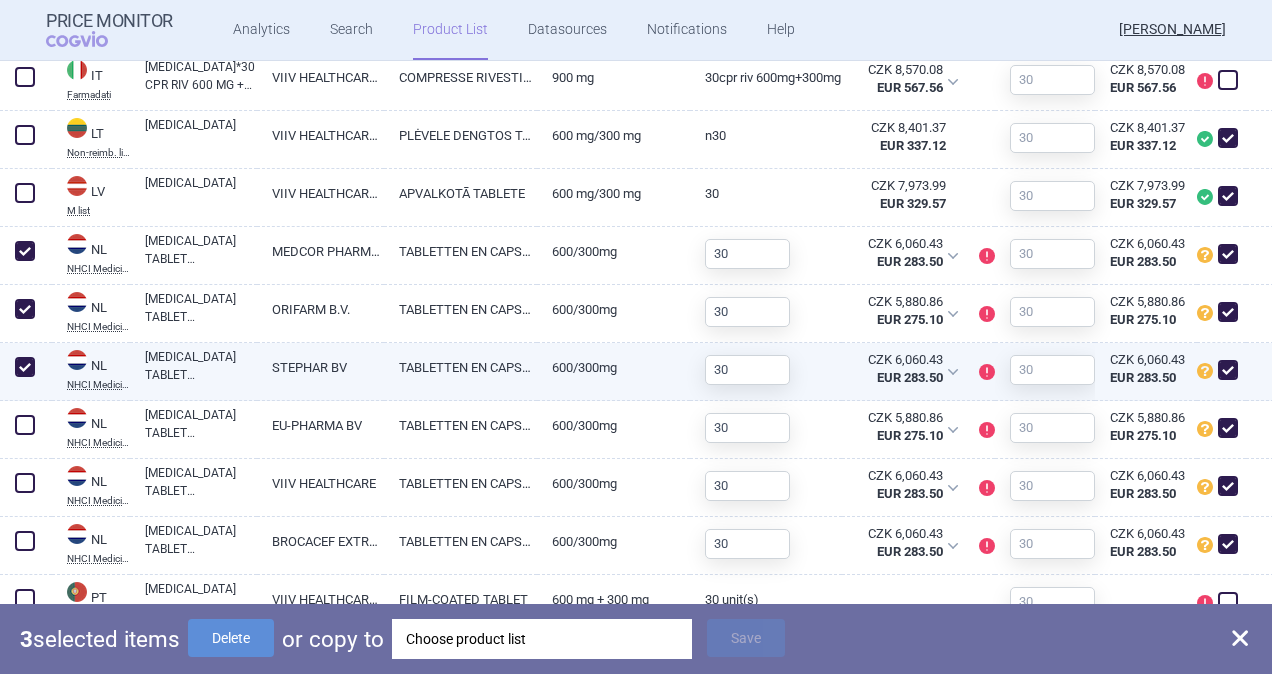 scroll, scrollTop: 1400, scrollLeft: 0, axis: vertical 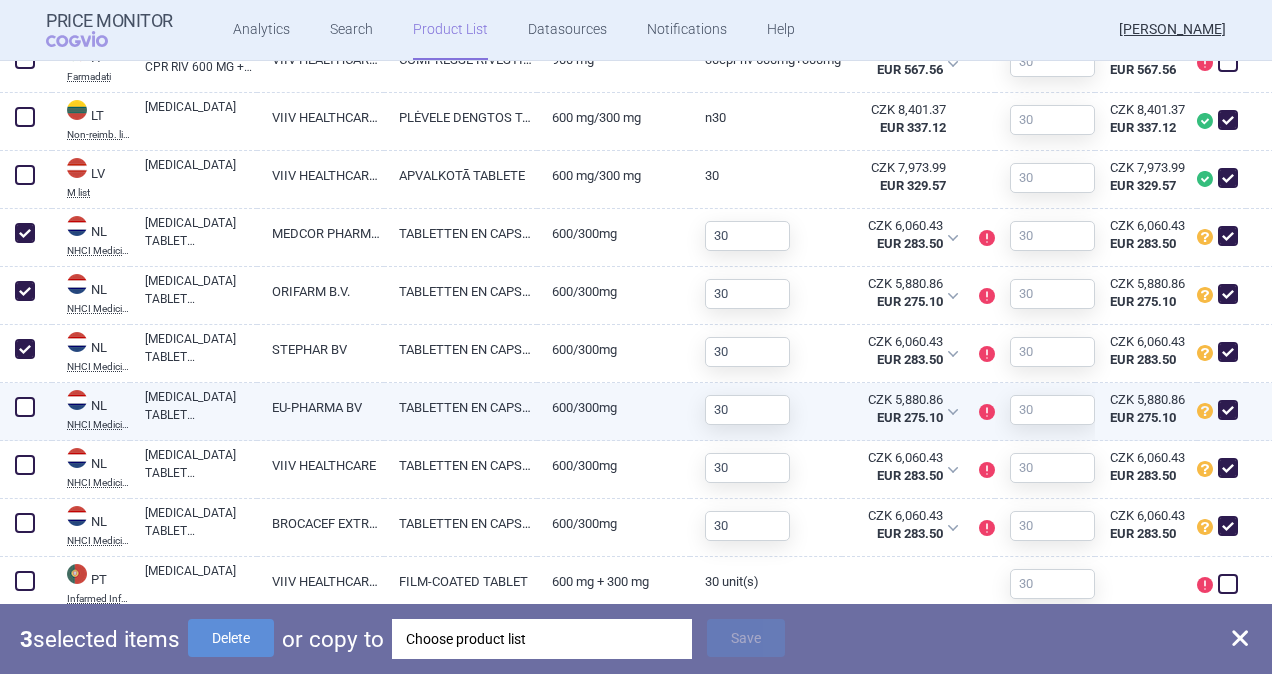 click at bounding box center [25, 407] 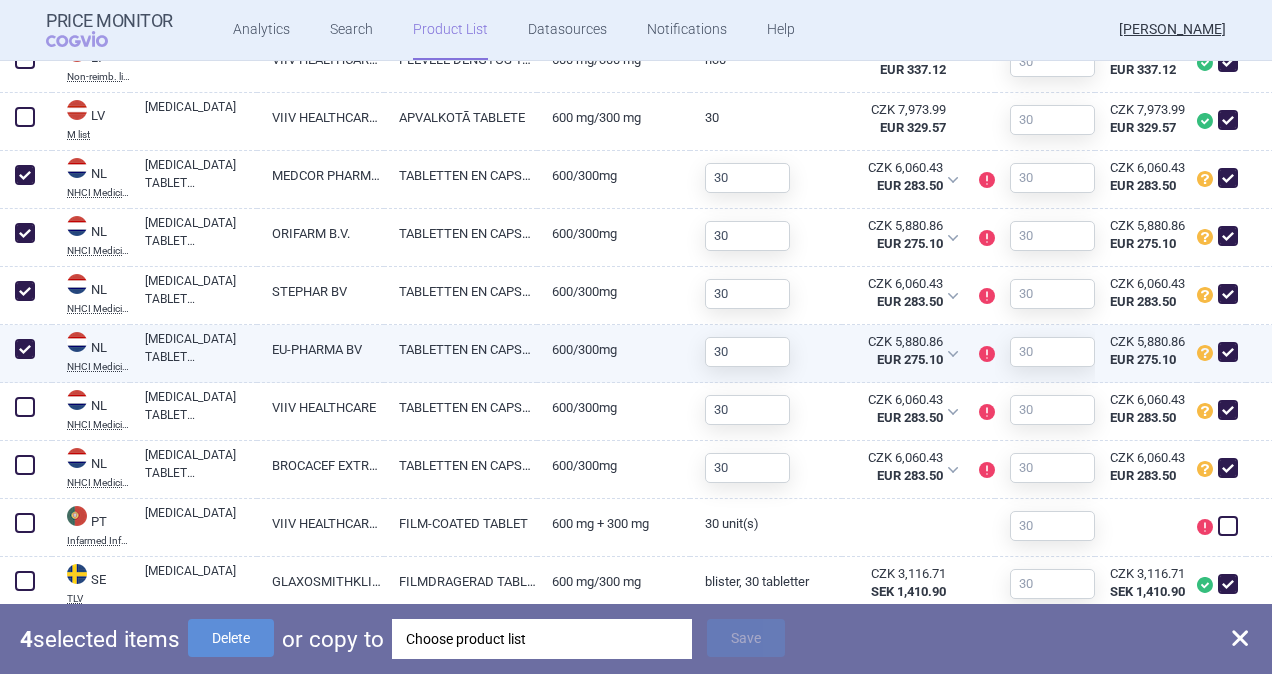 scroll, scrollTop: 1500, scrollLeft: 0, axis: vertical 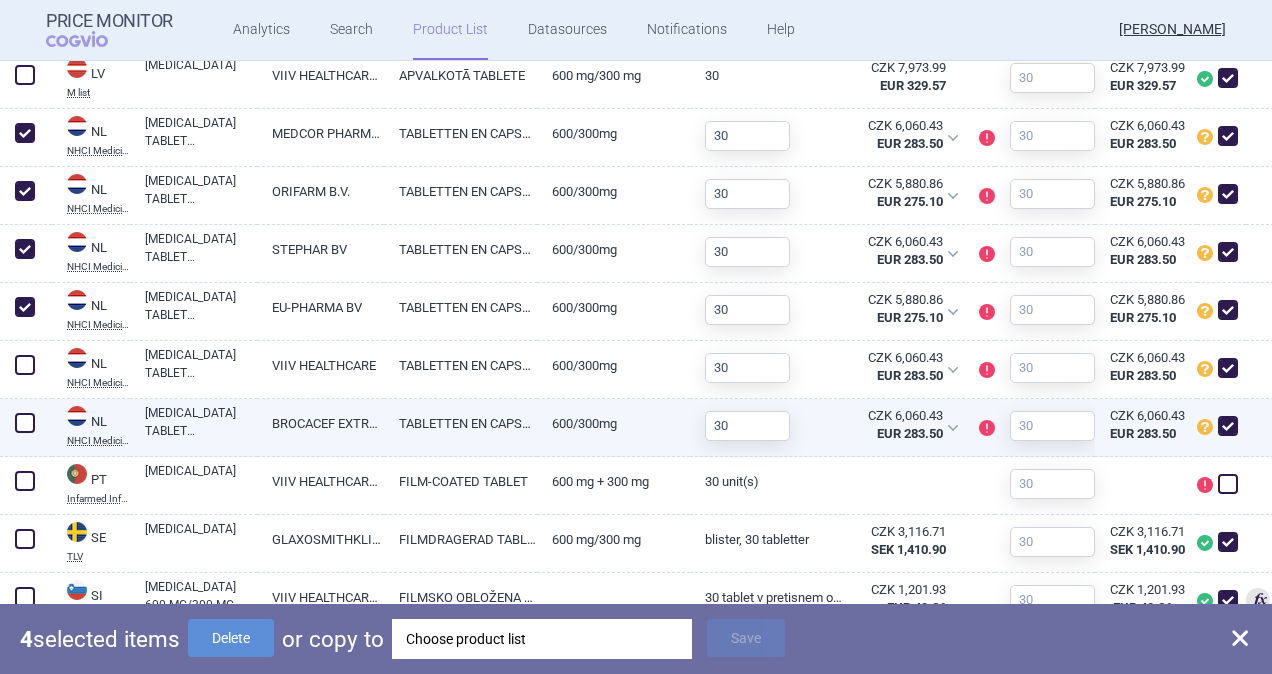 click at bounding box center [25, 423] 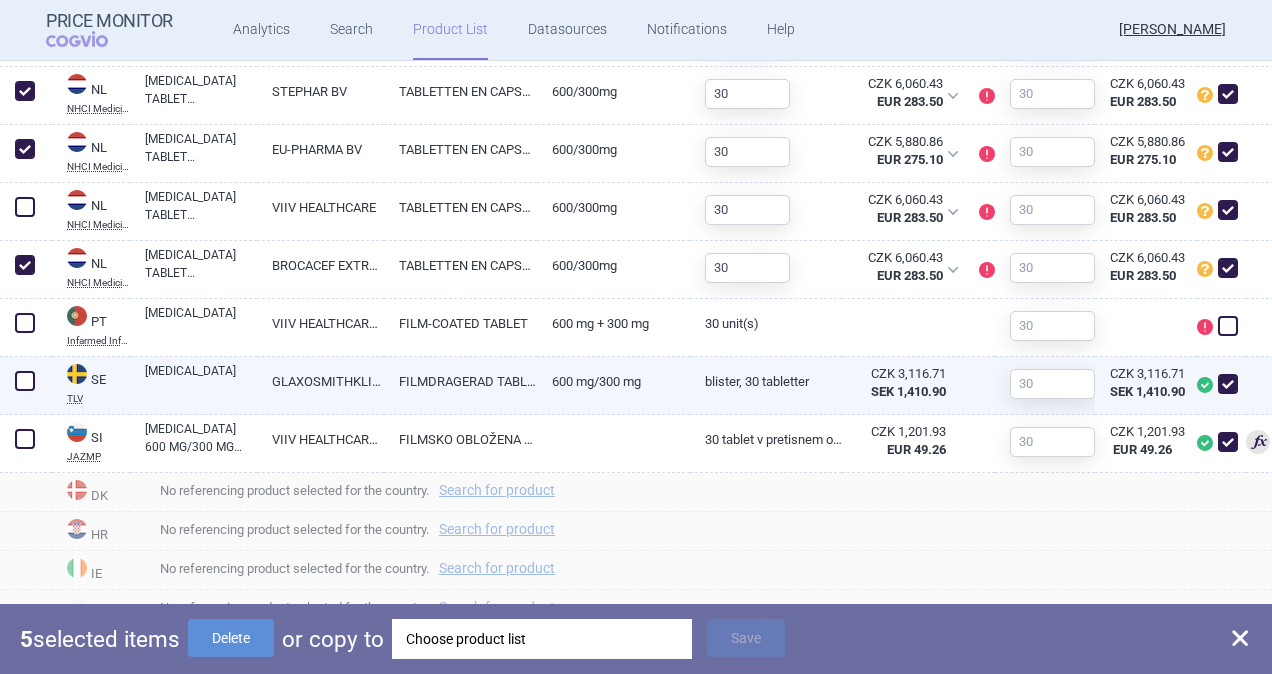 scroll, scrollTop: 1700, scrollLeft: 0, axis: vertical 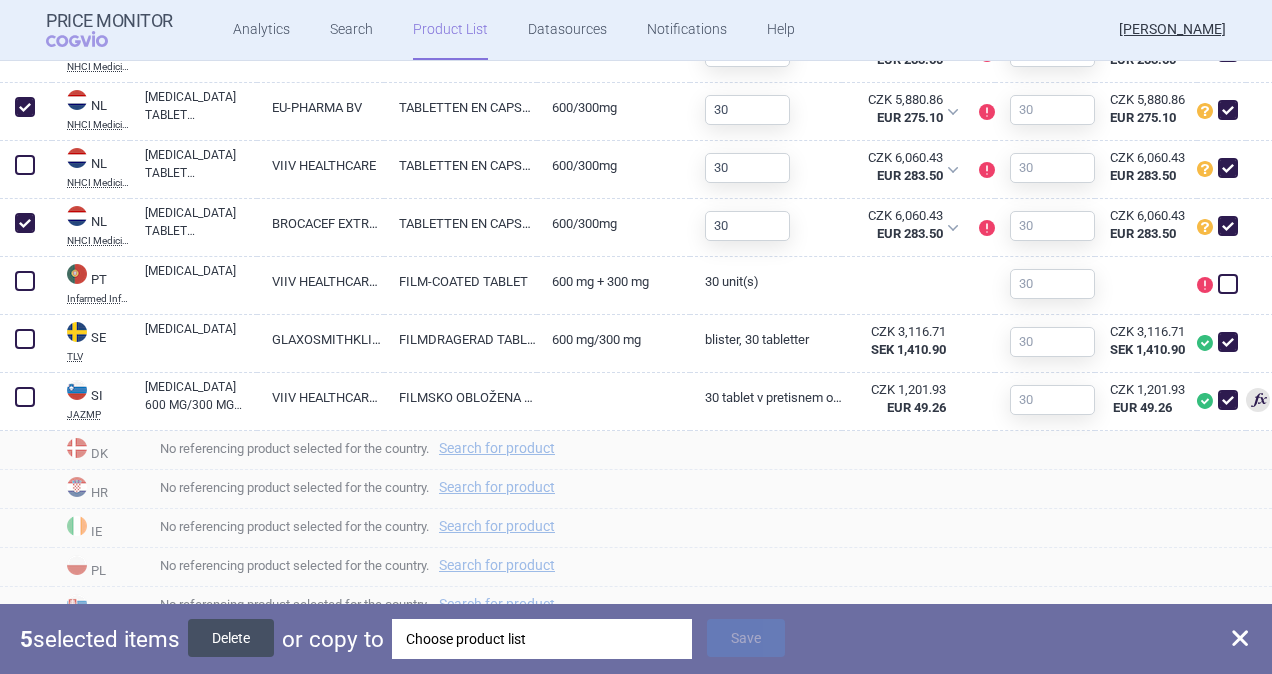click on "Delete" at bounding box center (231, 638) 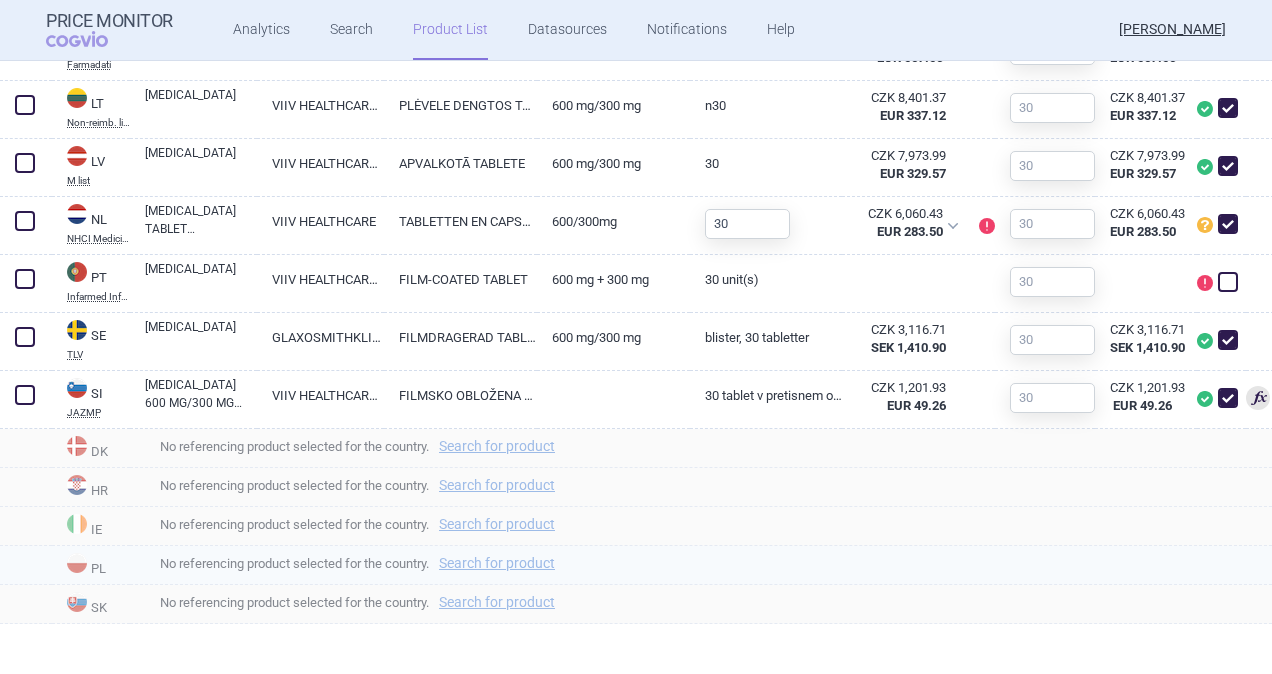 scroll, scrollTop: 1410, scrollLeft: 0, axis: vertical 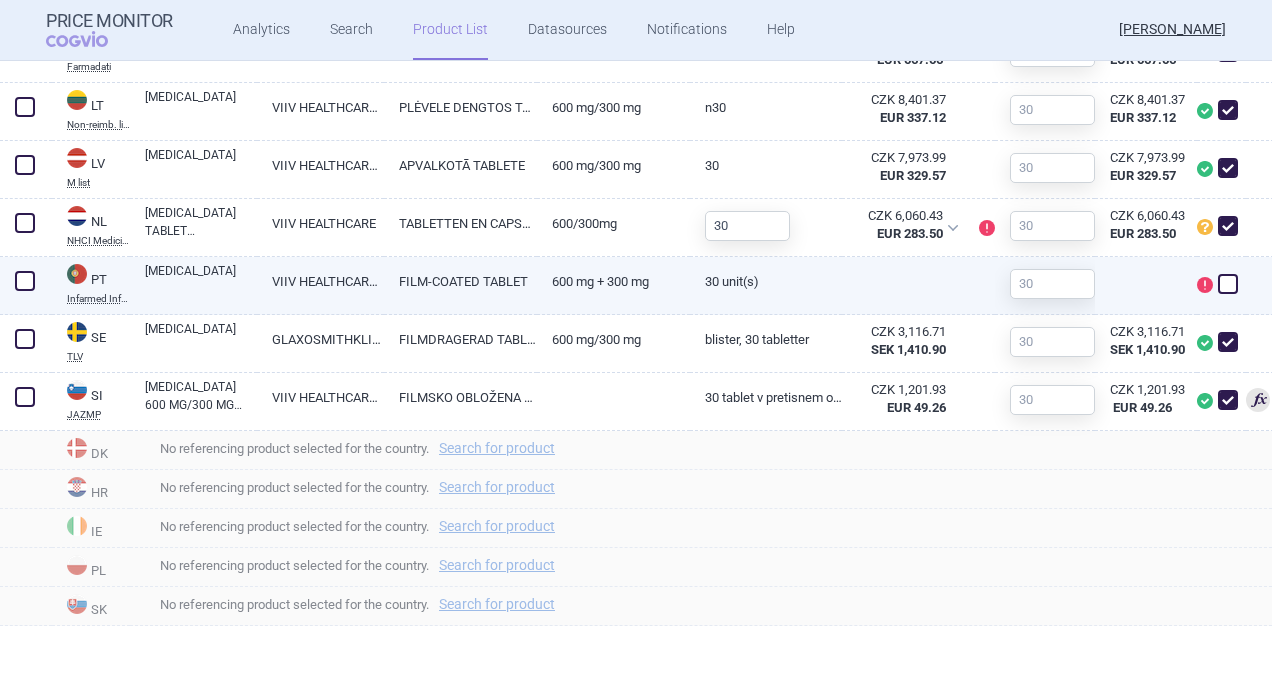 click at bounding box center (25, 281) 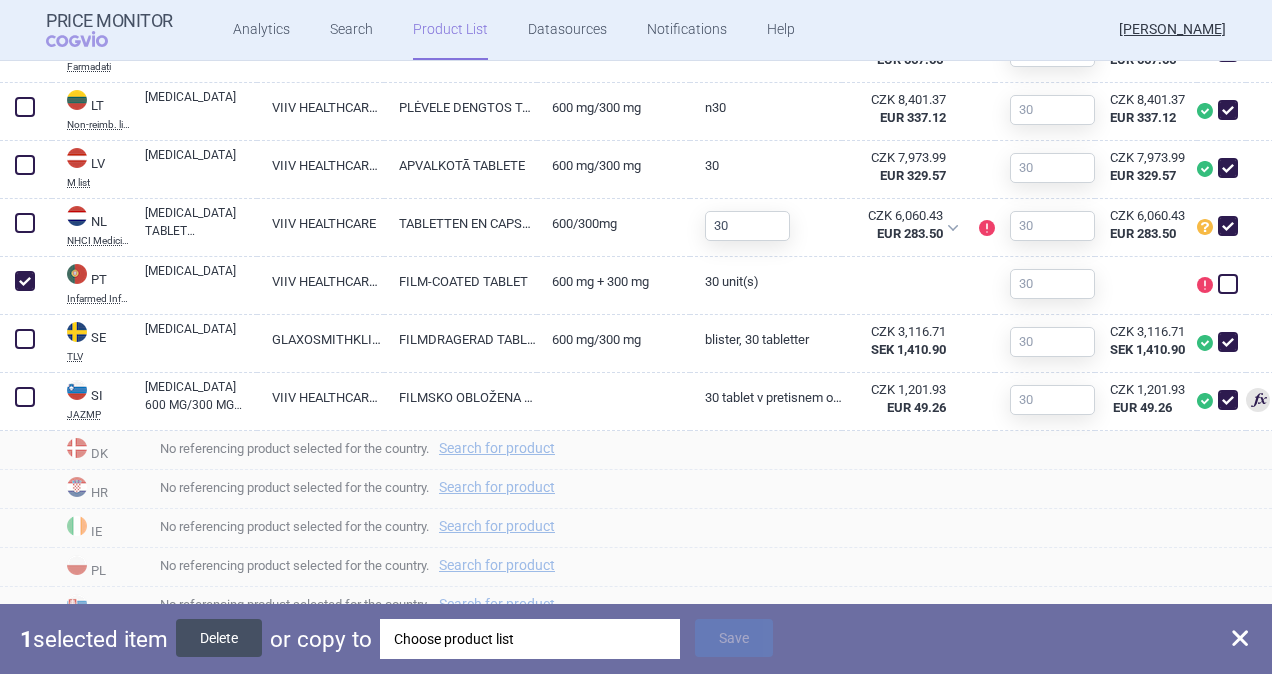 click on "Delete" at bounding box center [219, 638] 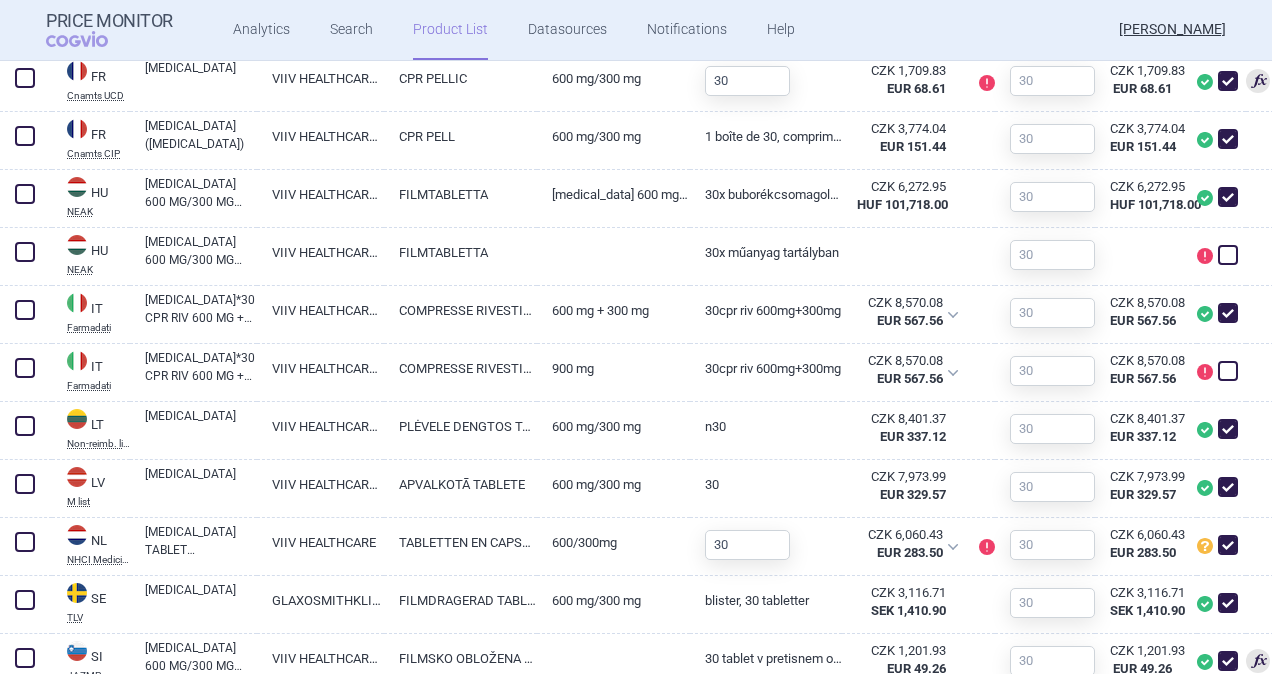 scroll, scrollTop: 991, scrollLeft: 0, axis: vertical 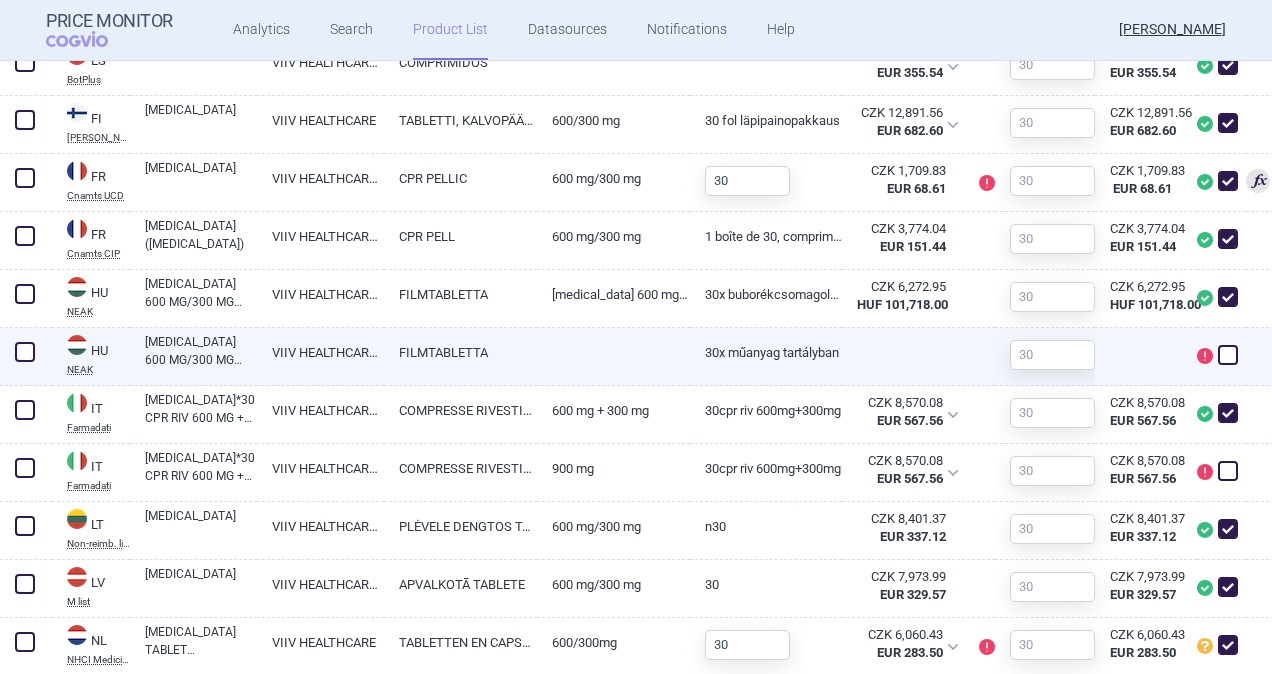 click at bounding box center (25, 352) 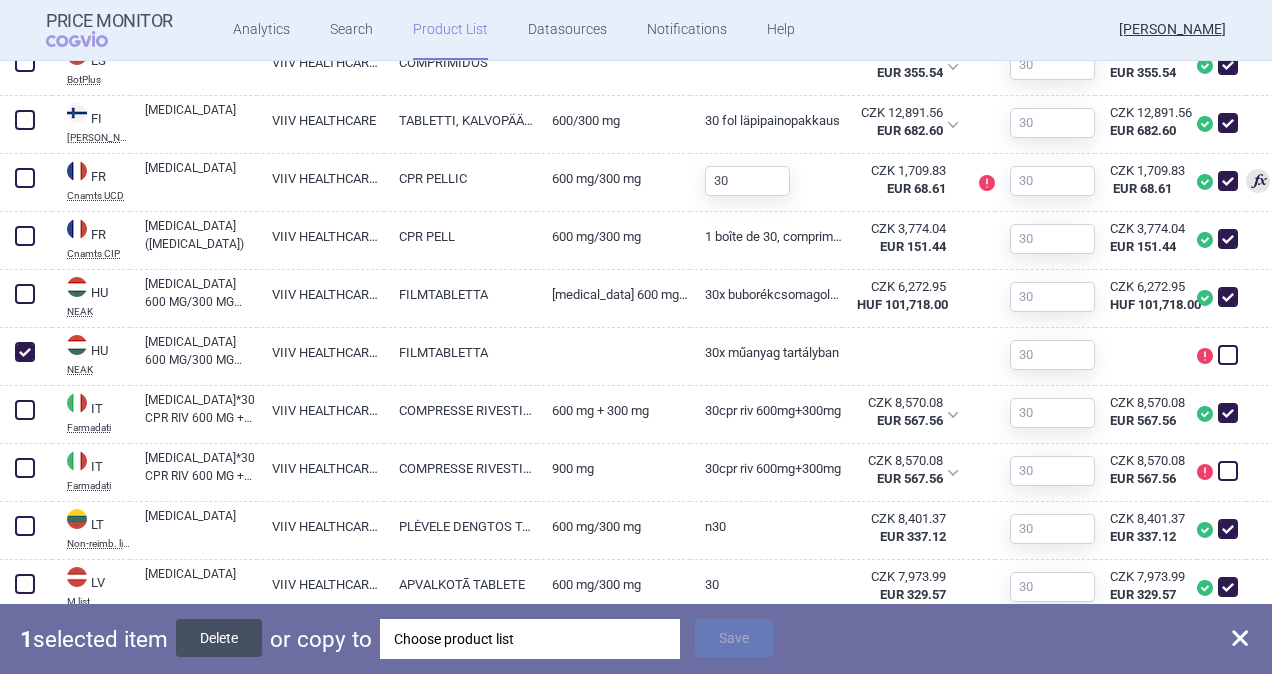 click on "Delete" at bounding box center [219, 638] 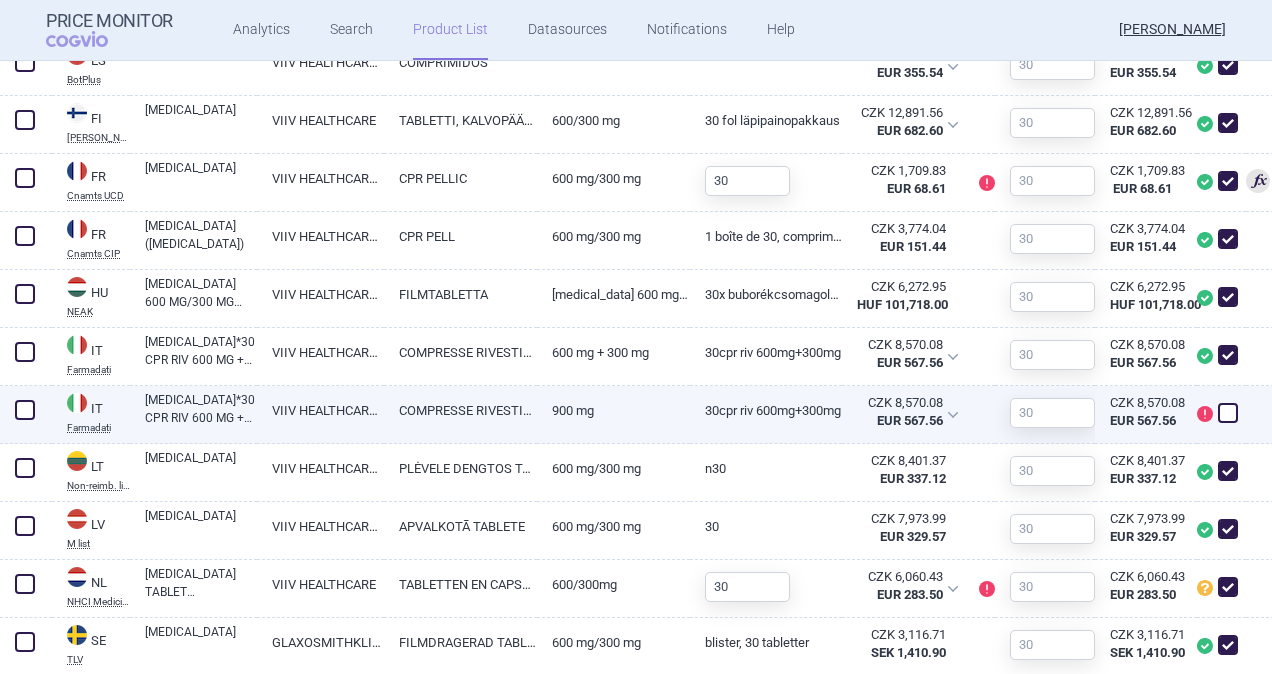 click at bounding box center (25, 410) 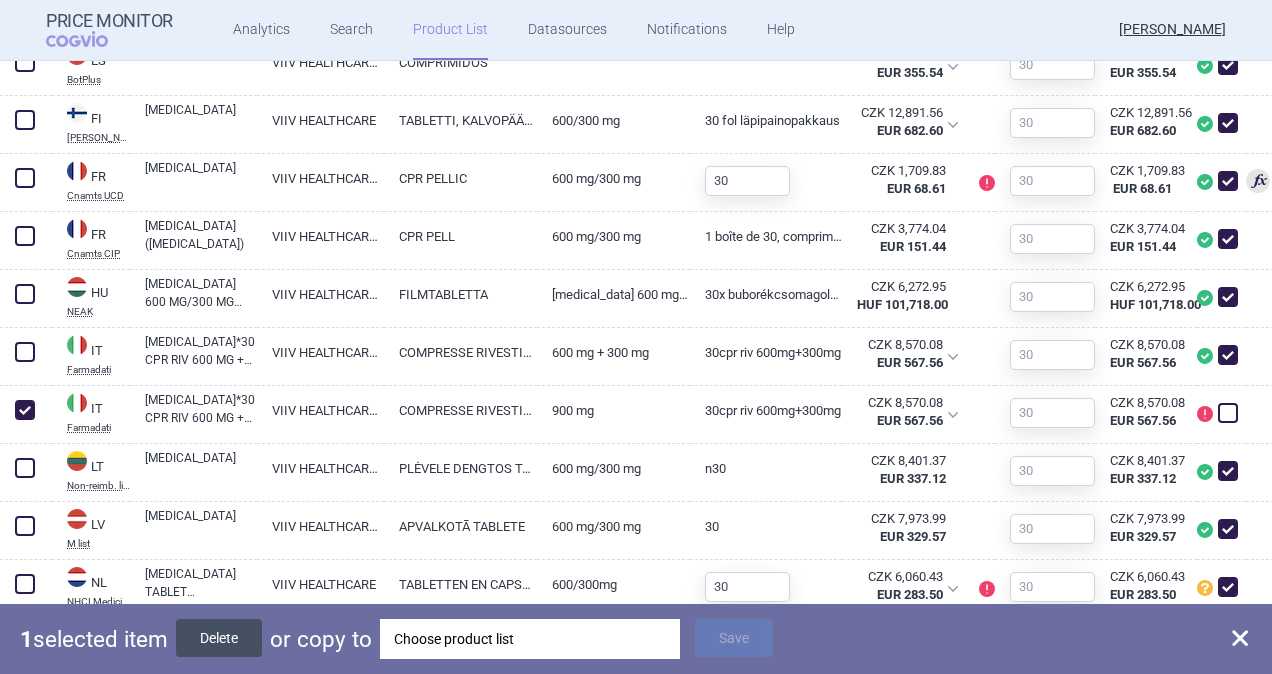 click on "Delete" at bounding box center (219, 638) 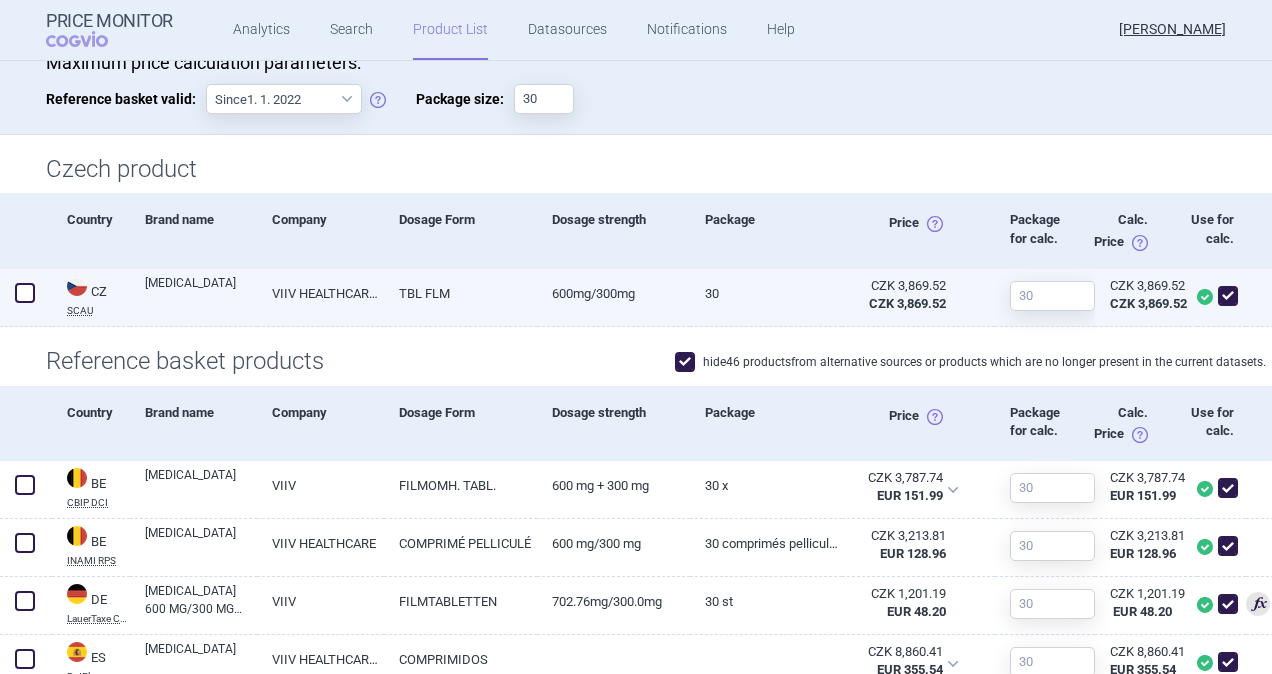 scroll, scrollTop: 576, scrollLeft: 0, axis: vertical 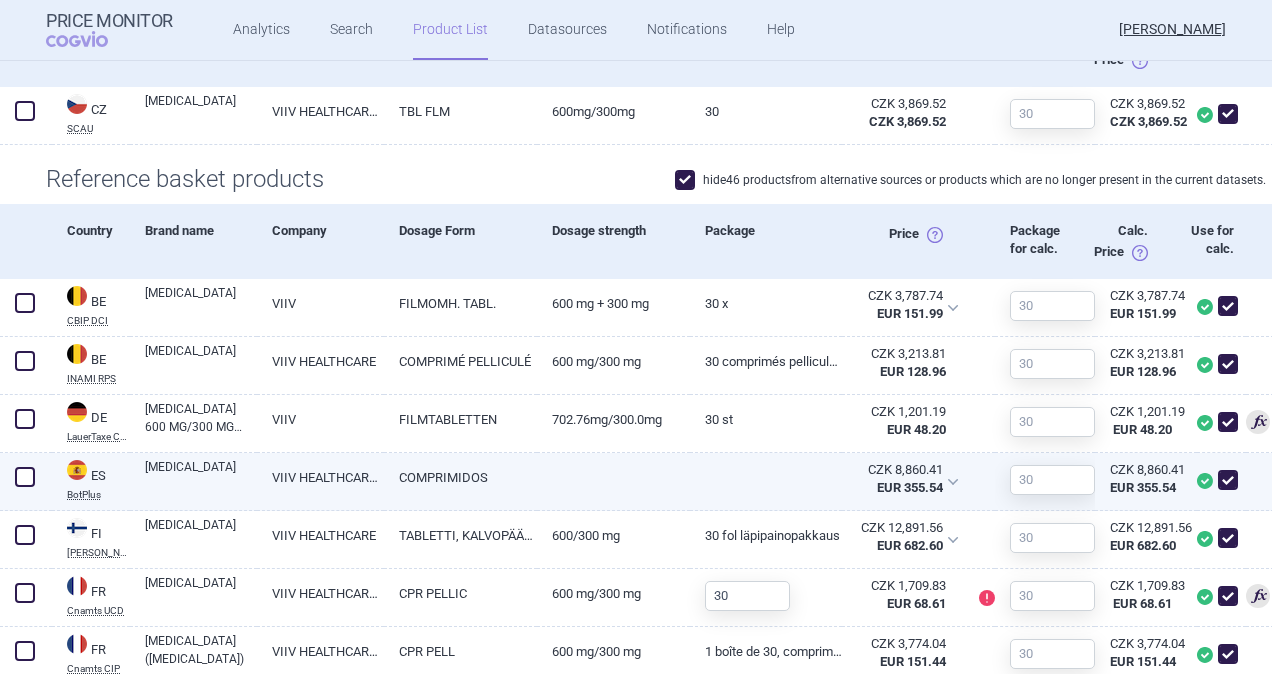 click on "VIIV HEALTHCARE S.L." at bounding box center (320, 477) 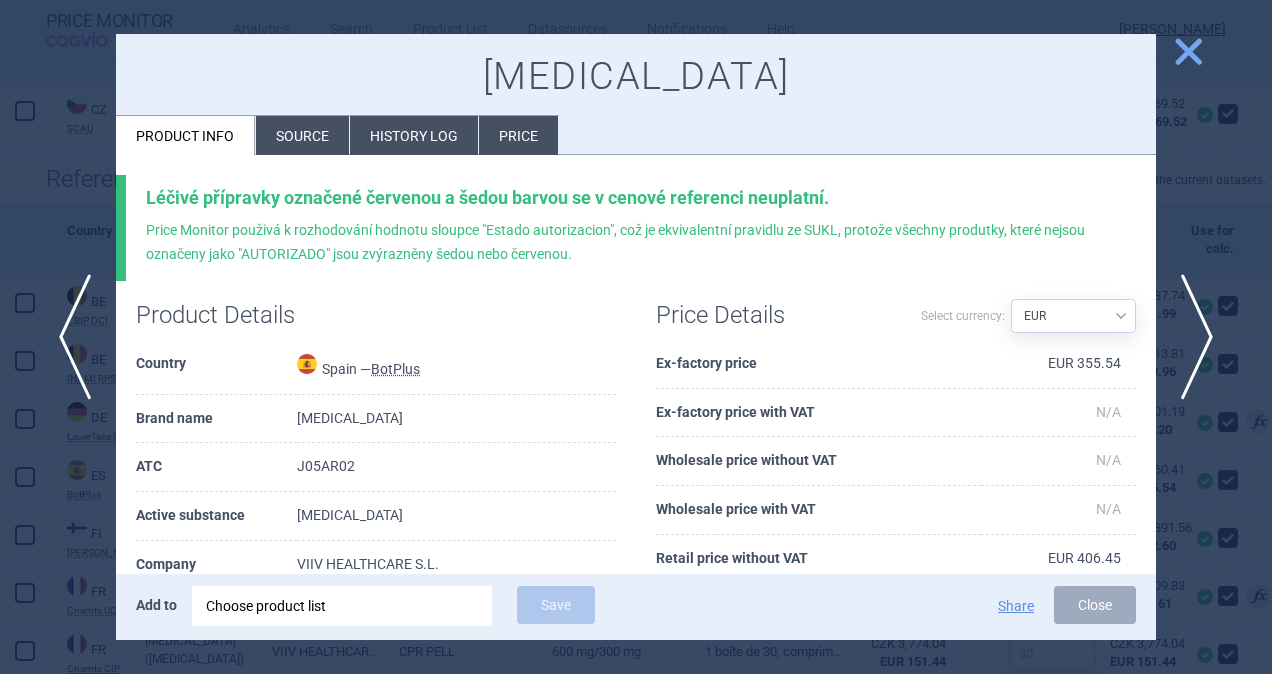 click on "Source" at bounding box center [302, 135] 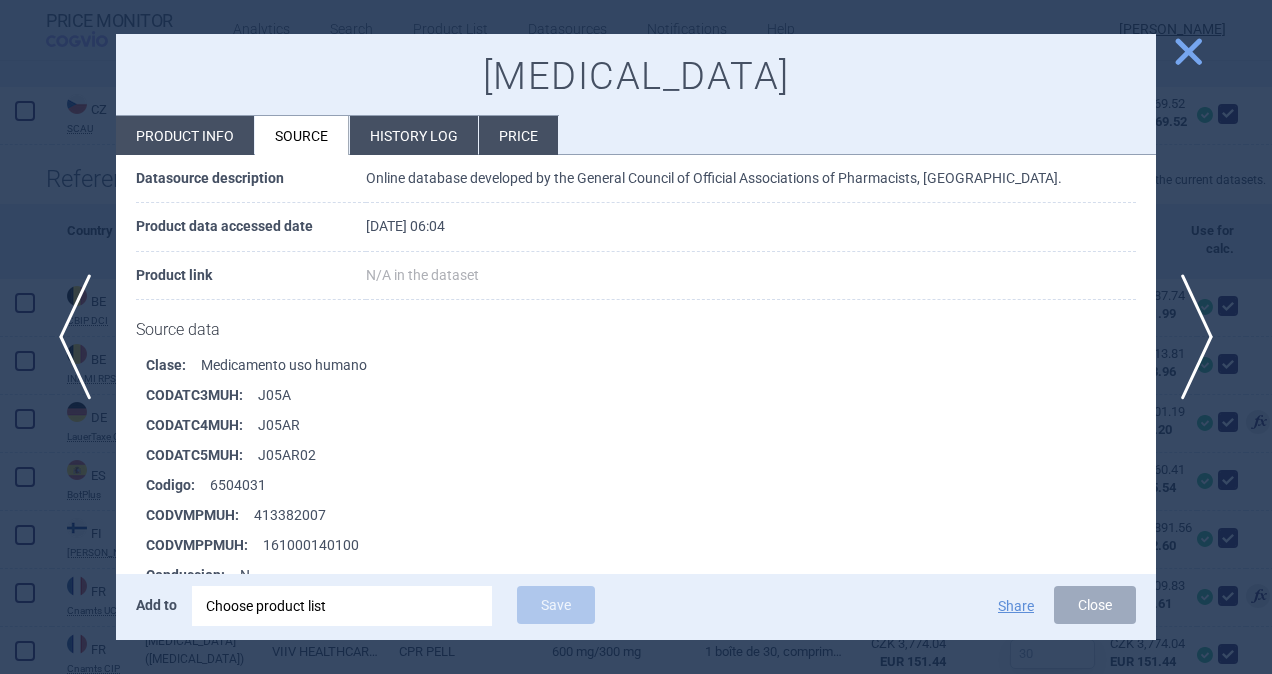 scroll, scrollTop: 300, scrollLeft: 0, axis: vertical 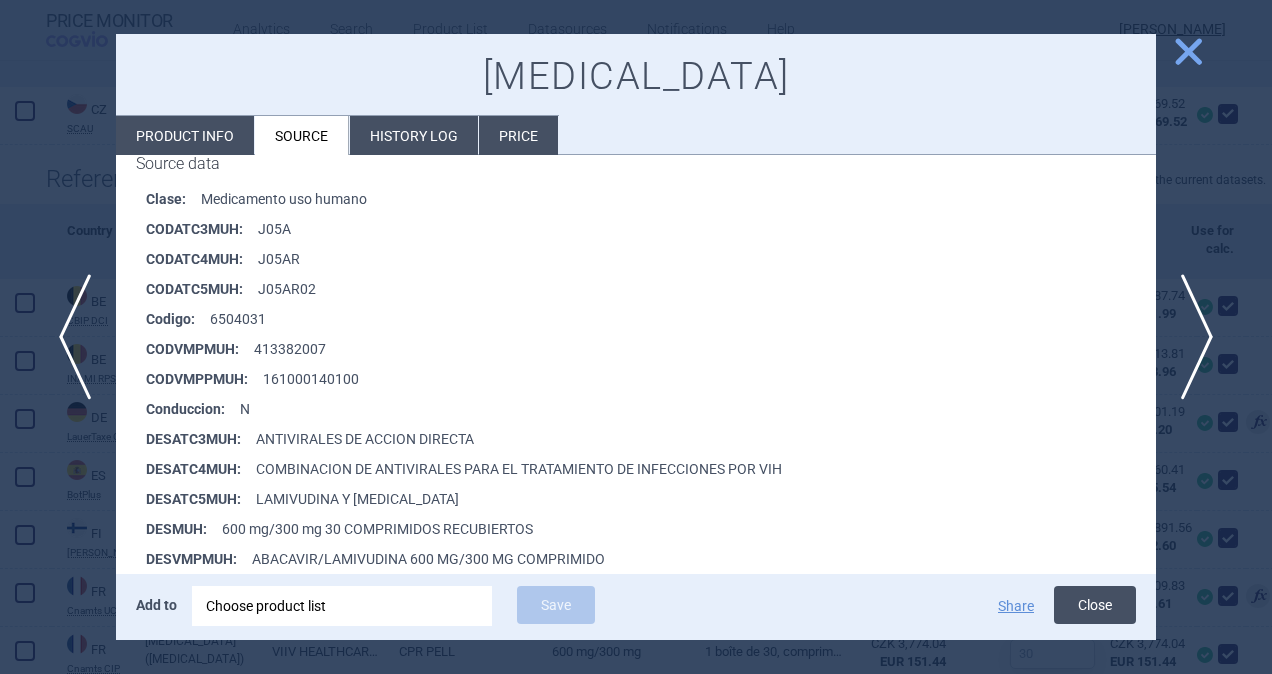 click on "Close" at bounding box center [1095, 605] 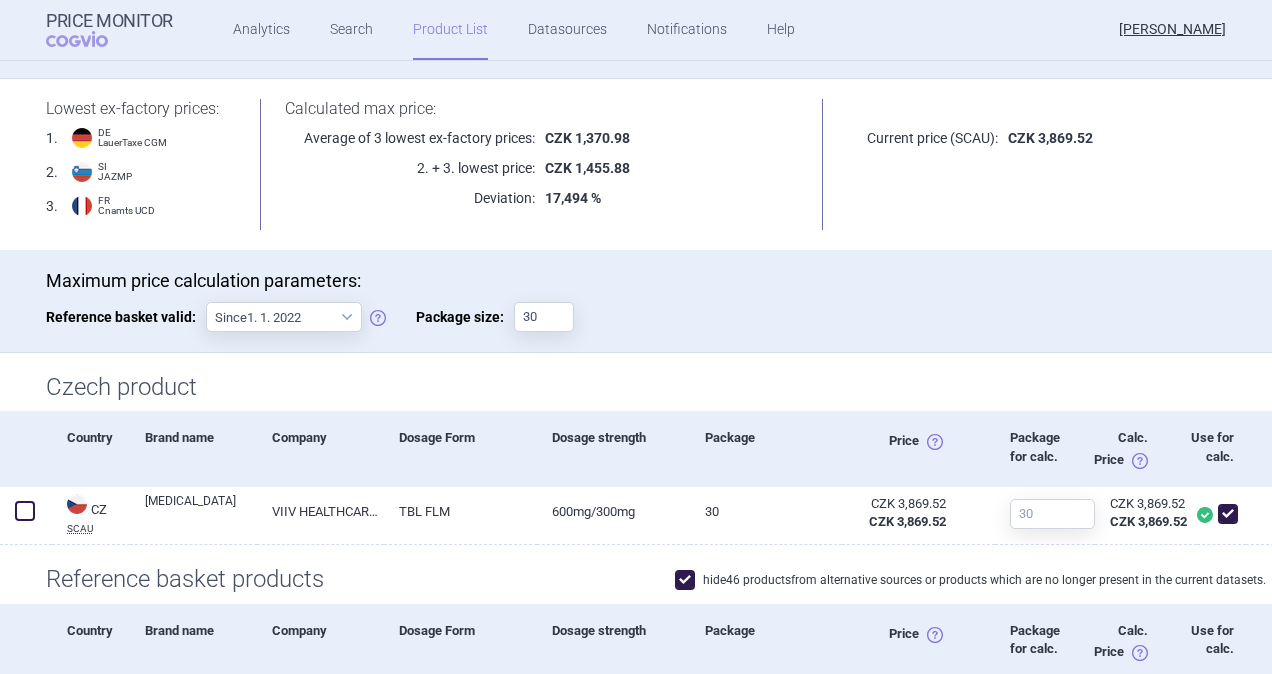scroll, scrollTop: 0, scrollLeft: 0, axis: both 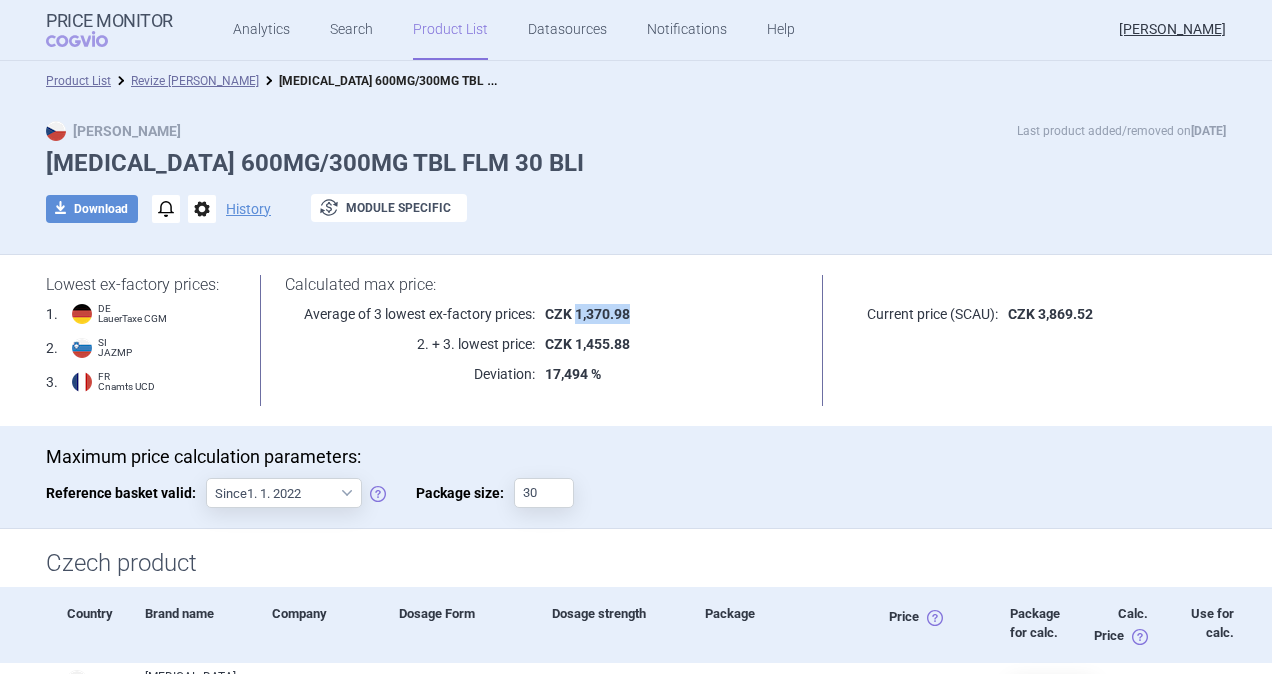 drag, startPoint x: 568, startPoint y: 308, endPoint x: 628, endPoint y: 317, distance: 60.671246 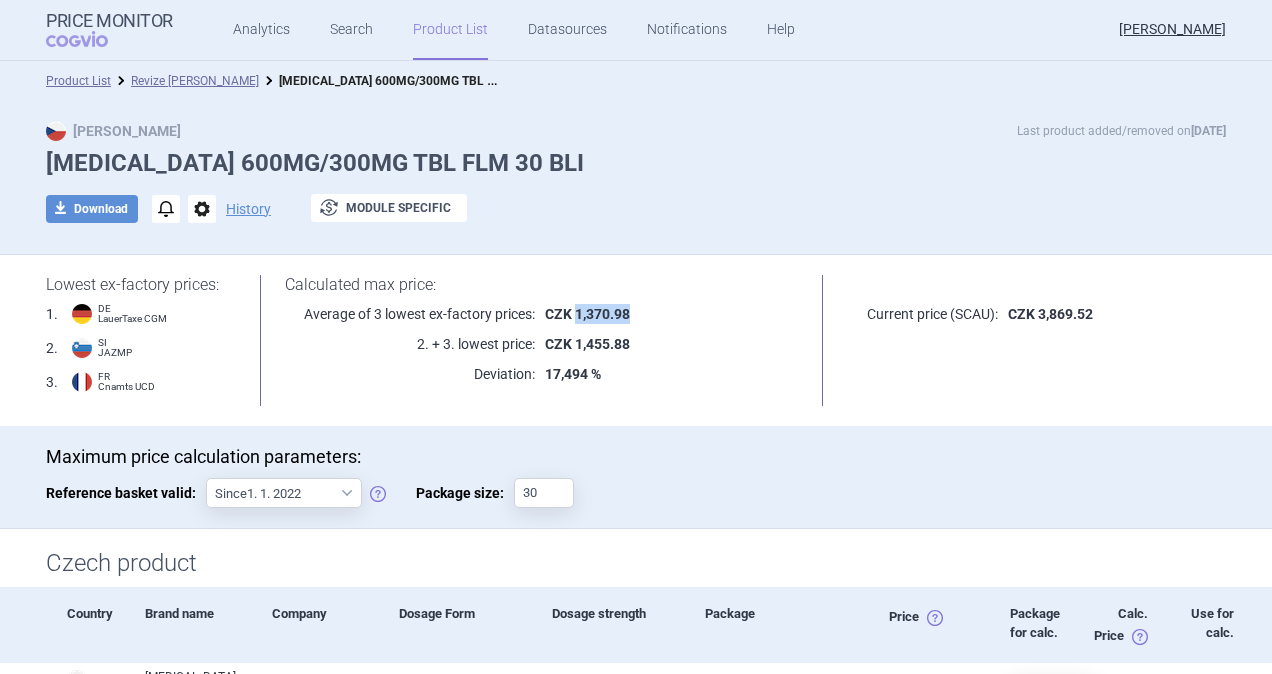 copy on "1,370.98" 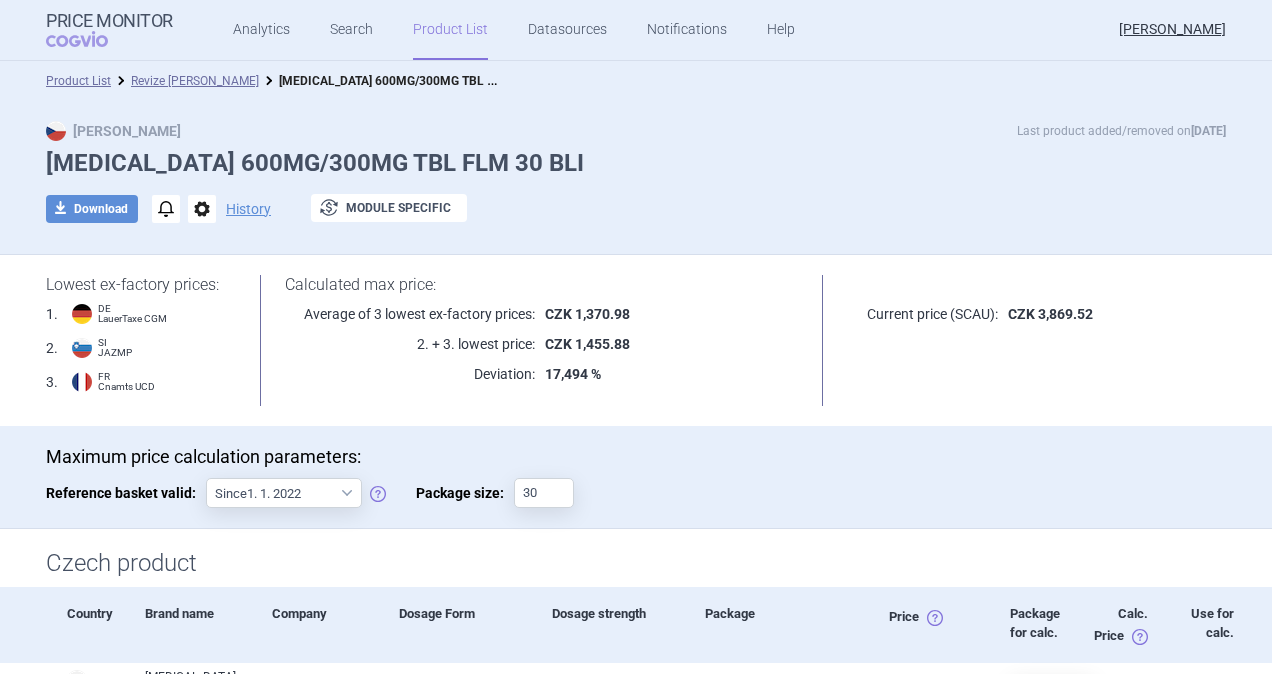 click on "CZK 3,869.52" at bounding box center (1050, 314) 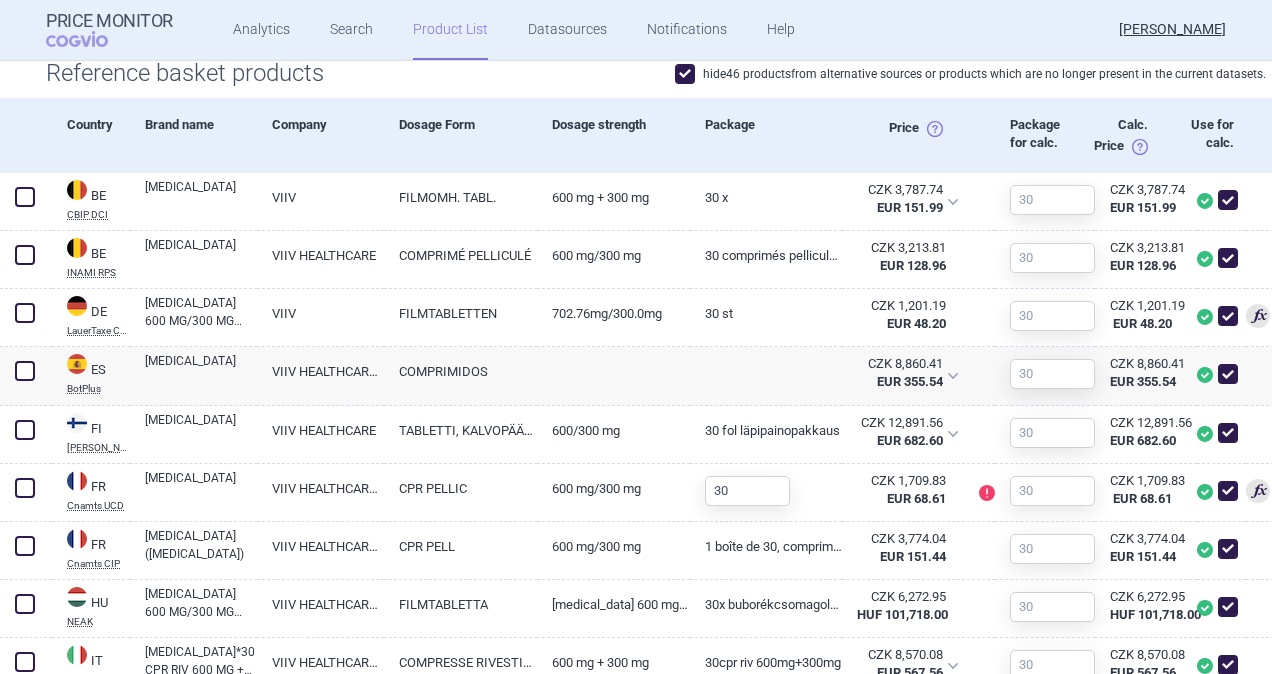 scroll, scrollTop: 375, scrollLeft: 0, axis: vertical 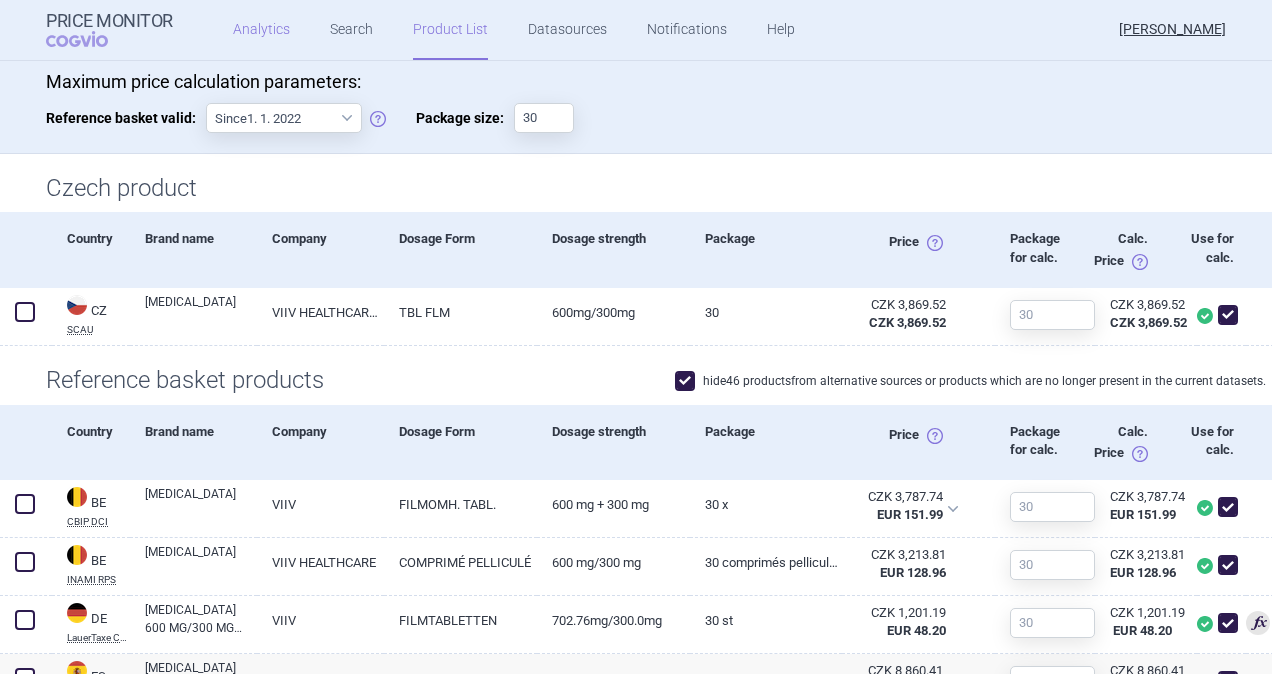 click on "Analytics" at bounding box center [261, 30] 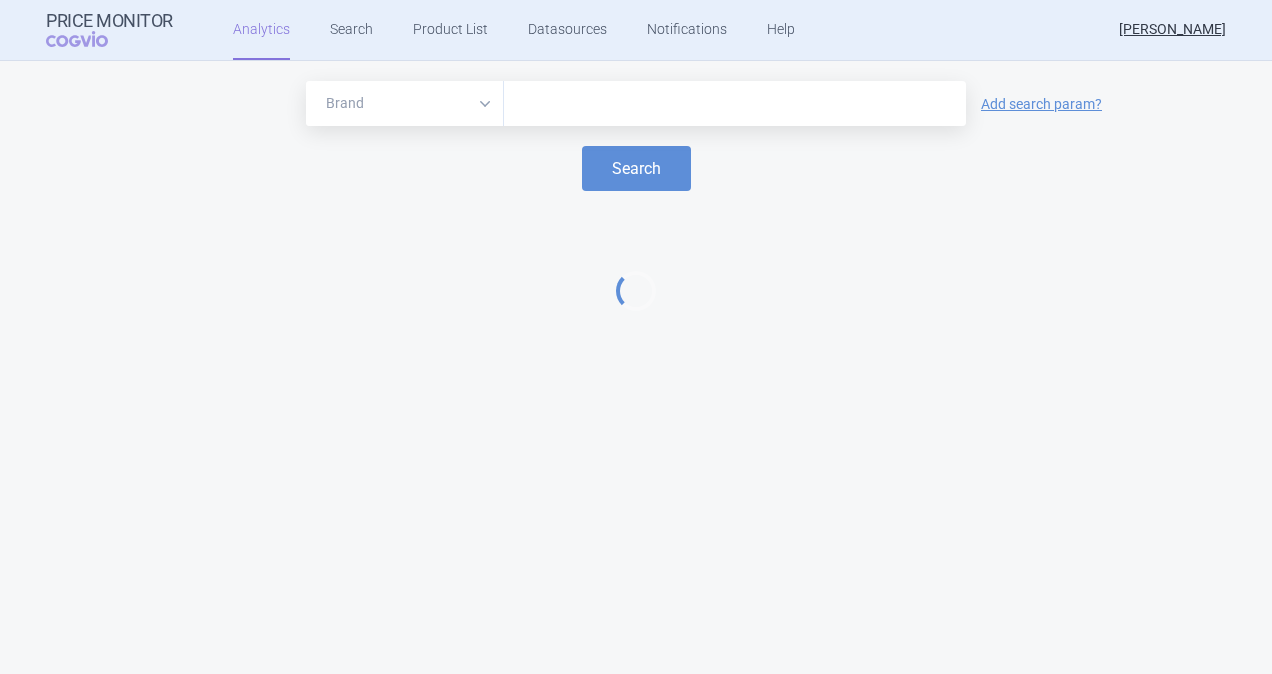 click at bounding box center [735, 104] 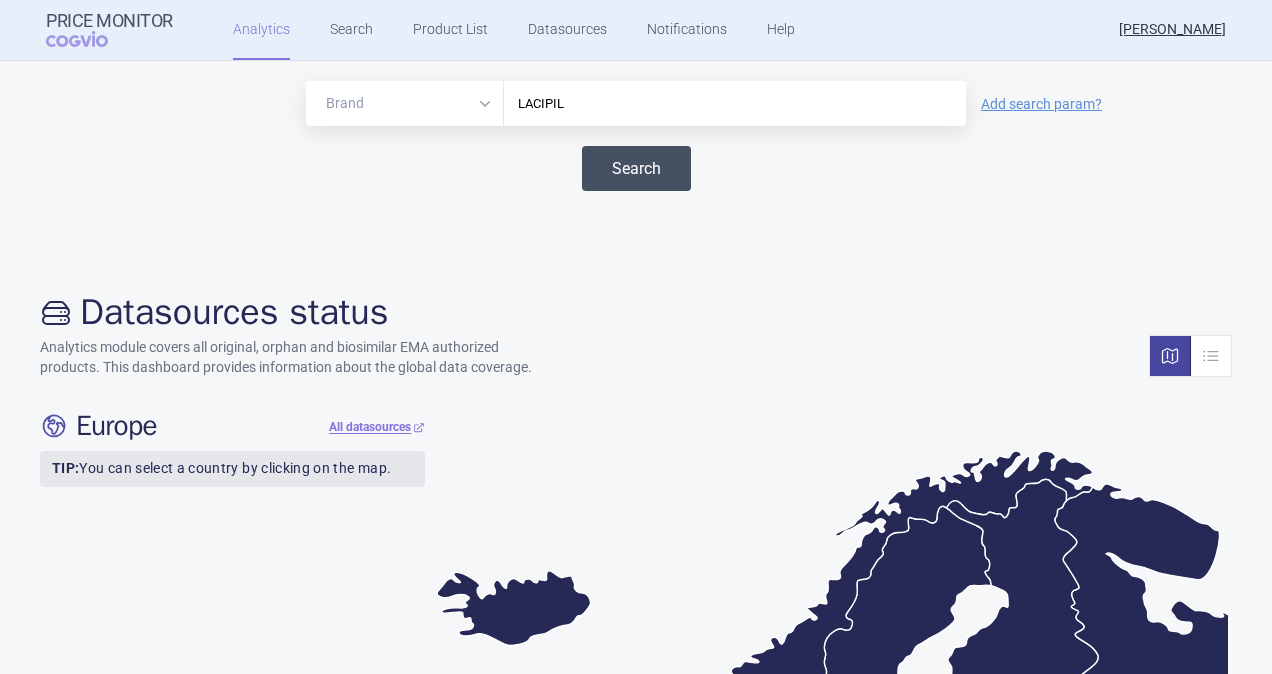 click on "Search" at bounding box center (636, 168) 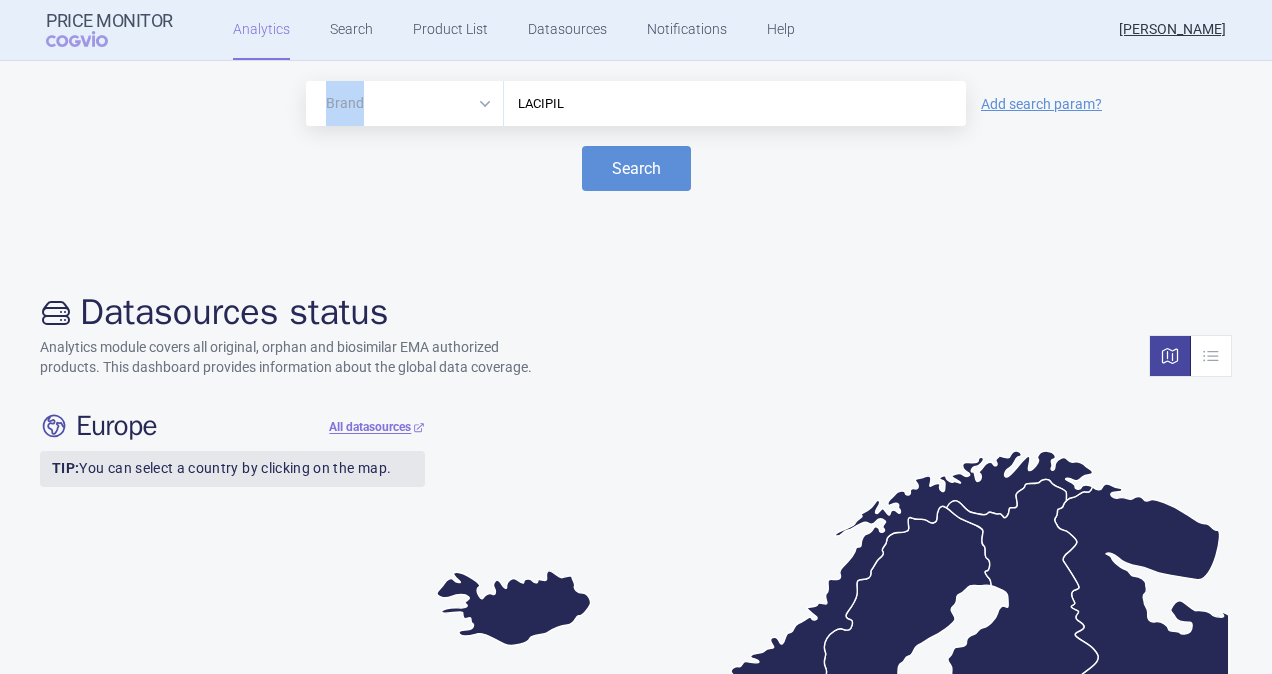 drag, startPoint x: 602, startPoint y: 120, endPoint x: 337, endPoint y: 78, distance: 268.30765 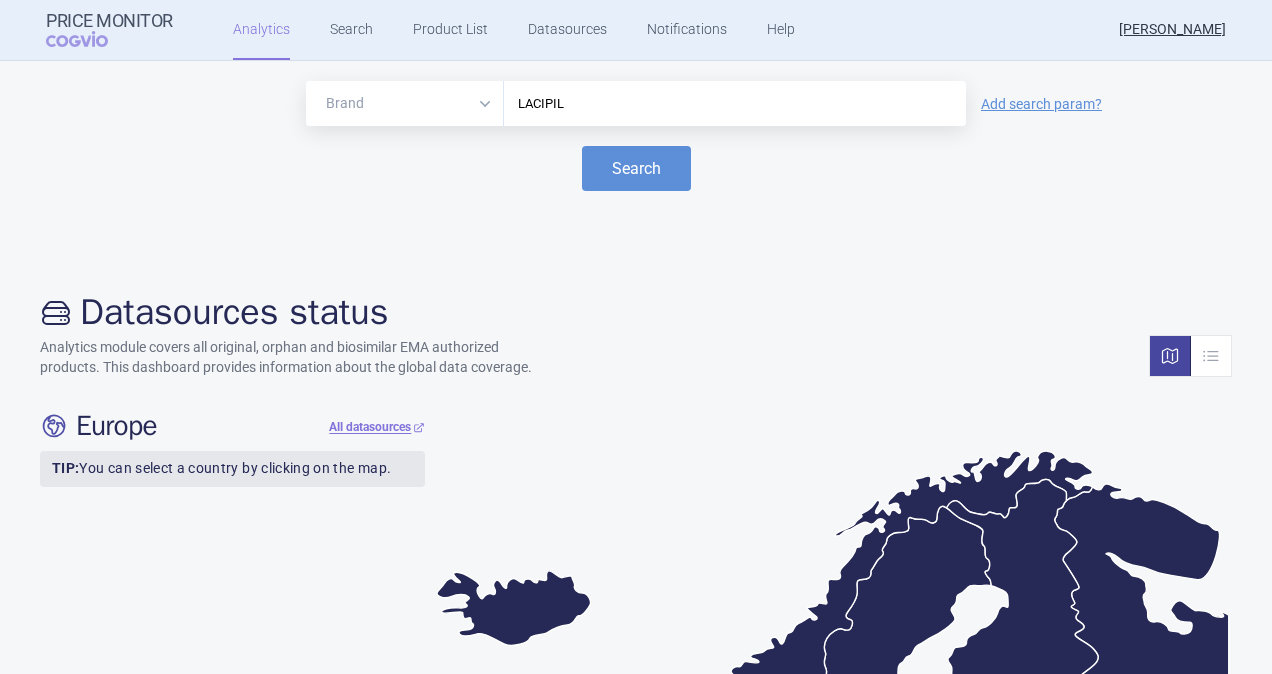 drag, startPoint x: 577, startPoint y: 100, endPoint x: 396, endPoint y: 78, distance: 182.3321 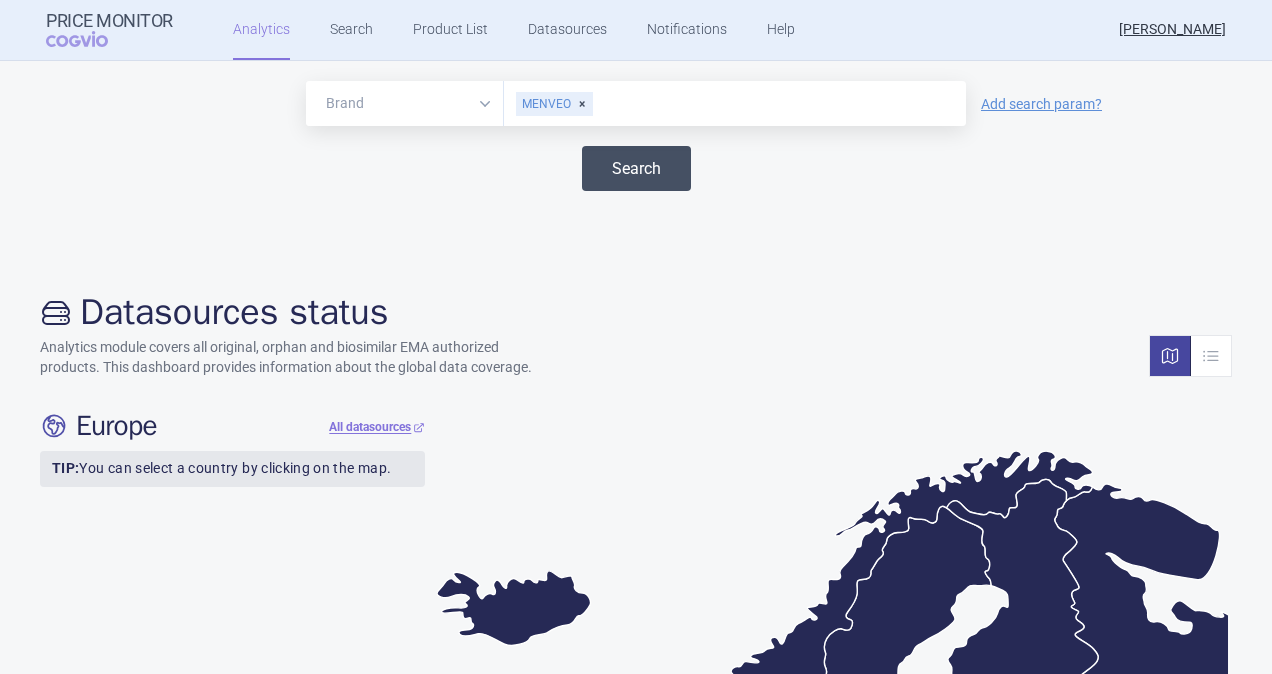 click on "Search" at bounding box center (636, 168) 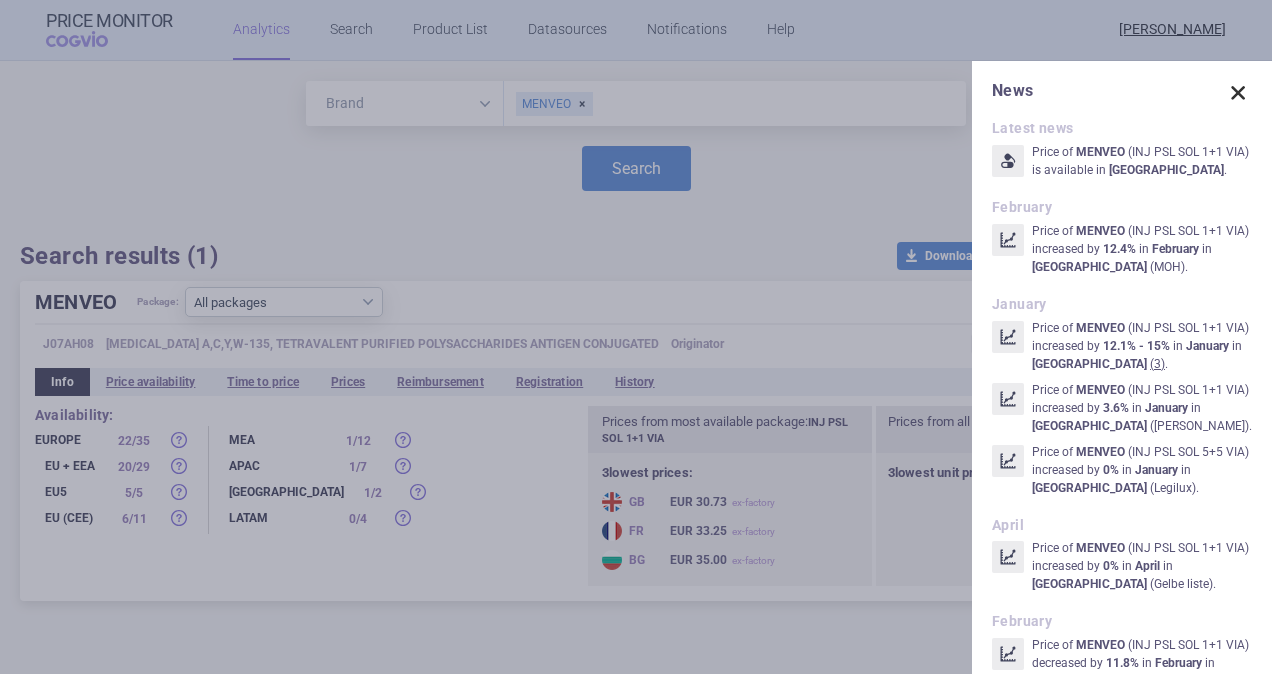 click at bounding box center [1238, 93] 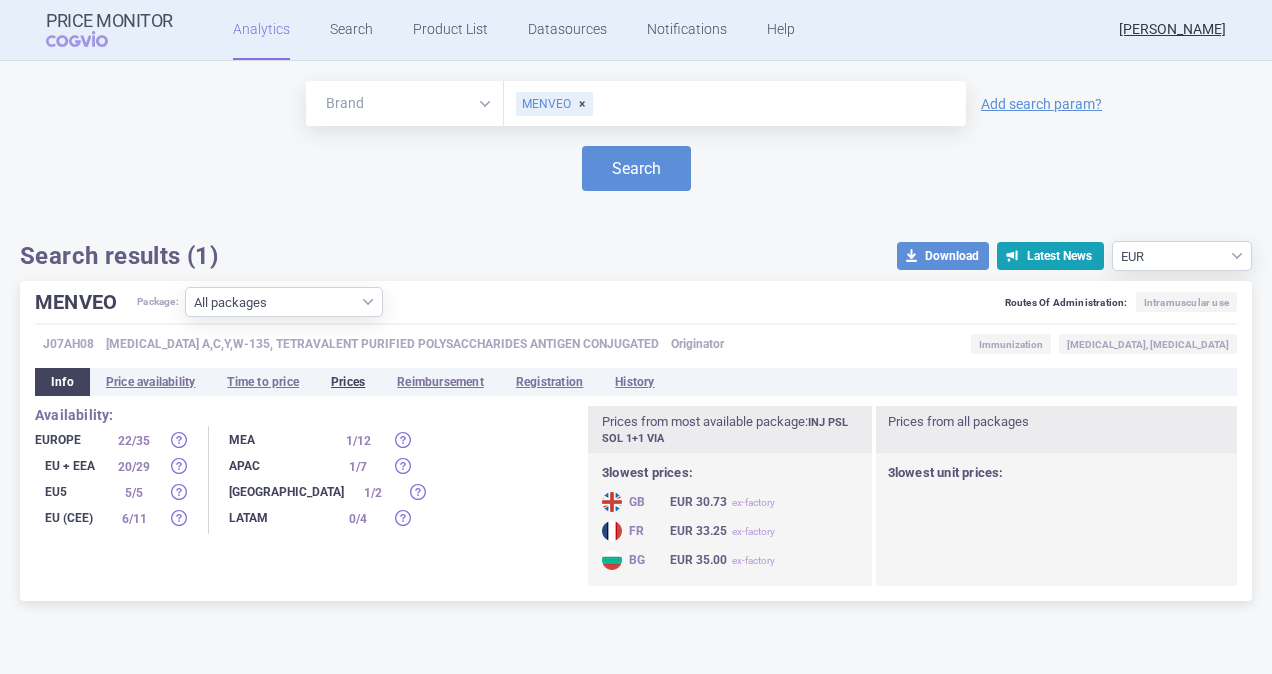 click on "Prices" at bounding box center (348, 382) 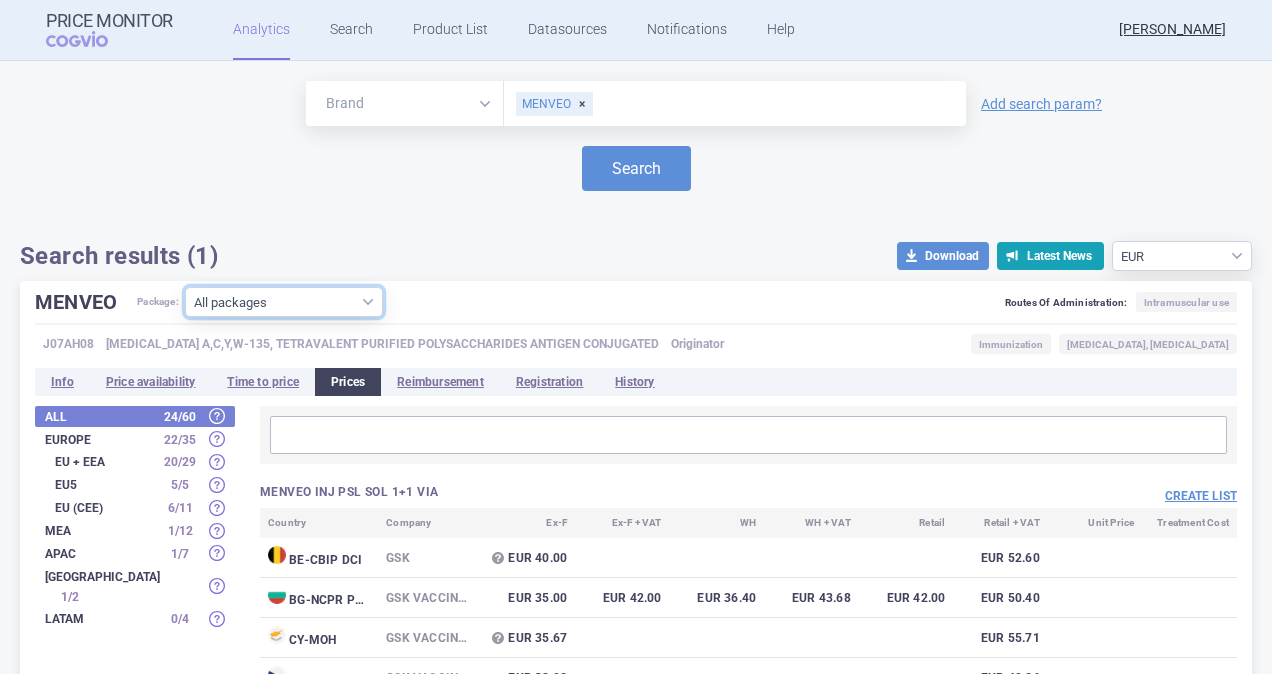 click on "All packages INJ PSL SOL 1+1 VIA  ( 18 ) INJ PSL SOL 1+1SYR VIA  ( 1 ) INJ PSL SOL 10+10 VIA  ( 0 ) INJ PSL SOL 5+5 VIA  ( 3 ) Other  ( 2 )" at bounding box center (284, 302) 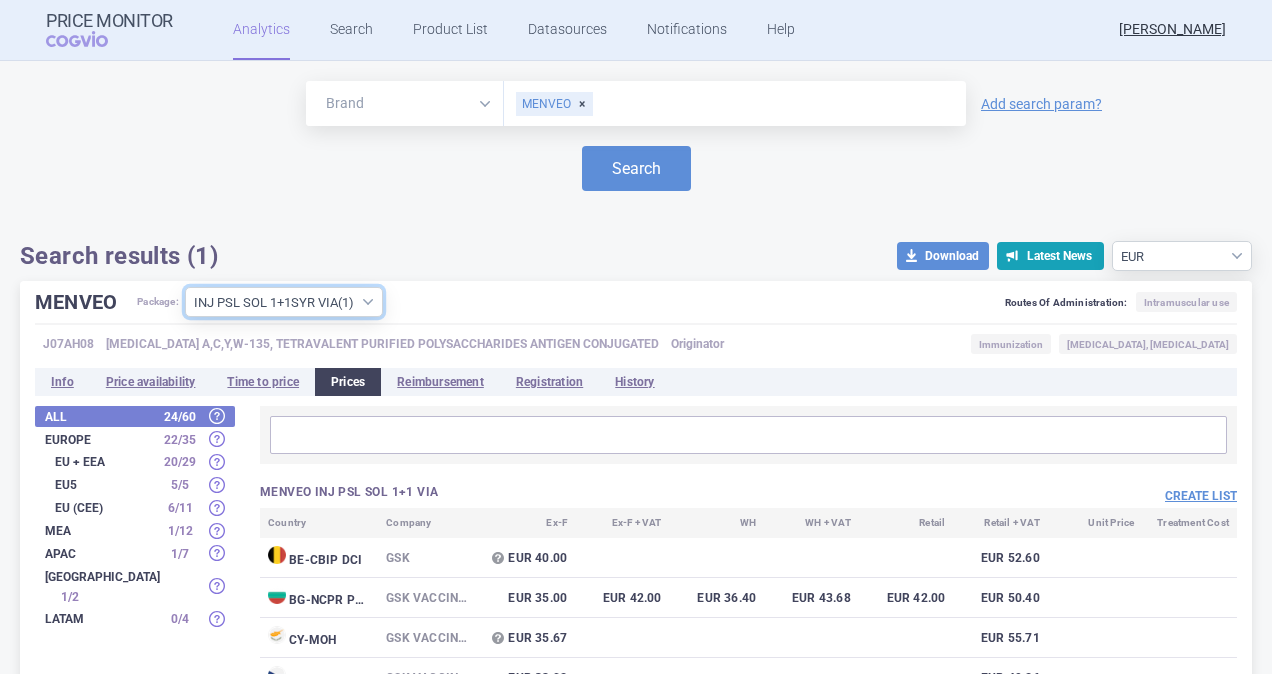 click on "All packages INJ PSL SOL 1+1 VIA  ( 18 ) INJ PSL SOL 1+1SYR VIA  ( 1 ) INJ PSL SOL 10+10 VIA  ( 0 ) INJ PSL SOL 5+5 VIA  ( 3 ) Other  ( 2 )" at bounding box center (284, 302) 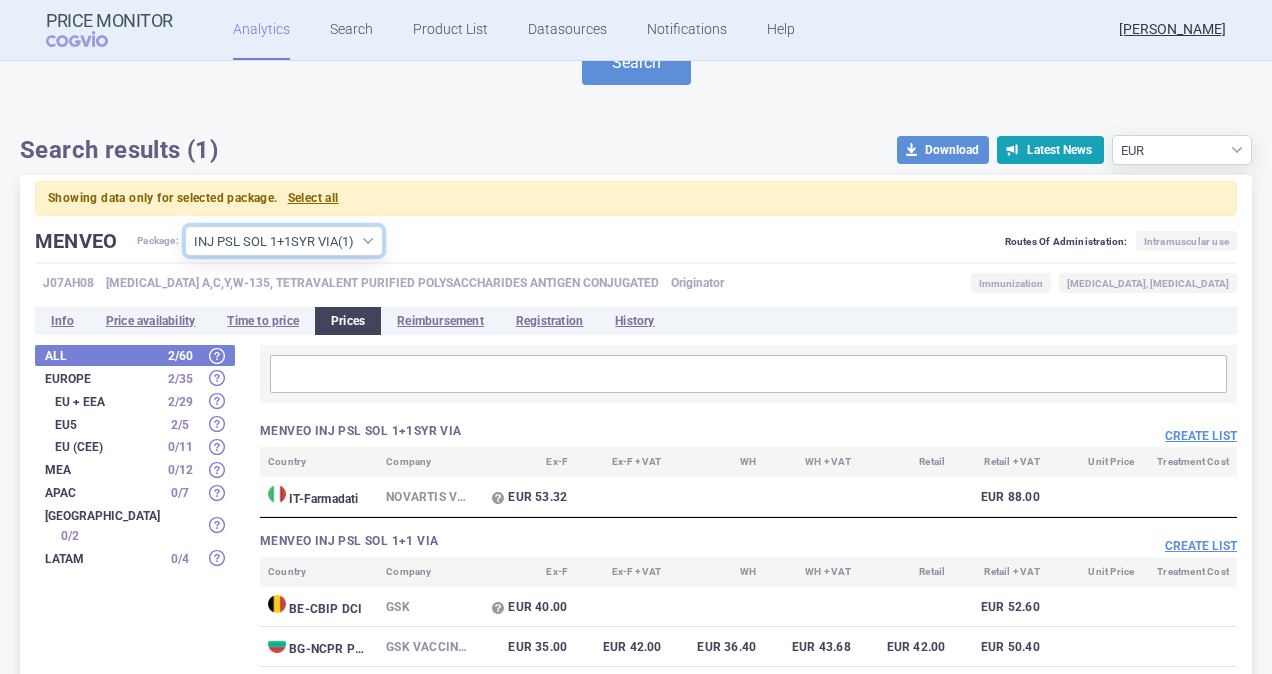 scroll, scrollTop: 100, scrollLeft: 0, axis: vertical 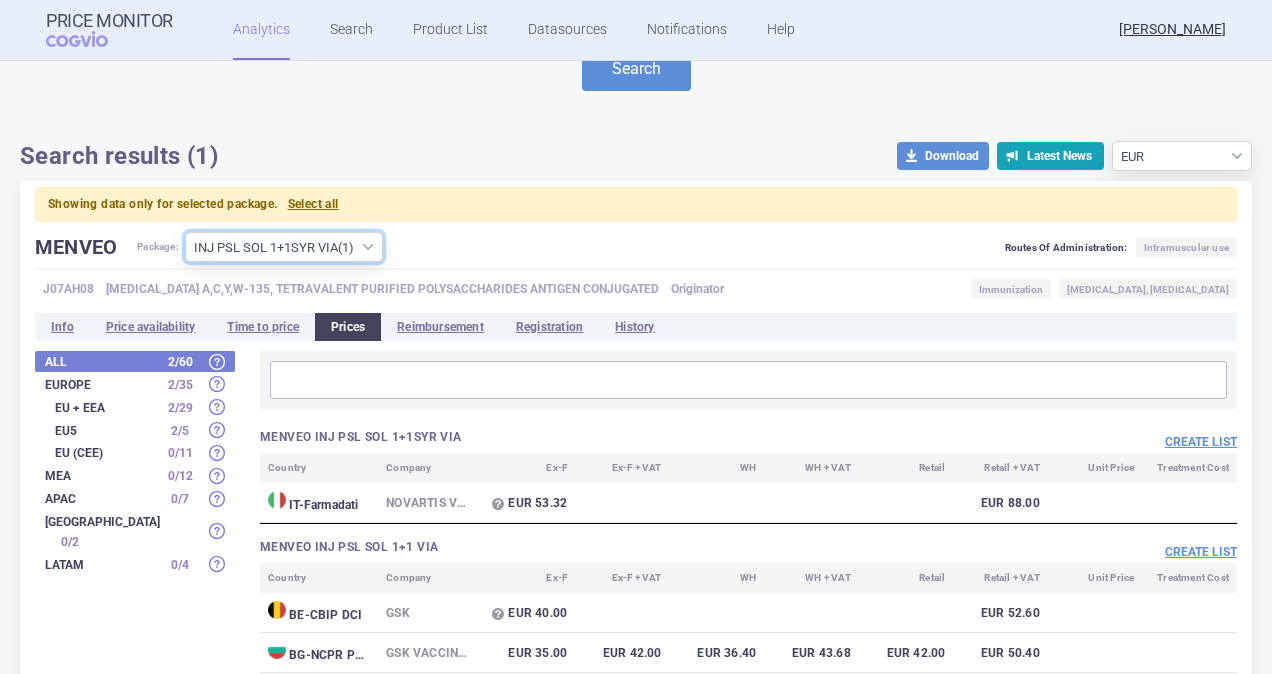 click on "All packages INJ PSL SOL 1+1 VIA  ( 18 ) INJ PSL SOL 1+1SYR VIA  ( 1 ) INJ PSL SOL 10+10 VIA  ( 0 ) INJ PSL SOL 5+5 VIA  ( 3 ) Other  ( 2 )" at bounding box center (284, 247) 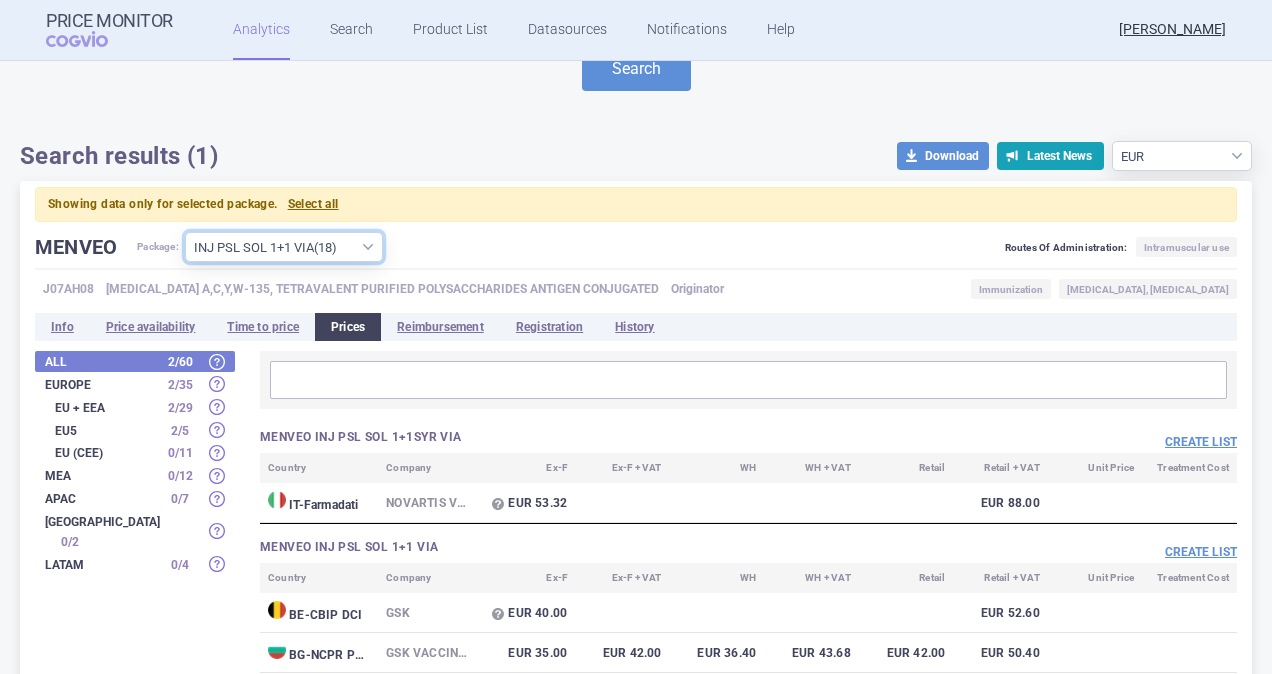click on "All packages INJ PSL SOL 1+1 VIA  ( 18 ) INJ PSL SOL 1+1SYR VIA  ( 1 ) INJ PSL SOL 10+10 VIA  ( 0 ) INJ PSL SOL 5+5 VIA  ( 3 ) Other  ( 2 )" at bounding box center (284, 247) 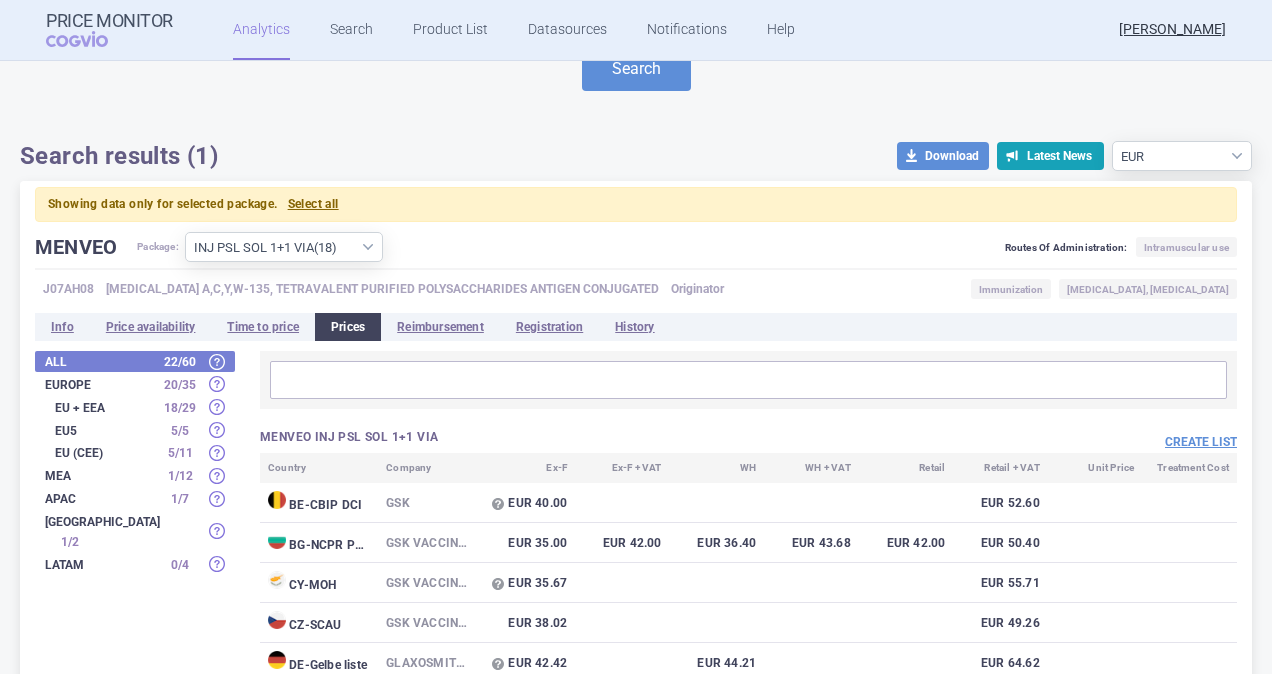 click on "Create list" at bounding box center (993, 441) 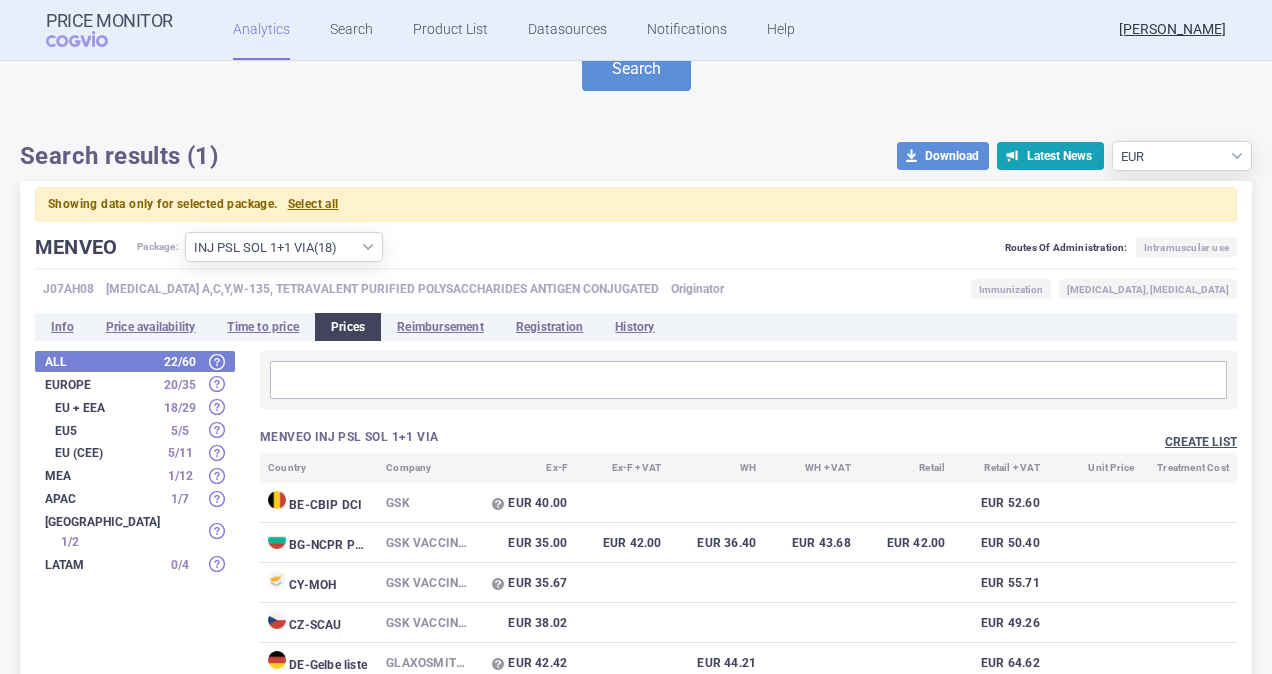 click on "Create list" at bounding box center [1201, 442] 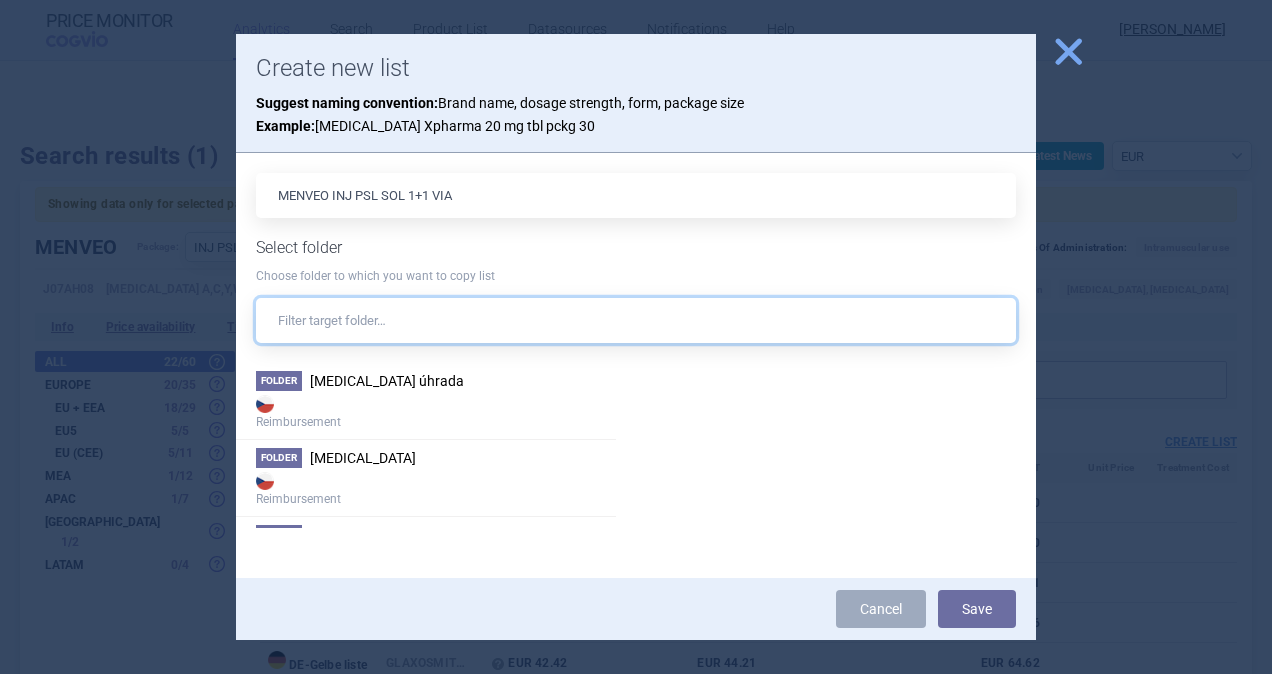 click at bounding box center (636, 320) 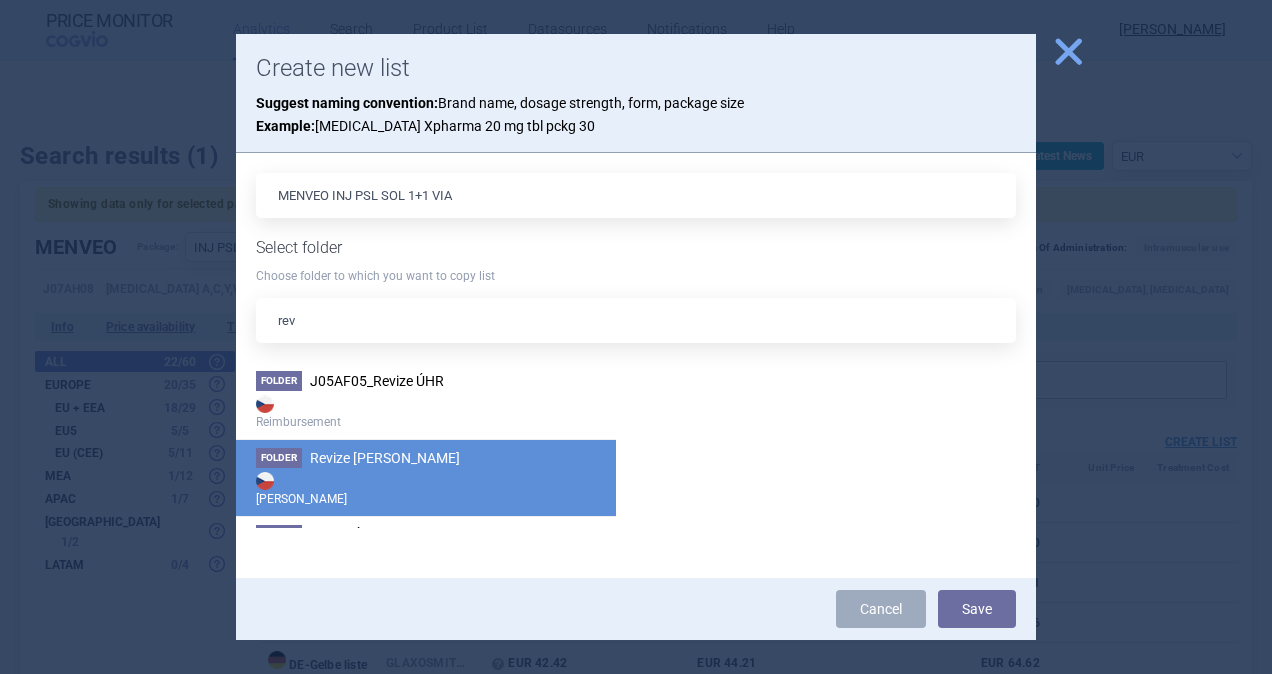 click on "Revize [PERSON_NAME]" at bounding box center (385, 458) 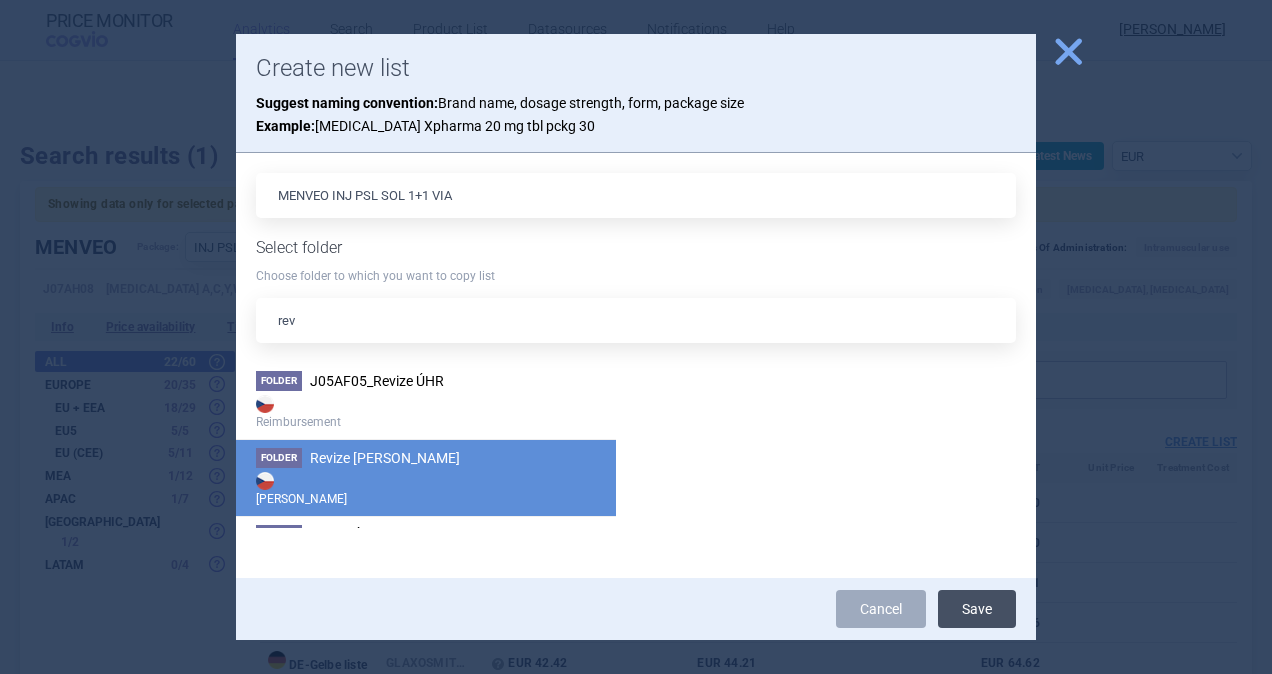 click on "Save" at bounding box center [977, 609] 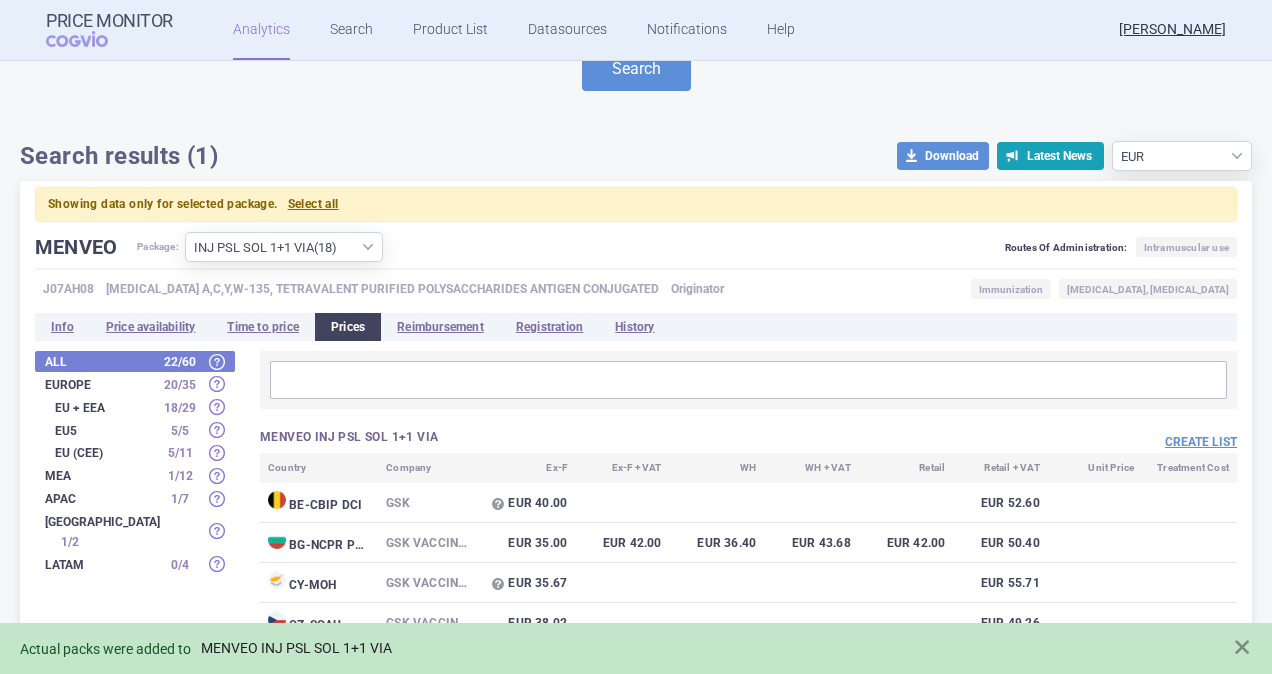 click on "MENVEO INJ PSL SOL 1+1 VIA" at bounding box center (296, 648) 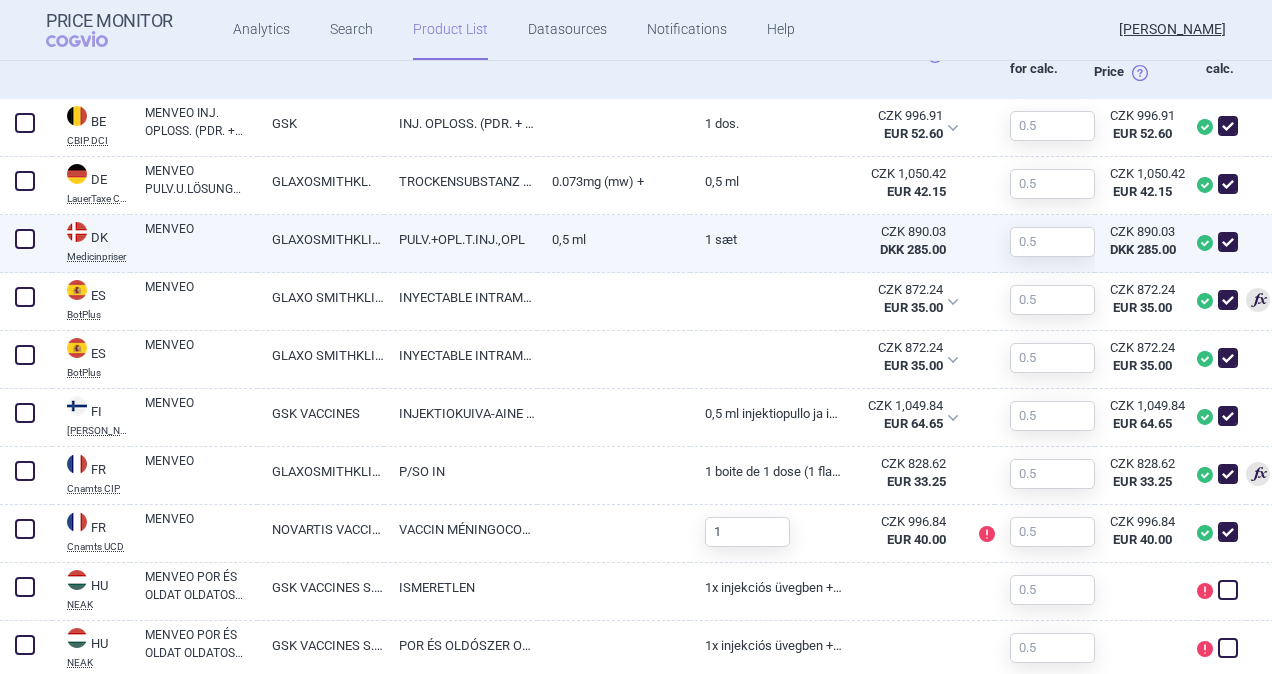 scroll, scrollTop: 800, scrollLeft: 0, axis: vertical 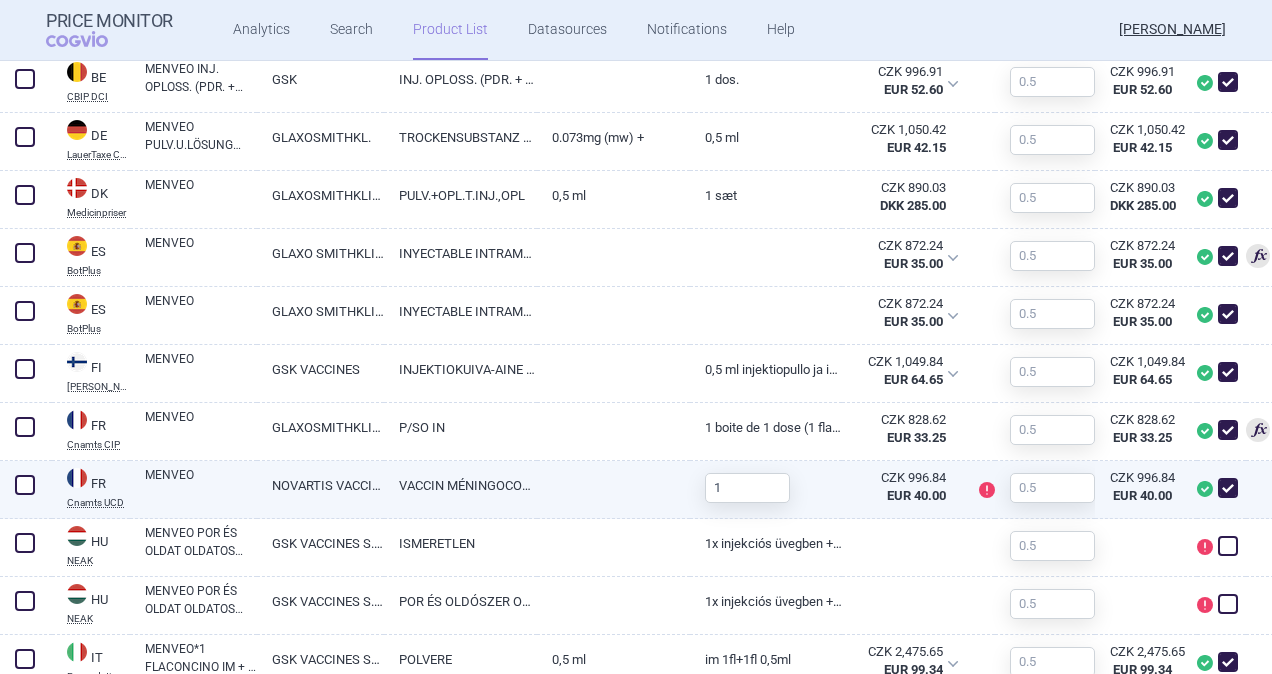 click at bounding box center (25, 485) 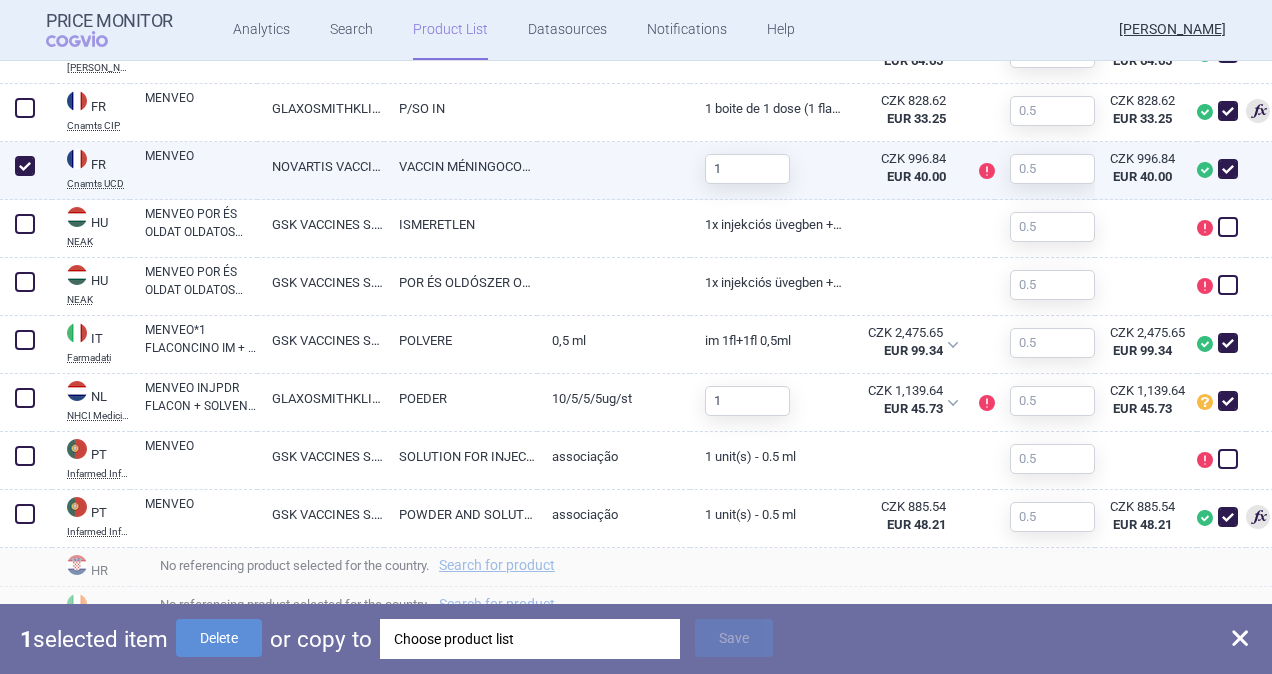 scroll, scrollTop: 1100, scrollLeft: 0, axis: vertical 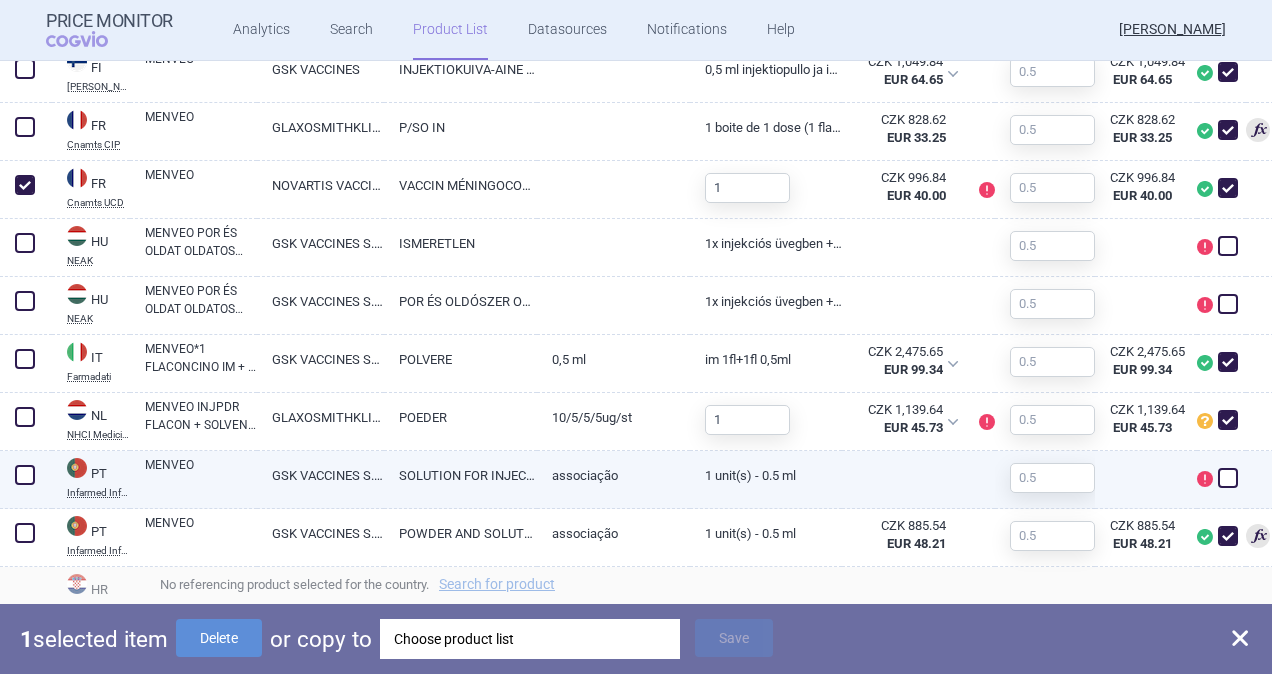 click at bounding box center [25, 475] 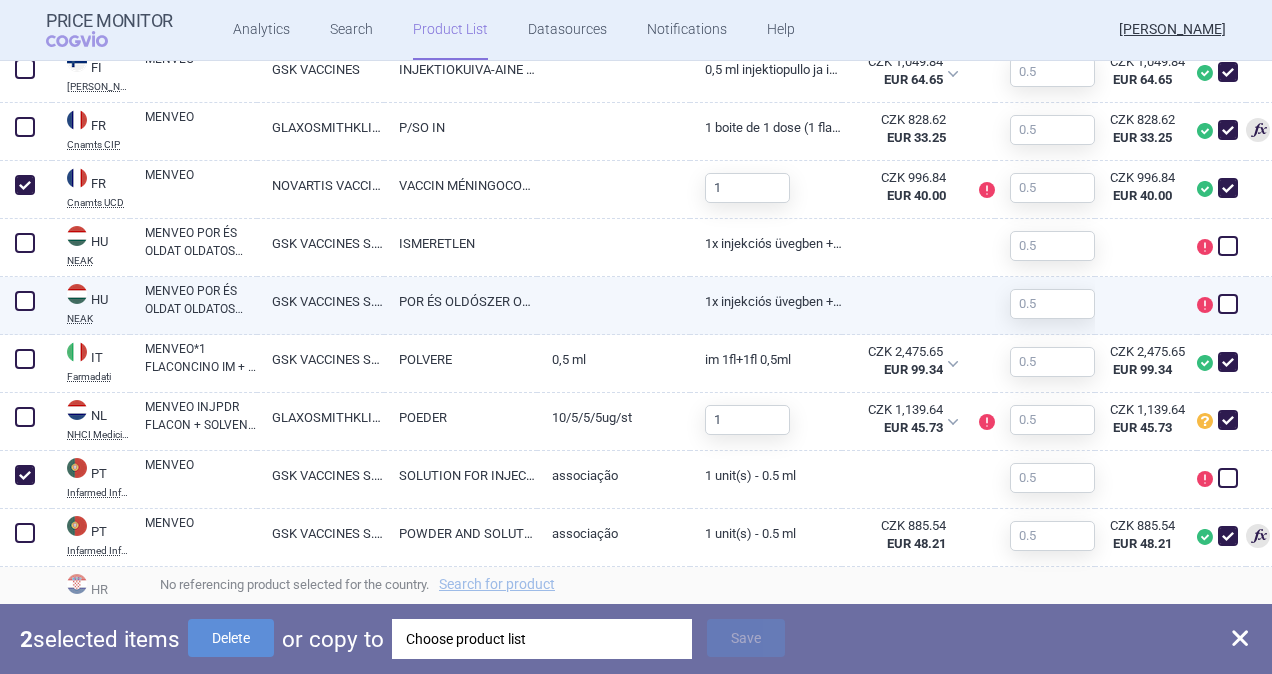 click at bounding box center [25, 301] 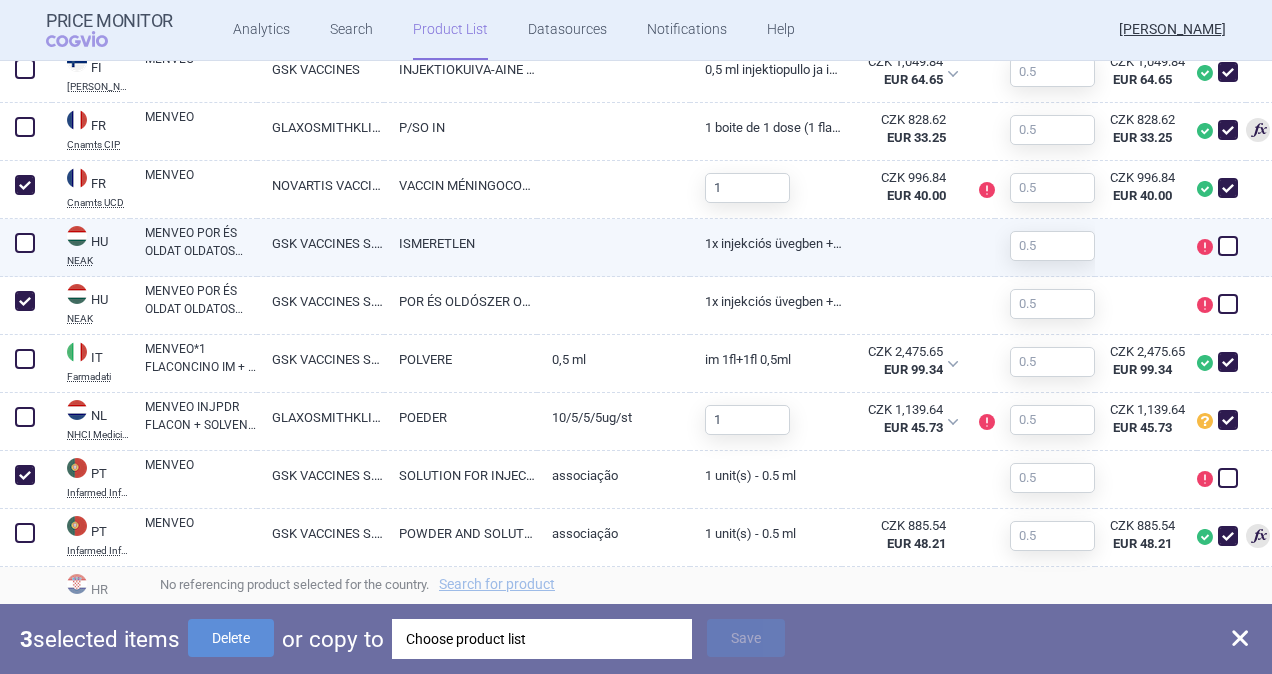 click at bounding box center (25, 243) 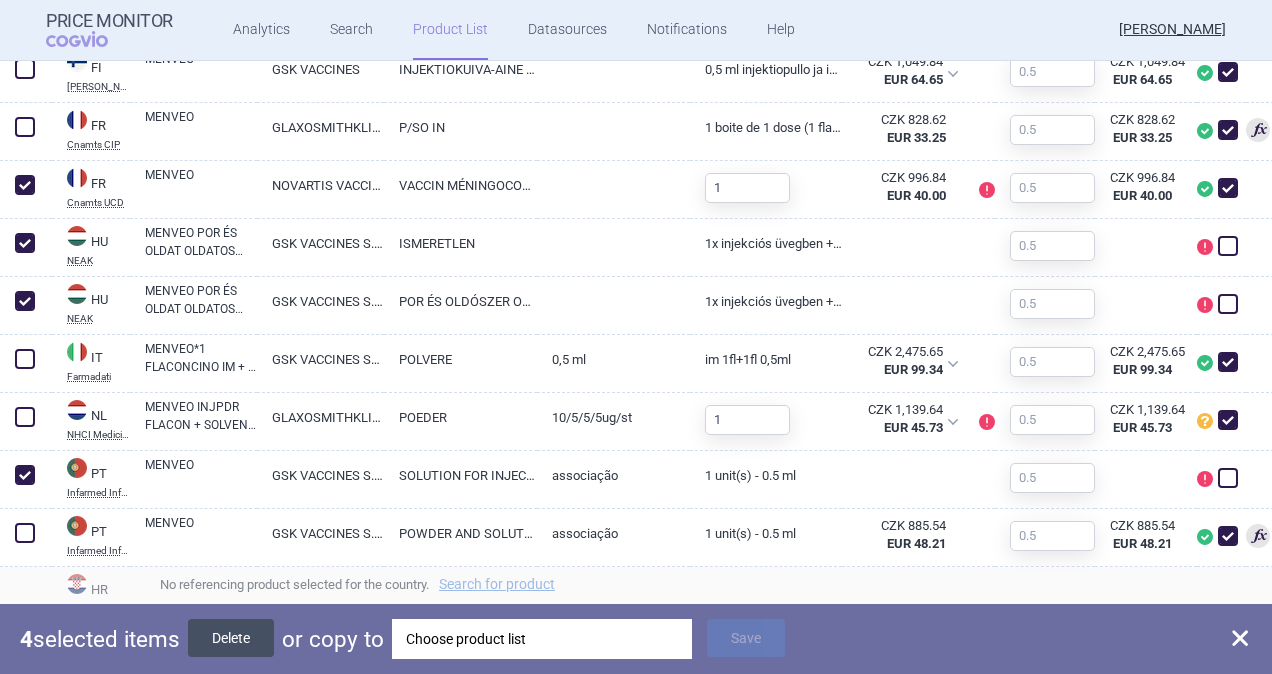 click on "Delete" at bounding box center [231, 638] 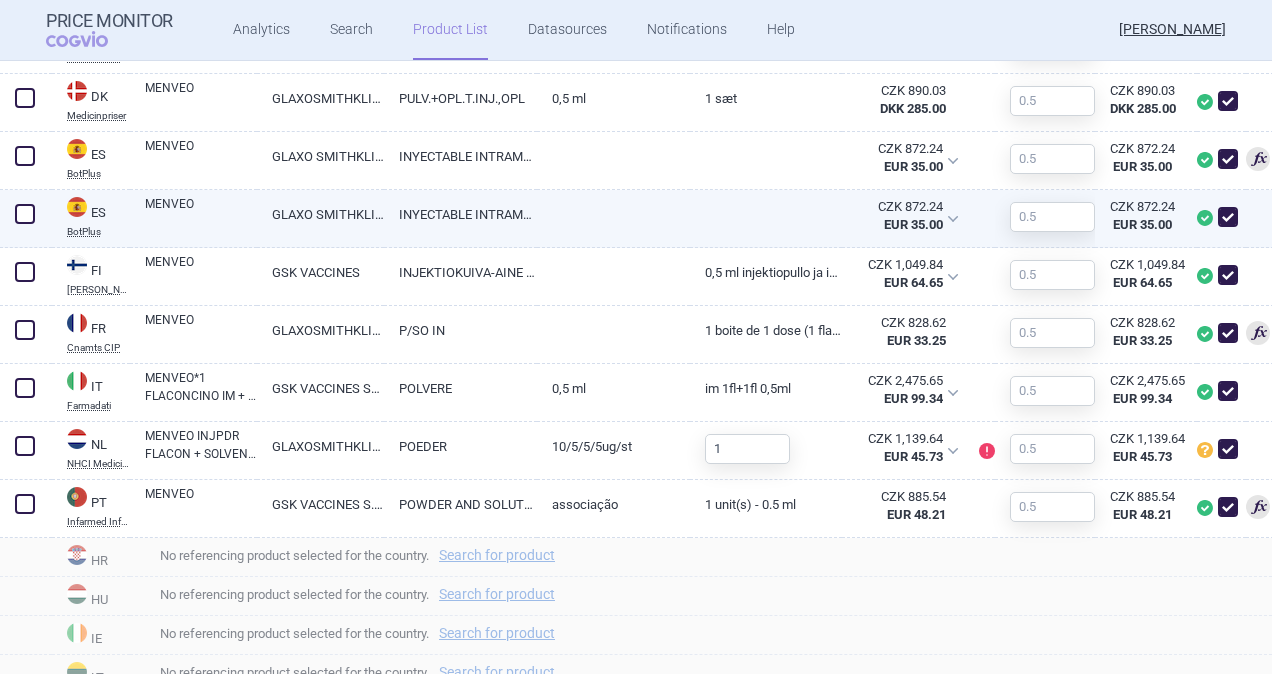 scroll, scrollTop: 900, scrollLeft: 0, axis: vertical 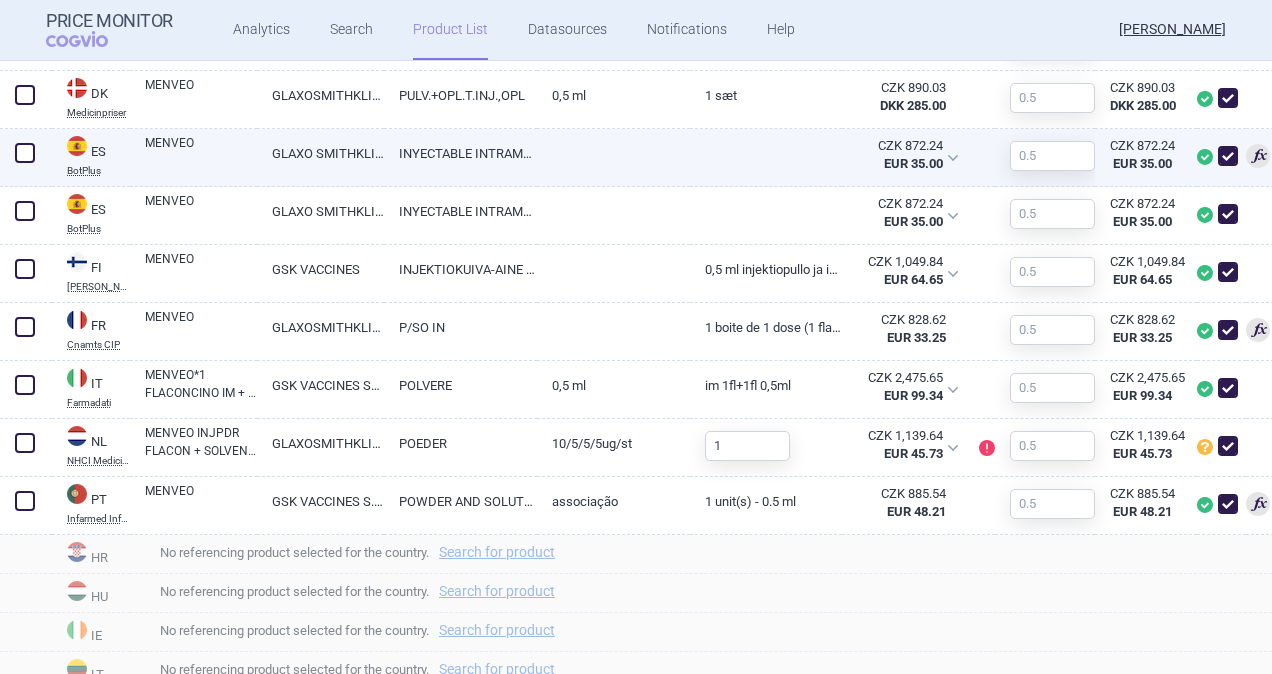 click on "GLAXO SMITHKLINE" at bounding box center [320, 153] 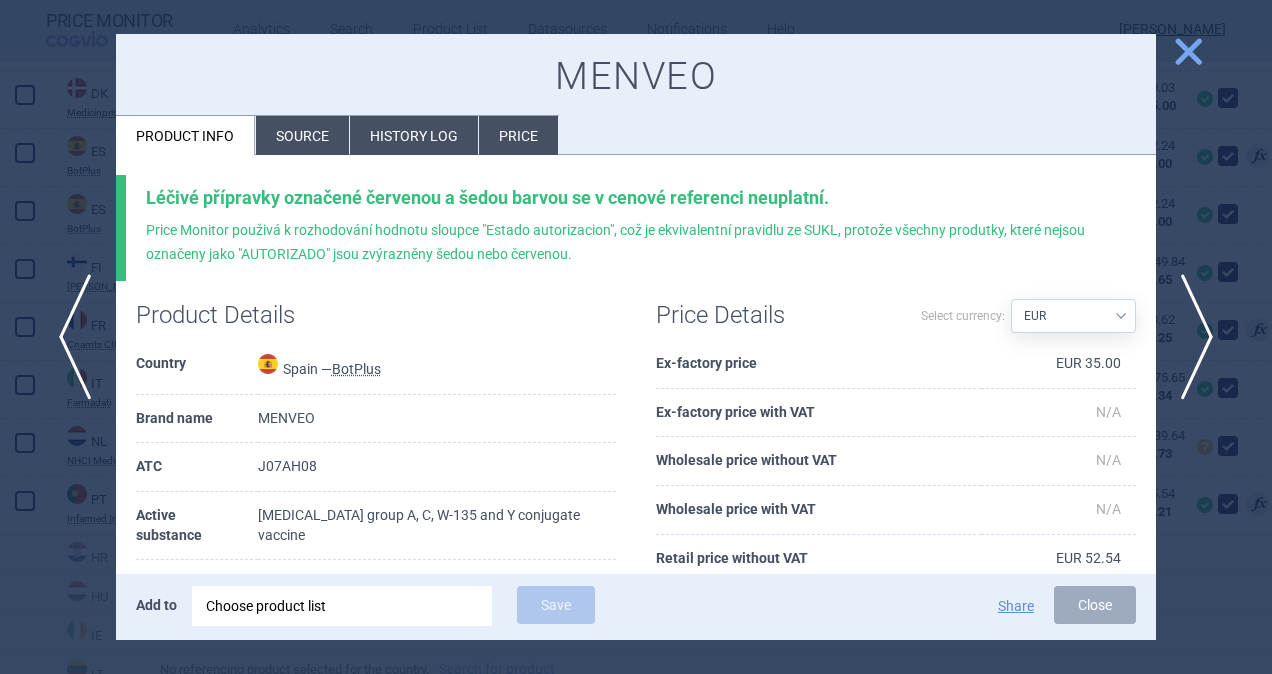 click on "Source" at bounding box center [302, 135] 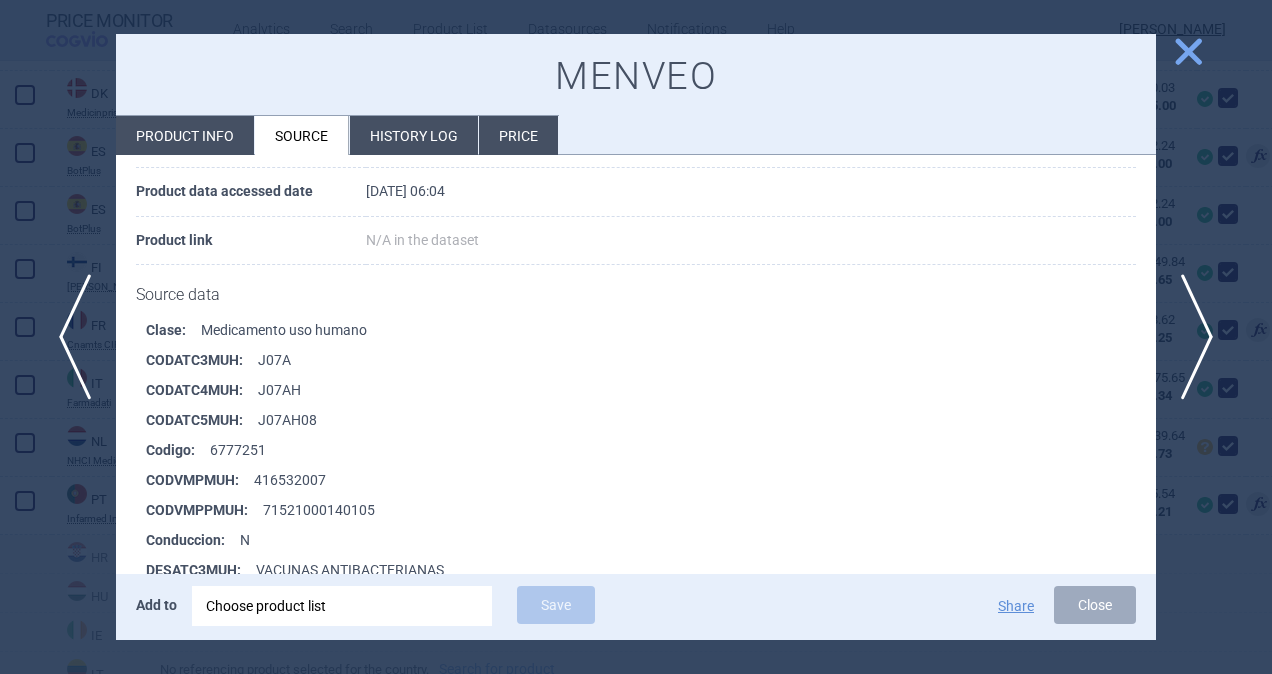scroll, scrollTop: 300, scrollLeft: 0, axis: vertical 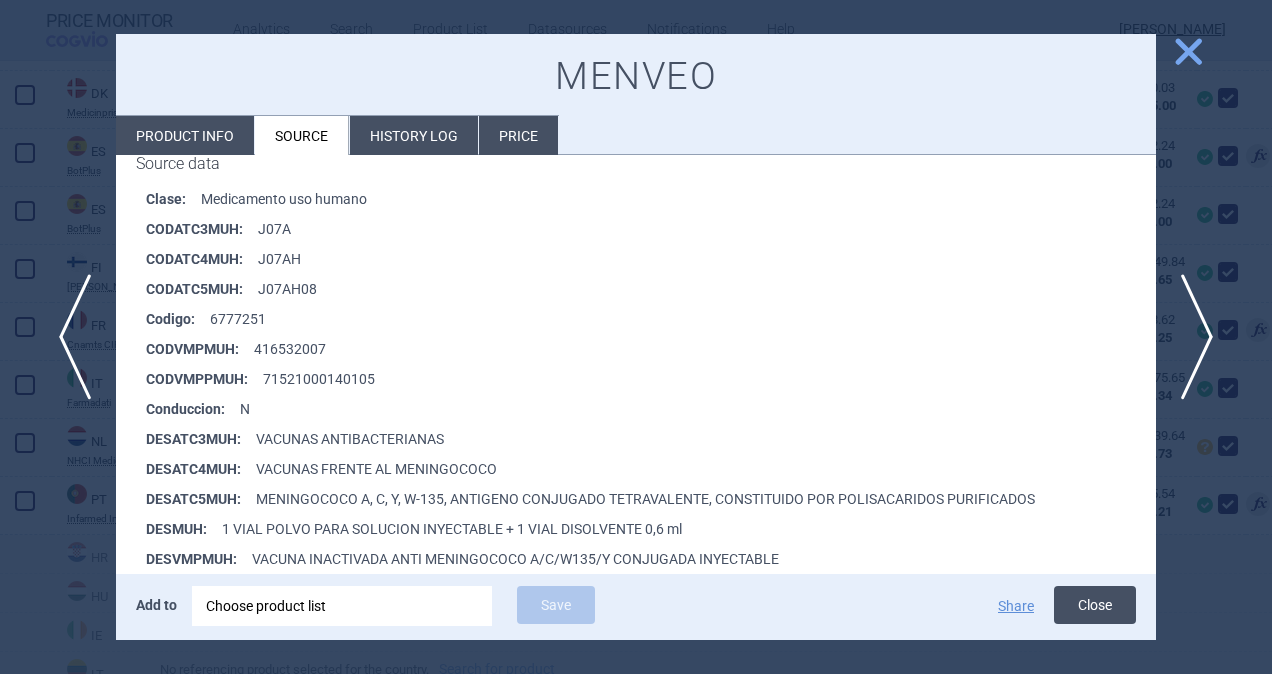 click on "Close" at bounding box center [1095, 605] 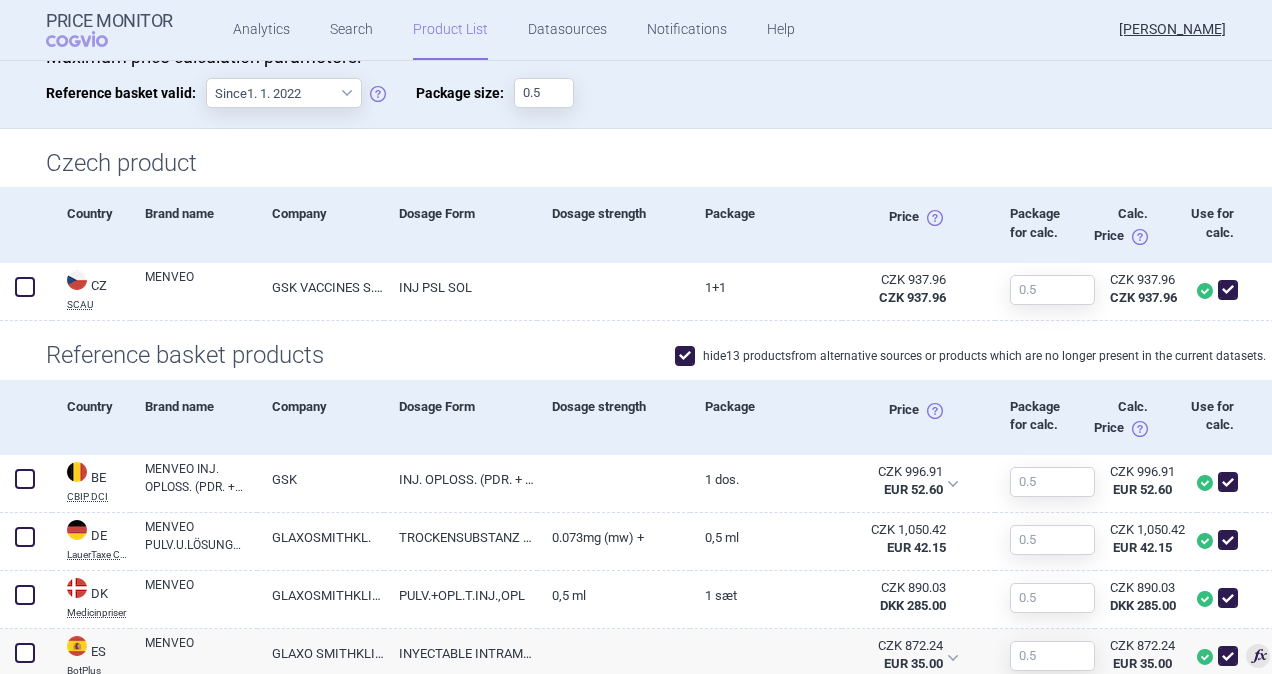 scroll, scrollTop: 0, scrollLeft: 0, axis: both 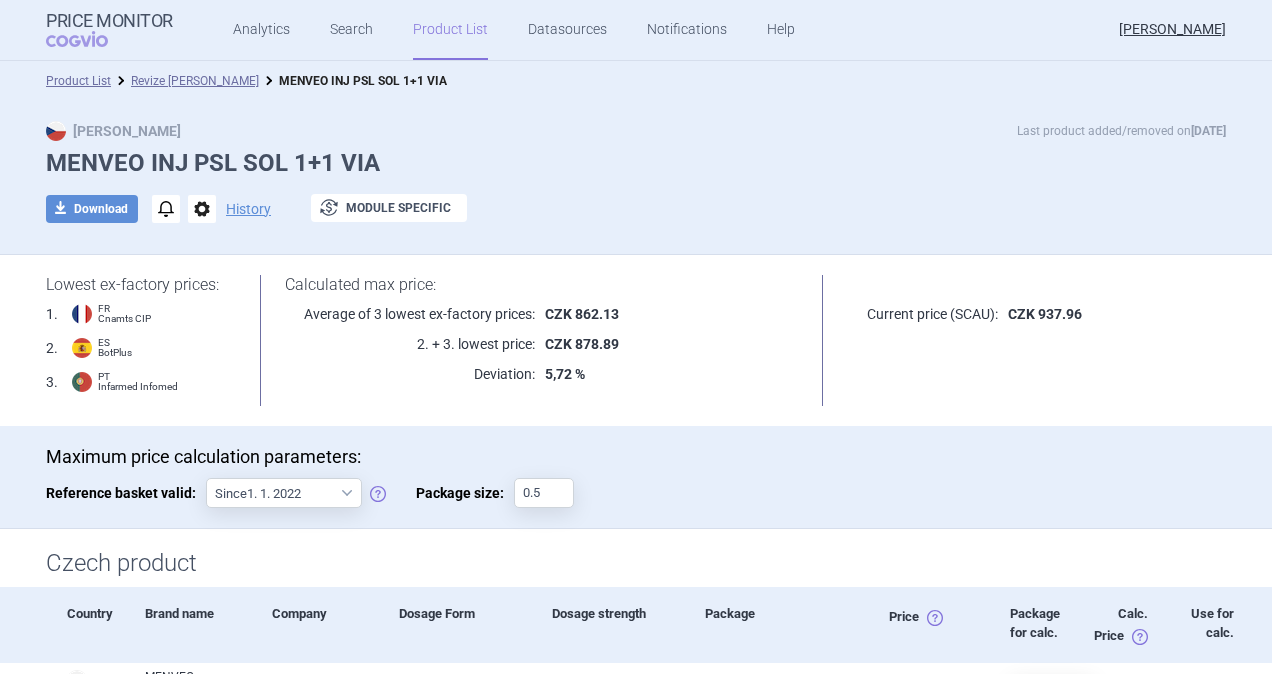 click on "CZK 862.13" at bounding box center [582, 314] 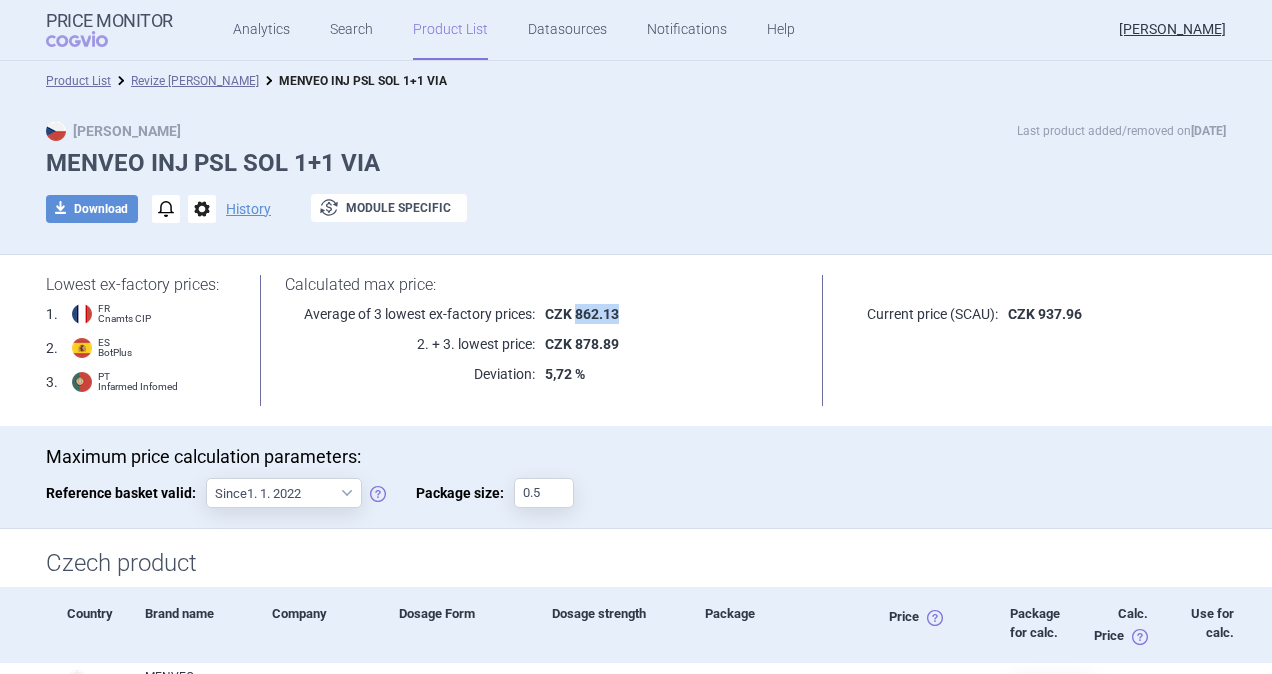 drag, startPoint x: 616, startPoint y: 312, endPoint x: 568, endPoint y: 308, distance: 48.166378 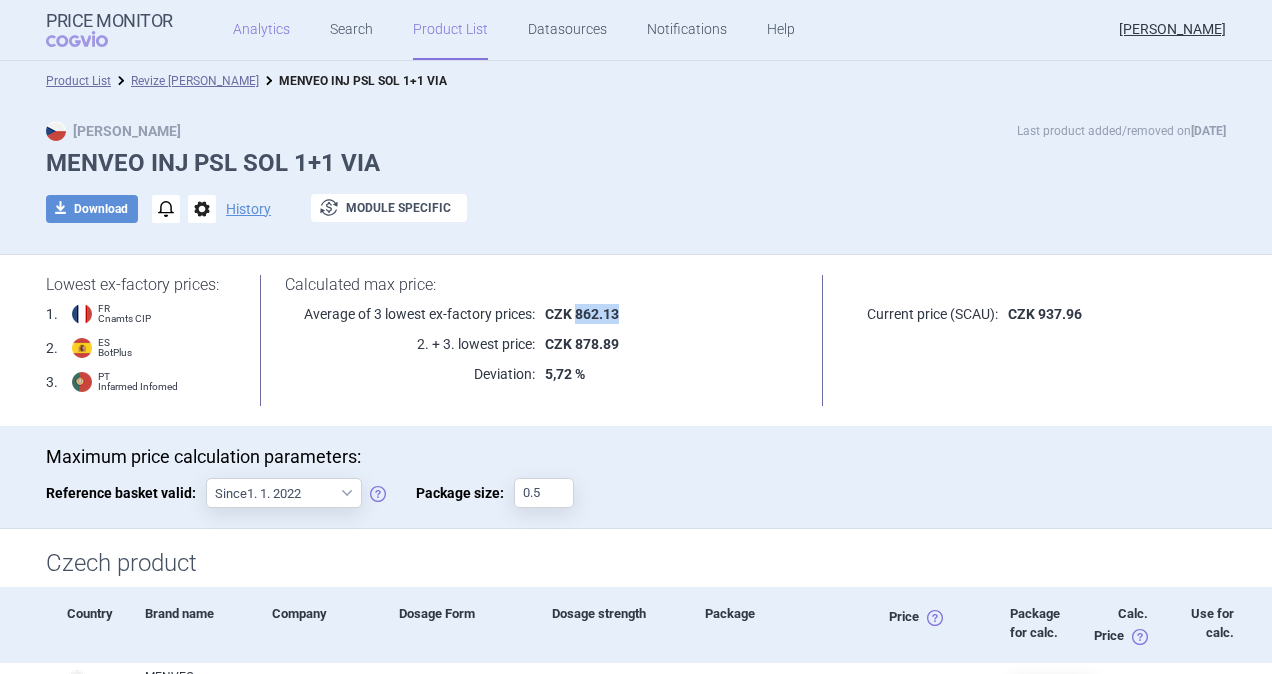 click on "Analytics" at bounding box center [261, 30] 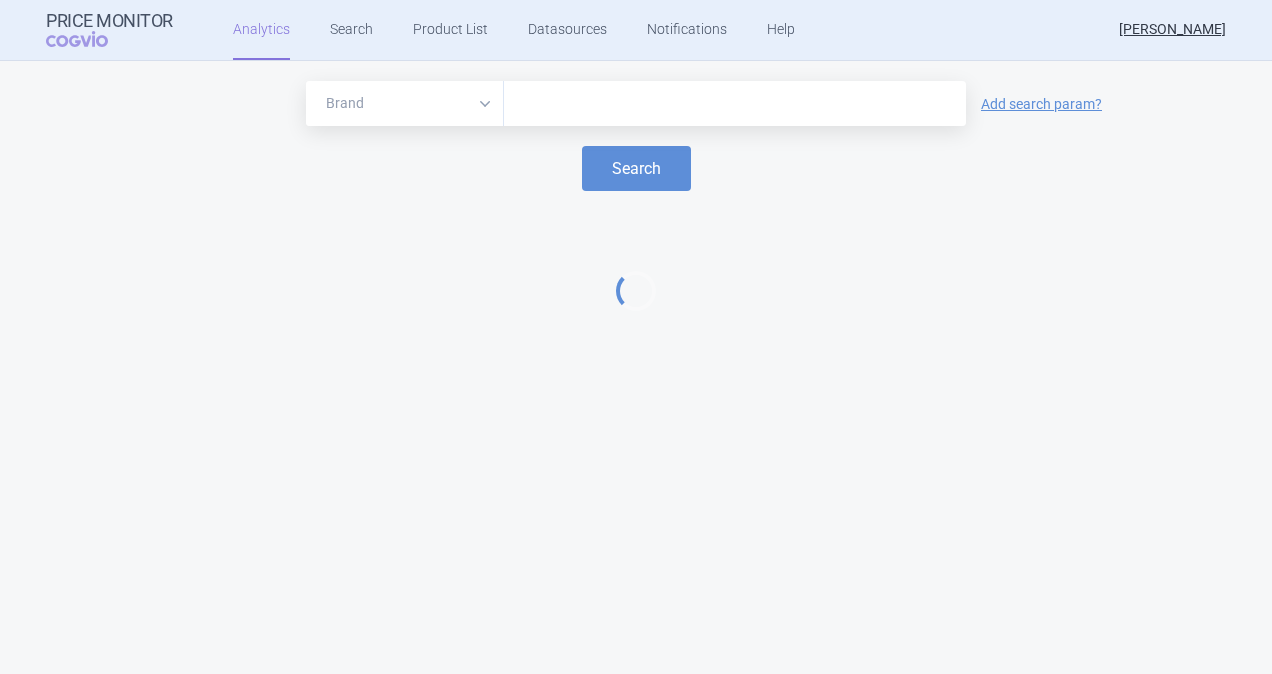 click at bounding box center (735, 104) 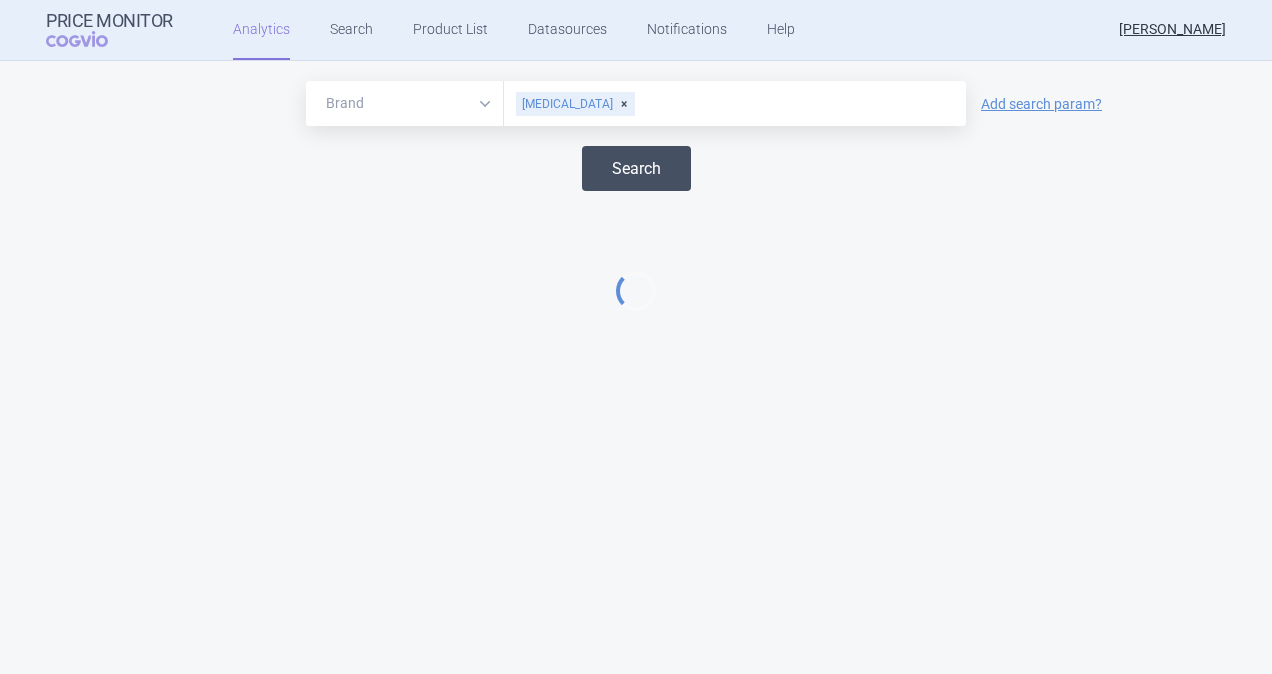 click on "Search" at bounding box center (636, 168) 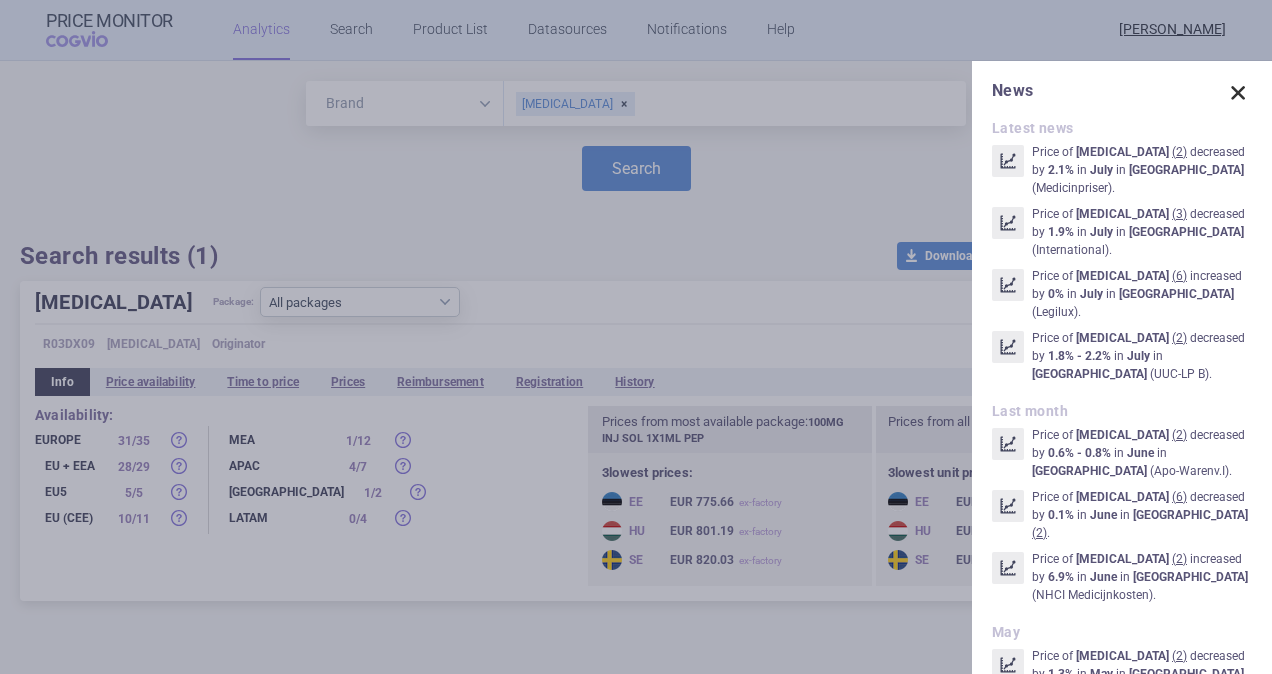 click at bounding box center (1238, 93) 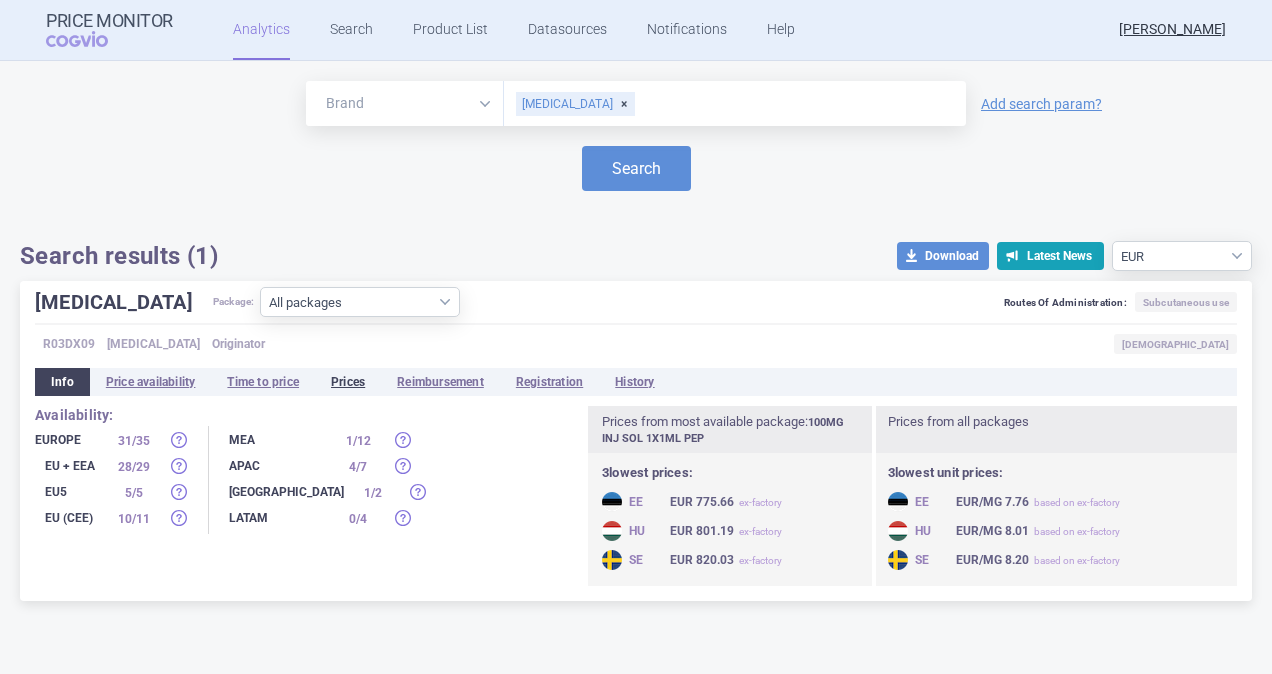click on "Prices" at bounding box center (348, 382) 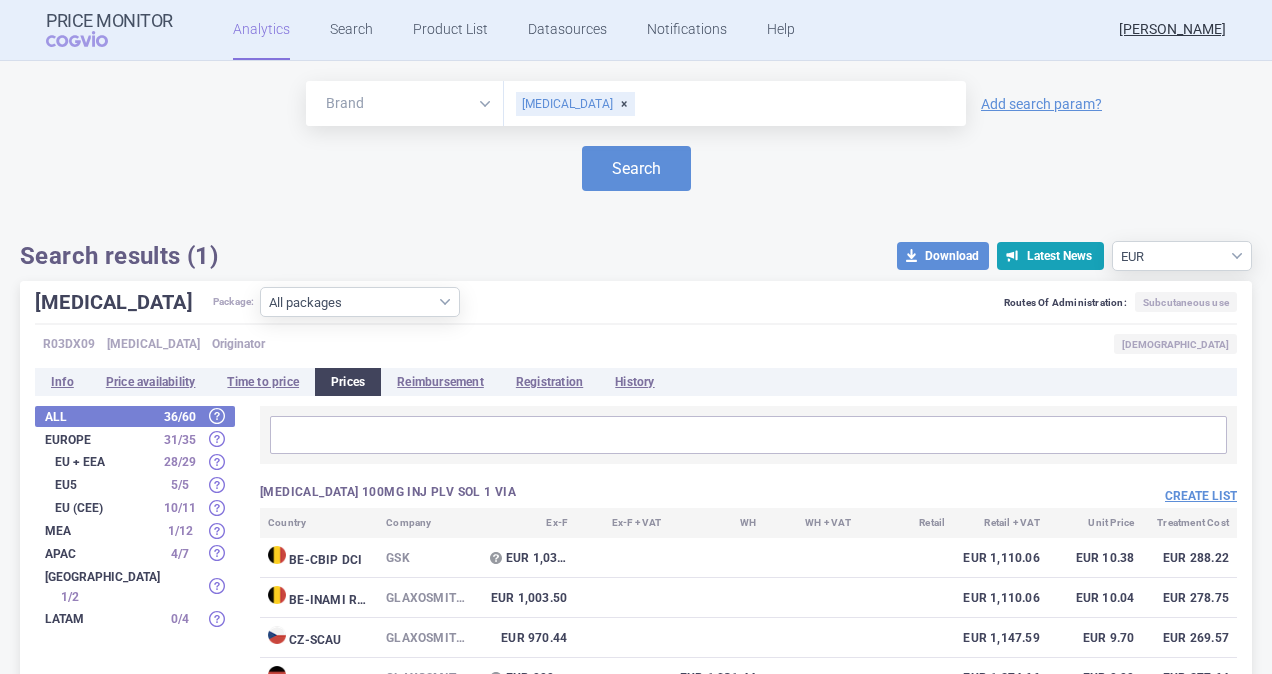 click on "[MEDICAL_DATA] Package: All packages 100MG INJ PLV SOL 1 VIA  ( 26 ) 100MG INJ PLV SOL 3 VIA  ( 6 ) 100MG INJ SOL 1X1ML ISP  ( 29 ) 100MG INJ SOL 1X1ML PEP  ( 37 ) 100MG INJ SOL 3(3X1)X1ML ISP  ( 10 ) 100MG INJ SOL 3(3X1)X1ML PEP  ( 14 ) 100MG INJ SOL 9X1ML ISP  ( 0 ) 100MG INJ SOL 9X1ML PEP  ( 0 ) 40MG INJ SOL 3X0.4ML ISP  ( 0 ) 40MG/0.4ML INJ SOL 1X0.4ML ISP  ( 16 ) Other  ( 3 ) Routes Of Administration: Subcutaneous use" at bounding box center (636, 306) 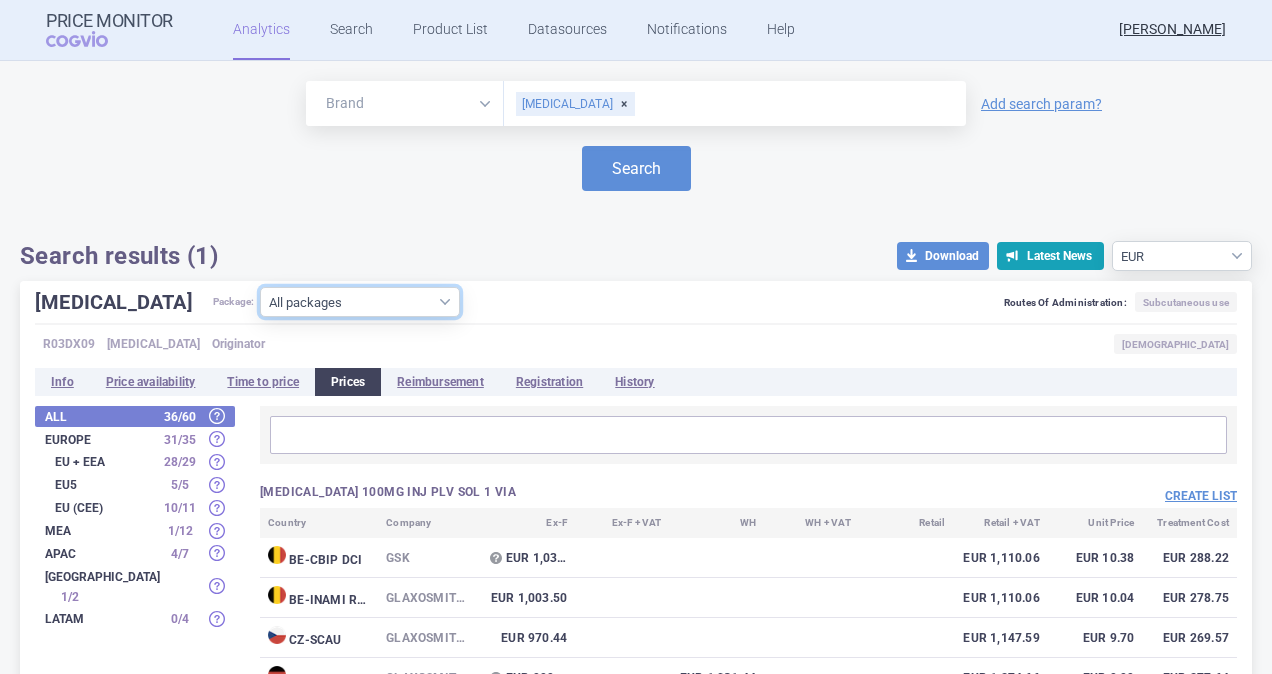 click on "All packages 100MG INJ PLV SOL 1 VIA  ( 26 ) 100MG INJ PLV SOL 3 VIA  ( 6 ) 100MG INJ SOL 1X1ML ISP  ( 29 ) 100MG INJ SOL 1X1ML PEP  ( 37 ) 100MG INJ SOL 3(3X1)X1ML ISP  ( 10 ) 100MG INJ SOL 3(3X1)X1ML PEP  ( 14 ) 100MG INJ SOL 9X1ML ISP  ( 0 ) 100MG INJ SOL 9X1ML PEP  ( 0 ) 40MG INJ SOL 3X0.4ML ISP  ( 0 ) 40MG/0.4ML INJ SOL 1X0.4ML ISP  ( 16 ) Other  ( 3 )" at bounding box center (360, 302) 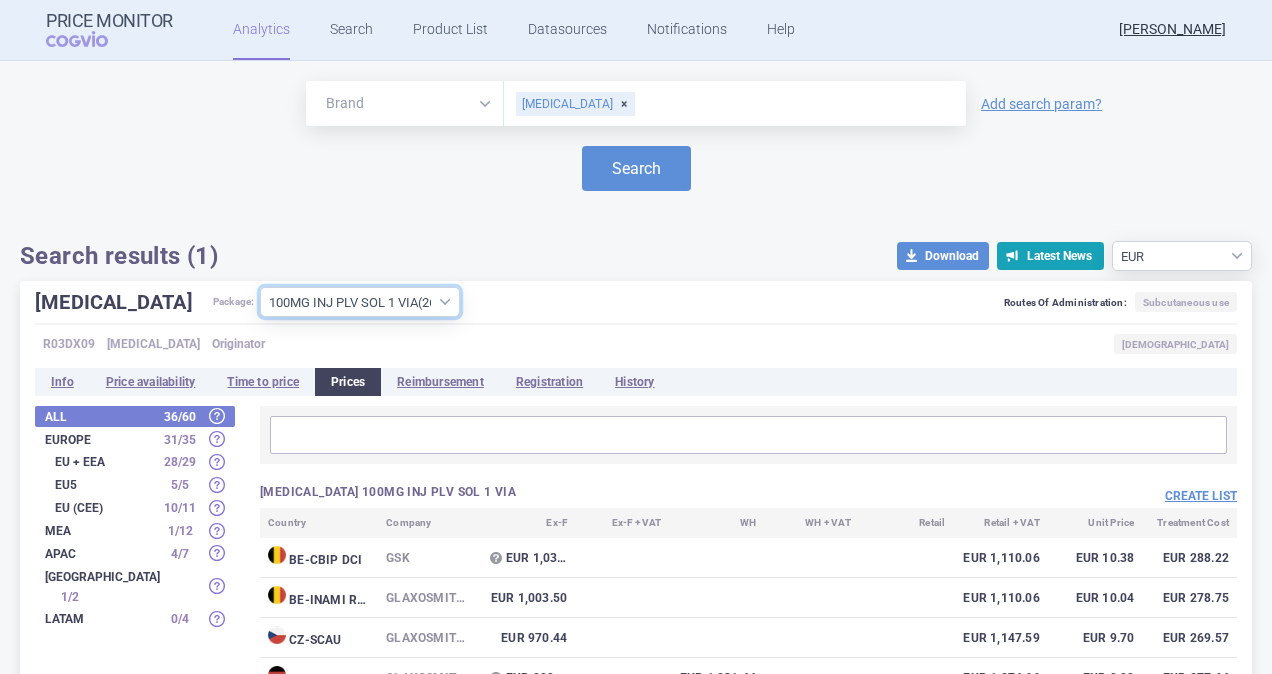 click on "All packages 100MG INJ PLV SOL 1 VIA  ( 26 ) 100MG INJ PLV SOL 3 VIA  ( 6 ) 100MG INJ SOL 1X1ML ISP  ( 29 ) 100MG INJ SOL 1X1ML PEP  ( 37 ) 100MG INJ SOL 3(3X1)X1ML ISP  ( 10 ) 100MG INJ SOL 3(3X1)X1ML PEP  ( 14 ) 100MG INJ SOL 9X1ML ISP  ( 0 ) 100MG INJ SOL 9X1ML PEP  ( 0 ) 40MG INJ SOL 3X0.4ML ISP  ( 0 ) 40MG/0.4ML INJ SOL 1X0.4ML ISP  ( 16 ) Other  ( 3 )" at bounding box center [360, 302] 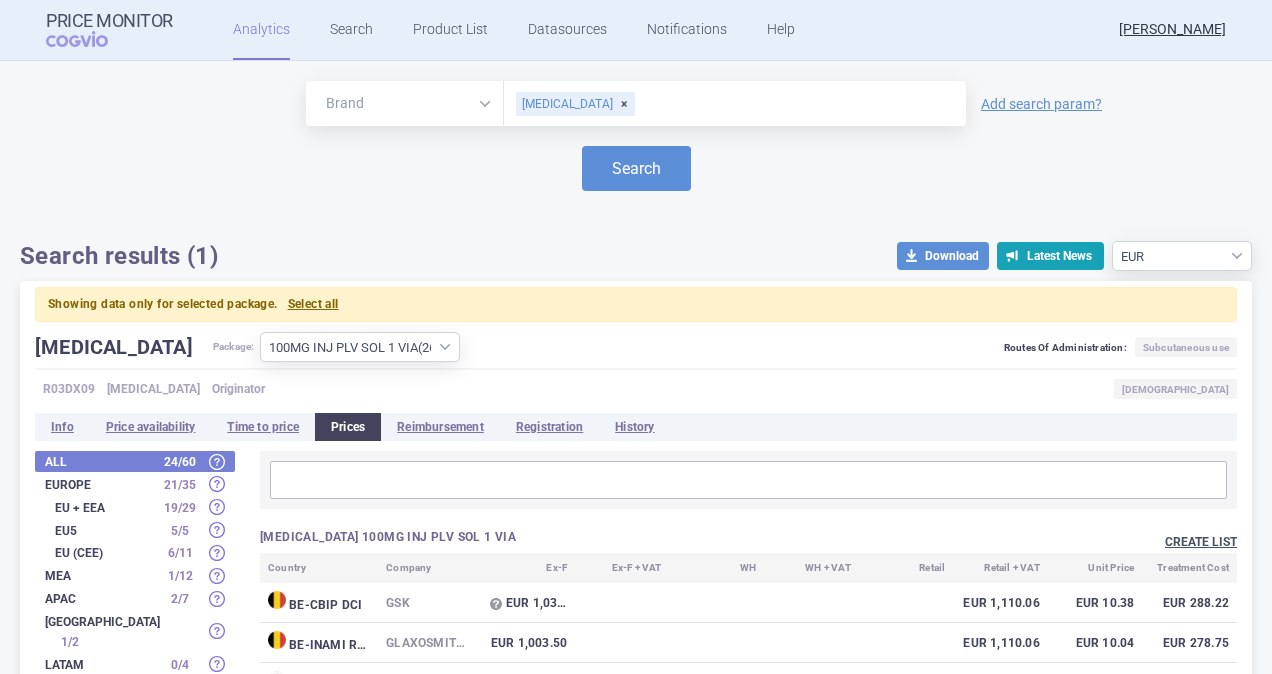 click on "Create list" at bounding box center (1201, 542) 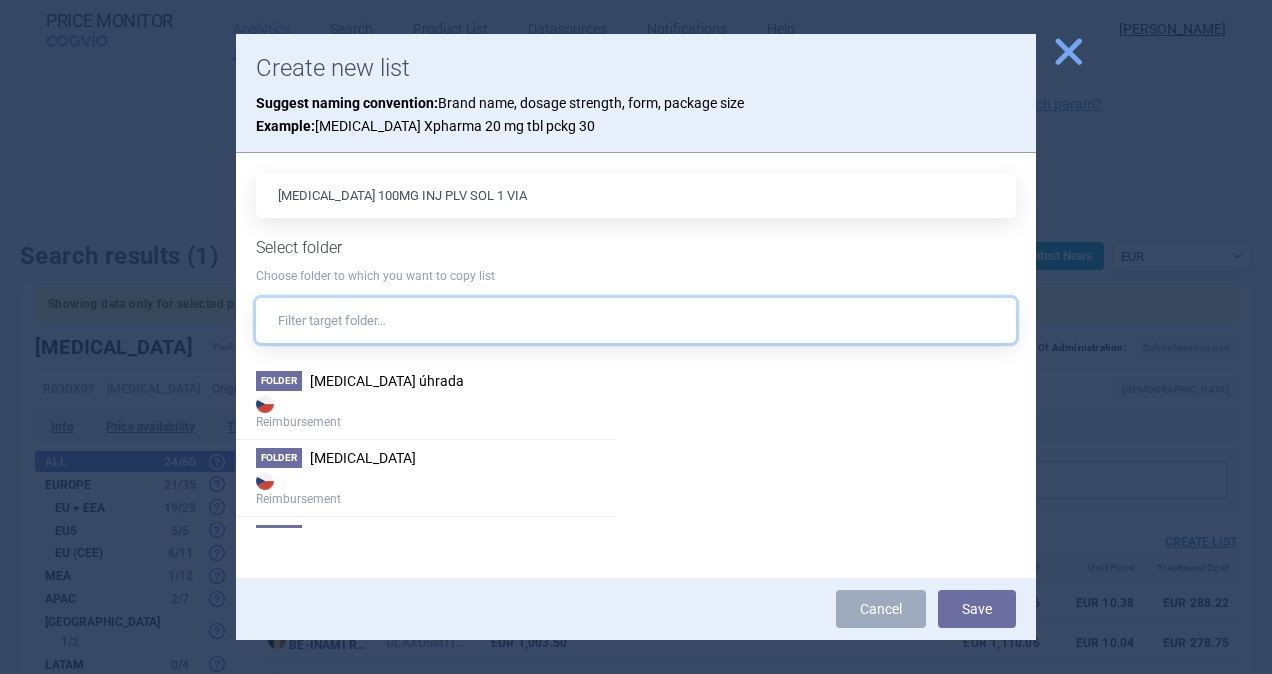 click at bounding box center (636, 320) 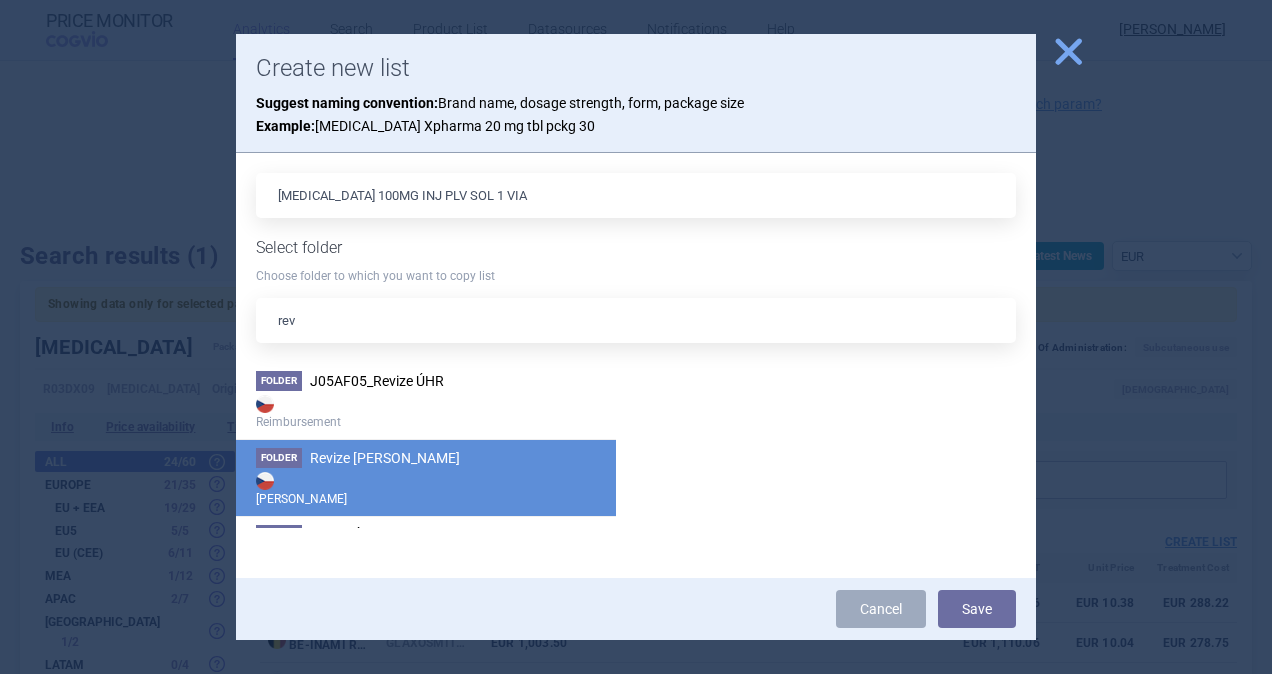 click on "Folder Revize Max Price  Max Price" at bounding box center (426, 477) 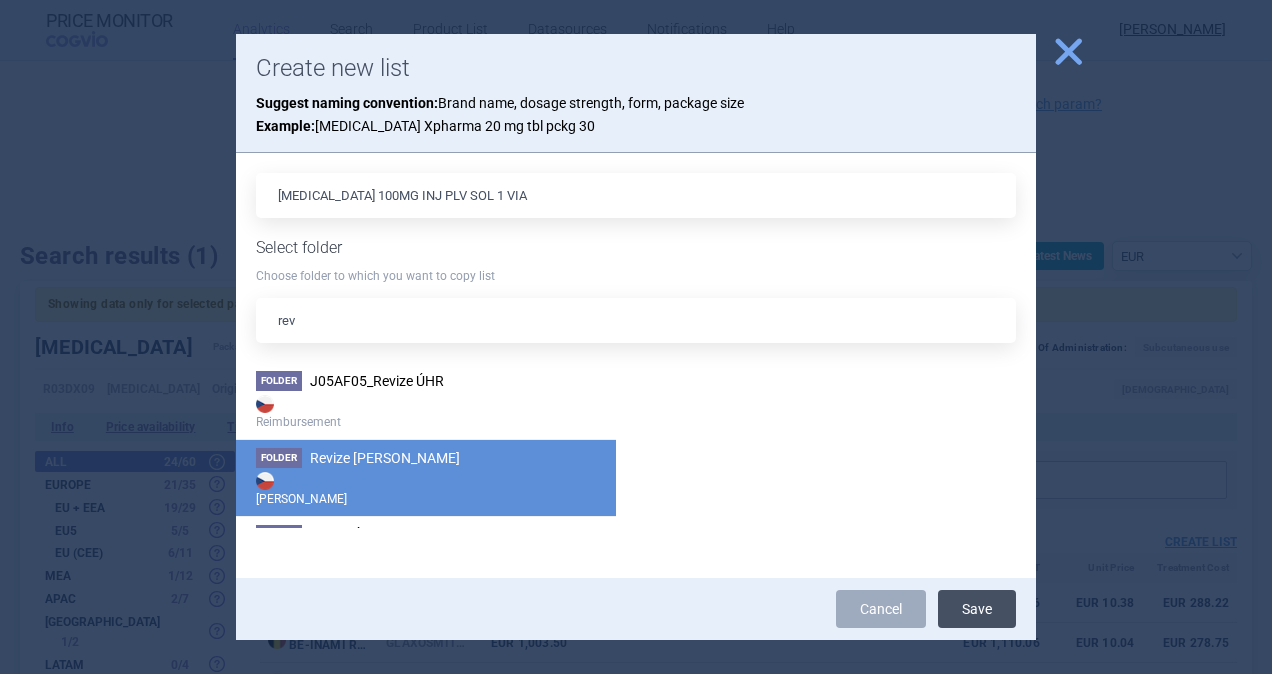 click on "Save" at bounding box center (977, 609) 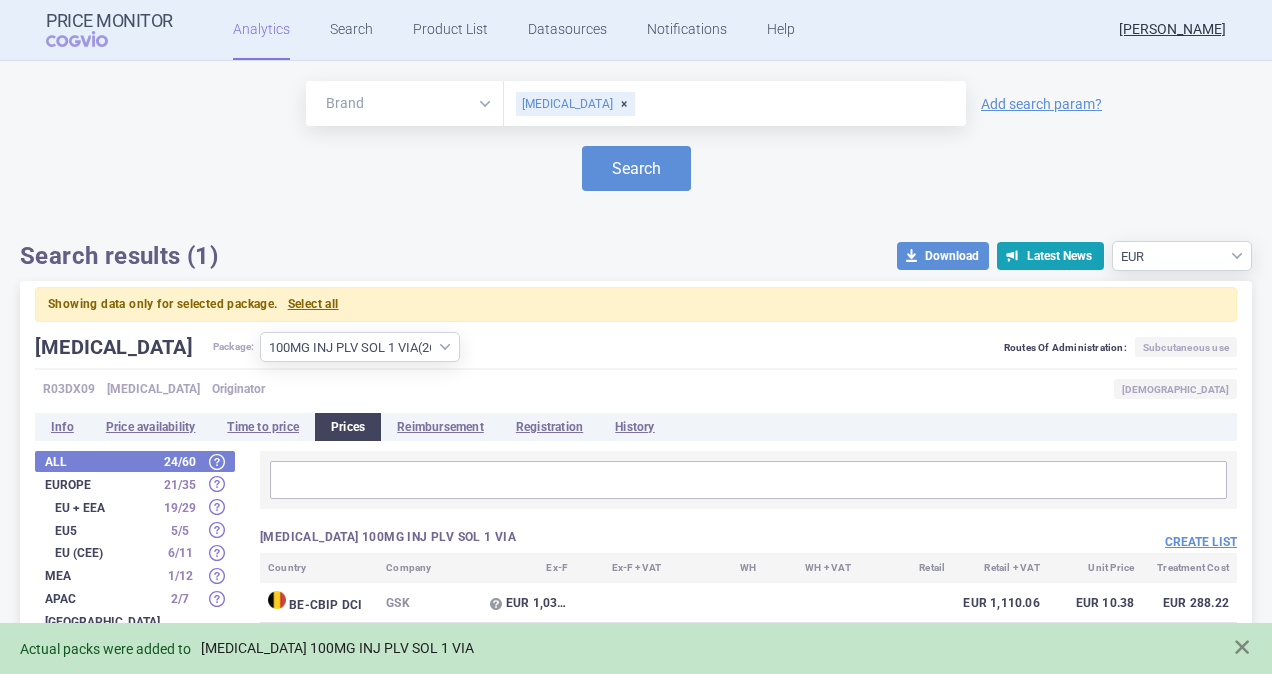 click on "[MEDICAL_DATA] 100MG INJ PLV SOL 1 VIA" at bounding box center (337, 648) 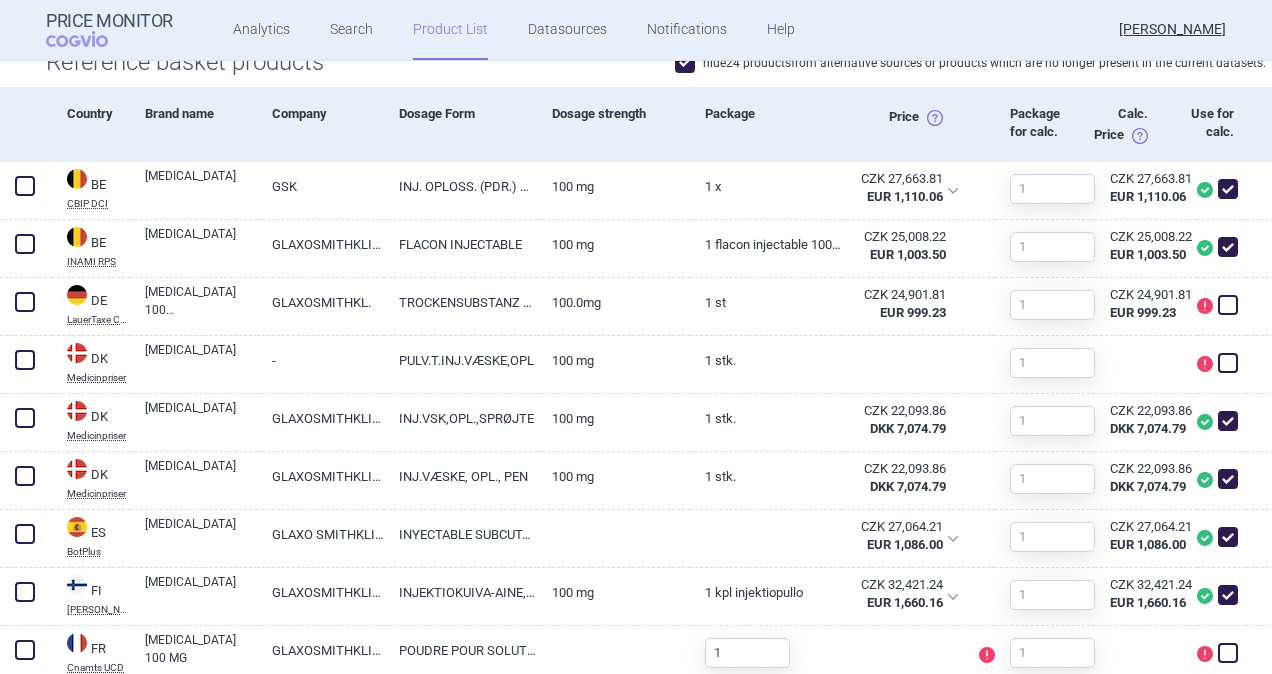 scroll, scrollTop: 700, scrollLeft: 0, axis: vertical 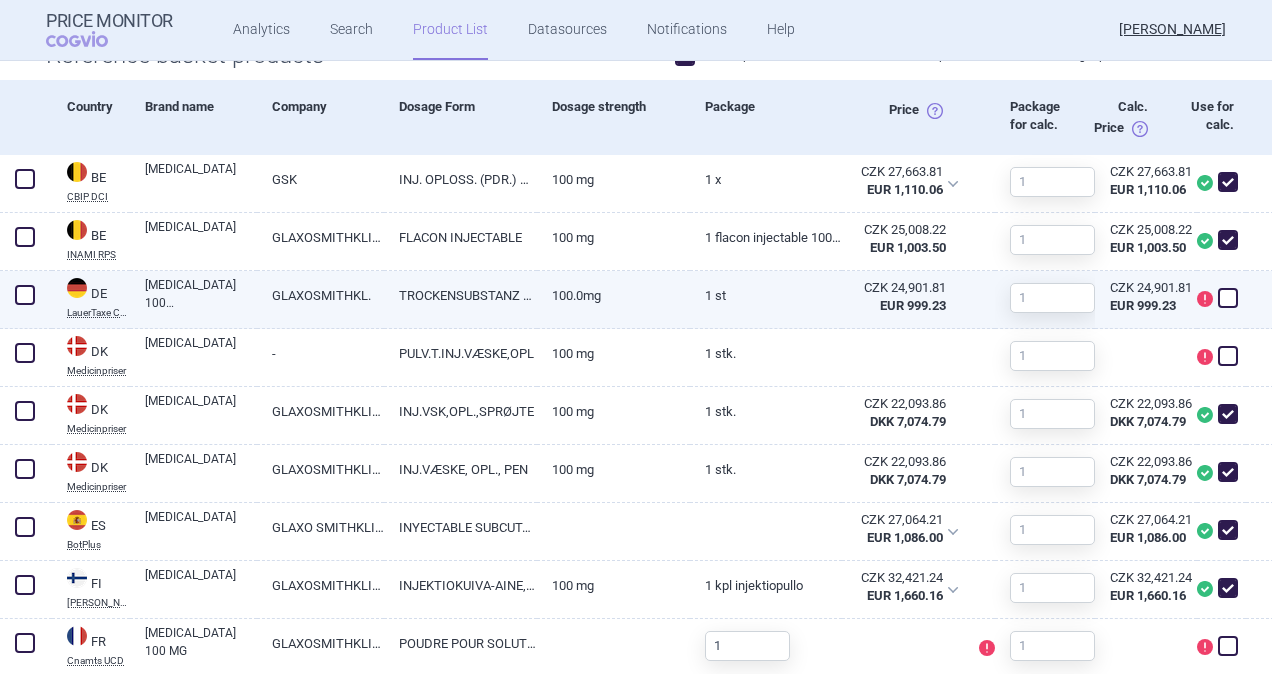 click at bounding box center [25, 295] 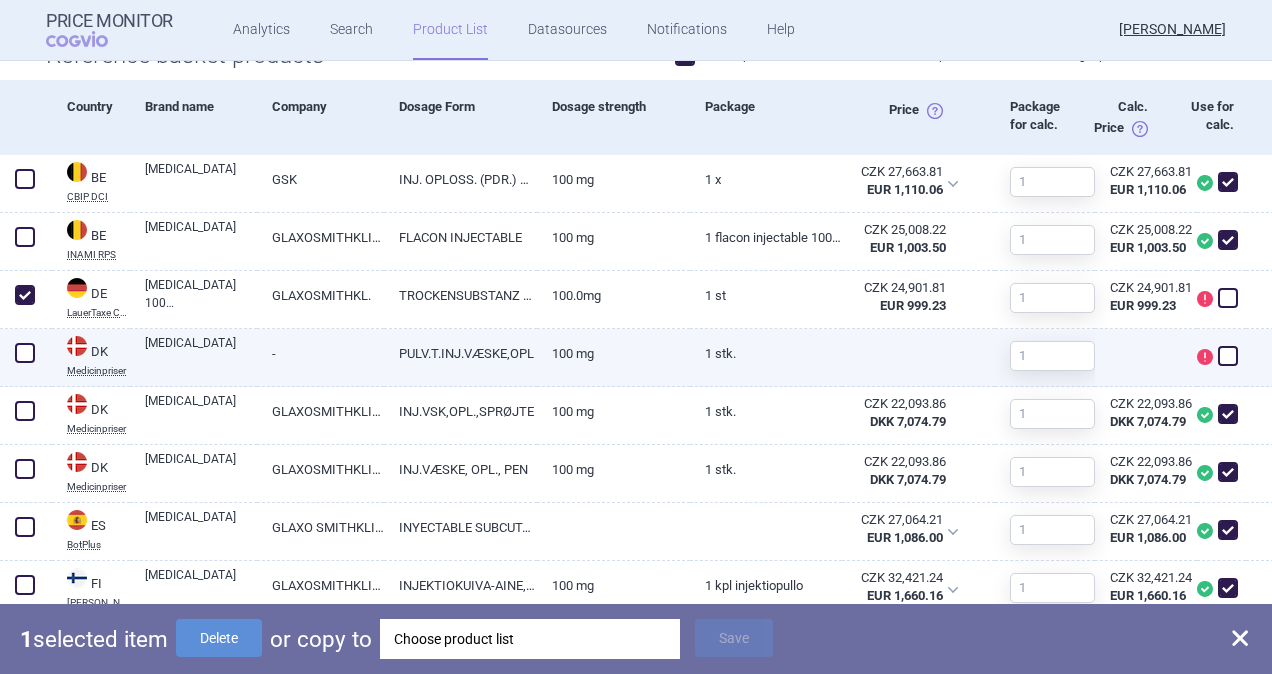 click at bounding box center [25, 353] 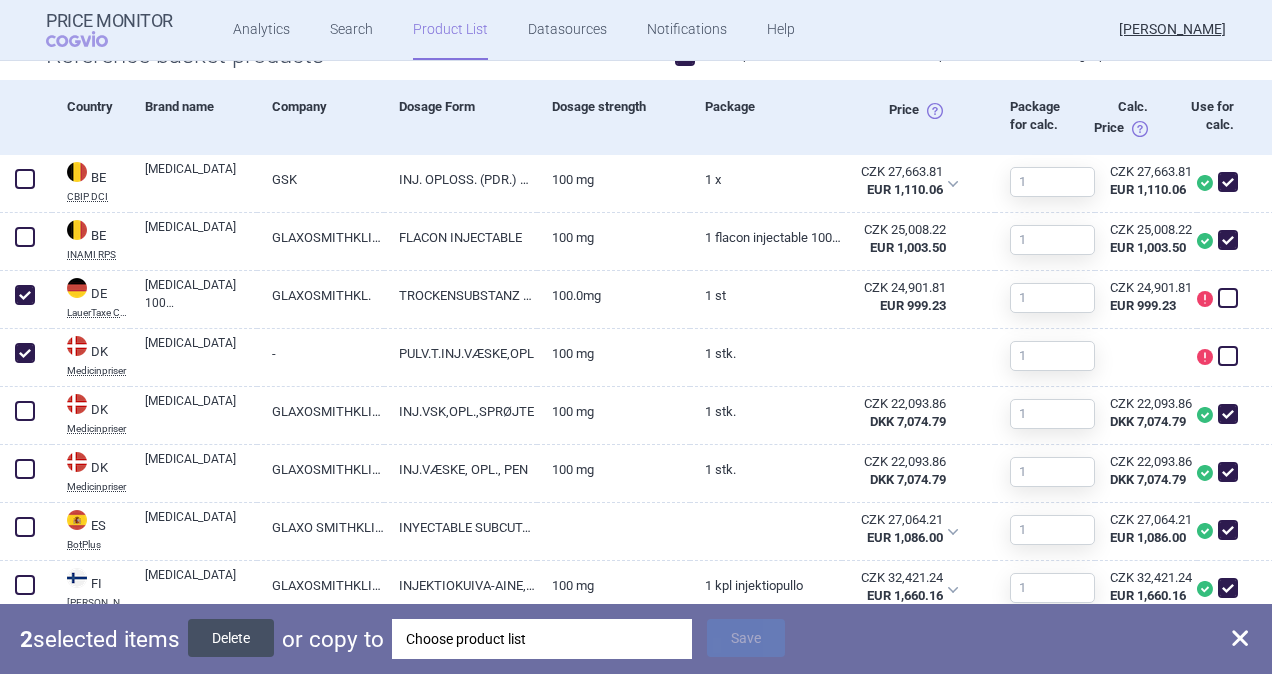 click on "Delete" at bounding box center [231, 638] 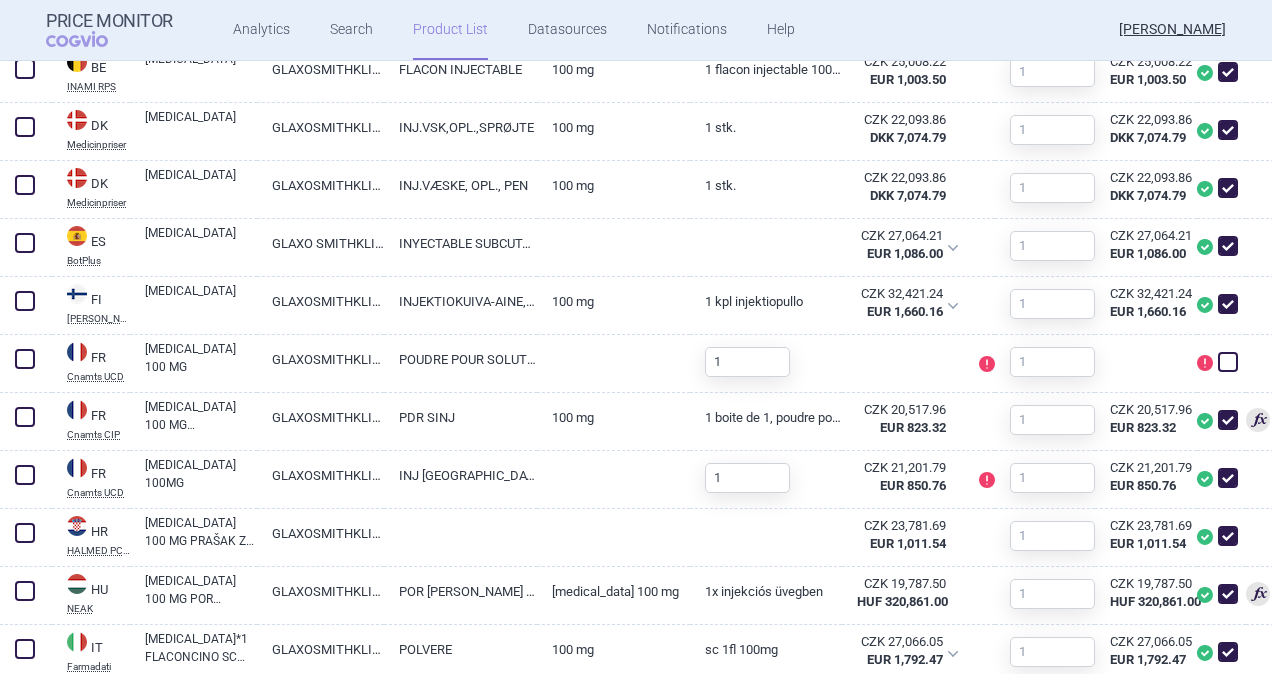 scroll, scrollTop: 900, scrollLeft: 0, axis: vertical 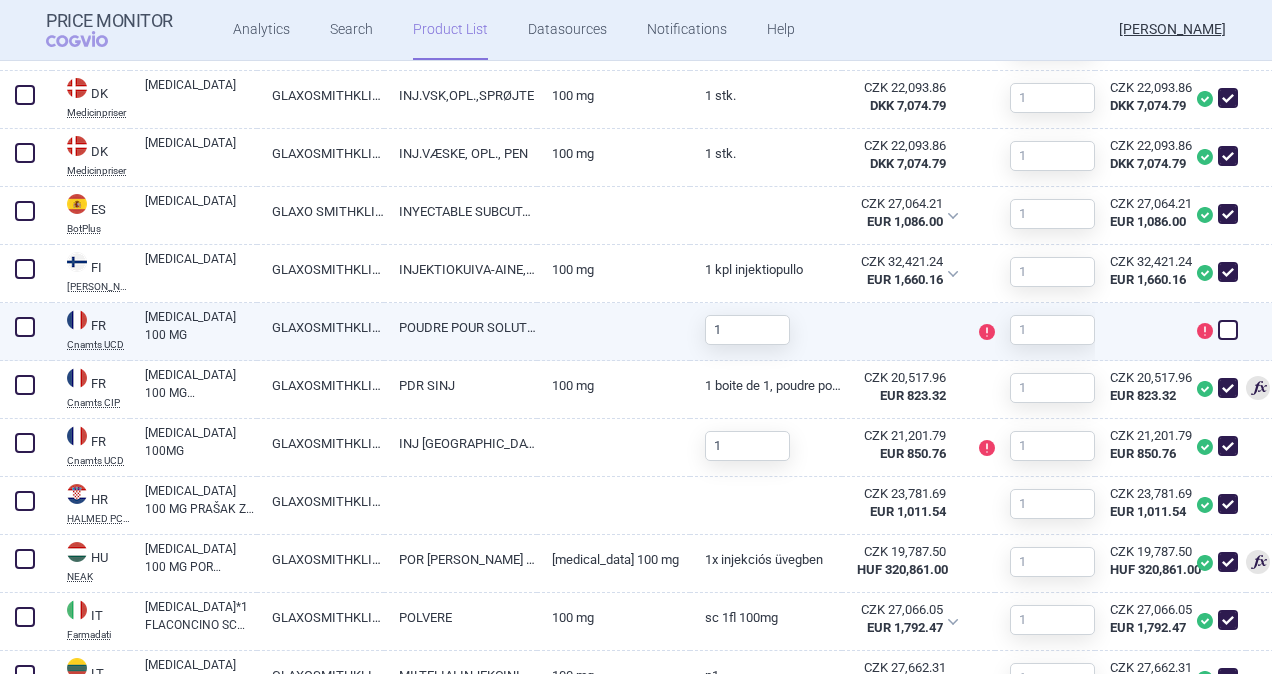 click at bounding box center (25, 327) 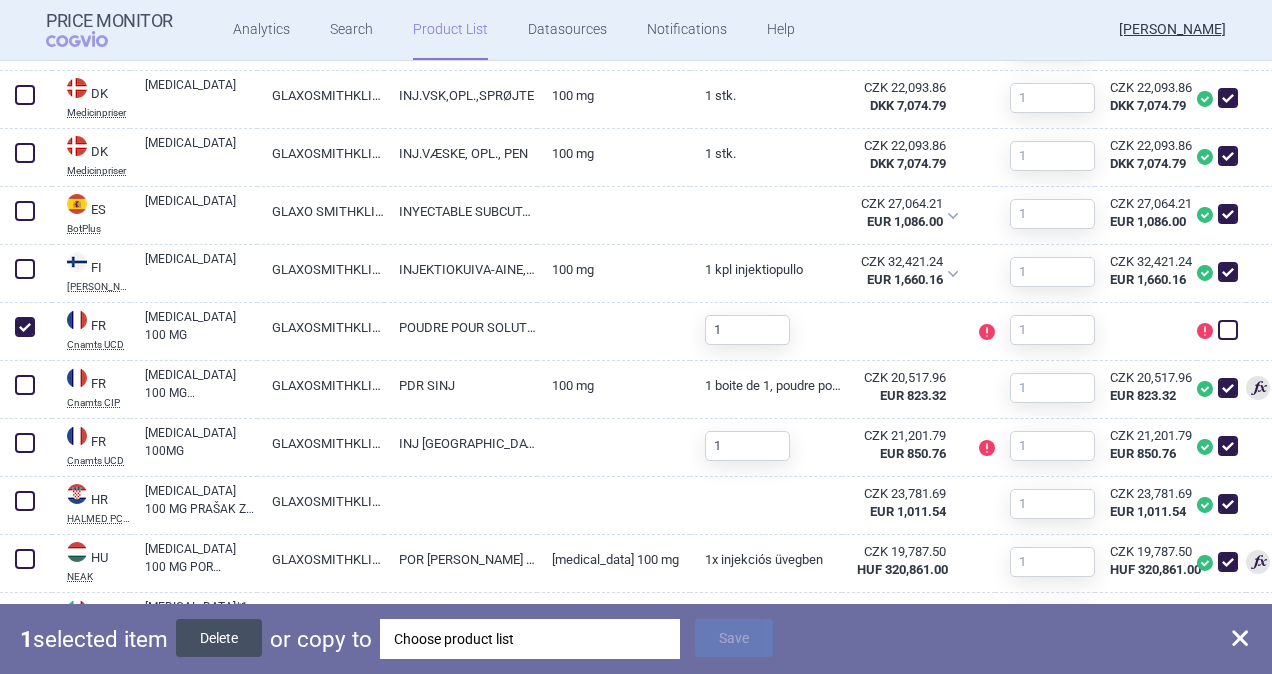 click on "Delete" at bounding box center [219, 638] 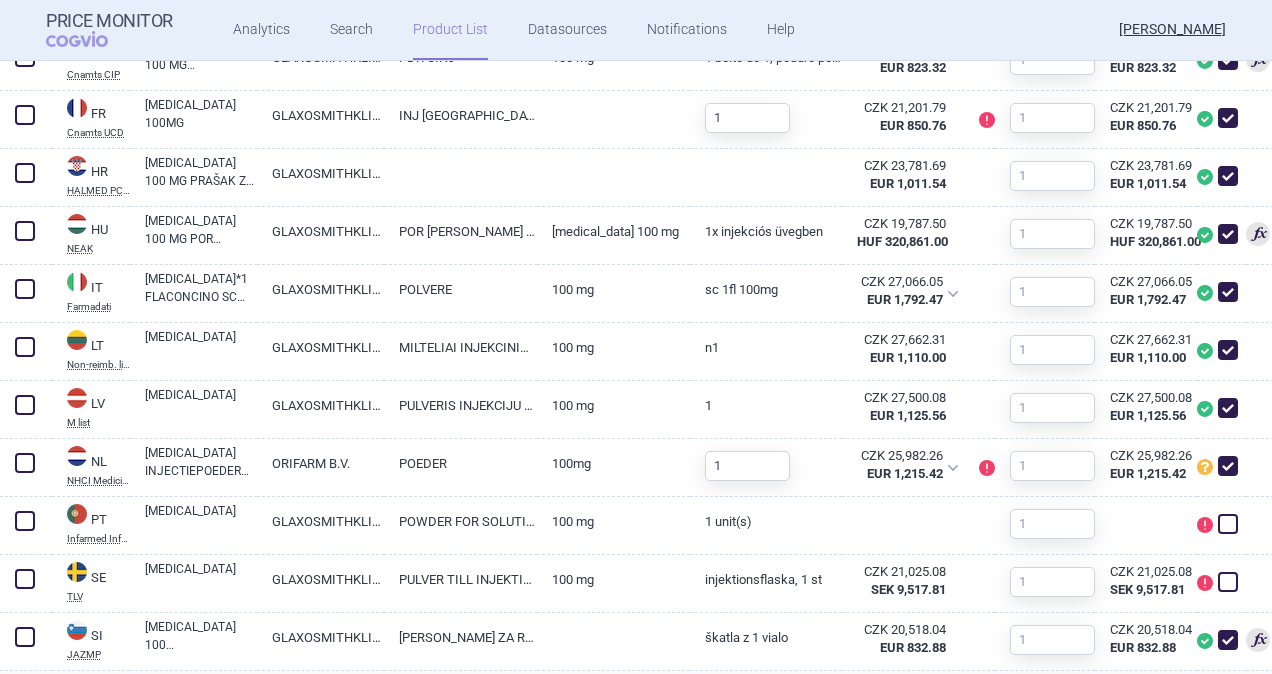 scroll, scrollTop: 1200, scrollLeft: 0, axis: vertical 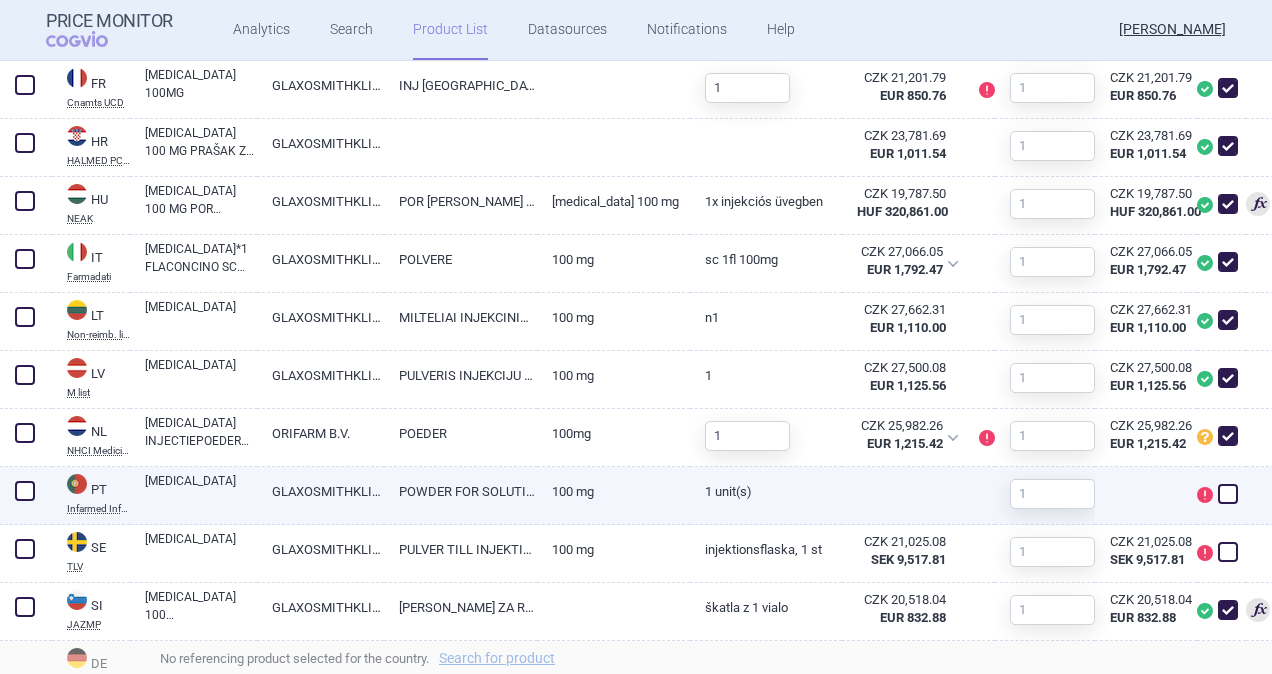 click at bounding box center (25, 491) 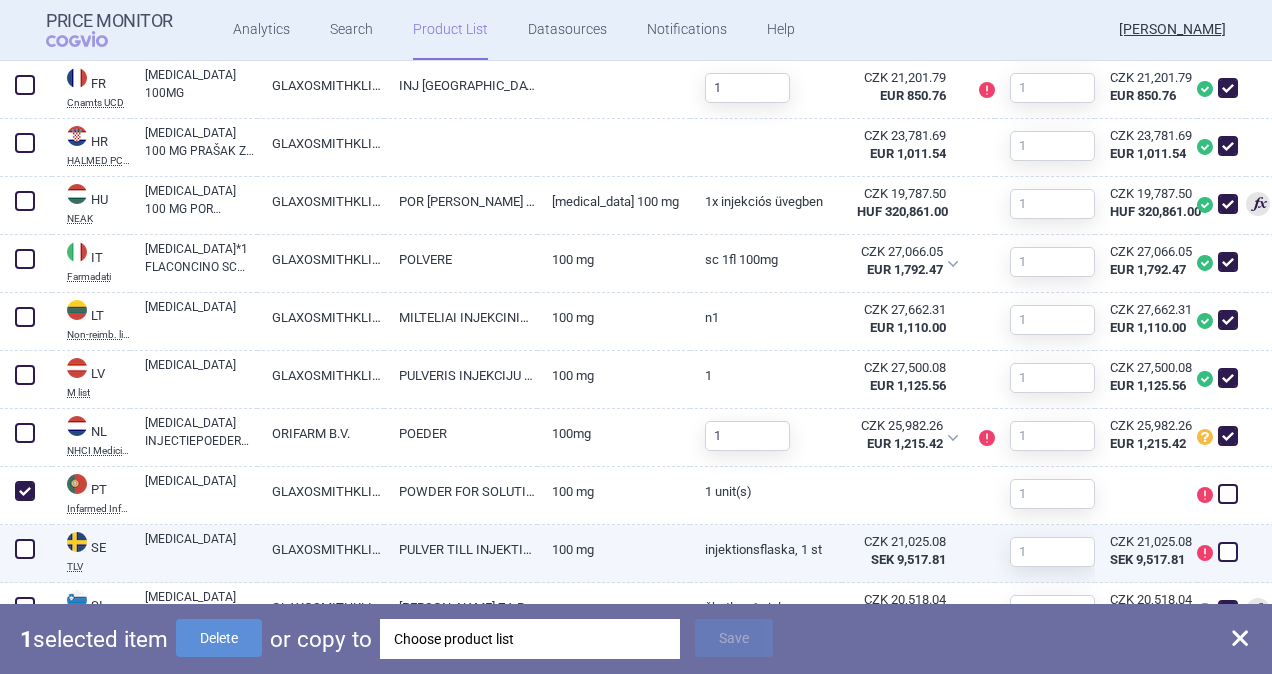 click at bounding box center (25, 549) 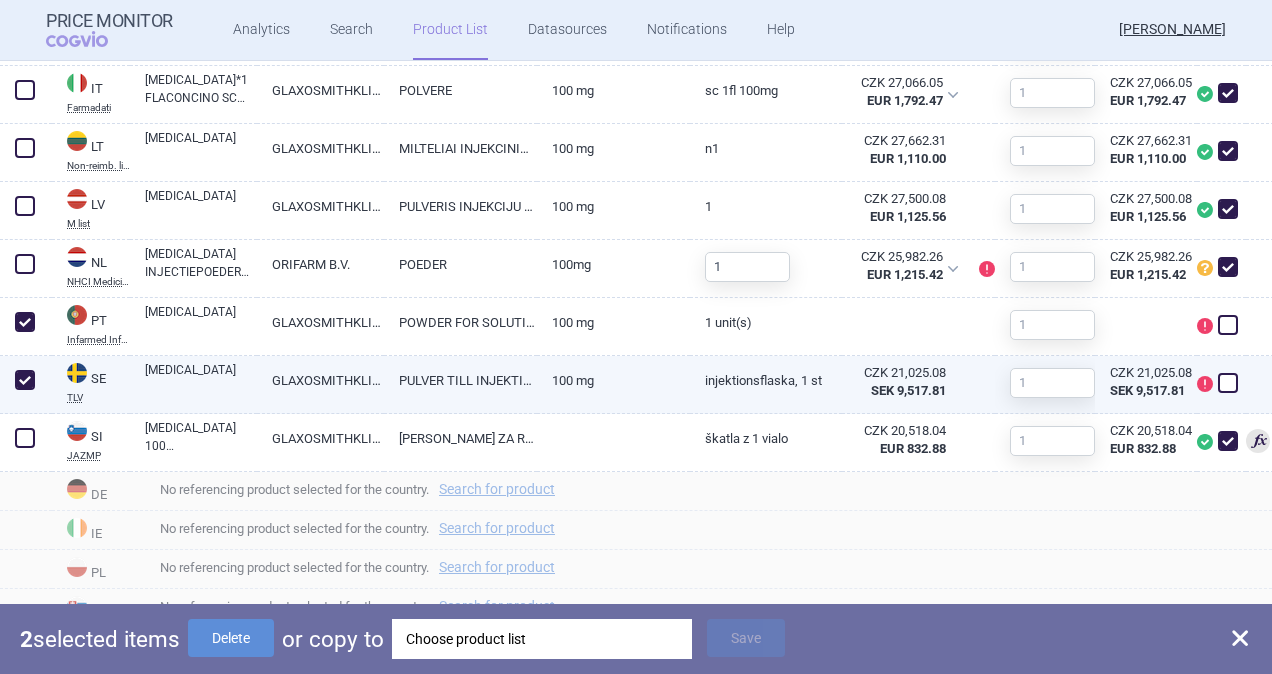 scroll, scrollTop: 1371, scrollLeft: 0, axis: vertical 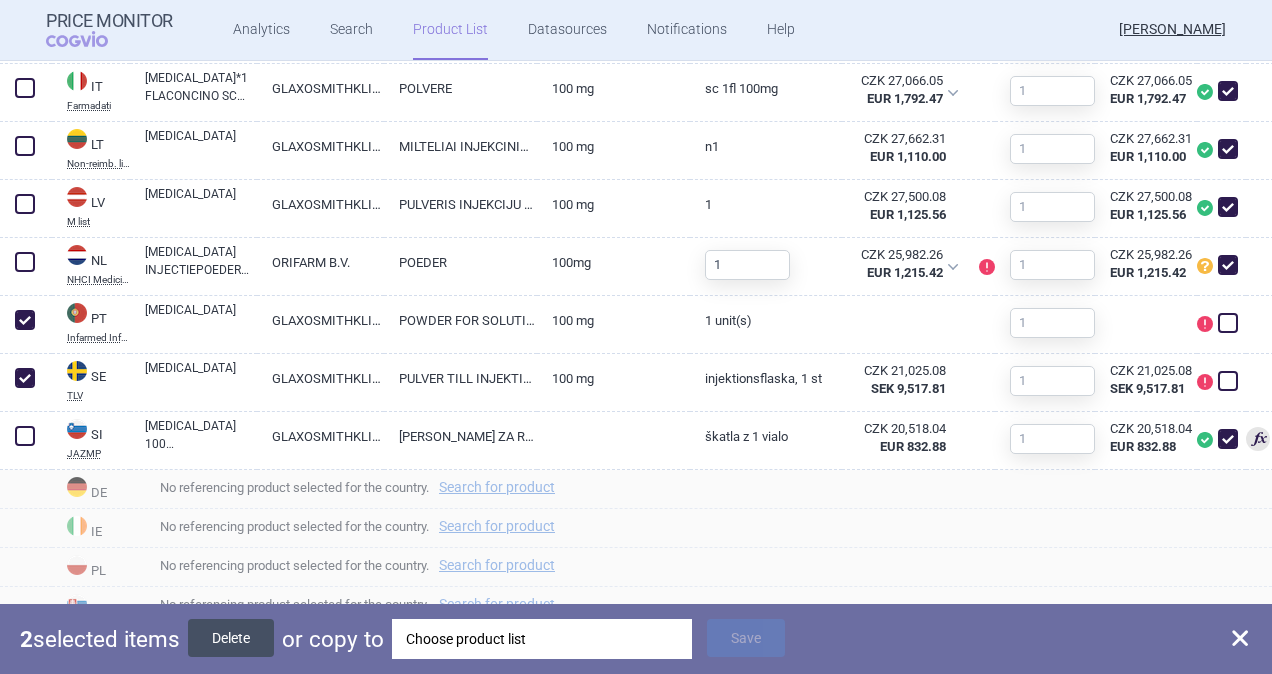 click on "Delete" at bounding box center [231, 638] 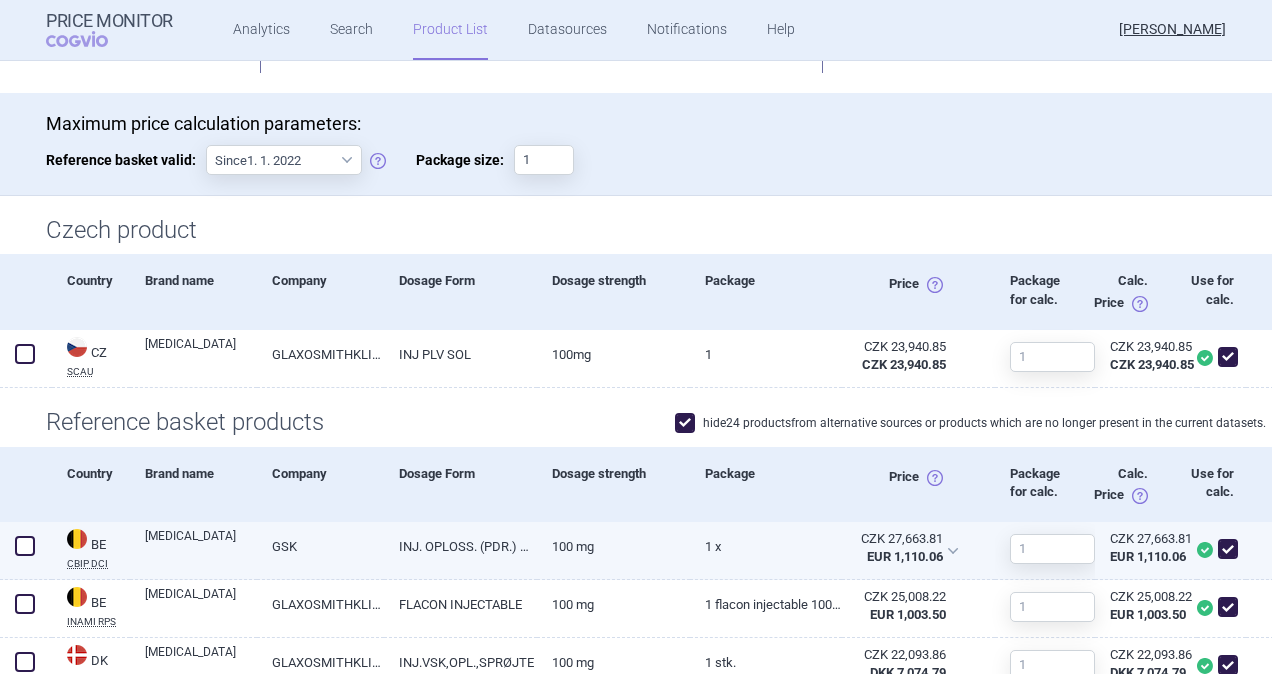 scroll, scrollTop: 0, scrollLeft: 0, axis: both 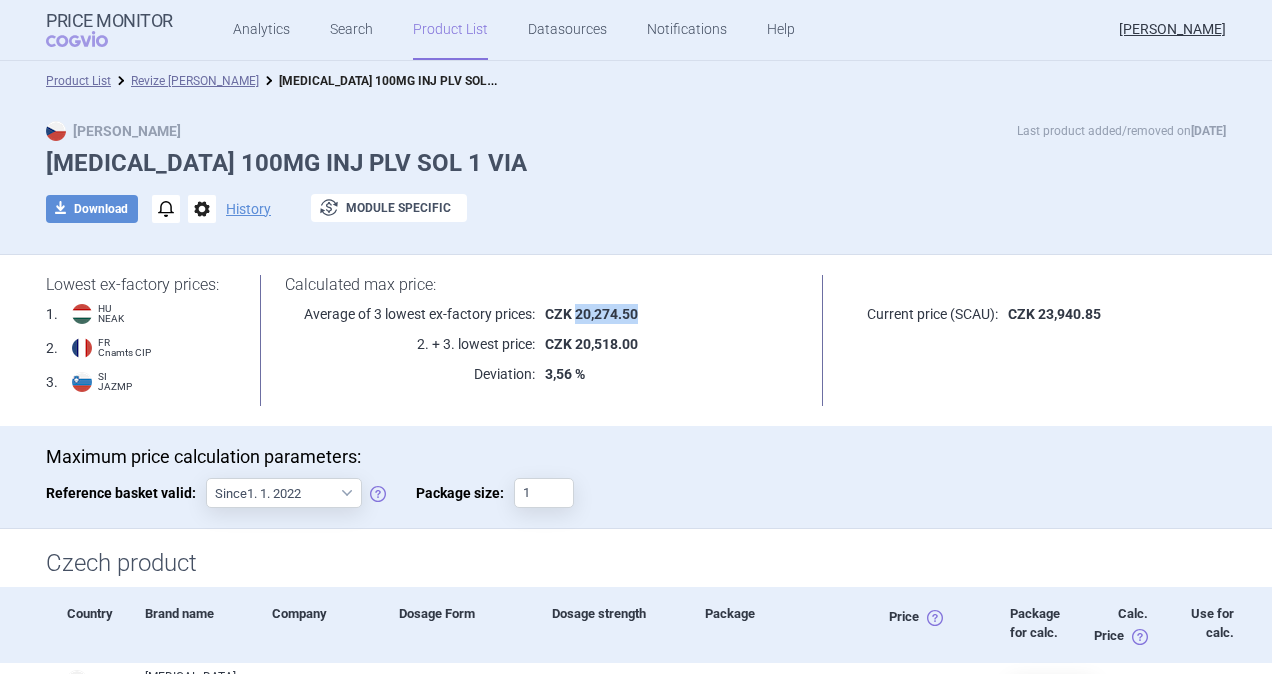 drag, startPoint x: 570, startPoint y: 316, endPoint x: 635, endPoint y: 316, distance: 65 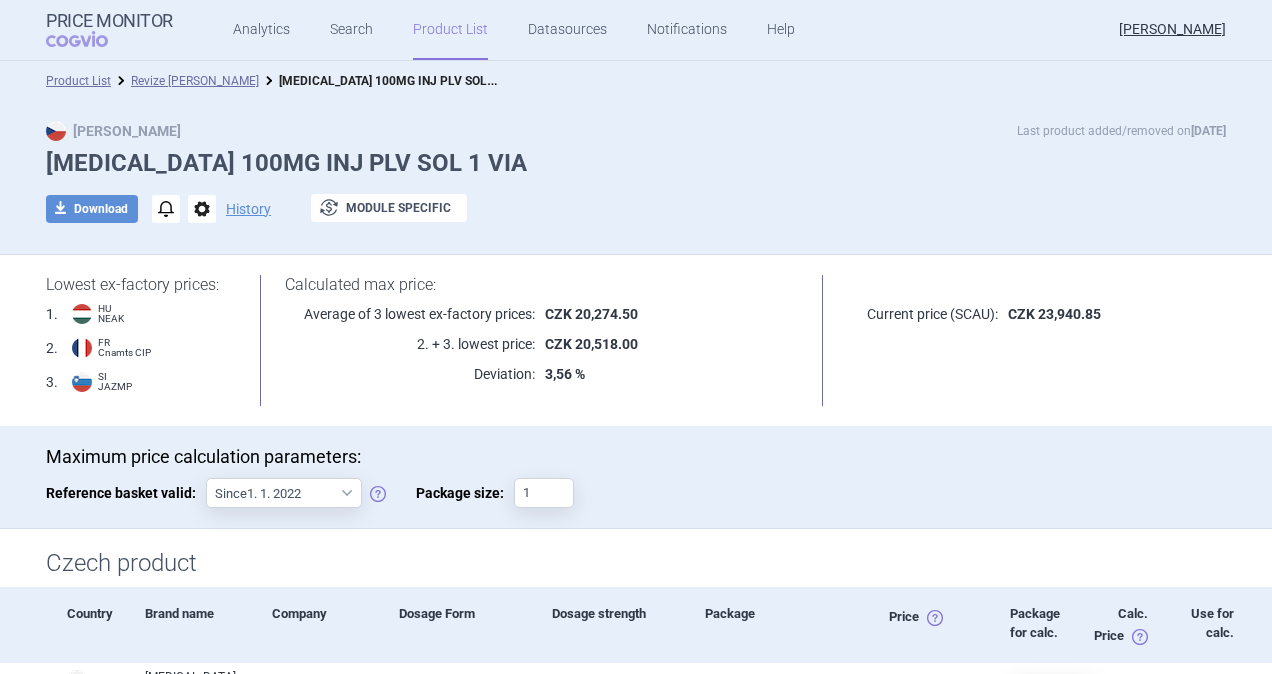 click on "Analytics Search Product List Datasources Notifications Help" at bounding box center [489, 30] 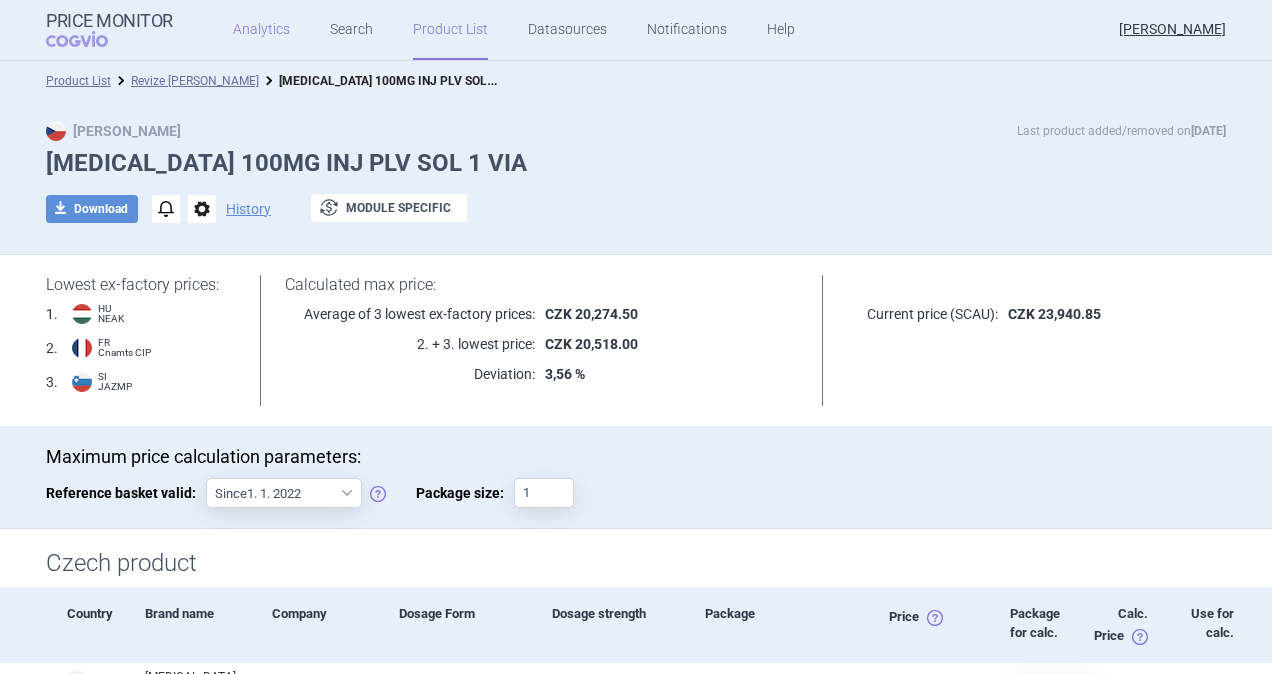 click on "Analytics" at bounding box center (261, 30) 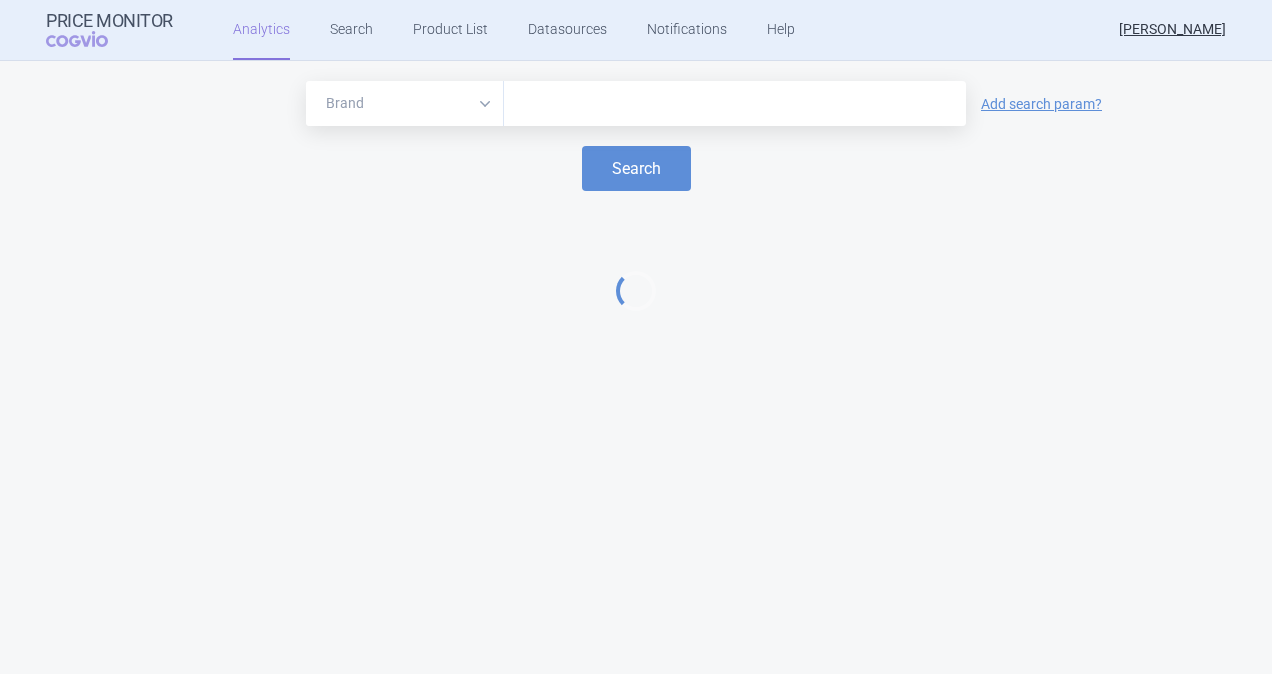 click at bounding box center [735, 104] 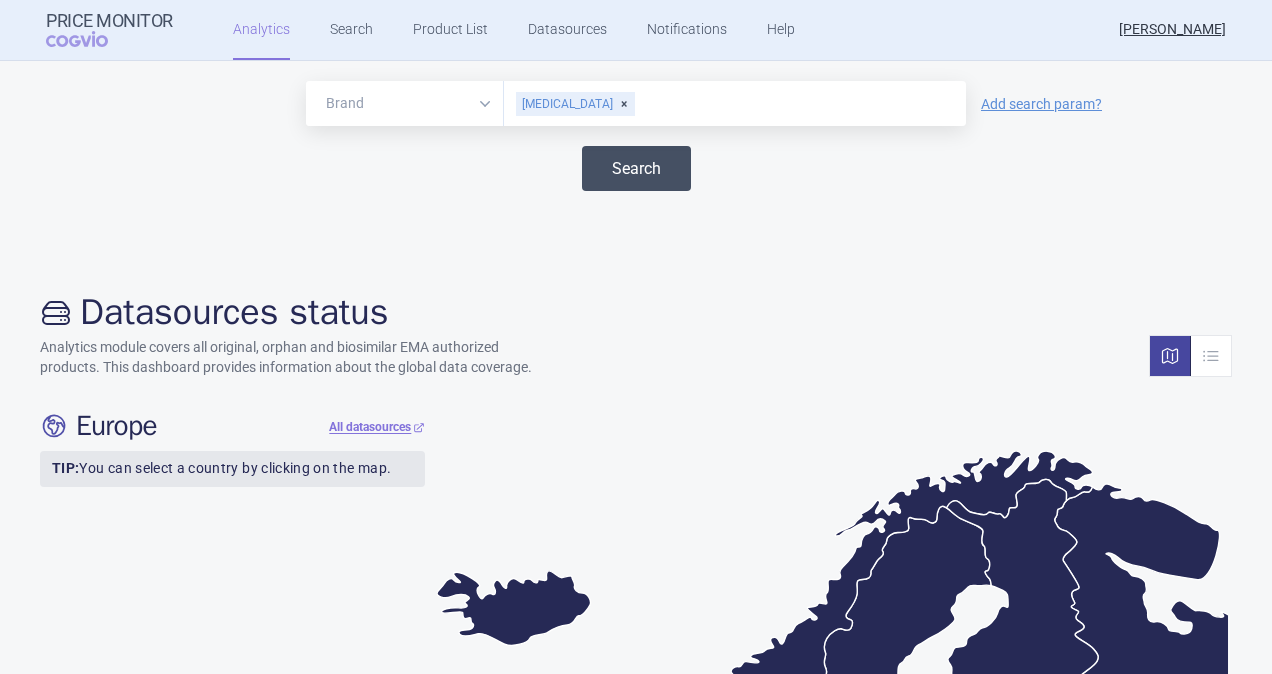 click on "Search" at bounding box center (636, 168) 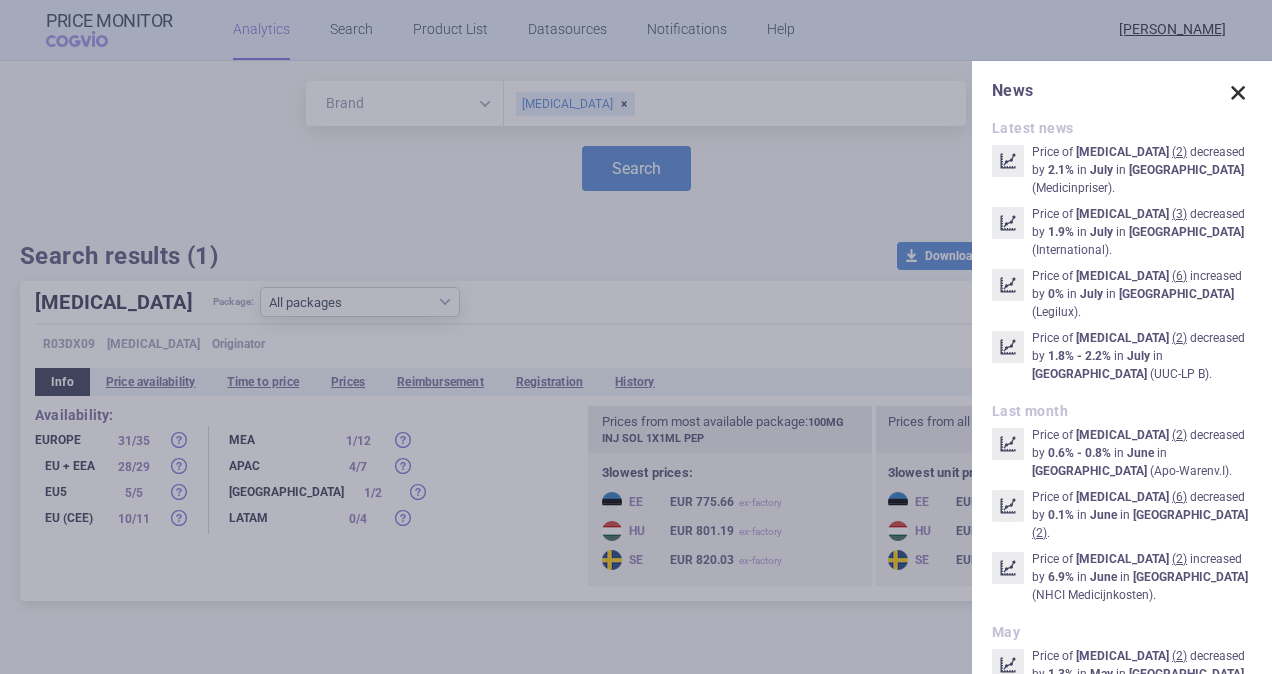 click at bounding box center [1238, 93] 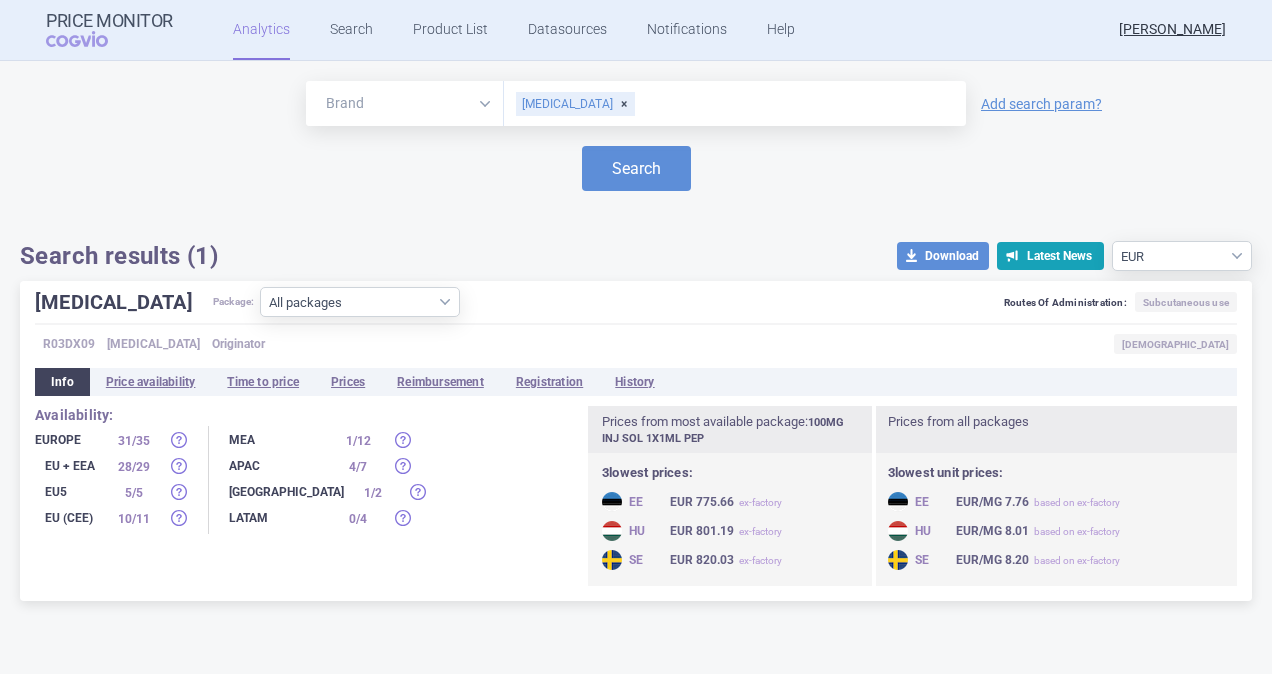 drag, startPoint x: 338, startPoint y: 376, endPoint x: 368, endPoint y: 327, distance: 57.45433 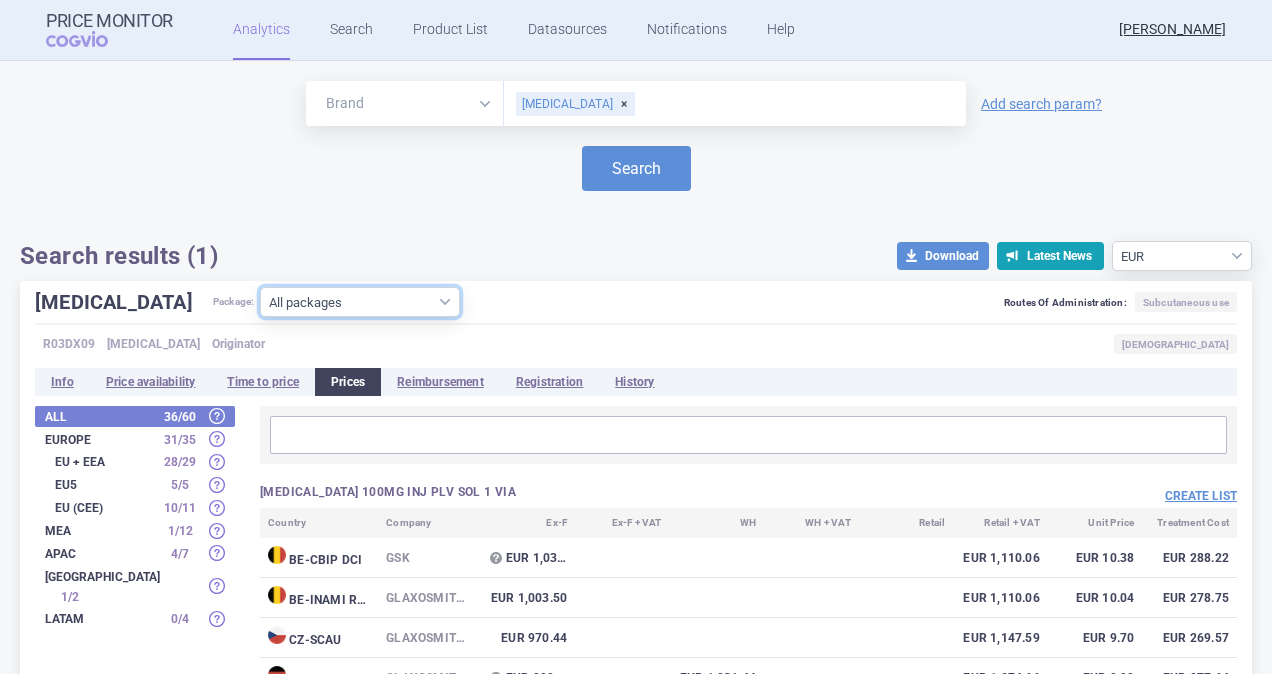 click on "All packages 100MG INJ PLV SOL 1 VIA  ( 26 ) 100MG INJ PLV SOL 3 VIA  ( 6 ) 100MG INJ SOL 1X1ML ISP  ( 29 ) 100MG INJ SOL 1X1ML PEP  ( 37 ) 100MG INJ SOL 3(3X1)X1ML ISP  ( 10 ) 100MG INJ SOL 3(3X1)X1ML PEP  ( 14 ) 100MG INJ SOL 9X1ML ISP  ( 0 ) 100MG INJ SOL 9X1ML PEP  ( 0 ) 40MG INJ SOL 3X0.4ML ISP  ( 0 ) 40MG/0.4ML INJ SOL 1X0.4ML ISP  ( 16 ) Other  ( 3 )" at bounding box center [360, 302] 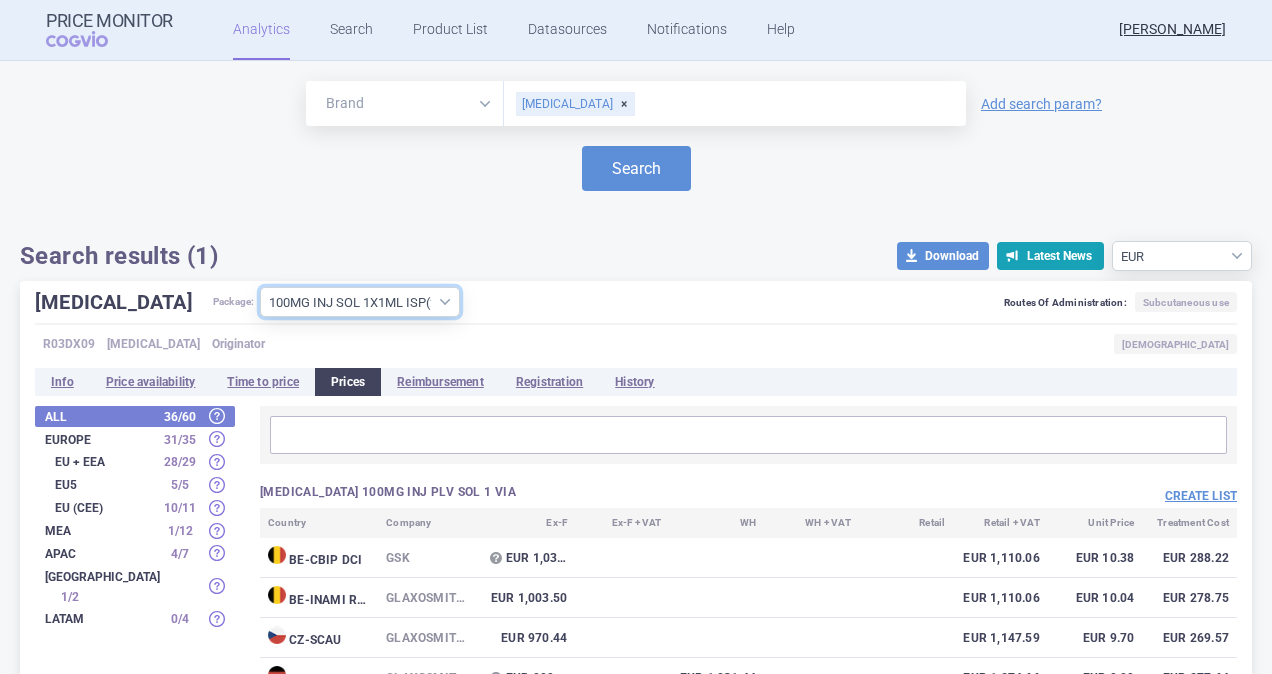 click on "All packages 100MG INJ PLV SOL 1 VIA  ( 26 ) 100MG INJ PLV SOL 3 VIA  ( 6 ) 100MG INJ SOL 1X1ML ISP  ( 29 ) 100MG INJ SOL 1X1ML PEP  ( 37 ) 100MG INJ SOL 3(3X1)X1ML ISP  ( 10 ) 100MG INJ SOL 3(3X1)X1ML PEP  ( 14 ) 100MG INJ SOL 9X1ML ISP  ( 0 ) 100MG INJ SOL 9X1ML PEP  ( 0 ) 40MG INJ SOL 3X0.4ML ISP  ( 0 ) 40MG/0.4ML INJ SOL 1X0.4ML ISP  ( 16 ) Other  ( 3 )" at bounding box center (360, 302) 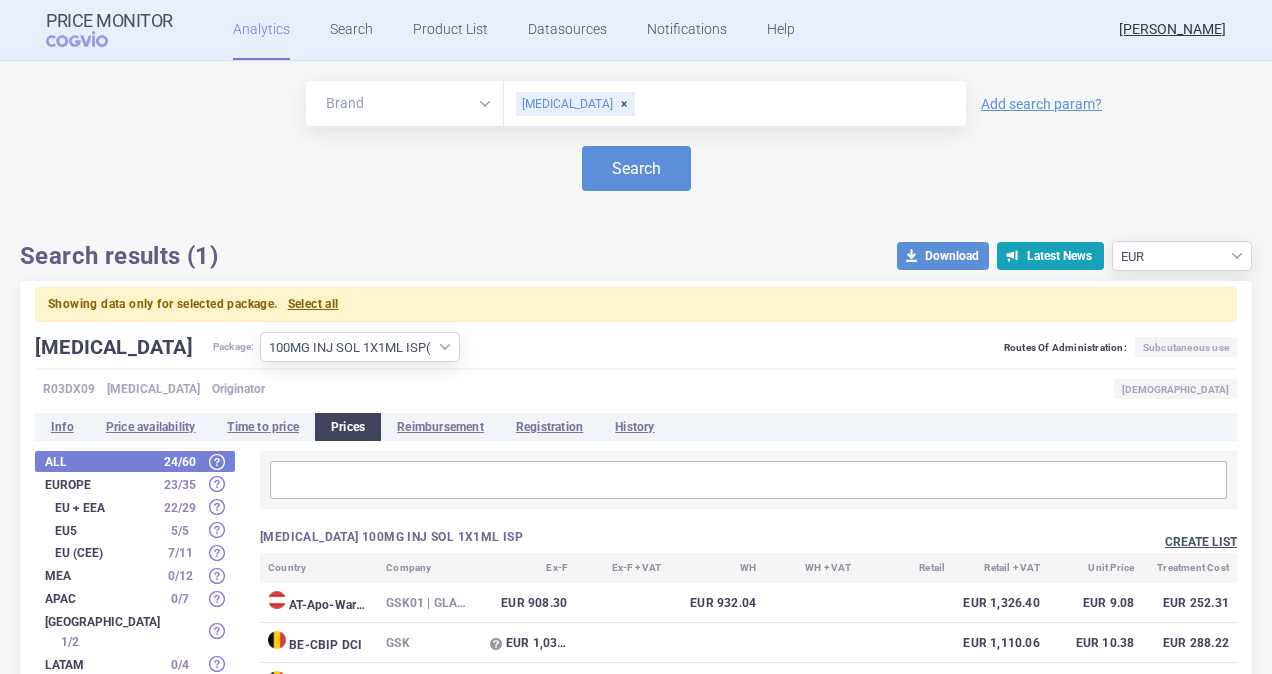 click on "Create list" at bounding box center [1201, 542] 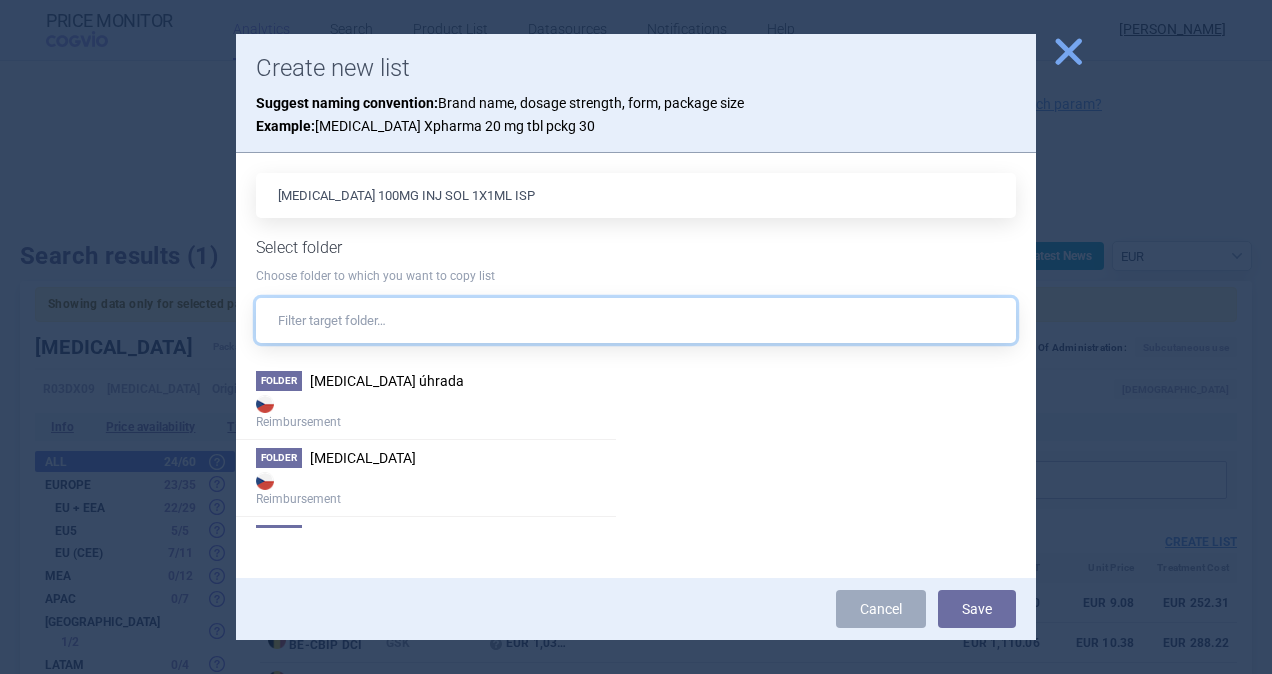 click at bounding box center (636, 320) 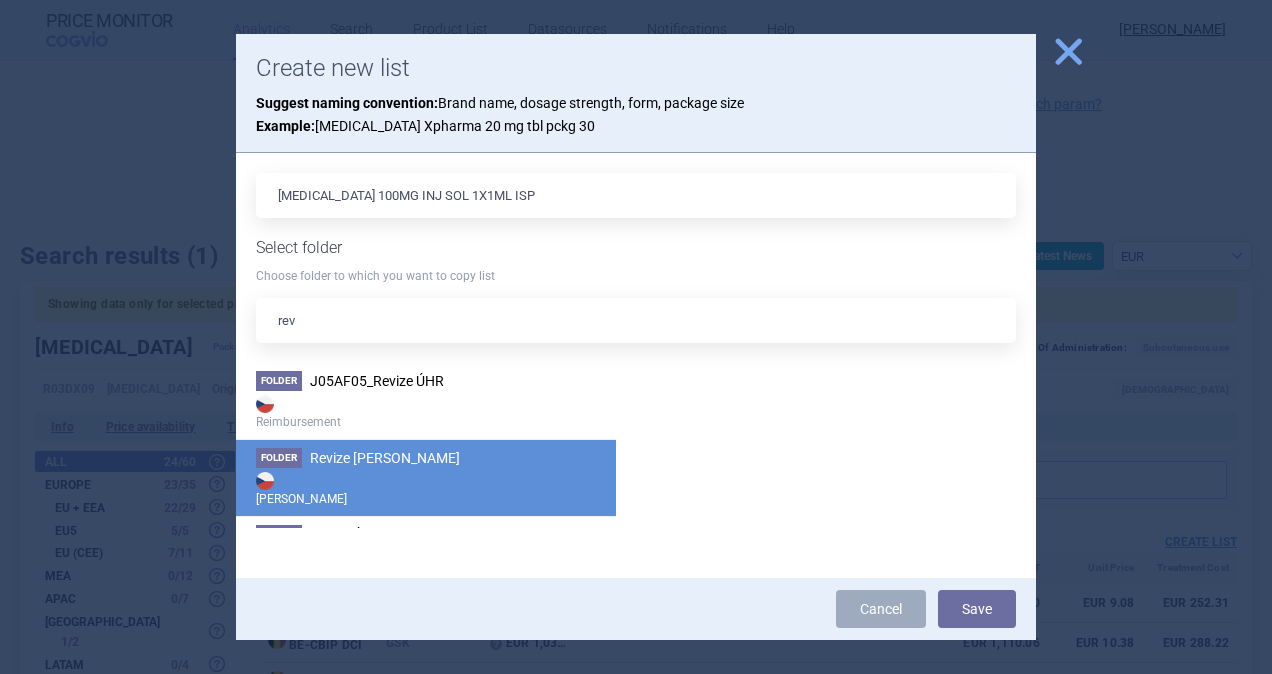 click on "Revize [PERSON_NAME]" at bounding box center [385, 458] 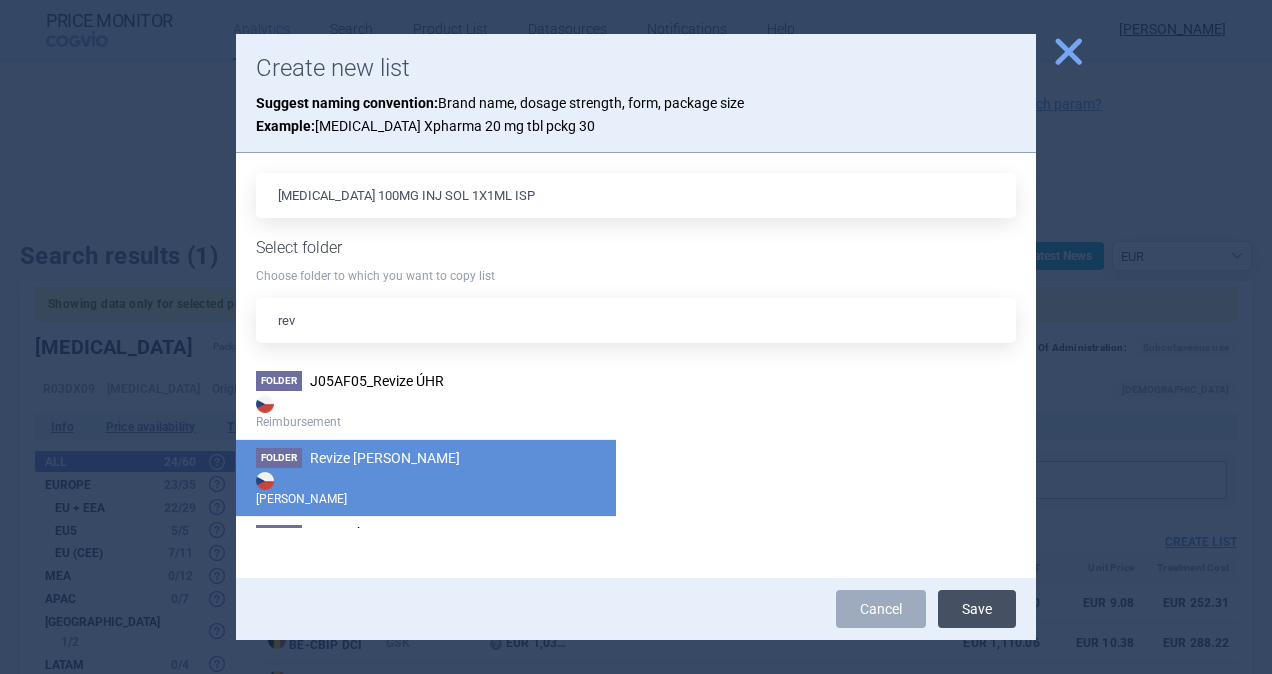 click on "Save" at bounding box center (977, 609) 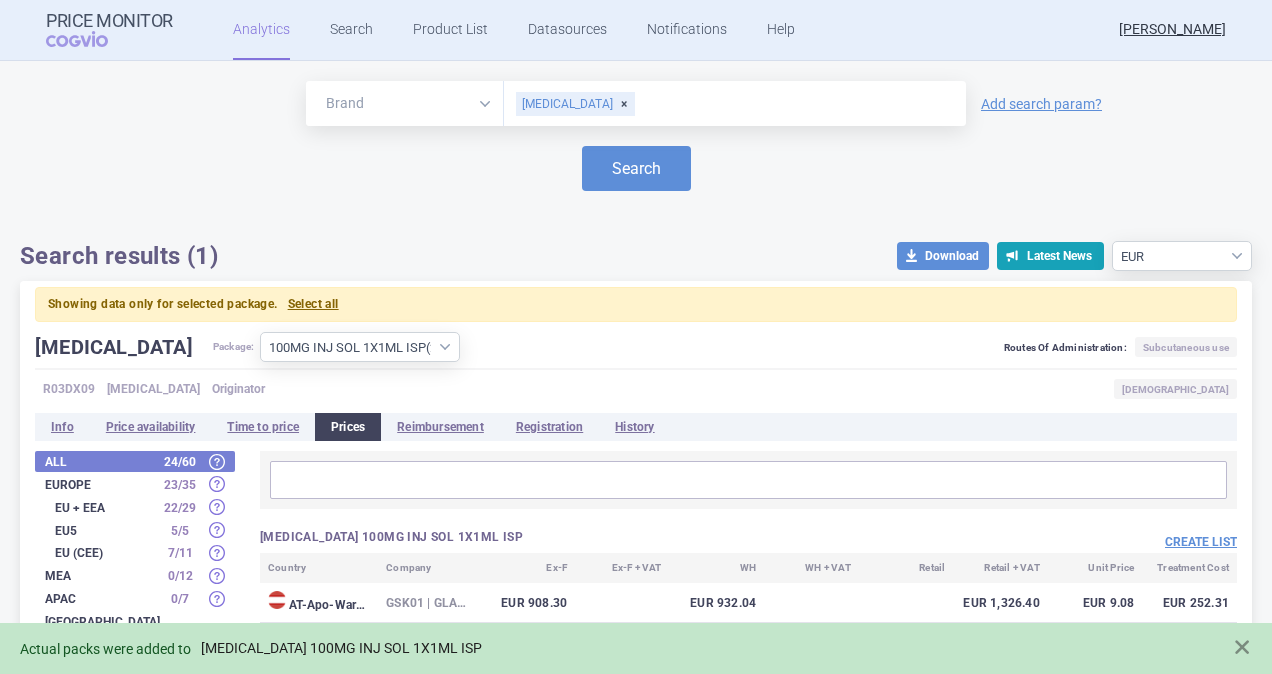 click on "[MEDICAL_DATA] 100MG INJ SOL 1X1ML ISP" at bounding box center [341, 648] 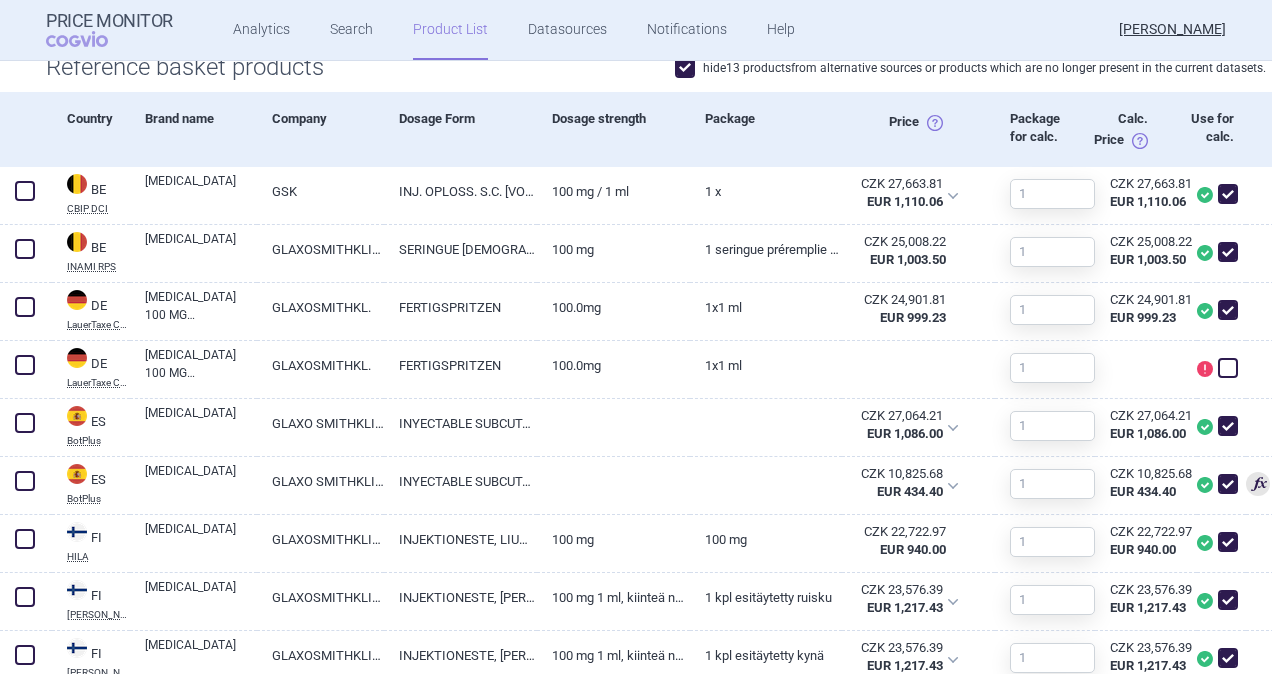 scroll, scrollTop: 700, scrollLeft: 0, axis: vertical 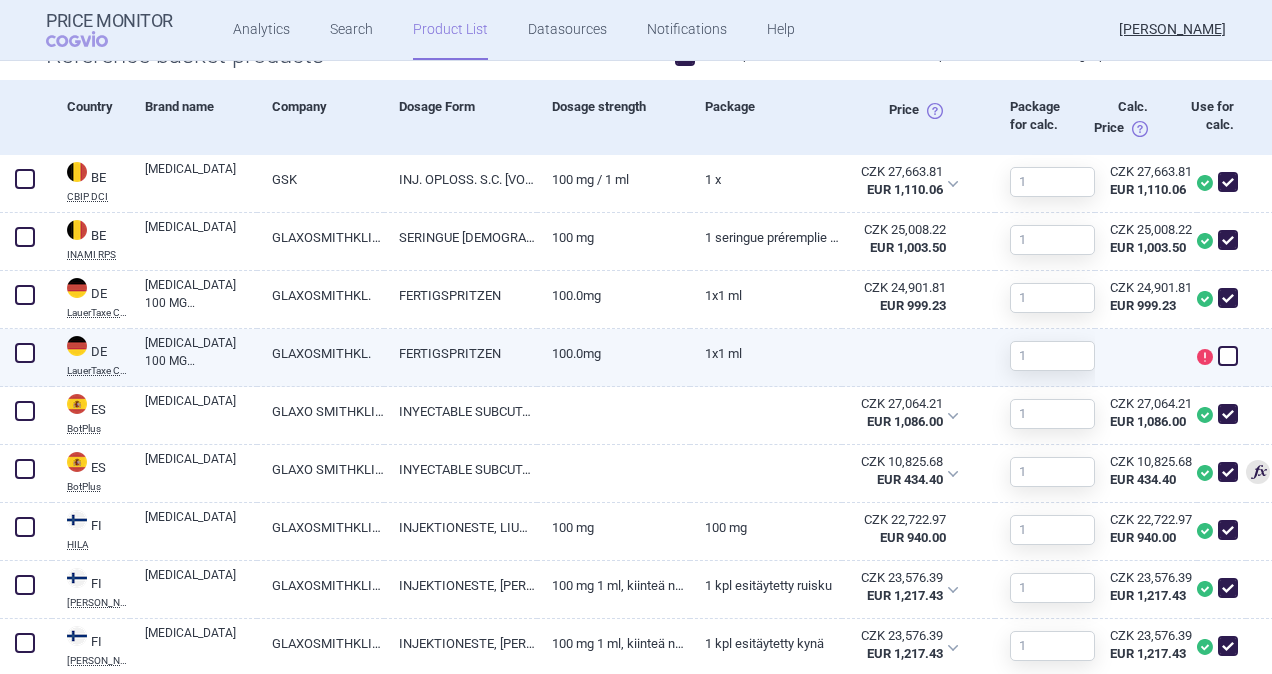 click at bounding box center [25, 353] 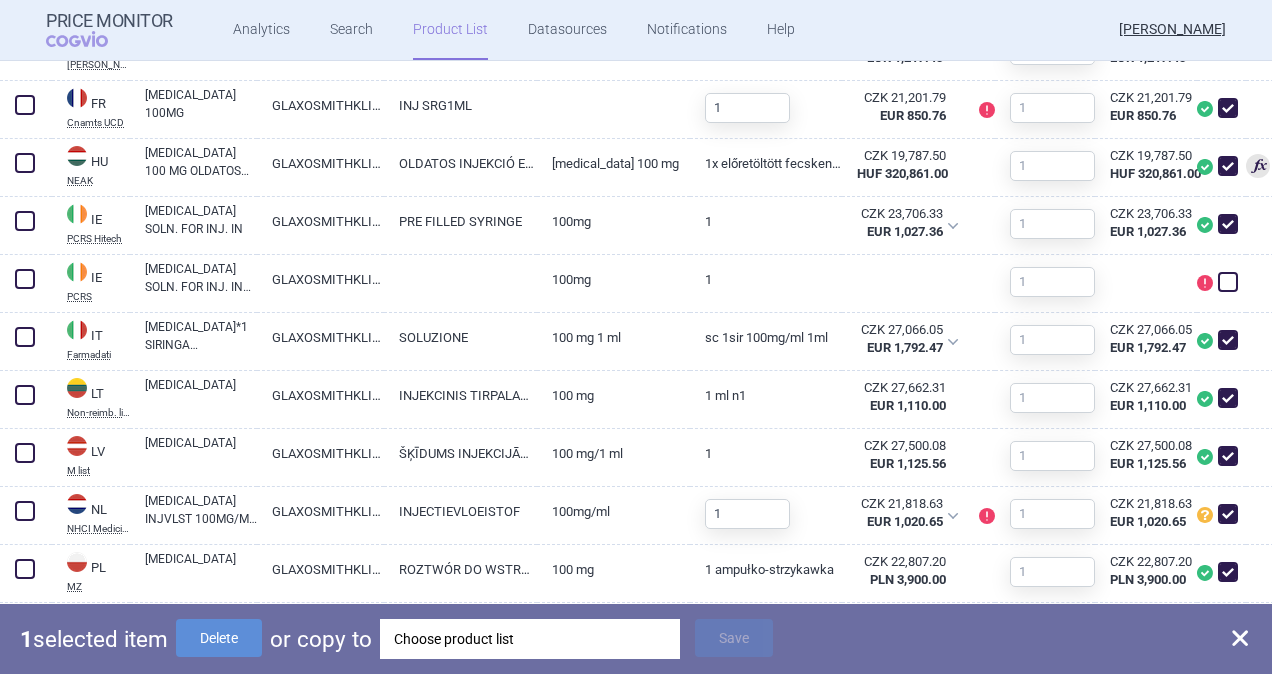 scroll, scrollTop: 1300, scrollLeft: 0, axis: vertical 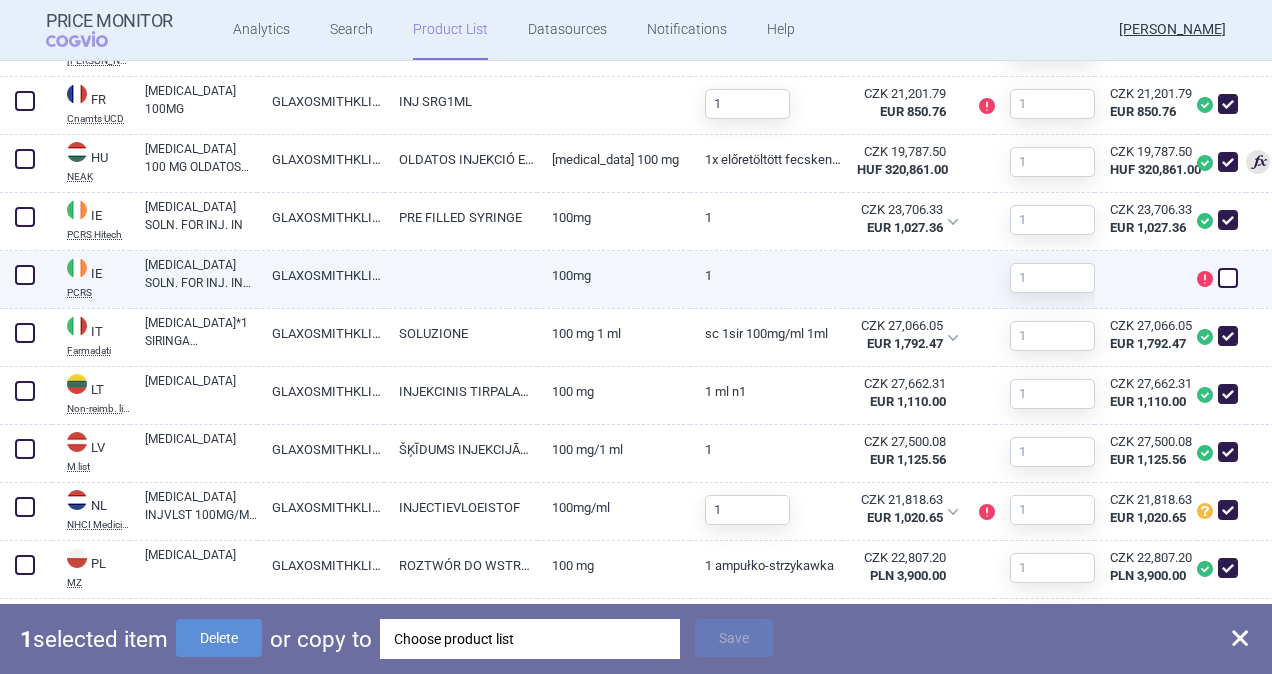 click at bounding box center [25, 275] 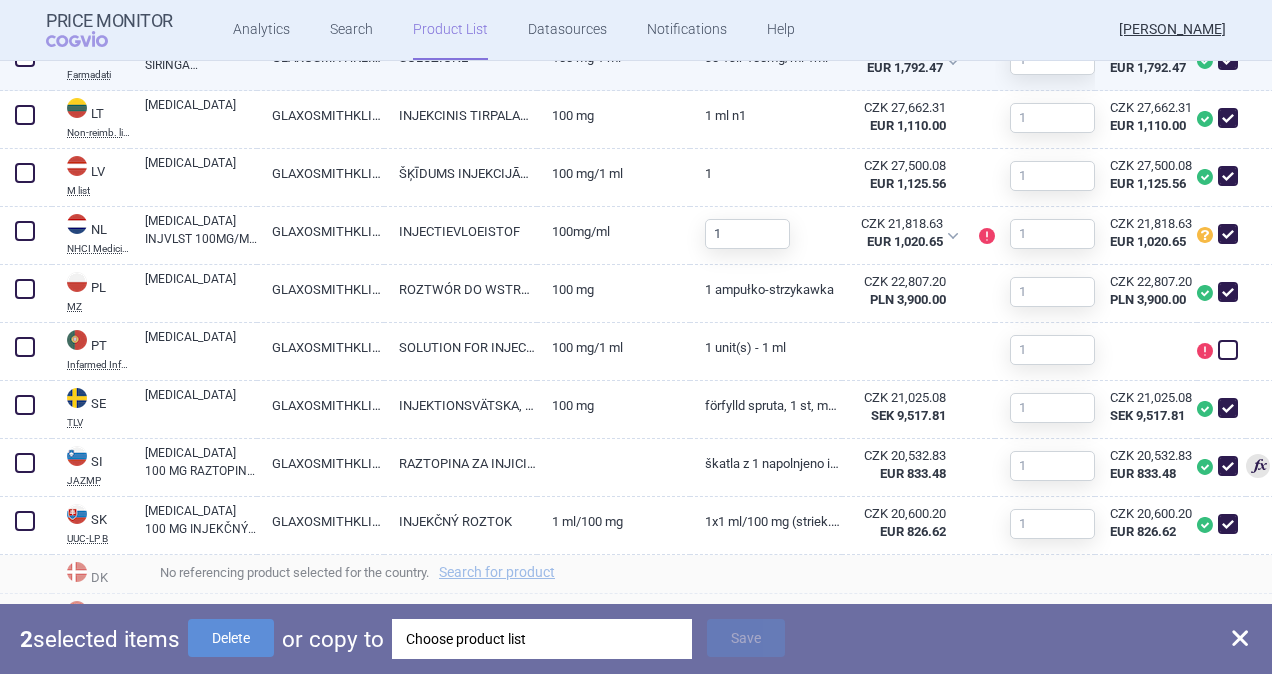 scroll, scrollTop: 1583, scrollLeft: 0, axis: vertical 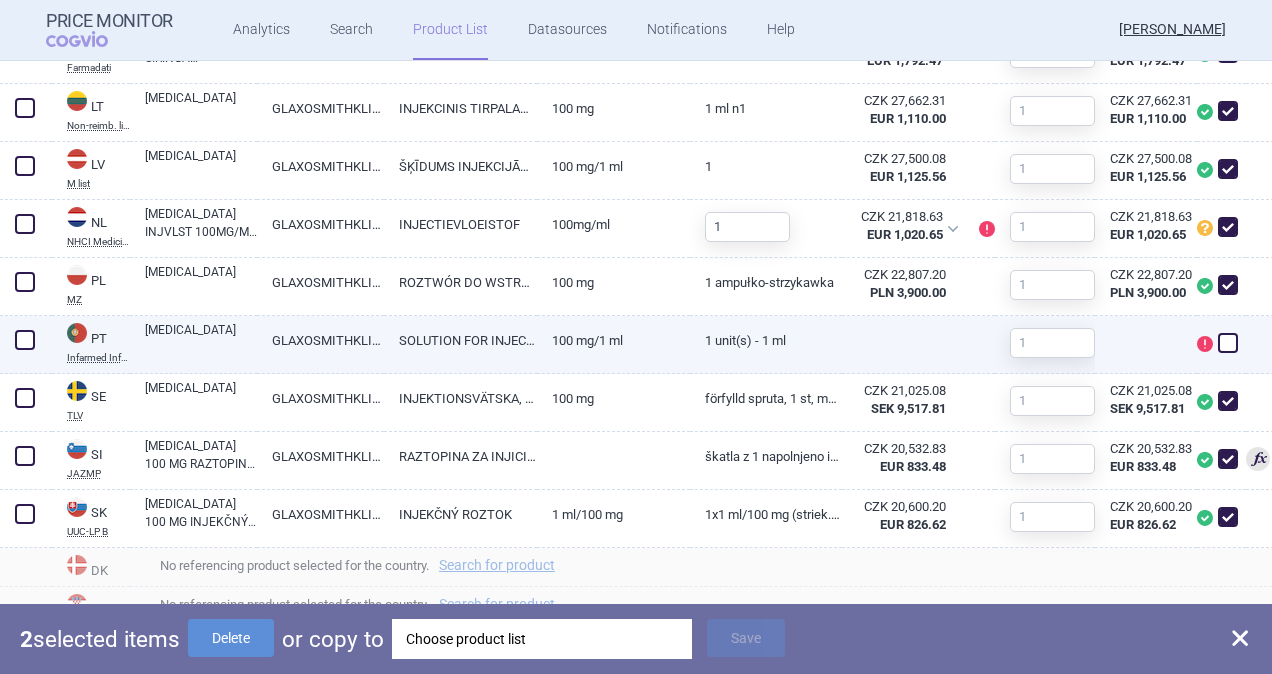 click at bounding box center [25, 340] 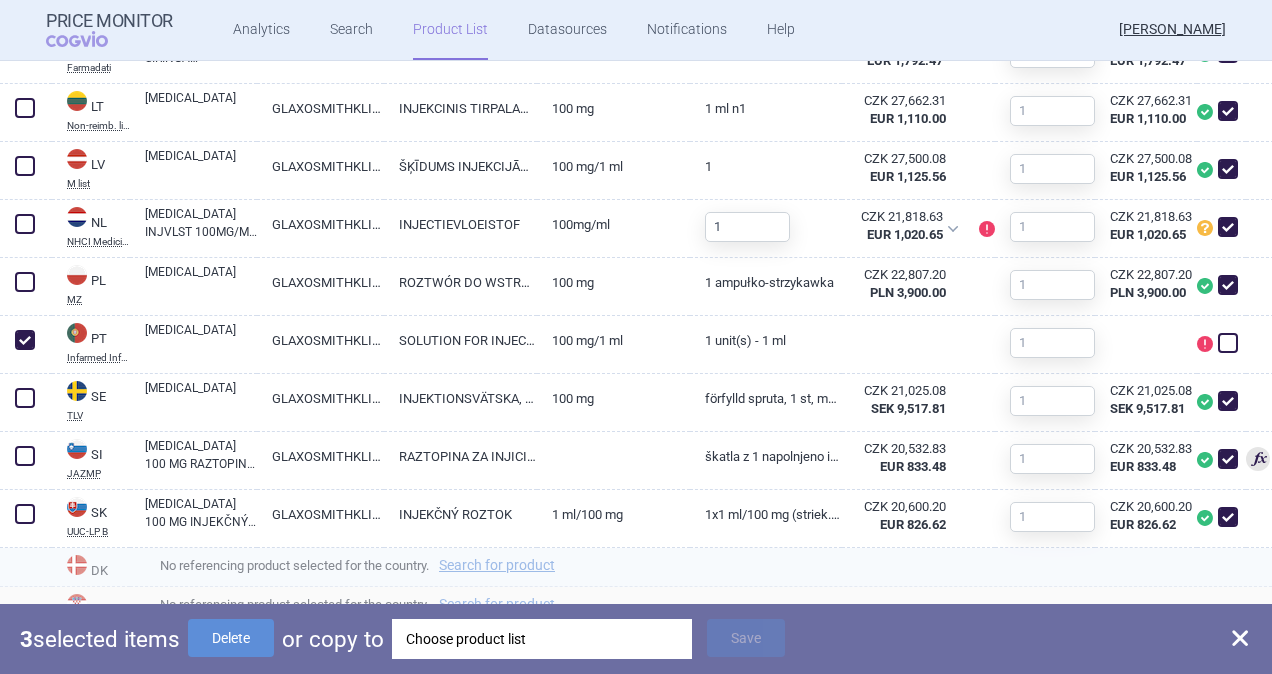 drag, startPoint x: 265, startPoint y: 632, endPoint x: 308, endPoint y: 572, distance: 73.817345 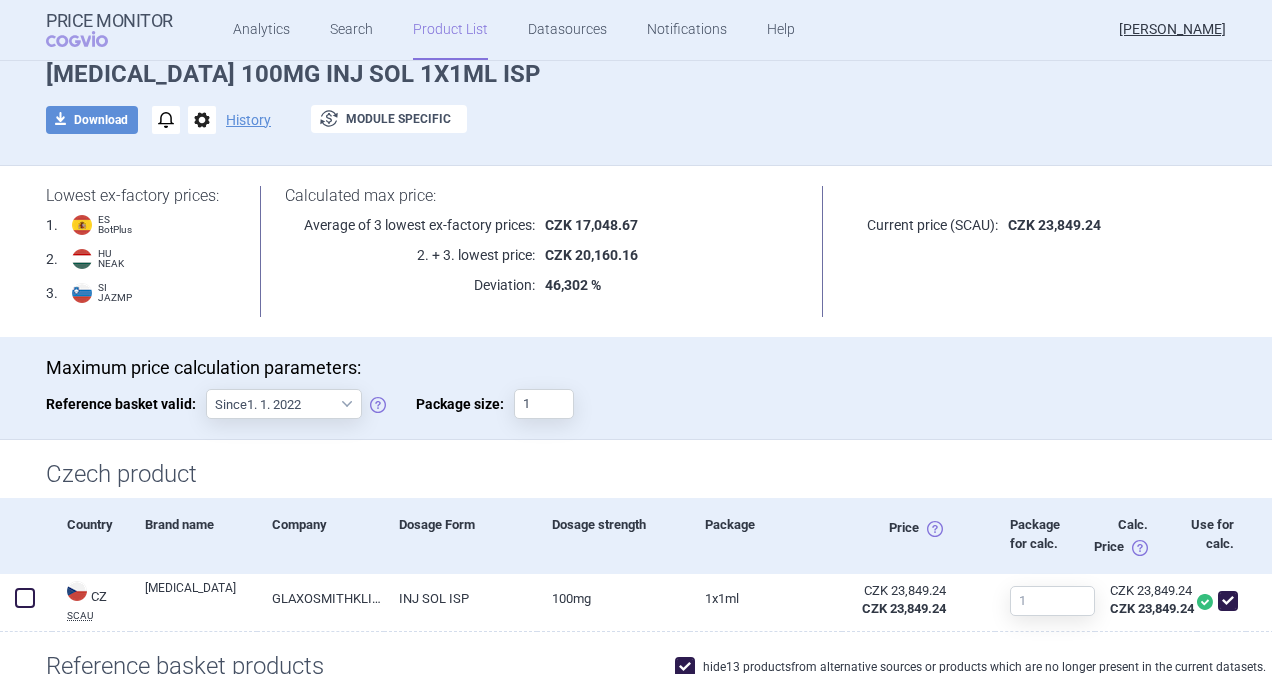scroll, scrollTop: 0, scrollLeft: 0, axis: both 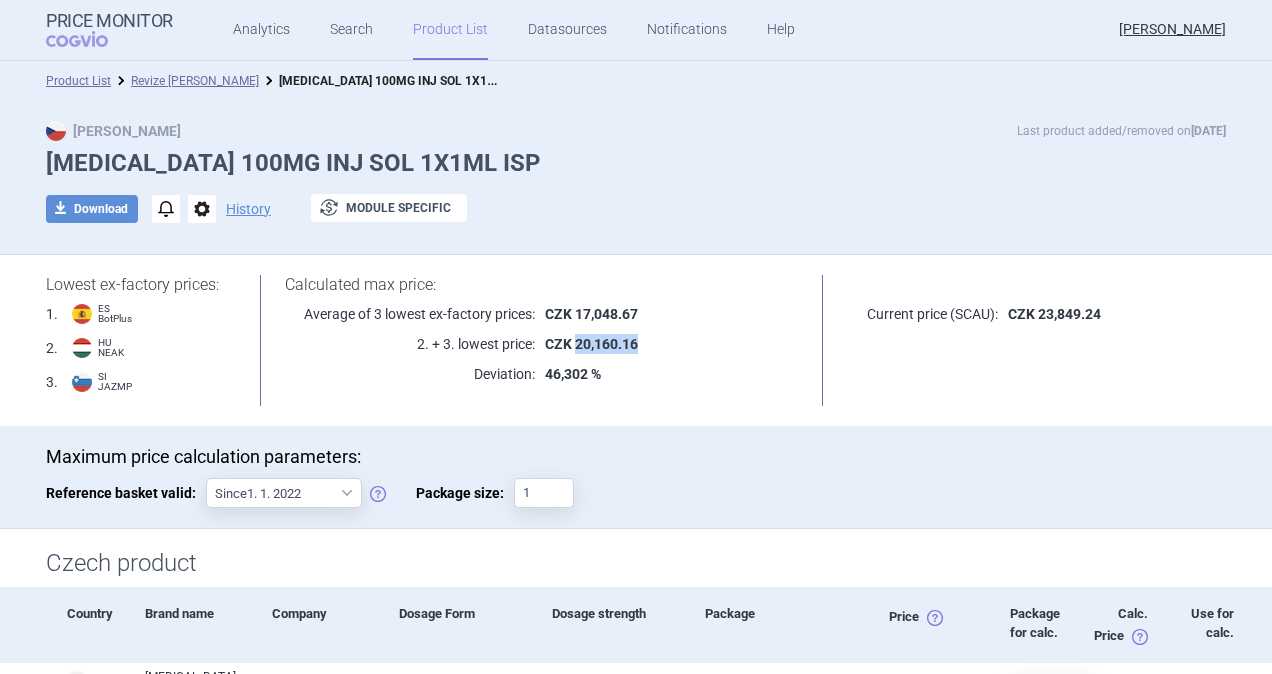 drag, startPoint x: 570, startPoint y: 341, endPoint x: 632, endPoint y: 346, distance: 62.201286 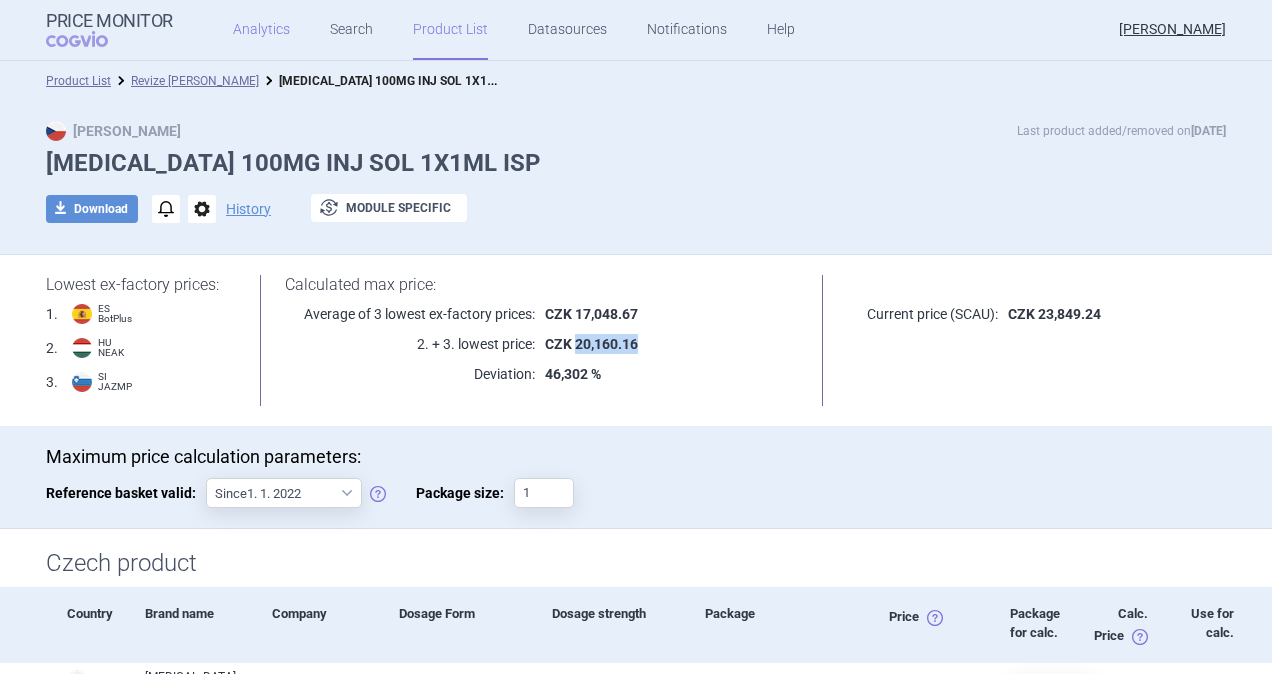 click on "Analytics" at bounding box center (261, 30) 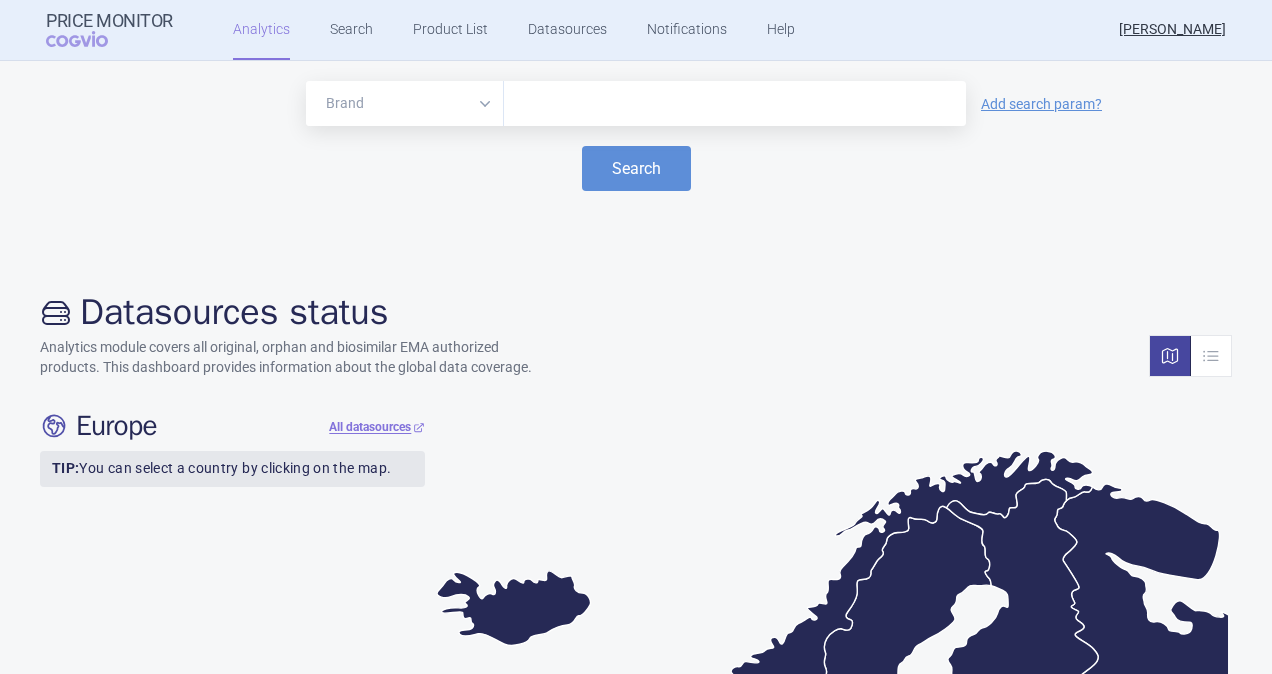 click at bounding box center [735, 104] 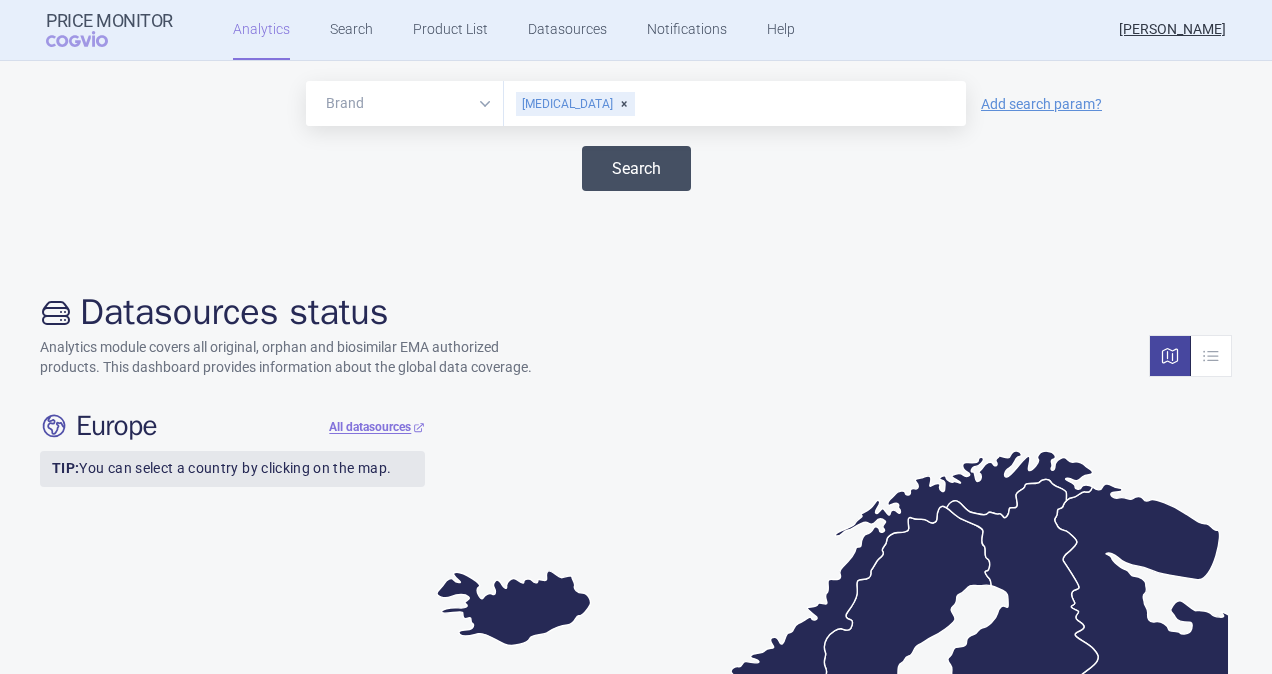 click on "Search" at bounding box center (636, 168) 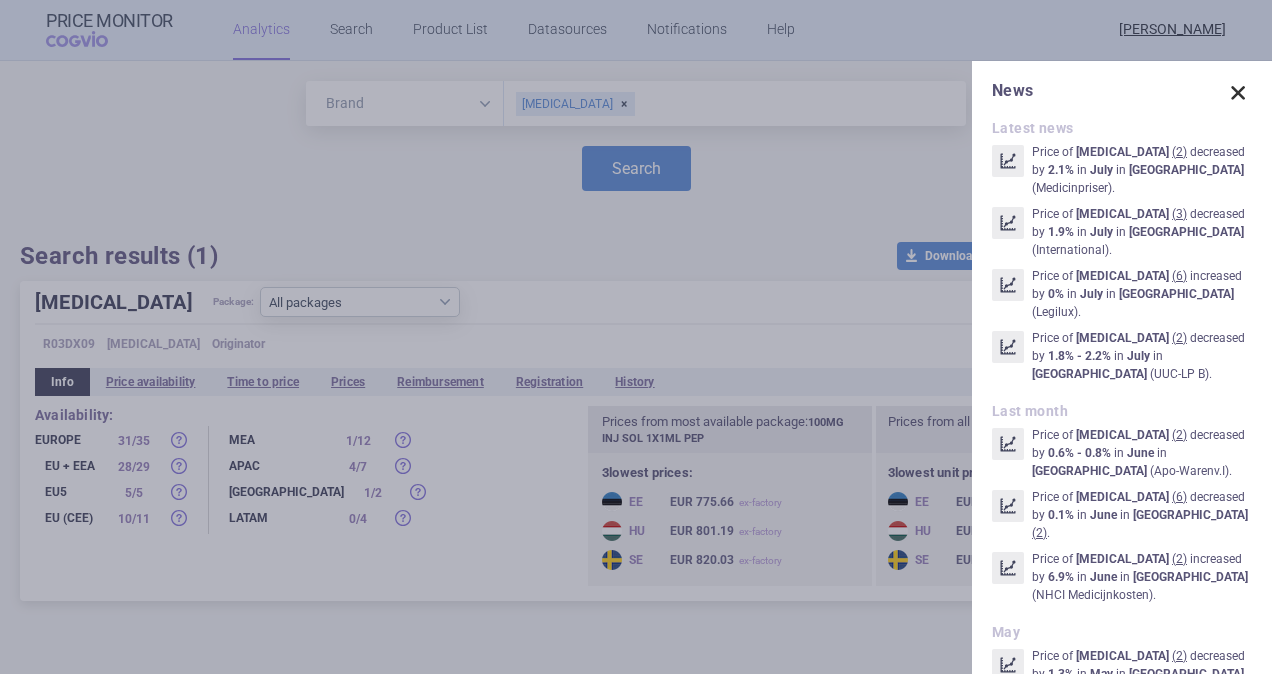 click at bounding box center [1238, 93] 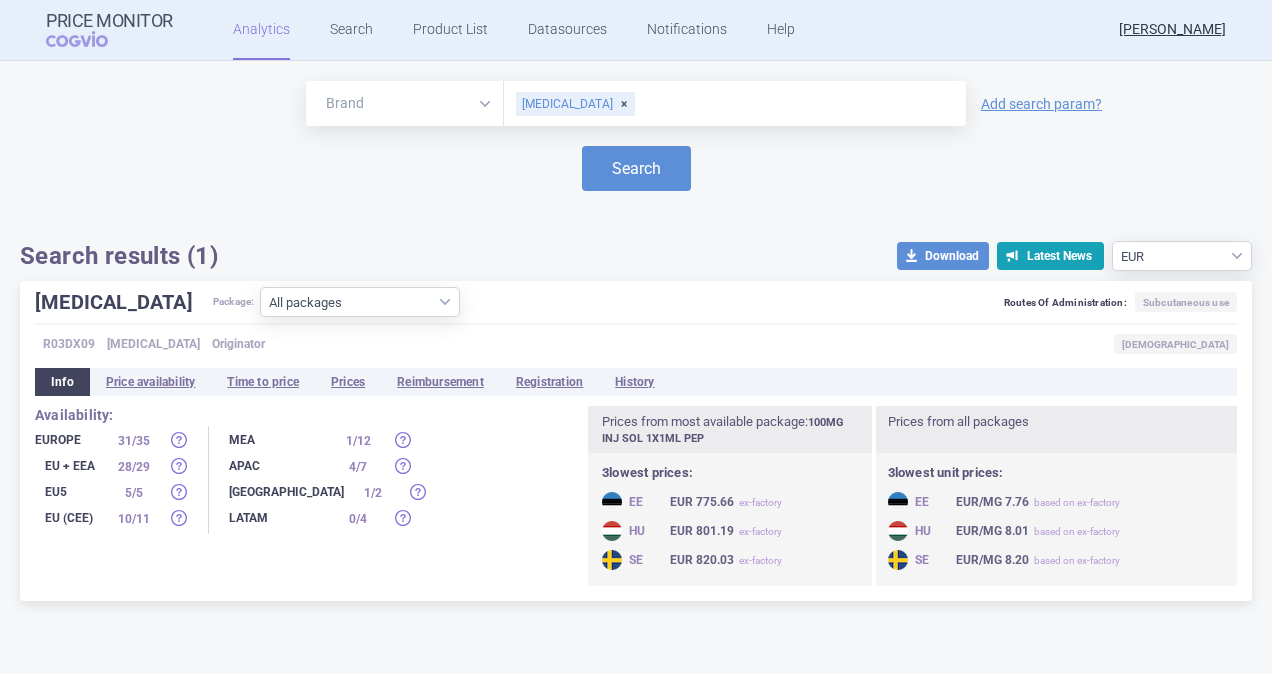 drag, startPoint x: 338, startPoint y: 379, endPoint x: 368, endPoint y: 302, distance: 82.637764 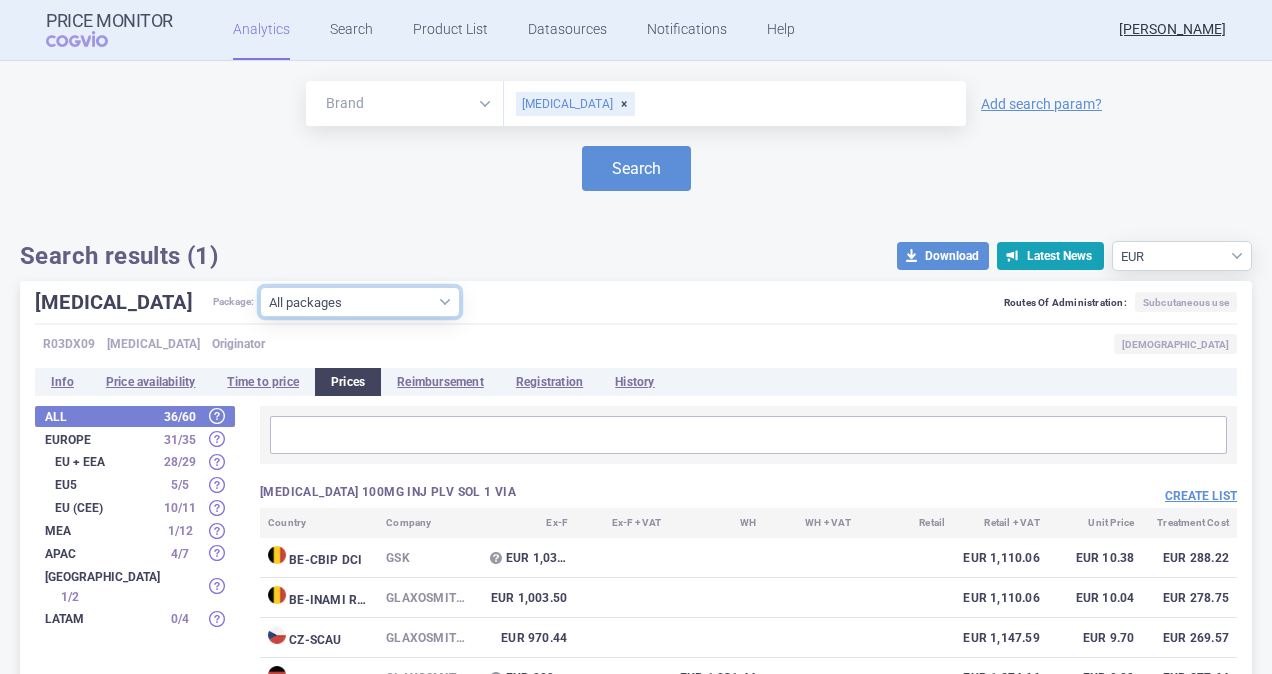 click on "All packages 100MG INJ PLV SOL 1 VIA  ( 26 ) 100MG INJ PLV SOL 3 VIA  ( 6 ) 100MG INJ SOL 1X1ML ISP  ( 29 ) 100MG INJ SOL 1X1ML PEP  ( 37 ) 100MG INJ SOL 3(3X1)X1ML ISP  ( 10 ) 100MG INJ SOL 3(3X1)X1ML PEP  ( 14 ) 100MG INJ SOL 9X1ML ISP  ( 0 ) 100MG INJ SOL 9X1ML PEP  ( 0 ) 40MG INJ SOL 3X0.4ML ISP  ( 0 ) 40MG/0.4ML INJ SOL 1X0.4ML ISP  ( 16 ) Other  ( 3 )" at bounding box center (360, 302) 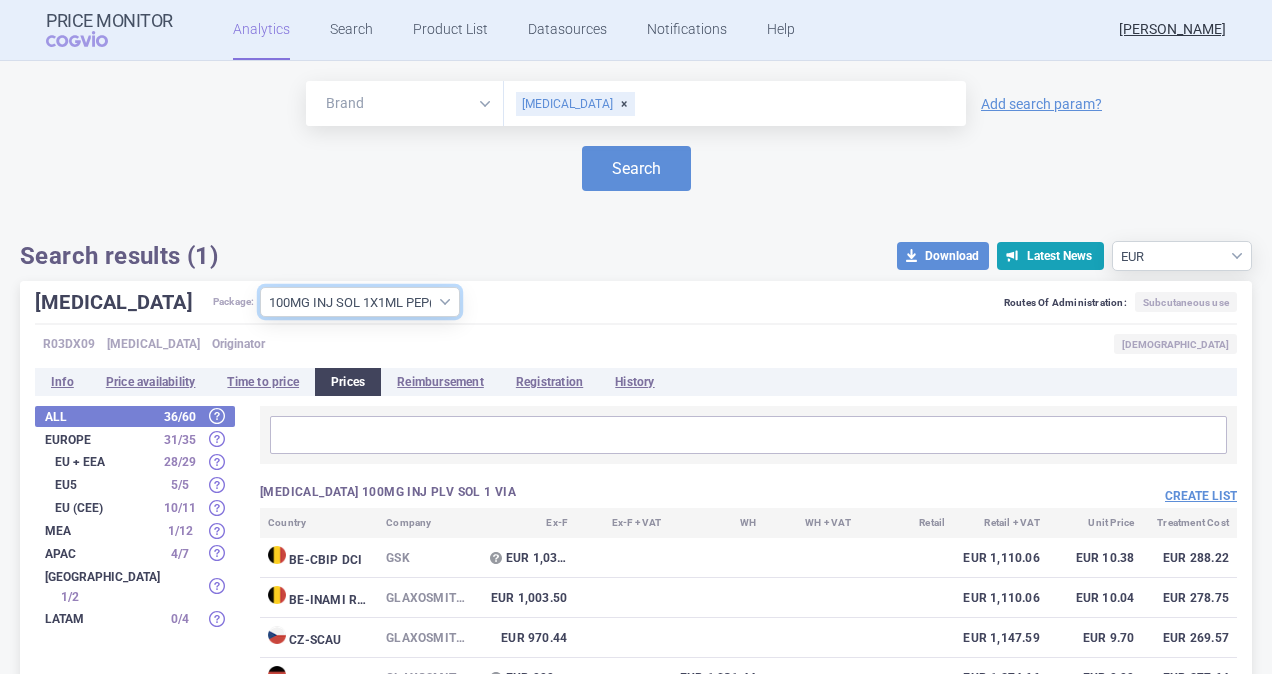 click on "All packages 100MG INJ PLV SOL 1 VIA  ( 26 ) 100MG INJ PLV SOL 3 VIA  ( 6 ) 100MG INJ SOL 1X1ML ISP  ( 29 ) 100MG INJ SOL 1X1ML PEP  ( 37 ) 100MG INJ SOL 3(3X1)X1ML ISP  ( 10 ) 100MG INJ SOL 3(3X1)X1ML PEP  ( 14 ) 100MG INJ SOL 9X1ML ISP  ( 0 ) 100MG INJ SOL 9X1ML PEP  ( 0 ) 40MG INJ SOL 3X0.4ML ISP  ( 0 ) 40MG/0.4ML INJ SOL 1X0.4ML ISP  ( 16 ) Other  ( 3 )" at bounding box center [360, 302] 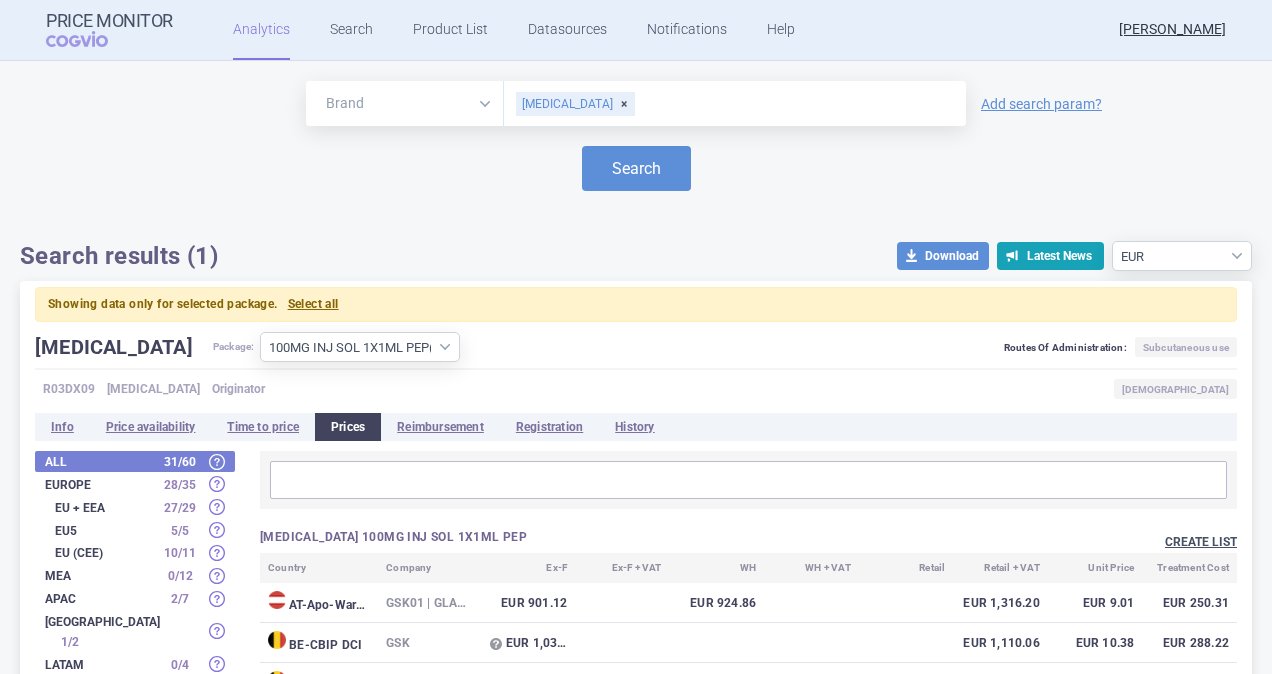 click on "Create list" at bounding box center [1201, 542] 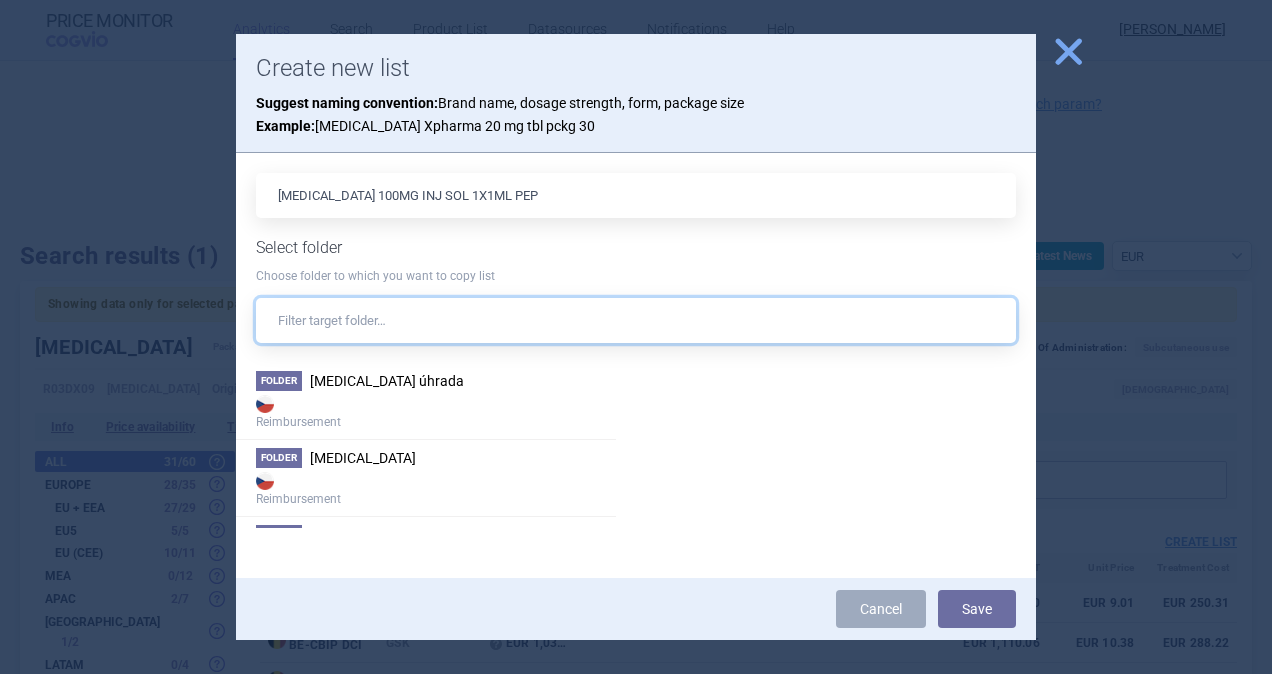 click at bounding box center [636, 320] 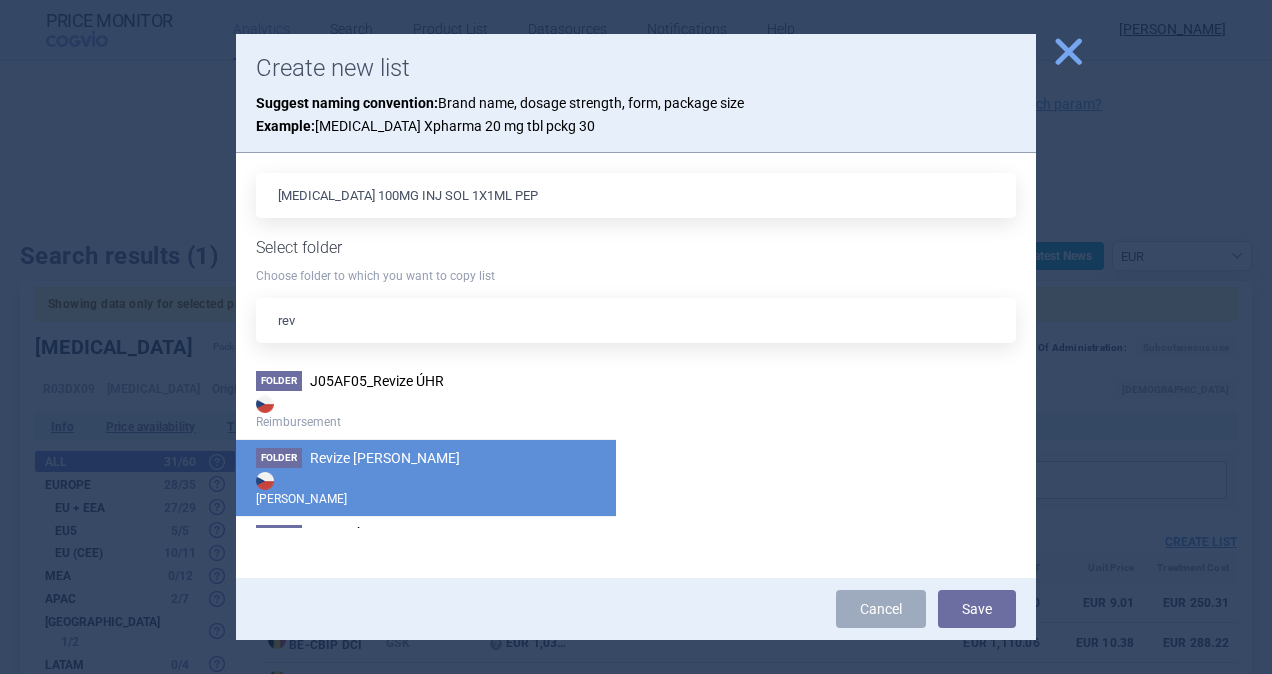 drag, startPoint x: 331, startPoint y: 464, endPoint x: 586, endPoint y: 490, distance: 256.32205 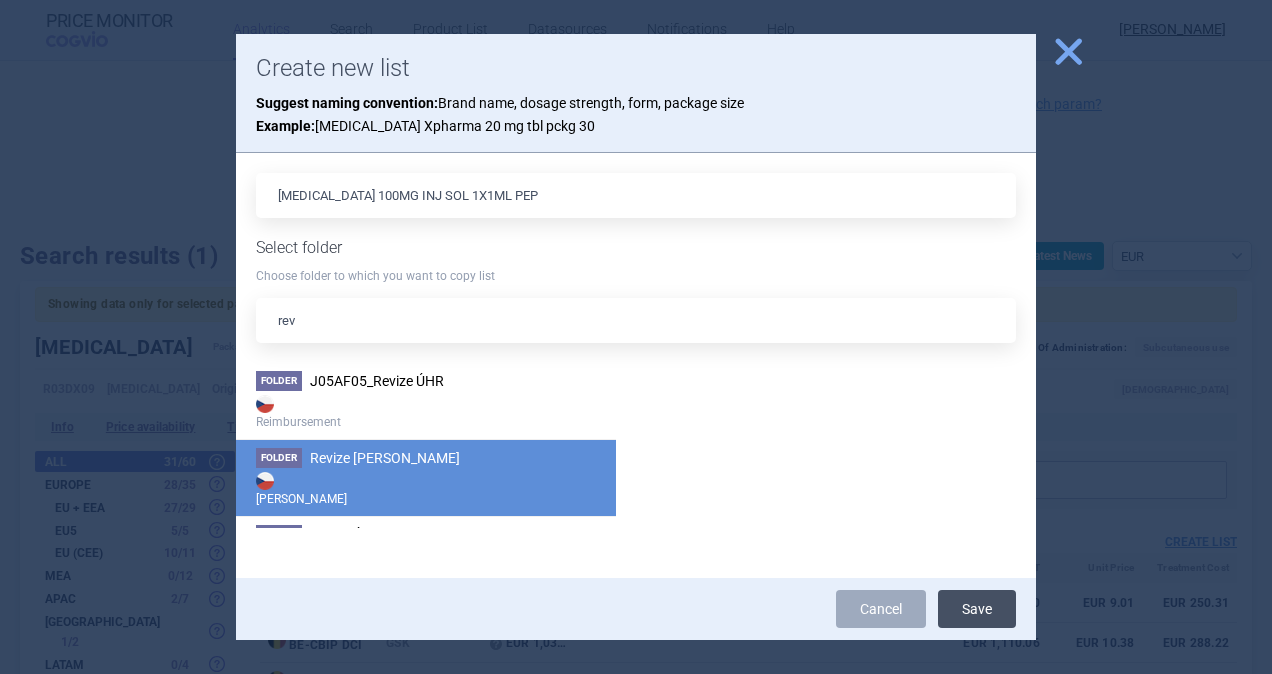 click on "Save" at bounding box center (977, 609) 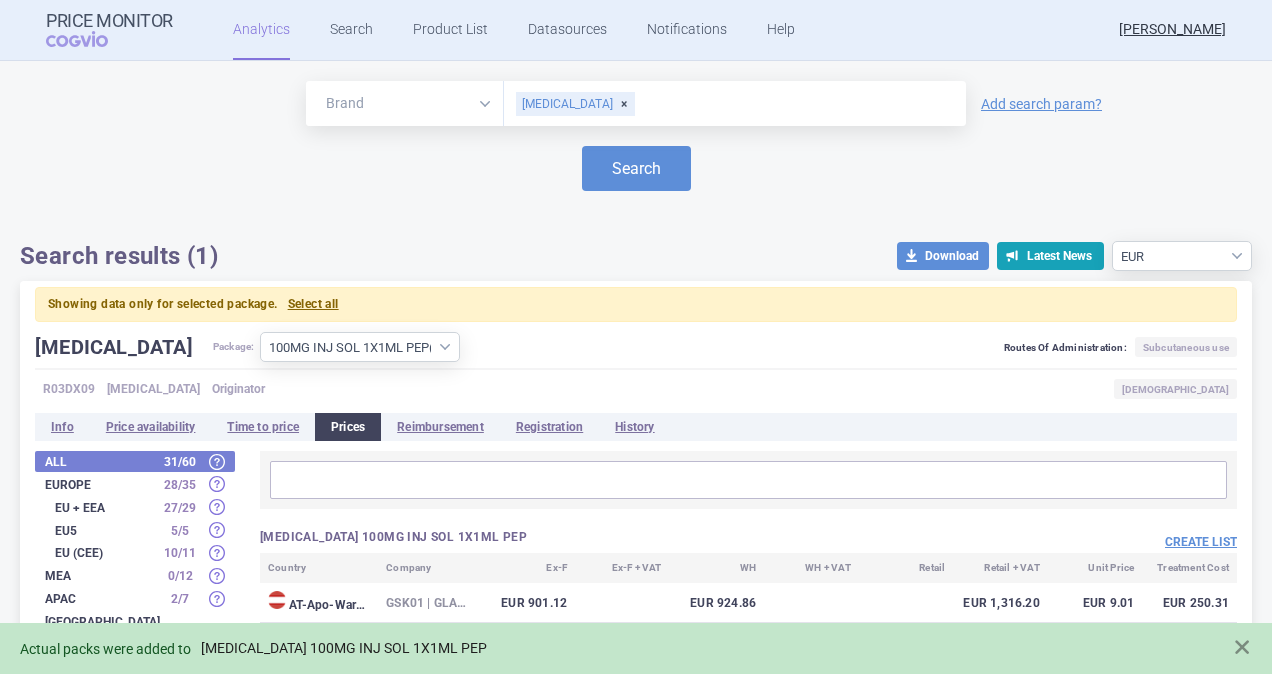 click on "[MEDICAL_DATA] 100MG INJ SOL 1X1ML PEP" at bounding box center (344, 648) 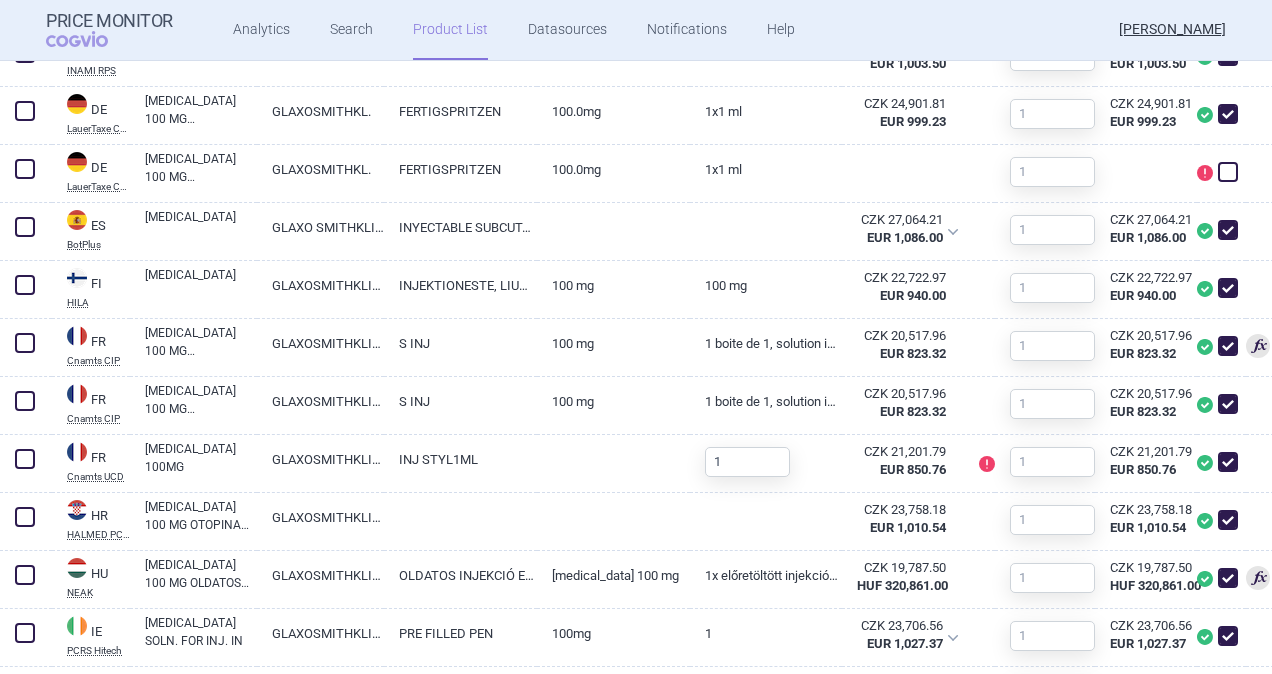 scroll, scrollTop: 900, scrollLeft: 0, axis: vertical 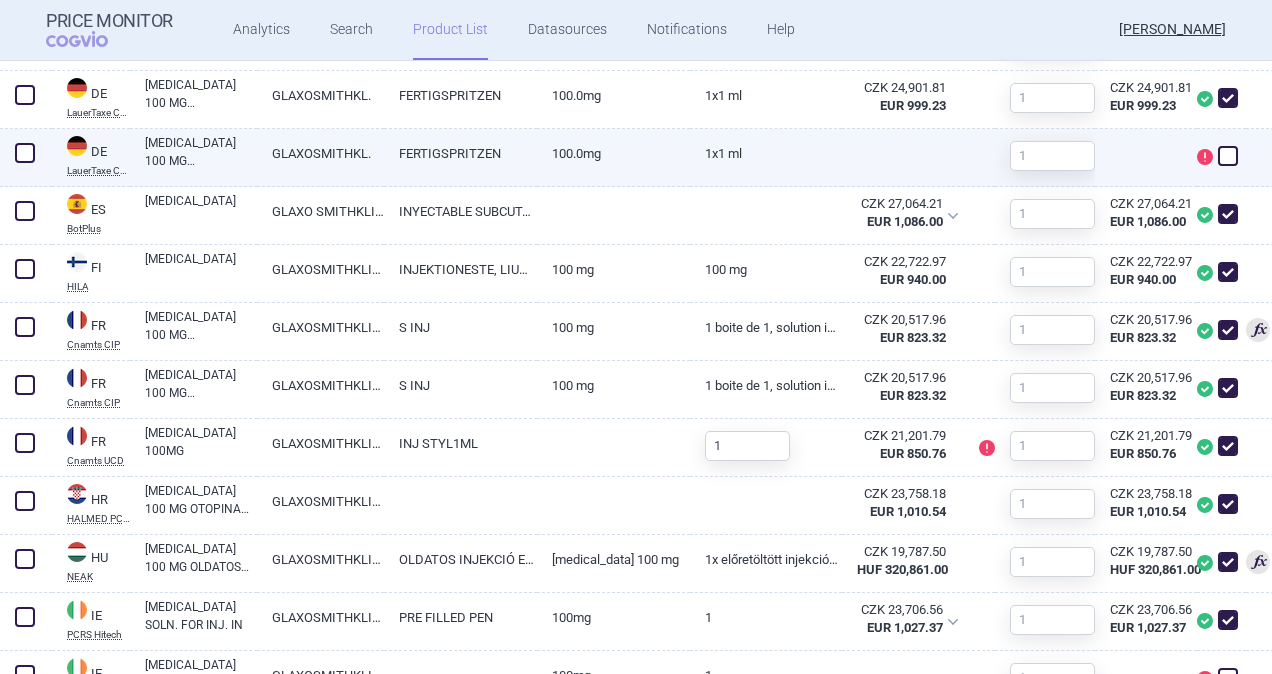 click at bounding box center [25, 153] 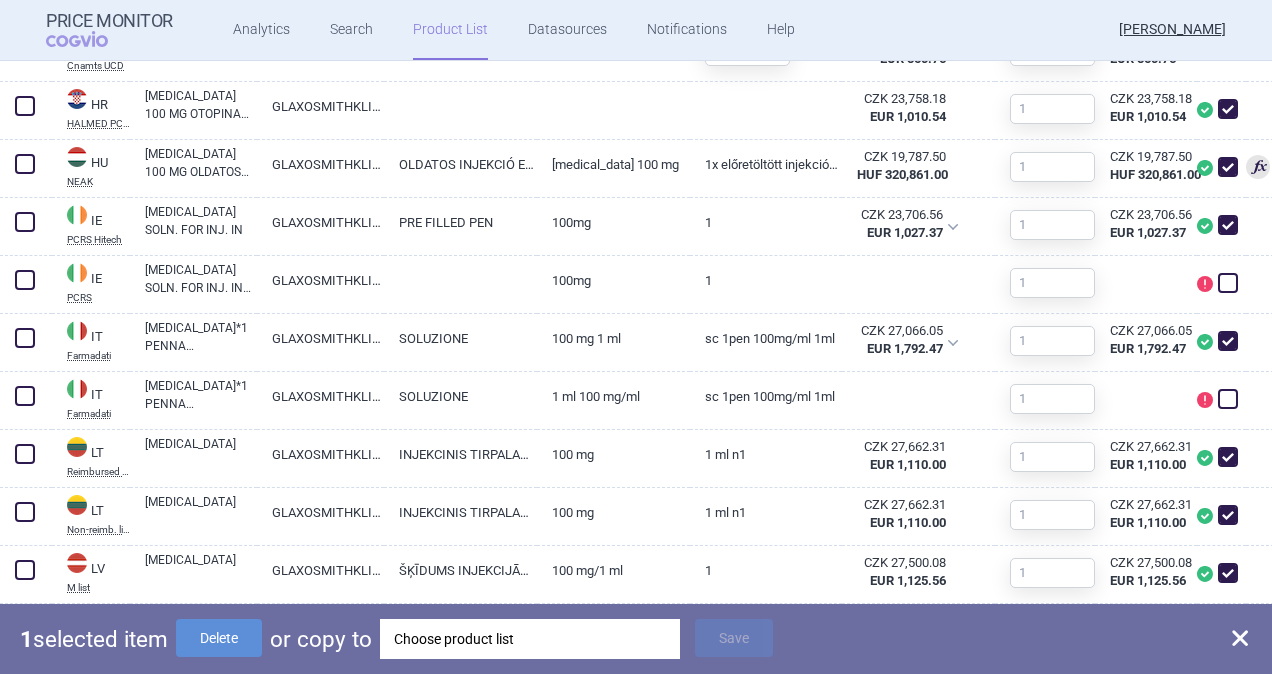 scroll, scrollTop: 1400, scrollLeft: 0, axis: vertical 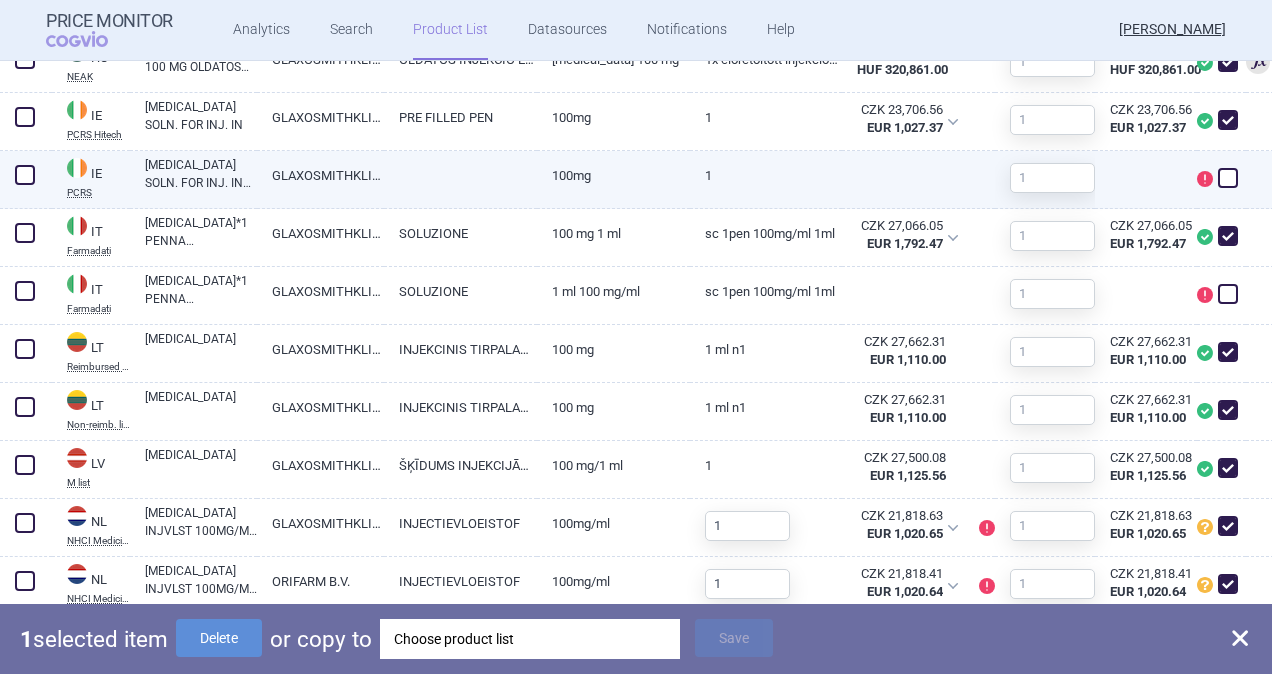 click at bounding box center [25, 175] 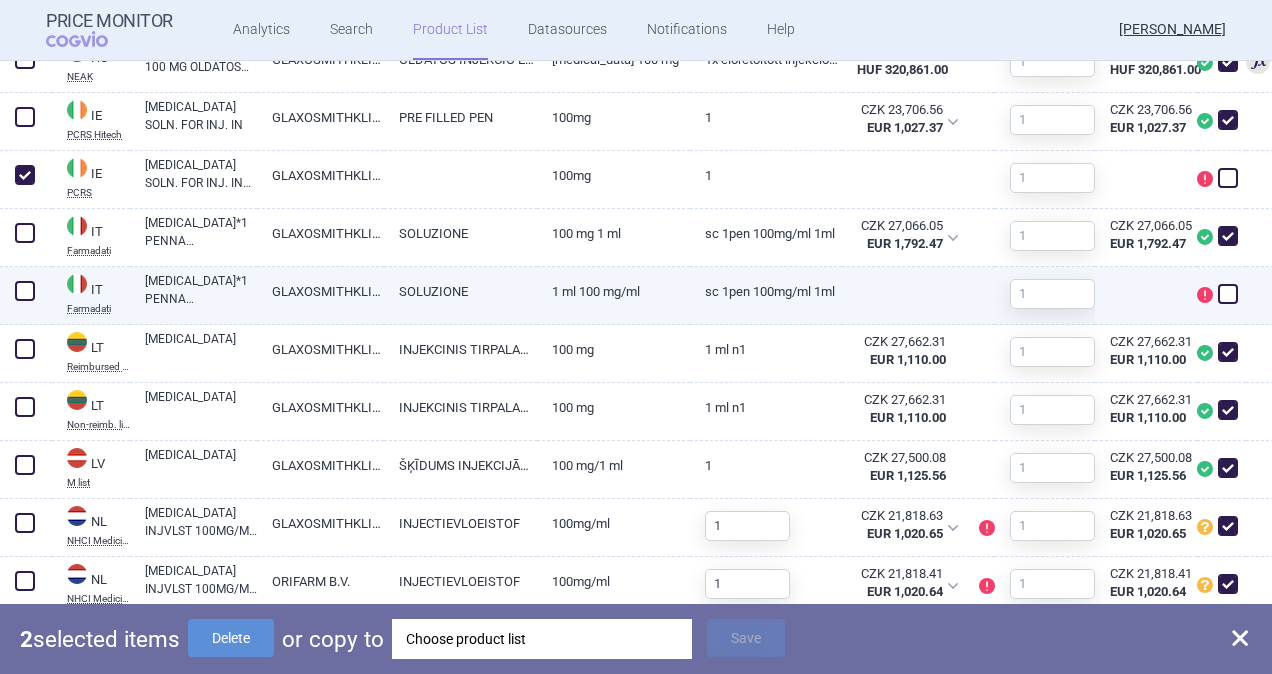 click at bounding box center [25, 291] 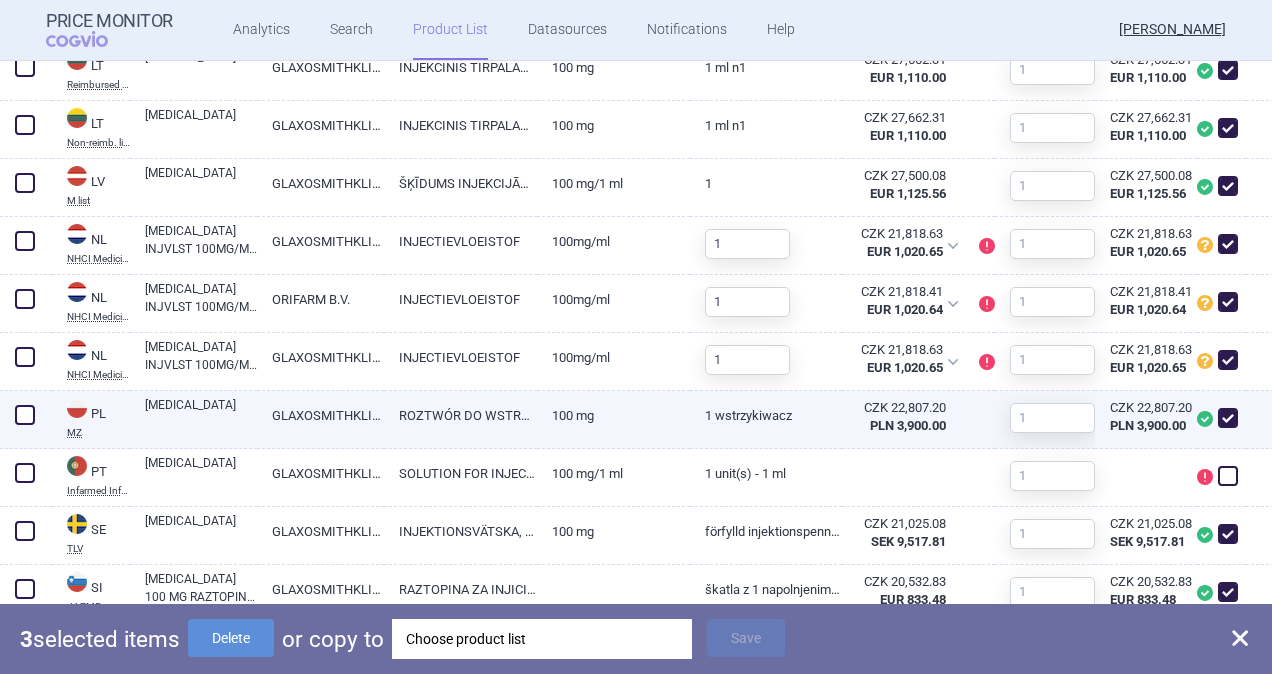 scroll, scrollTop: 1700, scrollLeft: 0, axis: vertical 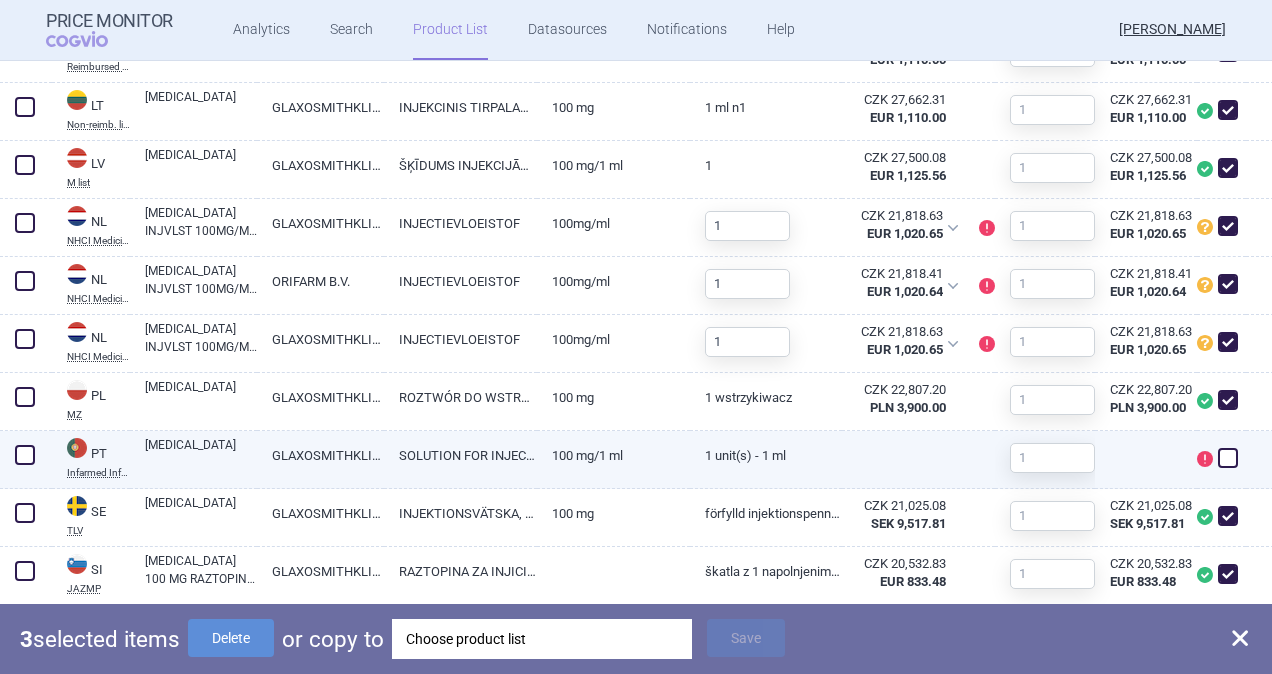 click at bounding box center [25, 455] 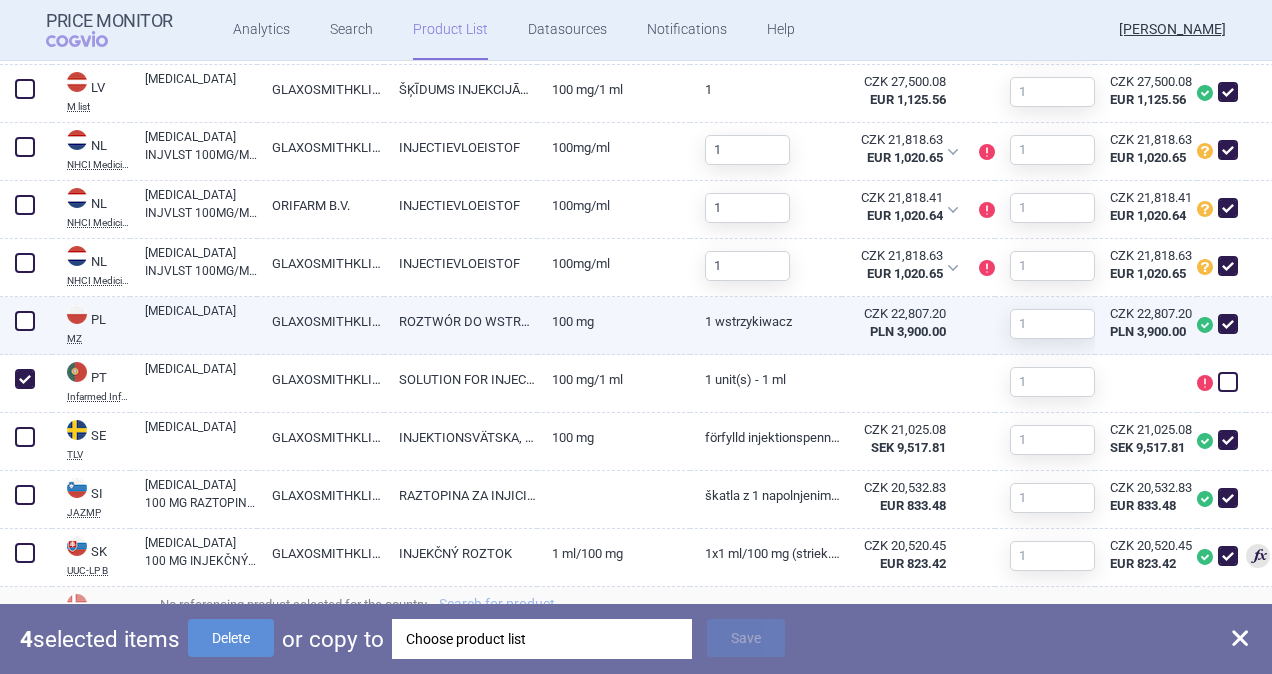 scroll, scrollTop: 1776, scrollLeft: 0, axis: vertical 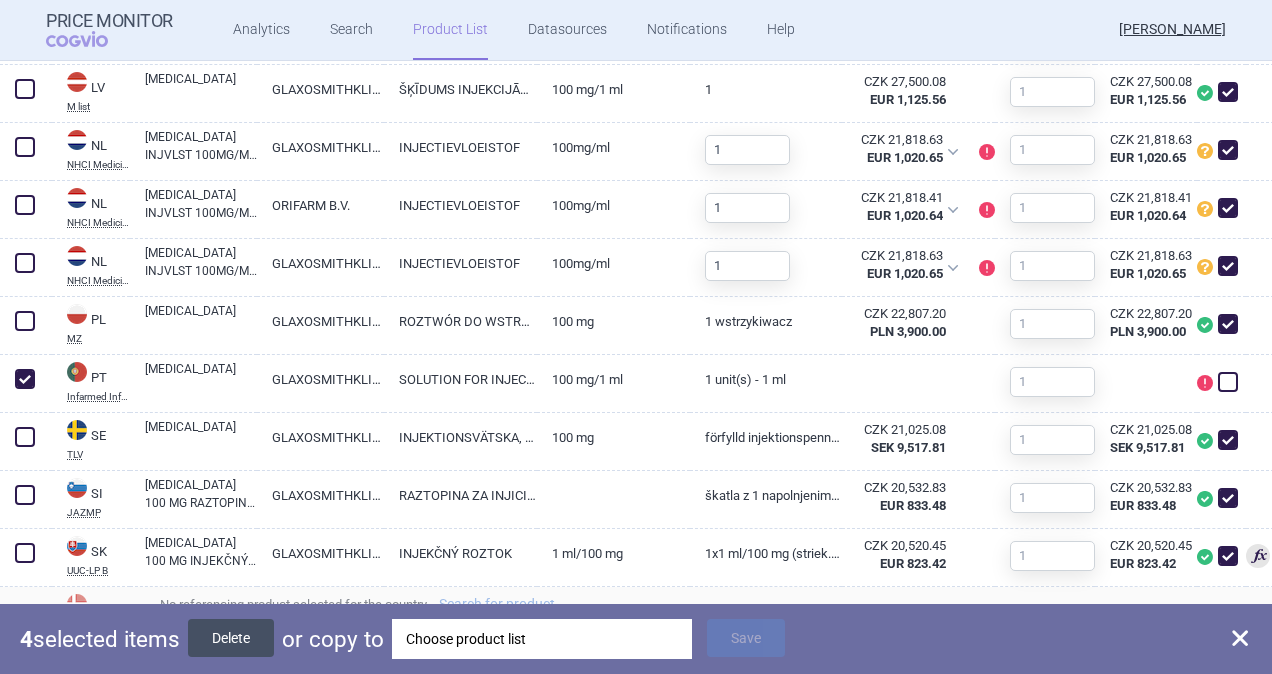 click on "Delete" at bounding box center [231, 638] 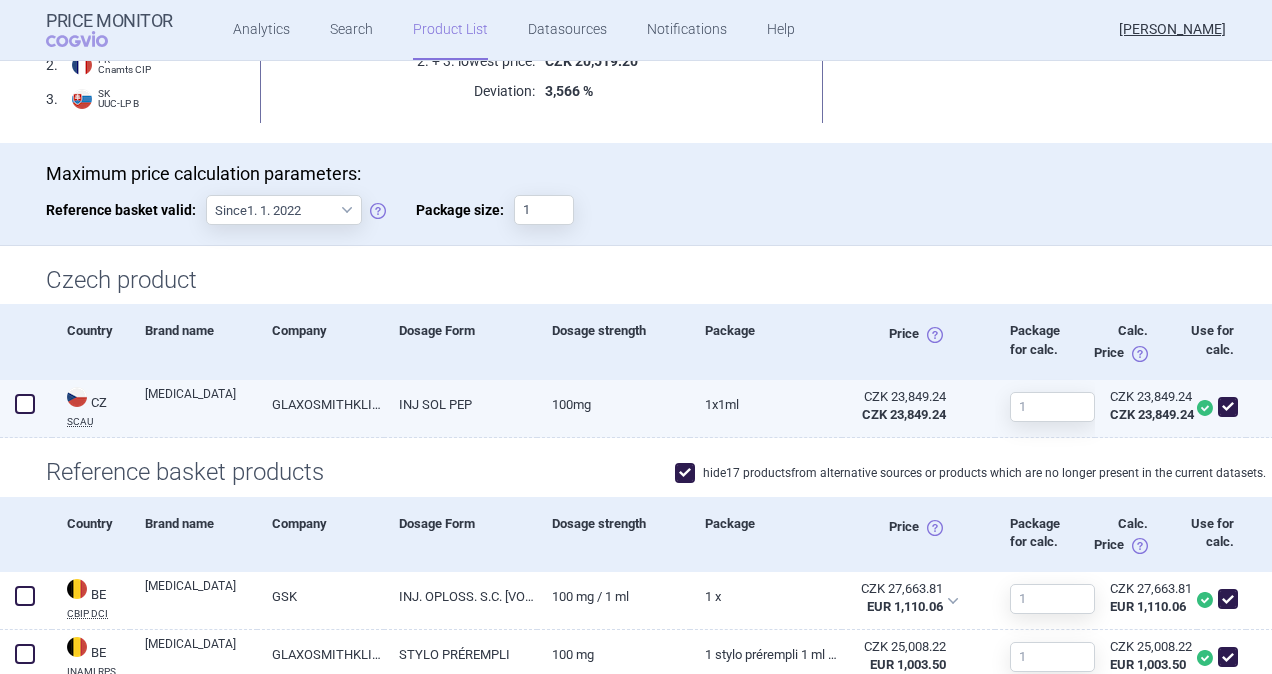 scroll, scrollTop: 0, scrollLeft: 0, axis: both 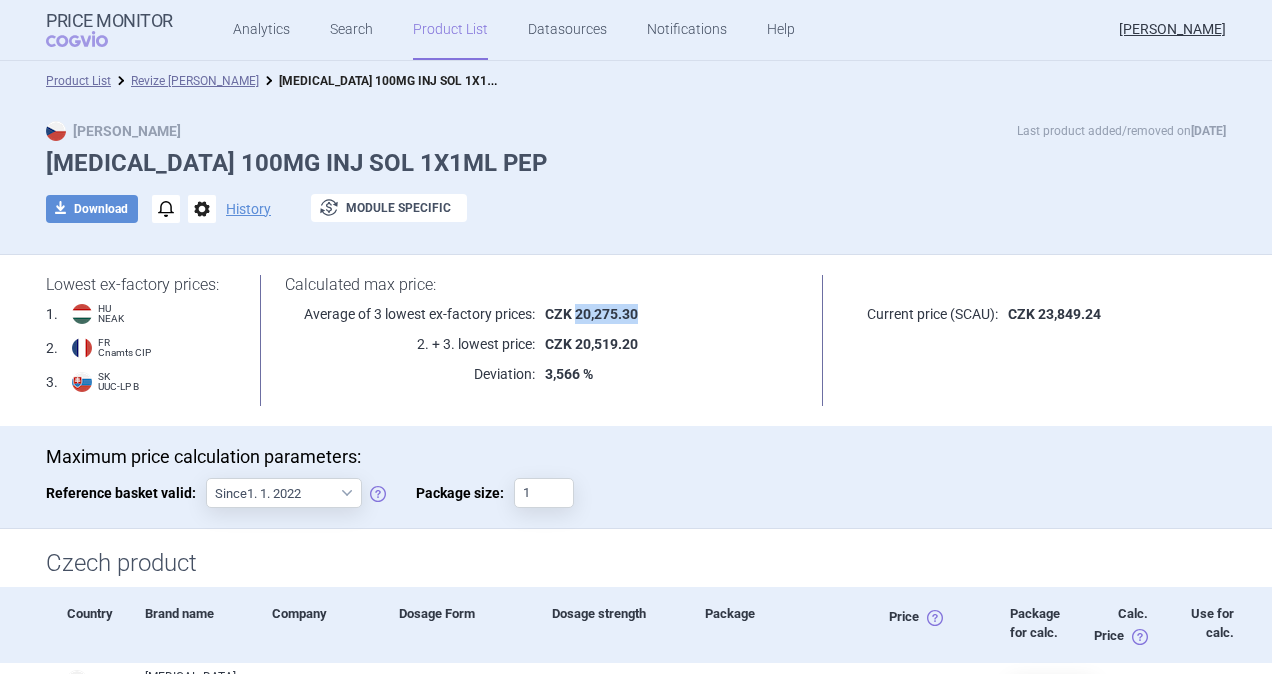 drag, startPoint x: 570, startPoint y: 312, endPoint x: 629, endPoint y: 314, distance: 59.03389 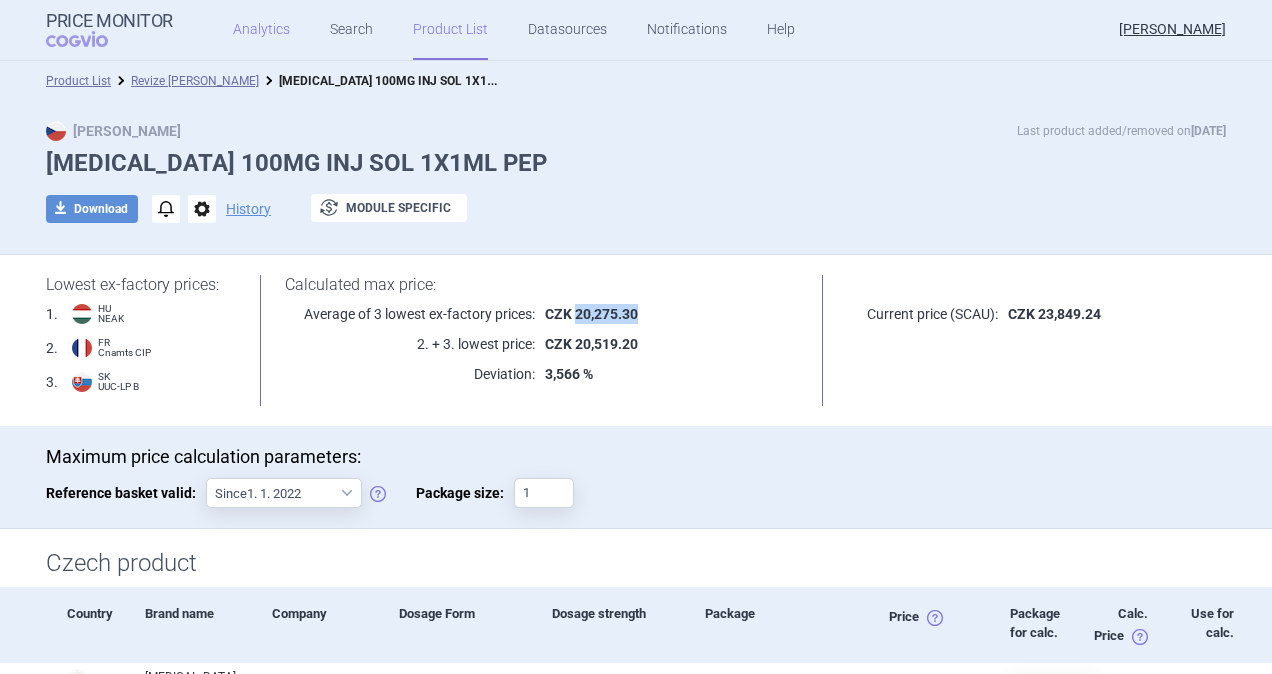 click on "Analytics" at bounding box center (261, 30) 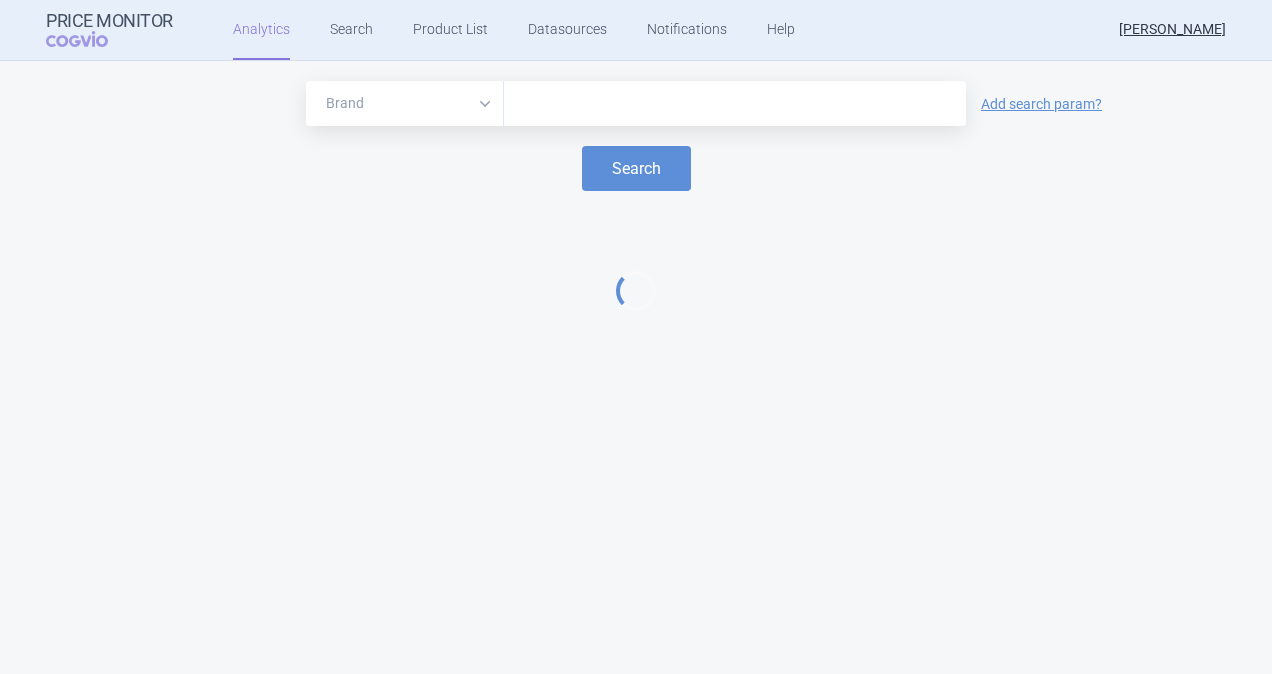 click at bounding box center (735, 104) 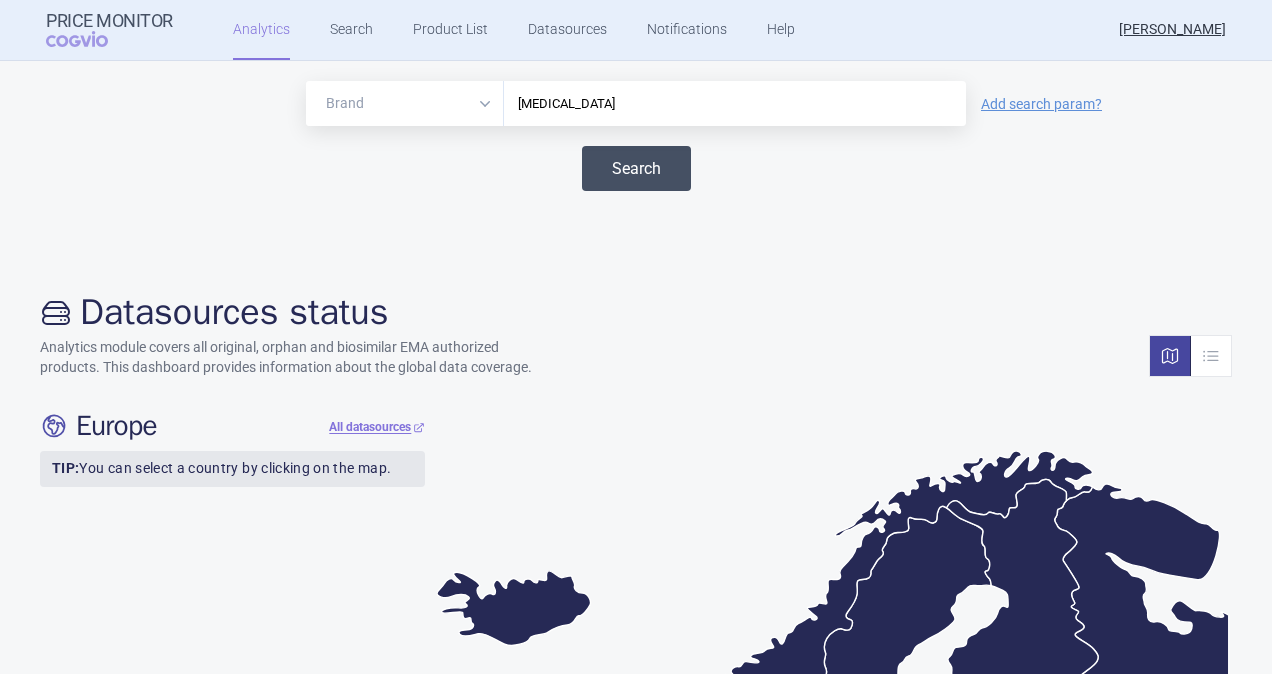 click on "Search" at bounding box center (636, 168) 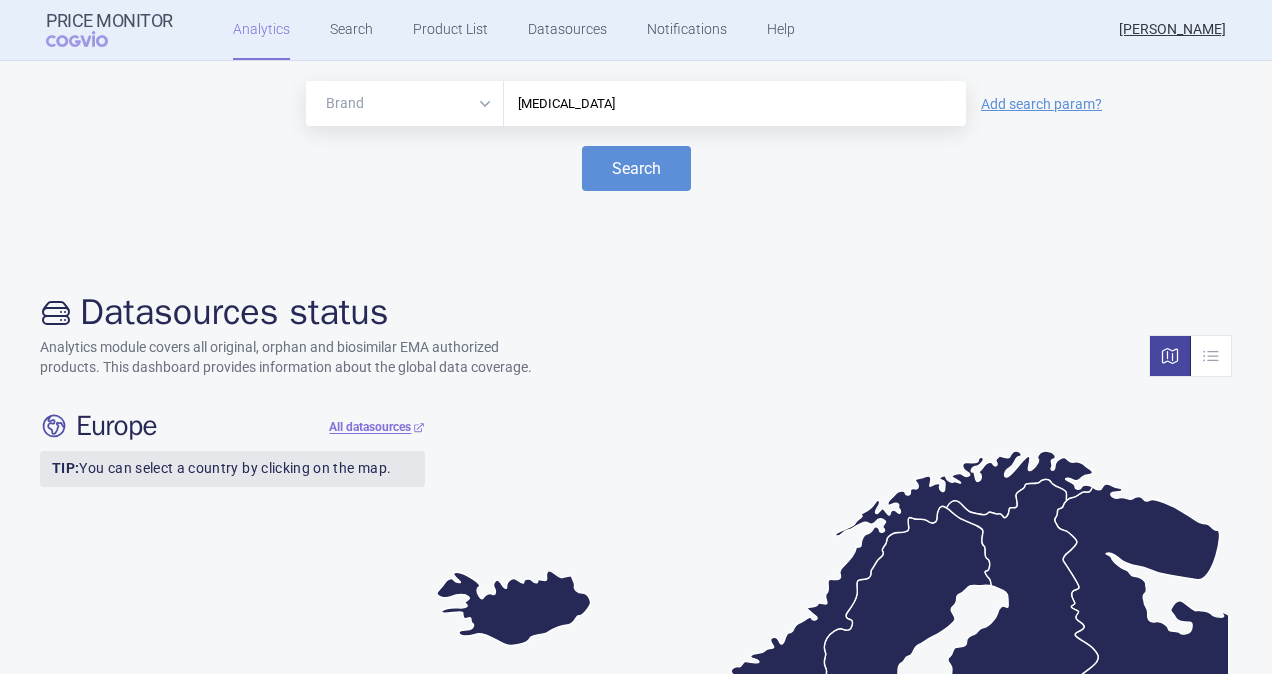 drag, startPoint x: 588, startPoint y: 113, endPoint x: 448, endPoint y: 92, distance: 141.56624 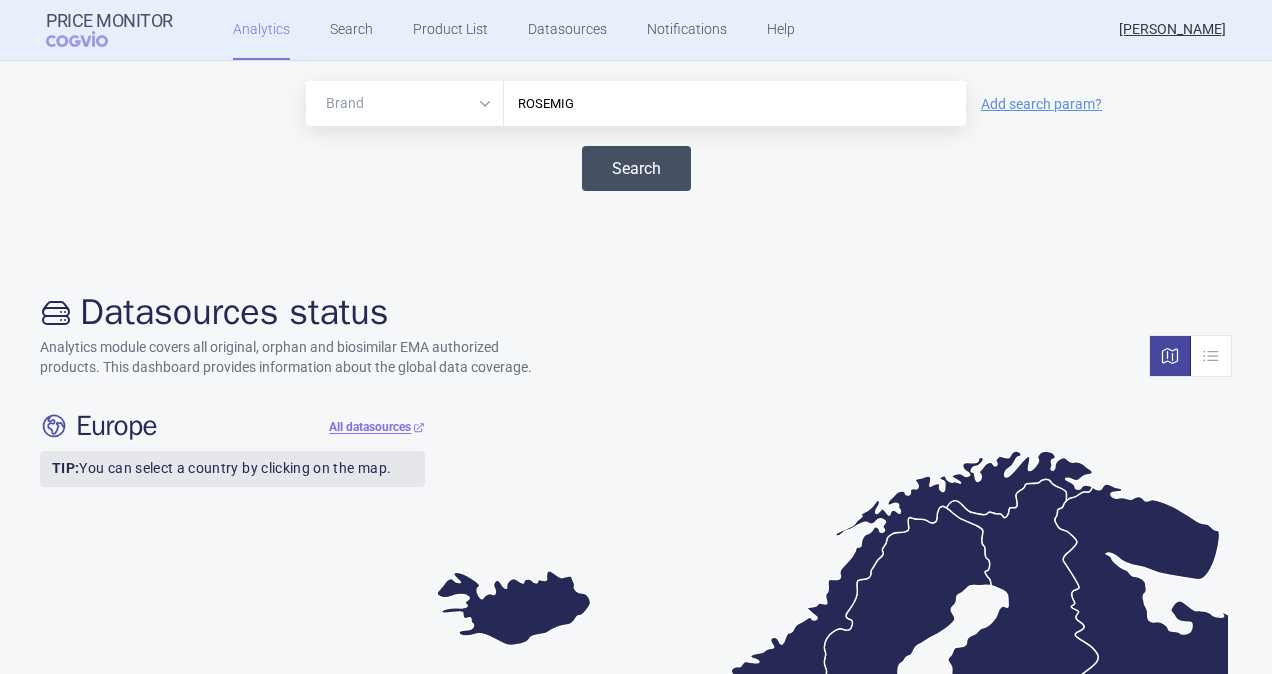 click on "Search" at bounding box center (636, 168) 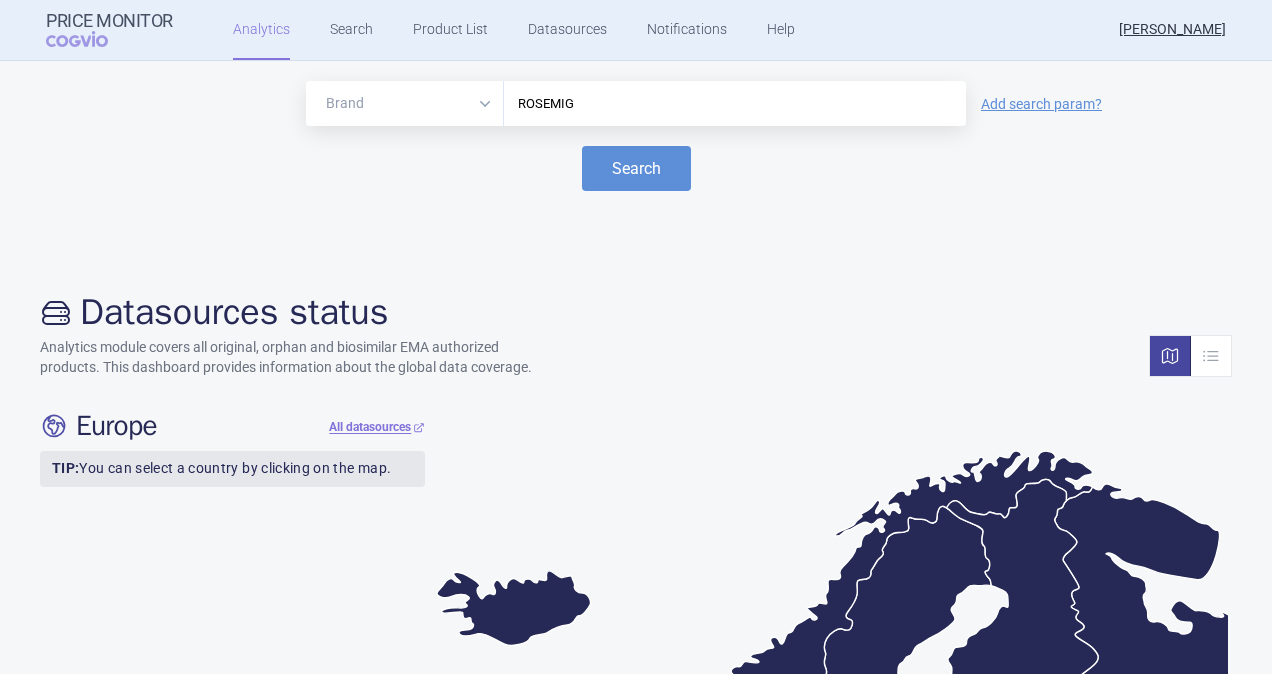 drag, startPoint x: 578, startPoint y: 106, endPoint x: 460, endPoint y: 82, distance: 120.41595 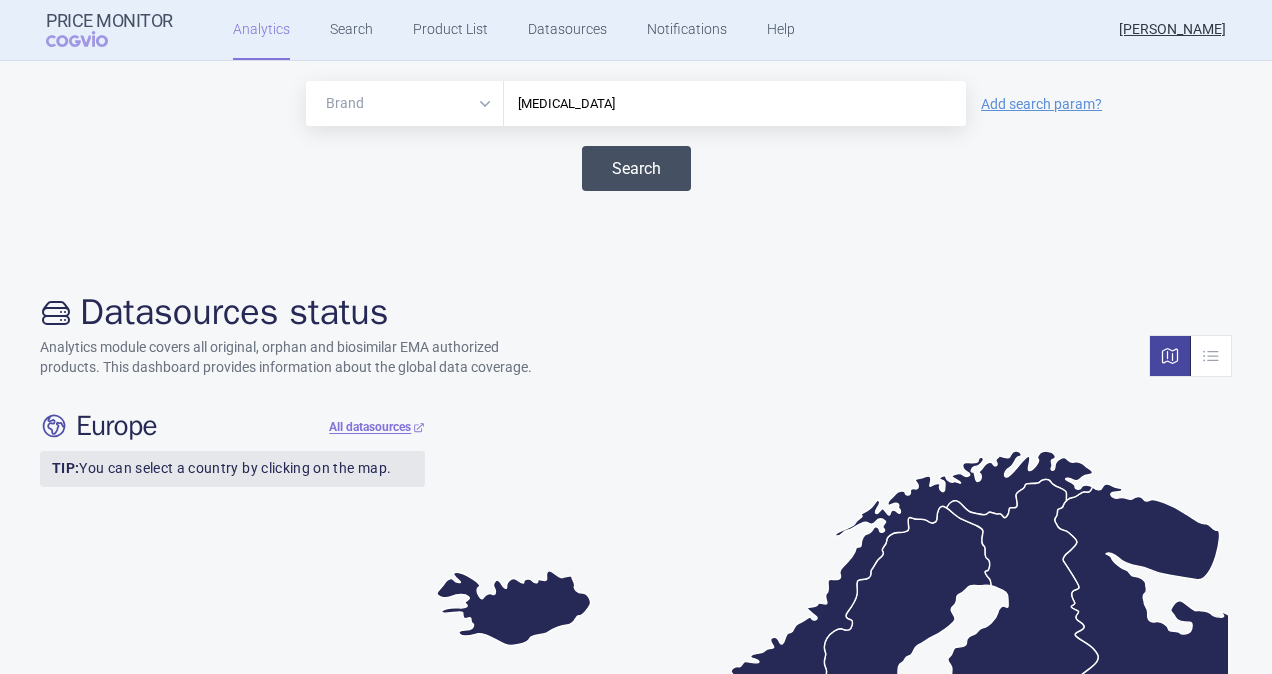 click on "Search" at bounding box center [636, 168] 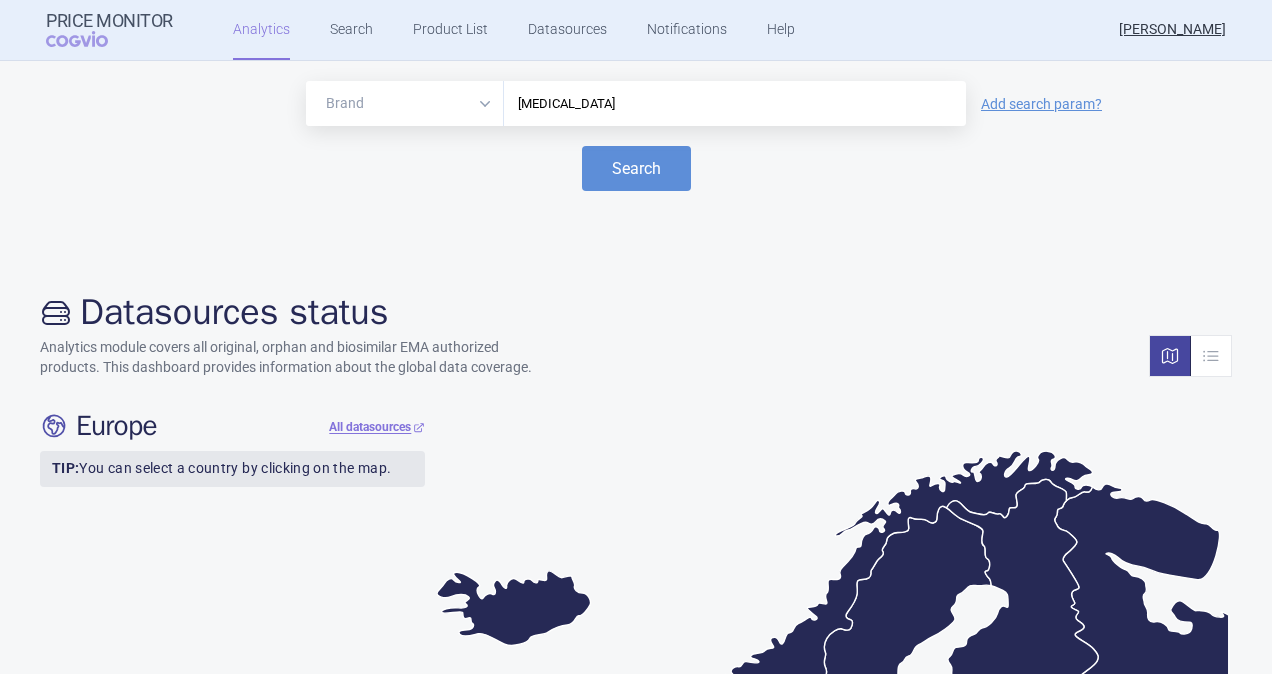 drag, startPoint x: 684, startPoint y: 109, endPoint x: 420, endPoint y: 110, distance: 264.0019 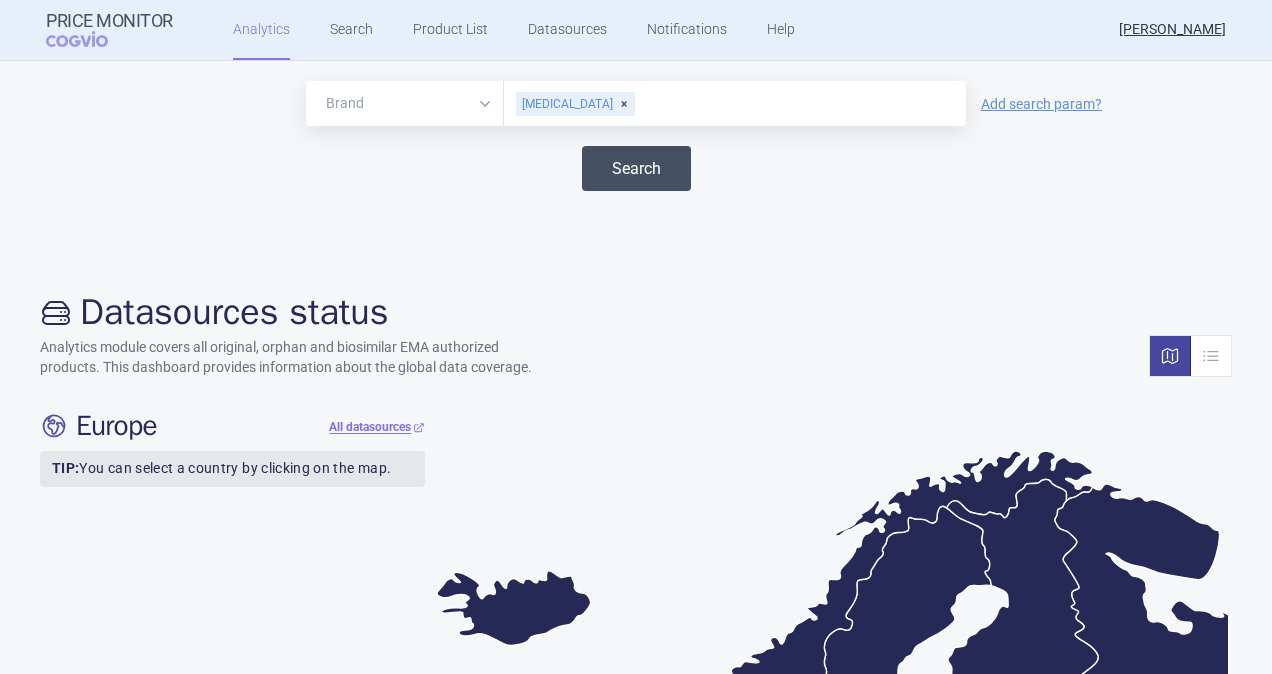 click on "Search" at bounding box center [636, 168] 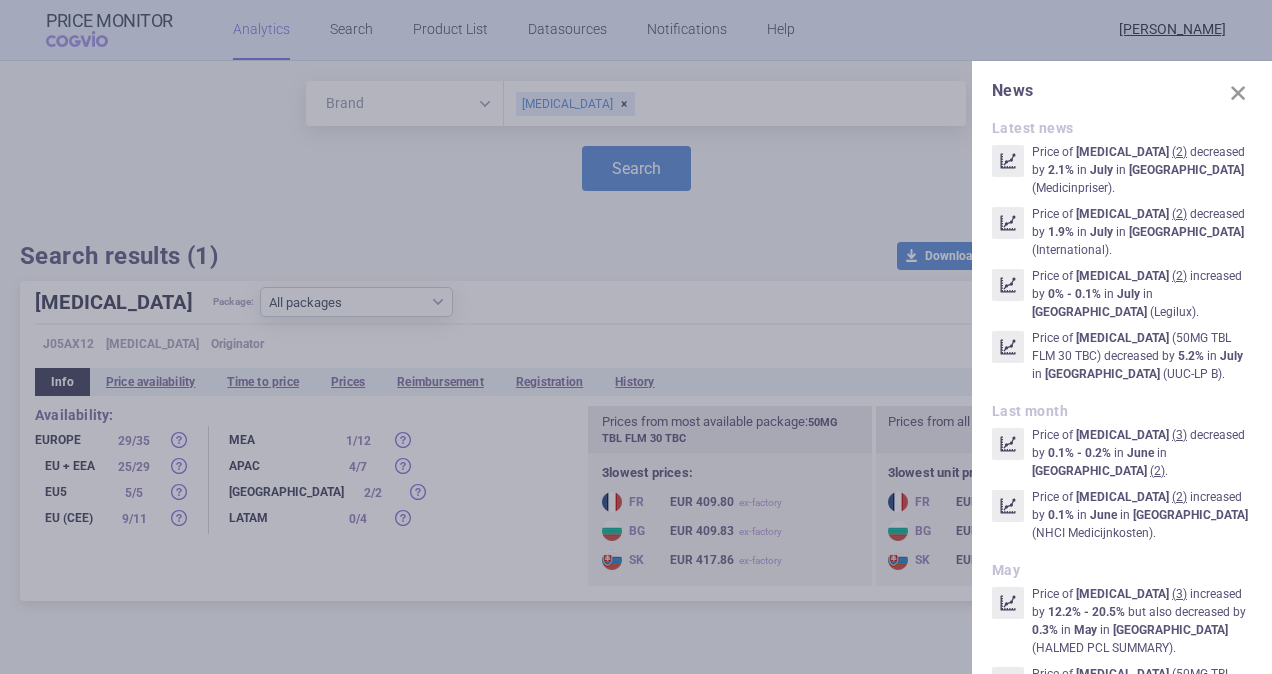 click at bounding box center (1238, 93) 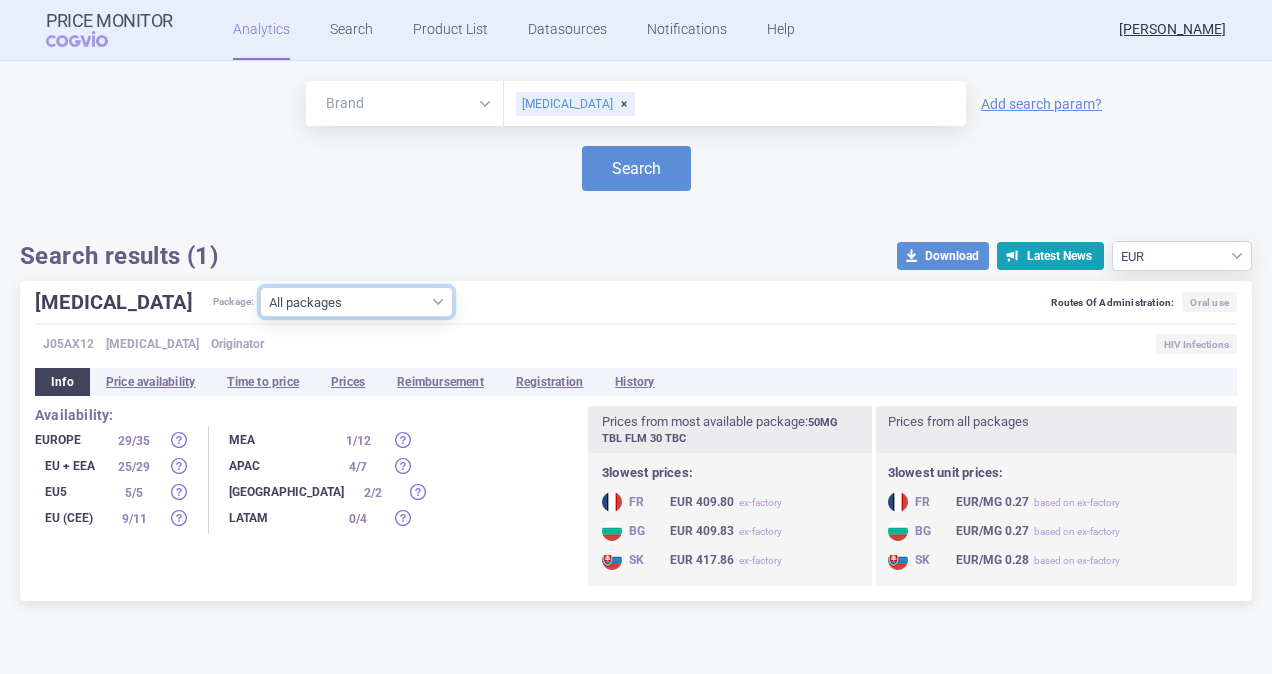 click on "All packages 10MG TBL FLM 30 TBC  ( 15 ) 10MG TBL FLM 90 TBC  ( 1 ) 25MG TBL FLM 30 TBC  ( 16 ) 25MG TBL FLM 90 TBC  ( 1 ) 50MG TBL FLM 30 TBC  ( 39 ) 50MG TBL FLM 90 TBC  ( 9 ) 5MG TBL FLM 60 TBC  ( 3 ) 5MG TBL SUS 60 TBC  ( 17 ) Other  ( 4 )" at bounding box center (356, 302) 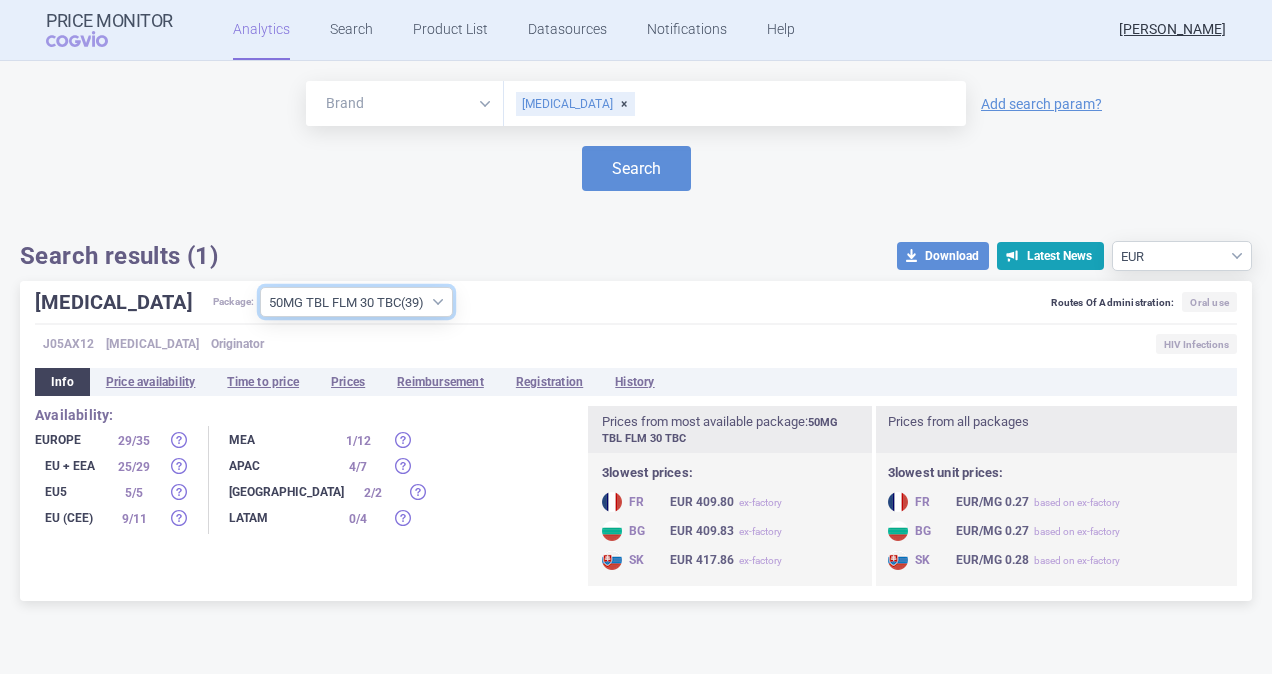 click on "All packages 10MG TBL FLM 30 TBC  ( 15 ) 10MG TBL FLM 90 TBC  ( 1 ) 25MG TBL FLM 30 TBC  ( 16 ) 25MG TBL FLM 90 TBC  ( 1 ) 50MG TBL FLM 30 TBC  ( 39 ) 50MG TBL FLM 90 TBC  ( 9 ) 5MG TBL FLM 60 TBC  ( 3 ) 5MG TBL SUS 60 TBC  ( 17 ) Other  ( 4 )" at bounding box center [356, 302] 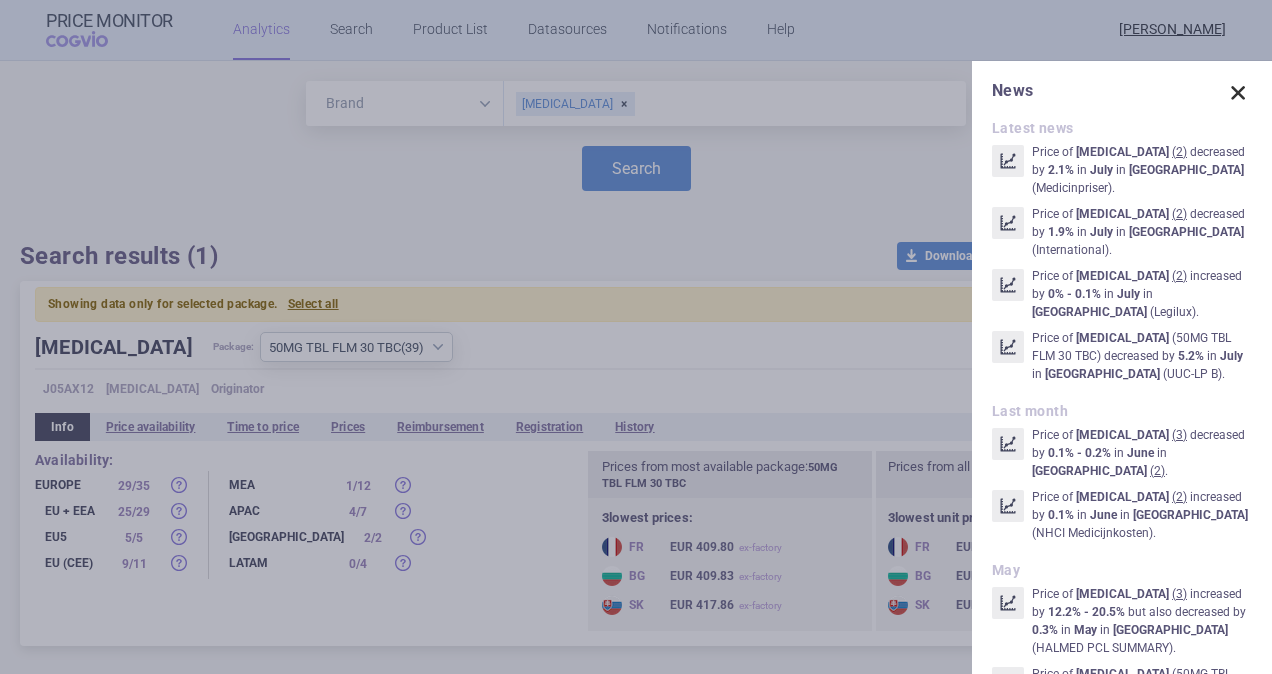 click at bounding box center [1238, 93] 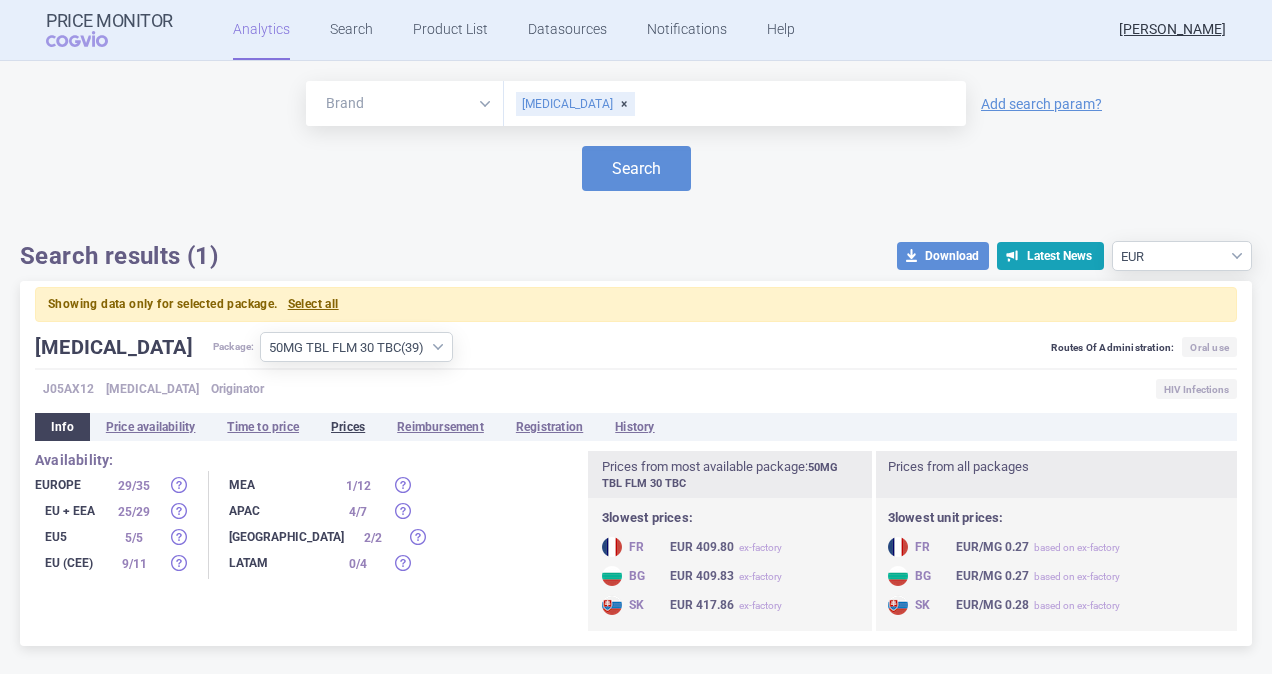 click on "Prices" at bounding box center [348, 427] 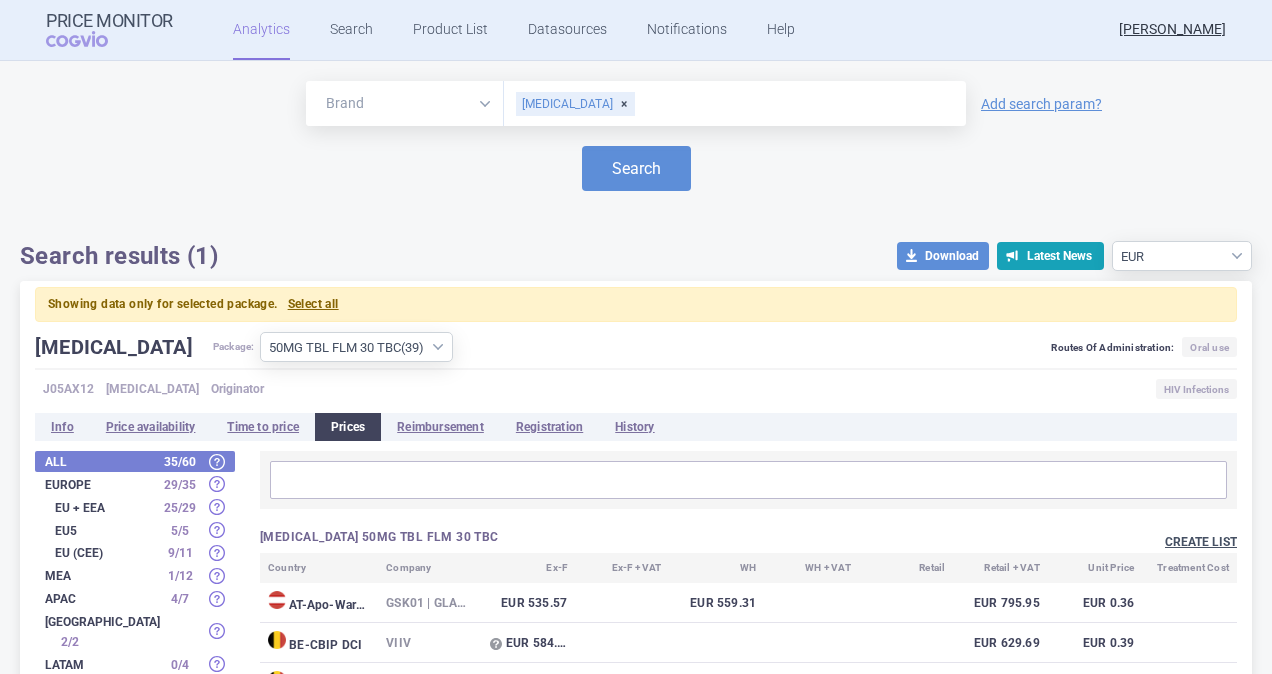 click on "Create list" at bounding box center (1201, 542) 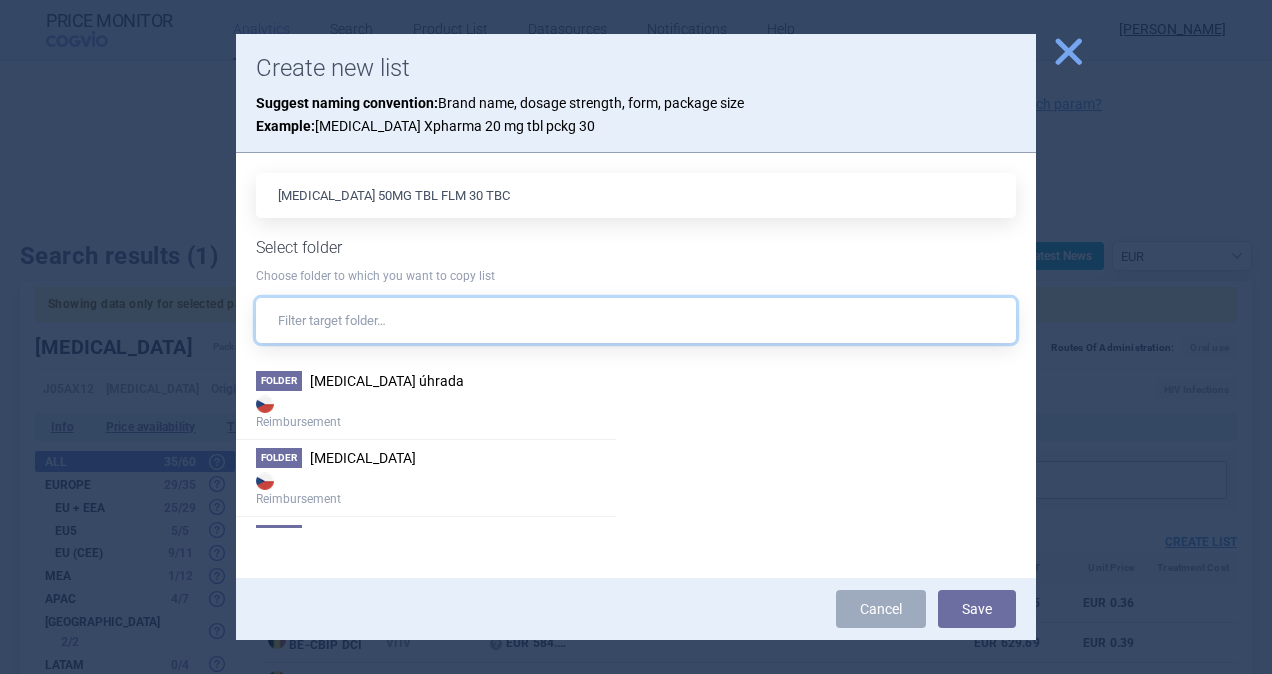 click at bounding box center (636, 320) 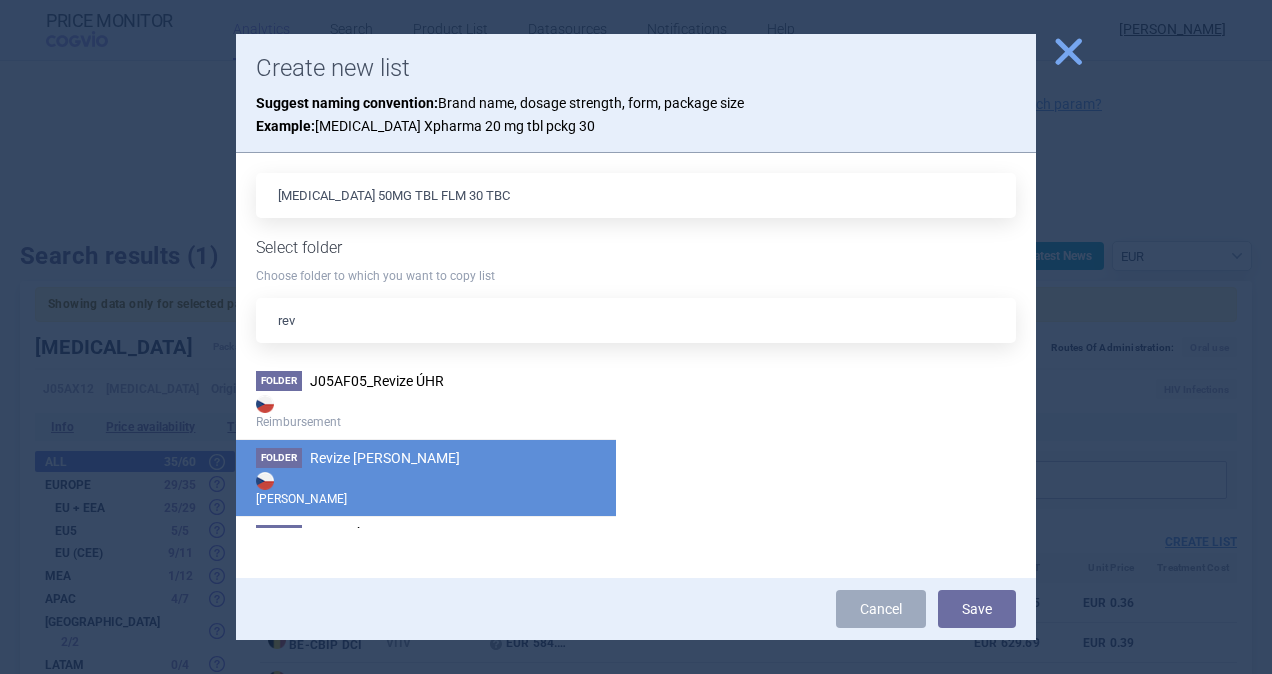 click on "[PERSON_NAME]" at bounding box center [426, 488] 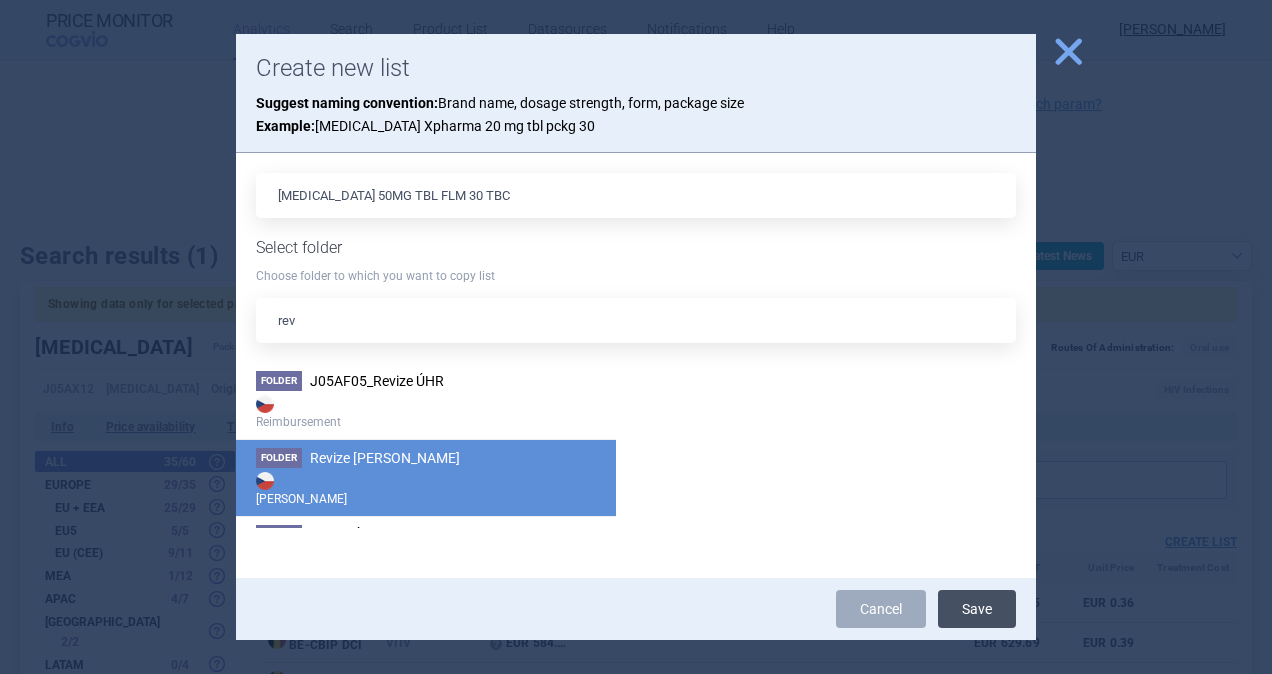 click on "Save" at bounding box center (977, 609) 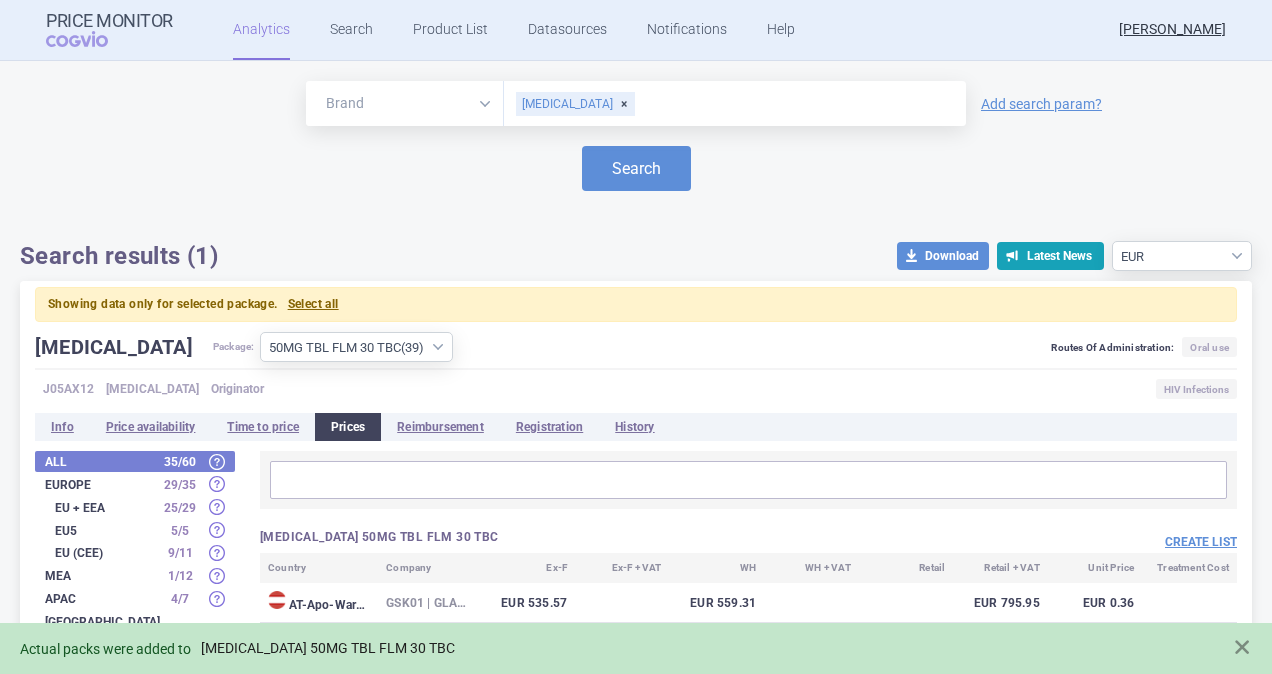 click on "[MEDICAL_DATA] 50MG TBL FLM 30 TBC" at bounding box center (328, 648) 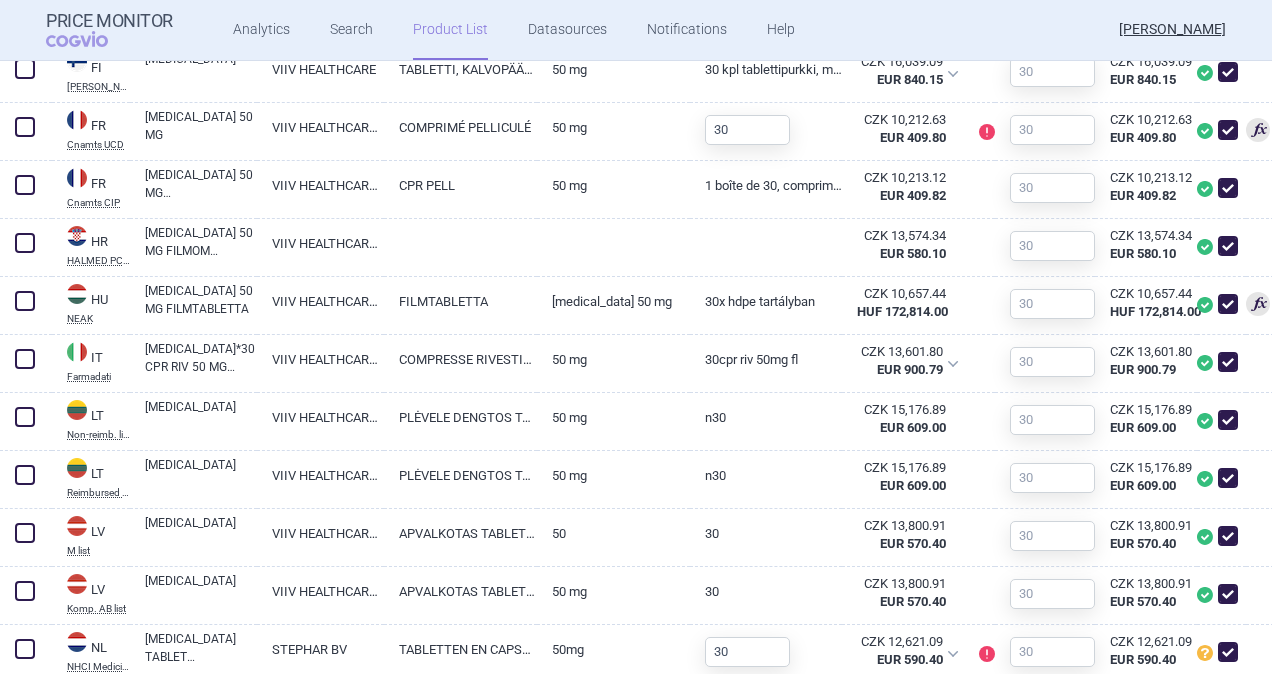 scroll, scrollTop: 1500, scrollLeft: 0, axis: vertical 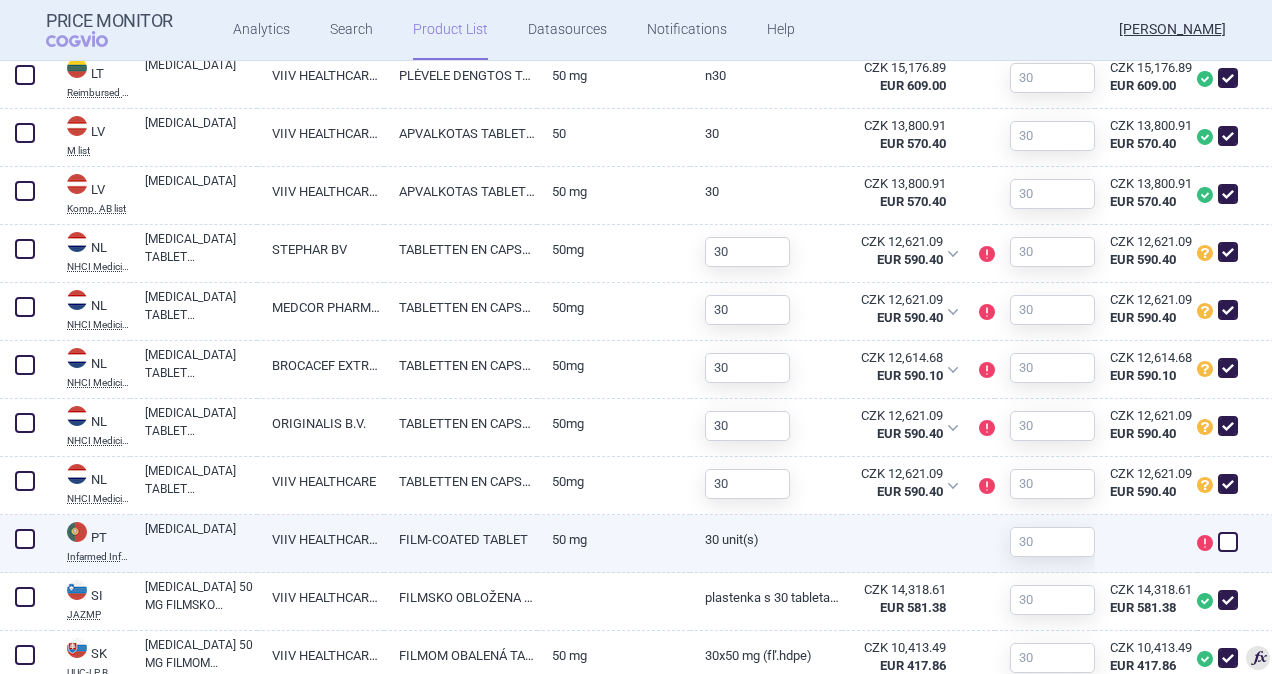 click at bounding box center (25, 539) 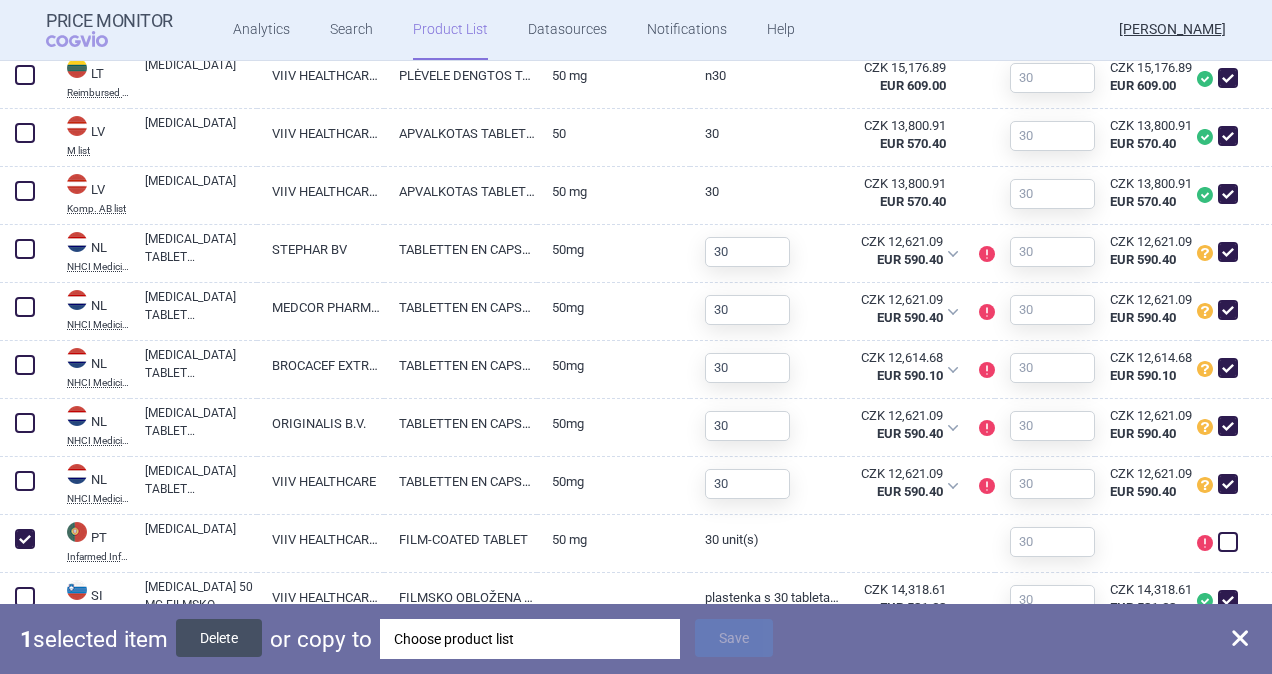 click on "Delete" at bounding box center [219, 638] 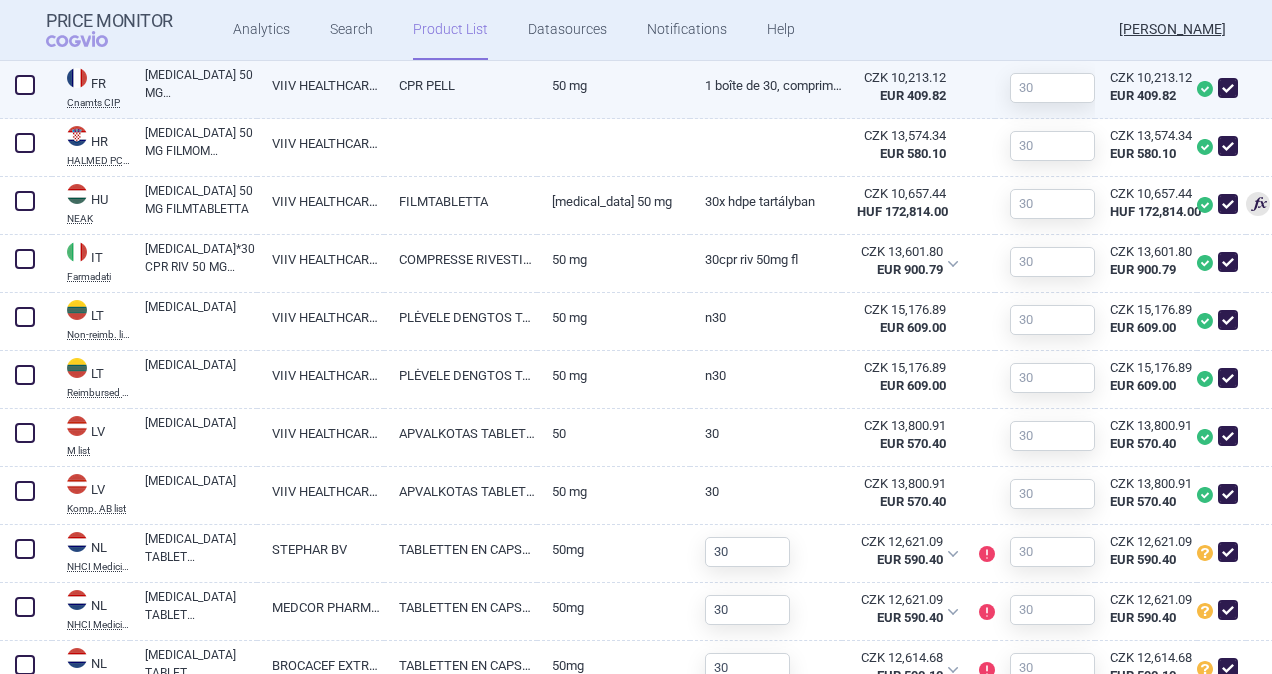 scroll, scrollTop: 1300, scrollLeft: 0, axis: vertical 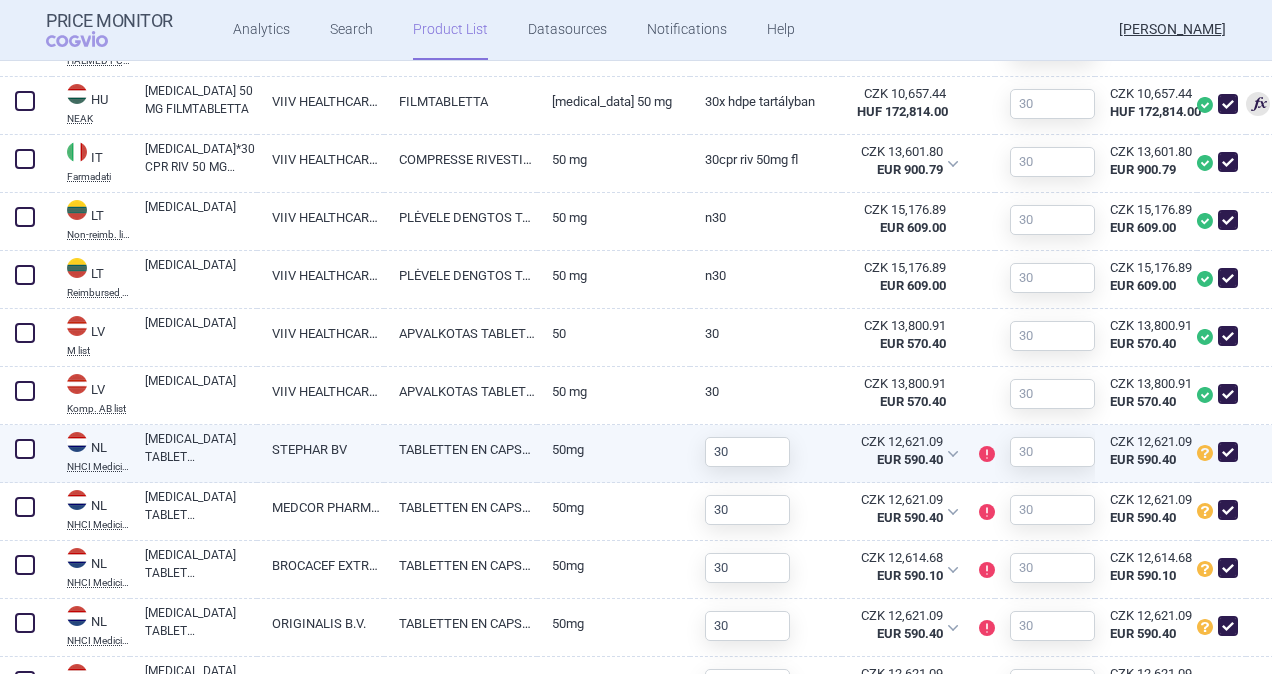 click at bounding box center [25, 449] 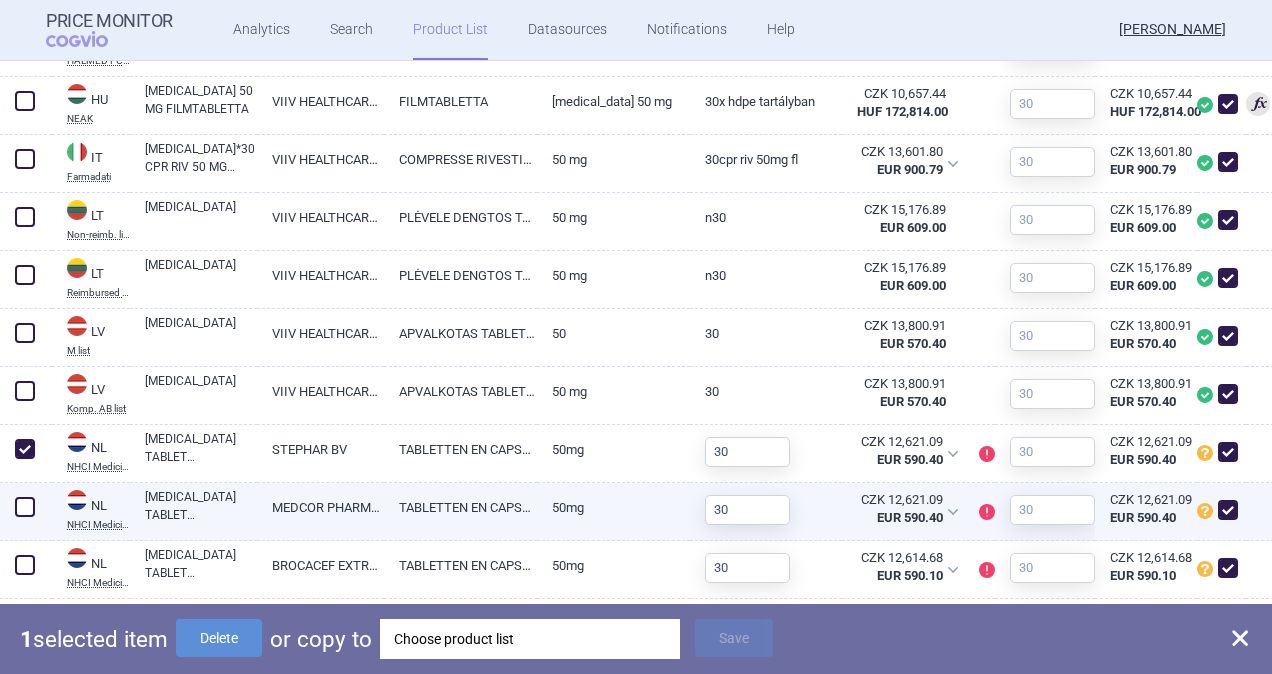 click at bounding box center (25, 507) 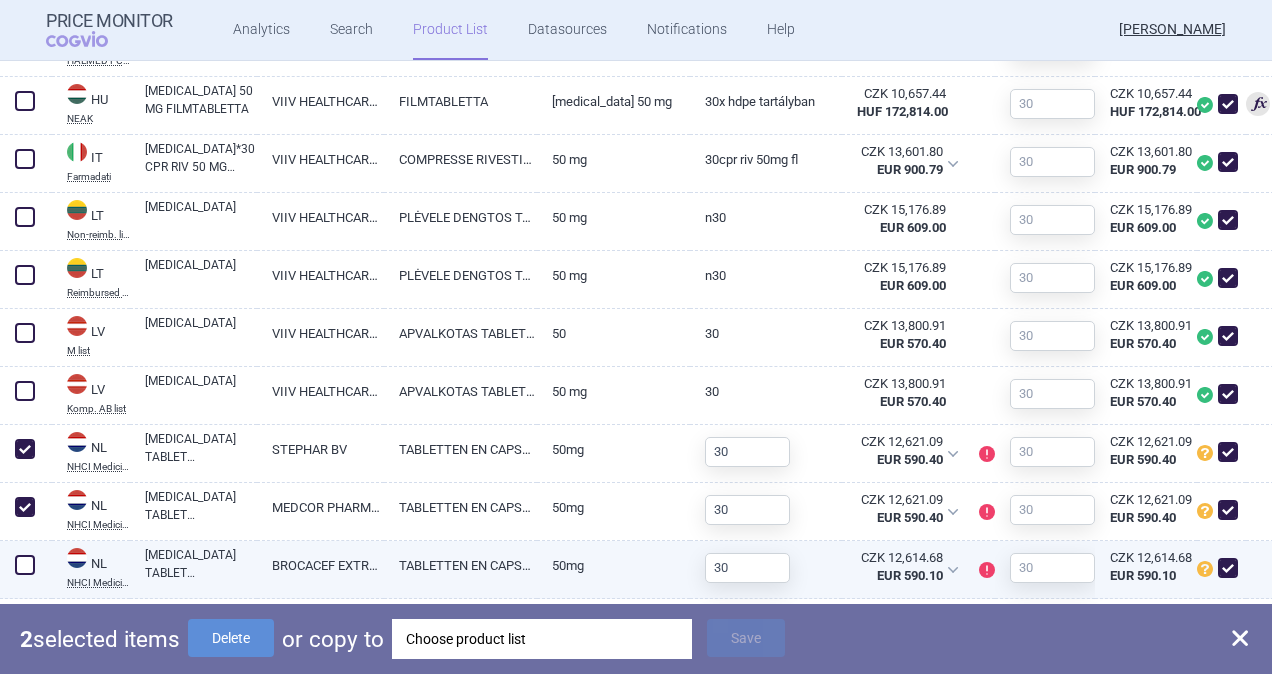click at bounding box center [25, 565] 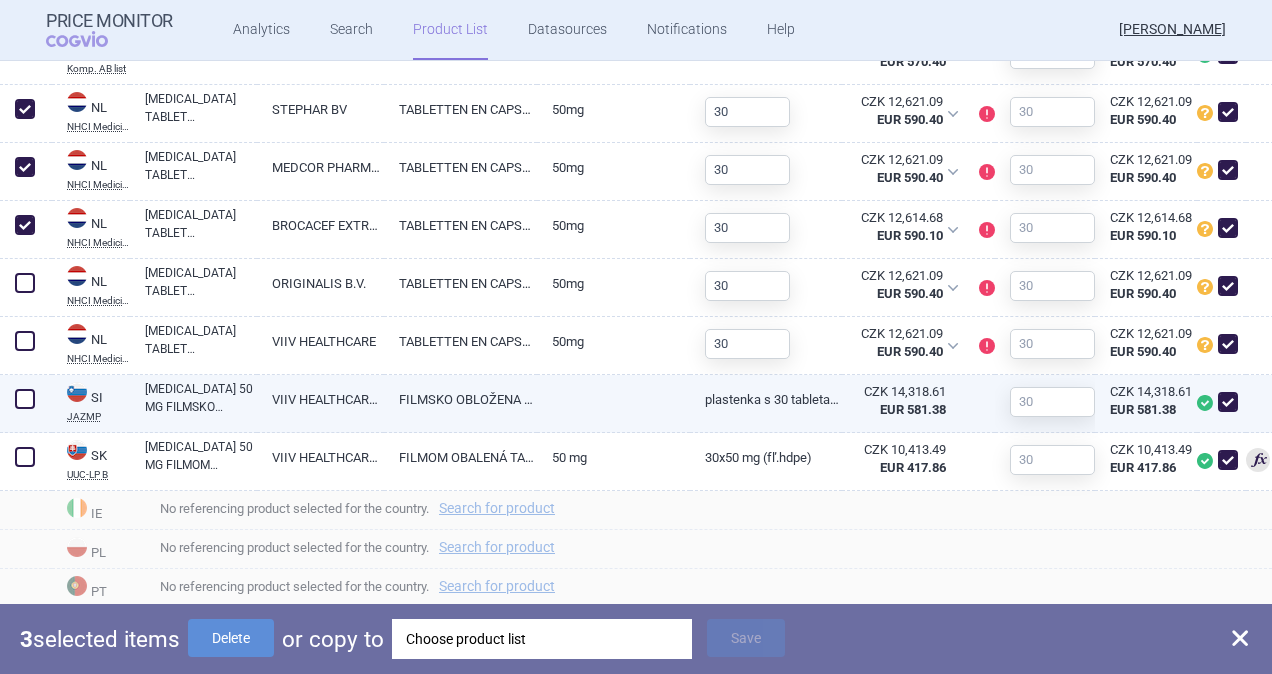 scroll, scrollTop: 1661, scrollLeft: 0, axis: vertical 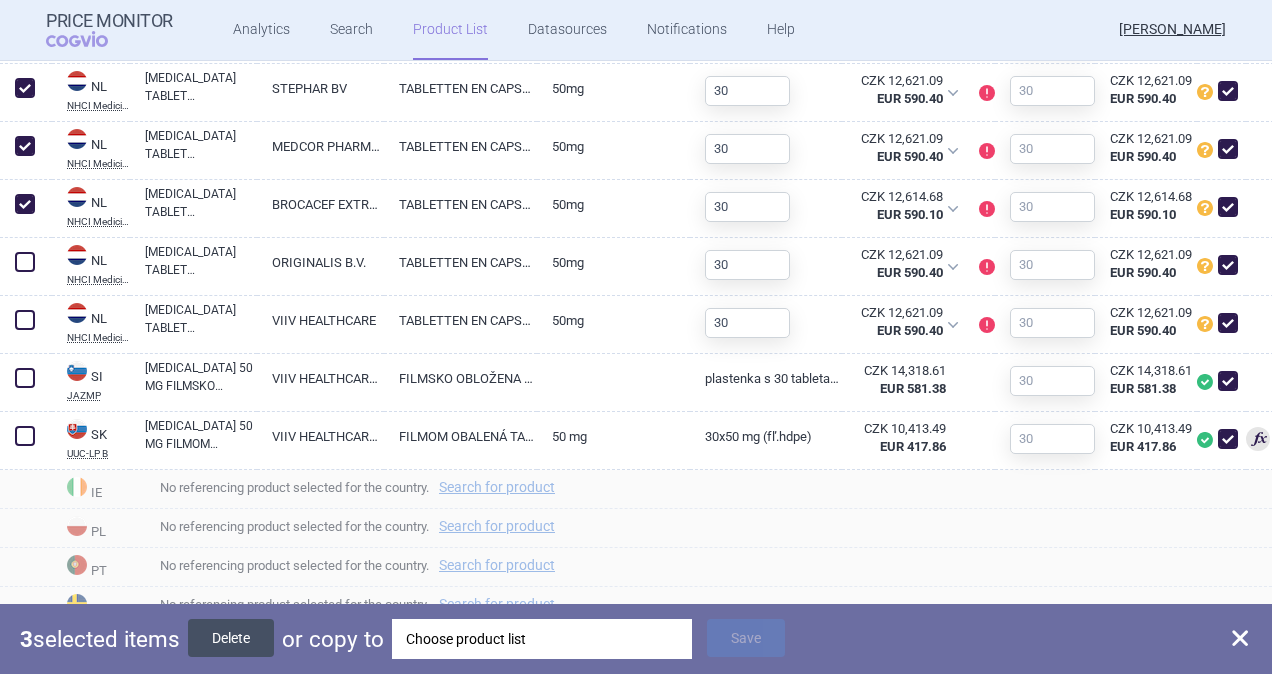 click on "Delete" at bounding box center (231, 638) 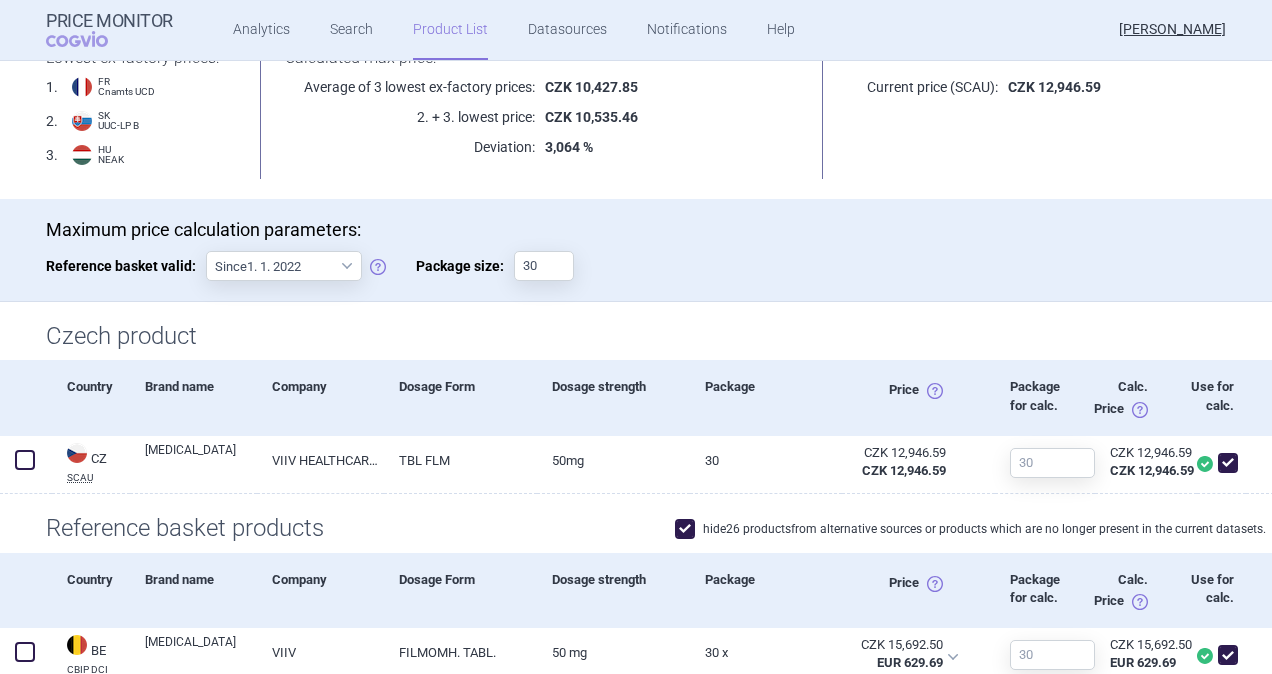 scroll, scrollTop: 0, scrollLeft: 0, axis: both 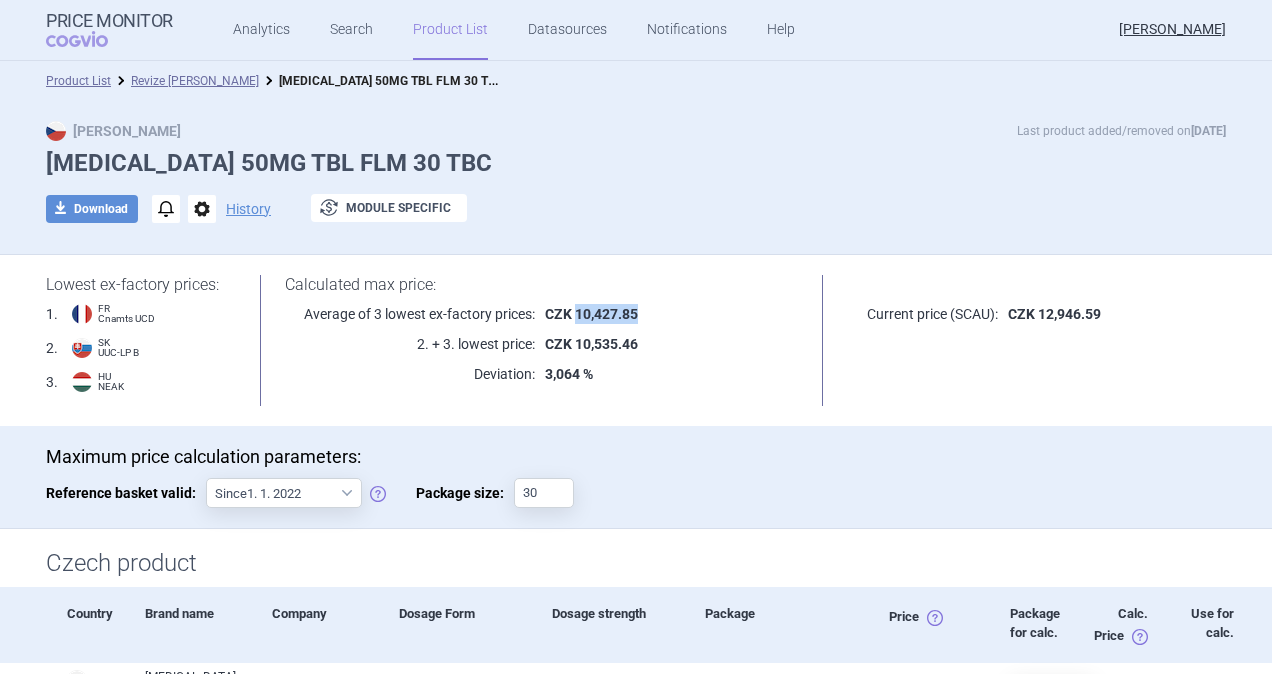 drag, startPoint x: 569, startPoint y: 311, endPoint x: 631, endPoint y: 314, distance: 62.072536 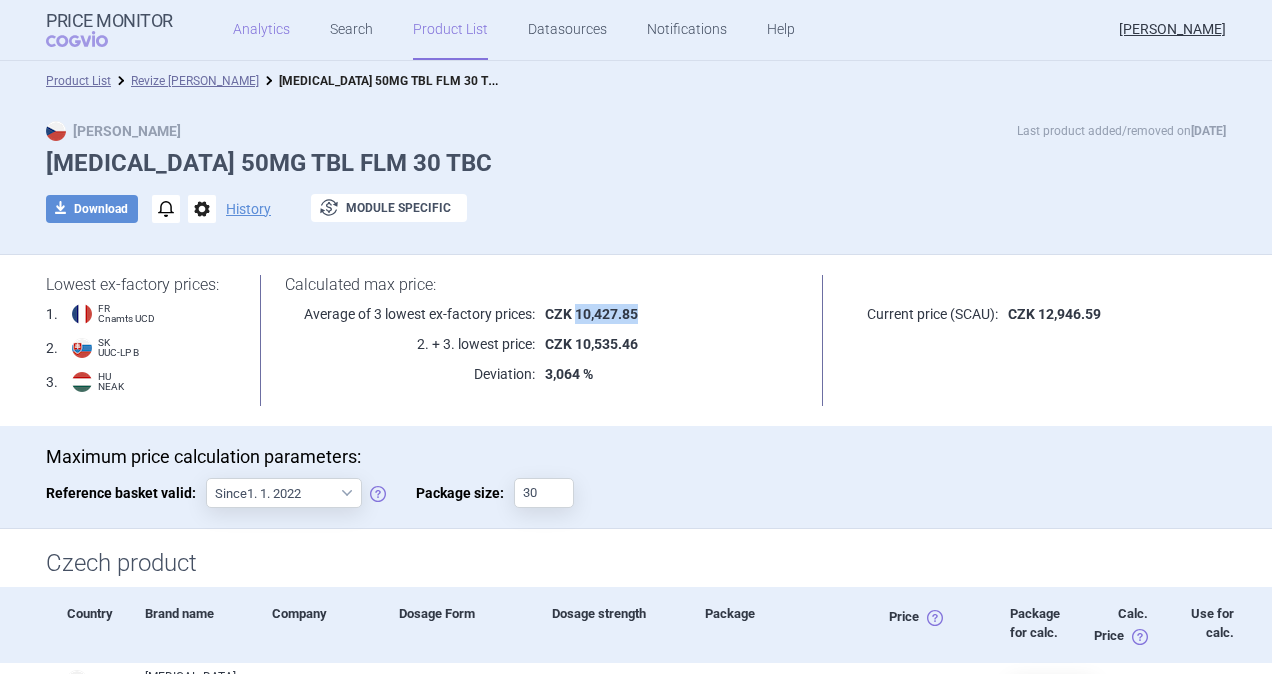 click on "Analytics" at bounding box center (261, 30) 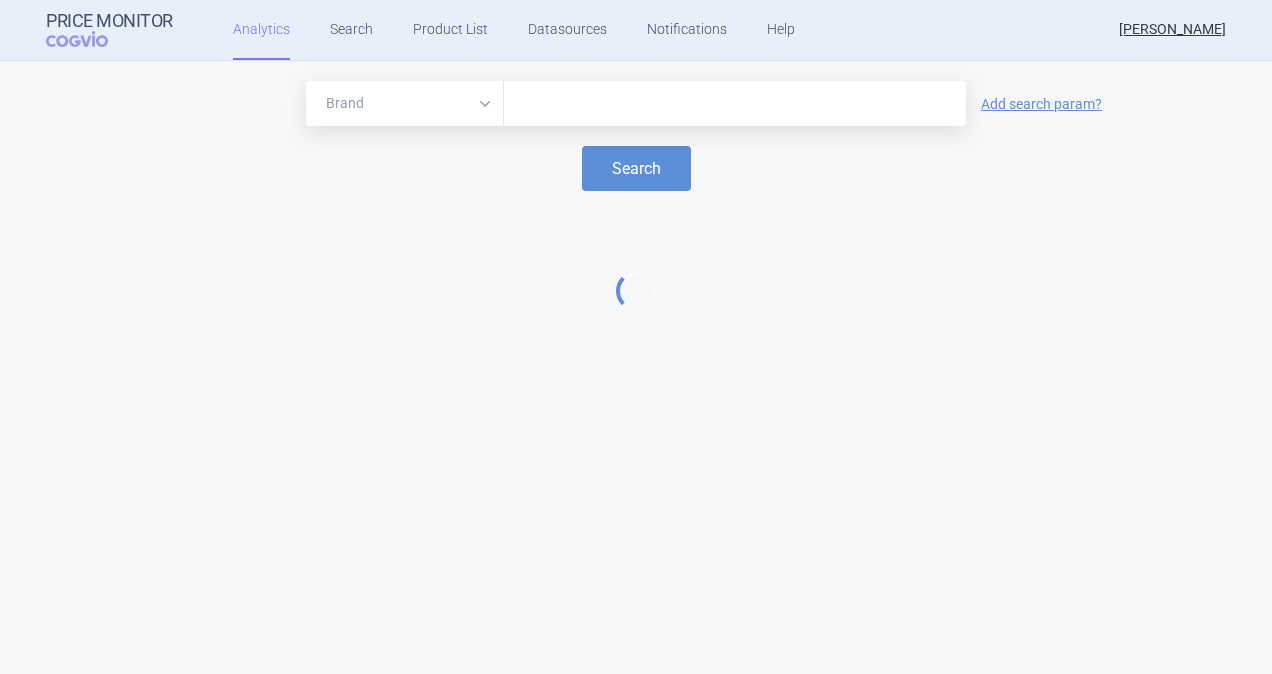 click at bounding box center (735, 104) 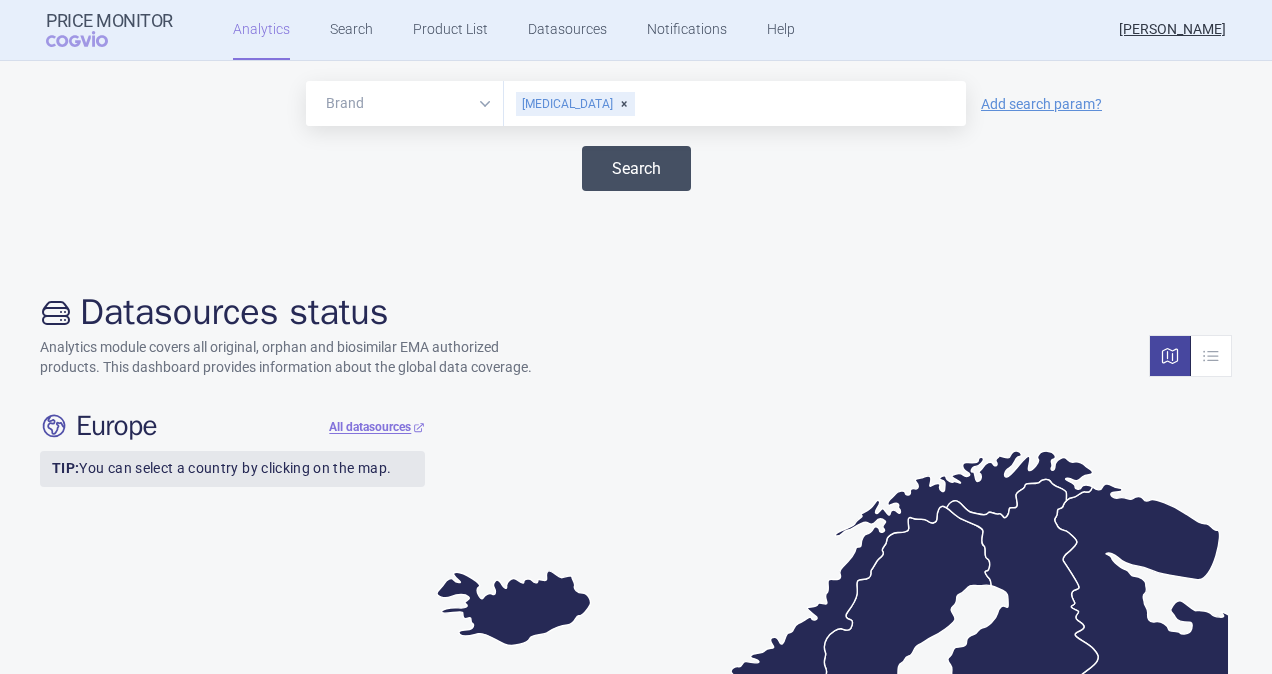 click on "Search" at bounding box center [636, 168] 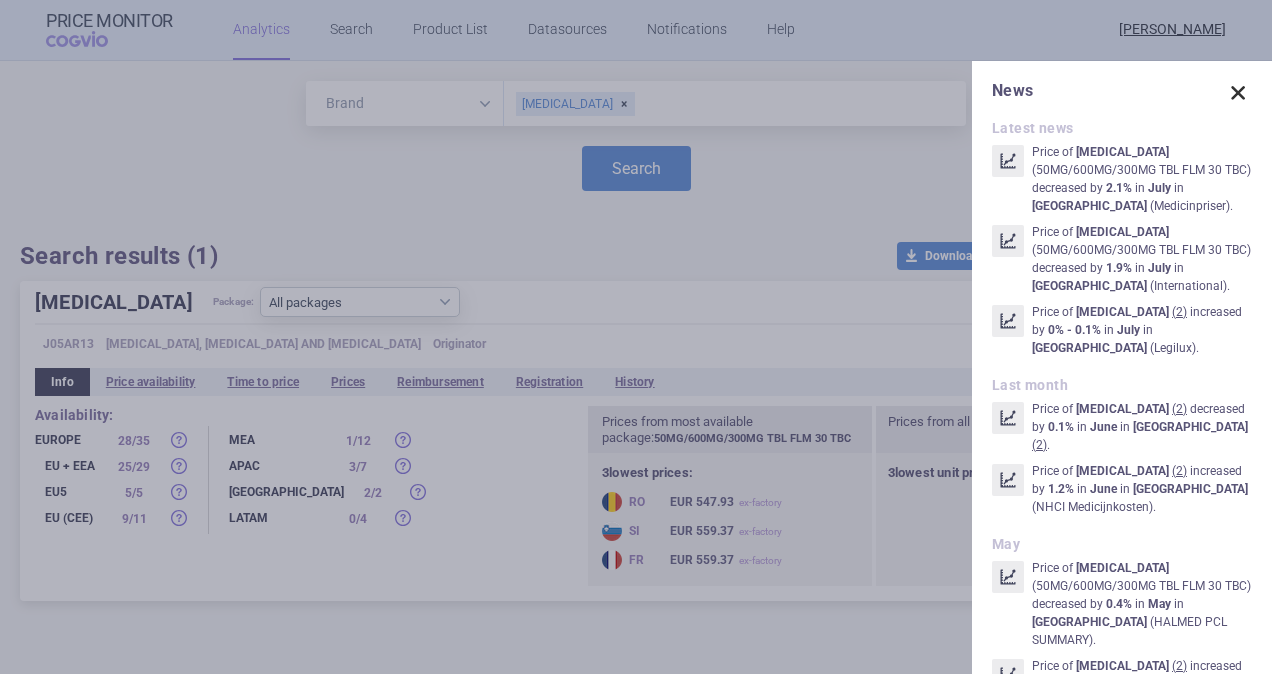 click at bounding box center (1238, 93) 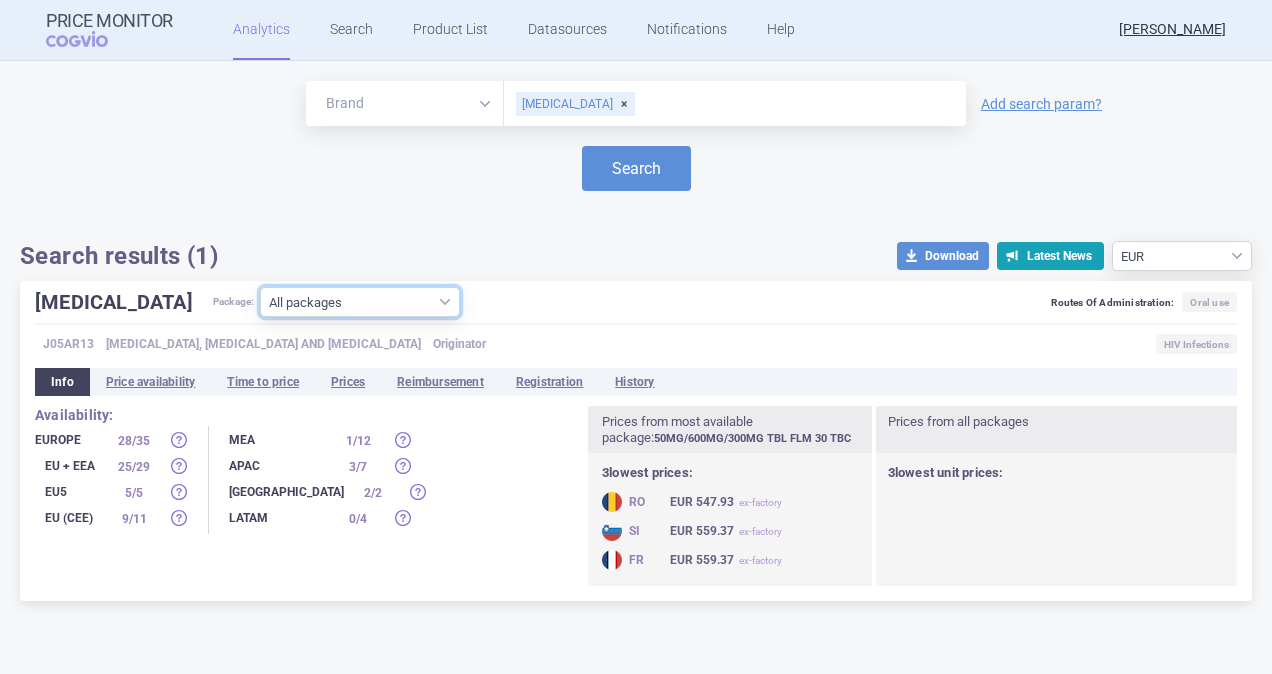 click on "All packages 50MG/600MG/300MG TBL FLM 30 TBC  ( 40 ) 50MG/600MG/300MG TBL FLM 90(3X30) TBC  ( 14 ) 5MG/60MG/30MG TBL FLM 90 TBC  ( 14 ) 5MG/60MG/30MG TBL SUS 90(3X30) TBC  ( 1 ) Other  ( 2 )" at bounding box center [360, 302] 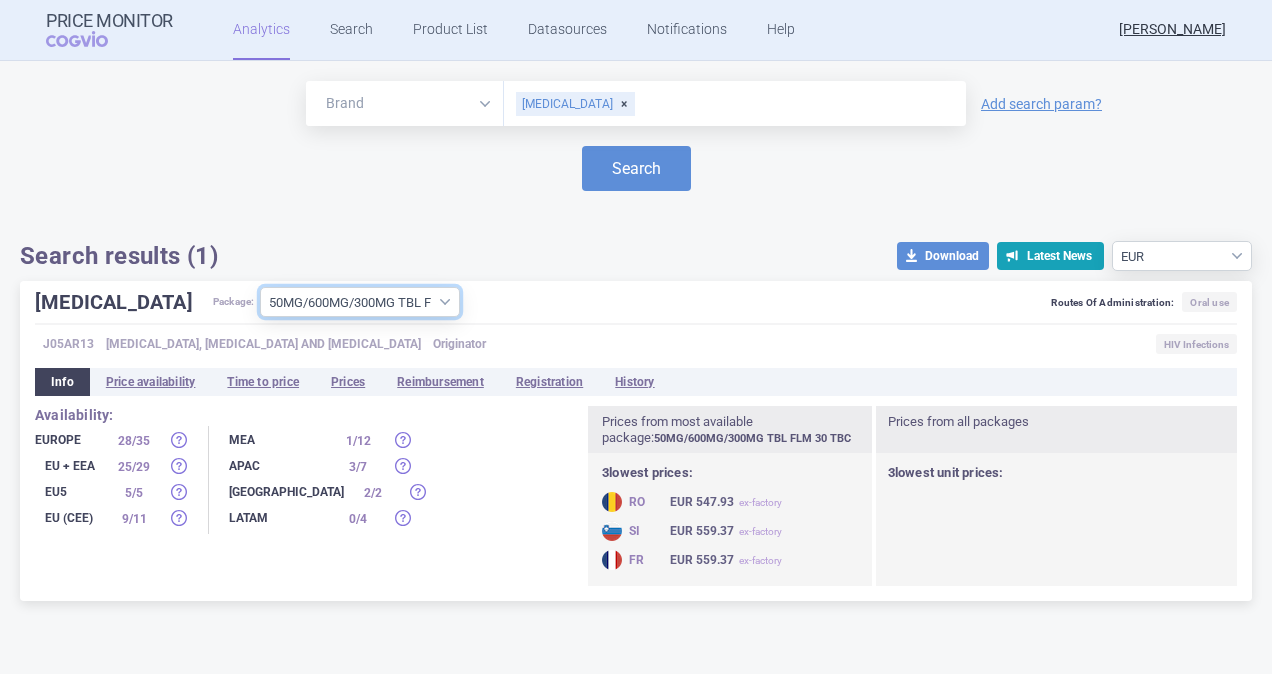 click on "All packages 50MG/600MG/300MG TBL FLM 30 TBC  ( 40 ) 50MG/600MG/300MG TBL FLM 90(3X30) TBC  ( 14 ) 5MG/60MG/30MG TBL FLM 90 TBC  ( 14 ) 5MG/60MG/30MG TBL SUS 90(3X30) TBC  ( 1 ) Other  ( 2 )" at bounding box center (360, 302) 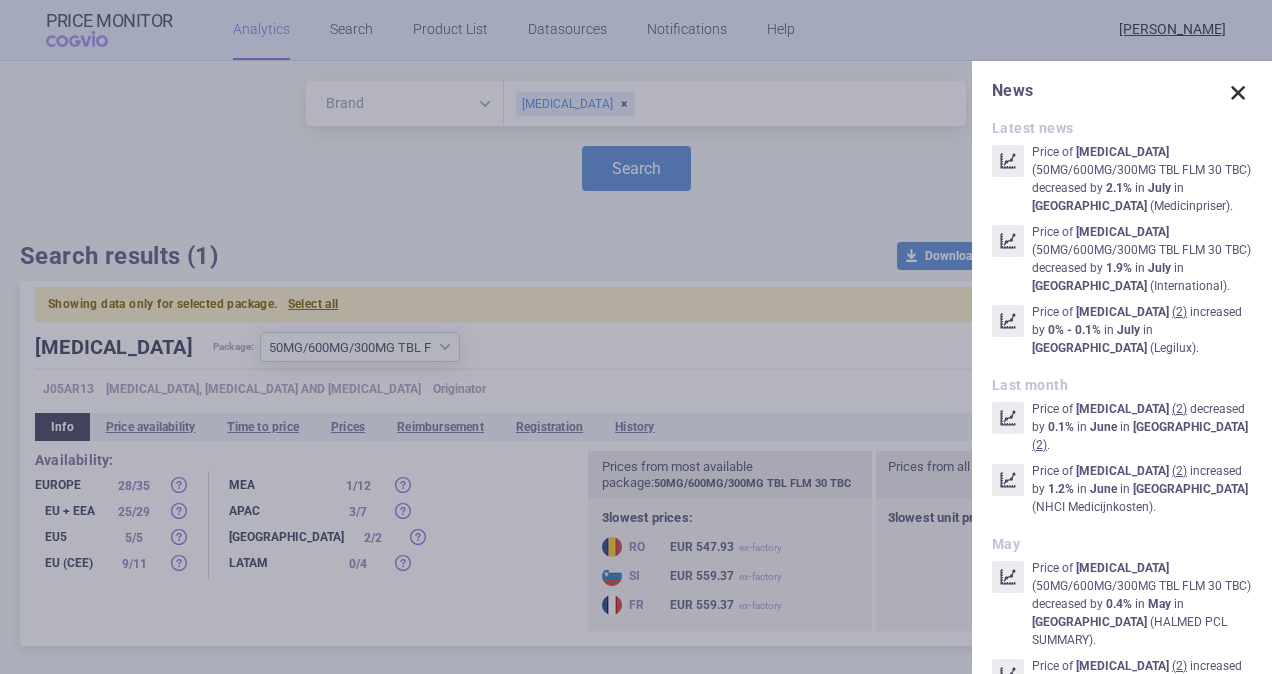 click at bounding box center [1238, 93] 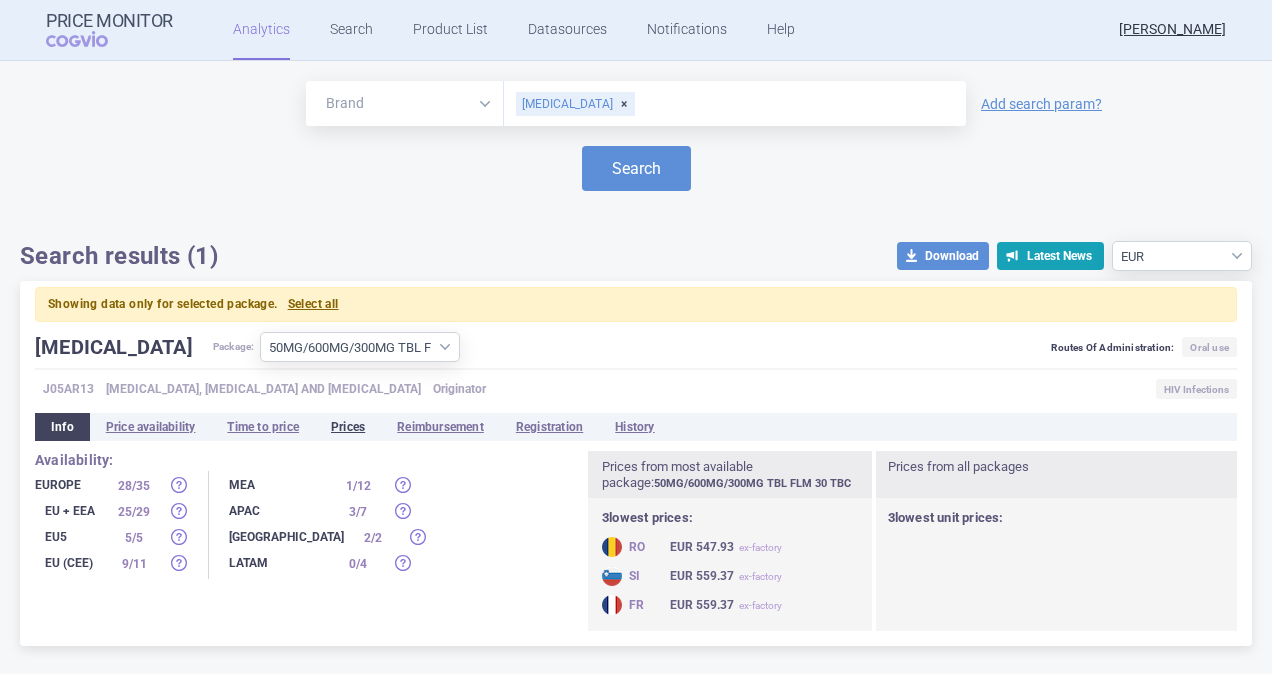 click on "Prices" at bounding box center [348, 427] 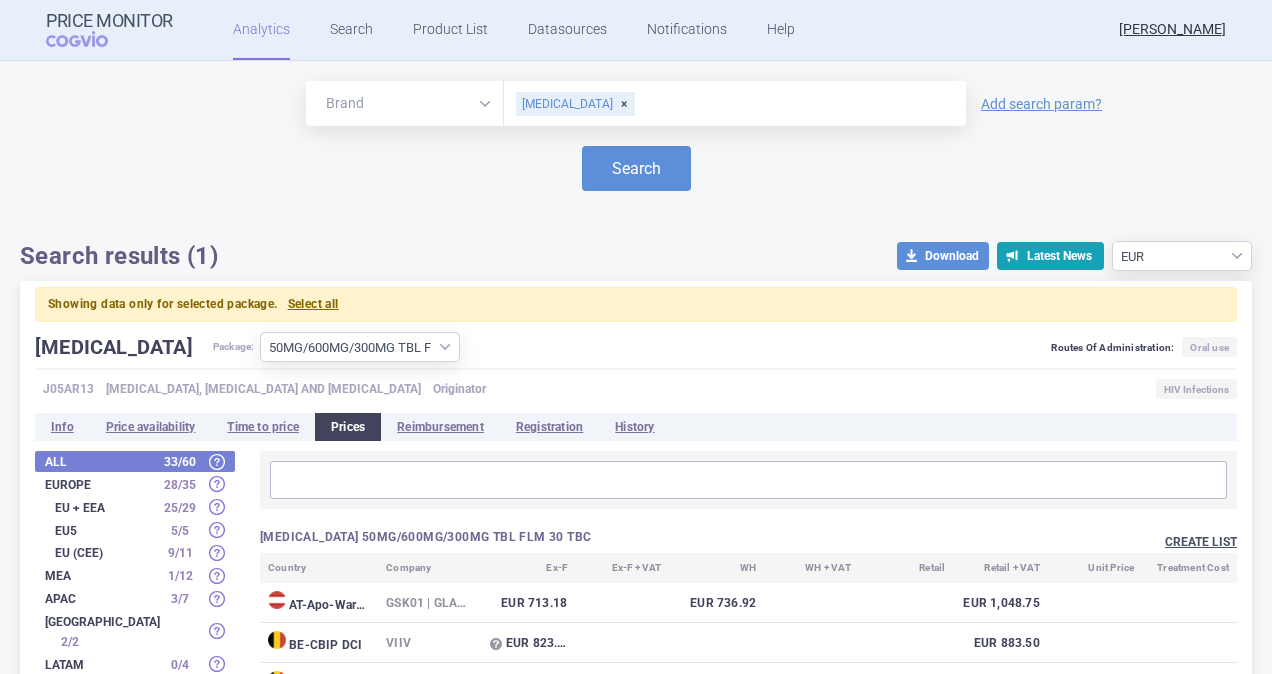 click on "Create list" at bounding box center (1201, 542) 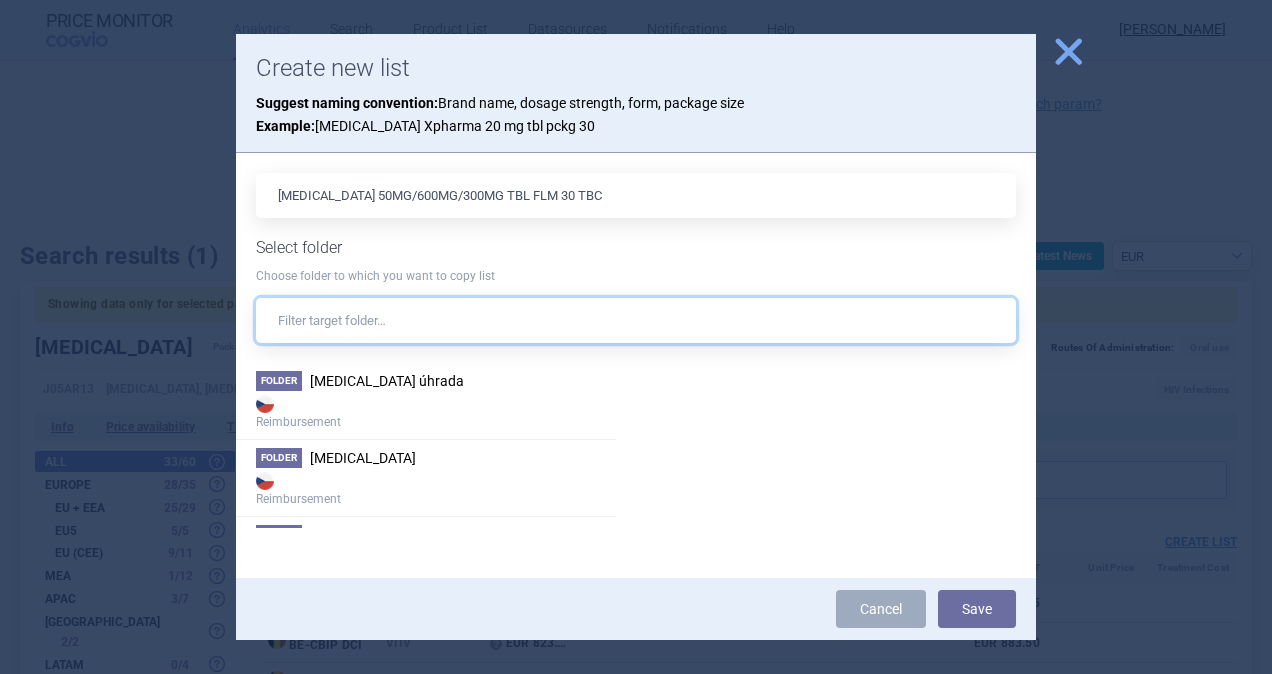 click at bounding box center [636, 320] 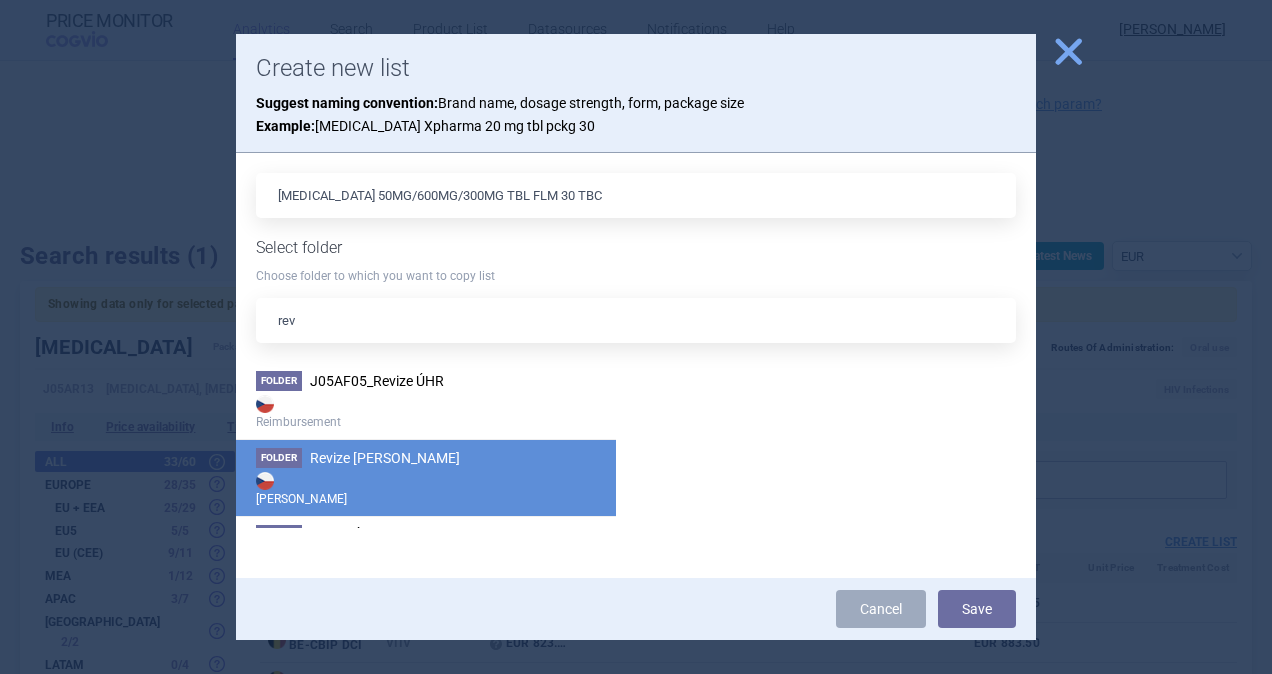 click on "Revize [PERSON_NAME]" at bounding box center (385, 458) 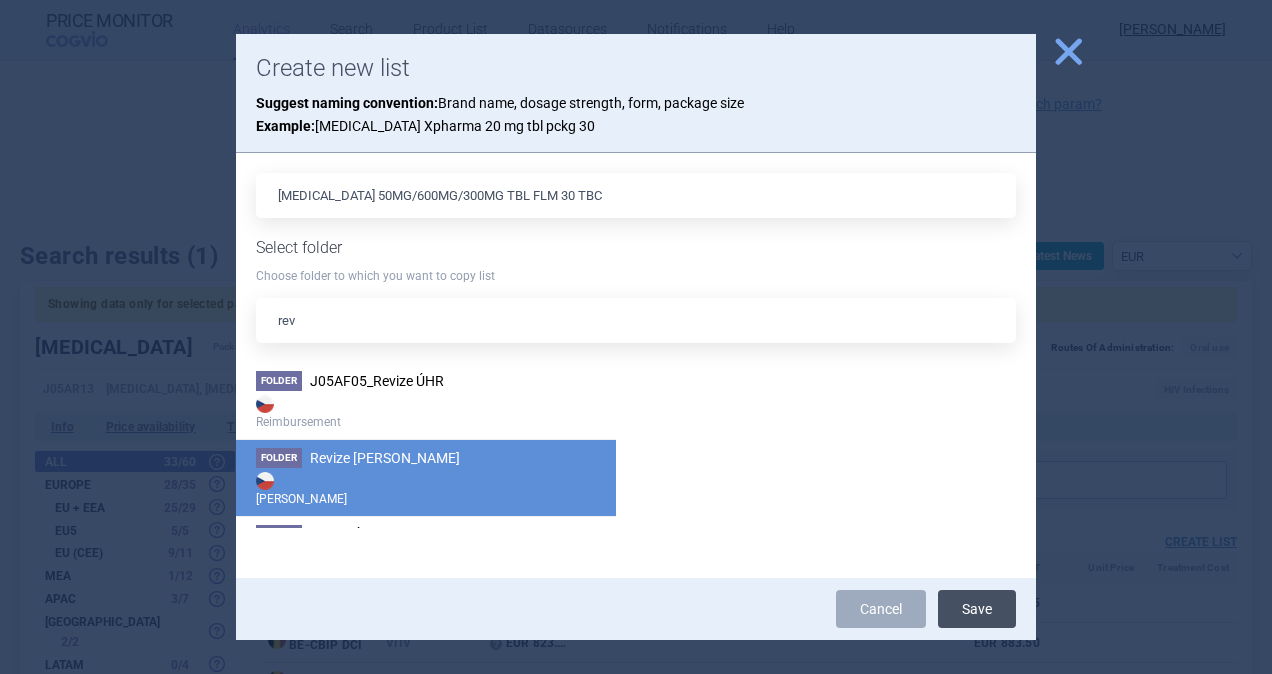 click on "Save" at bounding box center [977, 609] 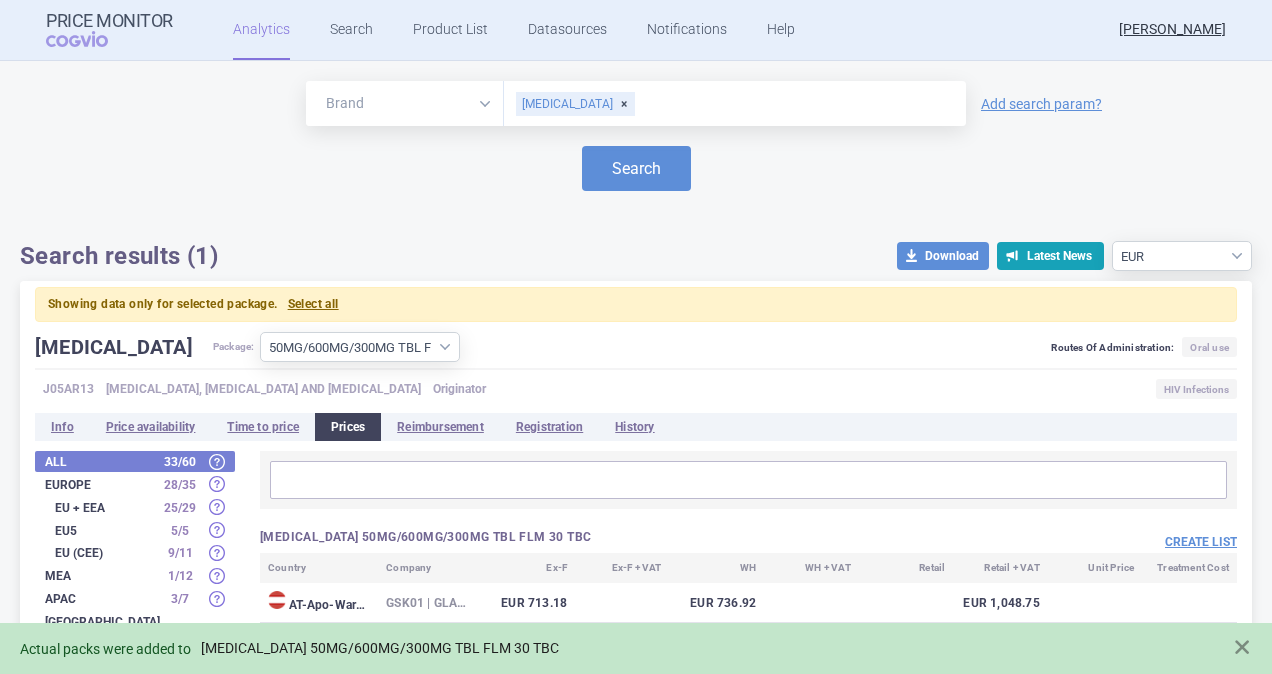click on "[MEDICAL_DATA] 50MG/600MG/300MG TBL FLM 30 TBC" at bounding box center (380, 648) 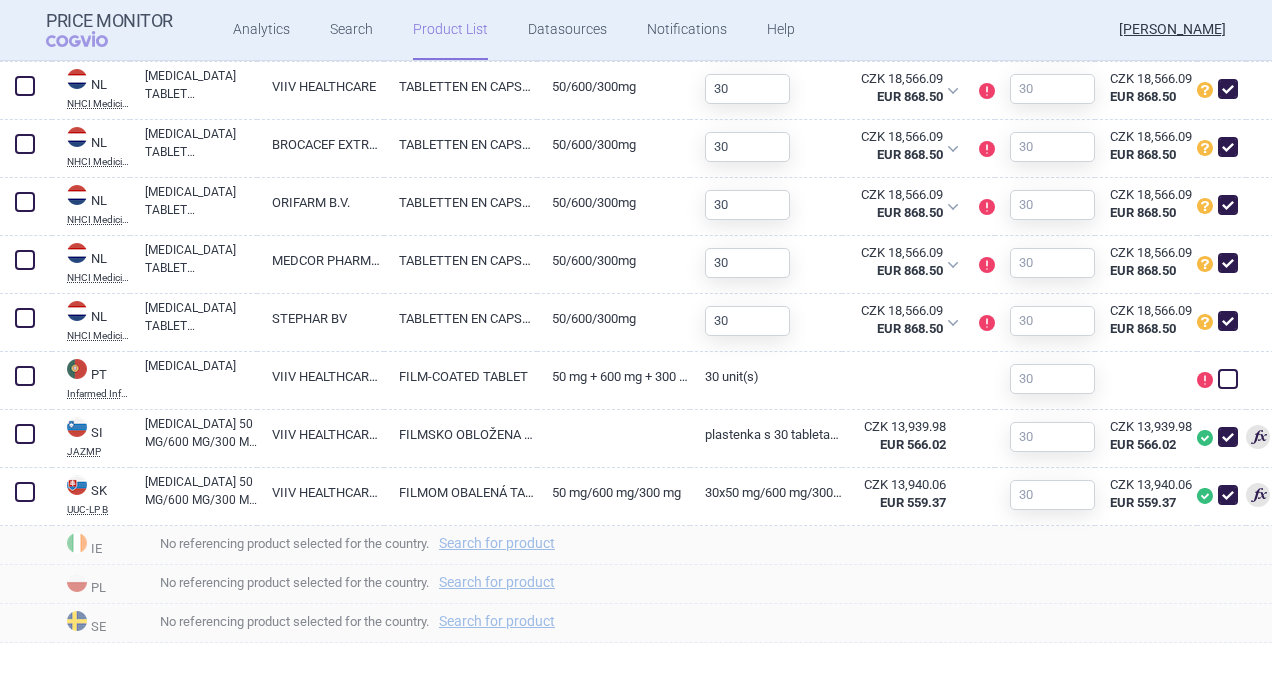 scroll, scrollTop: 1854, scrollLeft: 0, axis: vertical 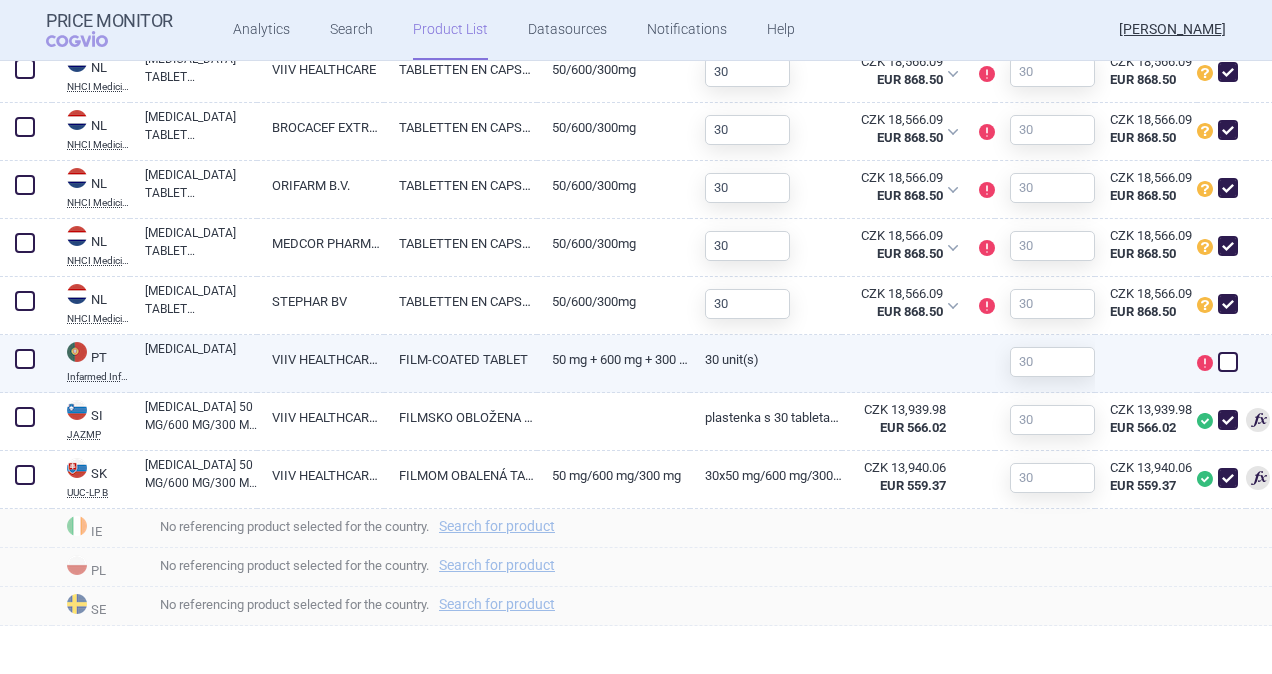 click at bounding box center [25, 359] 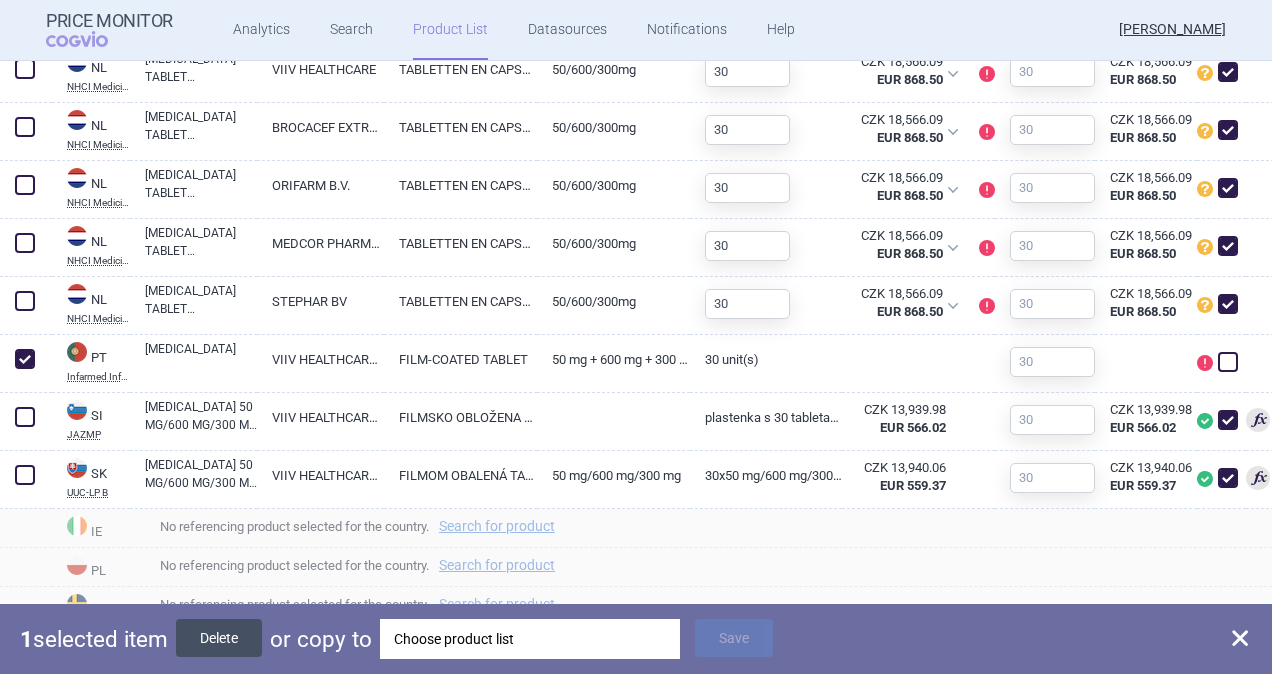 click on "Delete" at bounding box center [219, 638] 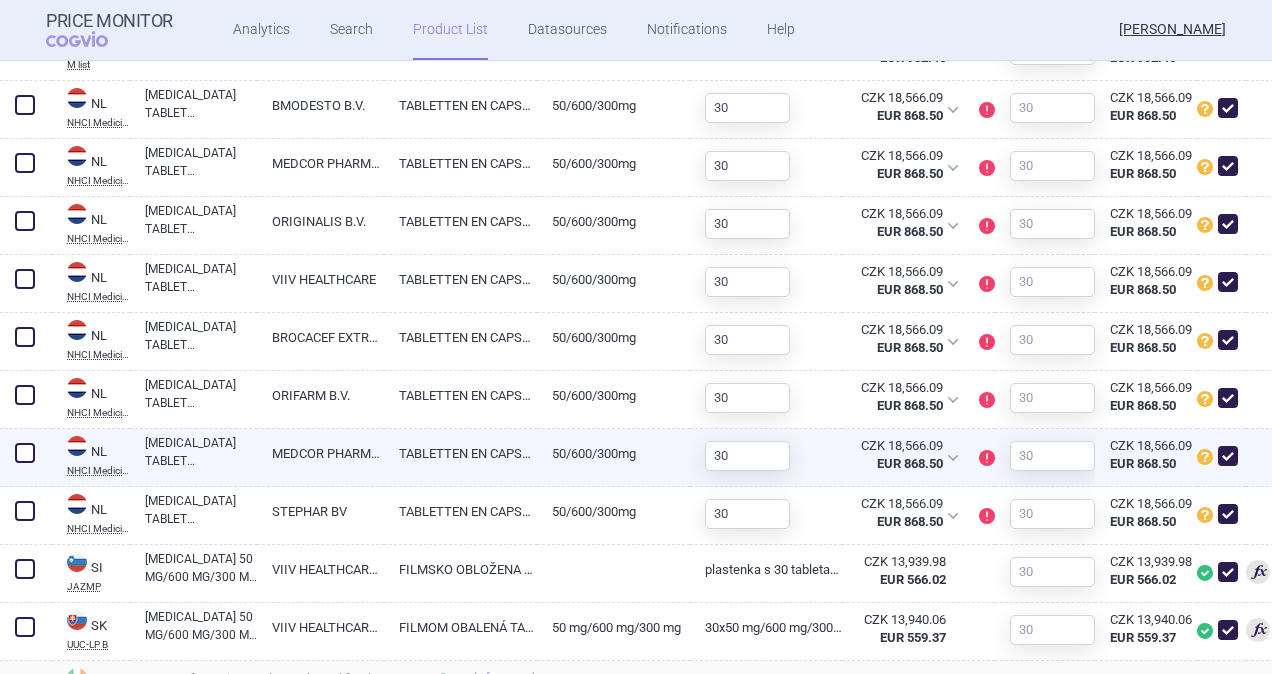 scroll, scrollTop: 1635, scrollLeft: 0, axis: vertical 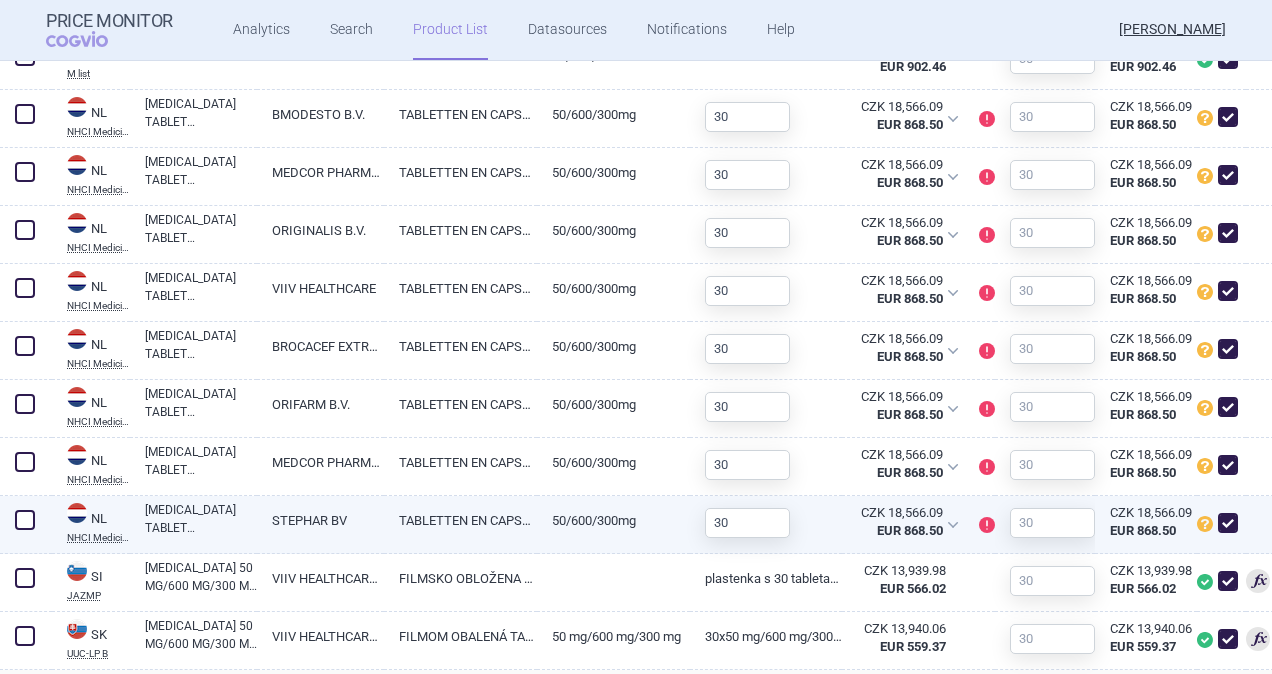click at bounding box center (25, 520) 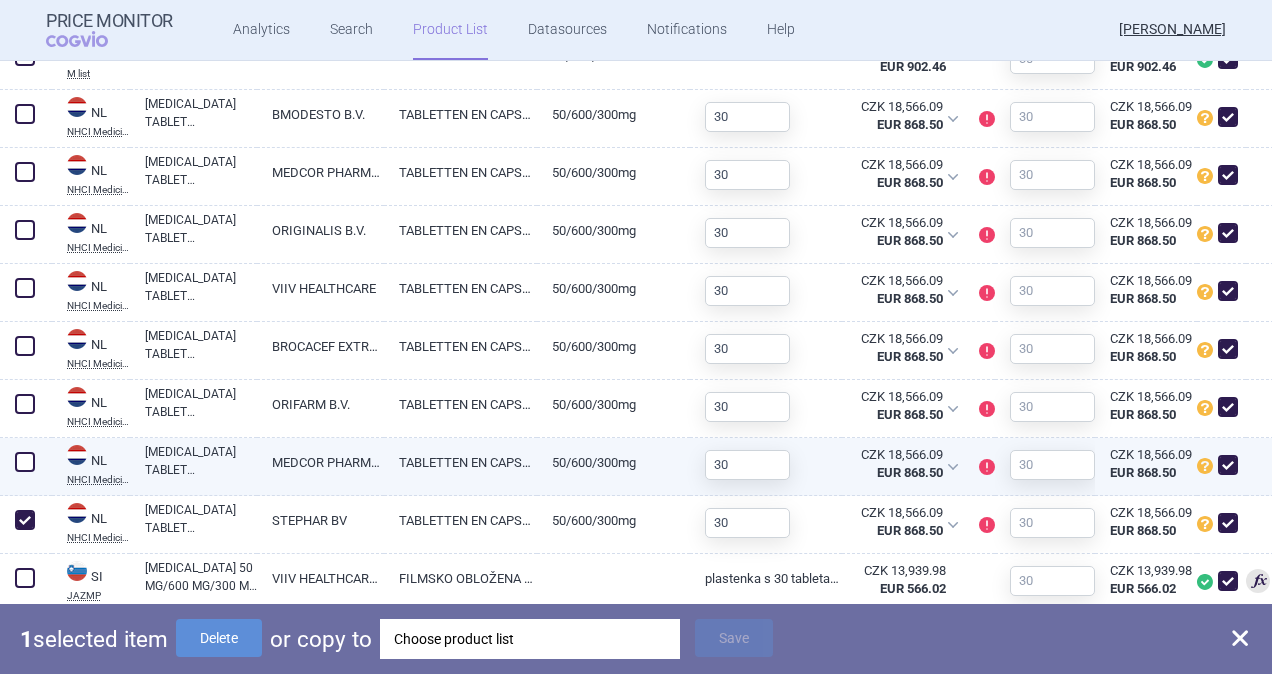 click at bounding box center (25, 462) 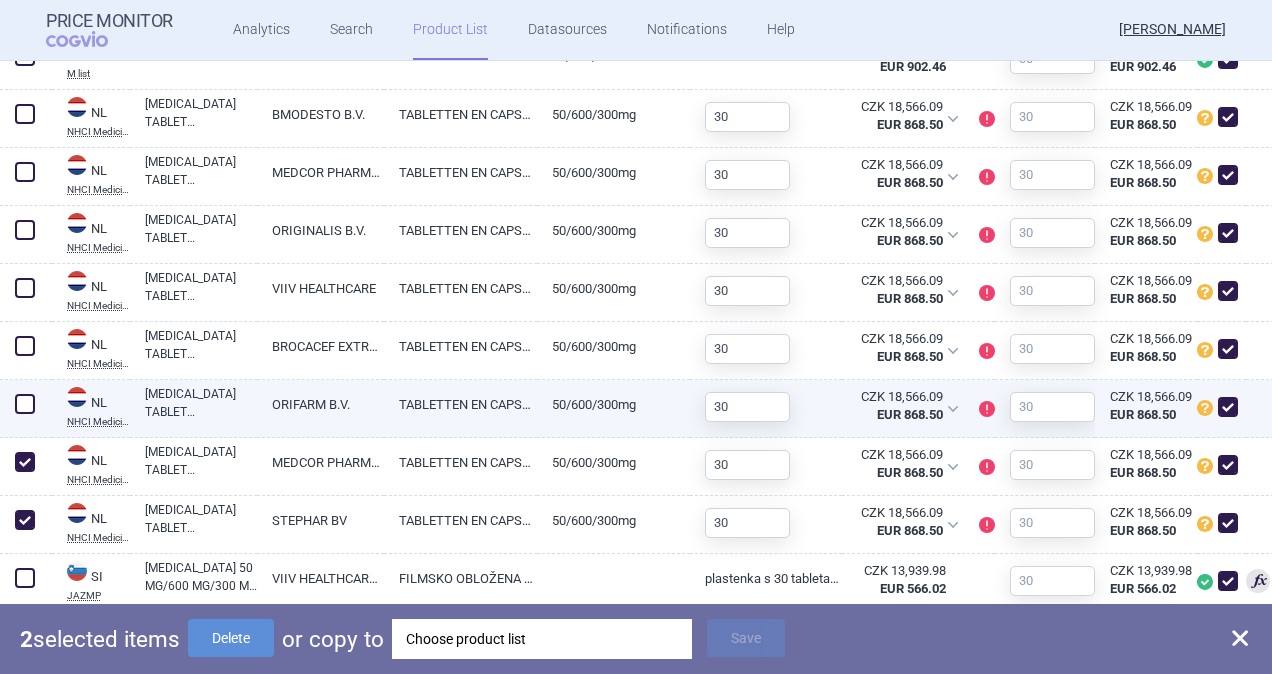click at bounding box center [25, 404] 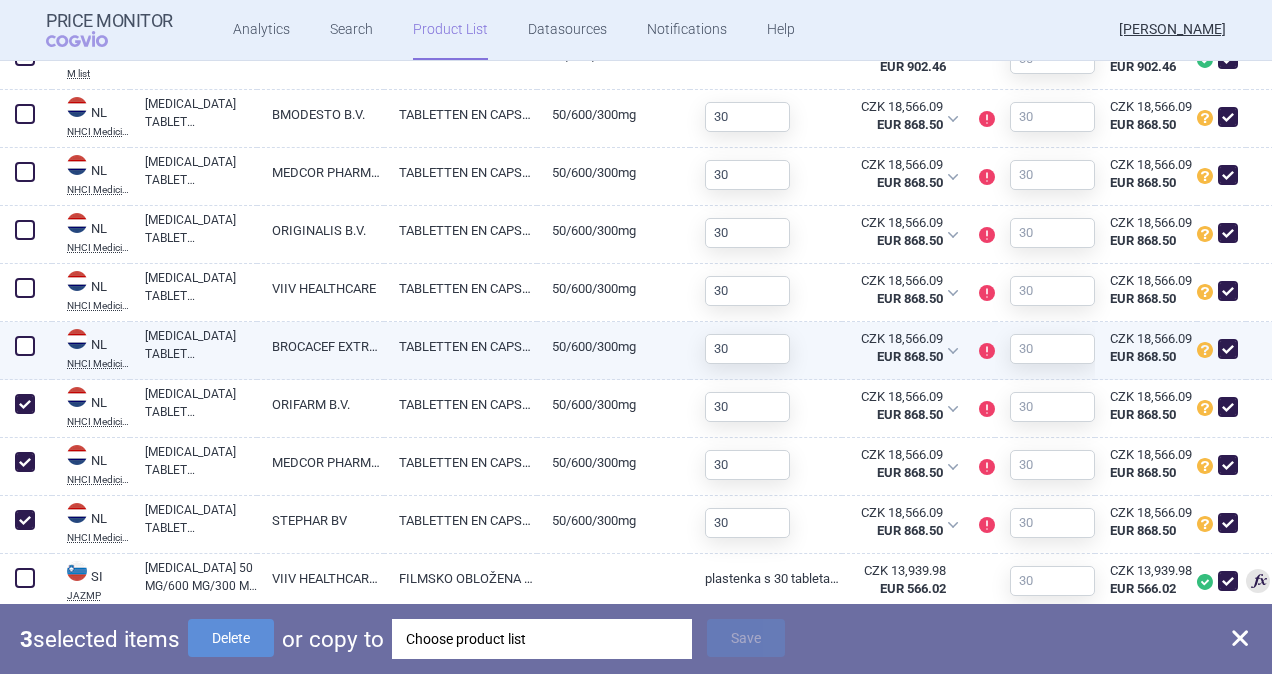 click at bounding box center [25, 346] 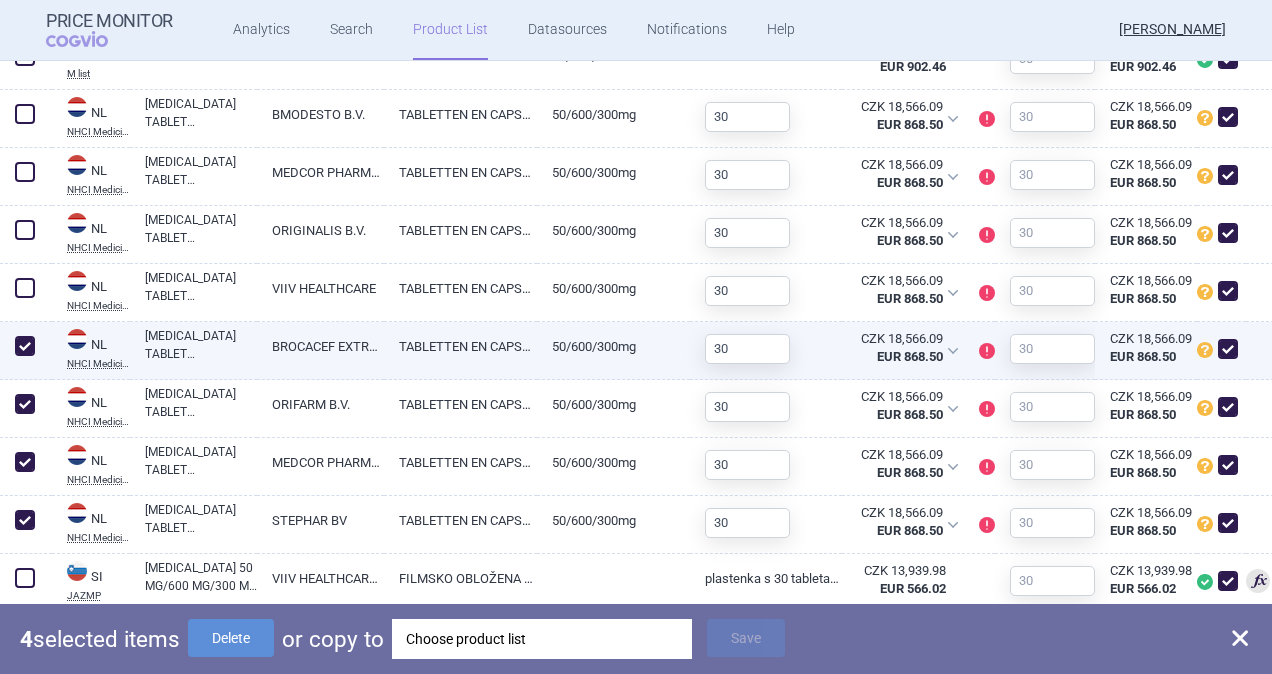 scroll, scrollTop: 1535, scrollLeft: 0, axis: vertical 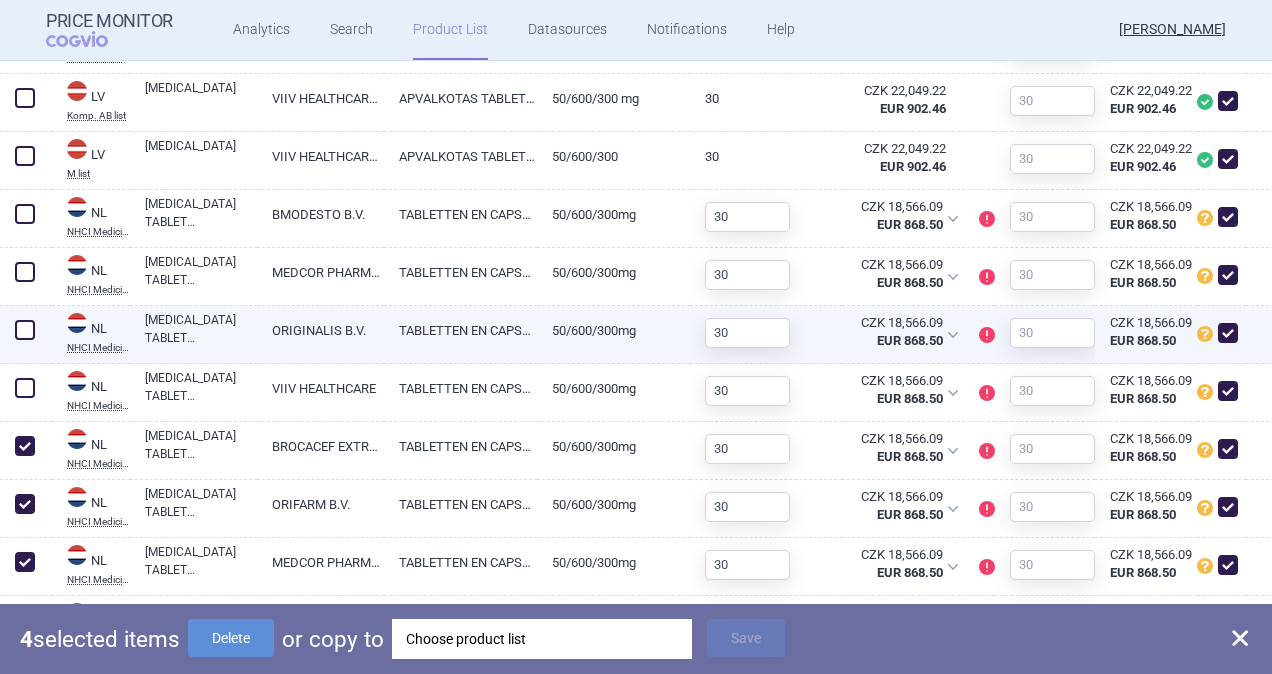 click at bounding box center (25, 330) 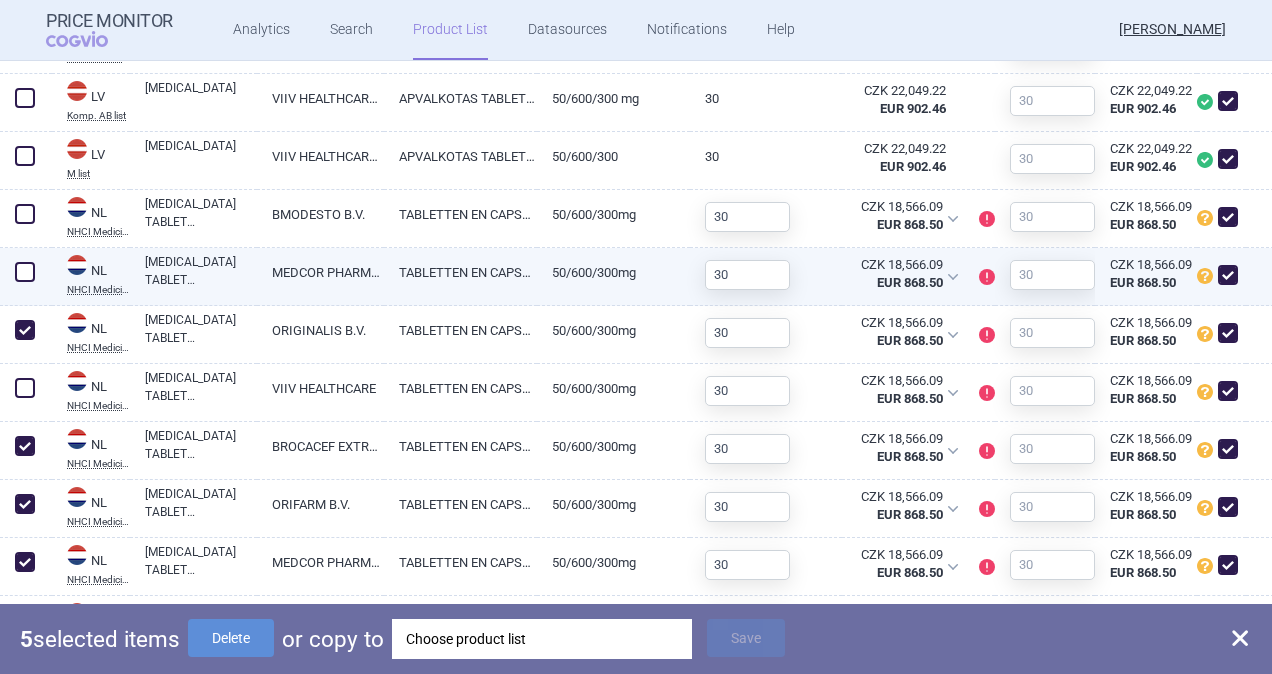 click at bounding box center (25, 272) 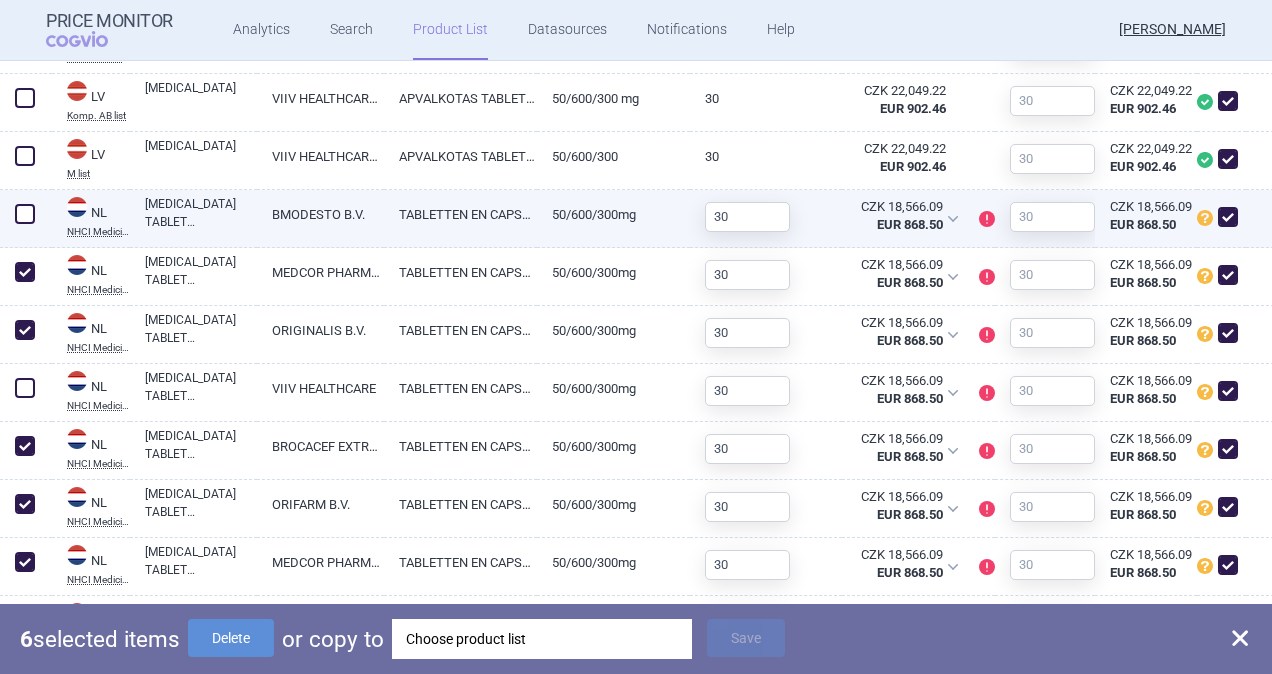 click at bounding box center [25, 214] 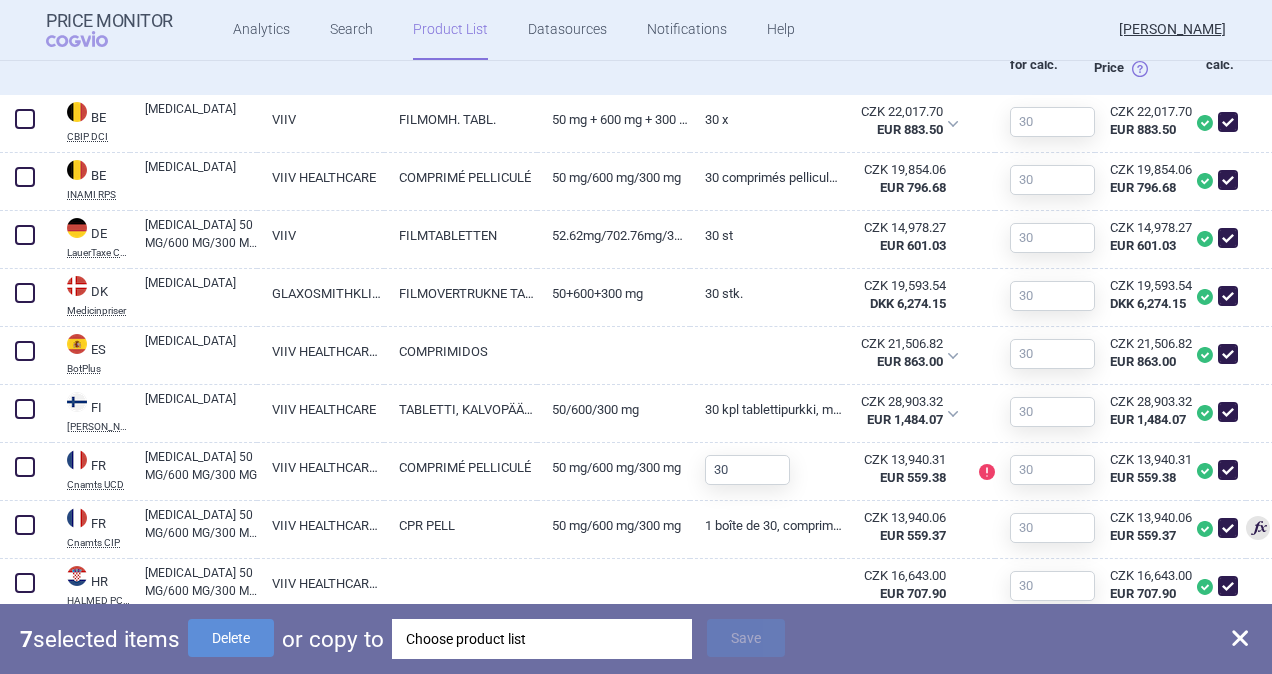 scroll, scrollTop: 735, scrollLeft: 0, axis: vertical 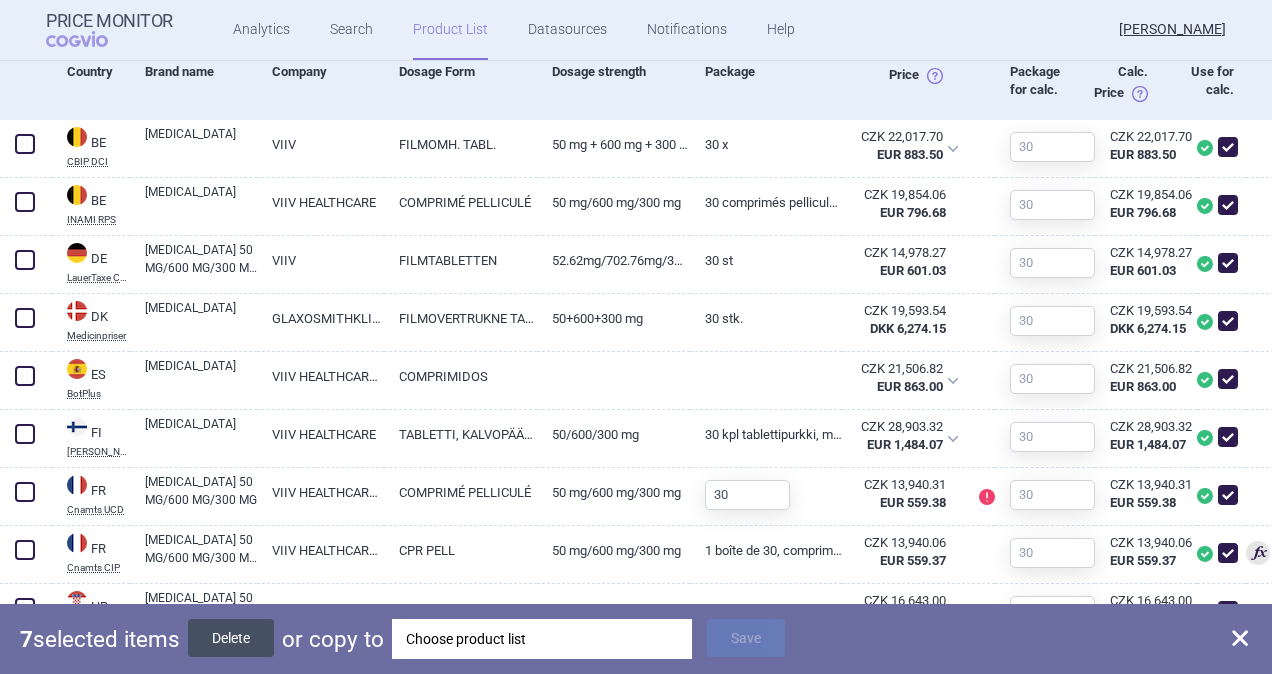 click on "Delete" at bounding box center [231, 638] 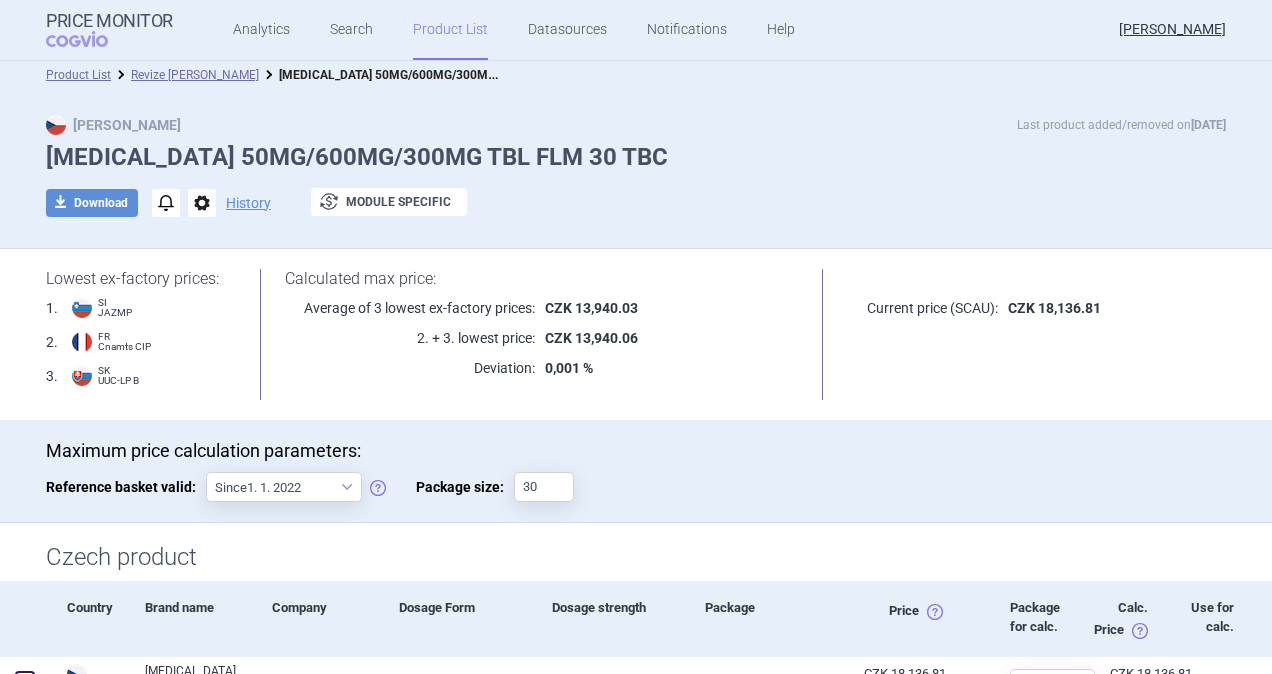 scroll, scrollTop: 0, scrollLeft: 0, axis: both 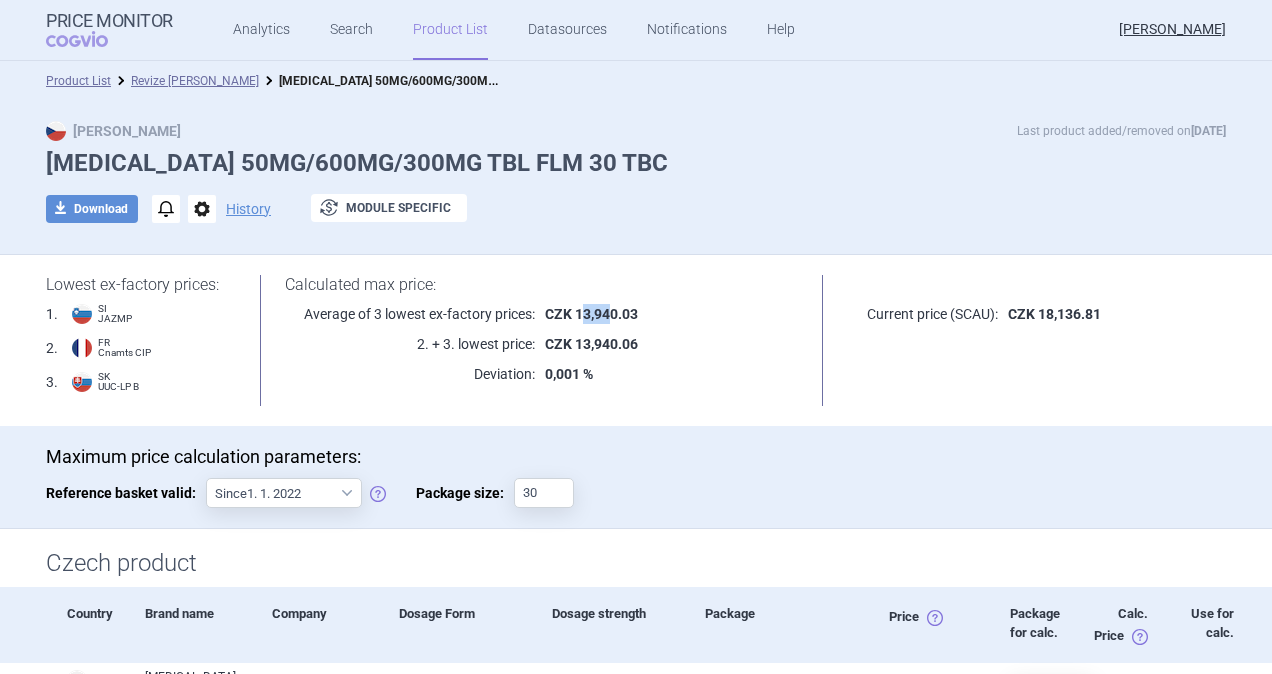 drag, startPoint x: 573, startPoint y: 311, endPoint x: 602, endPoint y: 312, distance: 29.017237 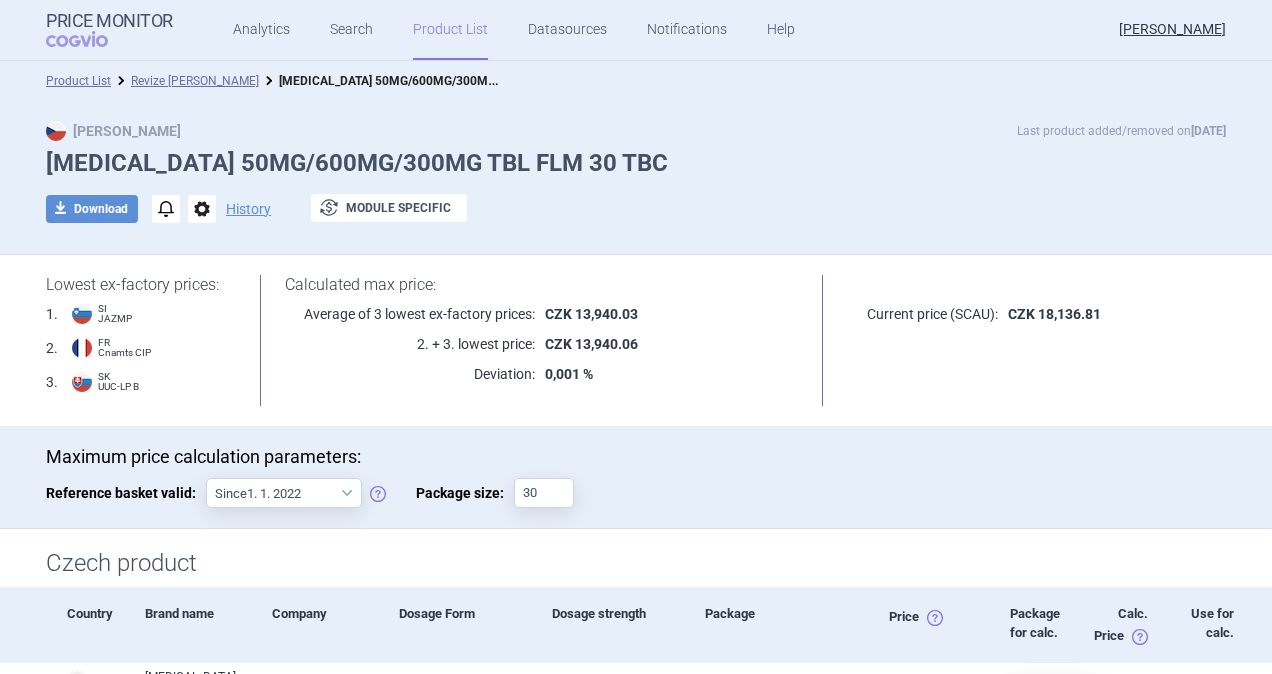 drag, startPoint x: 602, startPoint y: 312, endPoint x: 570, endPoint y: 314, distance: 32.06244 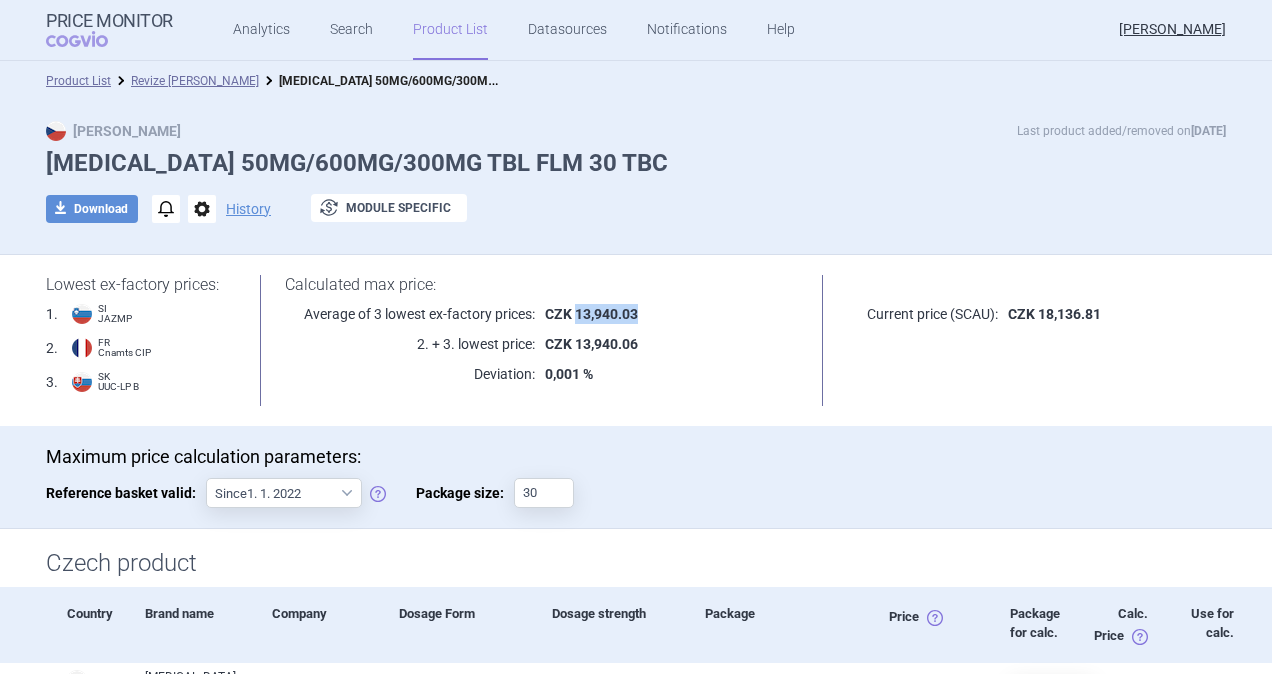 drag, startPoint x: 570, startPoint y: 314, endPoint x: 629, endPoint y: 317, distance: 59.07622 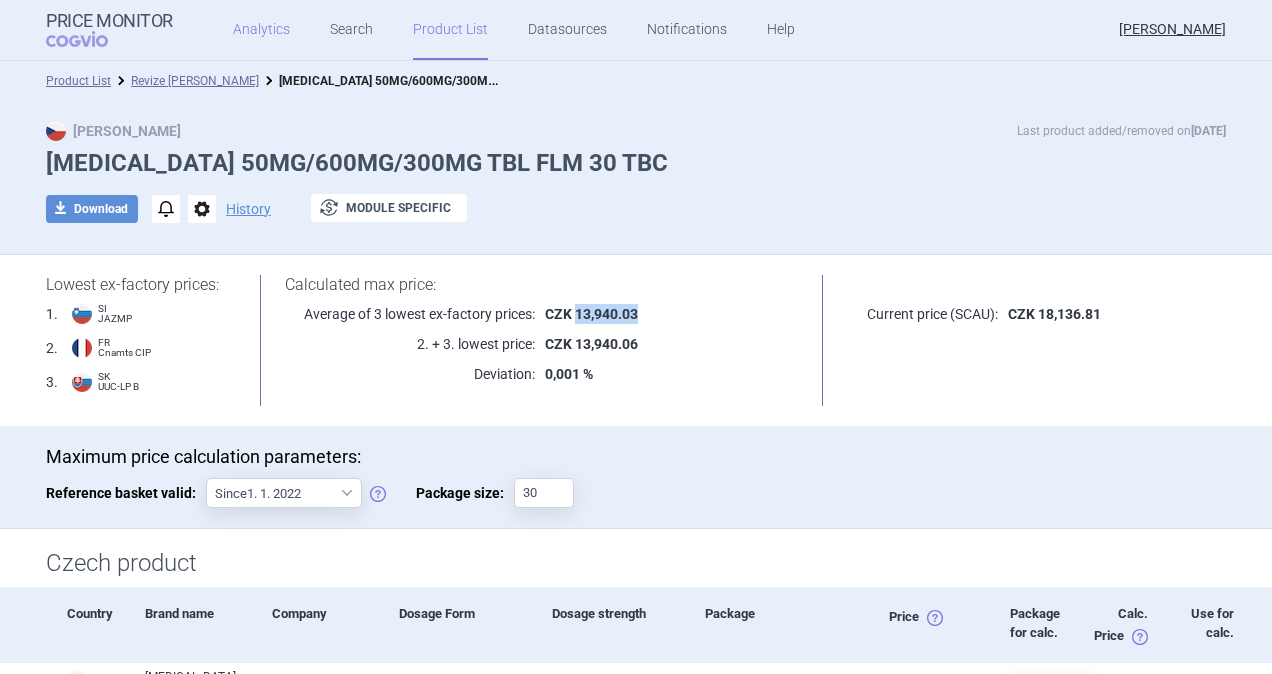 click on "Analytics" at bounding box center (261, 30) 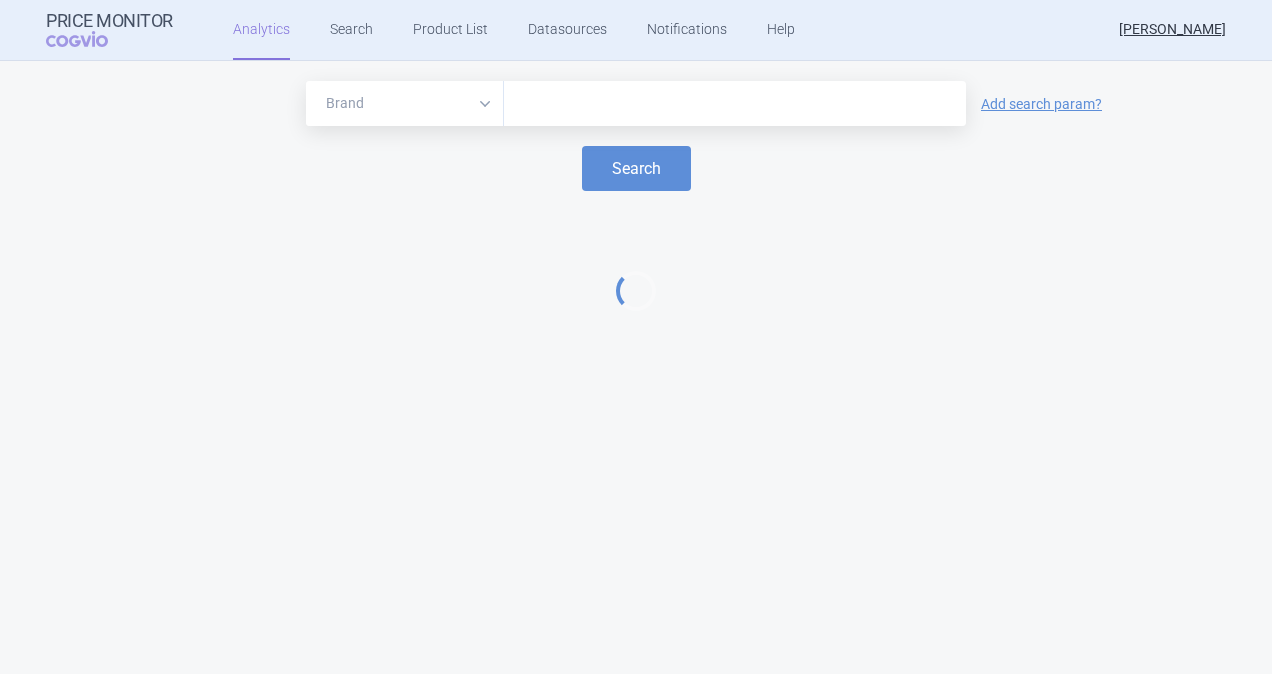 click at bounding box center [735, 104] 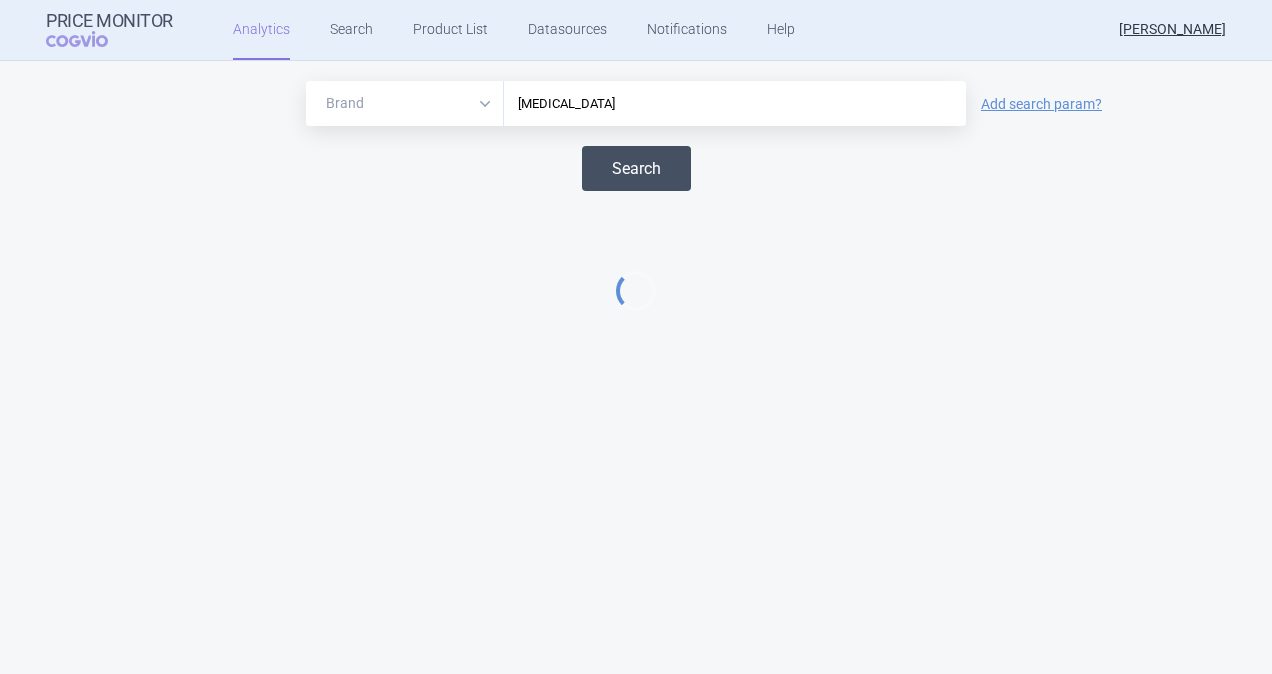 click on "Search" at bounding box center [636, 168] 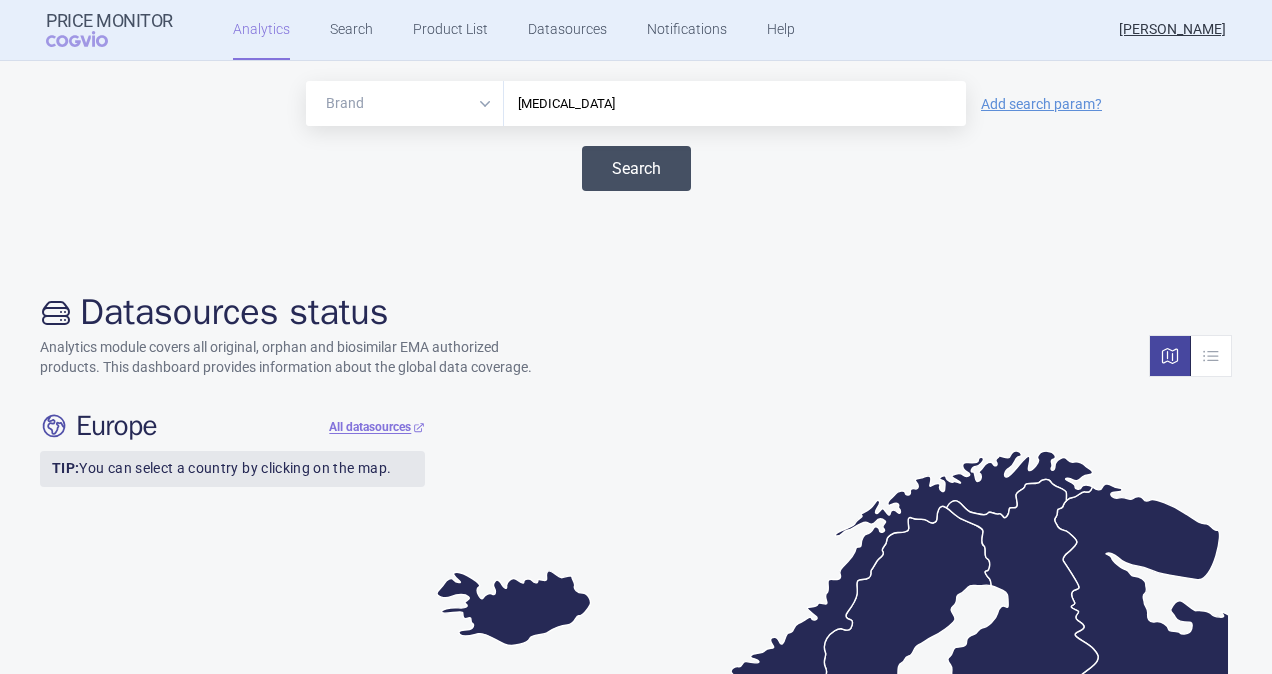 click on "Search" at bounding box center [636, 168] 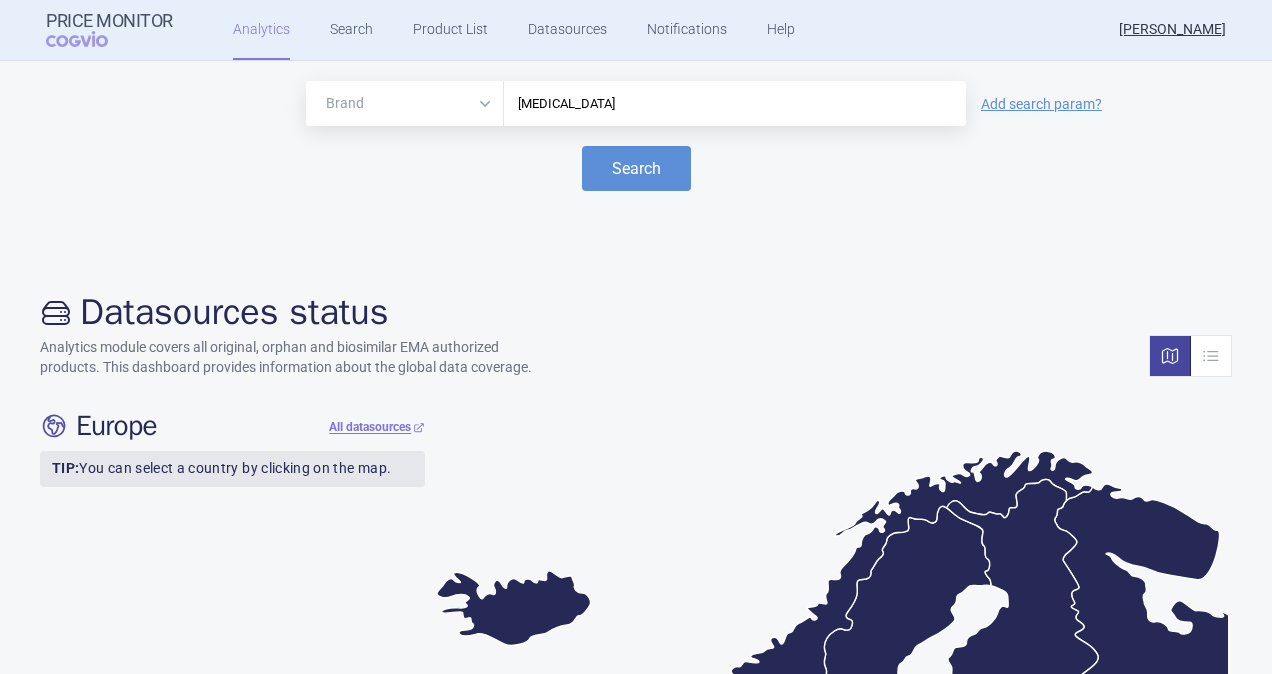 drag, startPoint x: 643, startPoint y: 110, endPoint x: 485, endPoint y: 99, distance: 158.38245 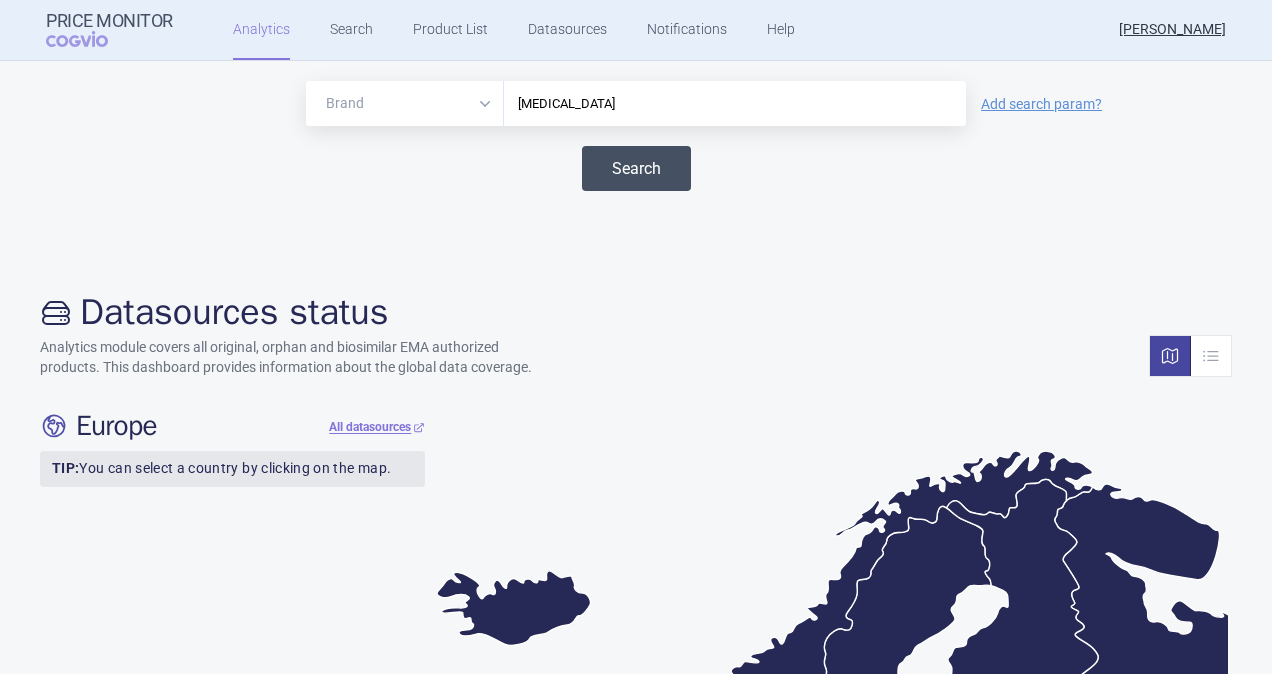 click on "Search" at bounding box center (636, 168) 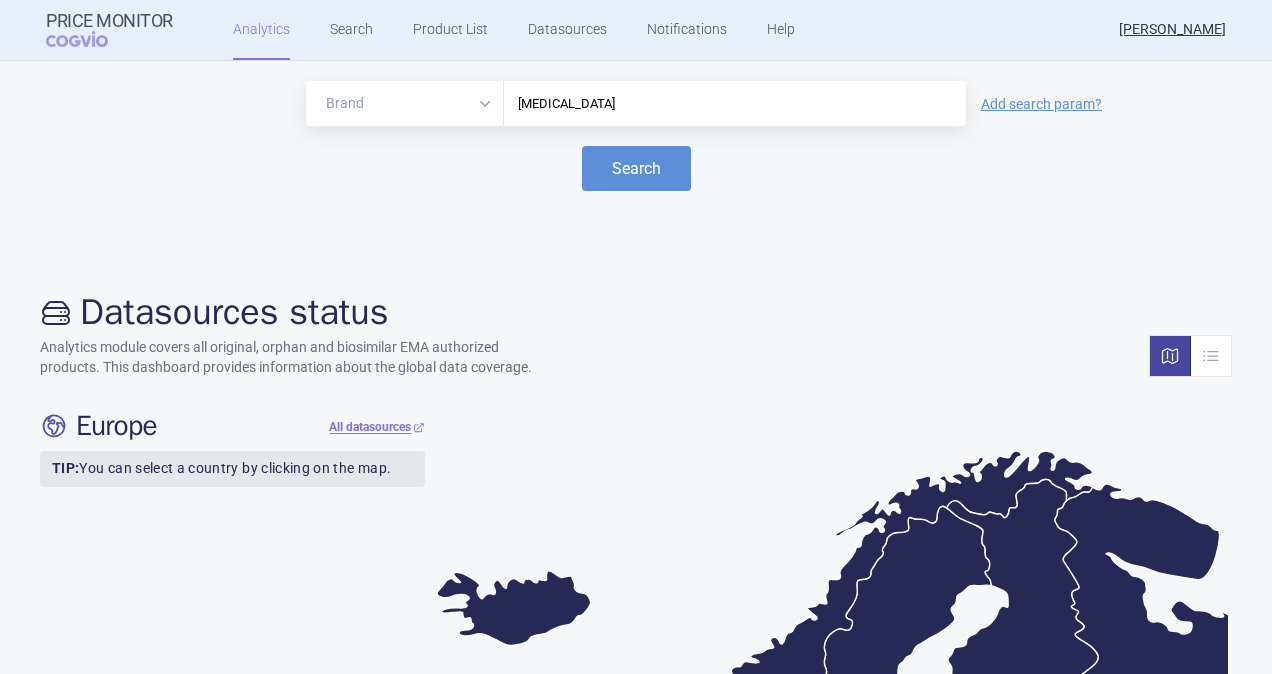 drag, startPoint x: 603, startPoint y: 94, endPoint x: 475, endPoint y: 94, distance: 128 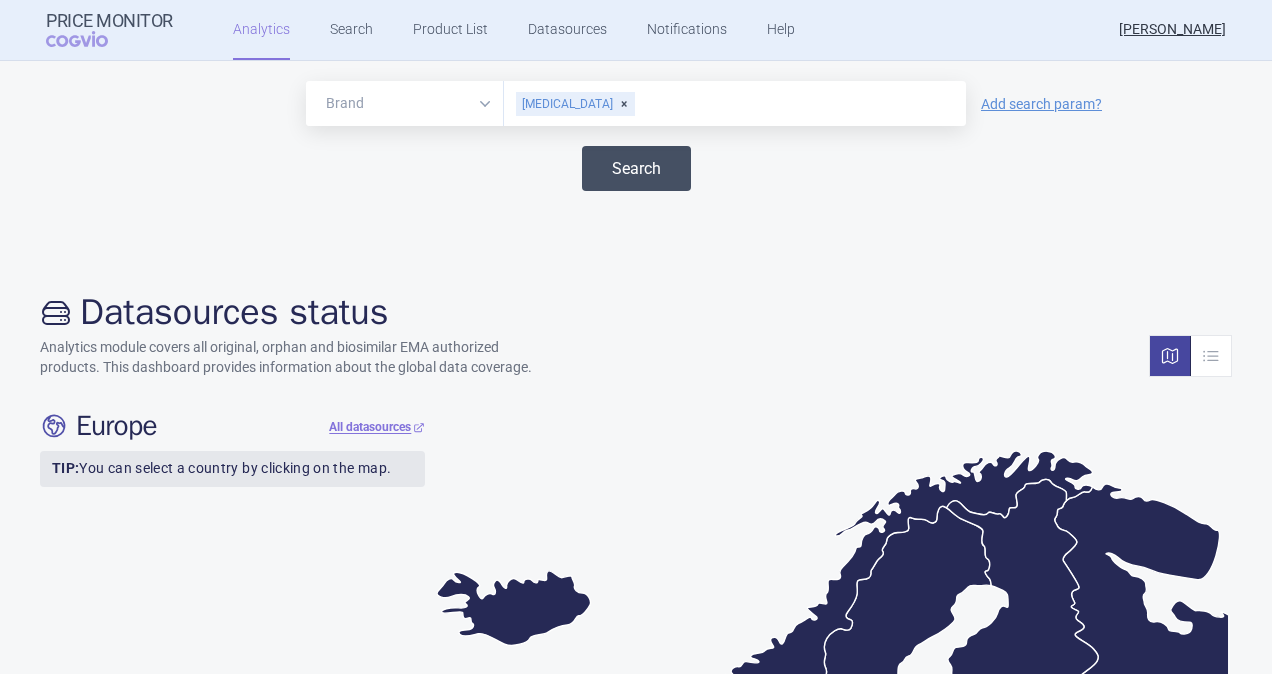 click on "Search" at bounding box center (636, 168) 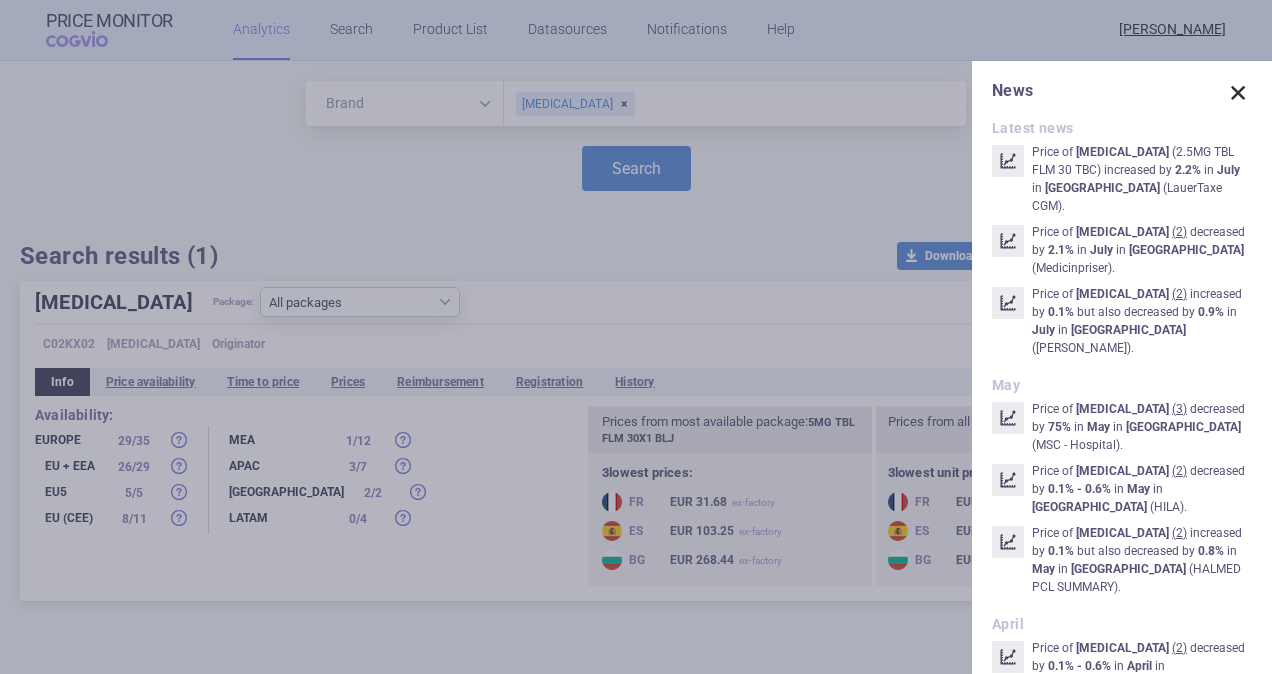 click at bounding box center (1238, 93) 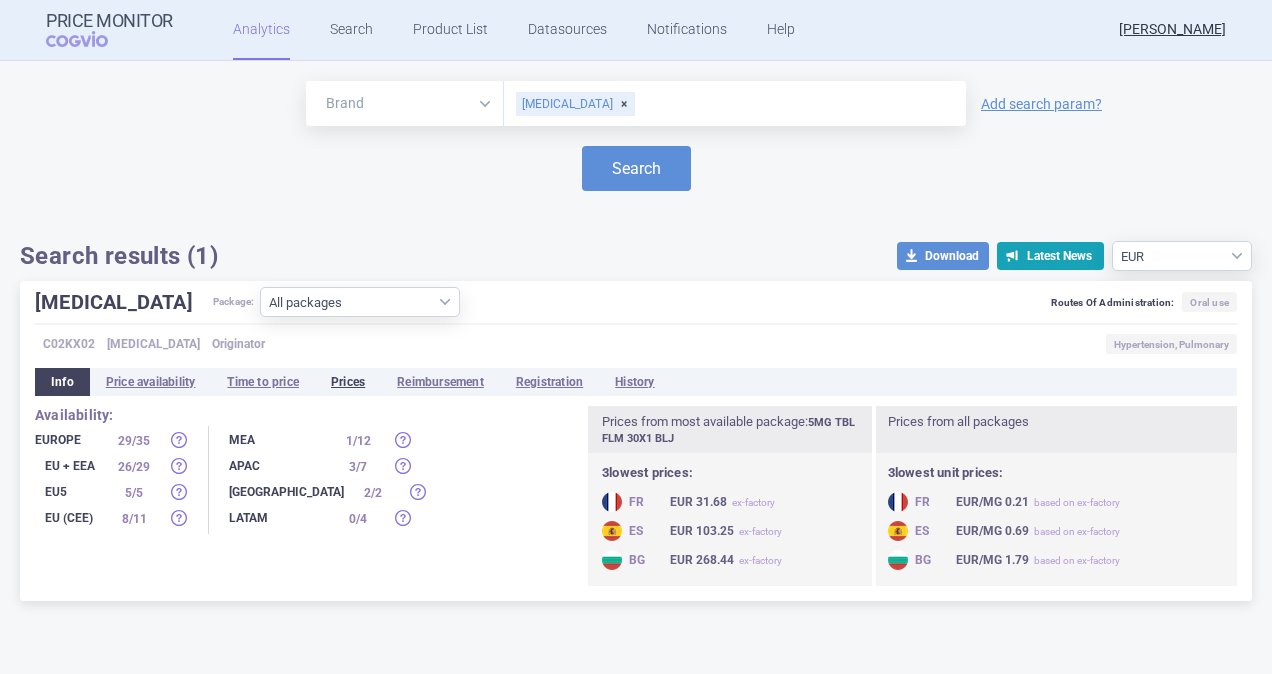 click on "Prices" at bounding box center (348, 382) 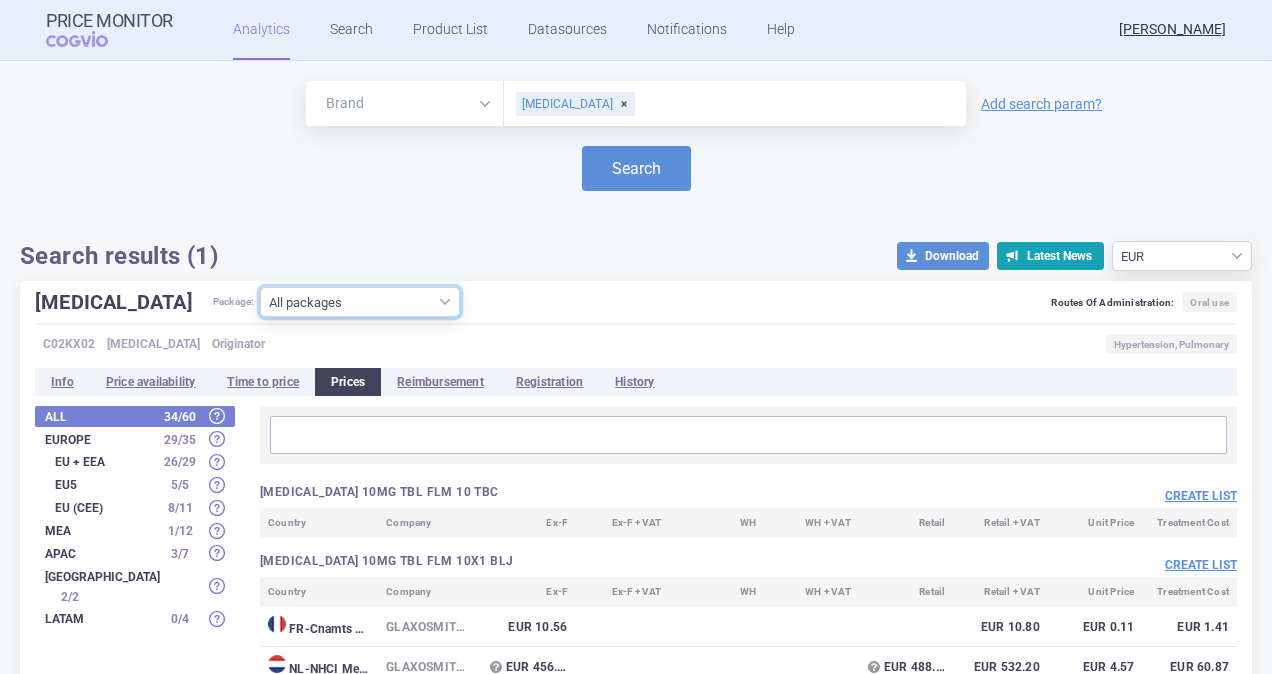 click on "All packages 10MG TBL FLM 10 TBC  ( 0 ) 10MG TBL FLM 10X1 BLJ  ( 2 ) 10MG TBL FLM 30 TBC  ( 0 ) 10MG TBL FLM 30X1 BLJ  ( 28 ) 2.5MG TBL FLM 30 TBC  ( 7 ) 5MG TBL FLM 10 TBC  ( 0 ) 5MG TBL FLM 10X1 BLJ  ( 3 ) 5MG TBL FLM 30 TBC  ( 0 ) 5MG TBL FLM 30X1 BLJ  ( 31 ) Other  ( 1 )" at bounding box center [360, 302] 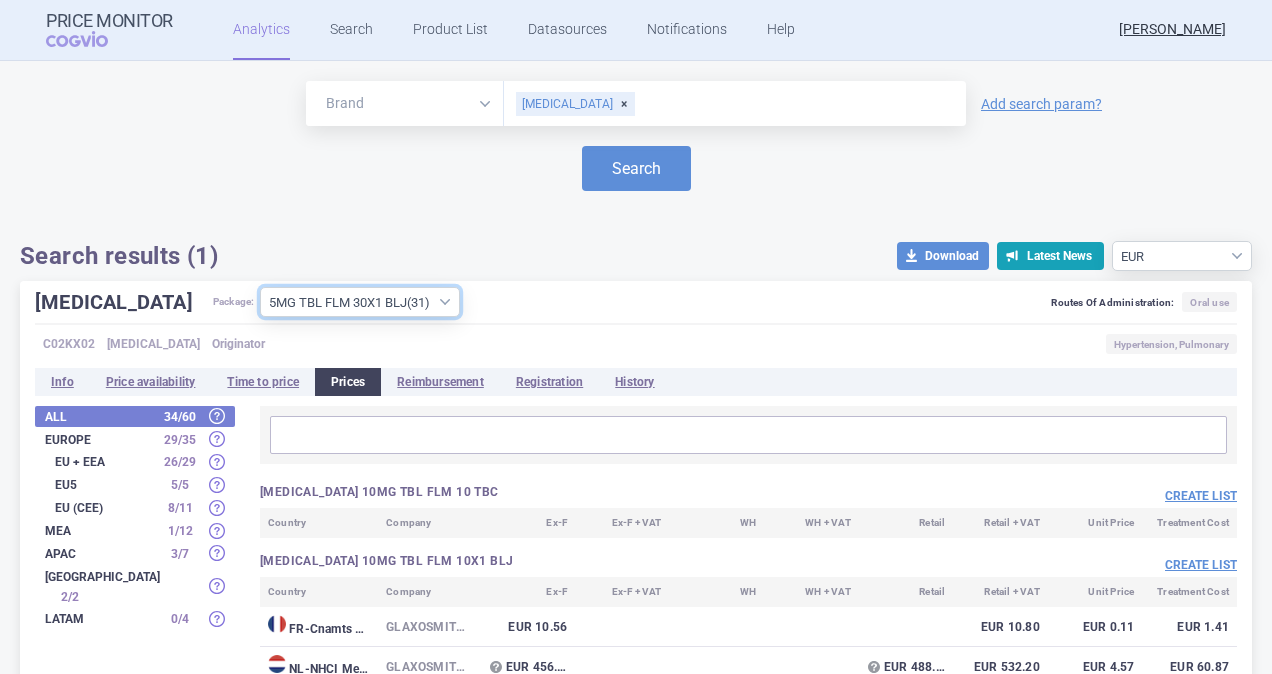 click on "All packages 10MG TBL FLM 10 TBC  ( 0 ) 10MG TBL FLM 10X1 BLJ  ( 2 ) 10MG TBL FLM 30 TBC  ( 0 ) 10MG TBL FLM 30X1 BLJ  ( 28 ) 2.5MG TBL FLM 30 TBC  ( 7 ) 5MG TBL FLM 10 TBC  ( 0 ) 5MG TBL FLM 10X1 BLJ  ( 3 ) 5MG TBL FLM 30 TBC  ( 0 ) 5MG TBL FLM 30X1 BLJ  ( 31 ) Other  ( 1 )" at bounding box center [360, 302] 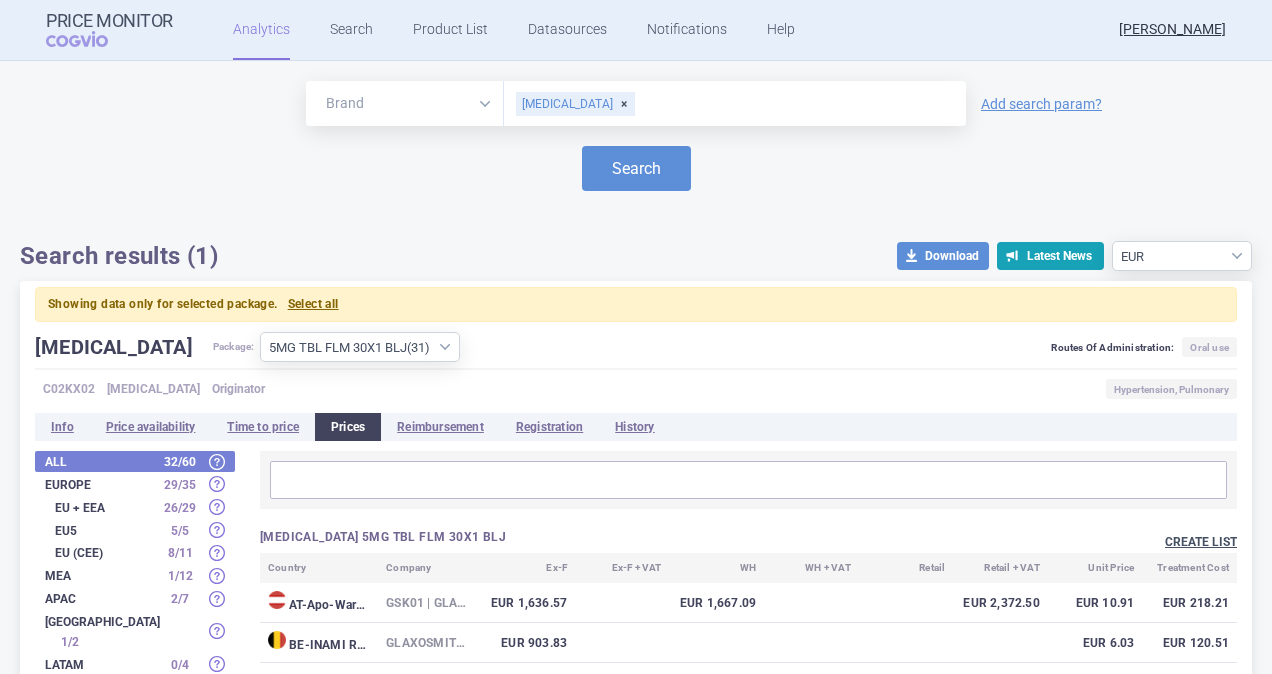 click on "Create list" at bounding box center [1201, 542] 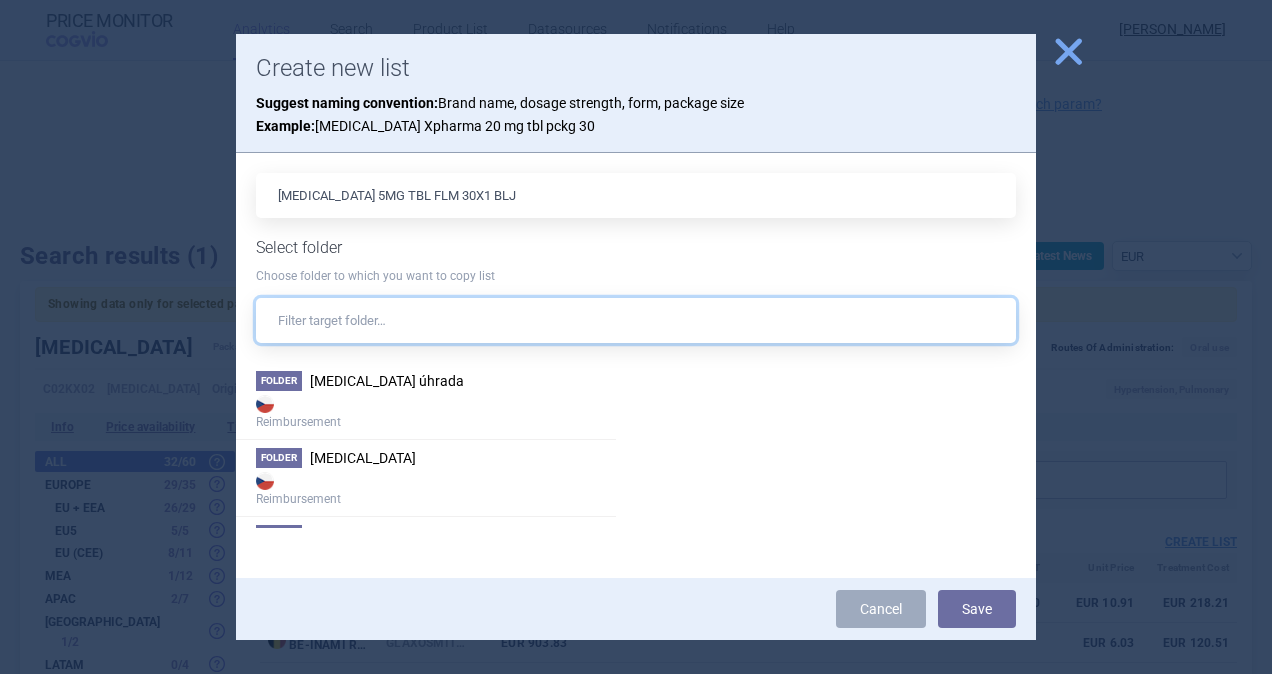 click at bounding box center (636, 320) 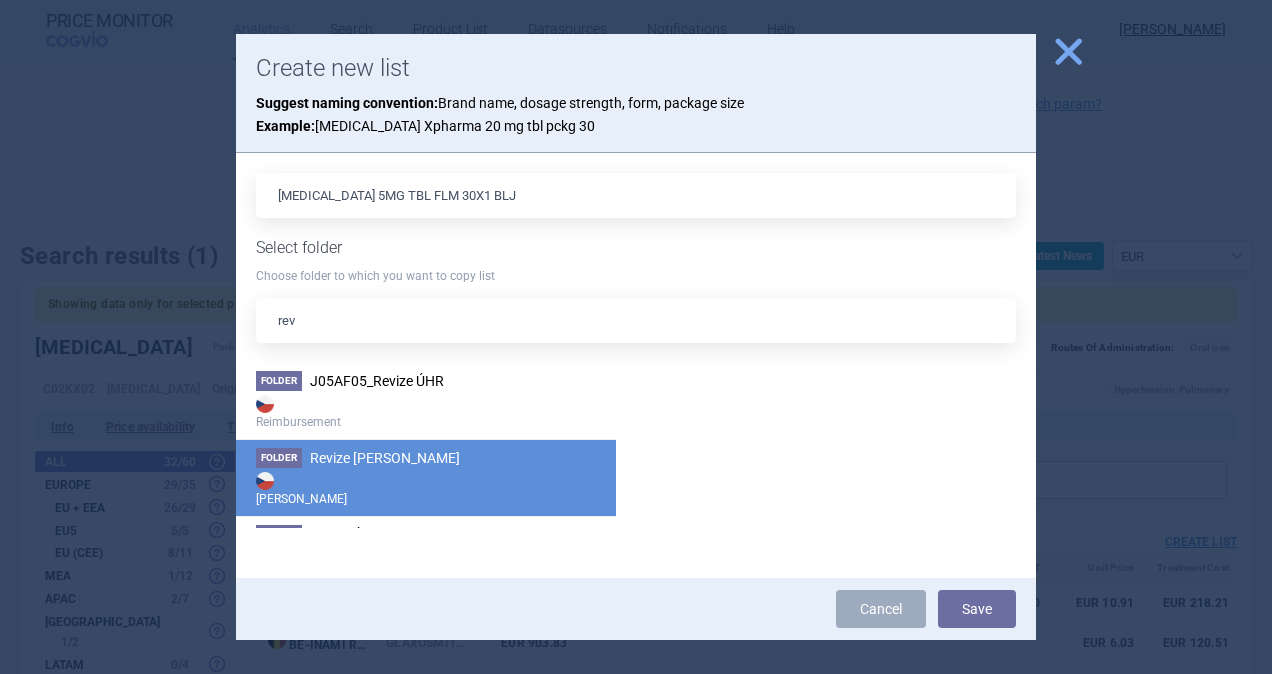 click on "Folder Revize Max Price  Max Price" at bounding box center (426, 477) 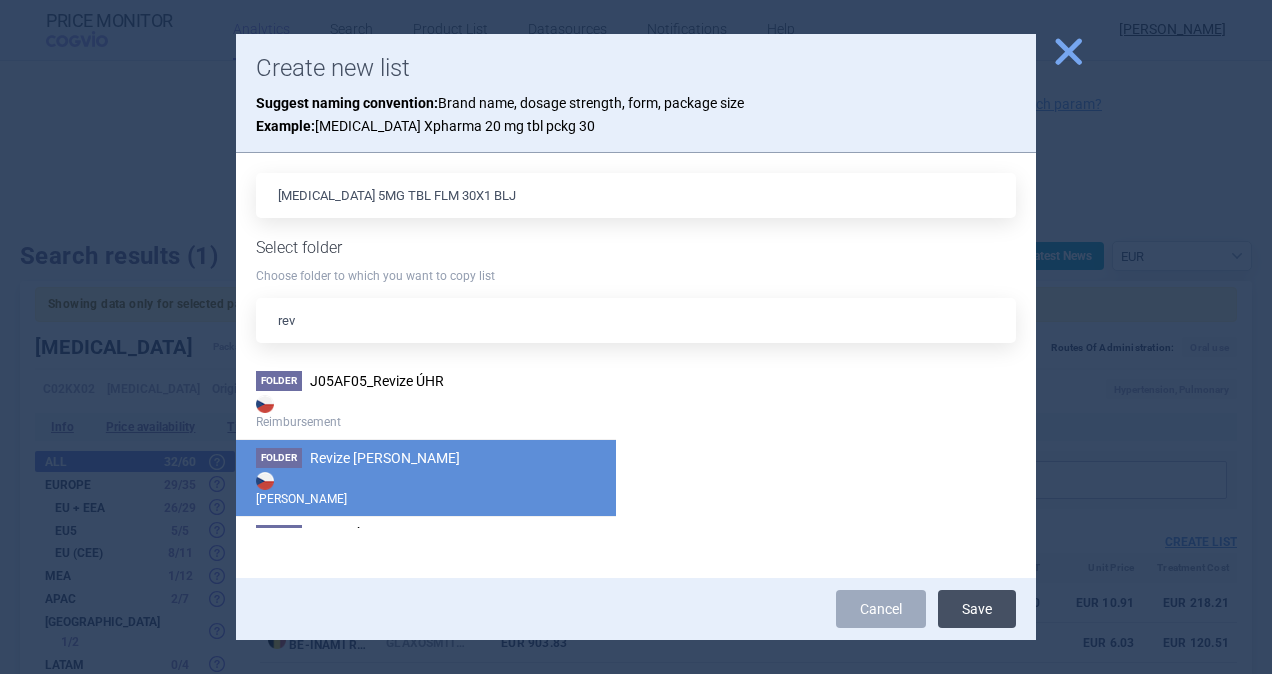 click on "Save" at bounding box center (977, 609) 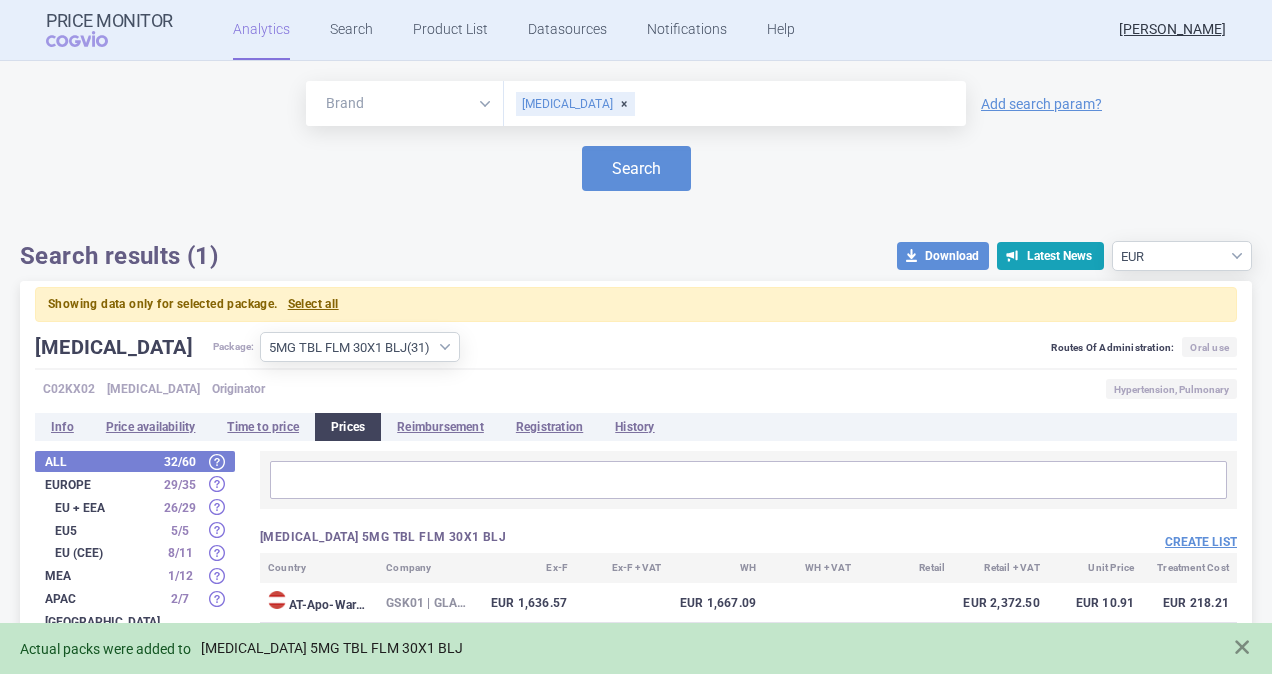 click on "[MEDICAL_DATA] 5MG TBL FLM 30X1 BLJ" at bounding box center [332, 648] 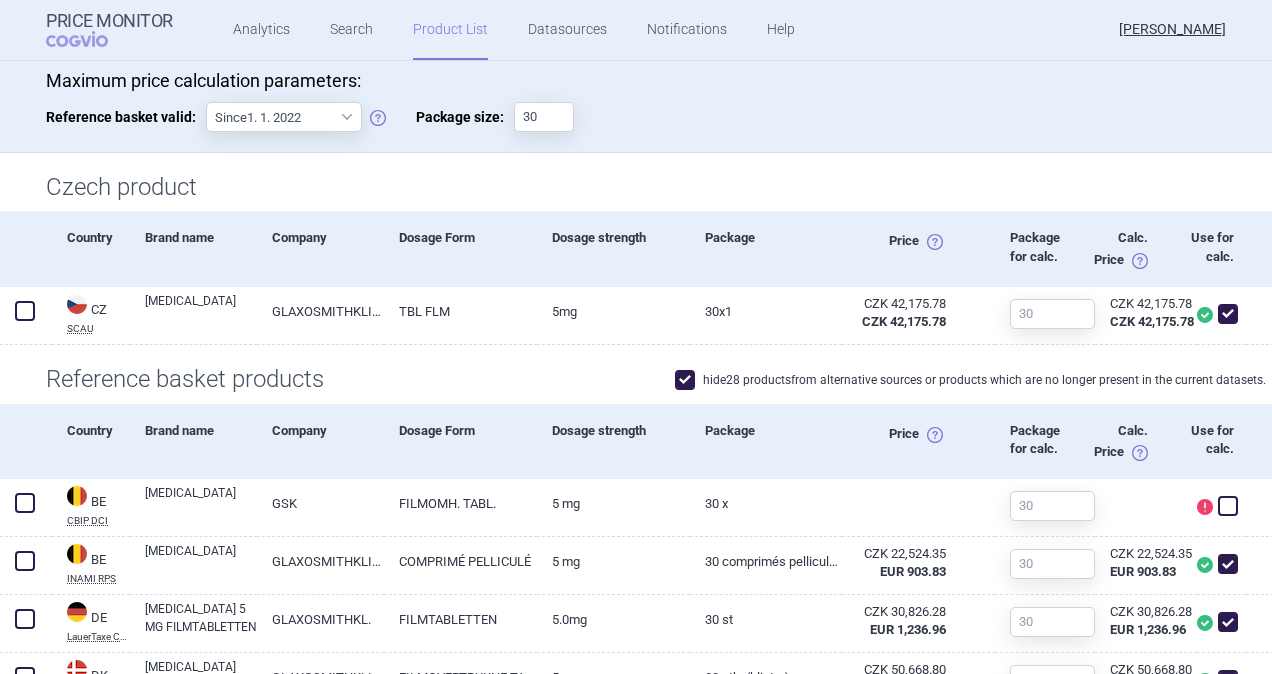 scroll, scrollTop: 400, scrollLeft: 0, axis: vertical 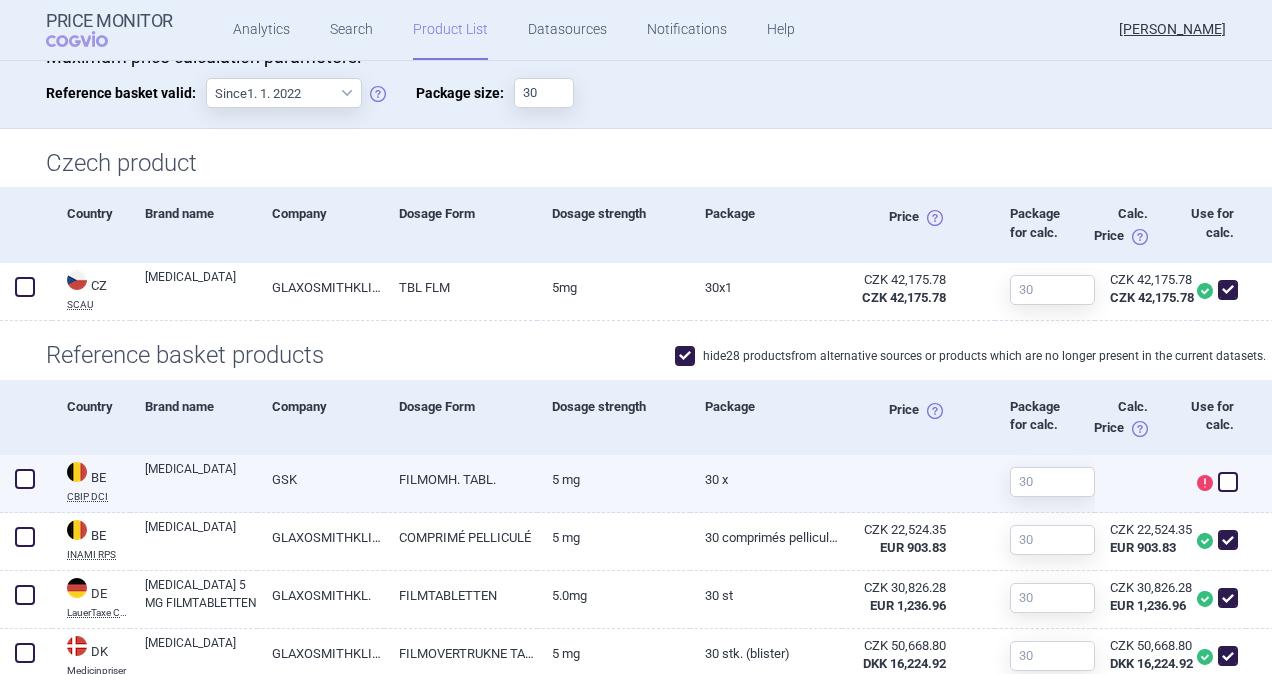 click at bounding box center (25, 479) 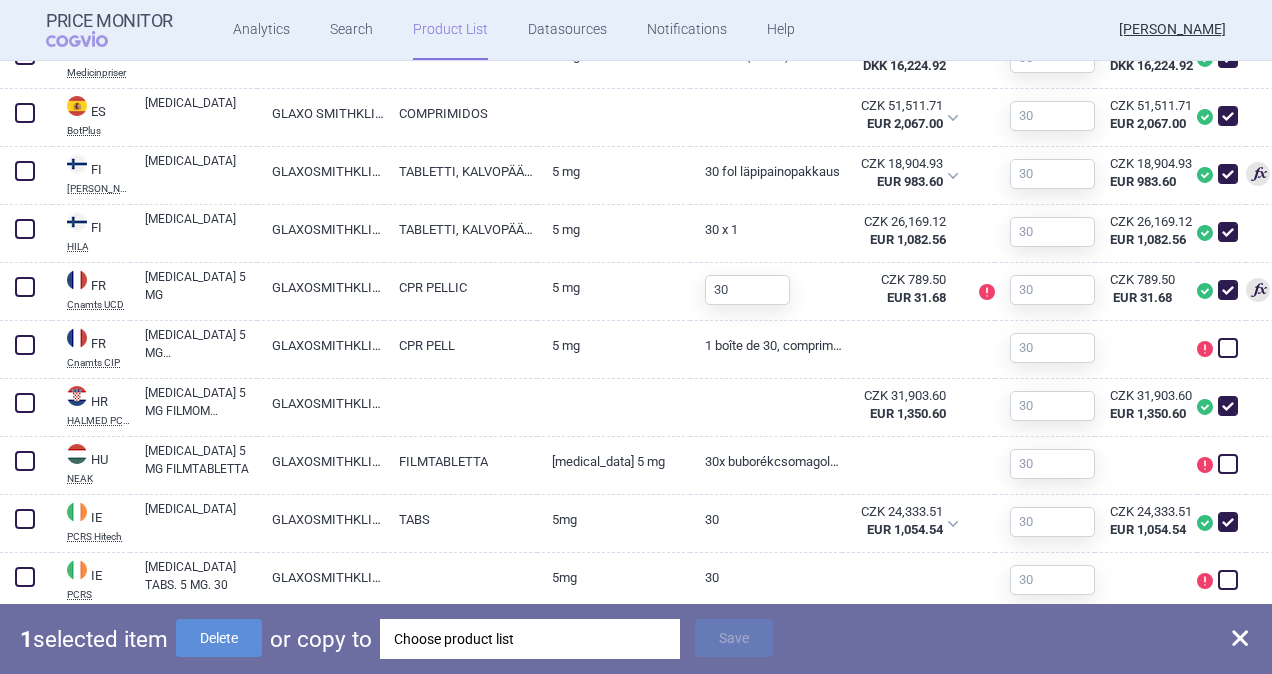 scroll, scrollTop: 1000, scrollLeft: 0, axis: vertical 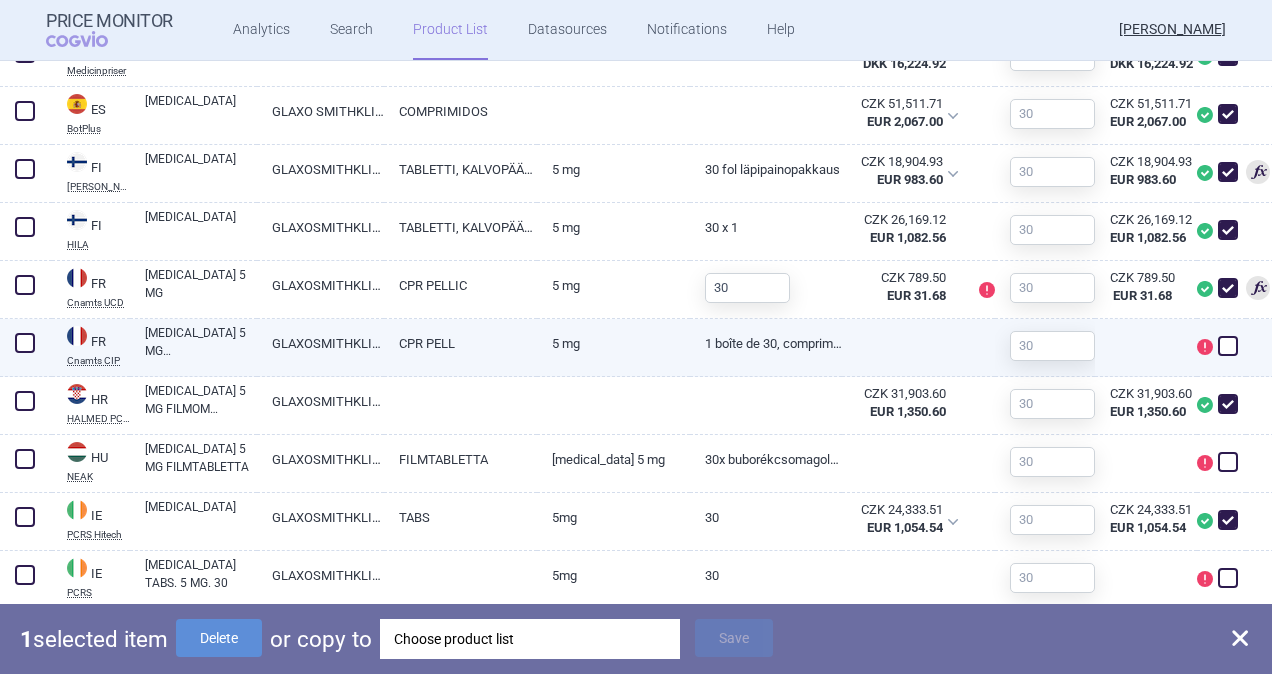 click at bounding box center (25, 343) 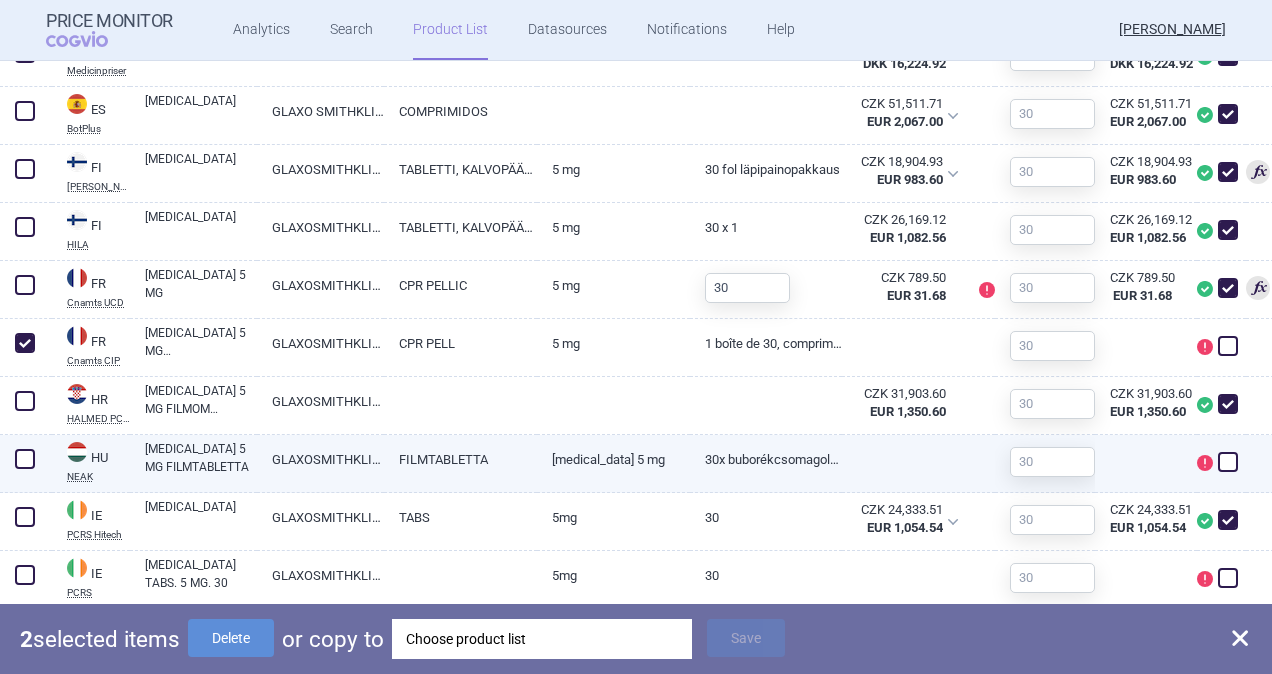 click at bounding box center (25, 459) 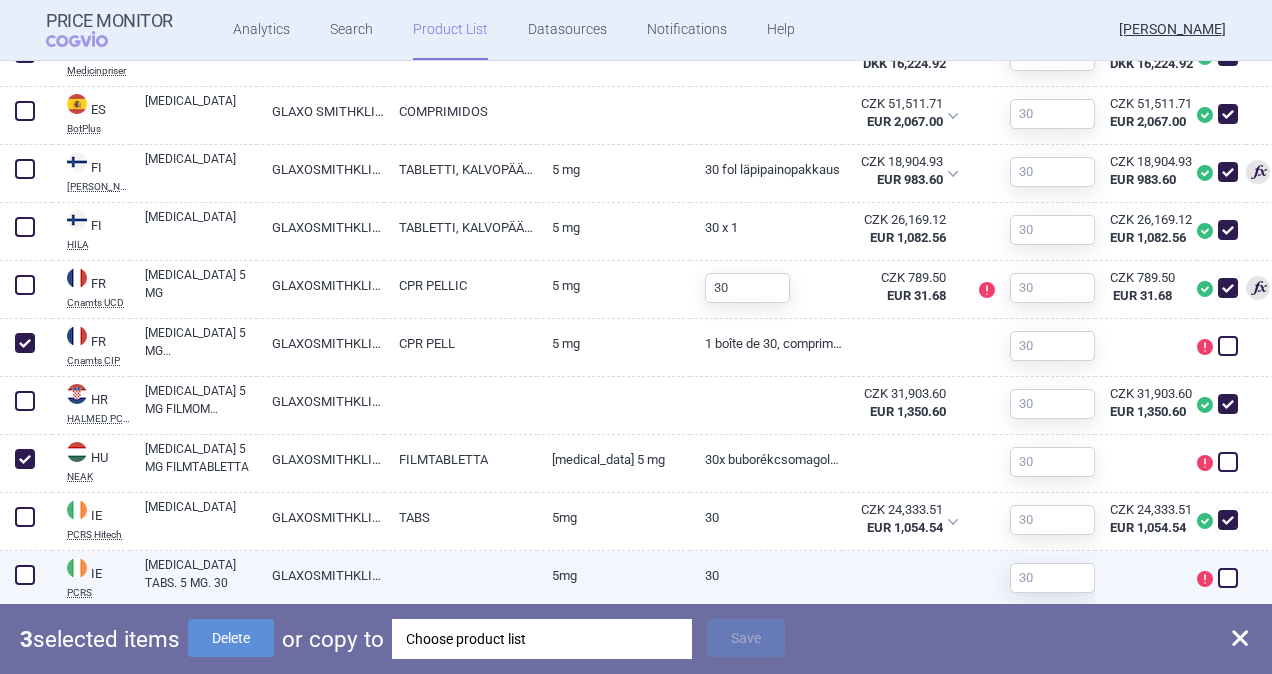 click at bounding box center [25, 575] 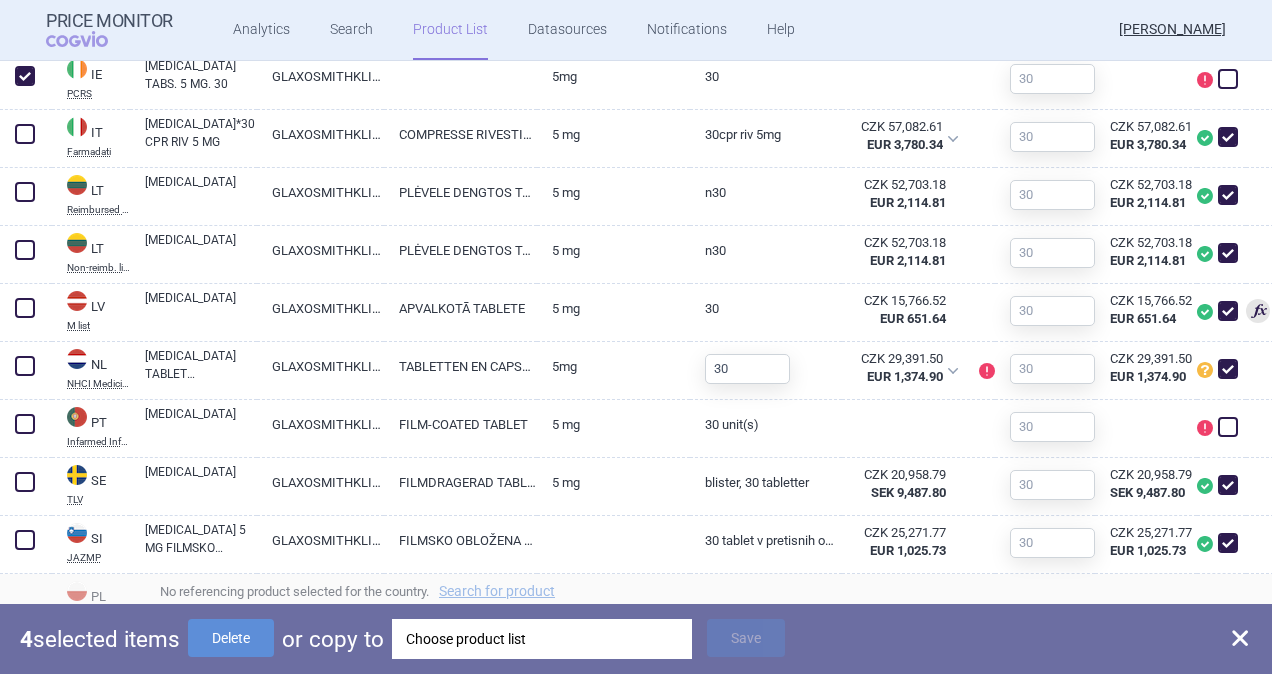 scroll, scrollTop: 1500, scrollLeft: 0, axis: vertical 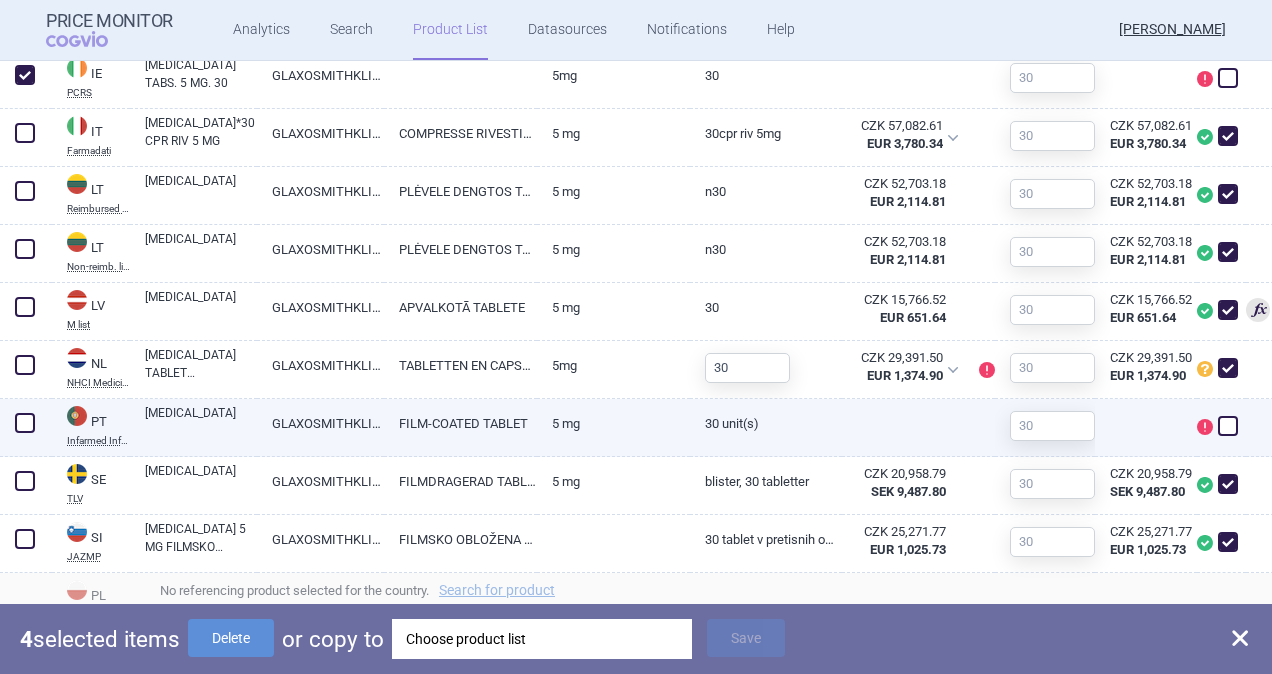 click at bounding box center (25, 423) 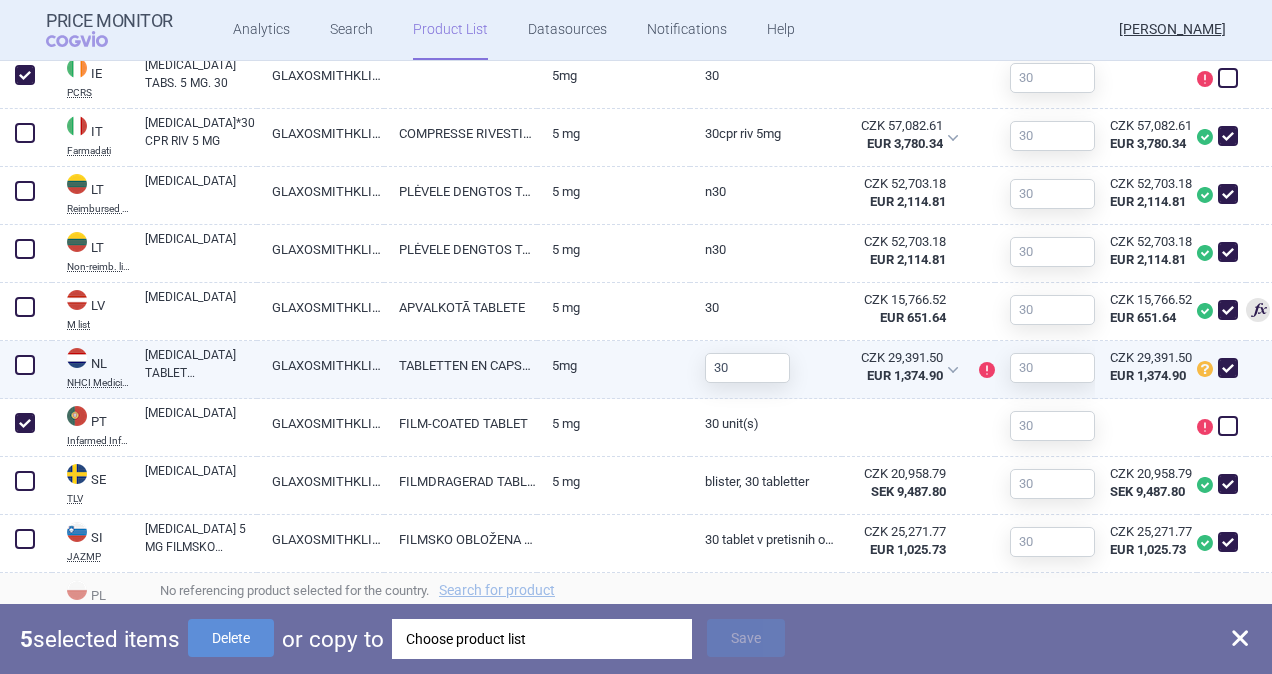 scroll, scrollTop: 1525, scrollLeft: 0, axis: vertical 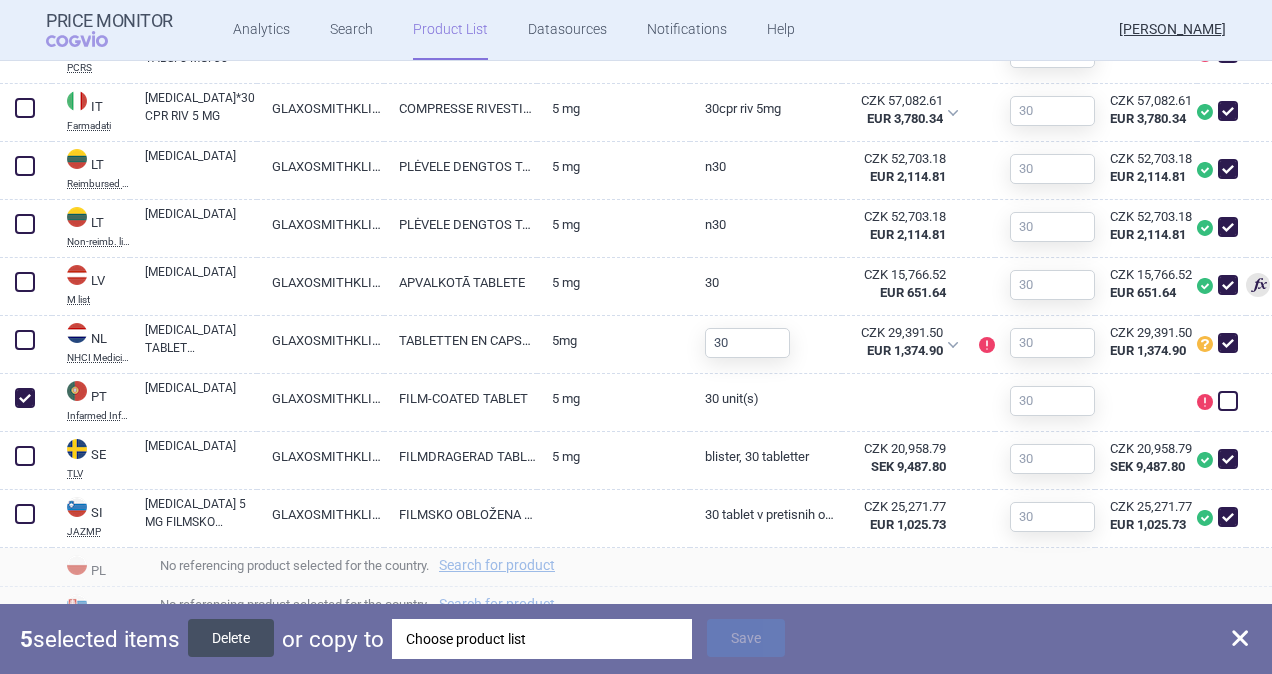 click on "Delete" at bounding box center (231, 638) 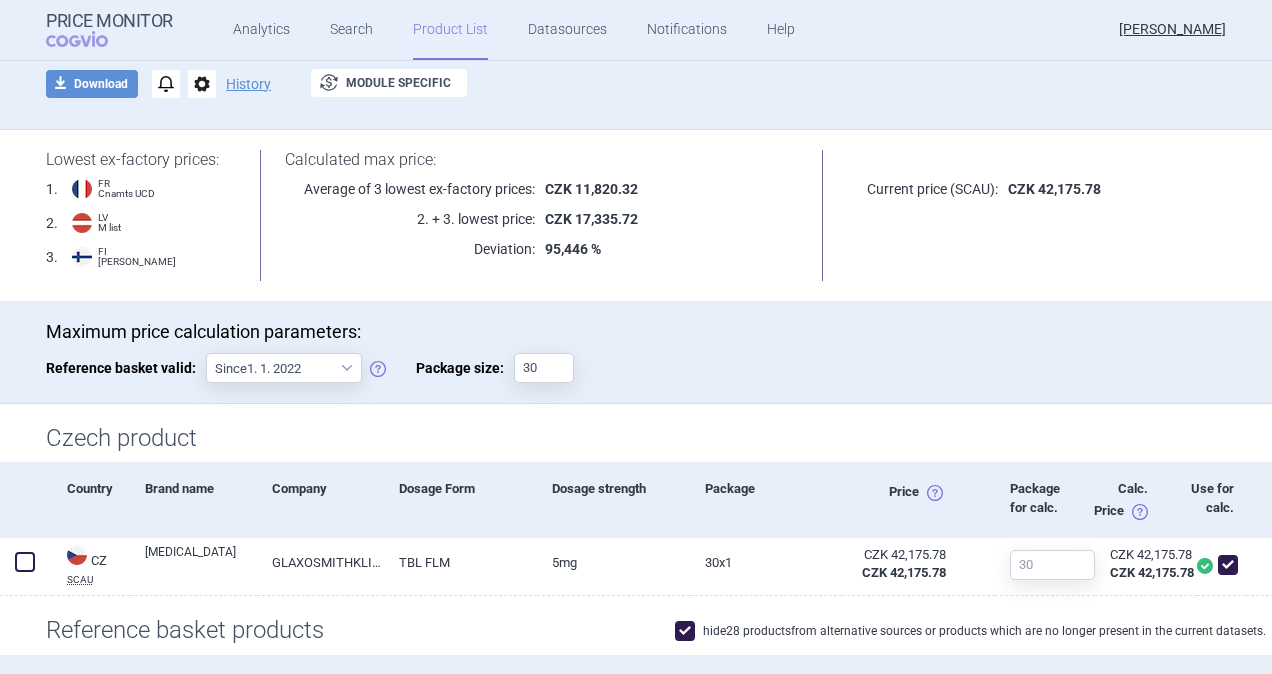 scroll, scrollTop: 93, scrollLeft: 0, axis: vertical 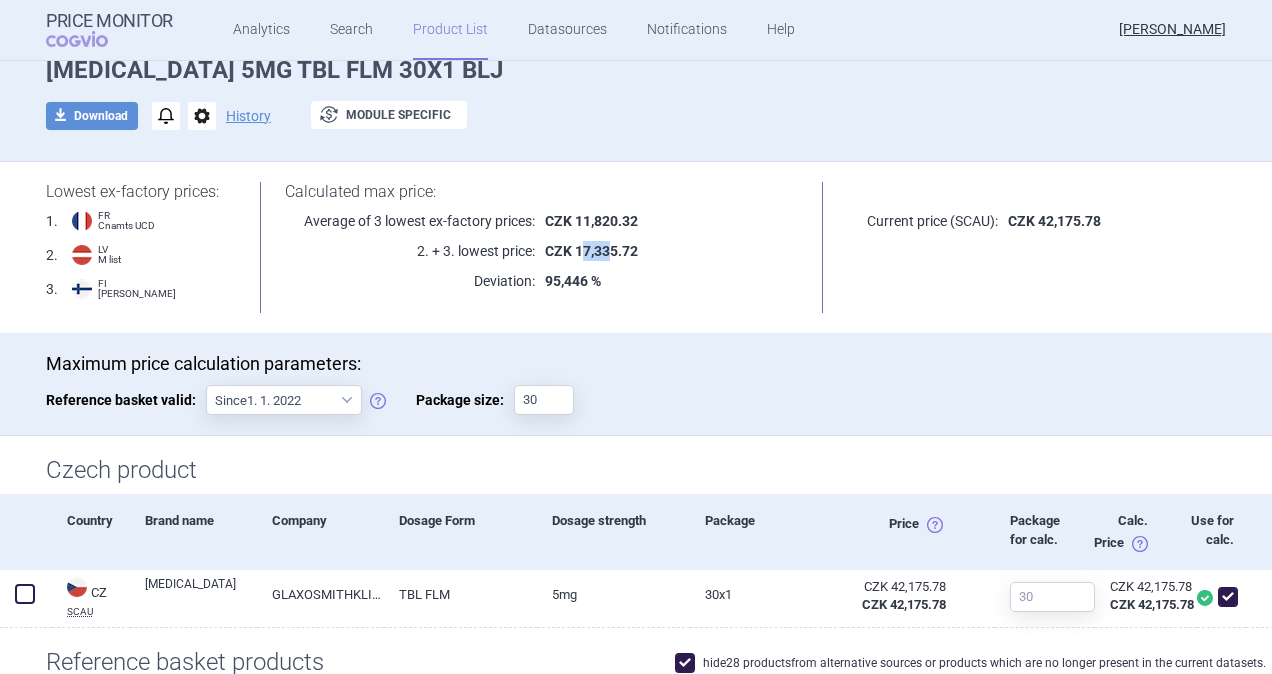 drag, startPoint x: 572, startPoint y: 245, endPoint x: 607, endPoint y: 244, distance: 35.014282 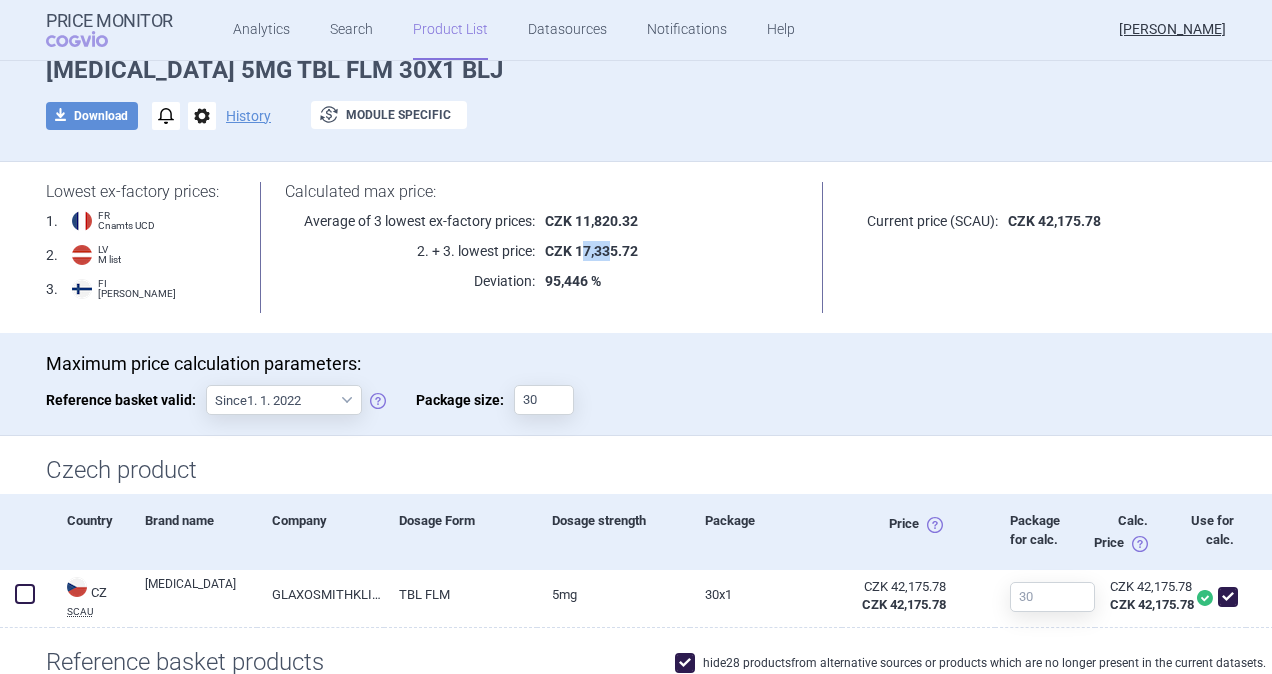 drag, startPoint x: 607, startPoint y: 244, endPoint x: 574, endPoint y: 252, distance: 33.955853 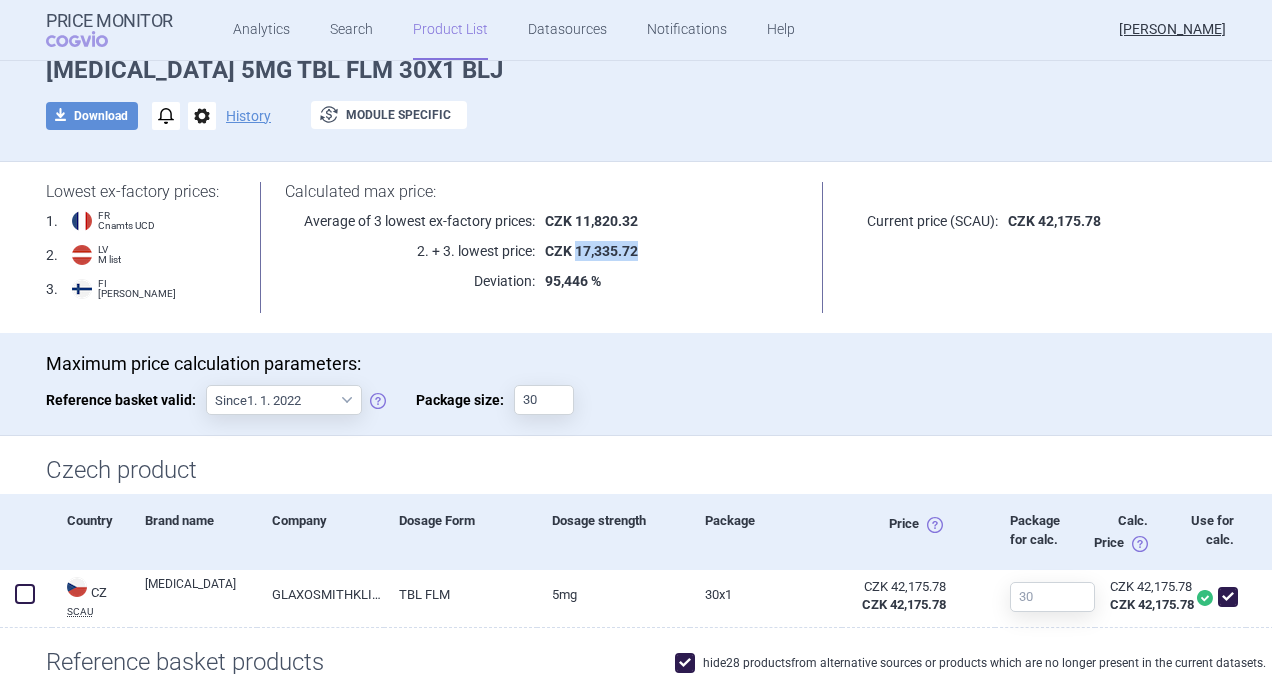 drag, startPoint x: 571, startPoint y: 252, endPoint x: 633, endPoint y: 252, distance: 62 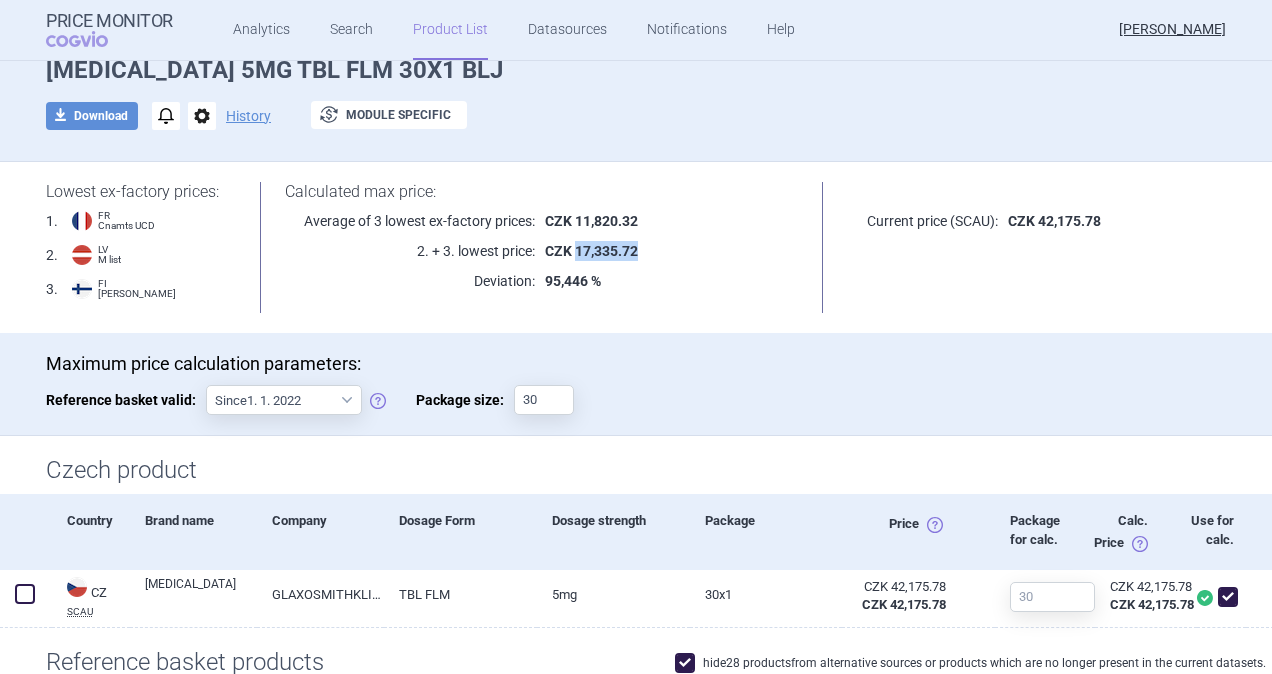 drag, startPoint x: 633, startPoint y: 252, endPoint x: 612, endPoint y: 254, distance: 21.095022 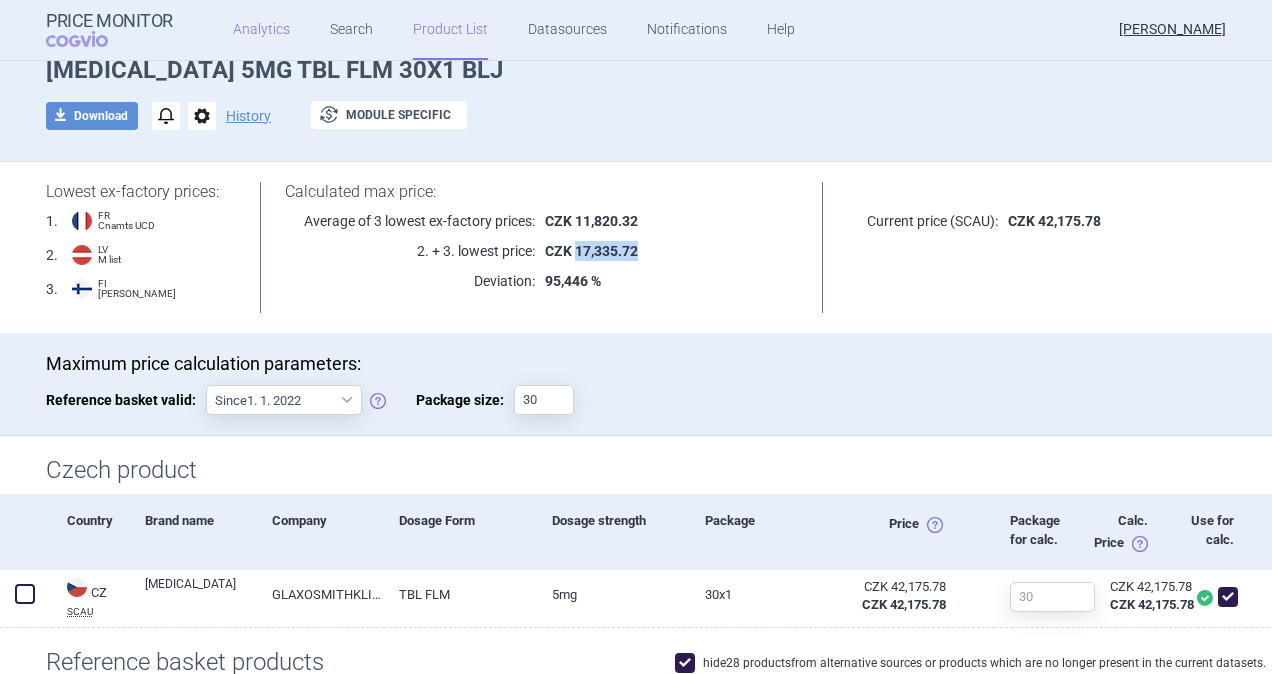click on "Analytics" at bounding box center [261, 30] 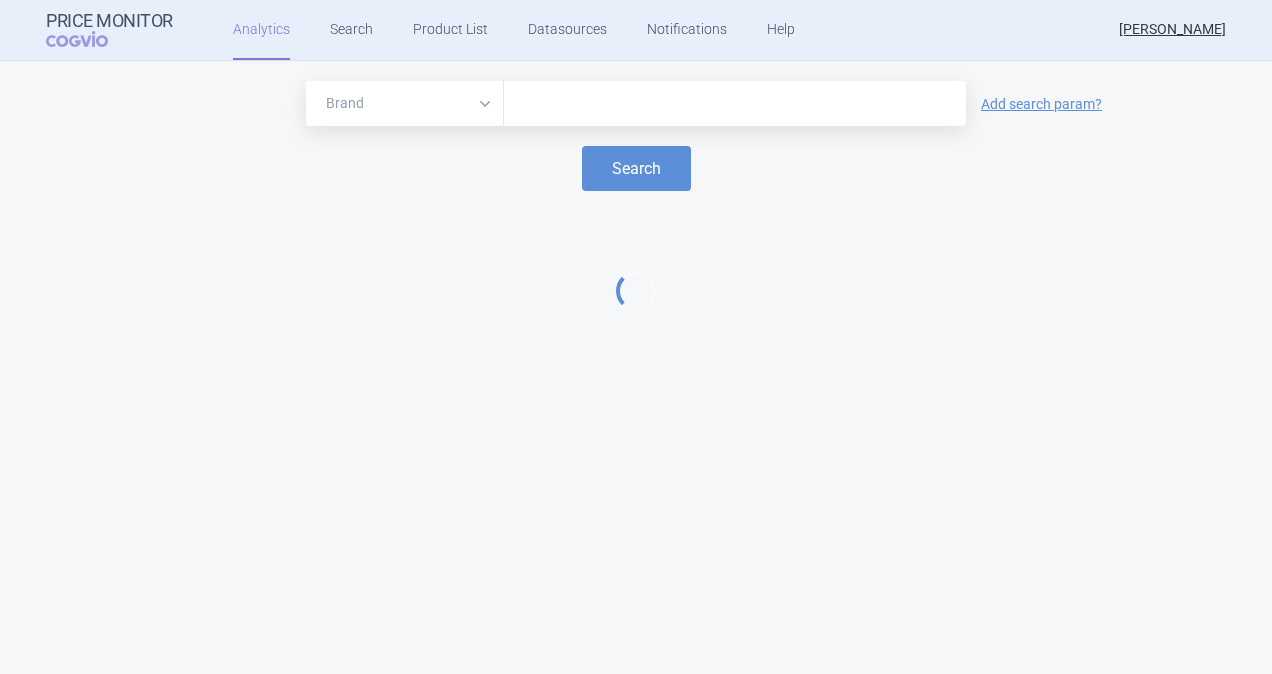 click at bounding box center (735, 104) 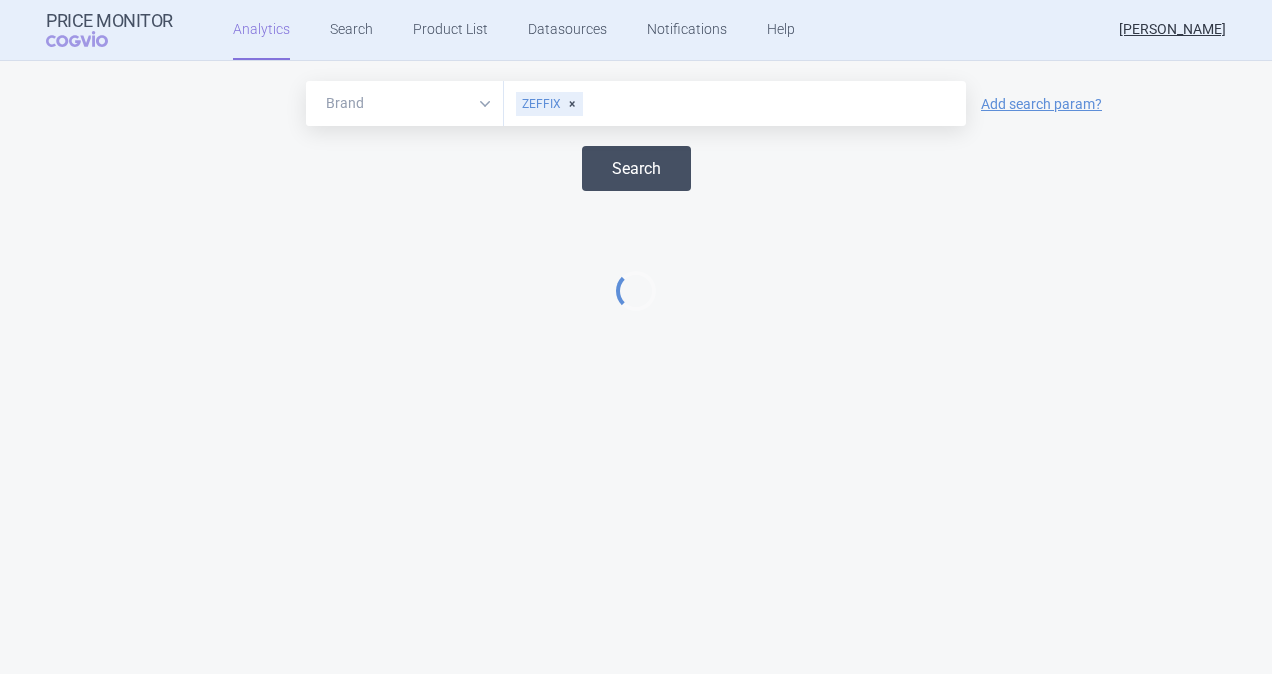 click on "Search" at bounding box center [636, 168] 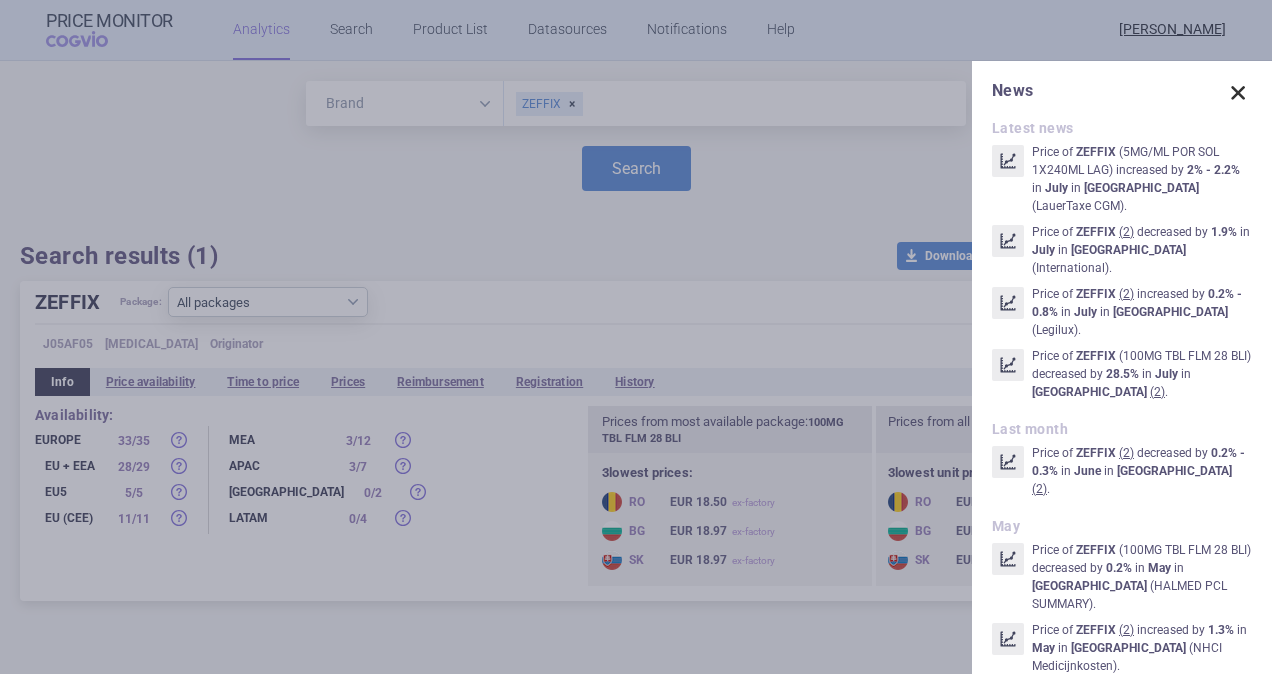 click at bounding box center [1238, 93] 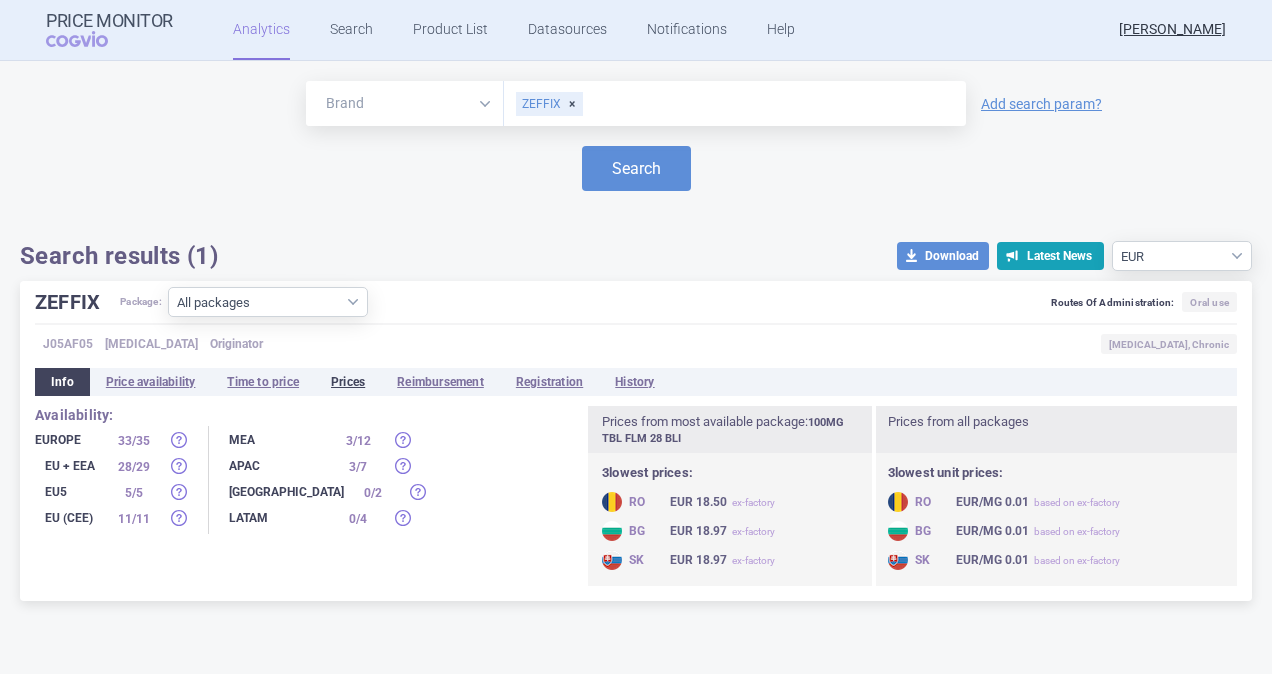 click on "Prices" at bounding box center [348, 382] 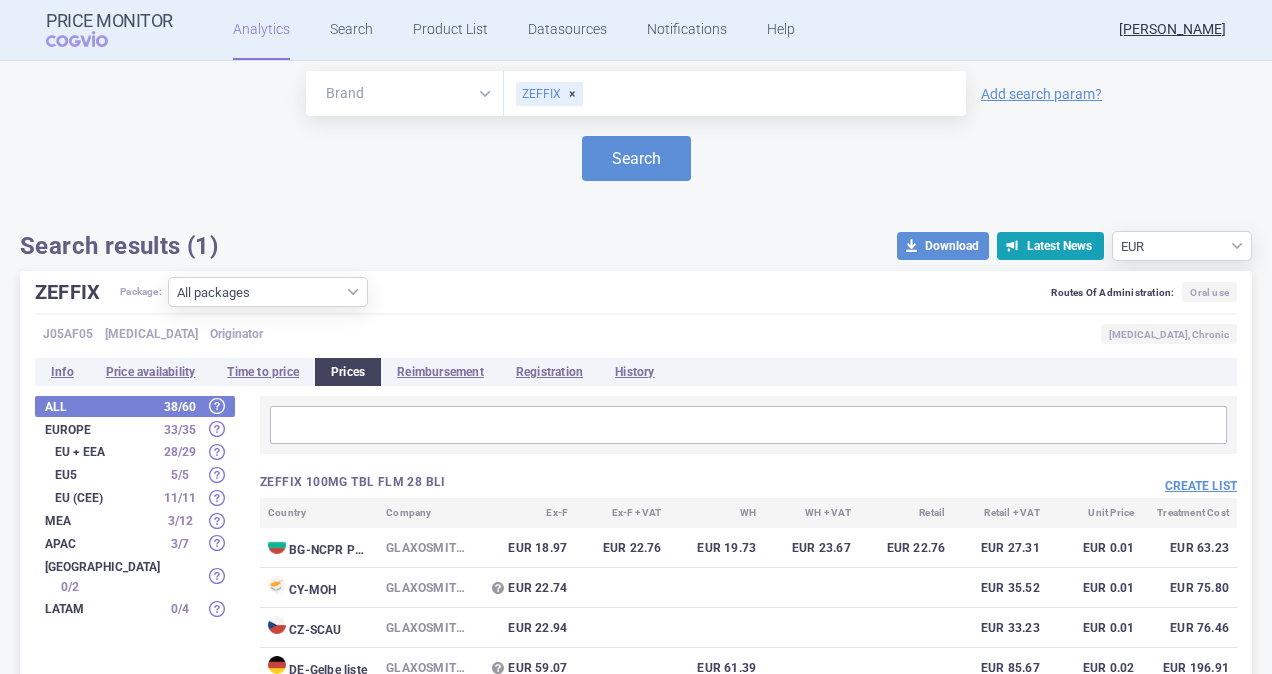 scroll, scrollTop: 0, scrollLeft: 0, axis: both 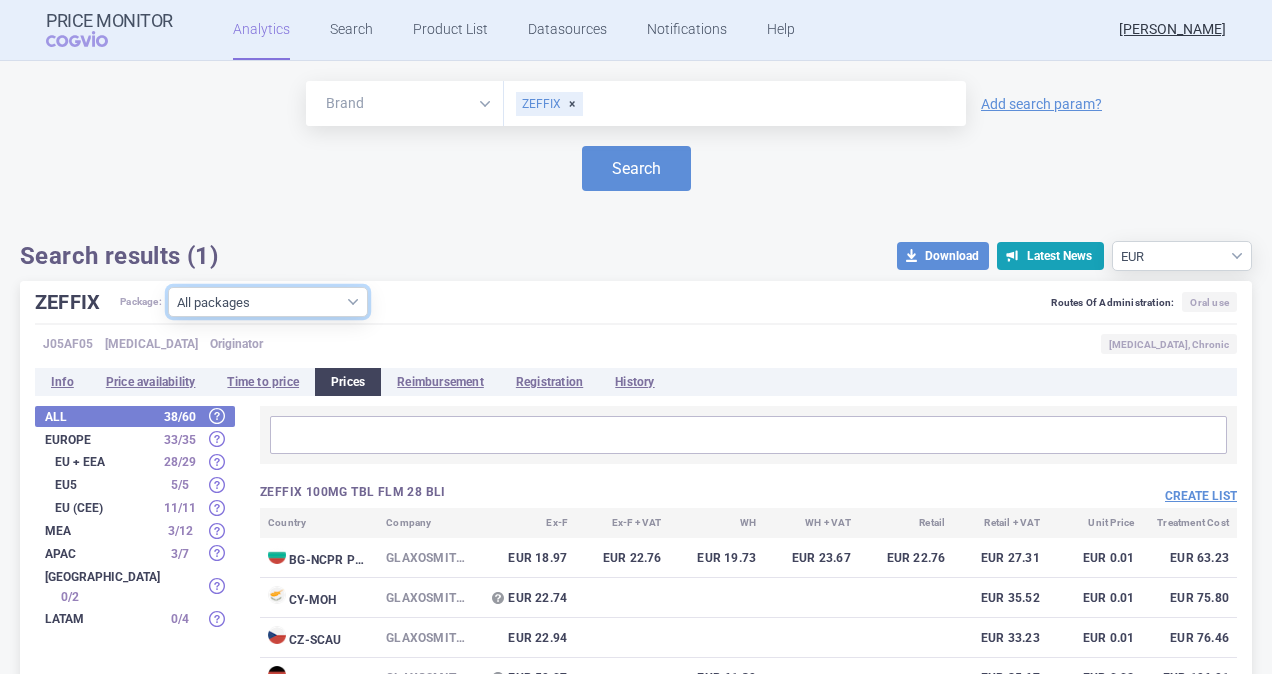 click on "All packages 100MG TBL FLM 28 BLI  ( 42 ) 100MG TBL FLM 84 BLI  ( 20 ) 5MG/ML POR SOL 1X240ML LAG  ( 18 ) Other  ( 0 )" at bounding box center [268, 302] 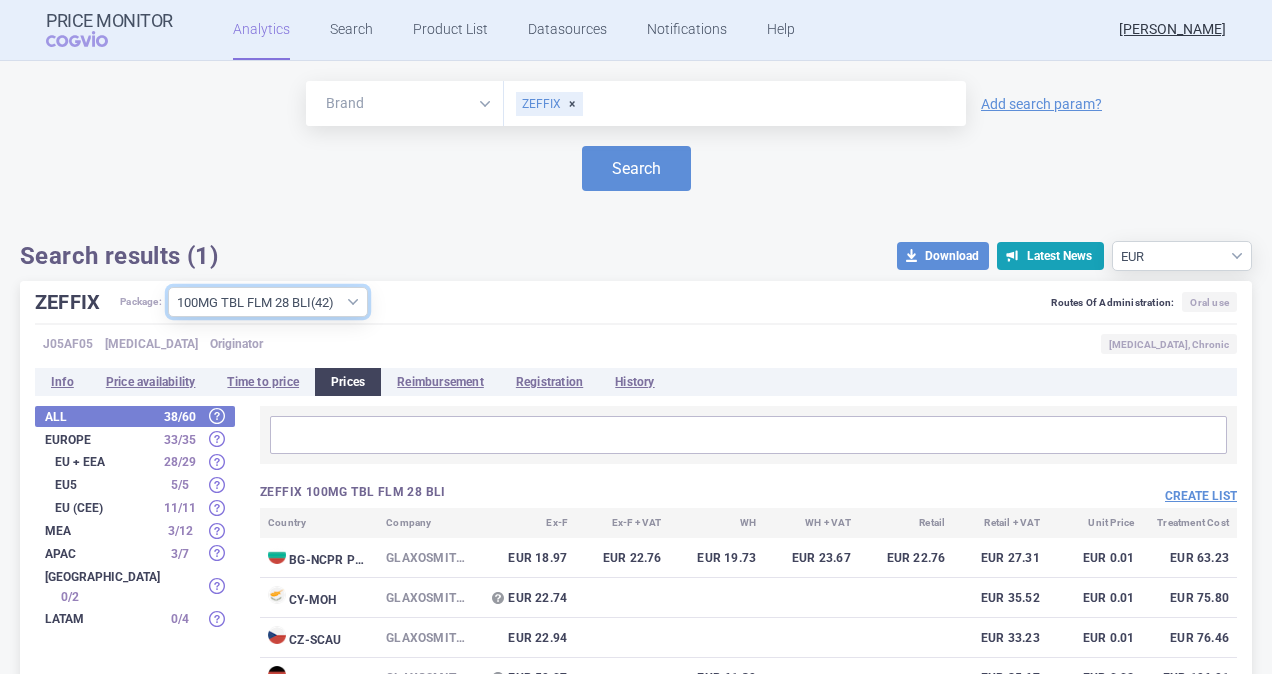 click on "All packages 100MG TBL FLM 28 BLI  ( 42 ) 100MG TBL FLM 84 BLI  ( 20 ) 5MG/ML POR SOL 1X240ML LAG  ( 18 ) Other  ( 0 )" at bounding box center [268, 302] 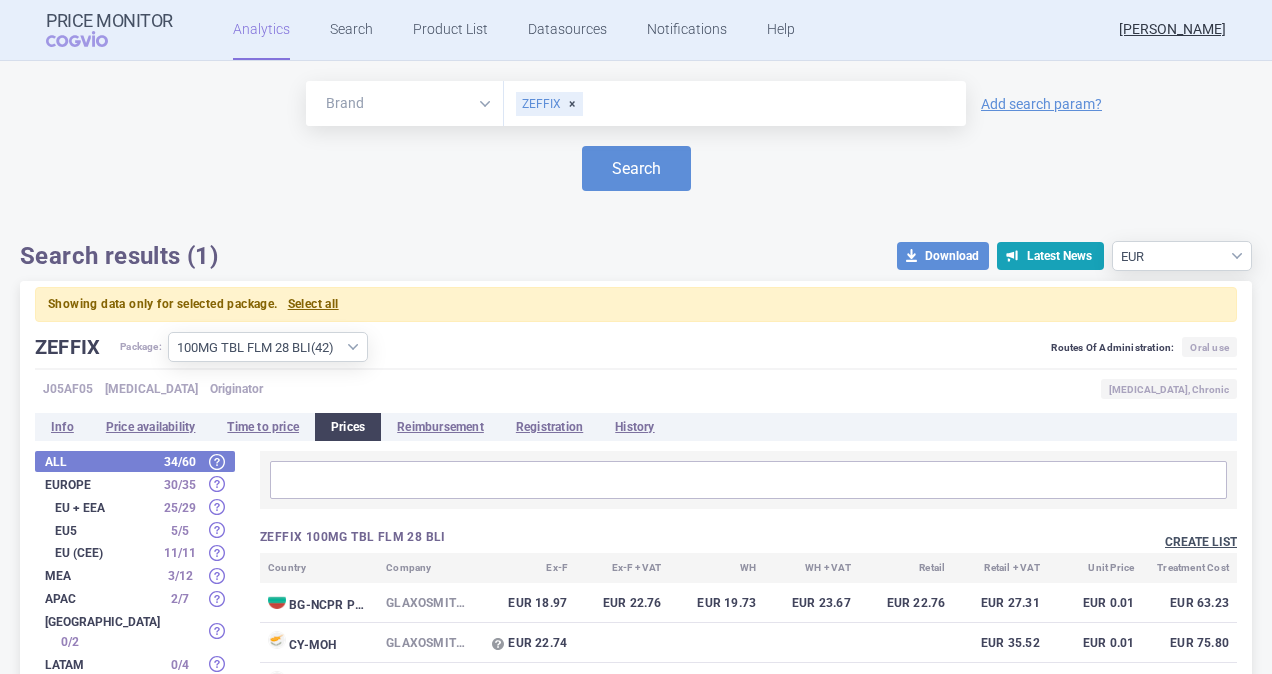 click on "Create list" at bounding box center (1201, 542) 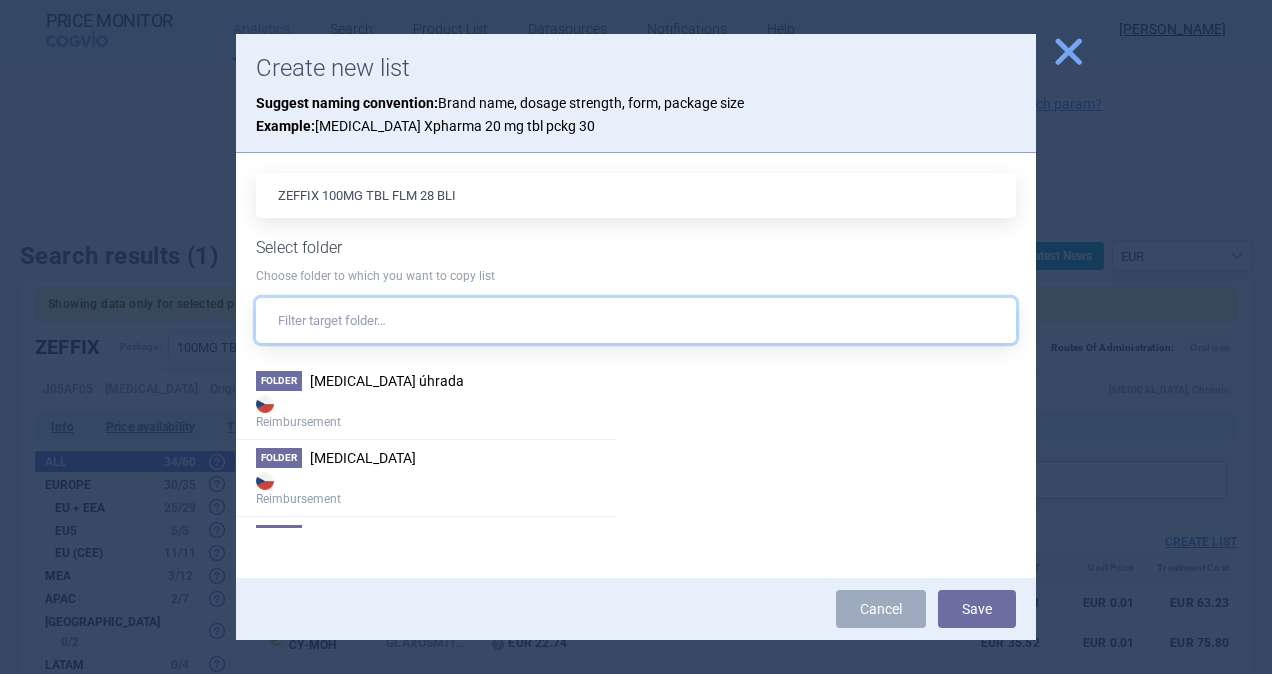 click at bounding box center [636, 320] 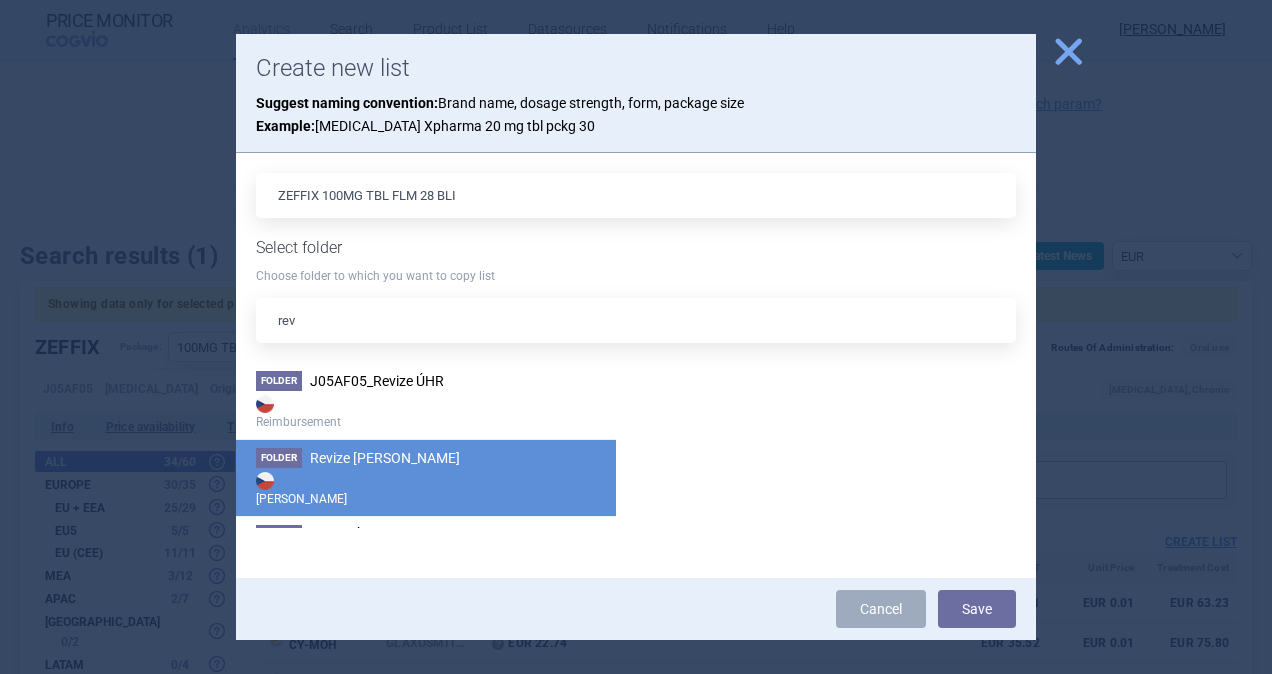 click on "Revize [PERSON_NAME]" at bounding box center (385, 458) 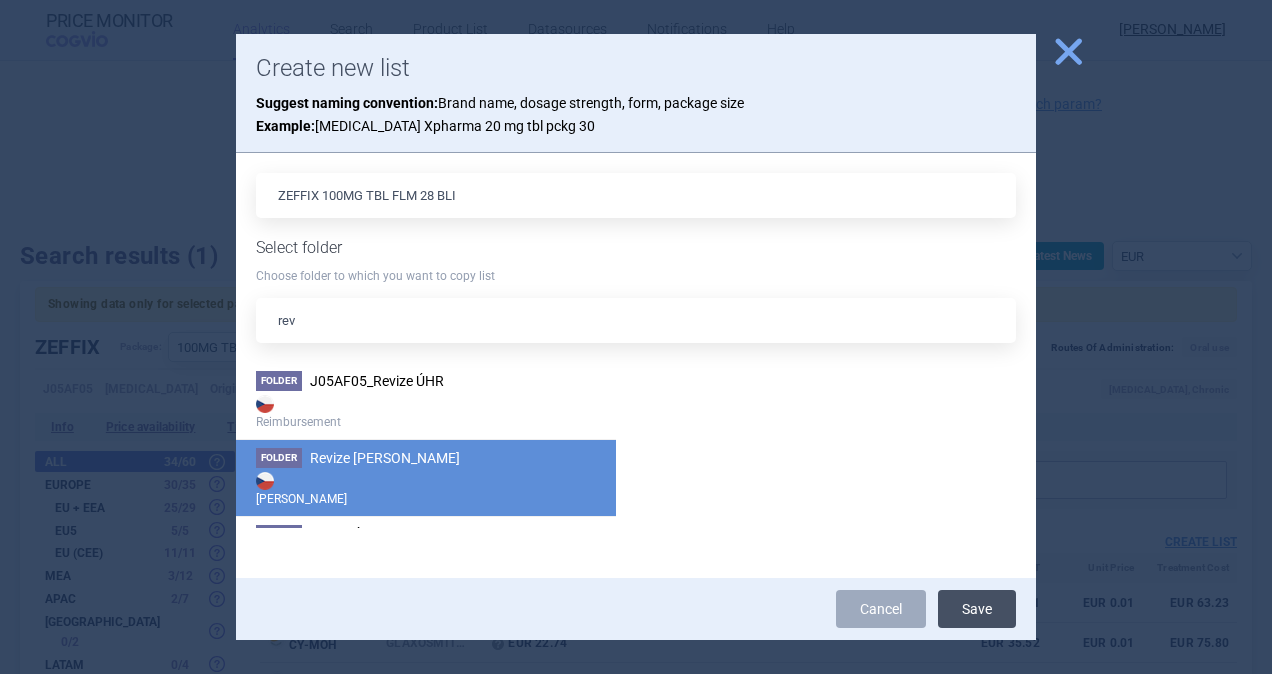 click on "Save" at bounding box center (977, 609) 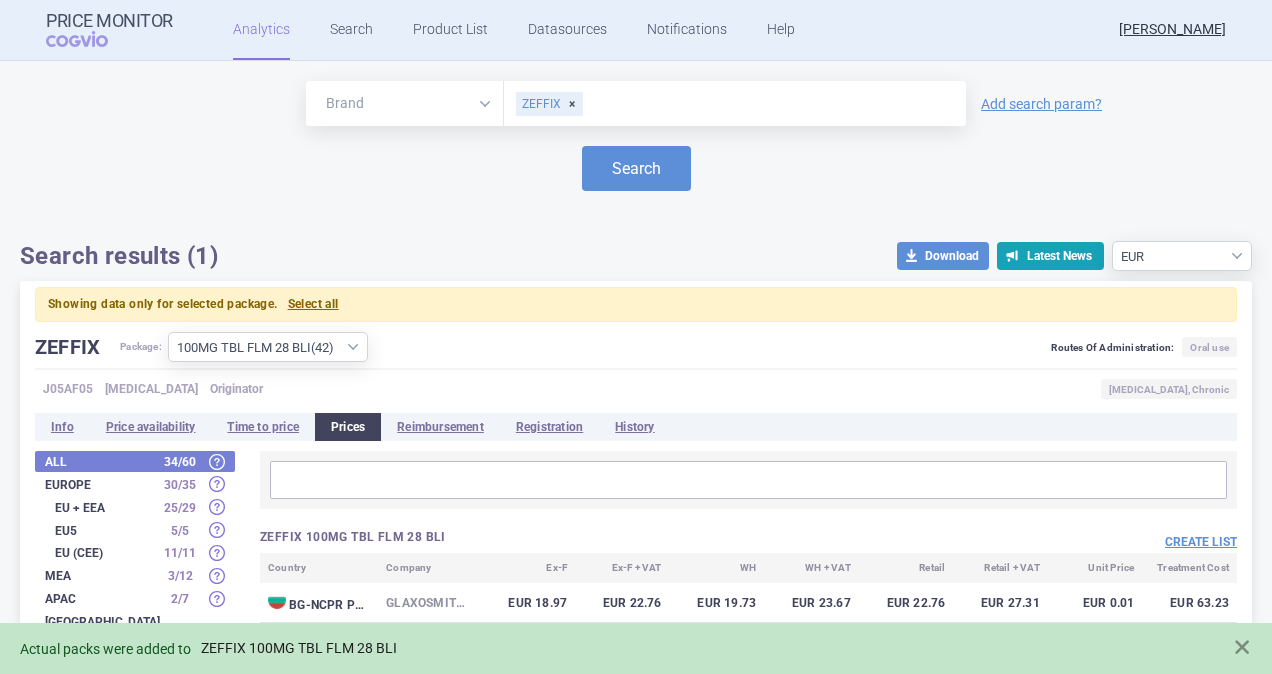 click on "ZEFFIX 100MG TBL FLM 28 BLI" at bounding box center [299, 648] 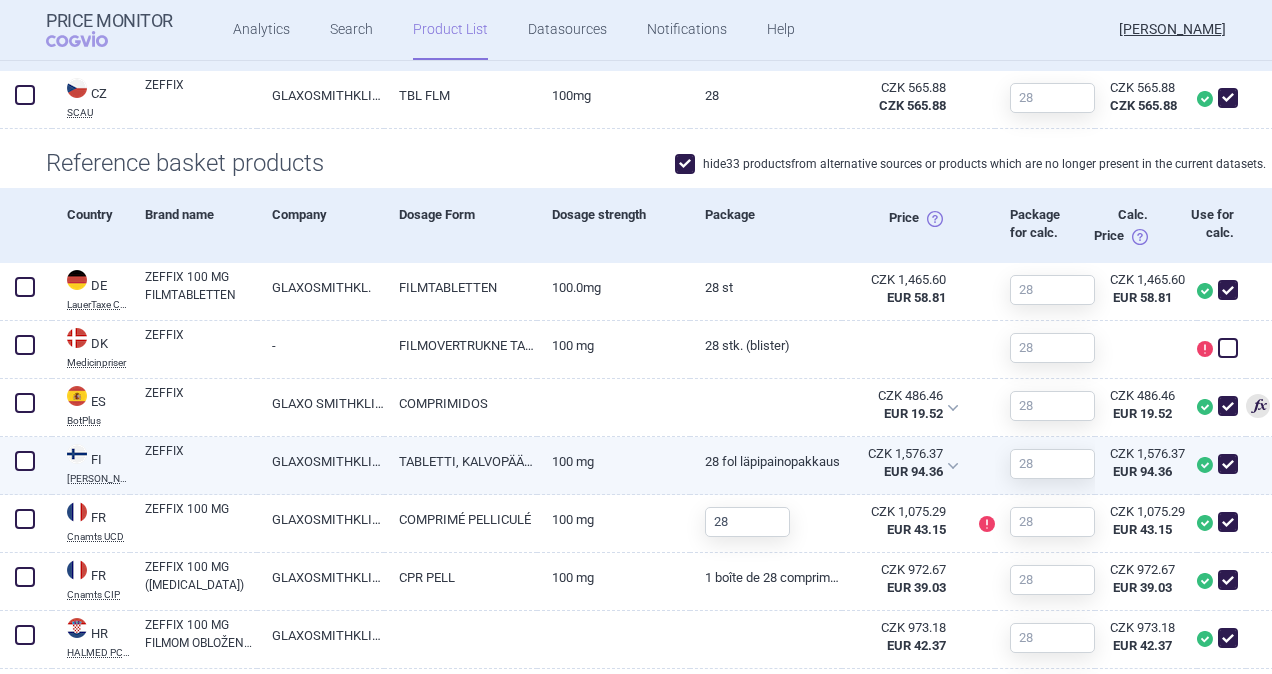 scroll, scrollTop: 600, scrollLeft: 0, axis: vertical 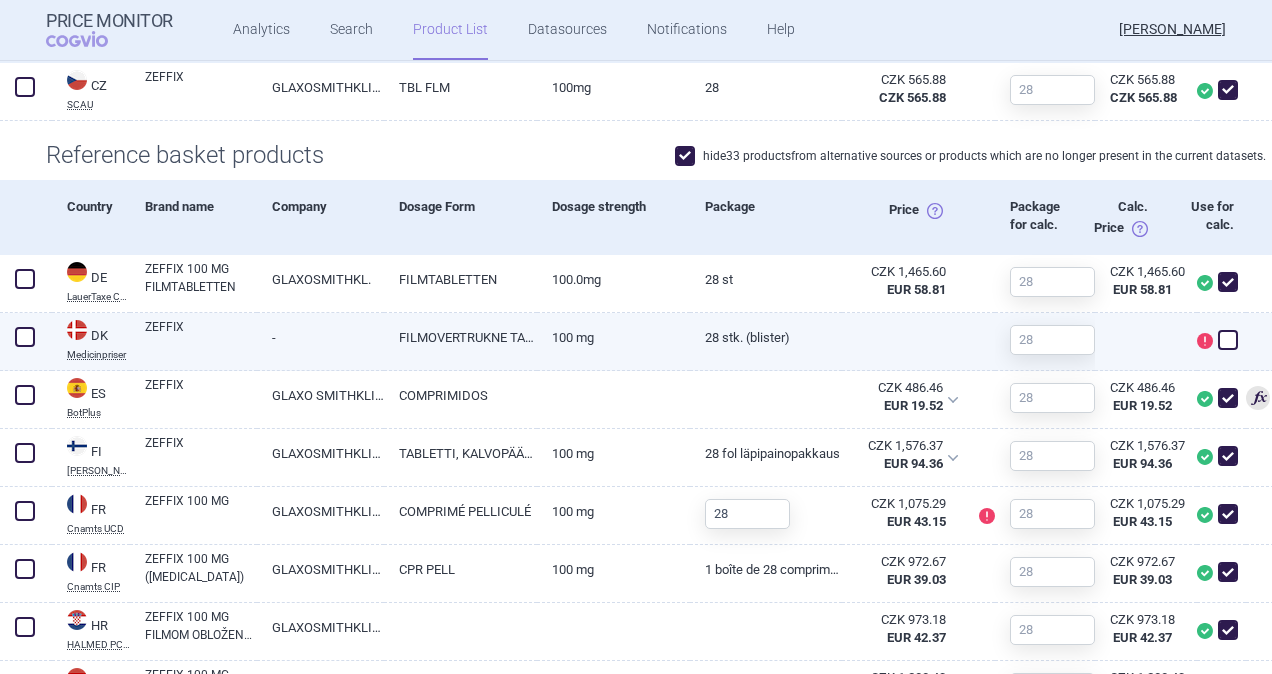 click at bounding box center [25, 337] 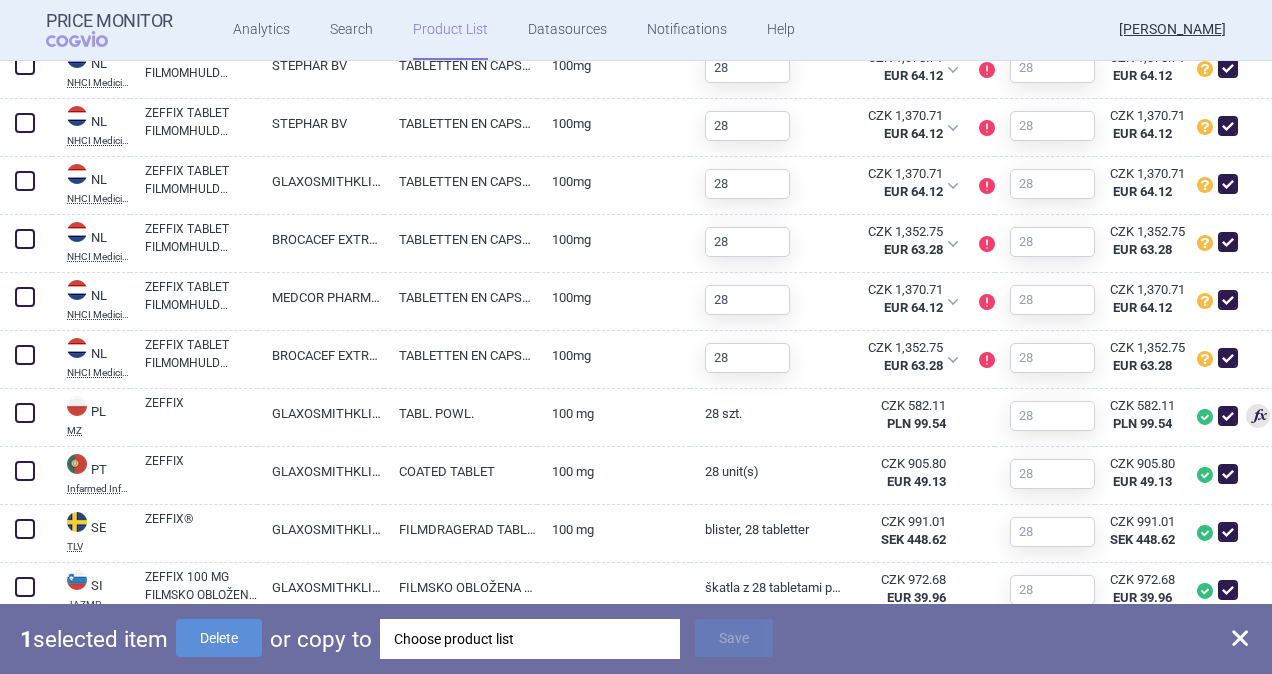 scroll, scrollTop: 1892, scrollLeft: 0, axis: vertical 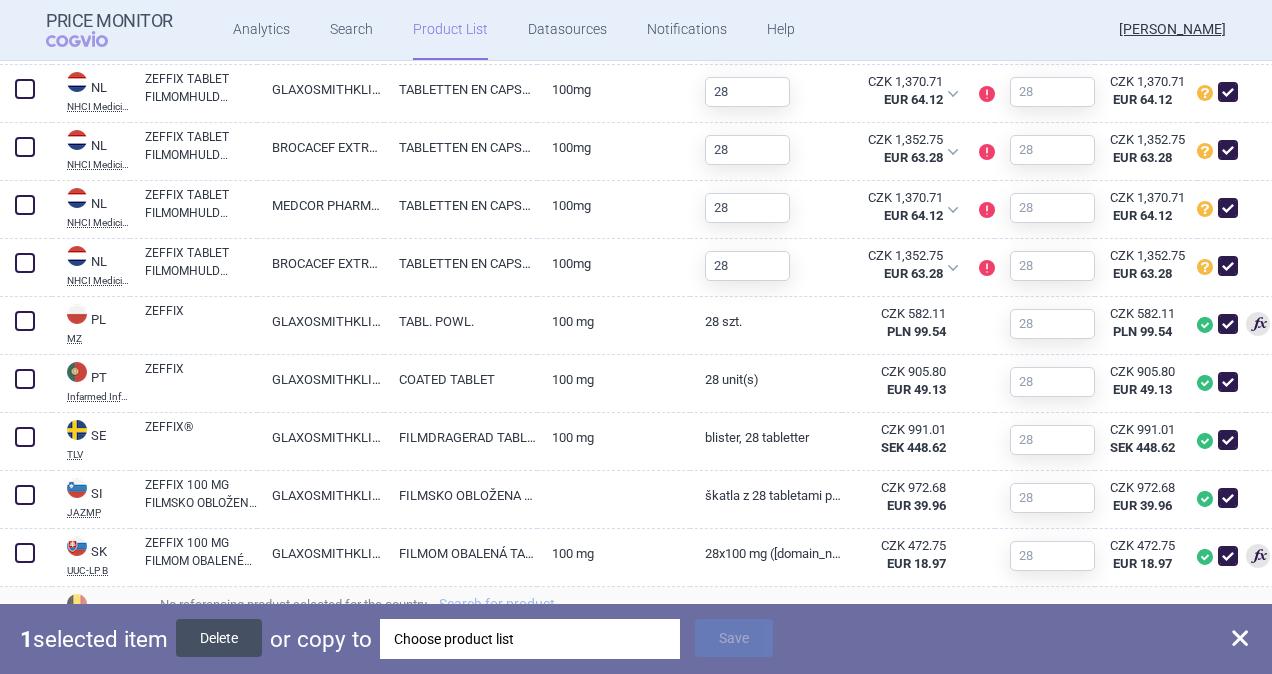 click on "Delete" at bounding box center (219, 638) 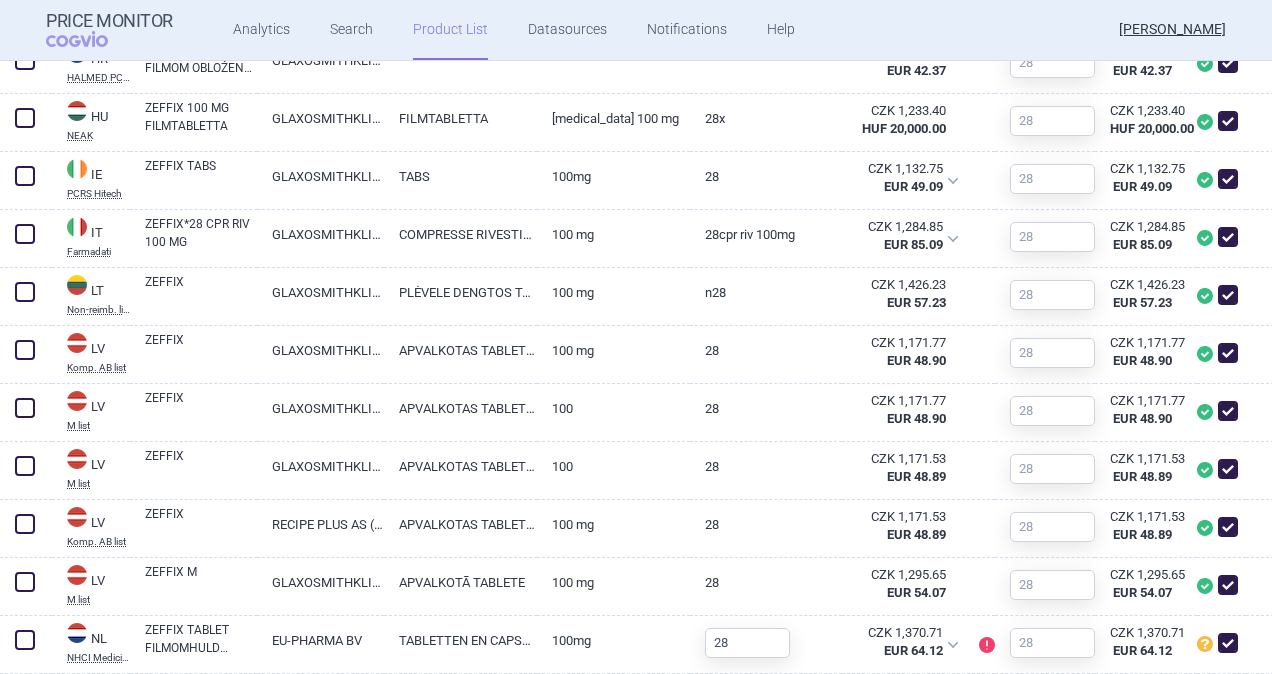 scroll, scrollTop: 1134, scrollLeft: 0, axis: vertical 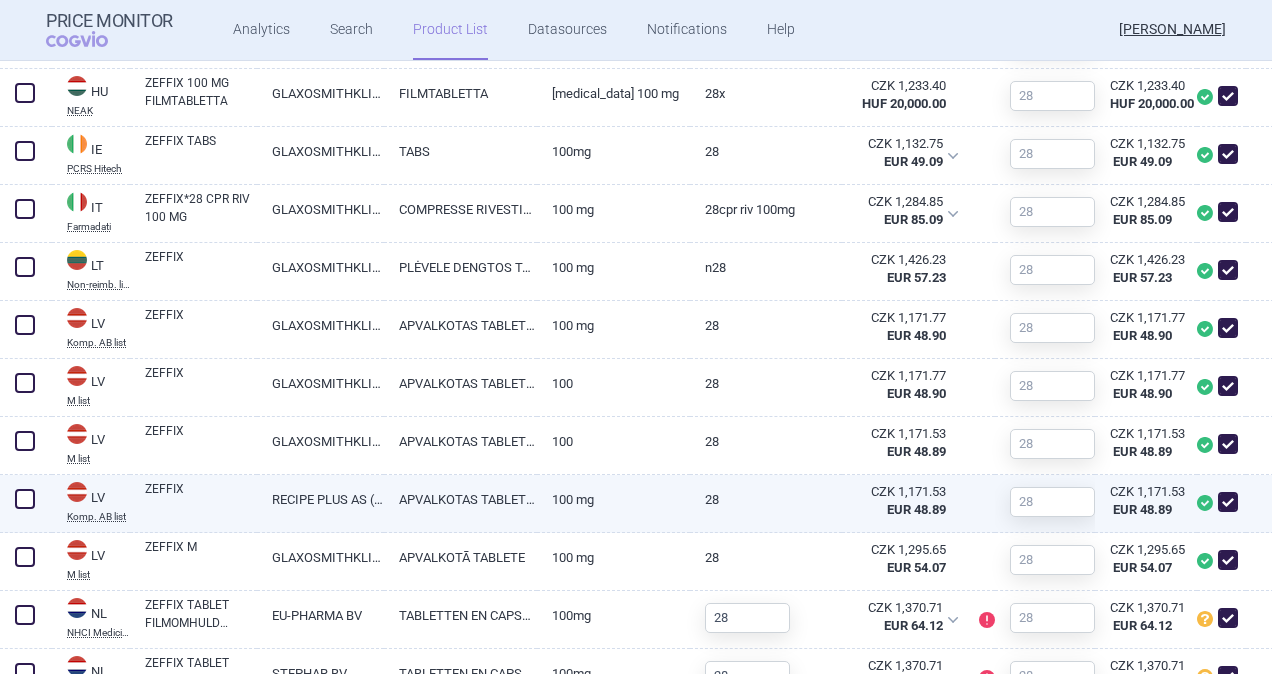 click at bounding box center [25, 499] 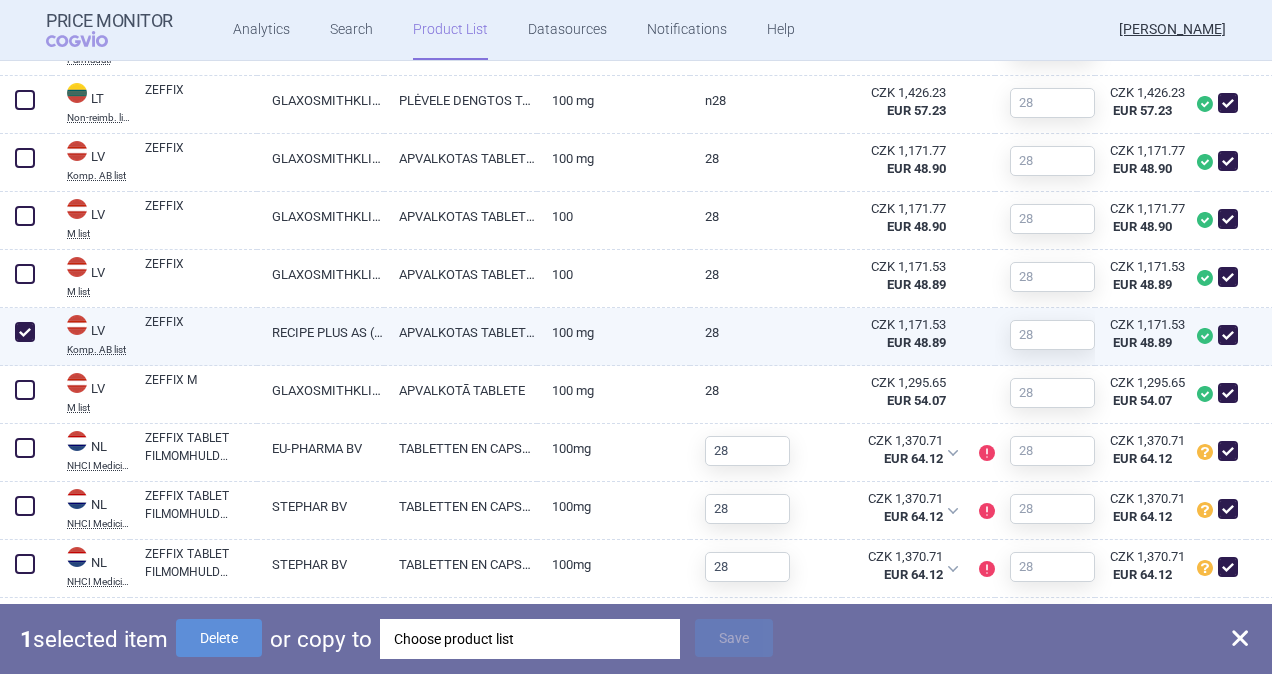 scroll, scrollTop: 1334, scrollLeft: 0, axis: vertical 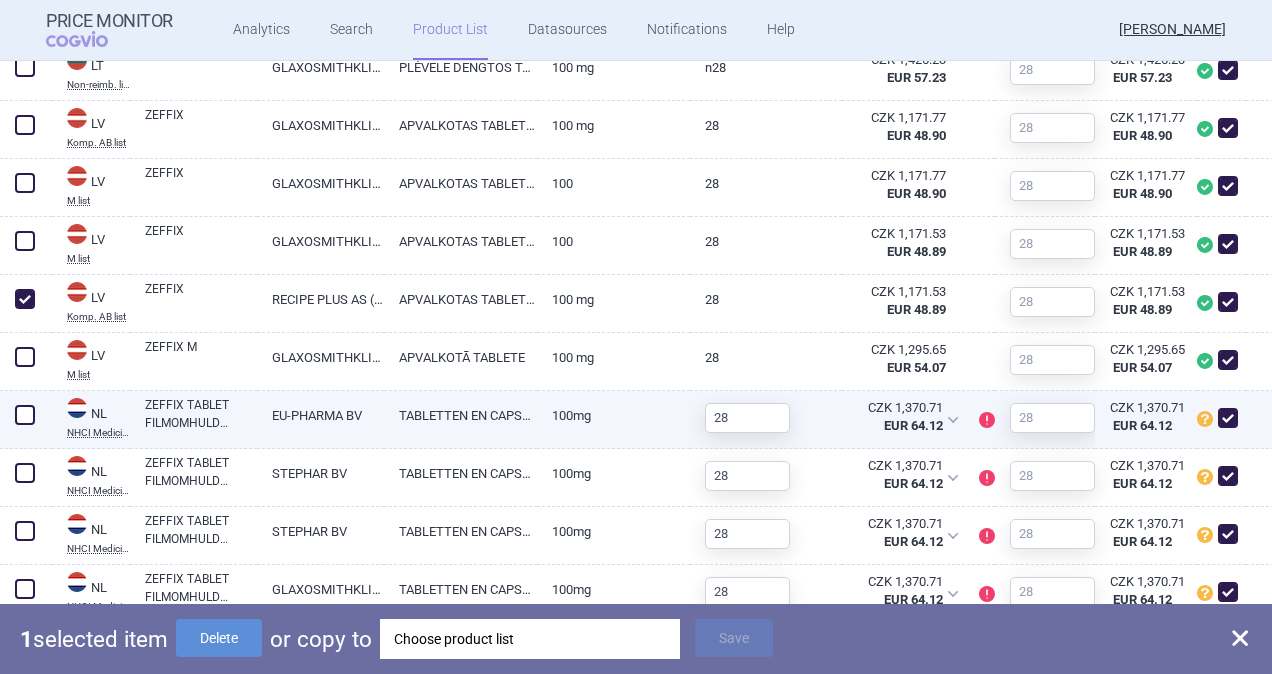 click at bounding box center (25, 415) 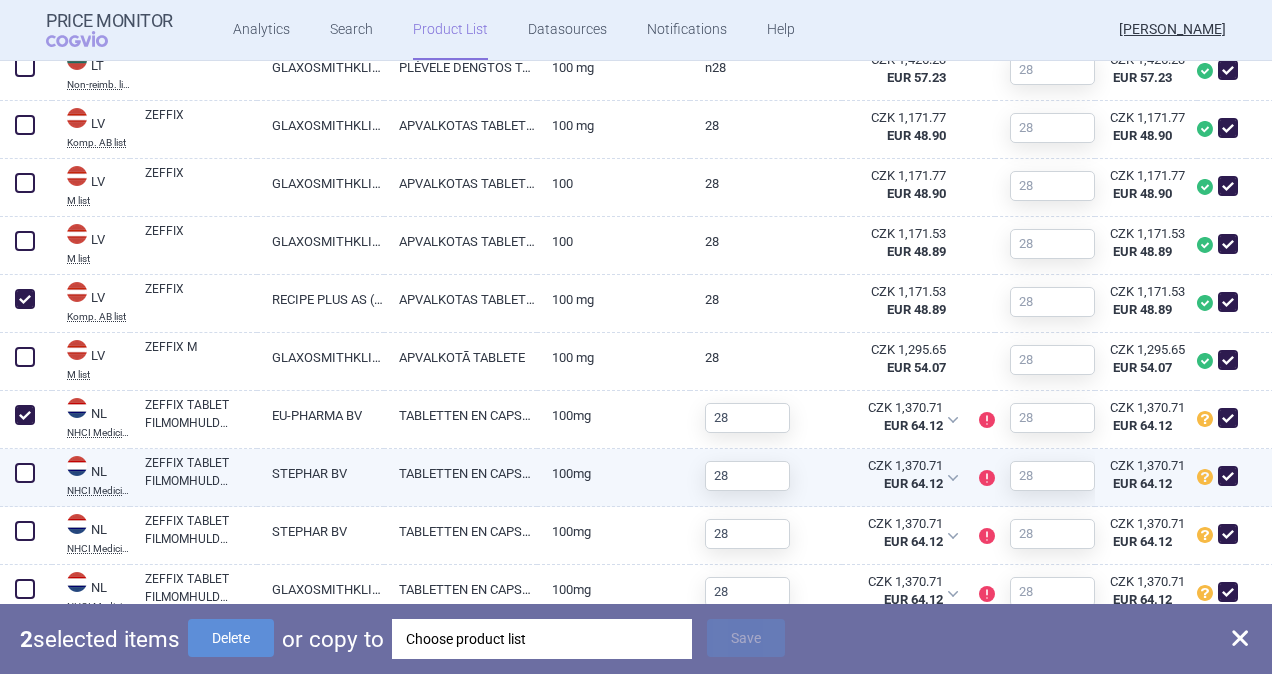 click at bounding box center [25, 473] 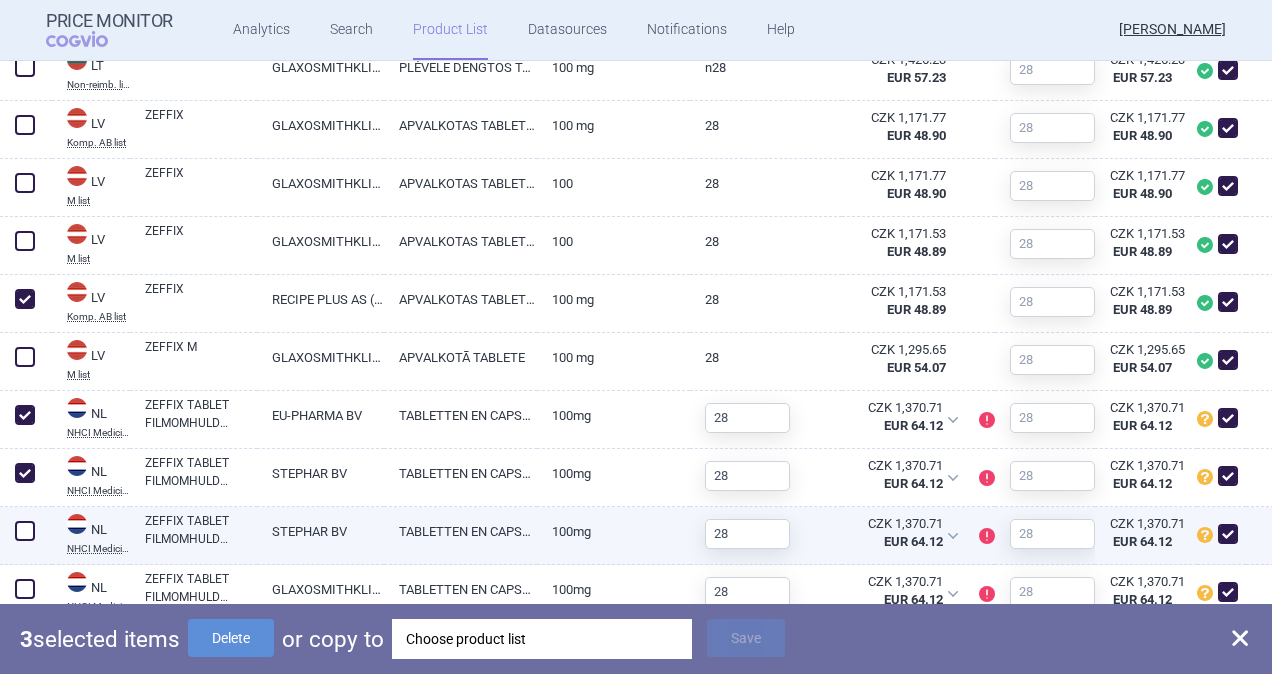 click at bounding box center (25, 531) 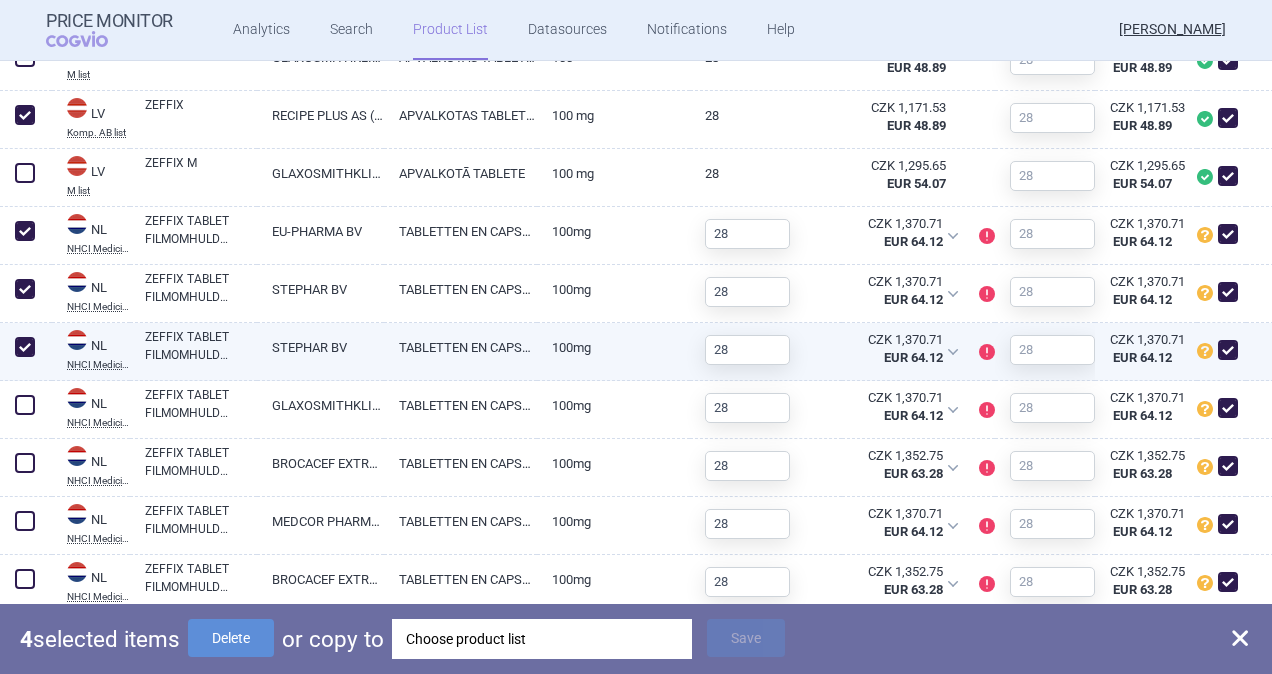 scroll, scrollTop: 1534, scrollLeft: 0, axis: vertical 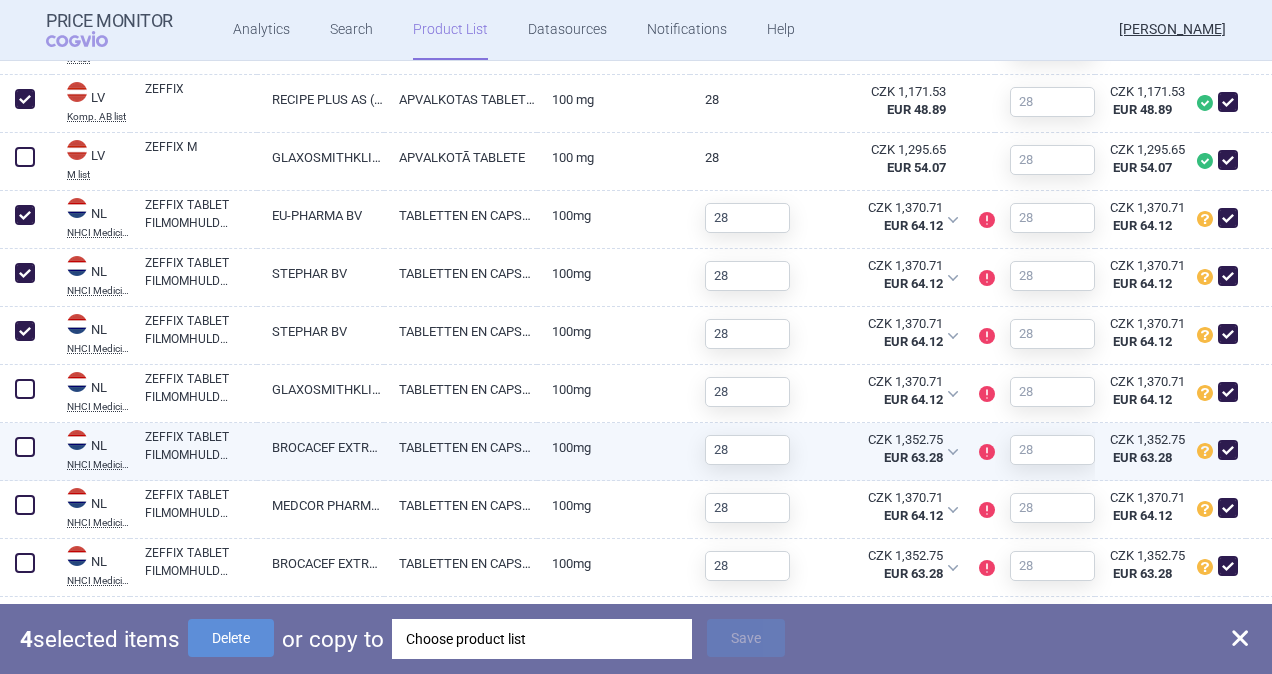 click at bounding box center [25, 447] 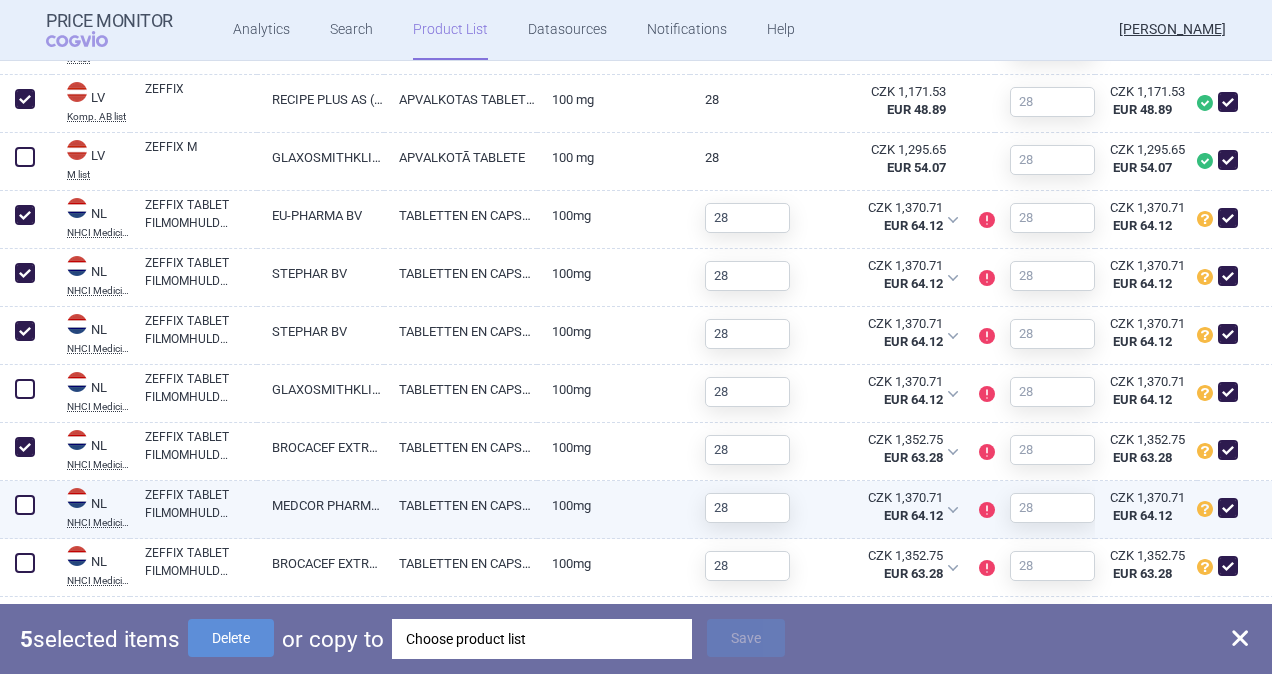 click at bounding box center (25, 505) 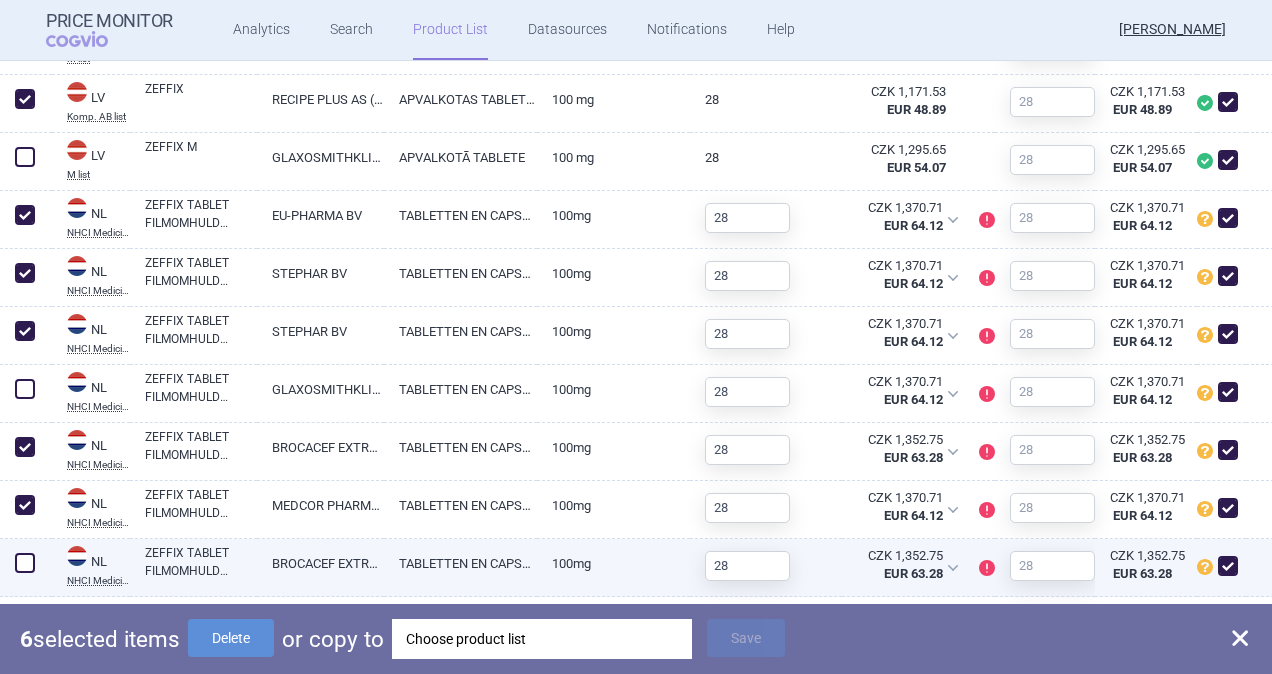 click at bounding box center [25, 563] 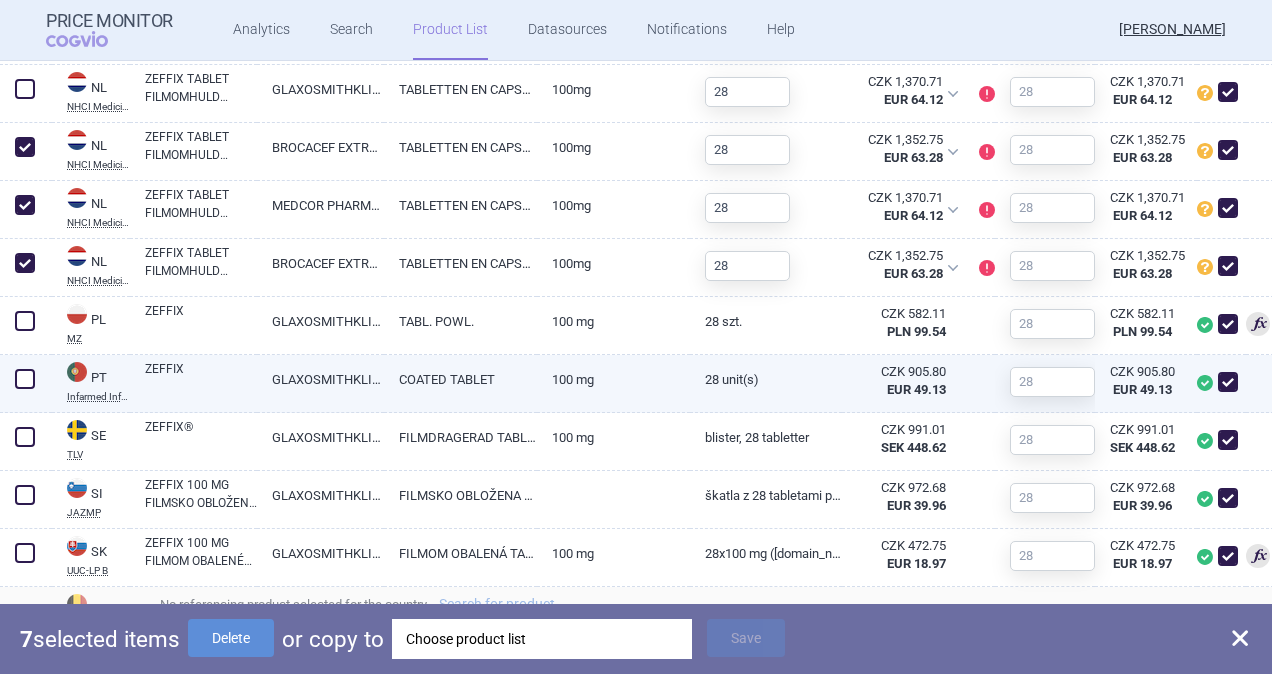 scroll, scrollTop: 1873, scrollLeft: 0, axis: vertical 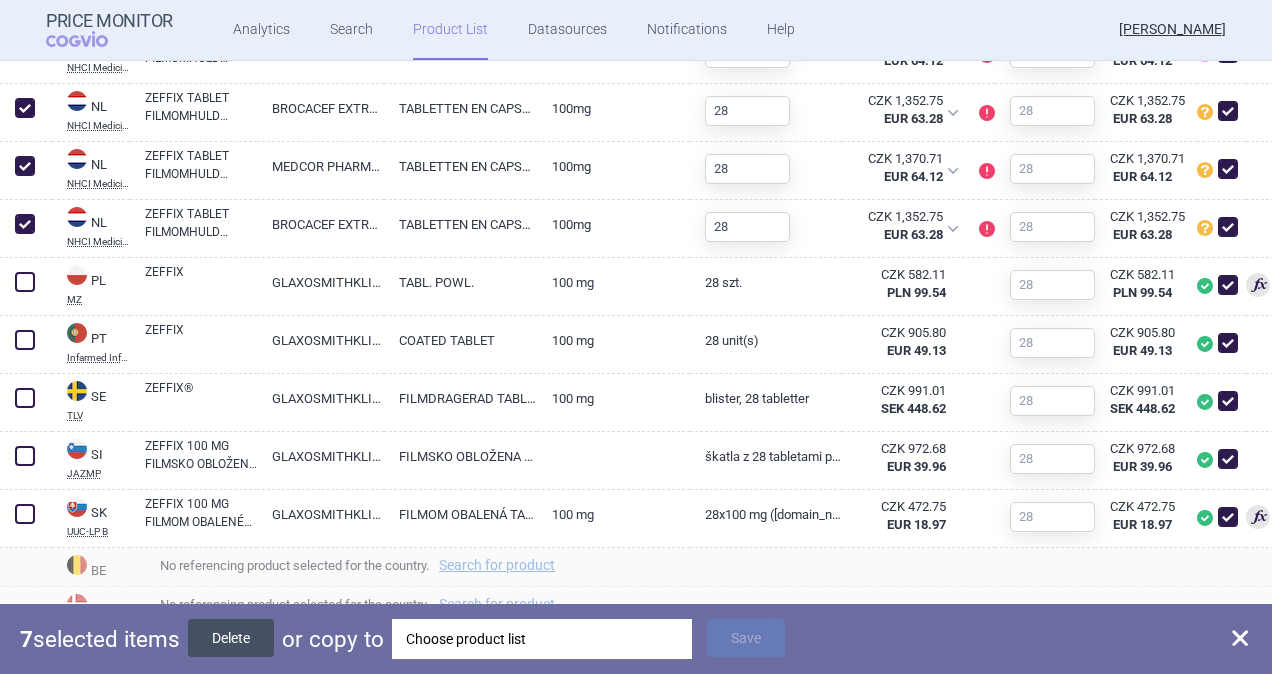 click on "Delete" at bounding box center [231, 638] 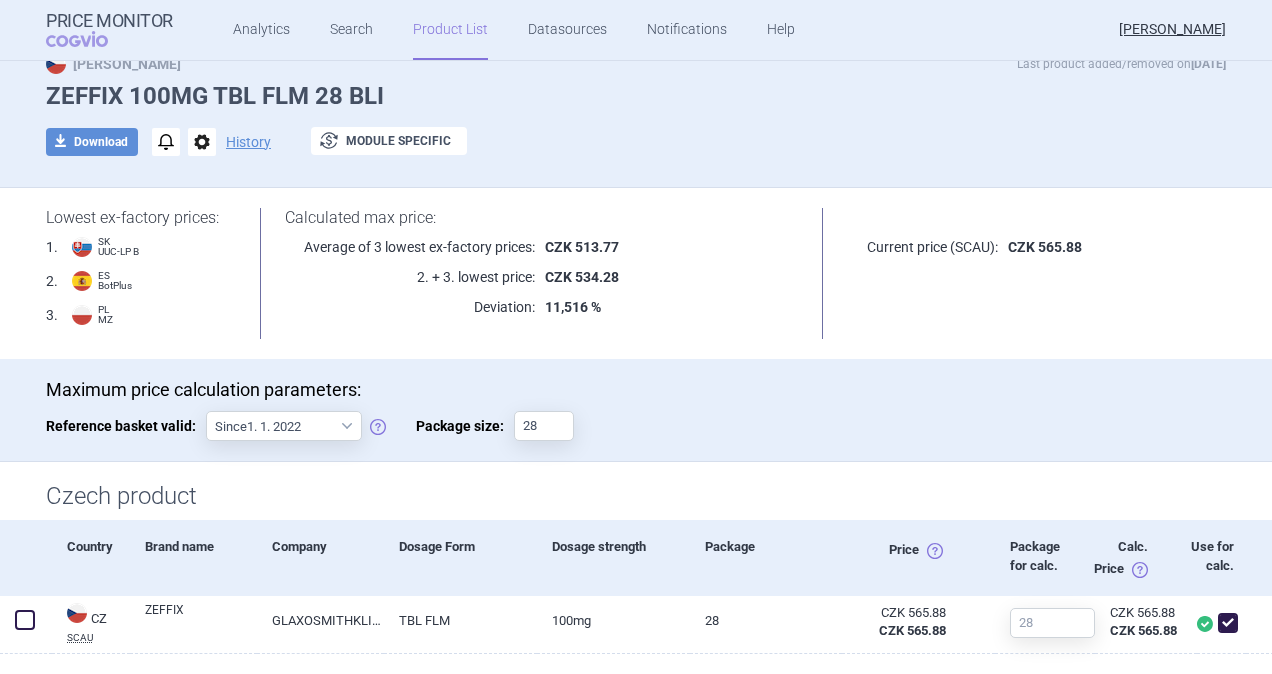 scroll, scrollTop: 0, scrollLeft: 0, axis: both 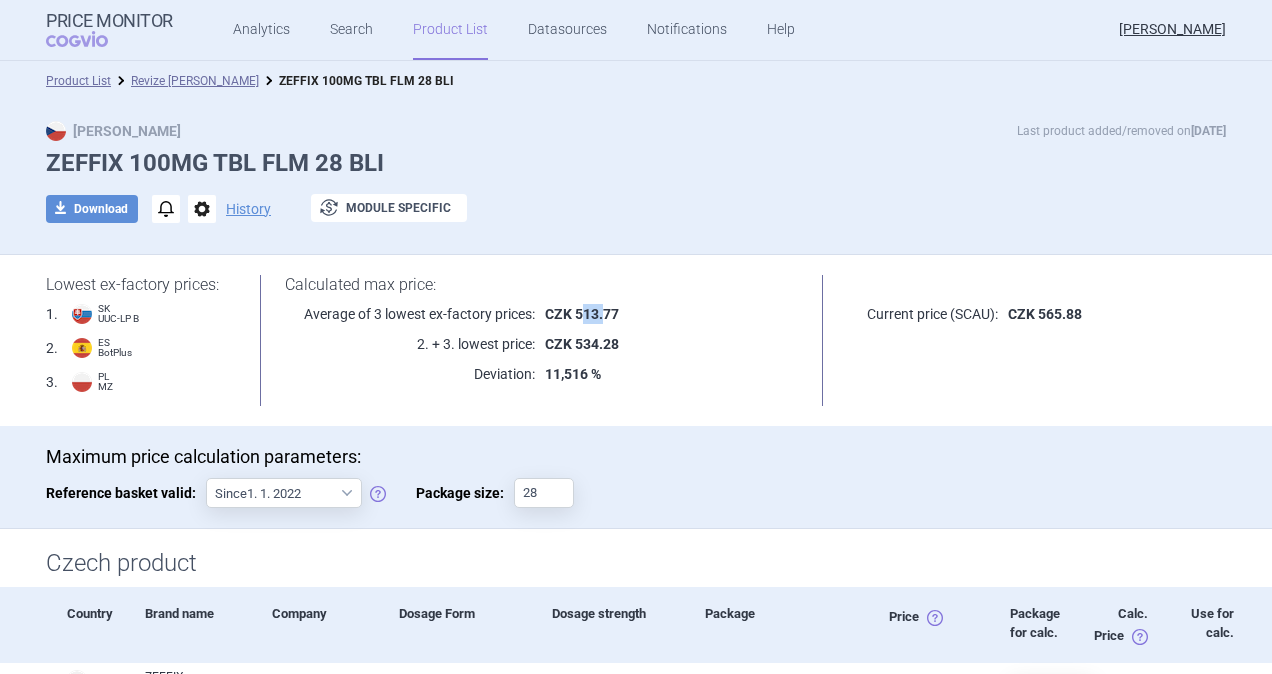 drag, startPoint x: 572, startPoint y: 312, endPoint x: 598, endPoint y: 310, distance: 26.076809 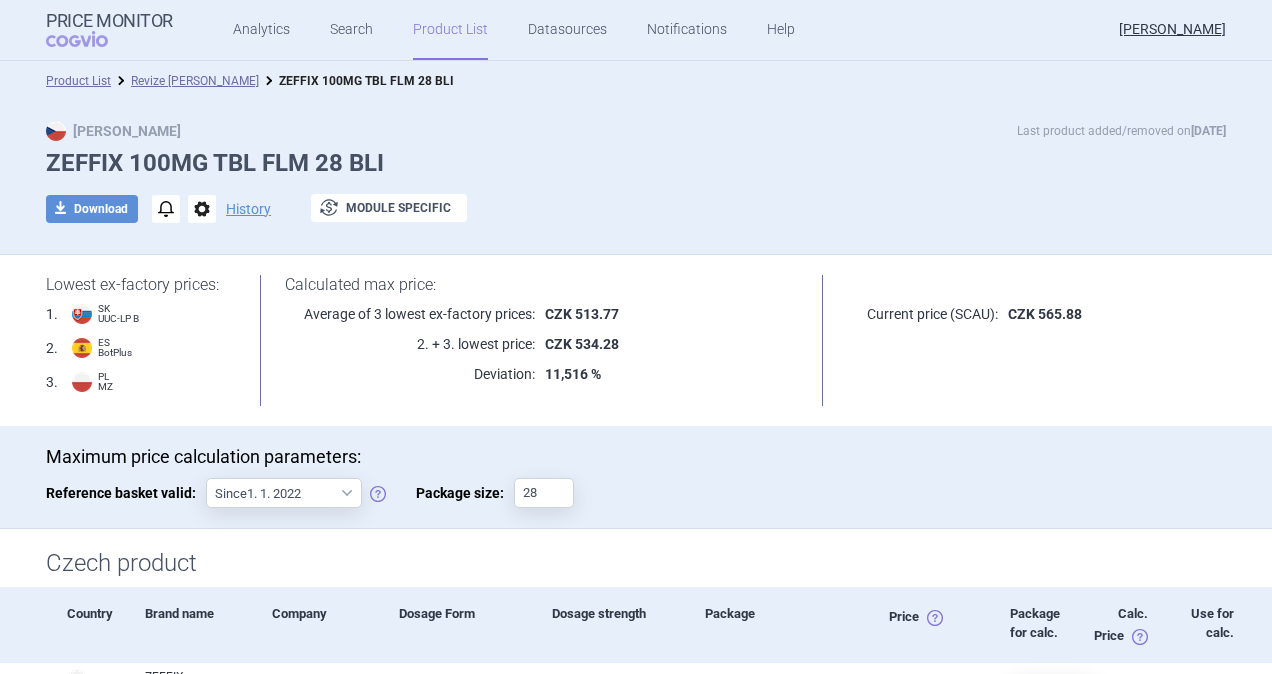drag, startPoint x: 598, startPoint y: 310, endPoint x: 588, endPoint y: 348, distance: 39.293766 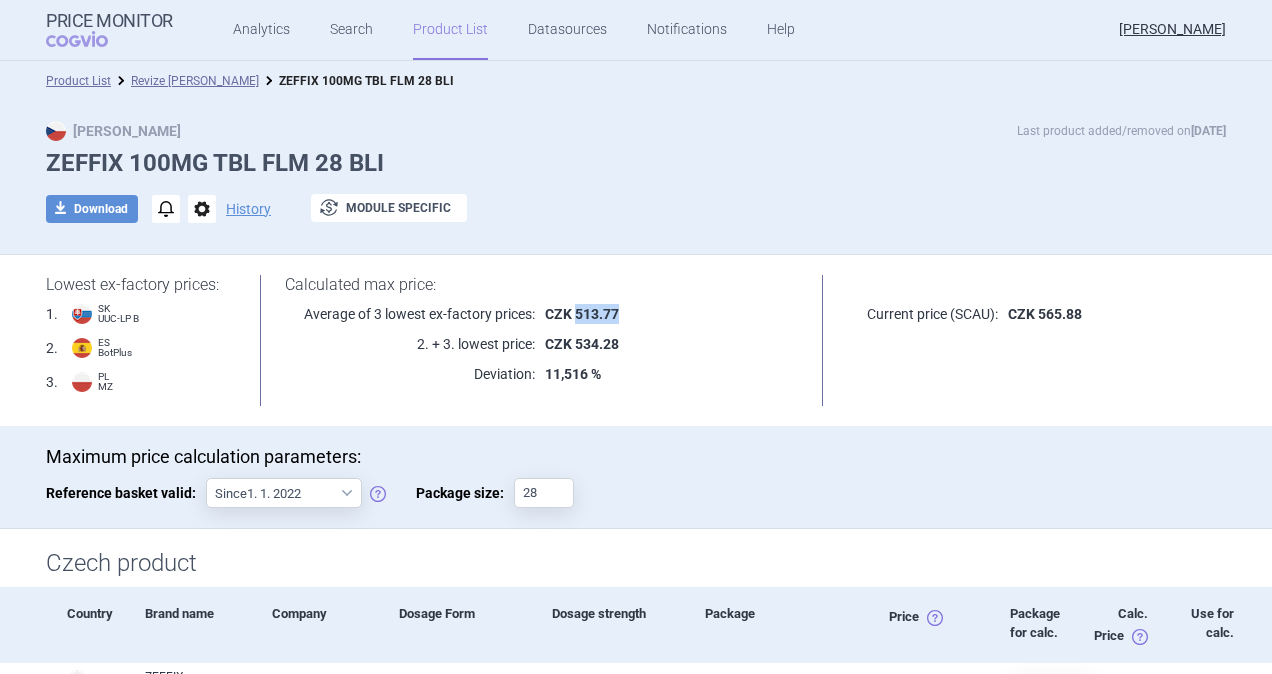 drag, startPoint x: 569, startPoint y: 316, endPoint x: 612, endPoint y: 316, distance: 43 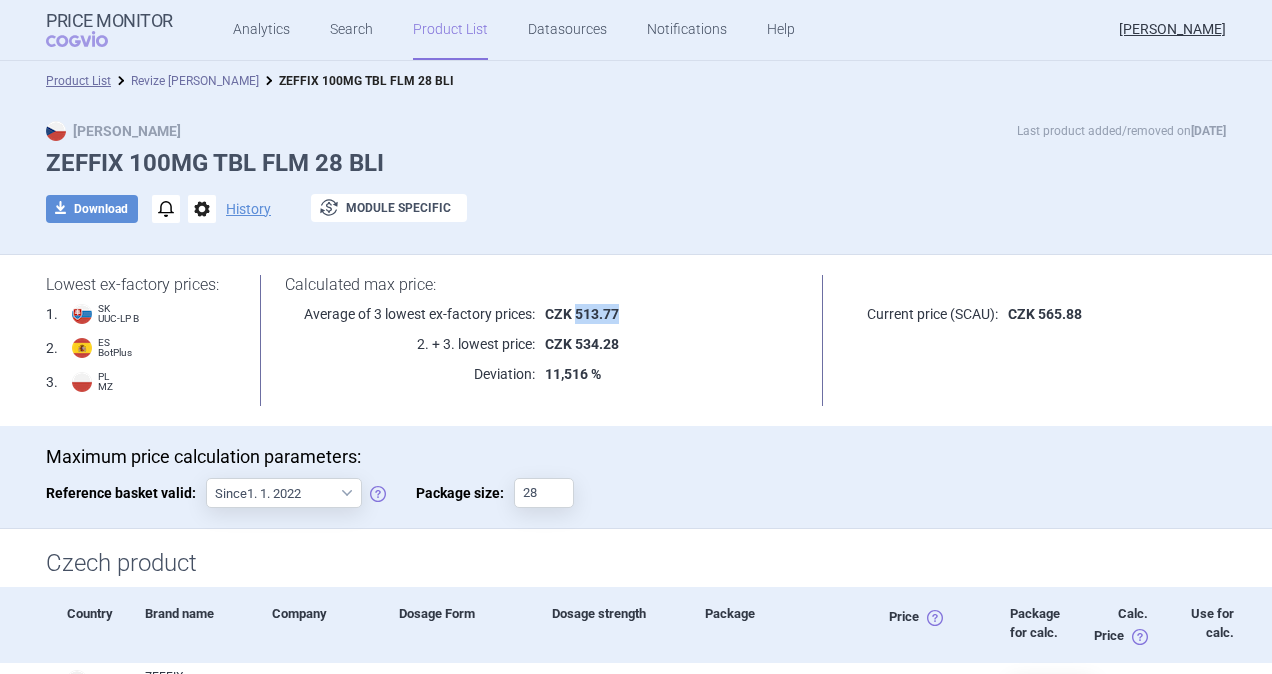 click on "Revize [PERSON_NAME]" at bounding box center (195, 81) 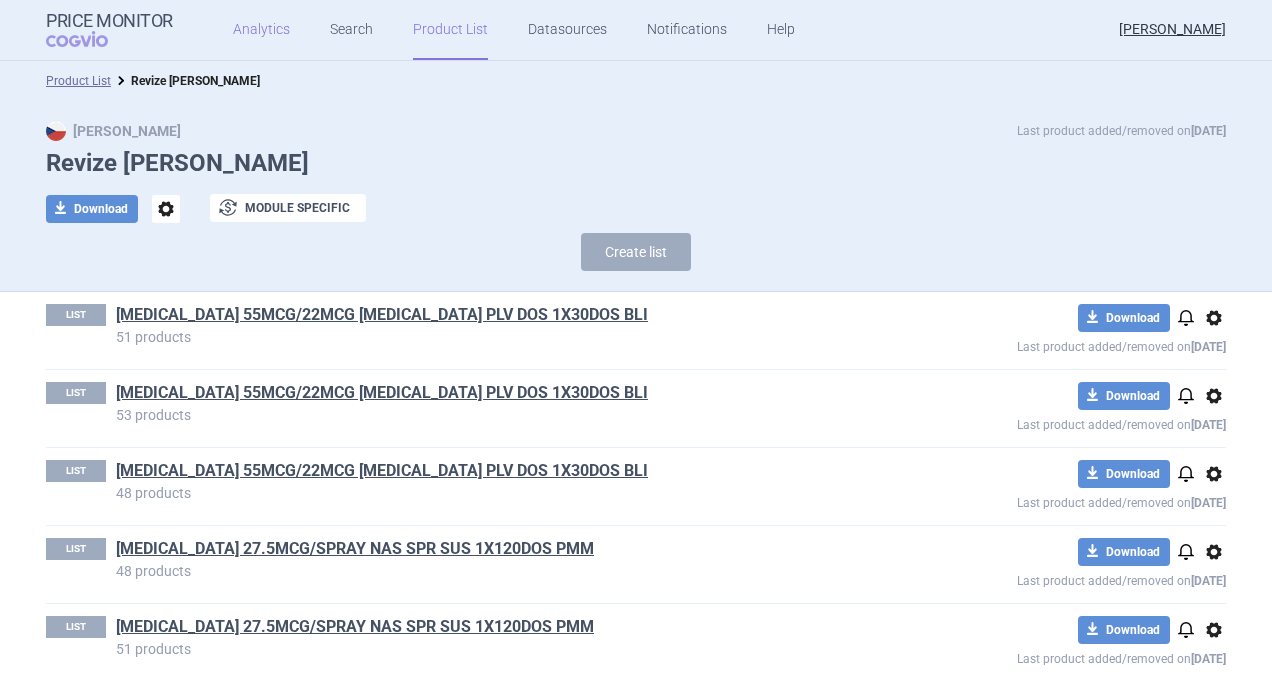 click on "Analytics" at bounding box center (261, 30) 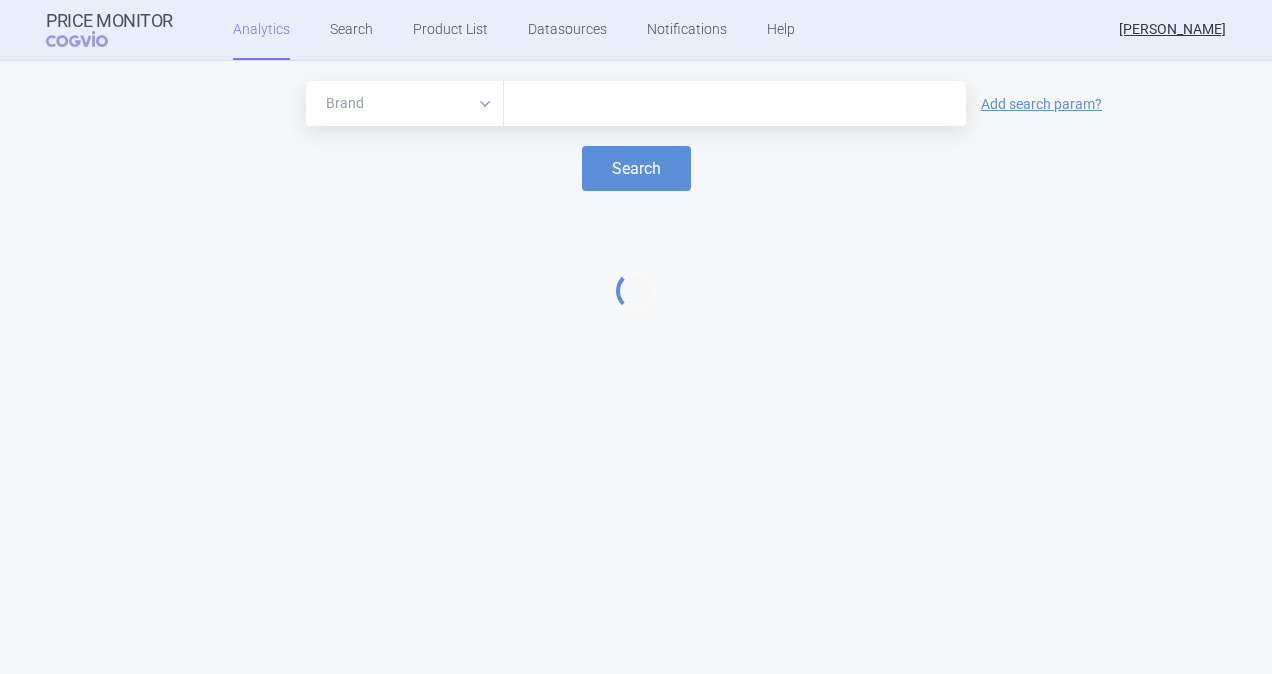 click at bounding box center [735, 104] 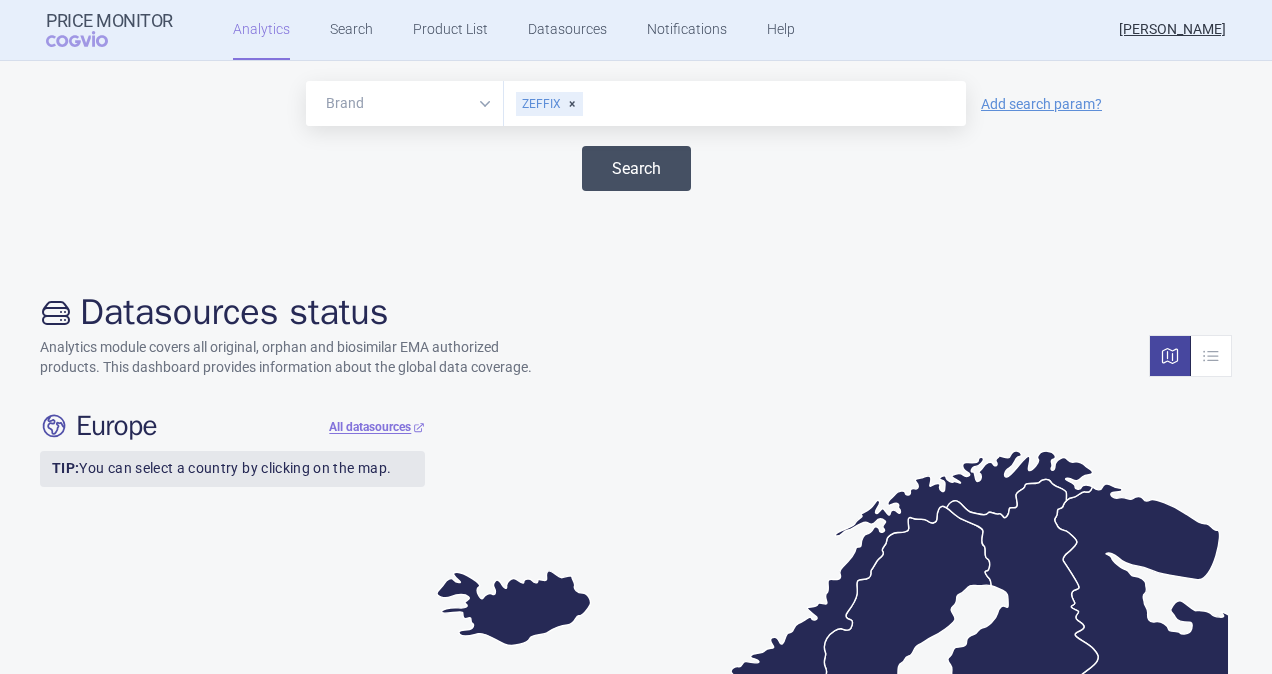 click on "Search" at bounding box center [636, 168] 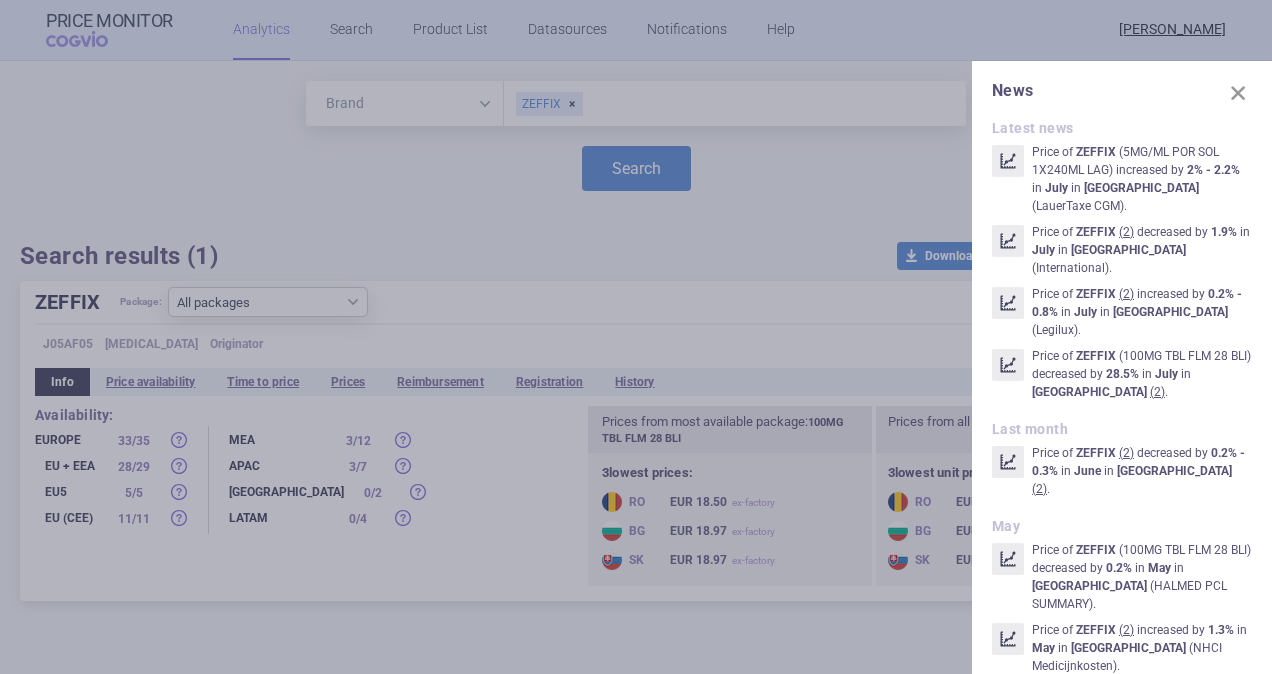 click at bounding box center (1238, 93) 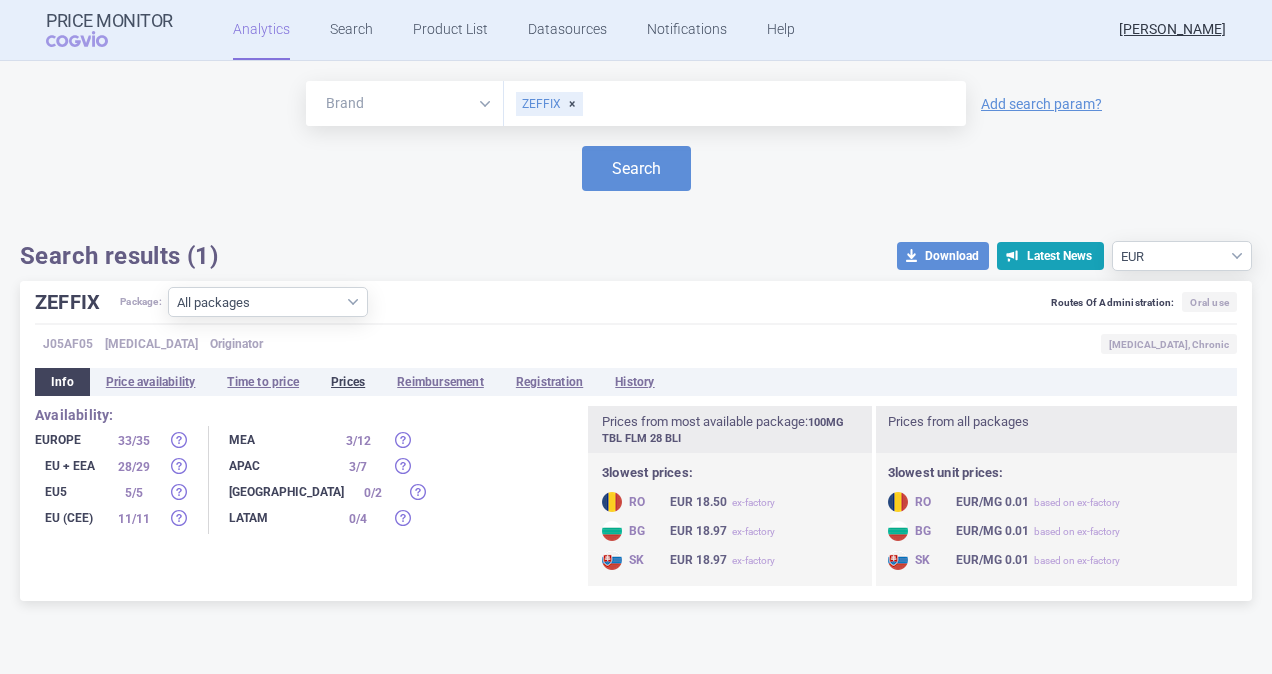 click on "Prices" at bounding box center (348, 382) 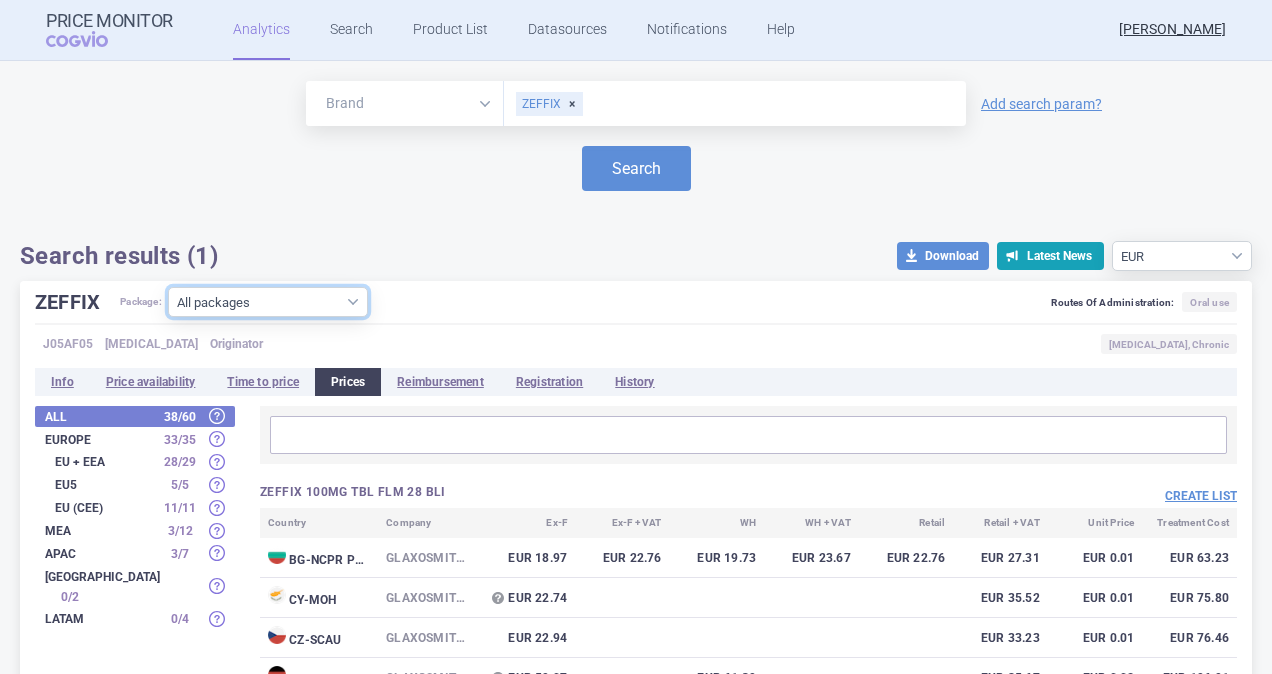 click on "All packages 100MG TBL FLM 28 BLI  ( 42 ) 100MG TBL FLM 84 BLI  ( 20 ) 5MG/ML POR SOL 1X240ML LAG  ( 18 ) Other  ( 0 )" at bounding box center (268, 302) 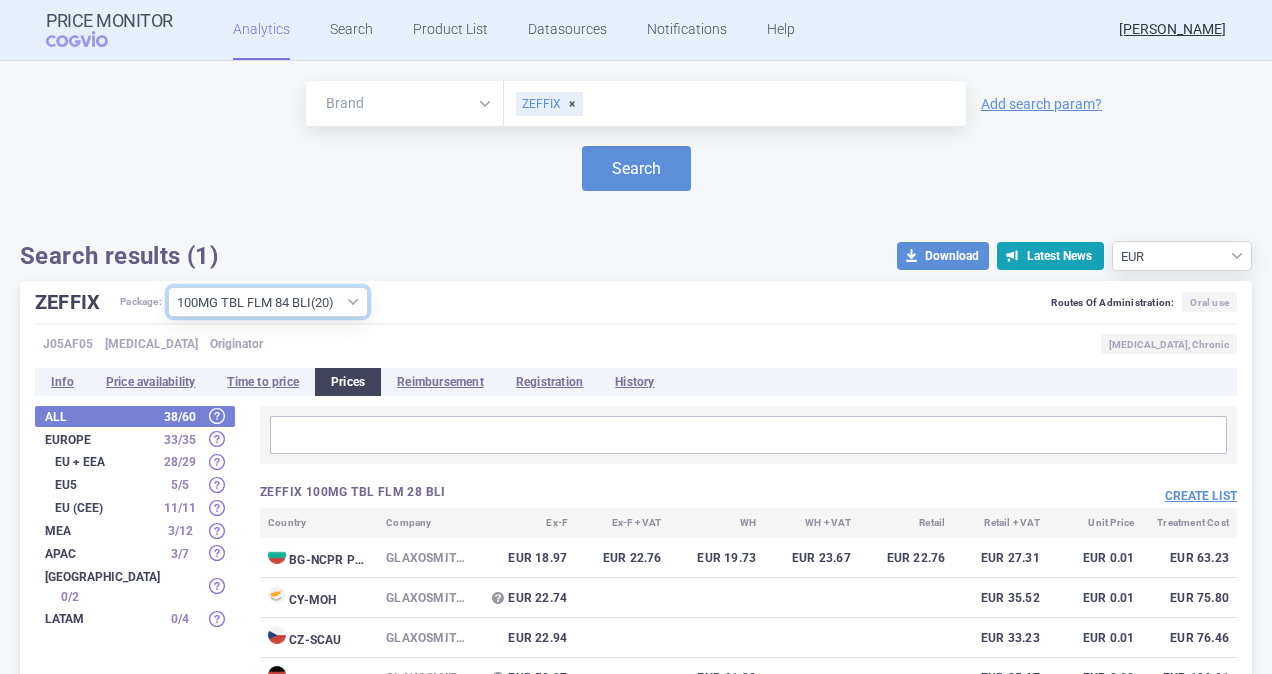click on "All packages 100MG TBL FLM 28 BLI  ( 42 ) 100MG TBL FLM 84 BLI  ( 20 ) 5MG/ML POR SOL 1X240ML LAG  ( 18 ) Other  ( 0 )" at bounding box center (268, 302) 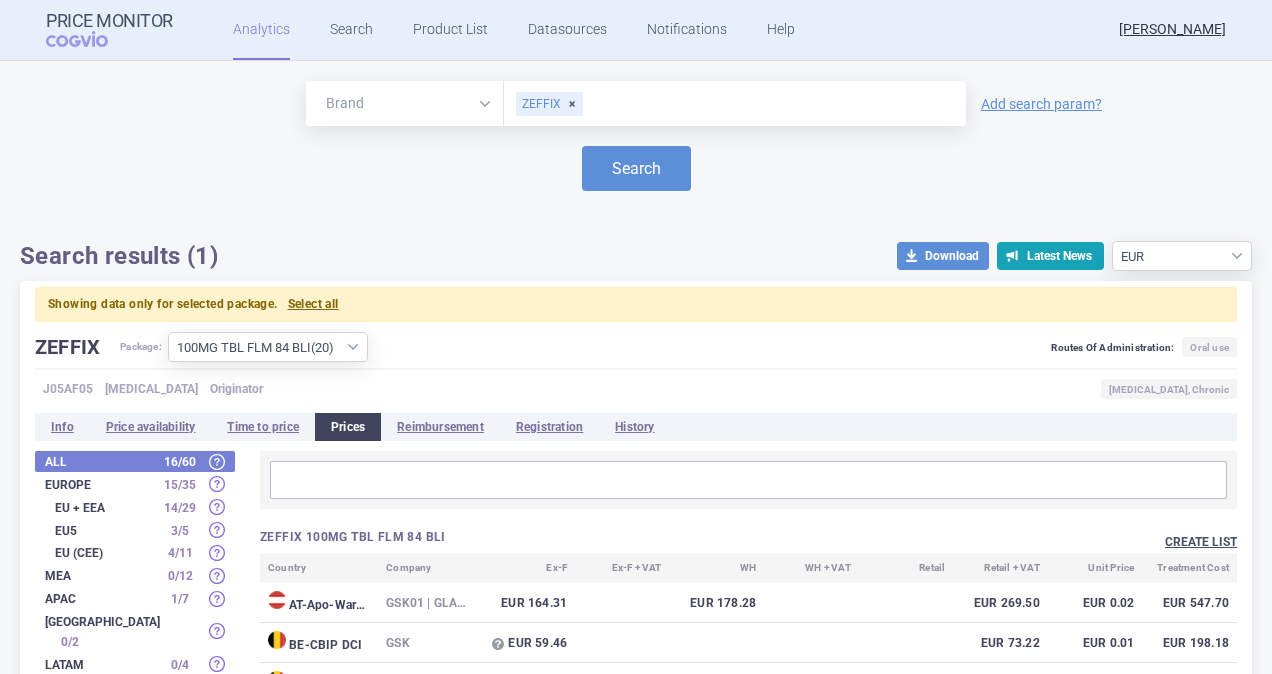 click on "Create list" at bounding box center (1201, 542) 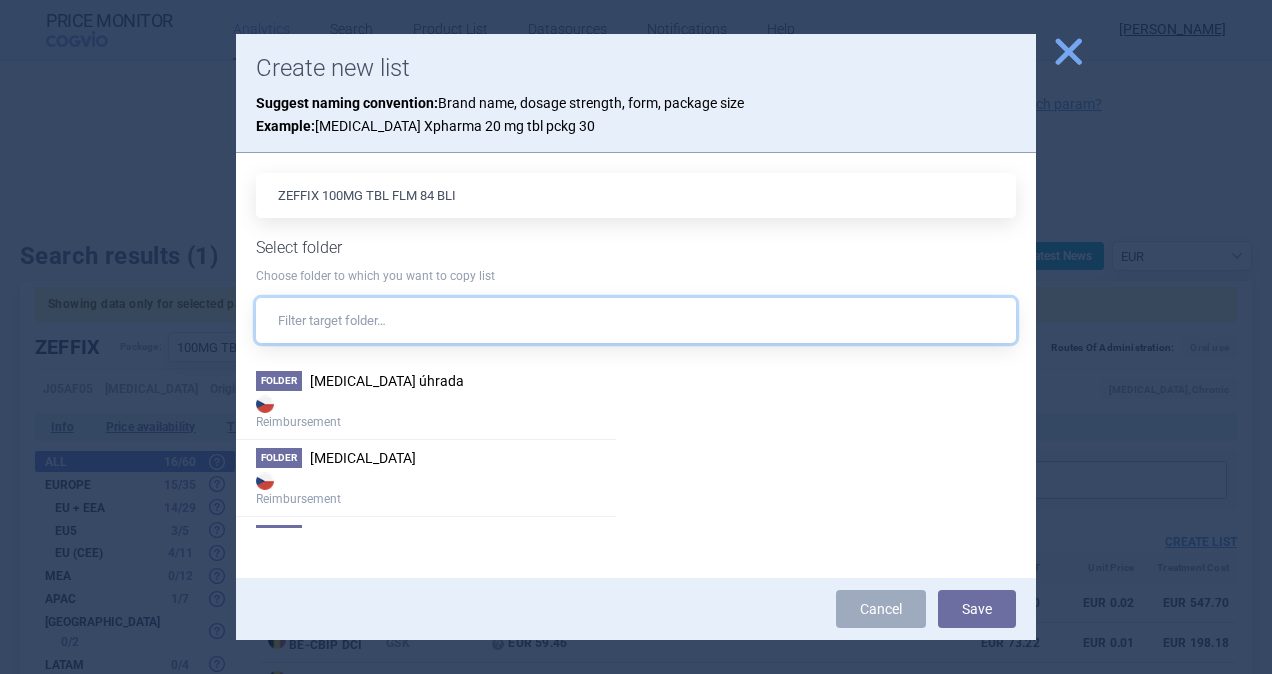 click at bounding box center [636, 320] 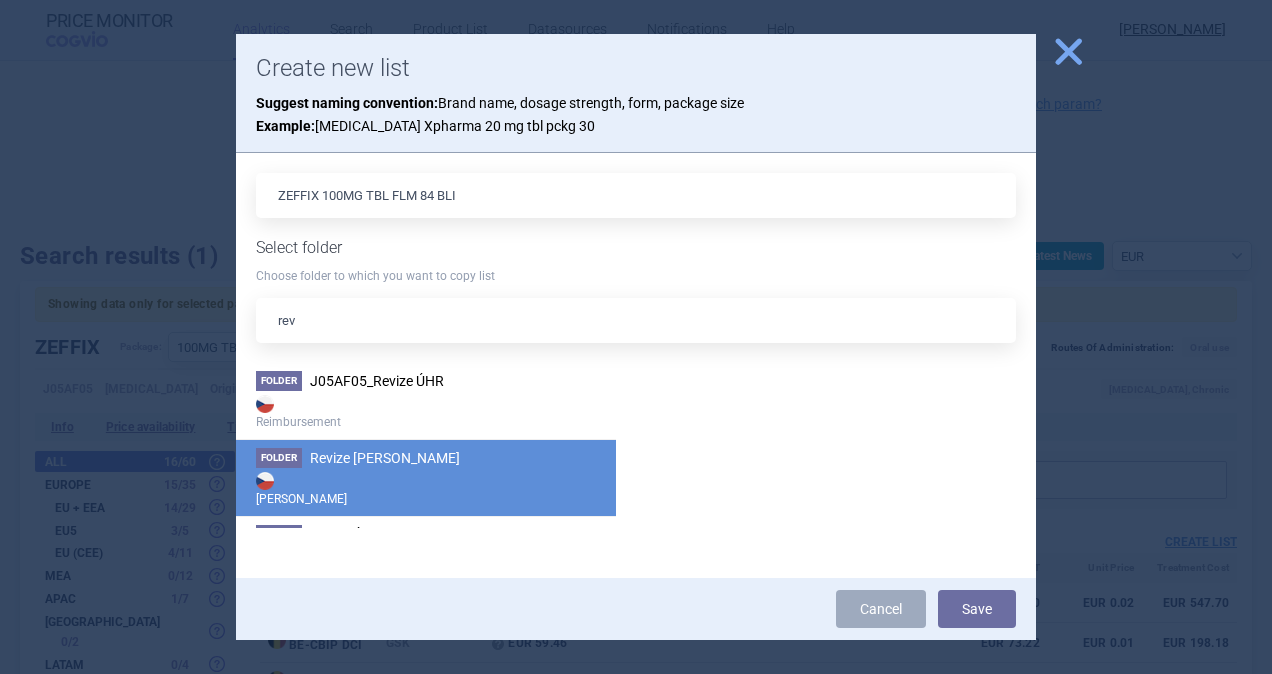 click on "Folder Revize Max Price  Max Price" at bounding box center [426, 477] 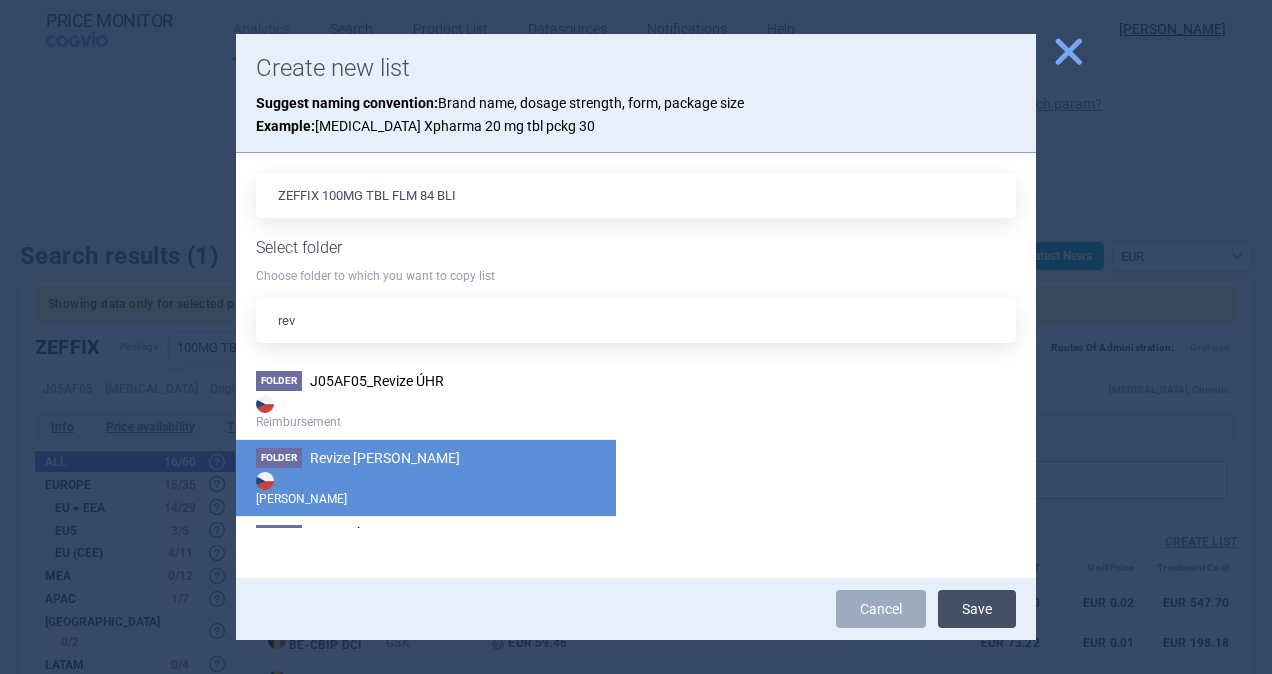 click on "Save" at bounding box center (977, 609) 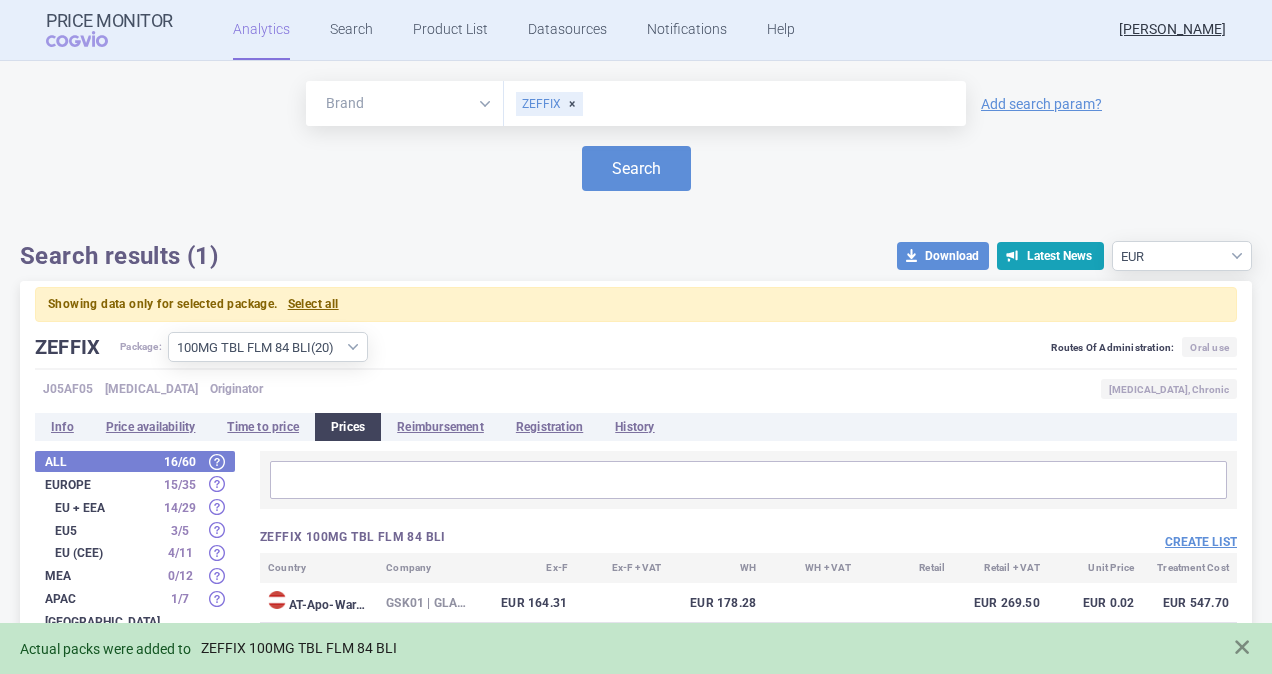 click on "ZEFFIX 100MG TBL FLM 84 BLI" at bounding box center (299, 648) 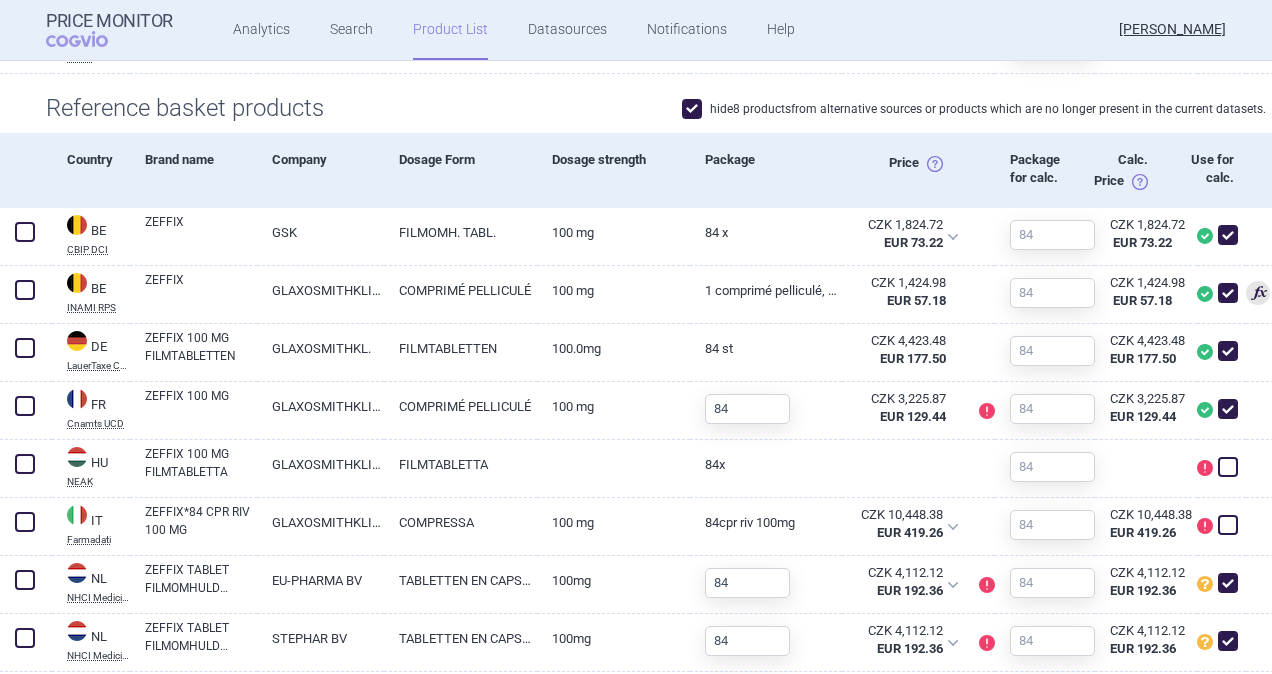 scroll, scrollTop: 700, scrollLeft: 0, axis: vertical 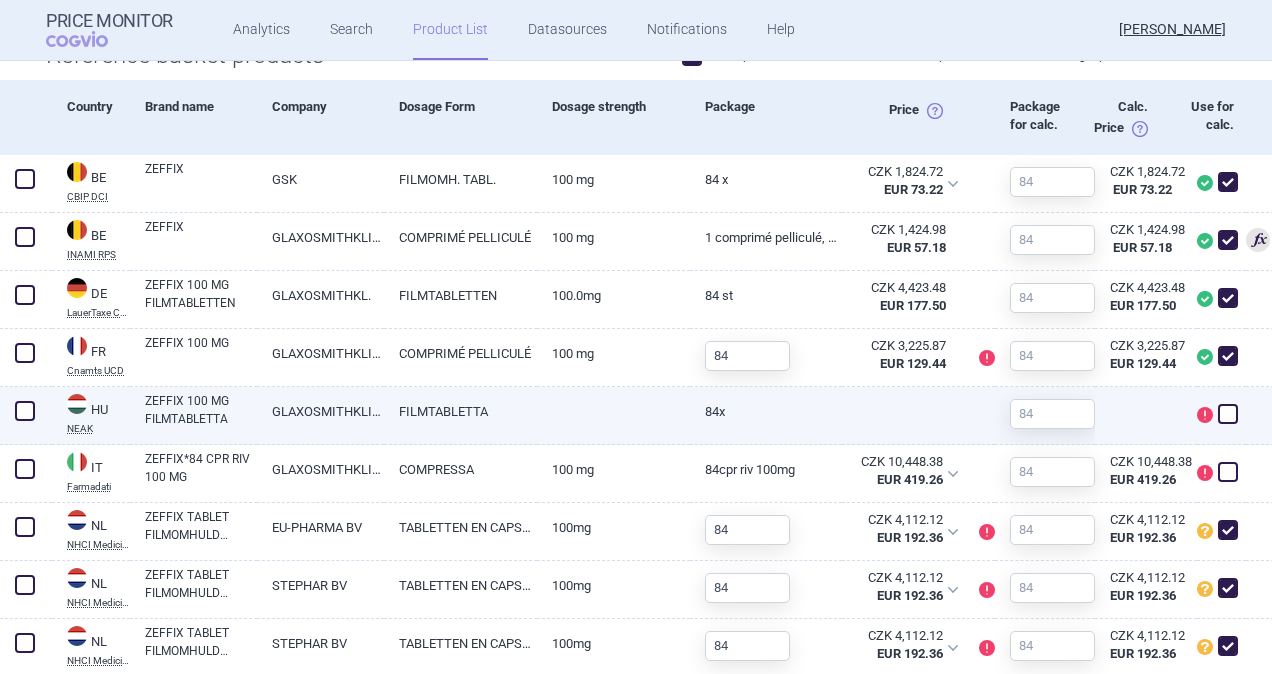 click at bounding box center (25, 411) 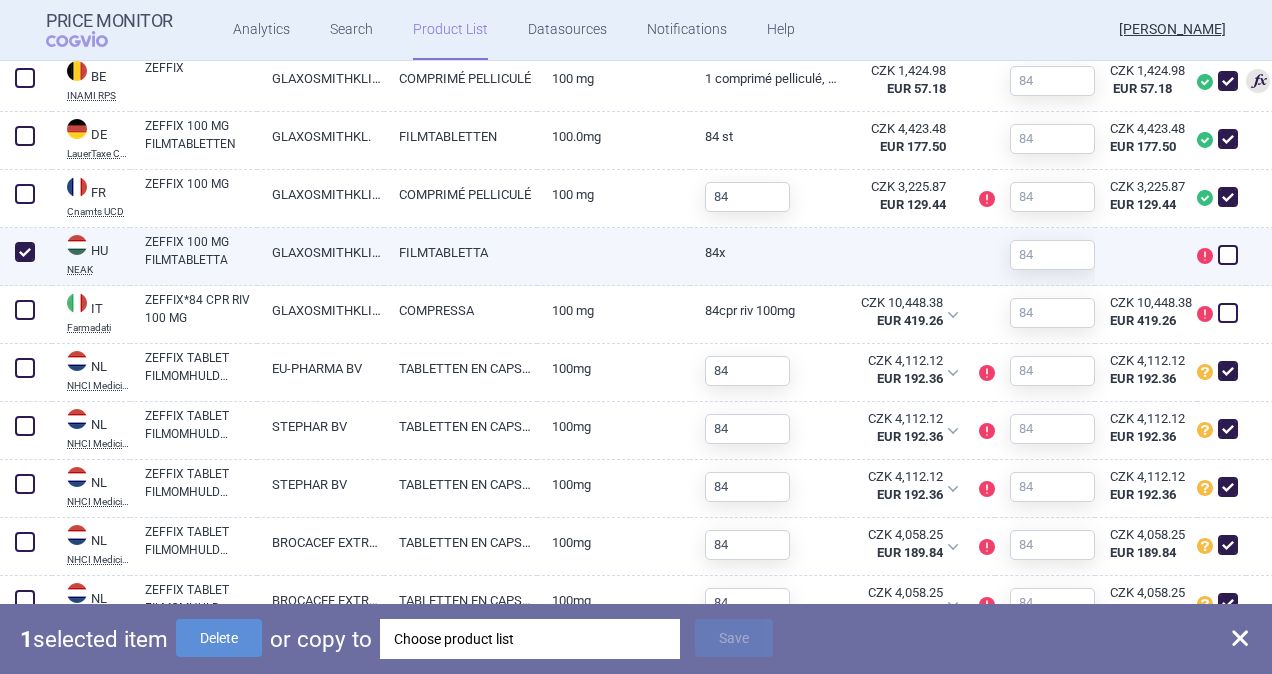 scroll, scrollTop: 900, scrollLeft: 0, axis: vertical 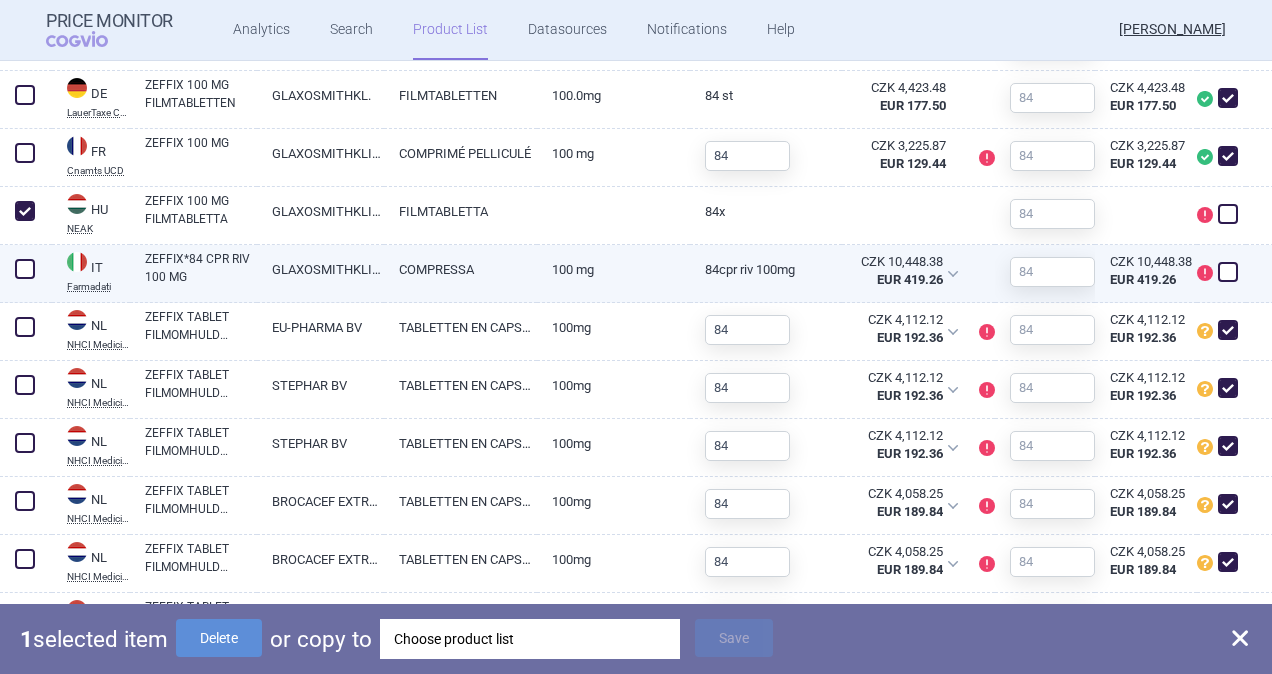 click at bounding box center [25, 269] 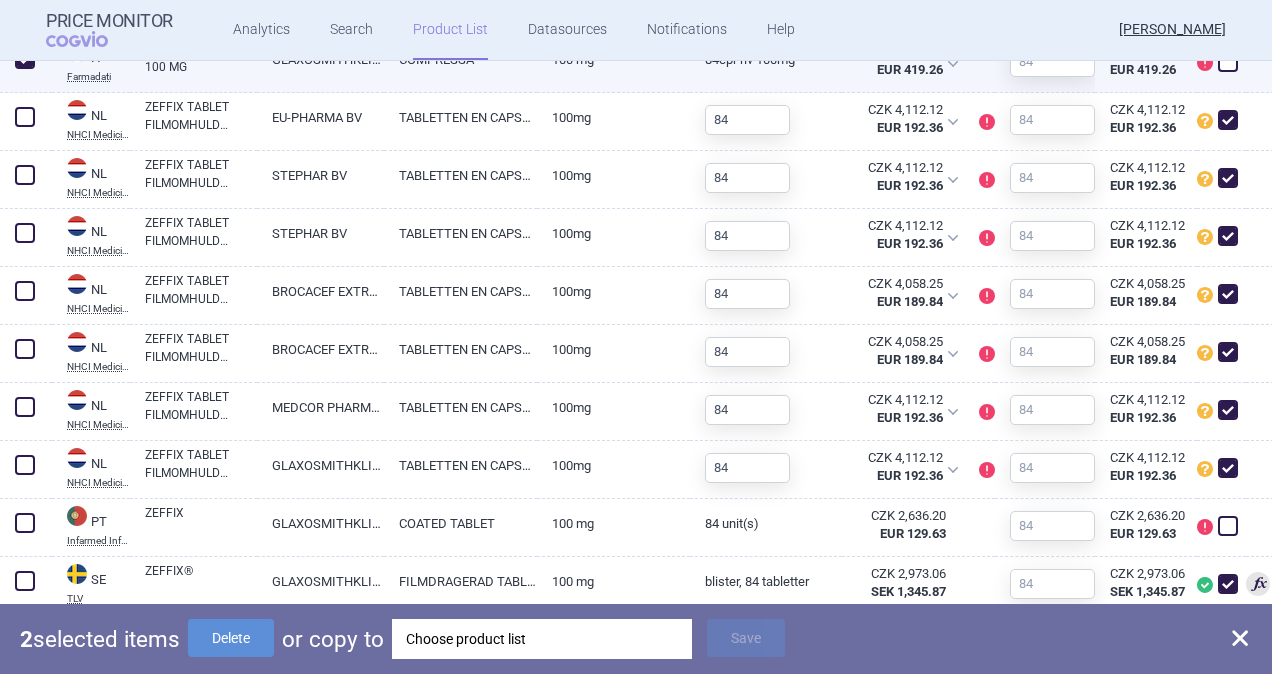 scroll, scrollTop: 1200, scrollLeft: 0, axis: vertical 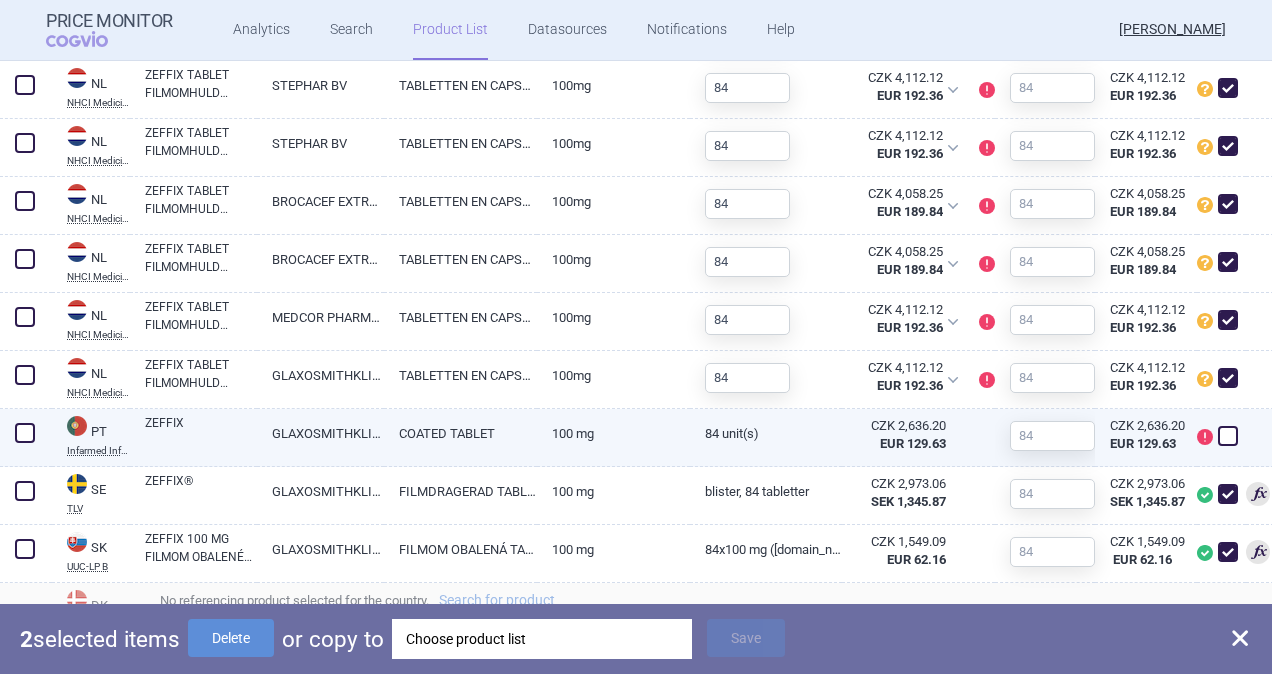 click at bounding box center [25, 433] 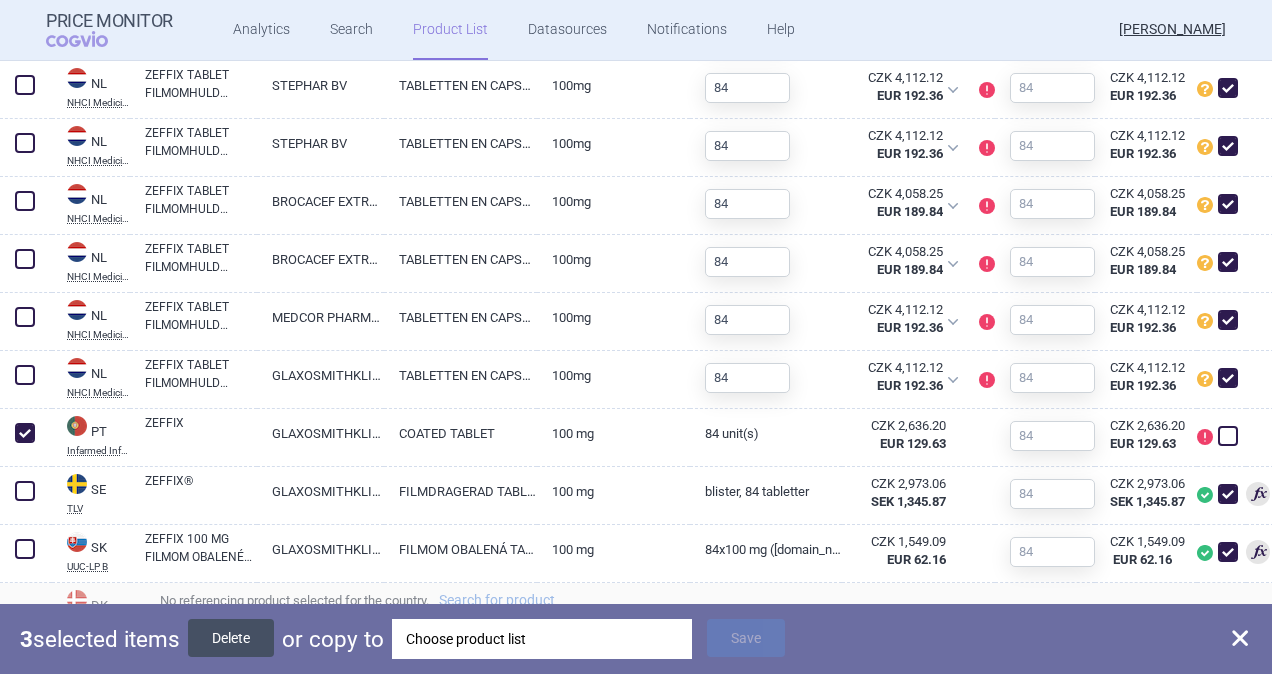 click on "Delete" at bounding box center (231, 638) 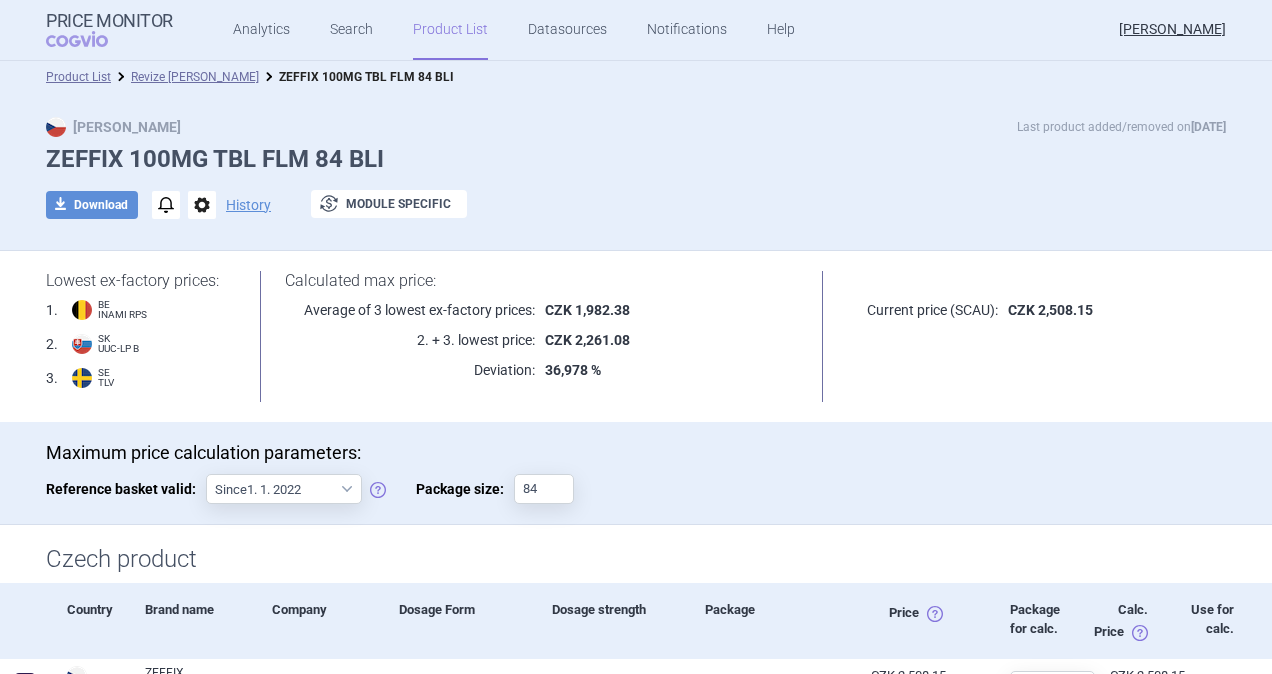 scroll, scrollTop: 0, scrollLeft: 0, axis: both 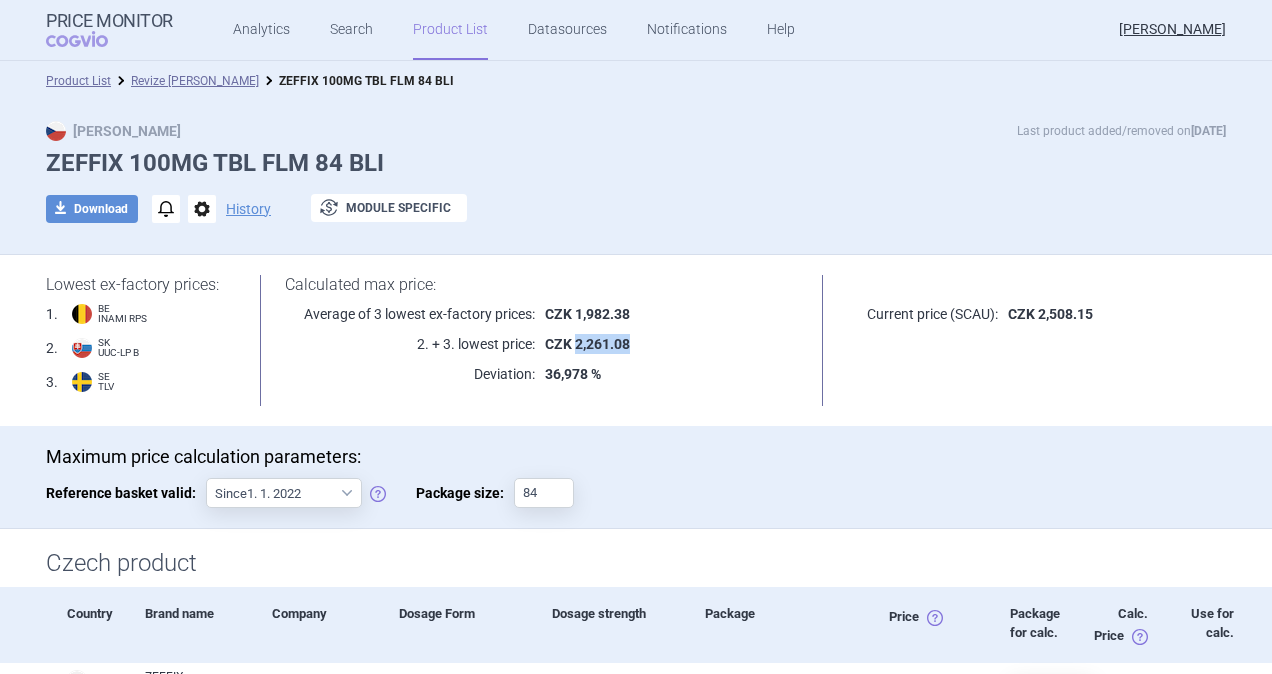 drag, startPoint x: 568, startPoint y: 343, endPoint x: 625, endPoint y: 348, distance: 57.21888 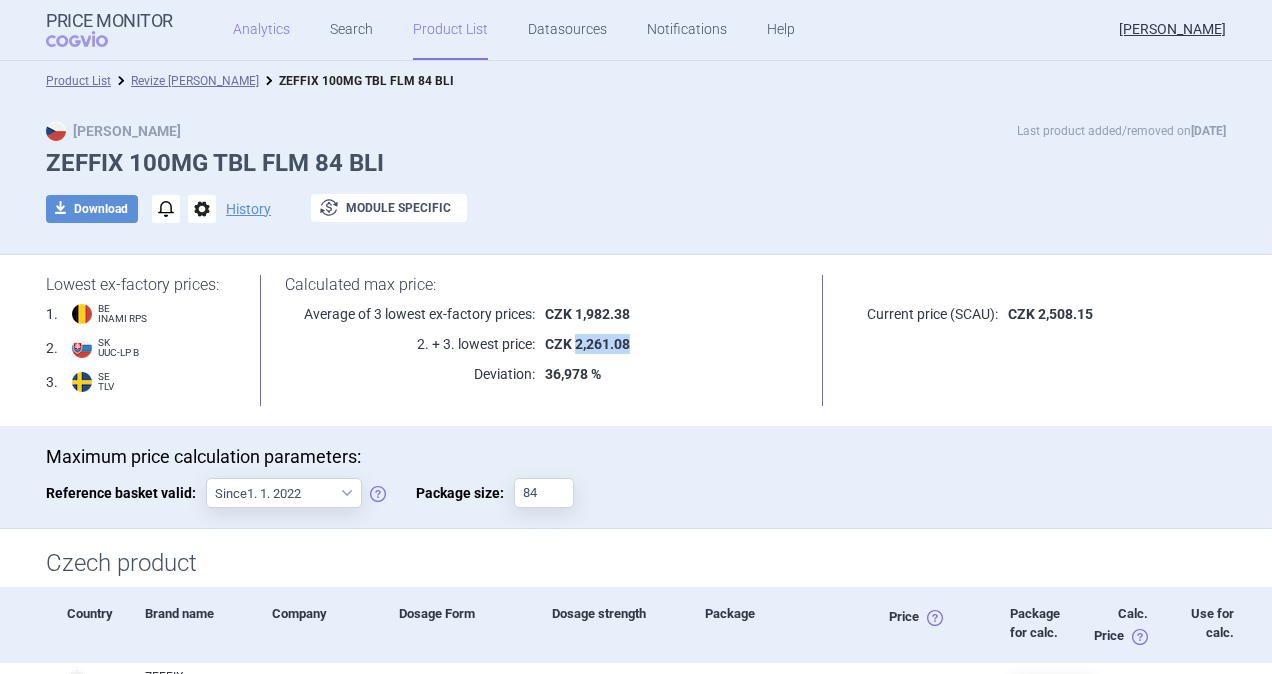 click on "Analytics" at bounding box center [261, 30] 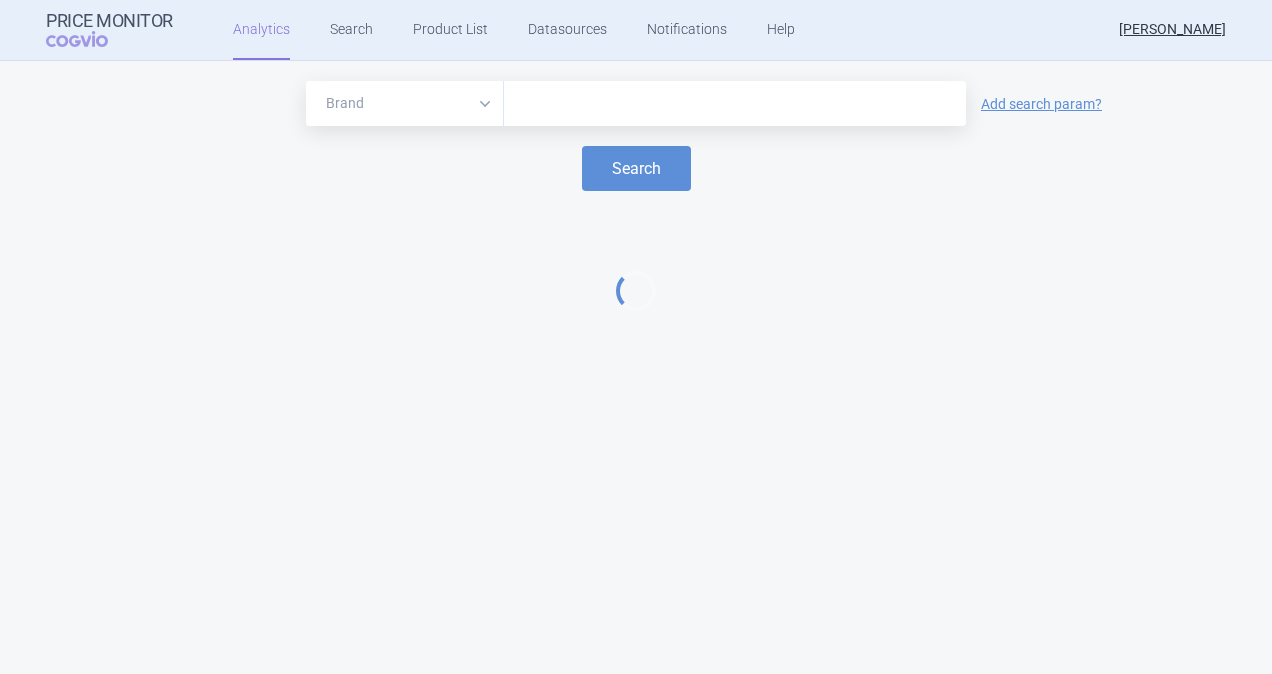 click at bounding box center [735, 104] 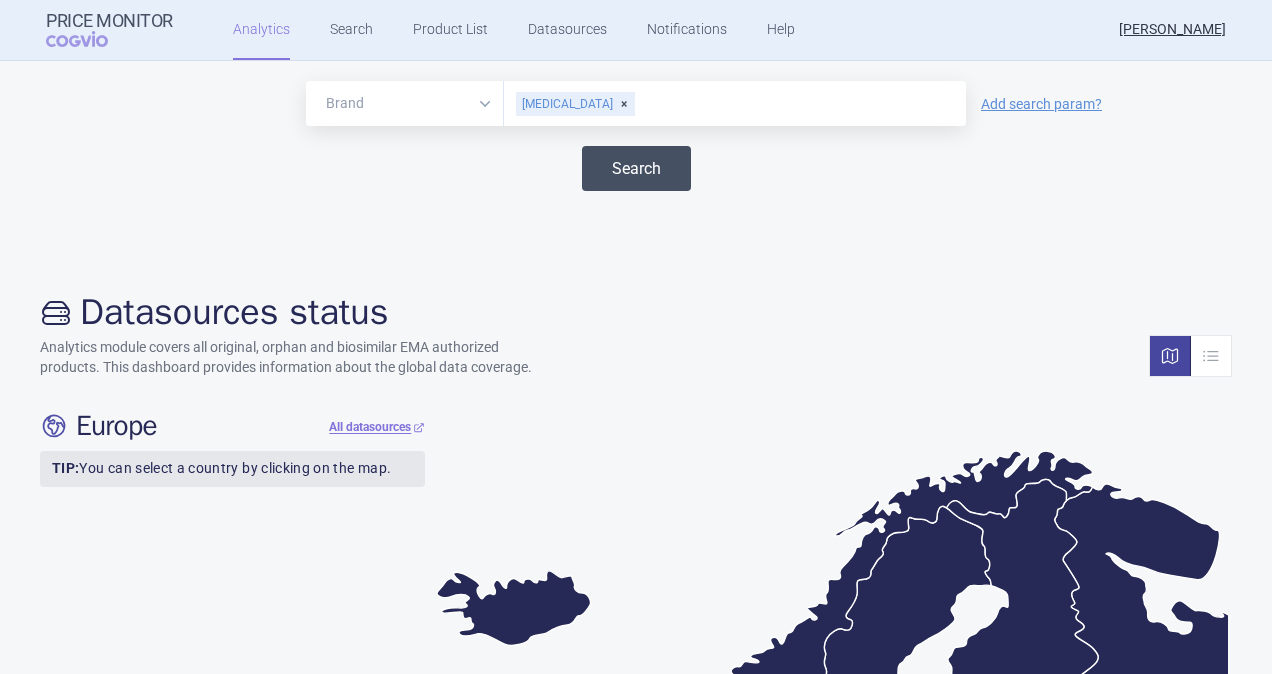 click on "Search" at bounding box center [636, 168] 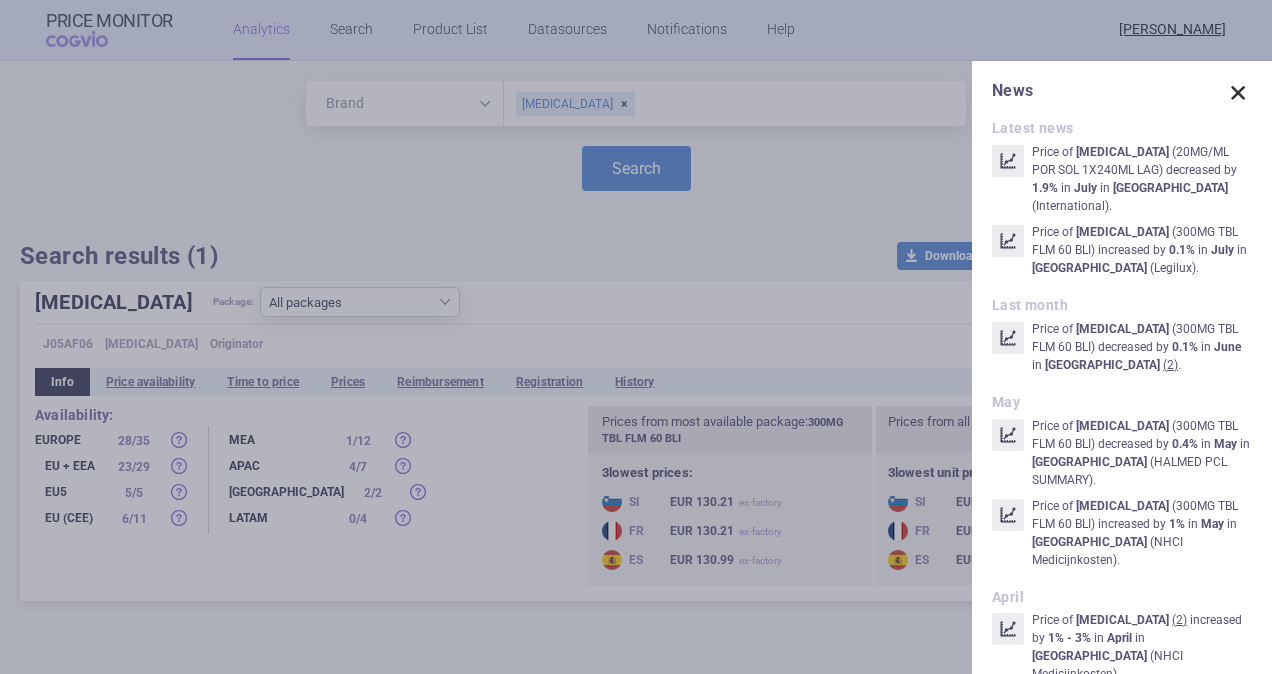 click at bounding box center [1238, 93] 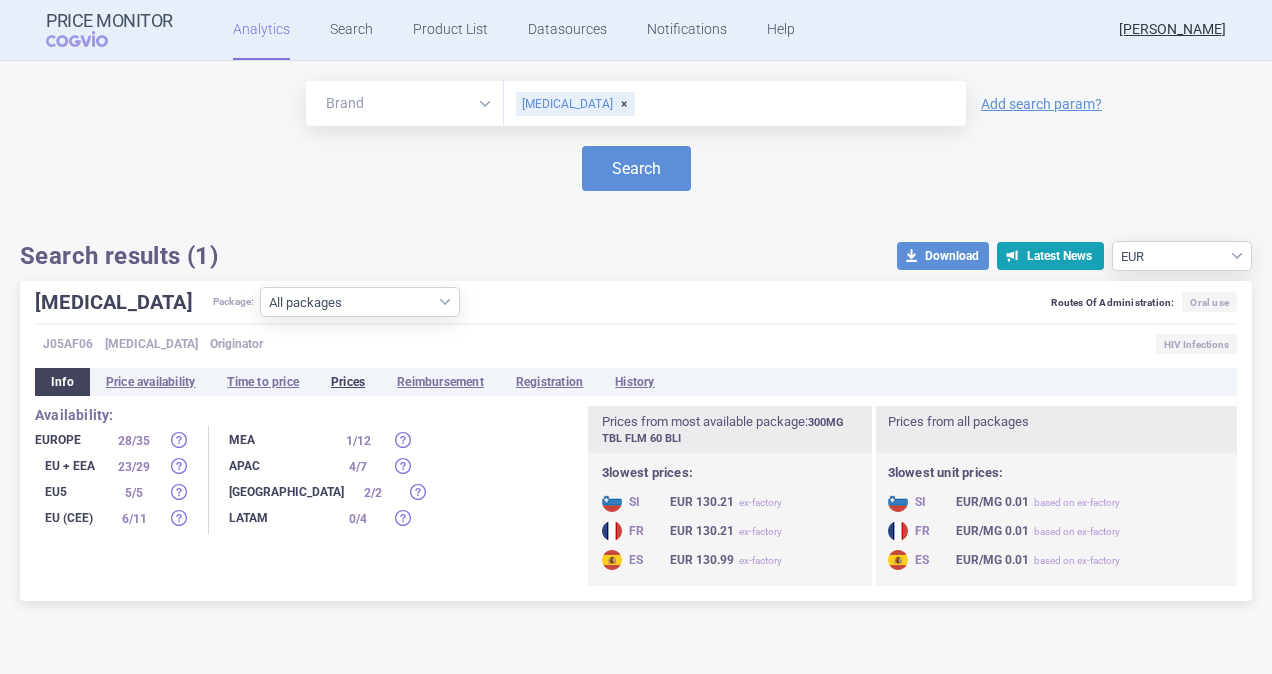 click on "Prices" at bounding box center (348, 382) 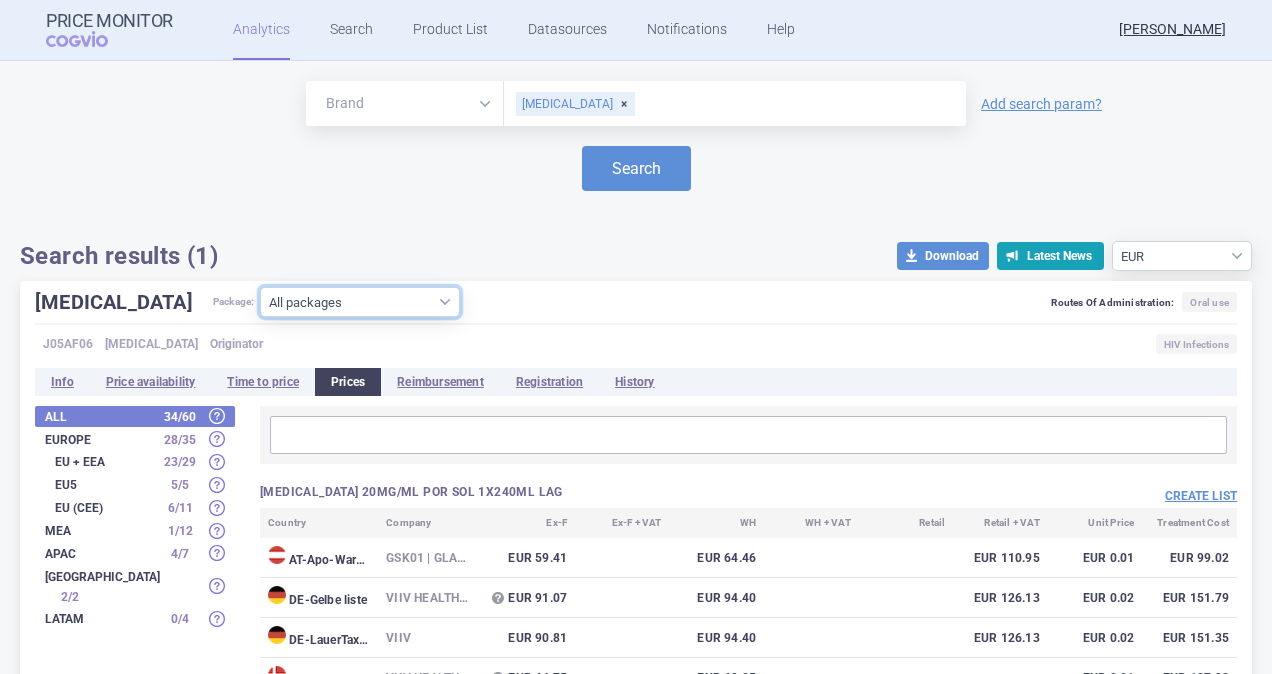 click on "All packages 20MG/ML POR SOL 1X240ML LAG  ( 21 ) 300MG TBL FLM 60 BLI  ( 31 )" at bounding box center (360, 302) 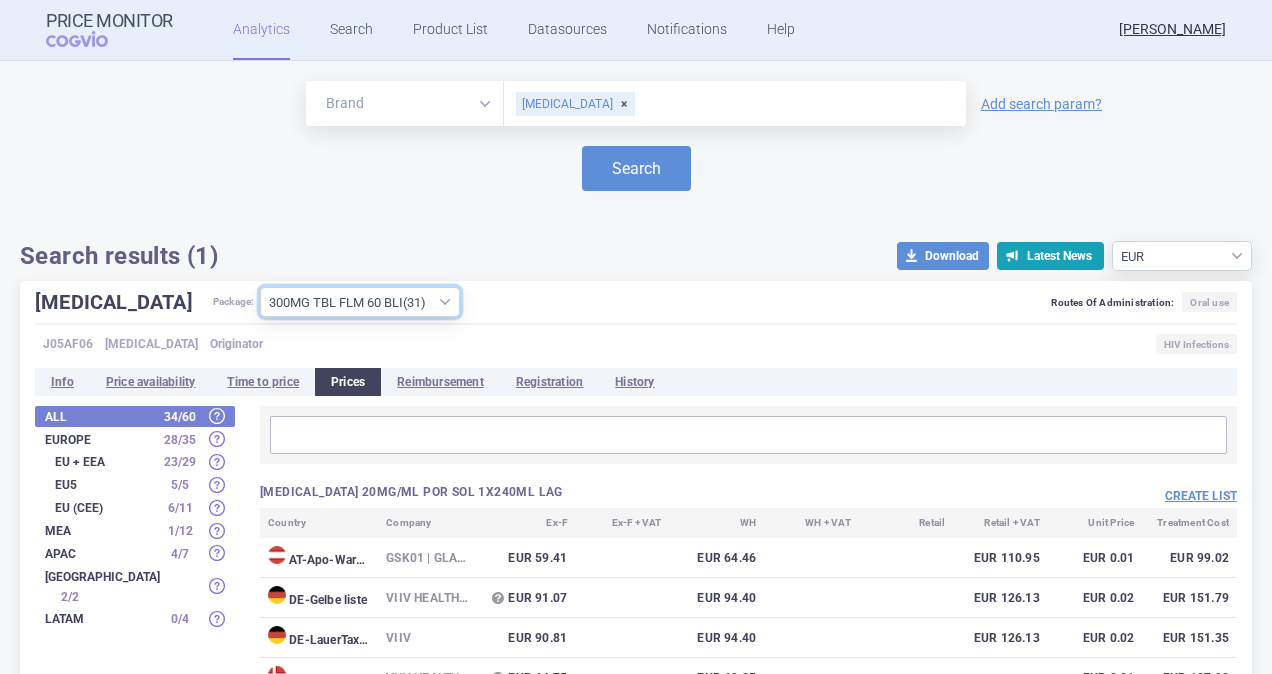 click on "All packages 20MG/ML POR SOL 1X240ML LAG  ( 21 ) 300MG TBL FLM 60 BLI  ( 31 )" at bounding box center [360, 302] 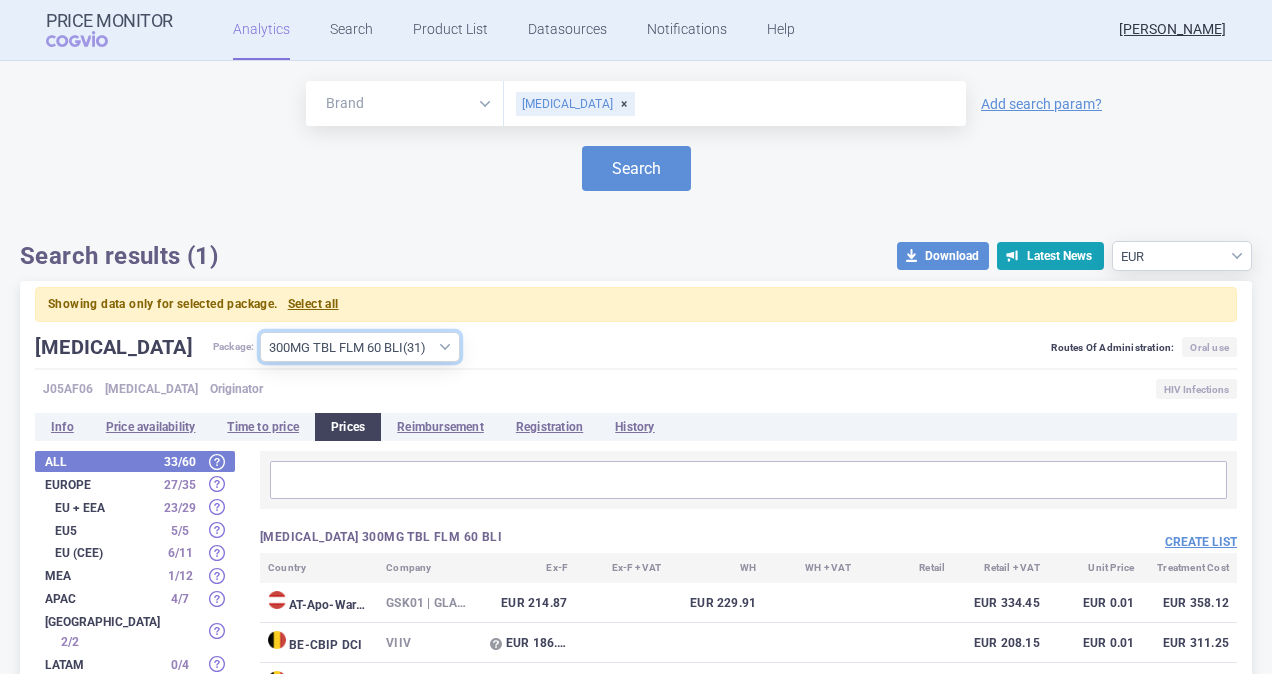 click on "All packages 20MG/ML POR SOL 1X240ML LAG  ( 21 ) 300MG TBL FLM 60 BLI  ( 31 )" at bounding box center (360, 347) 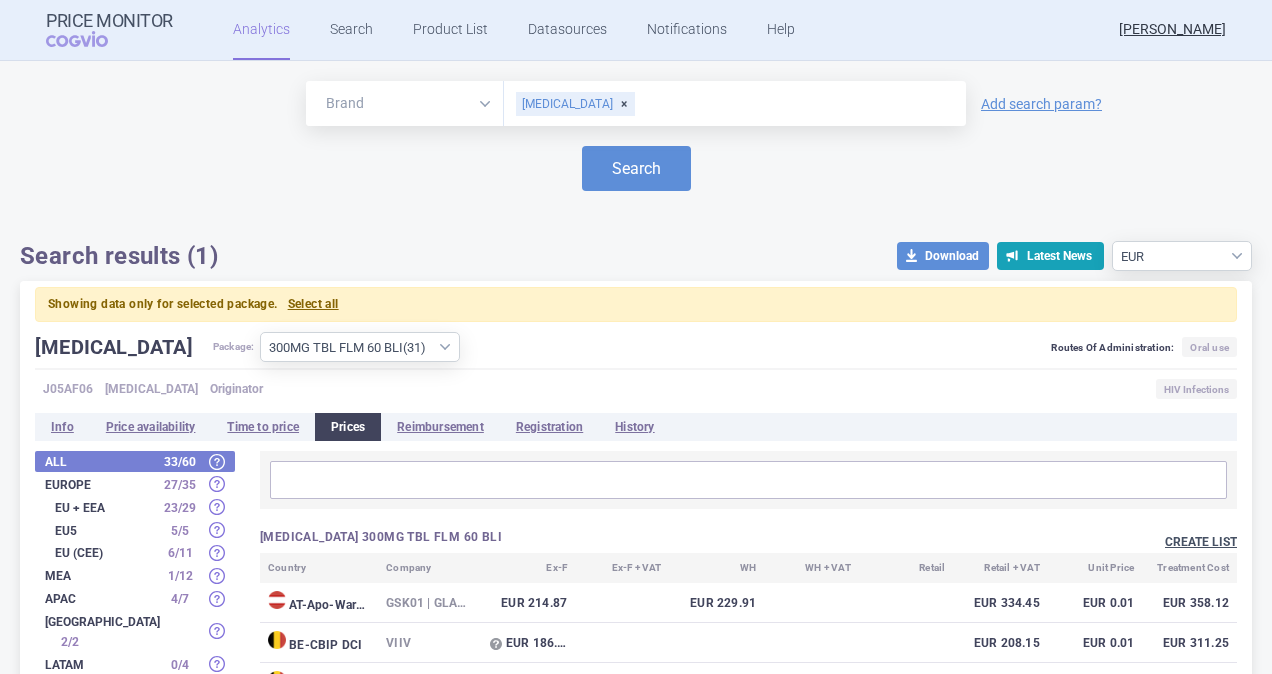 click on "Create list" at bounding box center [1201, 542] 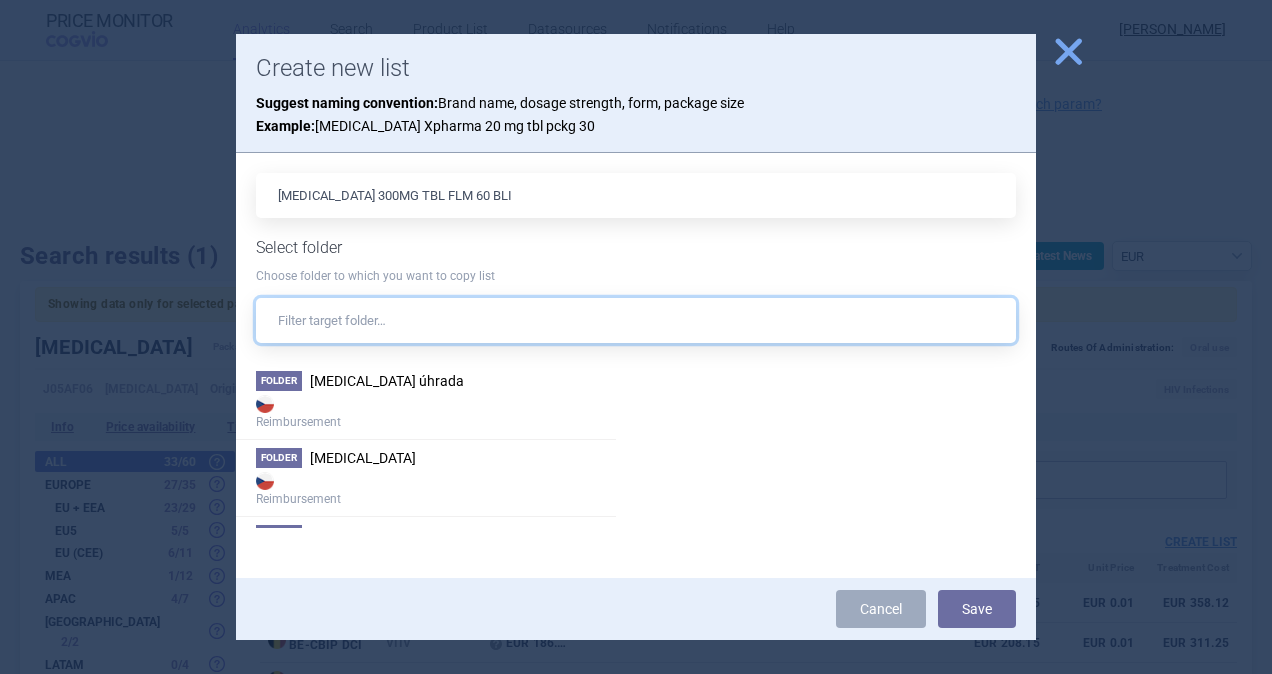 click at bounding box center (636, 320) 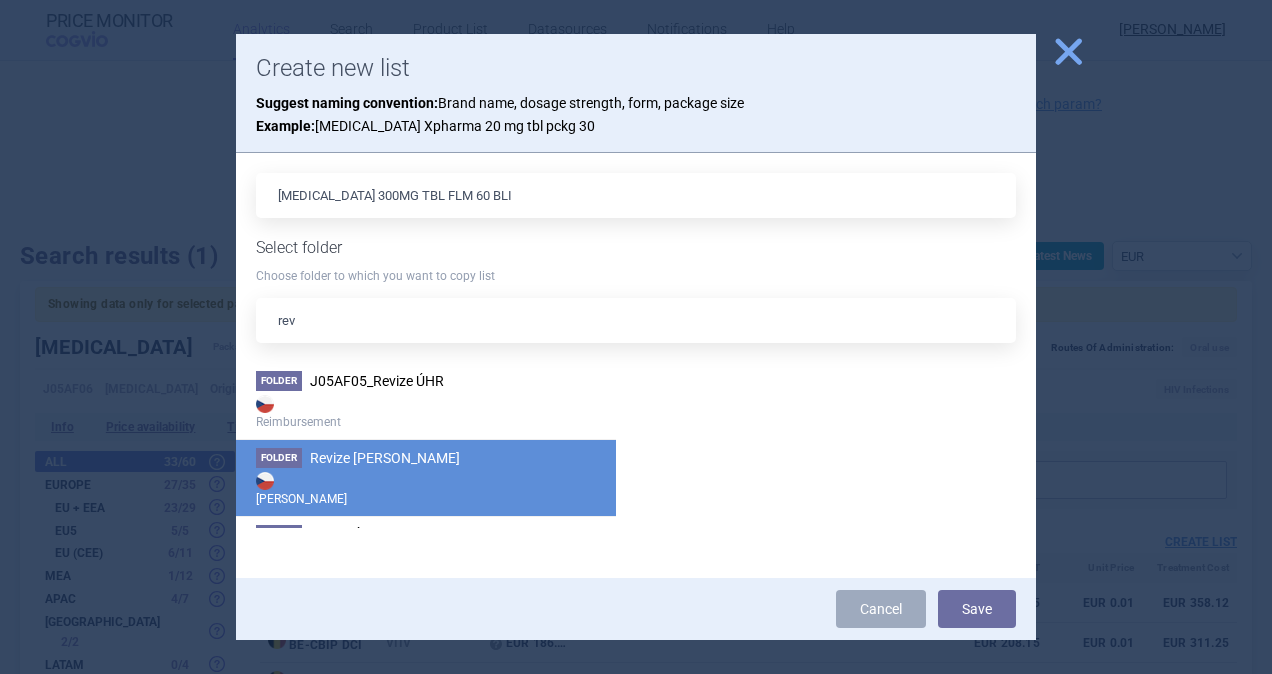 click on "Revize [PERSON_NAME]" at bounding box center [385, 458] 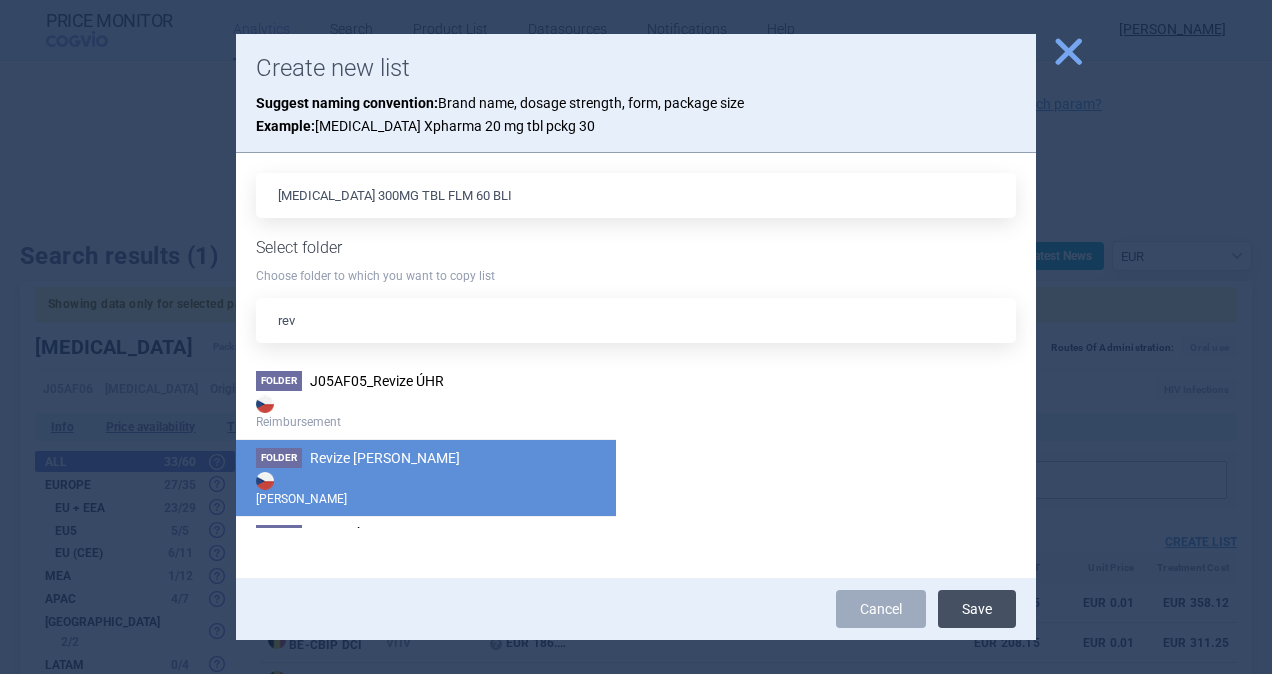 click on "Save" at bounding box center (977, 609) 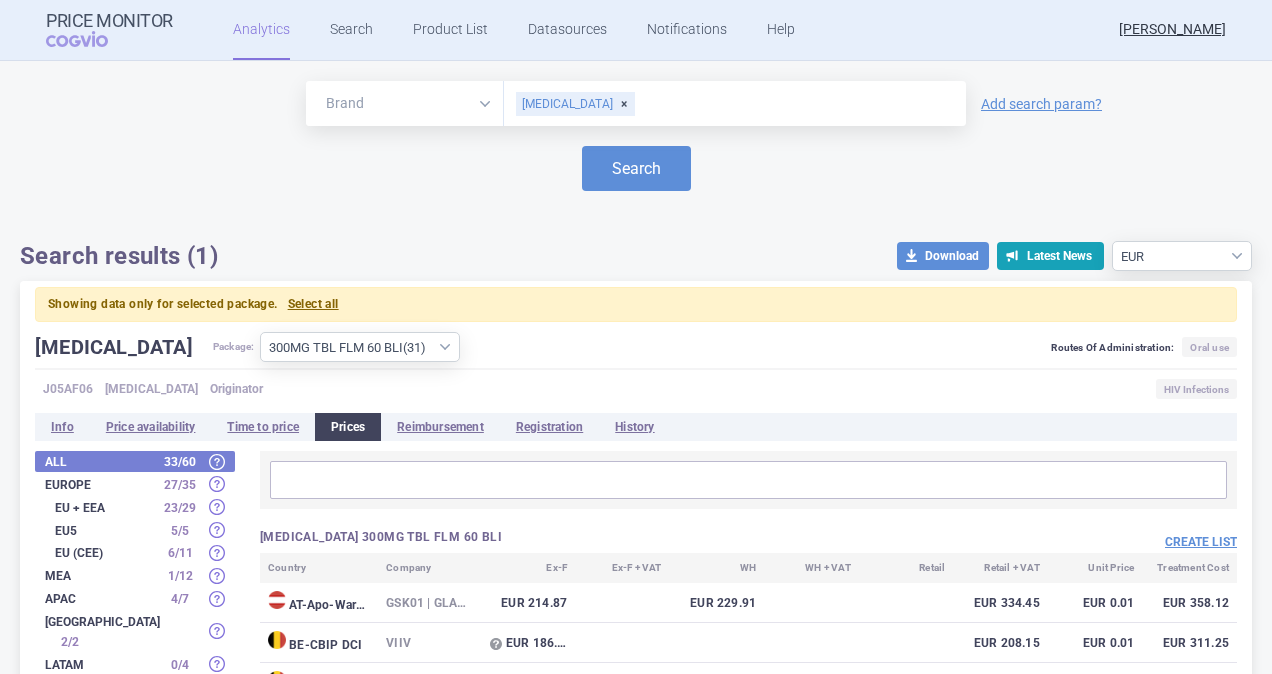 click on "Create list" at bounding box center (993, 541) 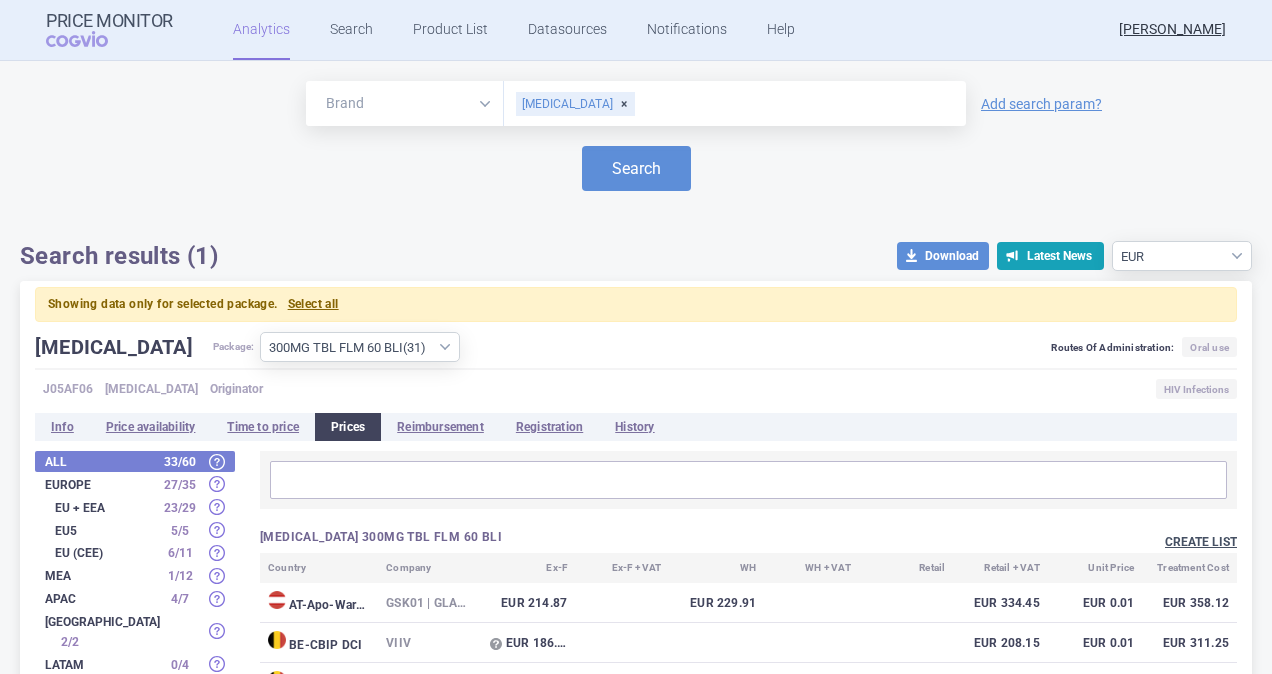 click on "Create list" at bounding box center (1201, 542) 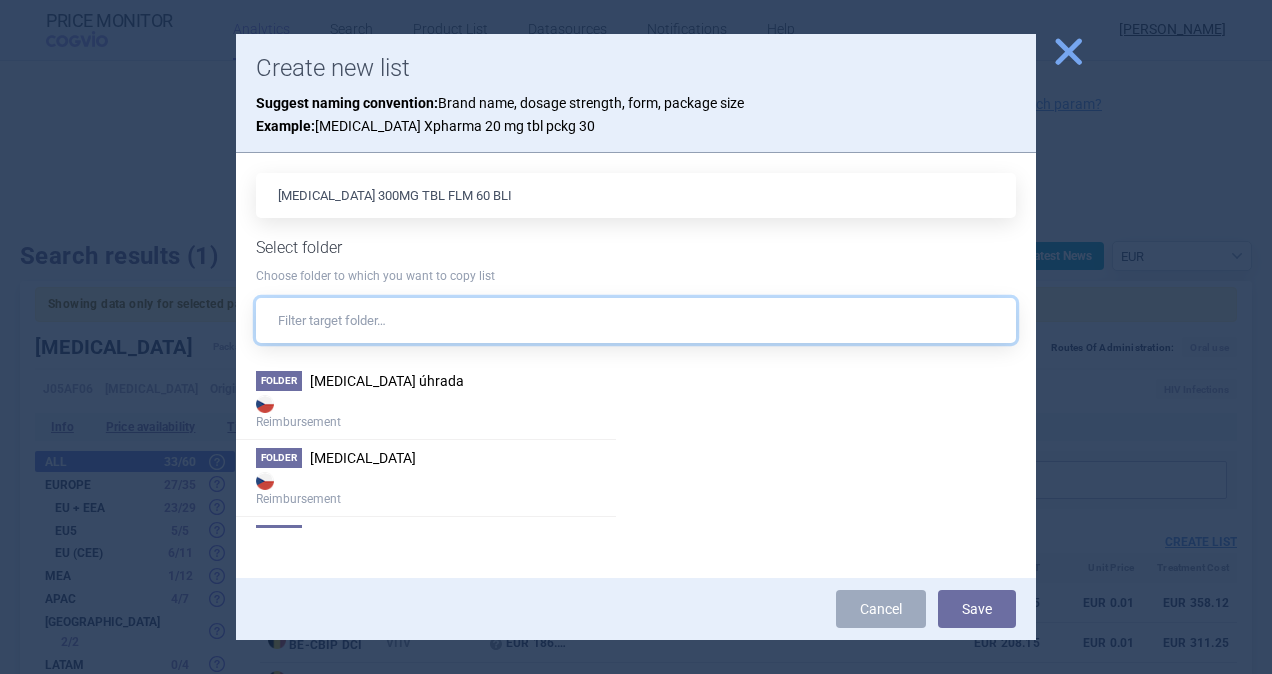click at bounding box center [636, 320] 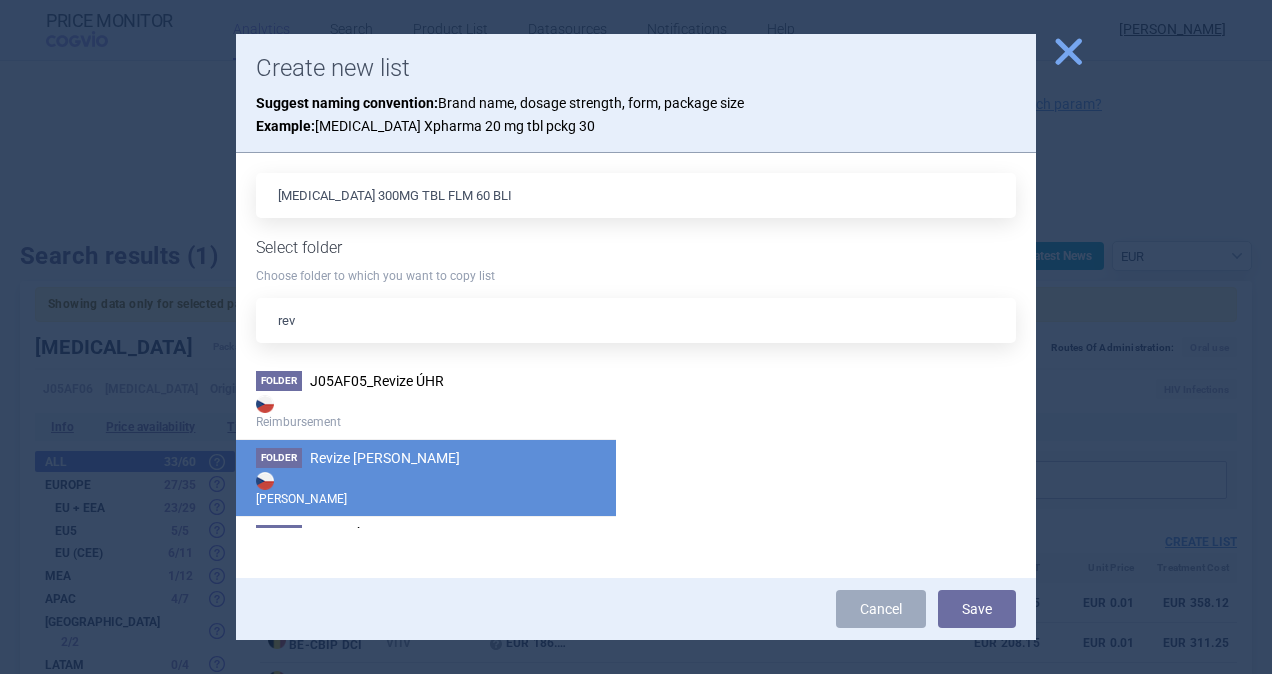 click on "Revize [PERSON_NAME]" at bounding box center [385, 458] 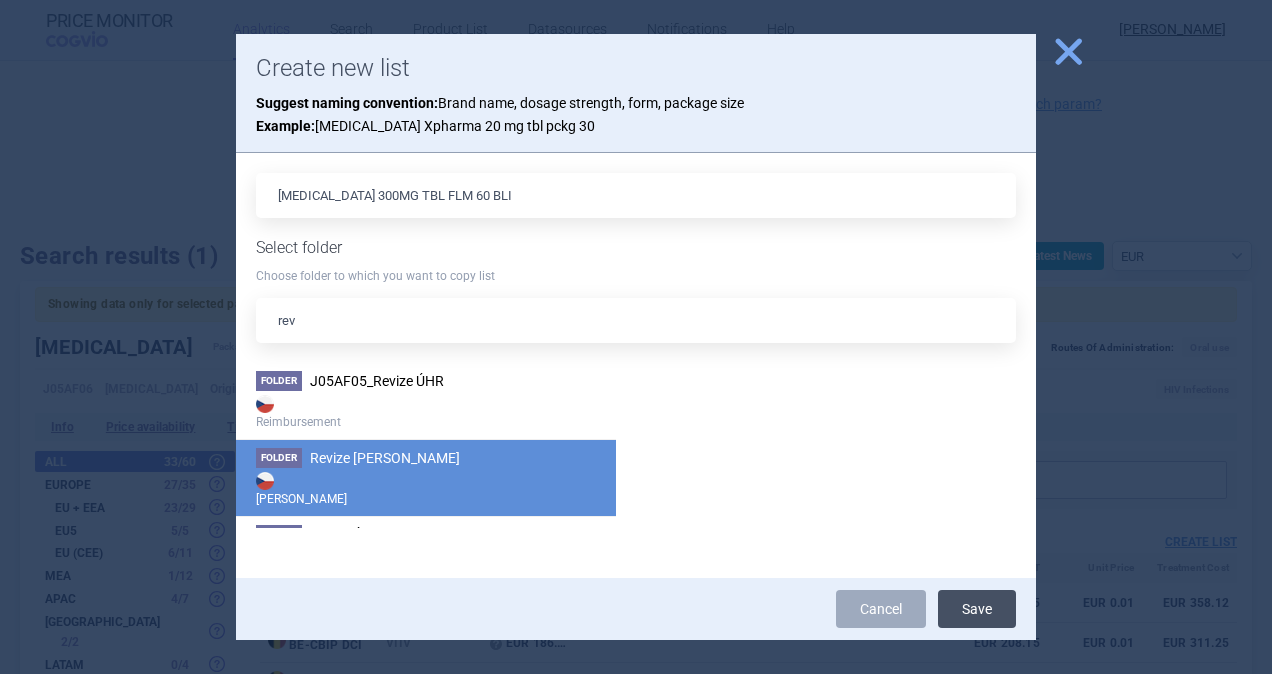 click on "Save" at bounding box center (977, 609) 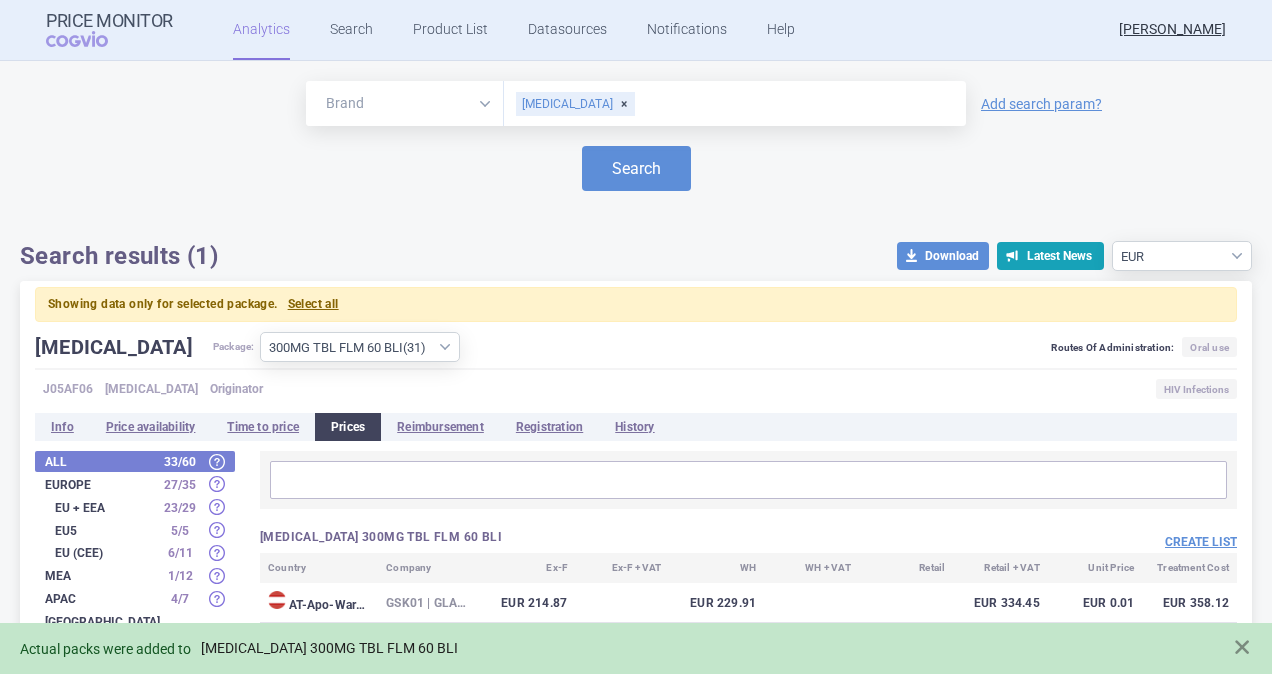 click on "[MEDICAL_DATA] 300MG TBL FLM 60 BLI" at bounding box center (329, 648) 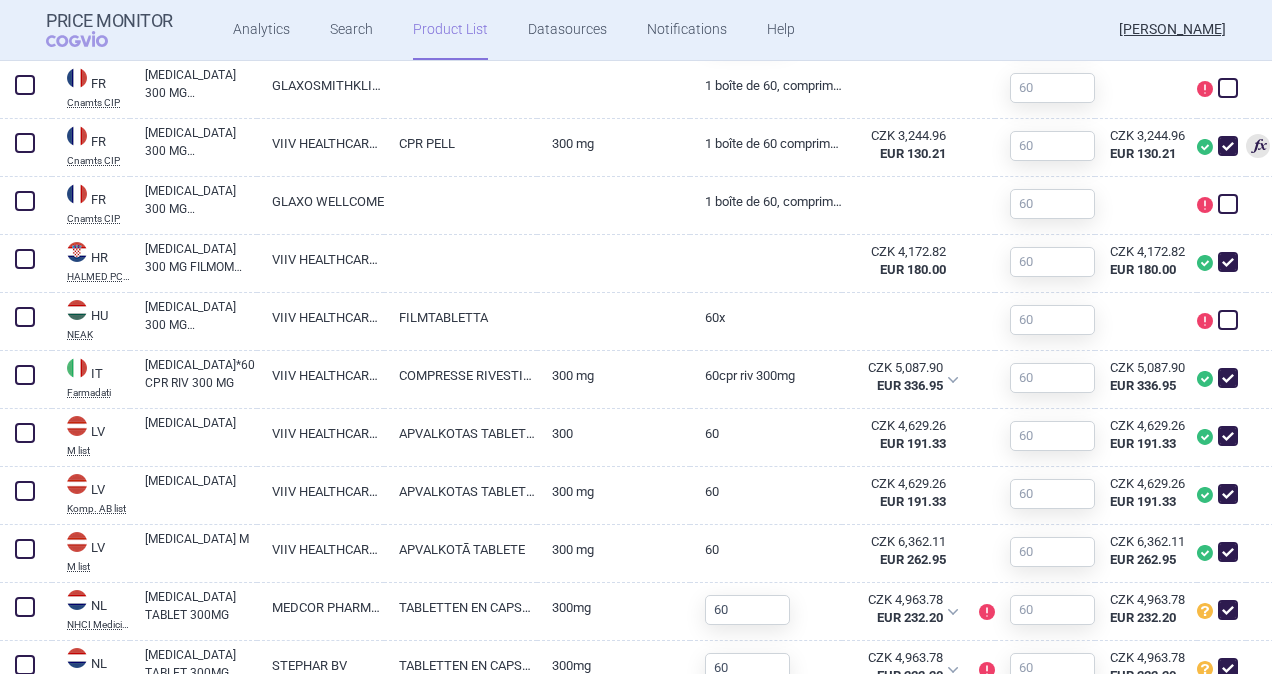 scroll, scrollTop: 1300, scrollLeft: 0, axis: vertical 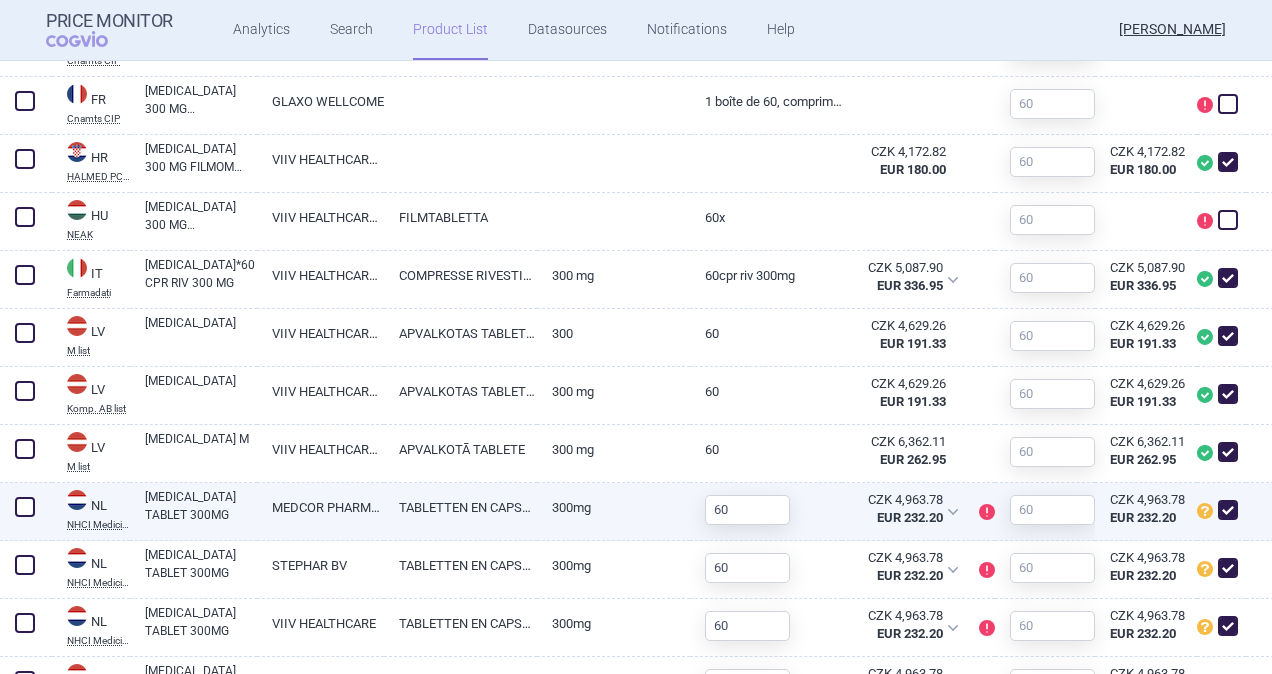 click at bounding box center (25, 507) 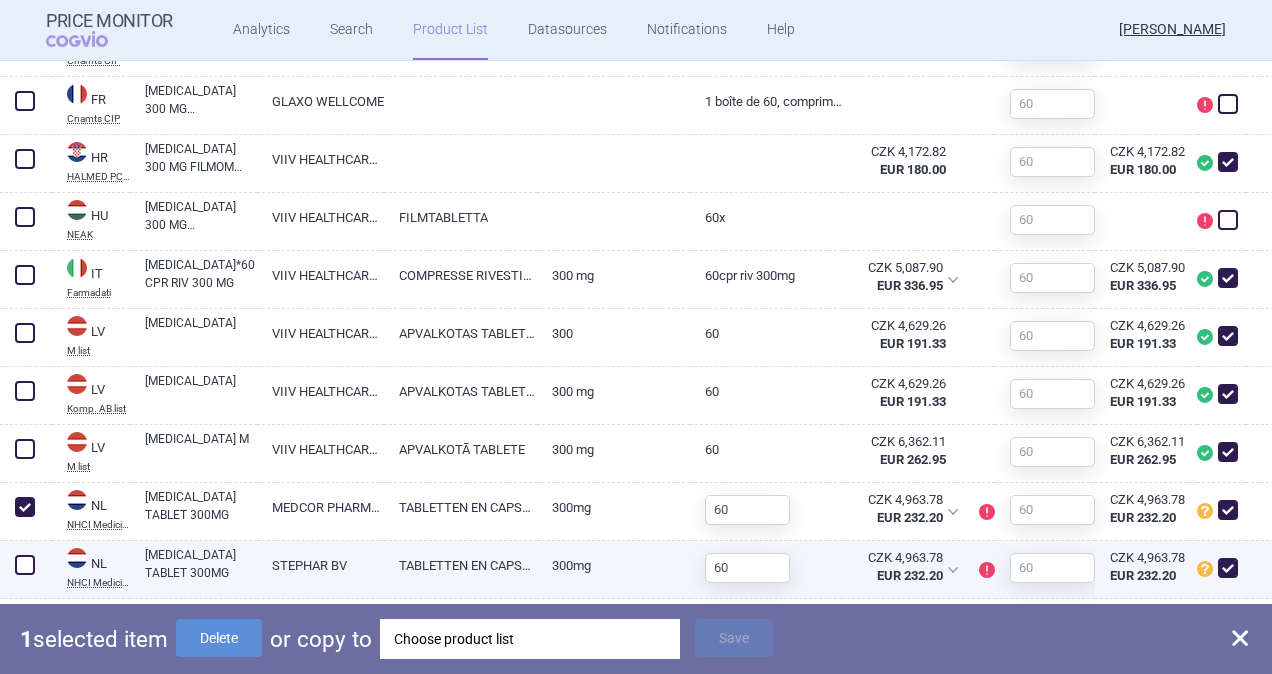 click at bounding box center (26, 570) 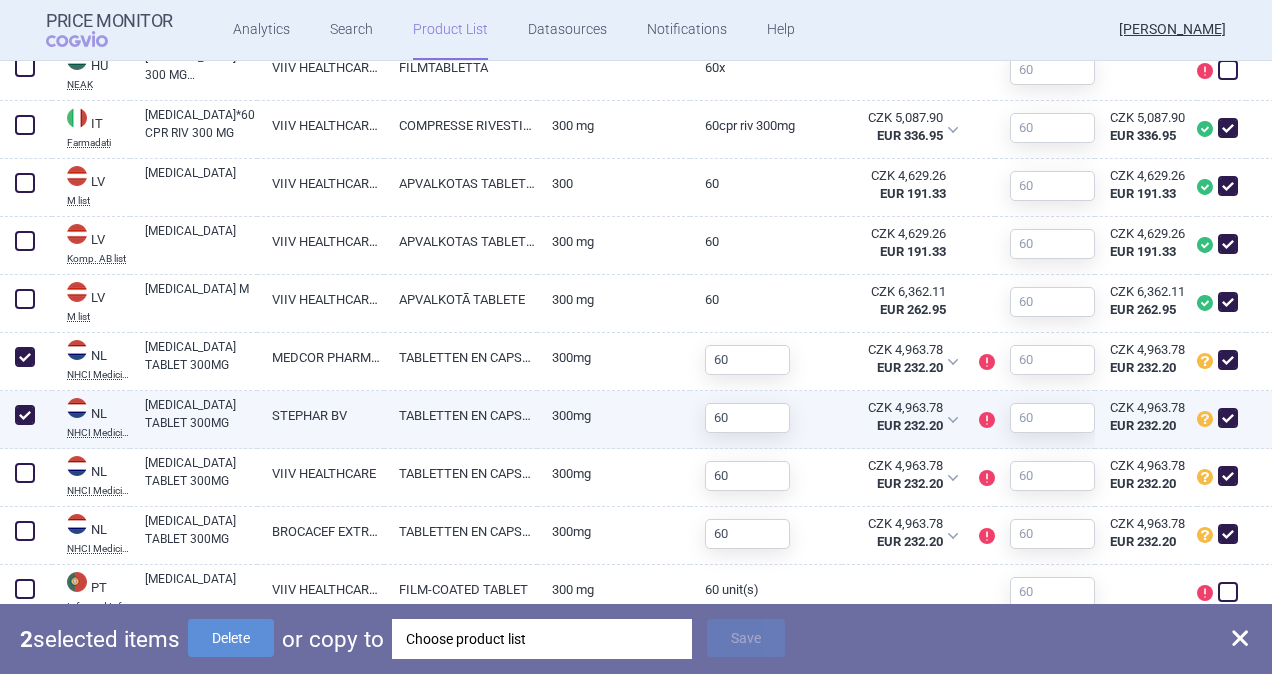 scroll, scrollTop: 1500, scrollLeft: 0, axis: vertical 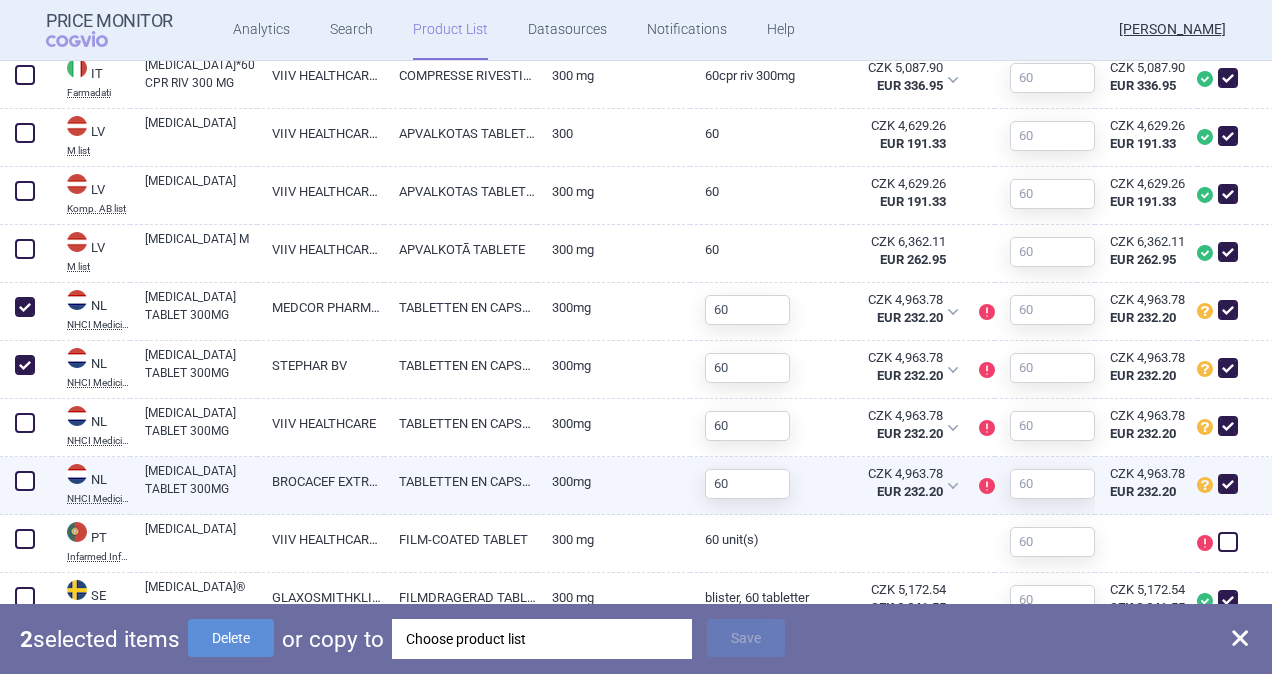 click at bounding box center [25, 481] 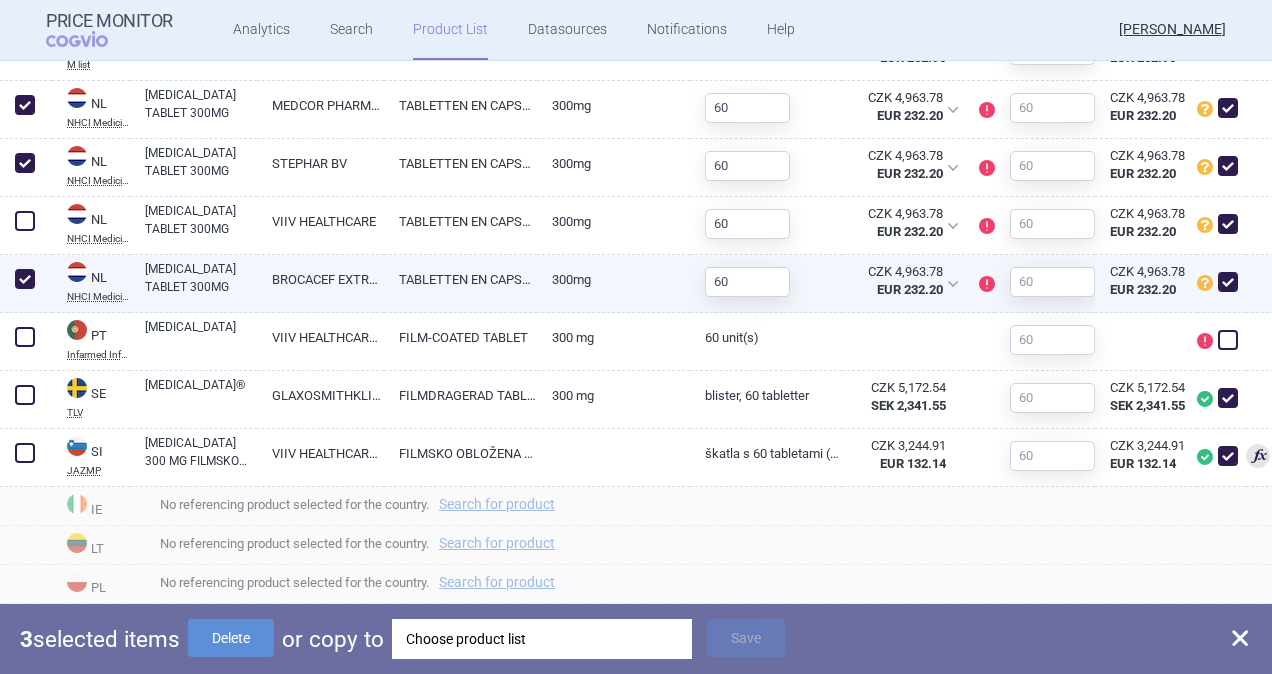 scroll, scrollTop: 1719, scrollLeft: 0, axis: vertical 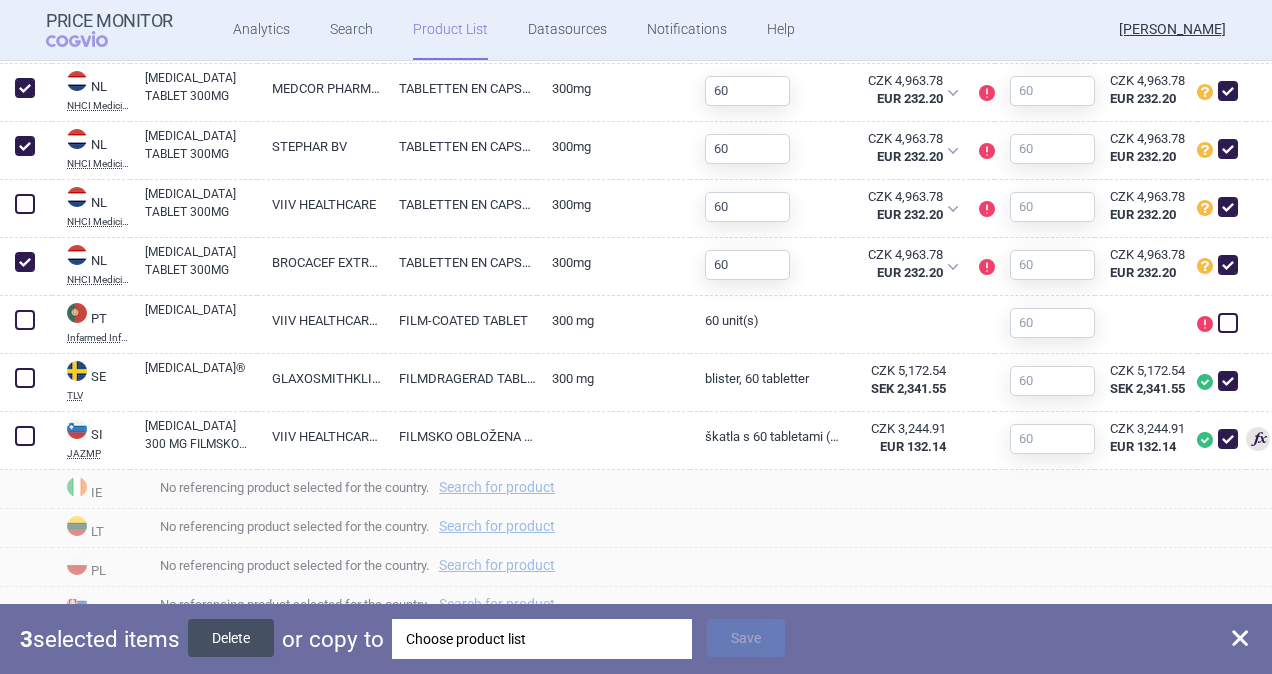 click on "Delete" at bounding box center (231, 638) 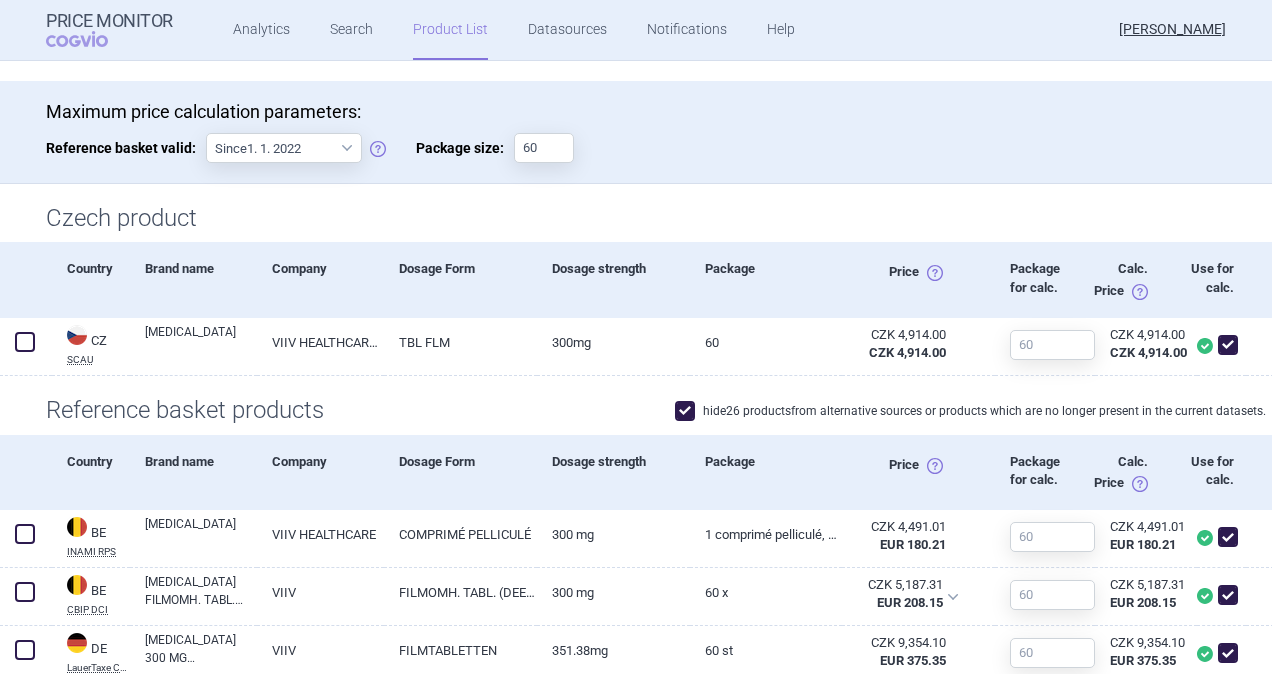 scroll, scrollTop: 845, scrollLeft: 0, axis: vertical 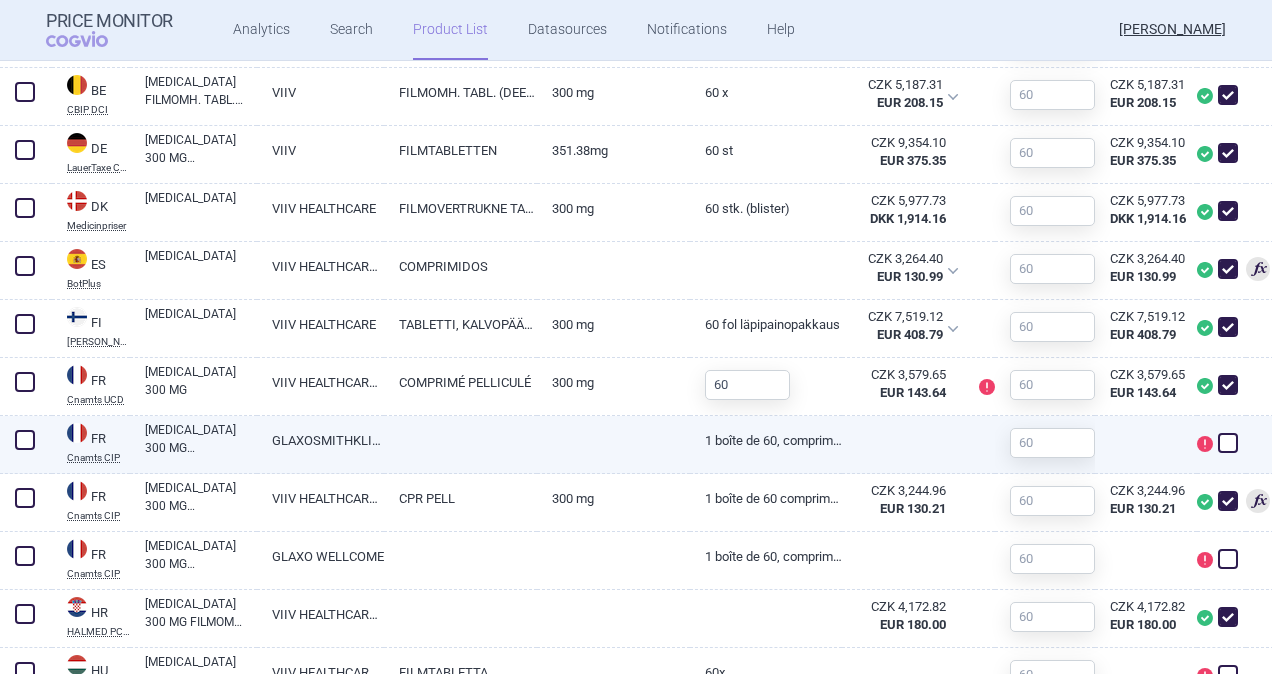 click at bounding box center (25, 440) 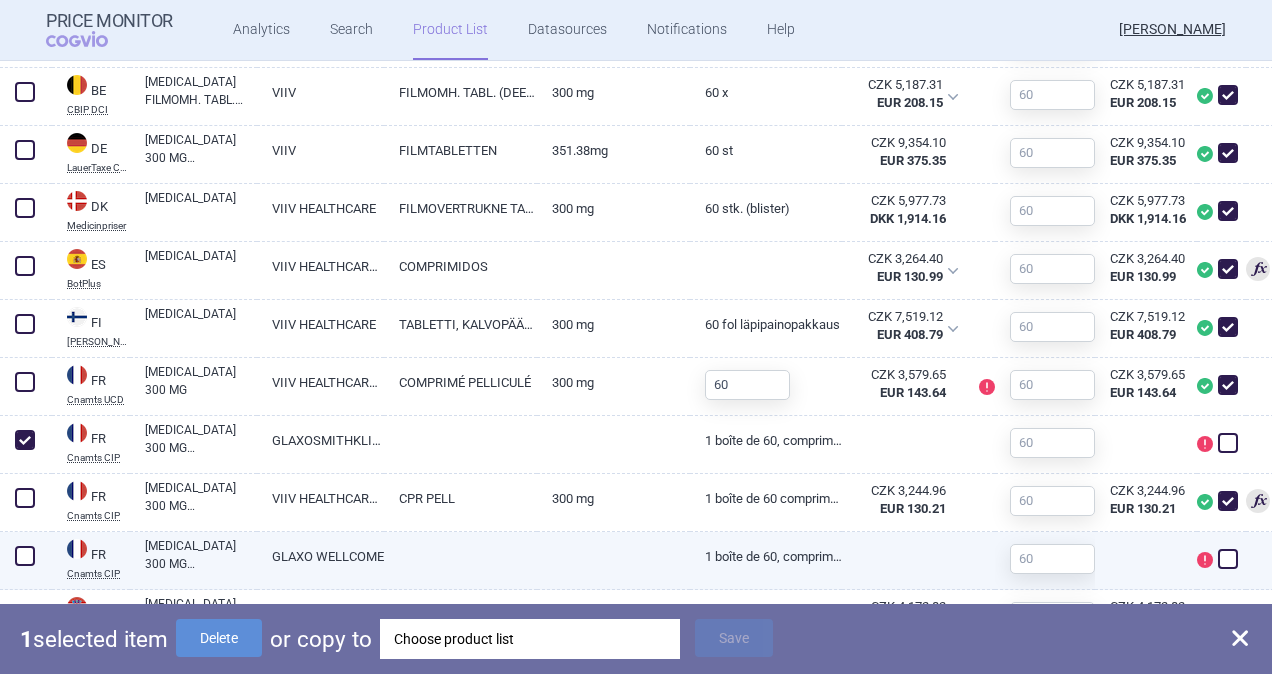 click at bounding box center (25, 556) 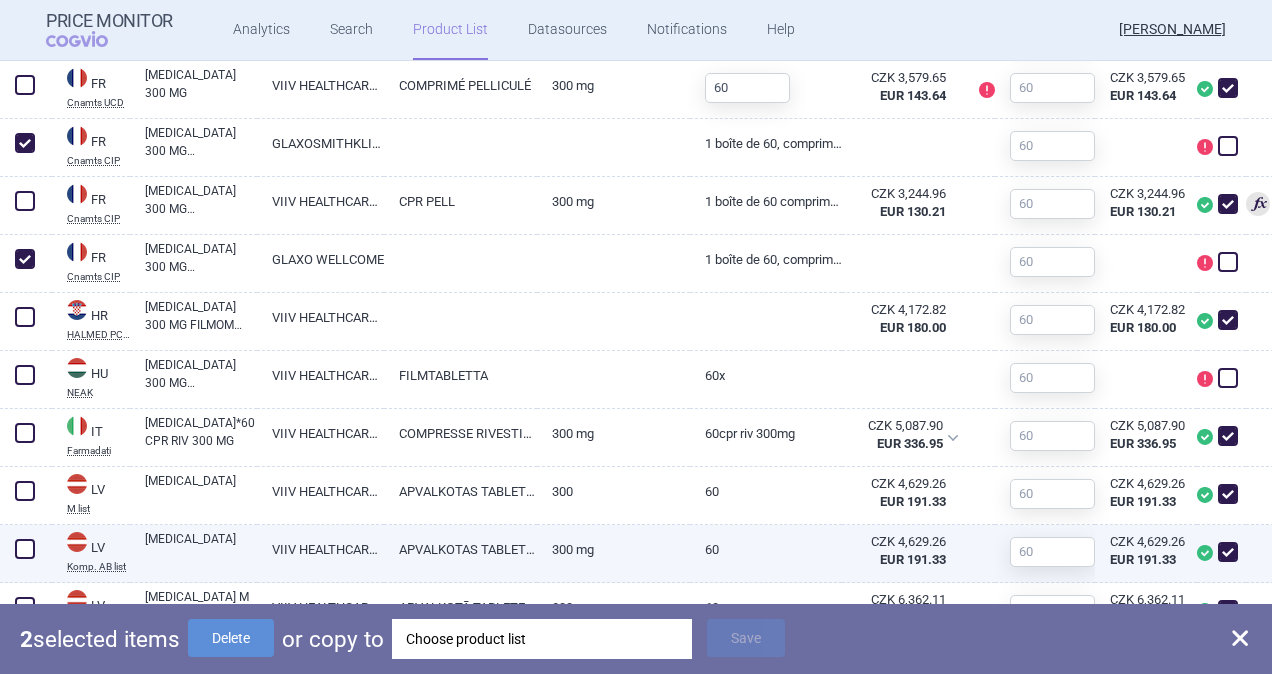 scroll, scrollTop: 1145, scrollLeft: 0, axis: vertical 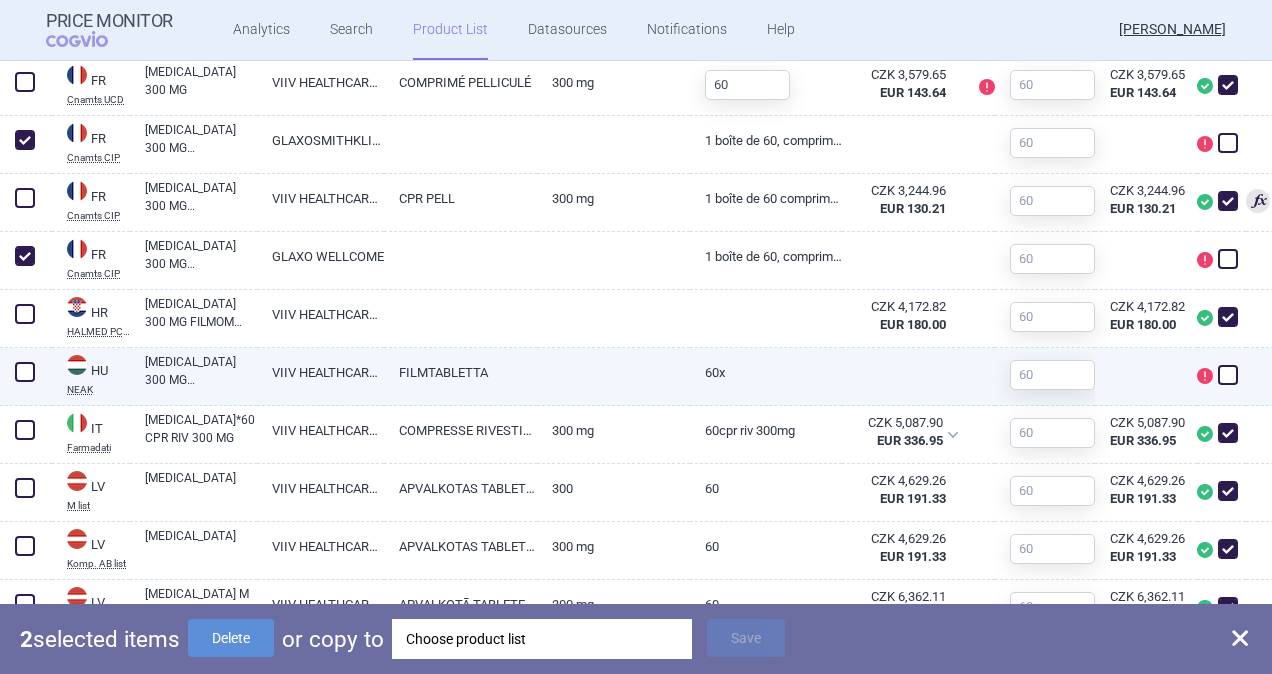 click at bounding box center (25, 372) 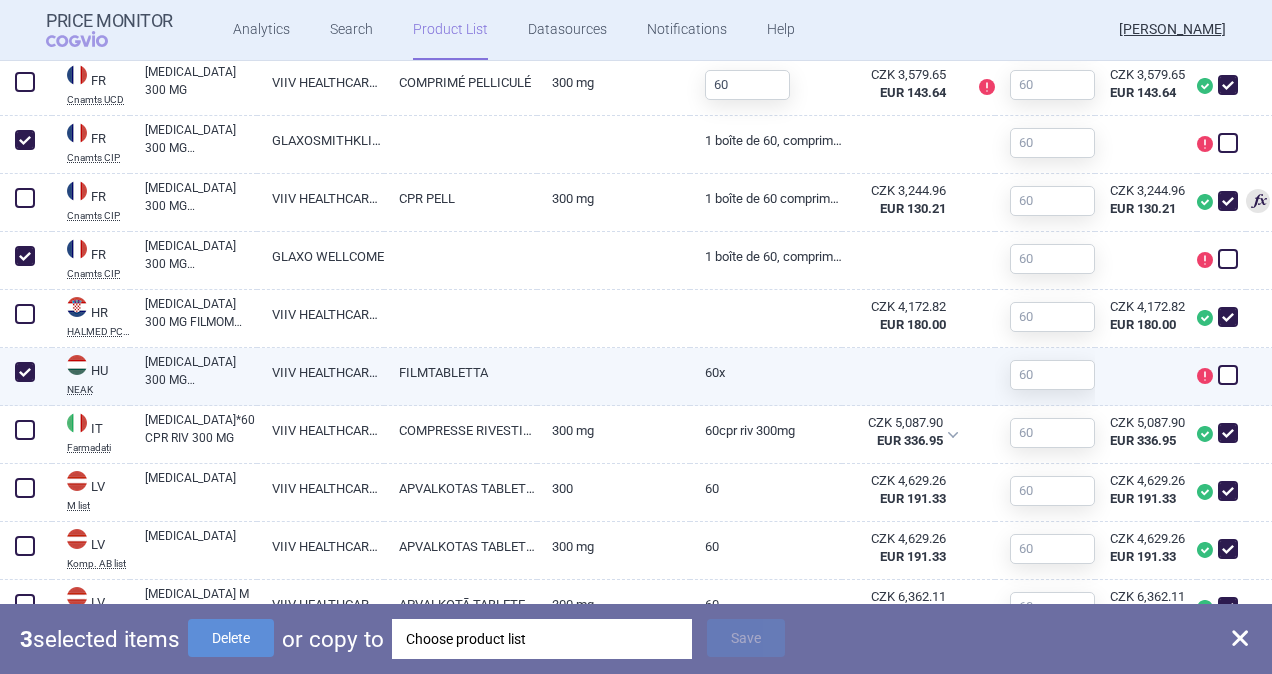 scroll, scrollTop: 1345, scrollLeft: 0, axis: vertical 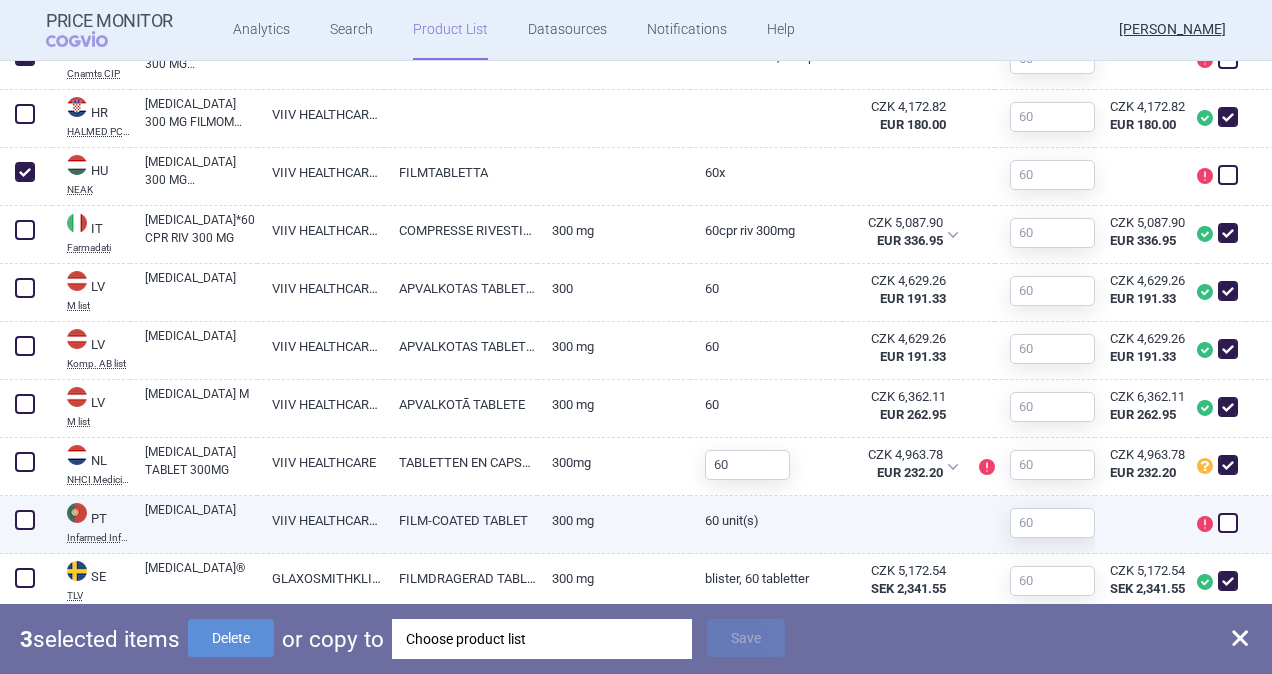 click at bounding box center (25, 520) 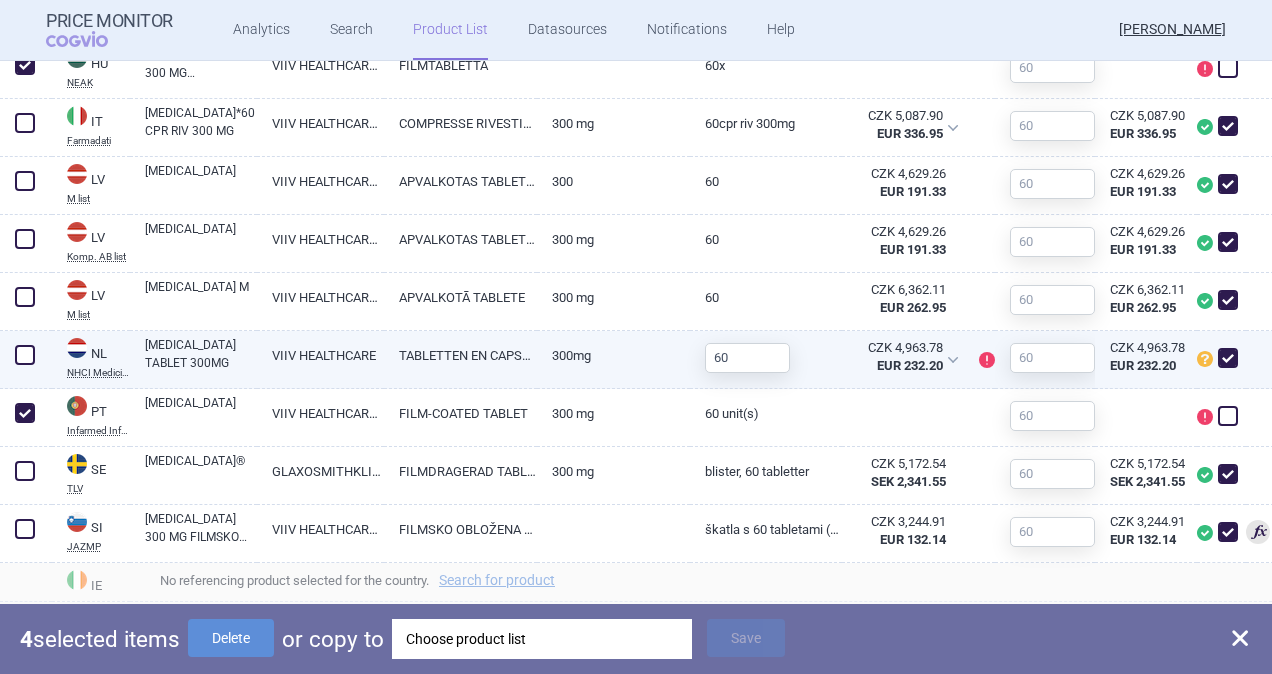 scroll, scrollTop: 1545, scrollLeft: 0, axis: vertical 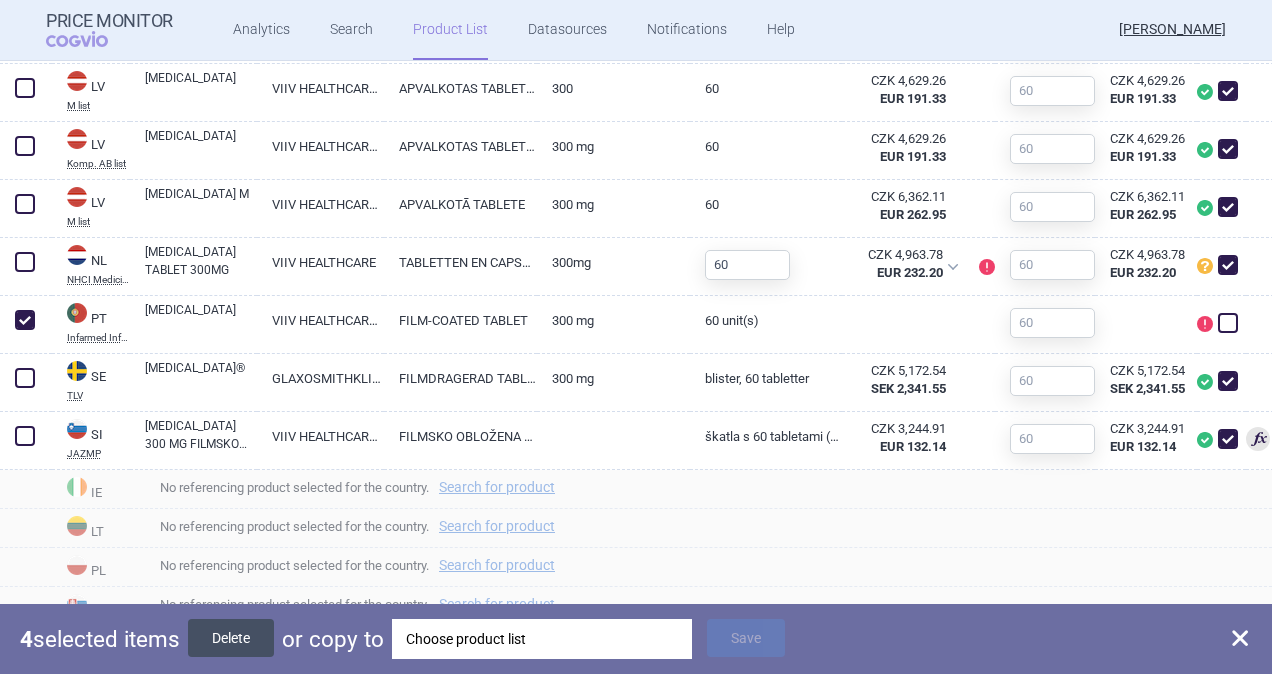 click on "Delete" at bounding box center (231, 638) 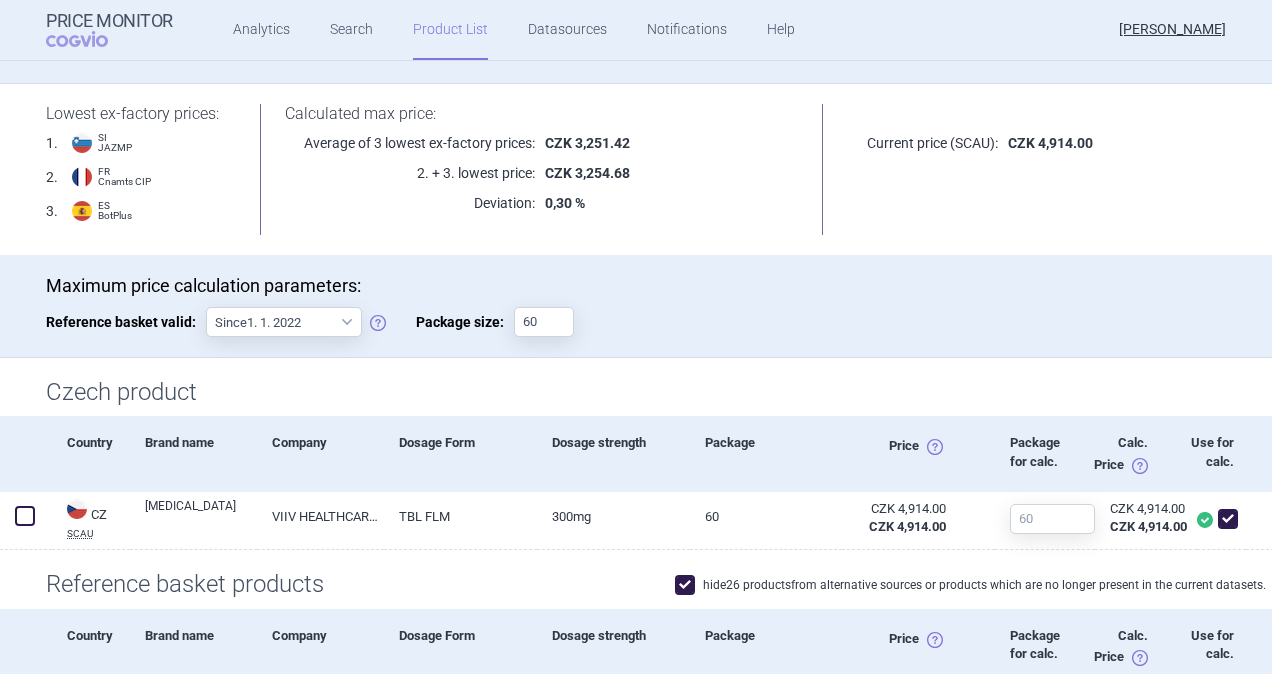 scroll, scrollTop: 0, scrollLeft: 0, axis: both 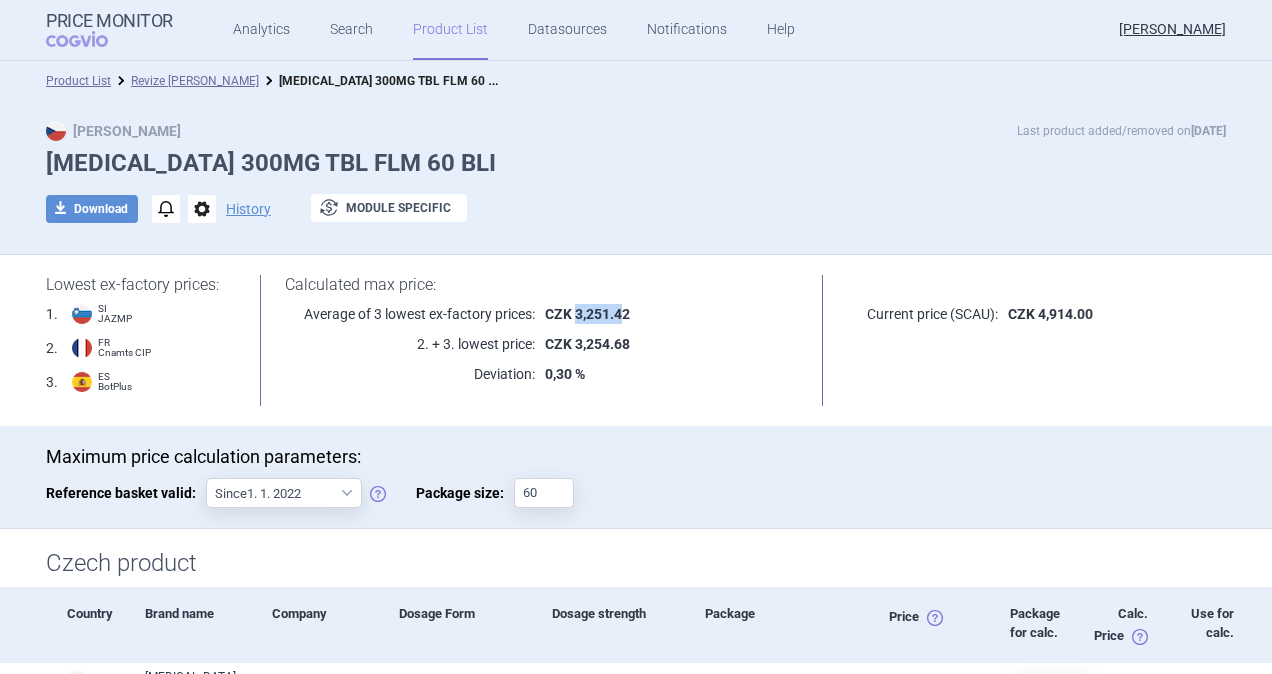 drag, startPoint x: 568, startPoint y: 306, endPoint x: 617, endPoint y: 312, distance: 49.365982 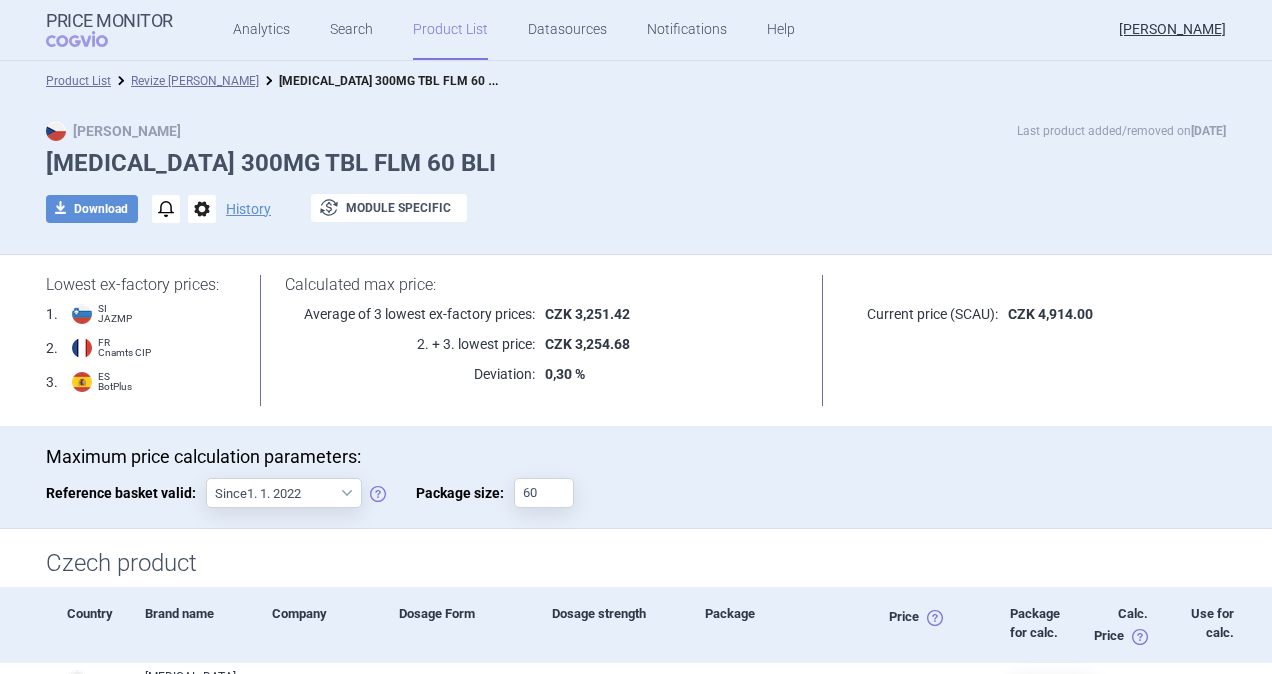 drag, startPoint x: 617, startPoint y: 312, endPoint x: 614, endPoint y: 329, distance: 17.262676 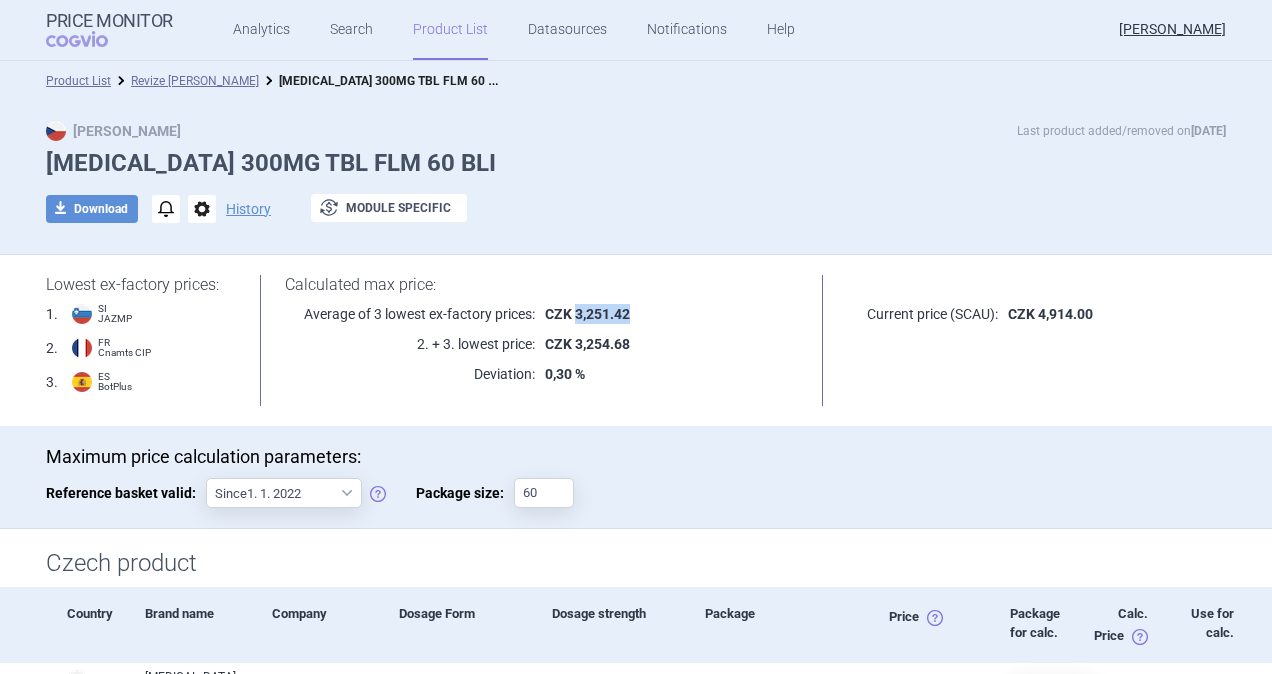 drag, startPoint x: 571, startPoint y: 311, endPoint x: 636, endPoint y: 316, distance: 65.192024 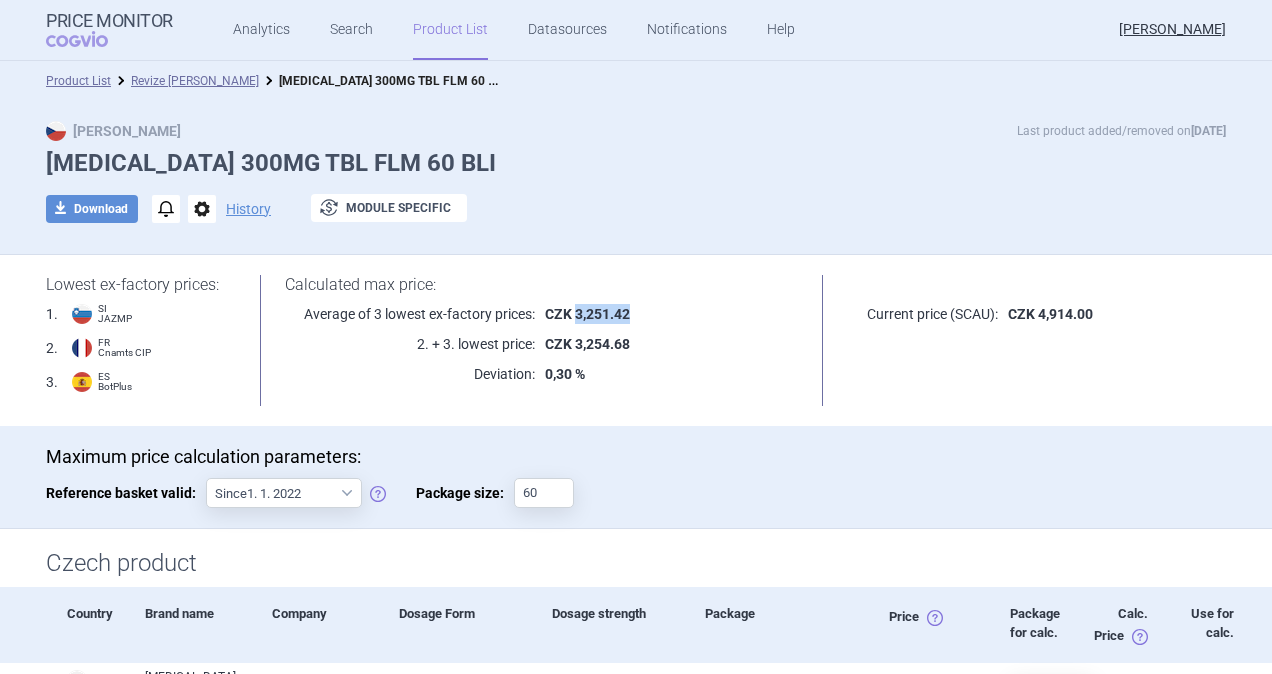 drag, startPoint x: 636, startPoint y: 316, endPoint x: 604, endPoint y: 313, distance: 32.140316 